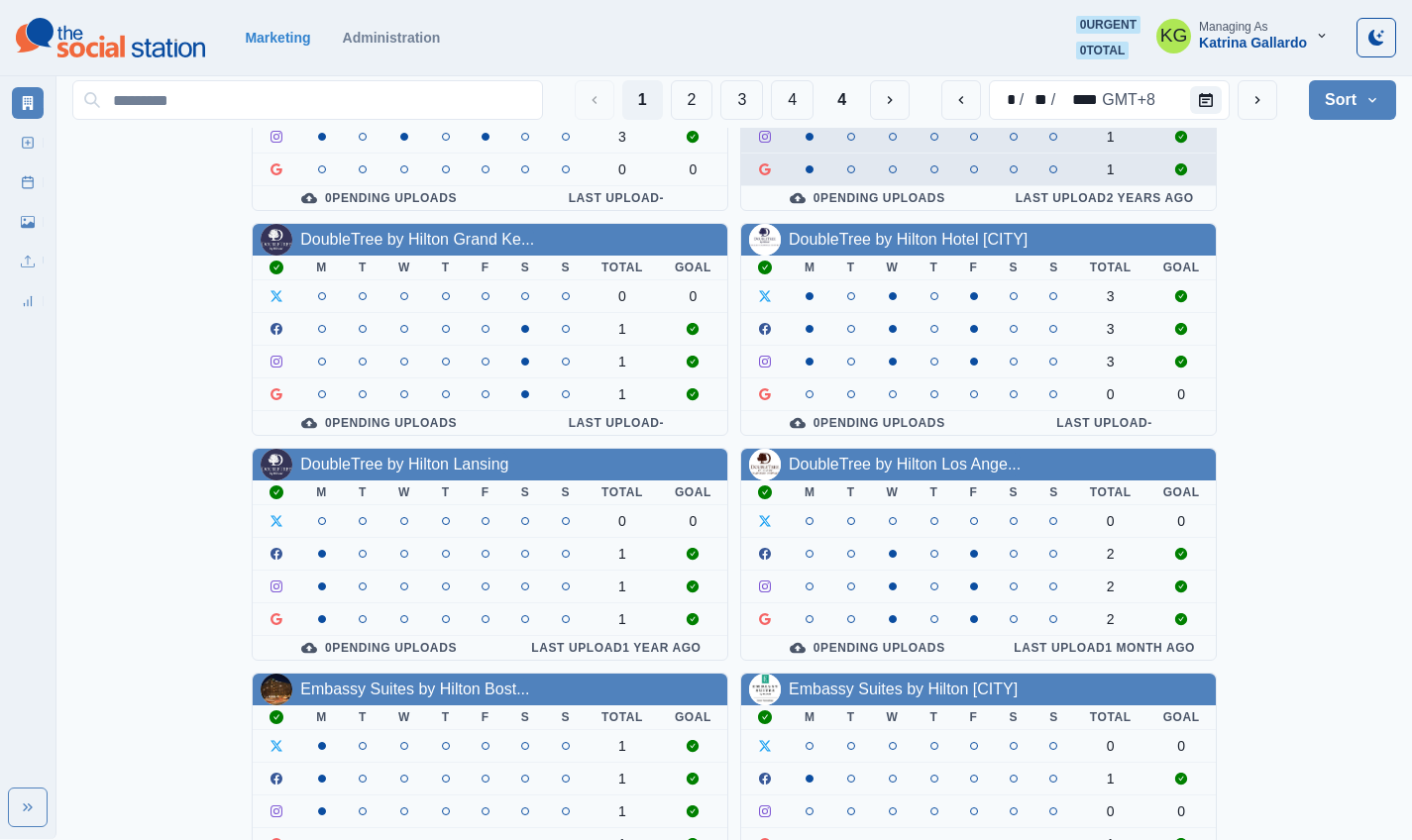 scroll, scrollTop: 684, scrollLeft: 0, axis: vertical 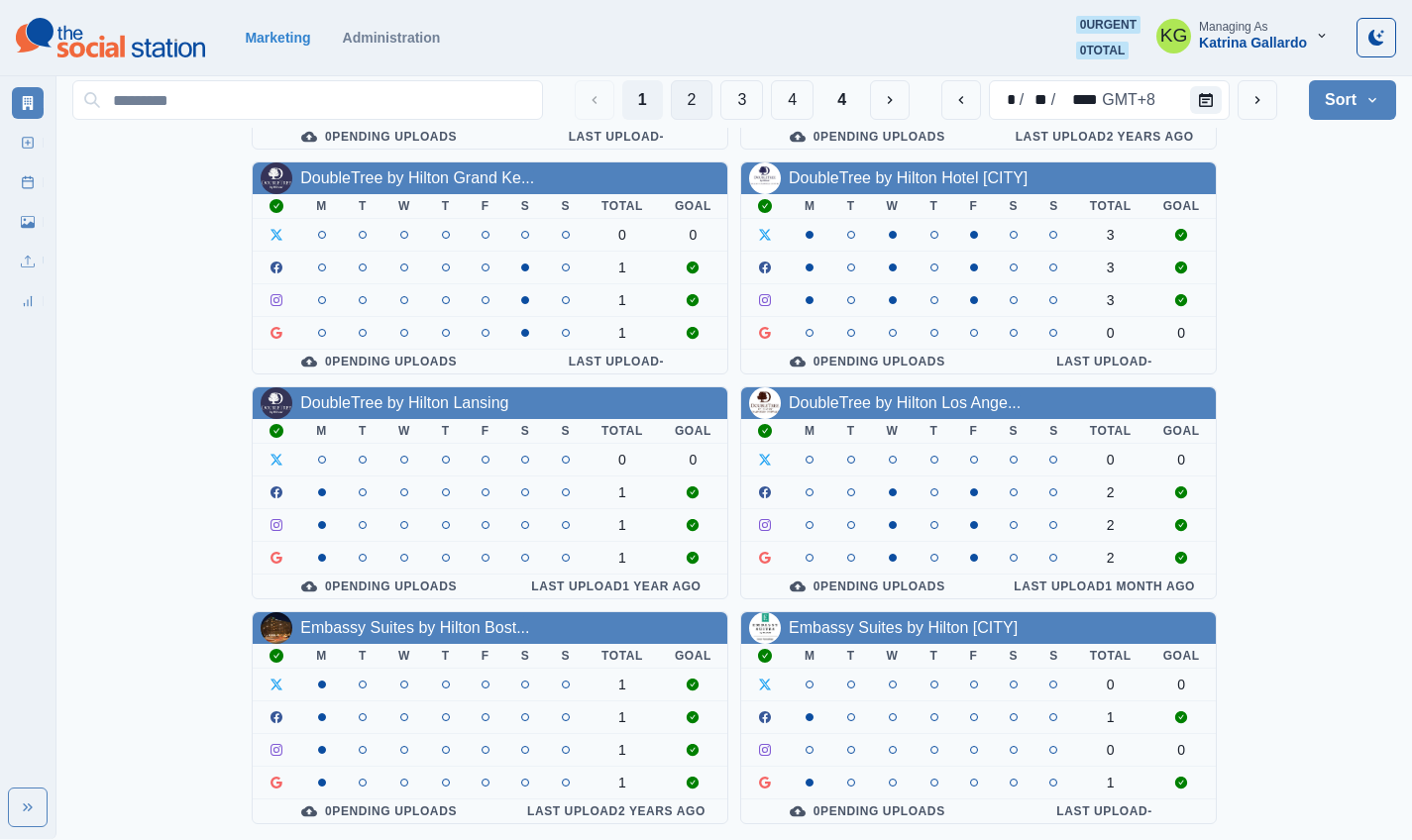 click on "2" at bounding box center [692, 100] 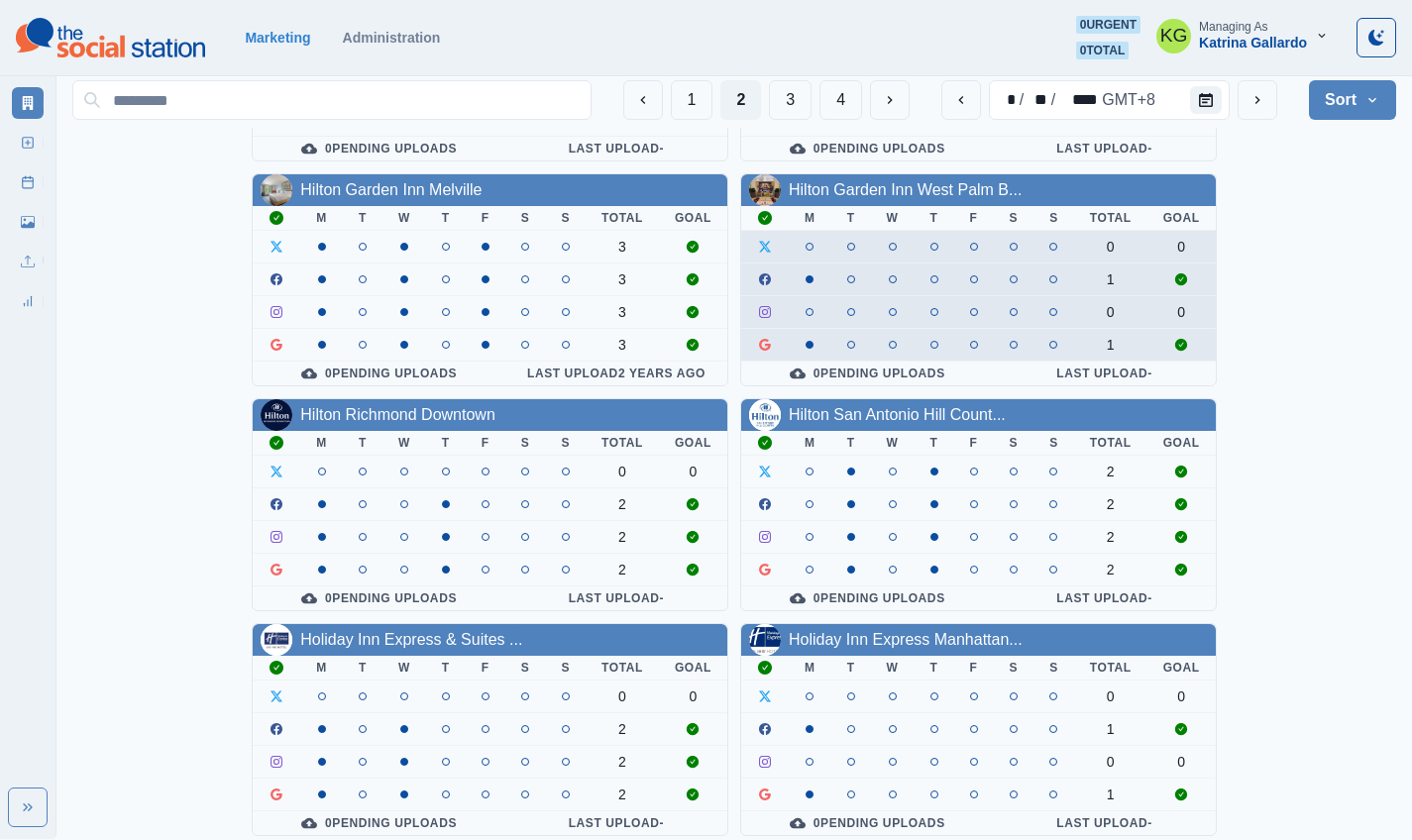 scroll, scrollTop: 684, scrollLeft: 0, axis: vertical 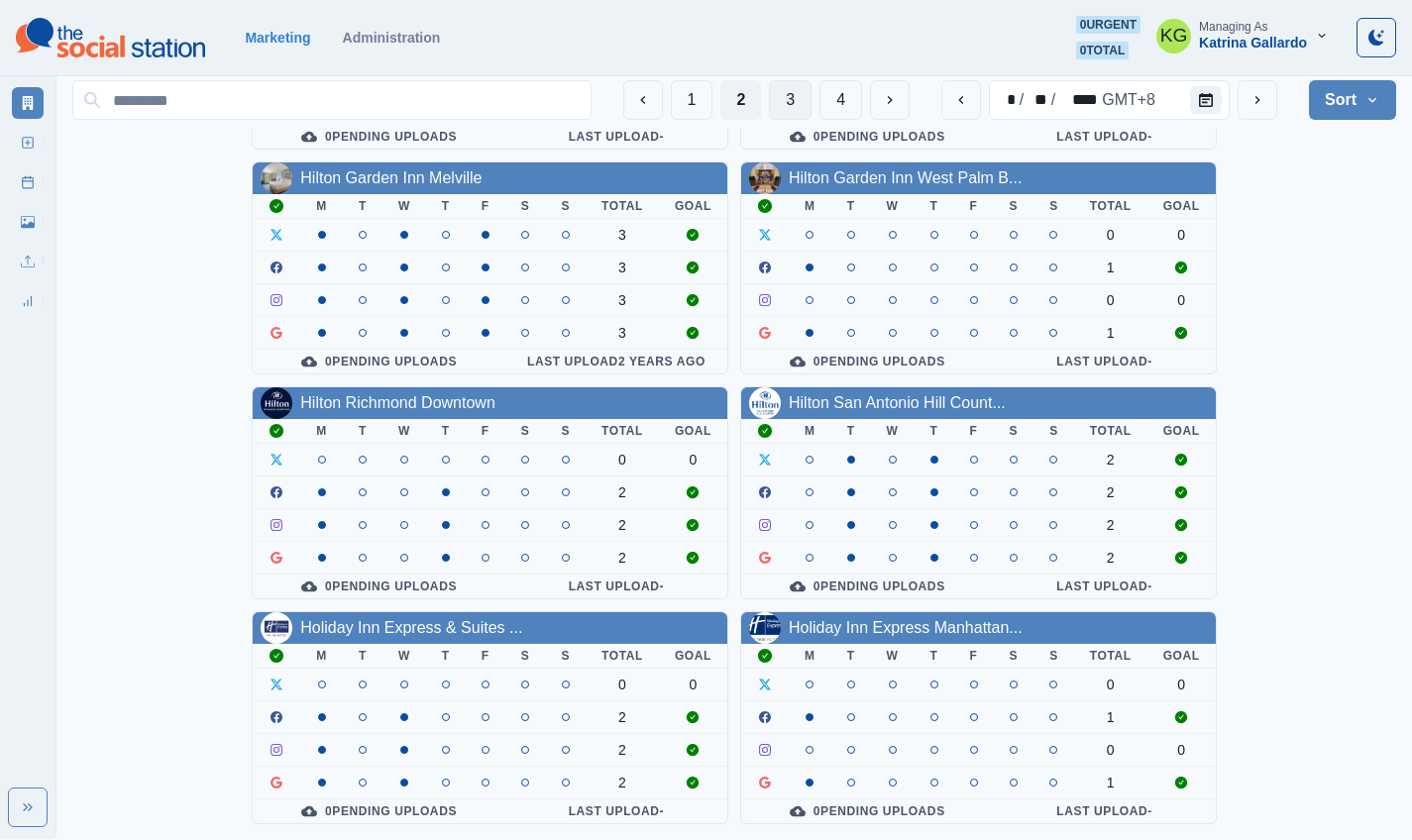 click on "3" at bounding box center (790, 100) 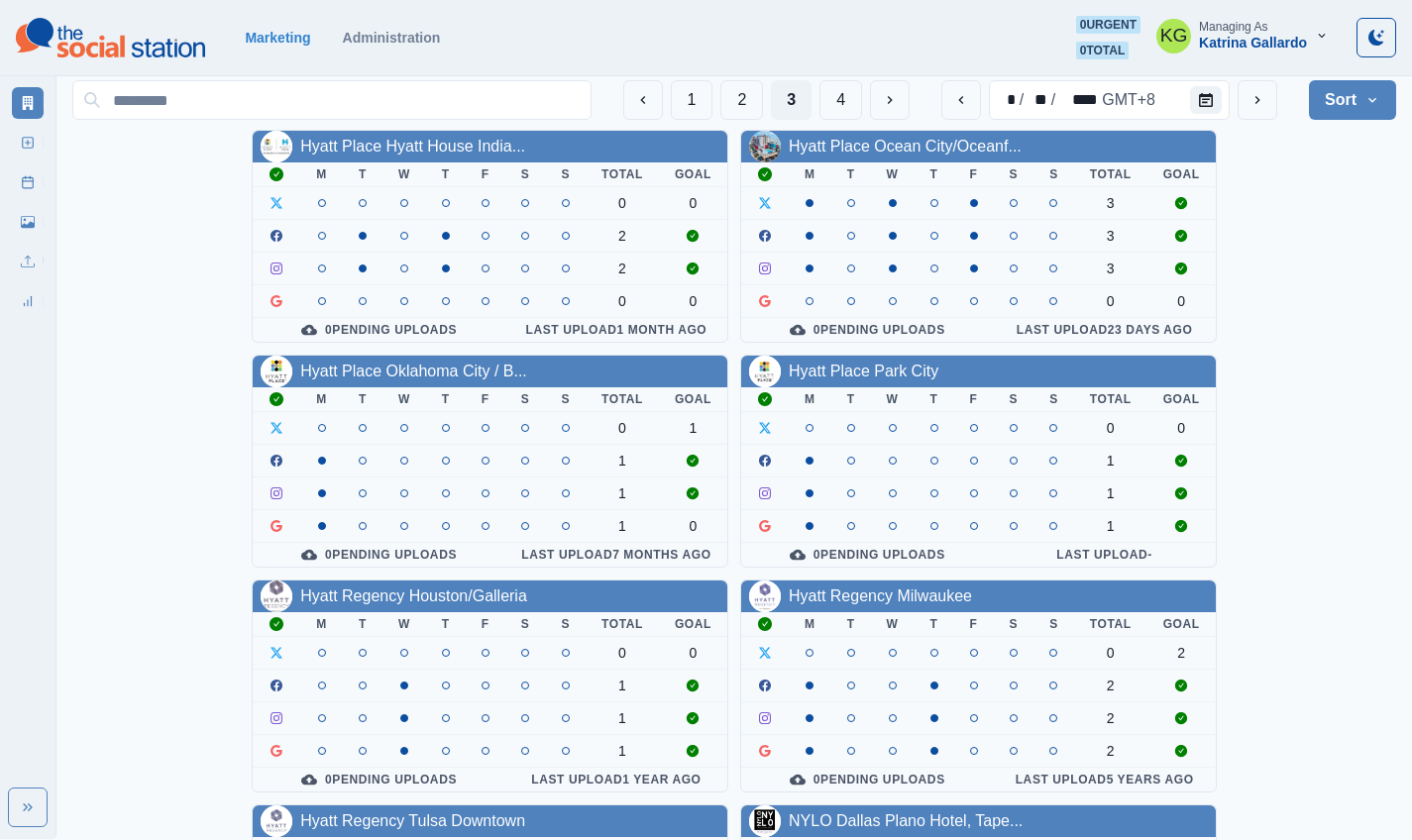scroll, scrollTop: 684, scrollLeft: 0, axis: vertical 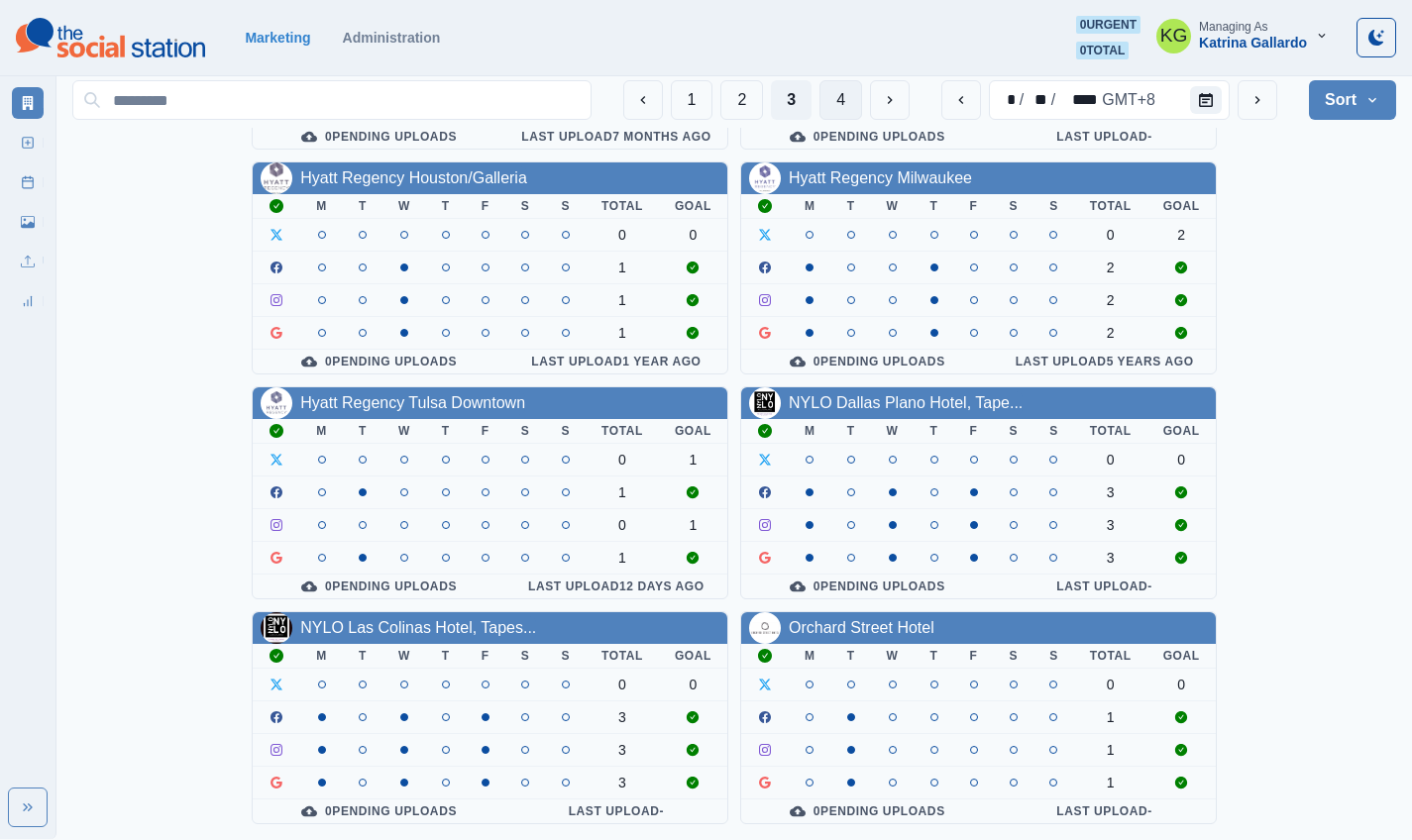 click on "4" at bounding box center (840, 100) 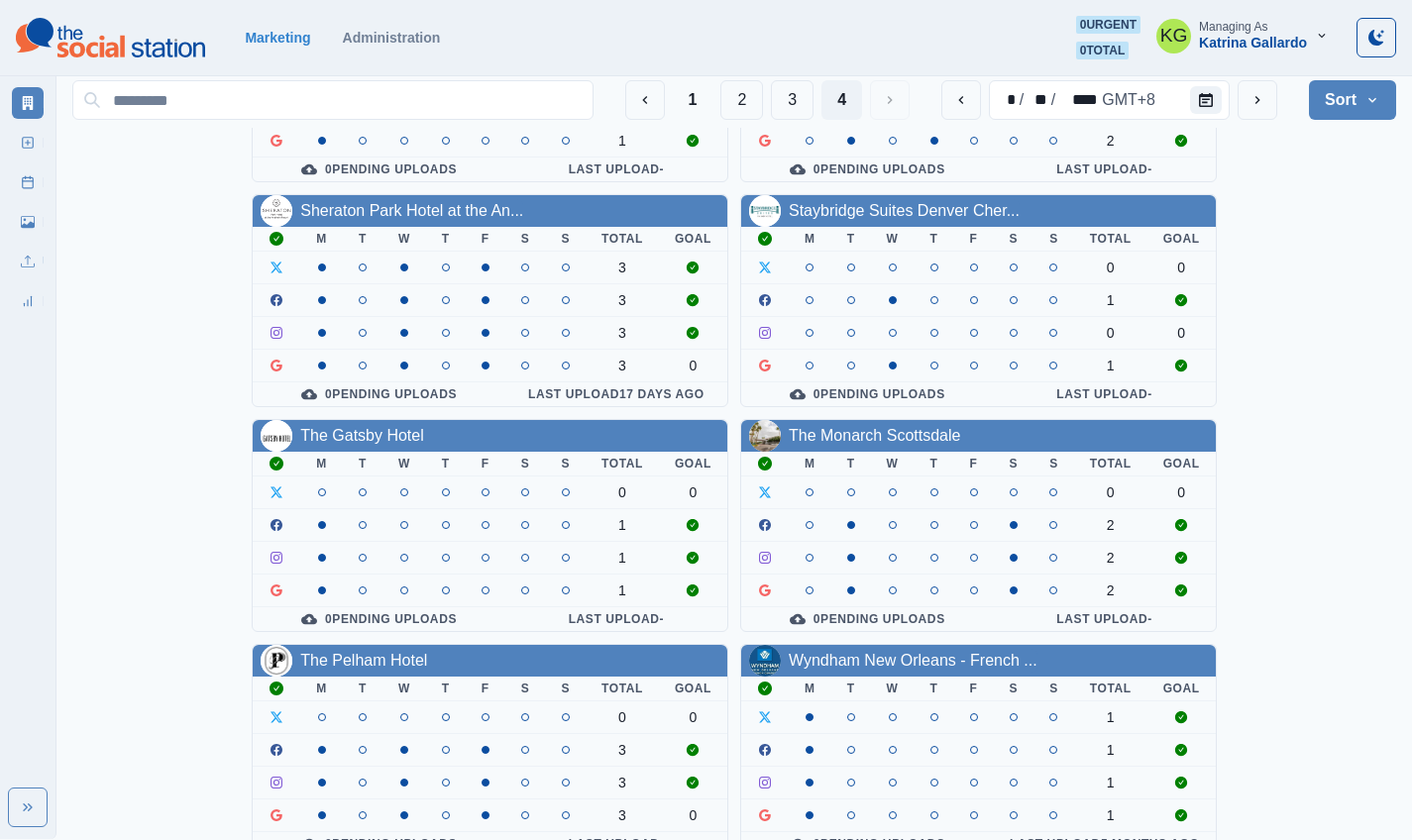 scroll, scrollTop: 460, scrollLeft: 0, axis: vertical 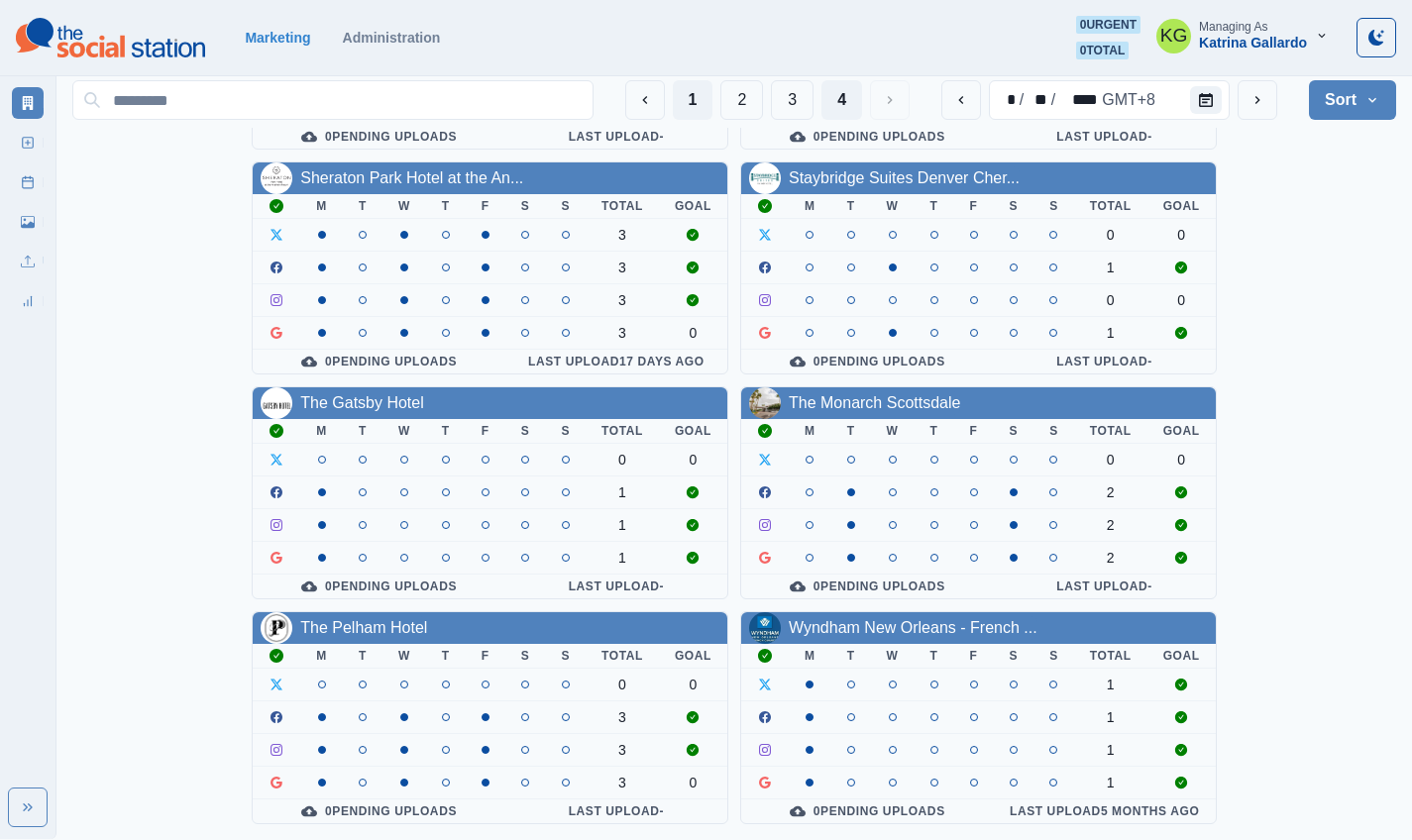 click on "1" at bounding box center (693, 100) 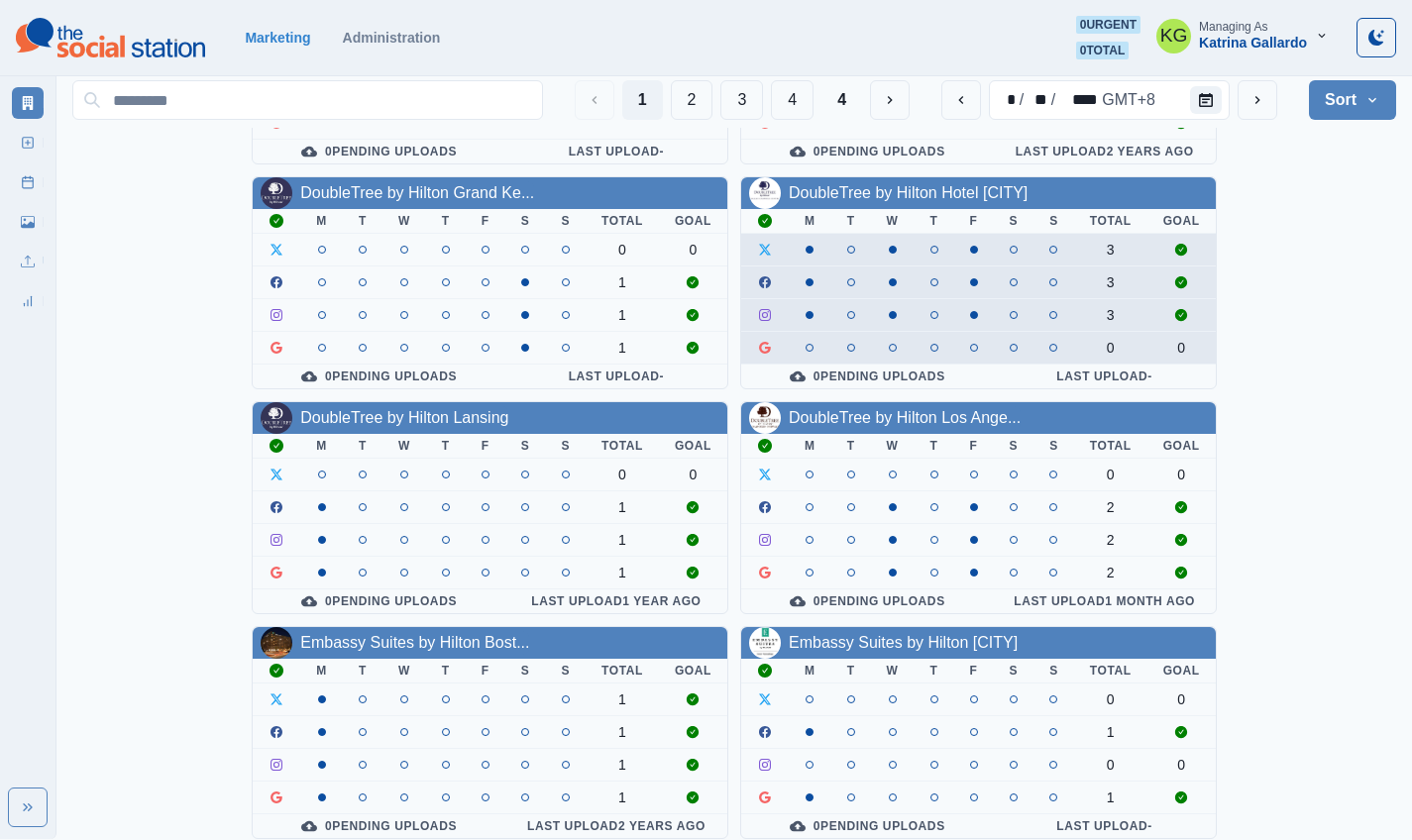scroll, scrollTop: 684, scrollLeft: 0, axis: vertical 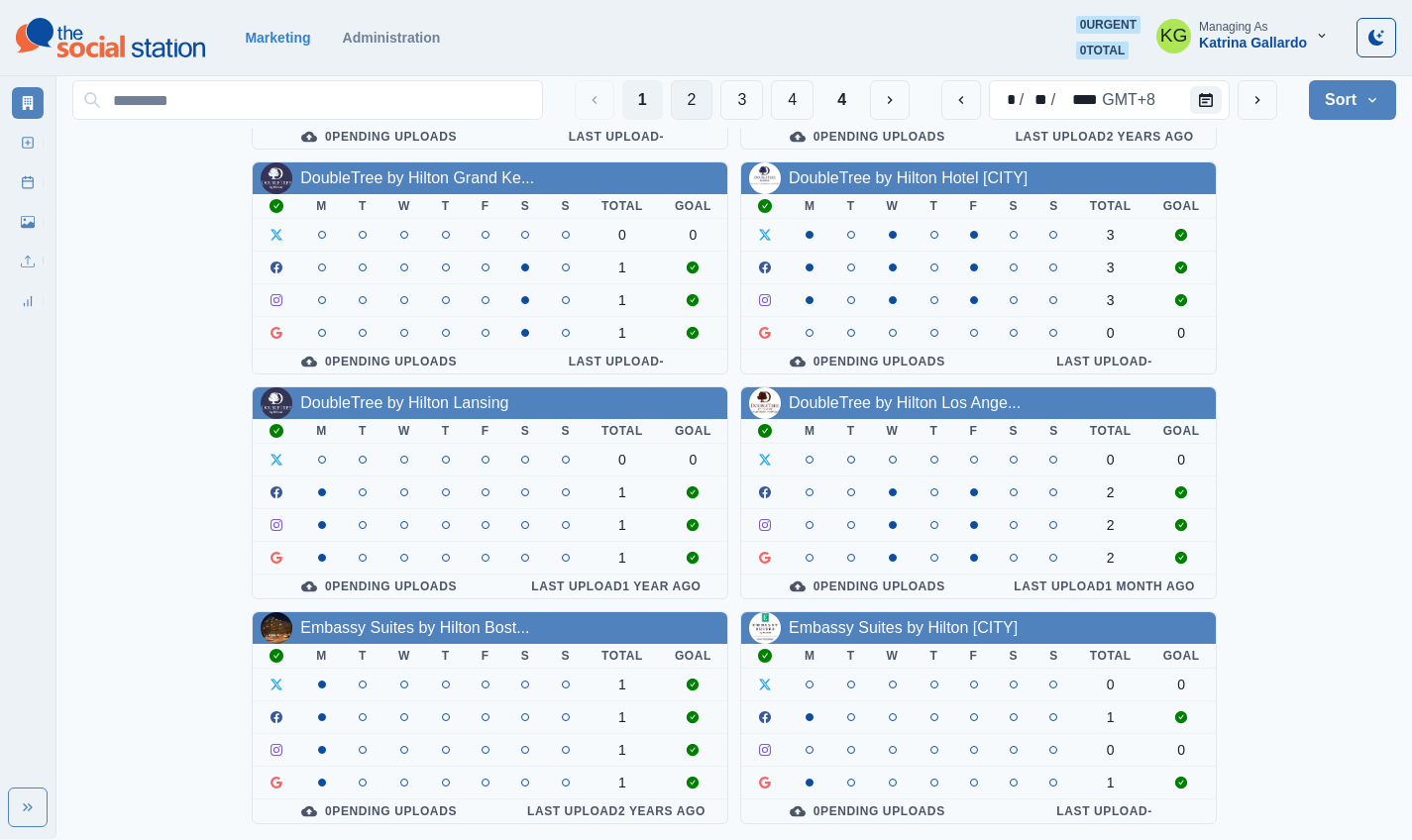 click on "2" at bounding box center [692, 100] 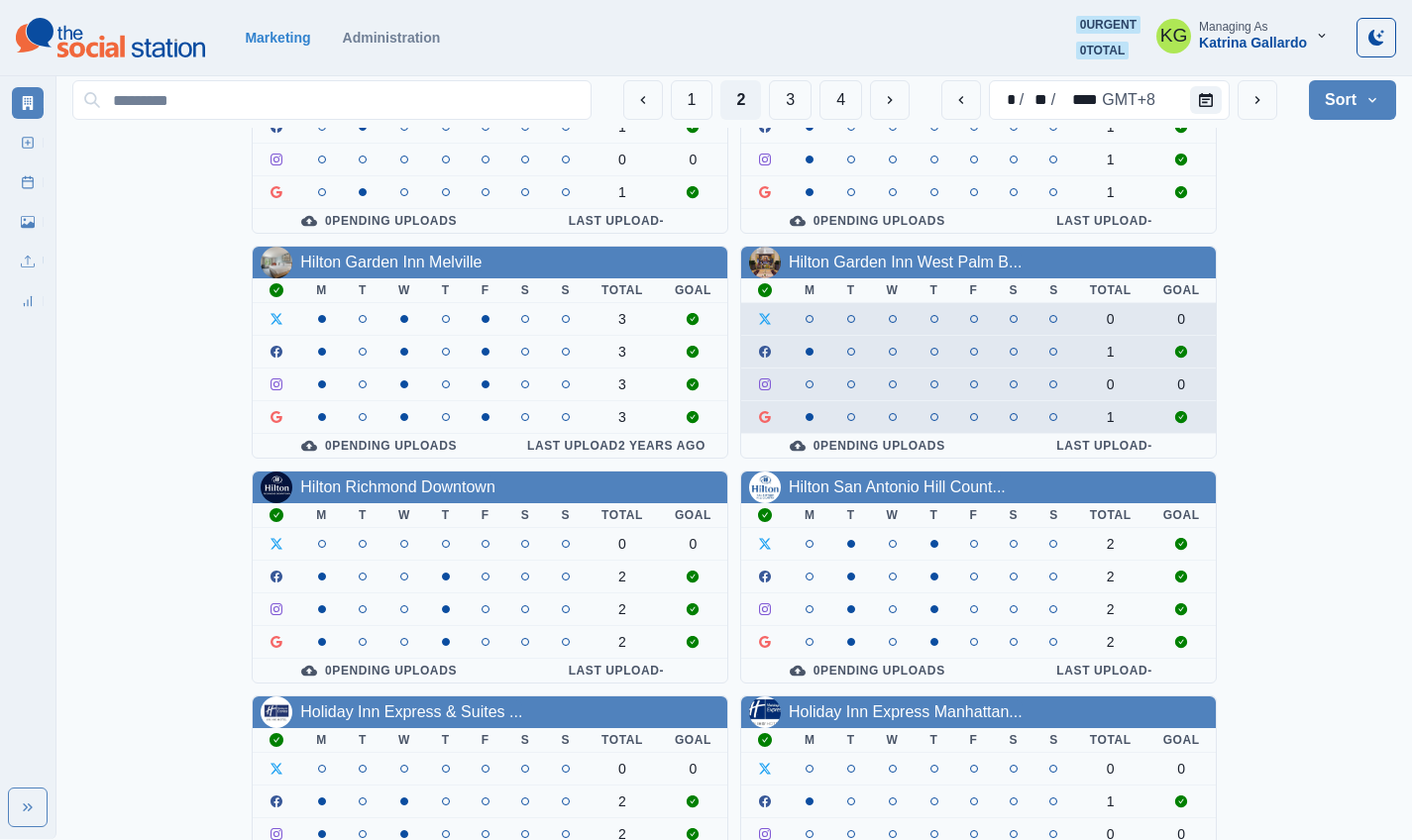 scroll, scrollTop: 684, scrollLeft: 0, axis: vertical 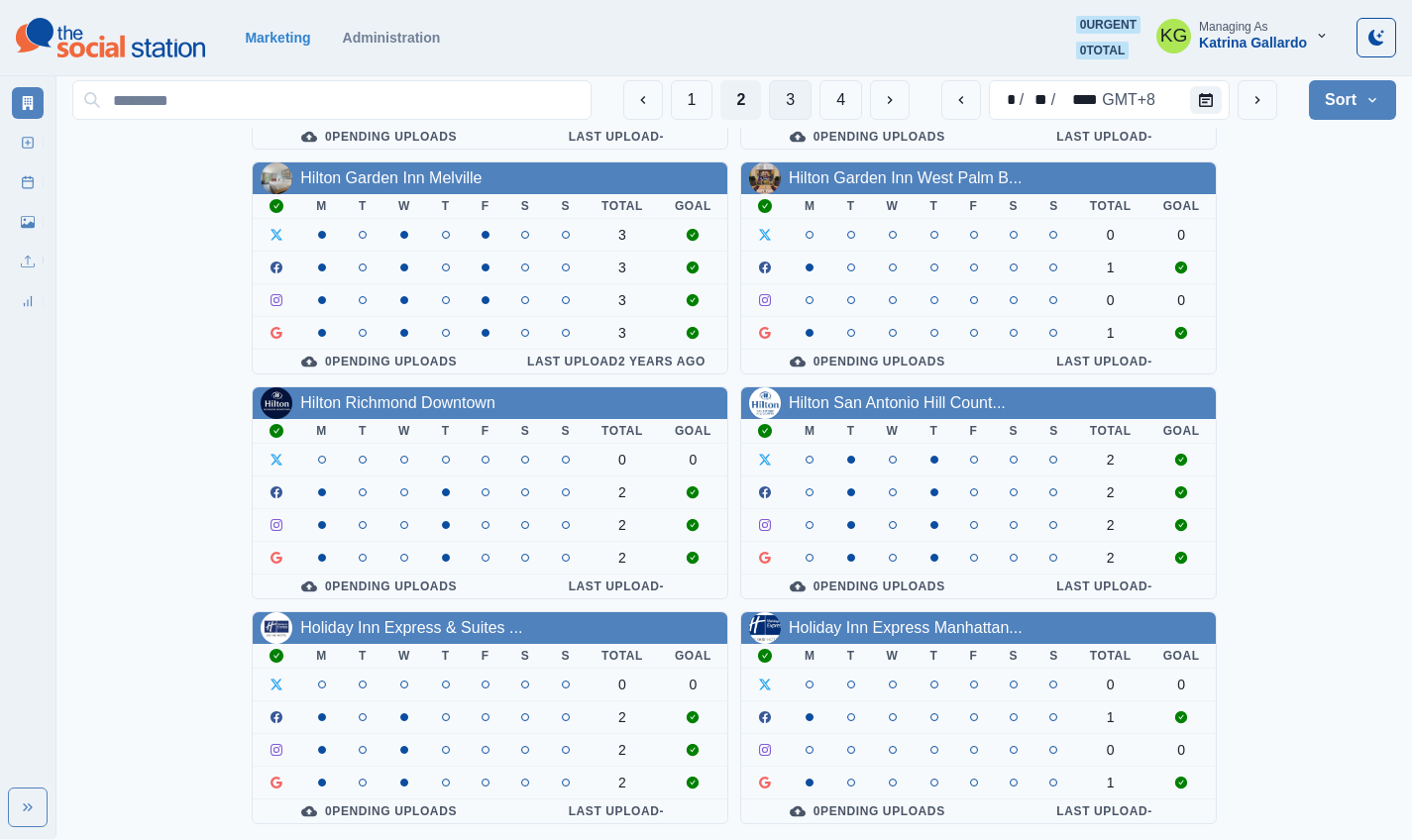 click on "3" at bounding box center [790, 100] 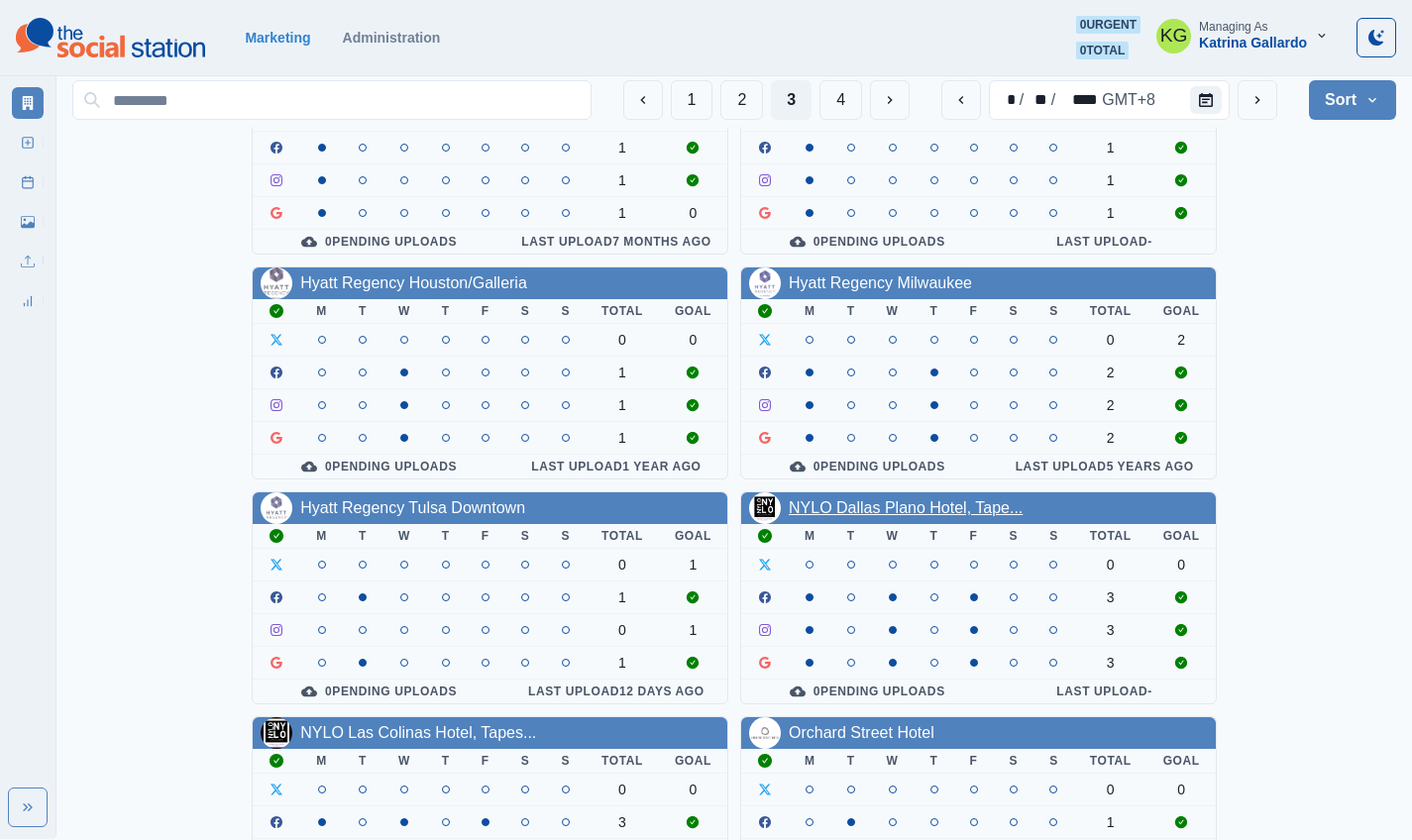scroll, scrollTop: 684, scrollLeft: 0, axis: vertical 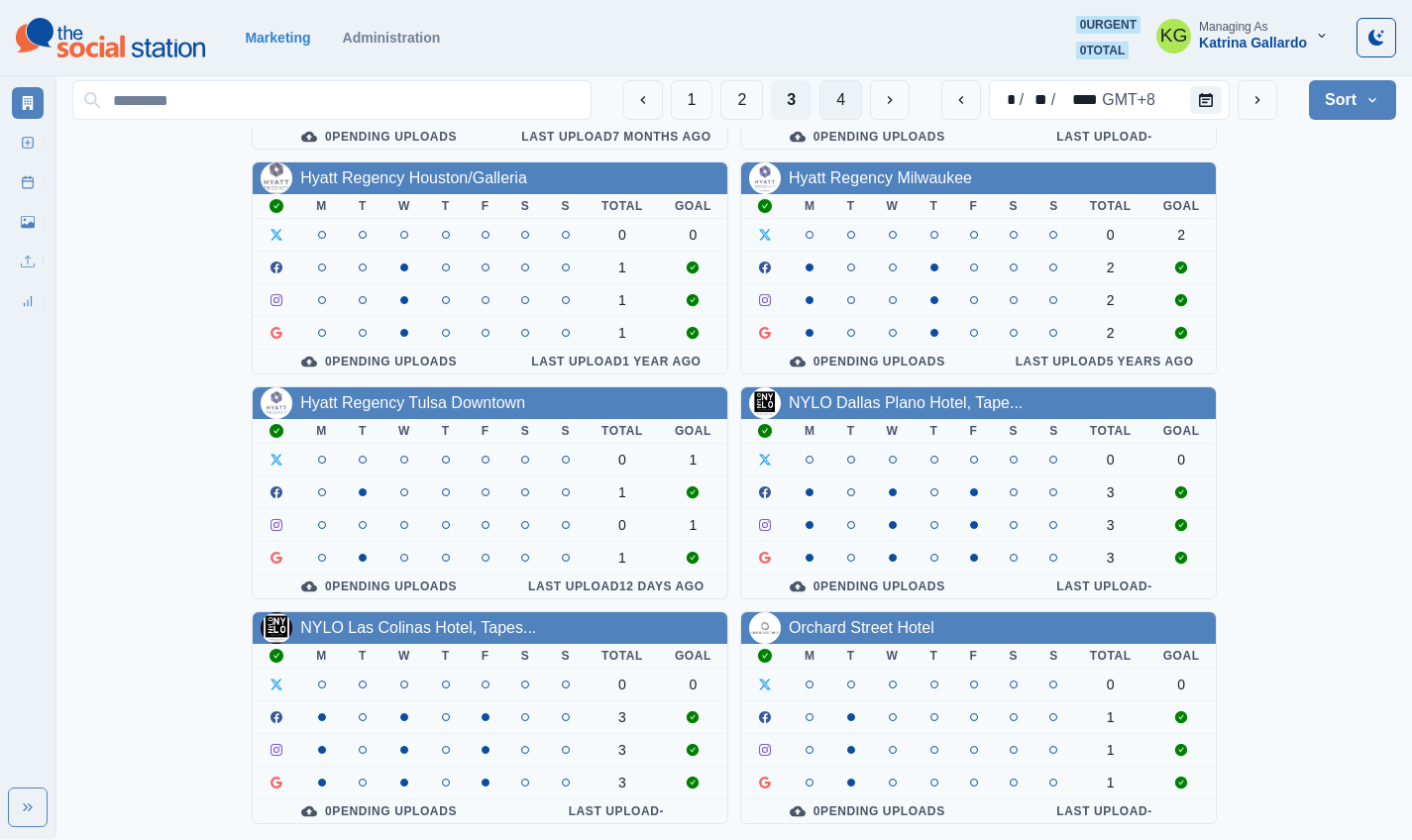 click on "4" at bounding box center (840, 100) 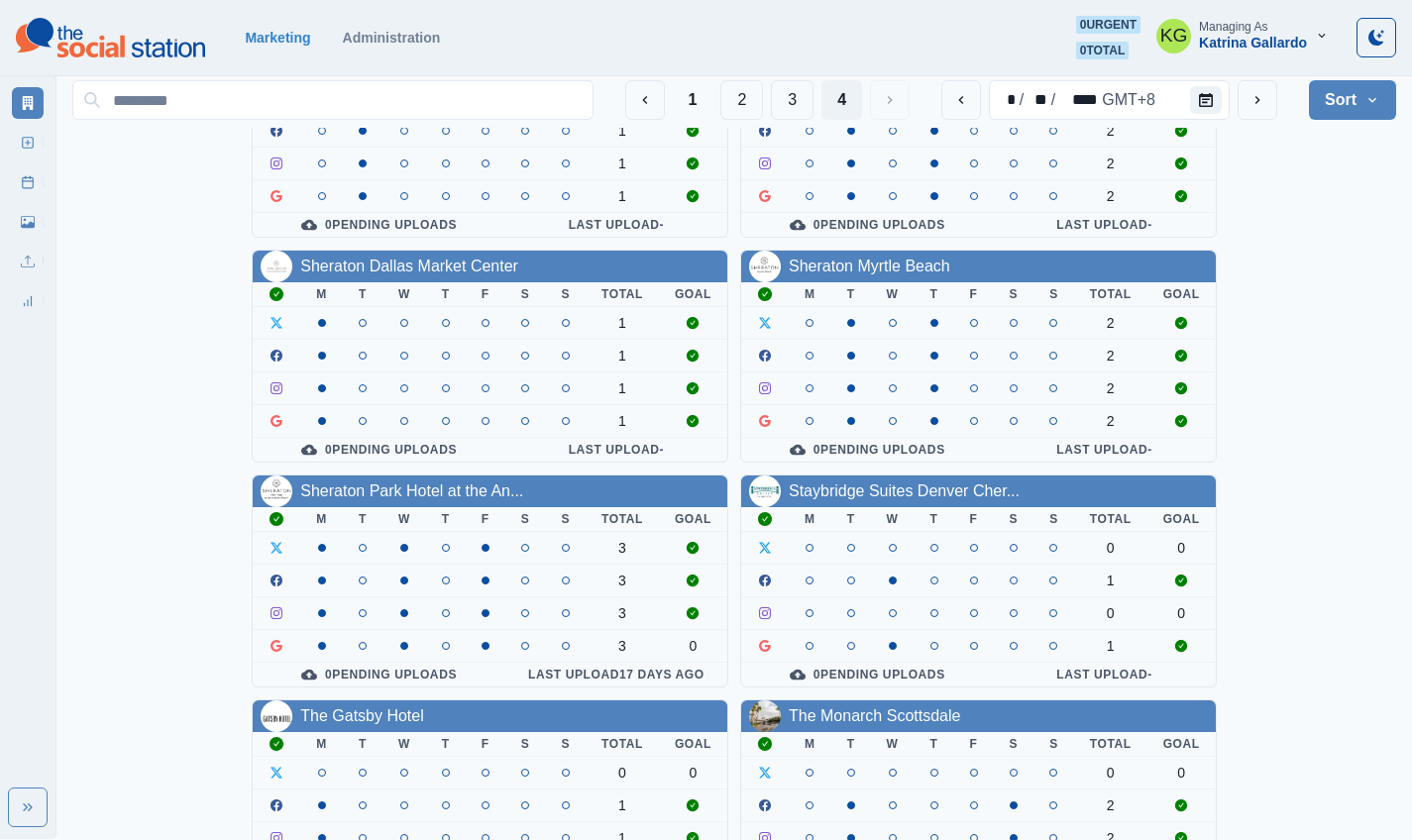 scroll, scrollTop: 0, scrollLeft: 0, axis: both 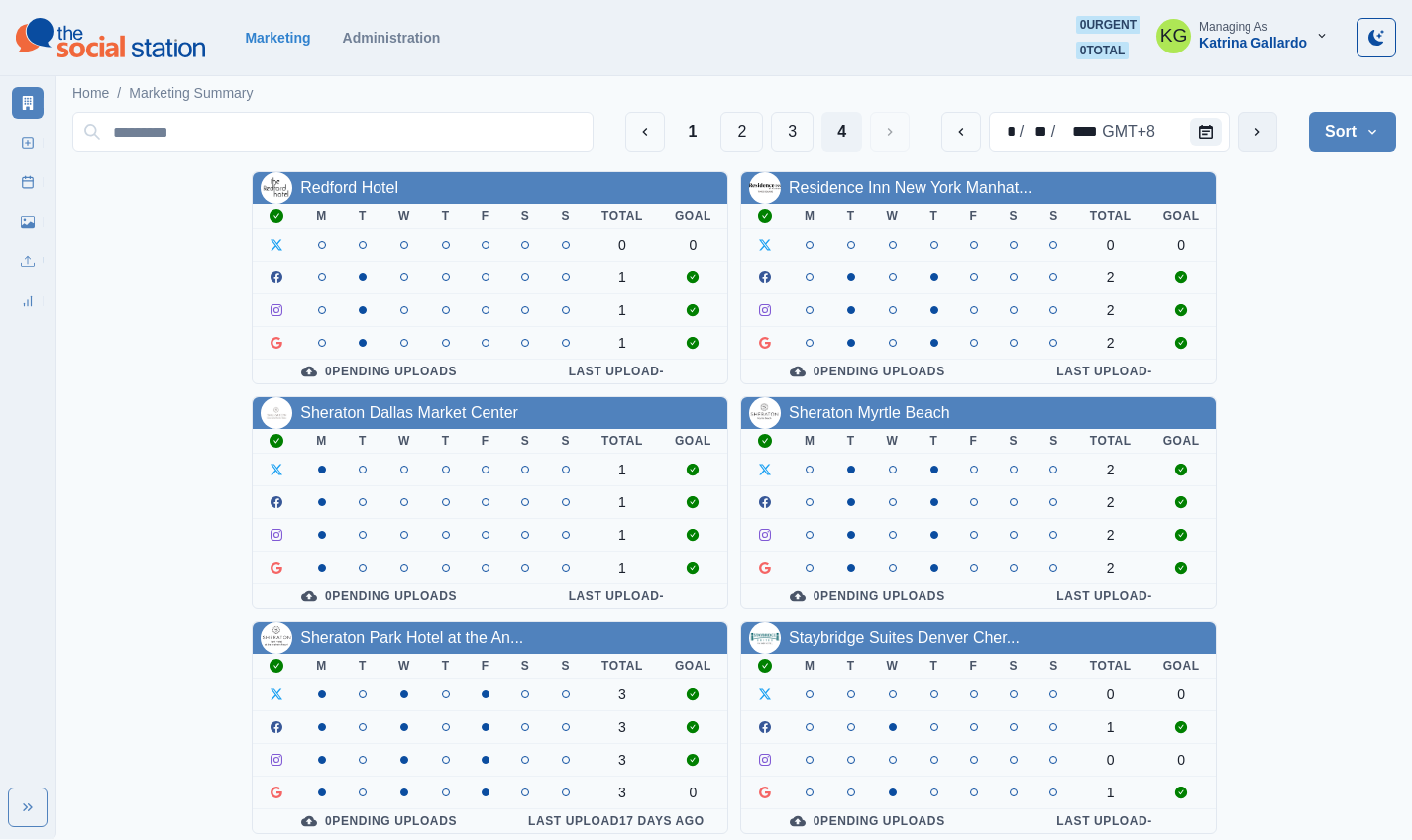 click 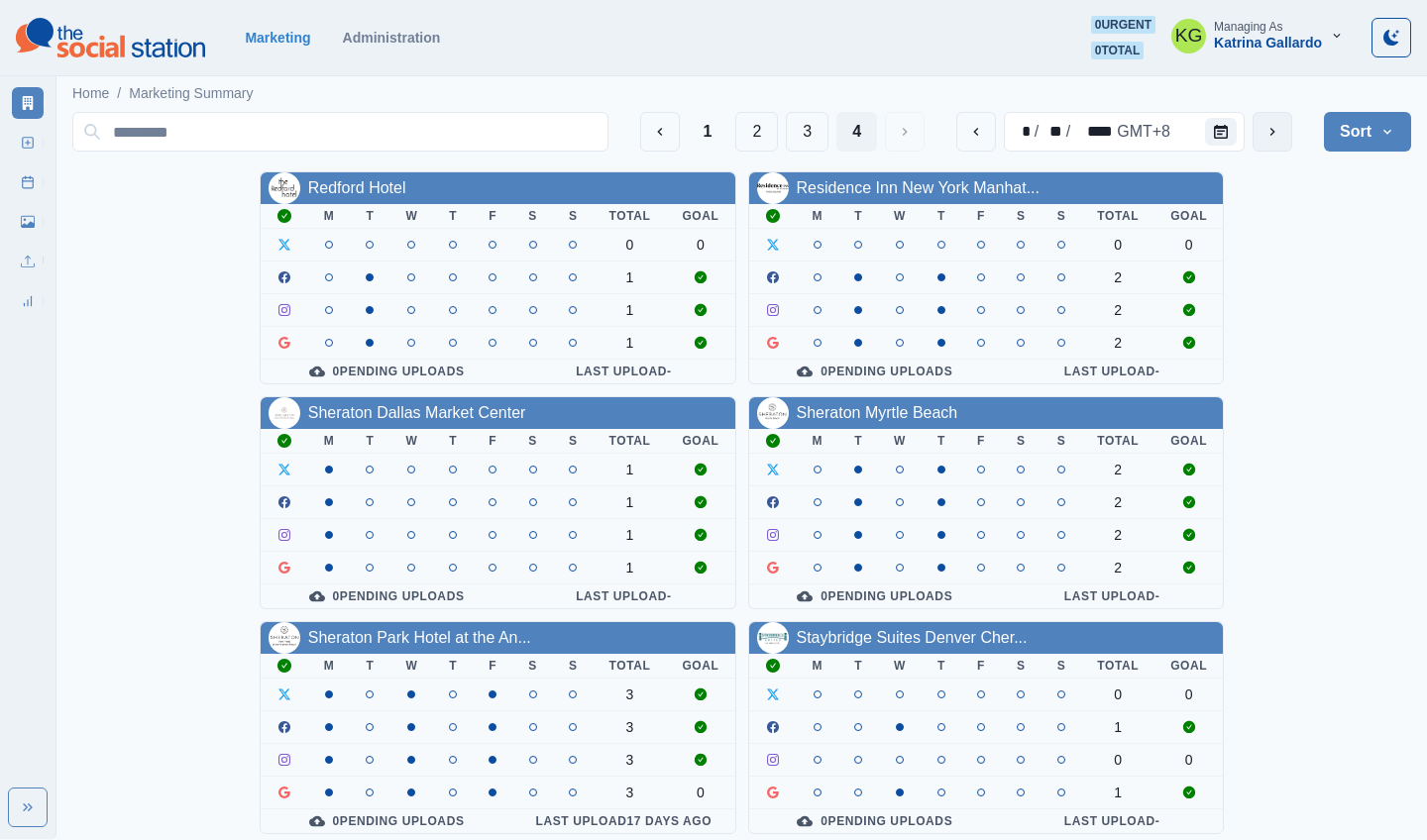 click at bounding box center (1272, 132) 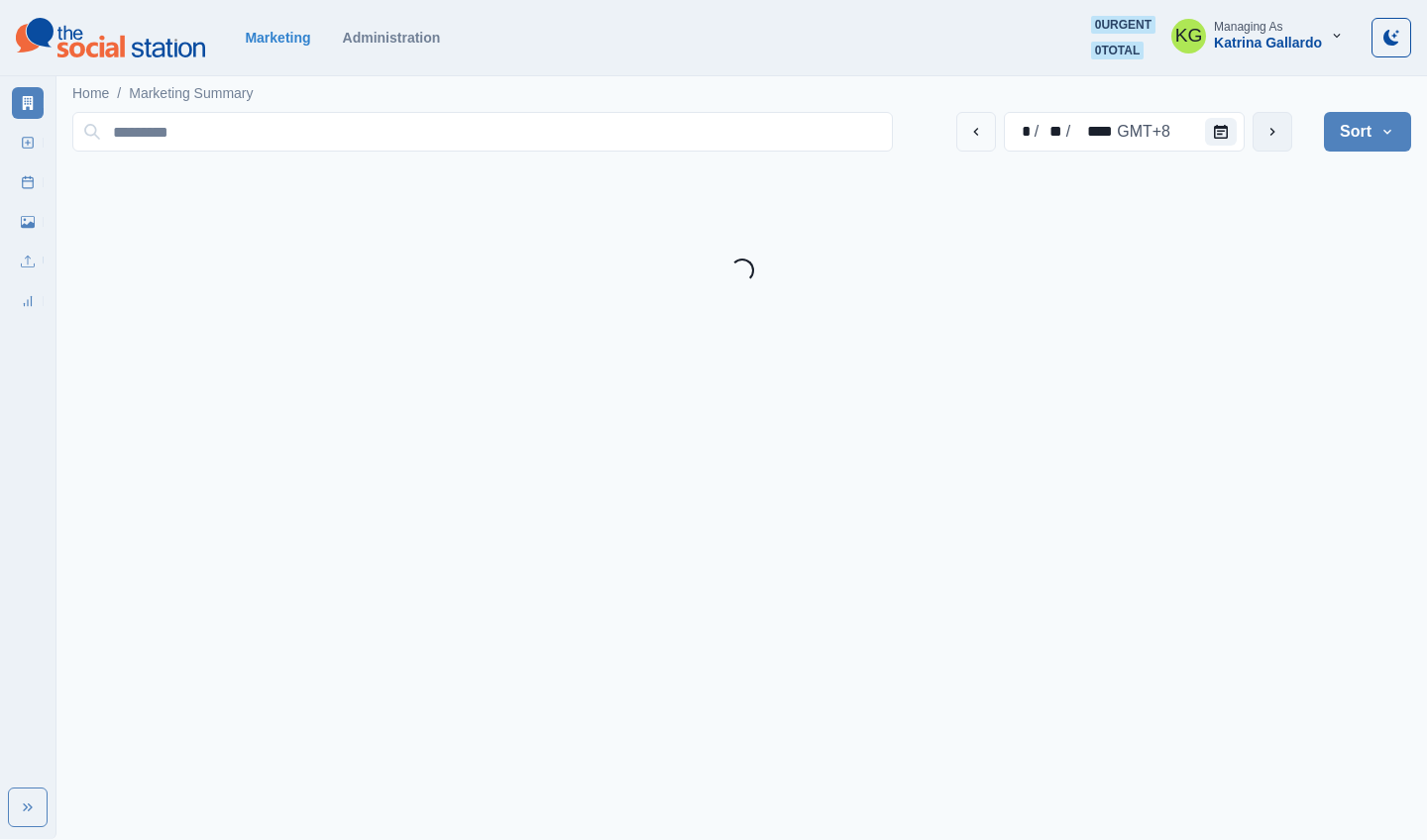 click at bounding box center [1272, 132] 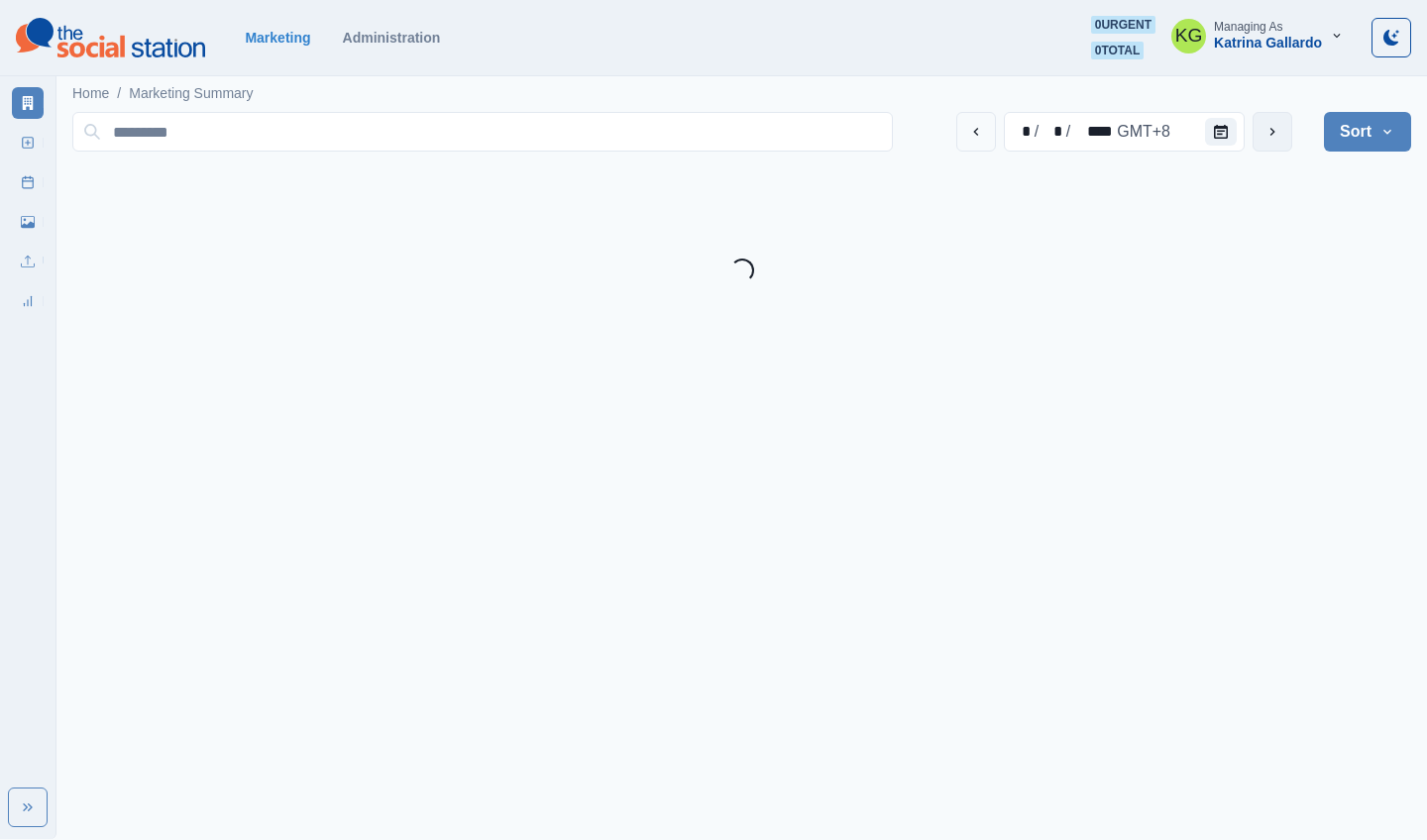 click at bounding box center [1272, 132] 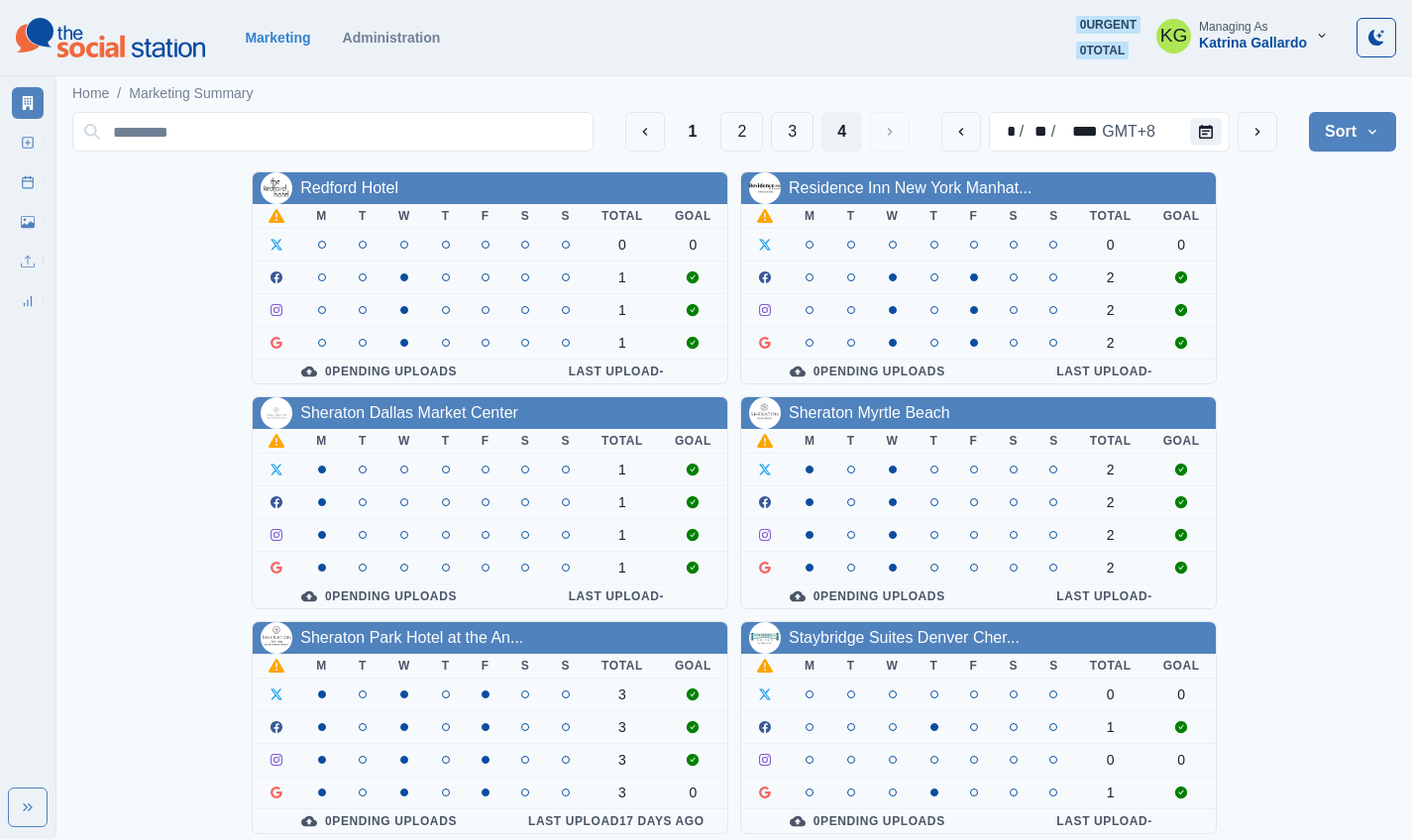 click on "1 2 3 4" at bounding box center (768, 132) 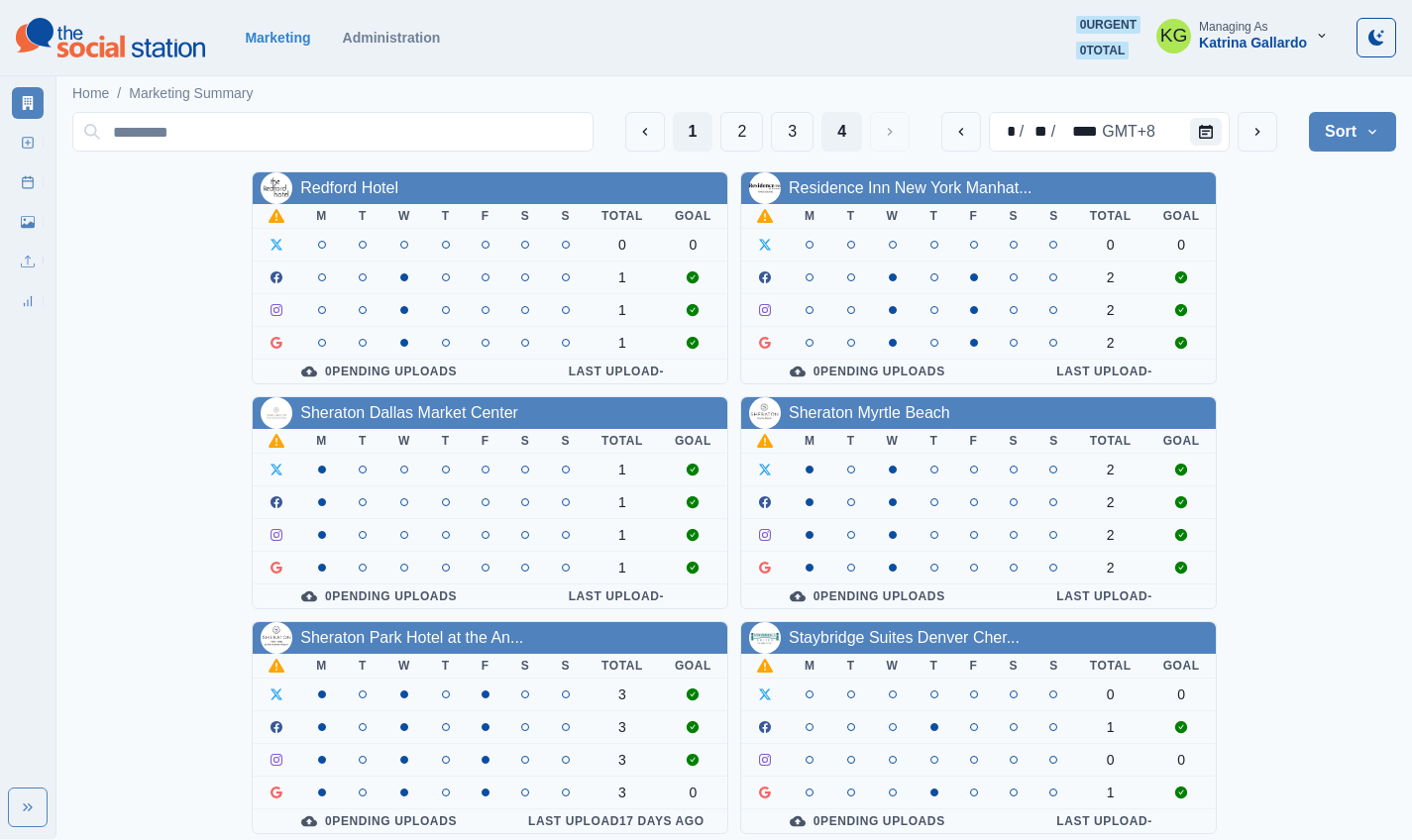 click on "1" at bounding box center (693, 132) 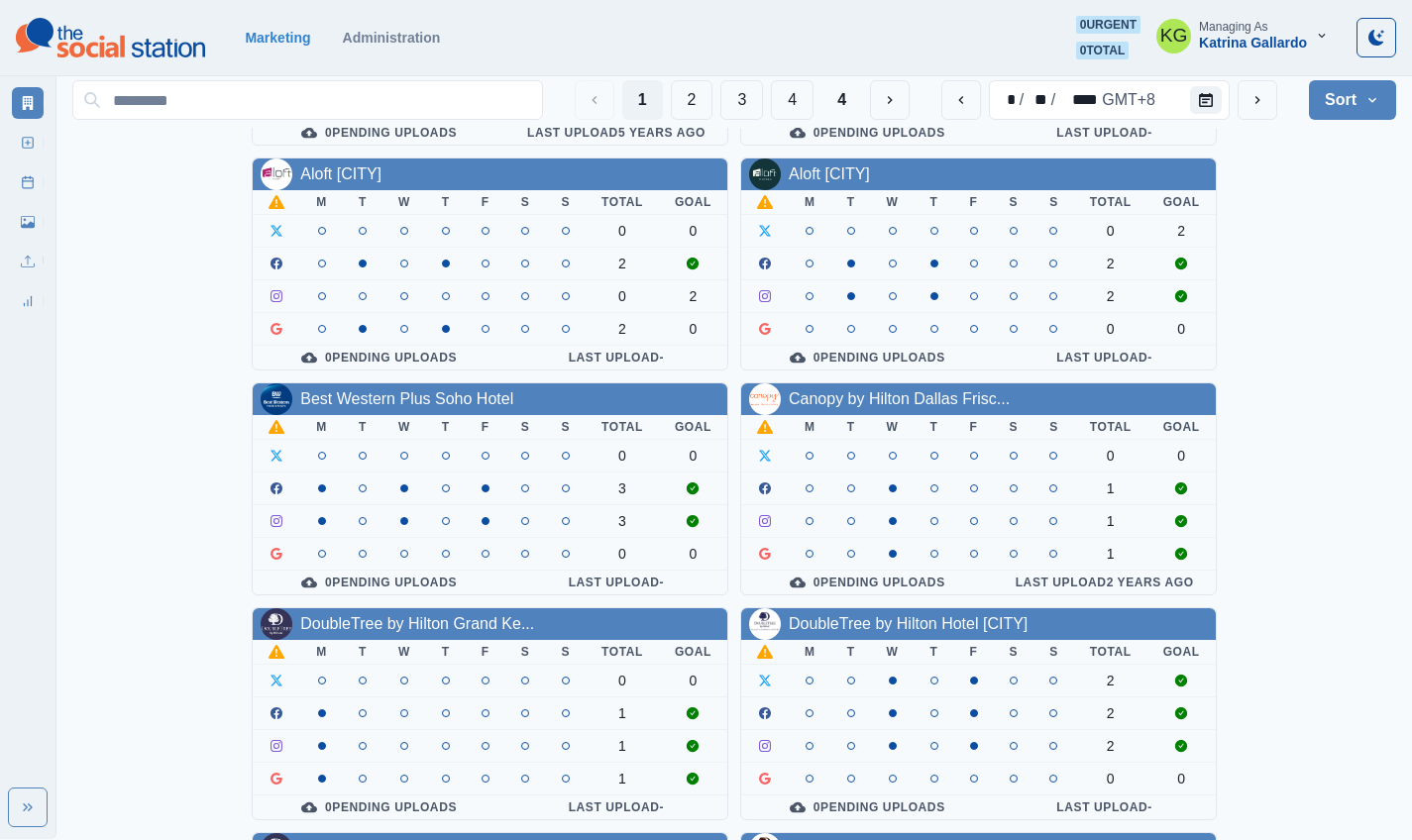 scroll, scrollTop: 684, scrollLeft: 0, axis: vertical 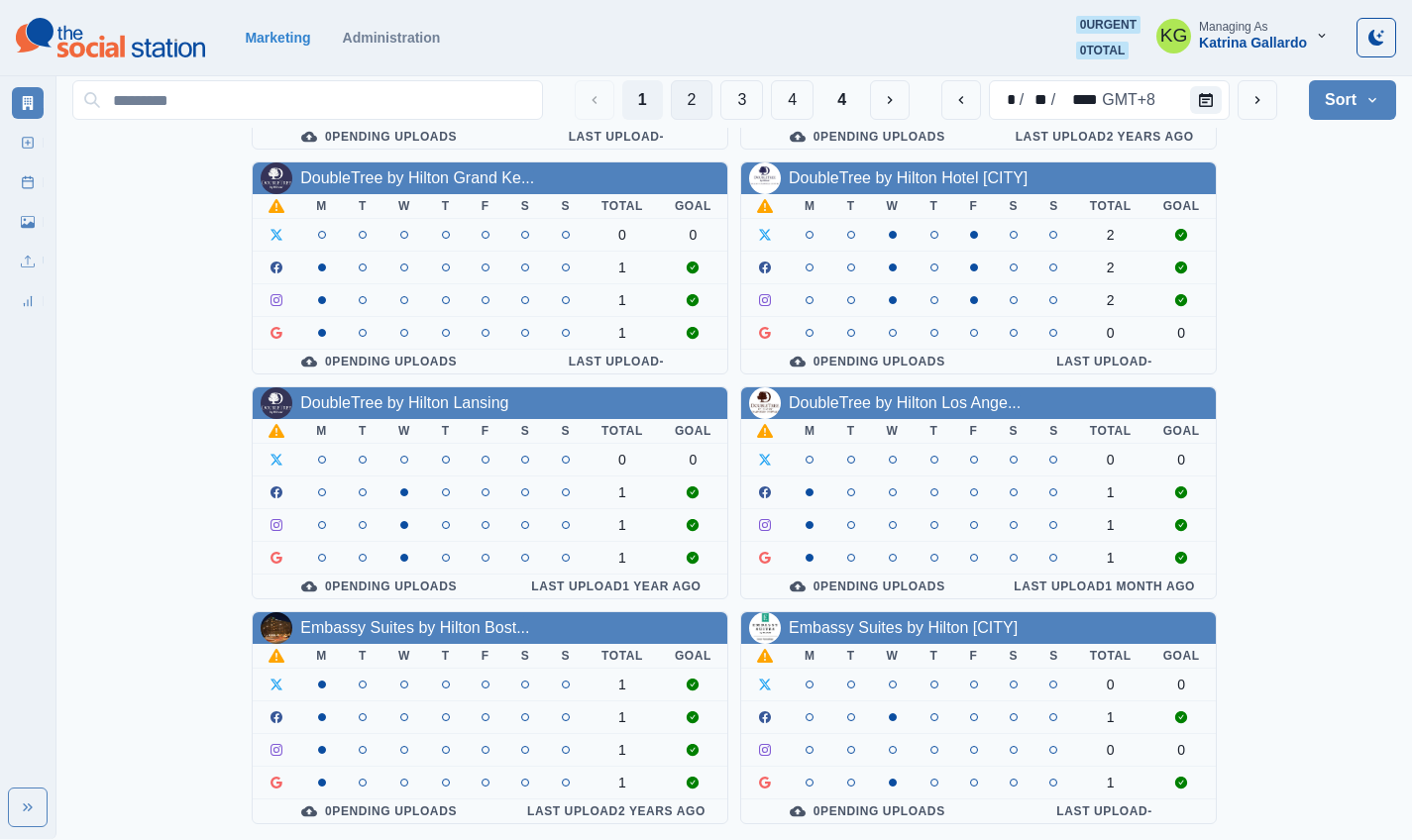 click on "2" at bounding box center [692, 100] 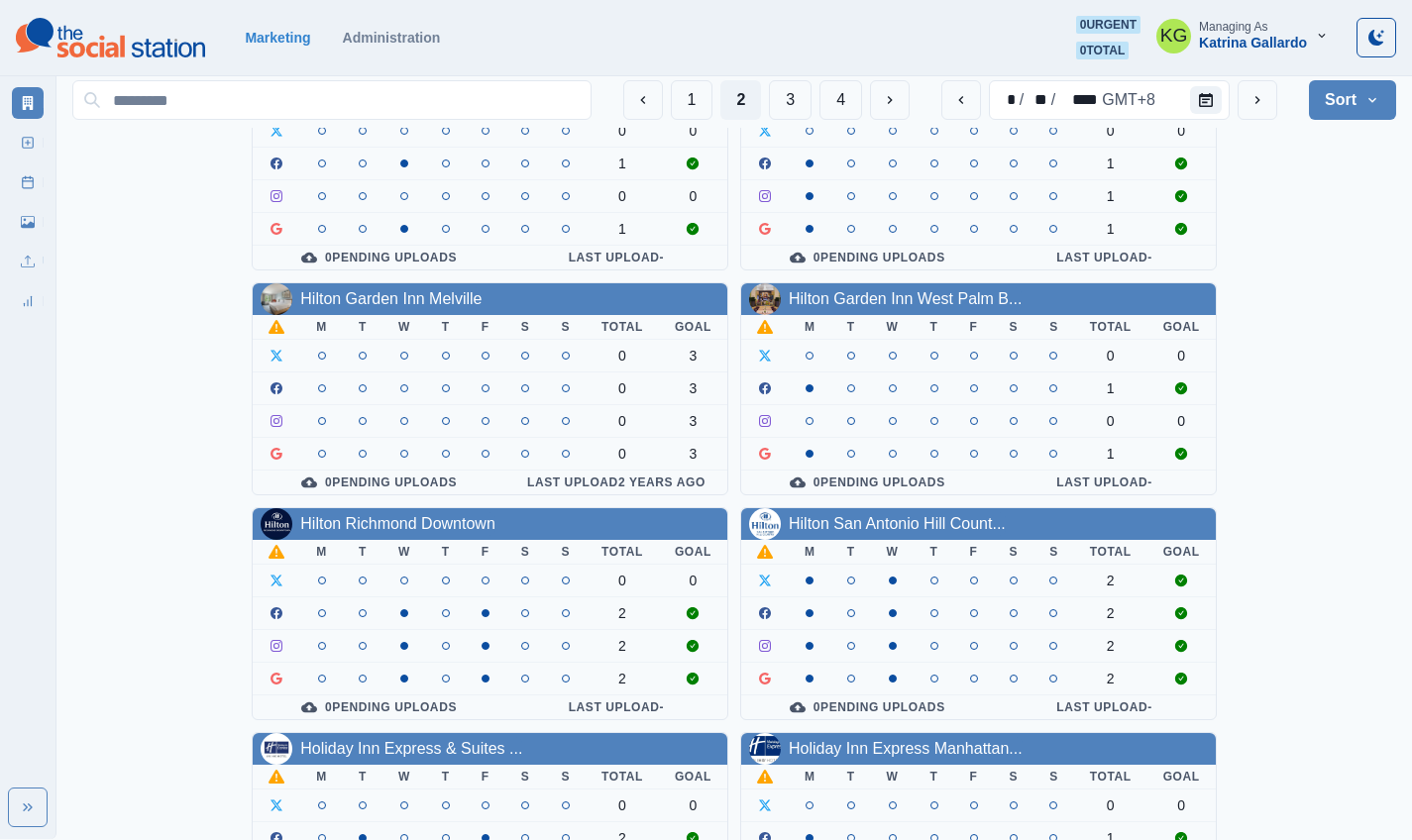 scroll, scrollTop: 684, scrollLeft: 0, axis: vertical 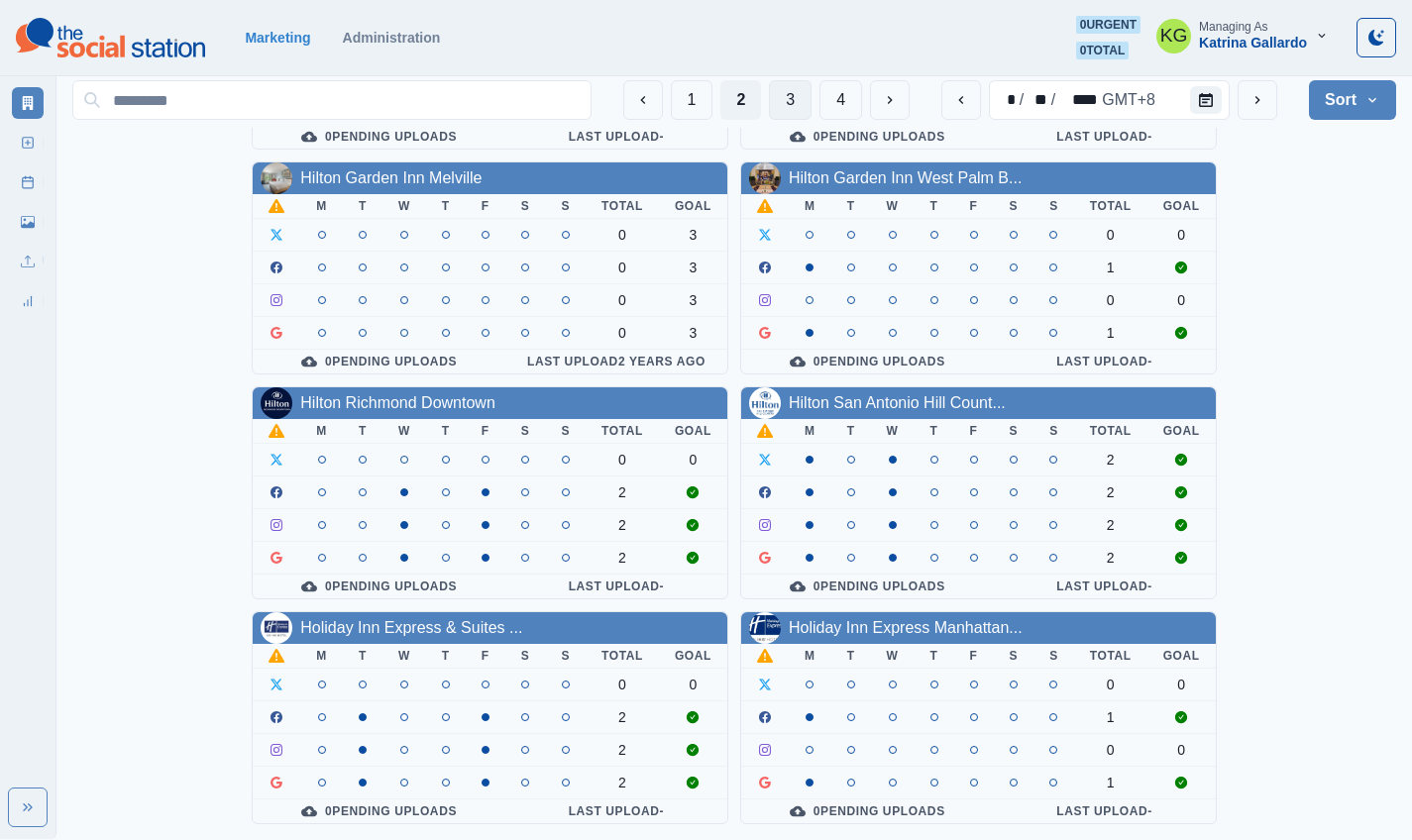 click on "3" at bounding box center (790, 100) 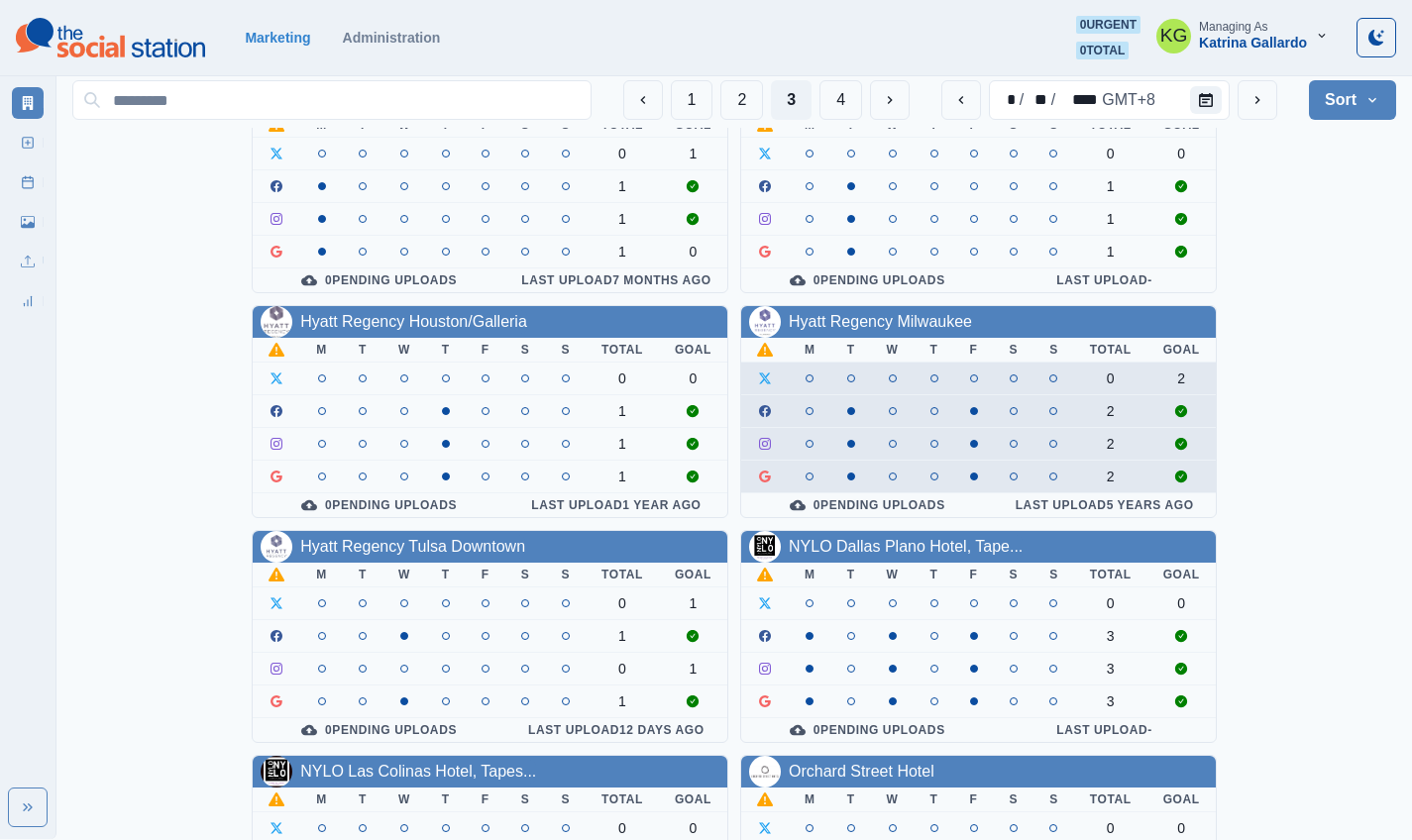 scroll, scrollTop: 684, scrollLeft: 0, axis: vertical 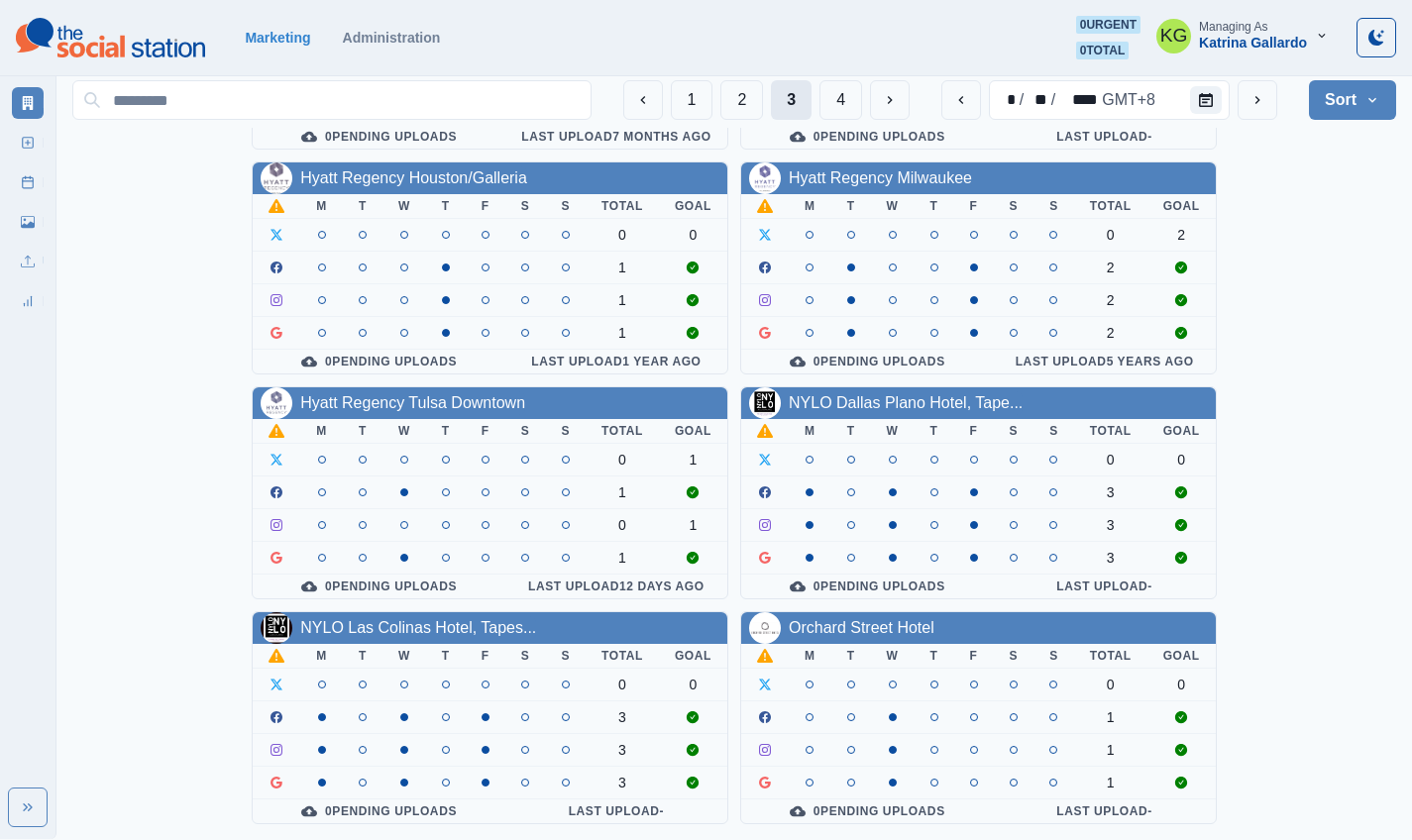 click on "3" at bounding box center (791, 100) 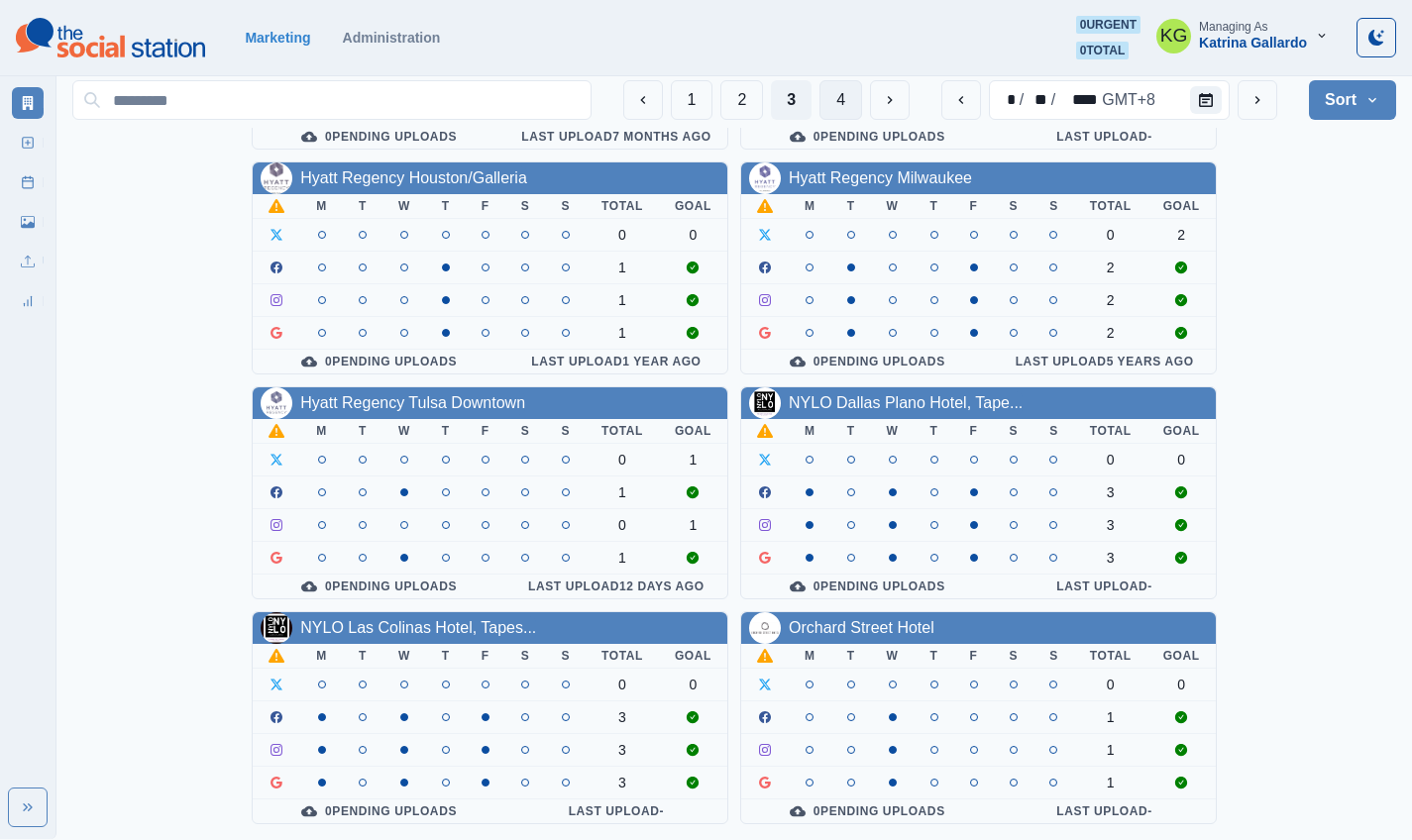 click on "4" at bounding box center [840, 100] 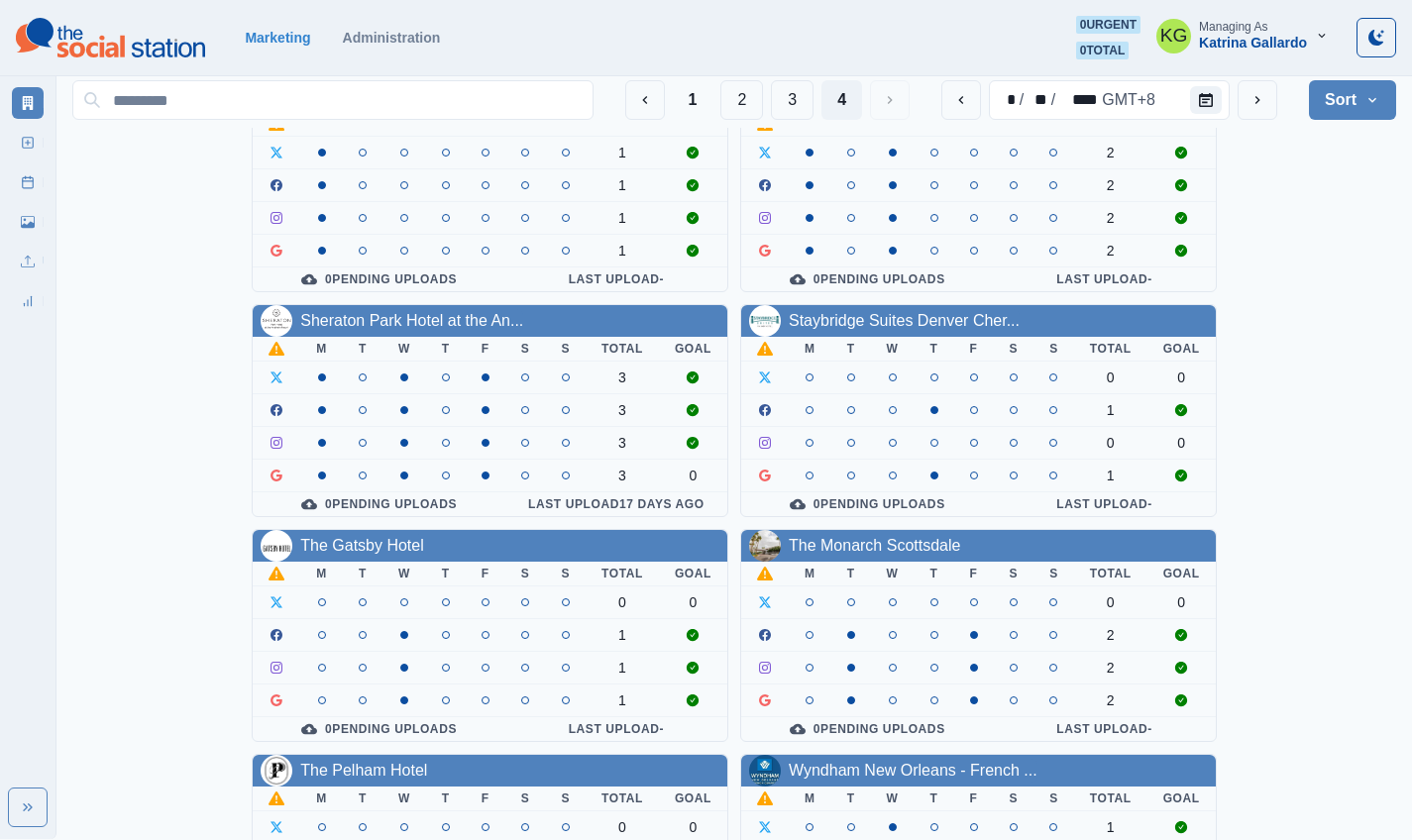 scroll, scrollTop: 460, scrollLeft: 0, axis: vertical 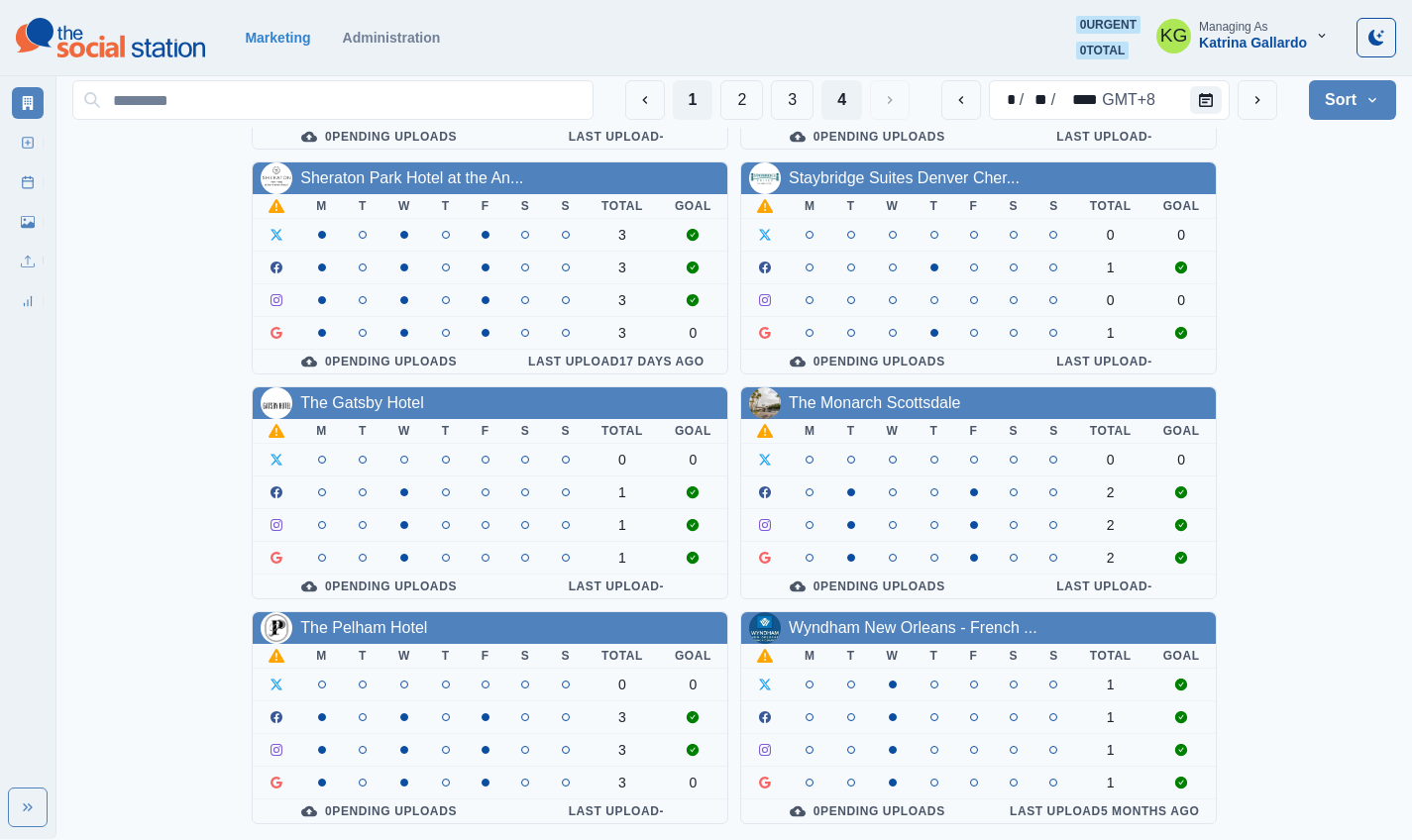 click on "1" at bounding box center [693, 100] 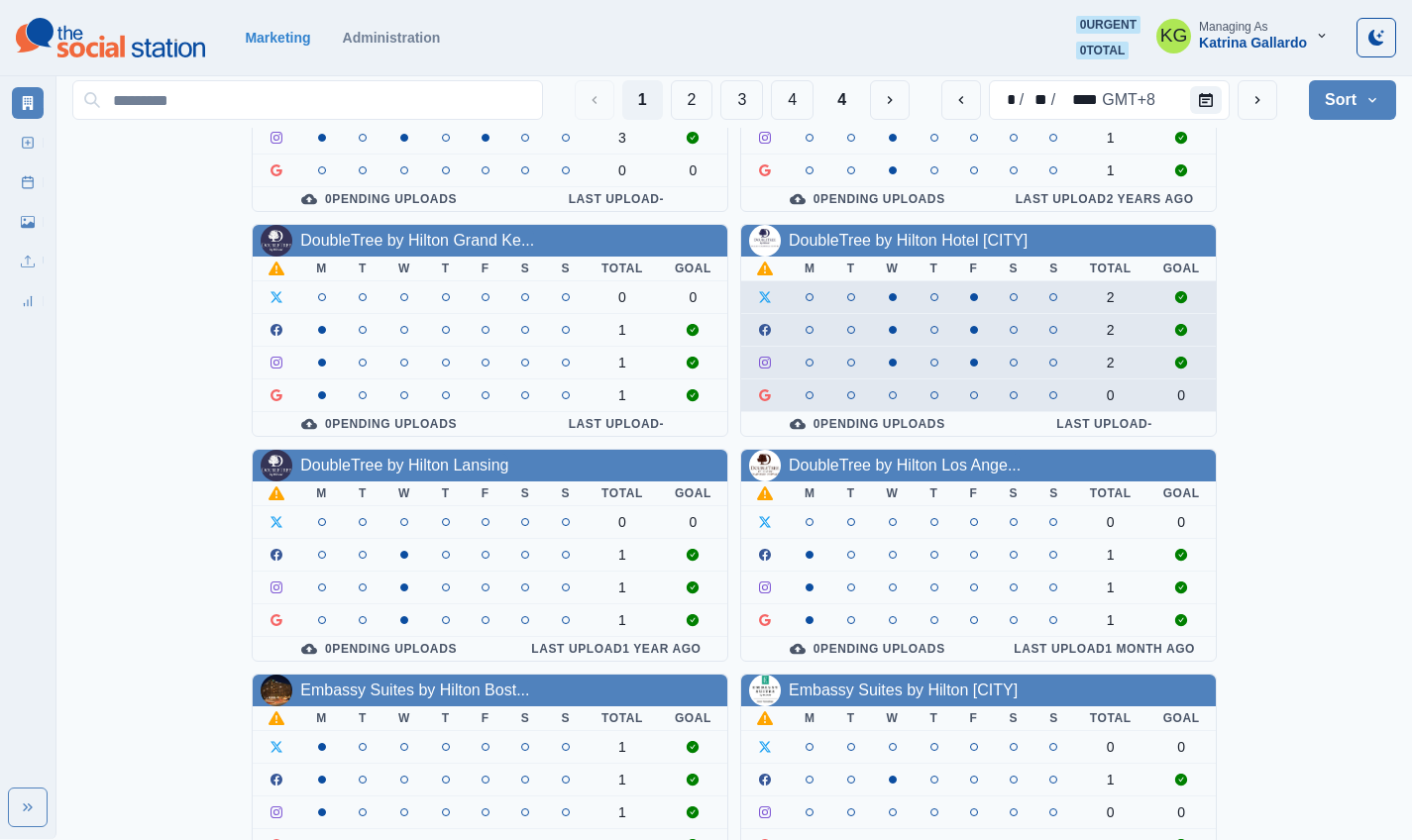scroll, scrollTop: 684, scrollLeft: 0, axis: vertical 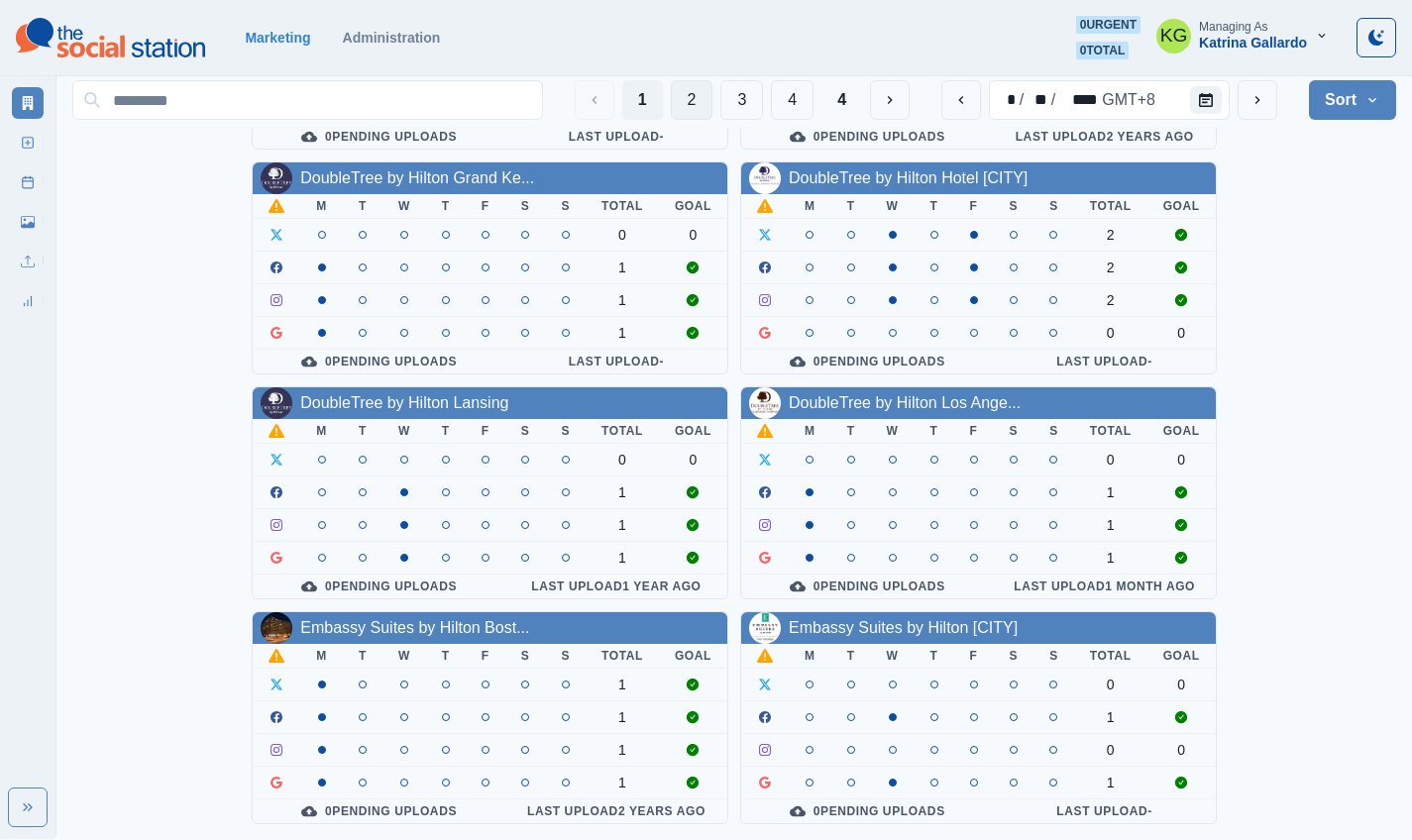 click on "2" at bounding box center [692, 100] 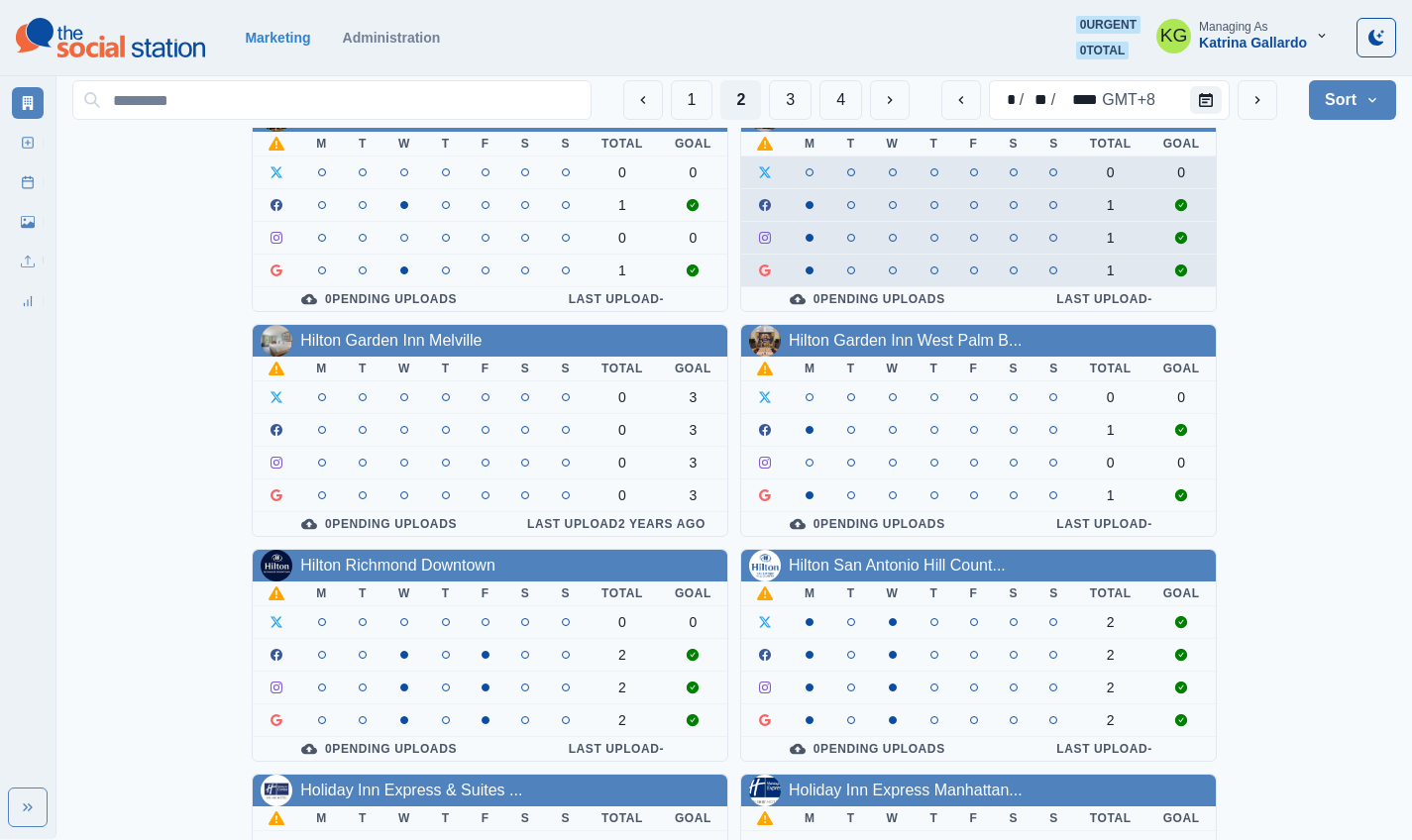 scroll, scrollTop: 684, scrollLeft: 0, axis: vertical 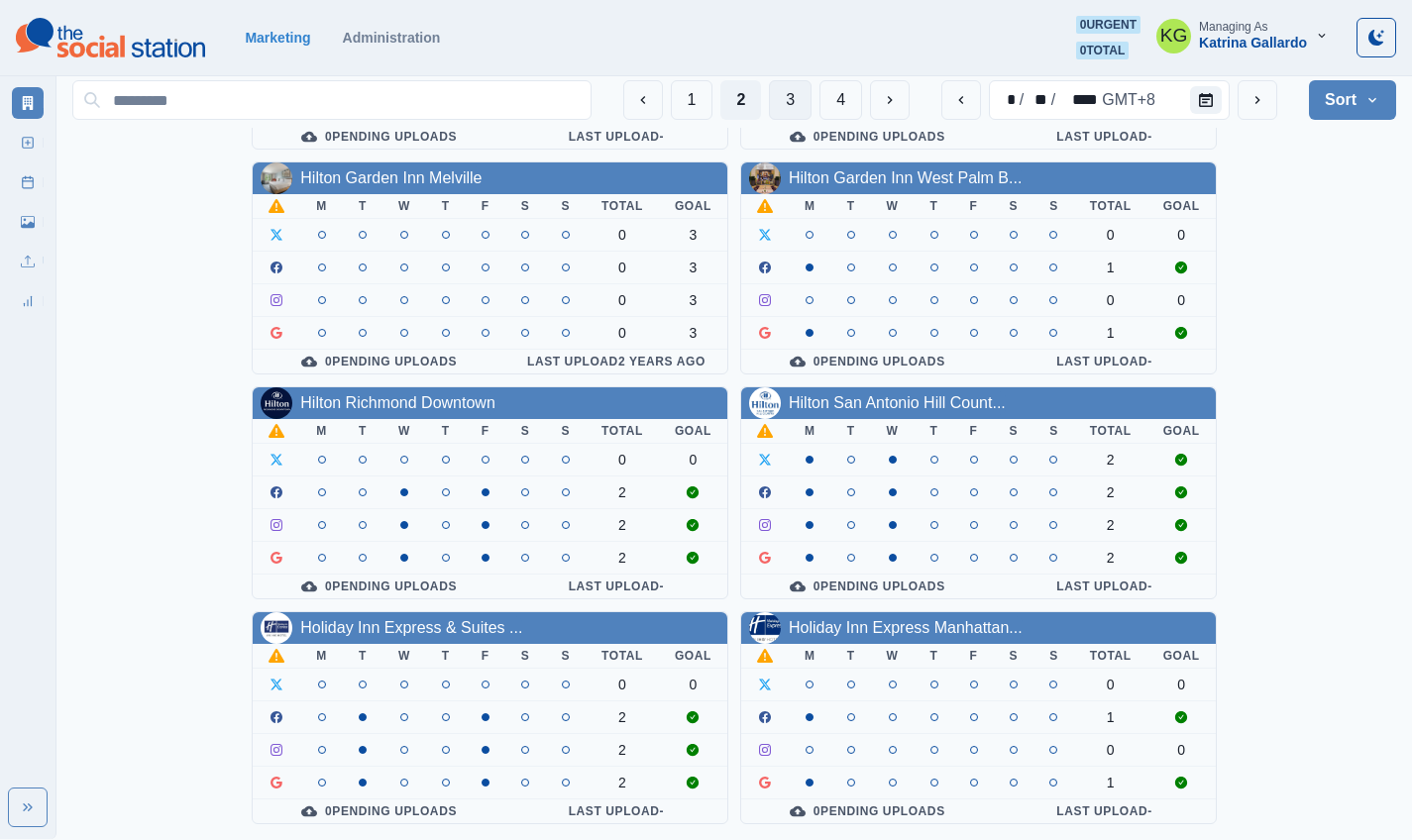 click on "3" at bounding box center [790, 100] 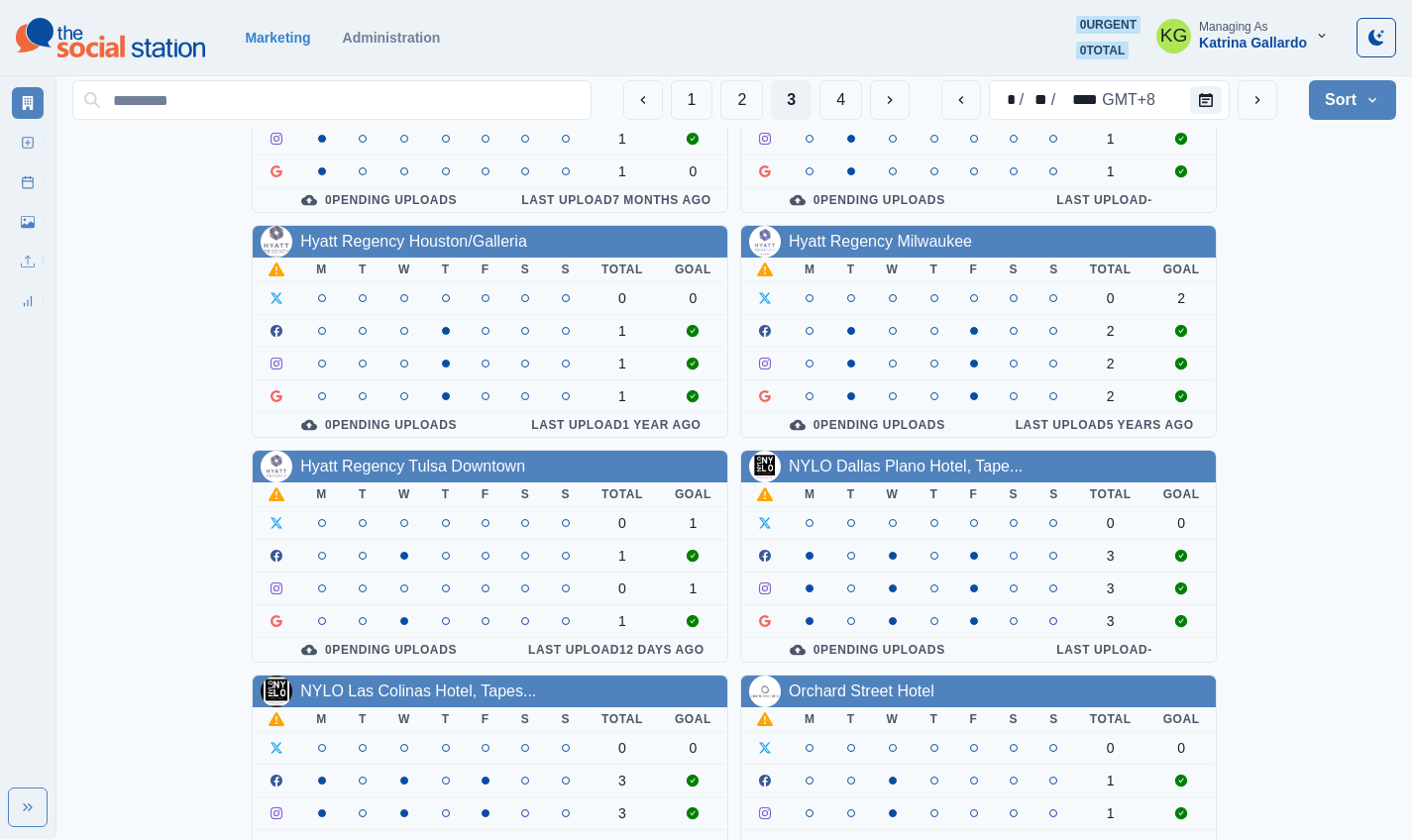 scroll, scrollTop: 684, scrollLeft: 0, axis: vertical 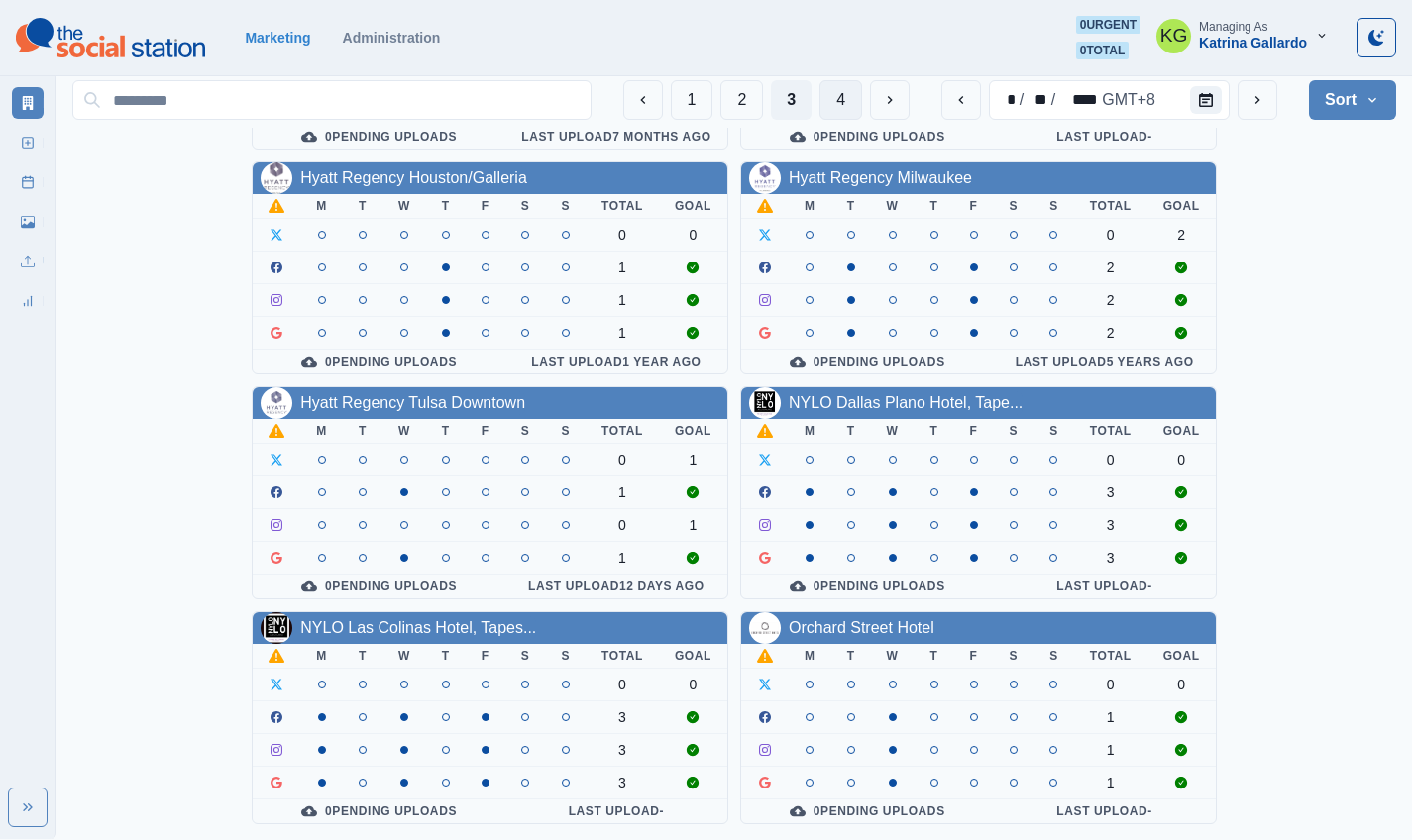 click on "4" at bounding box center [840, 100] 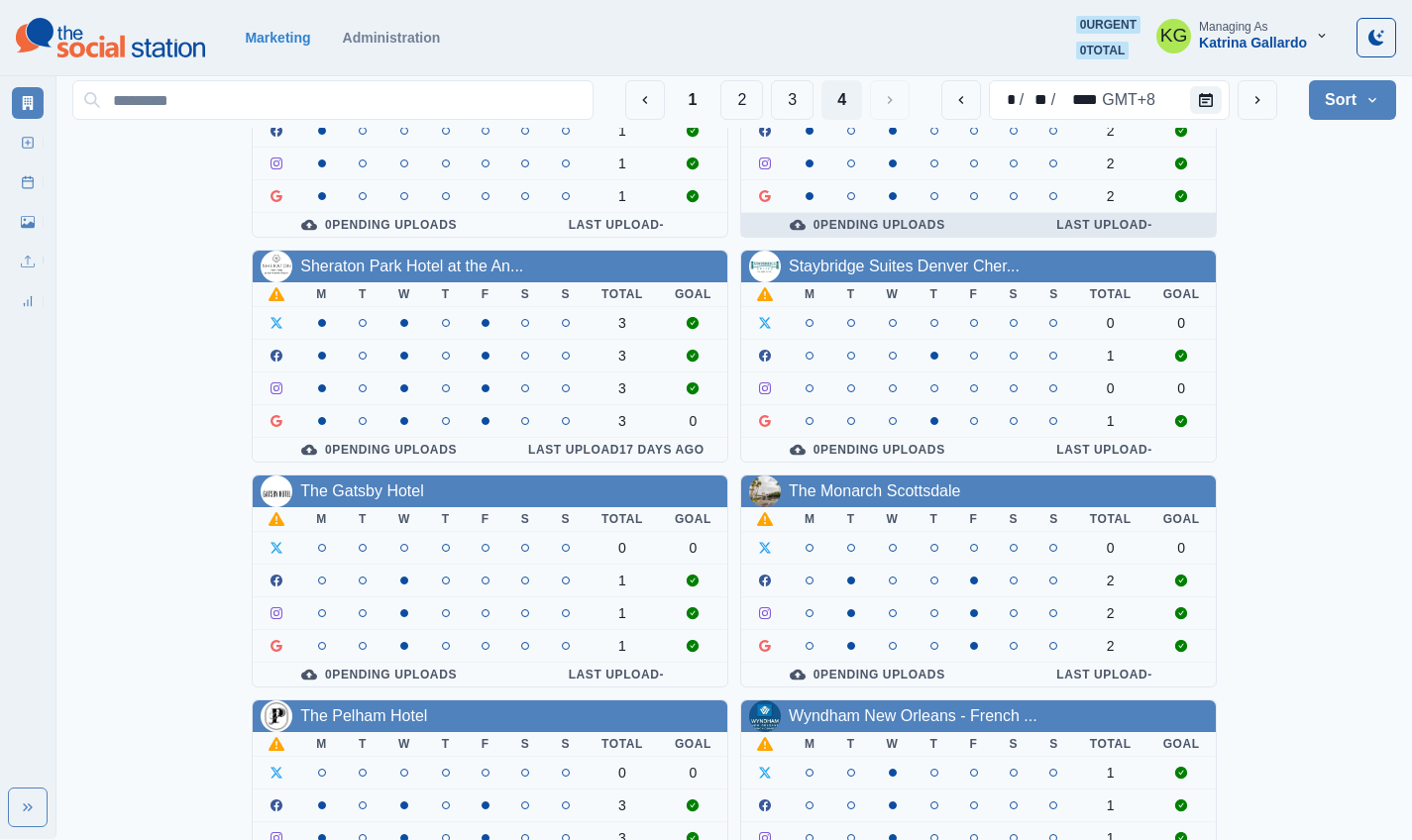 scroll, scrollTop: 460, scrollLeft: 0, axis: vertical 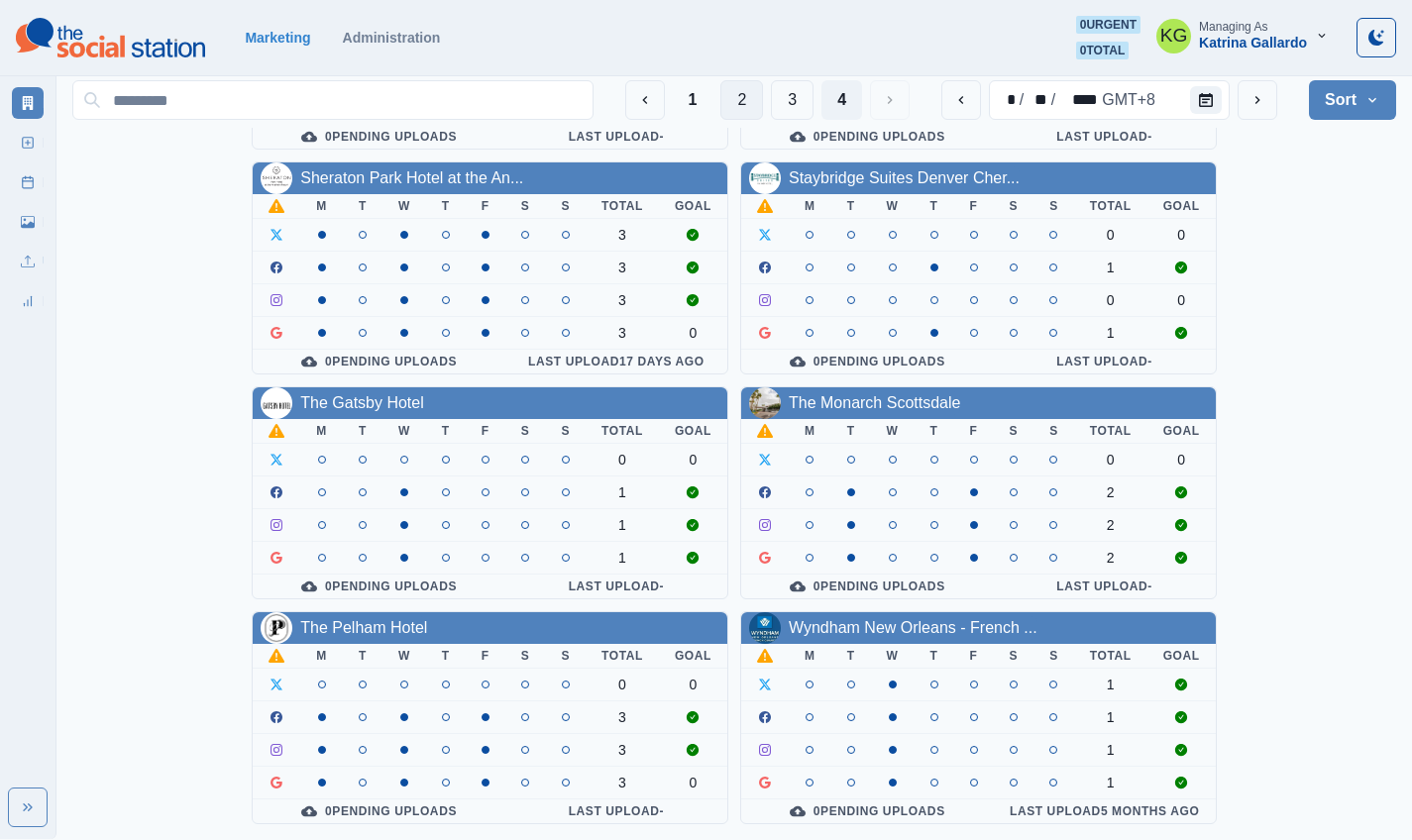 click on "2" at bounding box center (741, 100) 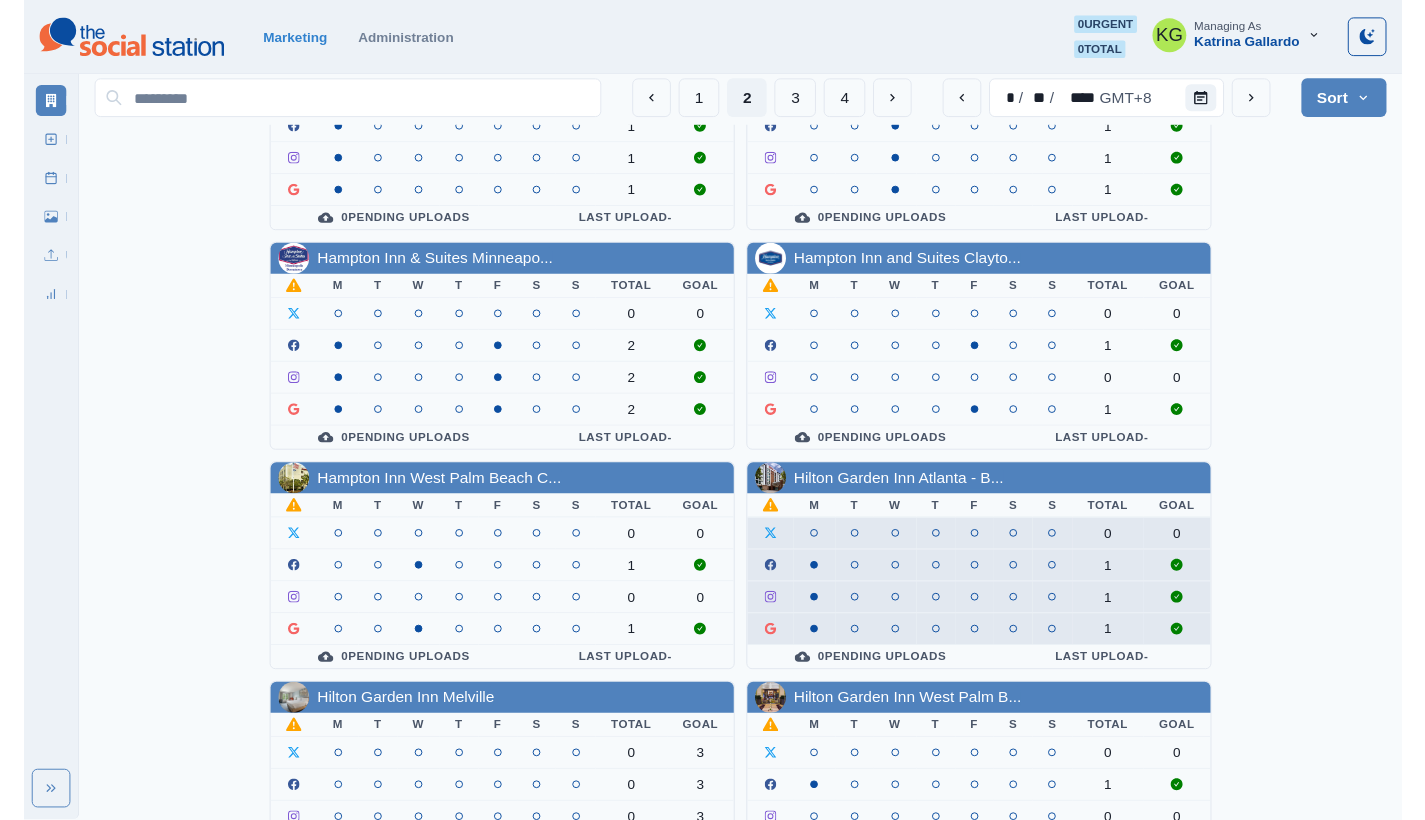 scroll, scrollTop: 320, scrollLeft: 0, axis: vertical 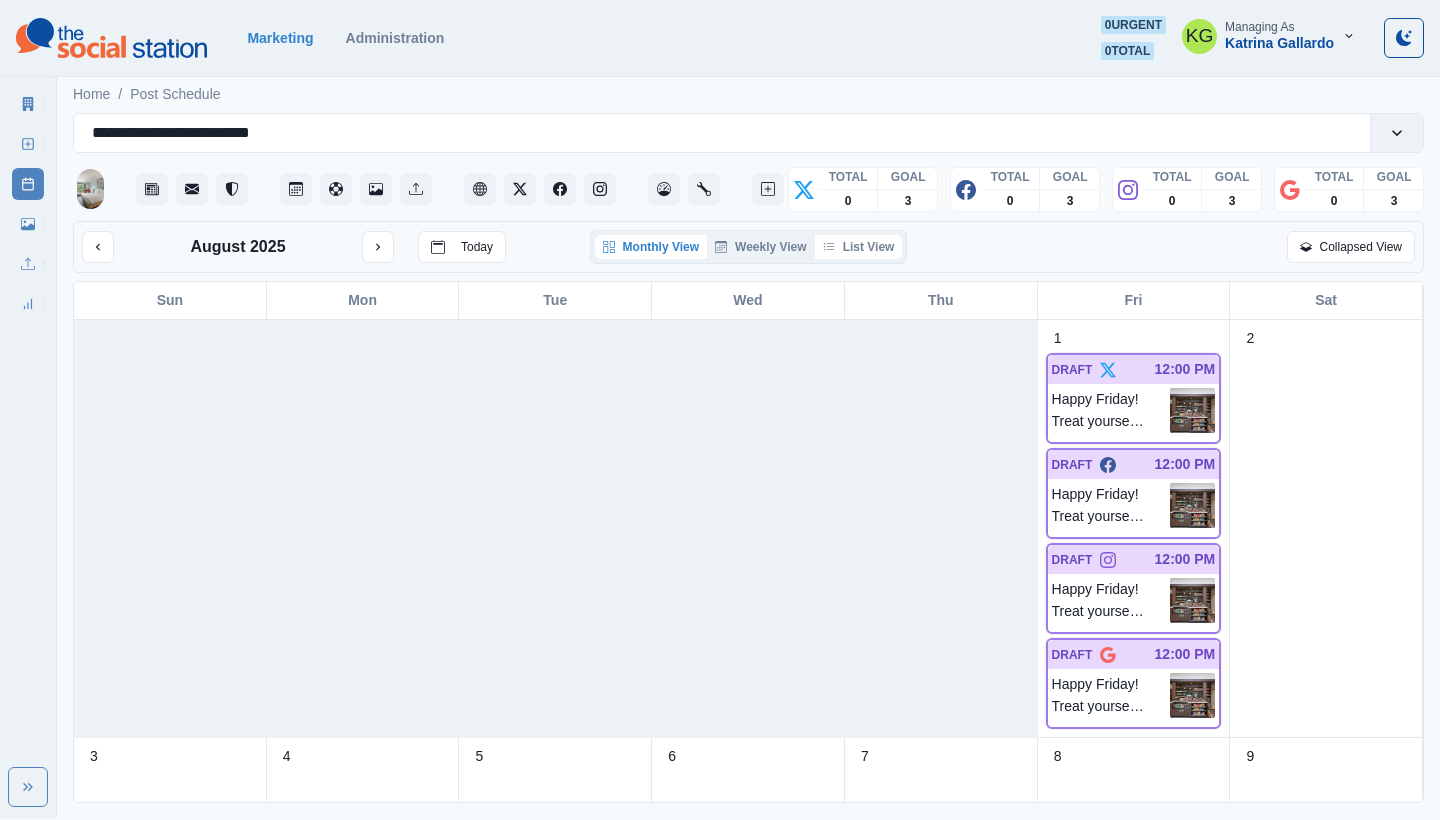 click on "List View" at bounding box center (859, 247) 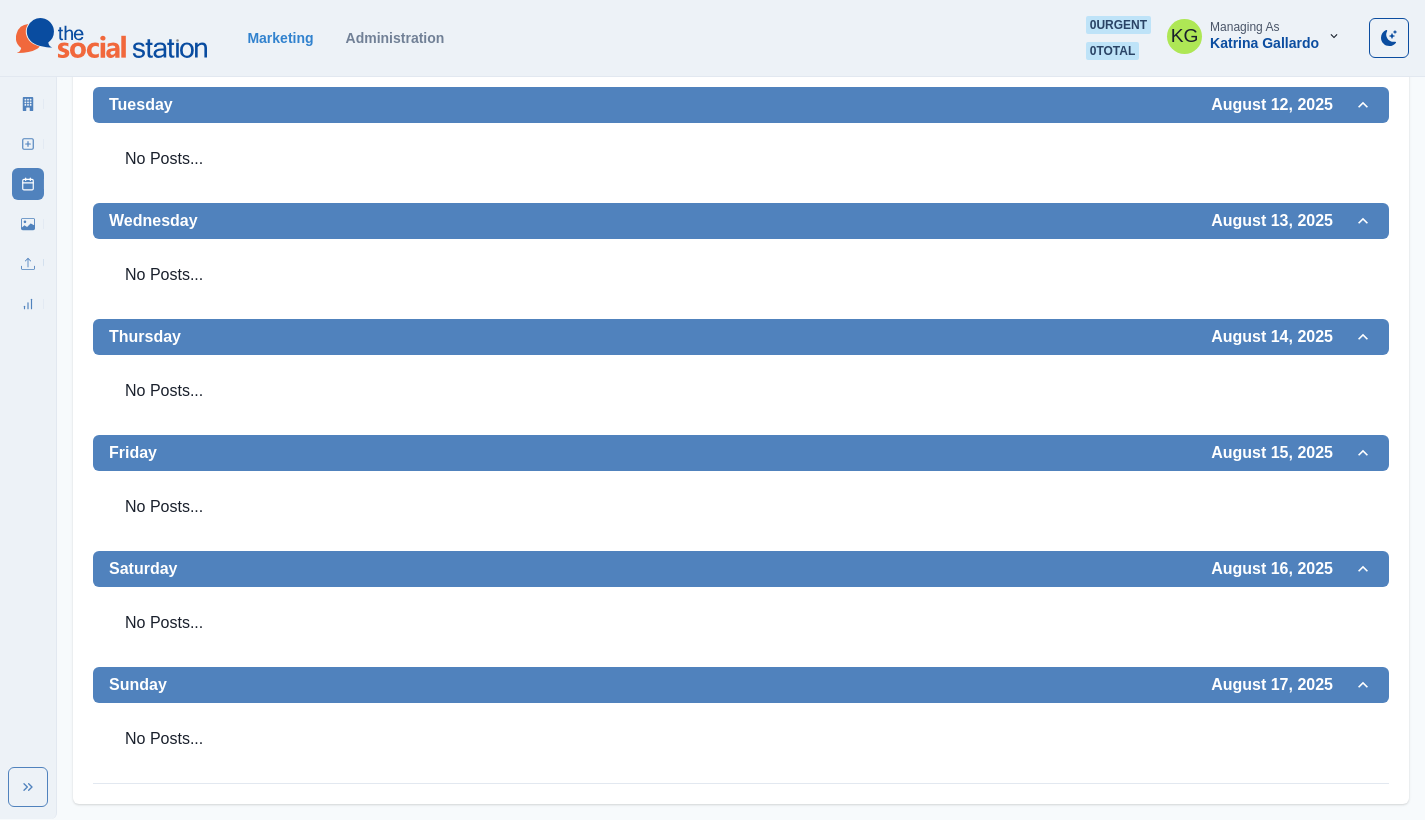 scroll, scrollTop: 0, scrollLeft: 0, axis: both 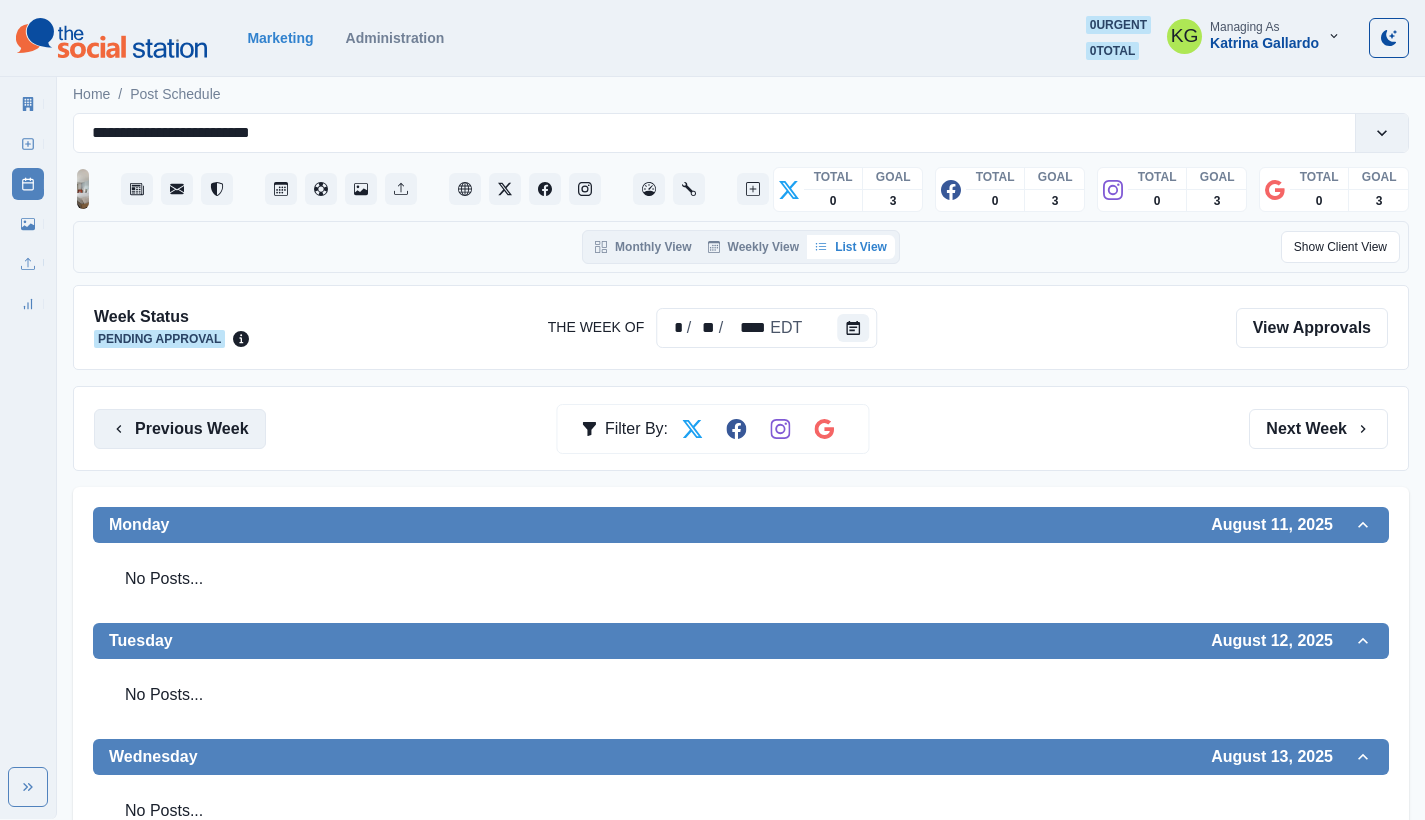 click on "Previous Week" at bounding box center (180, 429) 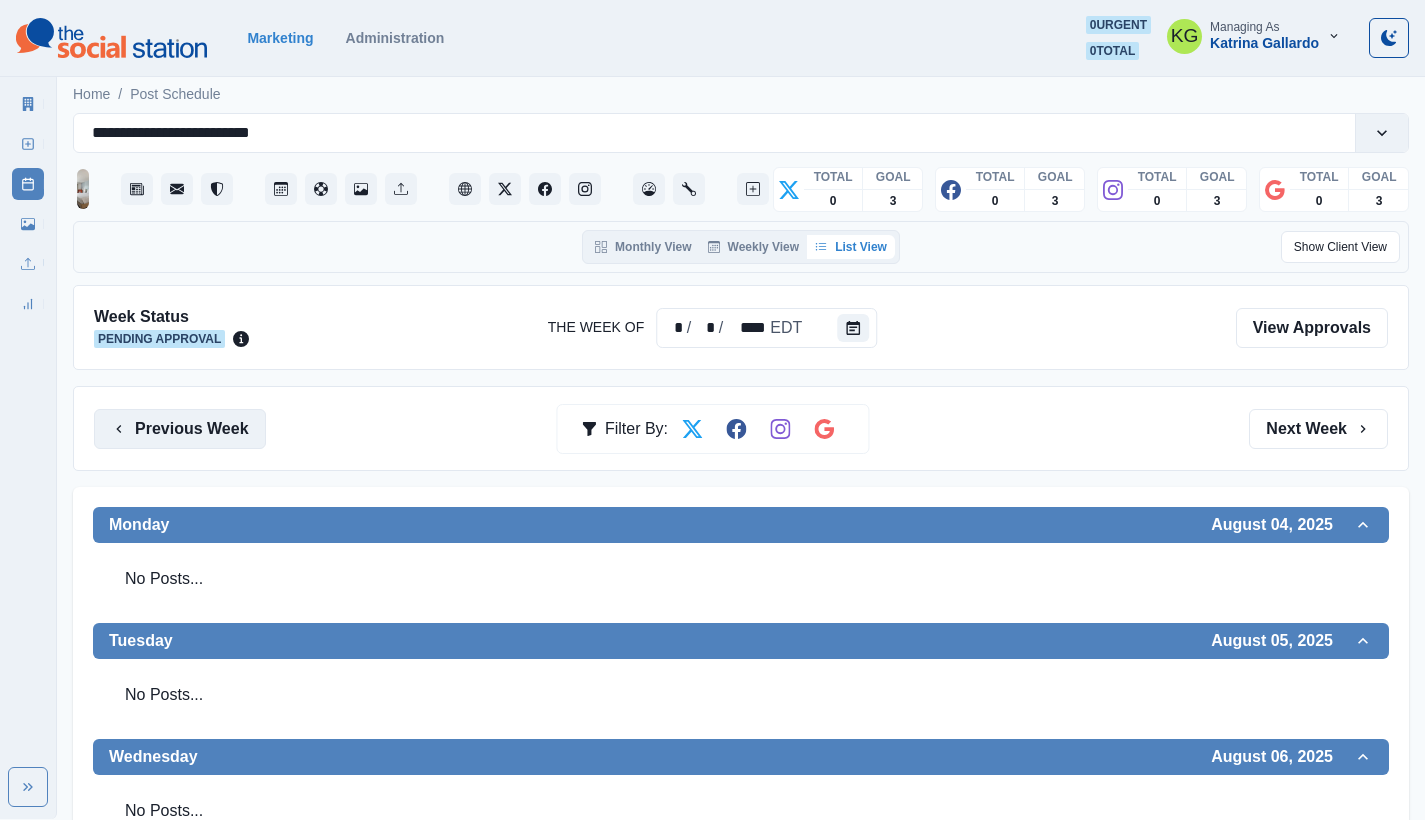 click on "Previous Week" at bounding box center [180, 429] 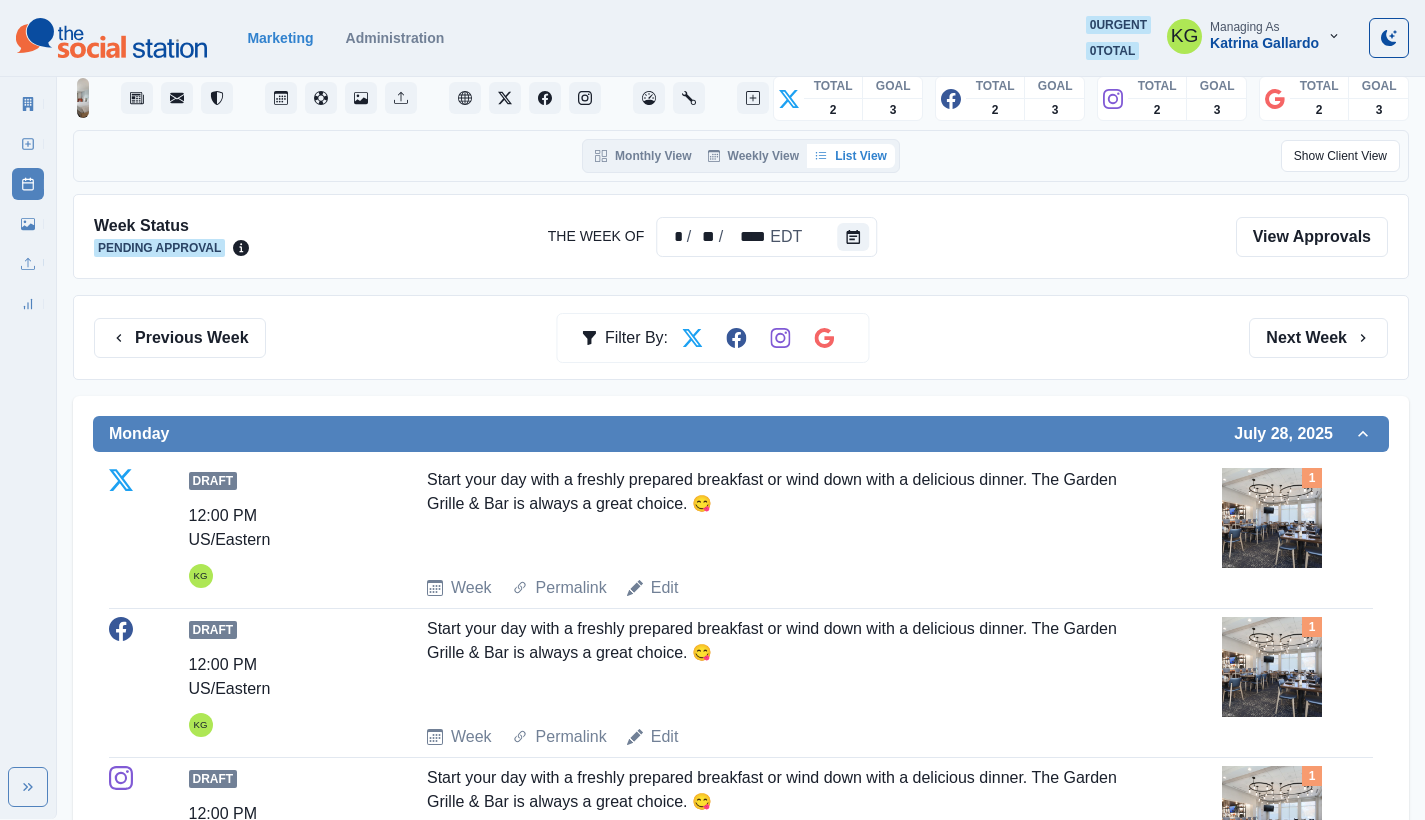 scroll, scrollTop: 163, scrollLeft: 0, axis: vertical 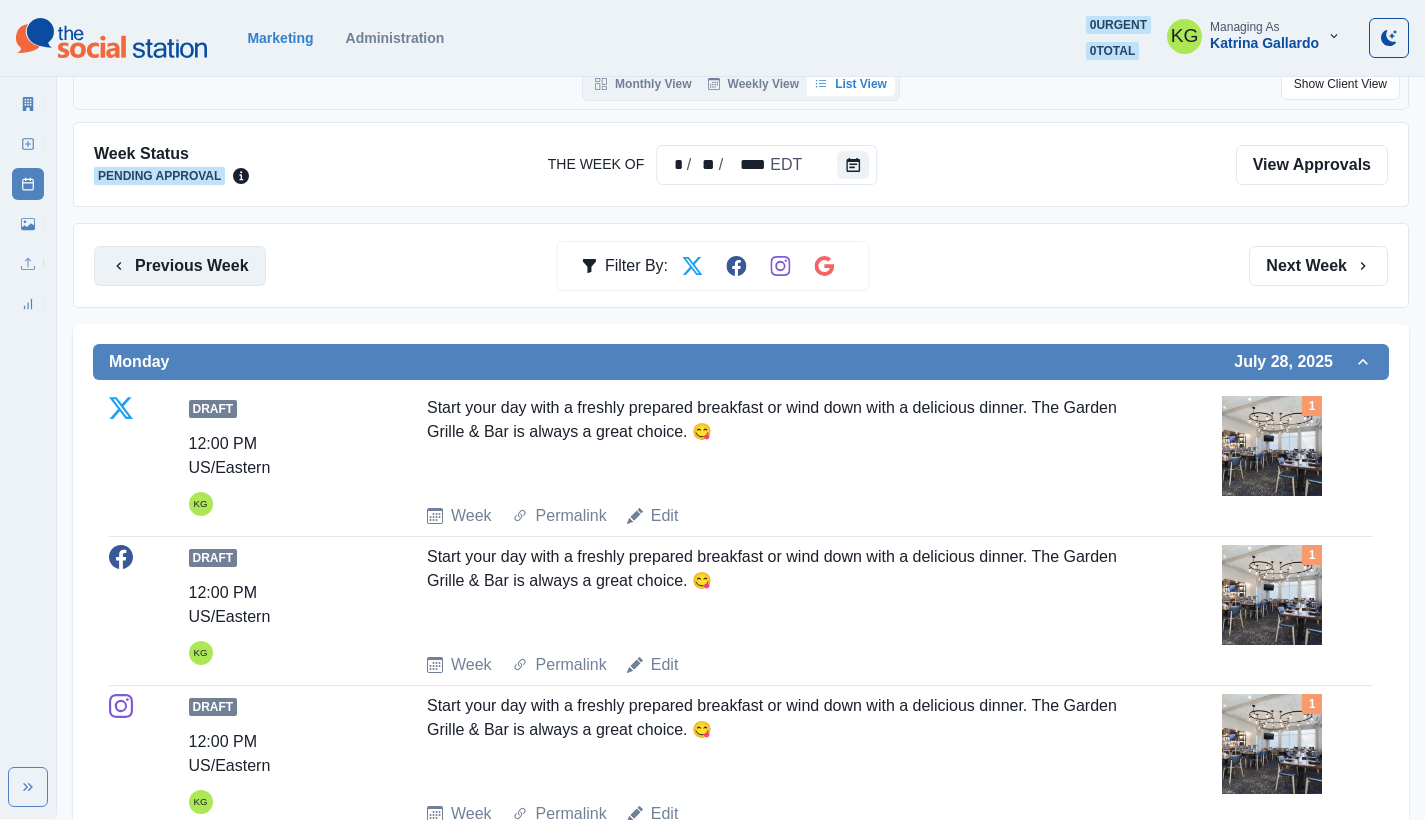 click on "Previous Week" at bounding box center (180, 266) 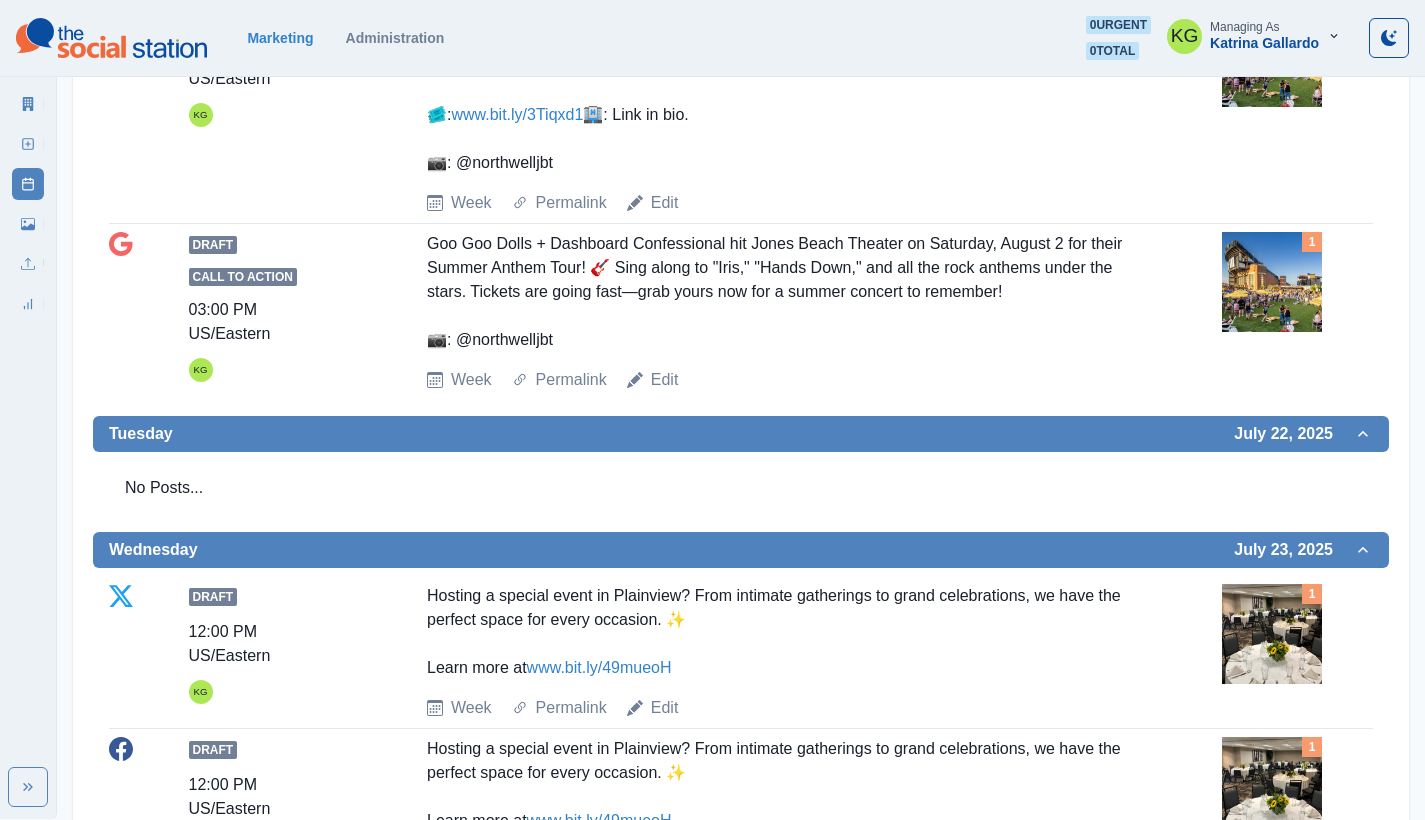 scroll, scrollTop: 0, scrollLeft: 0, axis: both 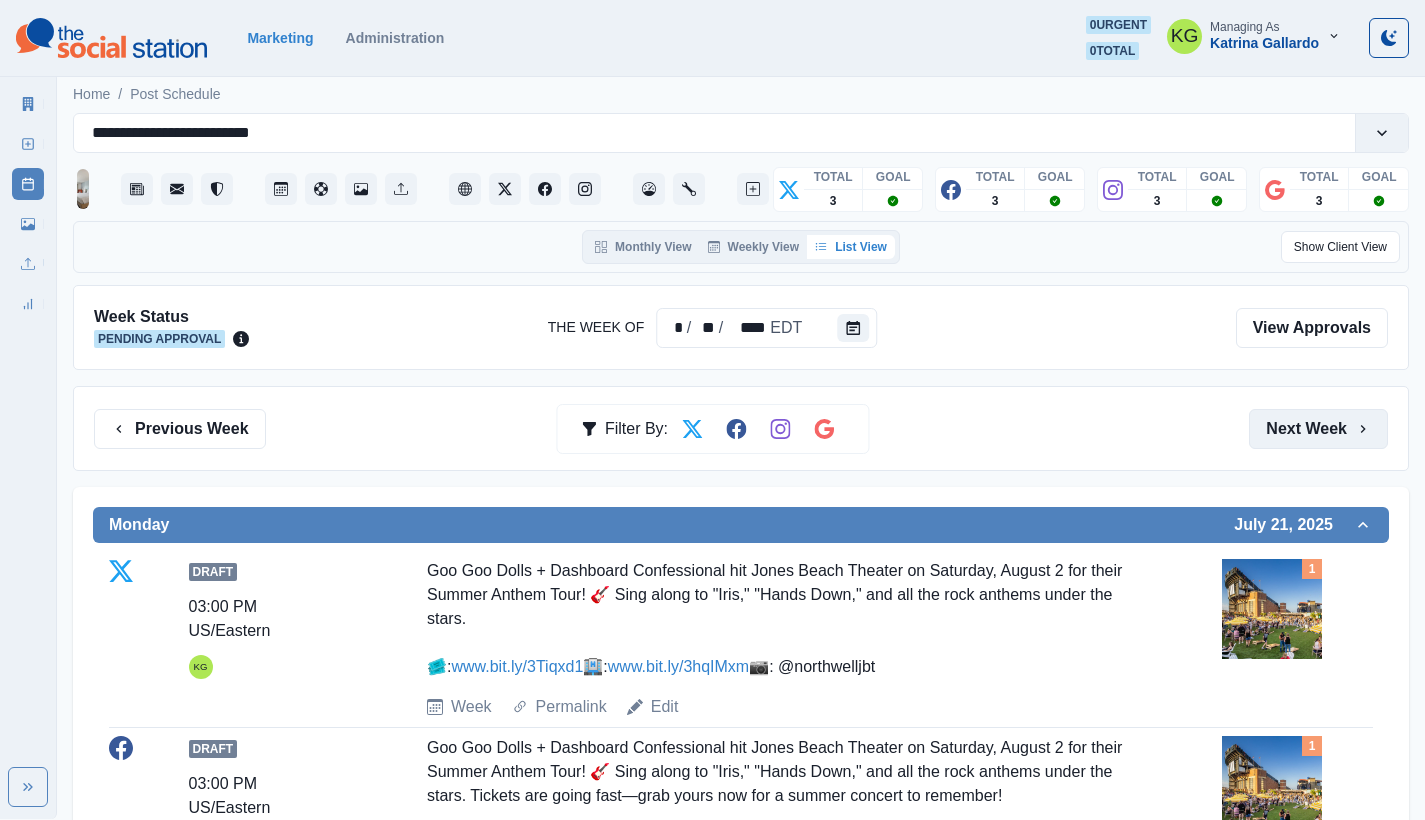 click on "Next Week" at bounding box center (1318, 429) 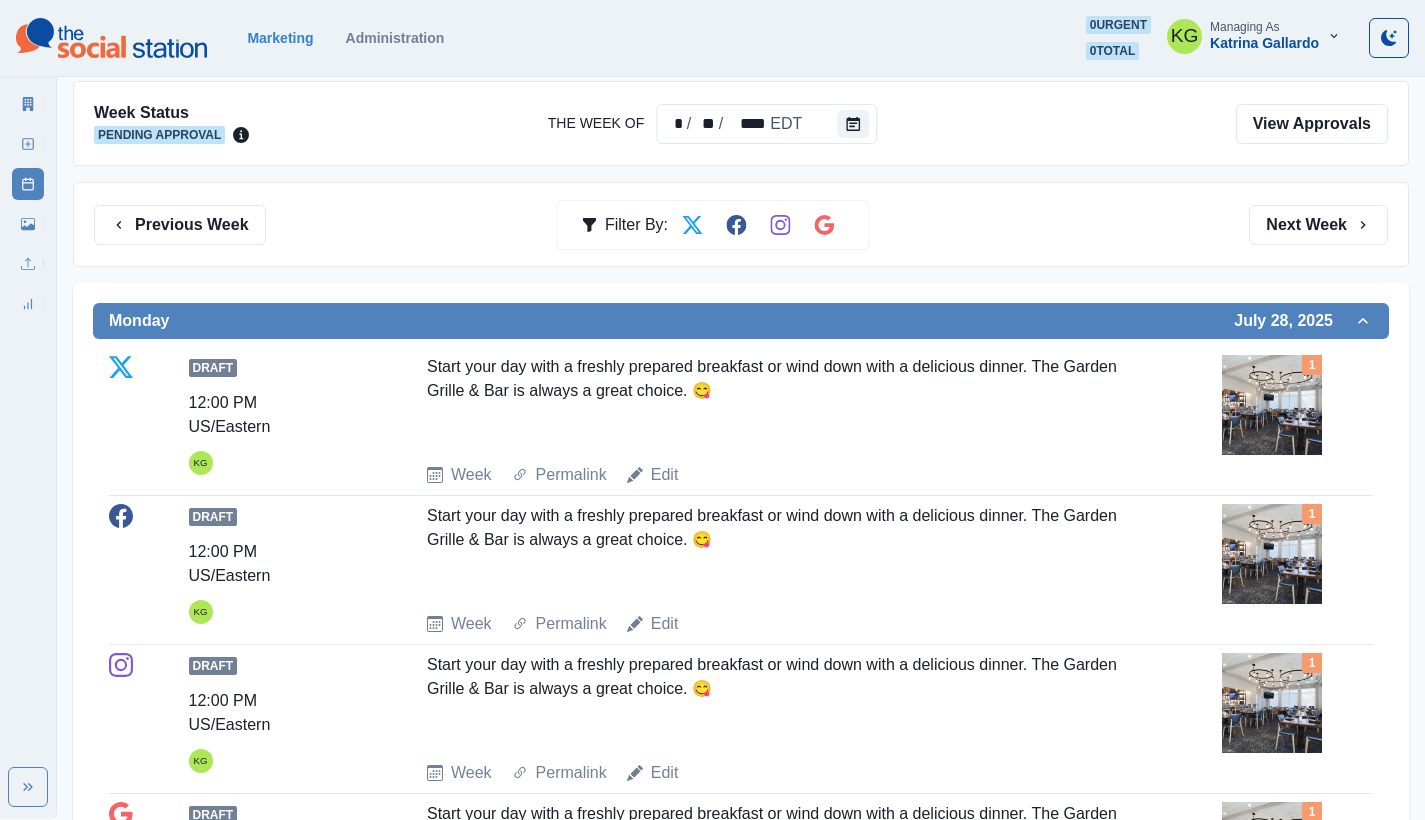 scroll, scrollTop: 0, scrollLeft: 0, axis: both 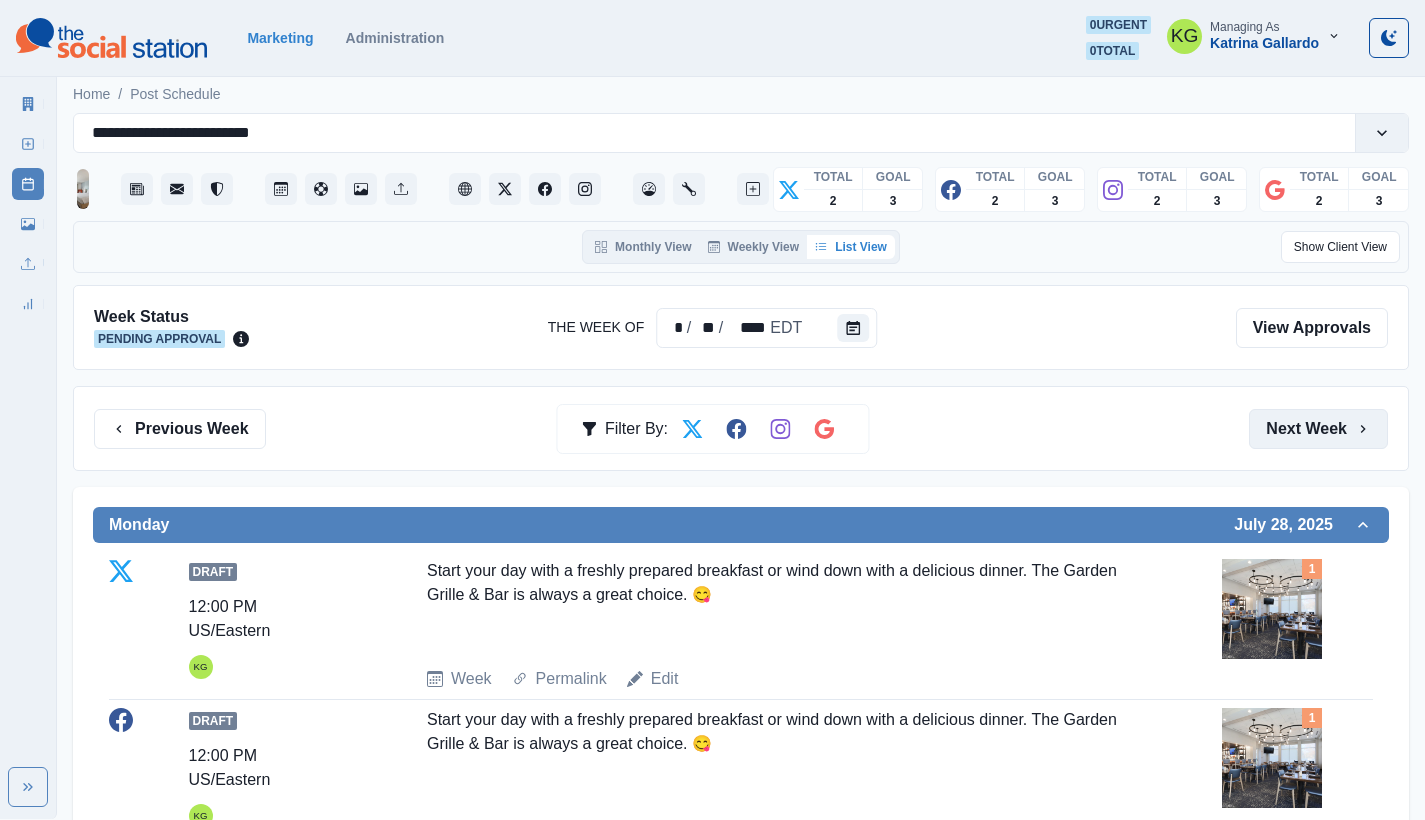click on "Next Week" at bounding box center [1318, 429] 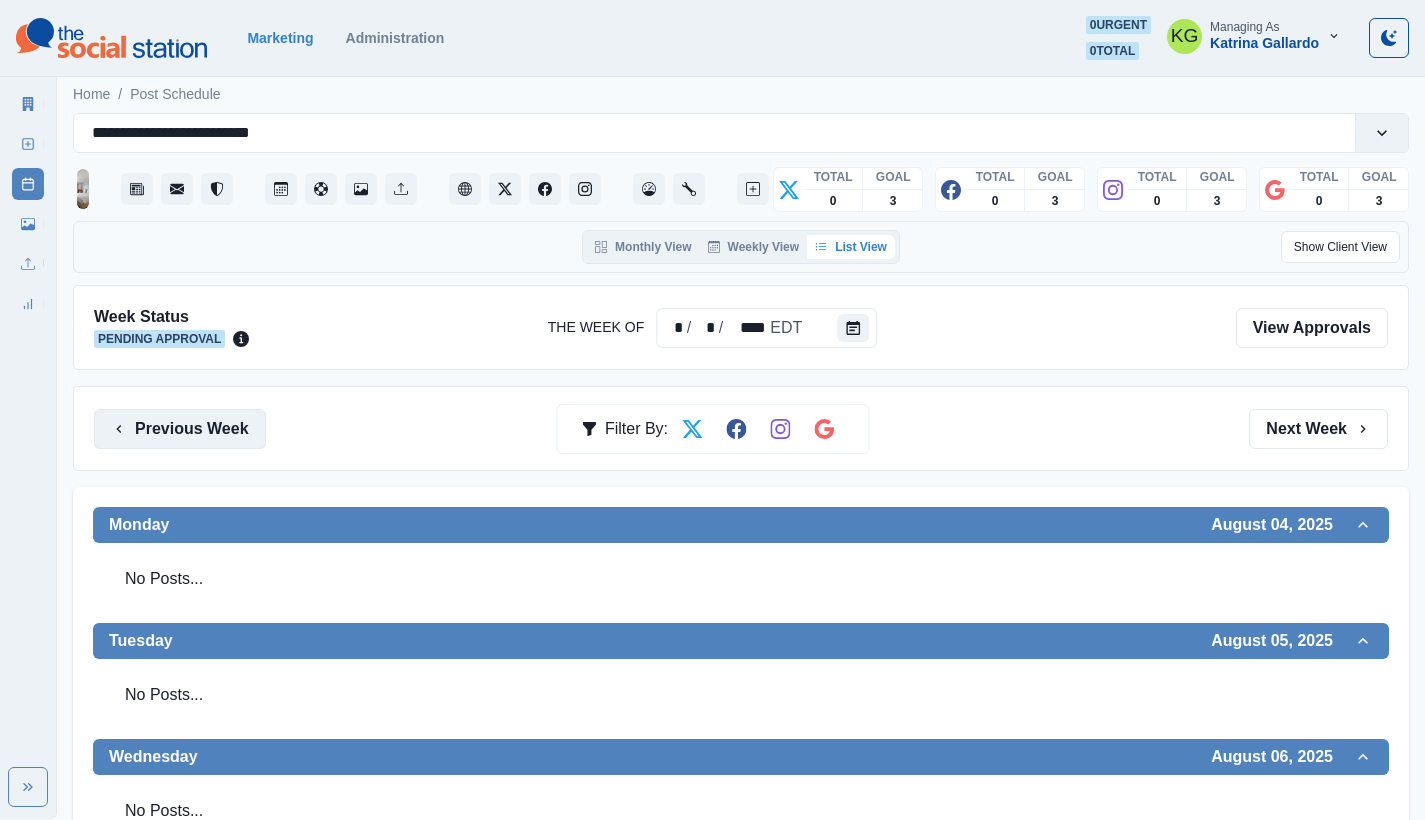 click 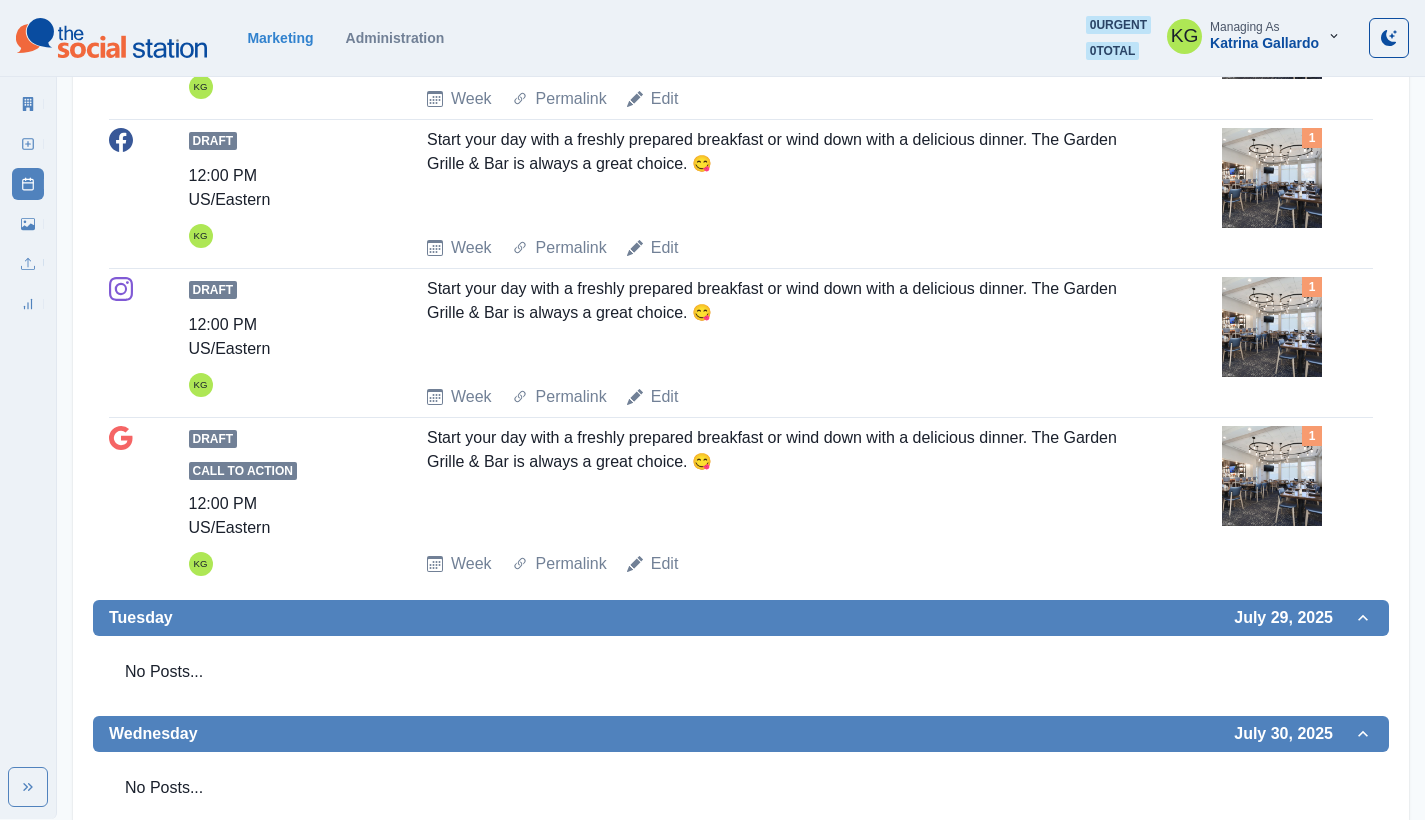 scroll, scrollTop: 0, scrollLeft: 0, axis: both 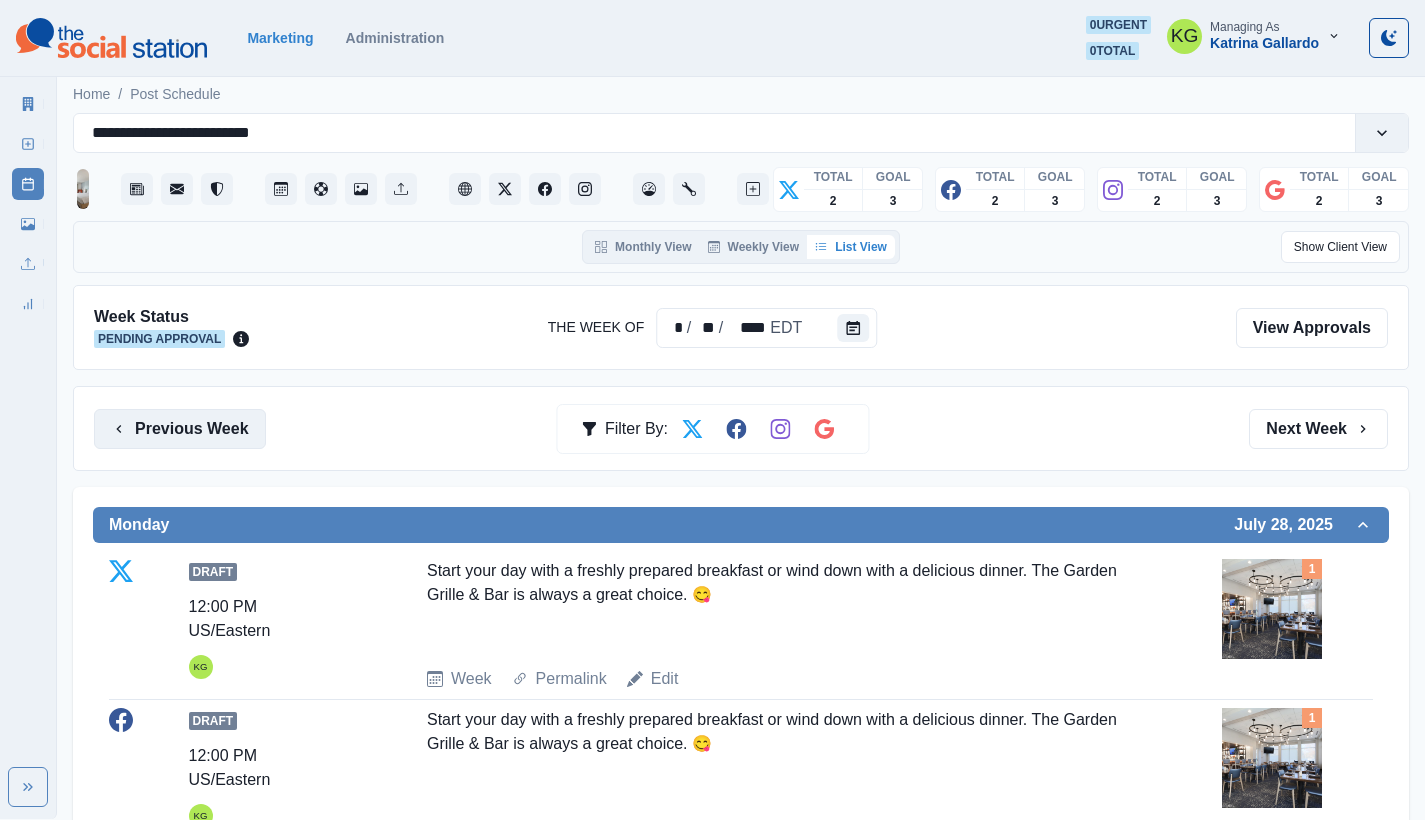 click on "Previous Week" at bounding box center [180, 429] 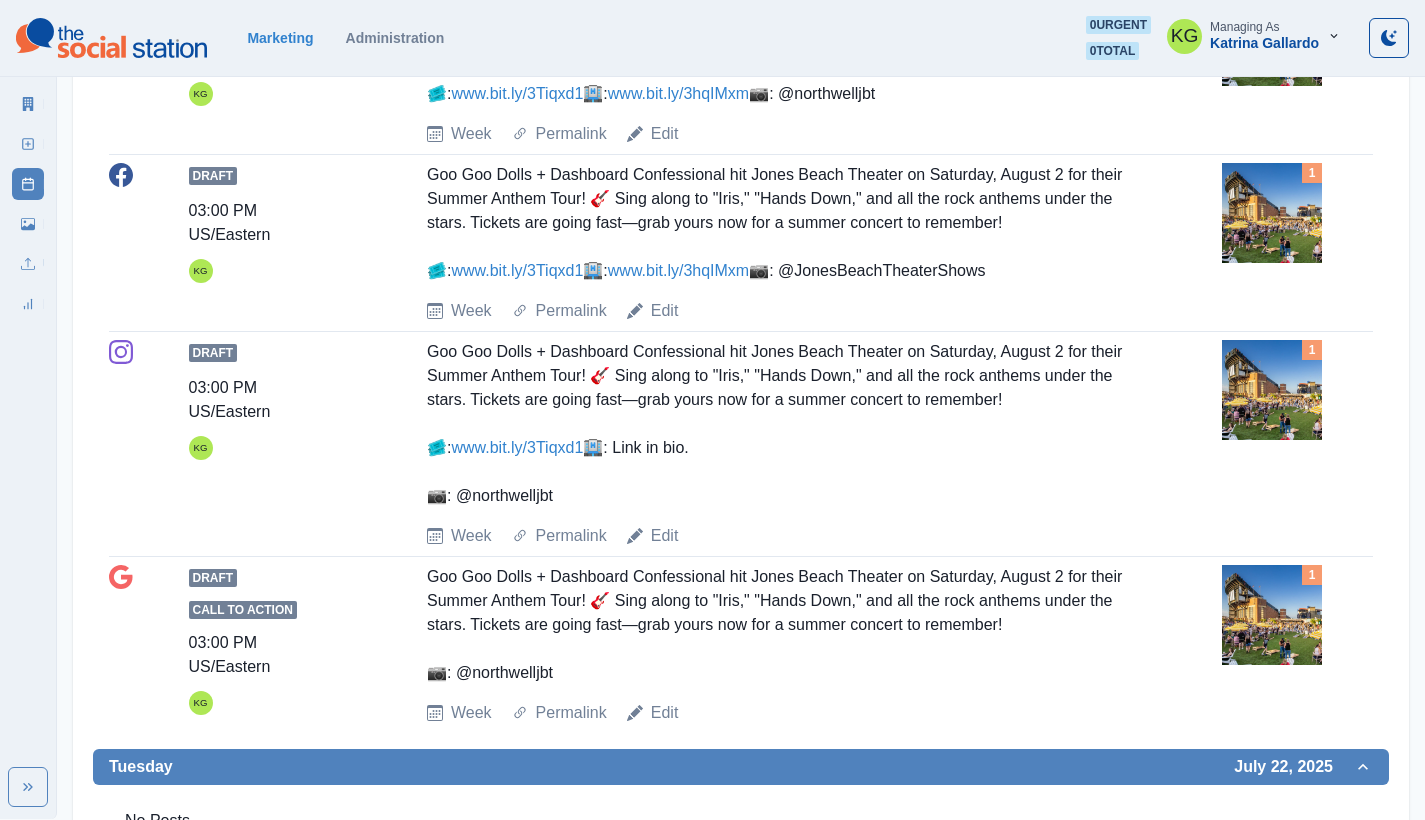 scroll, scrollTop: 0, scrollLeft: 0, axis: both 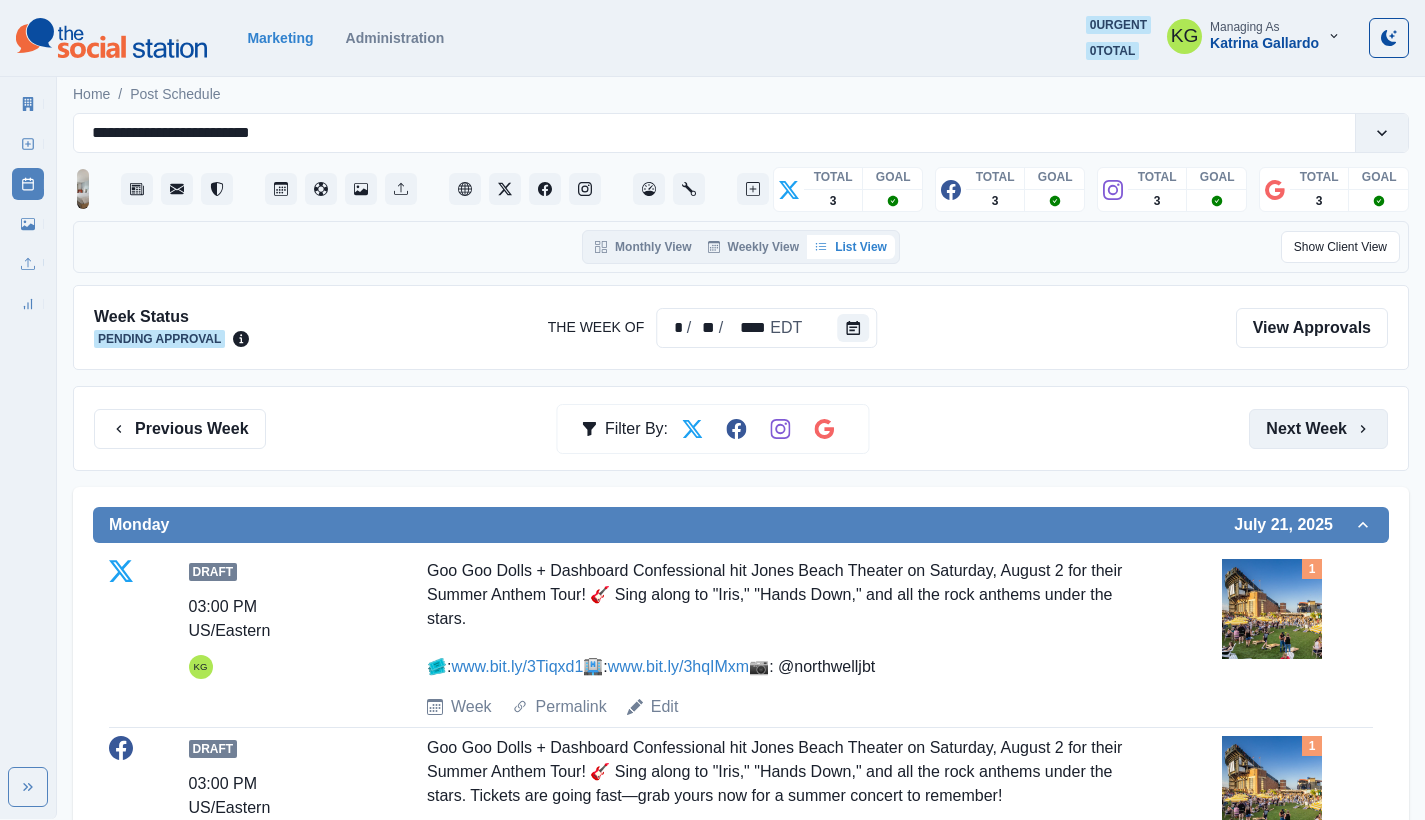 click on "Next Week" at bounding box center (1318, 429) 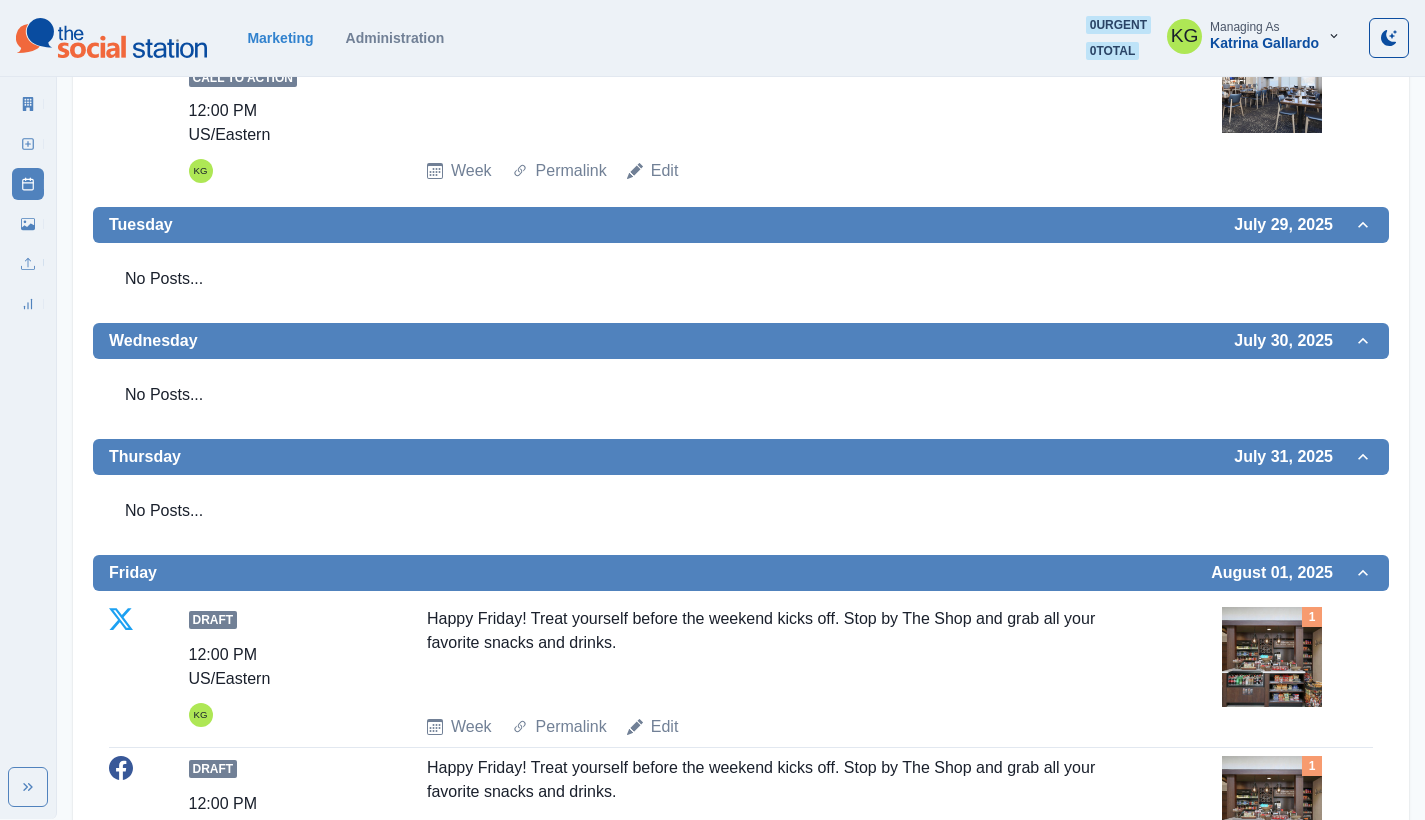 scroll, scrollTop: 0, scrollLeft: 0, axis: both 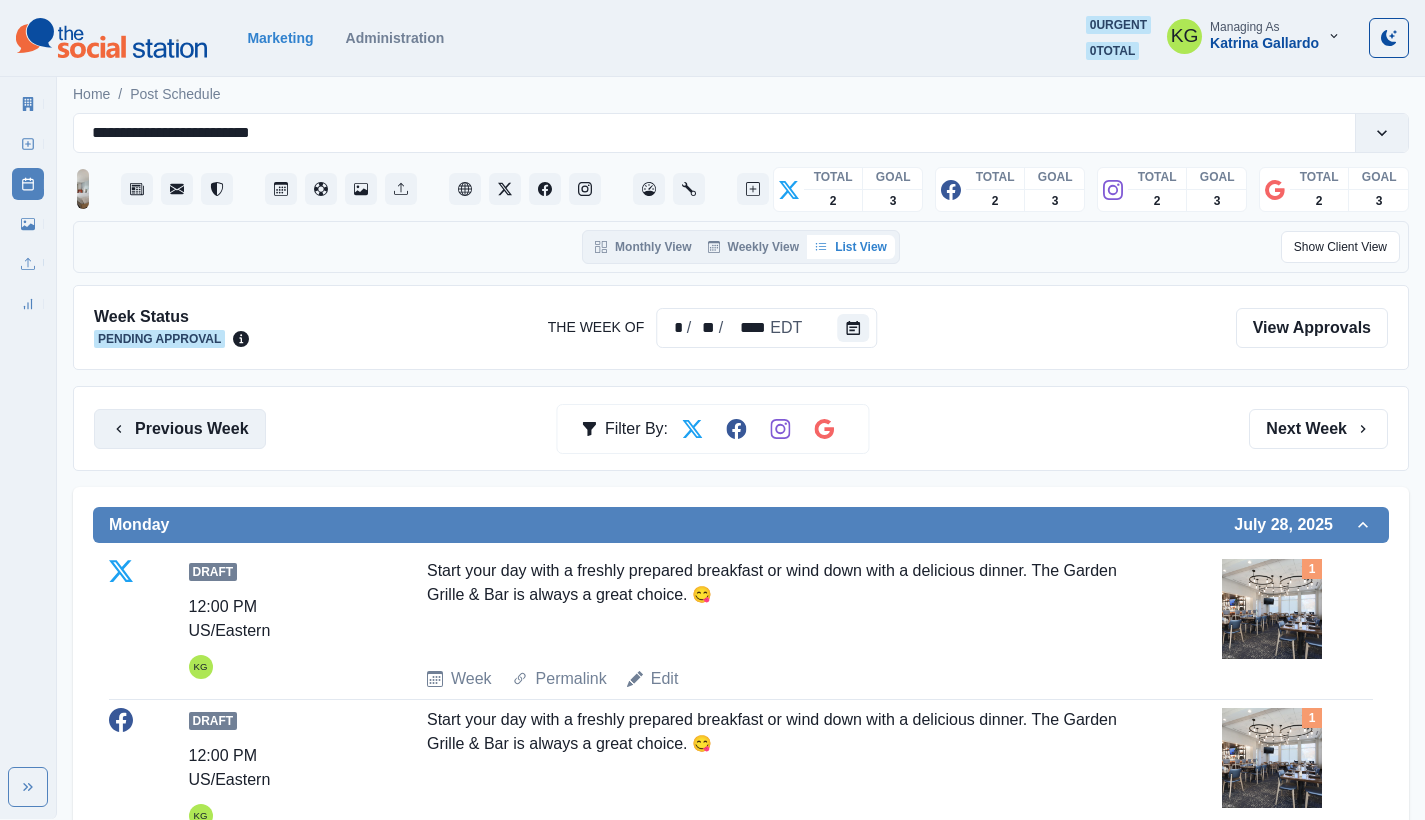 click on "Previous Week" at bounding box center [180, 429] 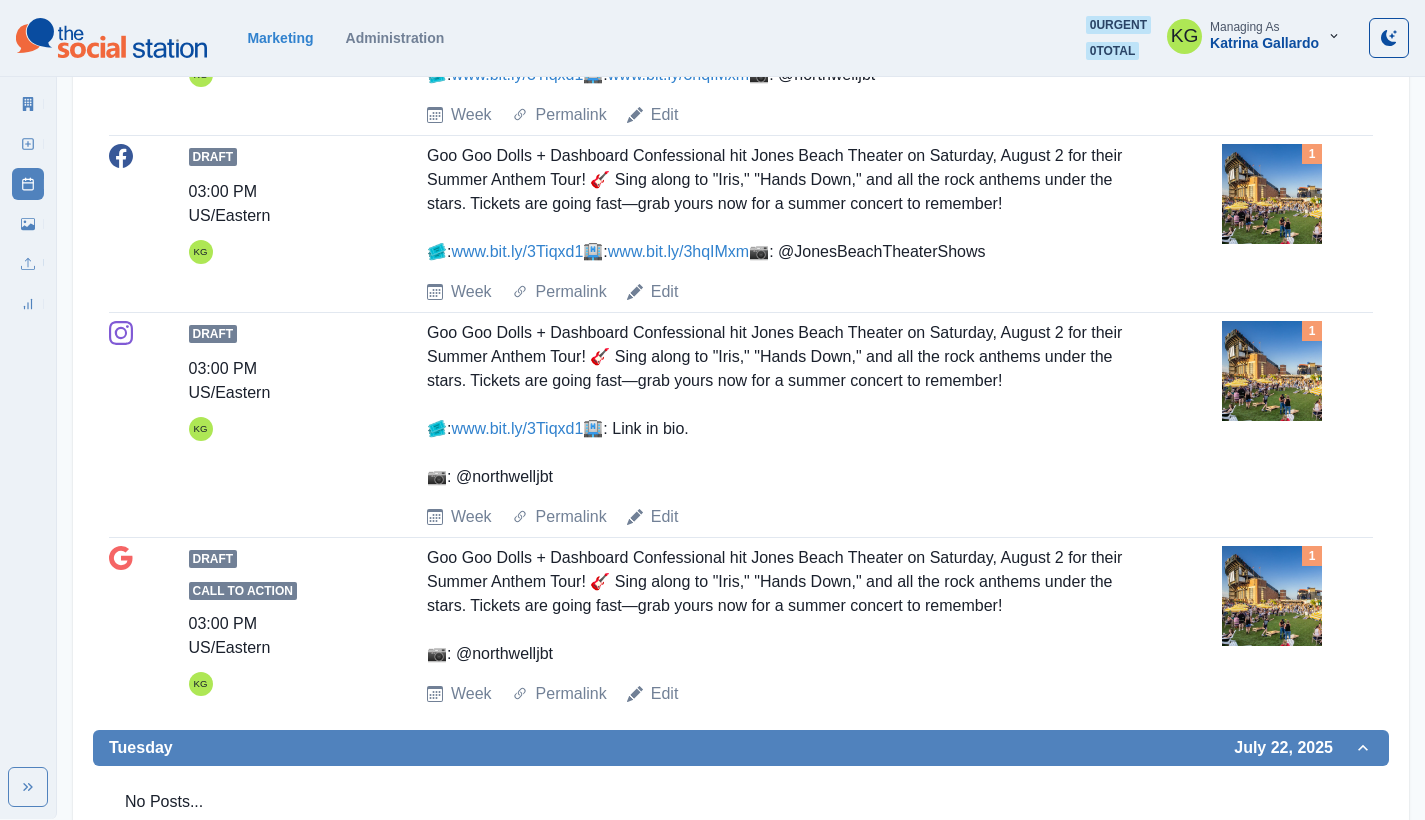 scroll, scrollTop: 0, scrollLeft: 0, axis: both 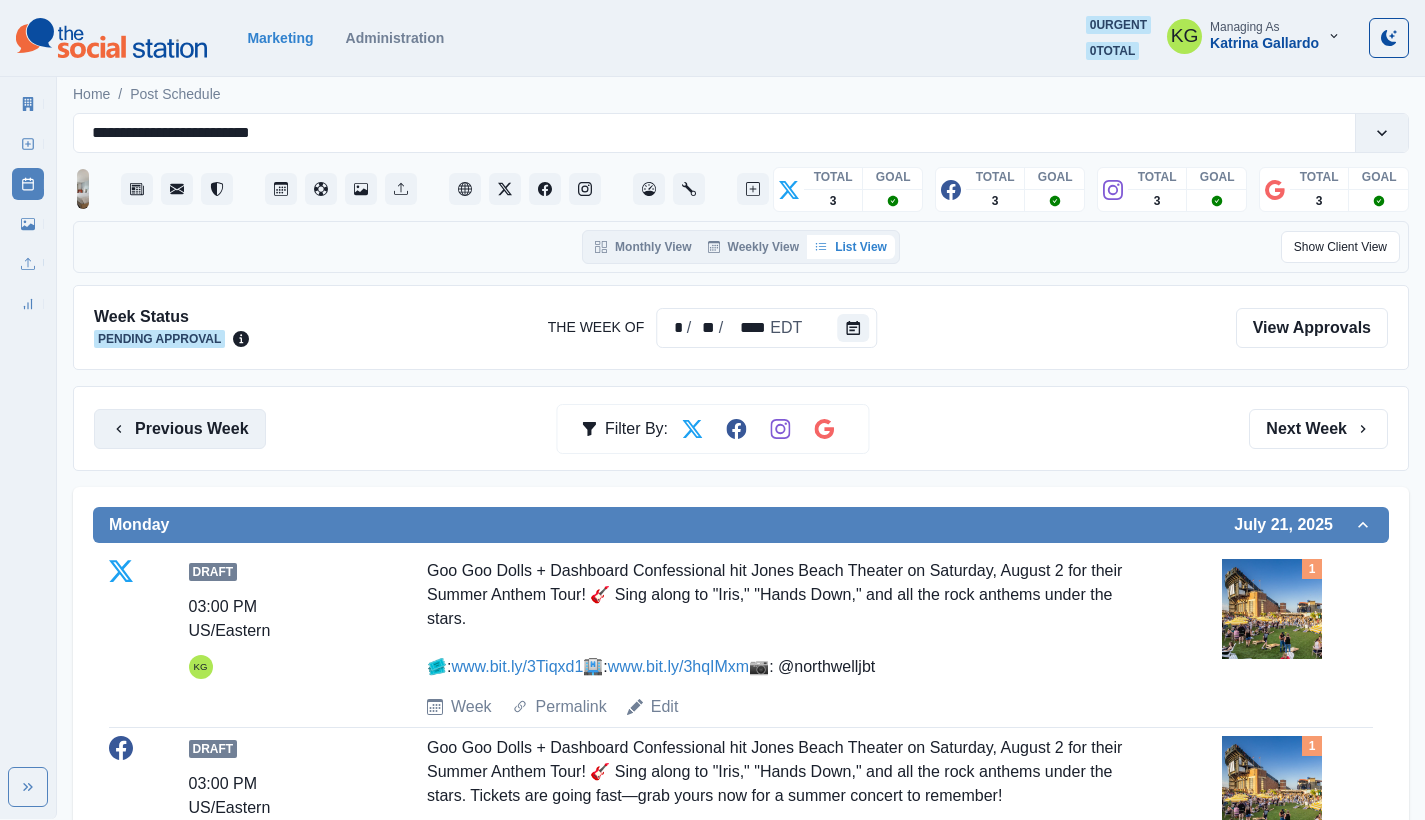 click on "Previous Week" at bounding box center [180, 429] 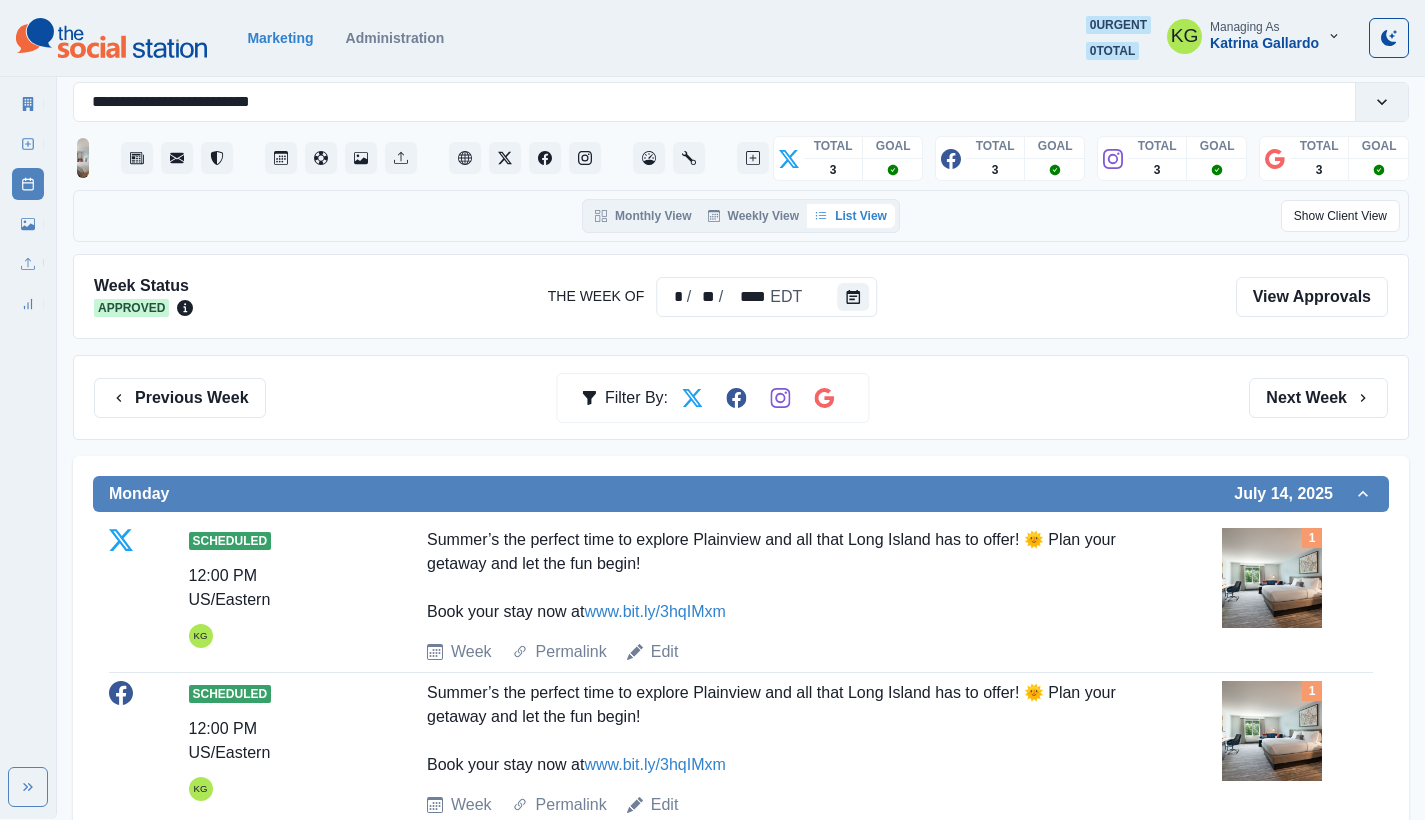 scroll, scrollTop: 0, scrollLeft: 0, axis: both 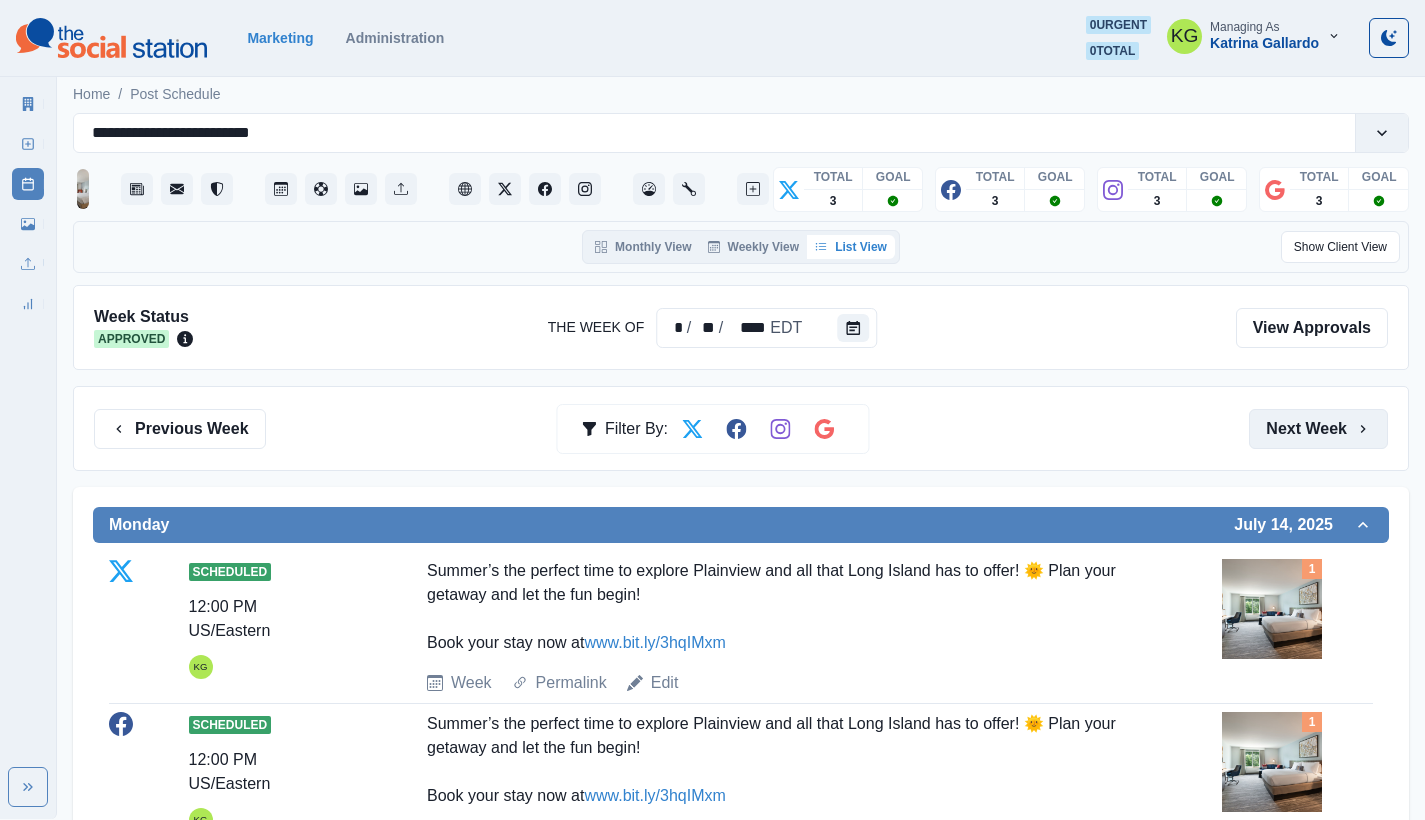 click on "Next Week" at bounding box center [1318, 429] 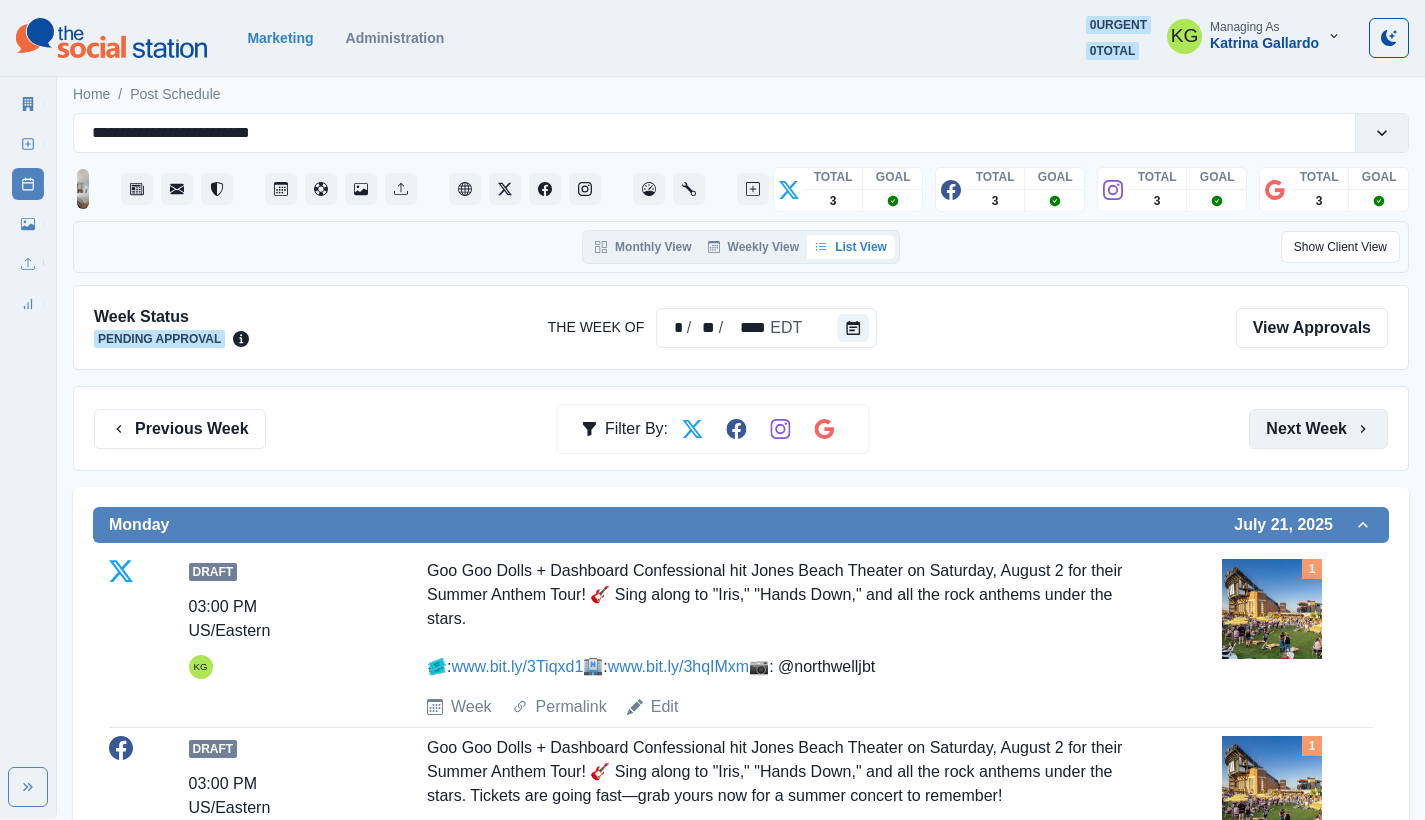 click on "Next Week" at bounding box center (1318, 429) 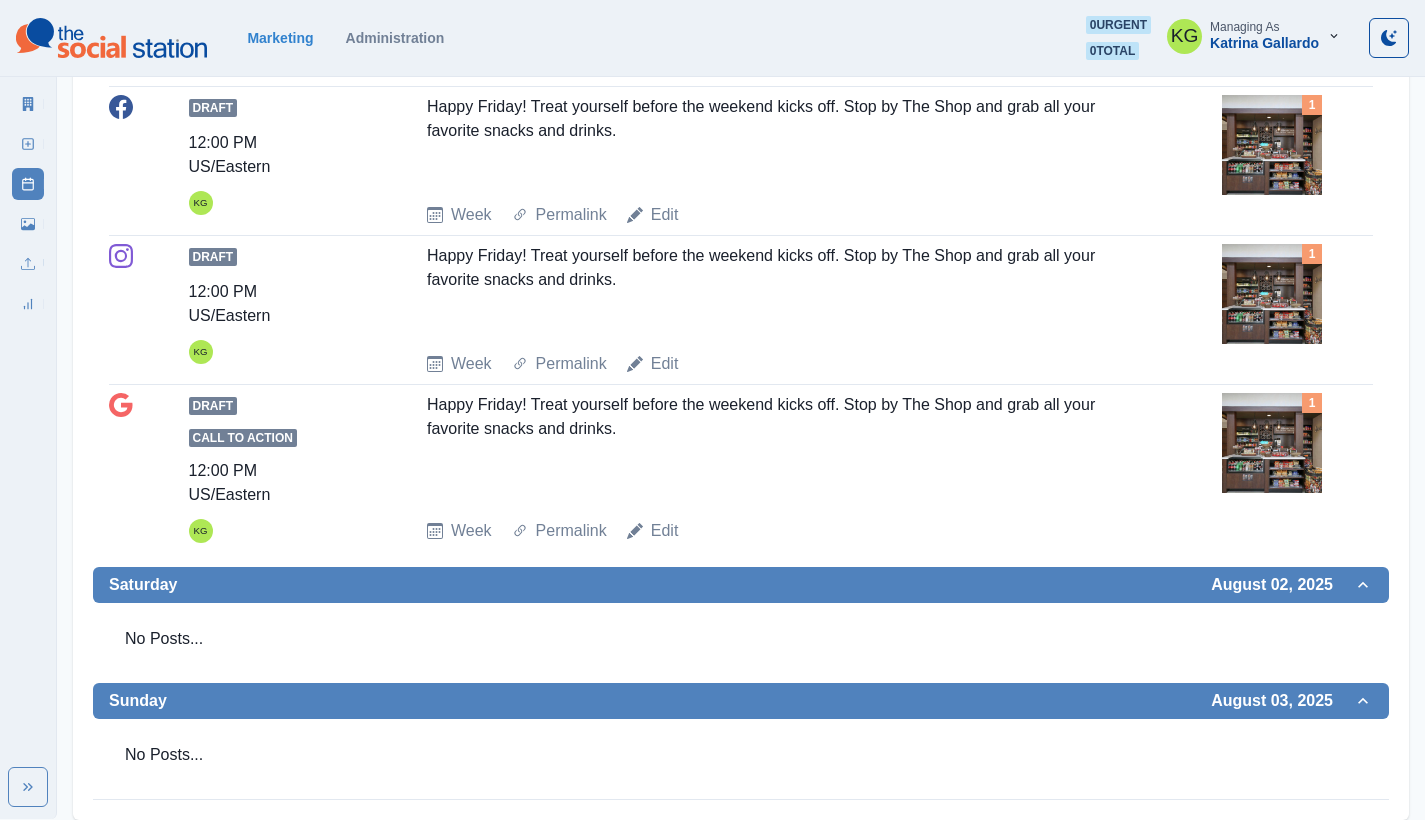 scroll, scrollTop: 975, scrollLeft: 0, axis: vertical 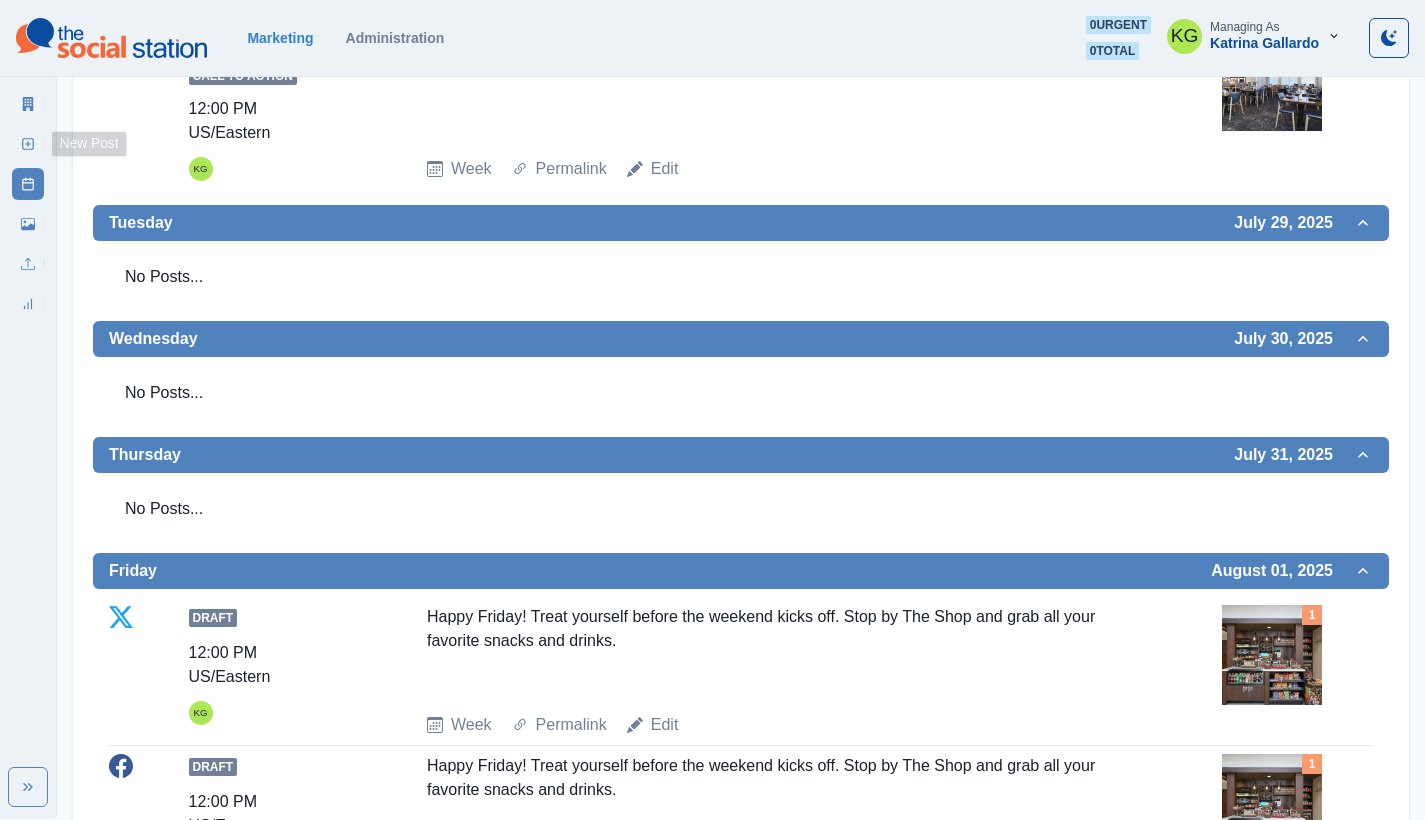 click 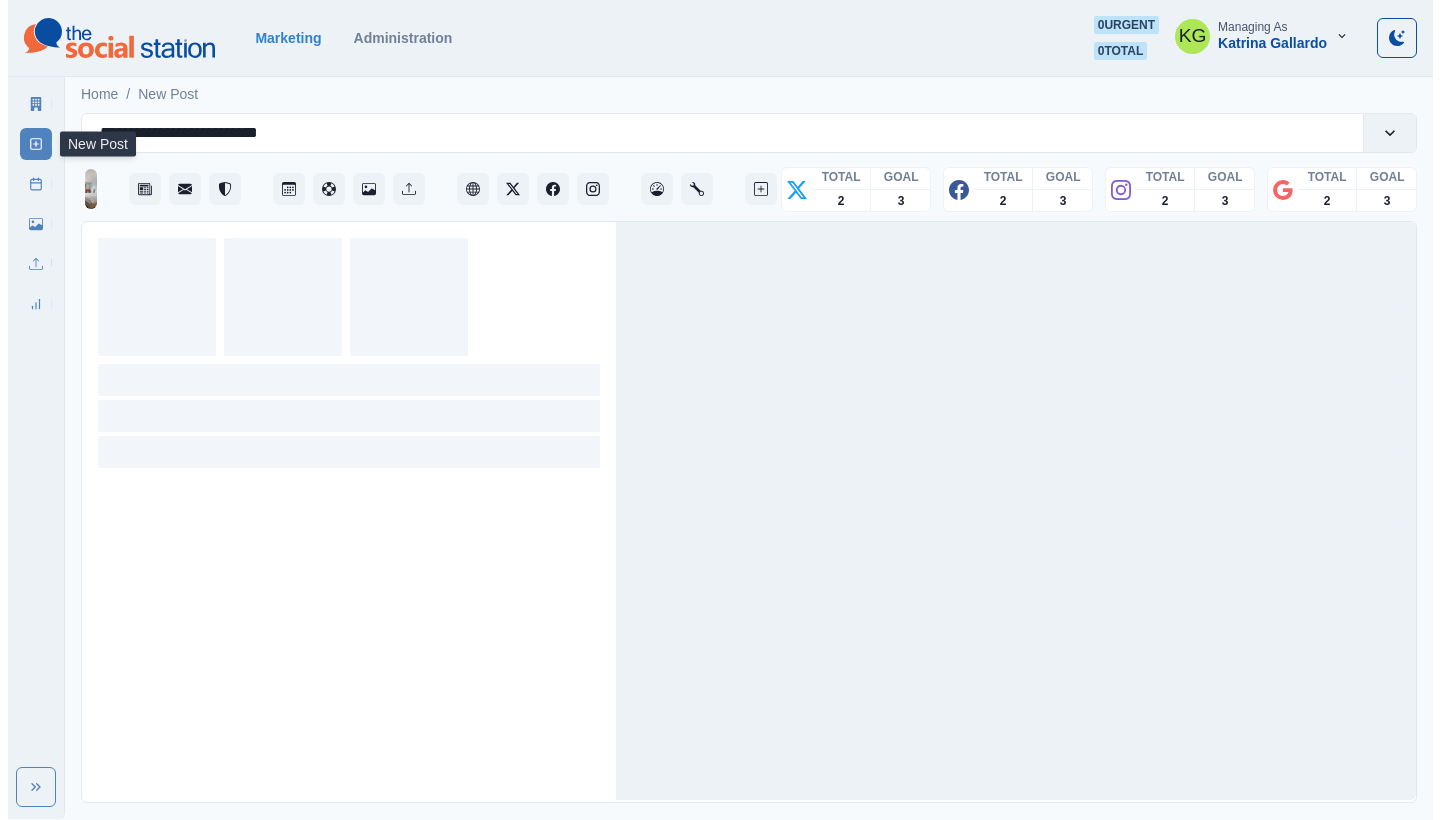 scroll, scrollTop: 0, scrollLeft: 0, axis: both 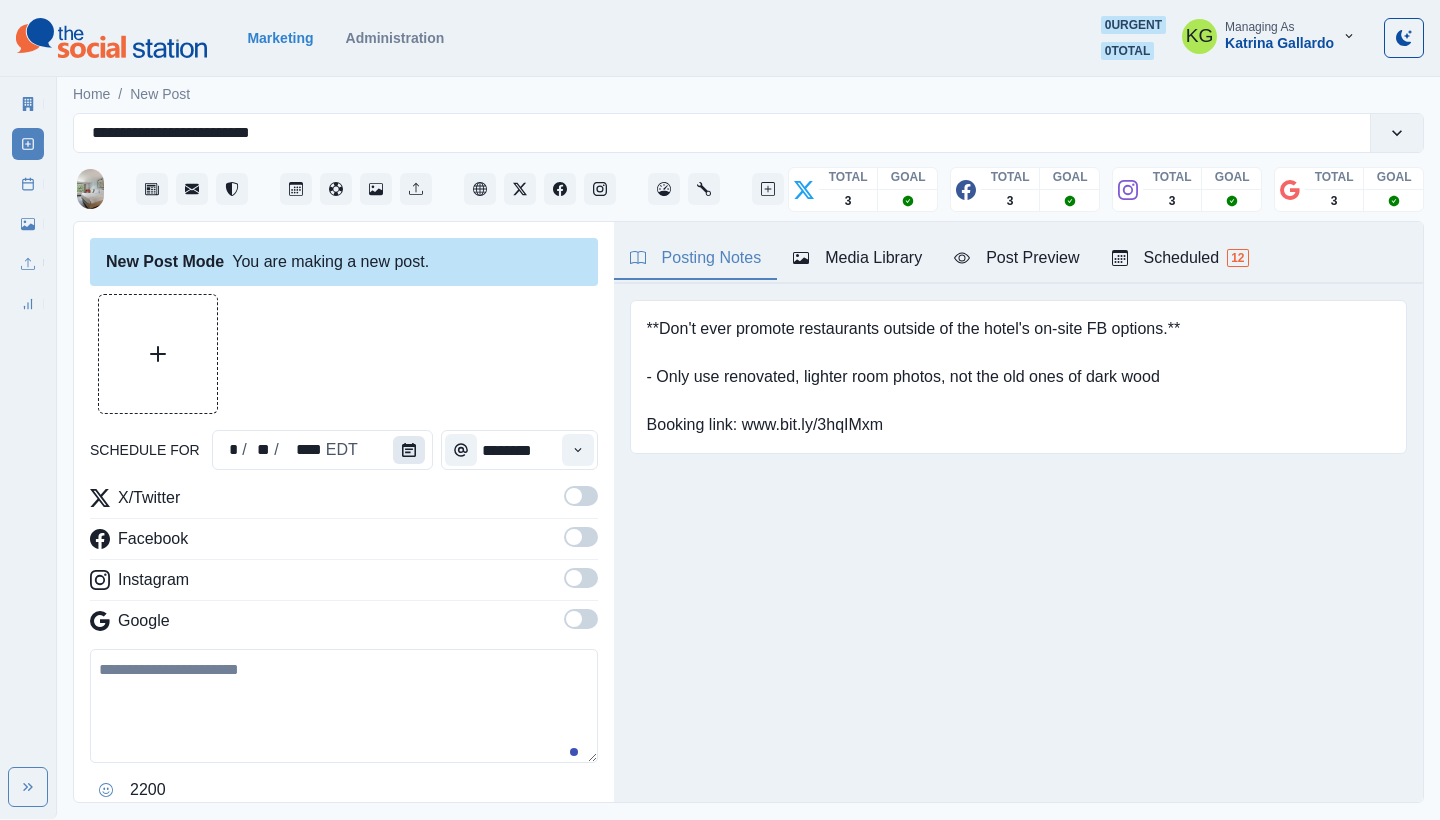 click 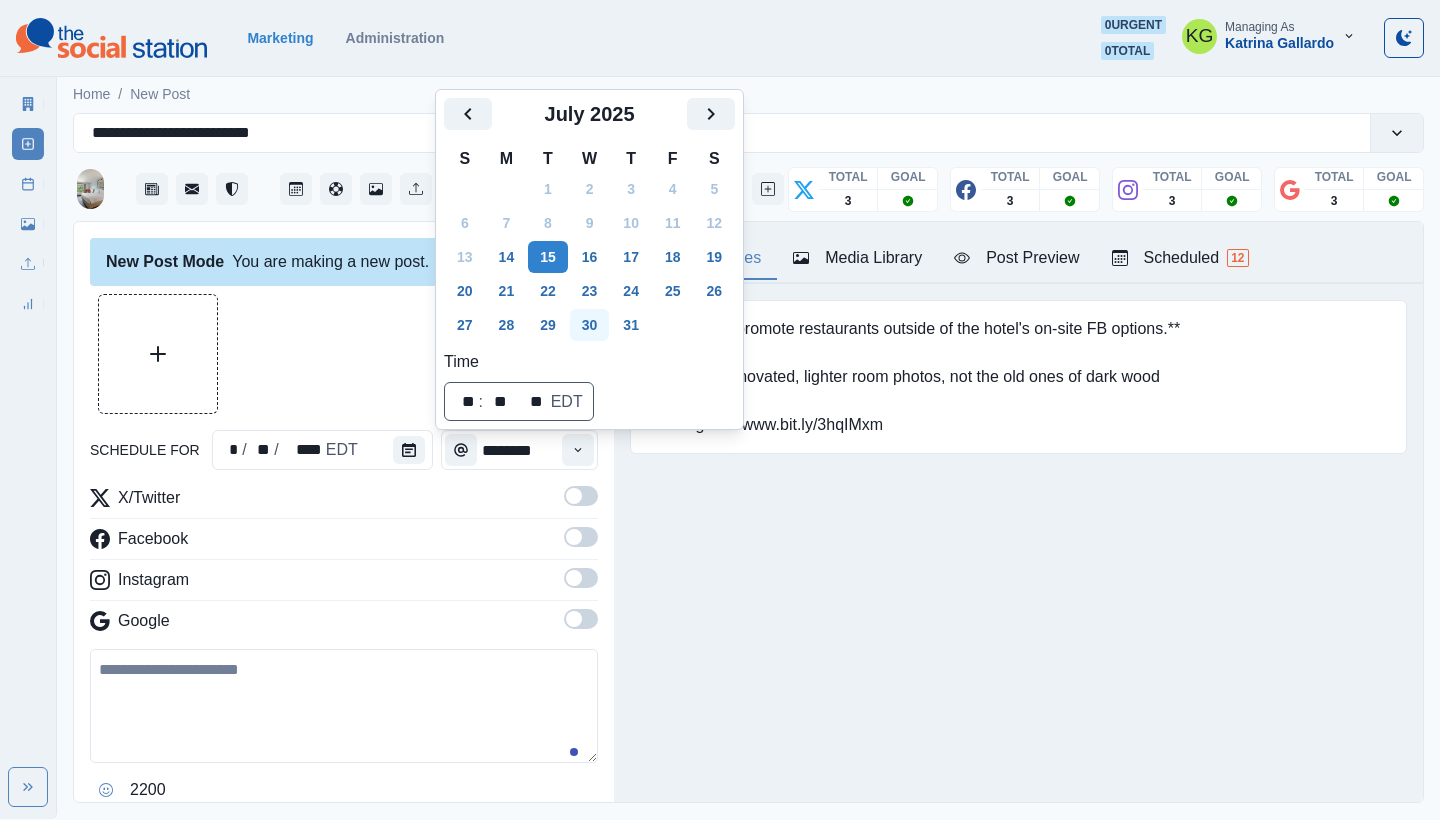 click on "30" at bounding box center (590, 325) 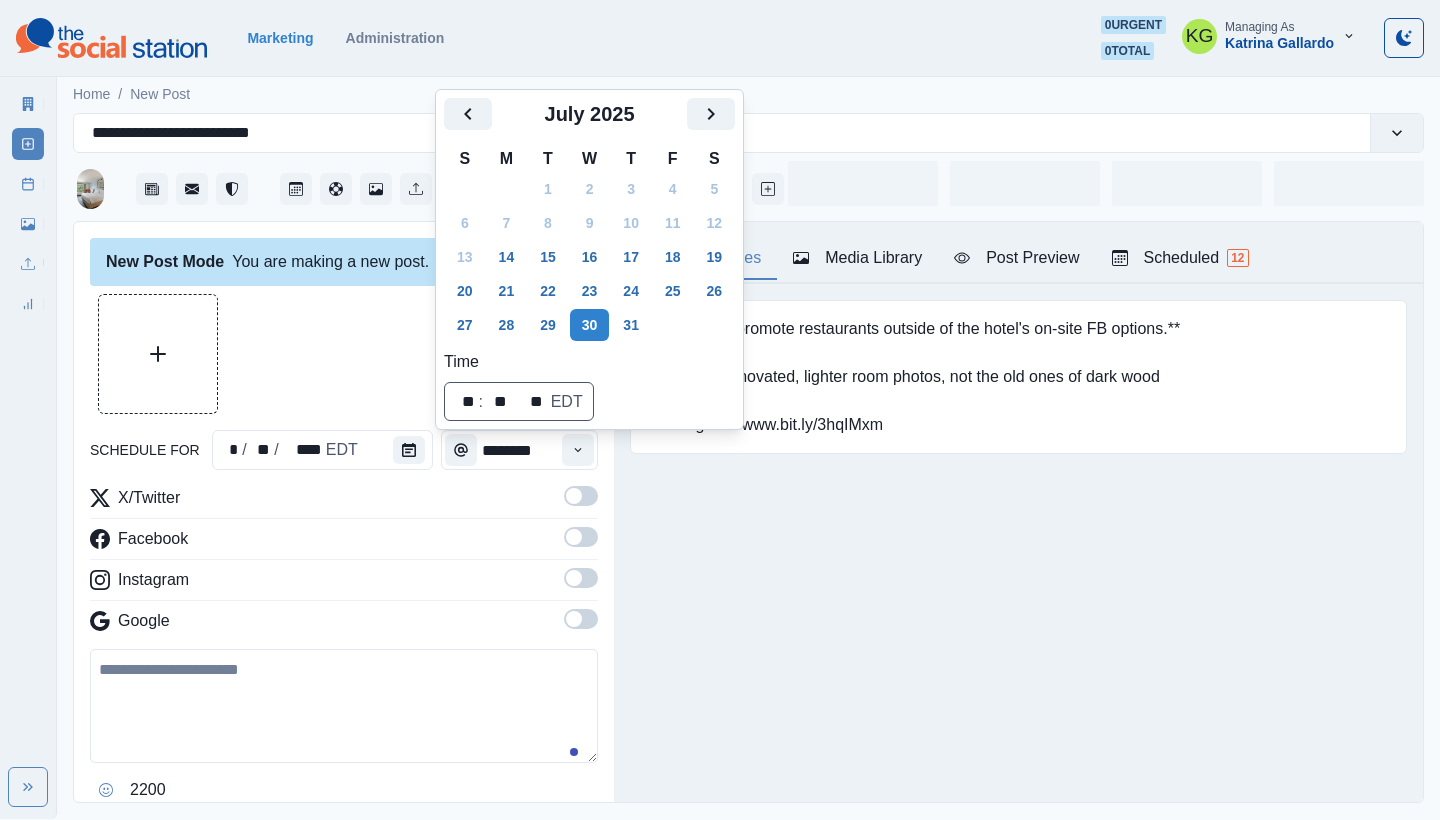 click at bounding box center [344, 354] 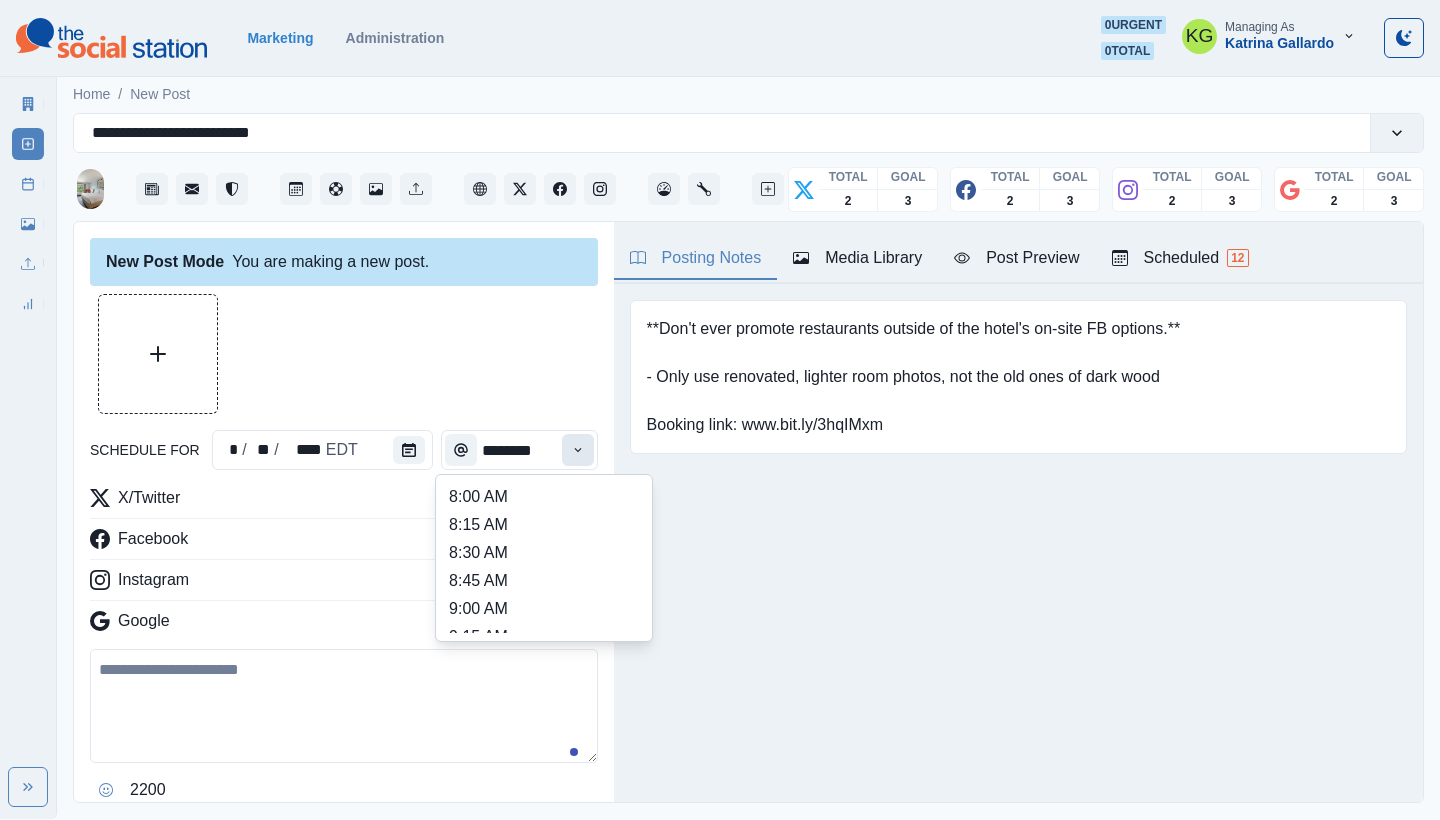 click 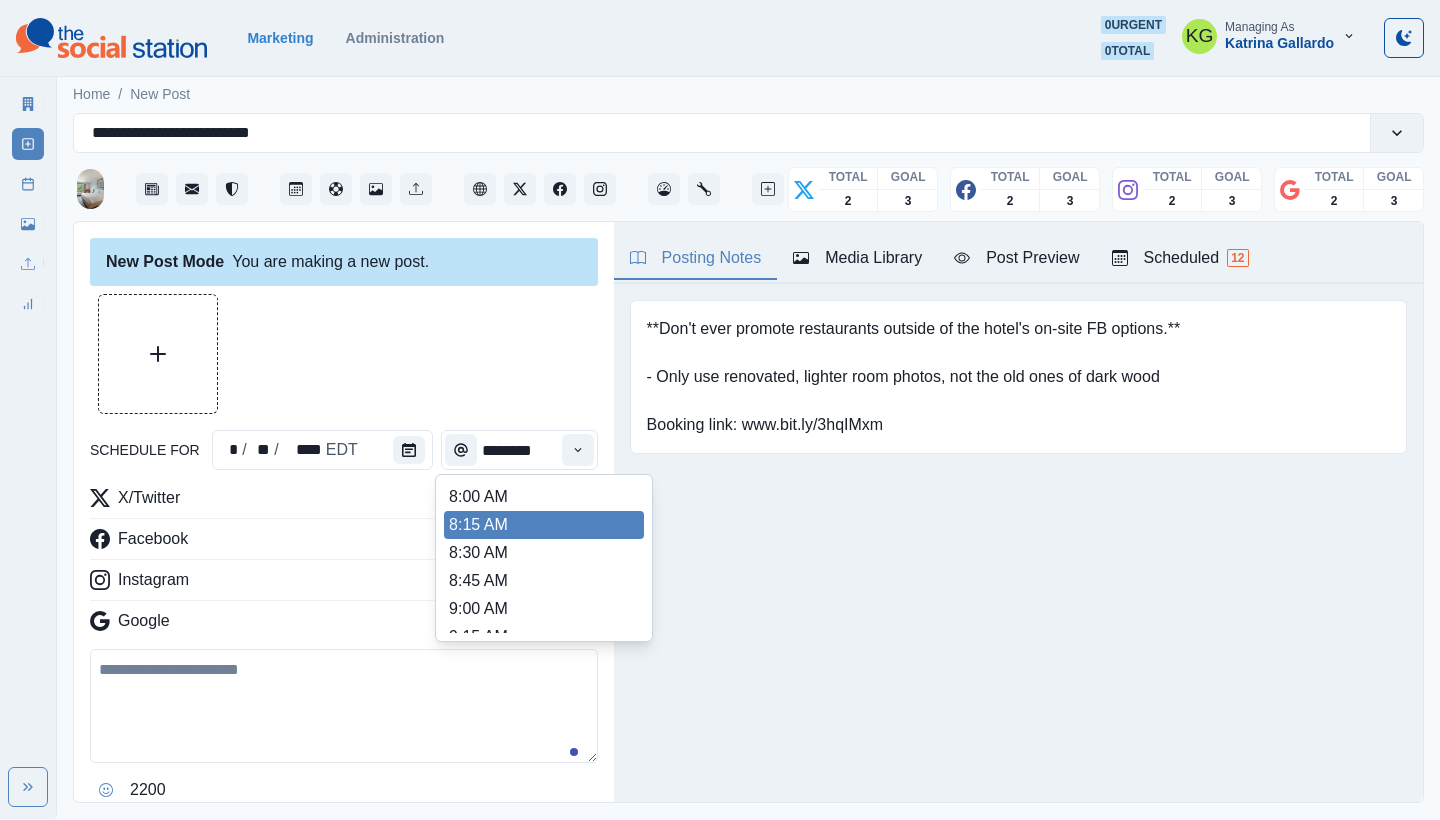 scroll, scrollTop: 698, scrollLeft: 0, axis: vertical 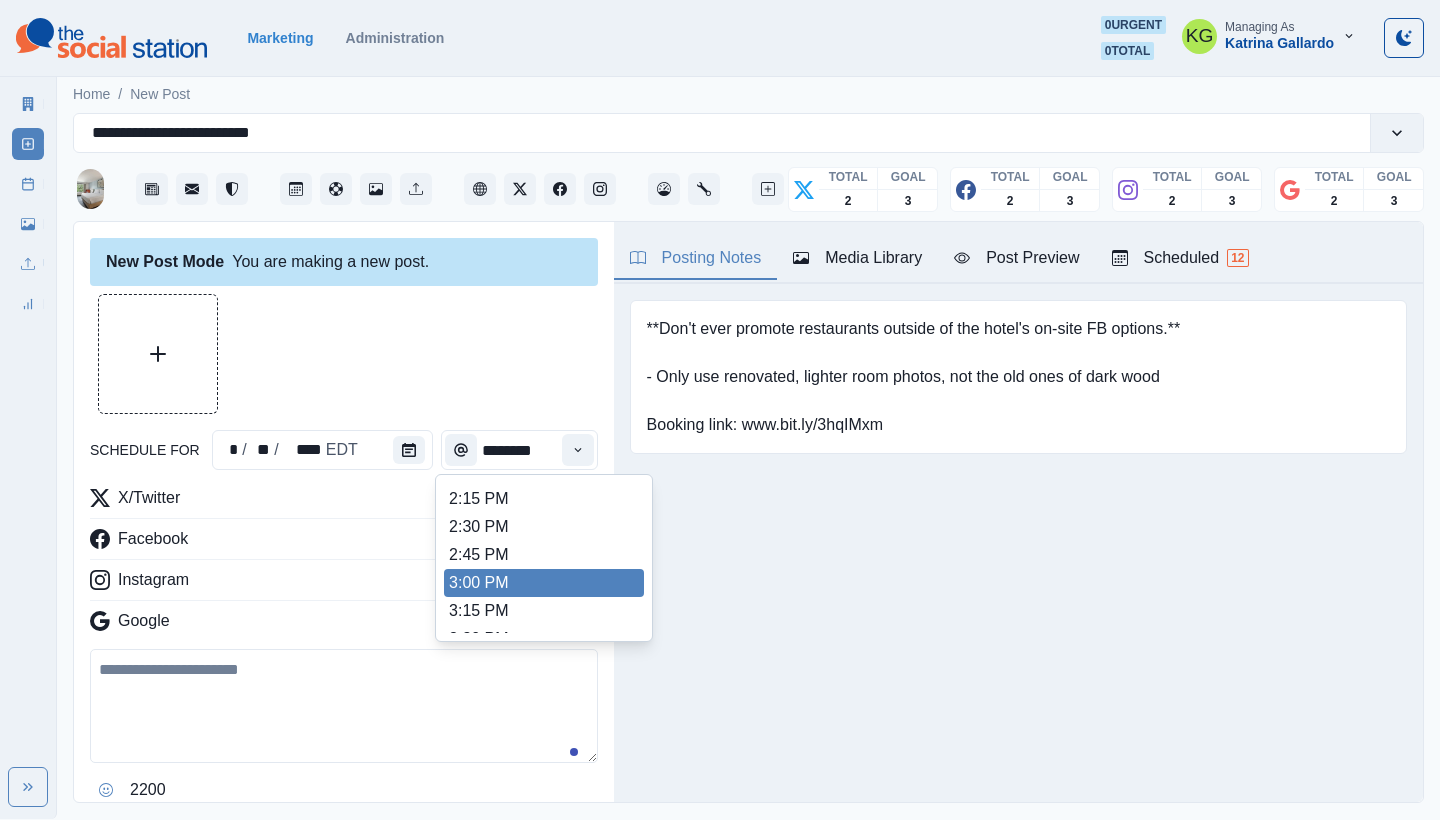 click on "3:00 PM" at bounding box center [544, 583] 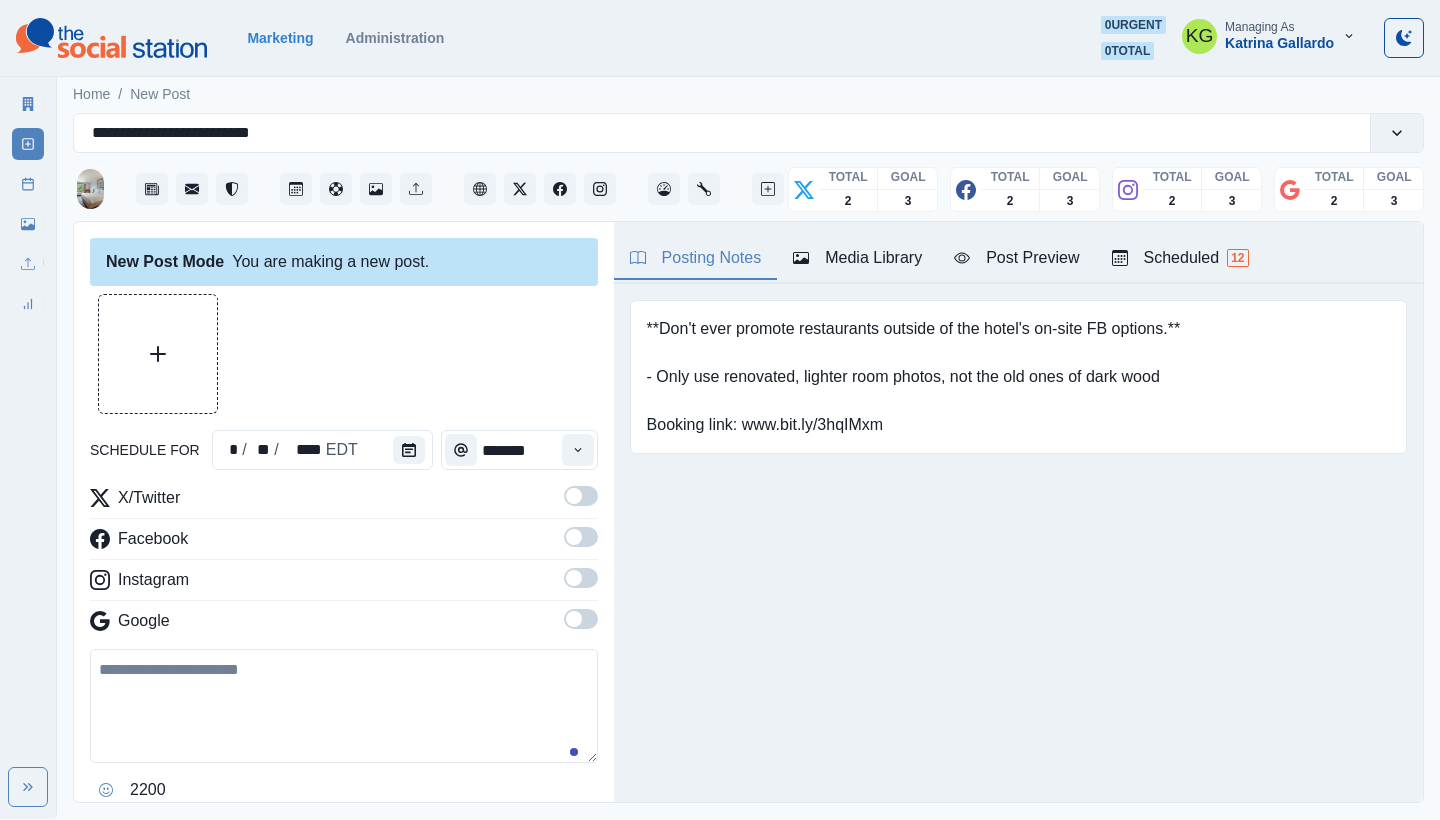 type on "*******" 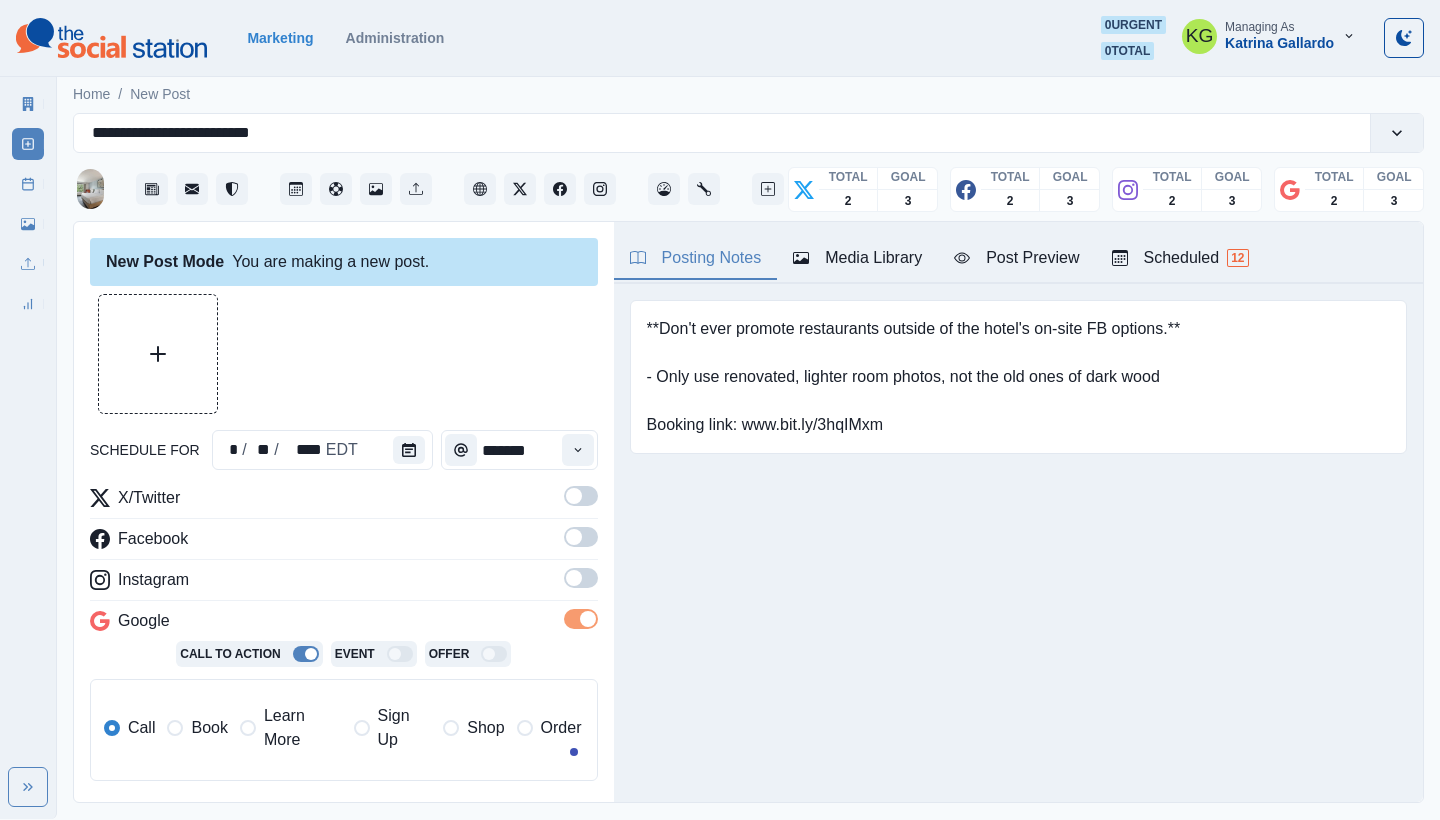 click at bounding box center (581, 578) 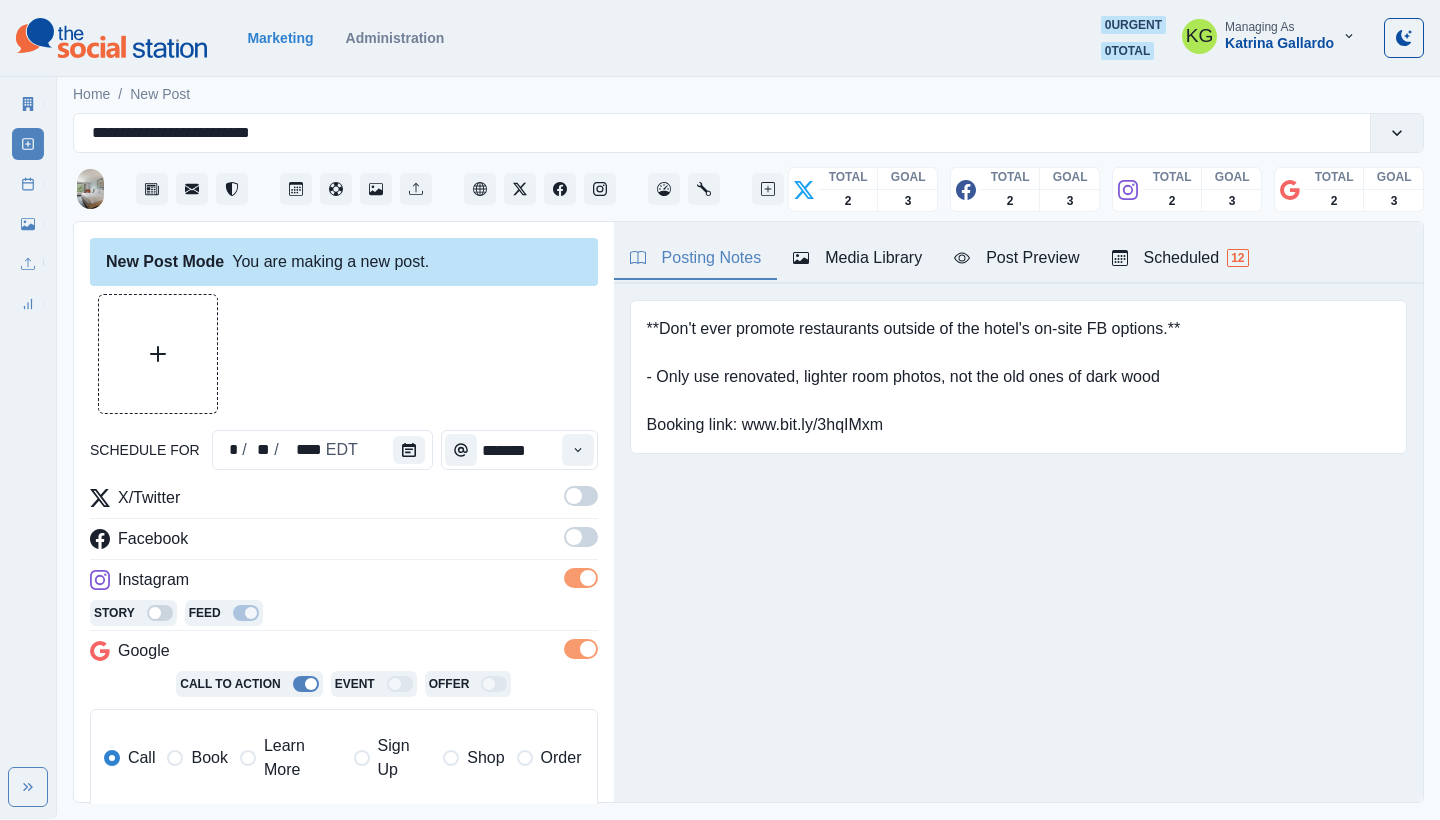 click at bounding box center (581, 537) 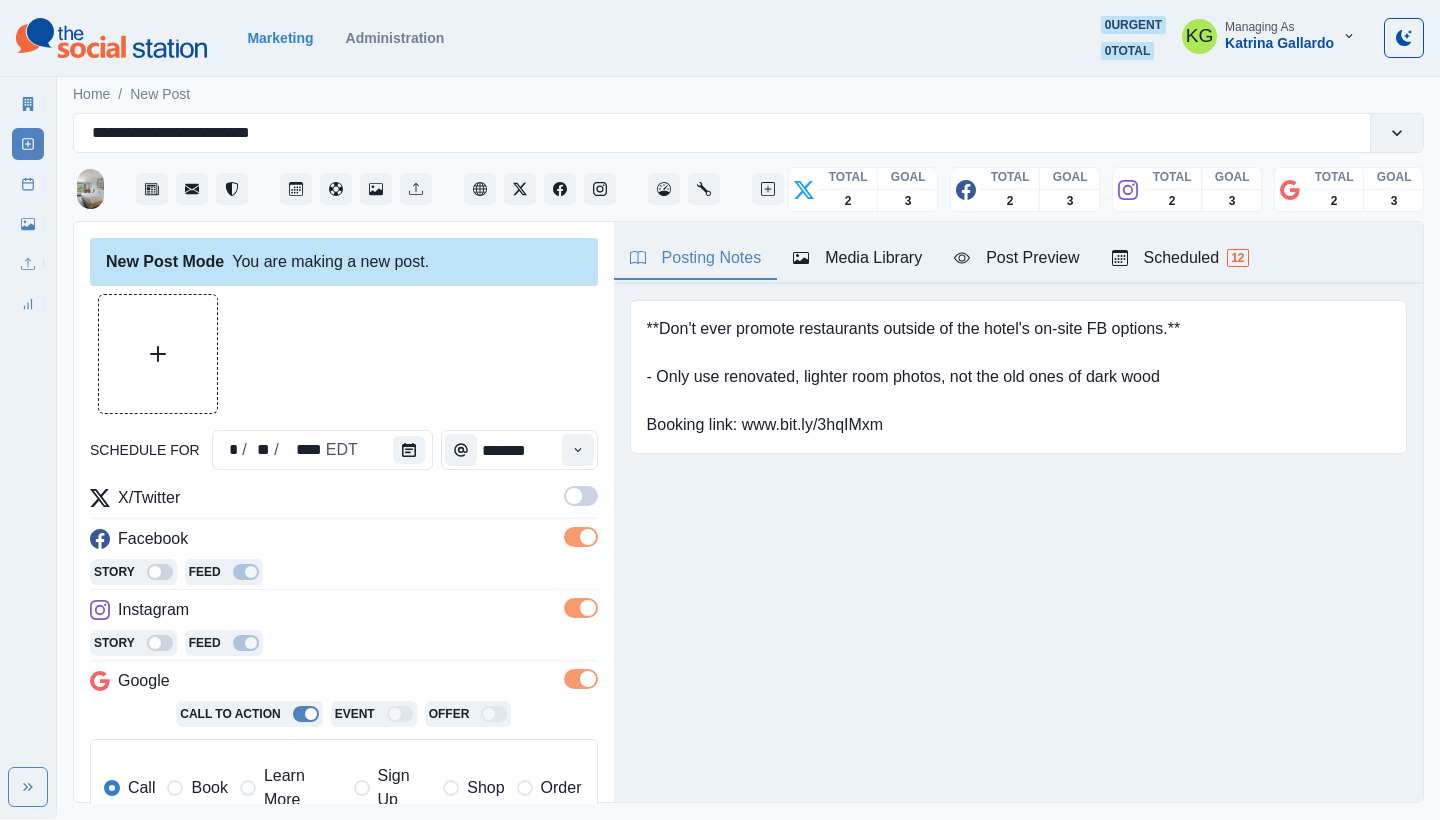 click on "schedule for  * / ** / **** EDT ******* X/Twitter Facebook Story Feed Instagram Story Feed Google Call To Action Event Offer Call Book Learn More Sign Up Shop Order
1500 Clear Schedule Multiple" at bounding box center [344, 686] 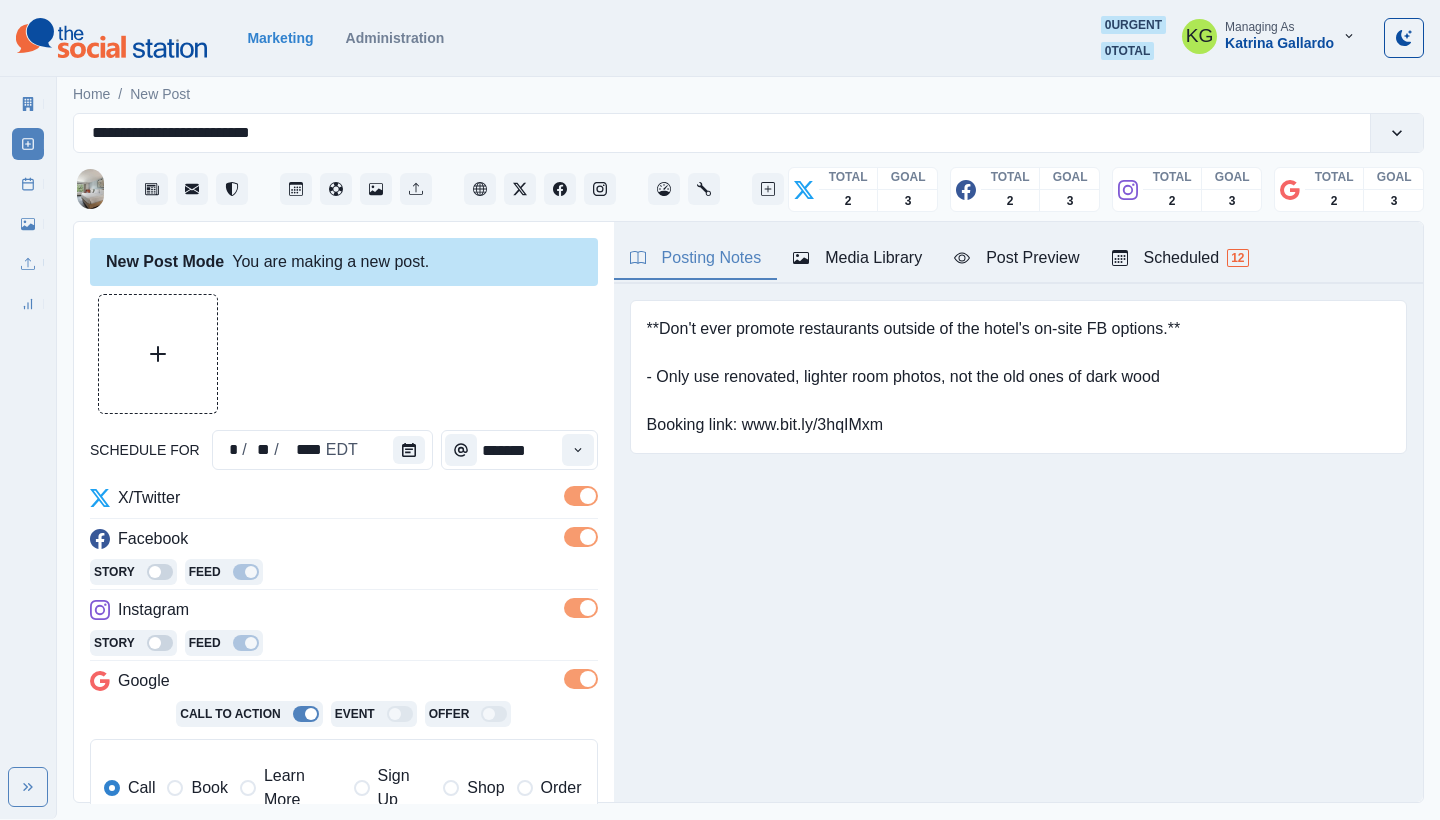 click at bounding box center (344, 354) 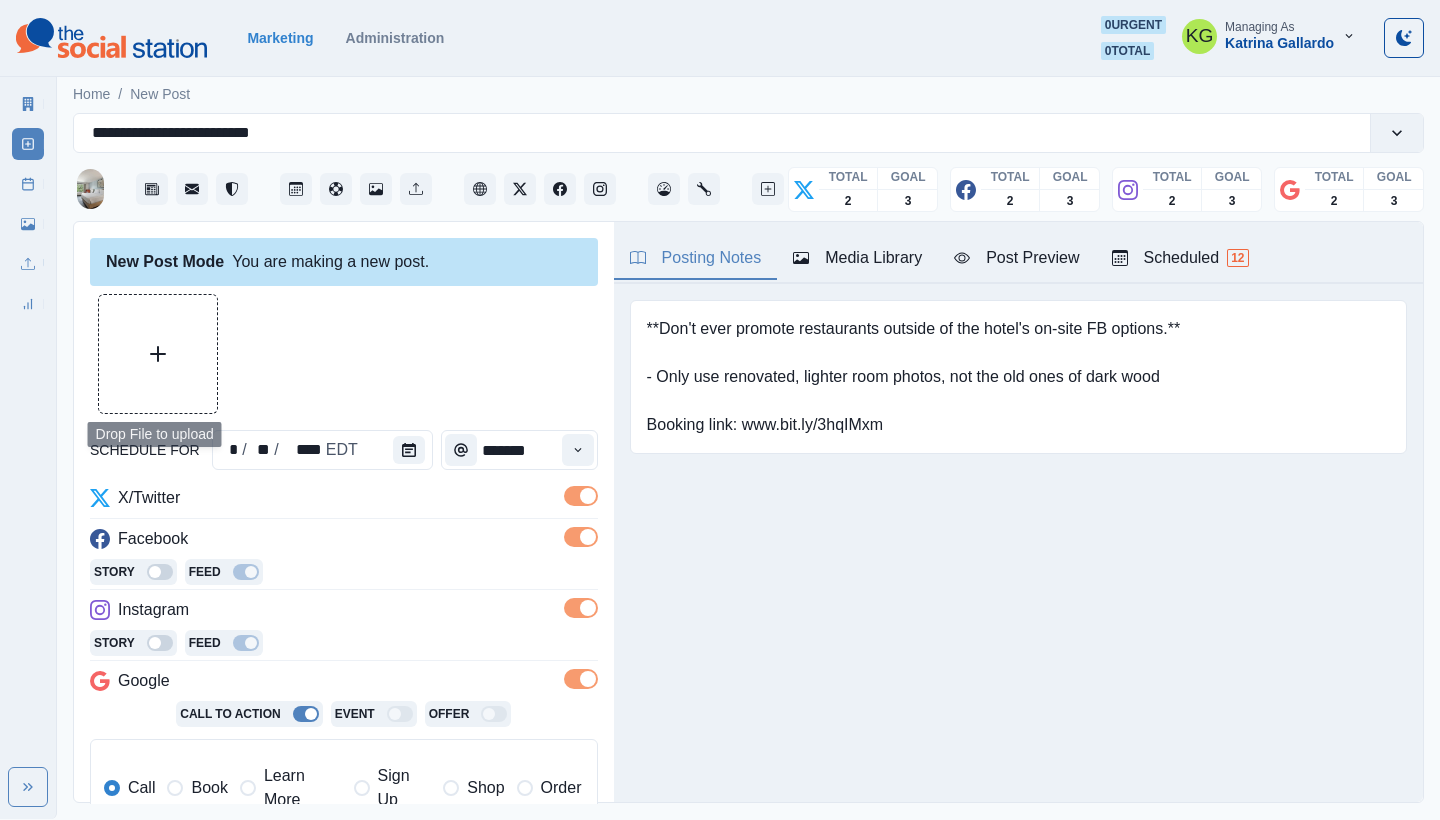 click at bounding box center [158, 354] 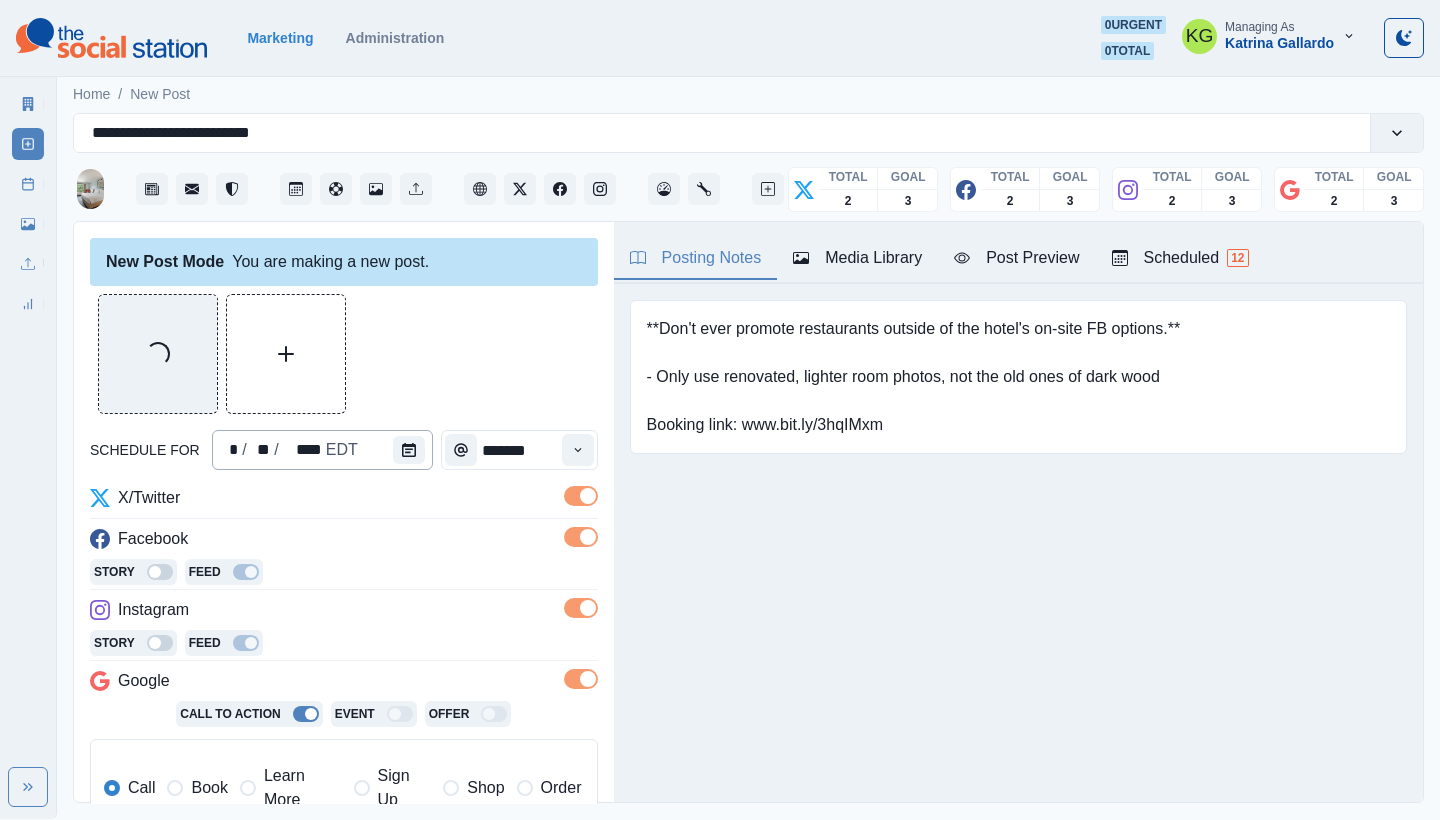 scroll, scrollTop: 402, scrollLeft: 0, axis: vertical 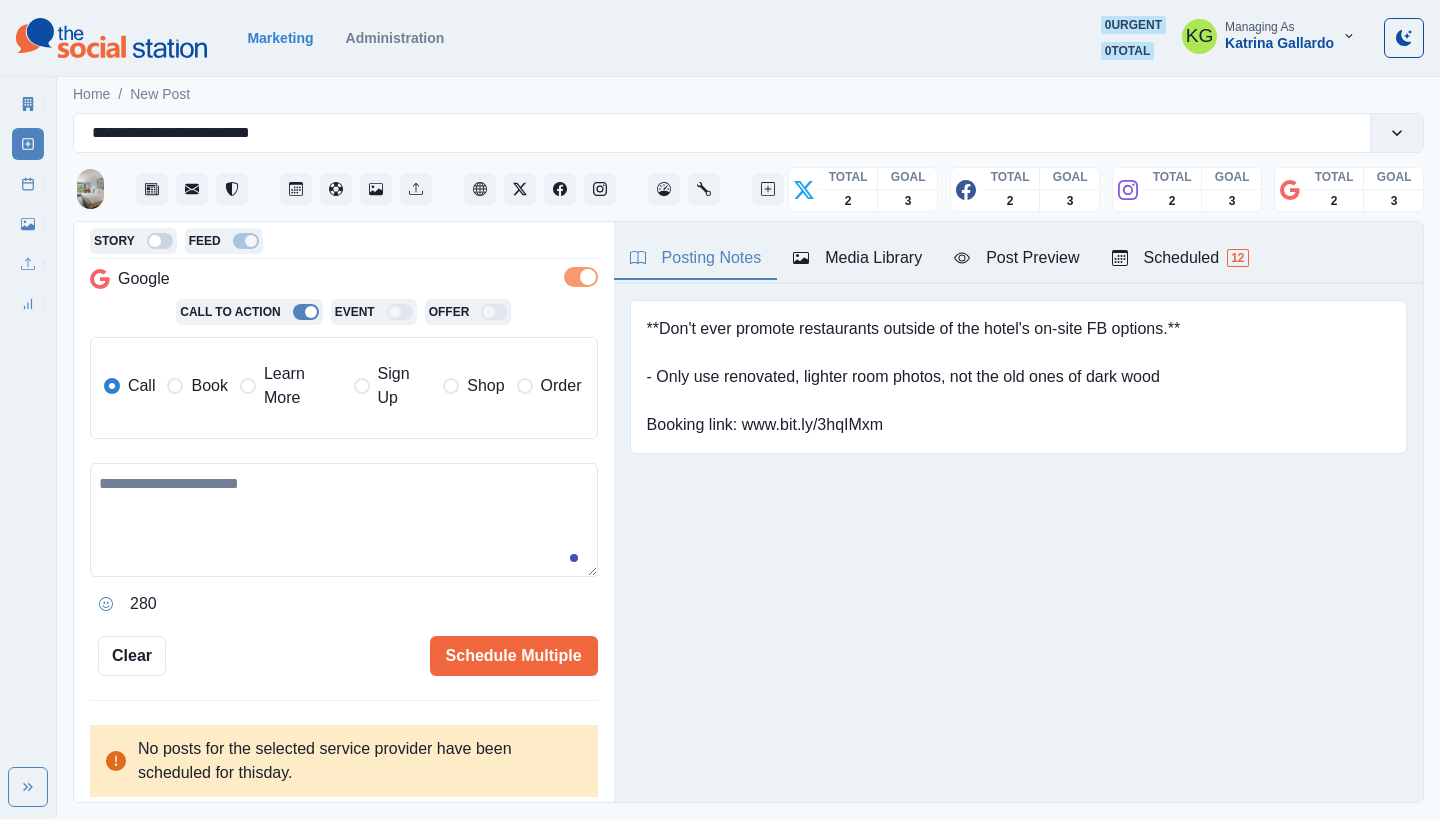 click on "Learn More" at bounding box center (303, 386) 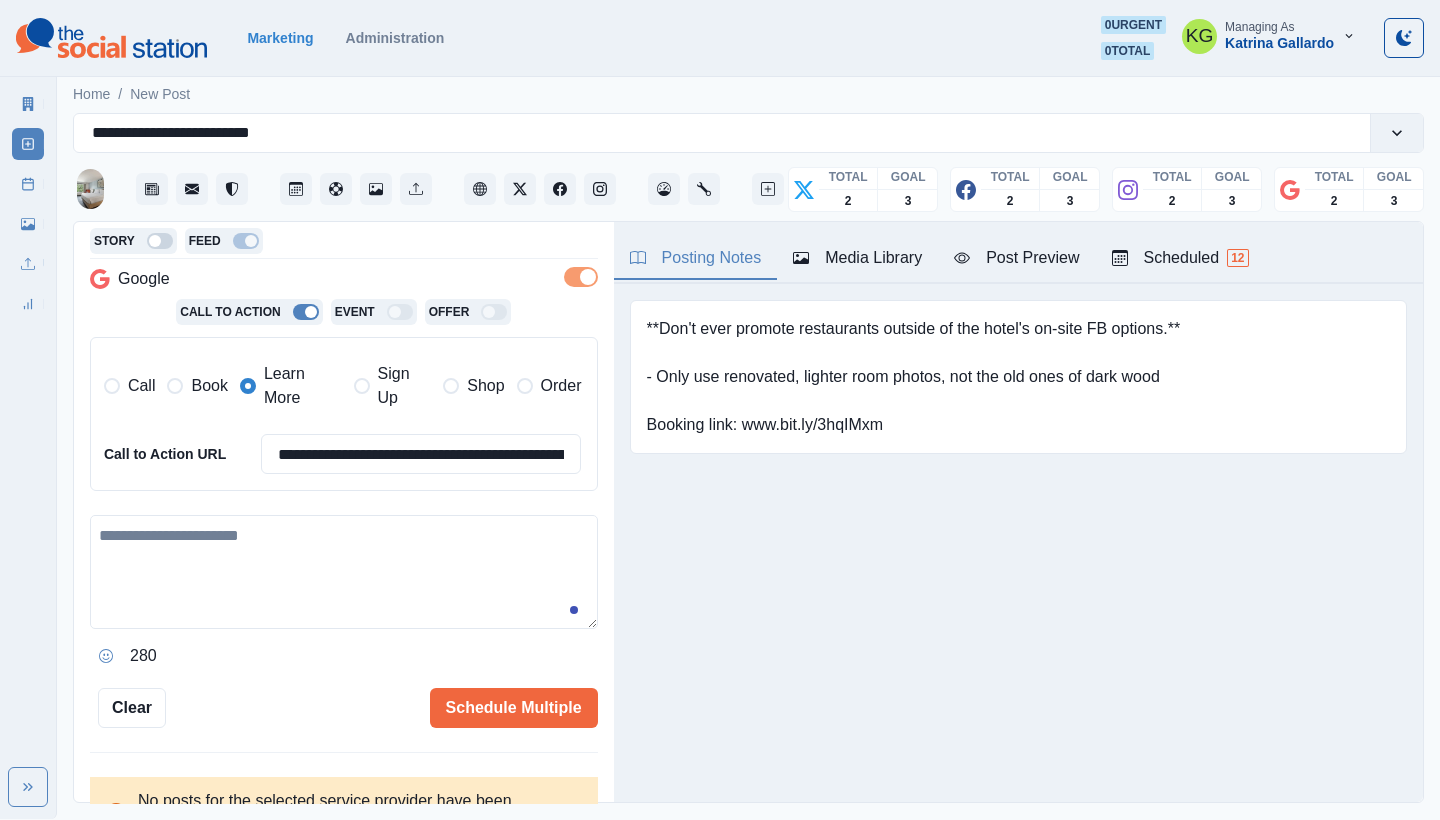 click at bounding box center (344, 572) 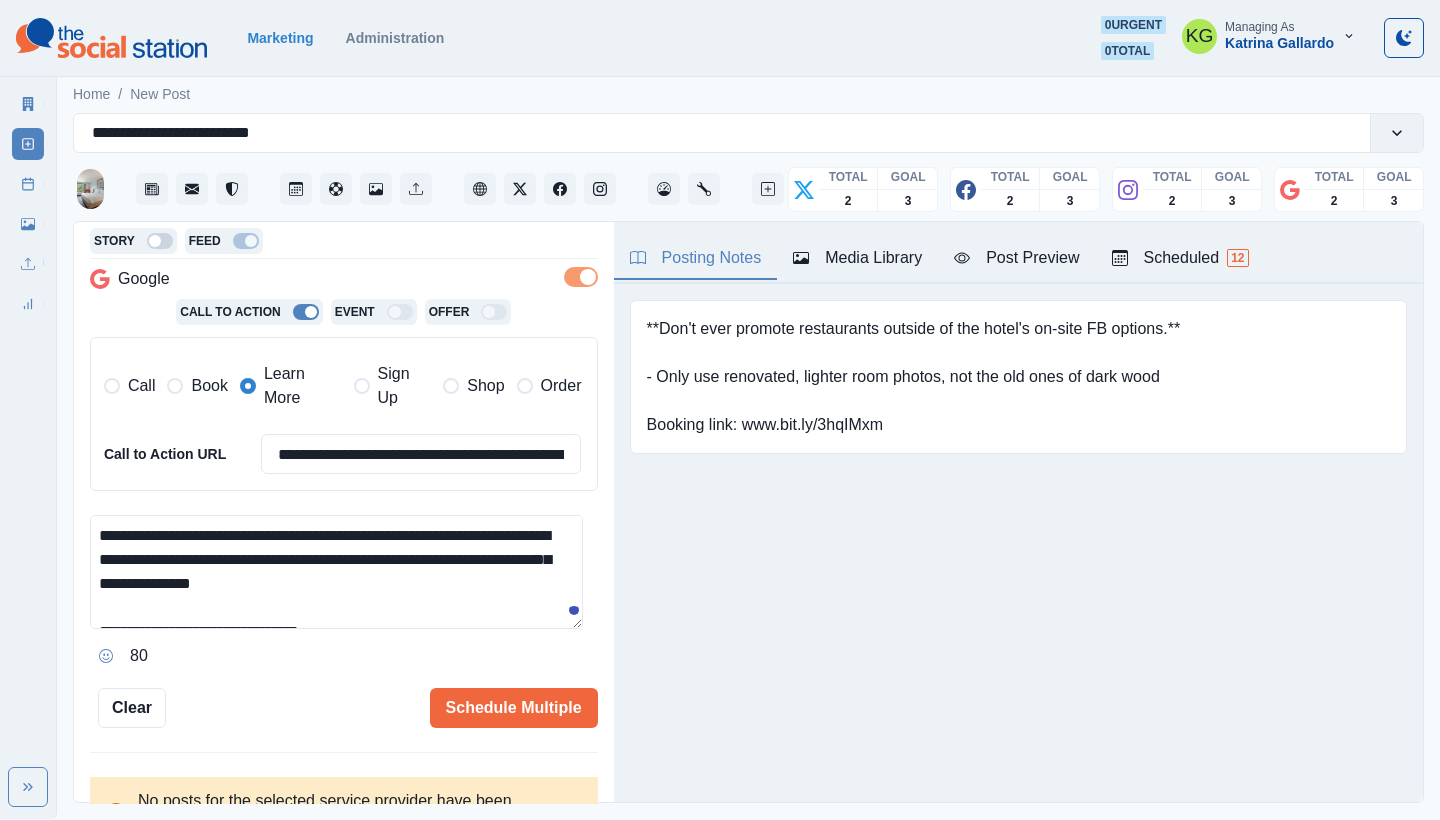 scroll, scrollTop: 13, scrollLeft: 0, axis: vertical 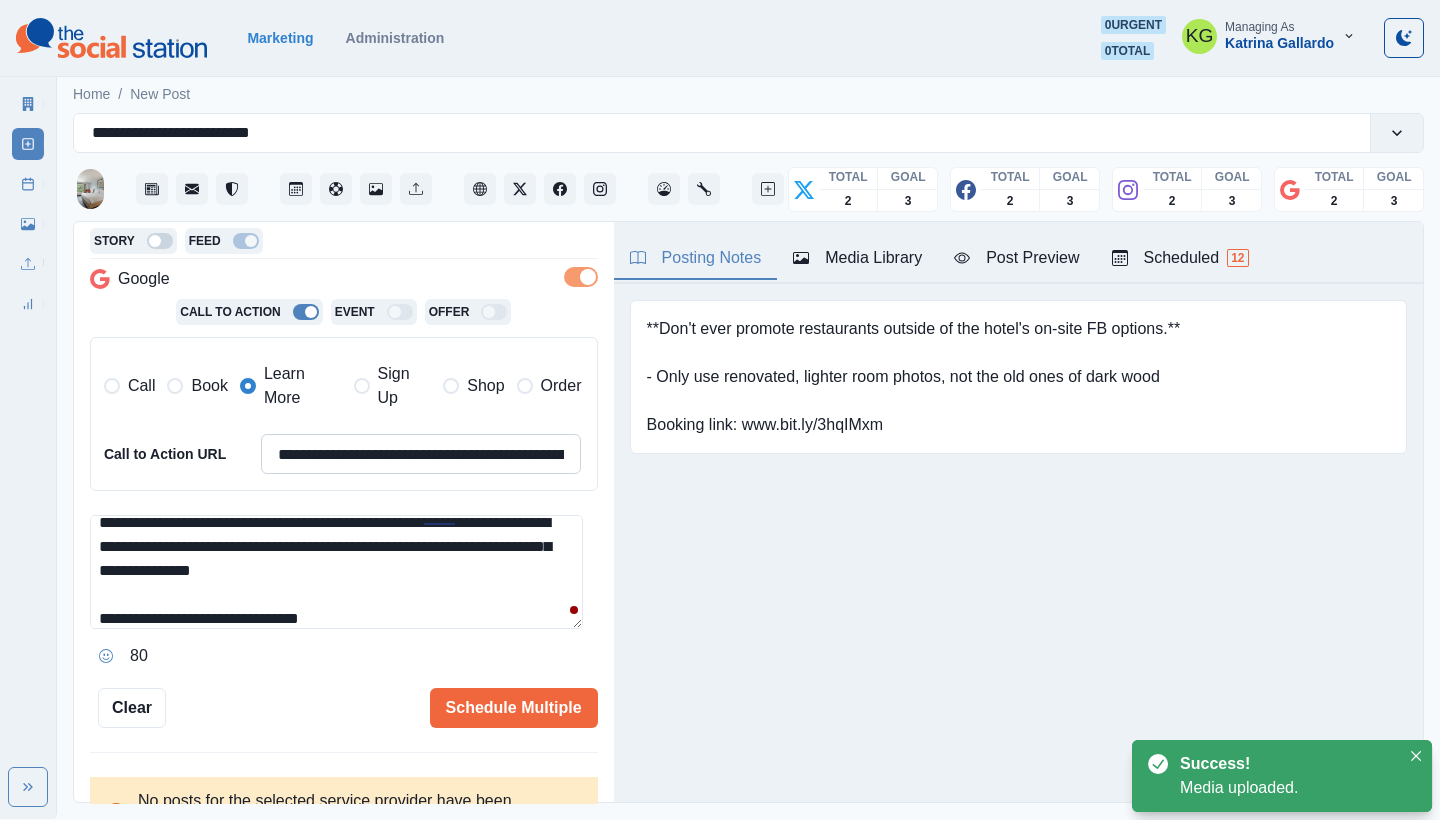 type on "**********" 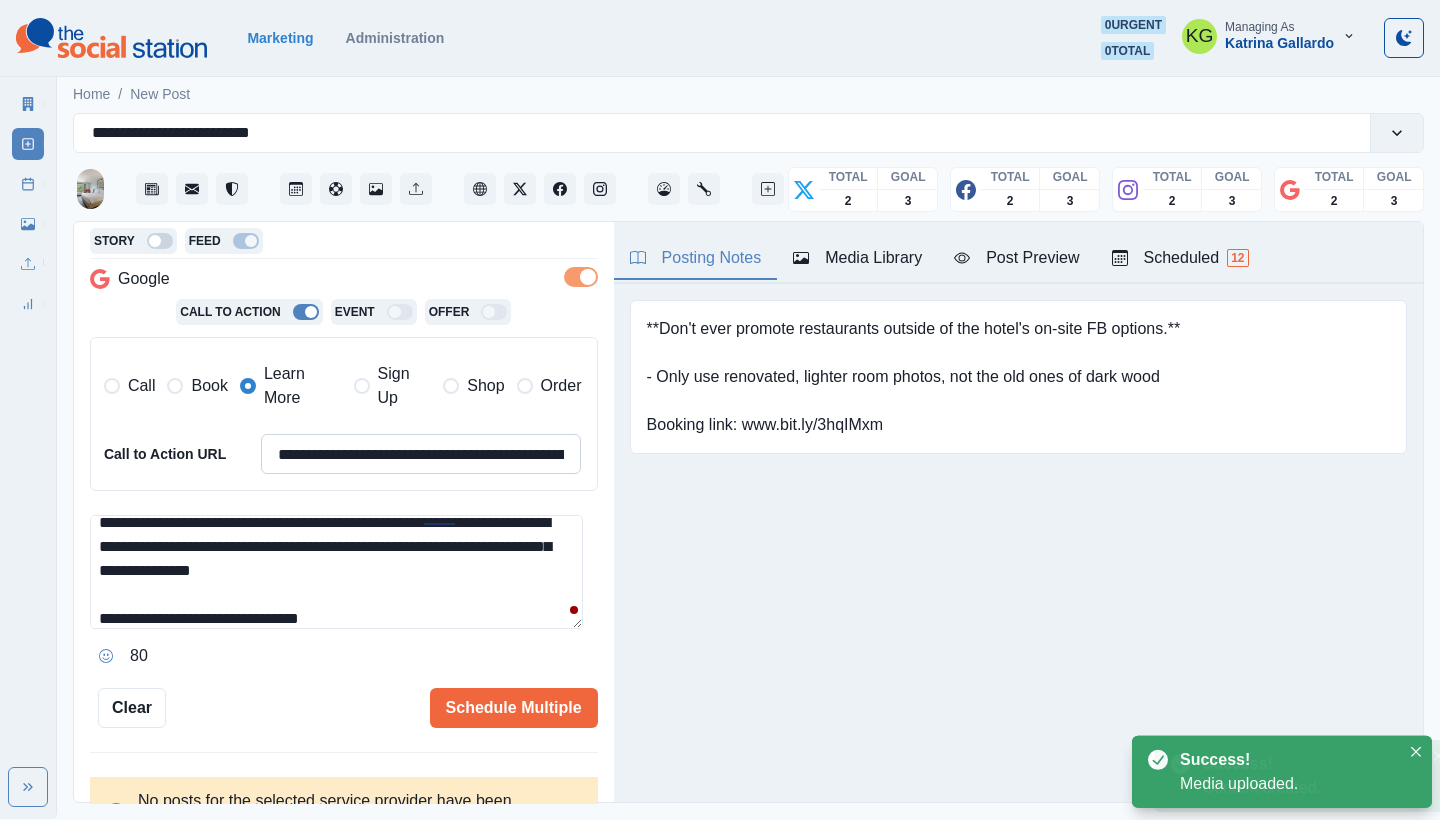 click on "**********" at bounding box center [421, 454] 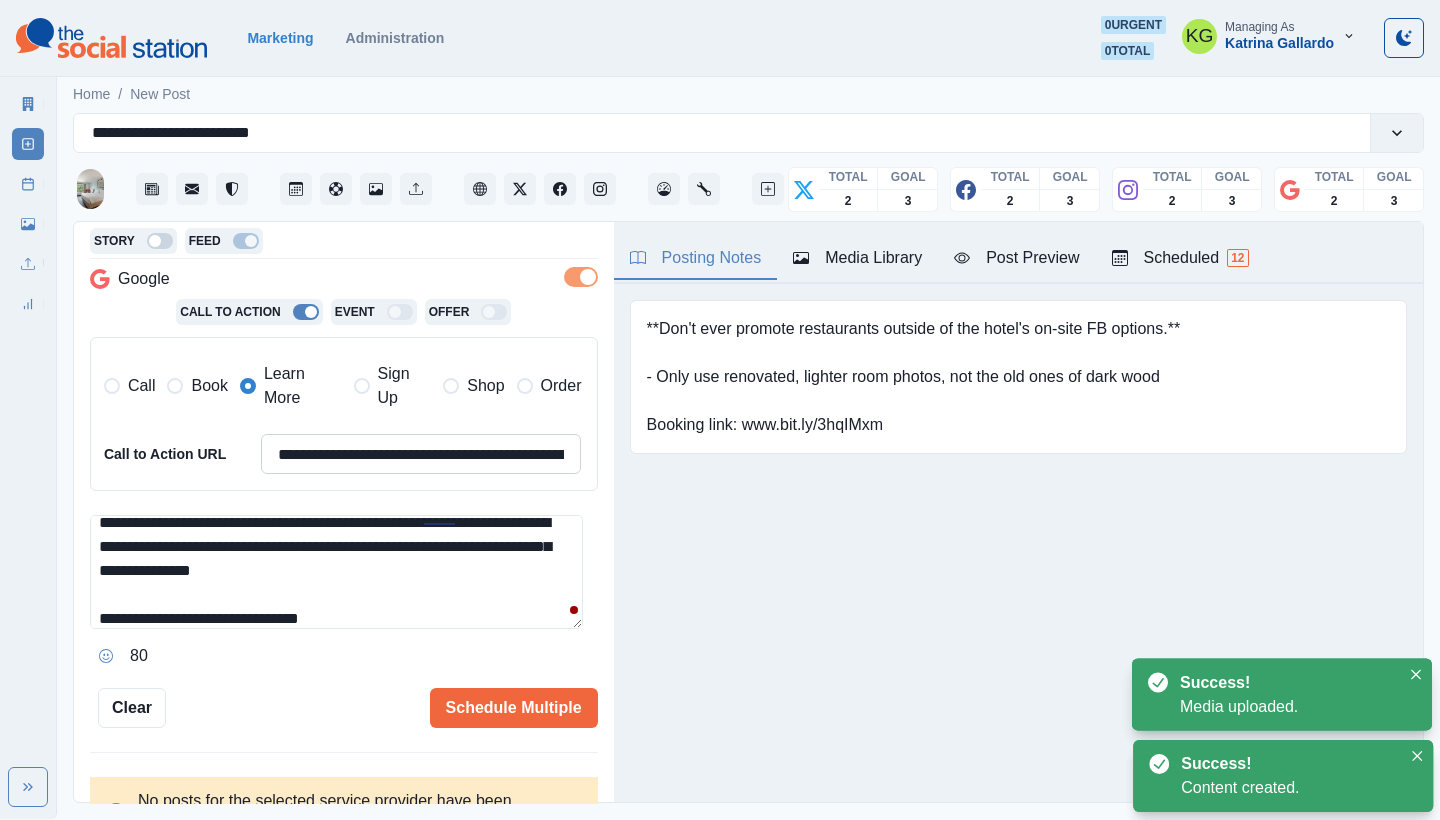 paste 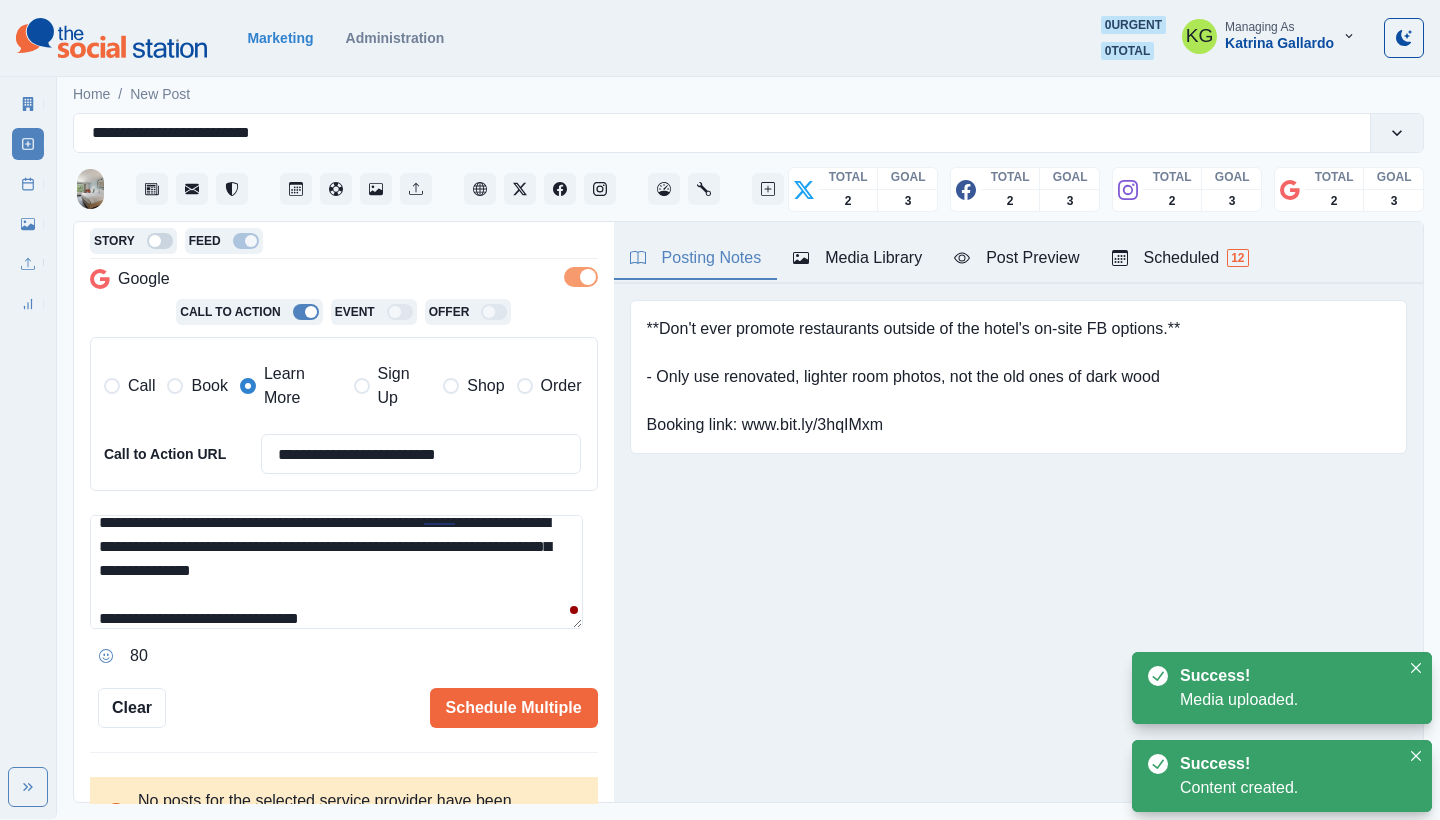 scroll, scrollTop: 0, scrollLeft: 0, axis: both 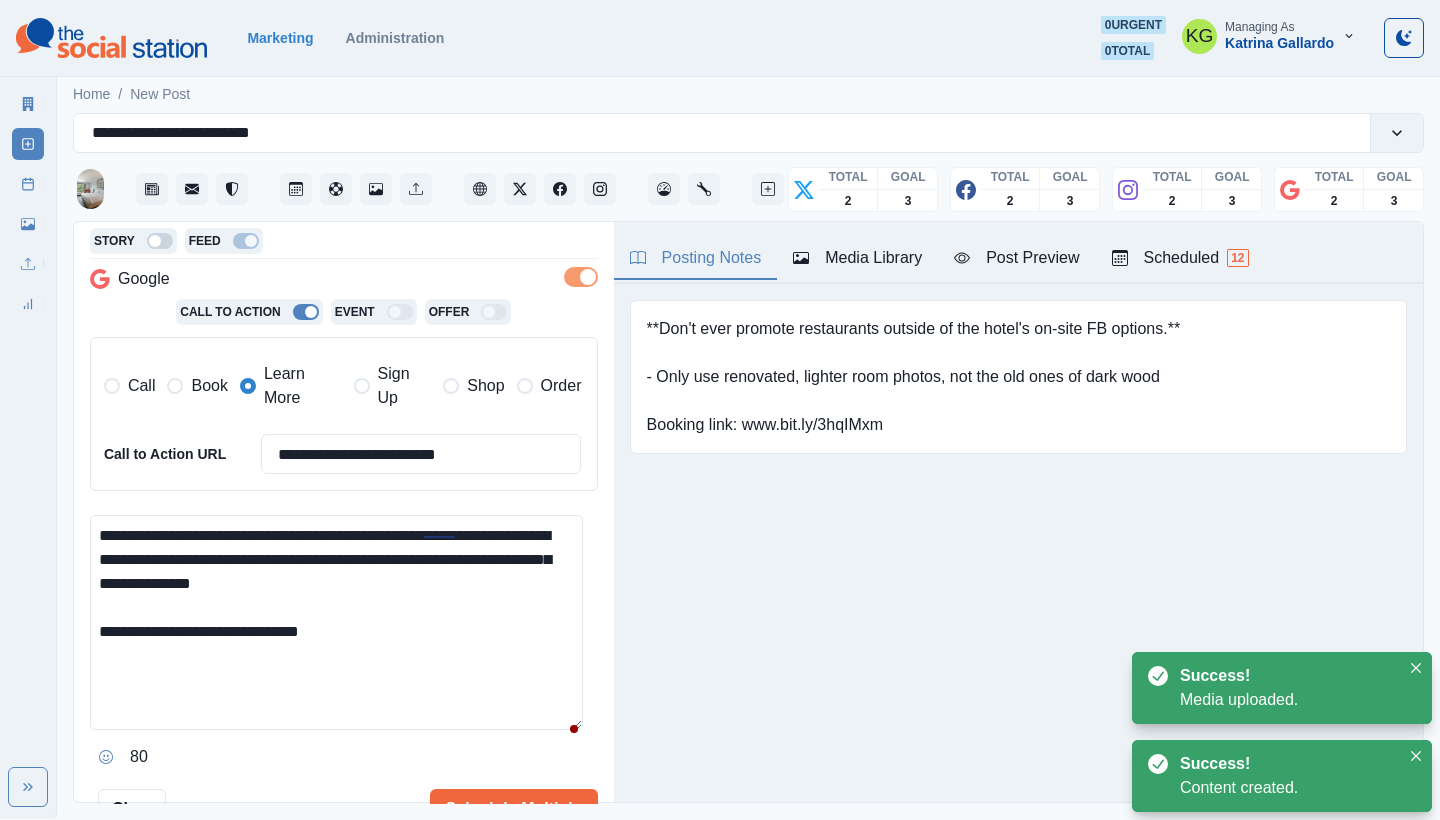 click on "**********" at bounding box center [336, 622] 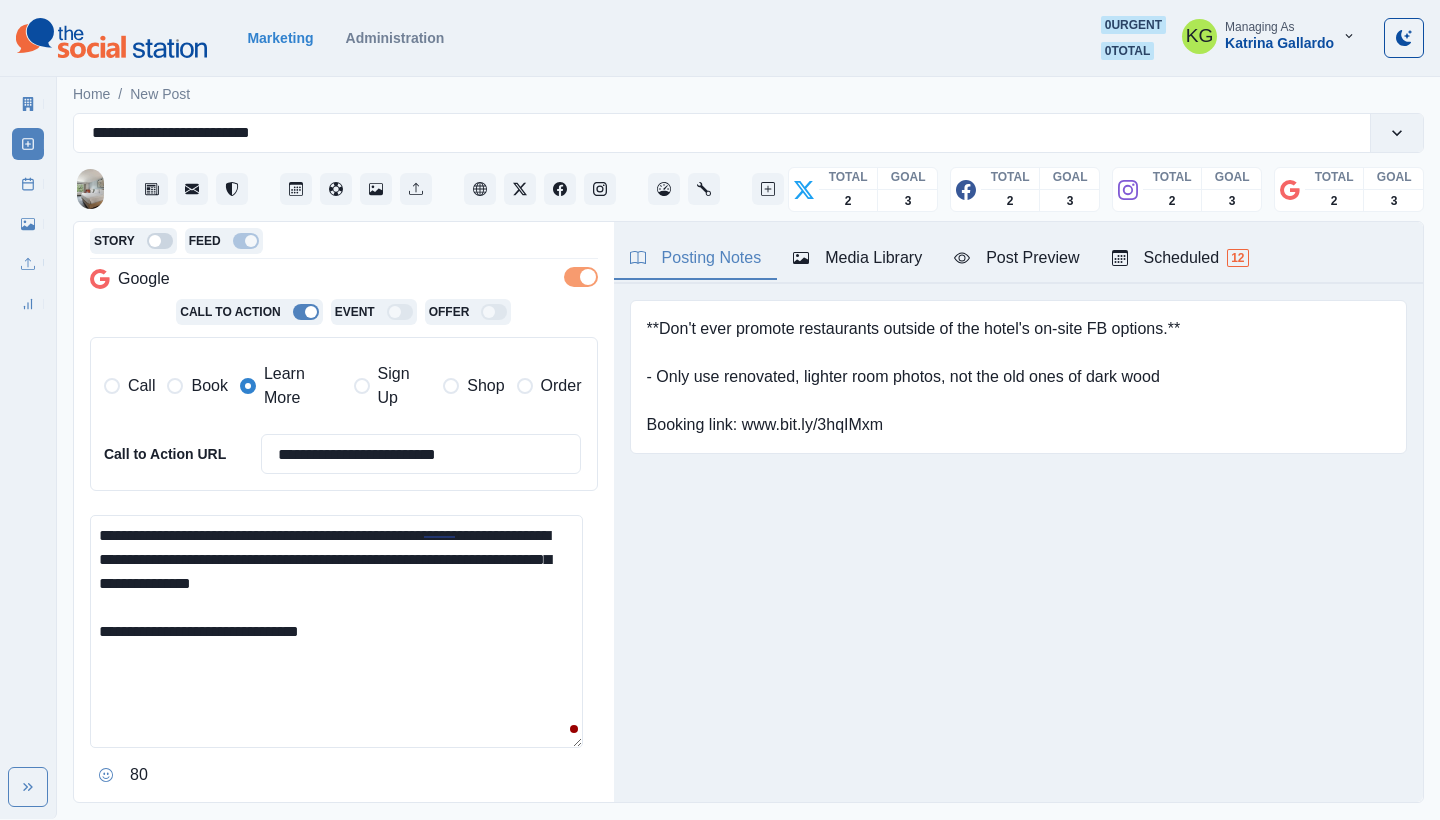 type on "**********" 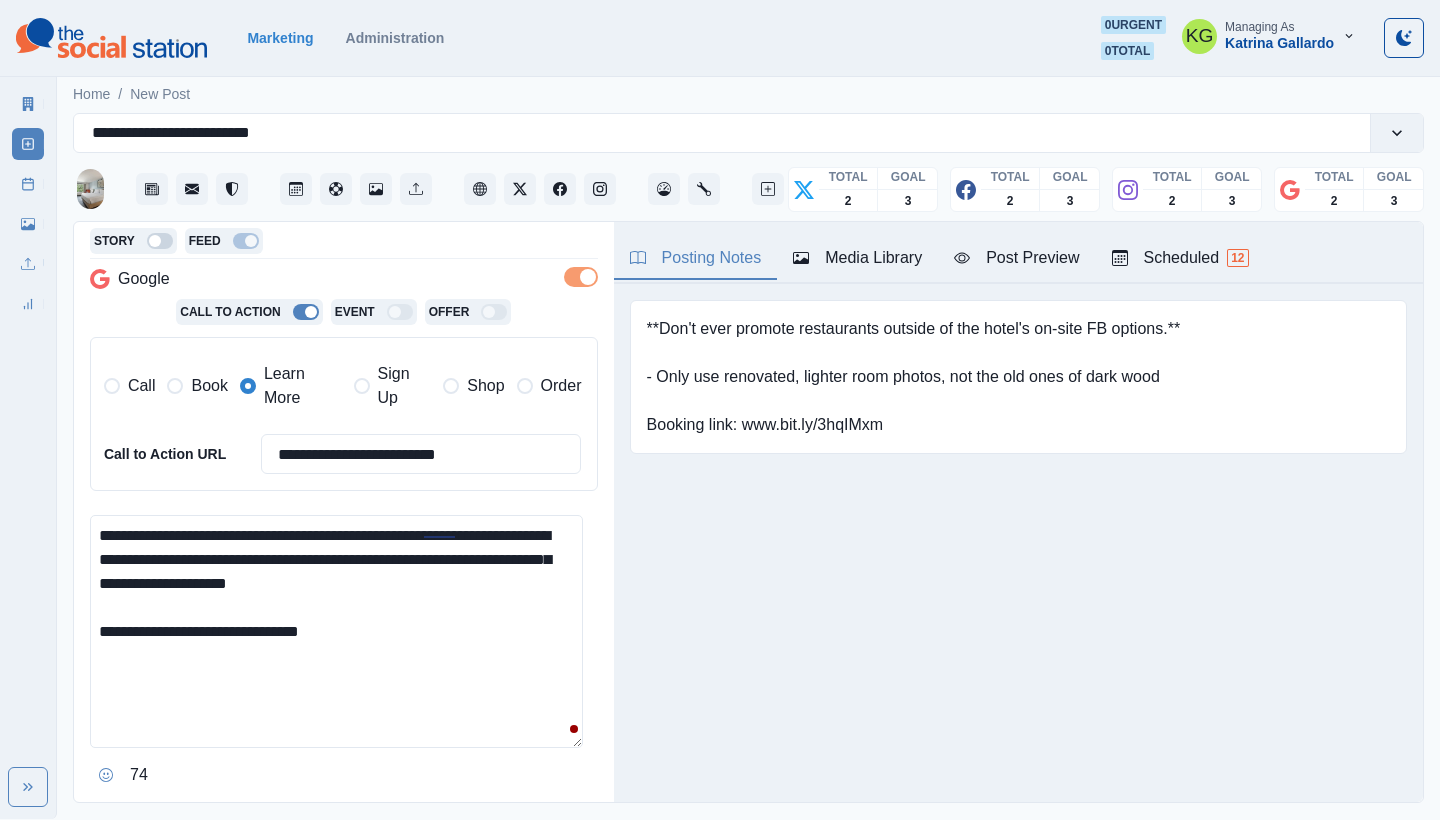 click on "**********" at bounding box center (336, 631) 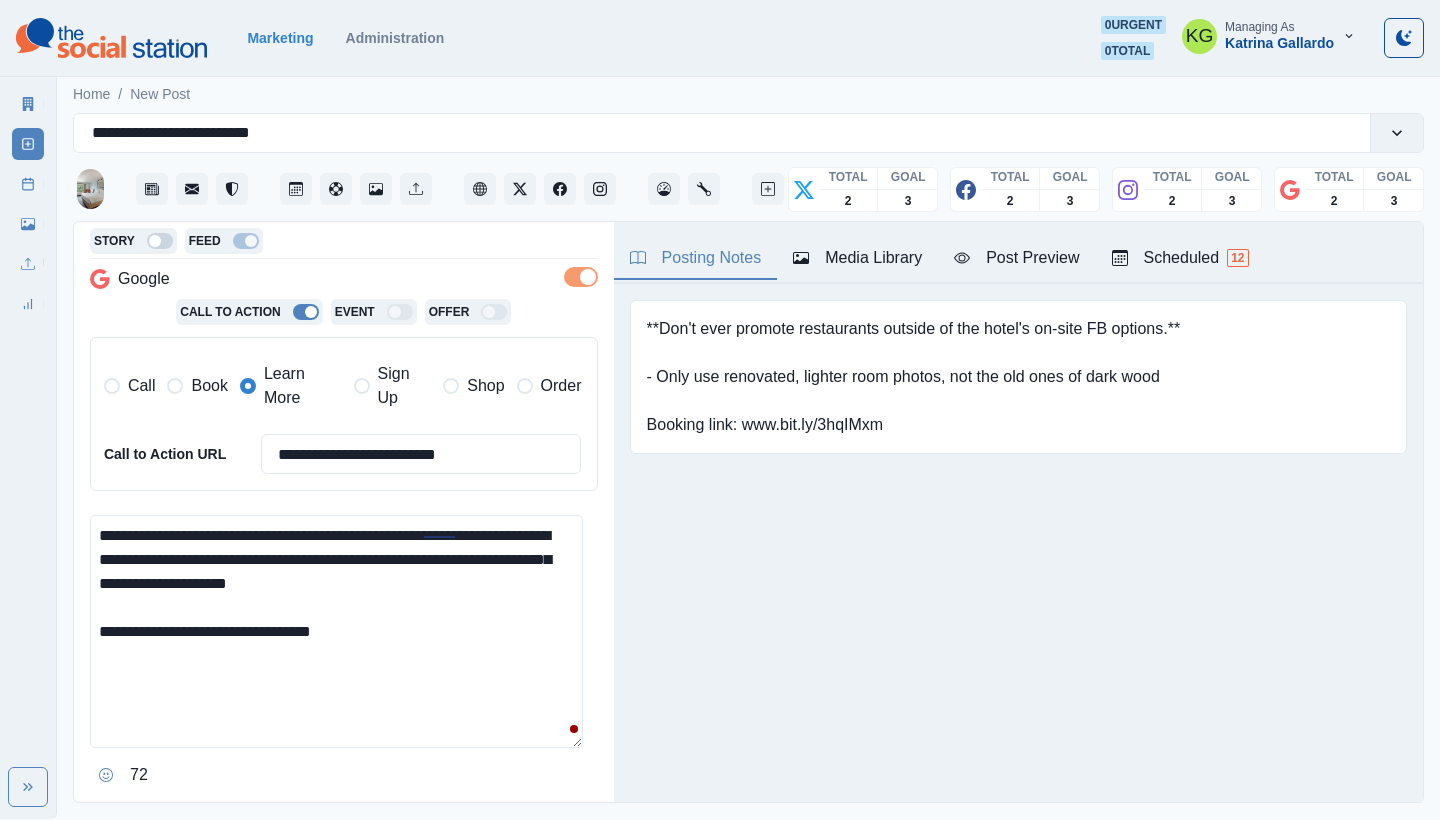 scroll, scrollTop: 573, scrollLeft: 0, axis: vertical 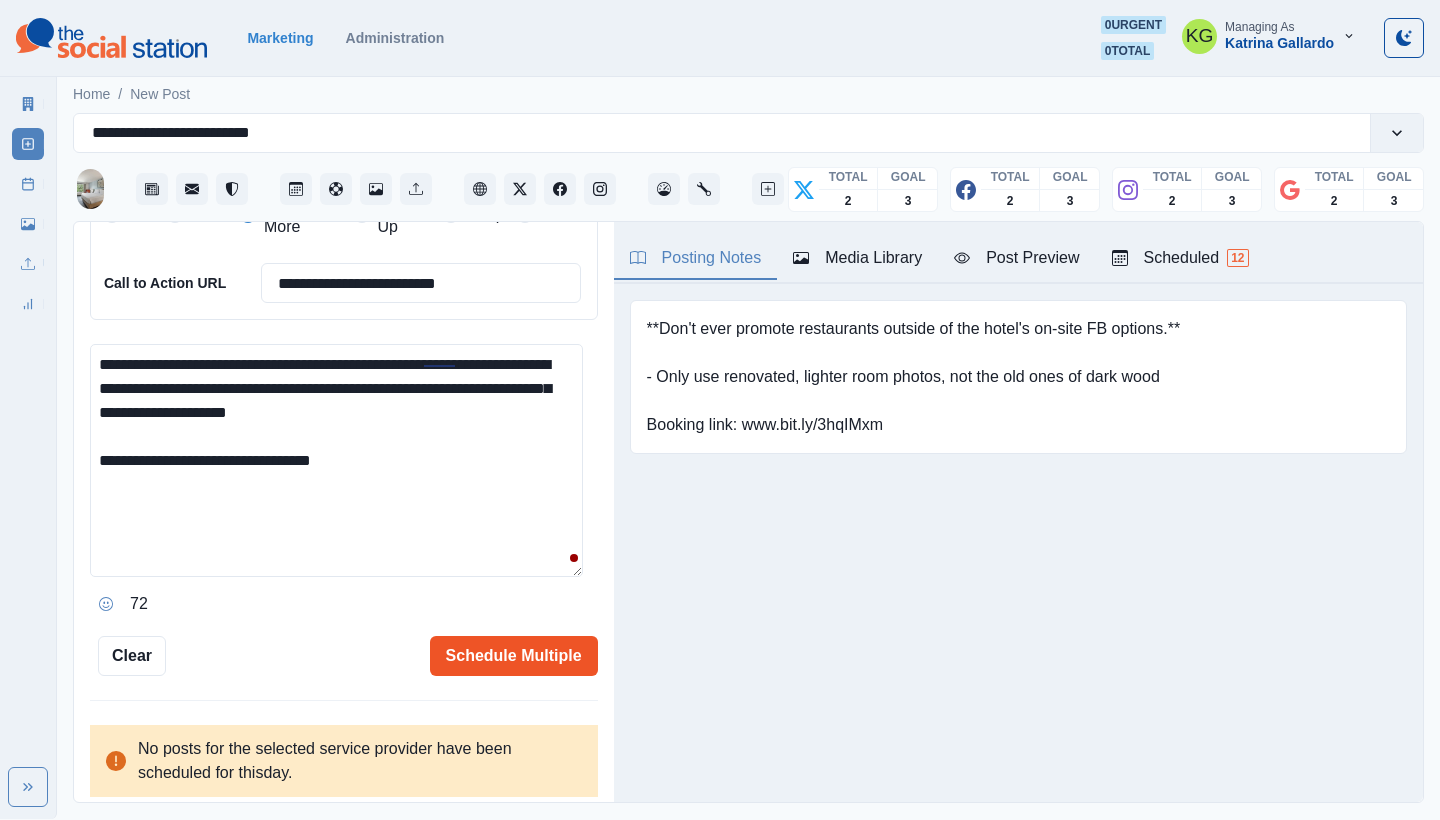 type on "**********" 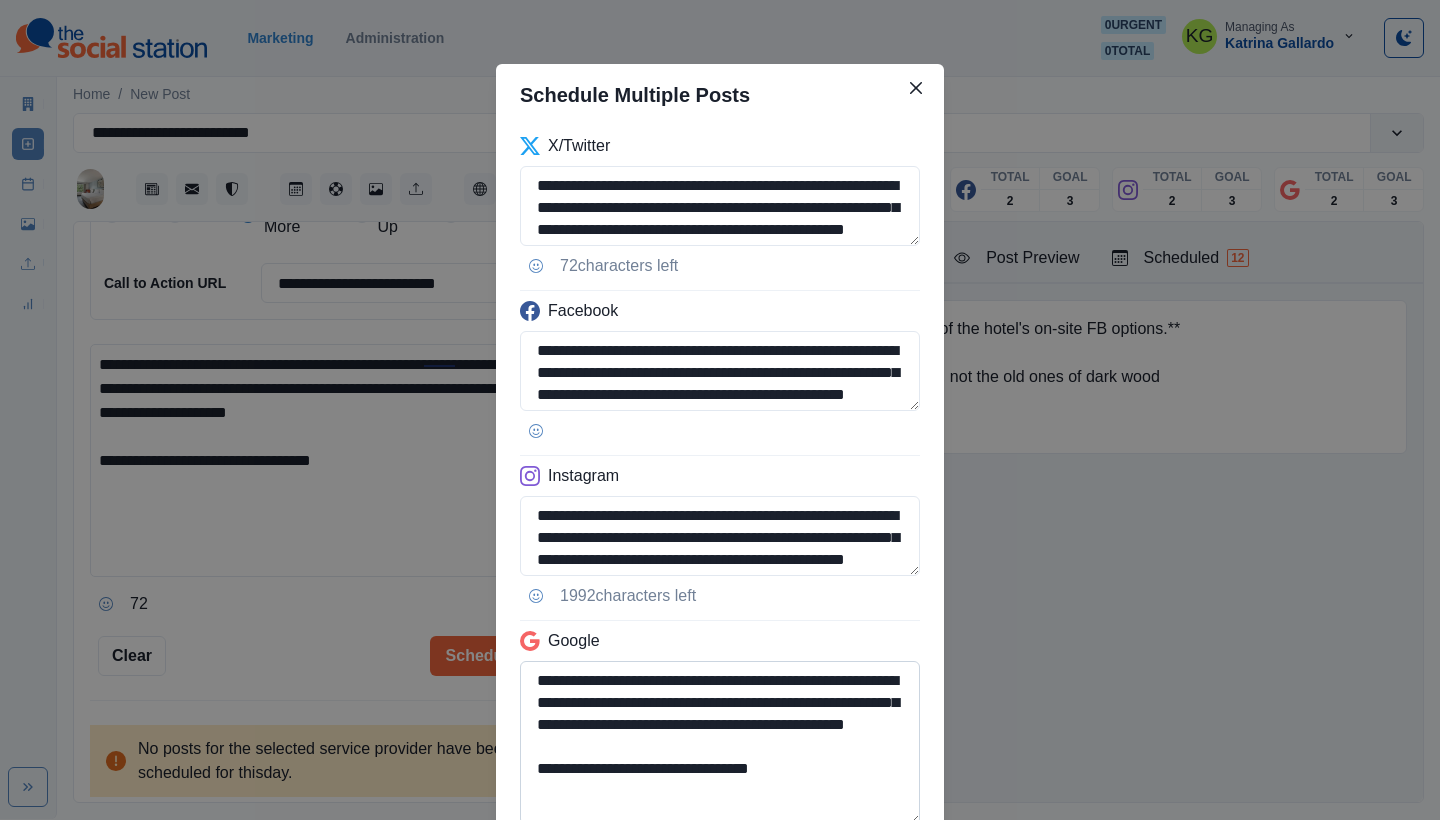 click on "**********" at bounding box center (720, 743) 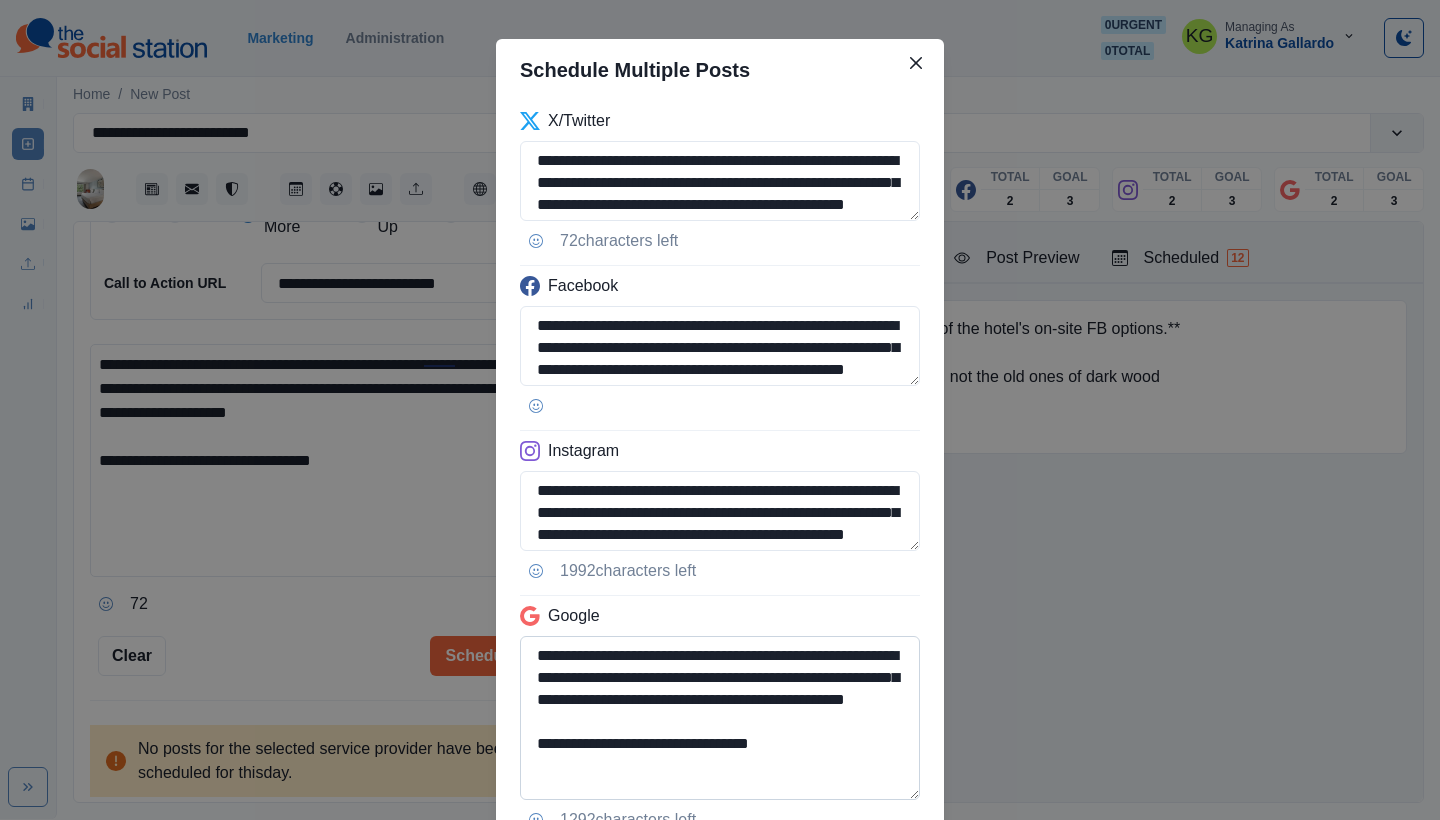 click on "**********" at bounding box center [720, 718] 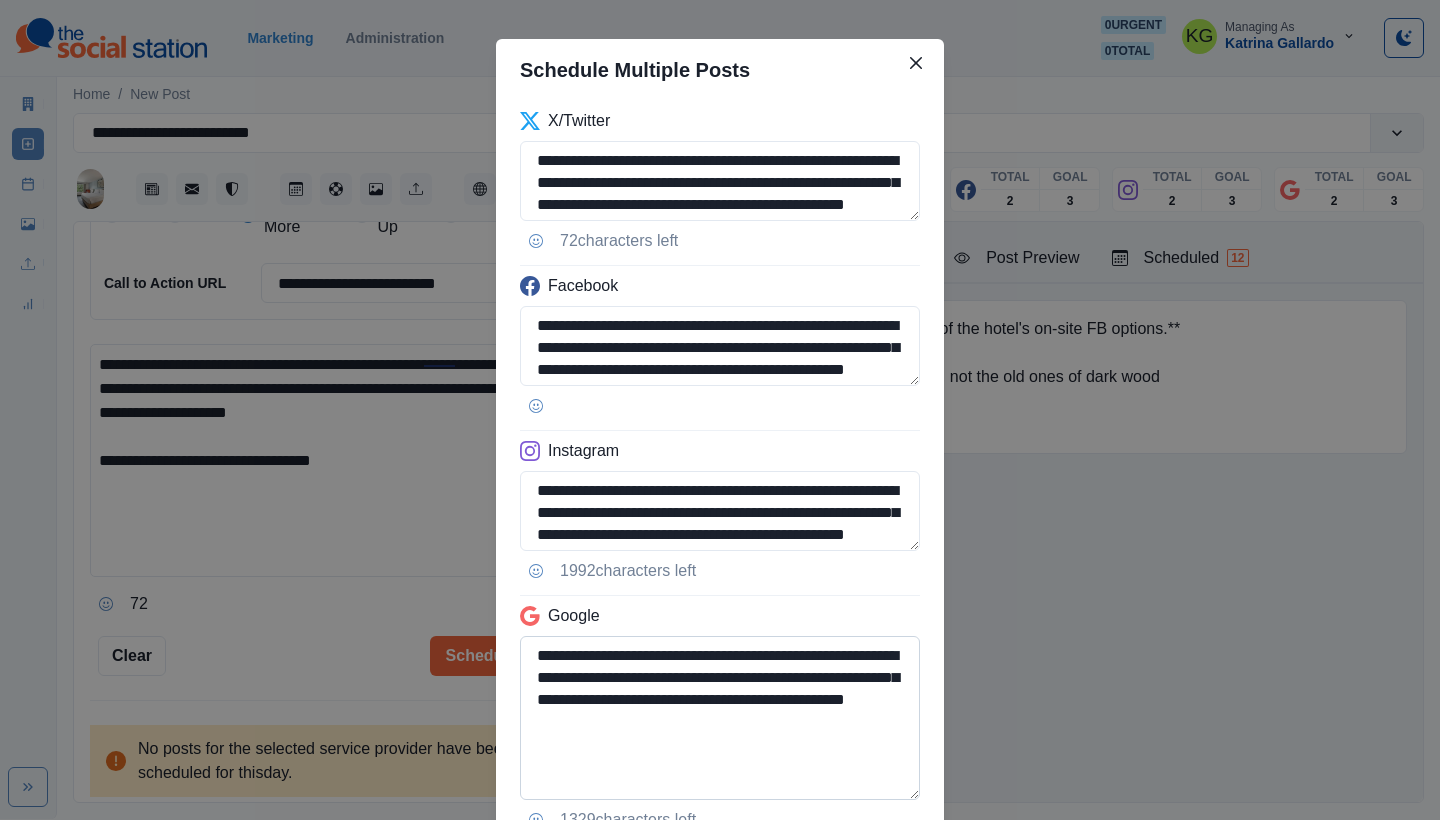 scroll, scrollTop: 185, scrollLeft: 0, axis: vertical 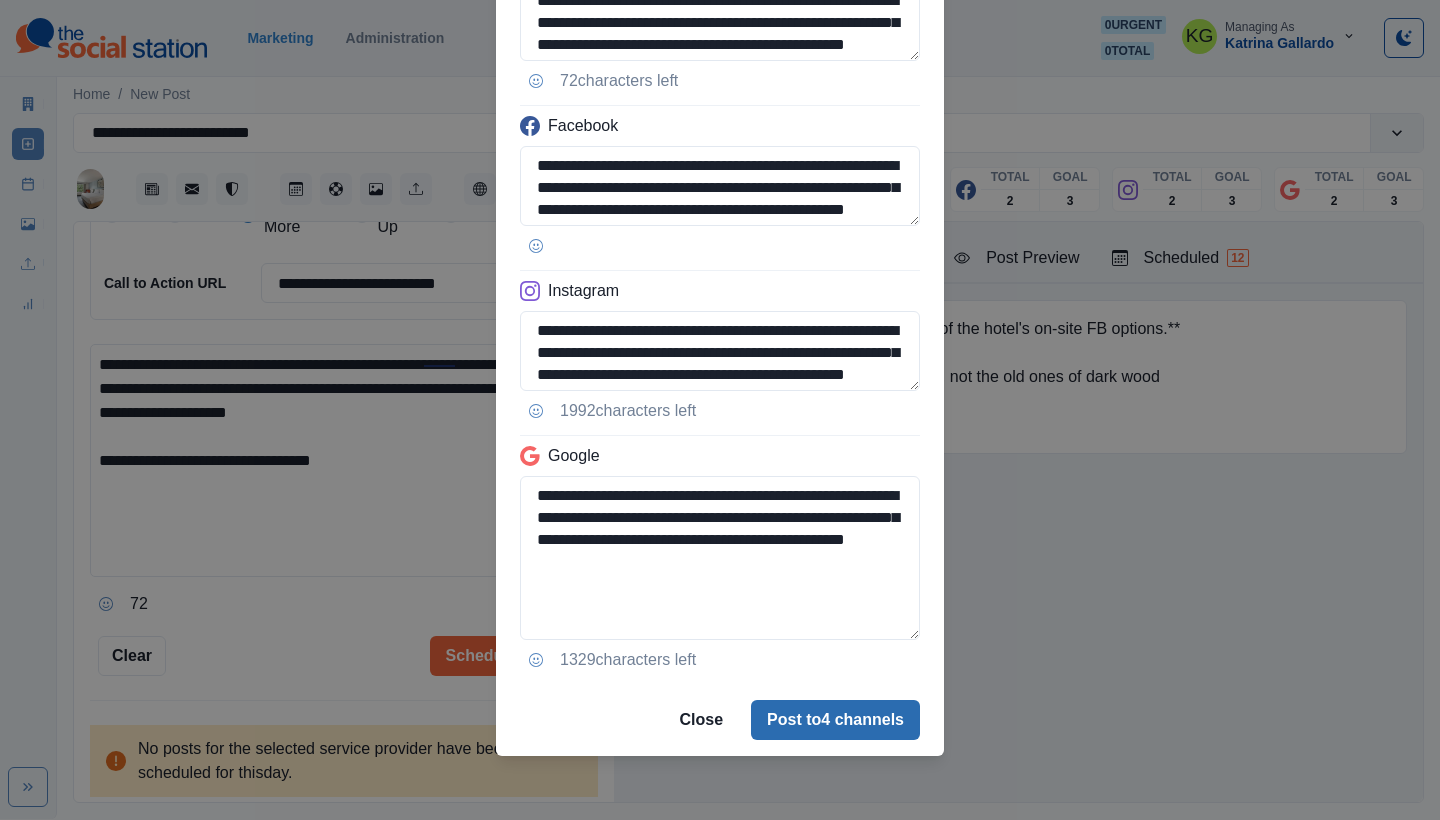 type on "**********" 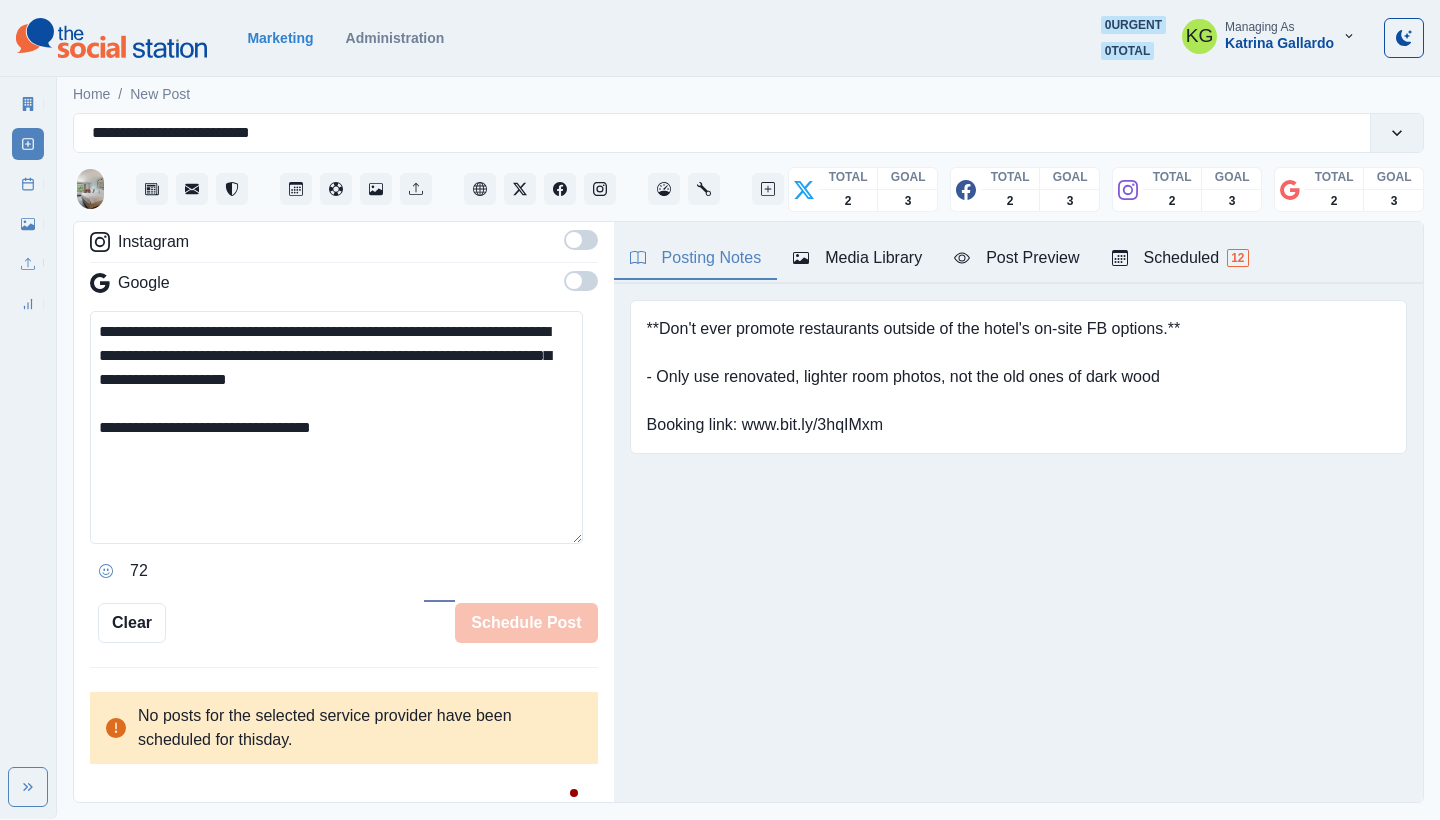 type 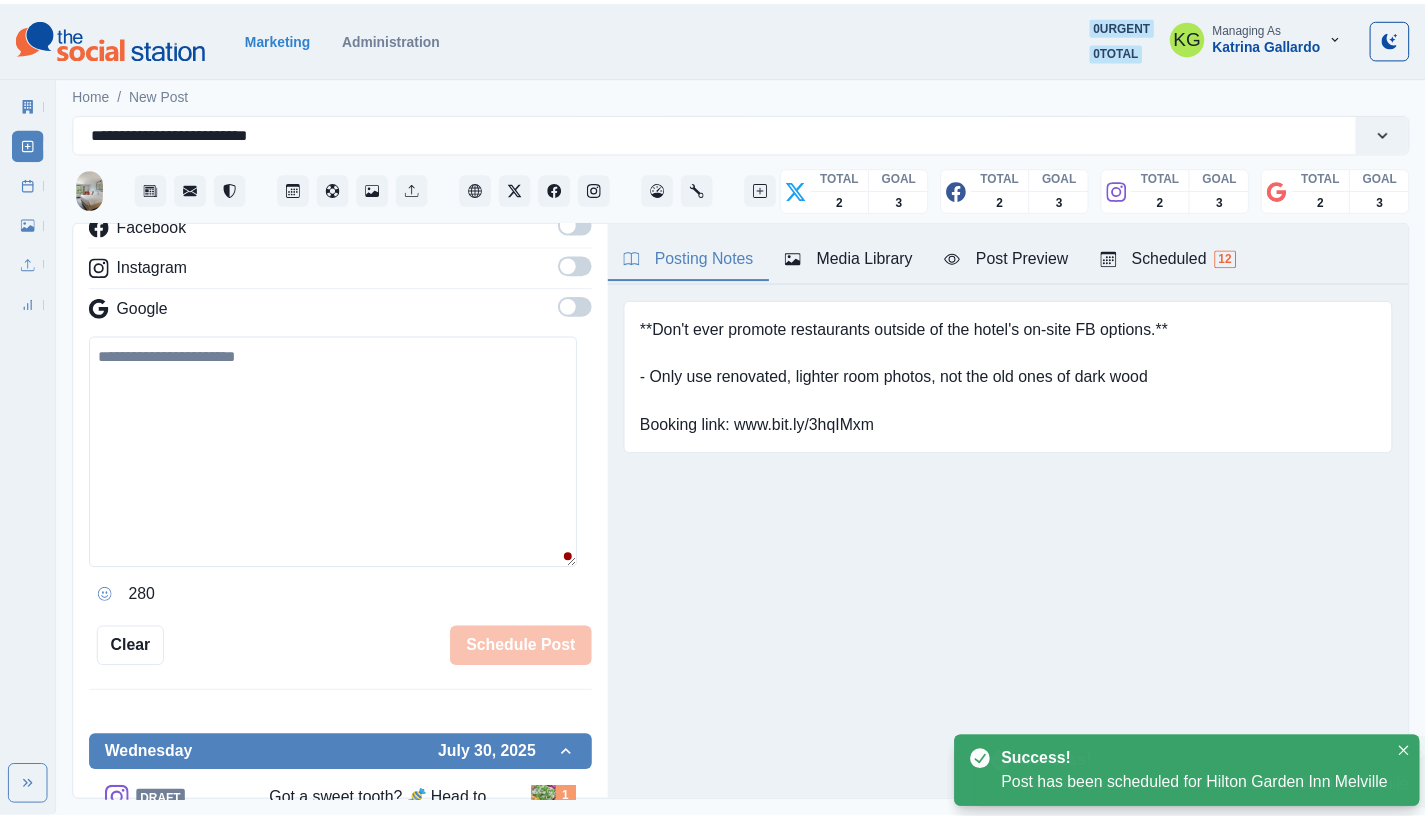 scroll, scrollTop: 241, scrollLeft: 0, axis: vertical 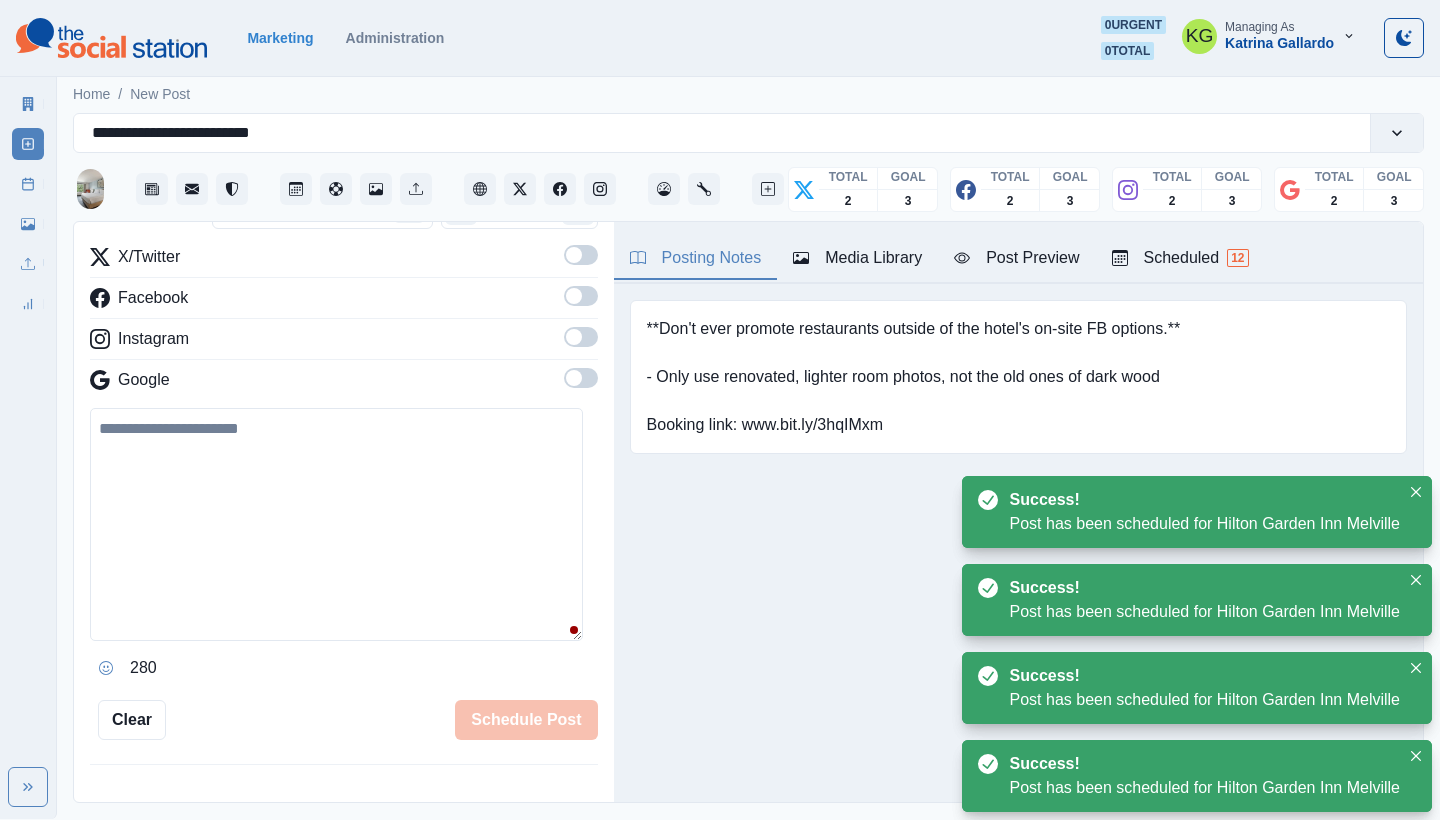 click on "Post Schedule" at bounding box center [28, 184] 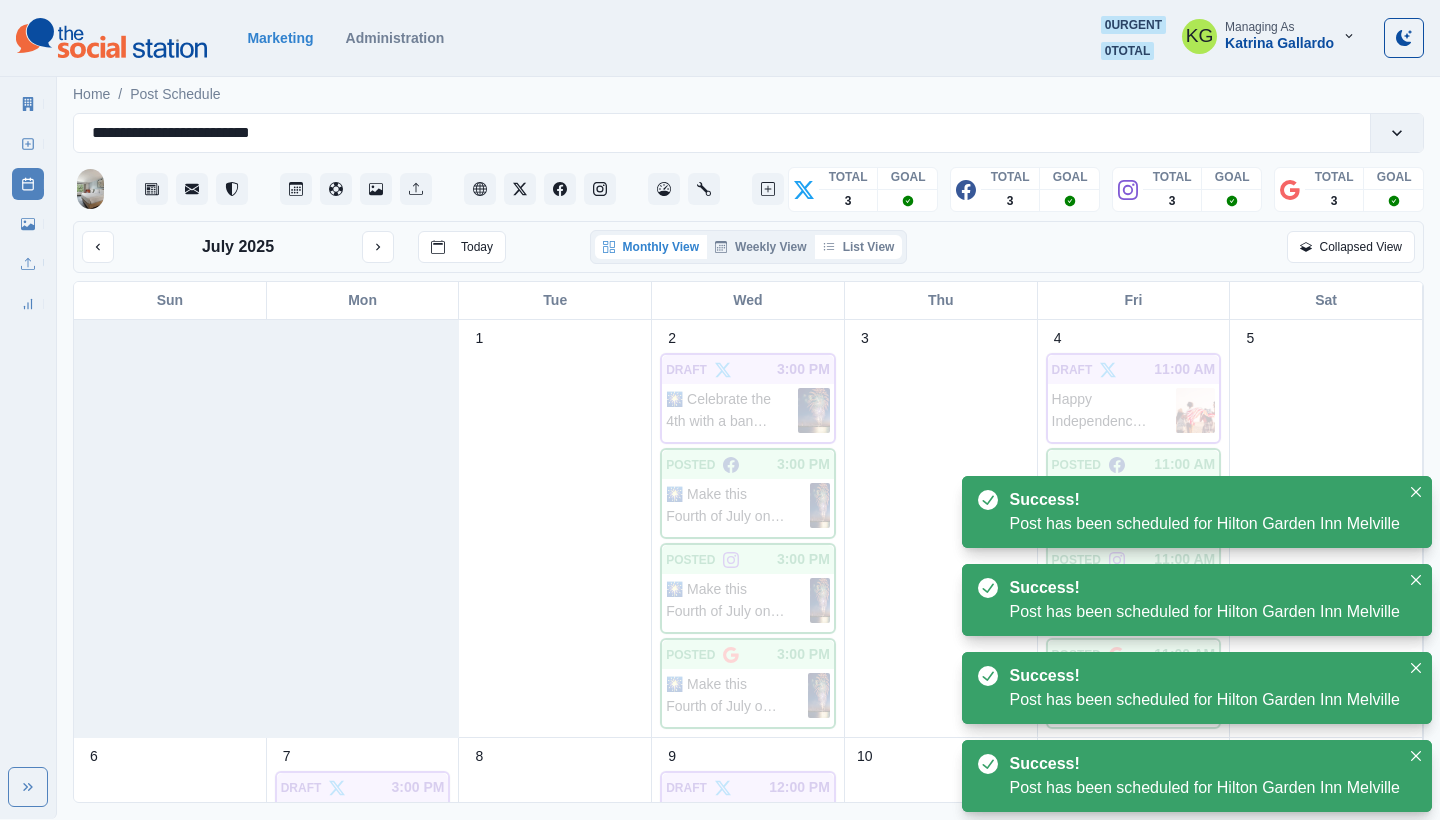 click on "List View" at bounding box center [859, 247] 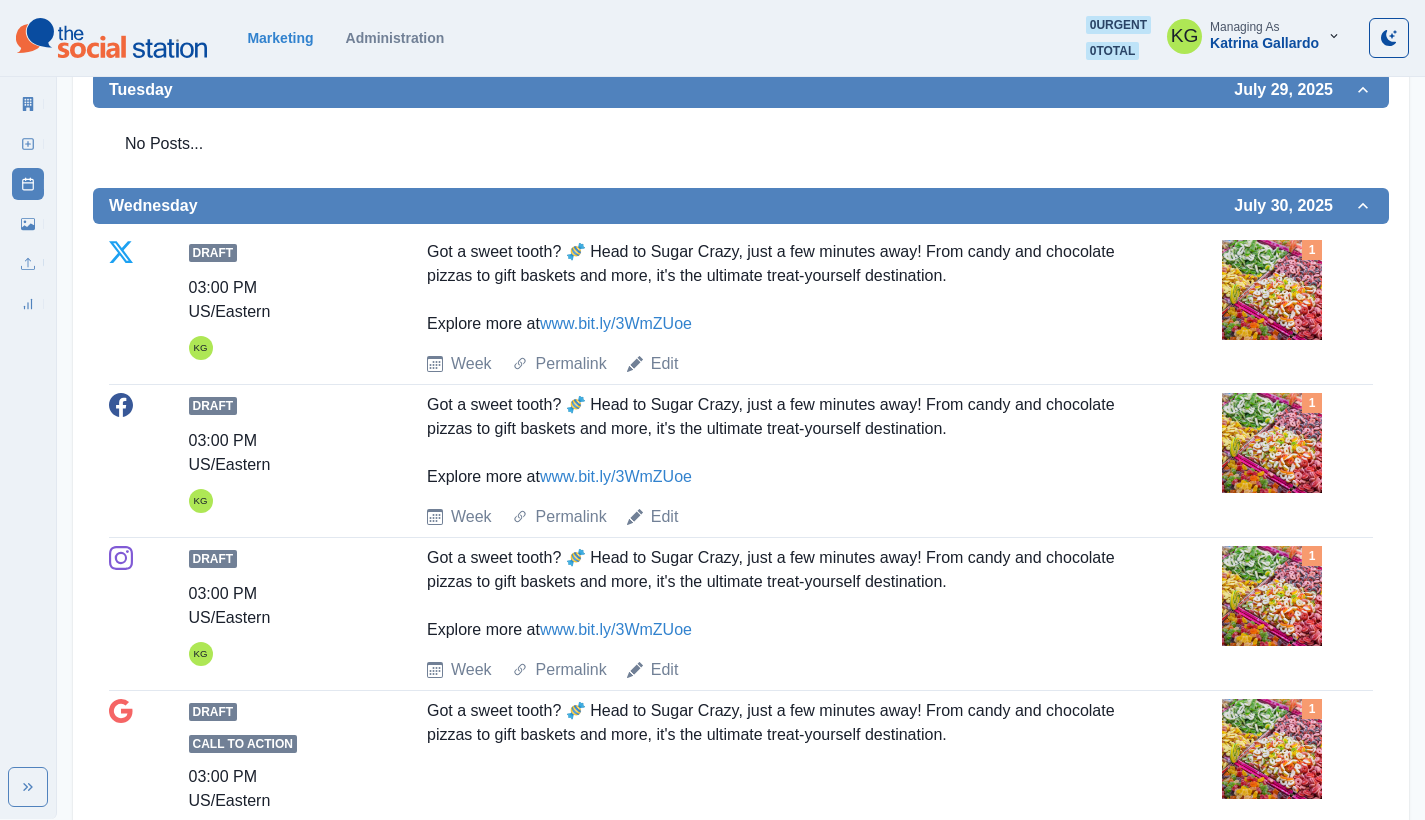 scroll, scrollTop: 1067, scrollLeft: 0, axis: vertical 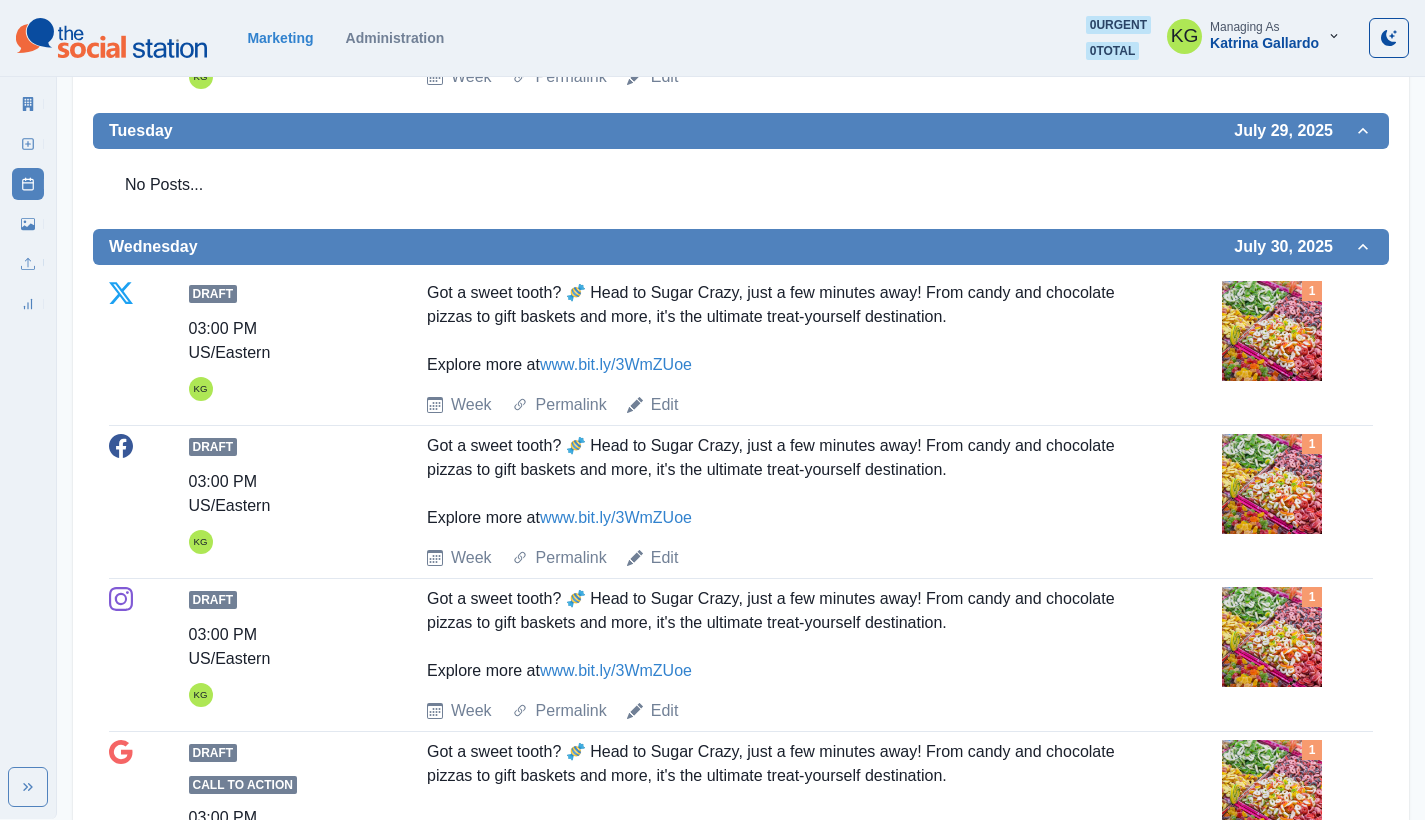 click at bounding box center (1272, 331) 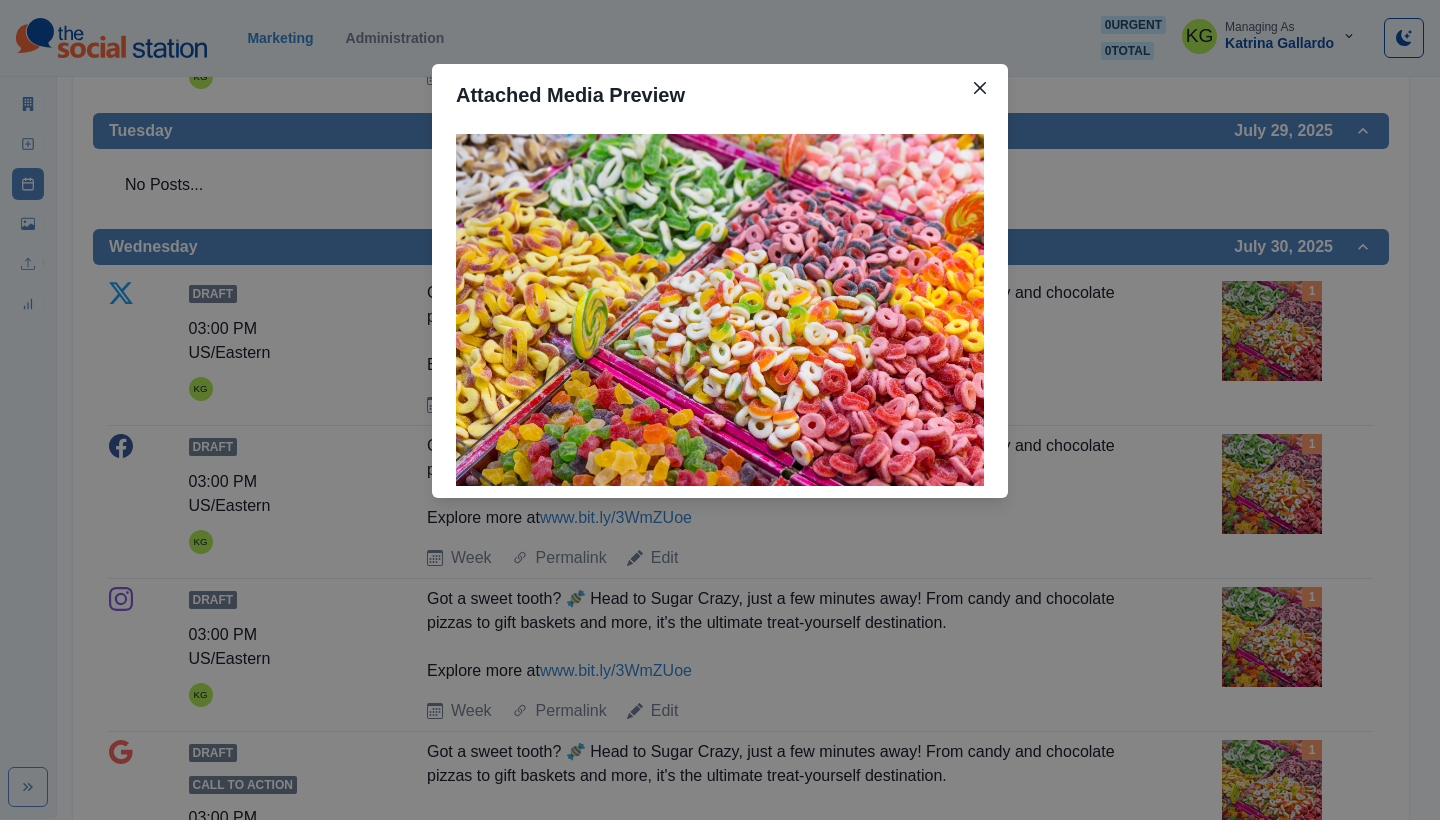 click on "Attached Media Preview" at bounding box center (720, 410) 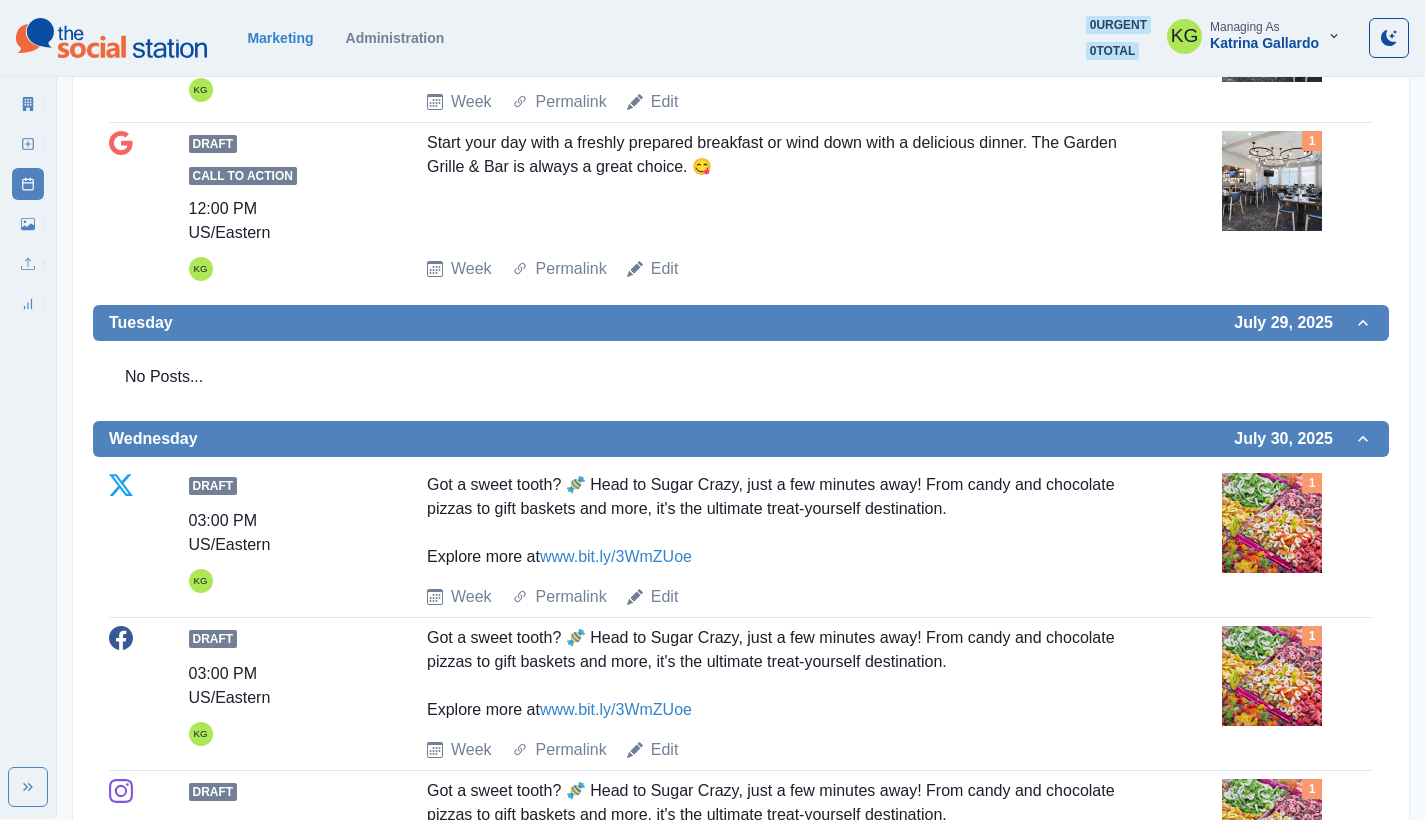 scroll, scrollTop: 163, scrollLeft: 0, axis: vertical 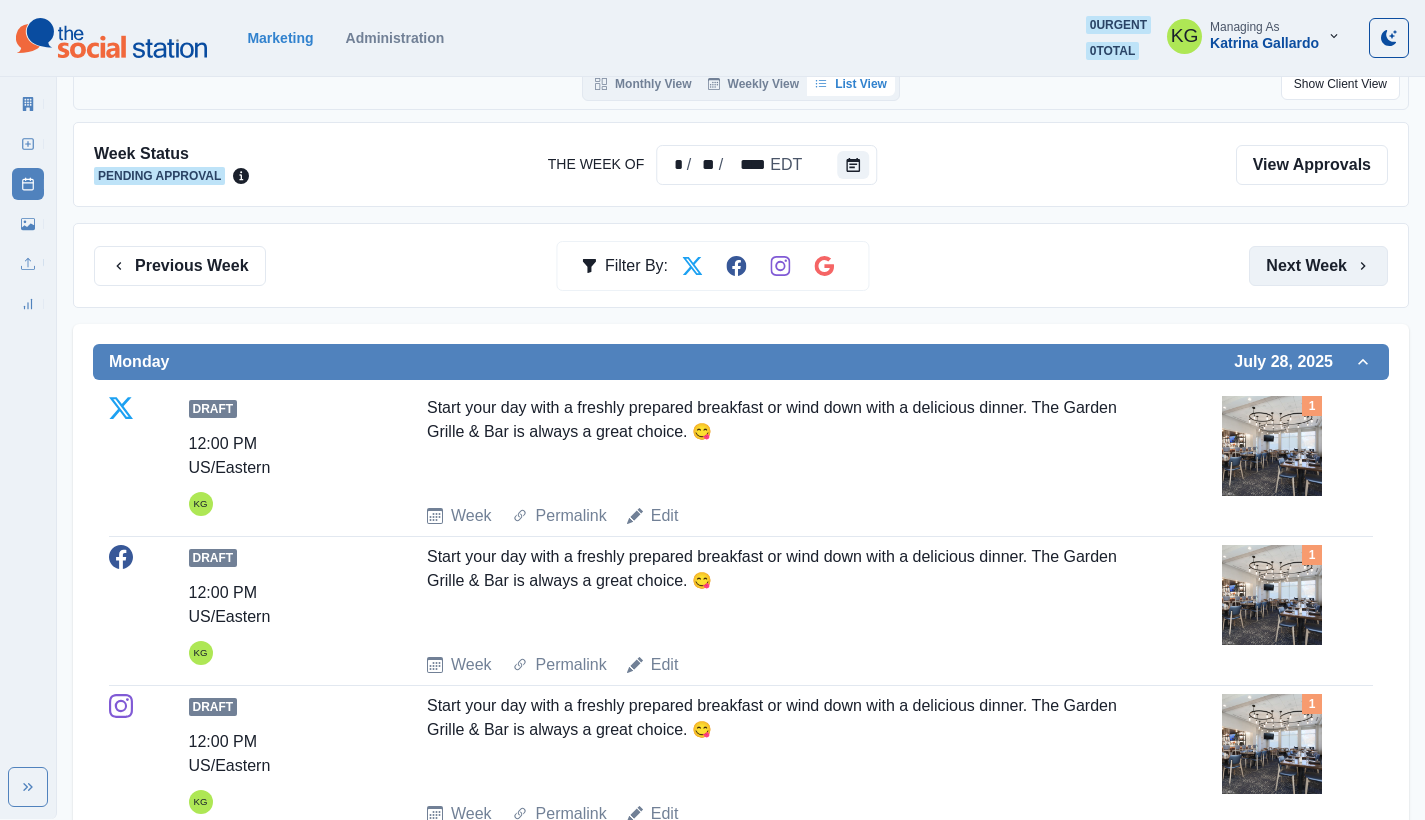 click on "Next Week" at bounding box center (1318, 266) 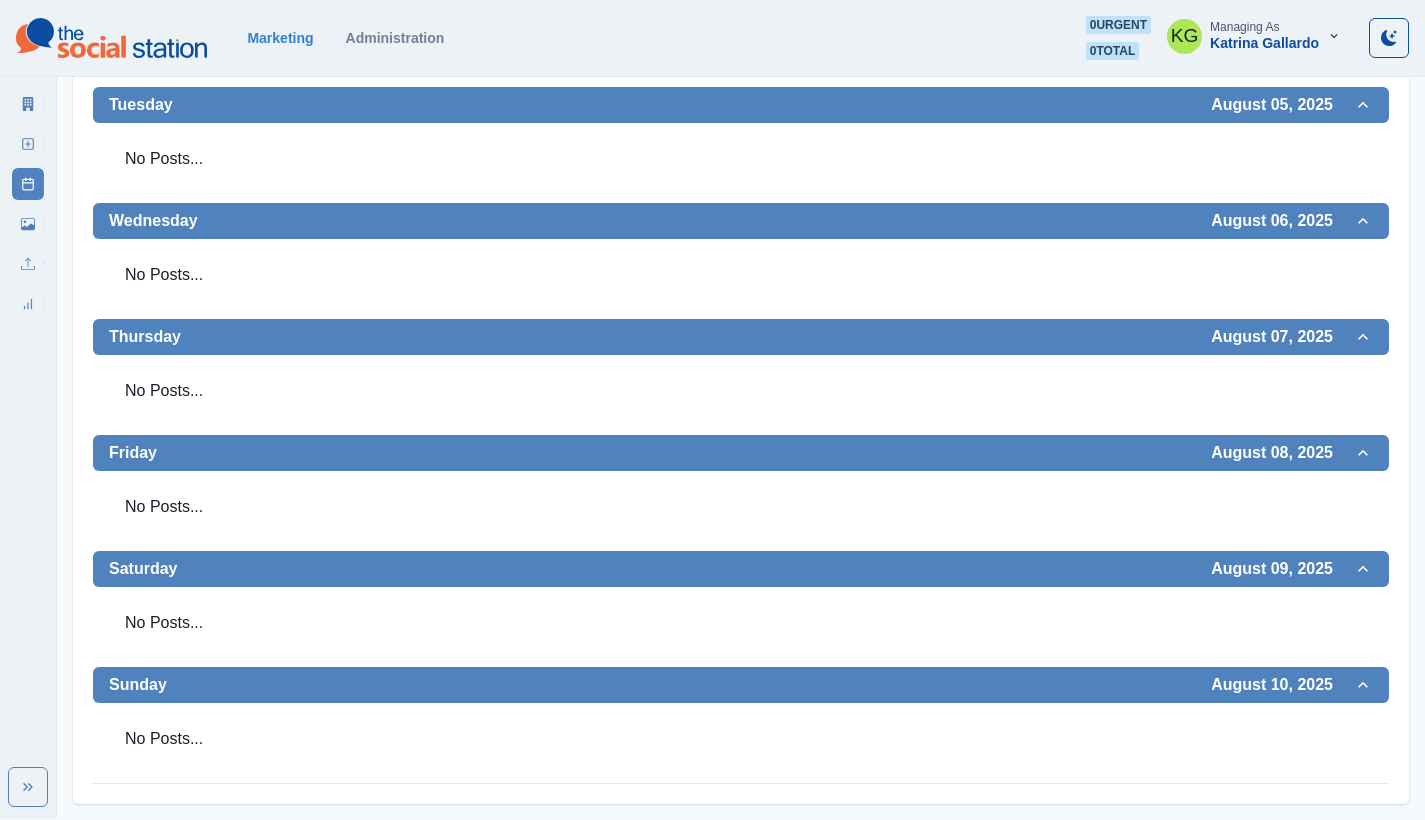 scroll, scrollTop: 0, scrollLeft: 0, axis: both 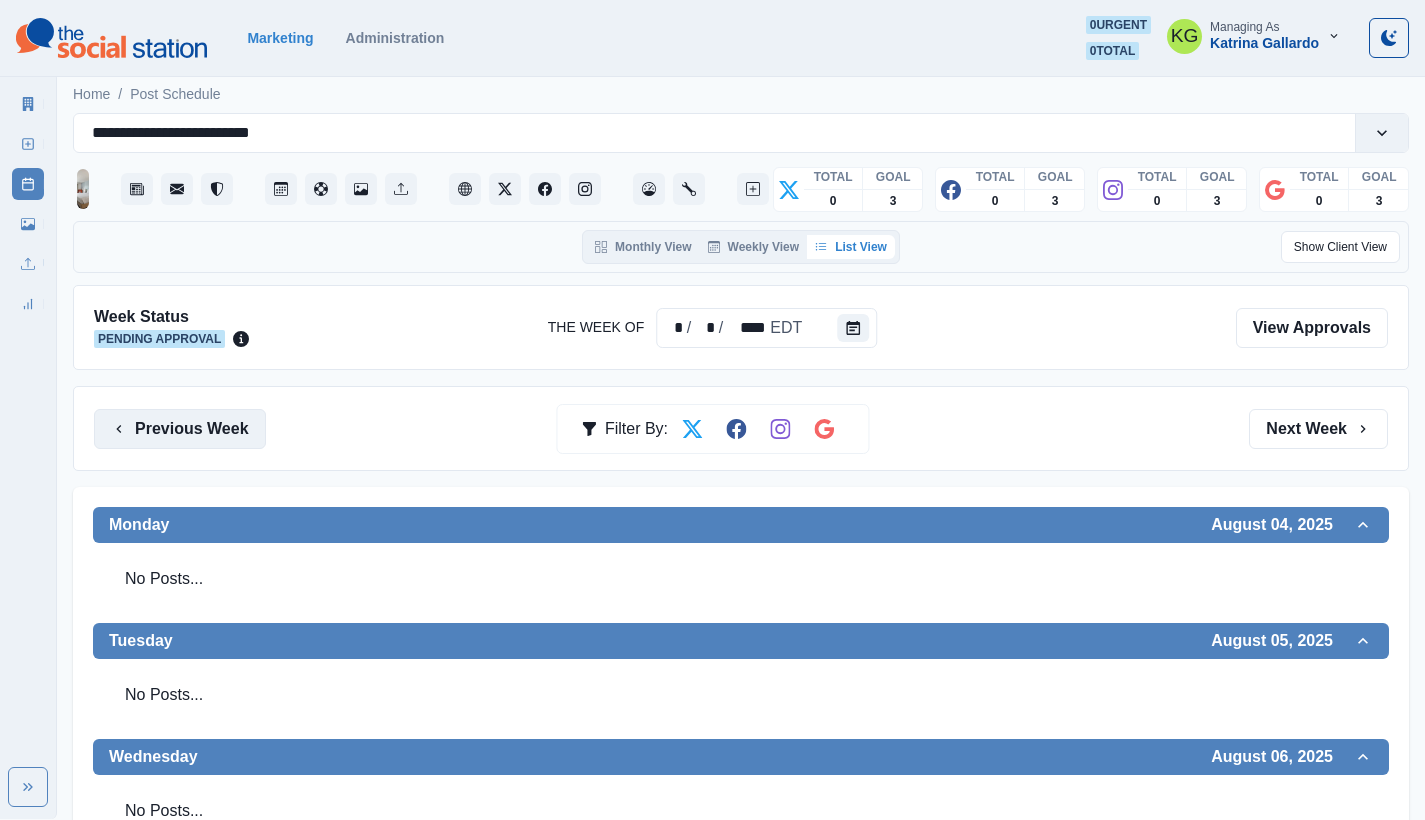 click on "Previous Week" at bounding box center [180, 429] 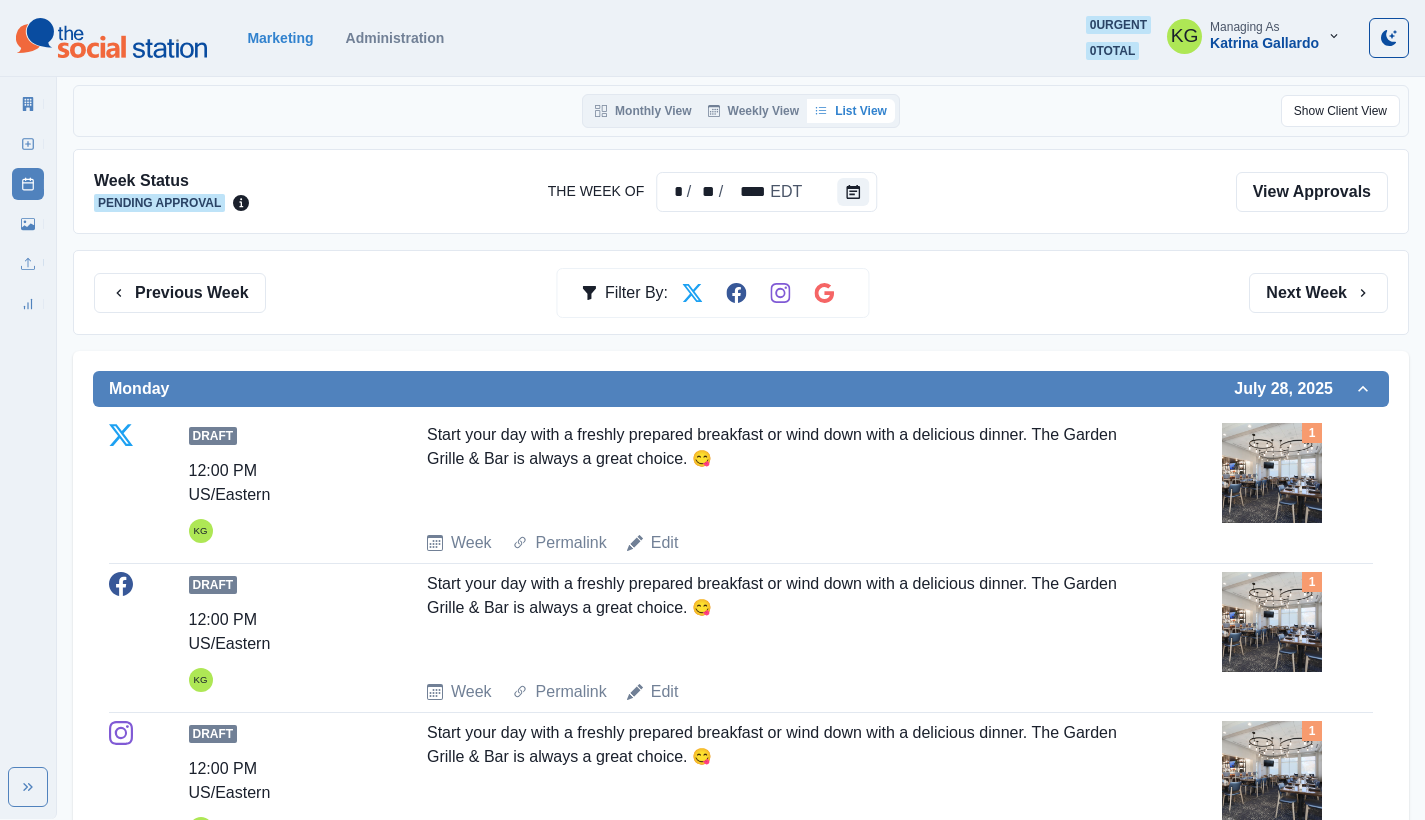 scroll, scrollTop: 0, scrollLeft: 0, axis: both 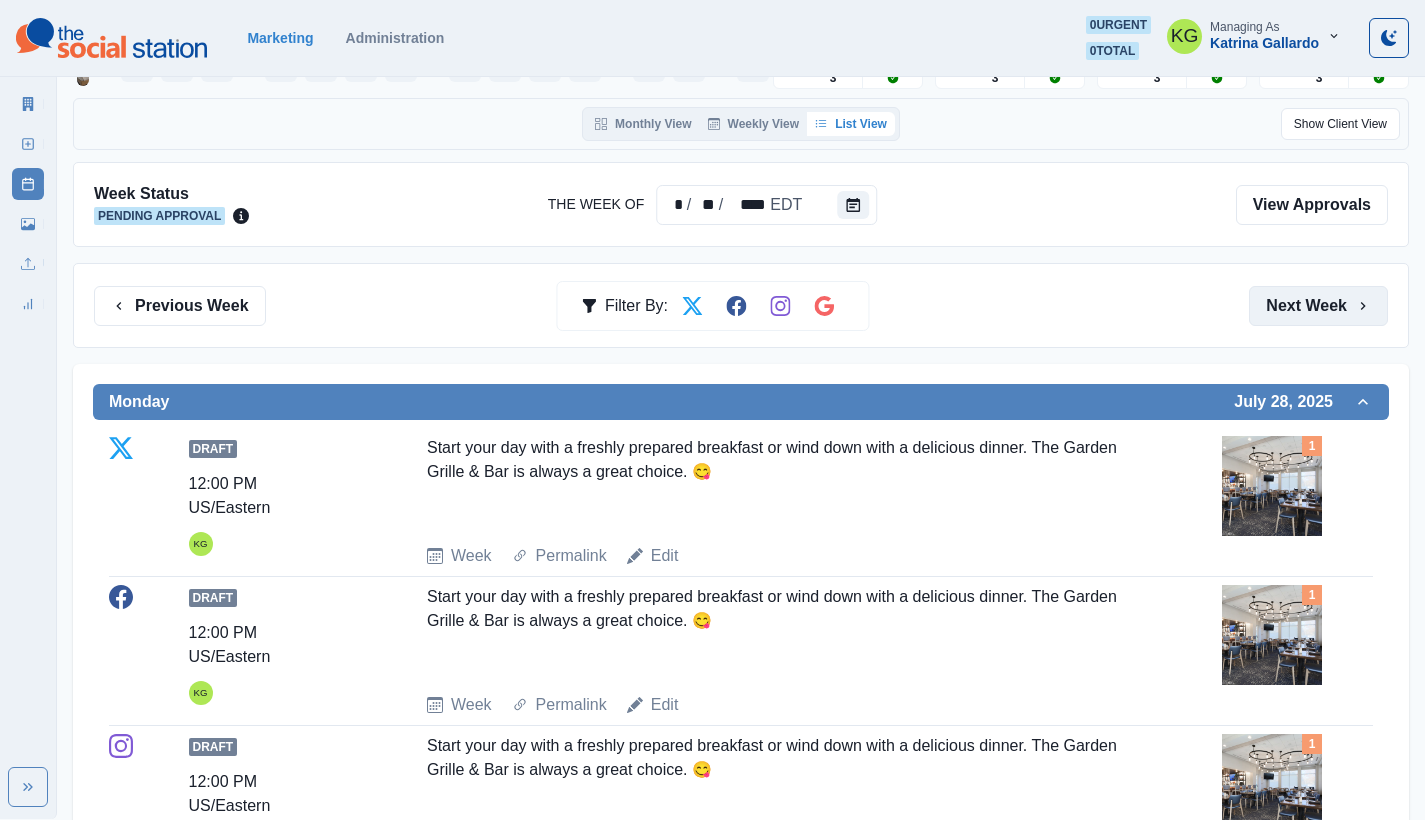 click on "Next Week" at bounding box center [1318, 306] 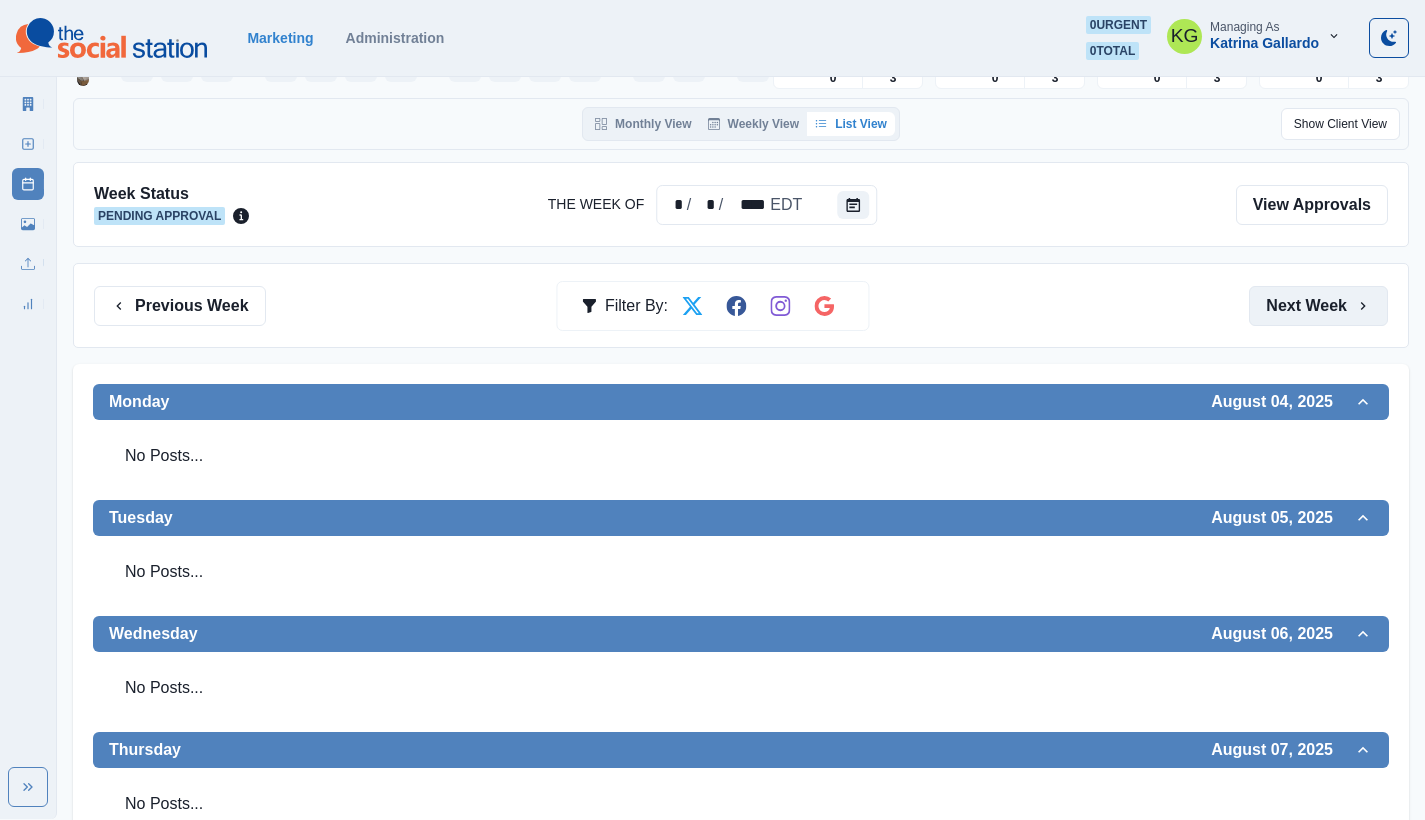 click on "Next Week" at bounding box center (1318, 306) 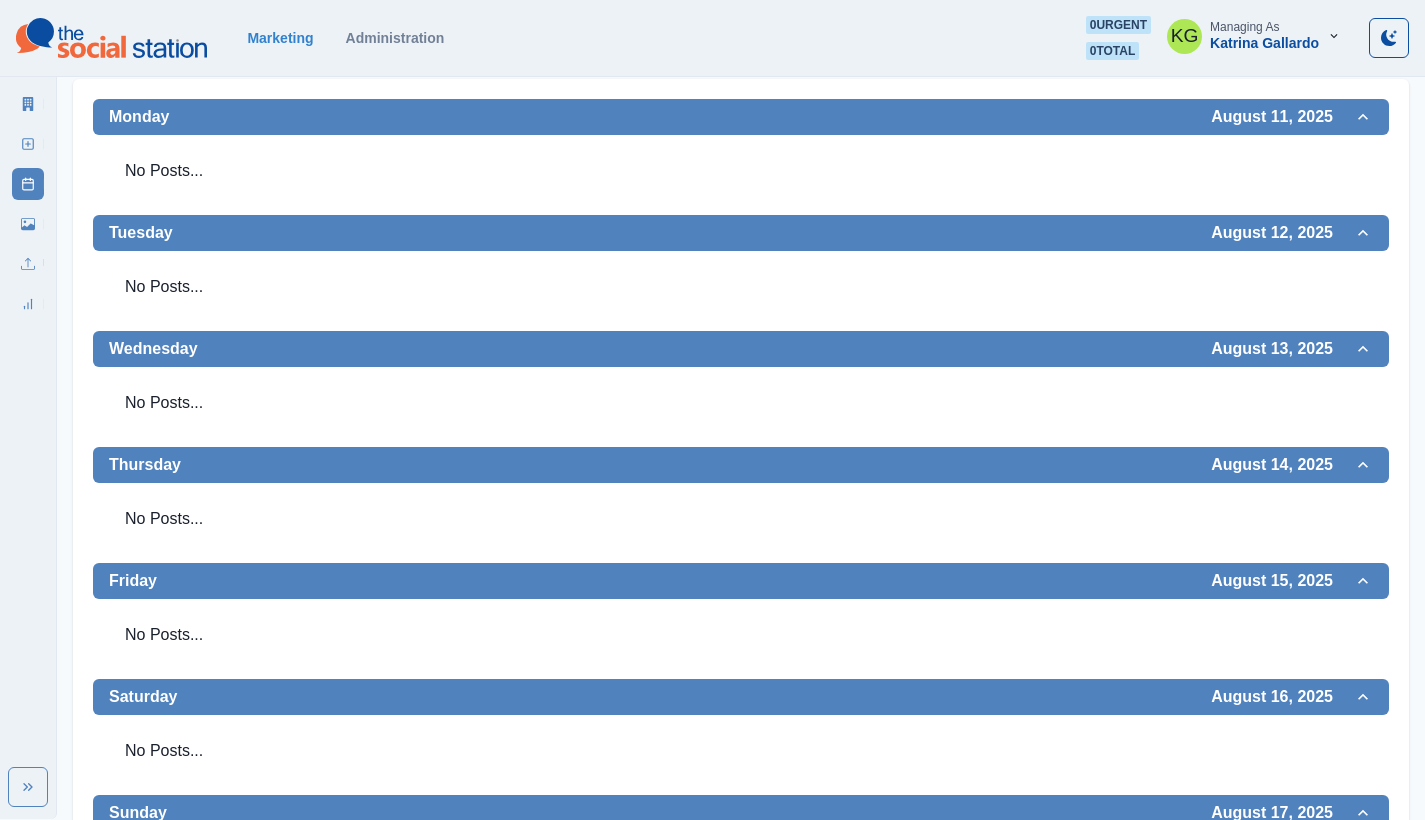scroll, scrollTop: 0, scrollLeft: 0, axis: both 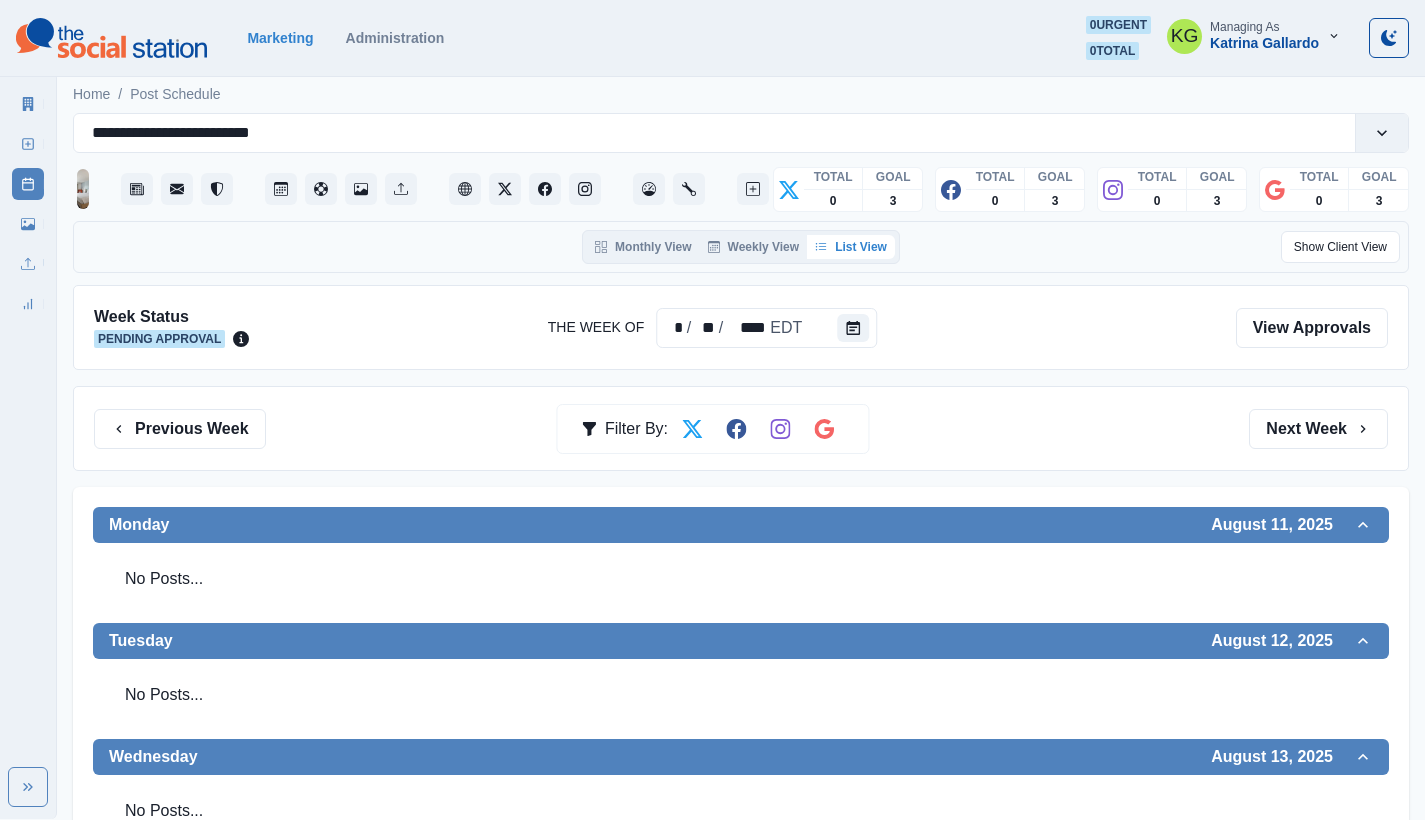 click on "Previous Week Filter By: Next Week" at bounding box center [741, 428] 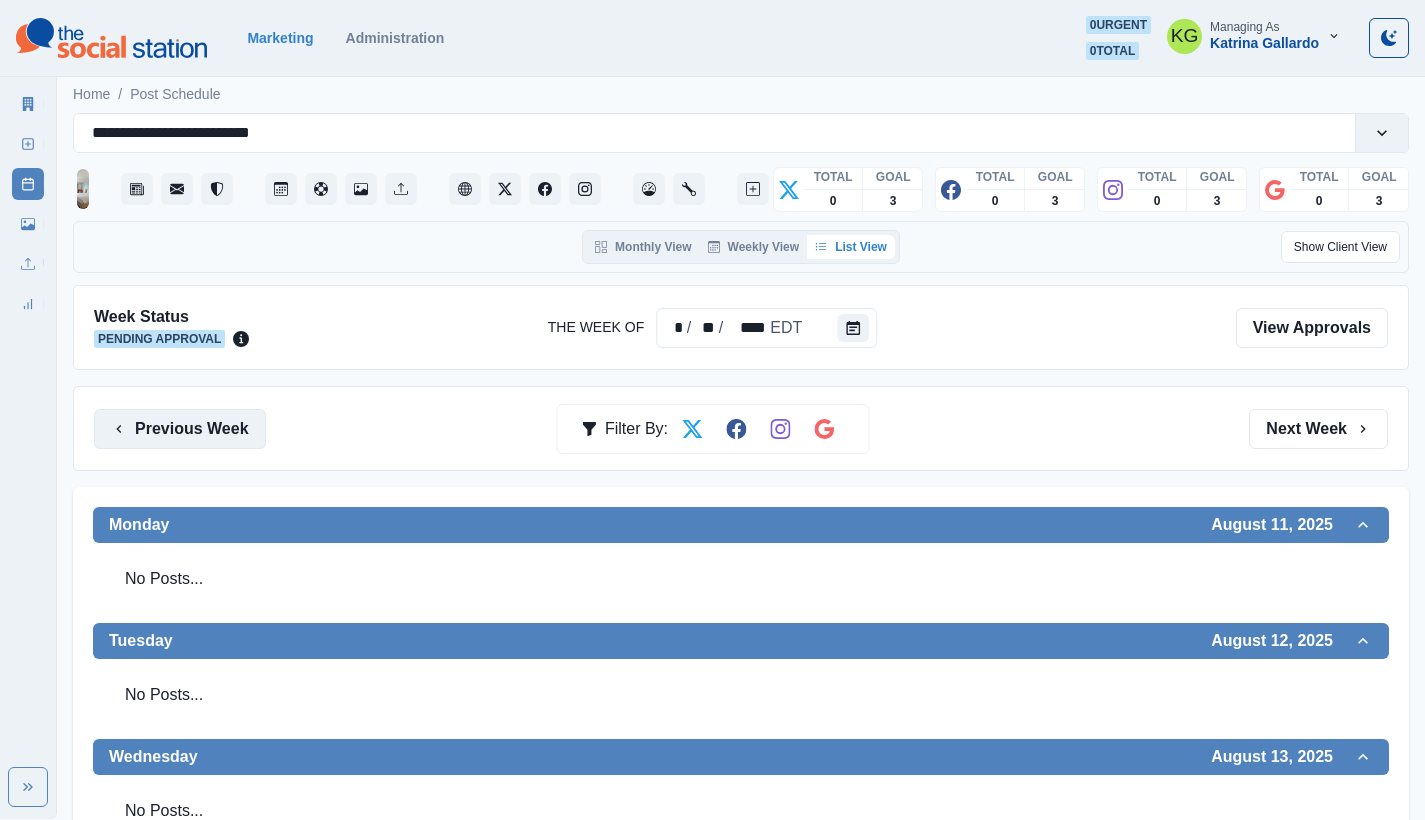 click on "Previous Week" at bounding box center (180, 429) 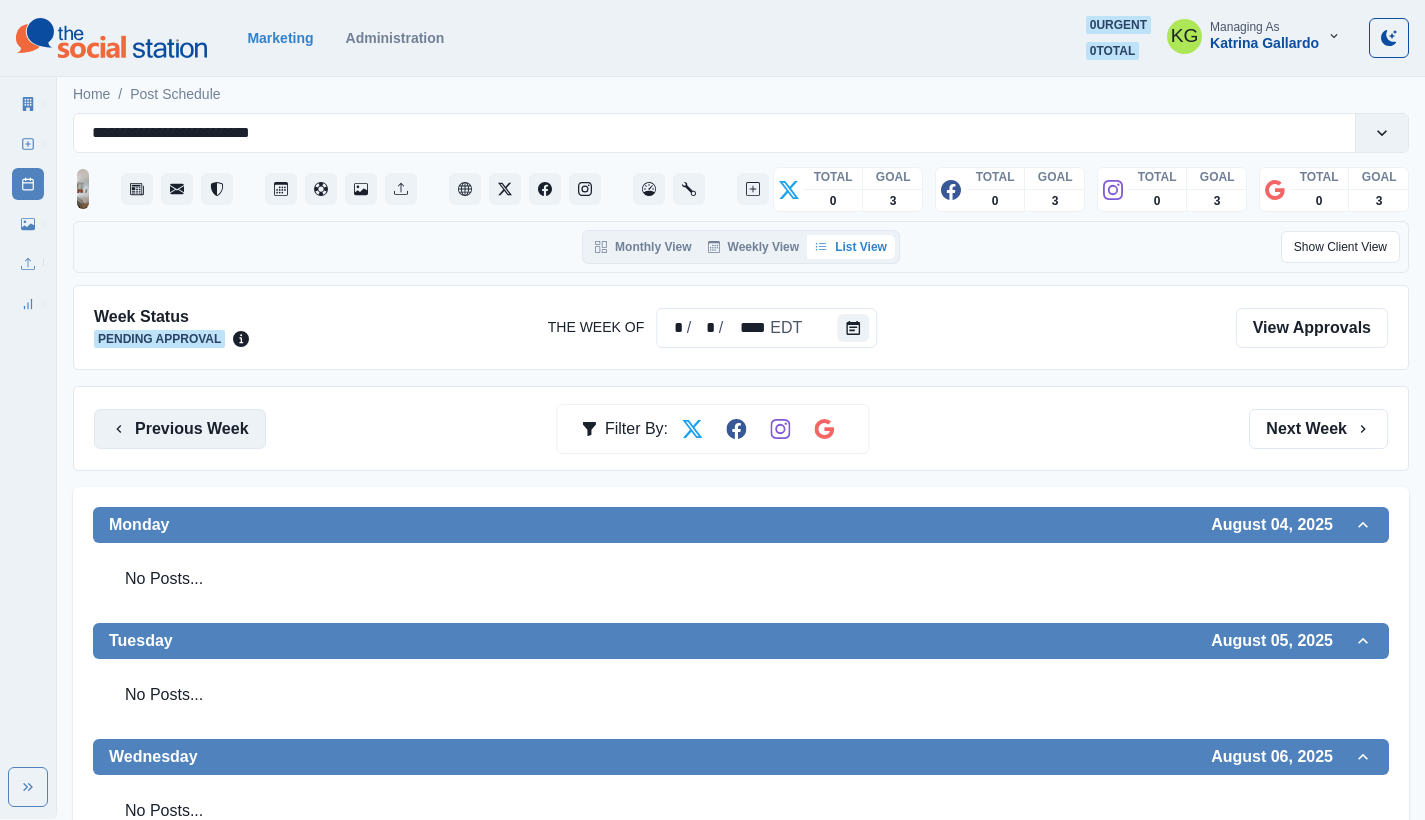 click on "Previous Week" at bounding box center (180, 429) 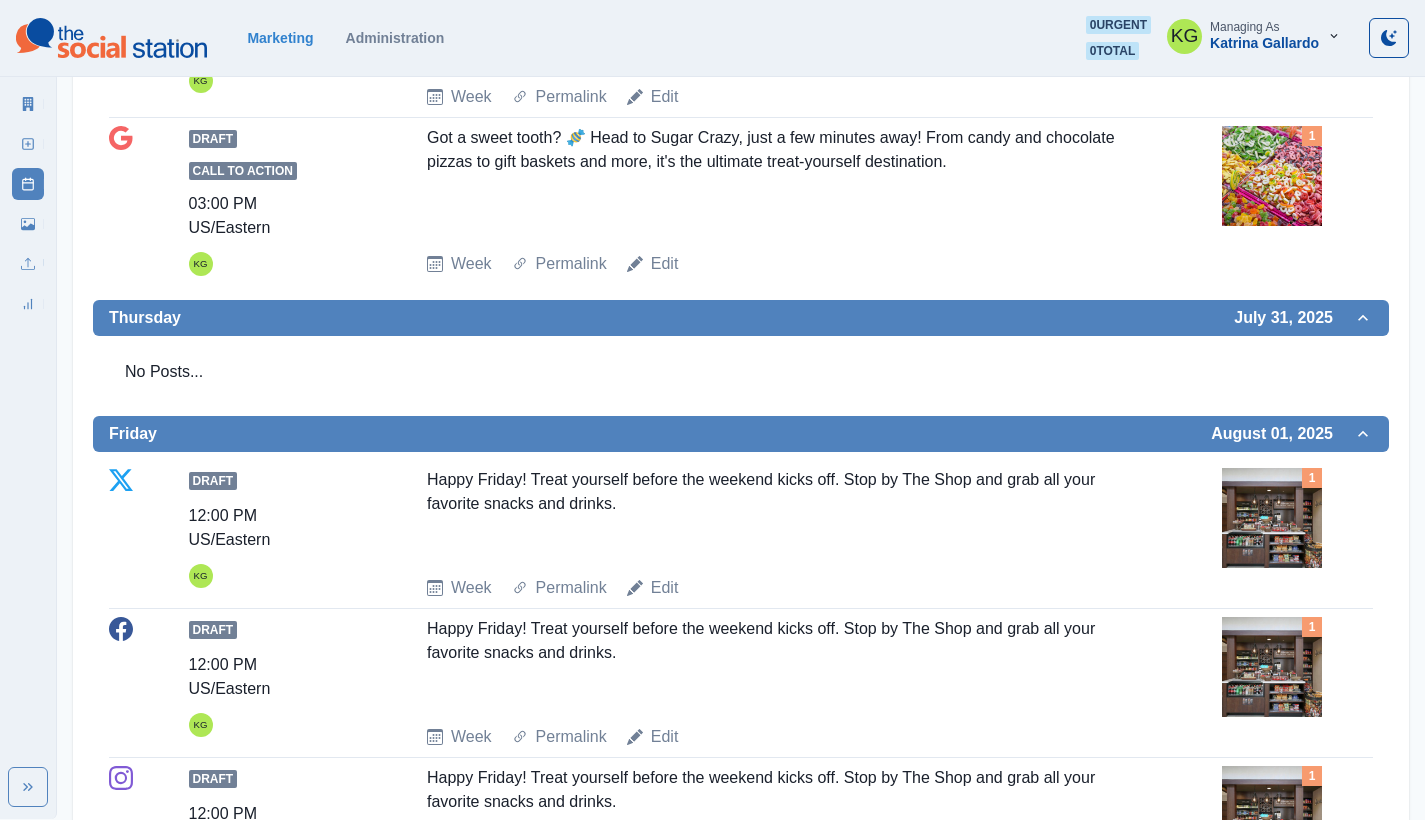 scroll, scrollTop: 1987, scrollLeft: 0, axis: vertical 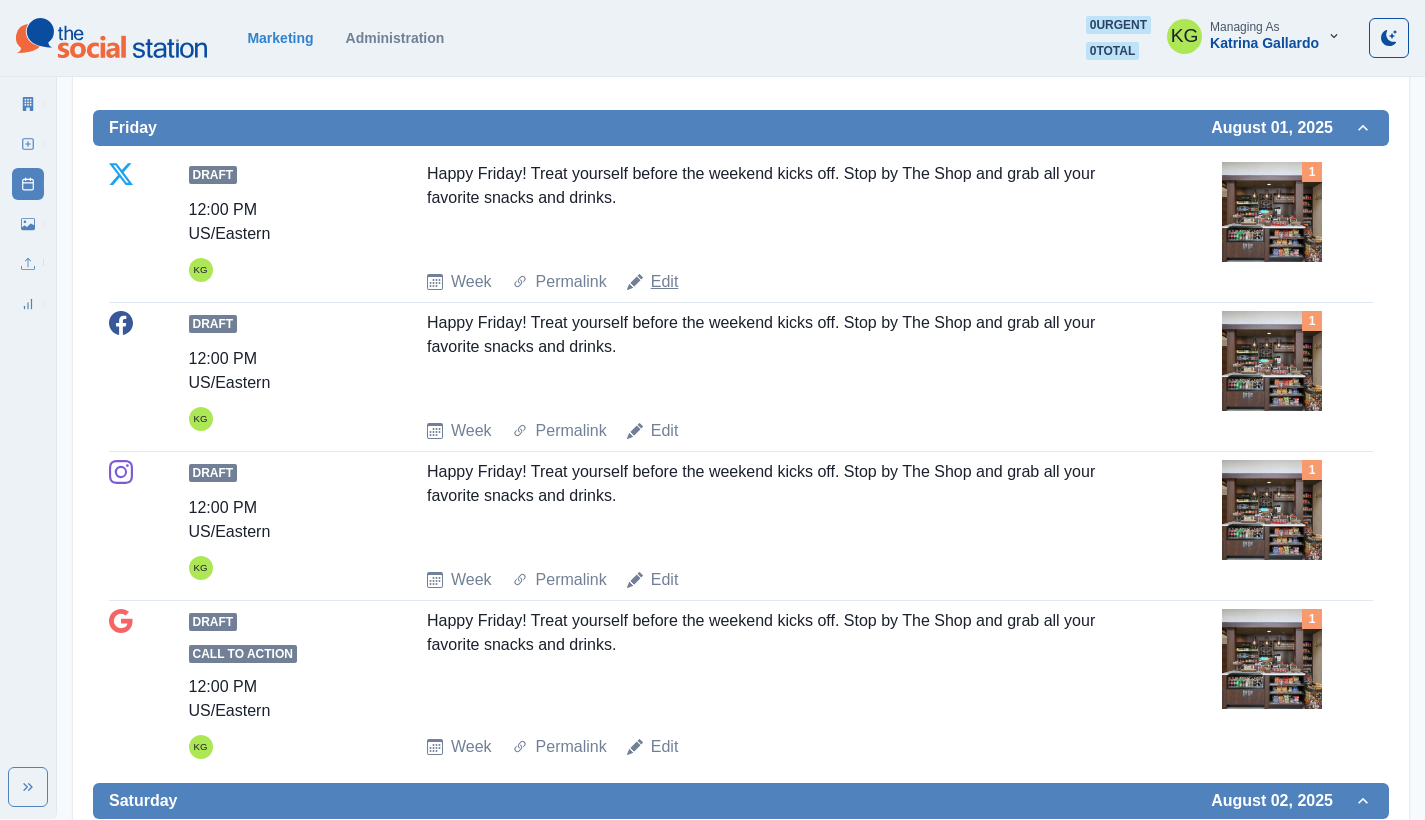 click on "Edit" at bounding box center (665, 282) 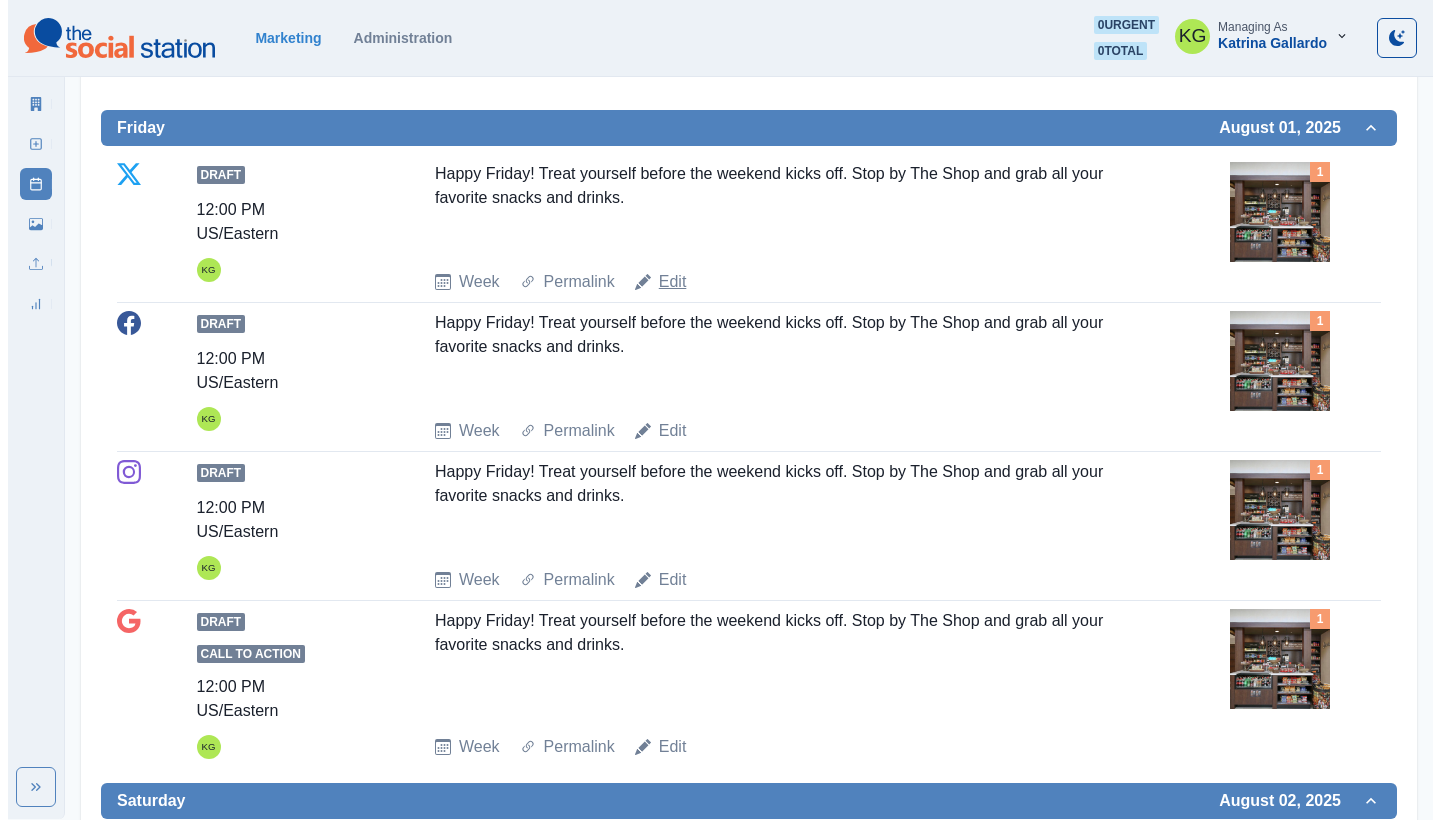 scroll, scrollTop: 0, scrollLeft: 0, axis: both 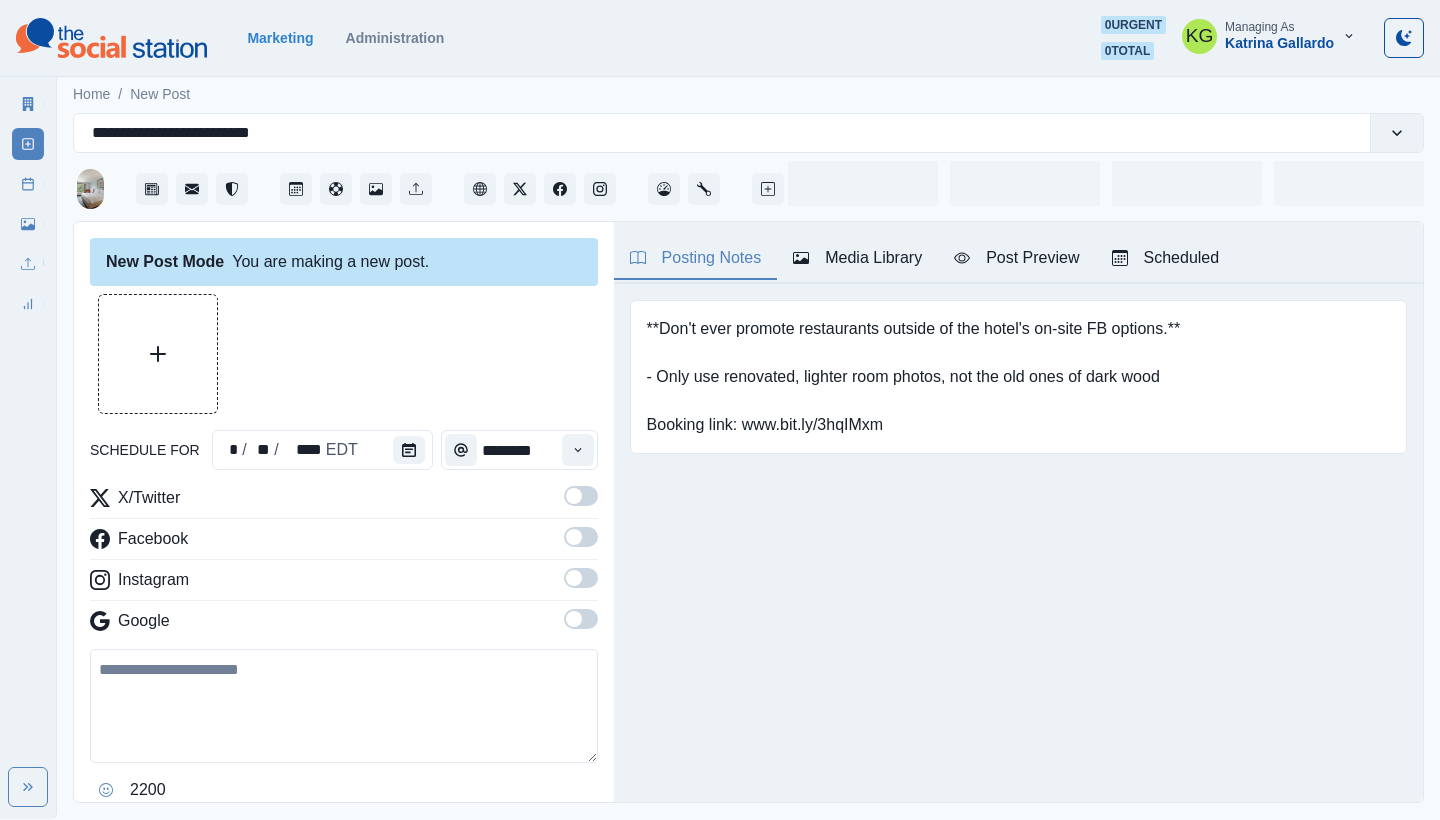type on "********" 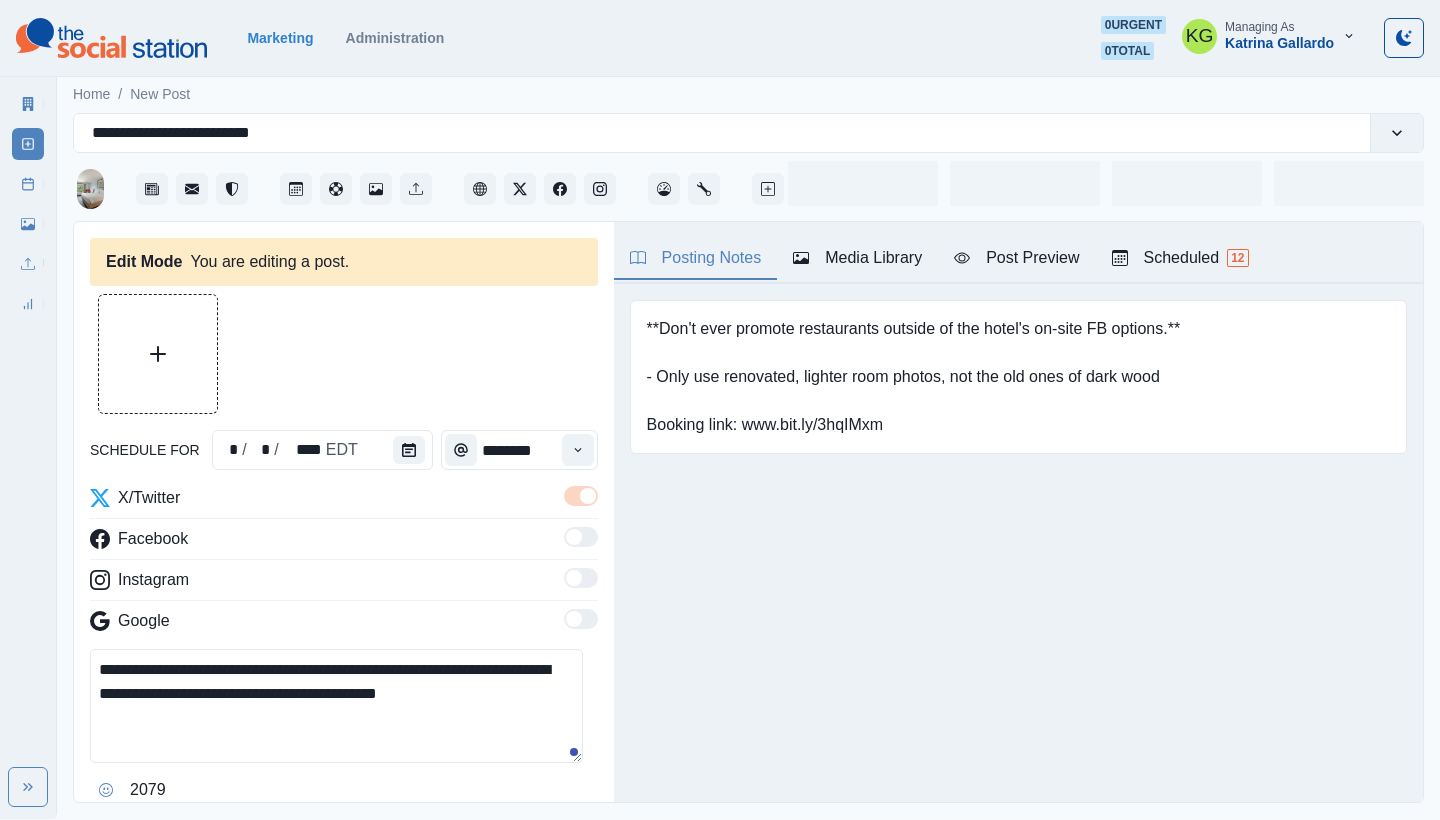 click on "schedule for  * / * / **** EDT ********" at bounding box center [344, 450] 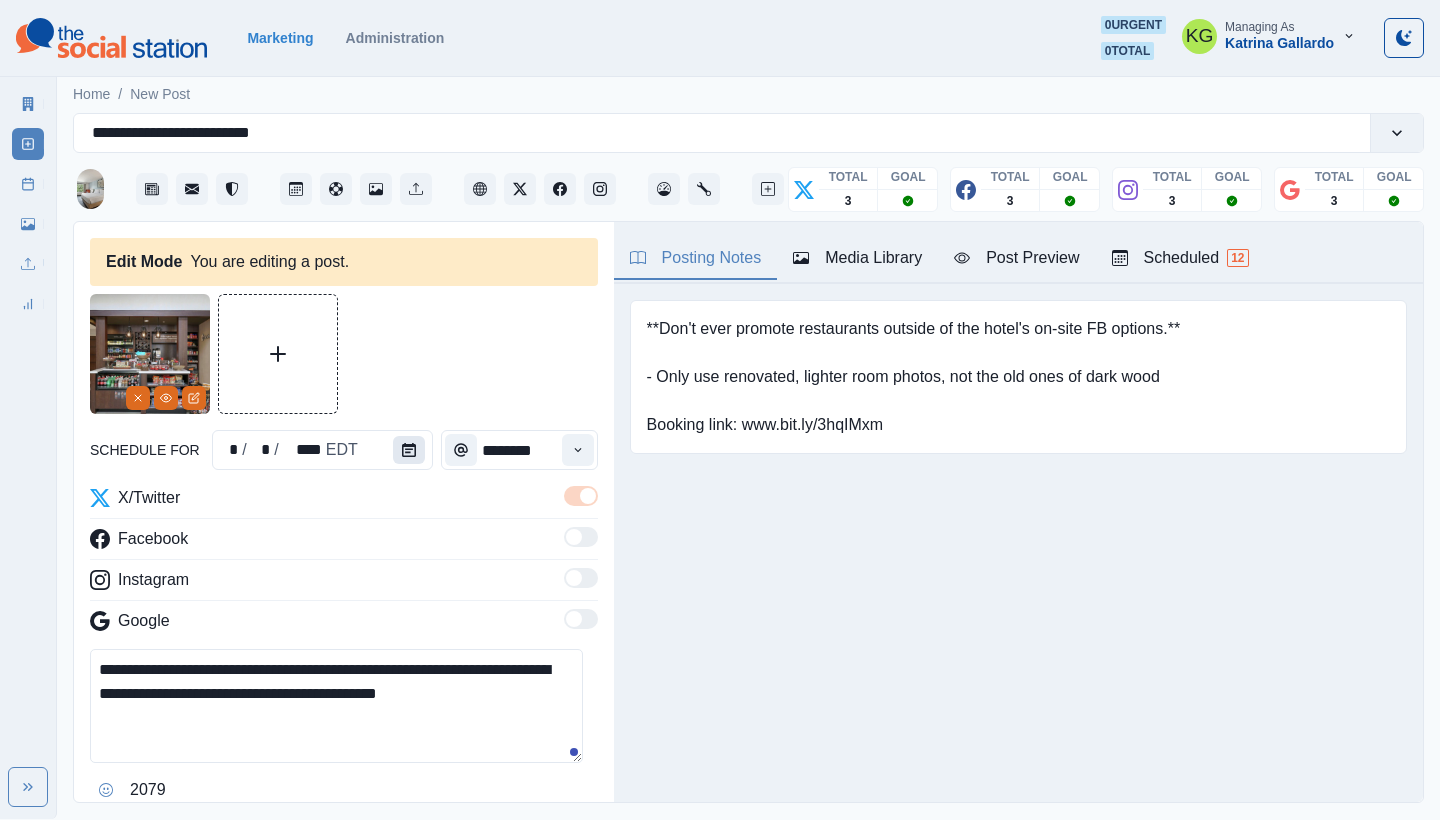 click at bounding box center [409, 450] 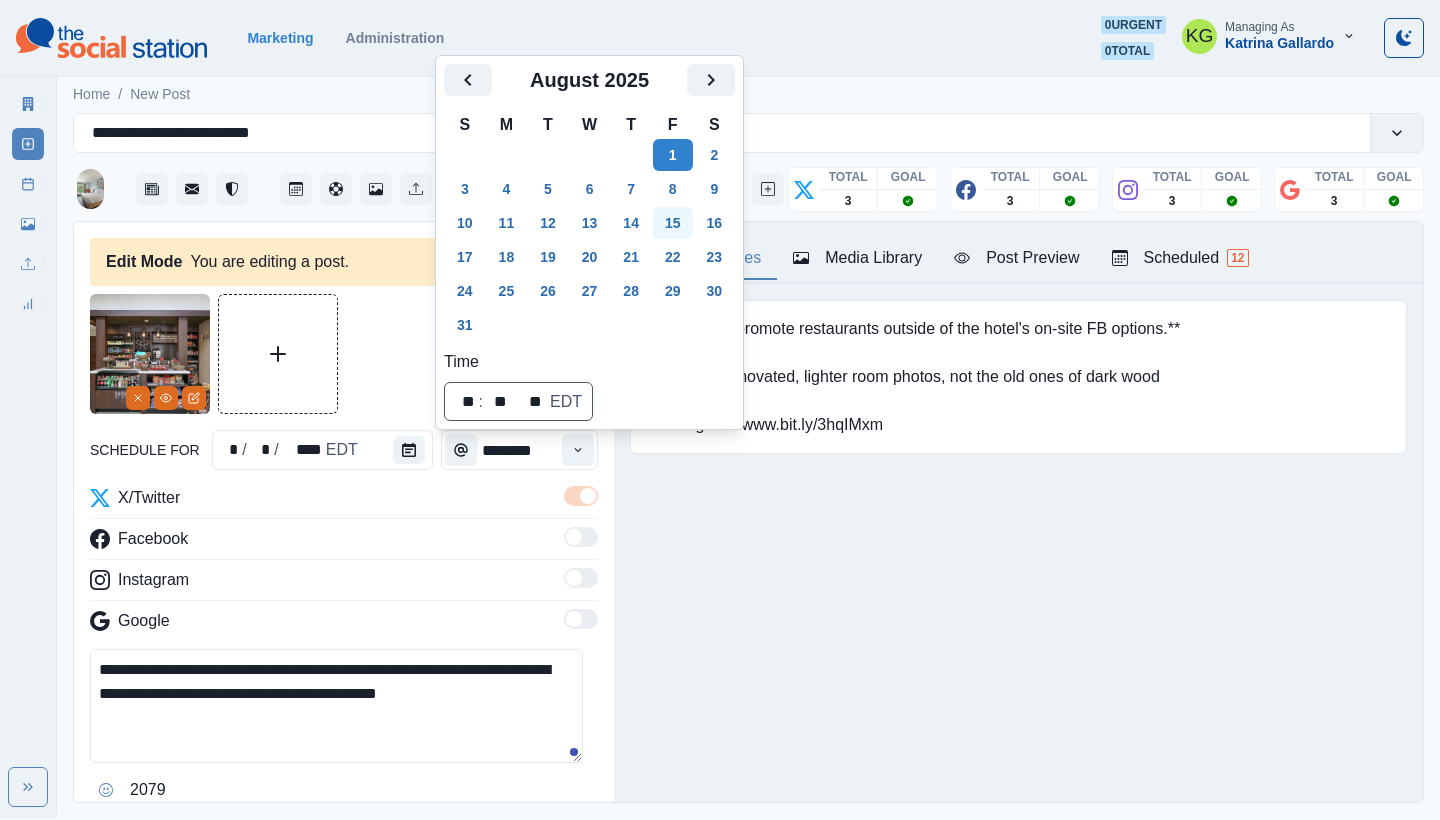 click on "15" at bounding box center (673, 223) 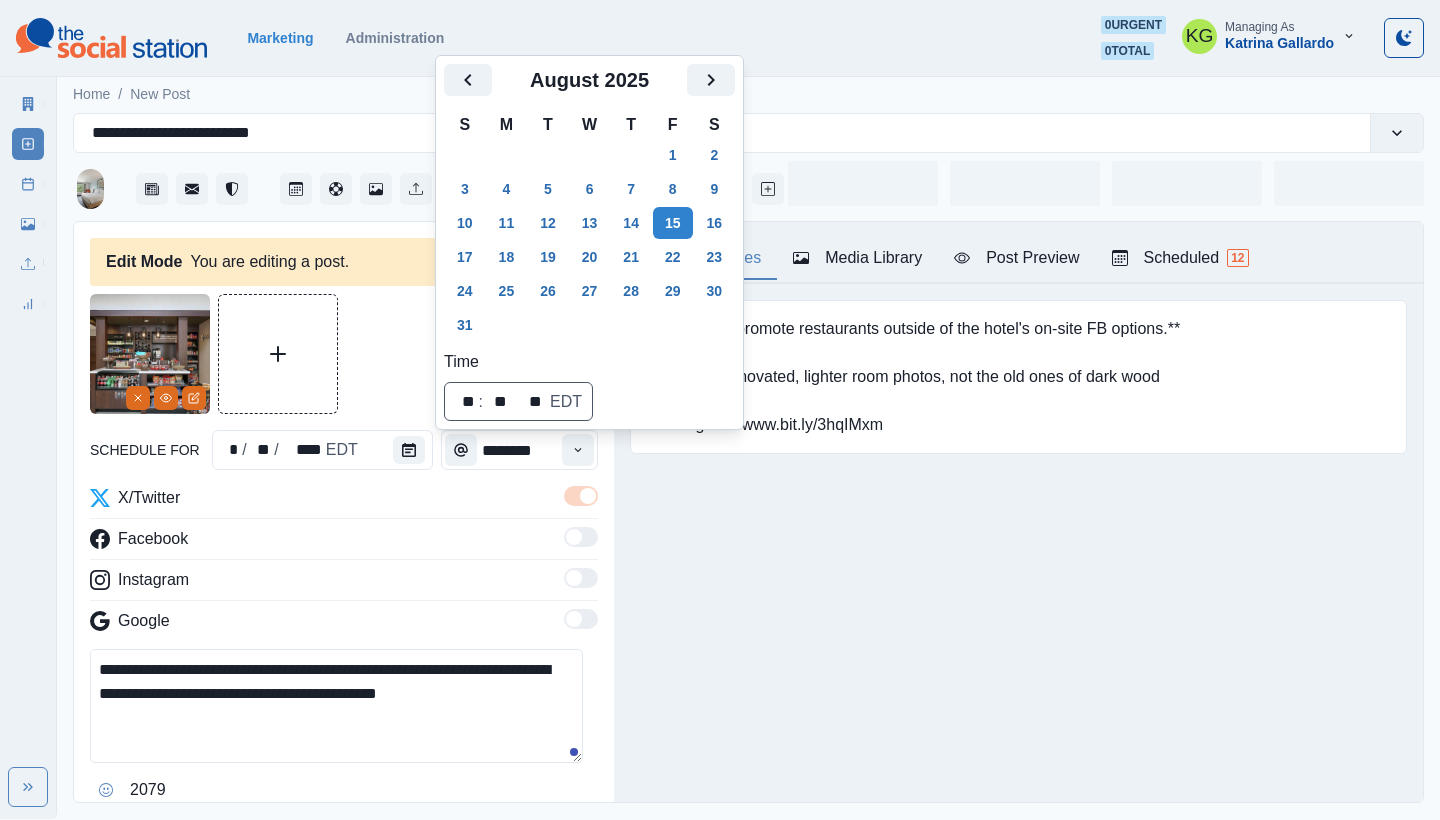 click on "Posting Notes Media Library Post Preview Scheduled 12 **Don't ever promote restaurants outside of the hotel's on-site FB options.**
- Only use renovated, lighter room photos, not the old ones of dark wood
Booking link: www.bit.ly/3hqIMxm Upload Type Any Image Video Source Any Upload Social Manager Found: Instagram Found: Google Customer Photo Found: TripAdvisor Review Found: Yelp Review Reusable Any Yes No Description Any Missing Description Duplicates Any Show Duplicated Media Last Scheduled Any Over A Month Ago Over 3 Months Ago Over 6 Months Ago Never Scheduled Sort Newest Media Oldest Media Most Recently Scheduled Least Recently Scheduled 1 2 3 4 5 8 HGIMelville @ HGIMelville  · 2h Happy Friday! Treat yourself before the weekend kicks off. Stop by The Shop and grab all your favorite snacks and drinks. 1,321 3,823 8,569 Week Of * / ** / **** GMT+8 Monday July 07, 2025 Draft  03:00 PM US/Eastern KG www.bit.ly/4kh7ryS !
📷: Beth Gallant Week Permalink Edit 1 Post Success 03:00 PM US/Eastern KG Week 1 1" at bounding box center (1018, 512) 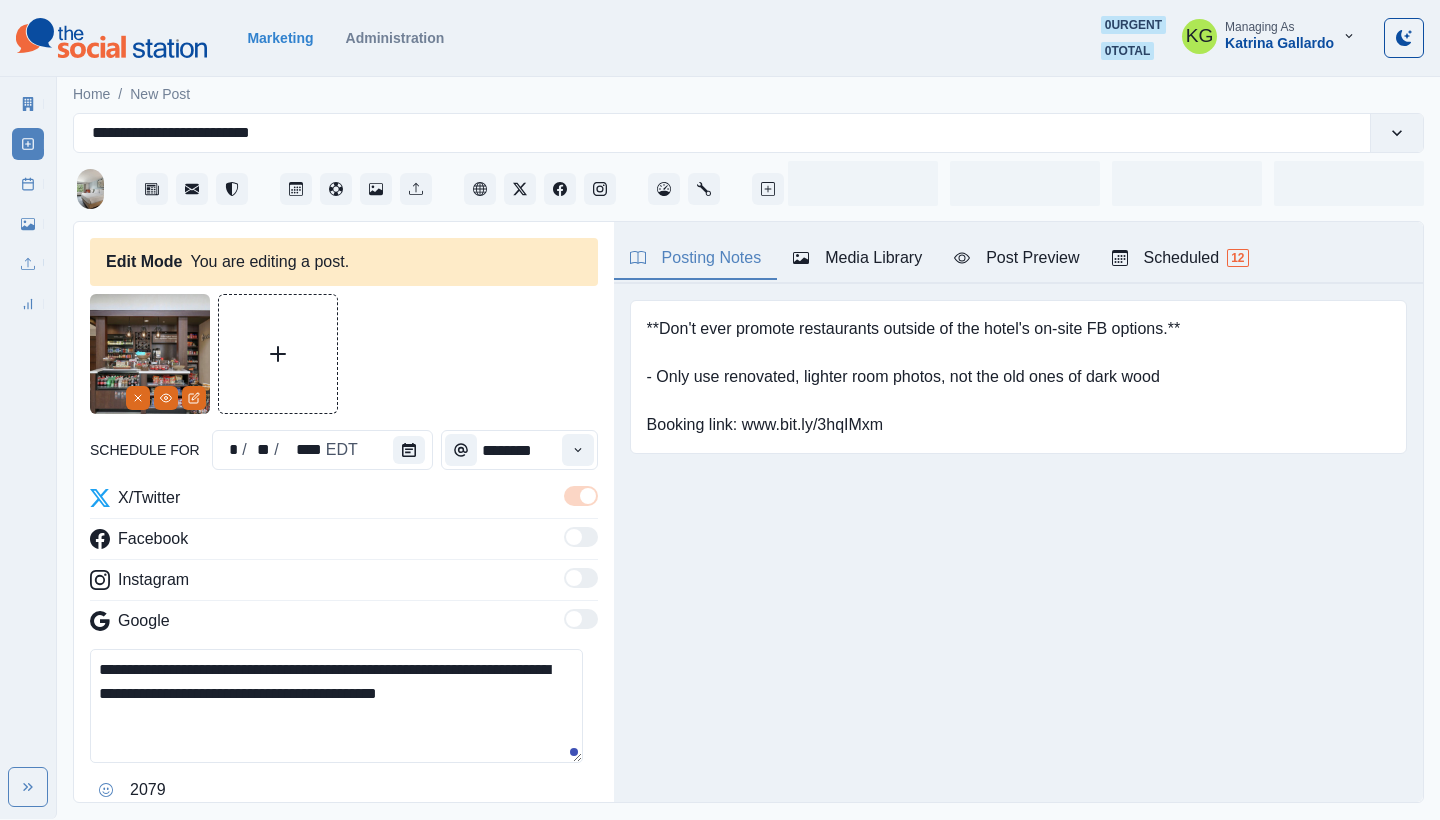 scroll, scrollTop: 180, scrollLeft: 0, axis: vertical 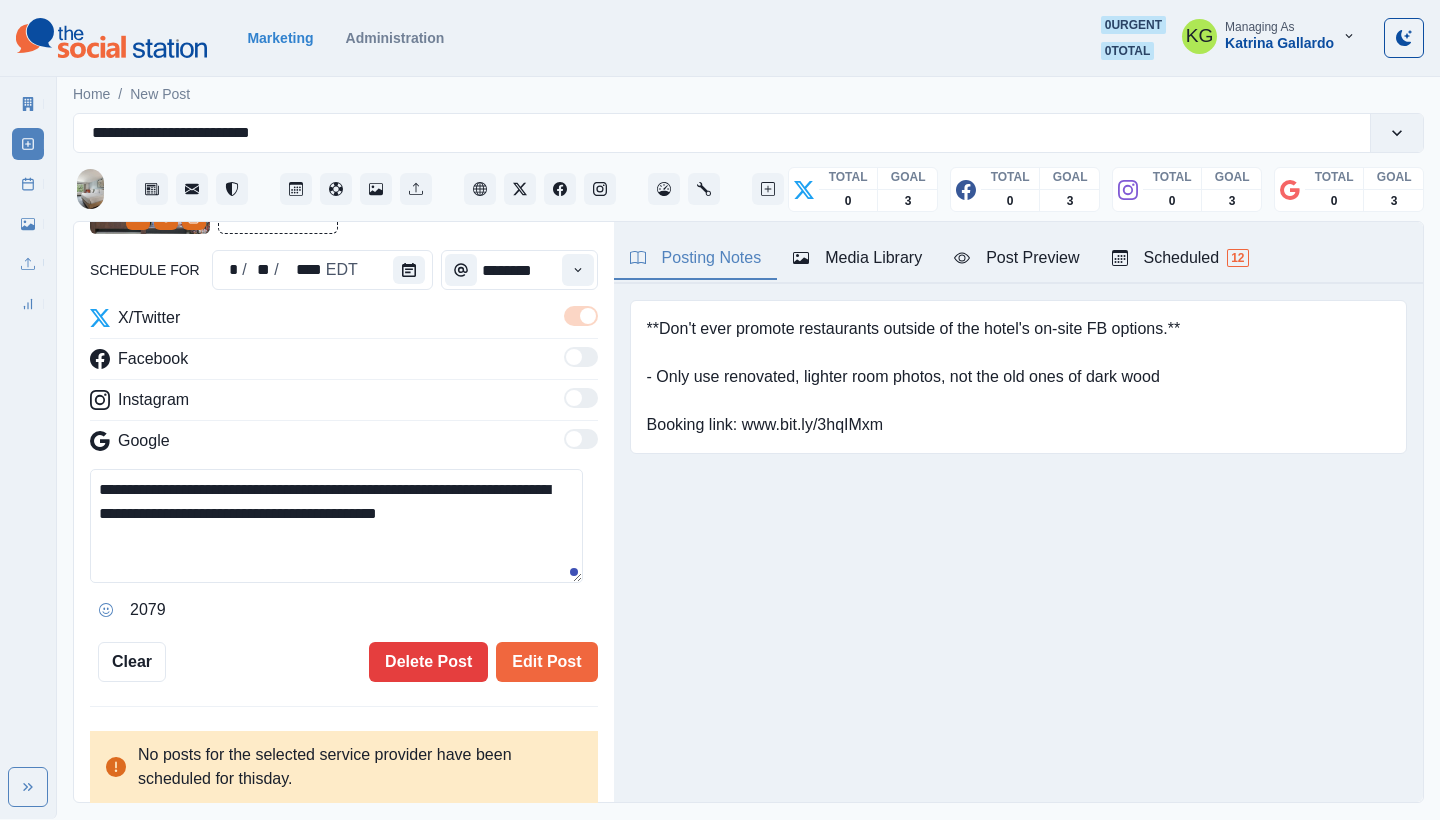 drag, startPoint x: 556, startPoint y: 659, endPoint x: 518, endPoint y: 597, distance: 72.718636 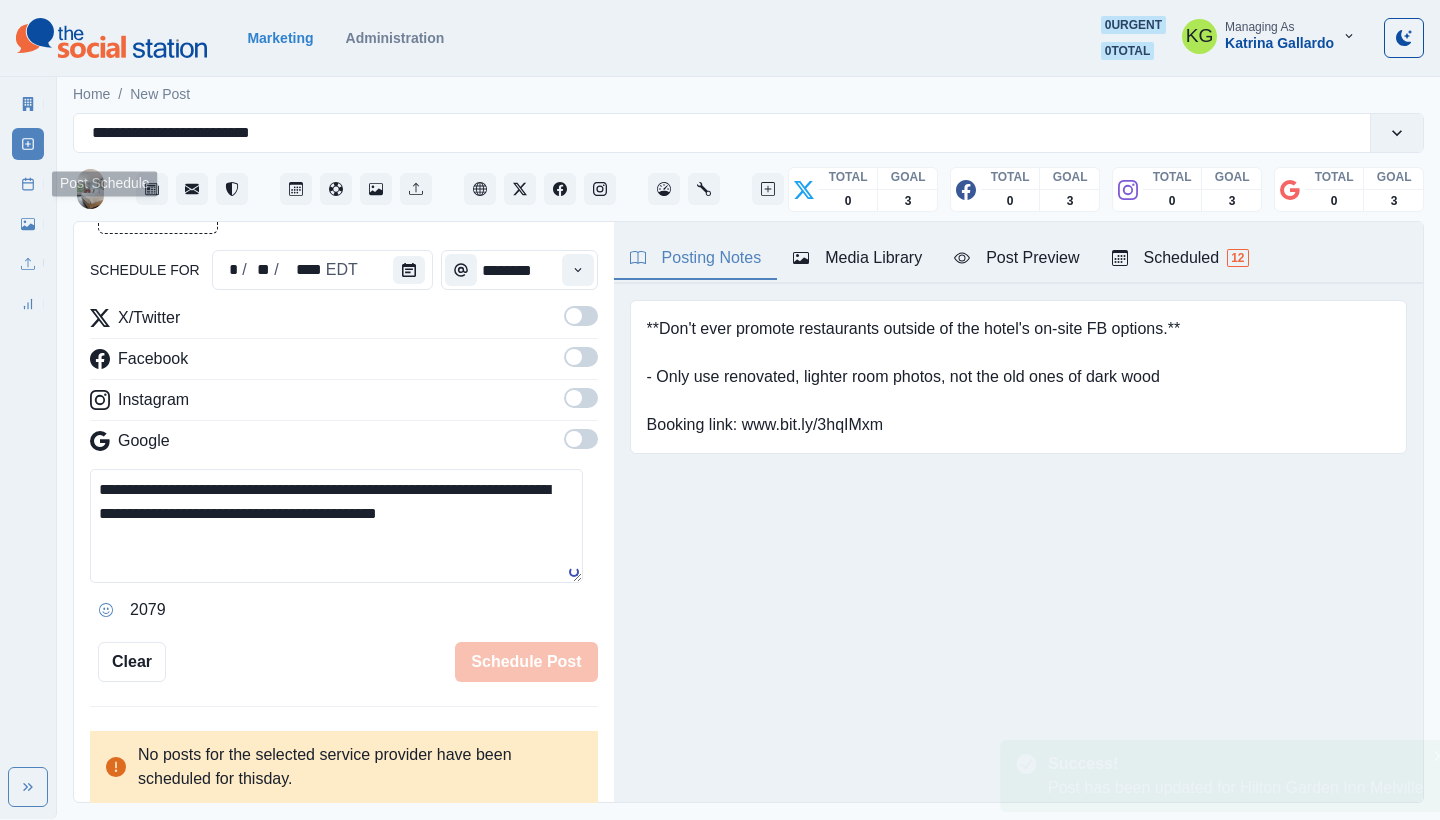 type 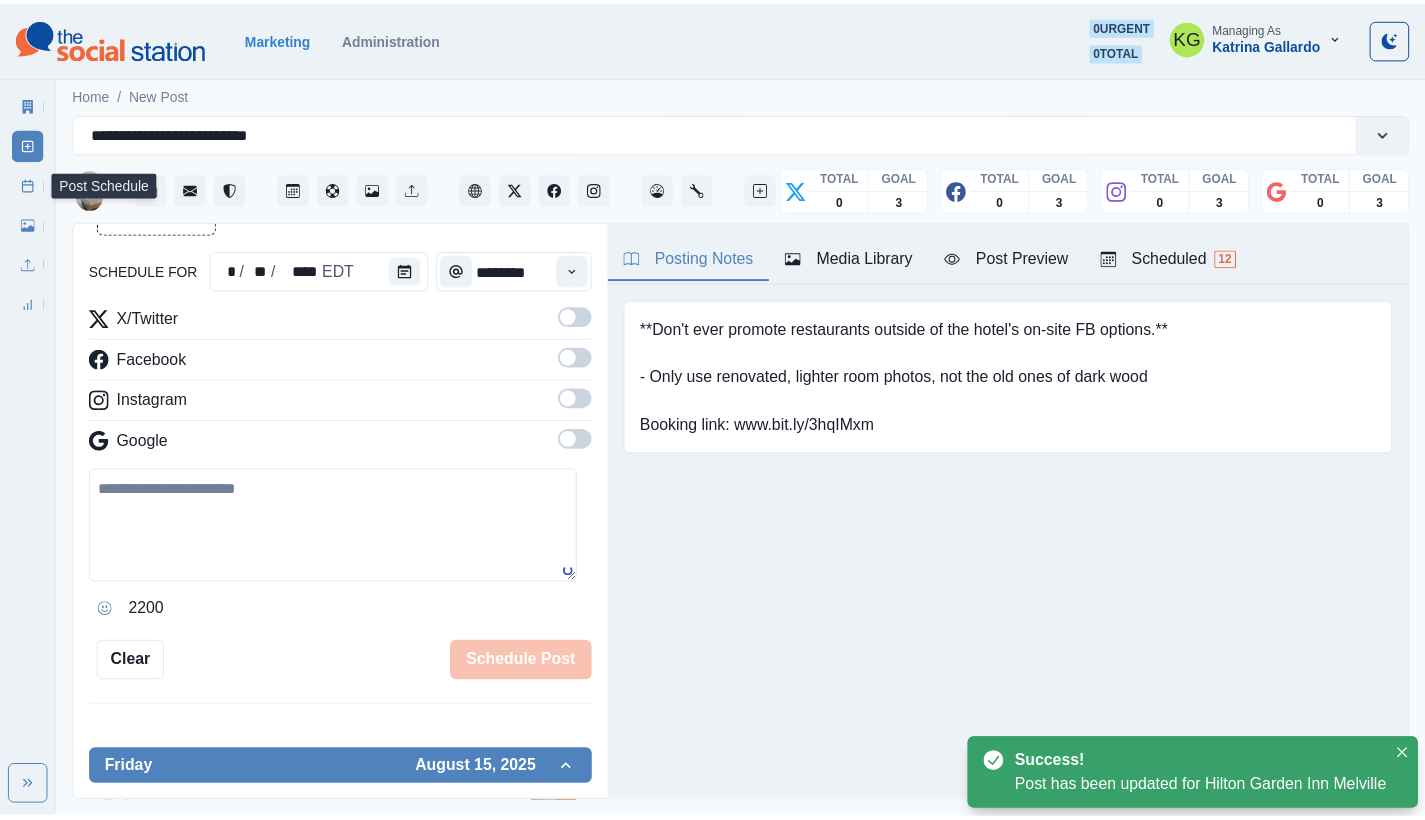 scroll, scrollTop: 122, scrollLeft: 0, axis: vertical 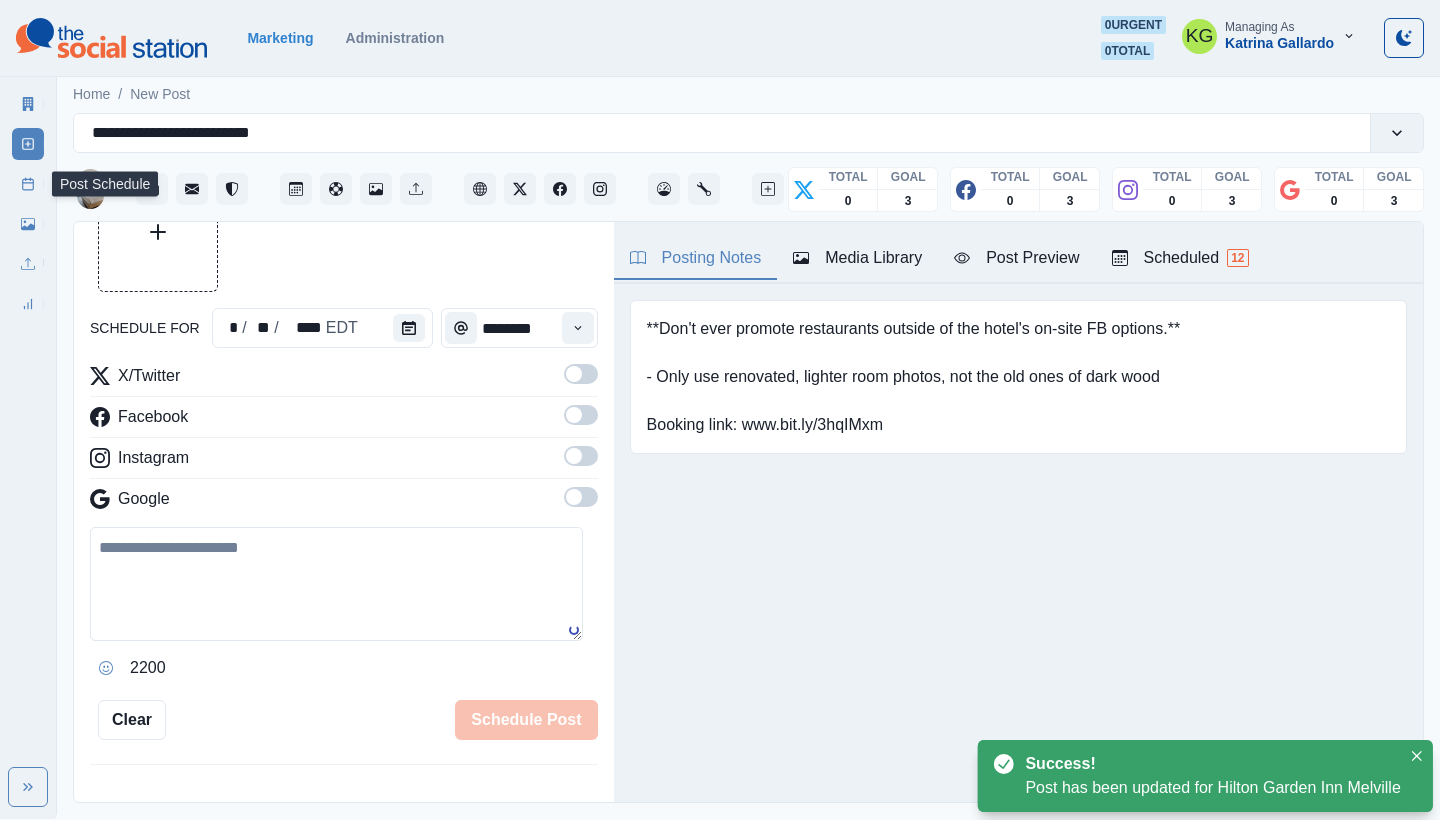 click on "Post Schedule" at bounding box center [28, 184] 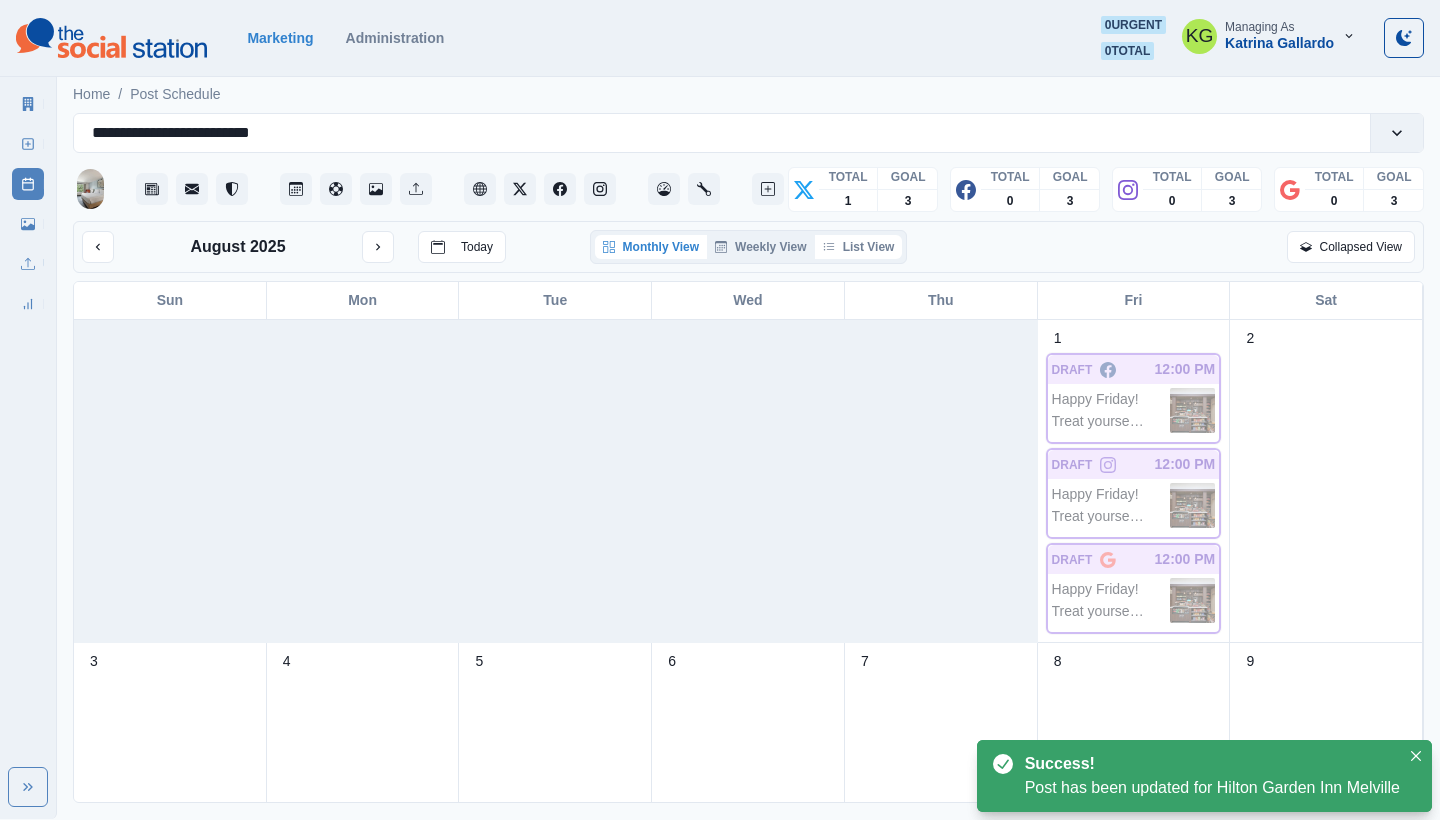 click on "List View" at bounding box center (859, 247) 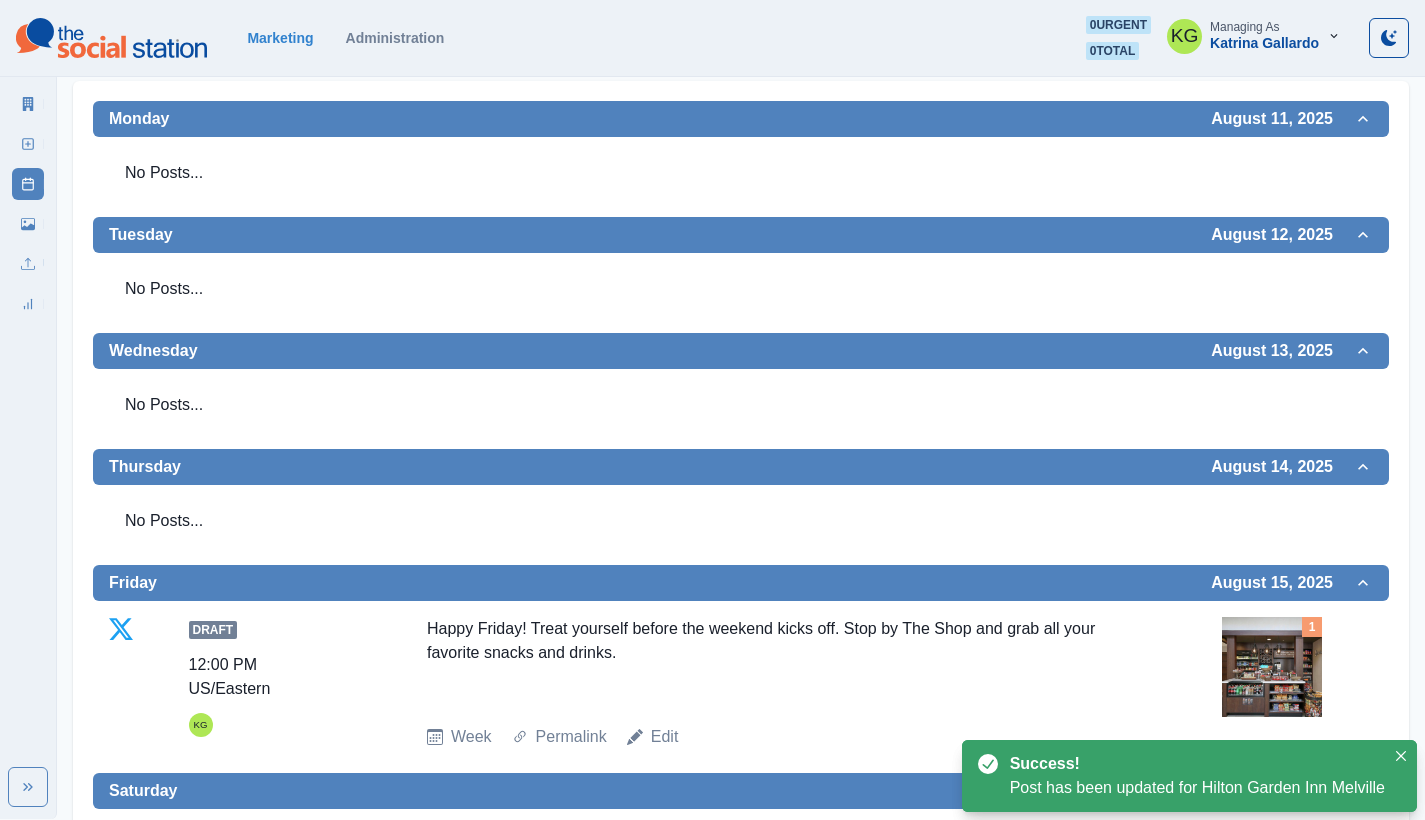 scroll, scrollTop: 0, scrollLeft: 0, axis: both 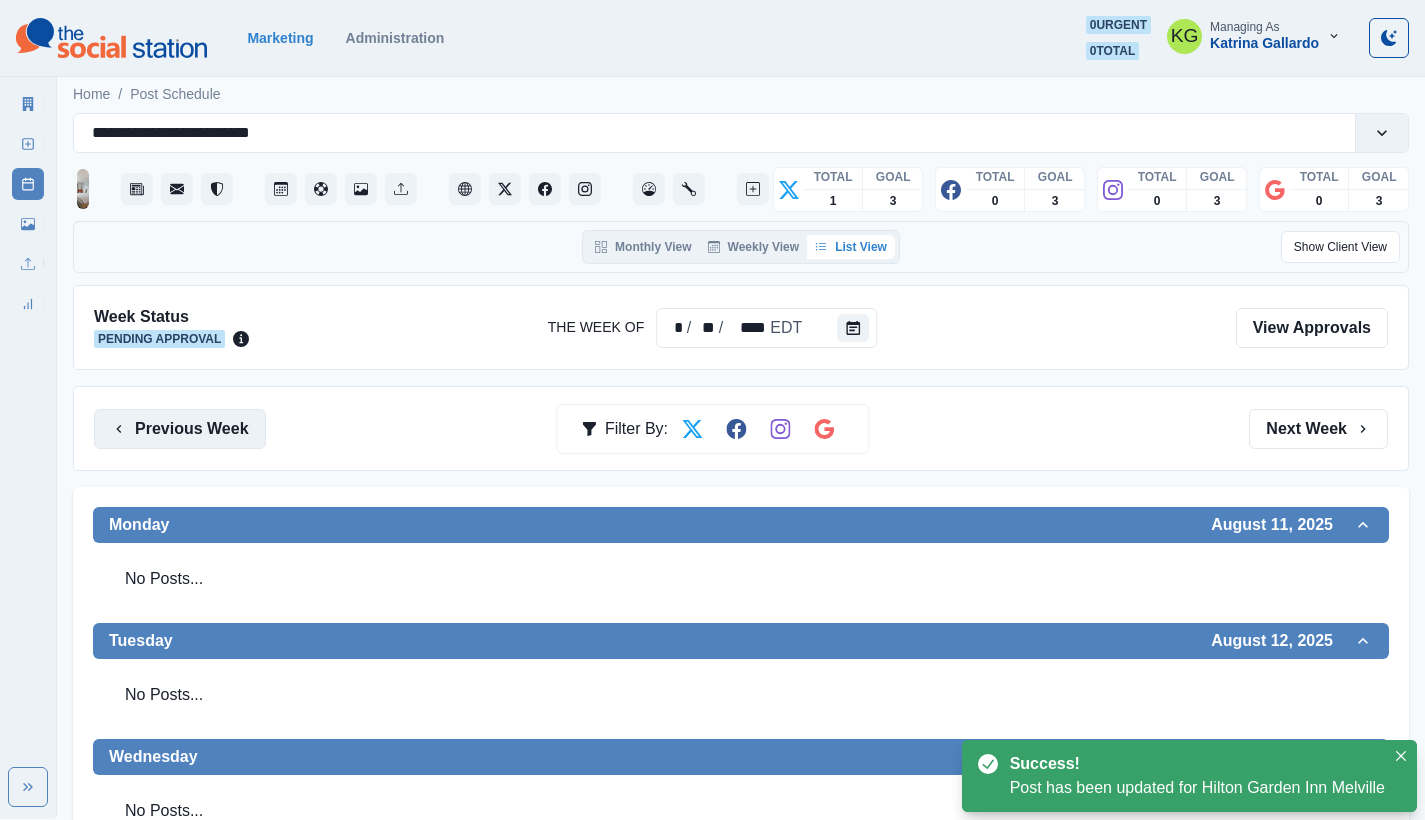 click on "Previous Week" at bounding box center [180, 429] 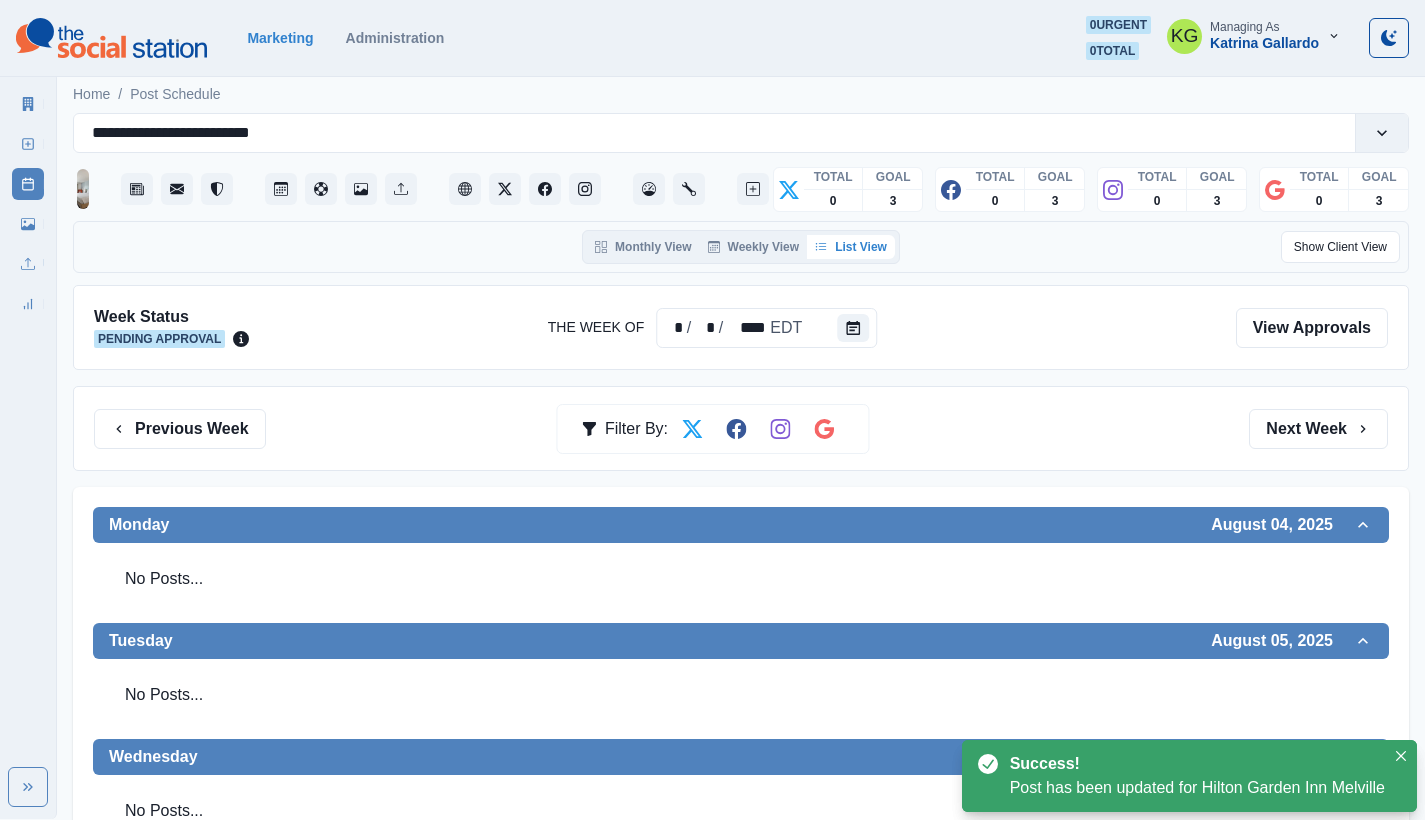 drag, startPoint x: 198, startPoint y: 439, endPoint x: 329, endPoint y: 438, distance: 131.00381 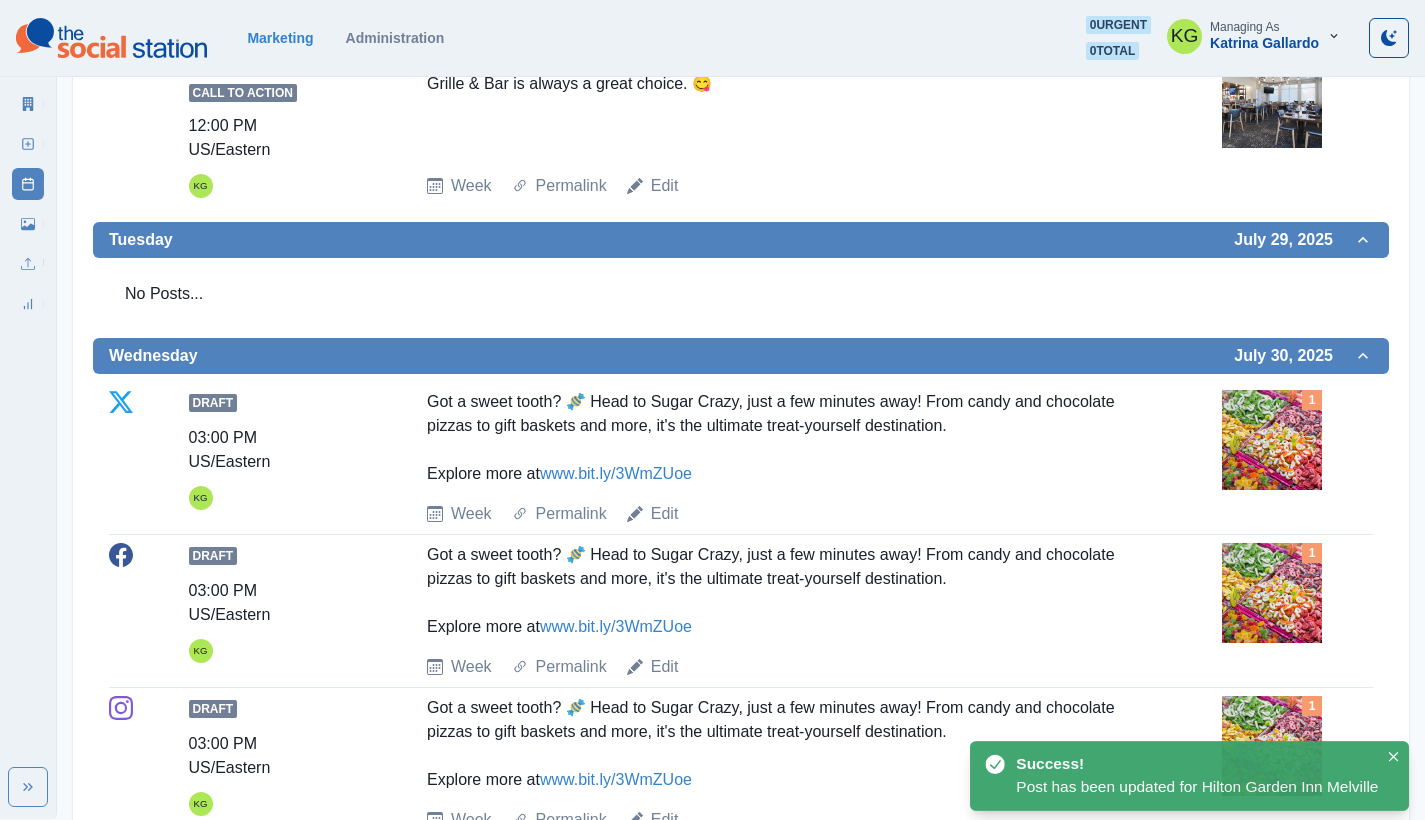scroll, scrollTop: 1661, scrollLeft: 0, axis: vertical 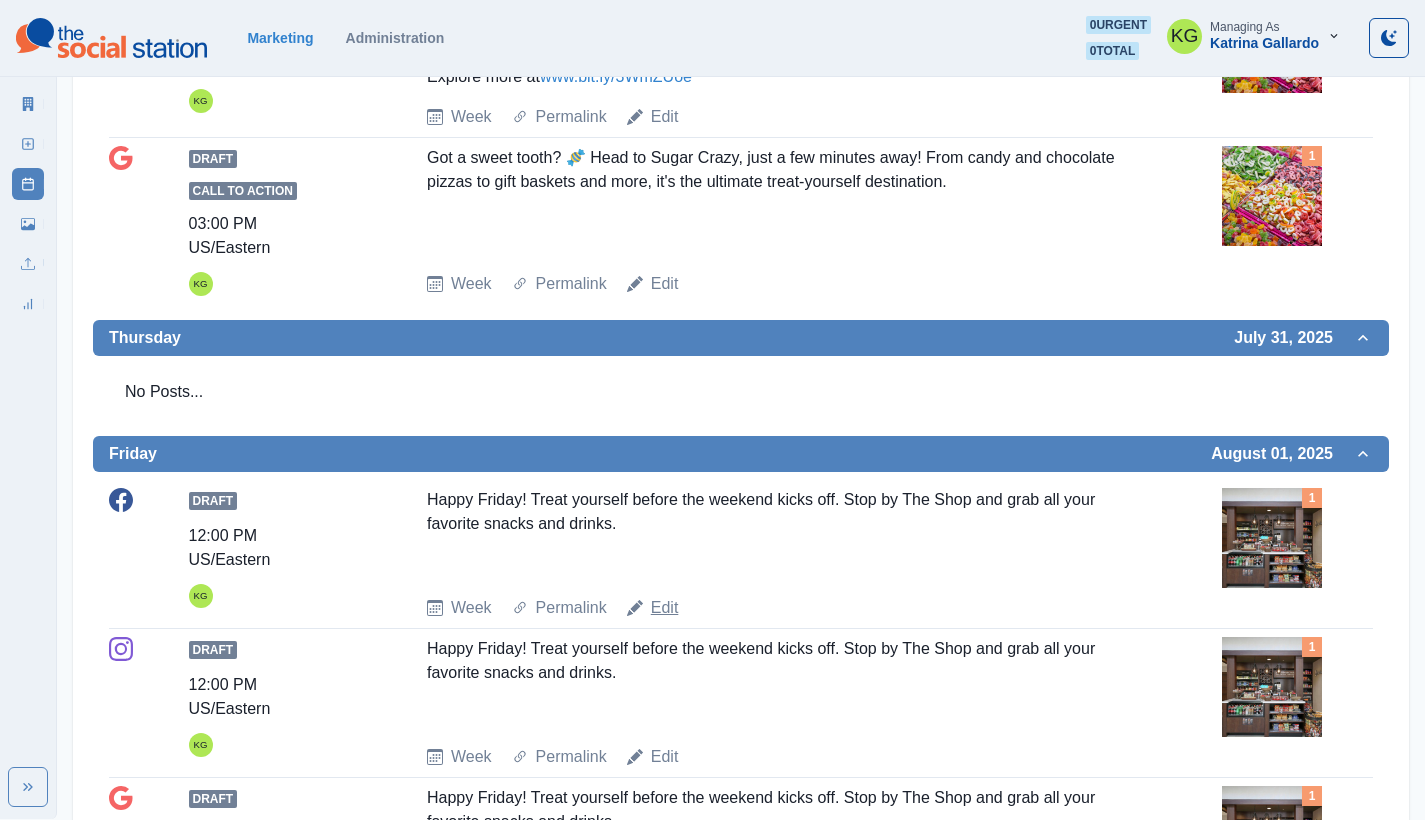 click on "Edit" at bounding box center [665, 608] 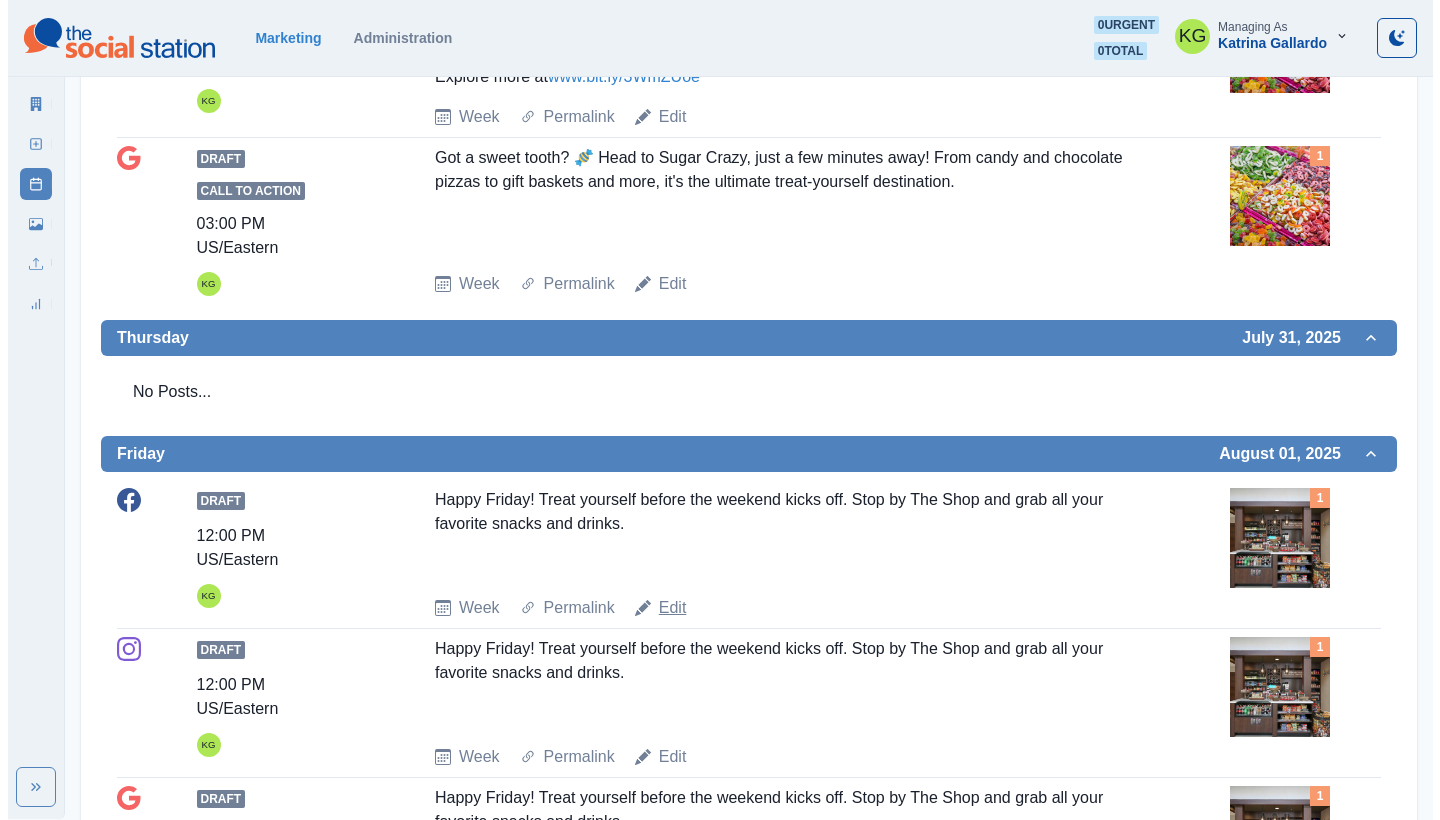 scroll, scrollTop: 0, scrollLeft: 0, axis: both 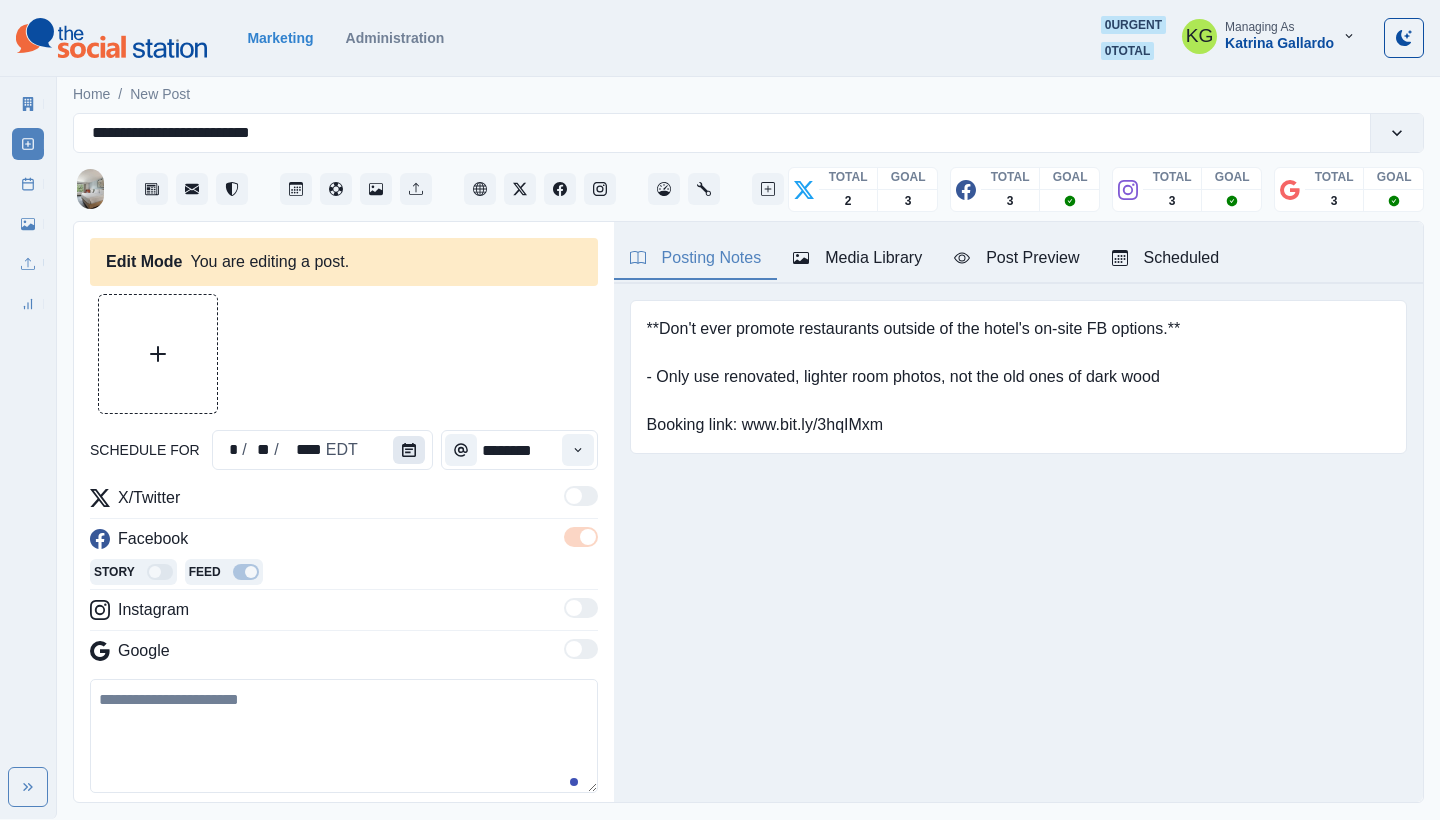 type on "********" 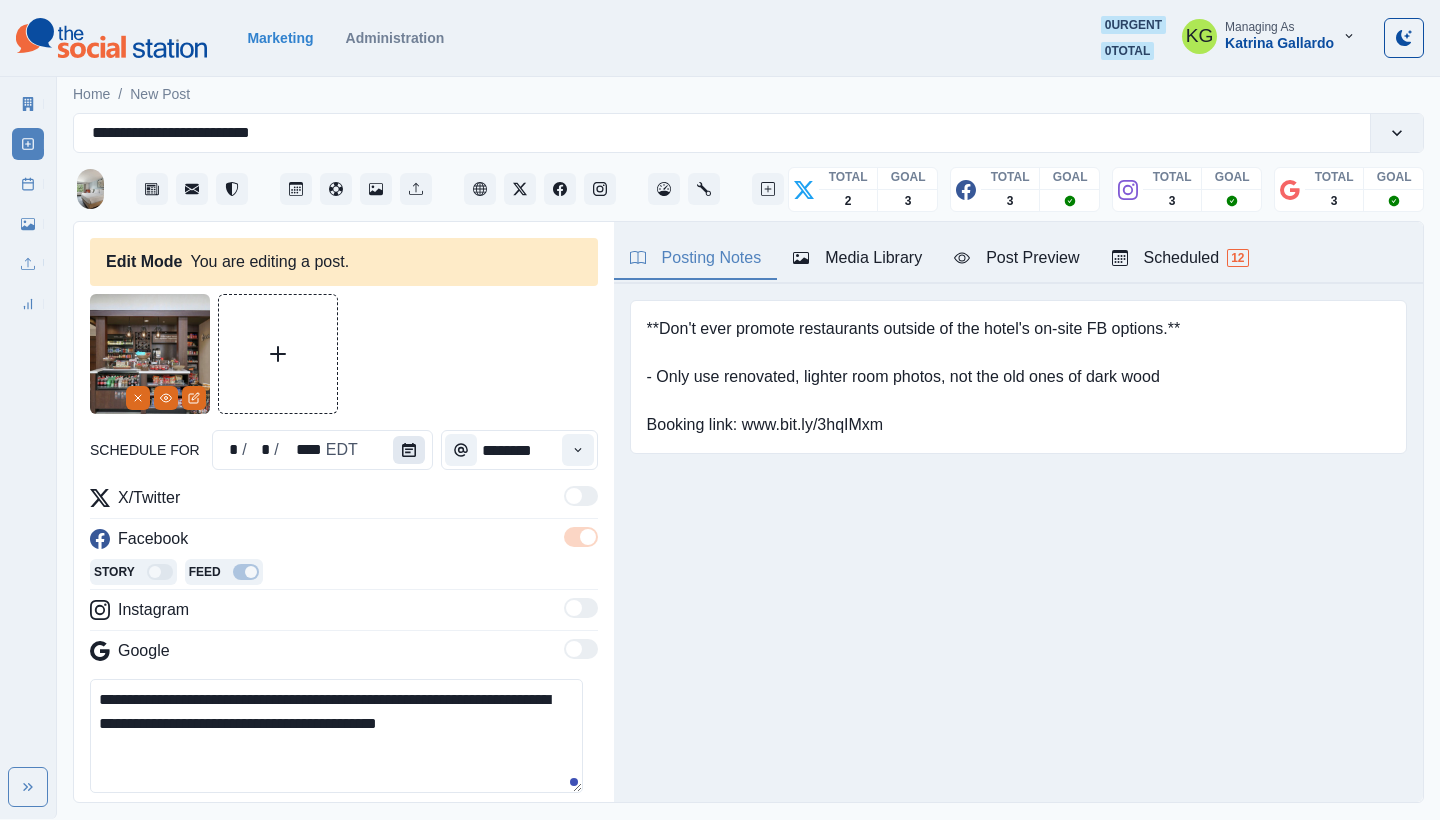 click 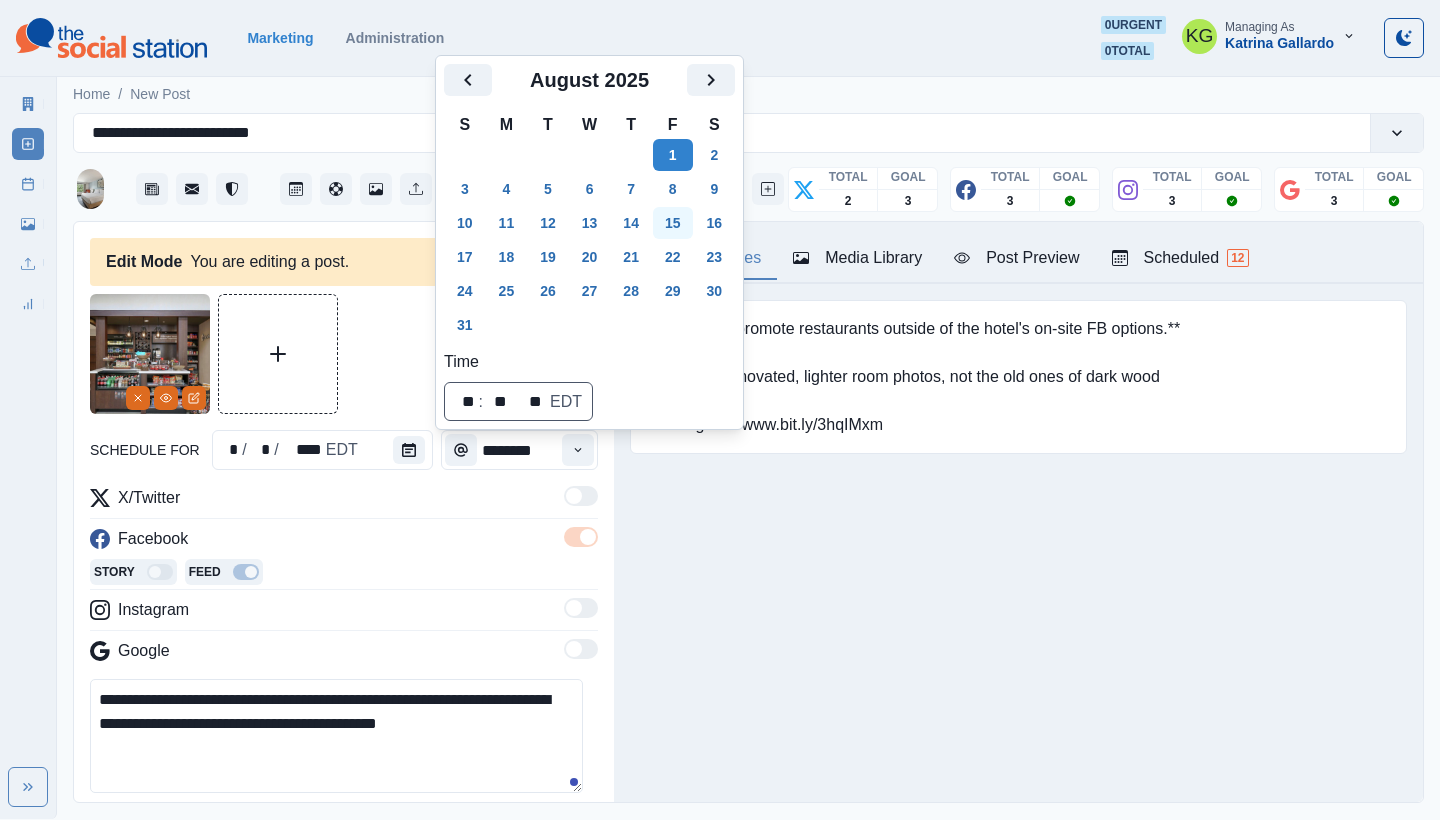 click on "15" at bounding box center (673, 223) 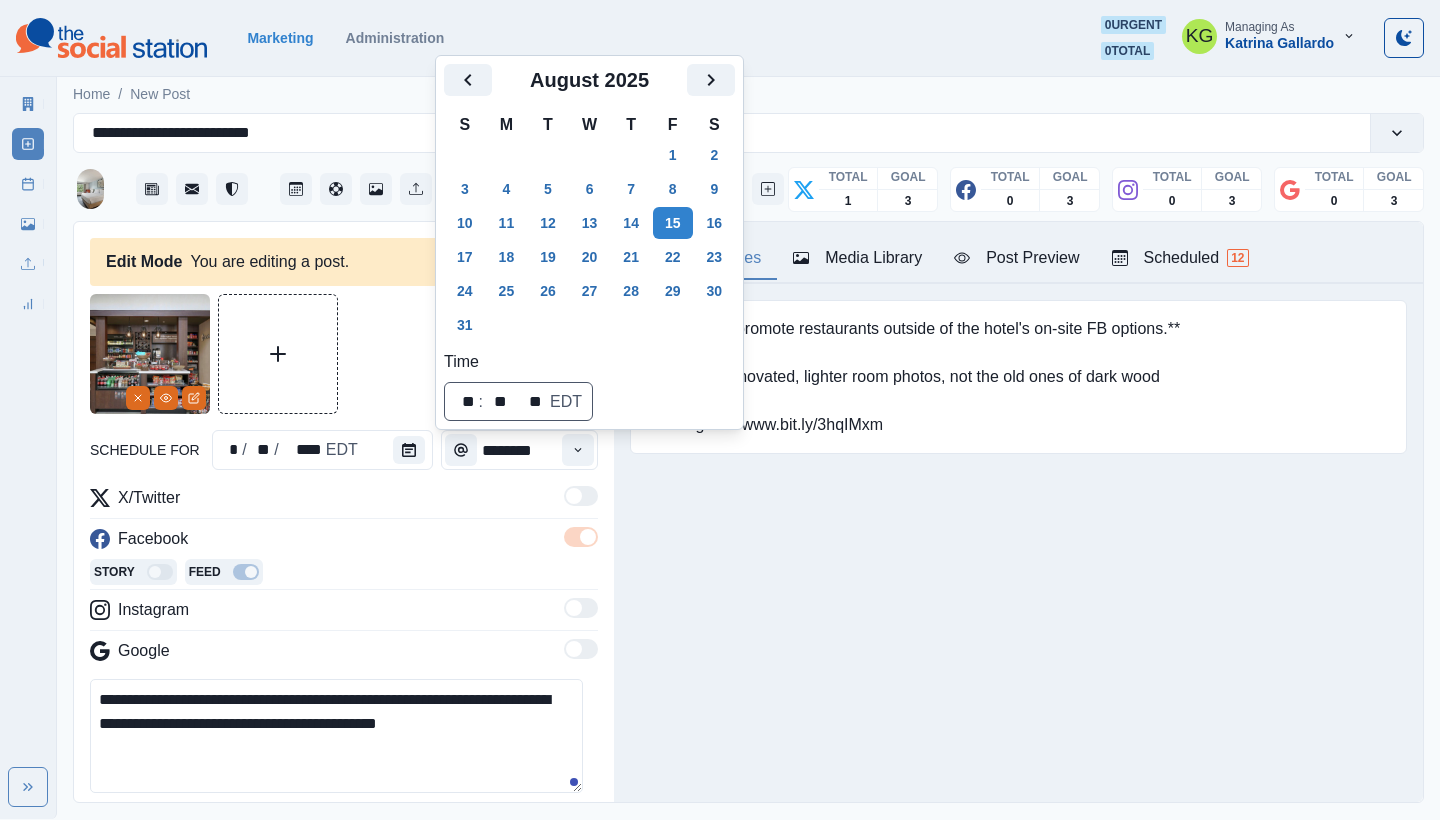 click on "Posting Notes Media Library Post Preview Scheduled 12 **Don't ever promote restaurants outside of the hotel's on-site FB options.**
- Only use renovated, lighter room photos, not the old ones of dark wood
Booking link: www.bit.ly/3hqIMxm Upload Type Any Image Video Source Any Upload Social Manager Found: Instagram Found: Google Customer Photo Found: TripAdvisor Review Found: Yelp Review Reusable Any Yes No Description Any Missing Description Duplicates Any Show Duplicated Media Last Scheduled Any Over A Month Ago Over 3 Months Ago Over 6 Months Ago Never Scheduled Sort Newest Media Oldest Media Most Recently Scheduled Least Recently Scheduled 1 2 3 4 5 8 Hilton Garden Inn Melville August 15, 2025 at 12:00 PM Happy Friday! Treat yourself before the weekend kicks off. Stop by The Shop and grab all your favorite snacks and drinks. Like Comment Share Week Of * / ** / **** GMT+8 Monday July 07, 2025 Draft  03:00 PM US/Eastern KG www.bit.ly/4kh7ryS !
📷: Beth Gallant Week Permalink Edit 1 Post Success KG Week" at bounding box center [1018, 512] 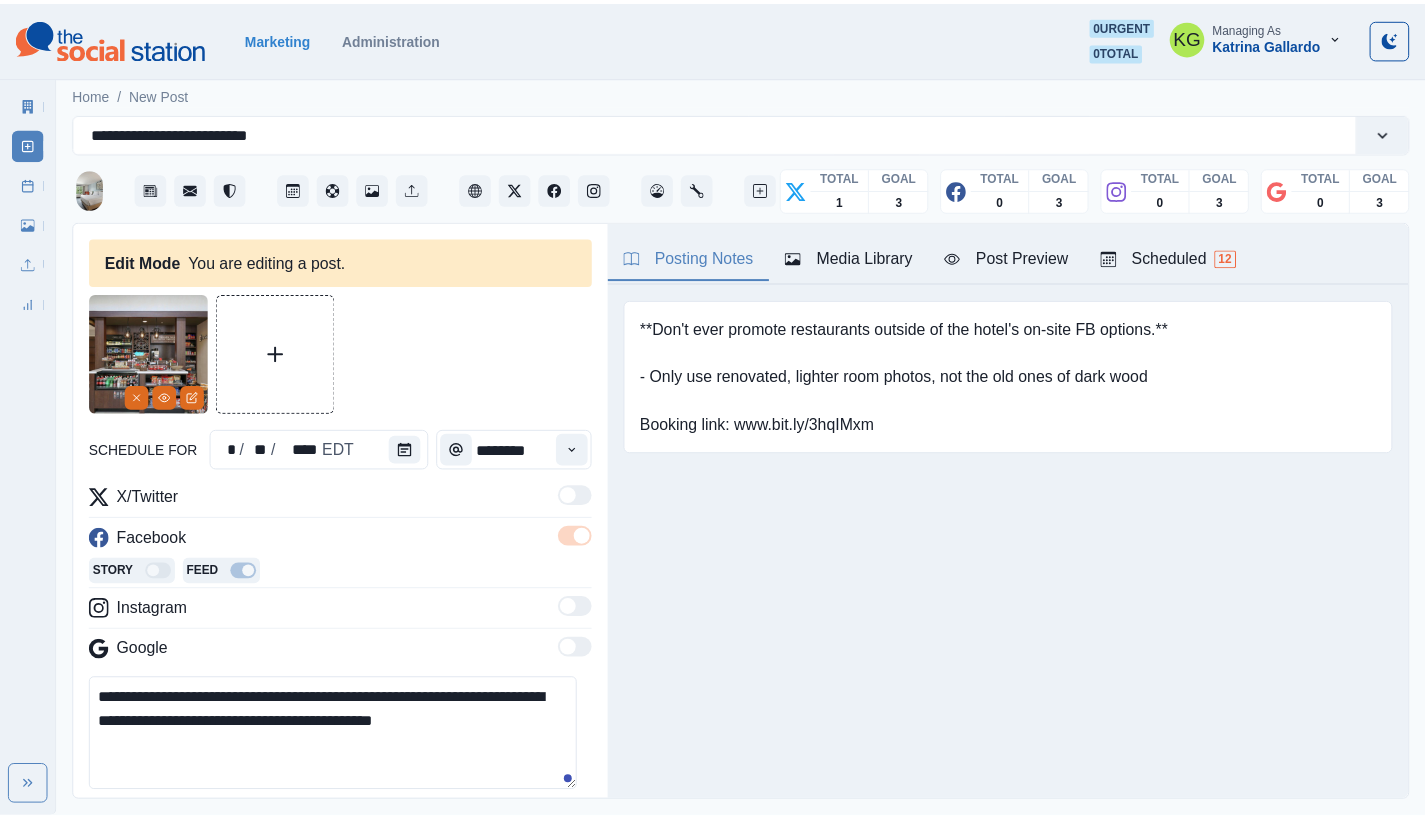scroll, scrollTop: 388, scrollLeft: 0, axis: vertical 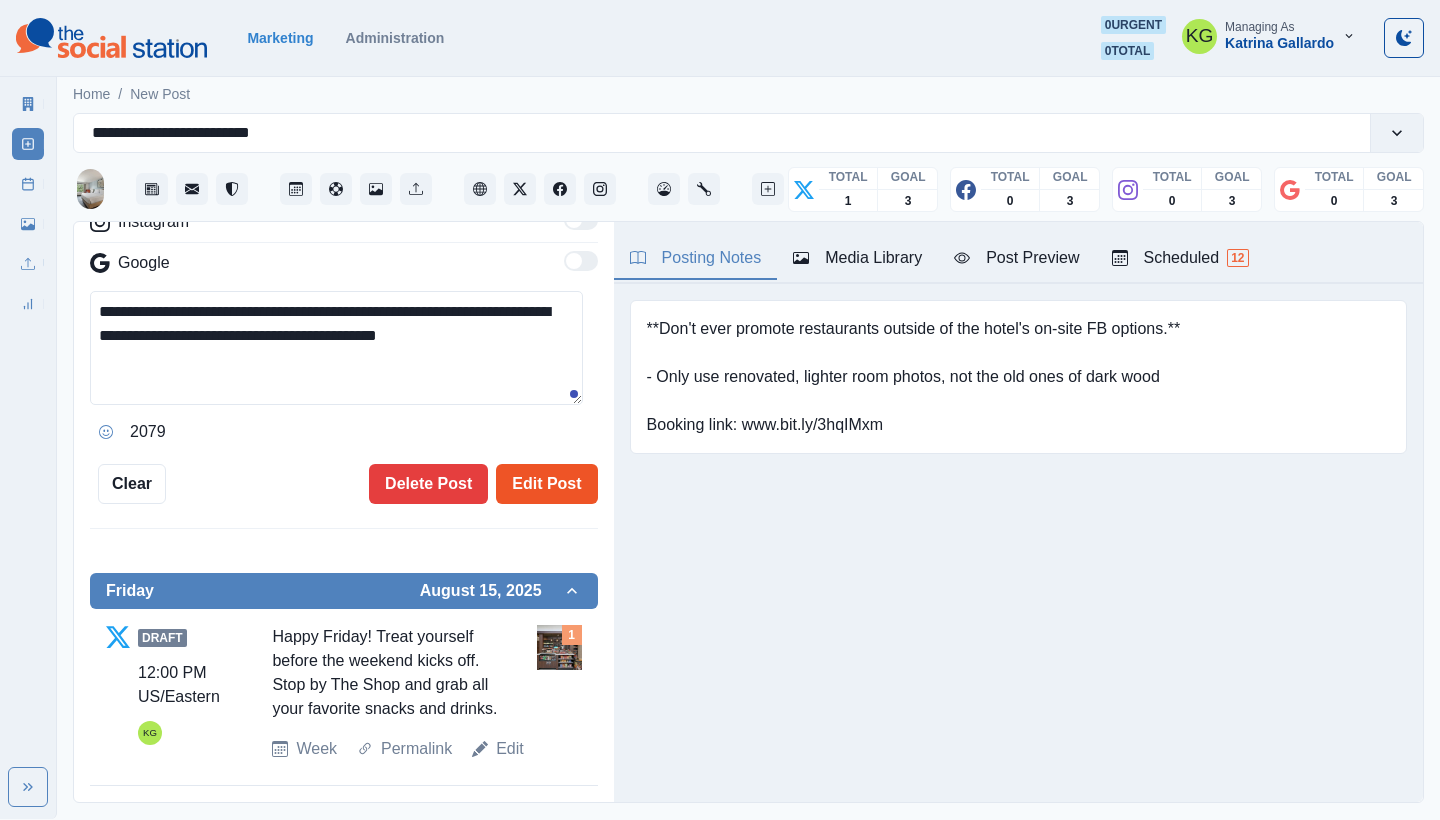 click on "Edit Post" at bounding box center [546, 484] 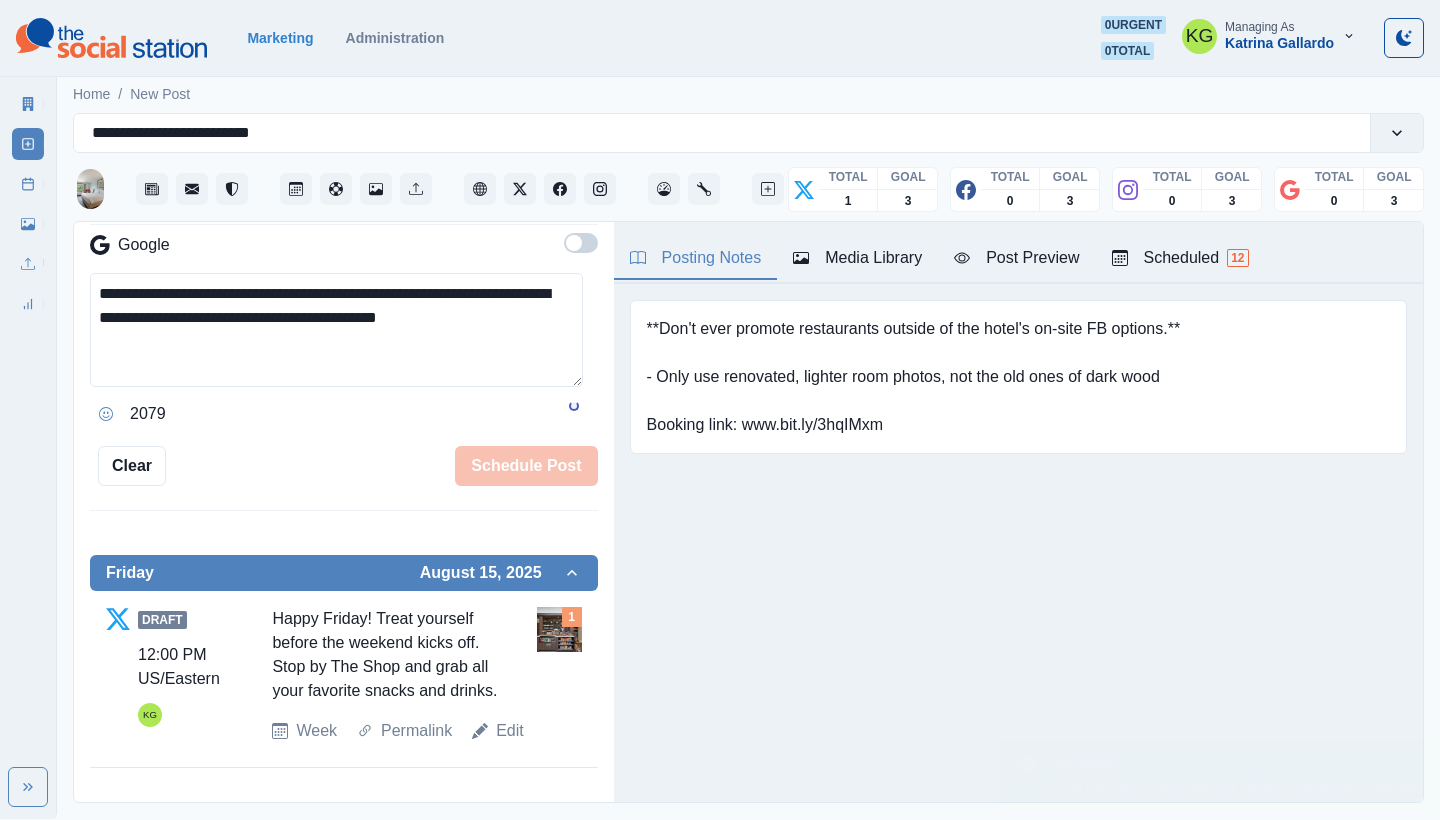 type 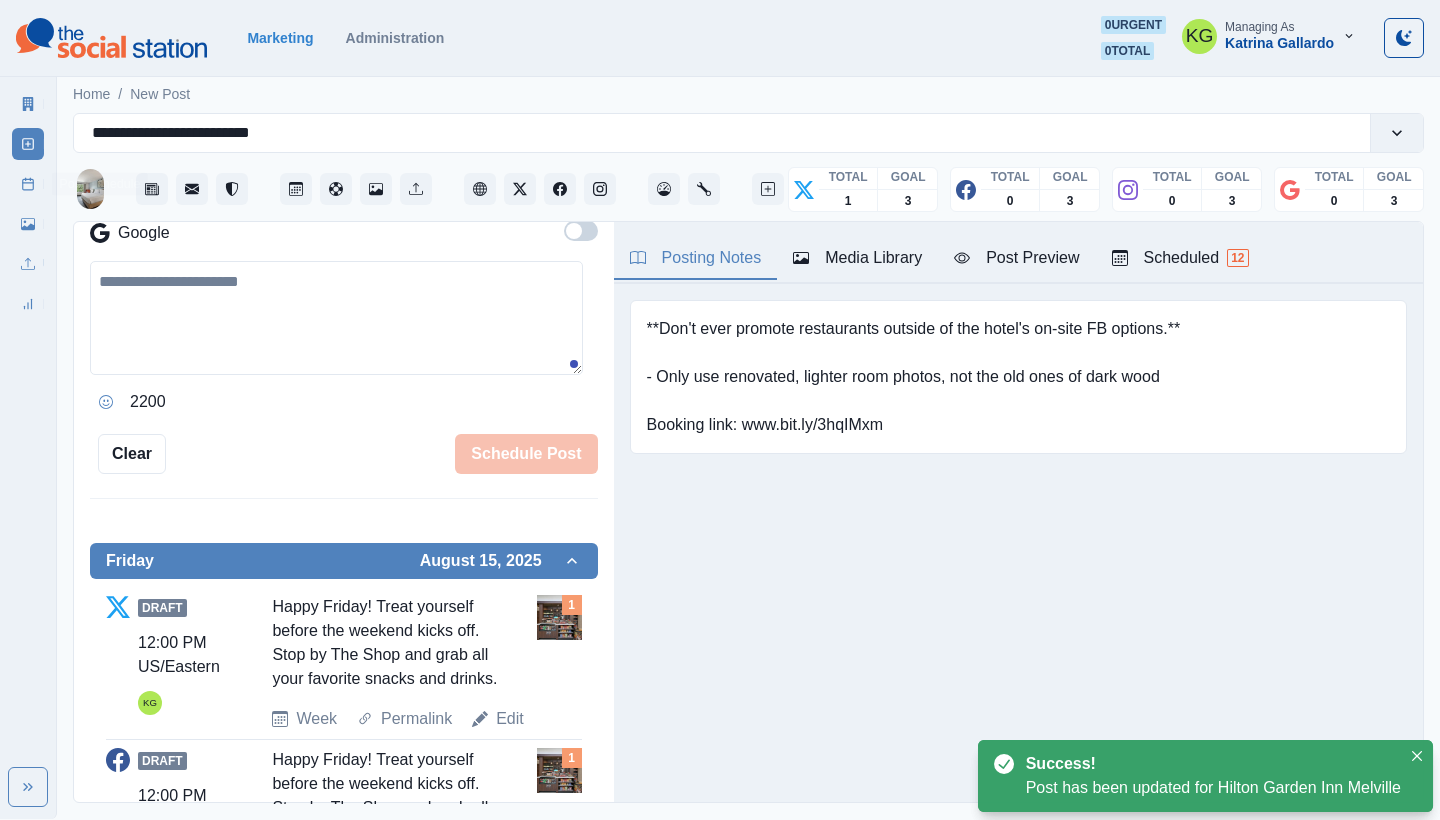 click on "Post Schedule" at bounding box center [28, 184] 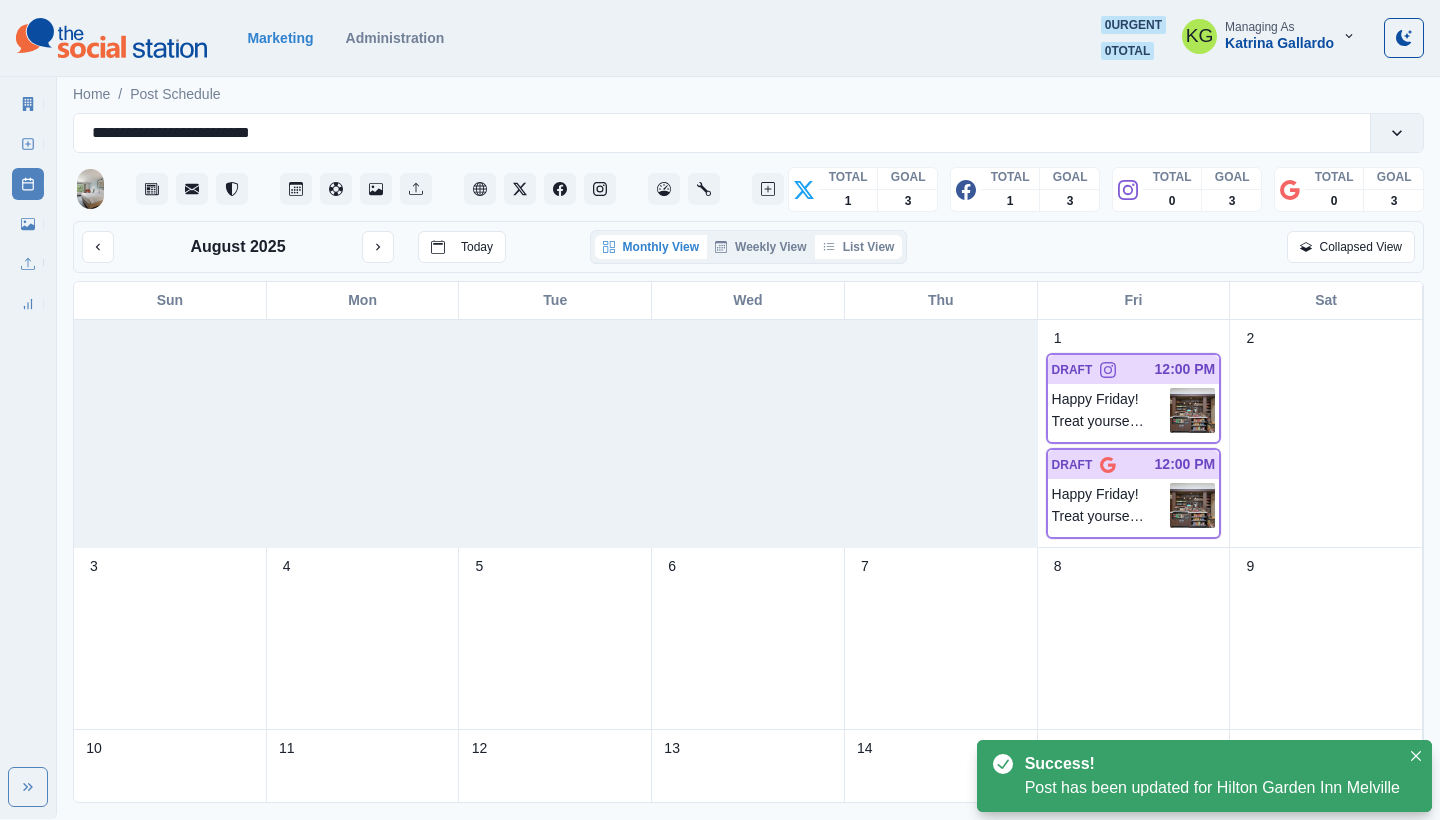 click on "List View" at bounding box center [859, 247] 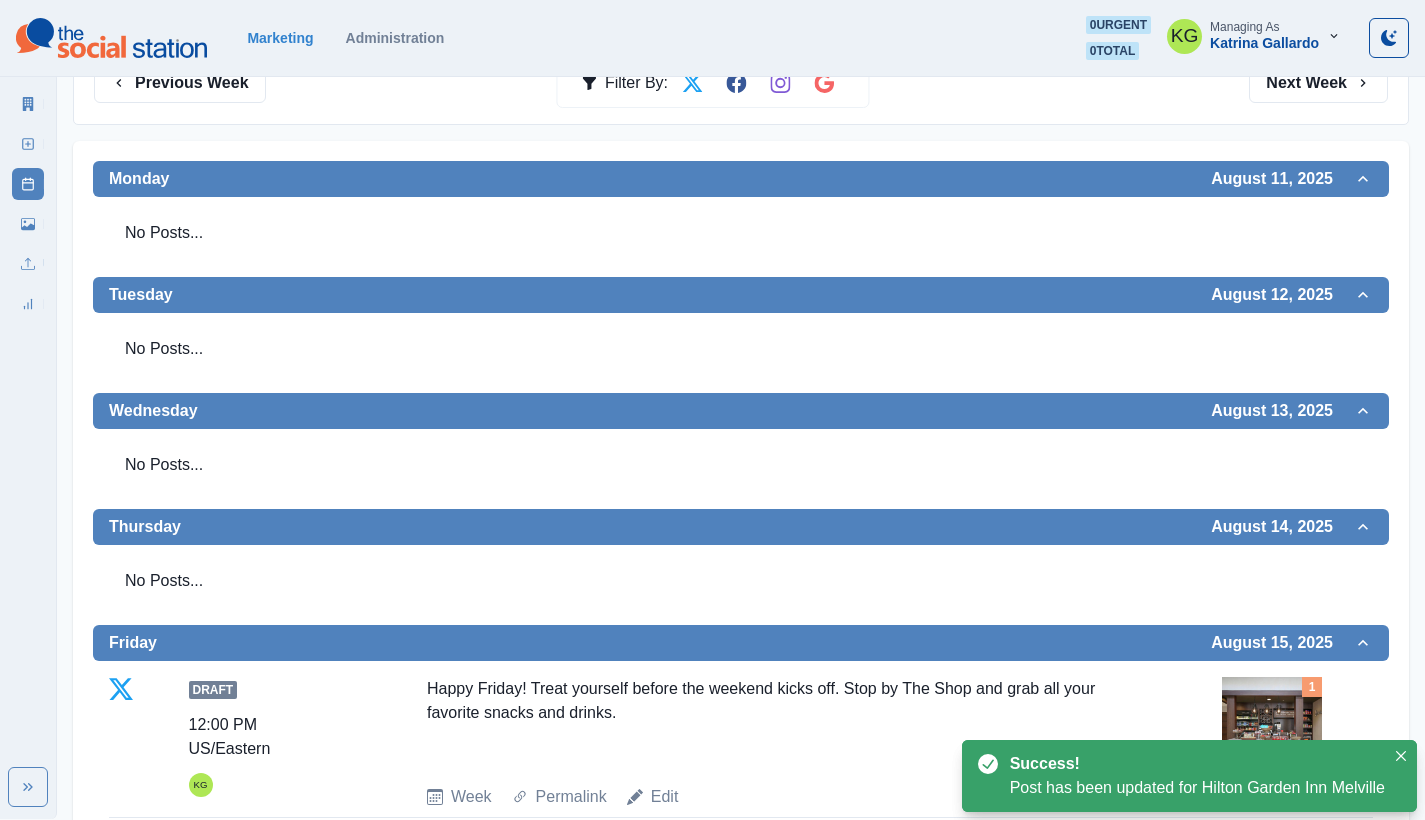 scroll, scrollTop: 0, scrollLeft: 0, axis: both 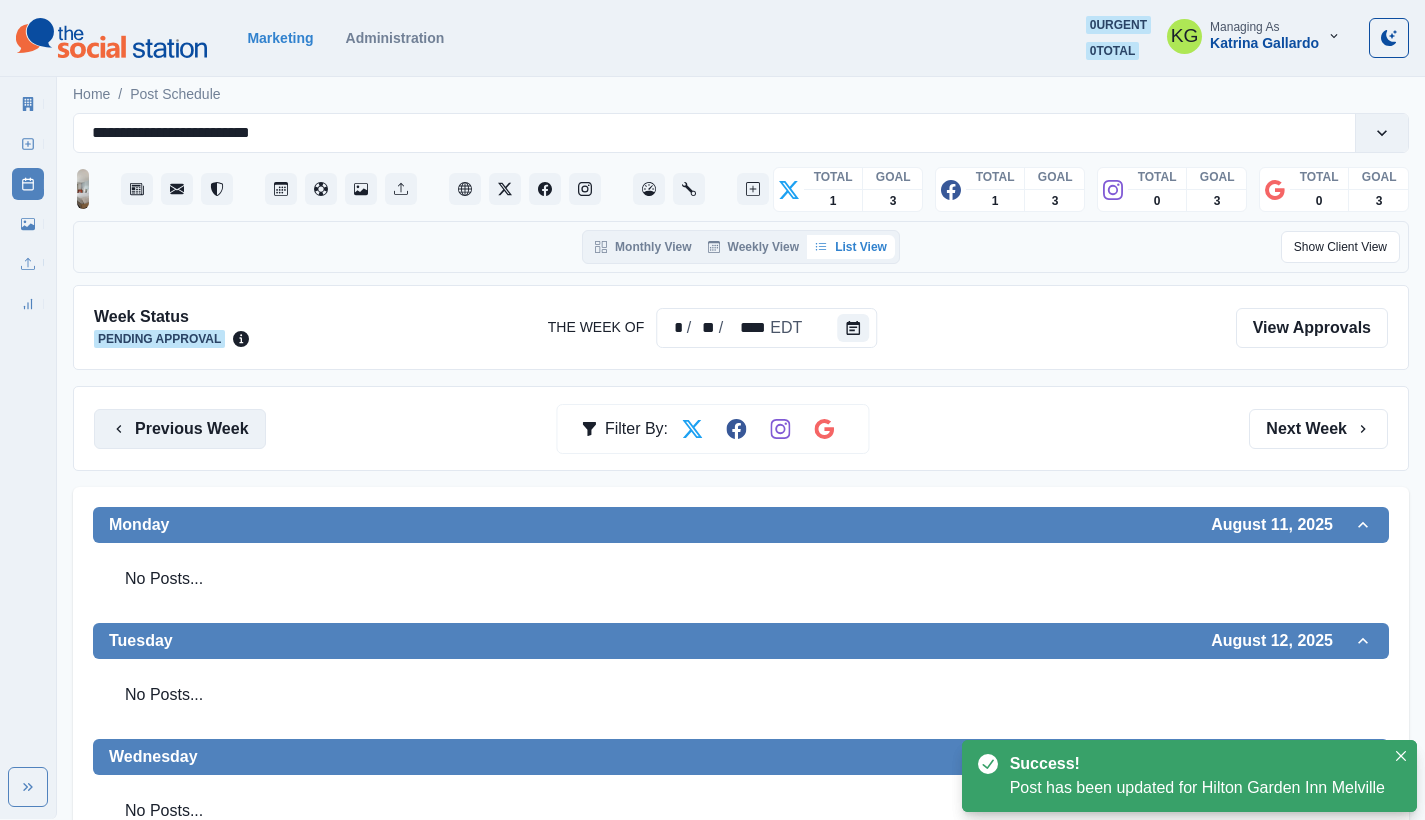 click on "Previous Week" at bounding box center [180, 429] 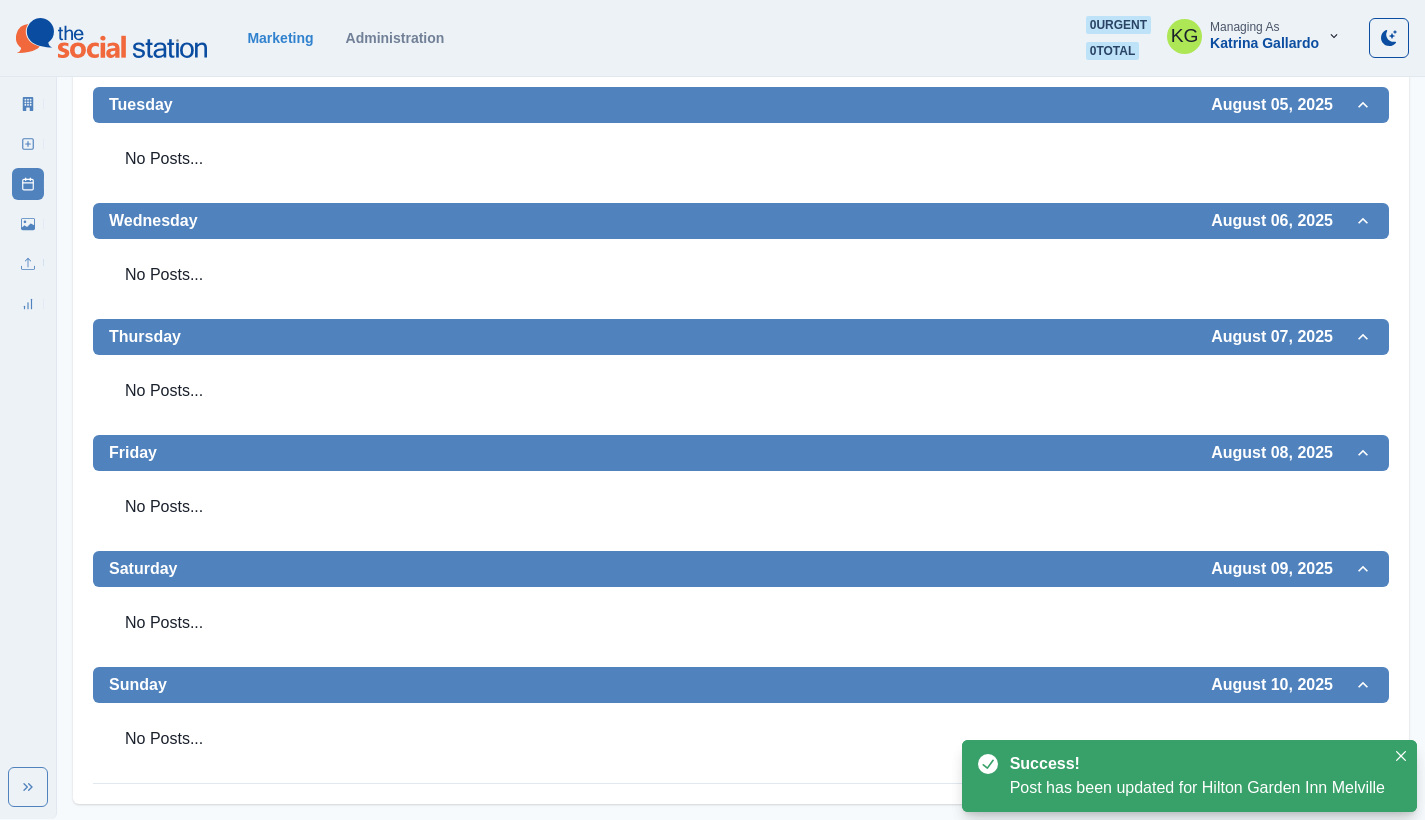 scroll, scrollTop: 0, scrollLeft: 0, axis: both 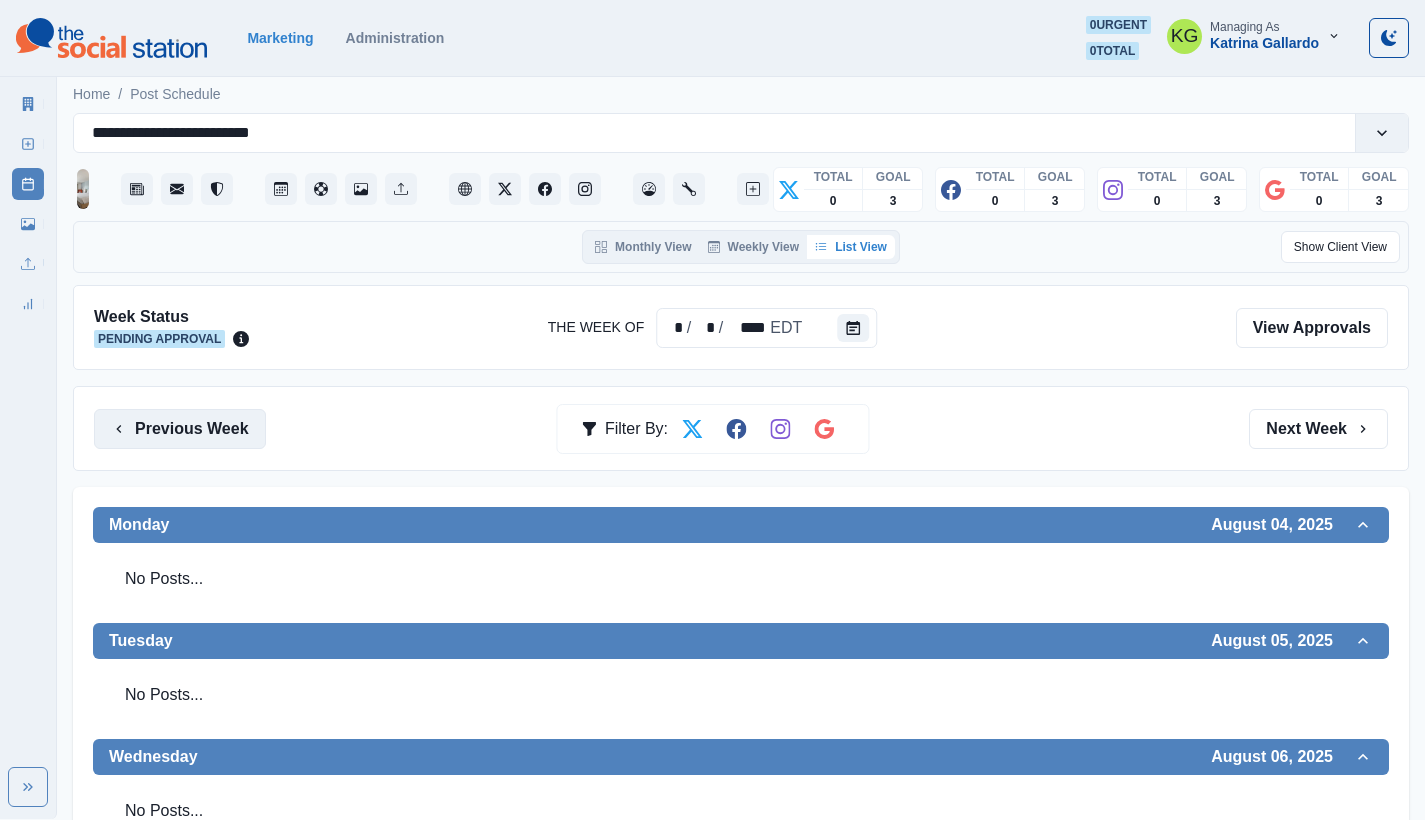 click on "Previous Week" at bounding box center (180, 429) 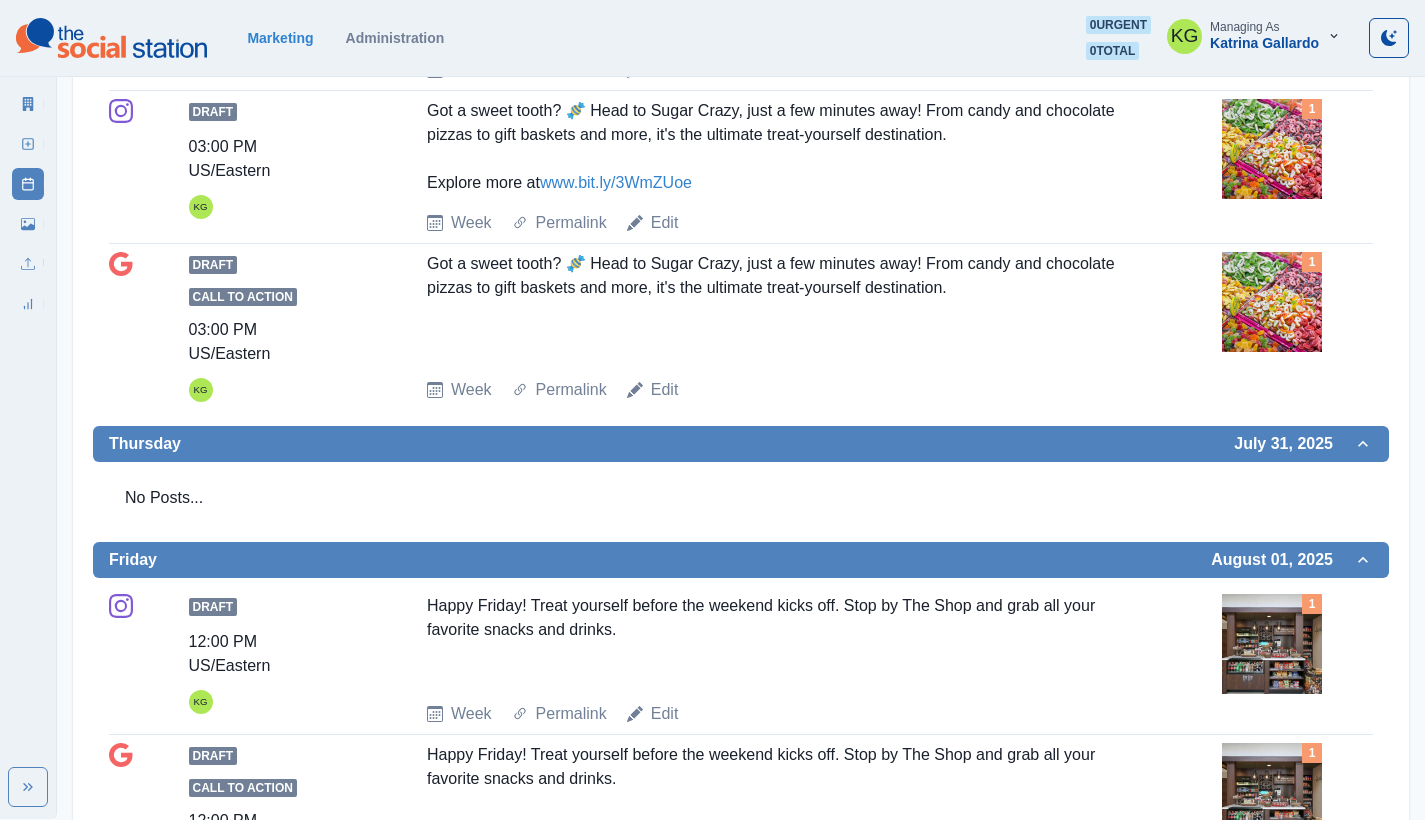 scroll, scrollTop: 1921, scrollLeft: 0, axis: vertical 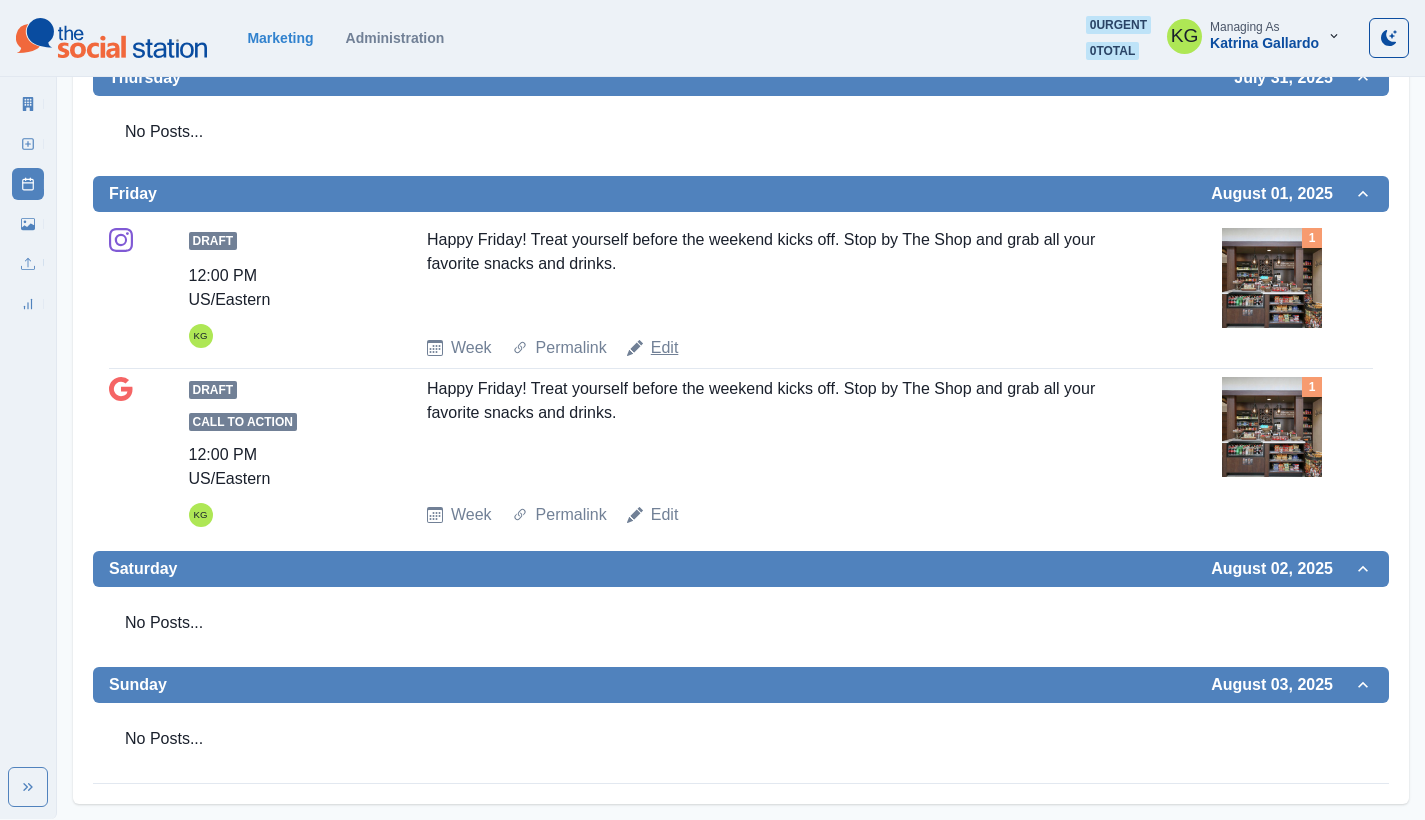 click on "Edit" at bounding box center (665, 348) 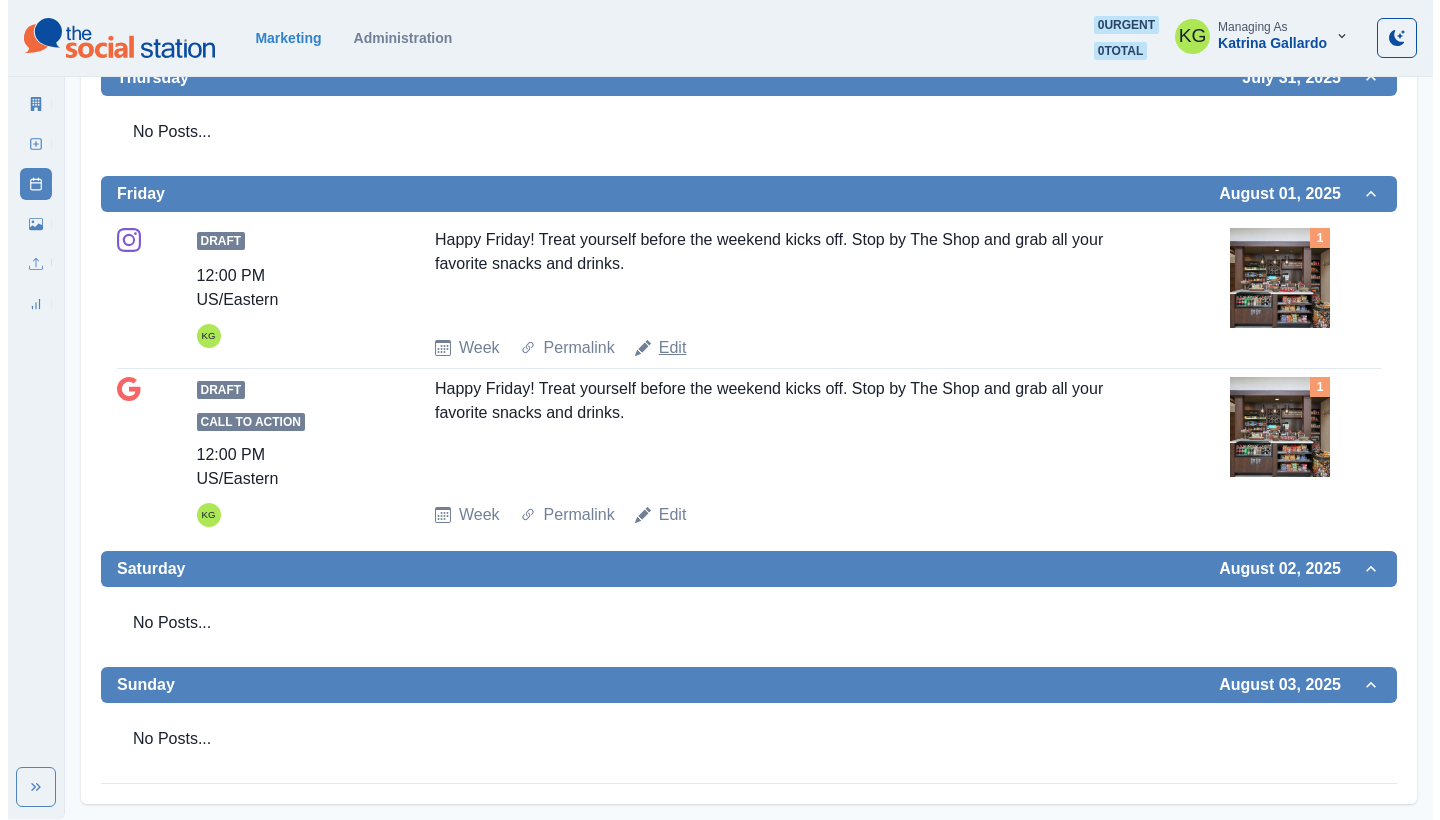 scroll, scrollTop: 0, scrollLeft: 0, axis: both 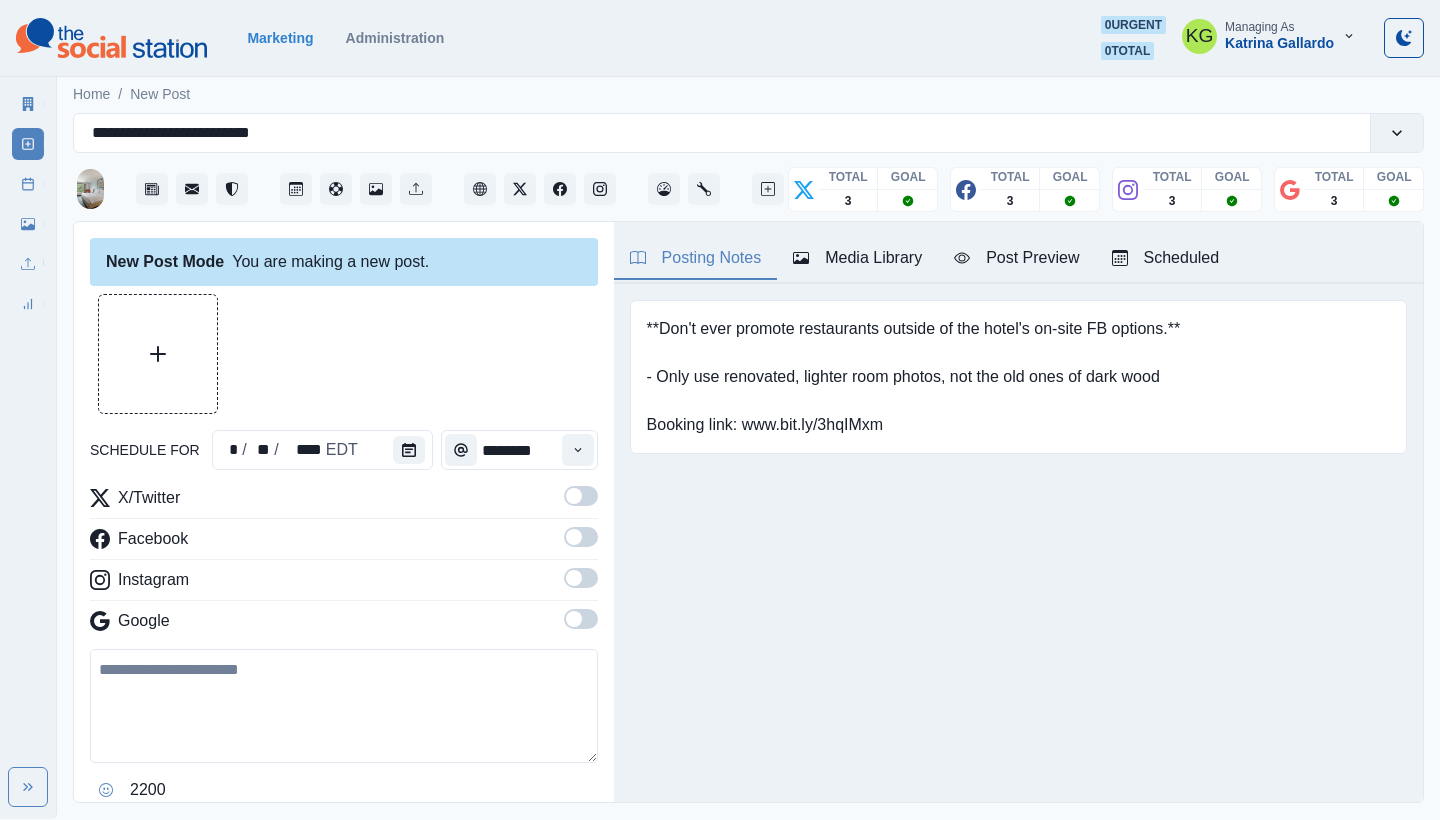 type on "********" 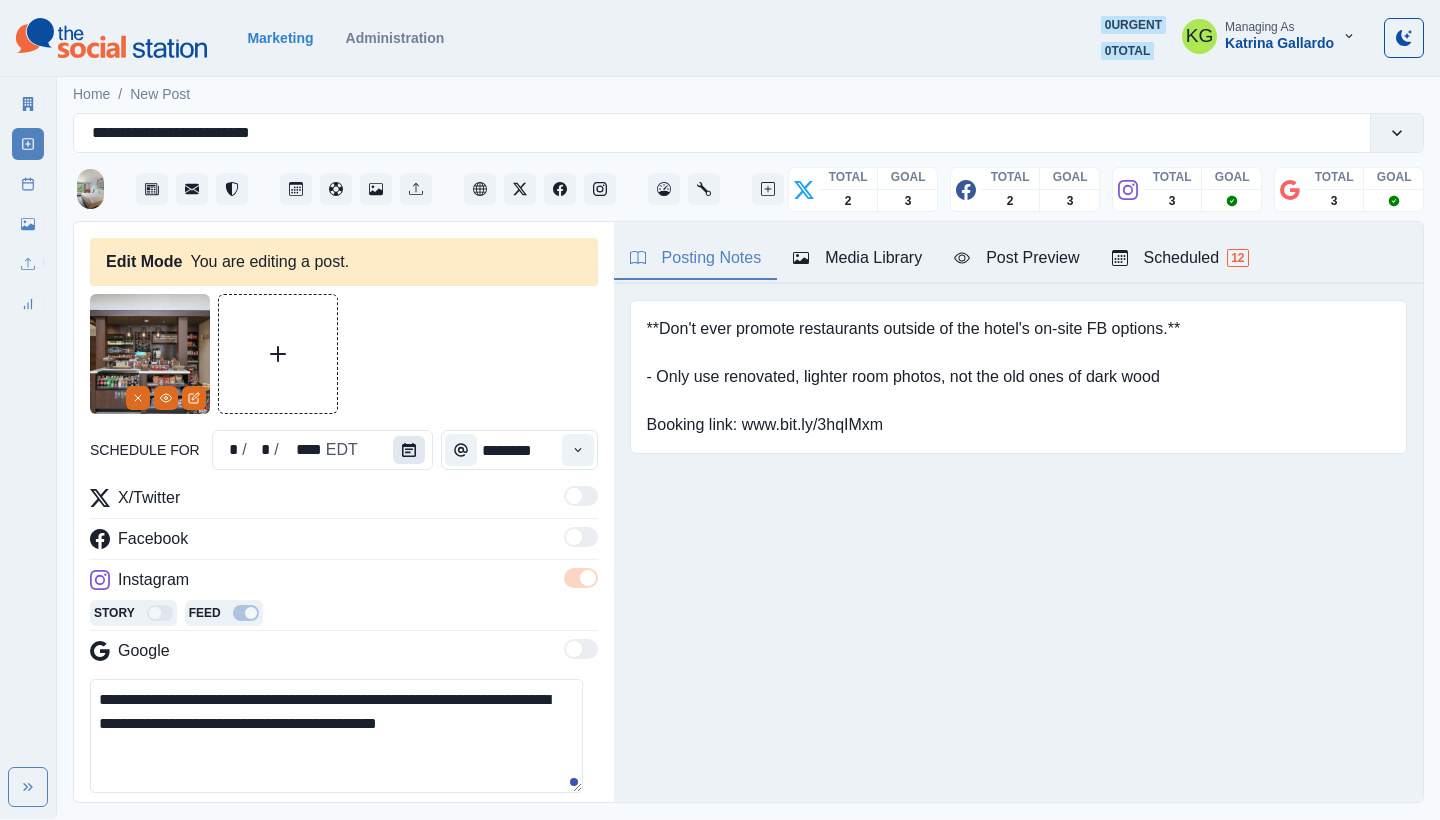 click at bounding box center [409, 450] 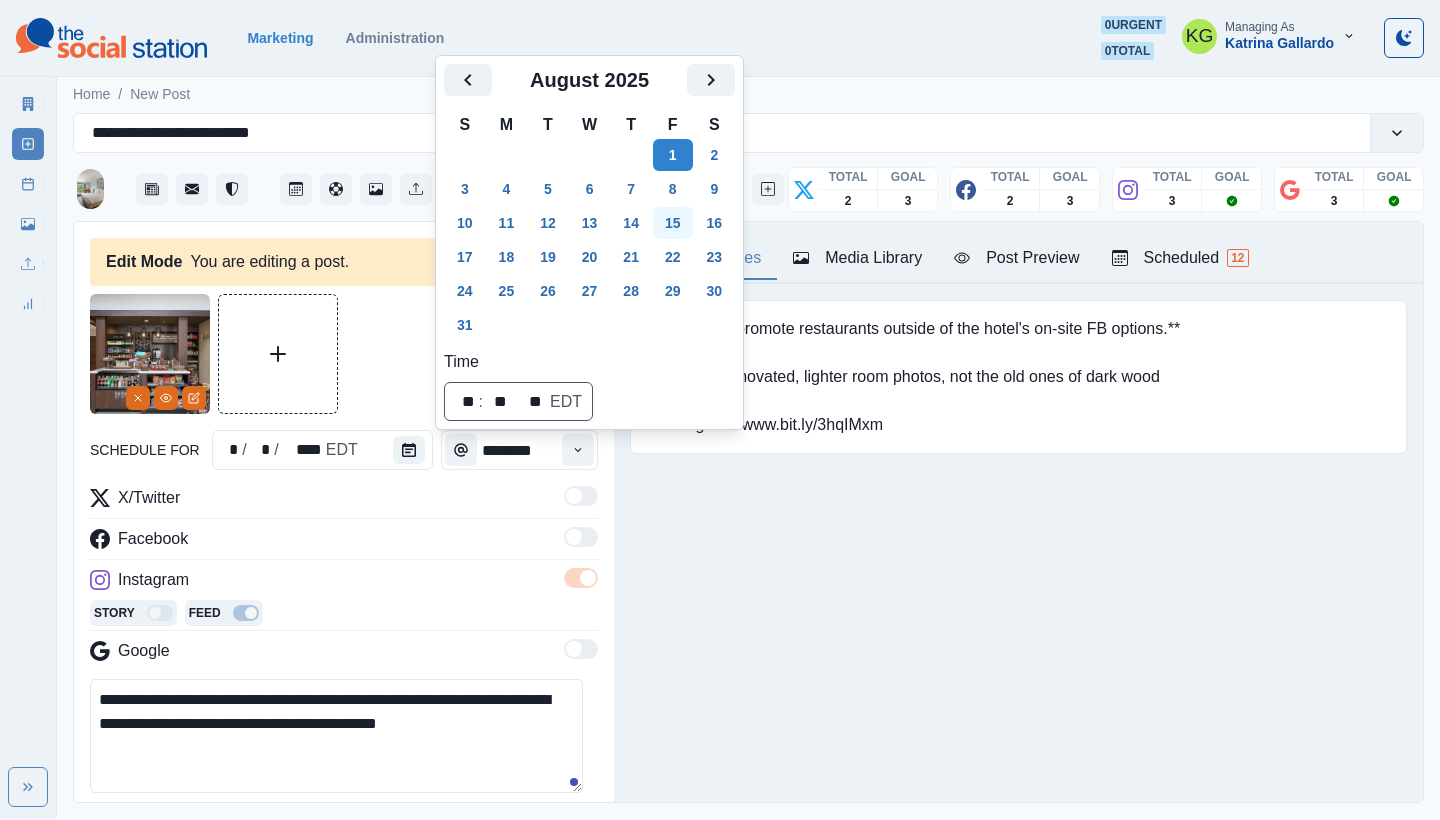 click on "15" at bounding box center [673, 223] 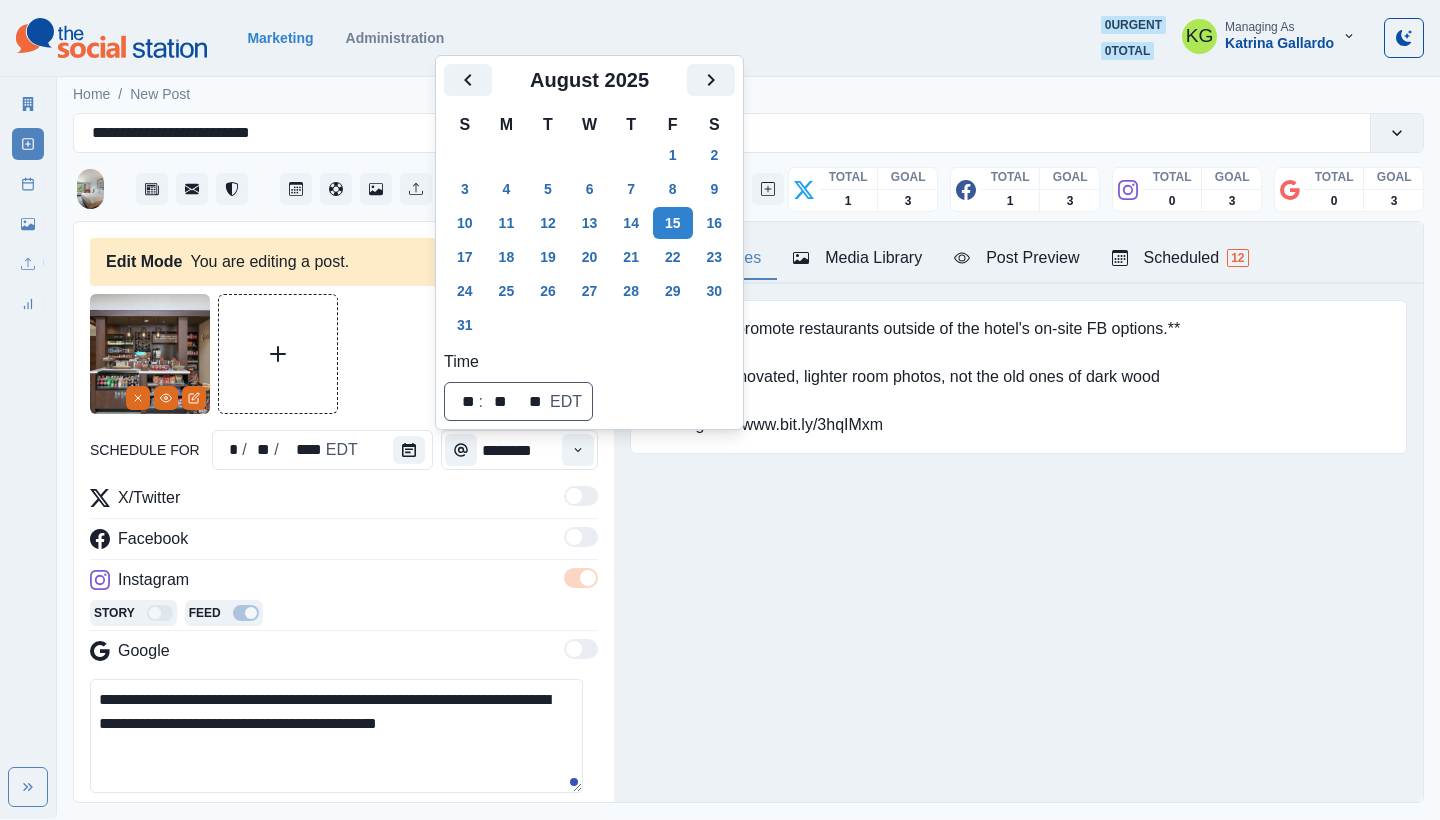 click on "Posting Notes Media Library Post Preview Scheduled 12 **Don't ever promote restaurants outside of the hotel's on-site FB options.**
- Only use renovated, lighter room photos, not the old ones of dark wood
Booking link: www.bit.ly/3hqIMxm Upload Type Any Image Video Source Any Upload Social Manager Found: Instagram Found: Google Customer Photo Found: TripAdvisor Review Found: Yelp Review Reusable Any Yes No Description Any Missing Description Duplicates Any Show Duplicated Media Last Scheduled Any Over A Month Ago Over 3 Months Ago Over 6 Months Ago Never Scheduled Sort Newest Media Oldest Media Most Recently Scheduled Least Recently Scheduled 1 2 3 4 5 8 hiltongardeninnmelville August 15, 2025 at 12:00 PM 2,238 likes Hilton Garden Inn Melville Happy Friday! Treat yourself before the weekend kicks off. Stop by The Shop and grab all your favorite snacks and drinks. Week Of * / ** / **** GMT+8 Monday July 07, 2025 Draft  03:00 PM US/Eastern KG www.bit.ly/4kh7ryS !
📷: Beth Gallant Week Permalink Edit 1 KG 1" at bounding box center (1018, 512) 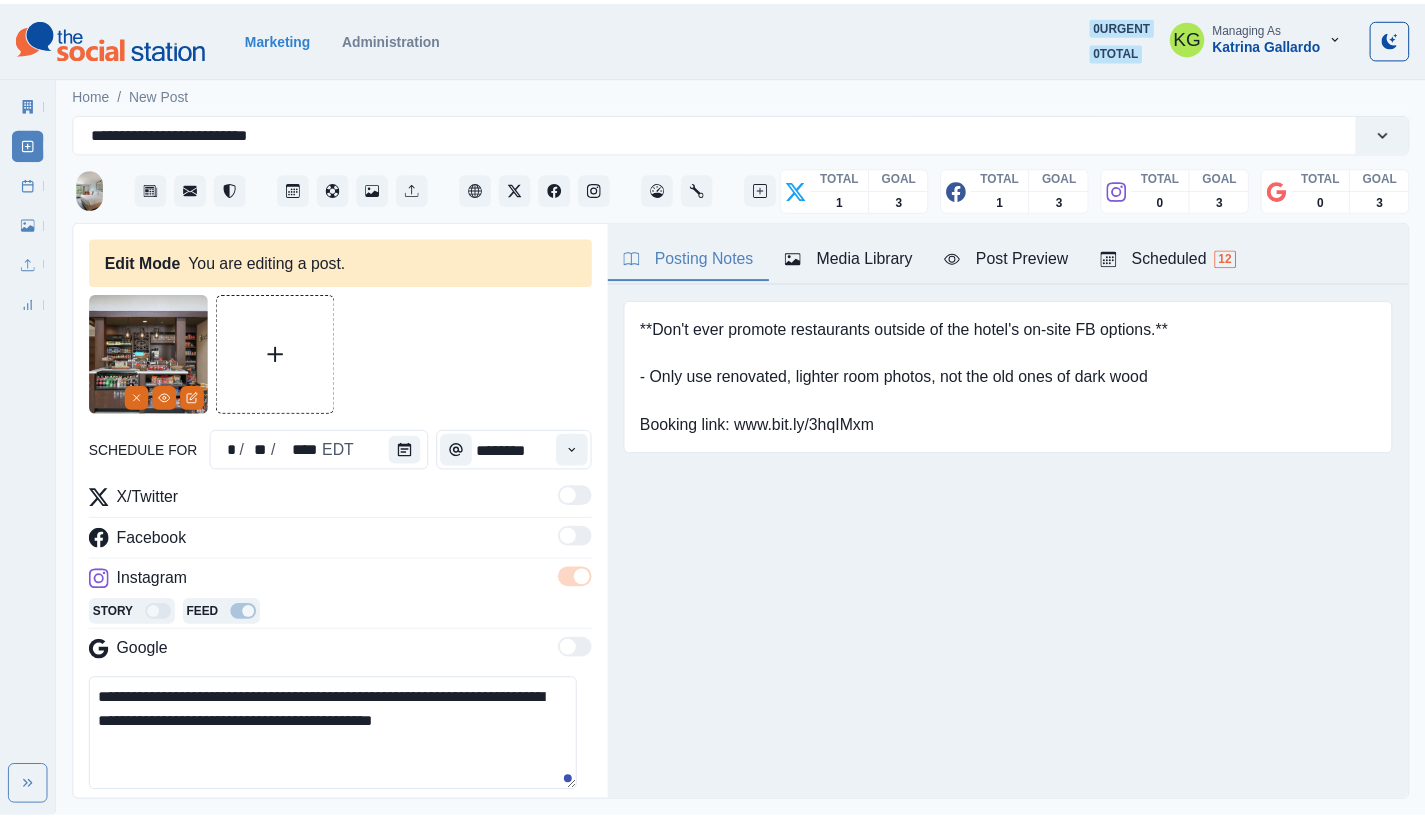 scroll, scrollTop: 407, scrollLeft: 0, axis: vertical 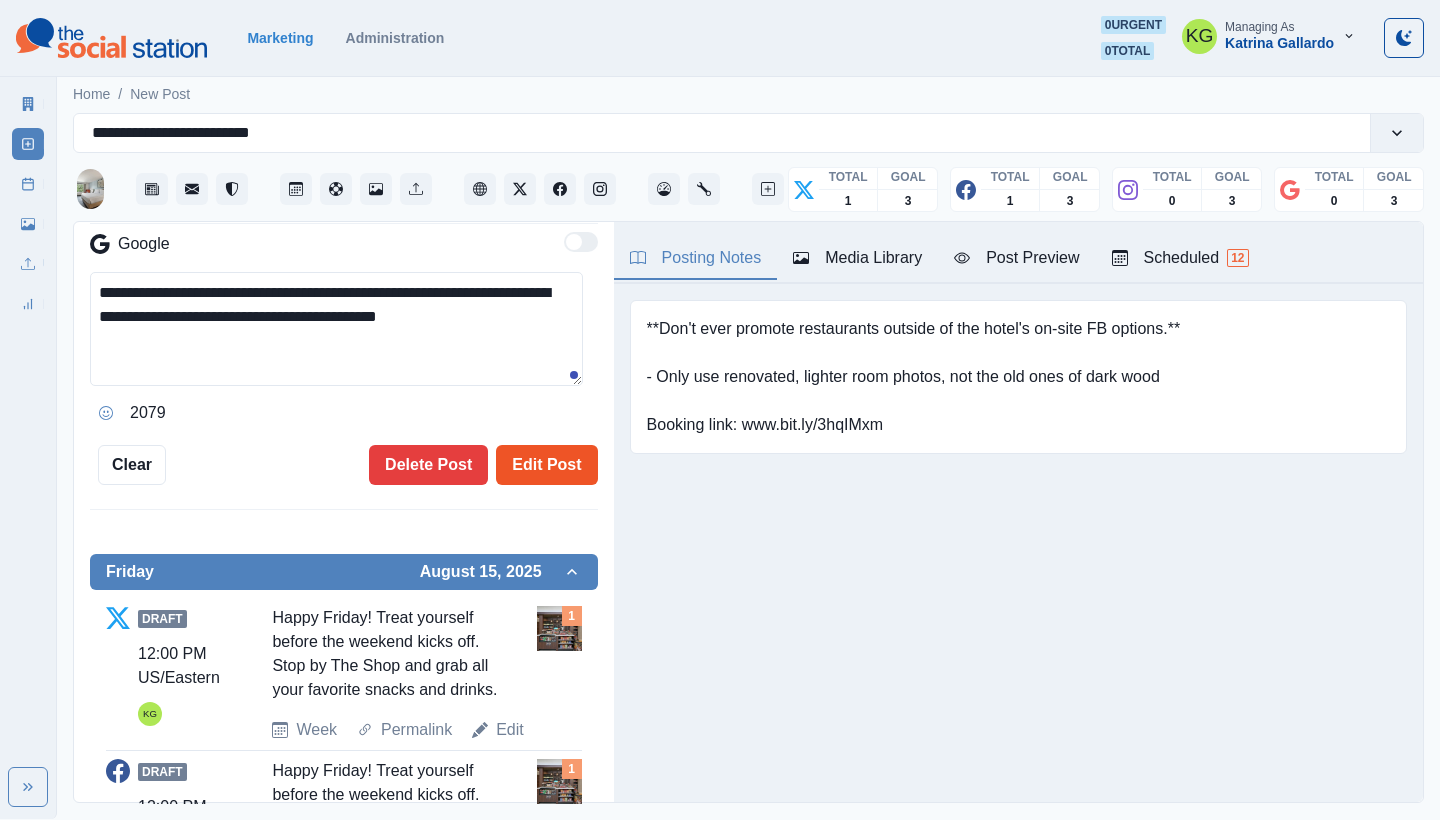 click on "Edit Post" at bounding box center [546, 465] 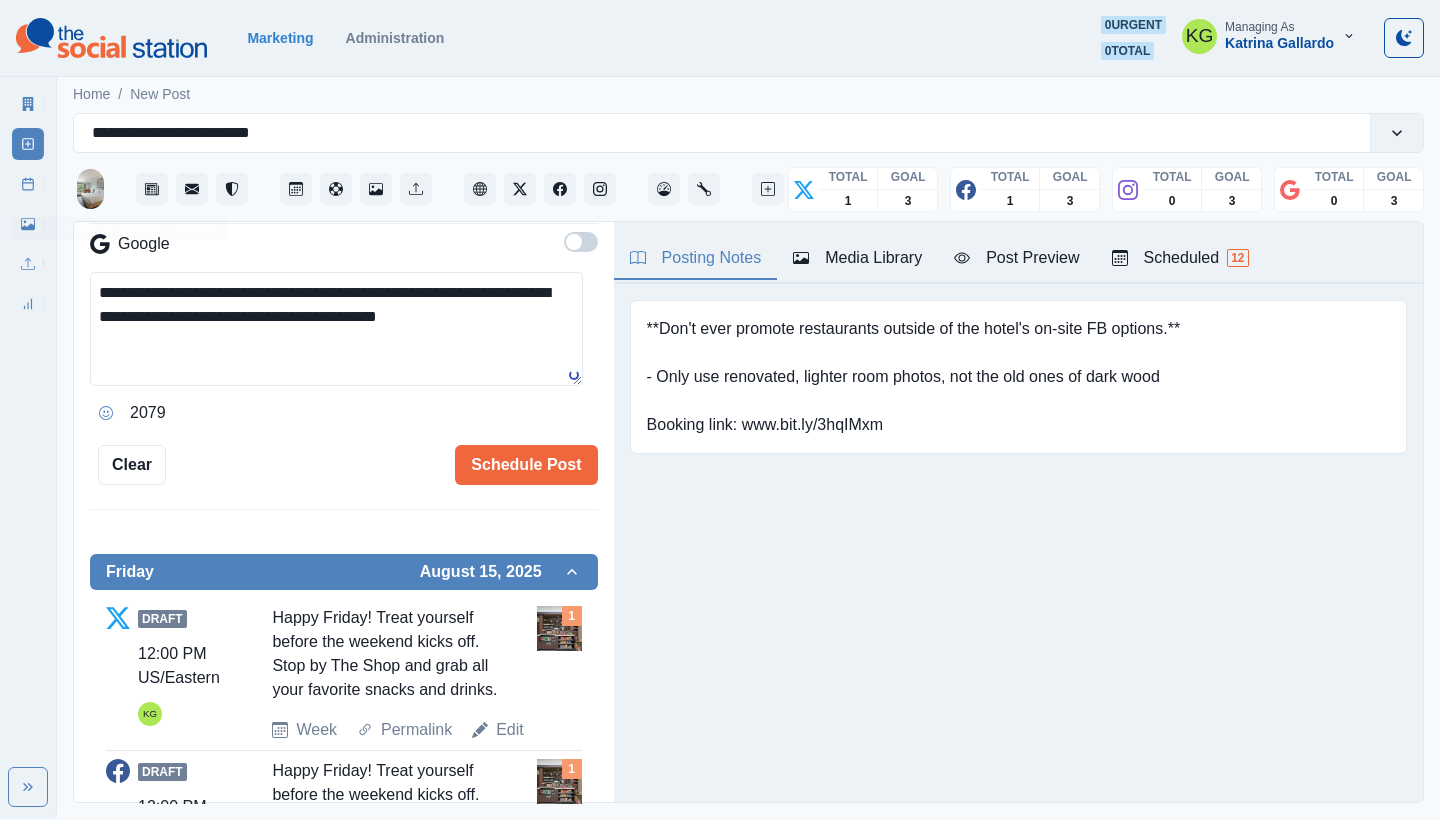 type 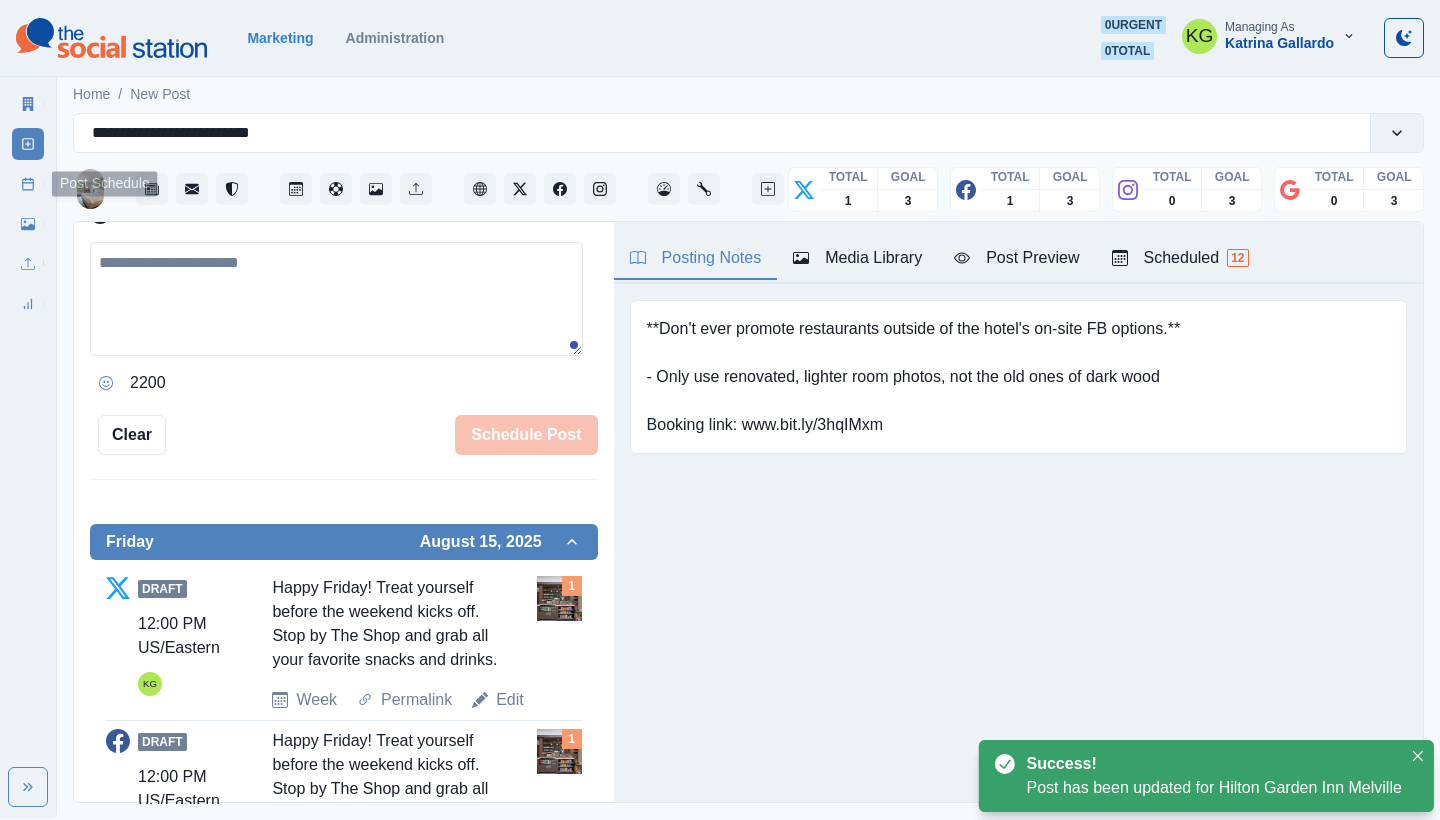 click 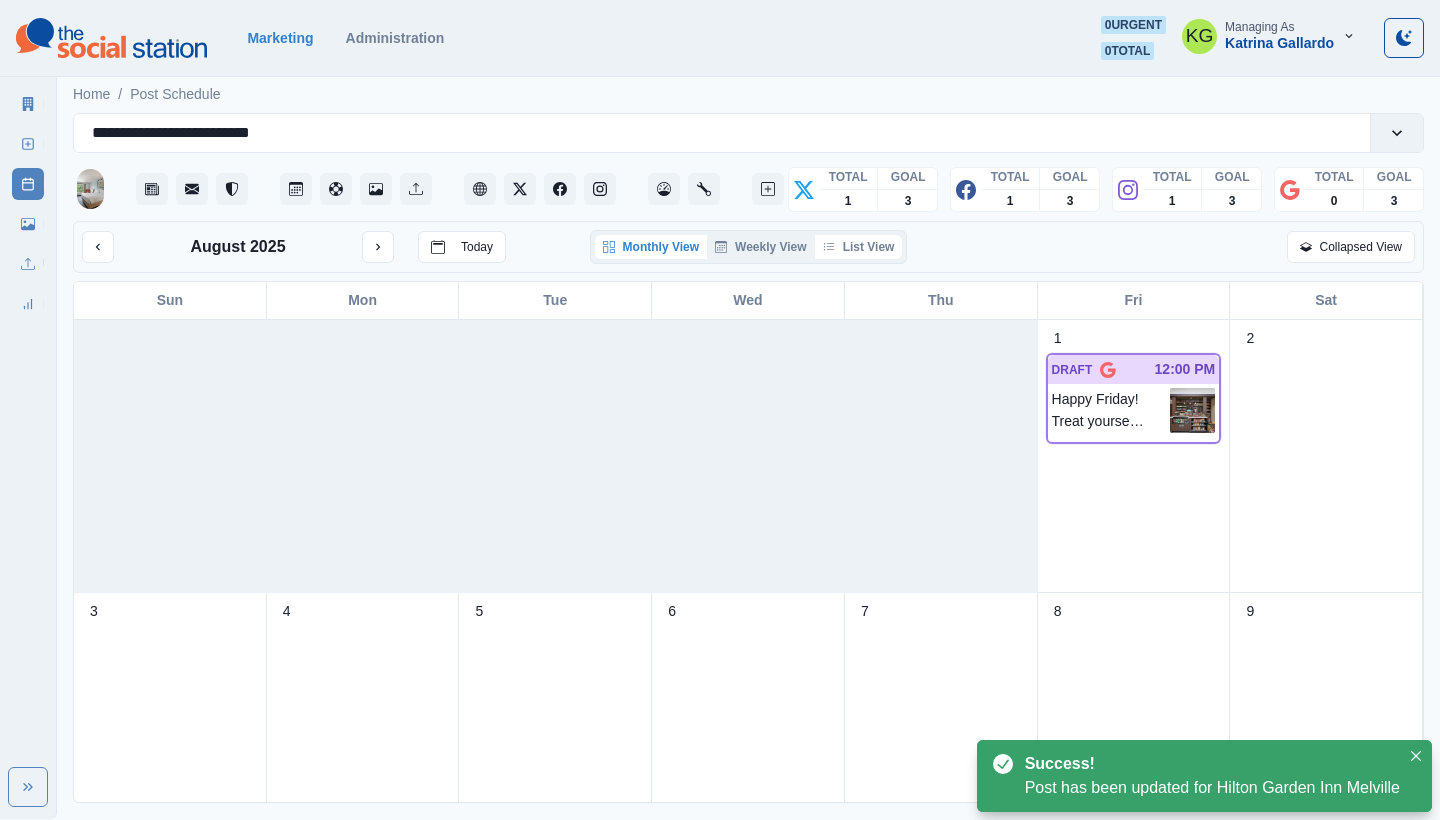 click on "List View" at bounding box center [859, 247] 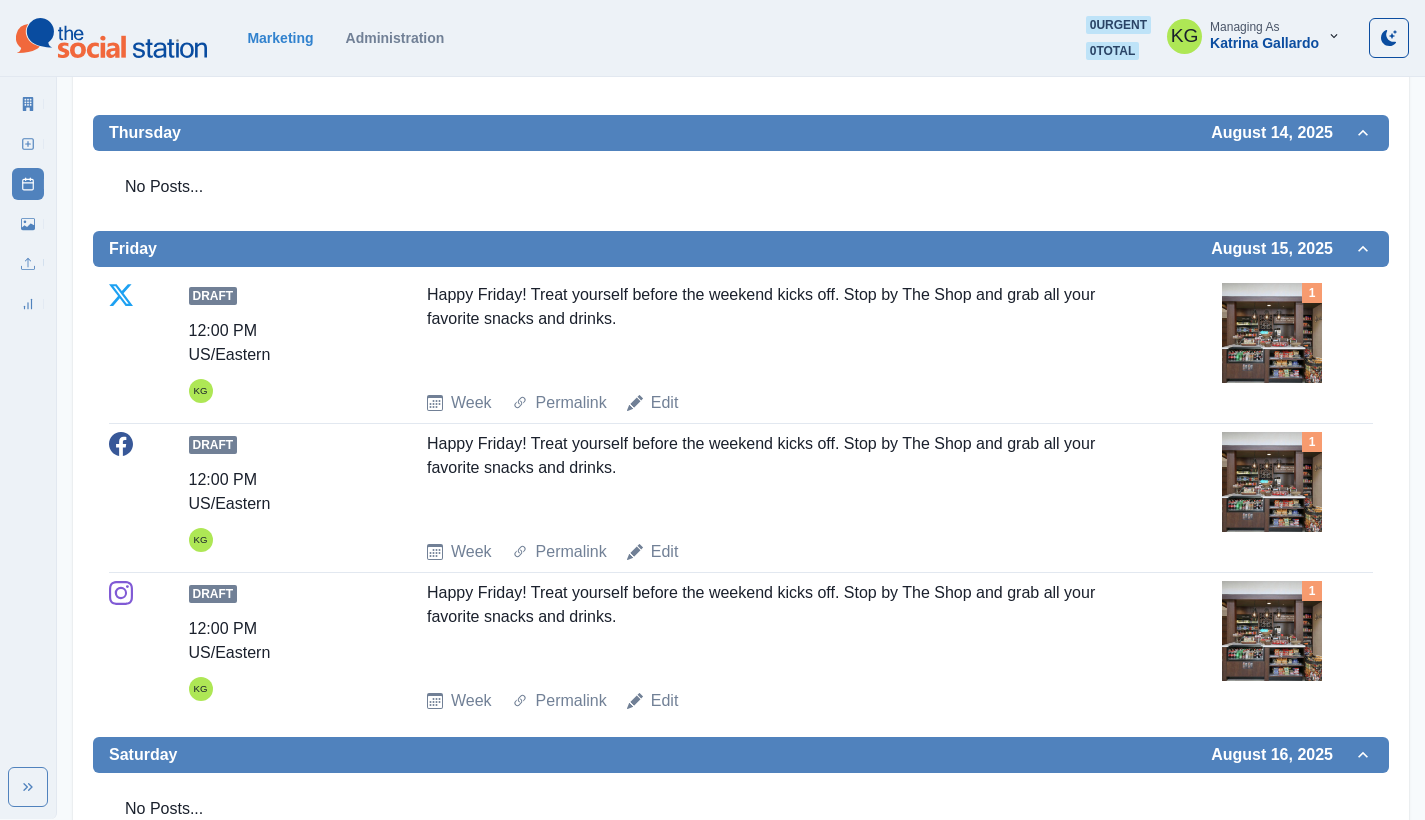 scroll, scrollTop: 0, scrollLeft: 0, axis: both 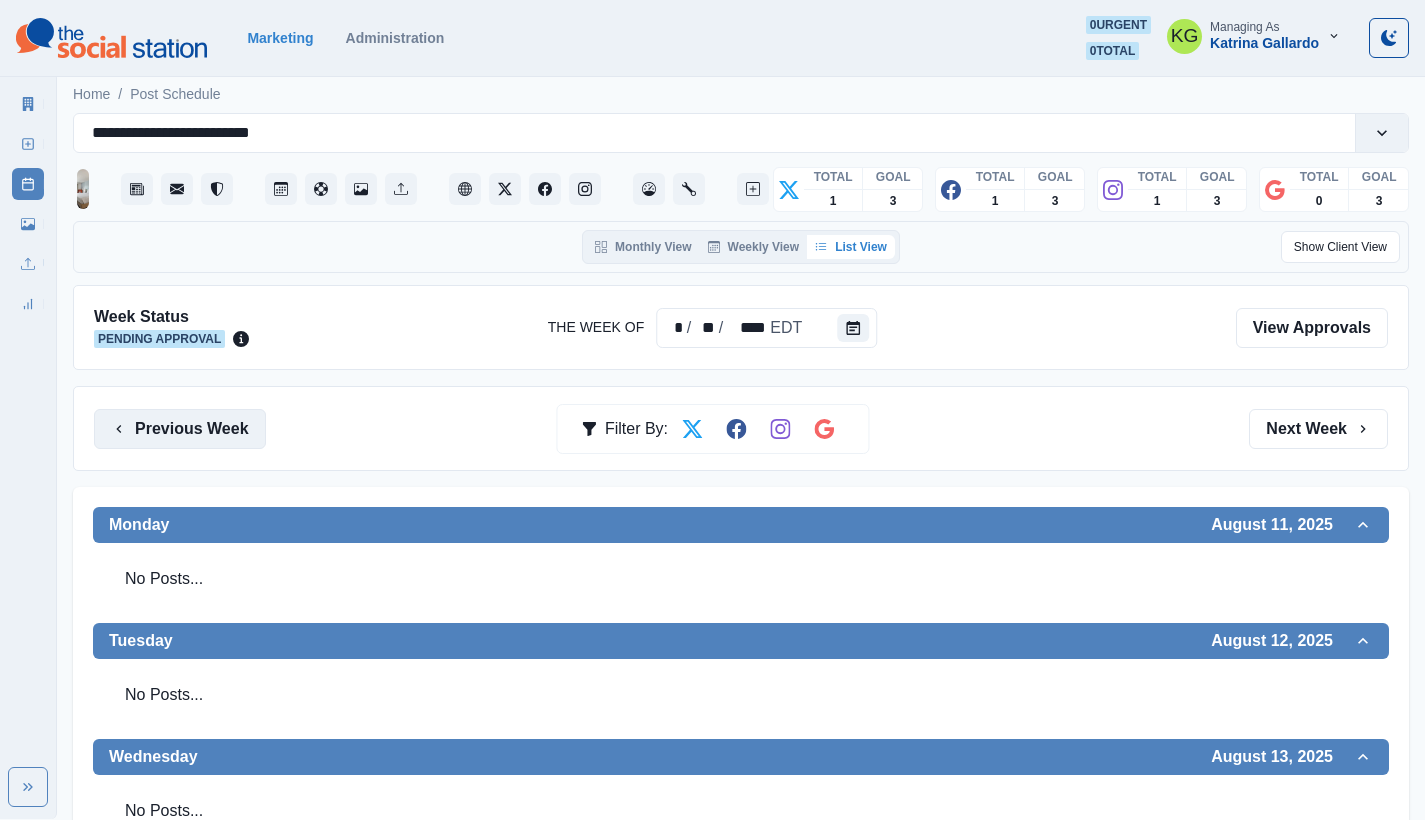 click on "Previous Week" at bounding box center [180, 429] 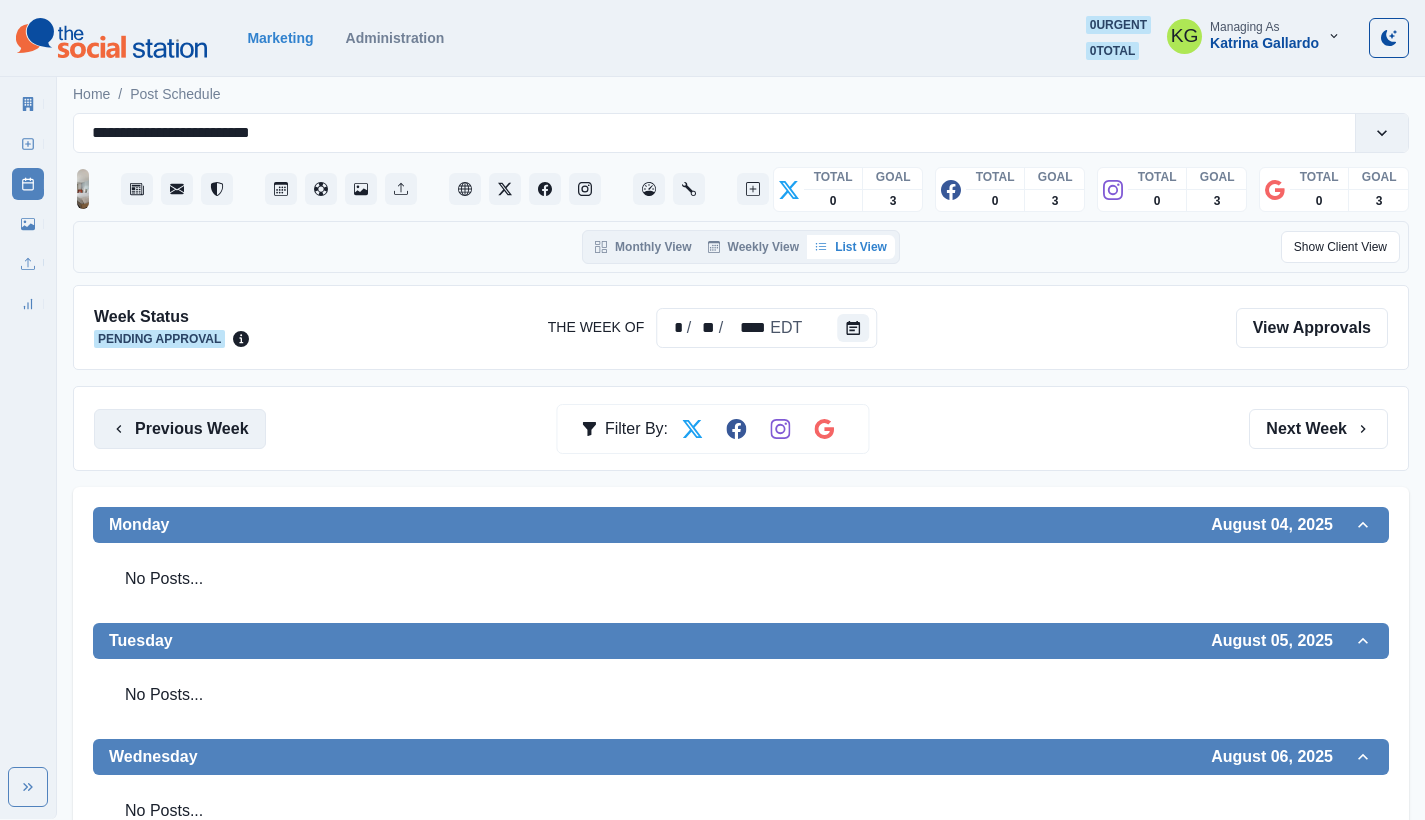 click on "Previous Week" at bounding box center [180, 429] 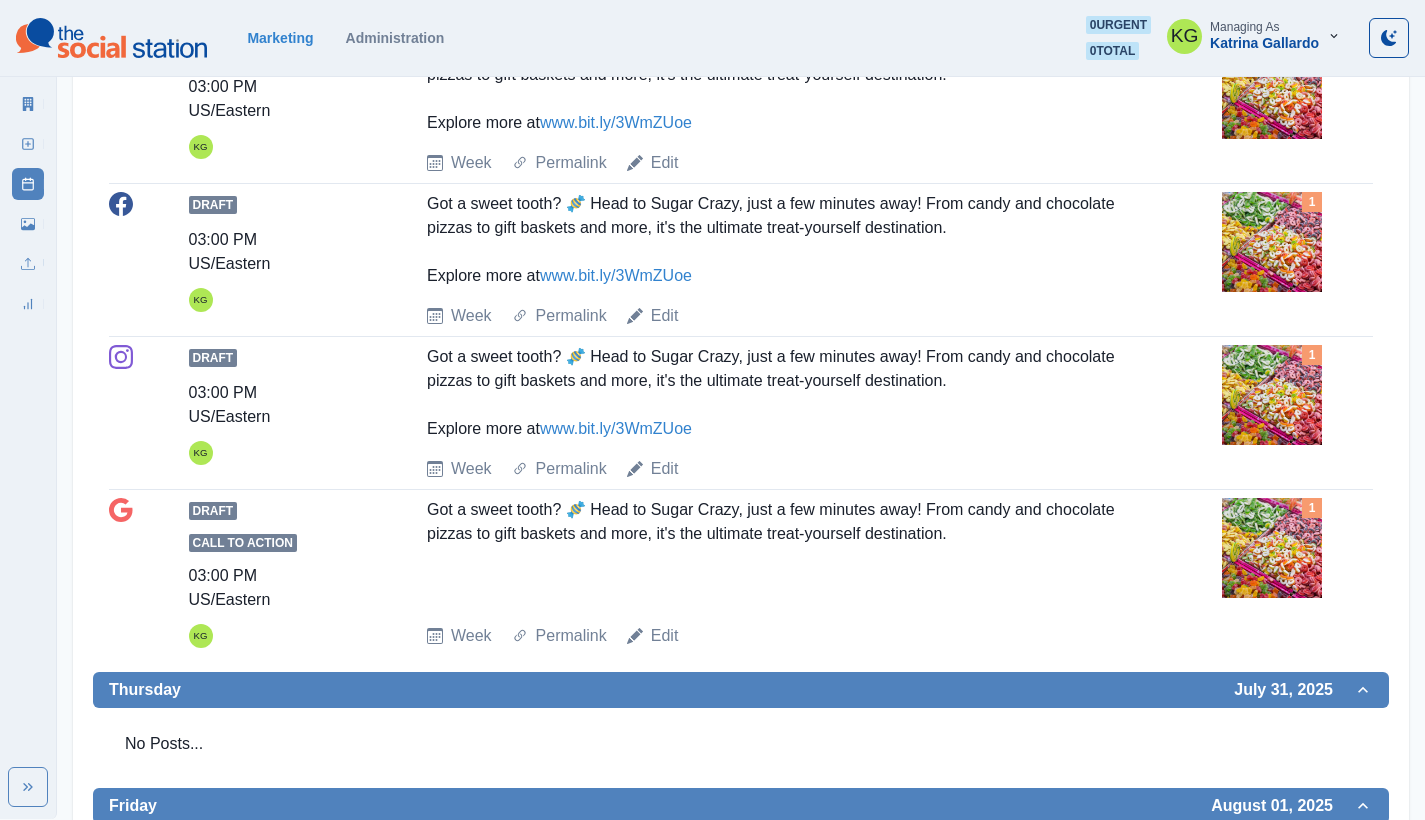 scroll, scrollTop: 1772, scrollLeft: 0, axis: vertical 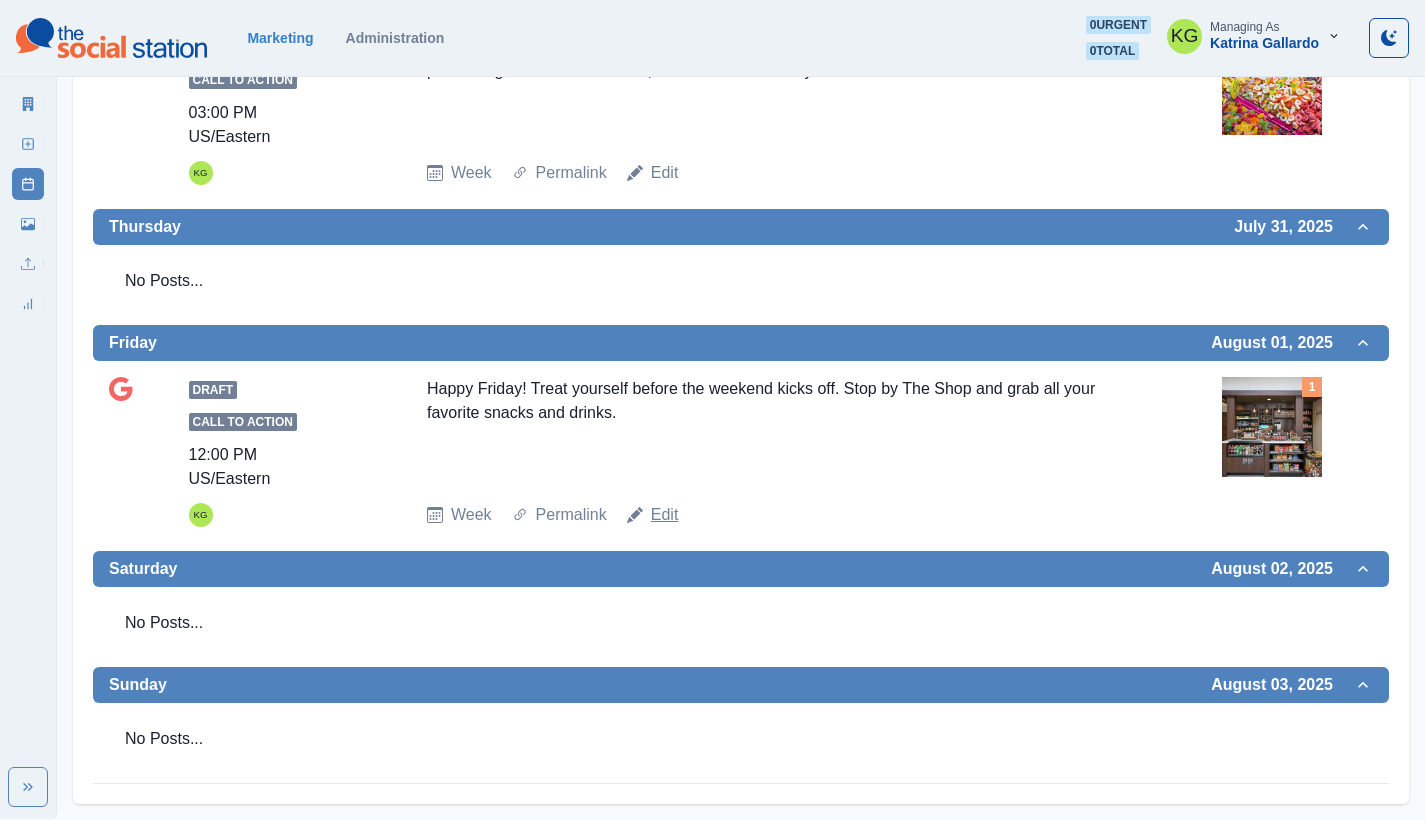 click on "Edit" at bounding box center [665, 515] 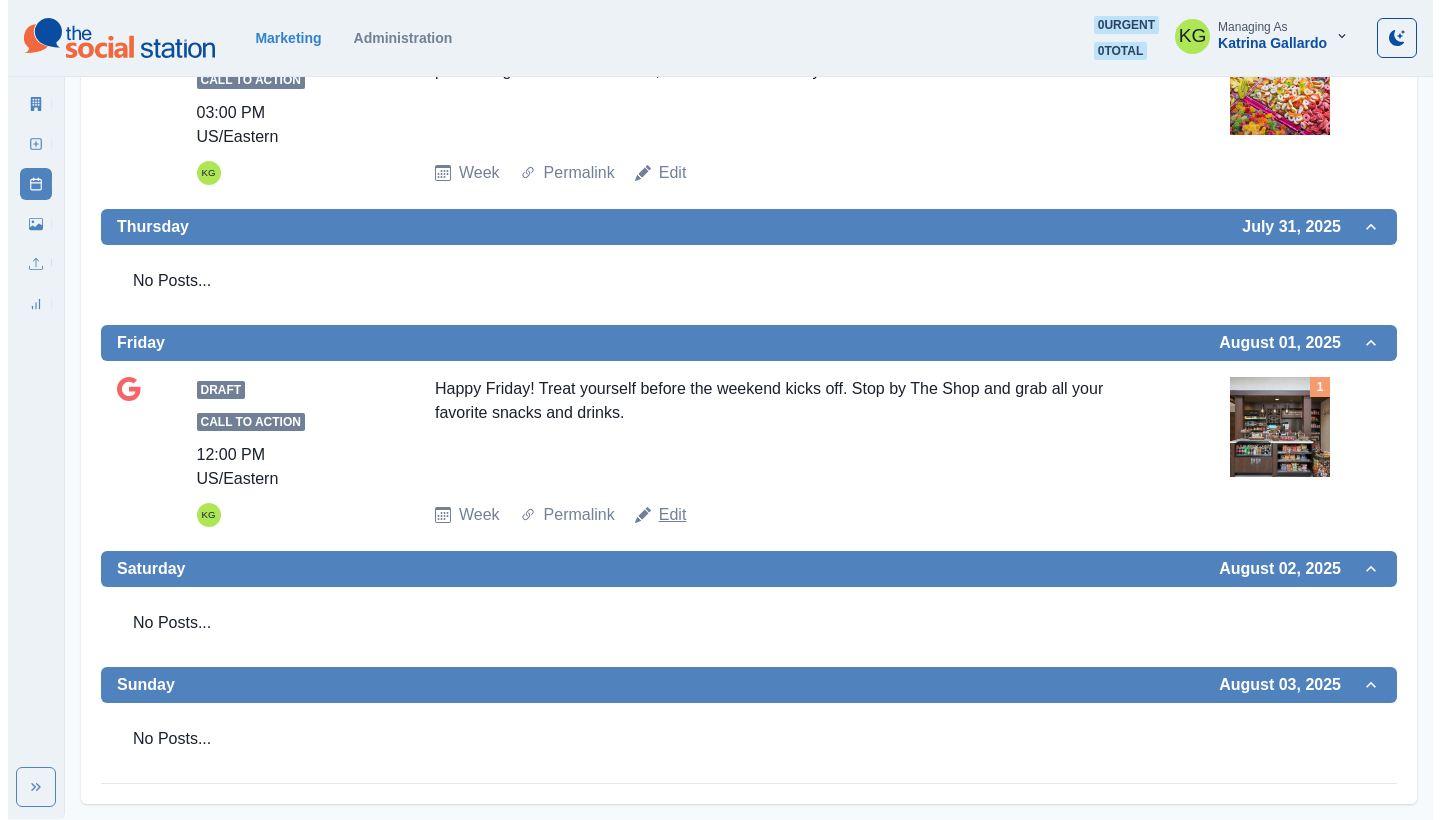 scroll, scrollTop: 0, scrollLeft: 0, axis: both 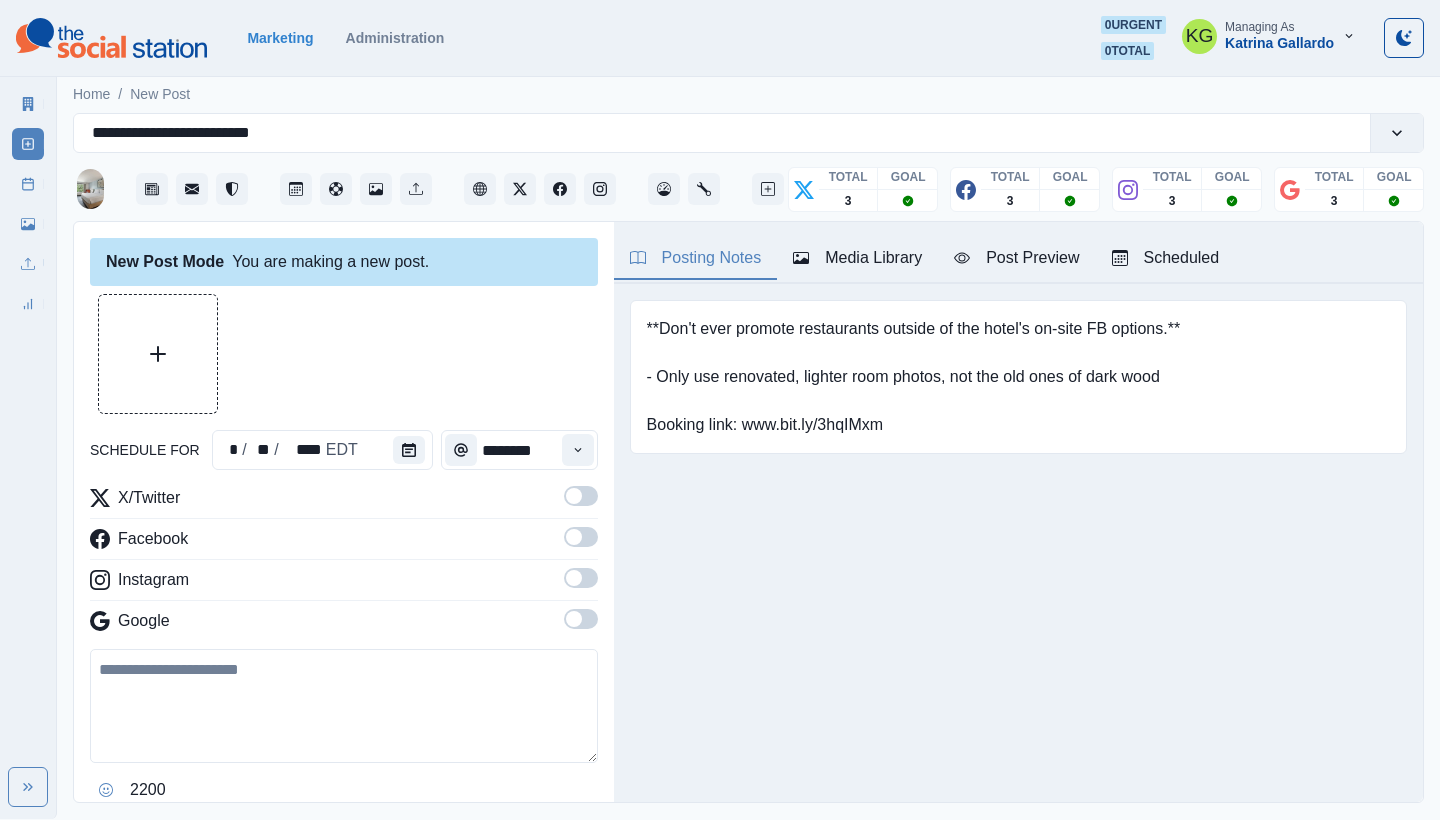 type on "********" 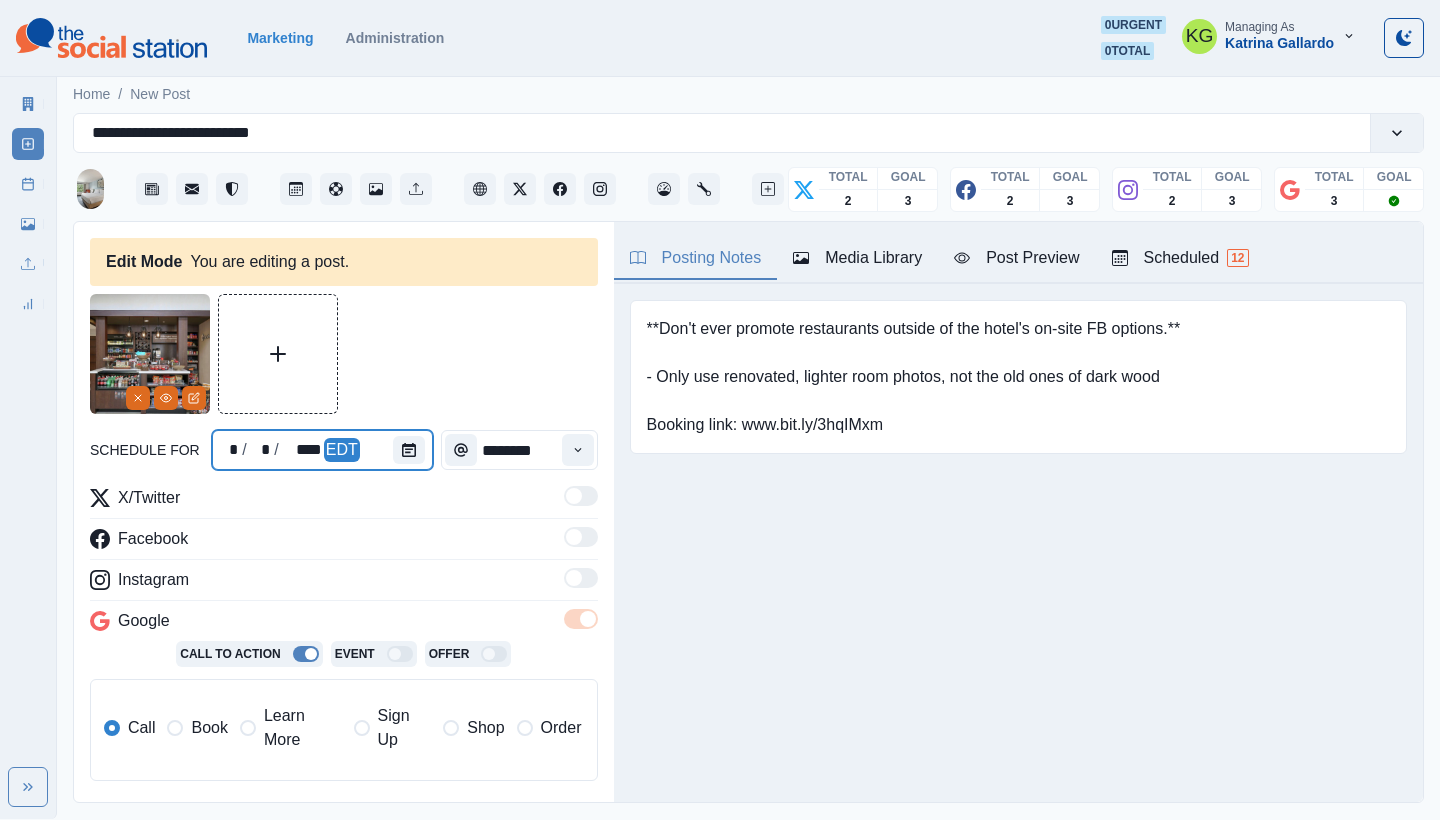 click at bounding box center (413, 450) 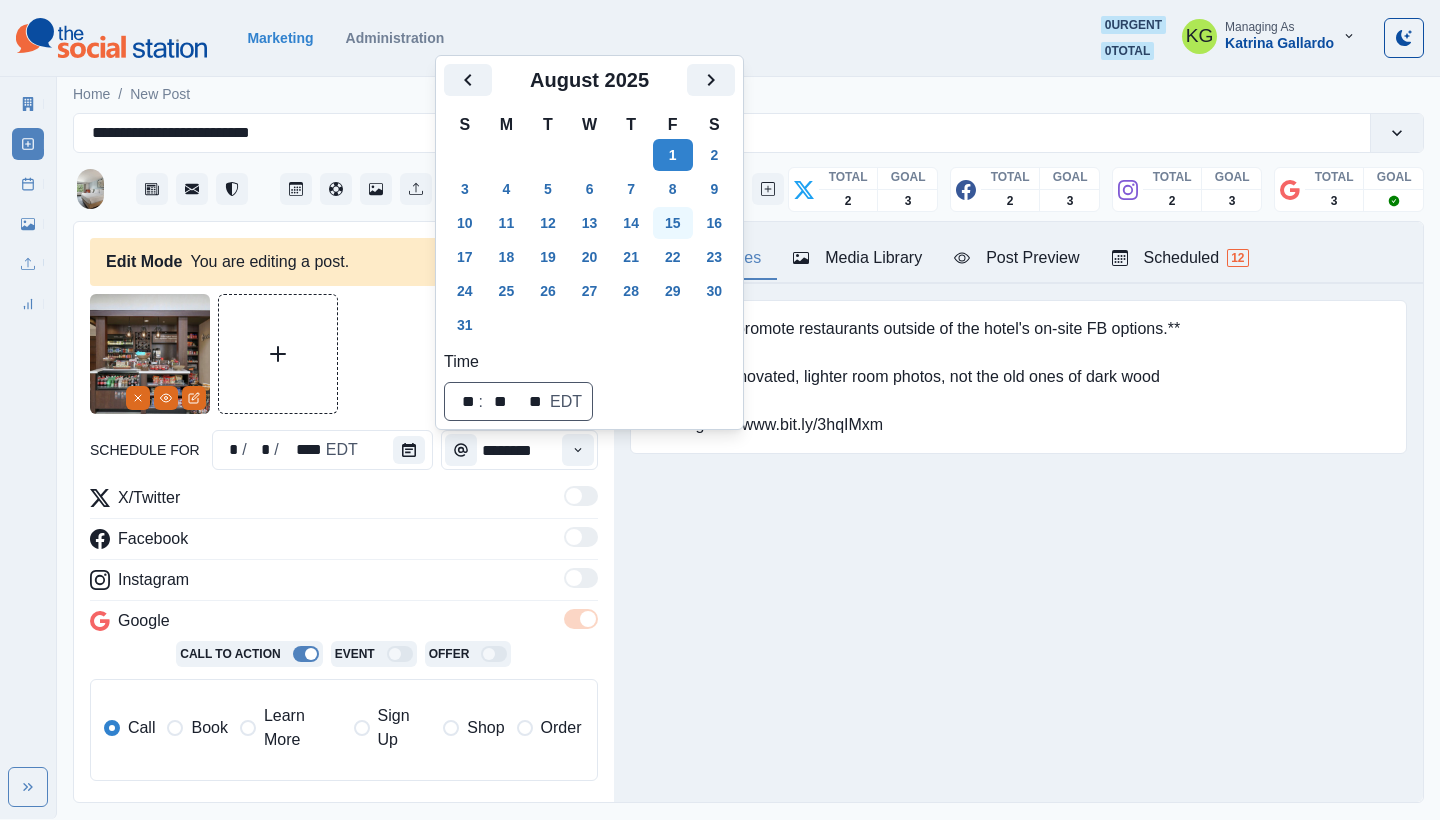 click on "15" at bounding box center (673, 223) 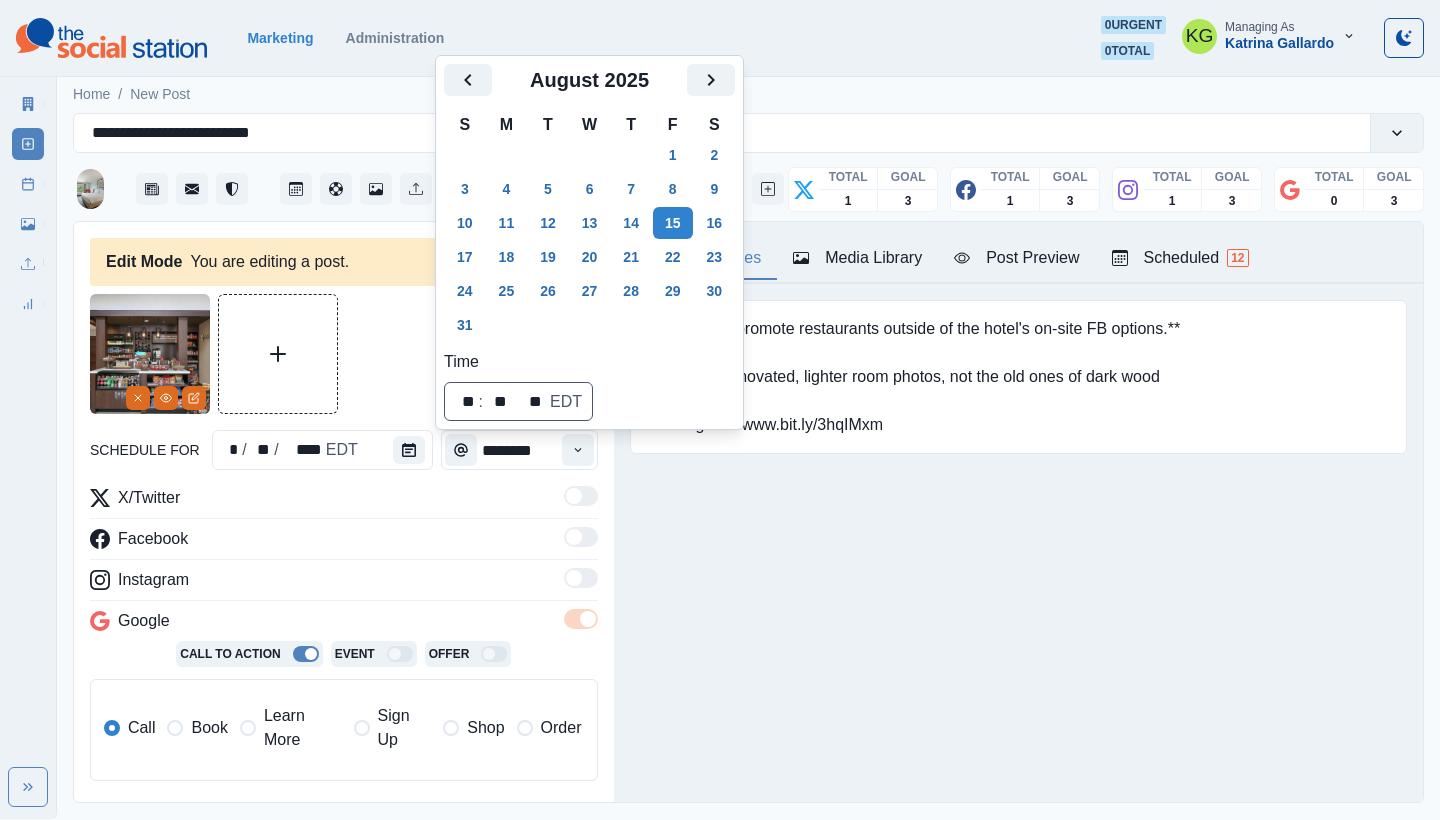 click on "Posting Notes Media Library Post Preview Scheduled 12 **Don't ever promote restaurants outside of the hotel's on-site FB options.**
- Only use renovated, lighter room photos, not the old ones of dark wood
Booking link: www.bit.ly/3hqIMxm Upload Type Any Image Video Source Any Upload Social Manager Found: Instagram Found: Google Customer Photo Found: TripAdvisor Review Found: Yelp Review Reusable Any Yes No Description Any Missing Description Duplicates Any Show Duplicated Media Last Scheduled Any Over A Month Ago Over 3 Months Ago Over 6 Months Ago Never Scheduled Sort Newest Media Oldest Media Most Recently Scheduled Least Recently Scheduled 1 2 3 4 5 8 Hilton Garden Inn Melville 4 days ago Happy Friday! Treat yourself before the weekend kicks off. Stop by The Shop and grab all your favorite snacks and drinks. Call Now Week Of * / ** / **** GMT+8 Monday July 07, 2025 Draft  03:00 PM US/Eastern KG www.bit.ly/4kh7ryS !
📷: Beth Gallant Week Permalink Edit 1 Post Success 03:00 PM US/Eastern KG Week Delete" at bounding box center [1018, 512] 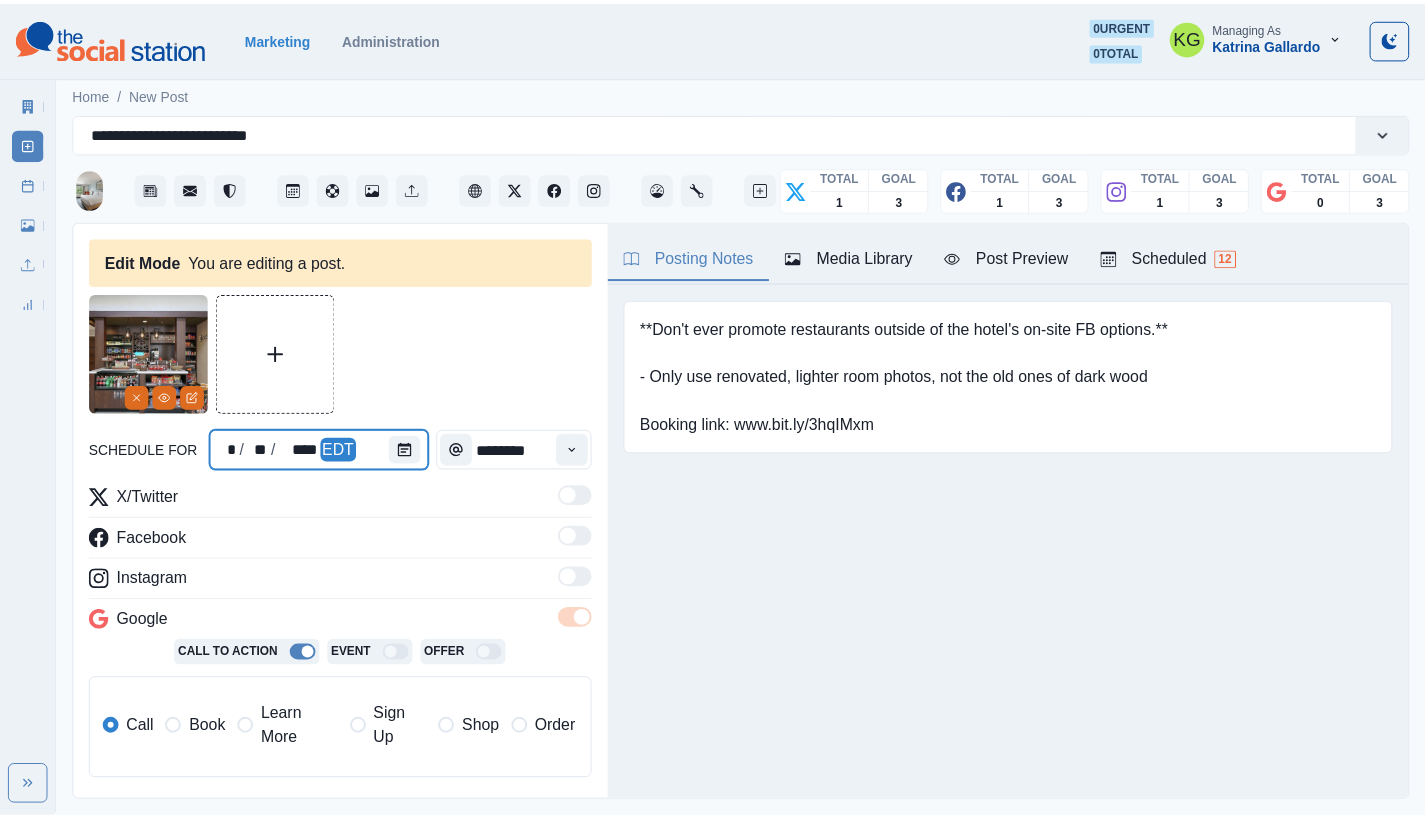 scroll, scrollTop: 205, scrollLeft: 0, axis: vertical 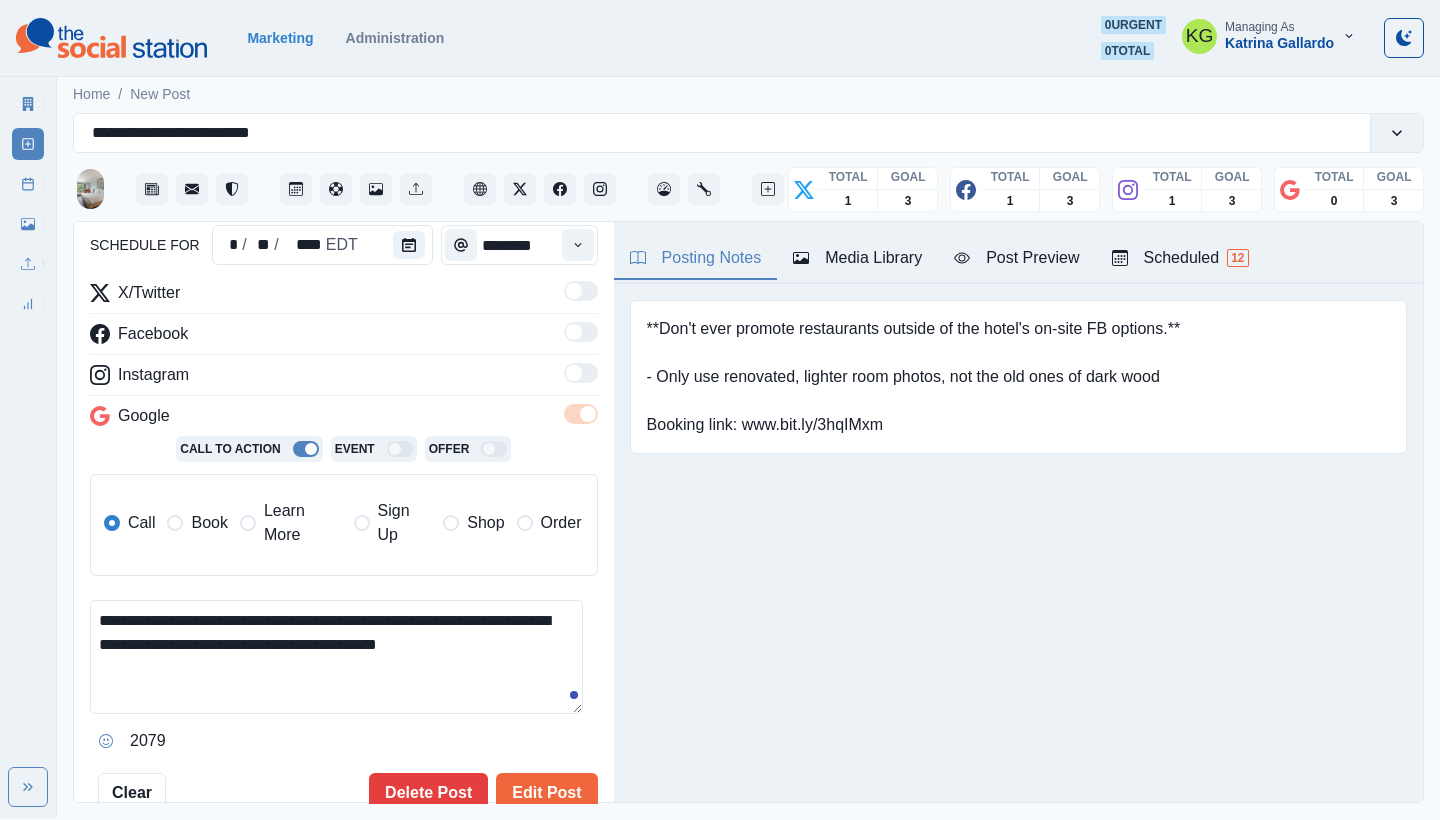 drag, startPoint x: 549, startPoint y: 771, endPoint x: 499, endPoint y: 660, distance: 121.74153 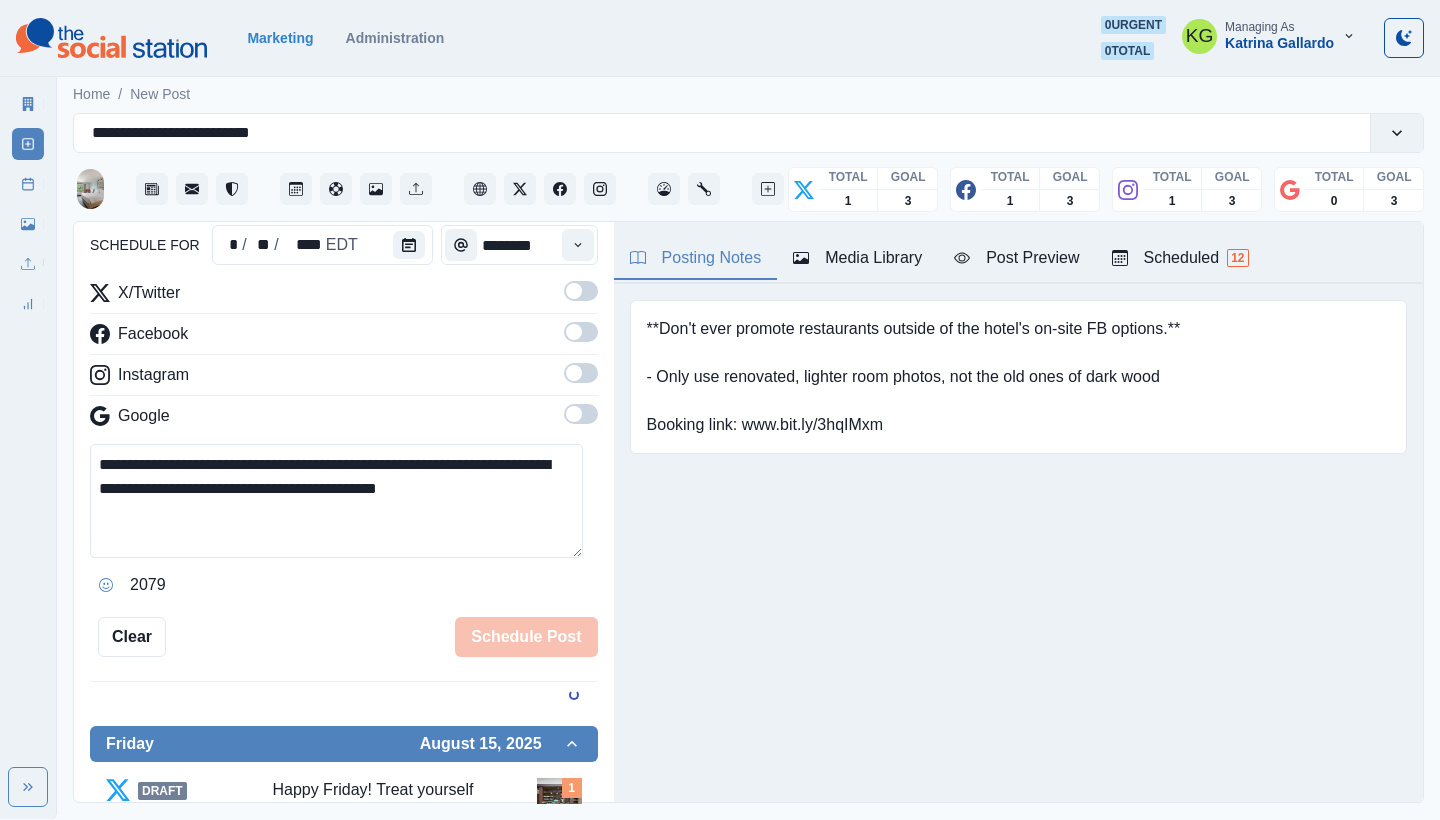type 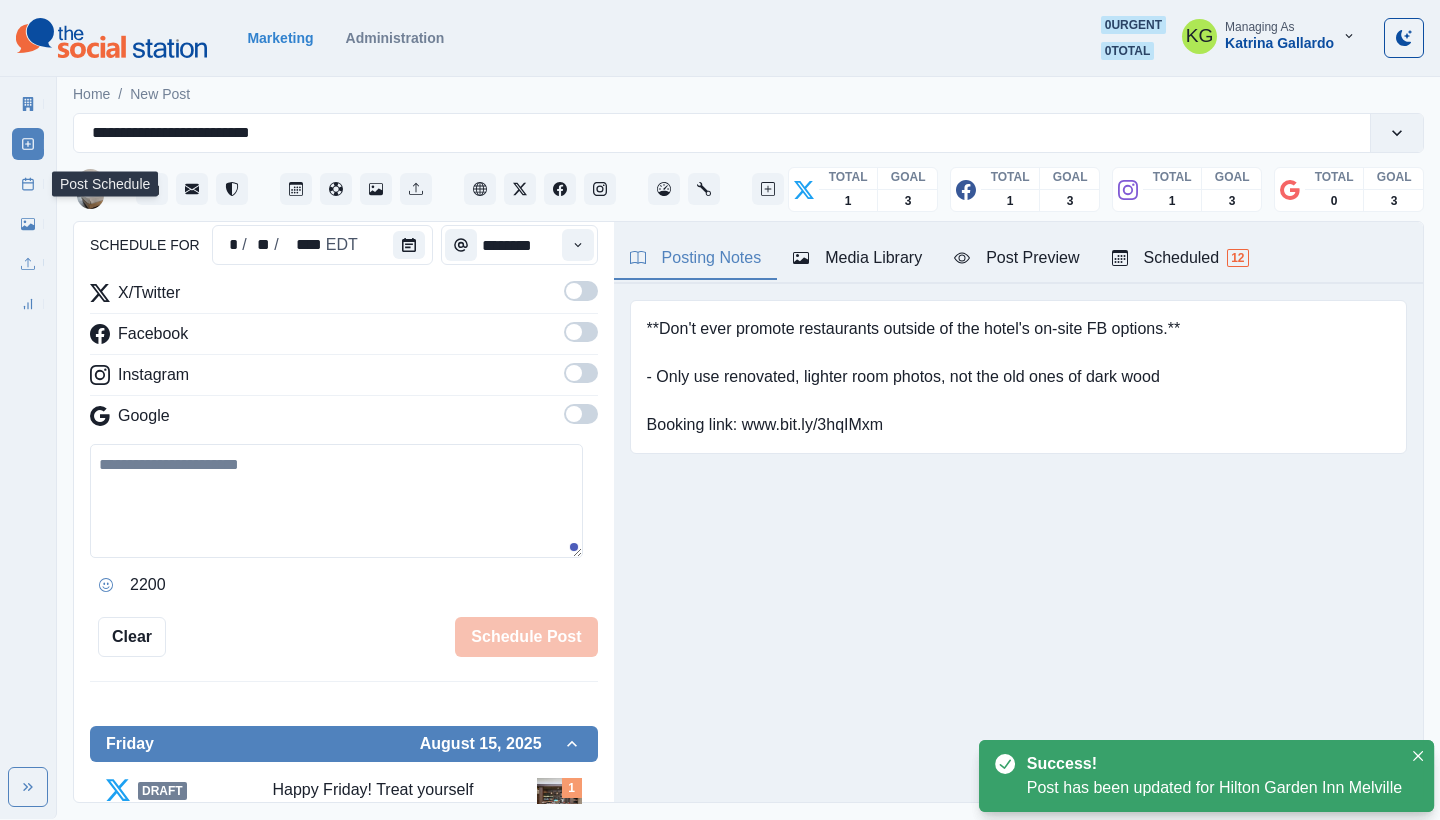 click 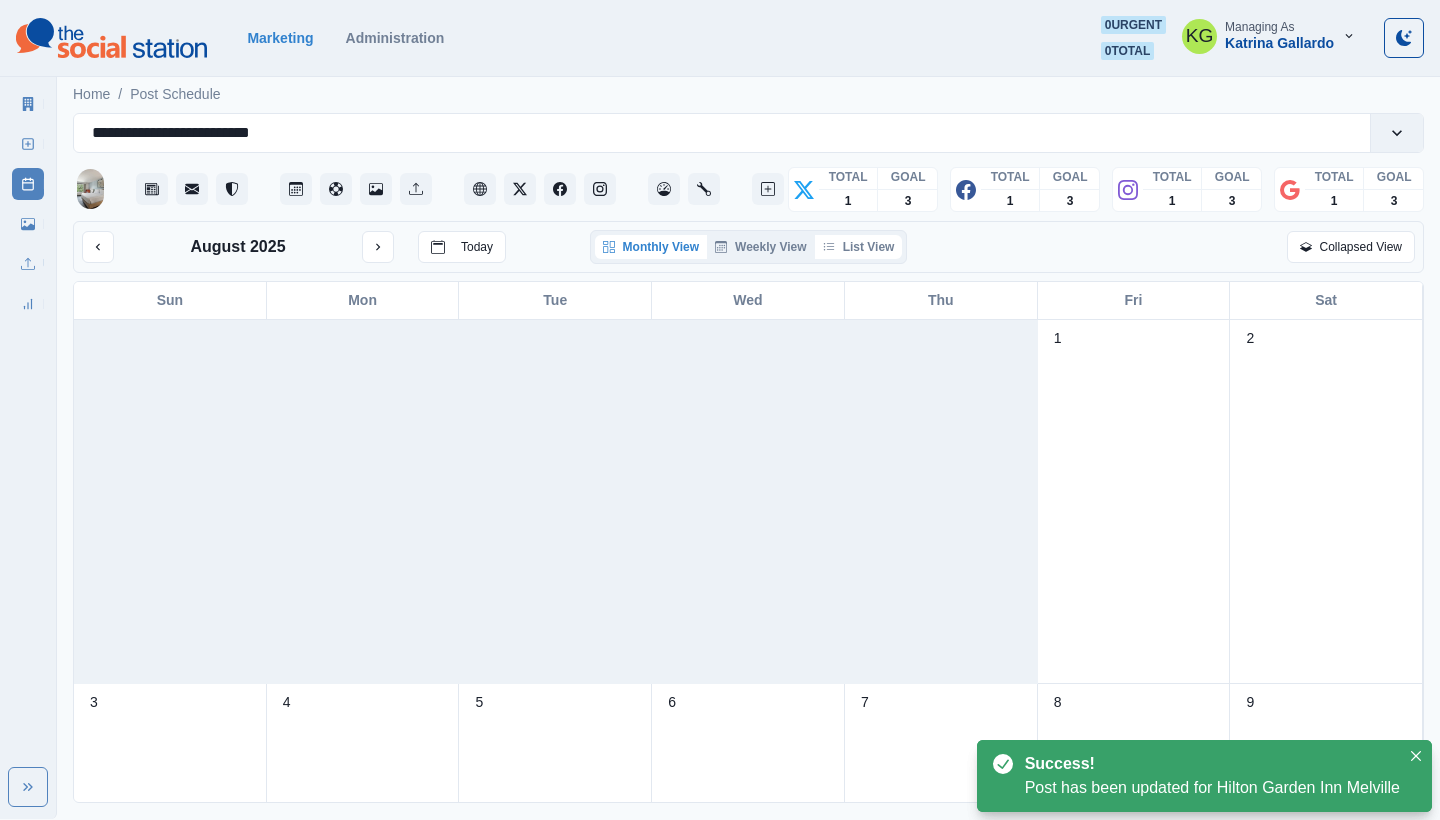 click on "List View" at bounding box center (859, 247) 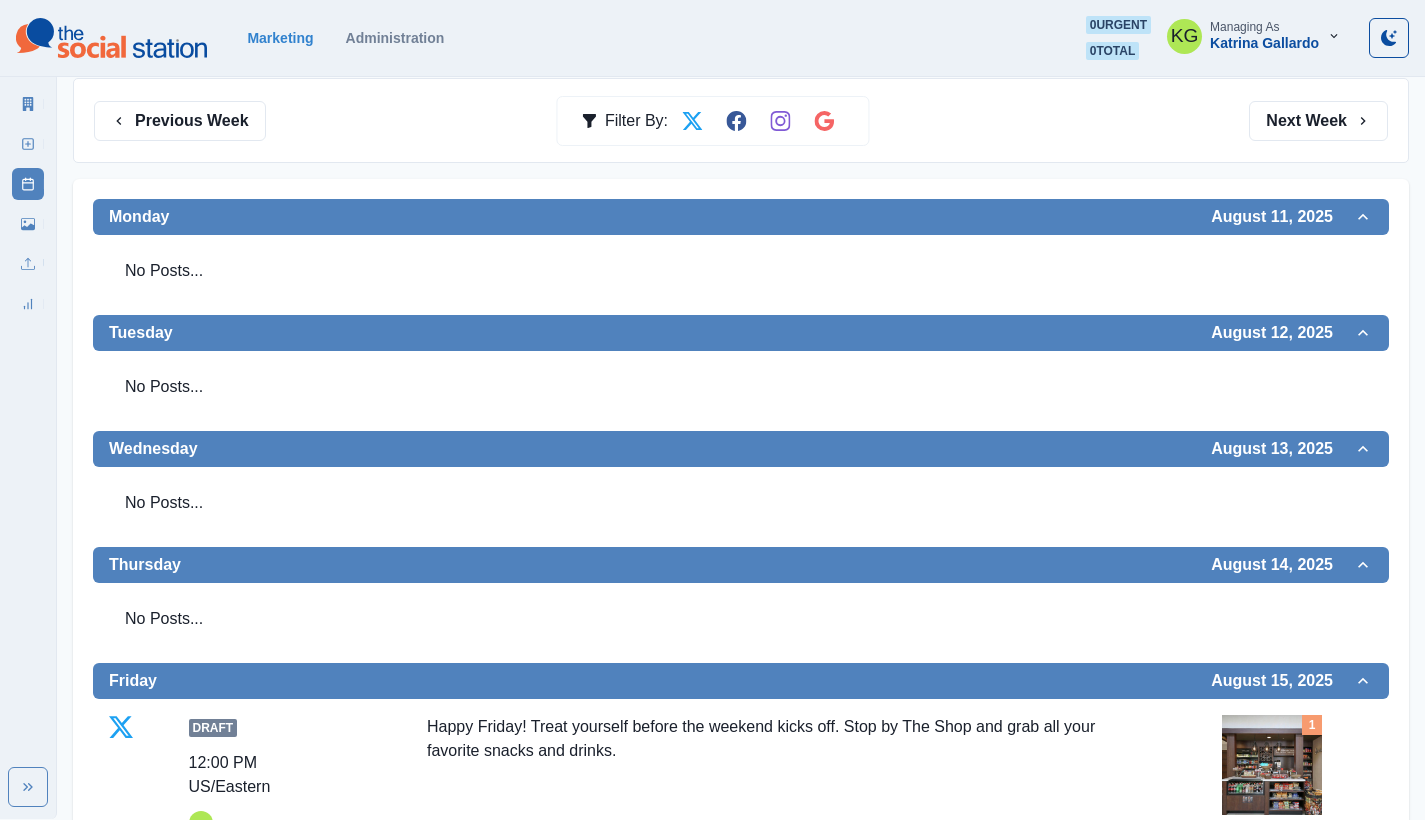 scroll, scrollTop: 0, scrollLeft: 0, axis: both 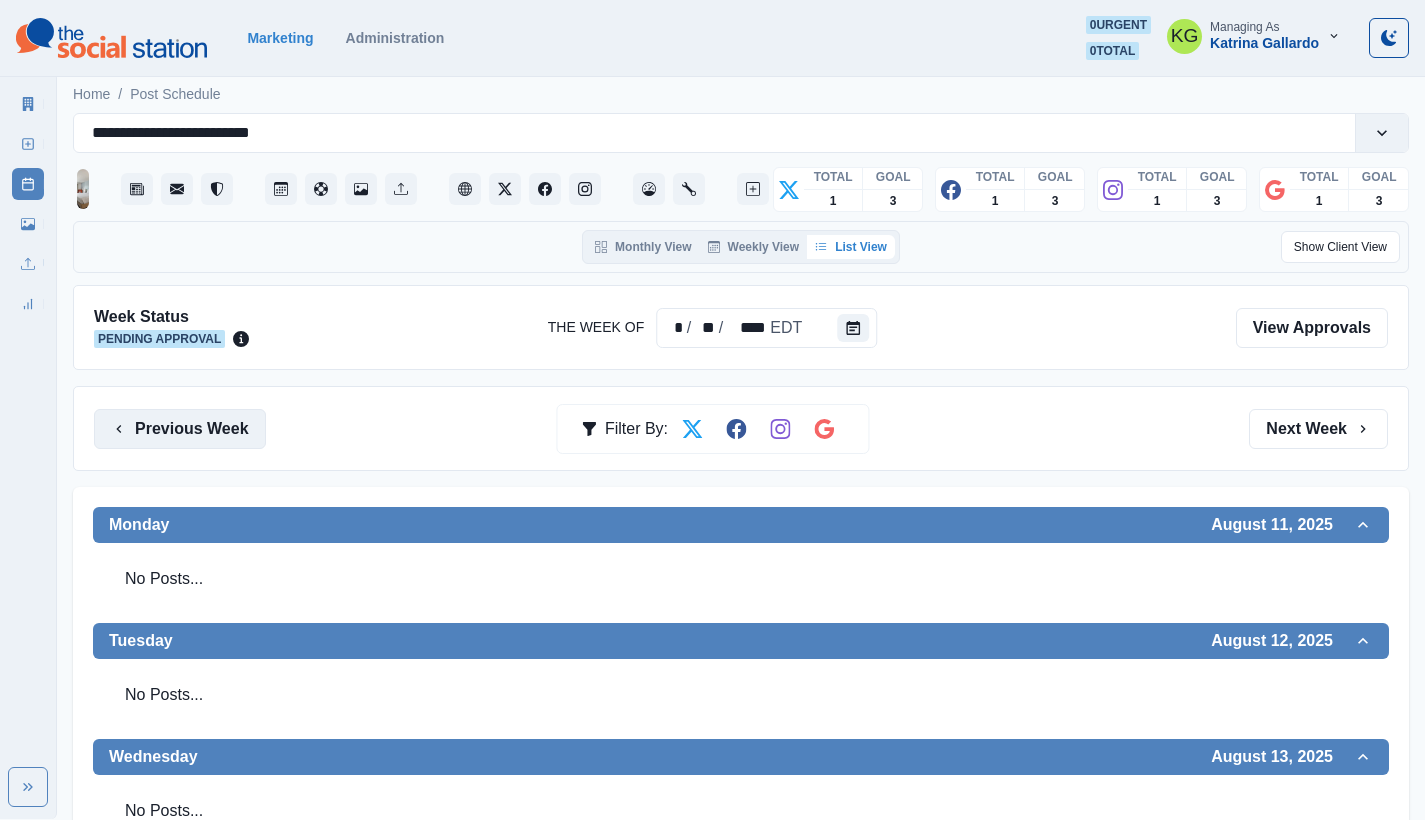 click on "Previous Week" at bounding box center (180, 429) 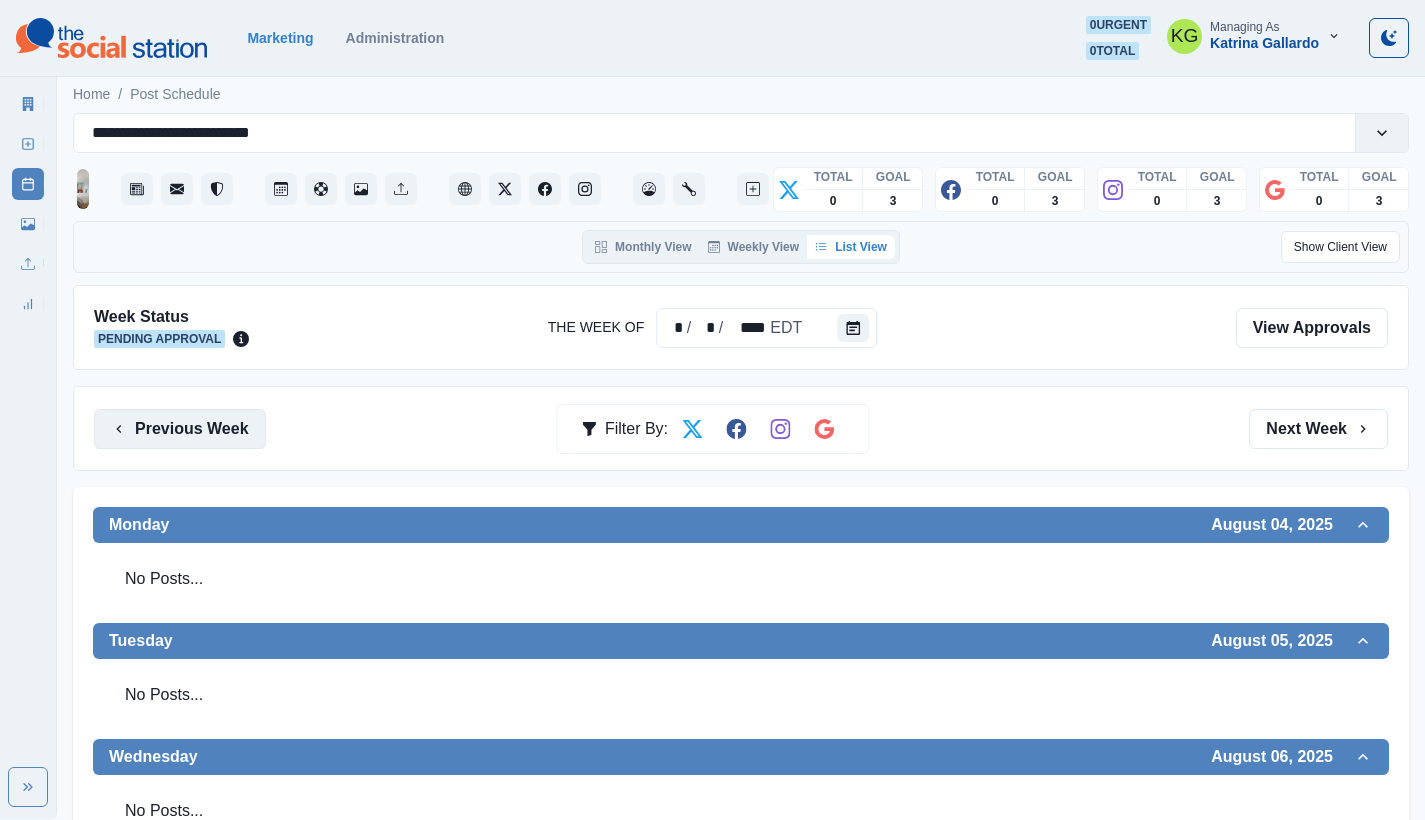 click on "Previous Week" at bounding box center [180, 429] 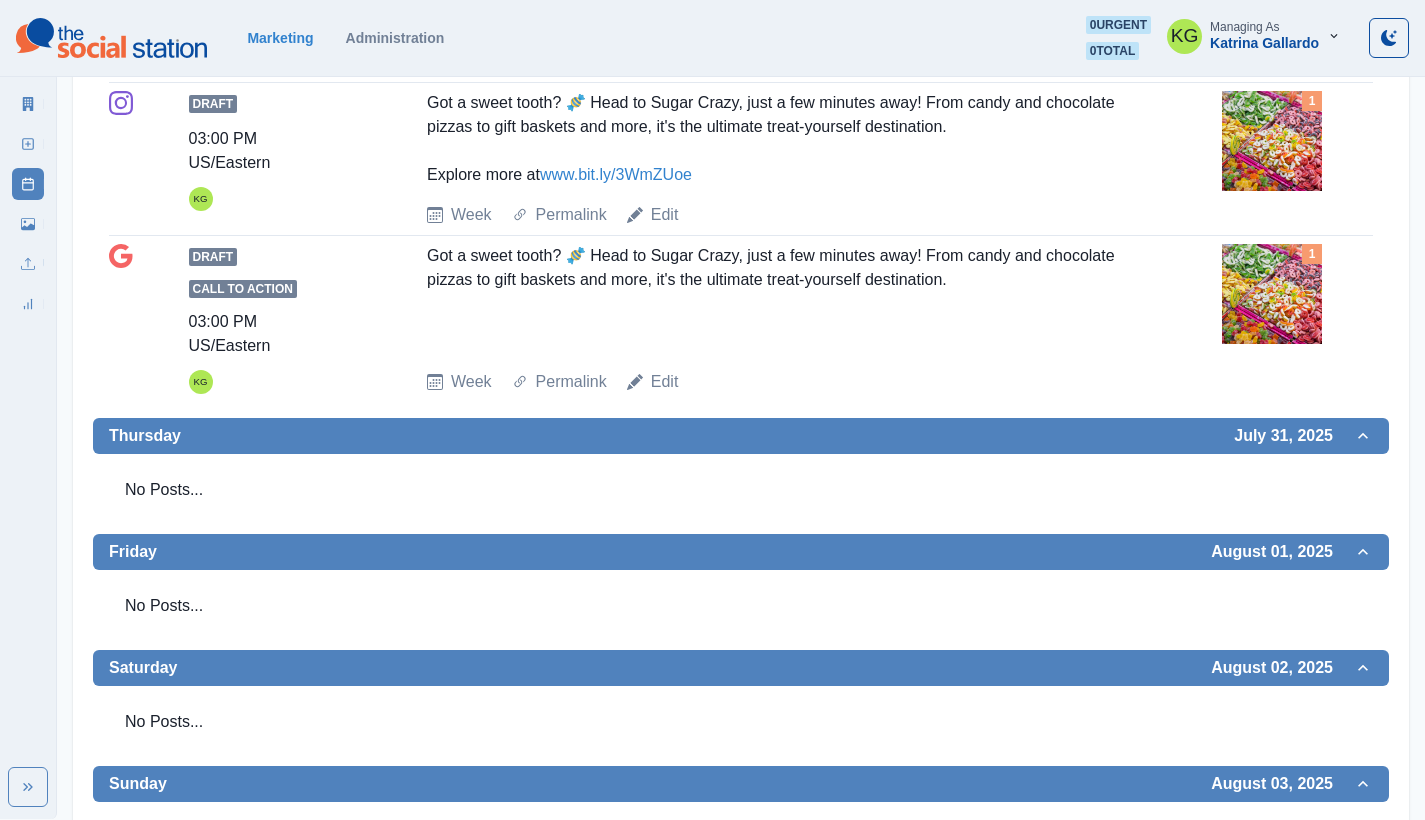 scroll, scrollTop: 1662, scrollLeft: 0, axis: vertical 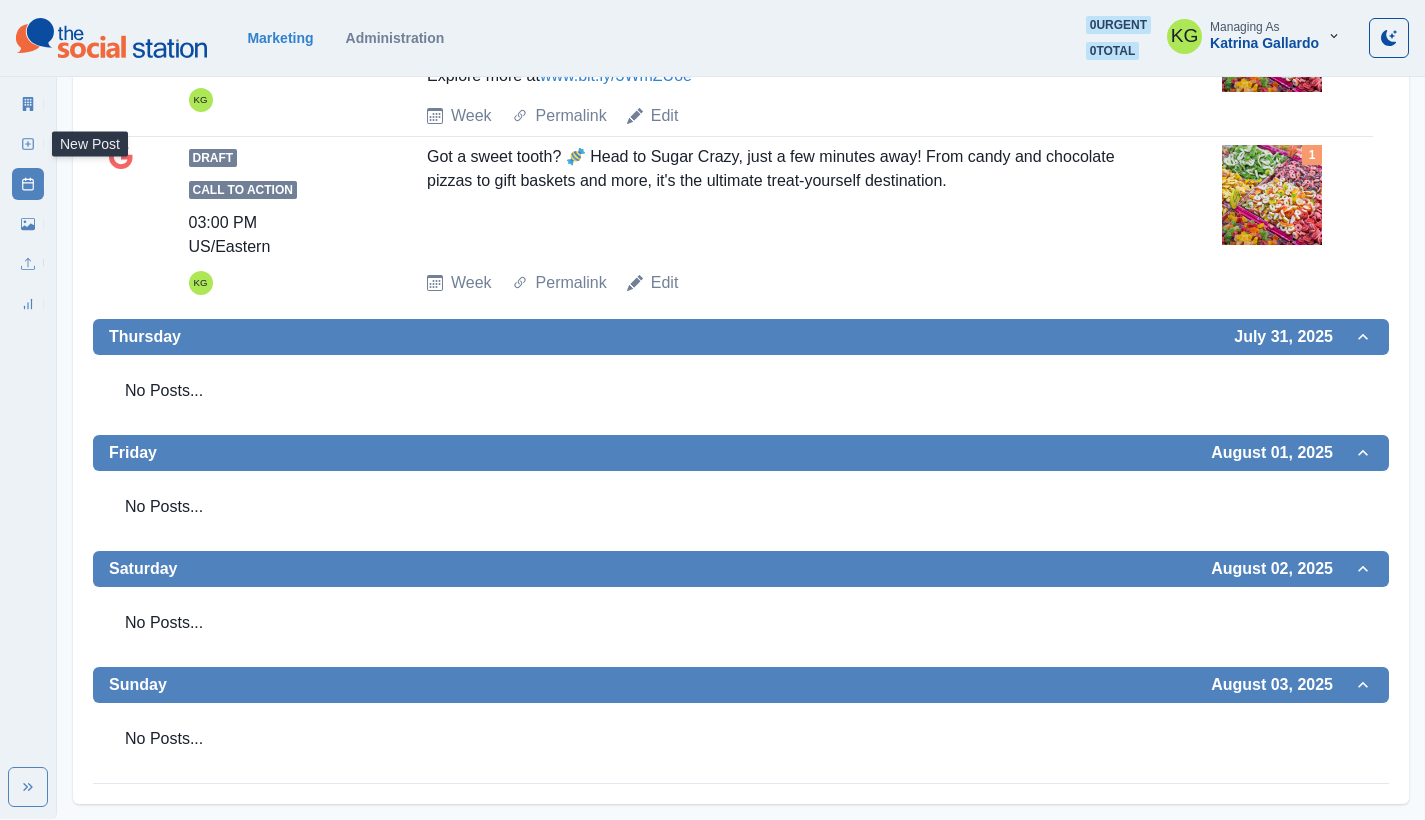 click 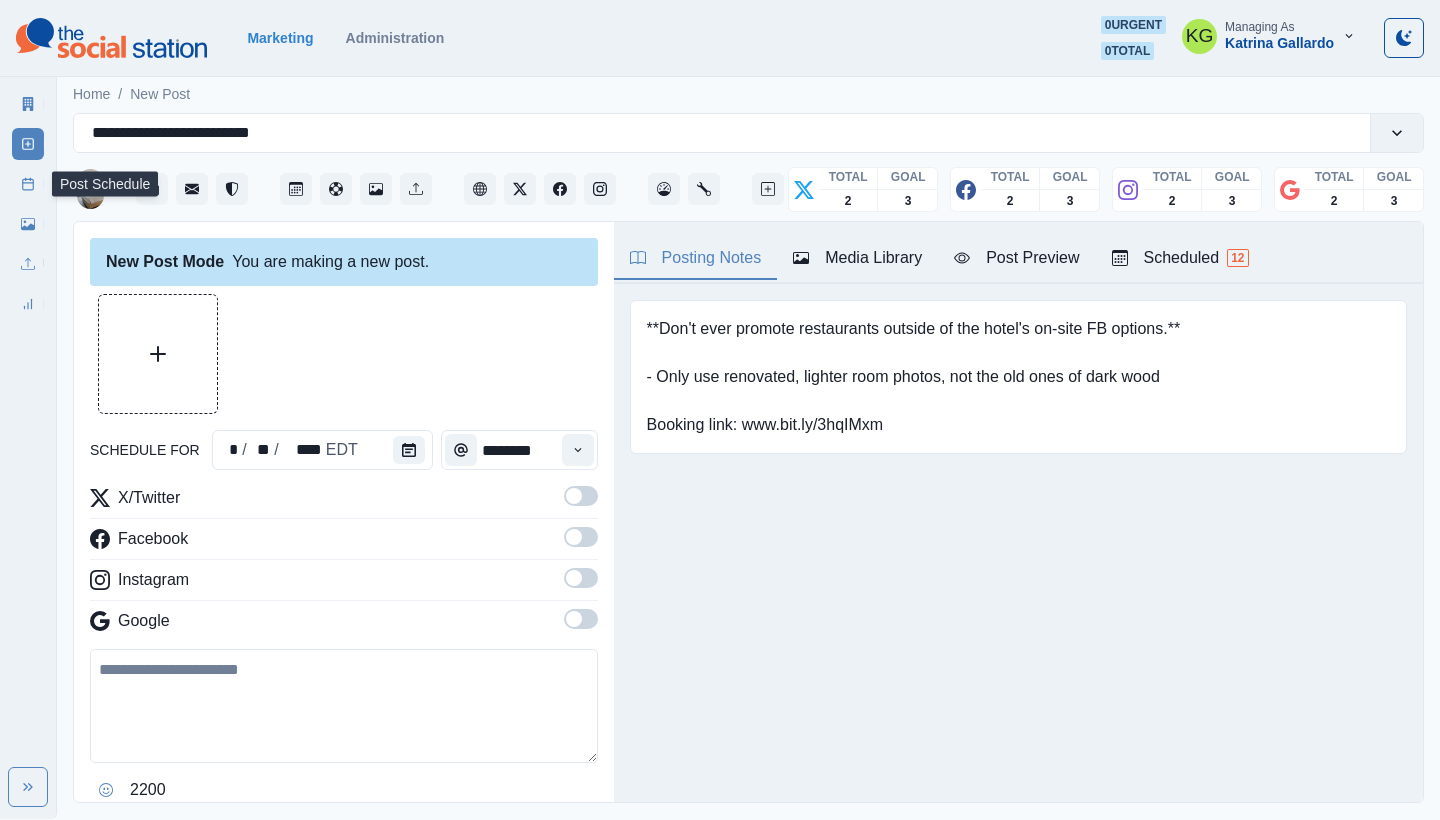 click on "Post Schedule" at bounding box center [28, 184] 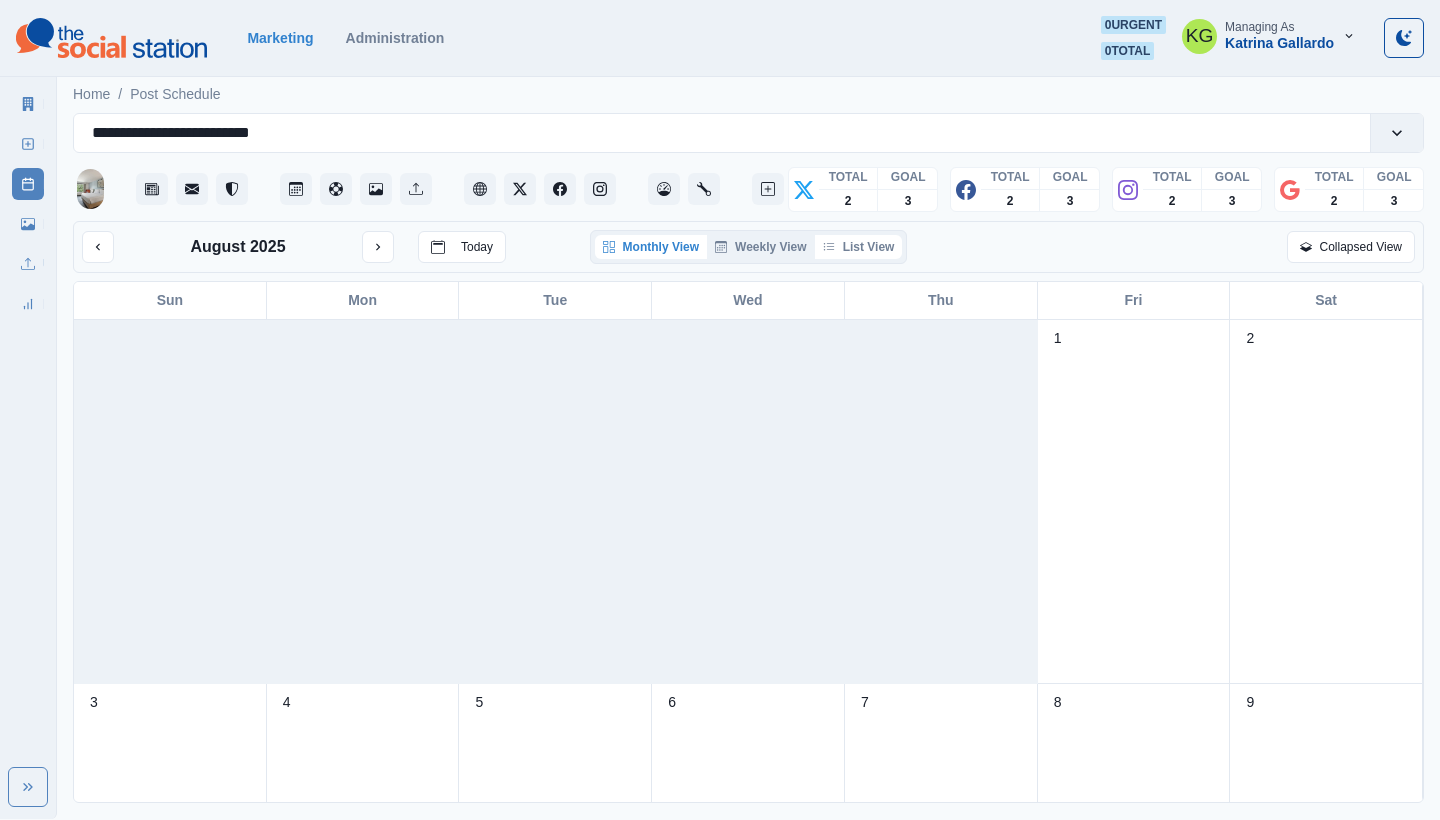 click on "List View" at bounding box center (859, 247) 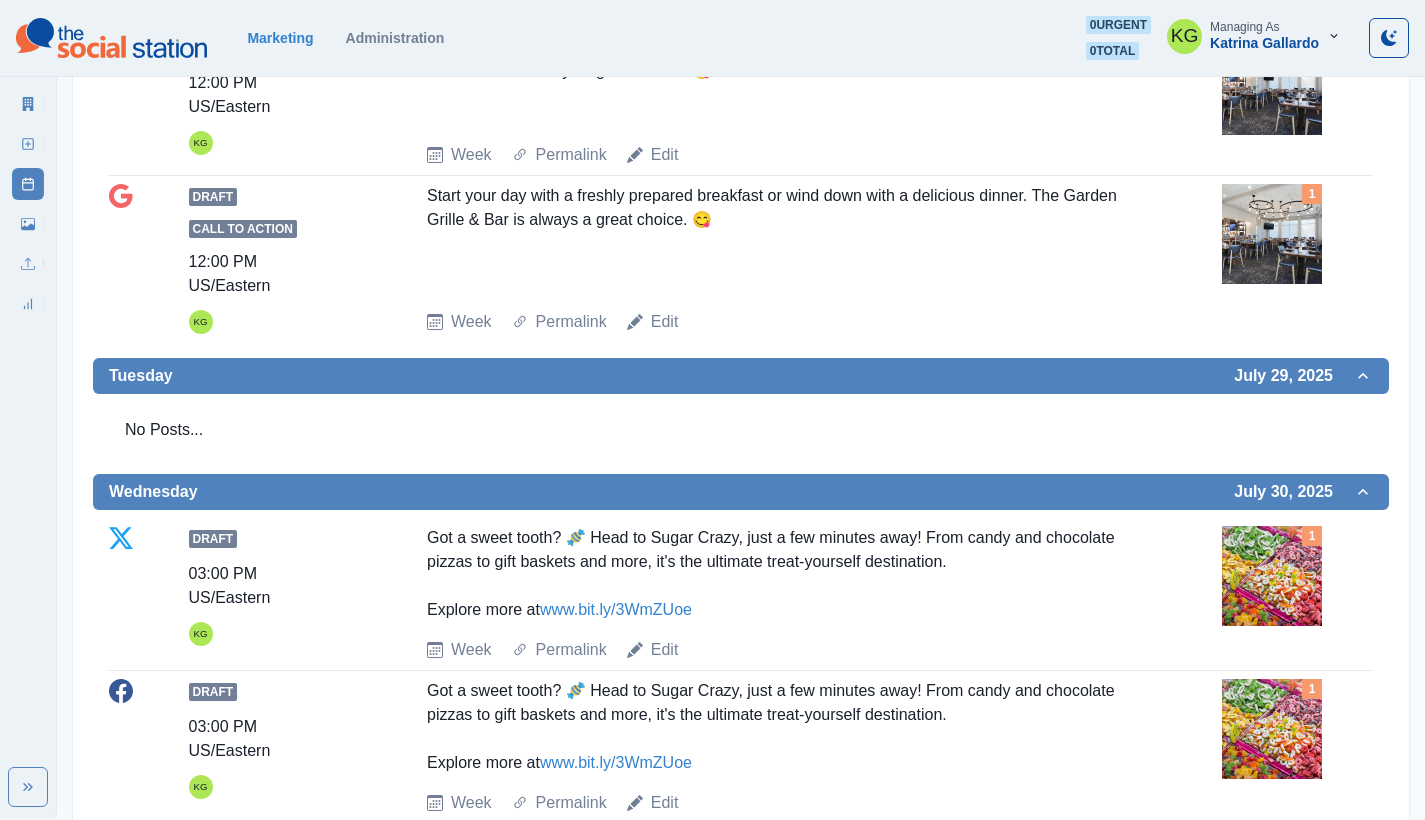 scroll, scrollTop: 1483, scrollLeft: 0, axis: vertical 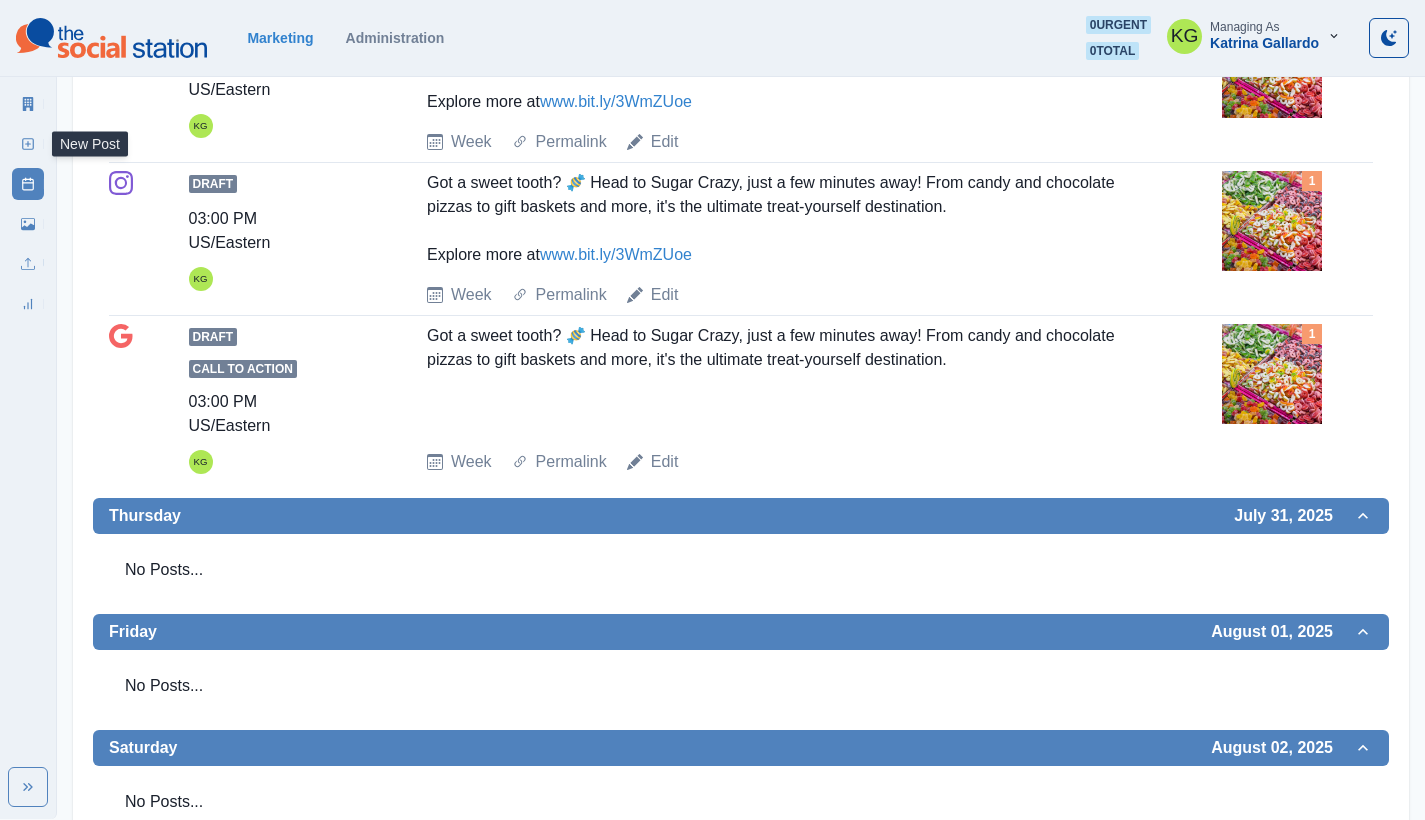 click on "New Post" at bounding box center (28, 144) 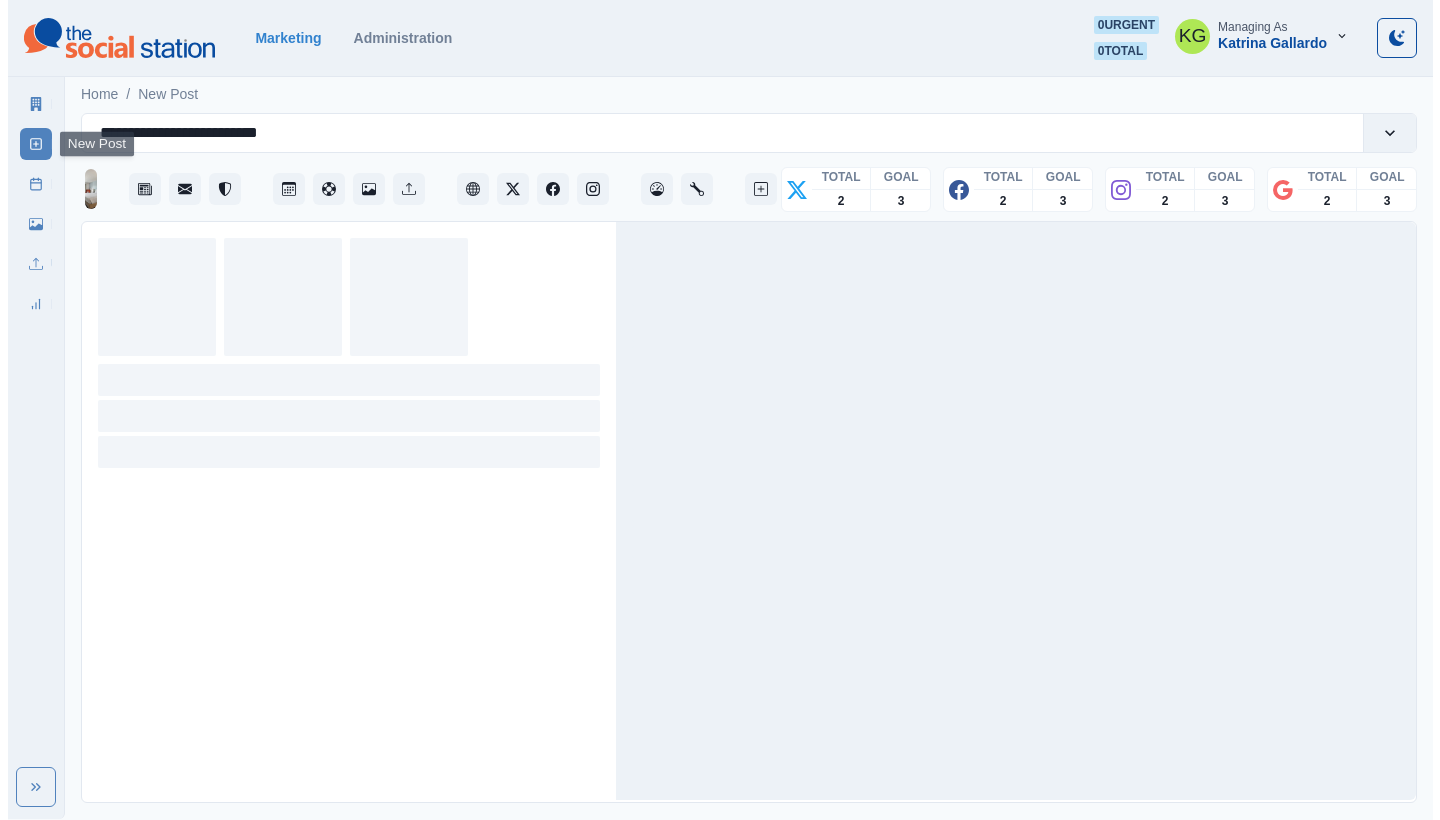 scroll, scrollTop: 0, scrollLeft: 0, axis: both 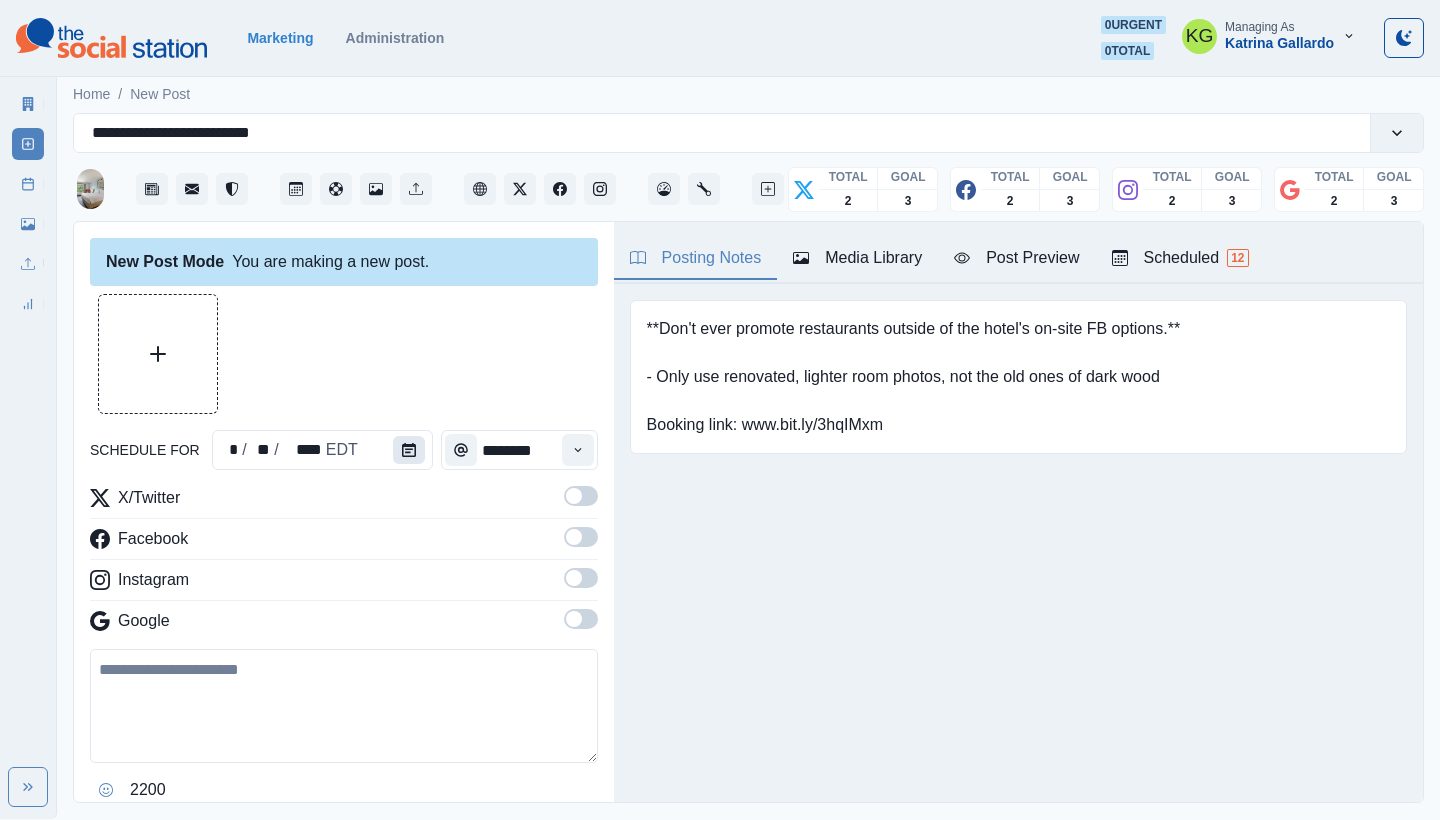 click 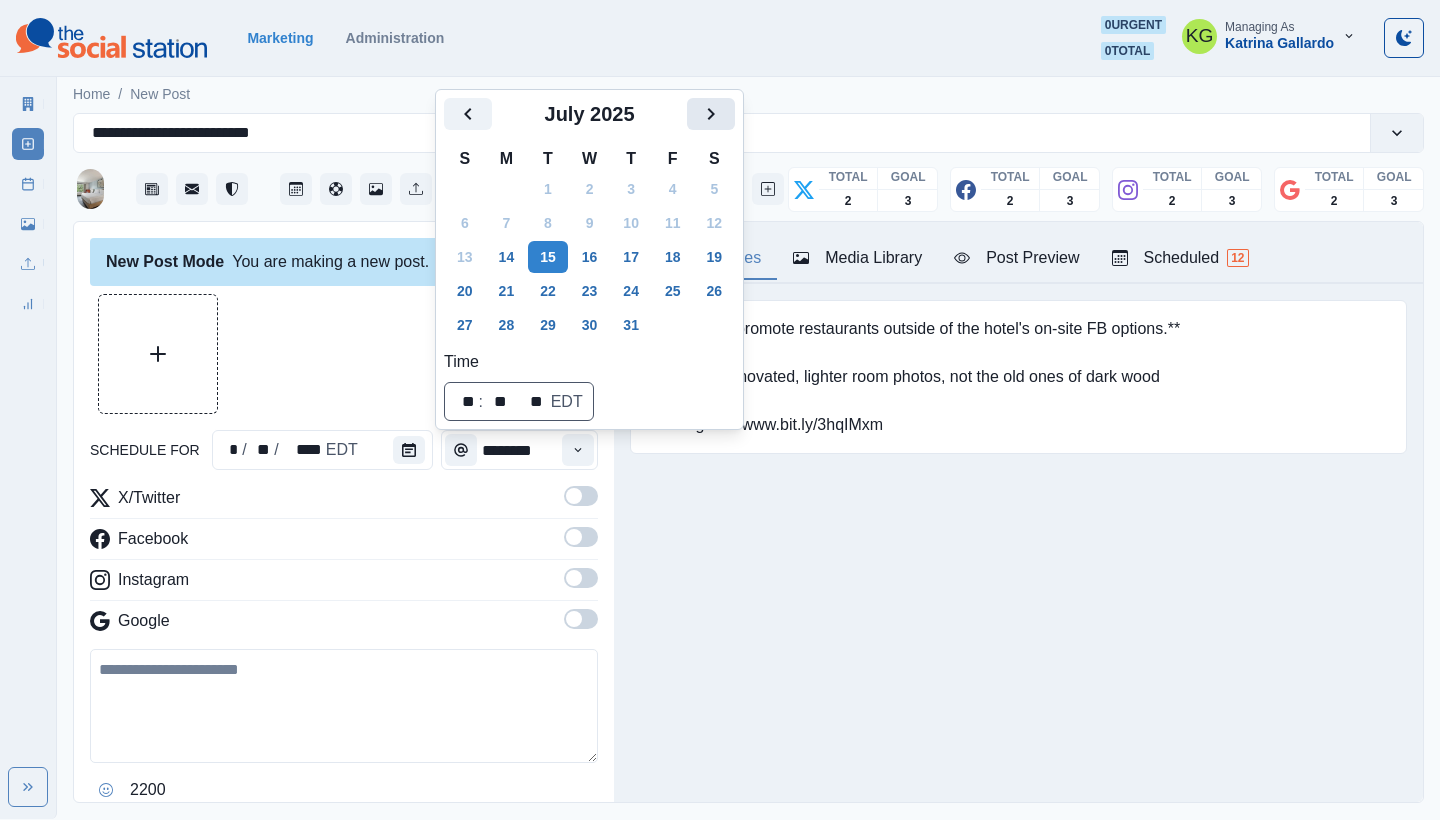 click 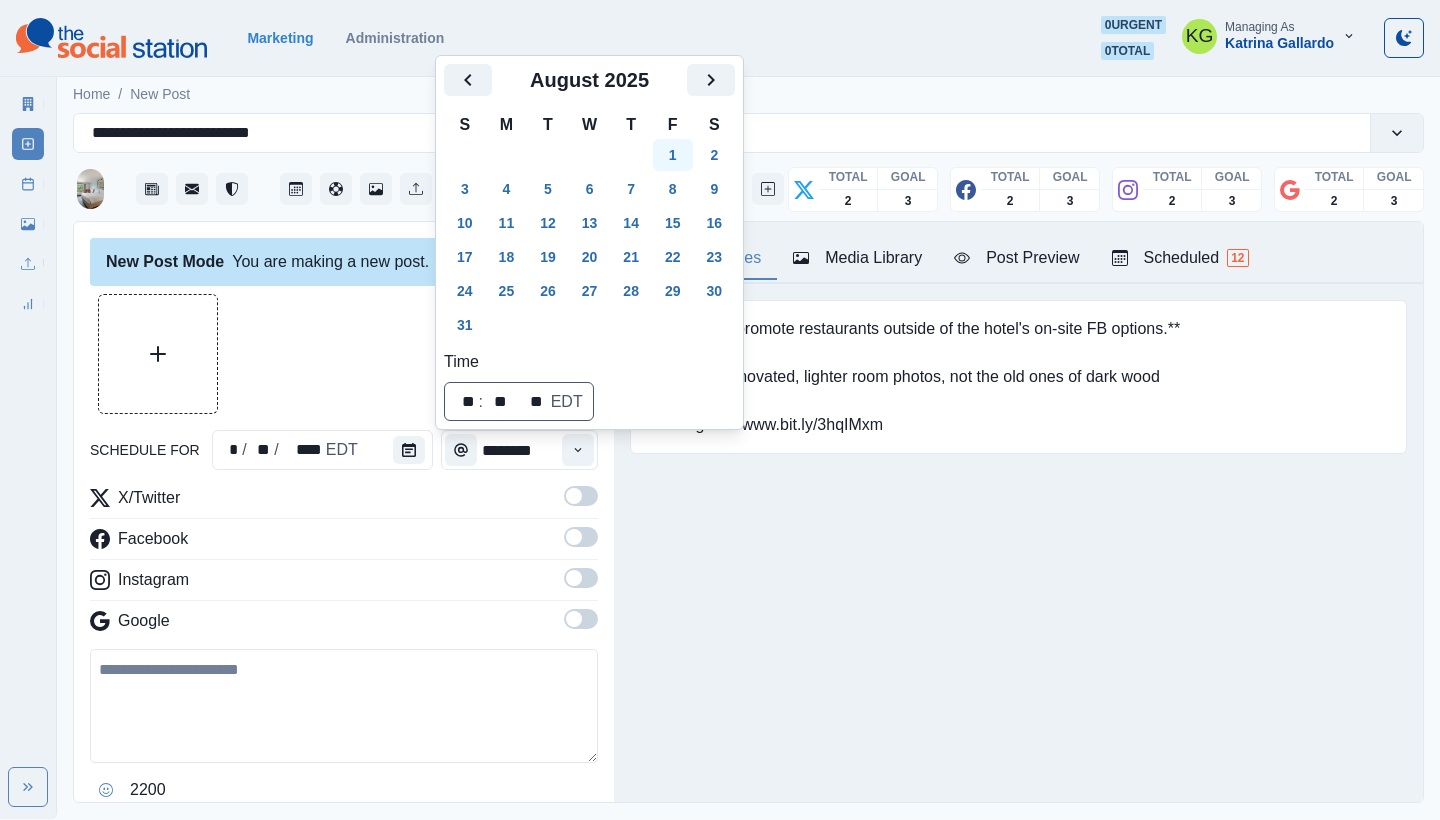 click on "1" at bounding box center [673, 155] 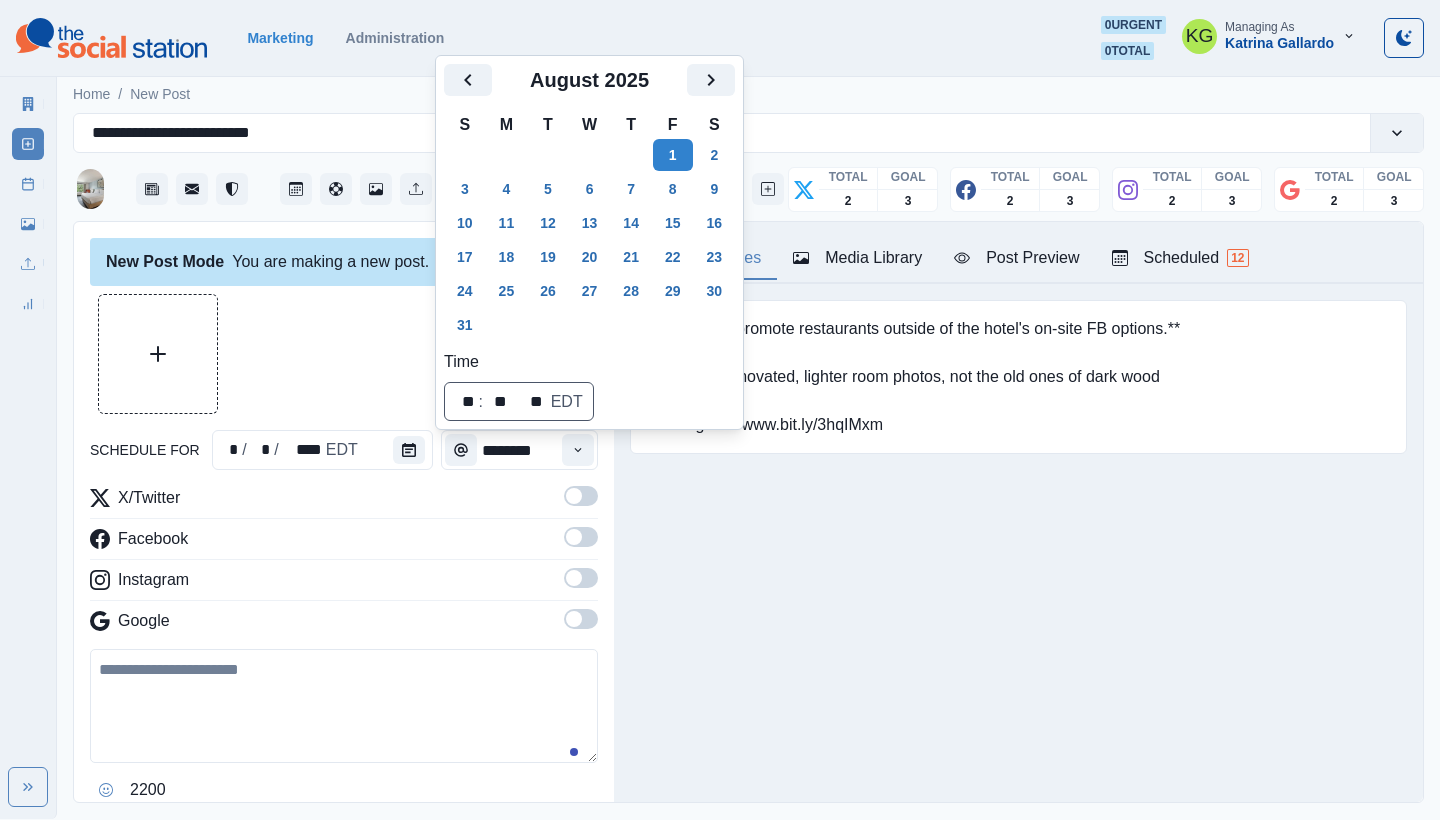 click on "Posting Notes Media Library Post Preview Scheduled 12 **Don't ever promote restaurants outside of the hotel's on-site FB options.**
- Only use renovated, lighter room photos, not the old ones of dark wood
Booking link: www.bit.ly/3hqIMxm Upload Type Any Image Video Source Any Upload Social Manager Found: Instagram Found: Google Customer Photo Found: TripAdvisor Review Found: Yelp Review Reusable Any Yes No Description Any Missing Description Duplicates Any Show Duplicated Media Last Scheduled Any Over A Month Ago Over 3 Months Ago Over 6 Months Ago Never Scheduled Sort Newest Media Oldest Media Most Recently Scheduled Least Recently Scheduled 1 2 3 4 5 8 Please select a service provider to see a post preview. Week Of * / ** / **** GMT+8 Monday July 07, 2025 Draft  03:00 PM US/Eastern KG Catch Saturday Night Baseball with the Long Island Ducks, followed by a fireworks show that lights up the sky! Great food, exciting fun, and a sparkling finale—perfect for an unforgettable evening. Get your tickets now at" at bounding box center [1018, 512] 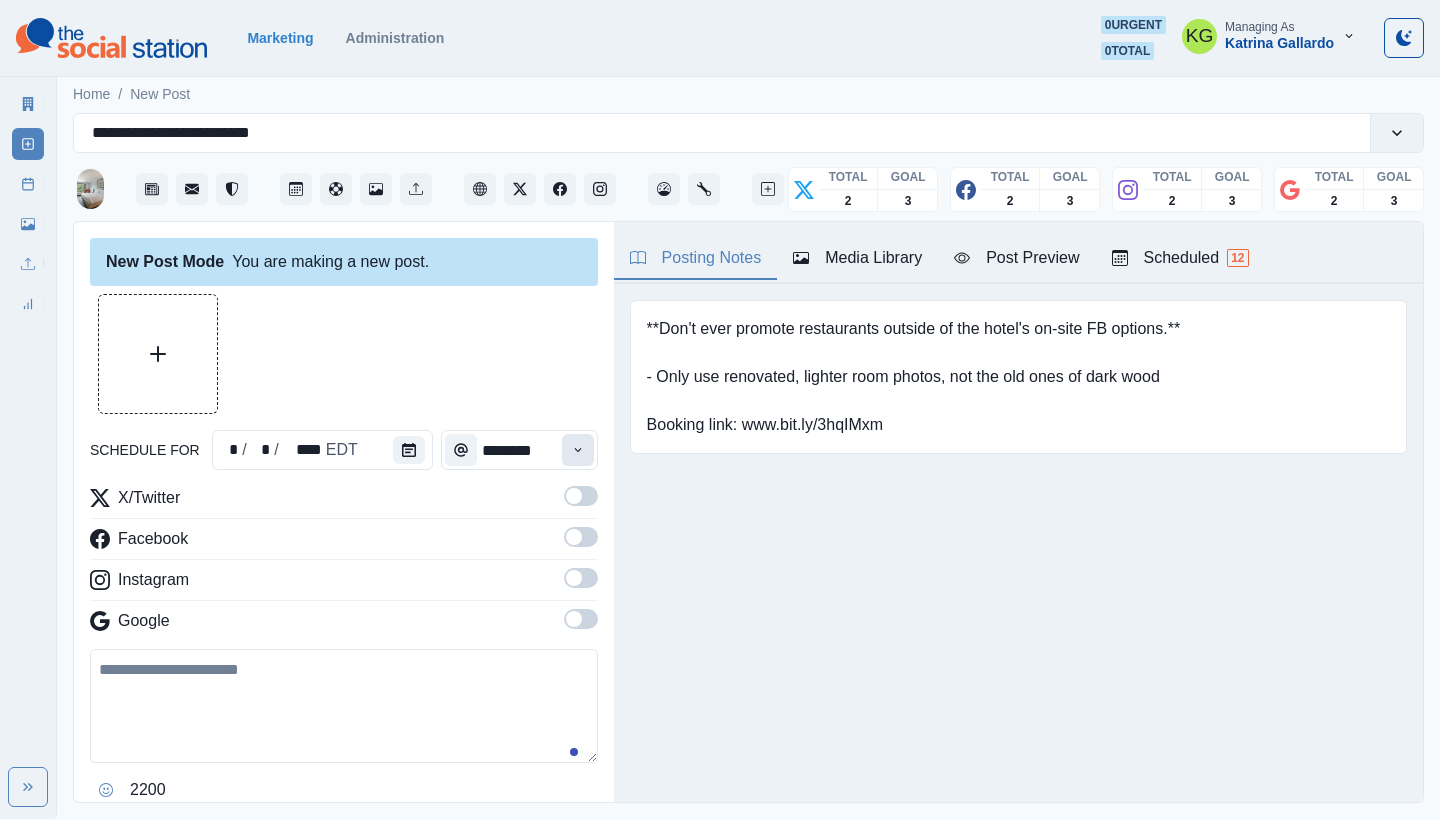 click at bounding box center (578, 450) 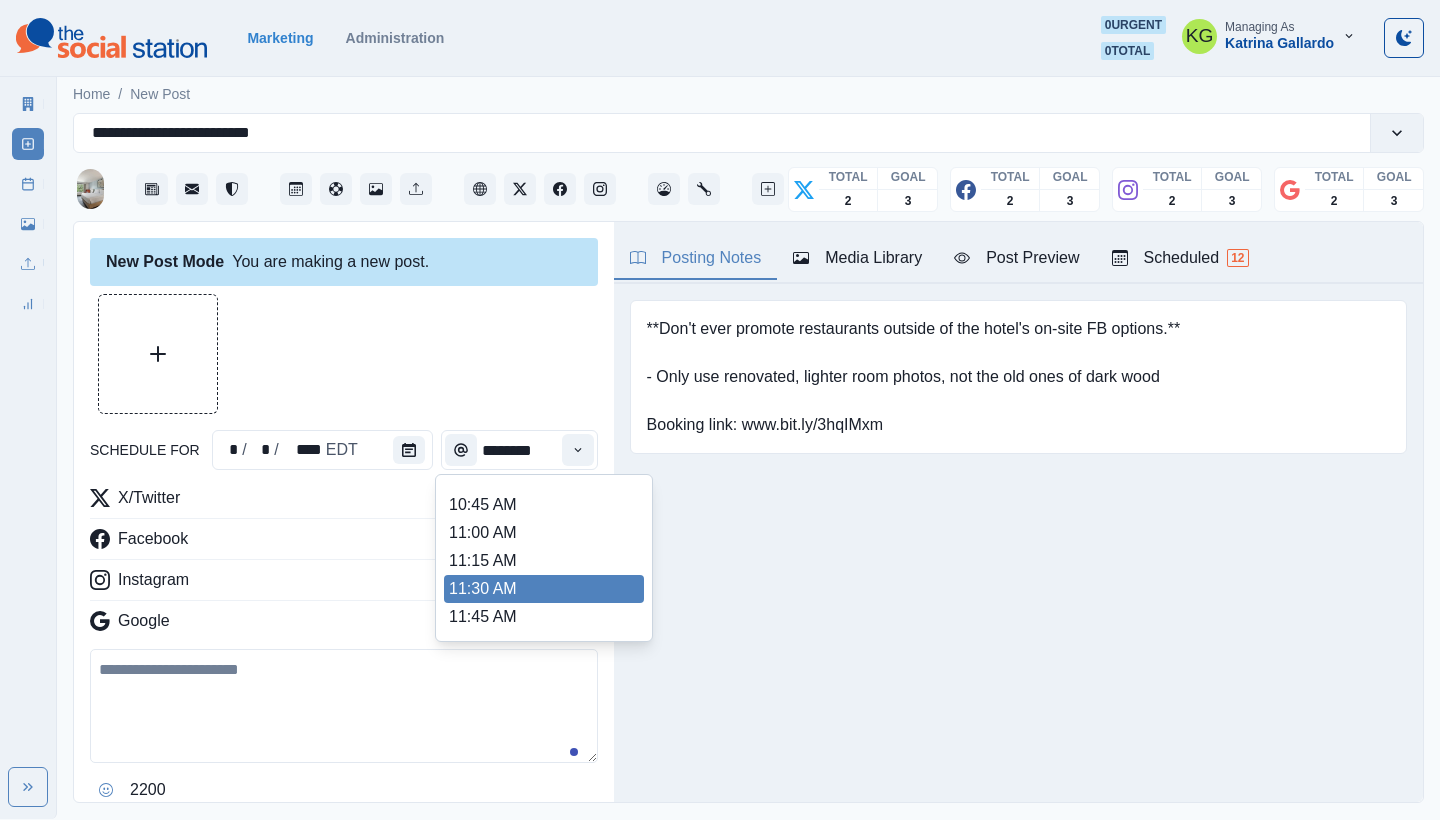scroll, scrollTop: 339, scrollLeft: 0, axis: vertical 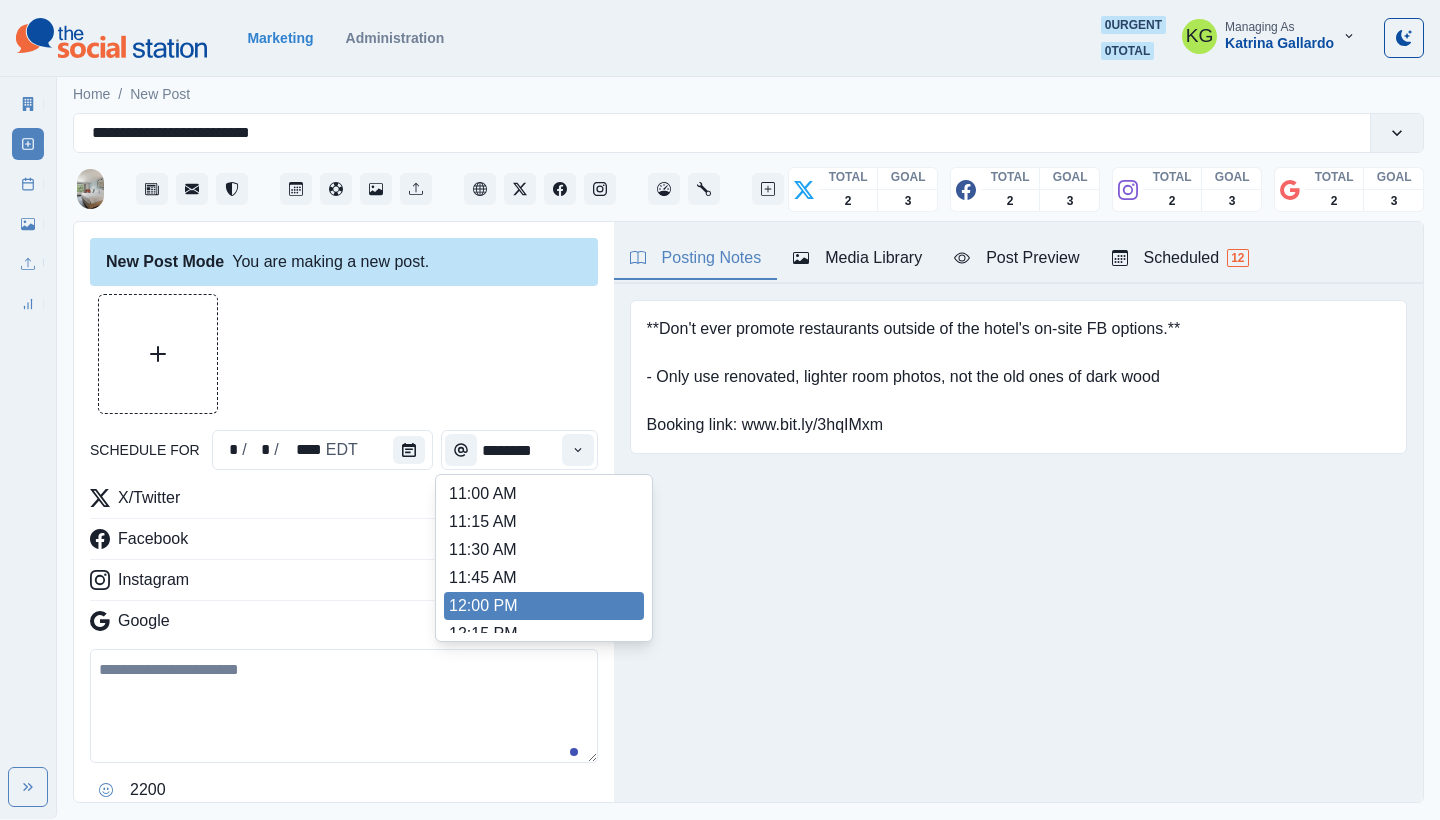 click on "12:00 PM" at bounding box center (544, 606) 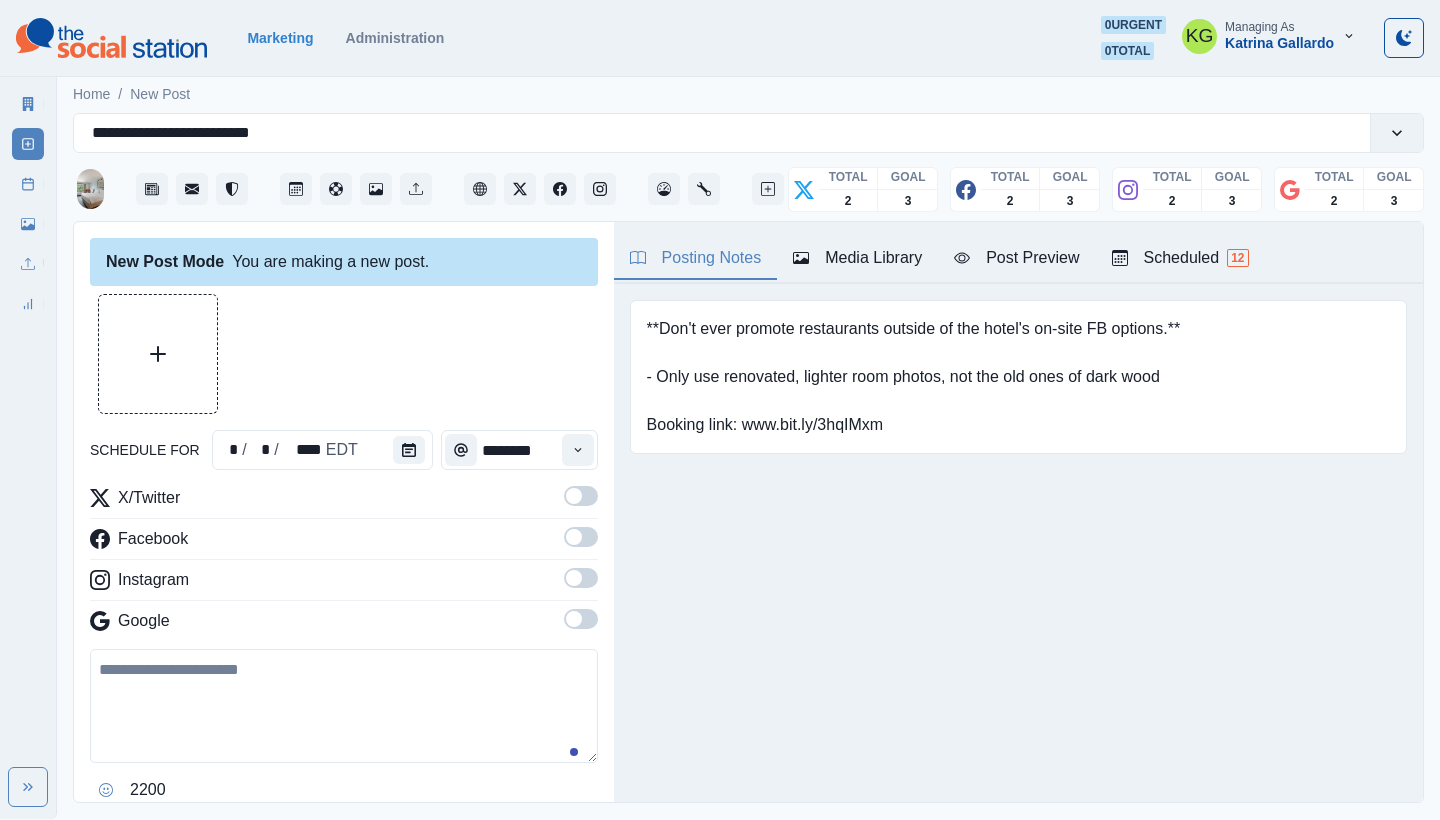 click at bounding box center [574, 619] 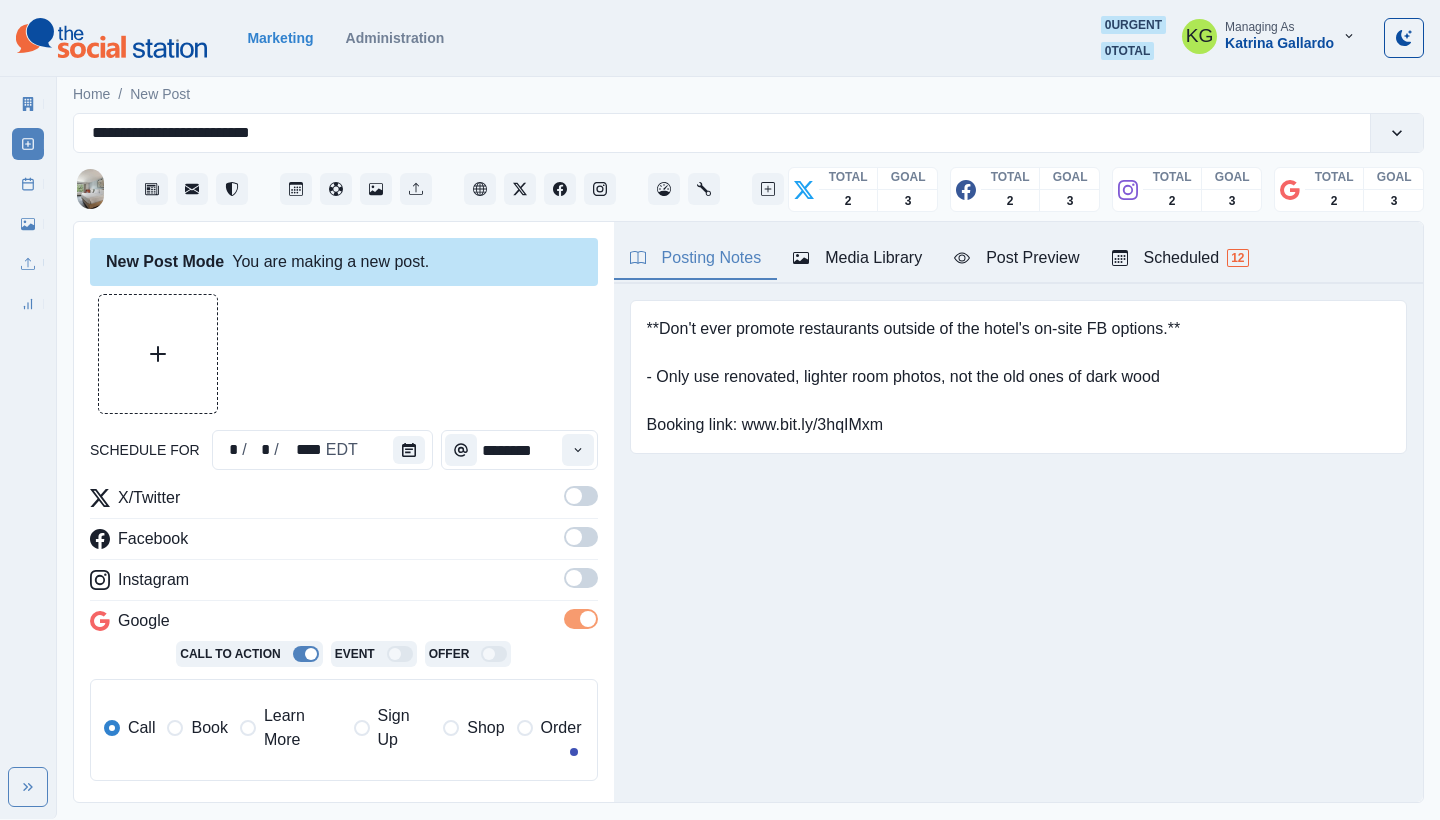 click at bounding box center (574, 578) 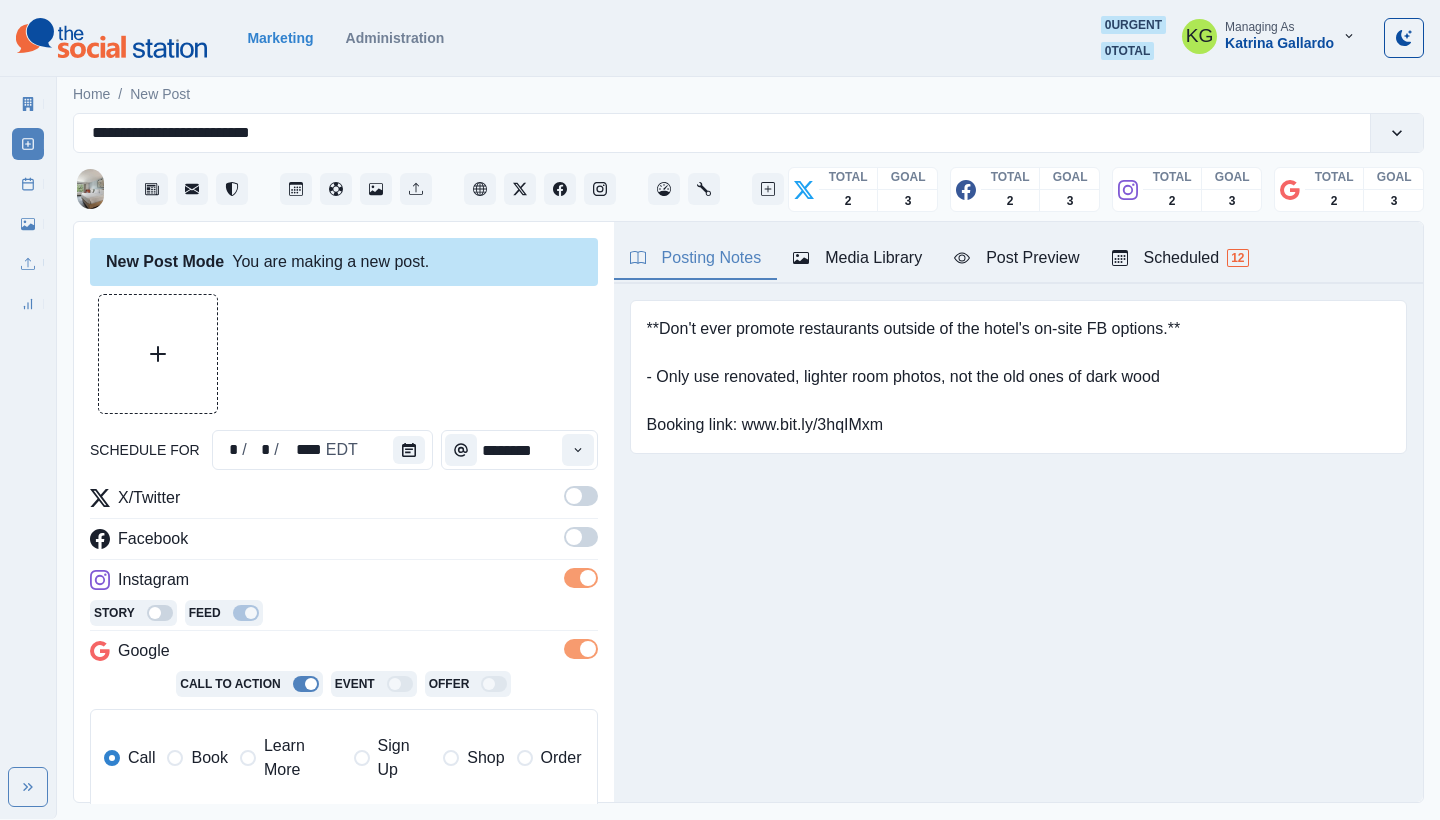 click at bounding box center (581, 543) 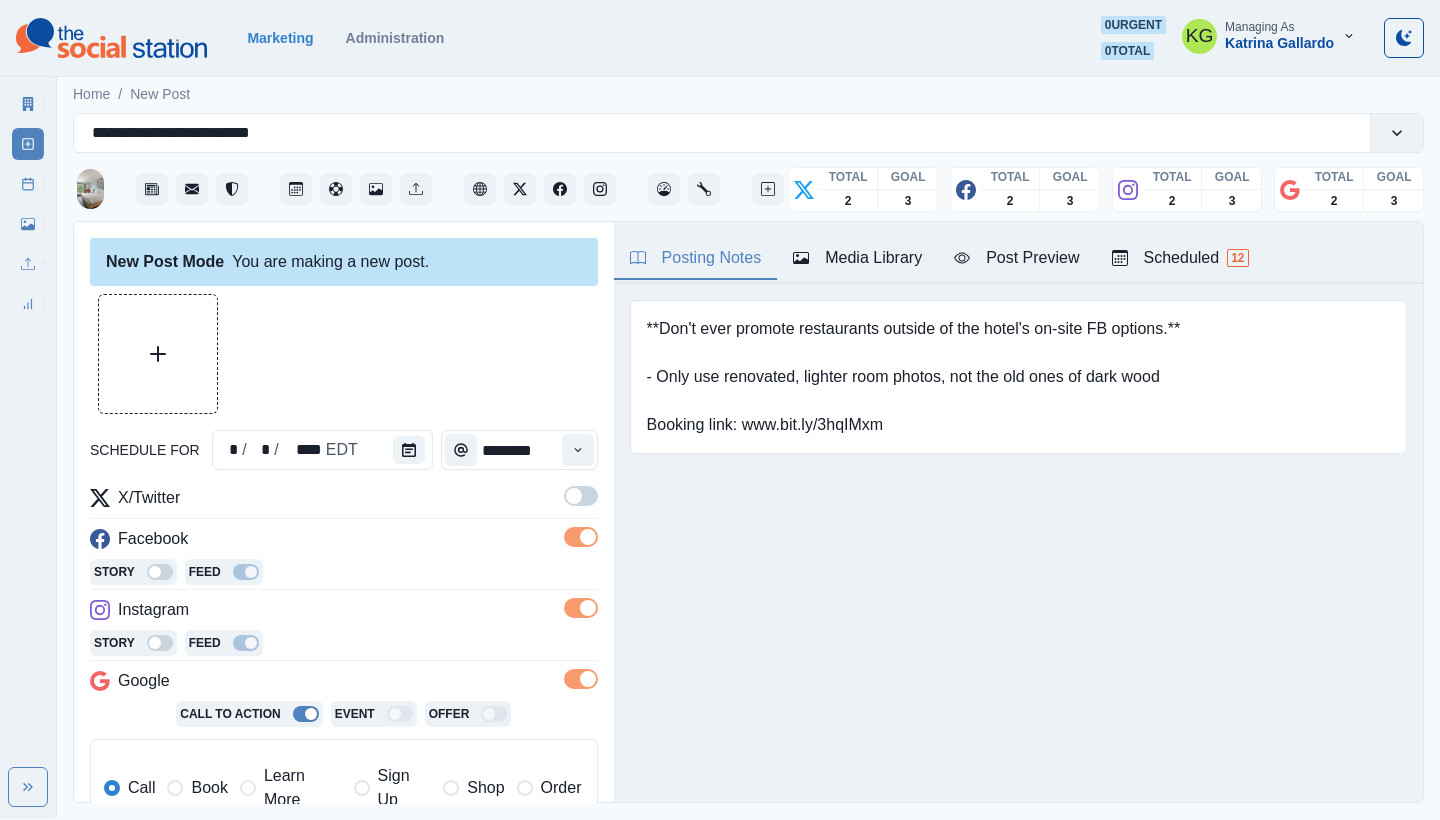 click at bounding box center [581, 537] 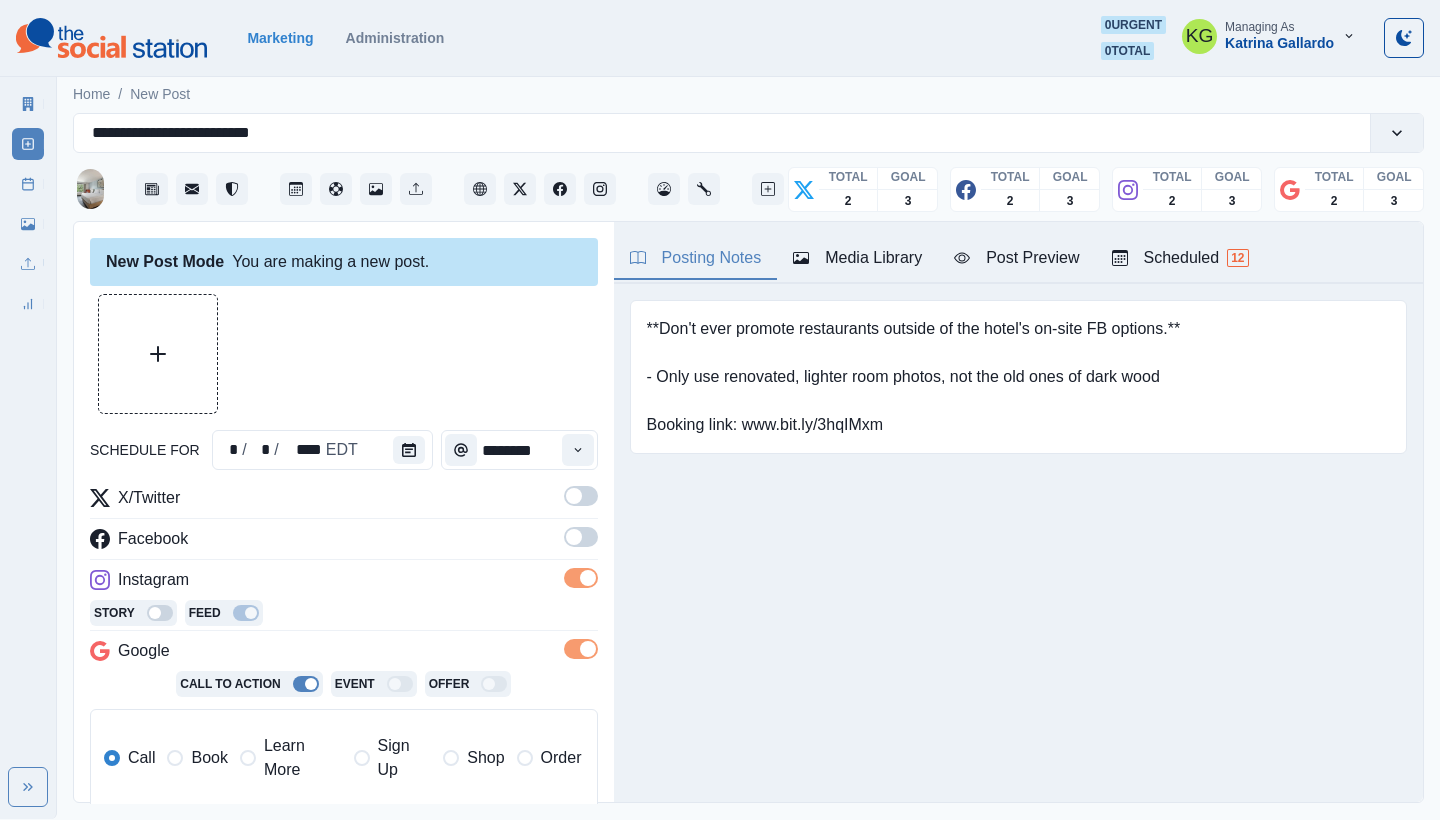 click at bounding box center (581, 496) 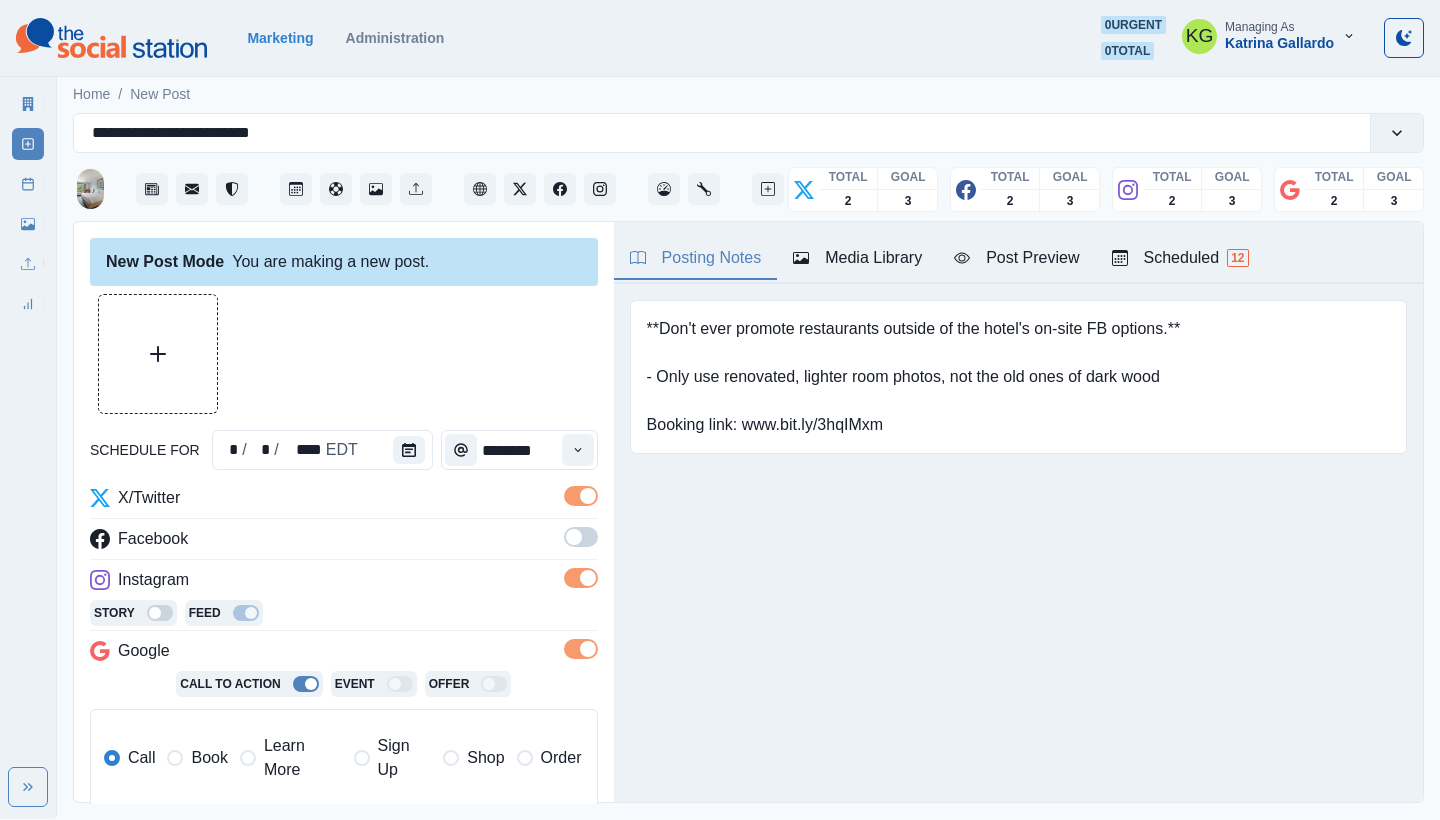 click at bounding box center [581, 537] 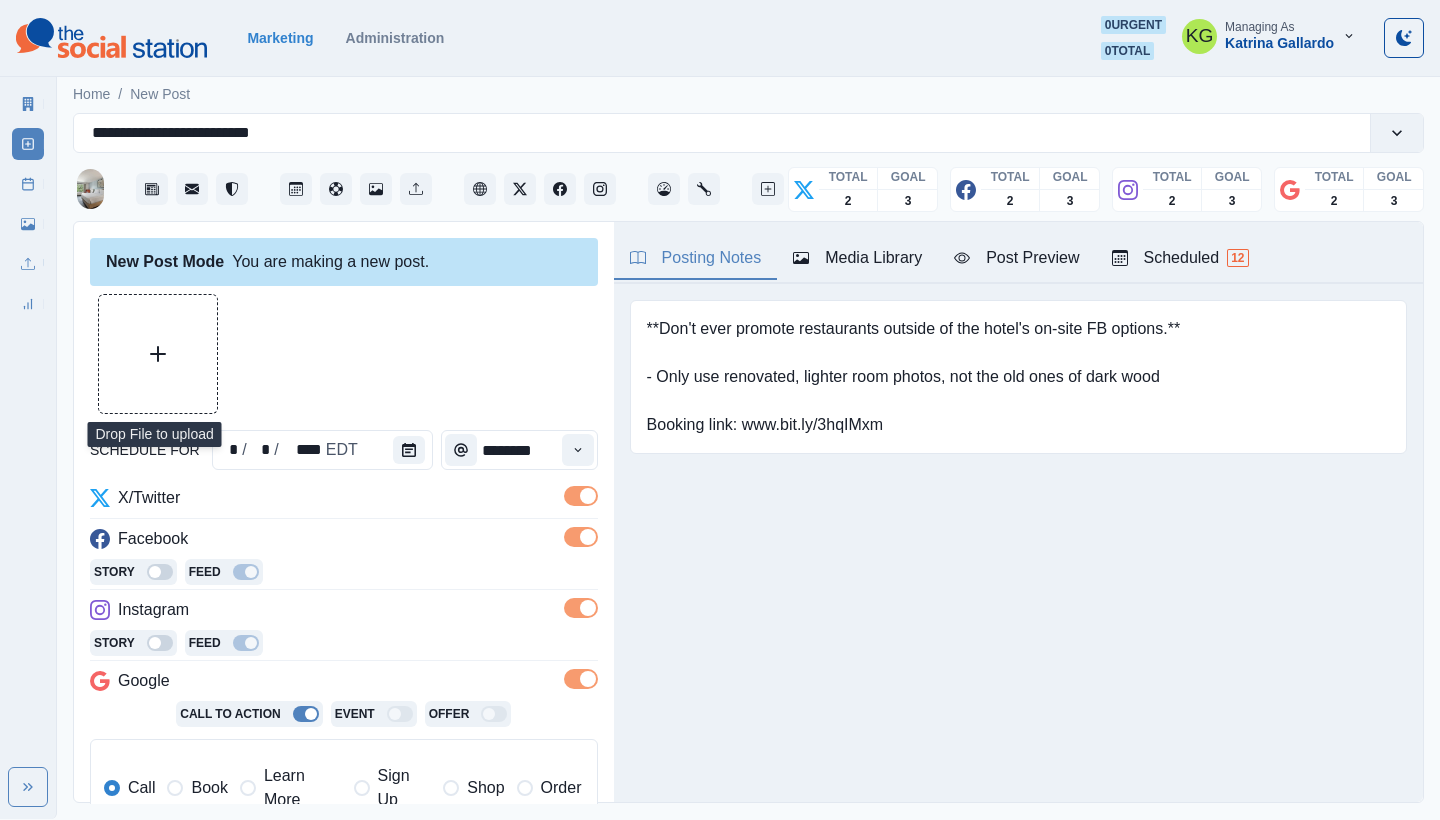 click at bounding box center (158, 354) 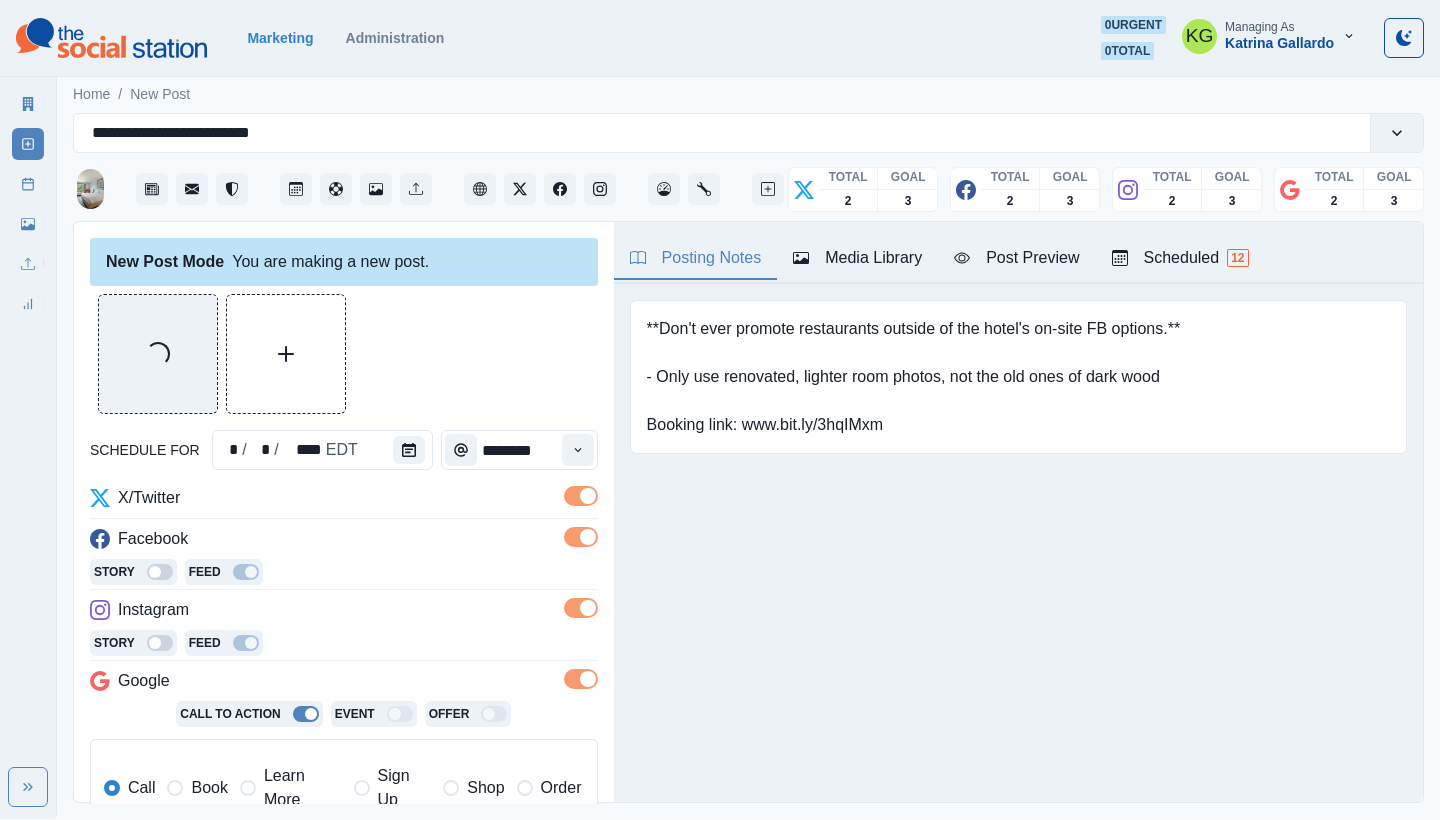 scroll, scrollTop: 402, scrollLeft: 0, axis: vertical 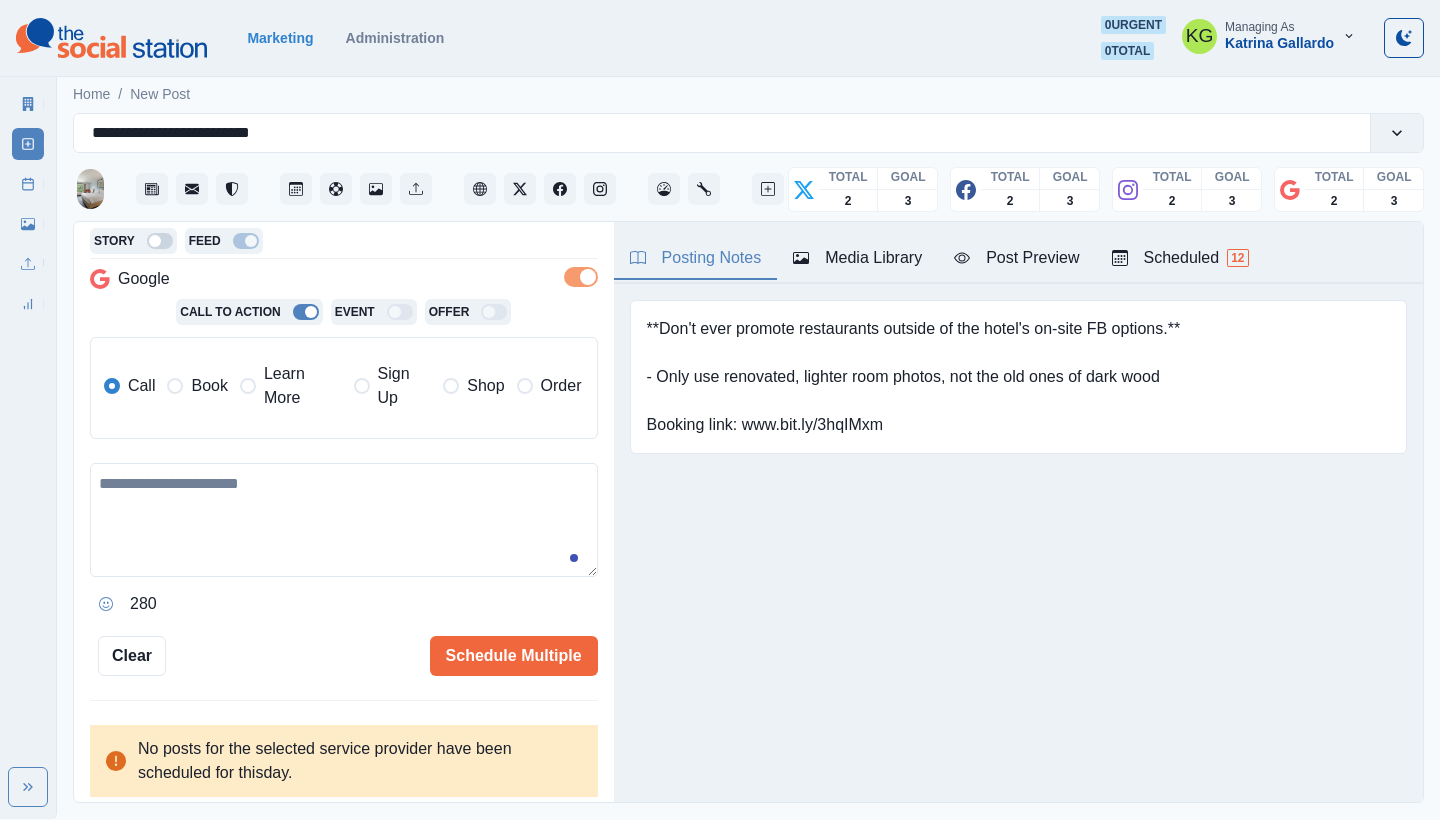 click on "Book" at bounding box center [197, 386] 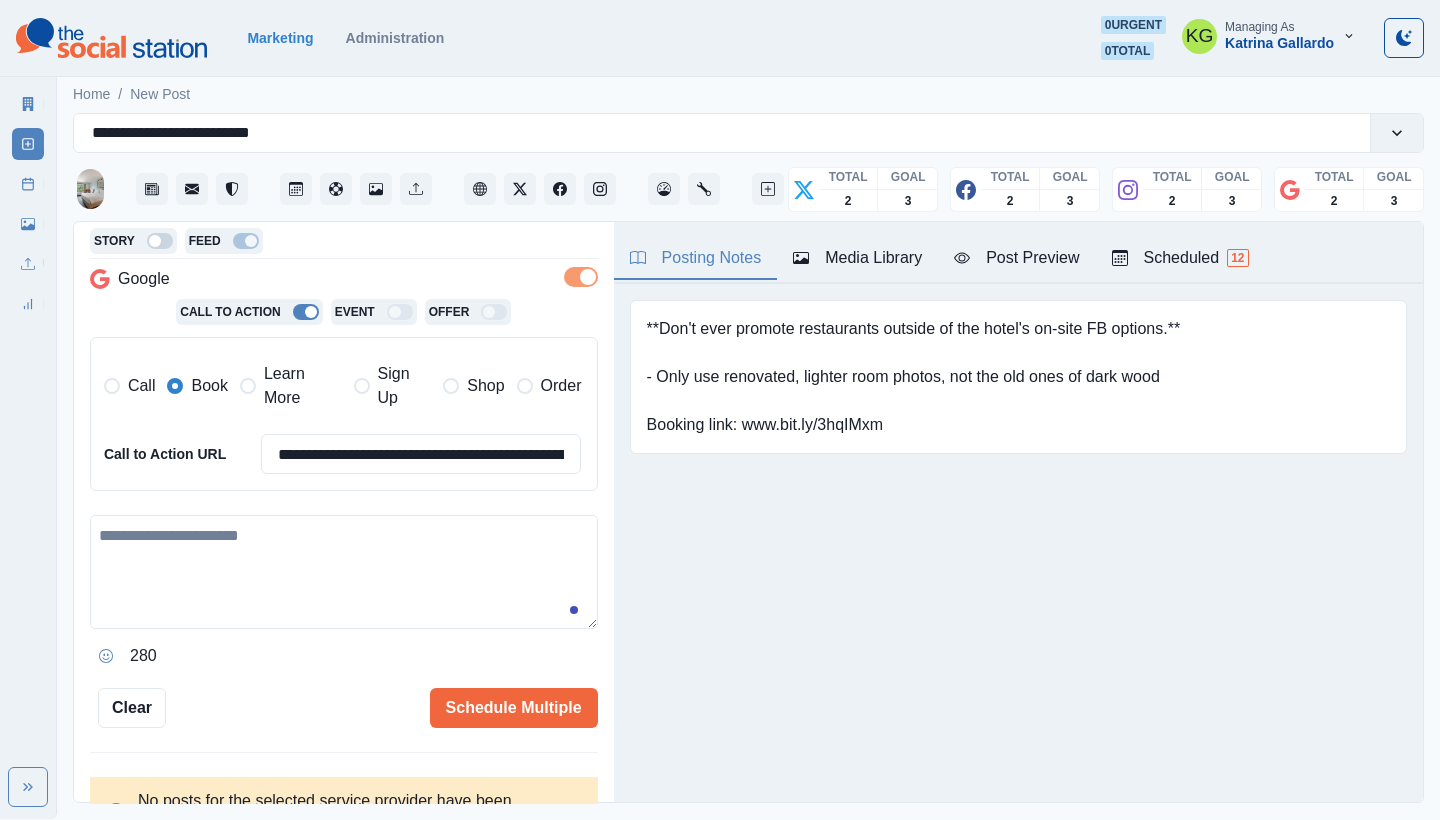 click at bounding box center [344, 572] 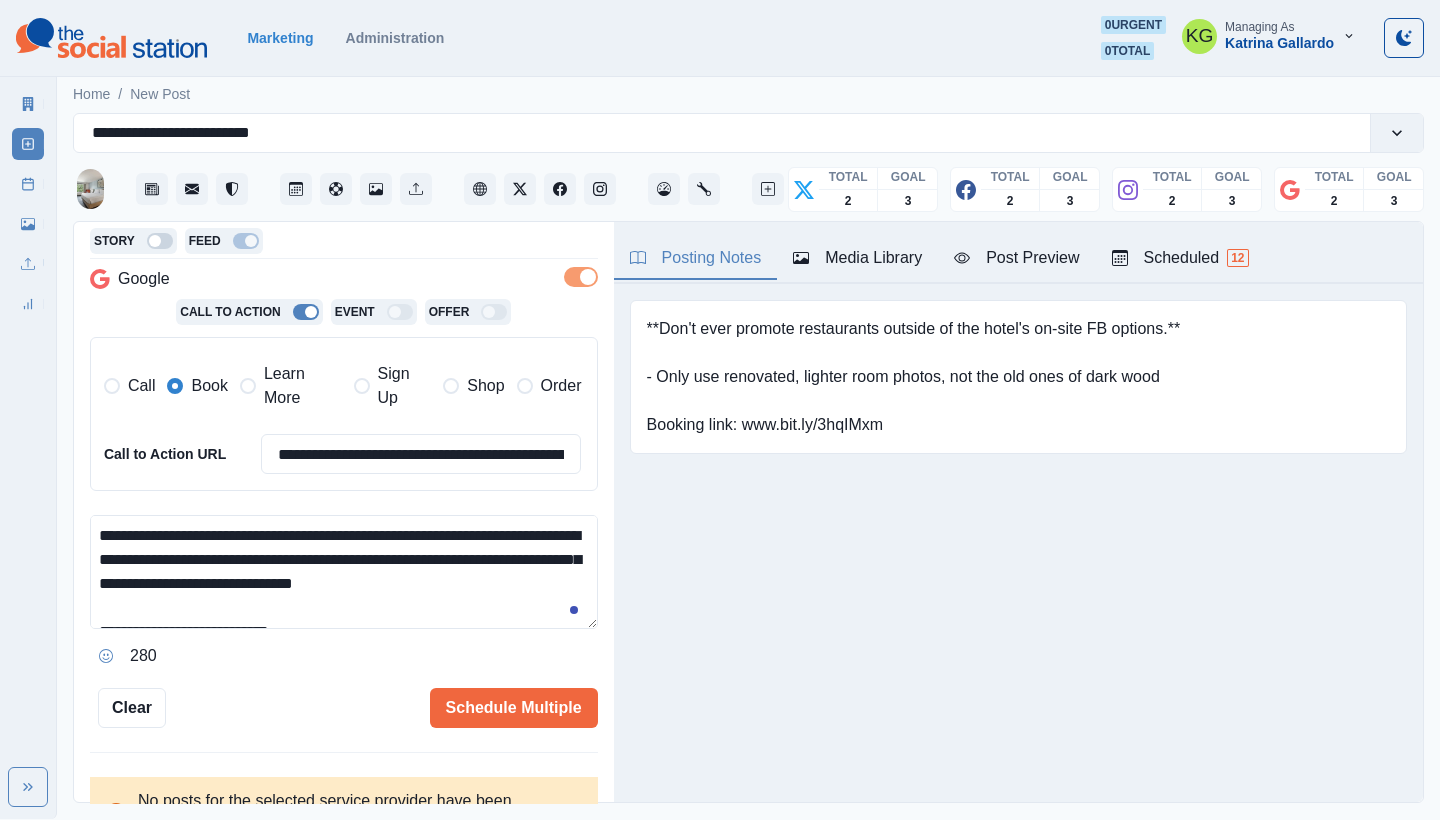 scroll, scrollTop: 48, scrollLeft: 0, axis: vertical 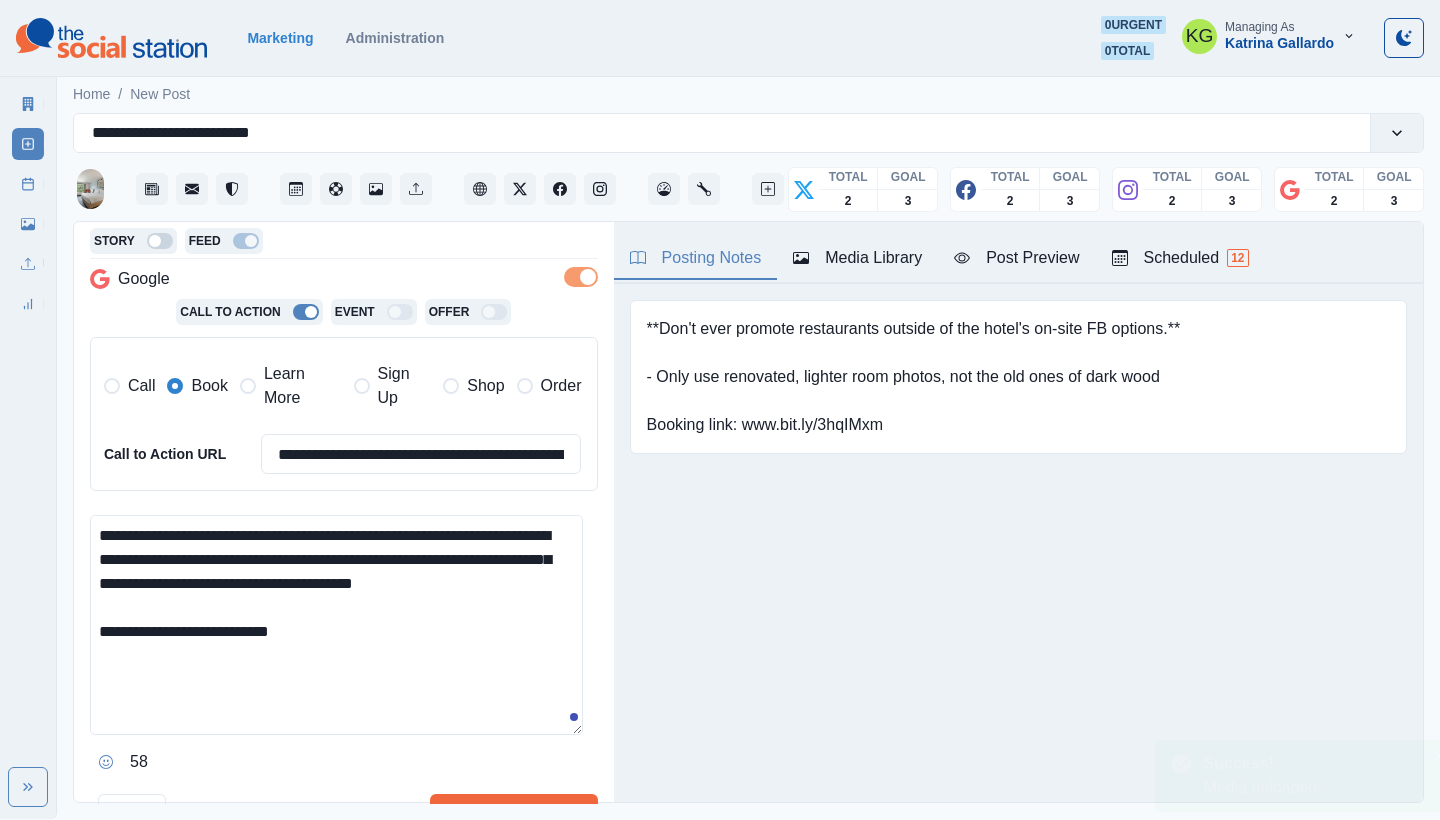 click on "**********" at bounding box center (336, 625) 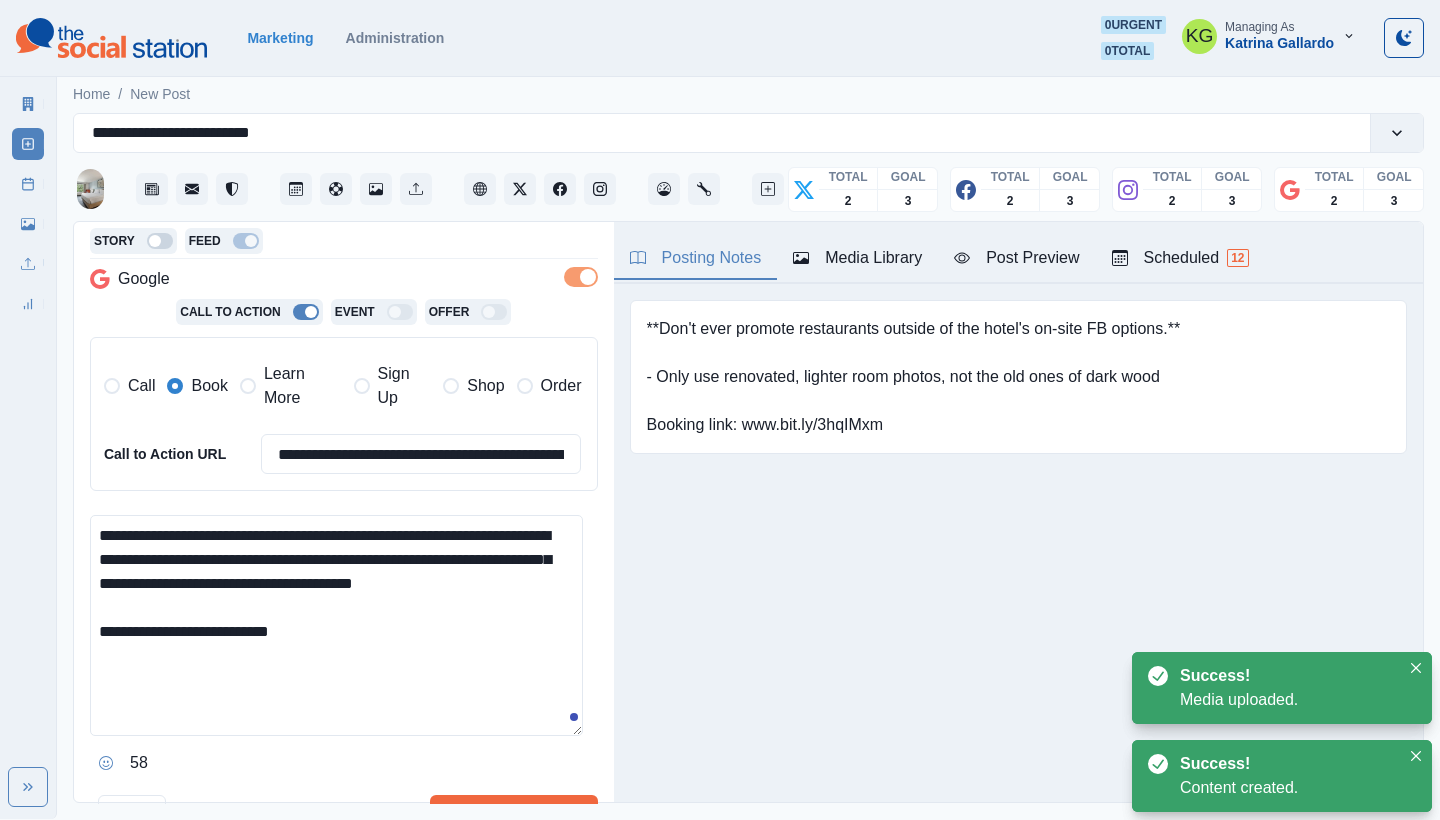 click on "**********" at bounding box center [336, 625] 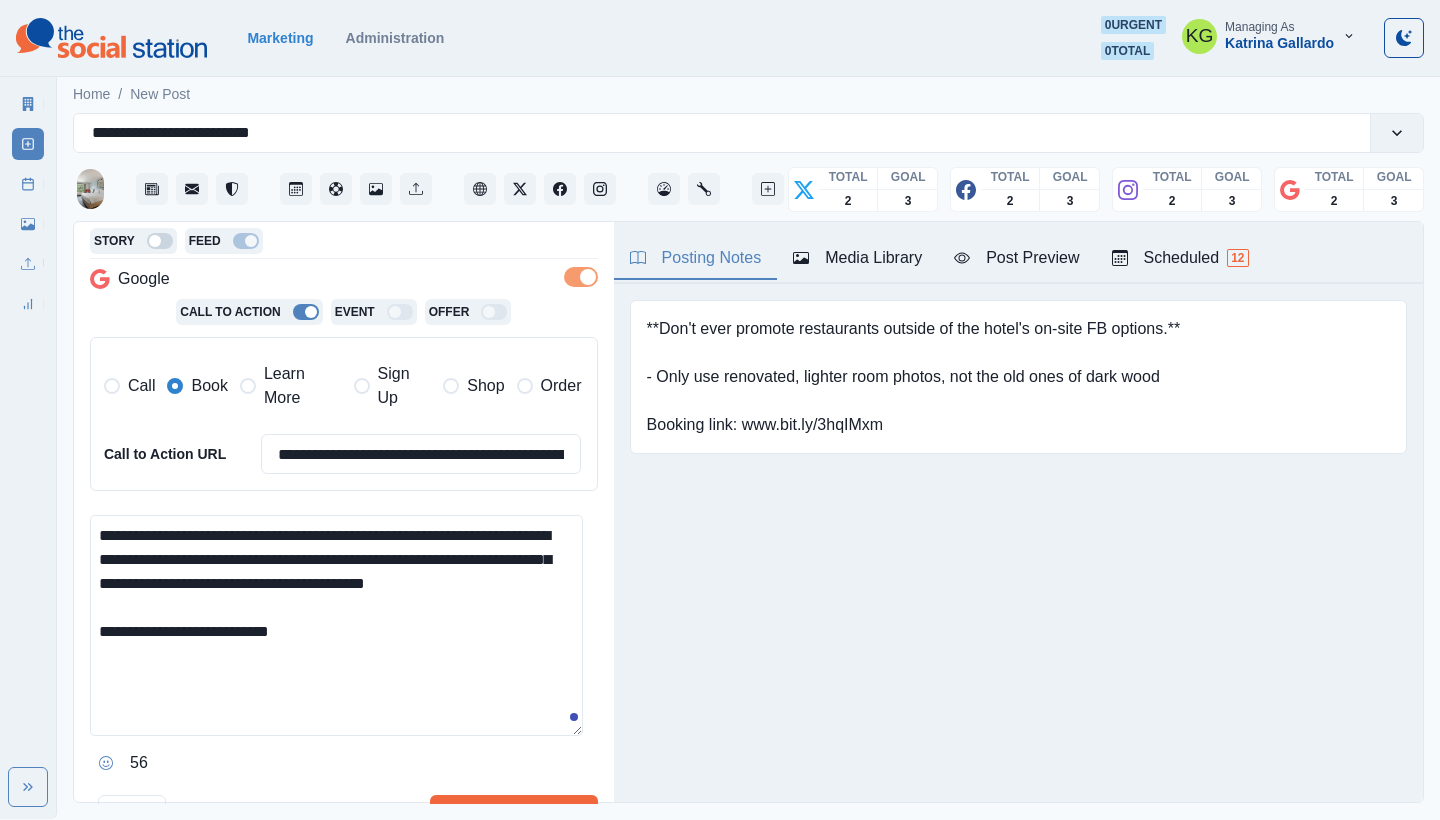 click on "**********" at bounding box center (336, 625) 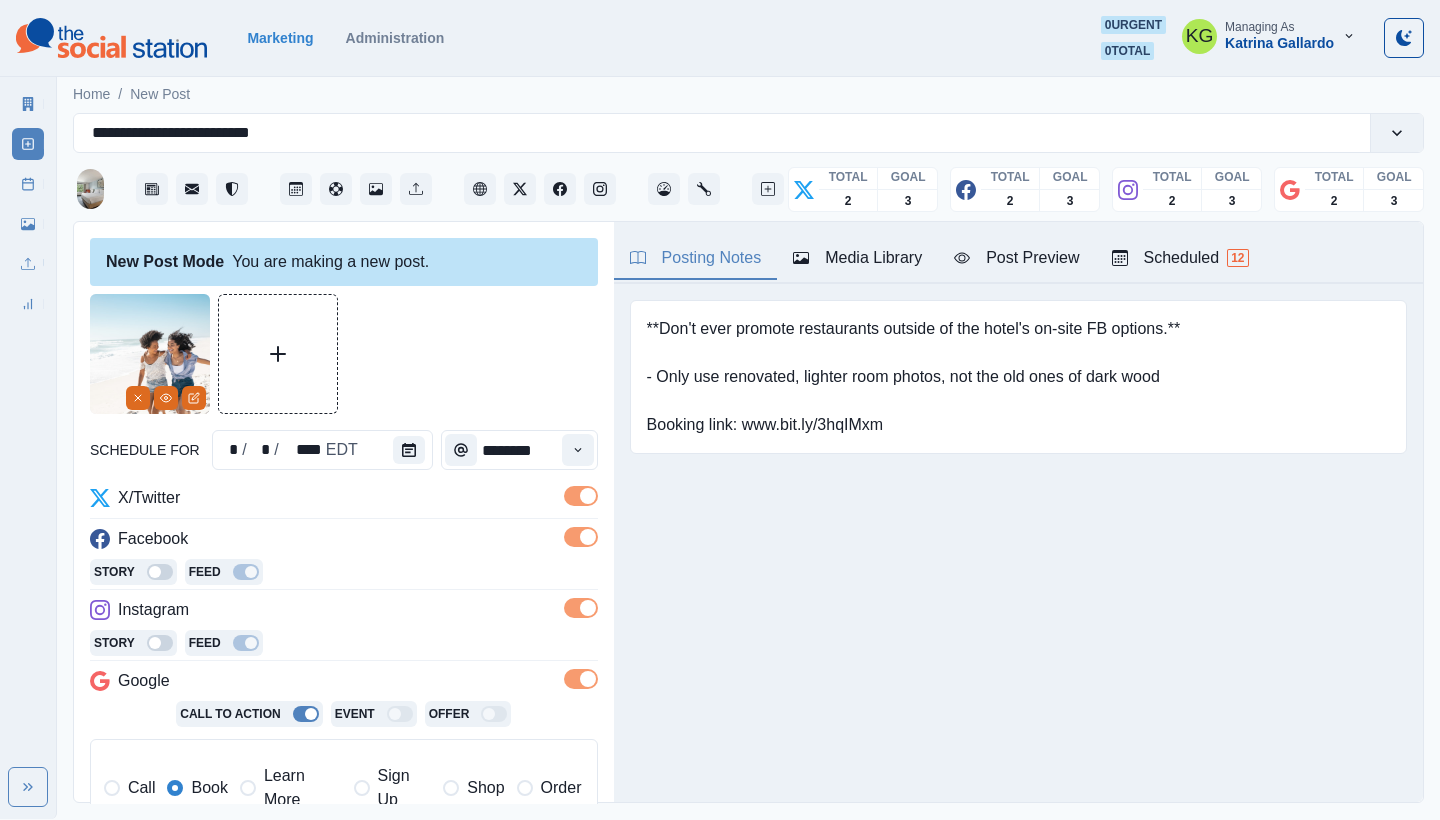 scroll, scrollTop: 561, scrollLeft: 0, axis: vertical 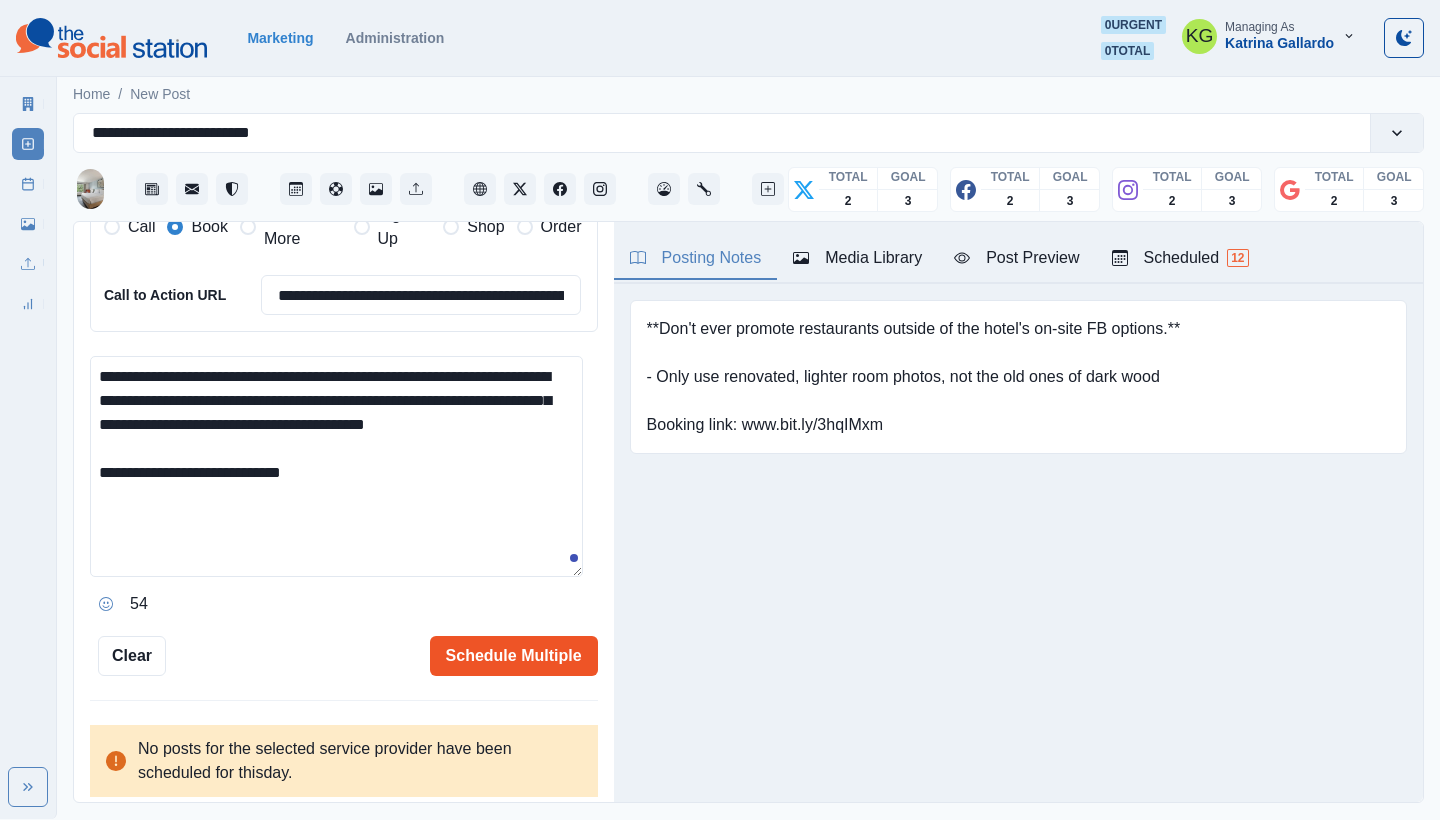 type on "**********" 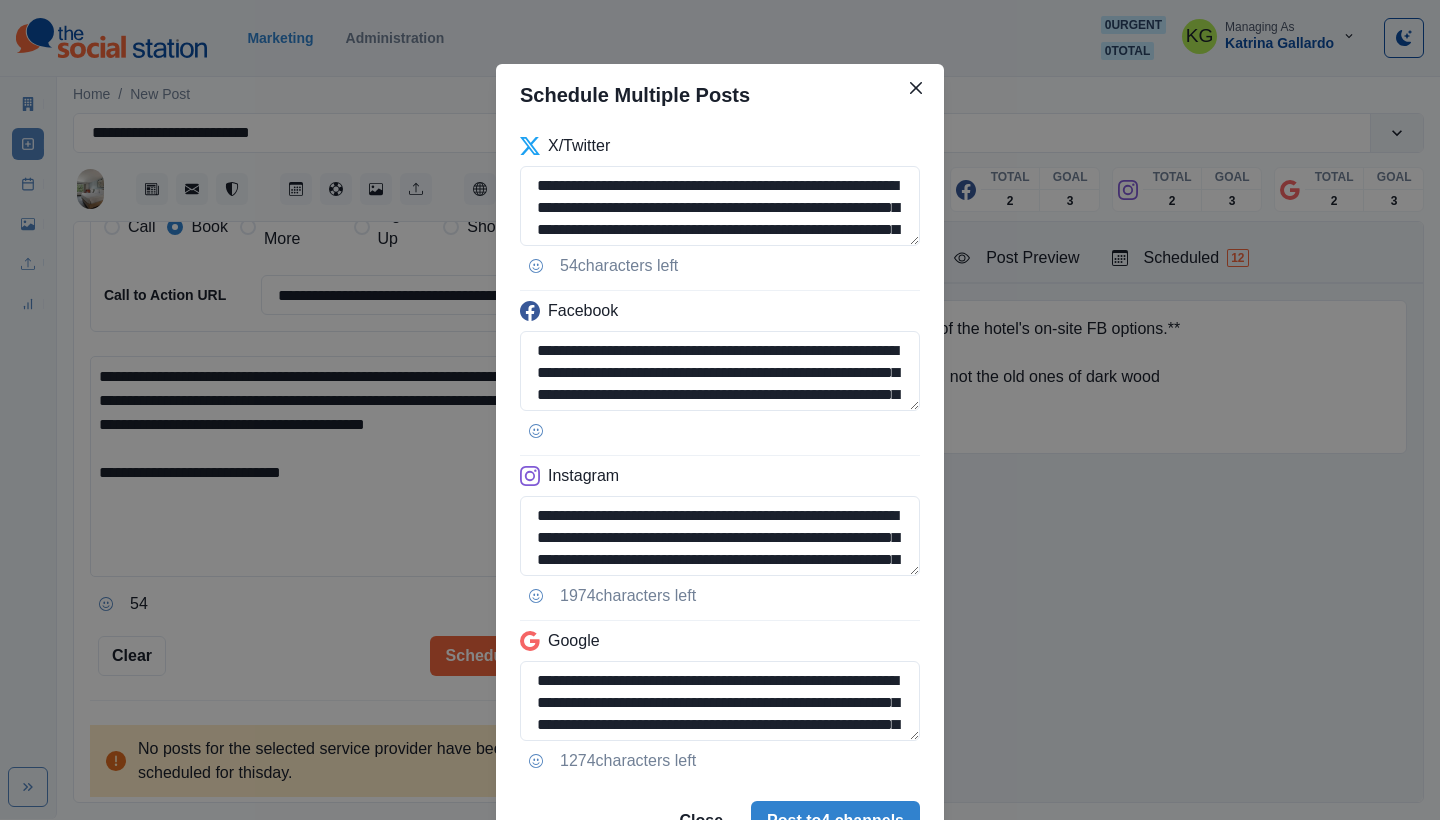 scroll, scrollTop: 101, scrollLeft: 0, axis: vertical 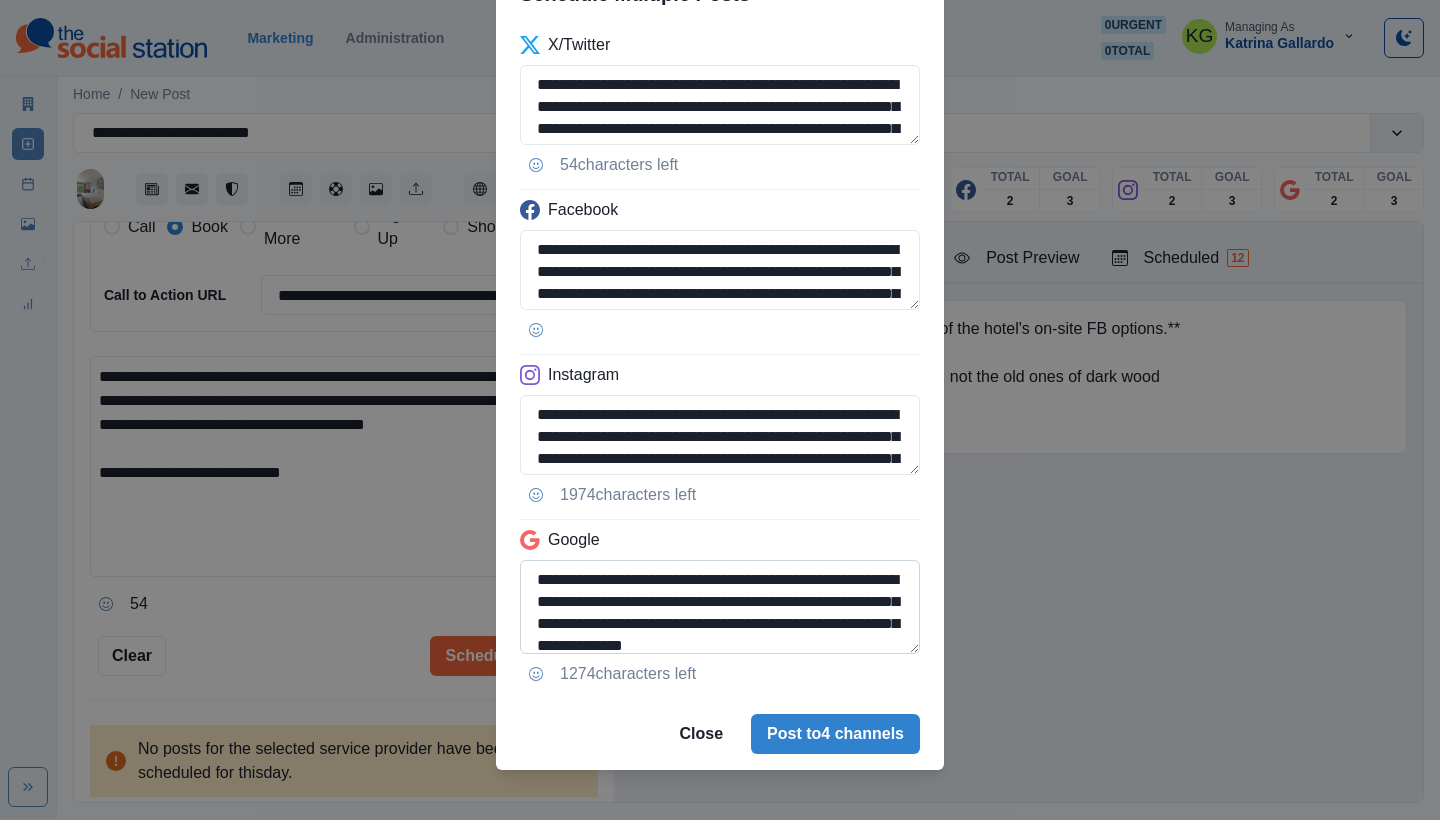 click on "**********" at bounding box center (720, 607) 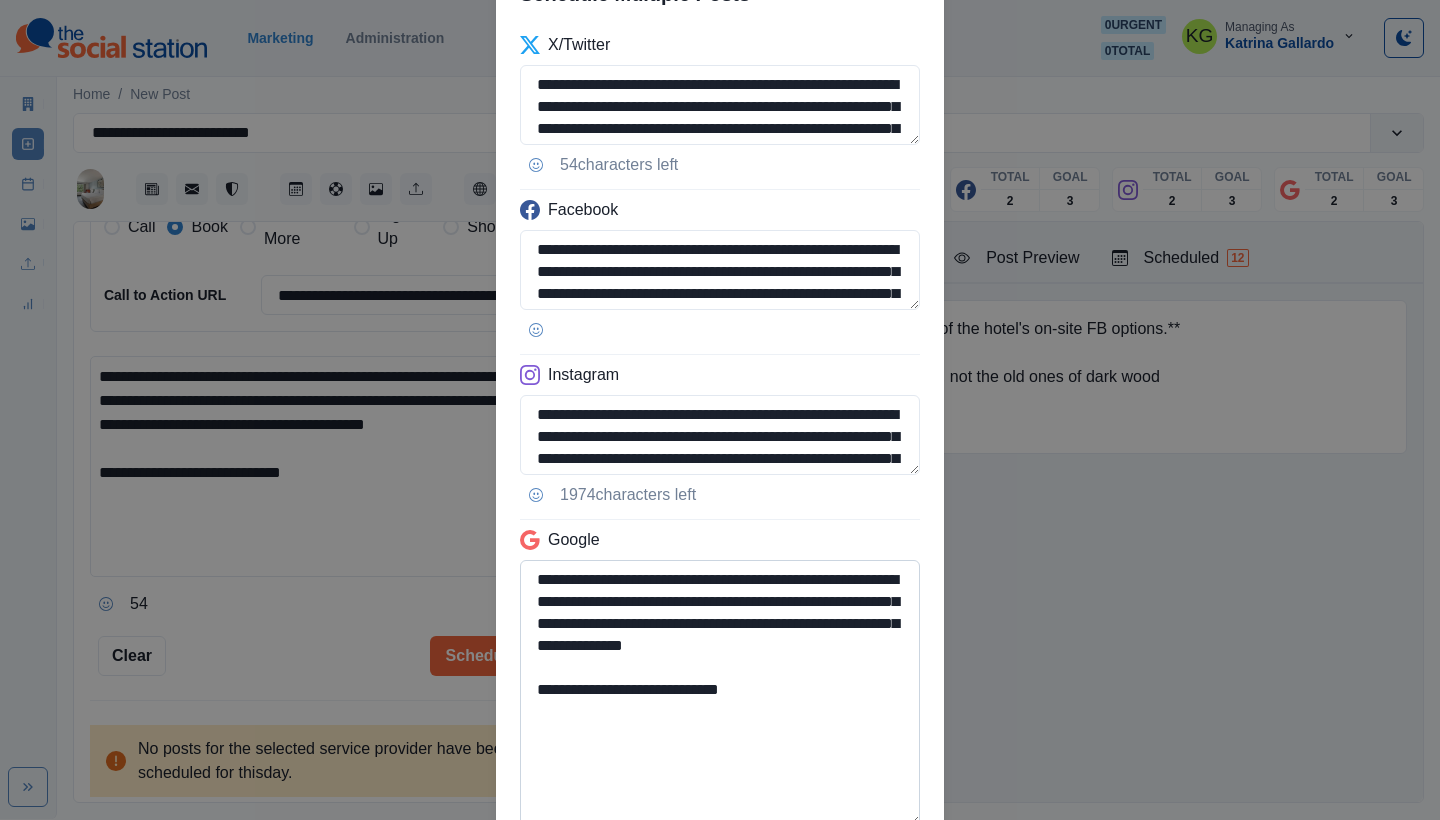 click on "**********" at bounding box center [720, 693] 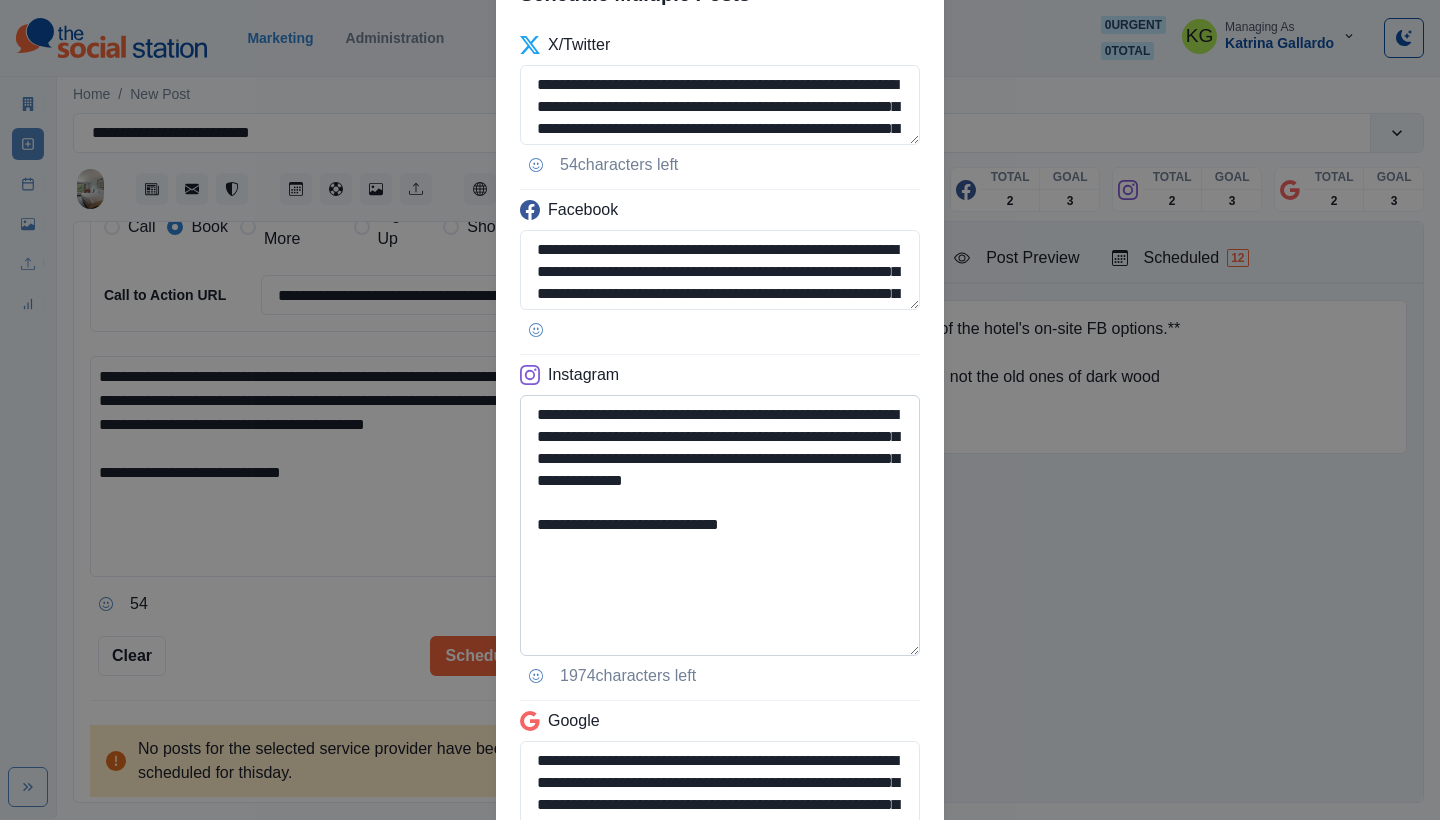 click on "**********" at bounding box center [720, 525] 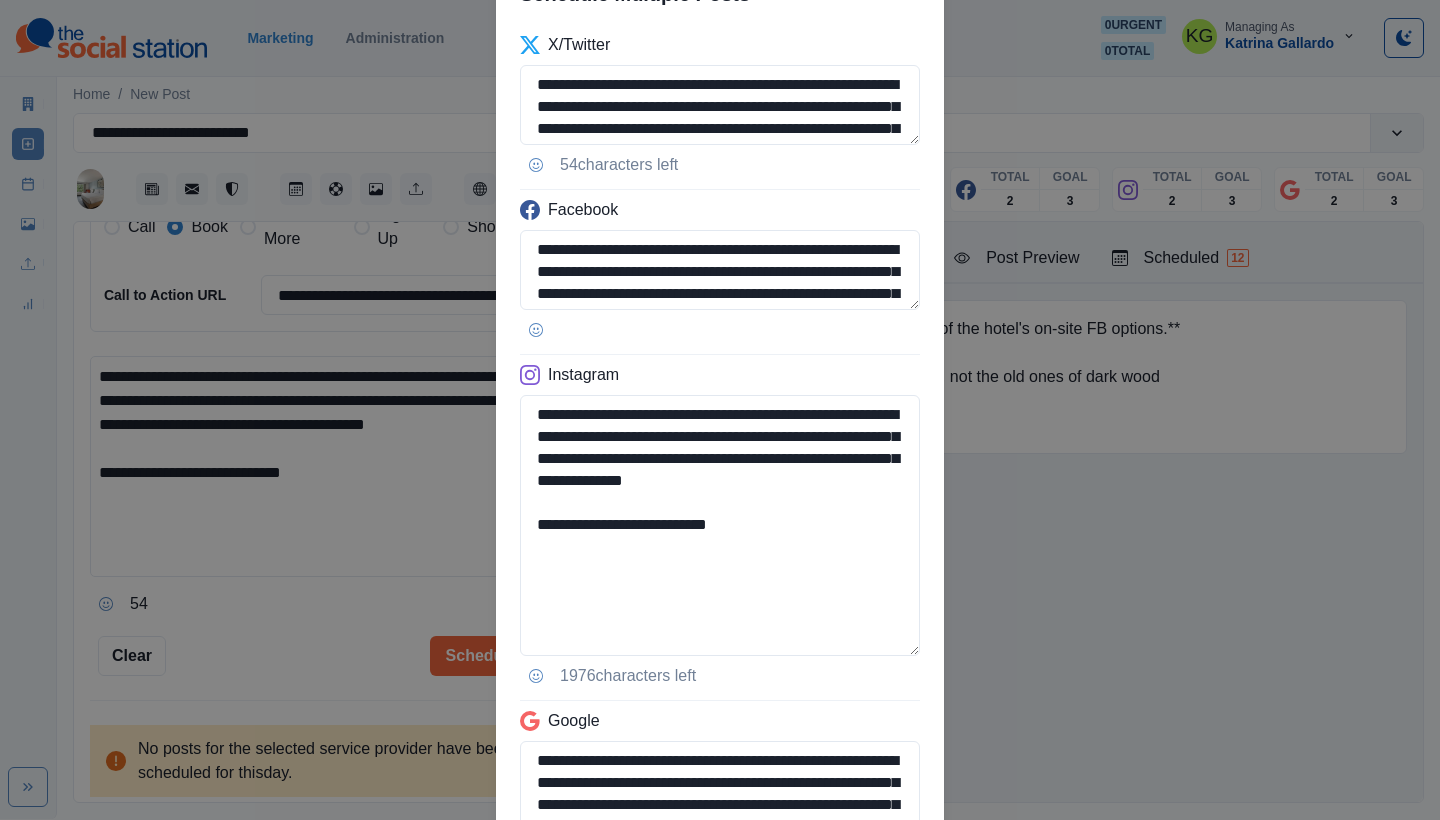 scroll, scrollTop: 468, scrollLeft: 0, axis: vertical 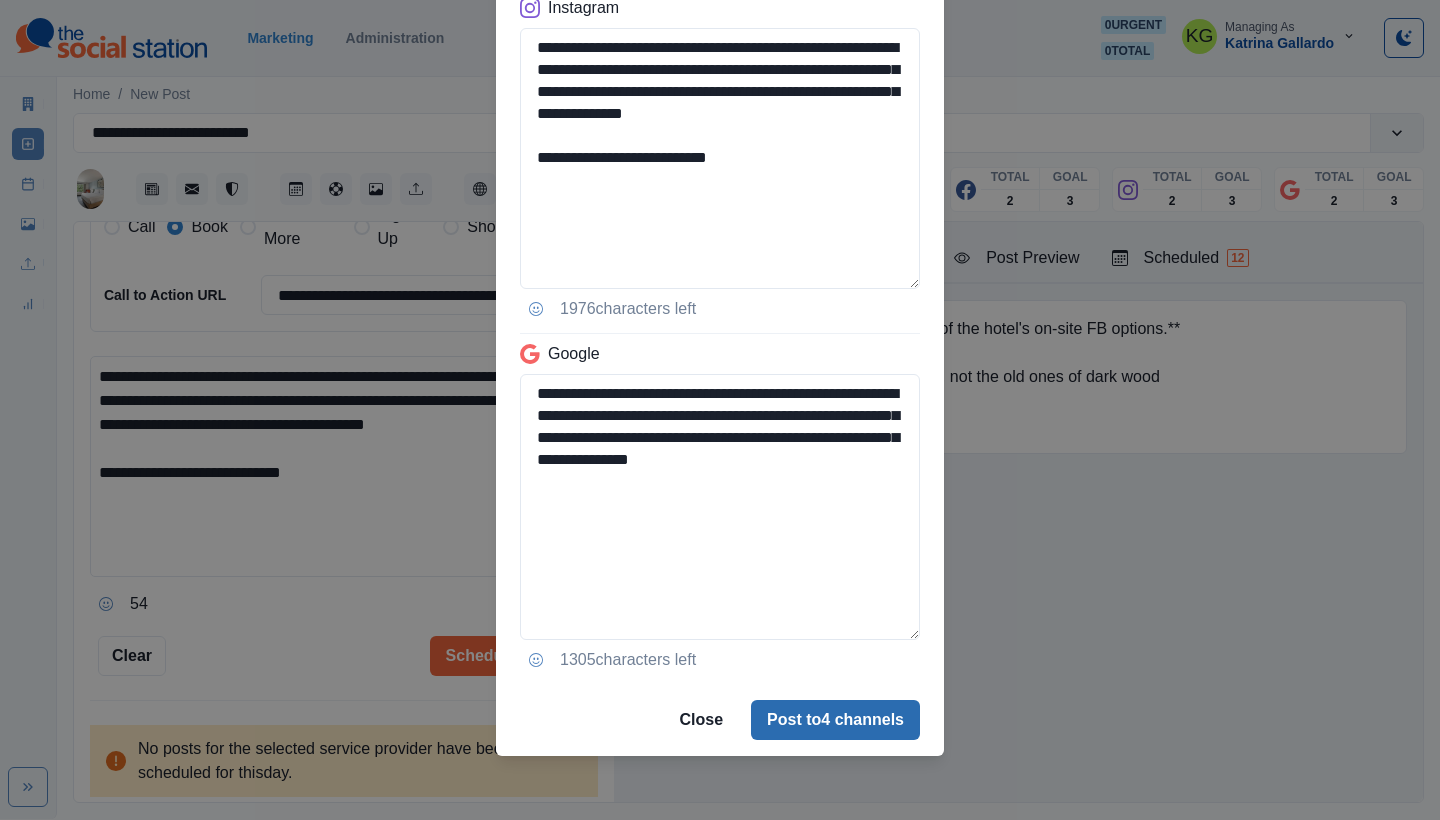 type on "**********" 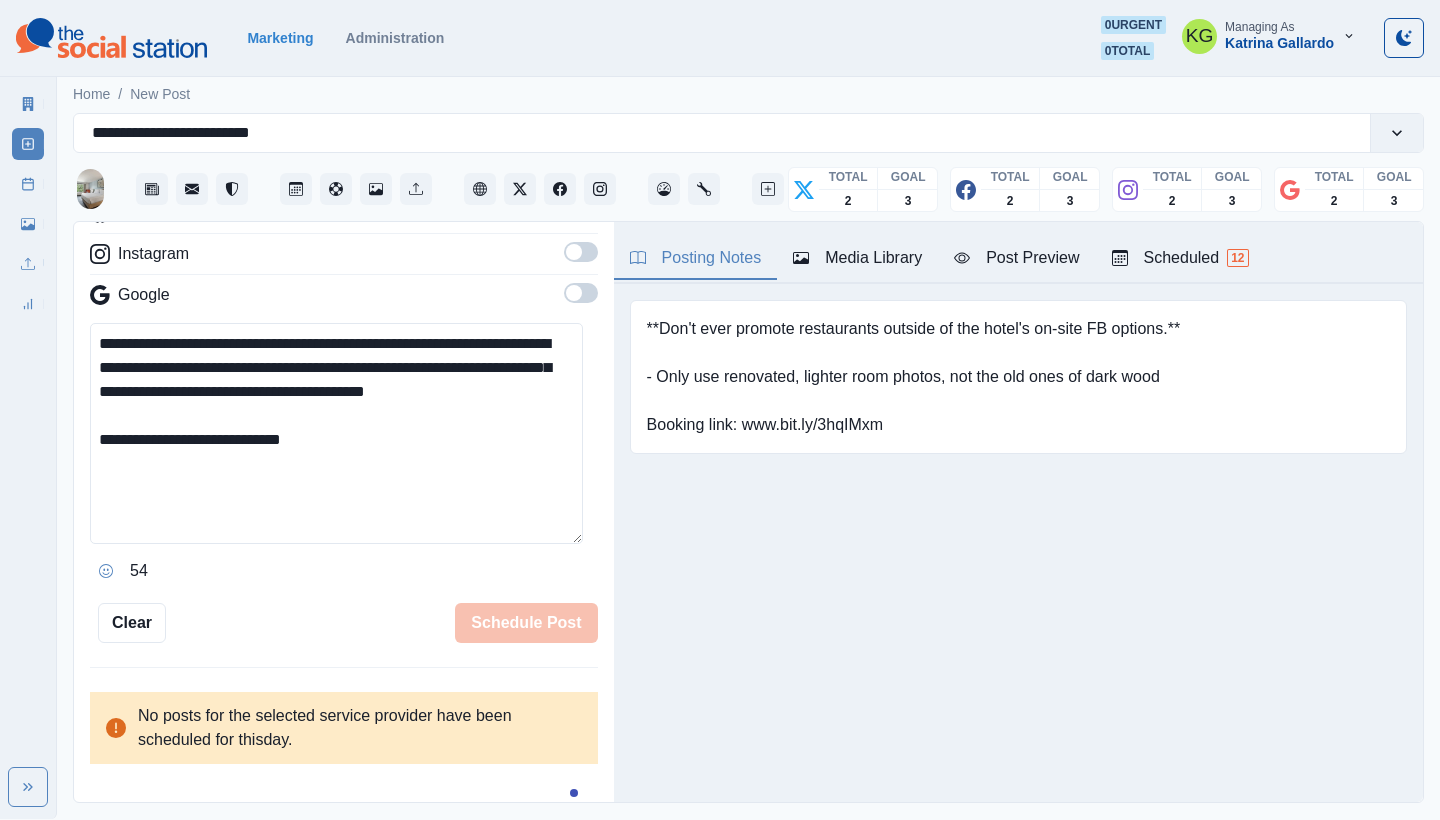 type 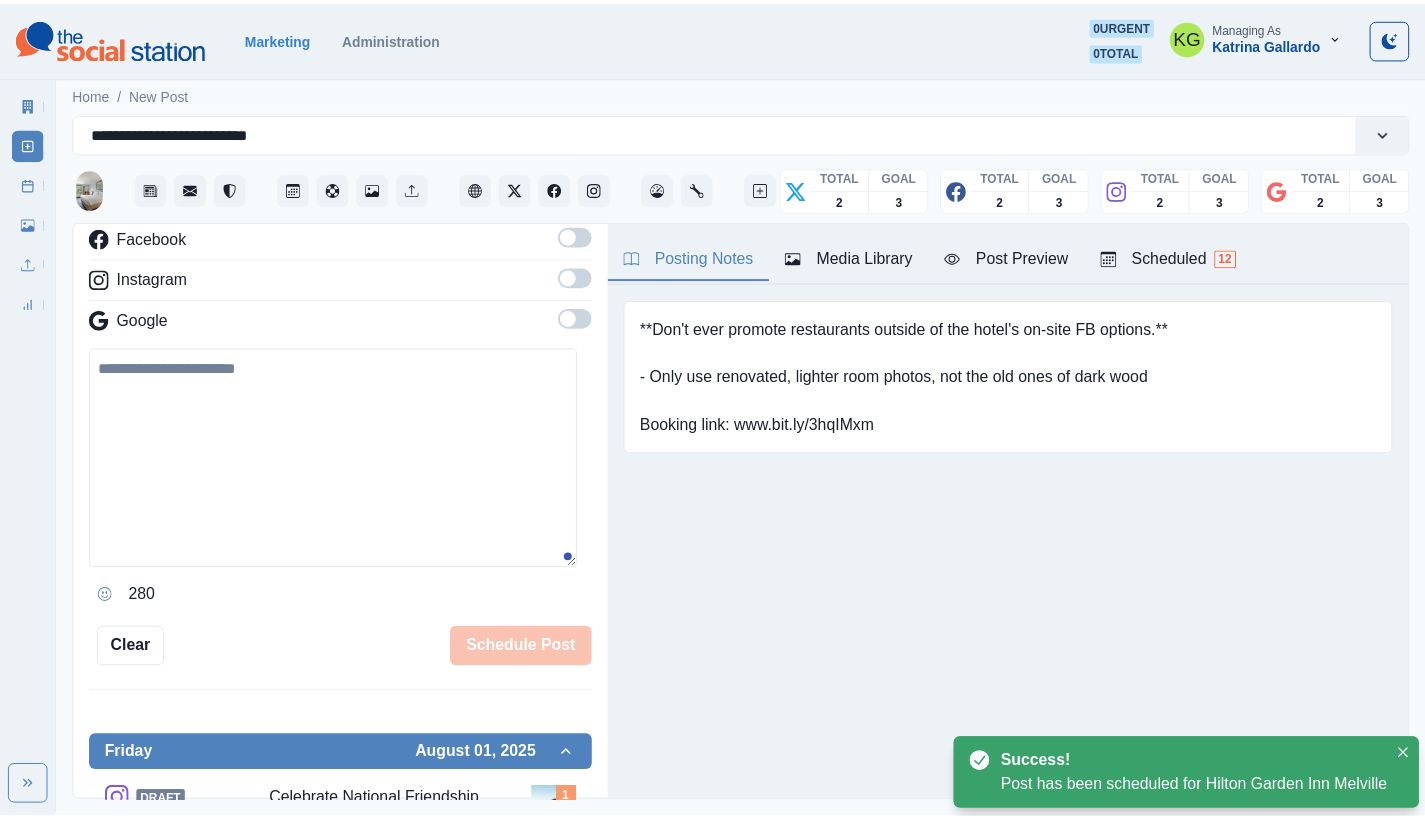 scroll, scrollTop: 229, scrollLeft: 0, axis: vertical 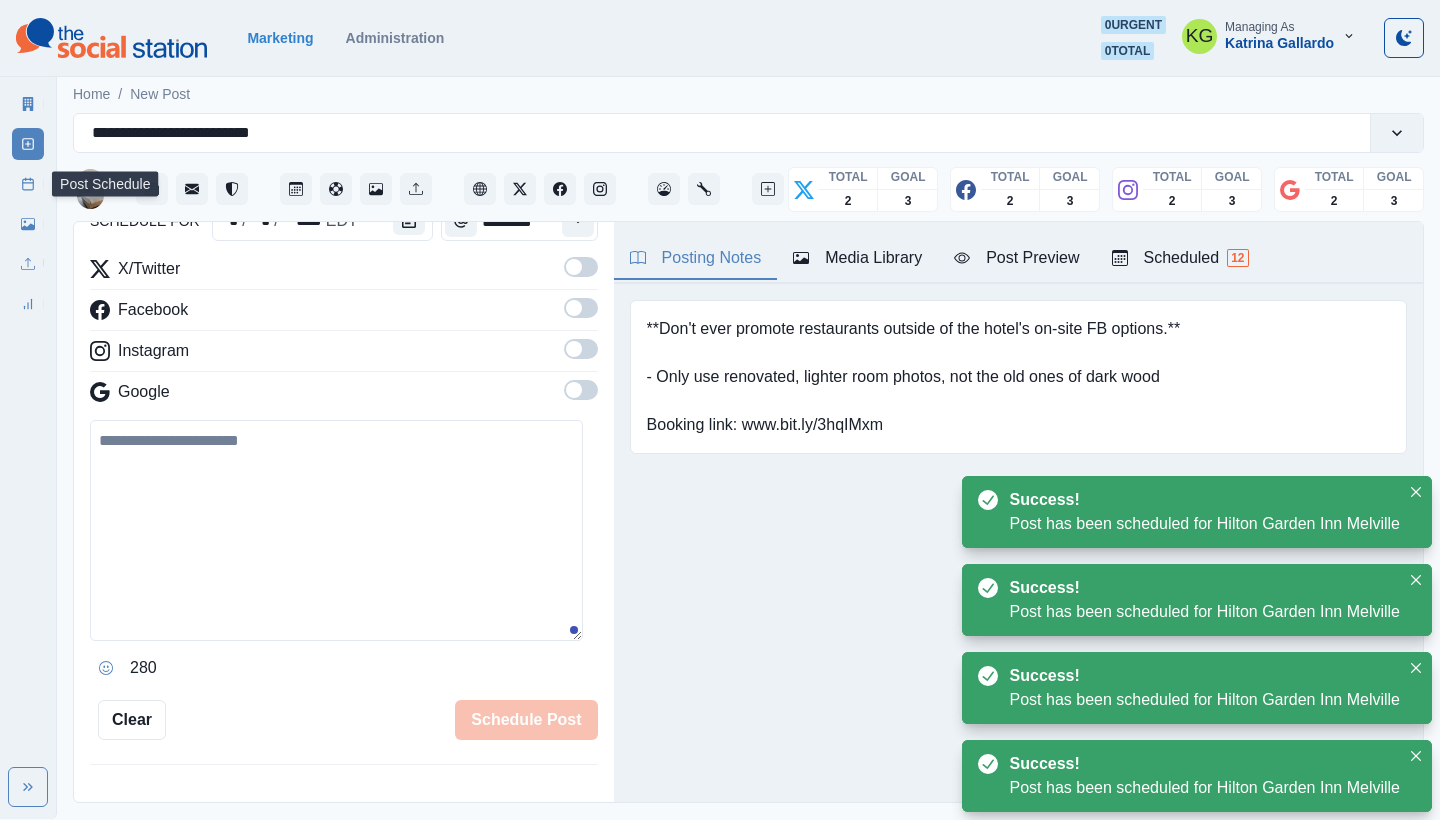 click on "Post Schedule" at bounding box center [28, 184] 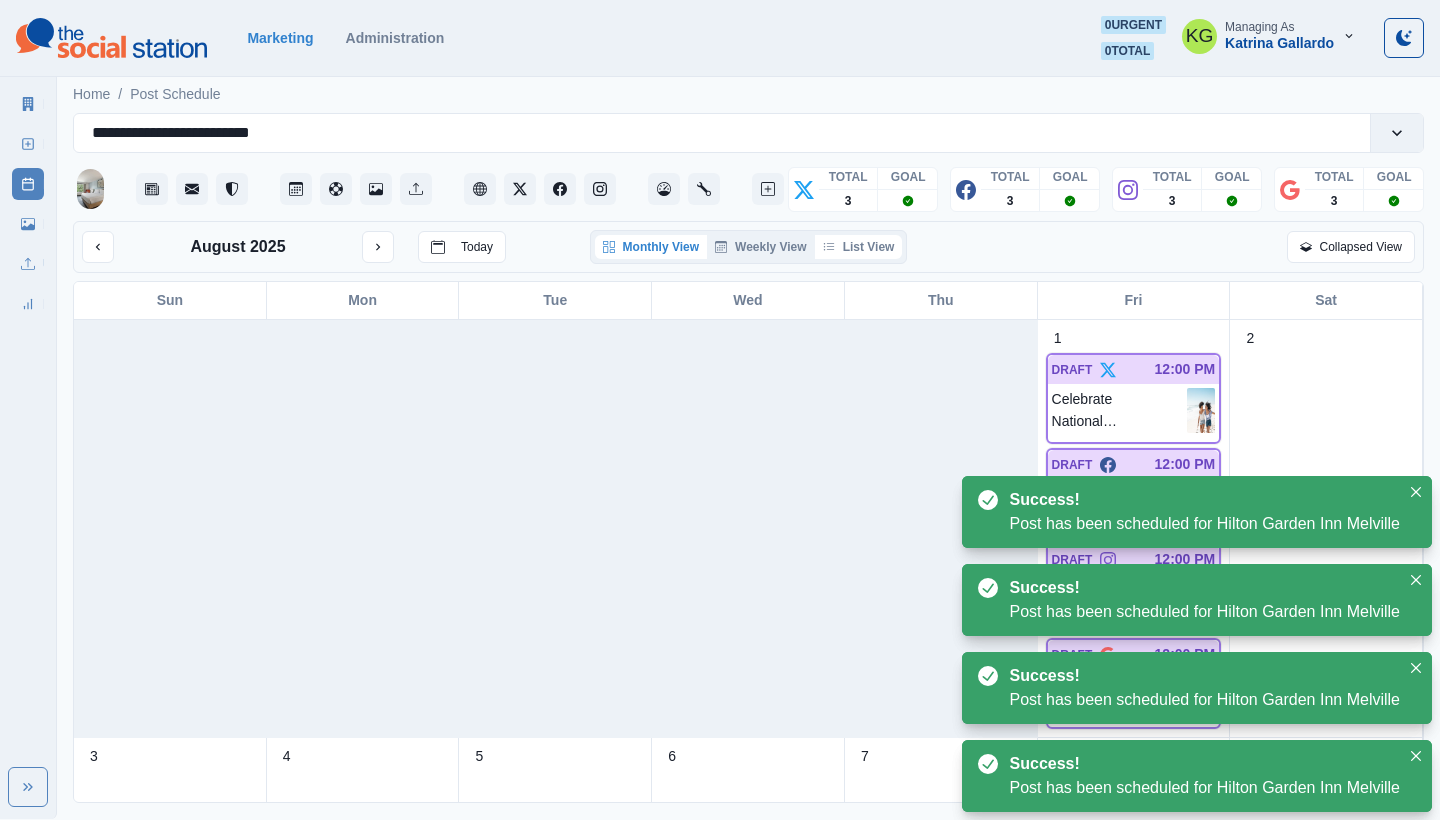click on "List View" at bounding box center [859, 247] 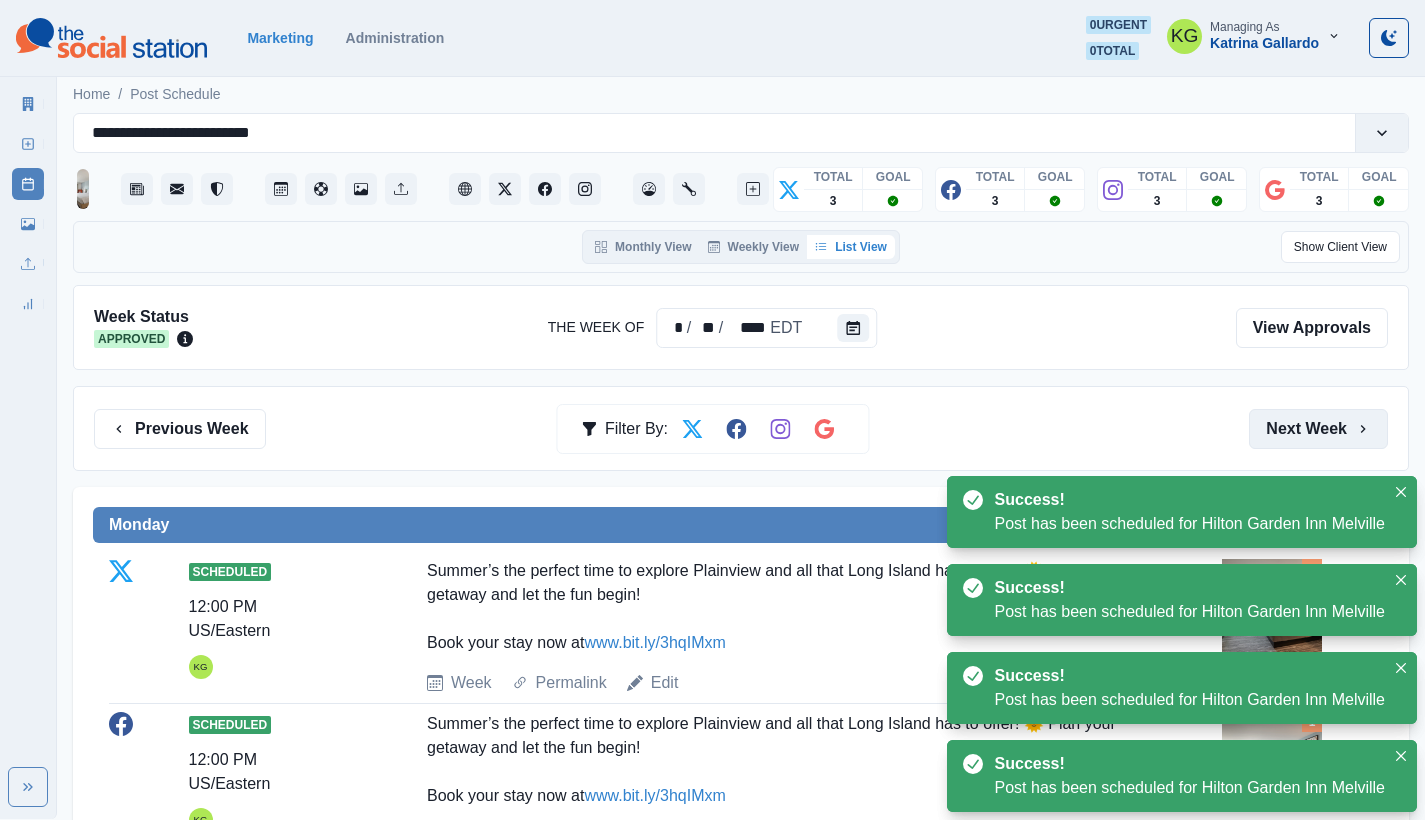 click on "Next Week" at bounding box center (1318, 429) 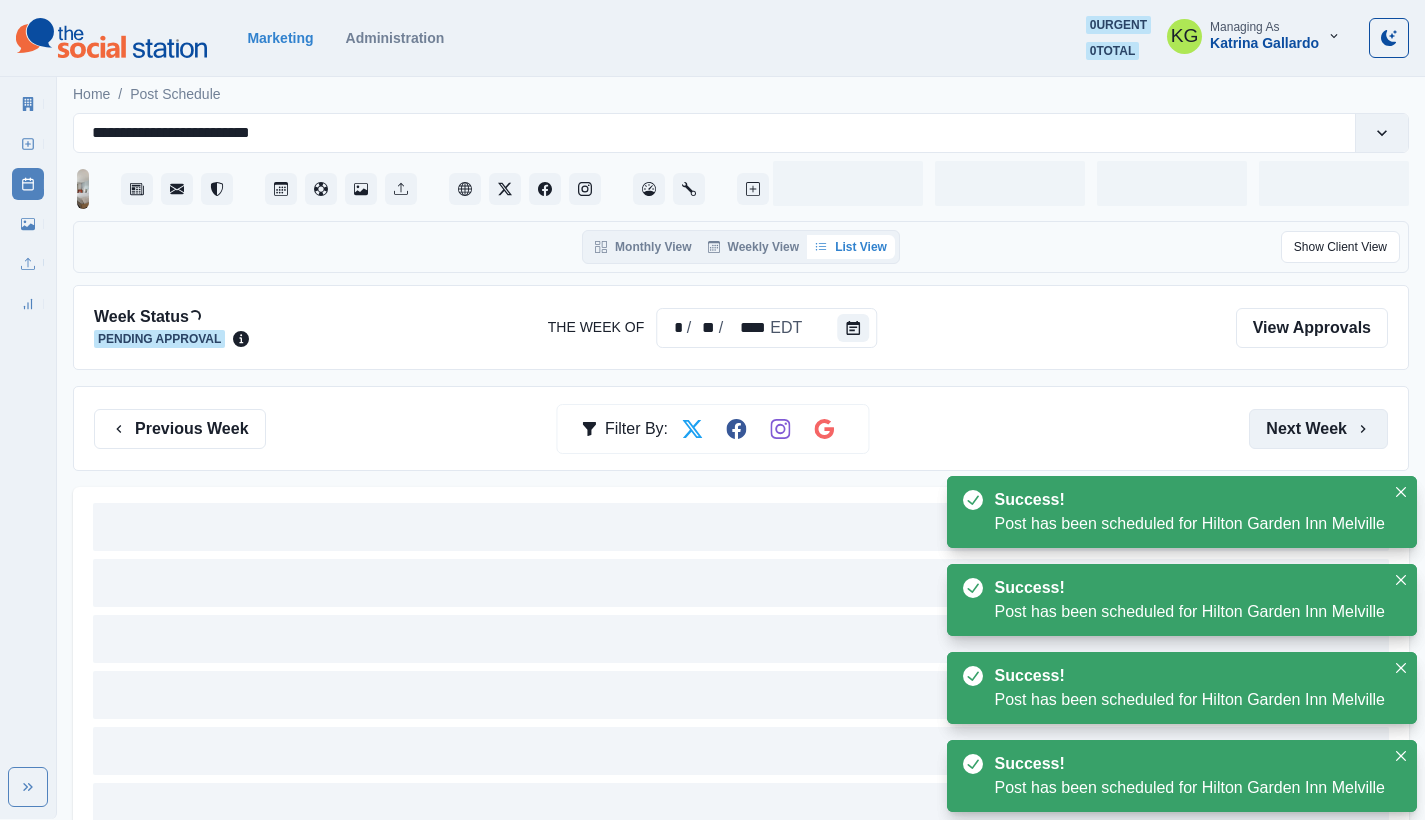click on "Next Week" at bounding box center [1318, 429] 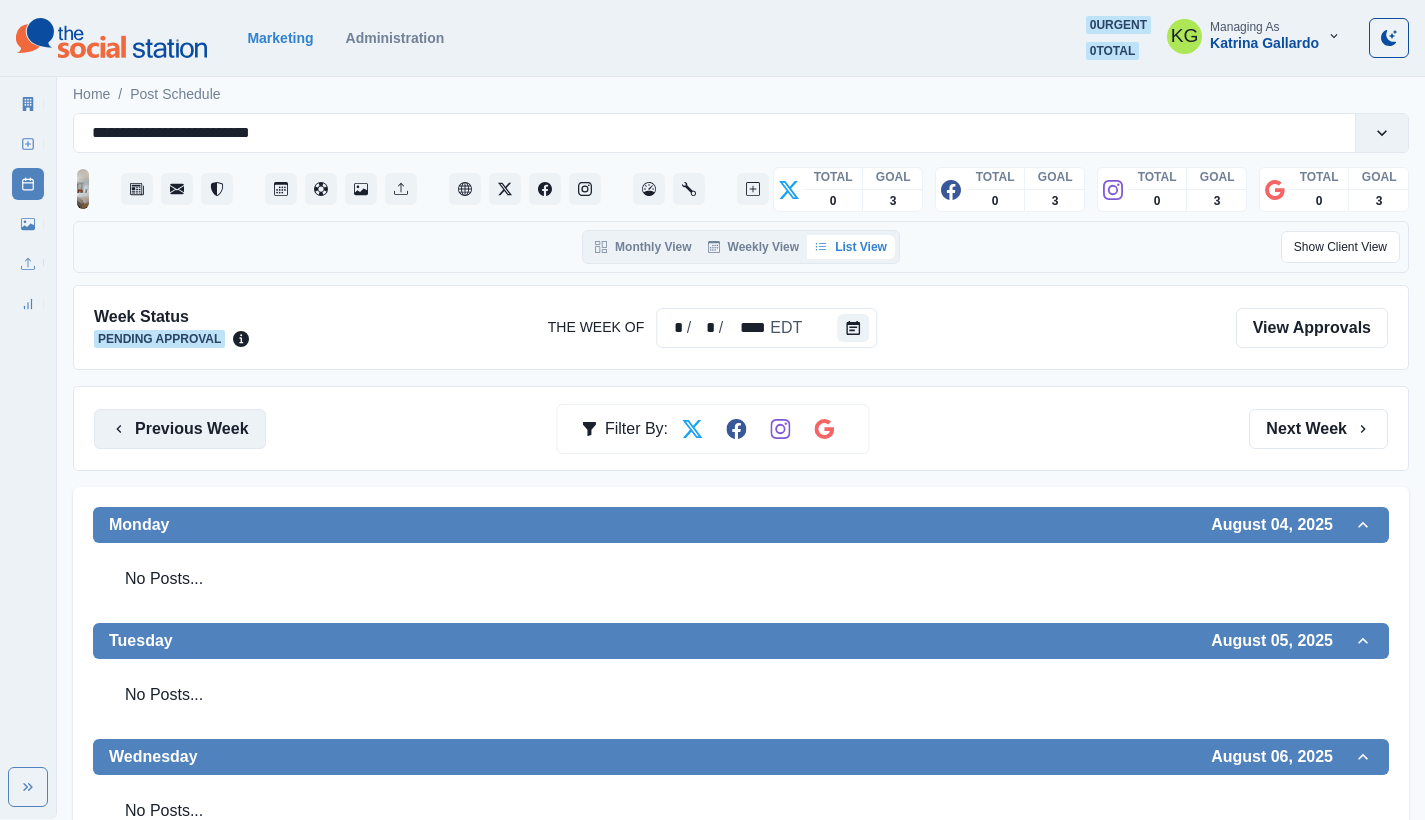 click on "Previous Week" at bounding box center [180, 429] 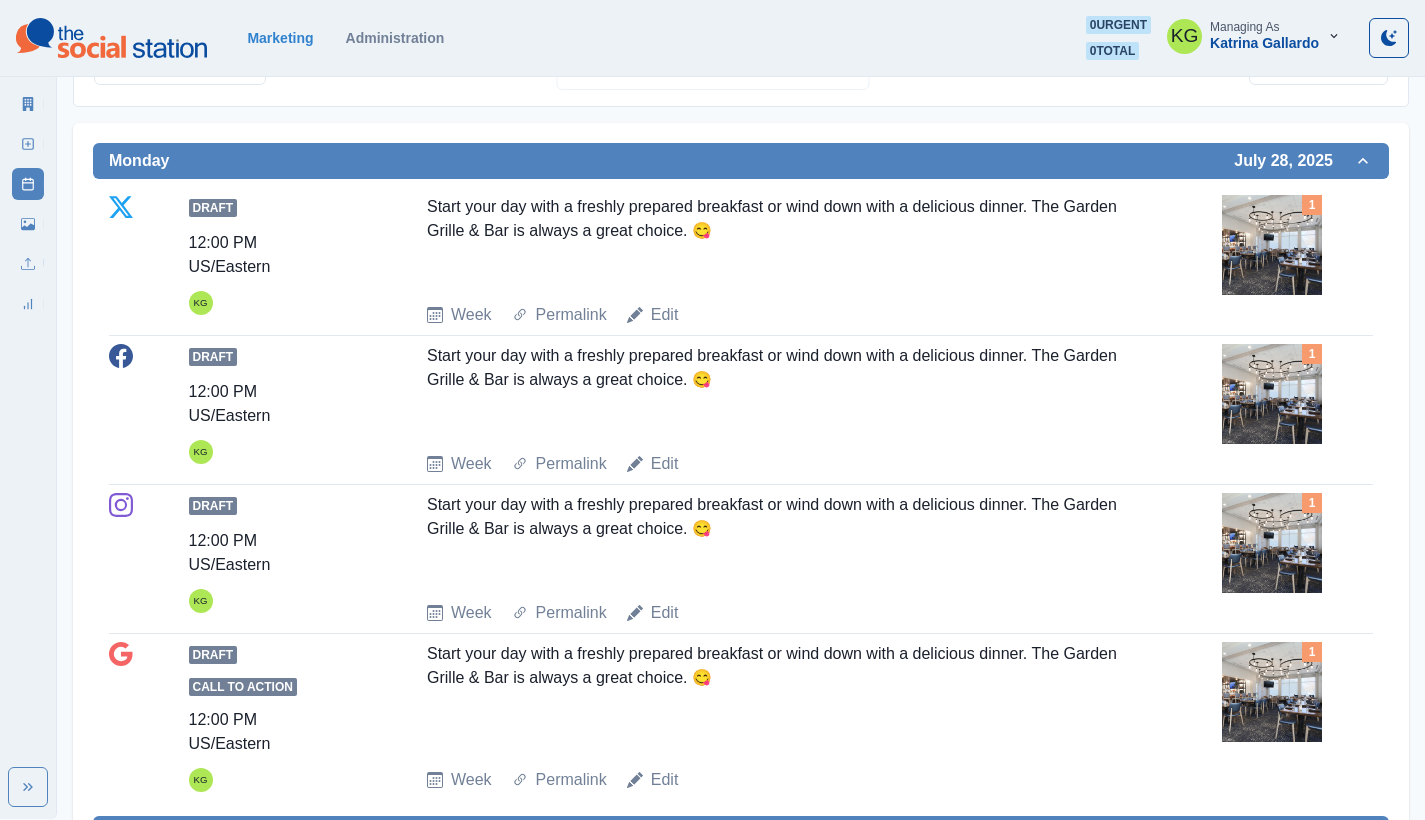 scroll, scrollTop: 0, scrollLeft: 0, axis: both 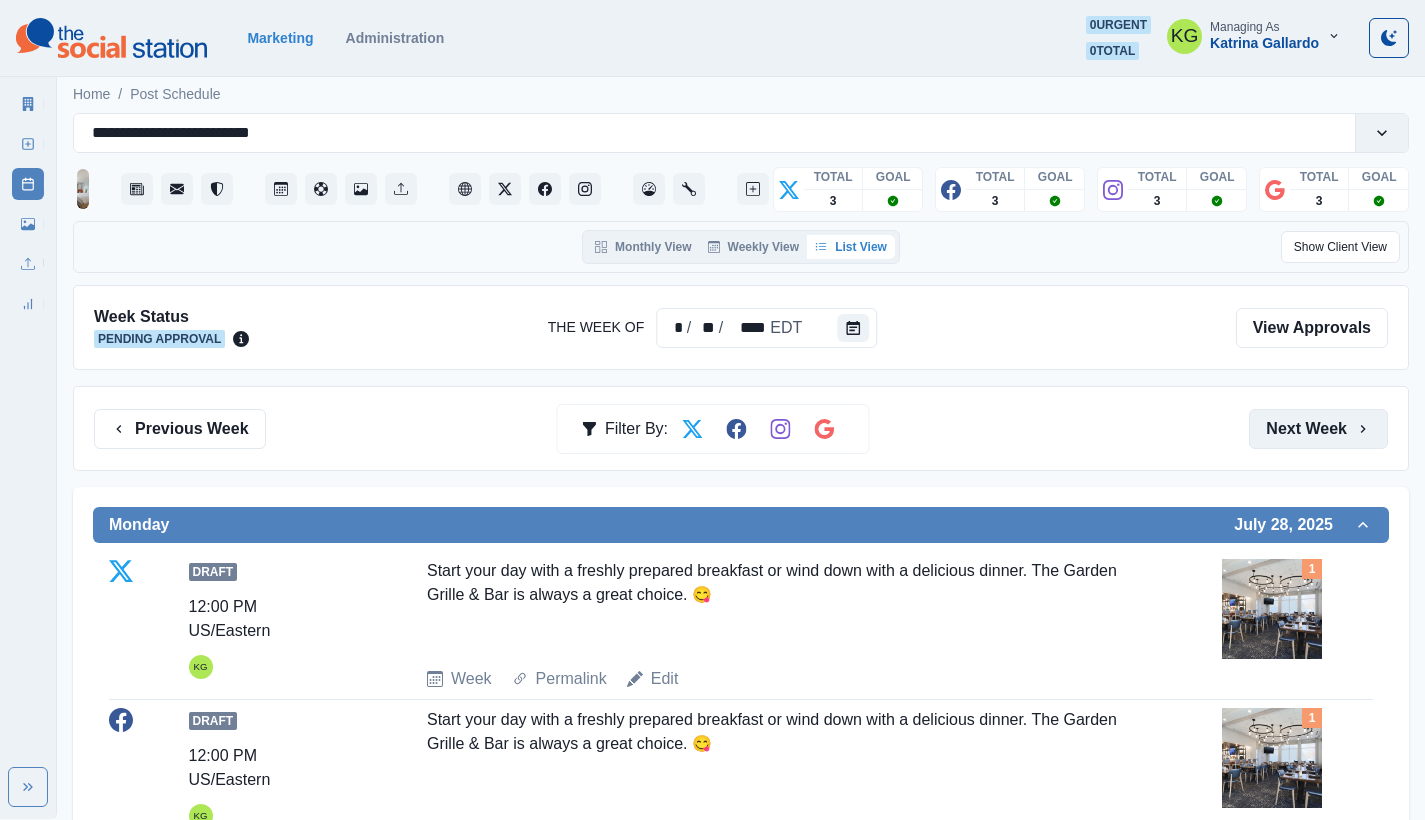click on "Next Week" at bounding box center (1318, 429) 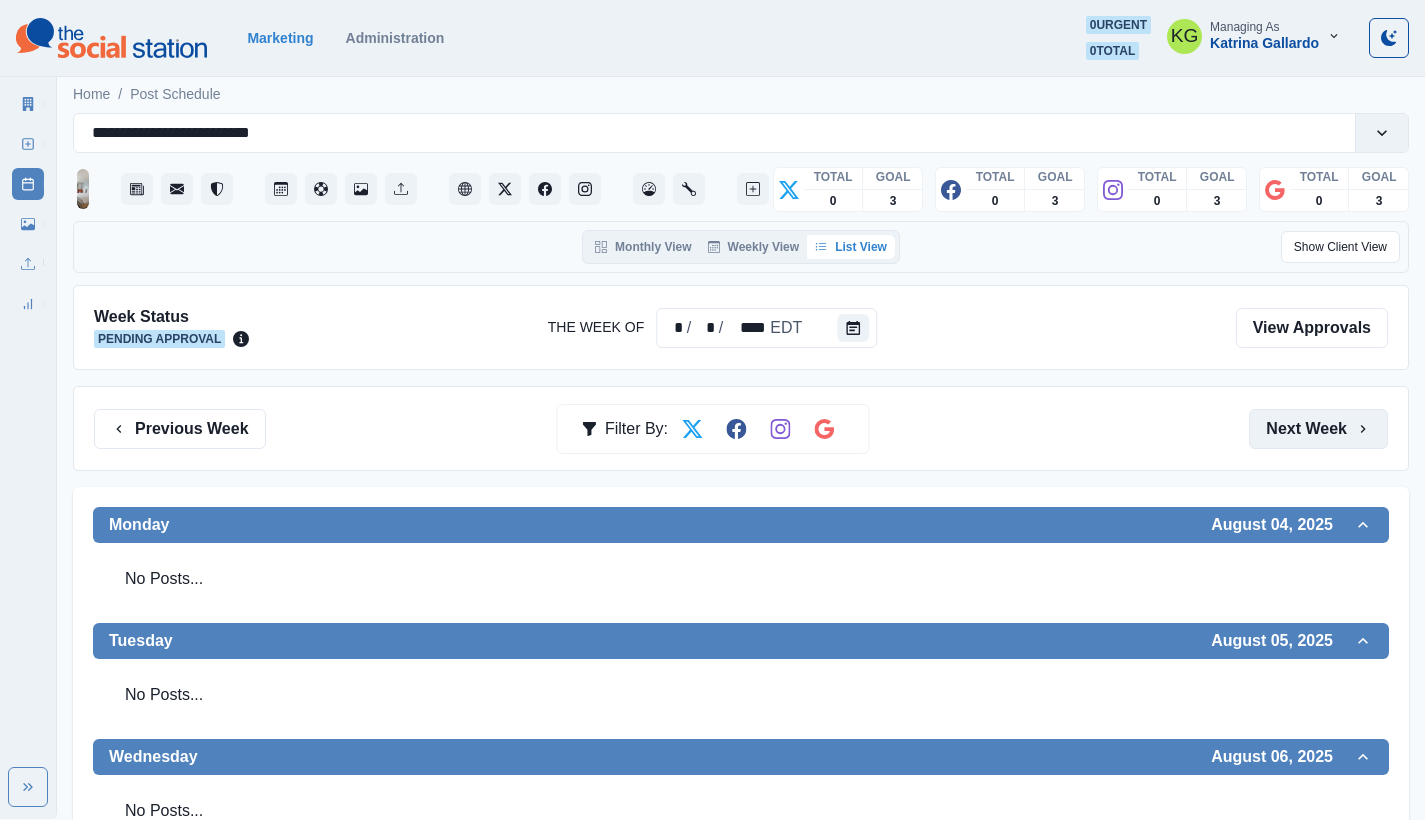 click on "Next Week" at bounding box center (1318, 429) 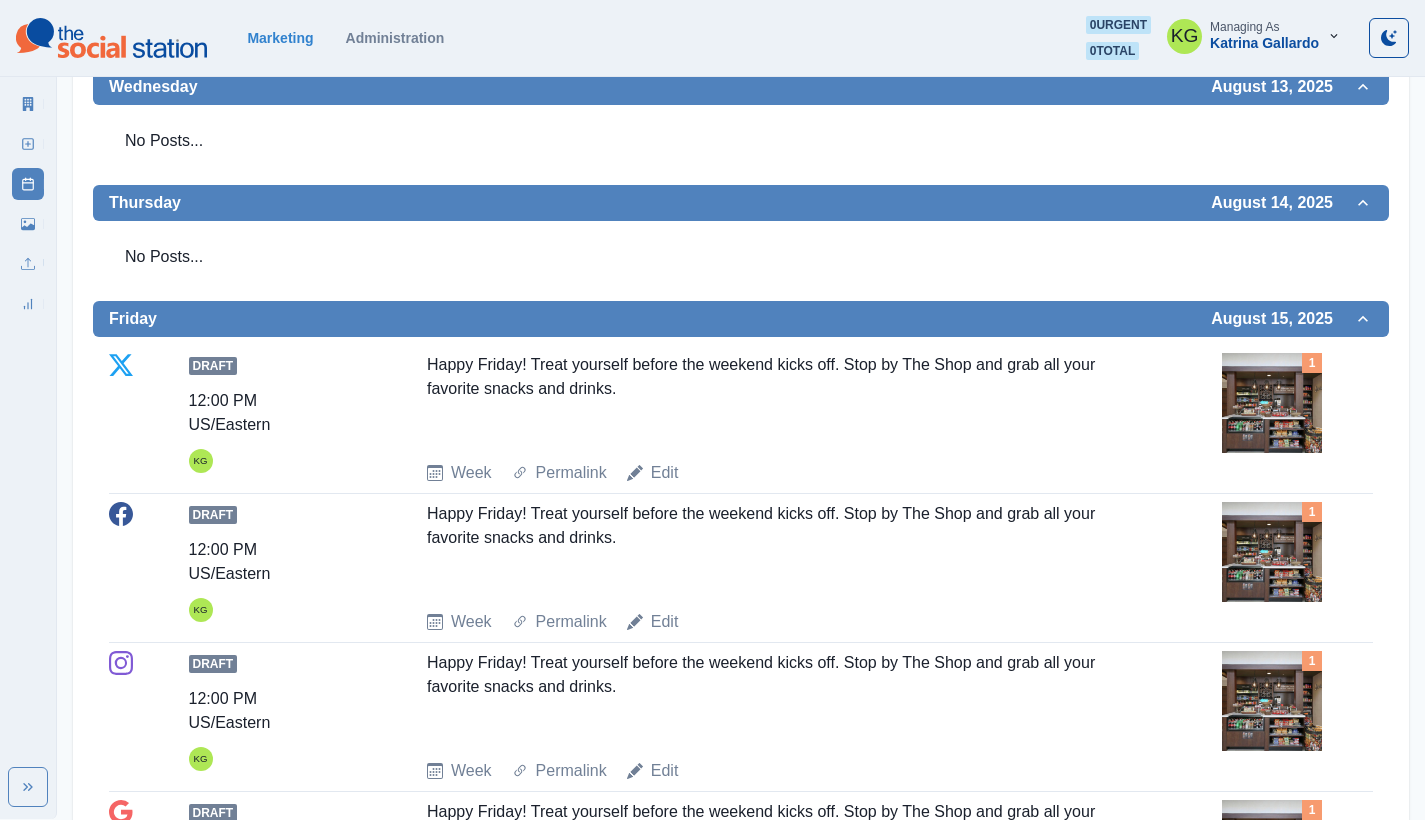 scroll, scrollTop: 0, scrollLeft: 0, axis: both 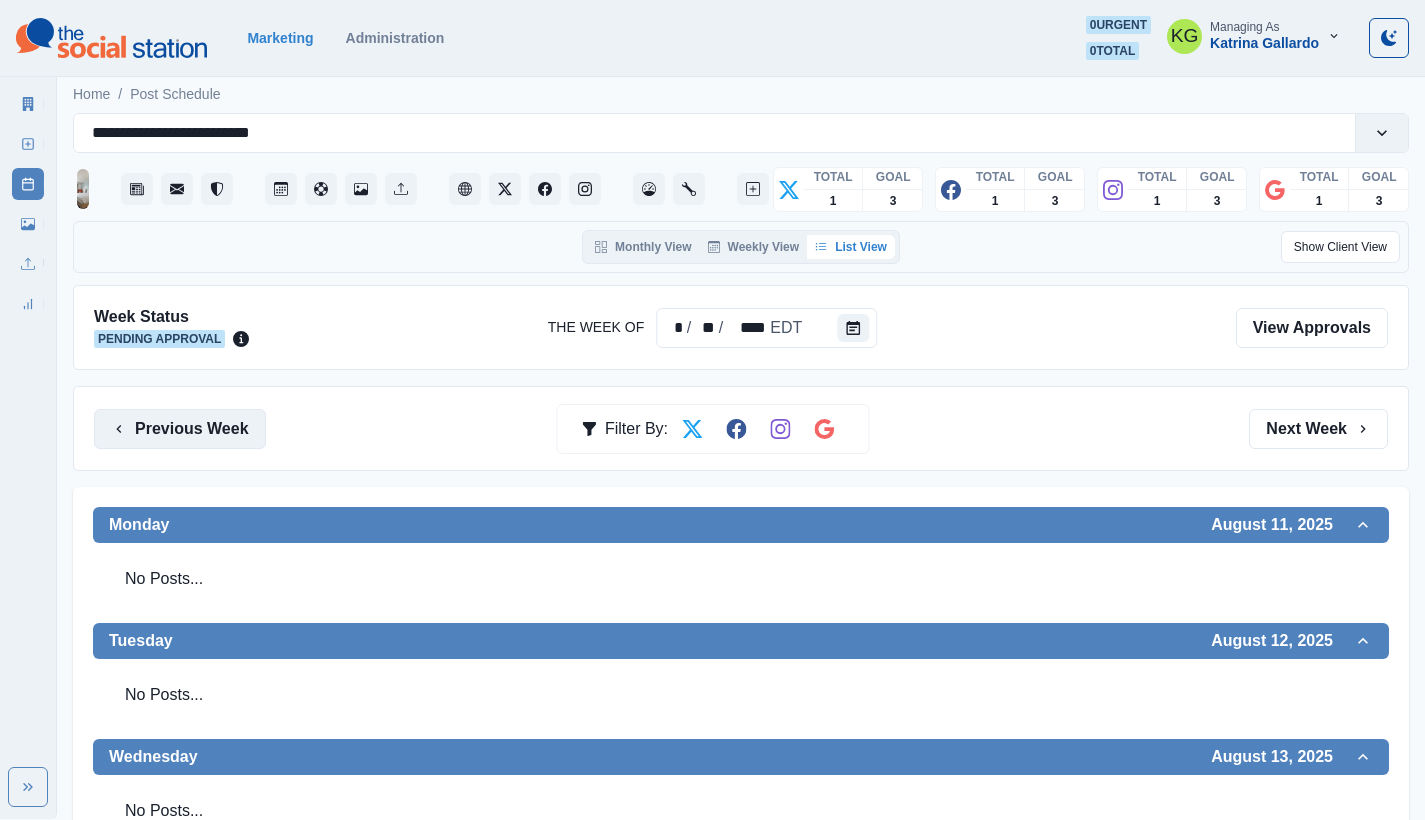 click on "Previous Week" at bounding box center [180, 429] 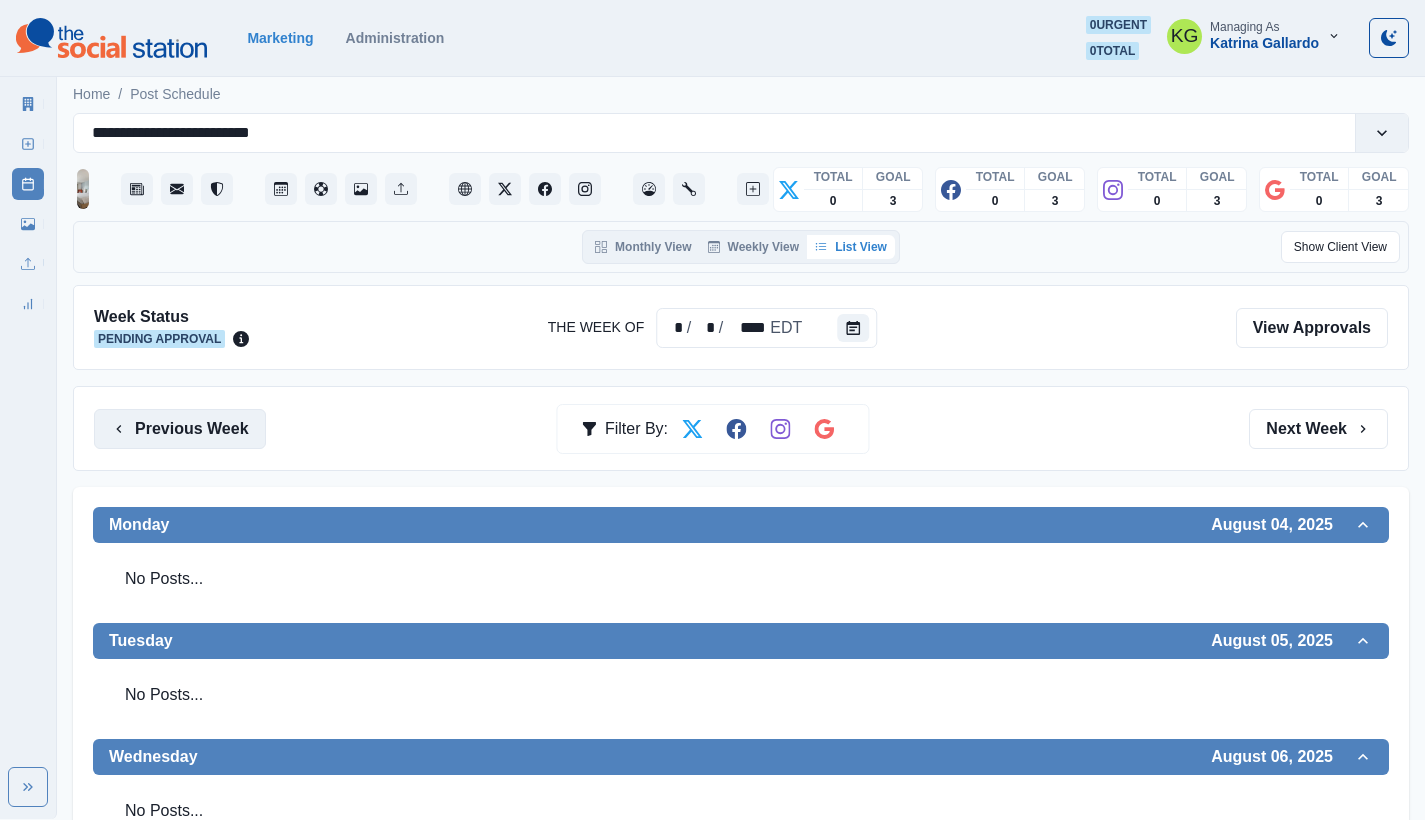 click on "Previous Week" at bounding box center [180, 429] 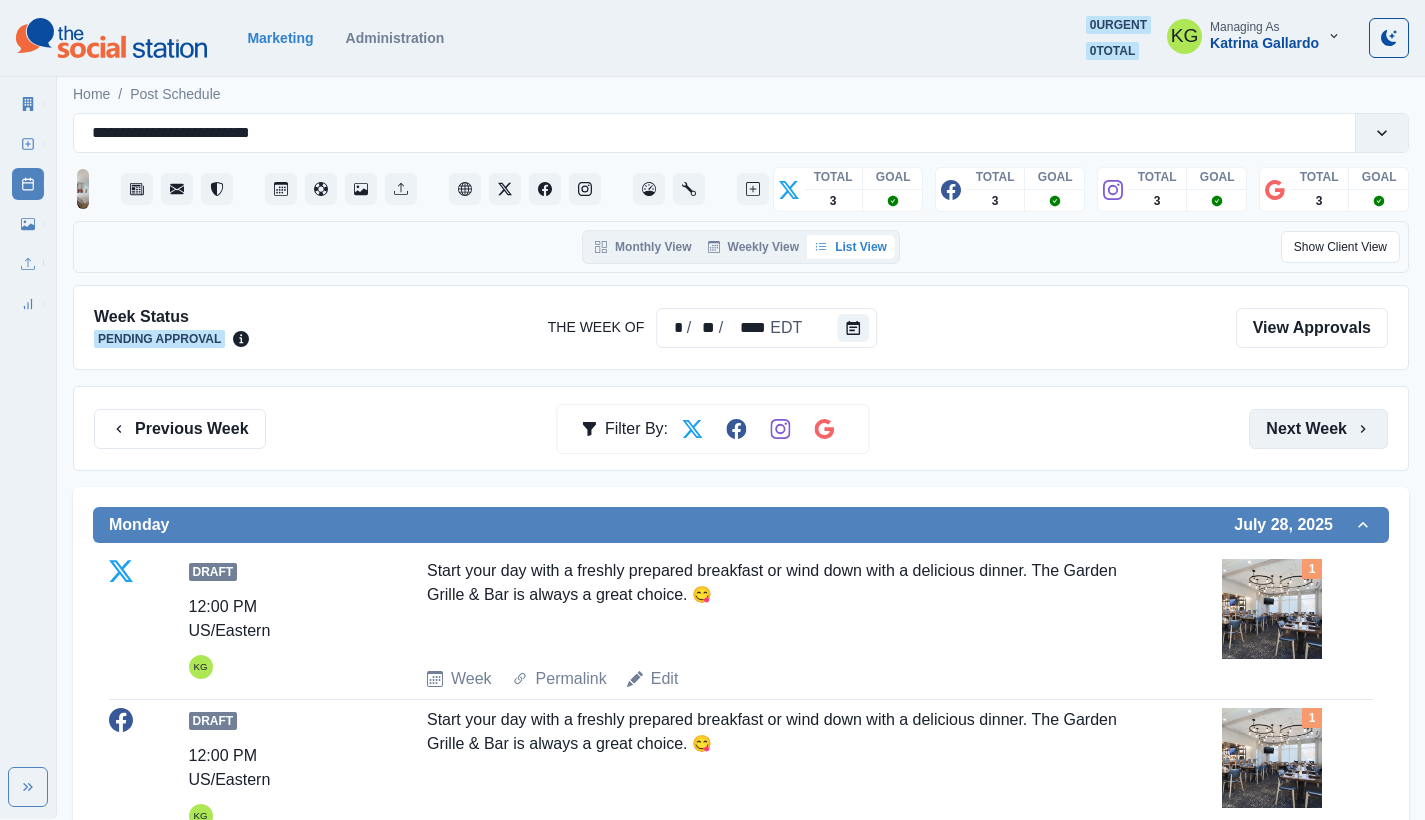 click on "Next Week" at bounding box center (1318, 429) 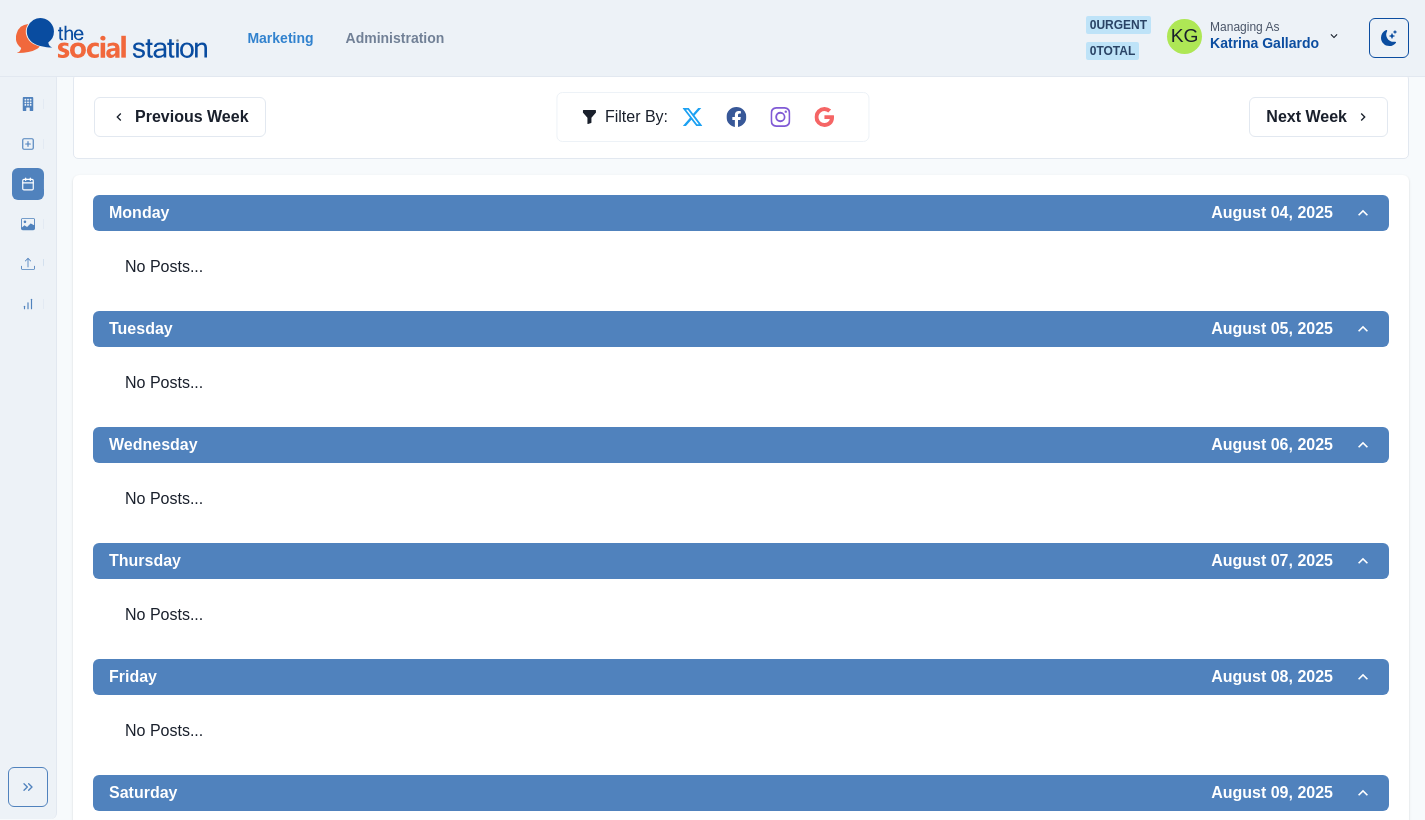 scroll, scrollTop: 0, scrollLeft: 0, axis: both 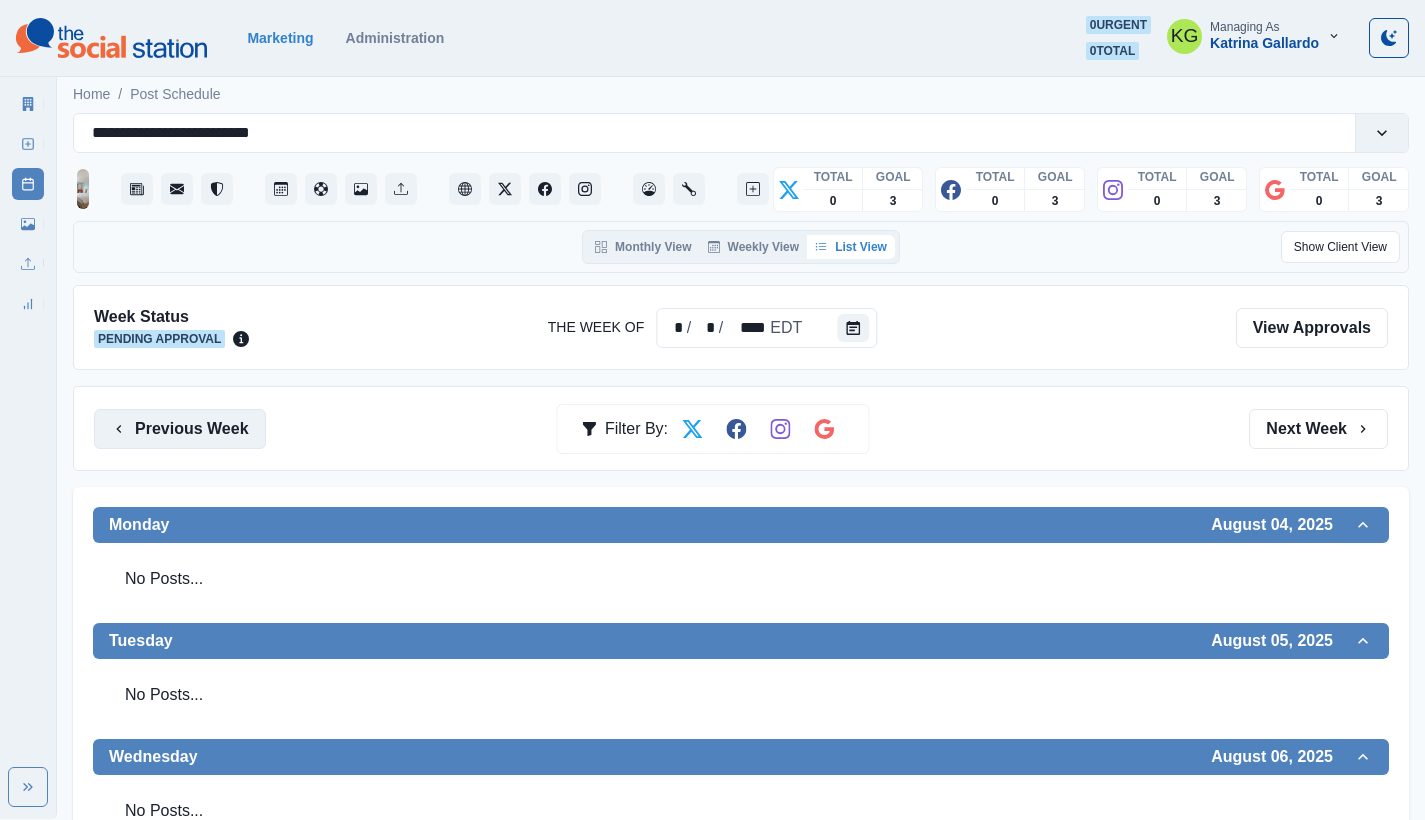 click on "Previous Week" at bounding box center (180, 429) 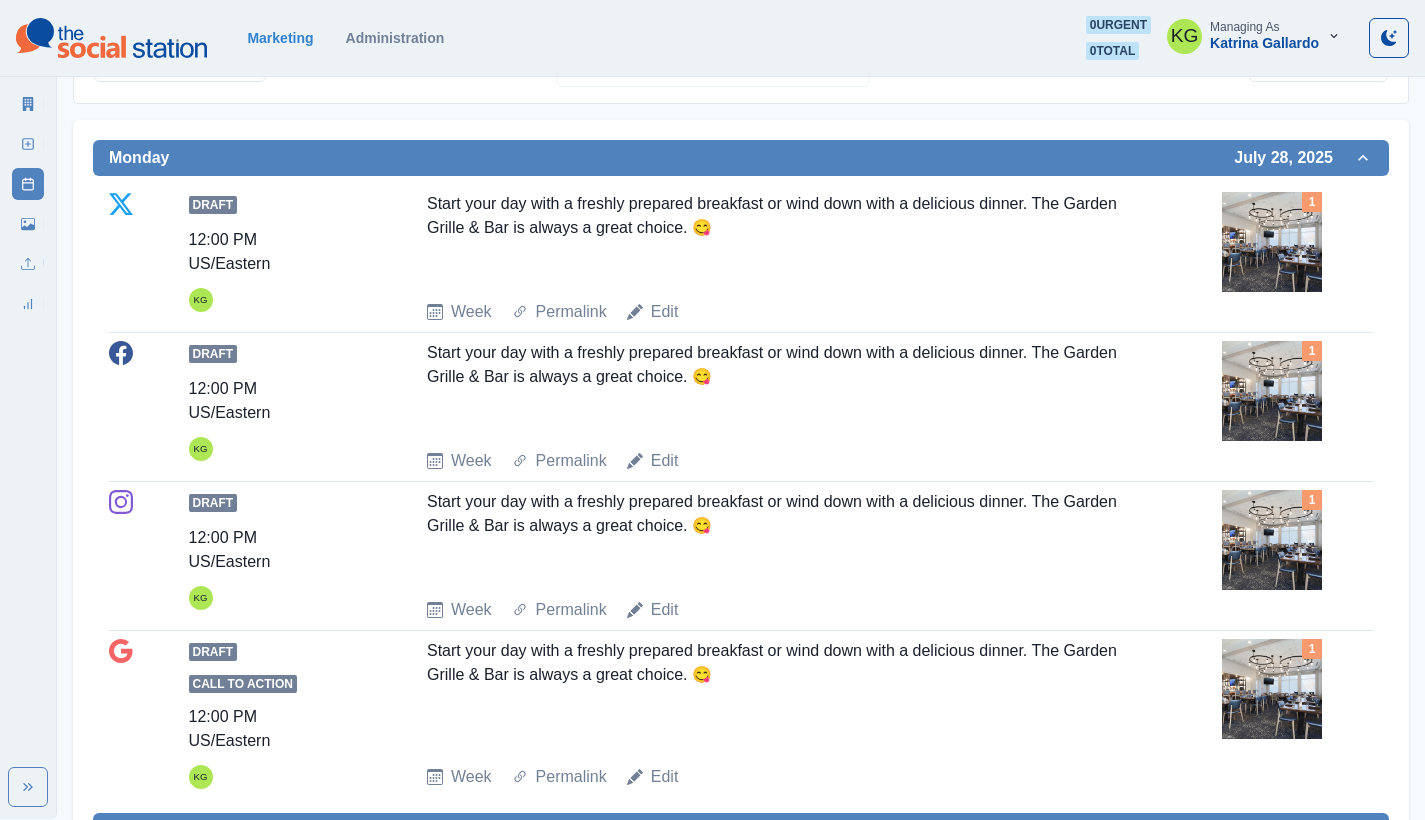 scroll, scrollTop: 0, scrollLeft: 0, axis: both 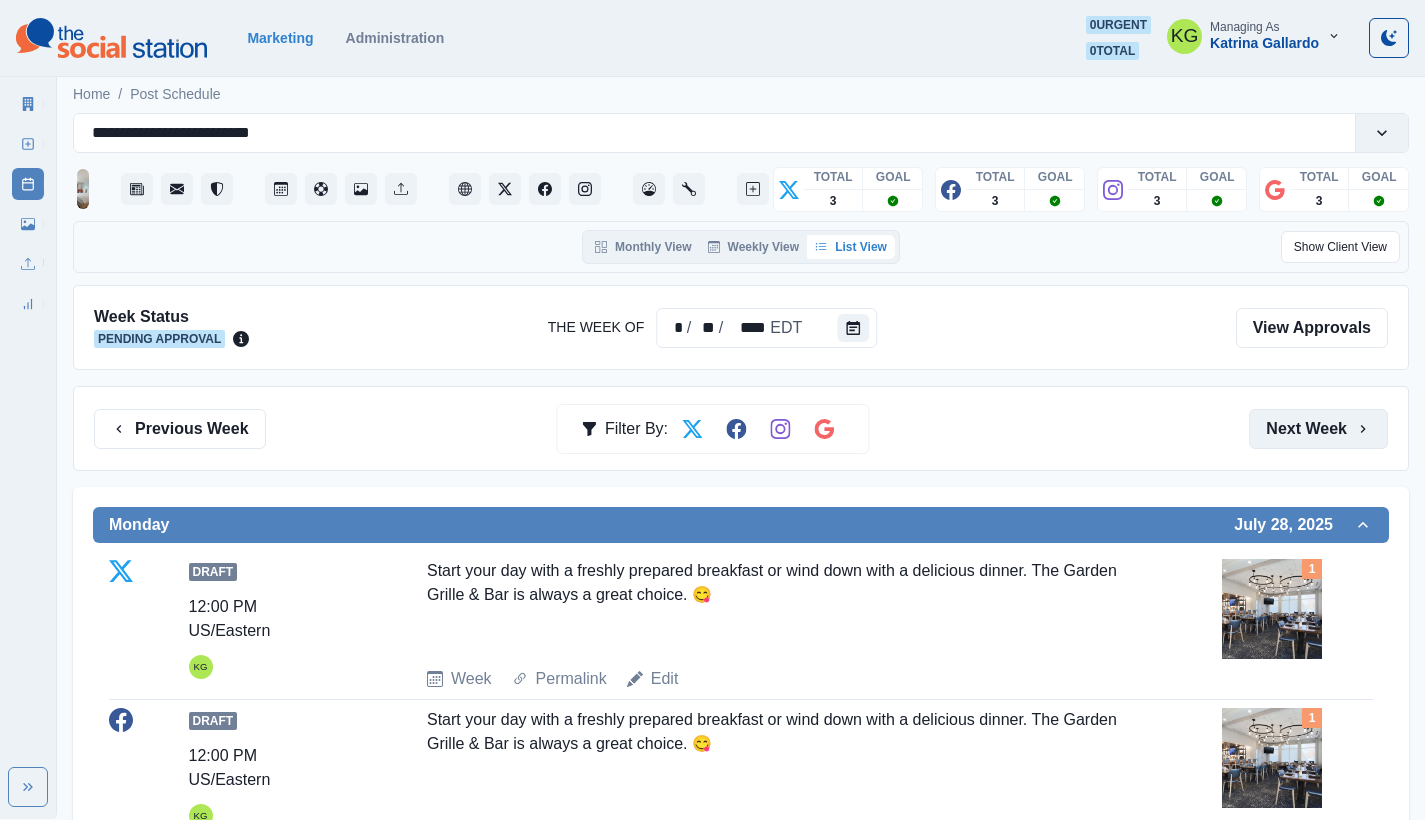 click on "Next Week" at bounding box center (1318, 429) 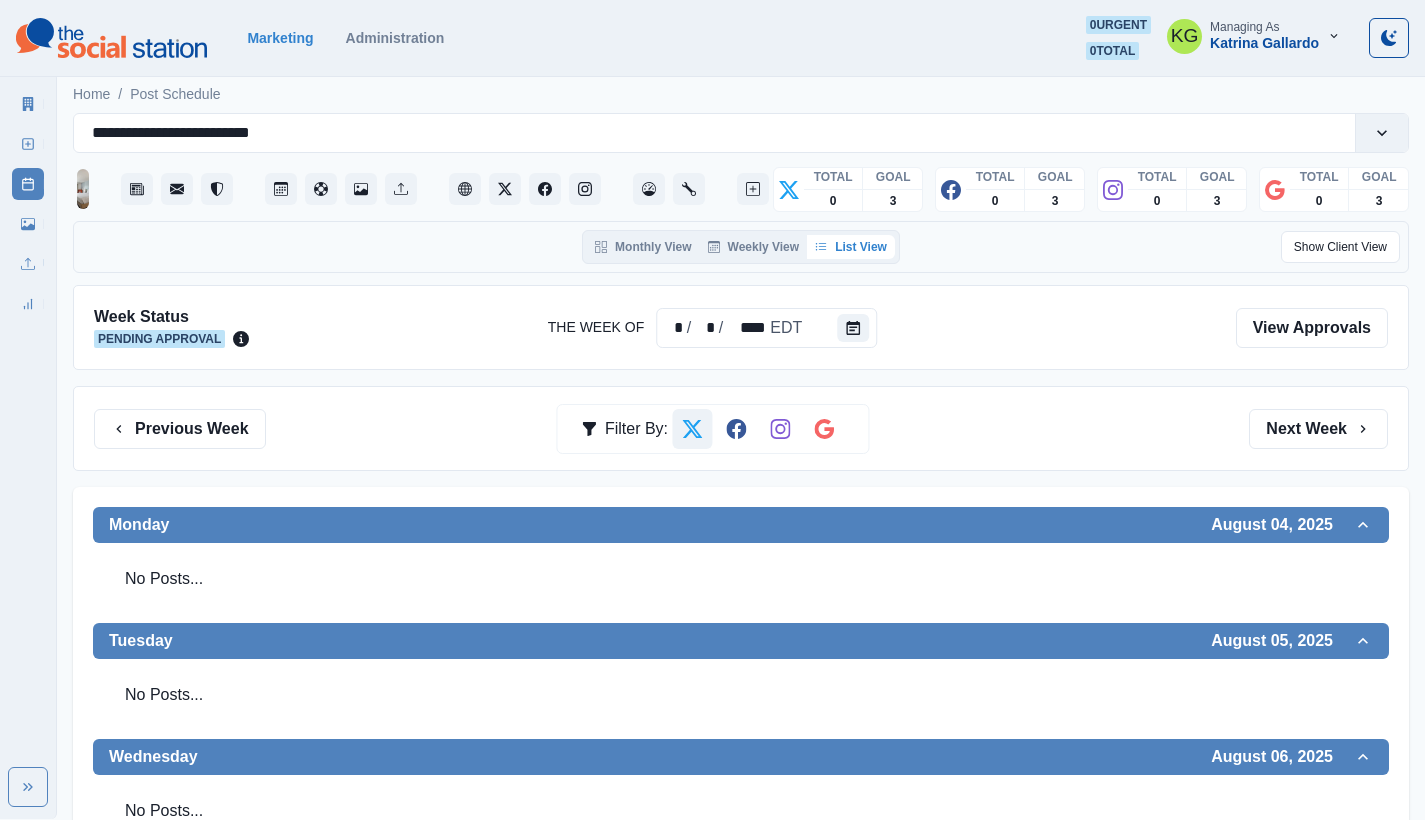 scroll, scrollTop: 4, scrollLeft: 0, axis: vertical 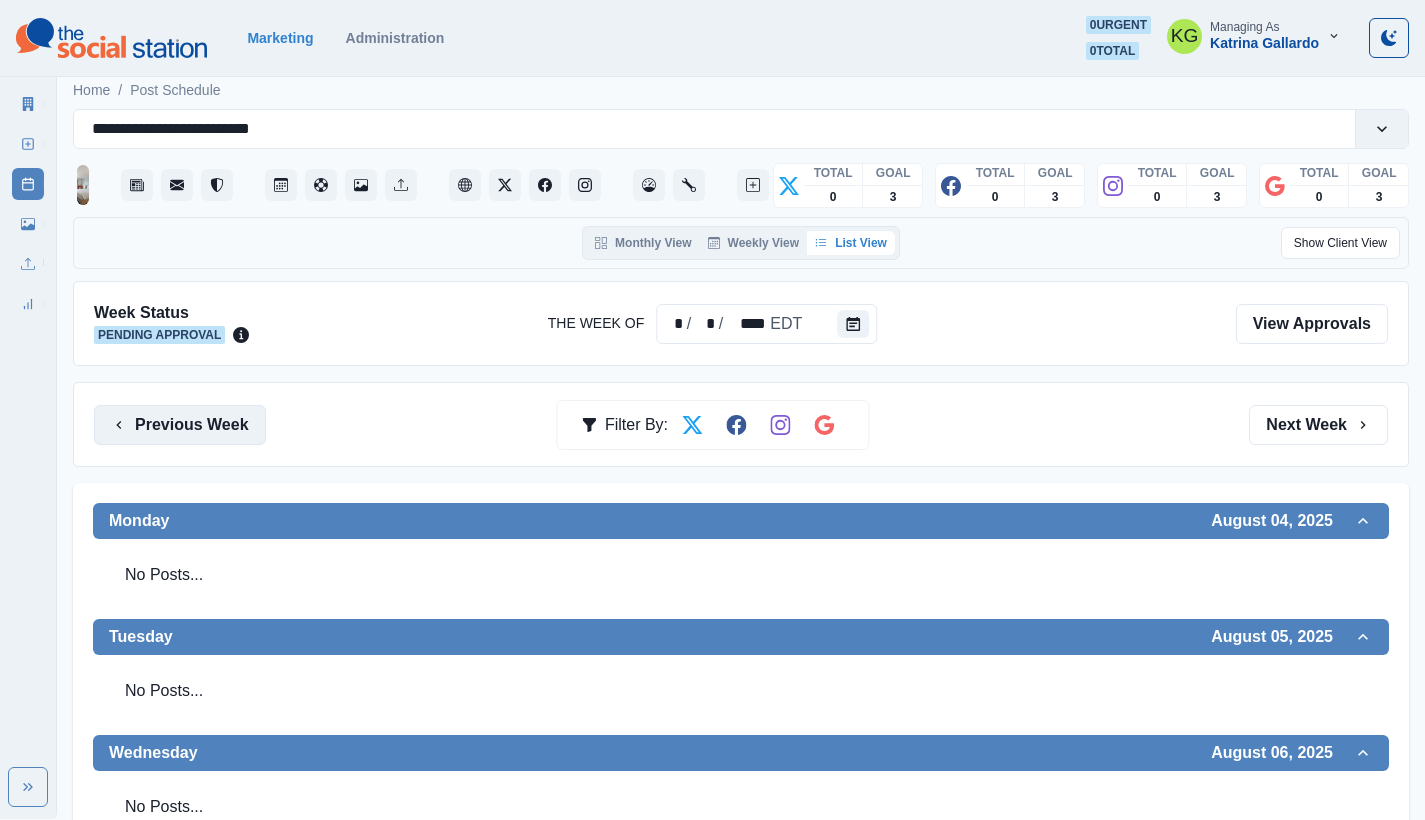 click on "Previous Week" at bounding box center [180, 425] 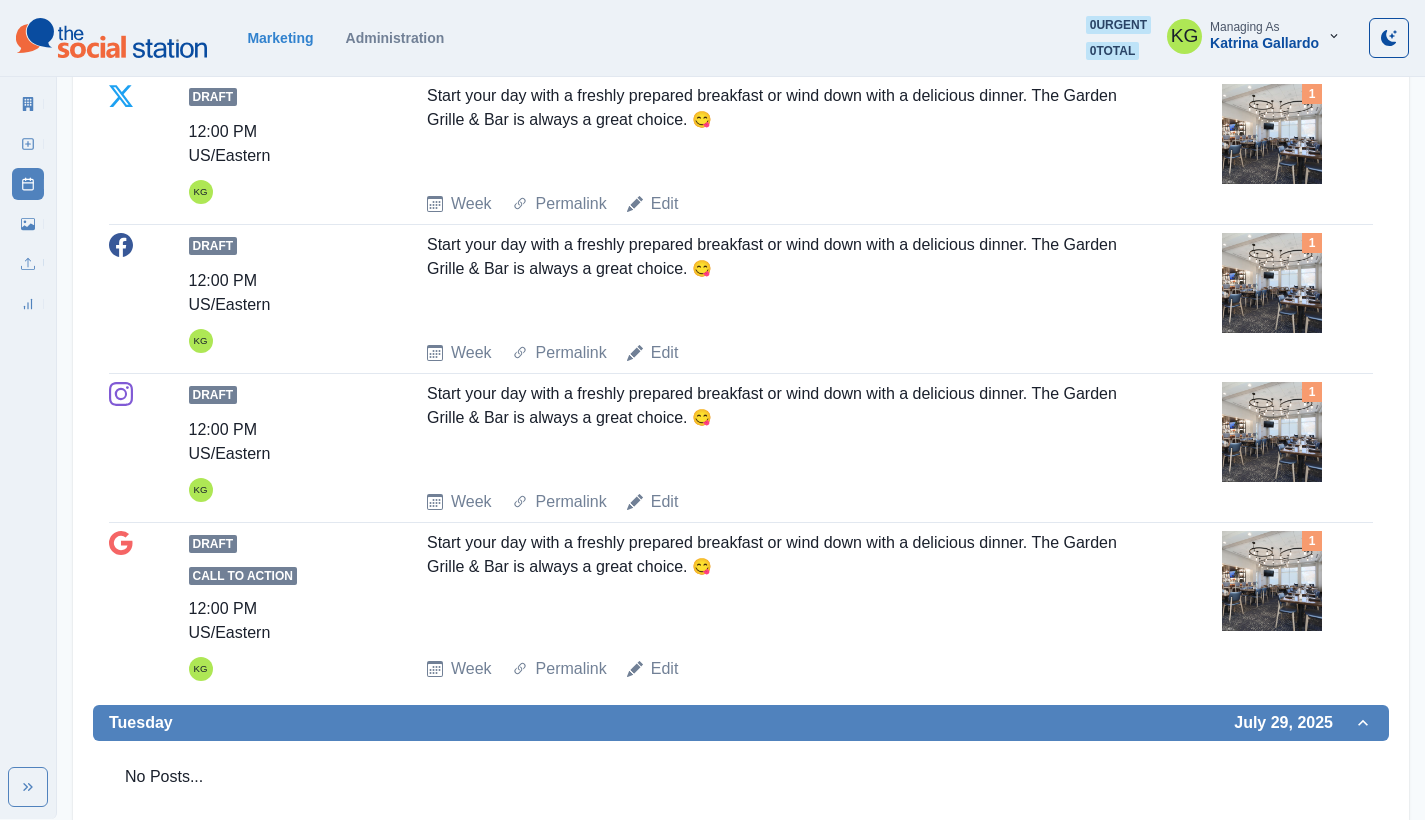 scroll, scrollTop: 0, scrollLeft: 0, axis: both 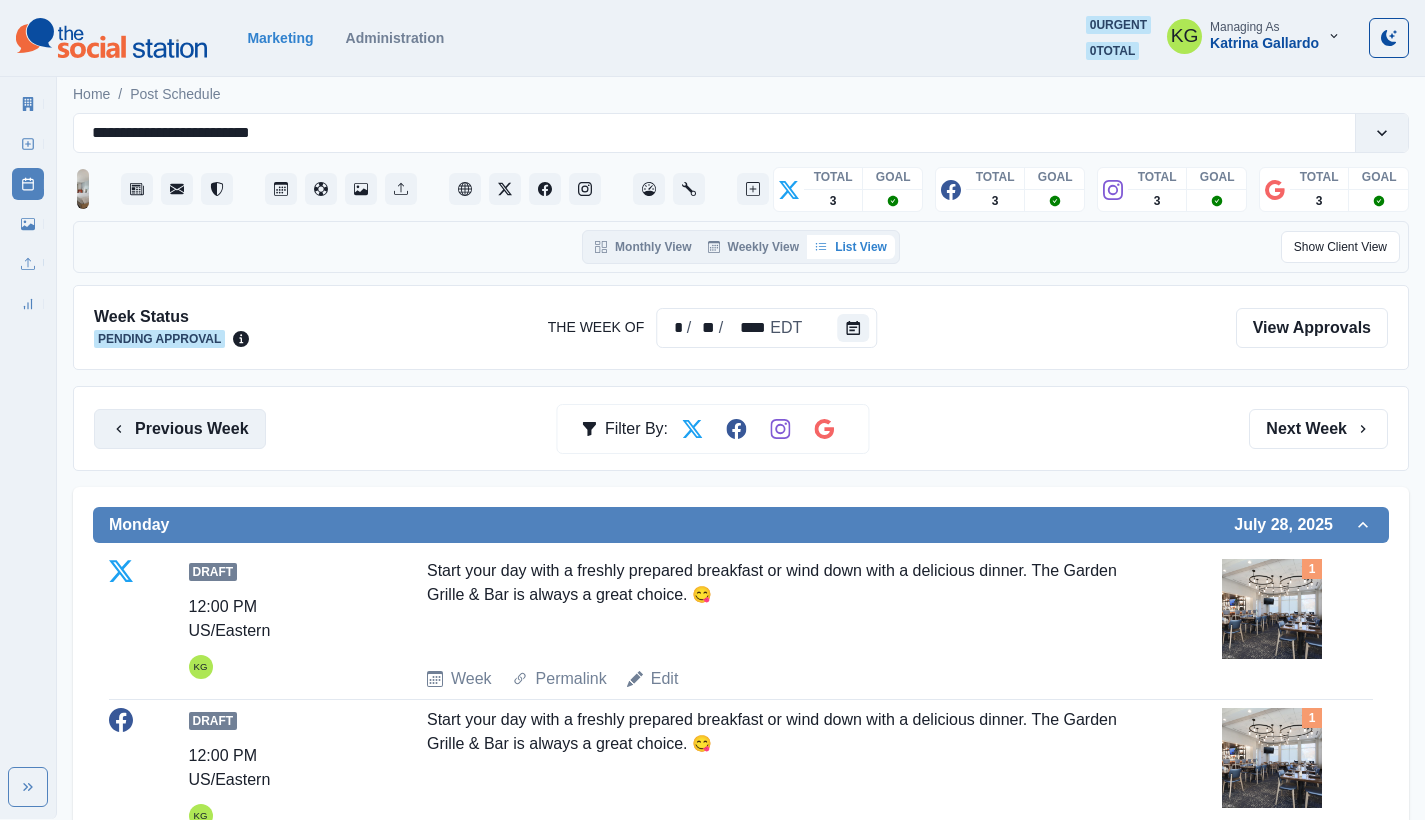 click on "Previous Week" at bounding box center (180, 429) 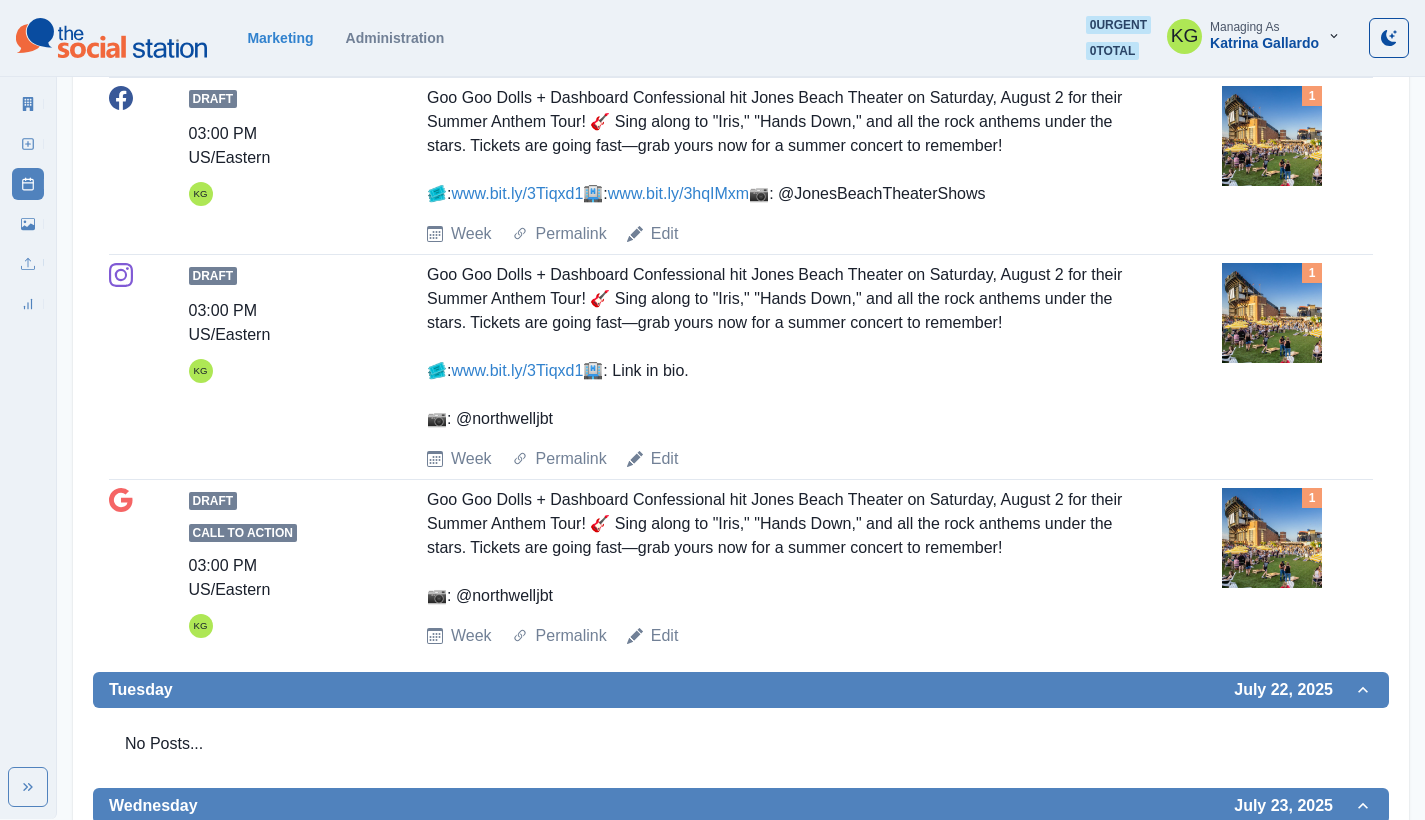 scroll, scrollTop: 0, scrollLeft: 0, axis: both 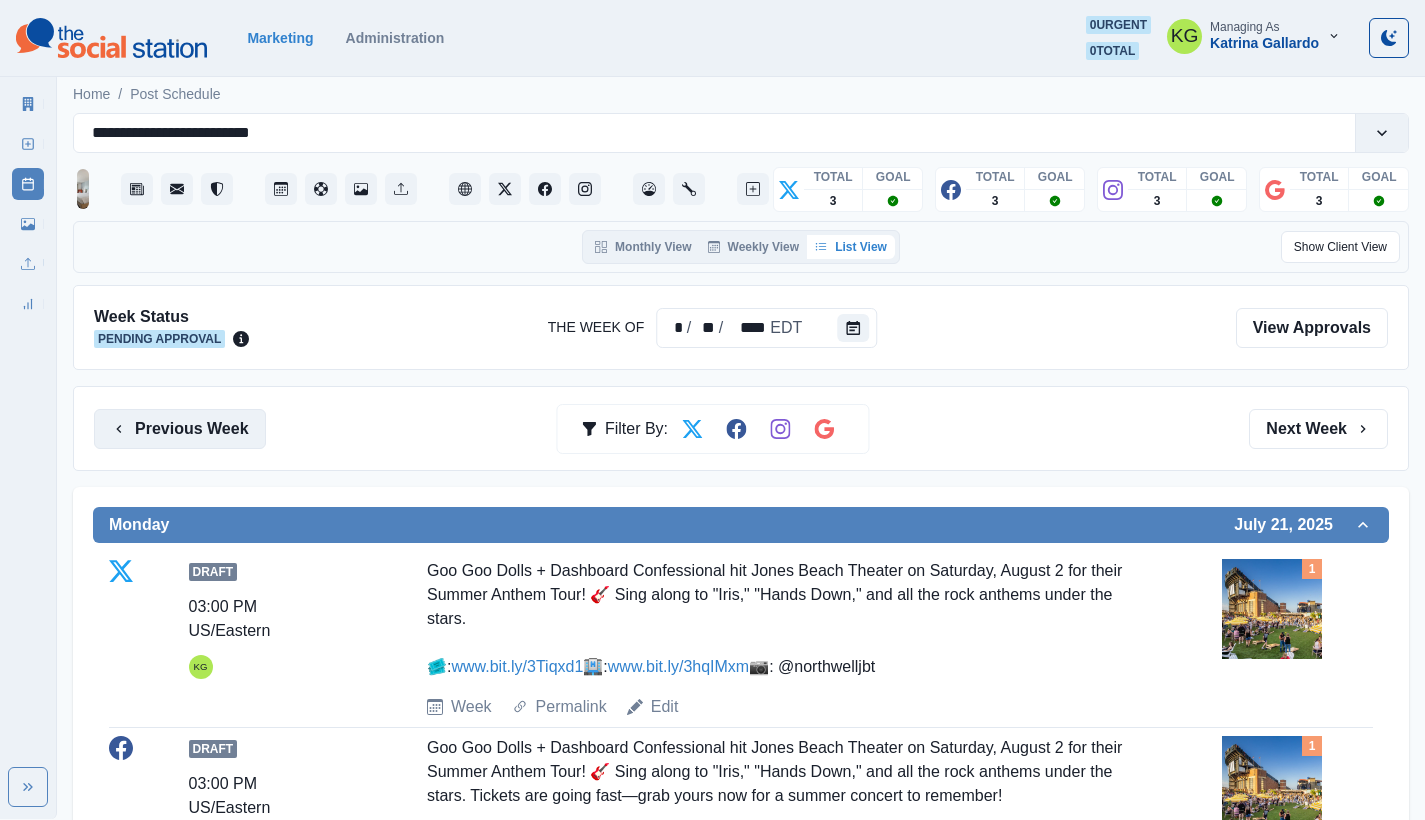 click on "Previous Week" at bounding box center [180, 429] 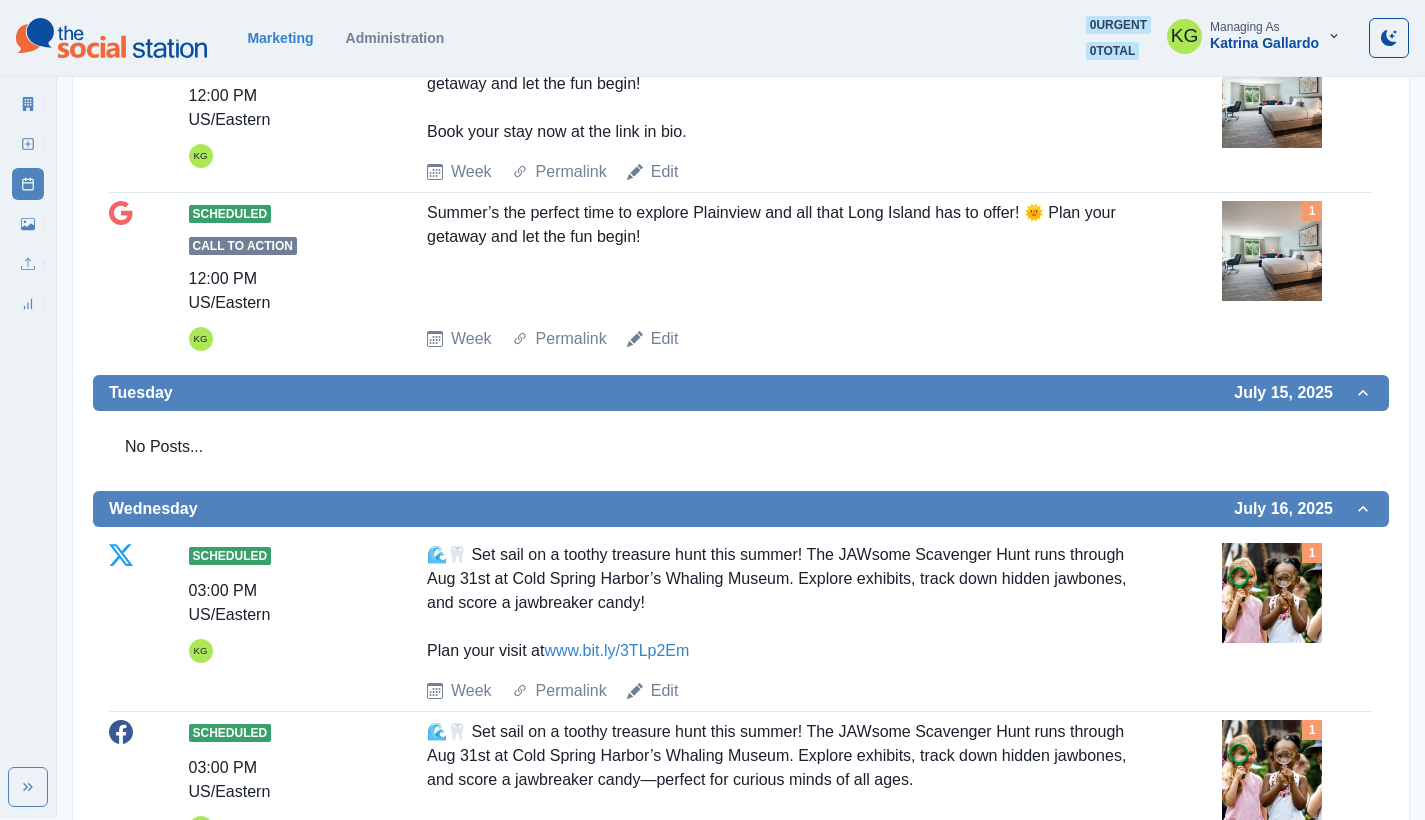 scroll, scrollTop: 0, scrollLeft: 0, axis: both 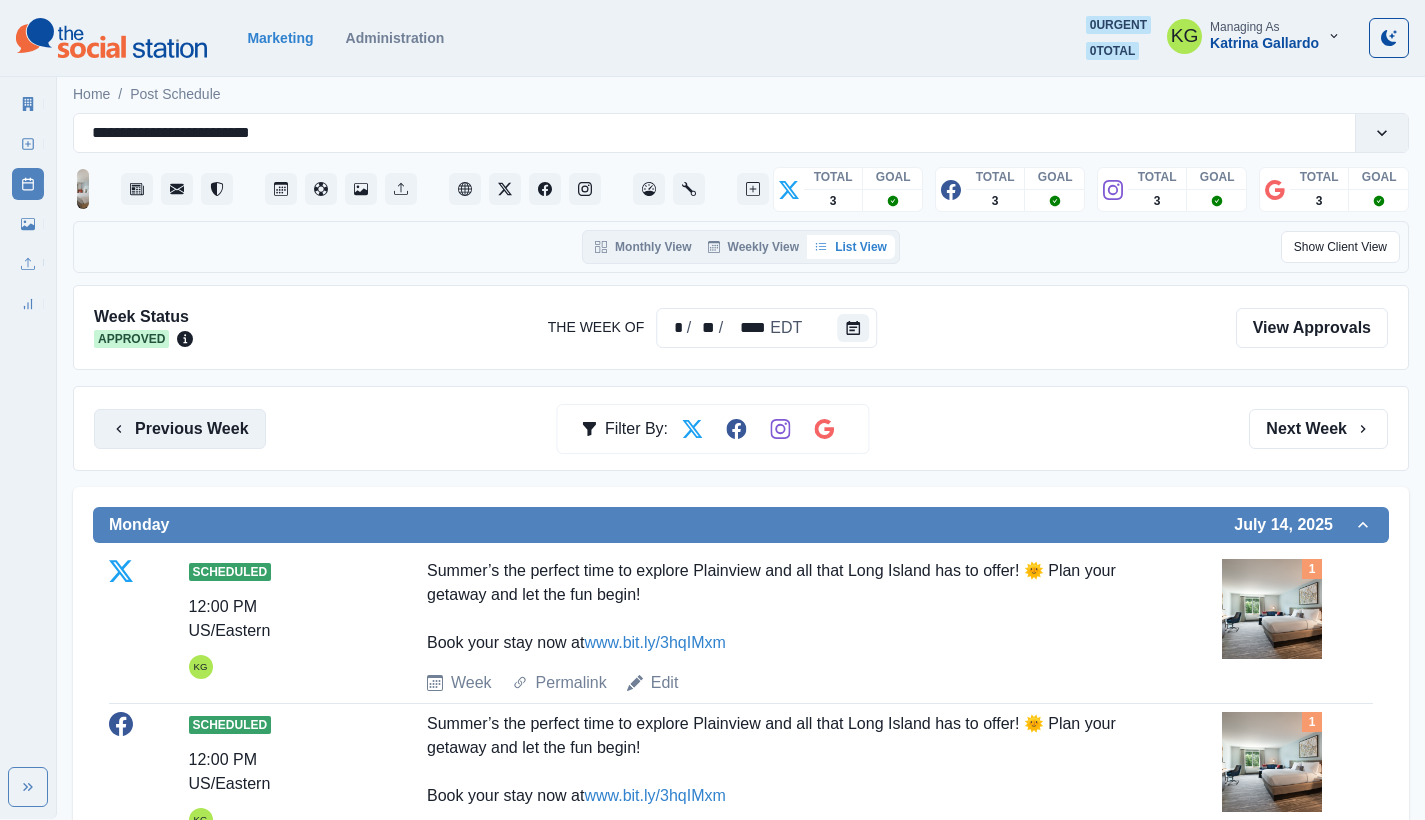 click on "Previous Week" at bounding box center (180, 429) 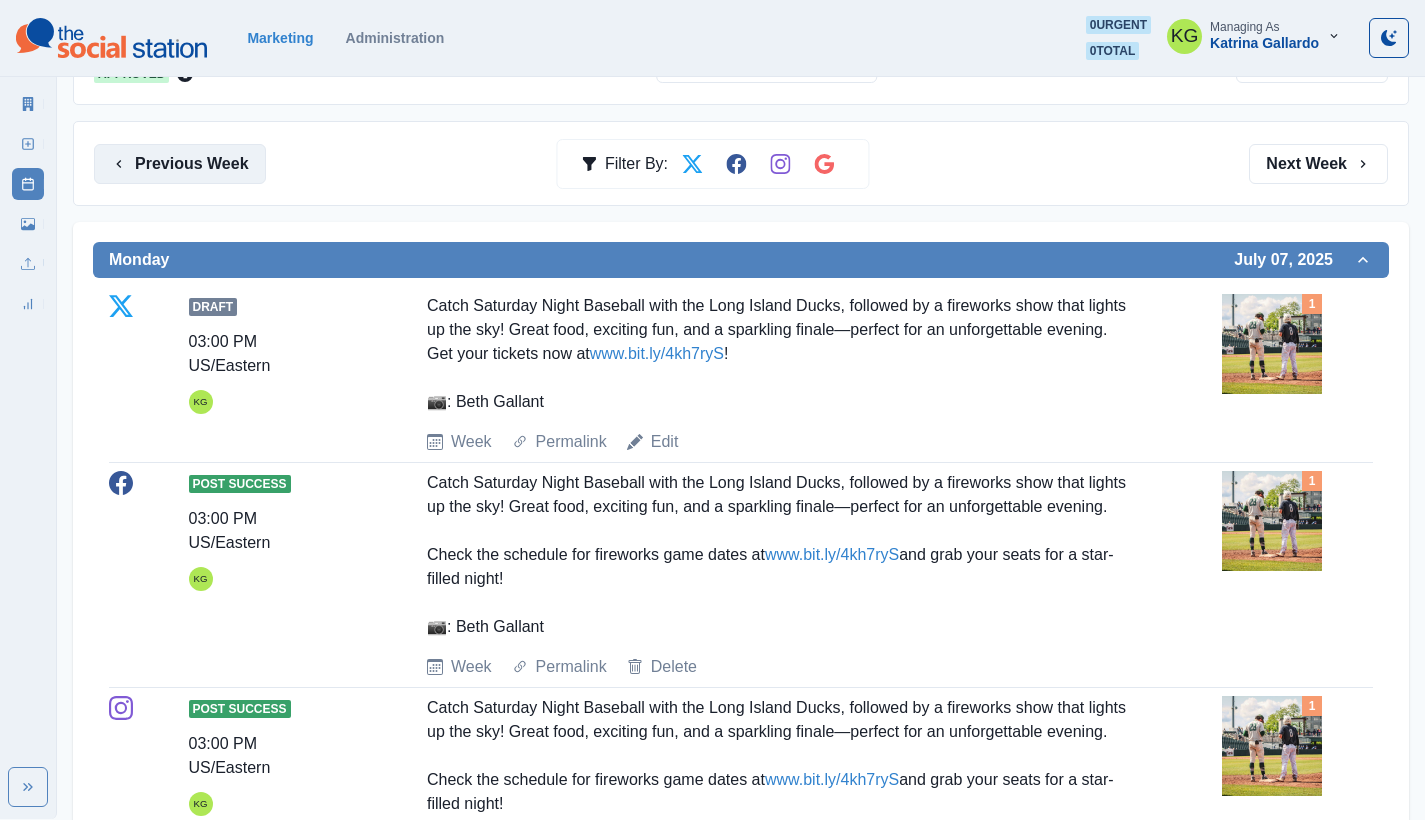 scroll, scrollTop: 86, scrollLeft: 0, axis: vertical 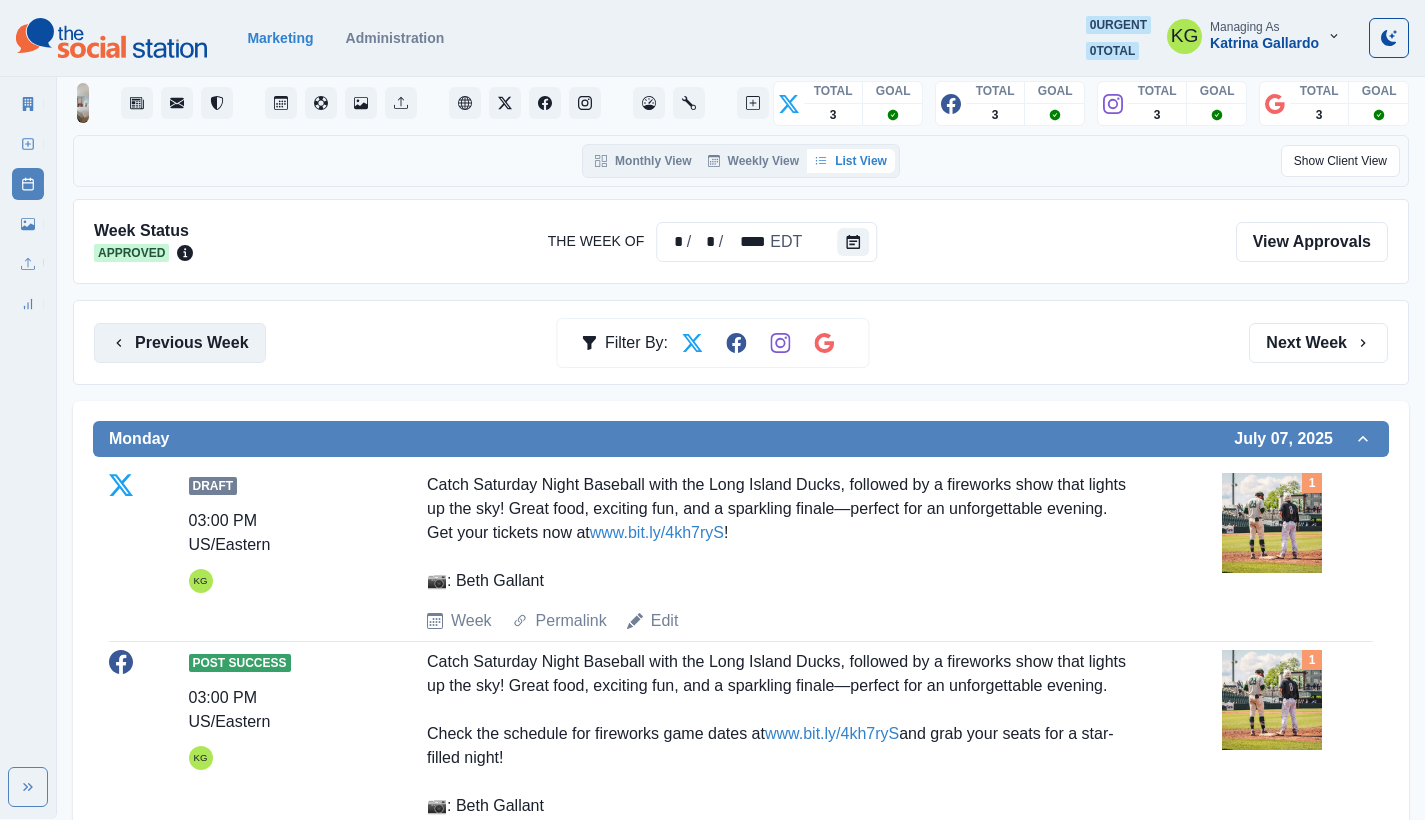 click on "Previous Week" at bounding box center [180, 343] 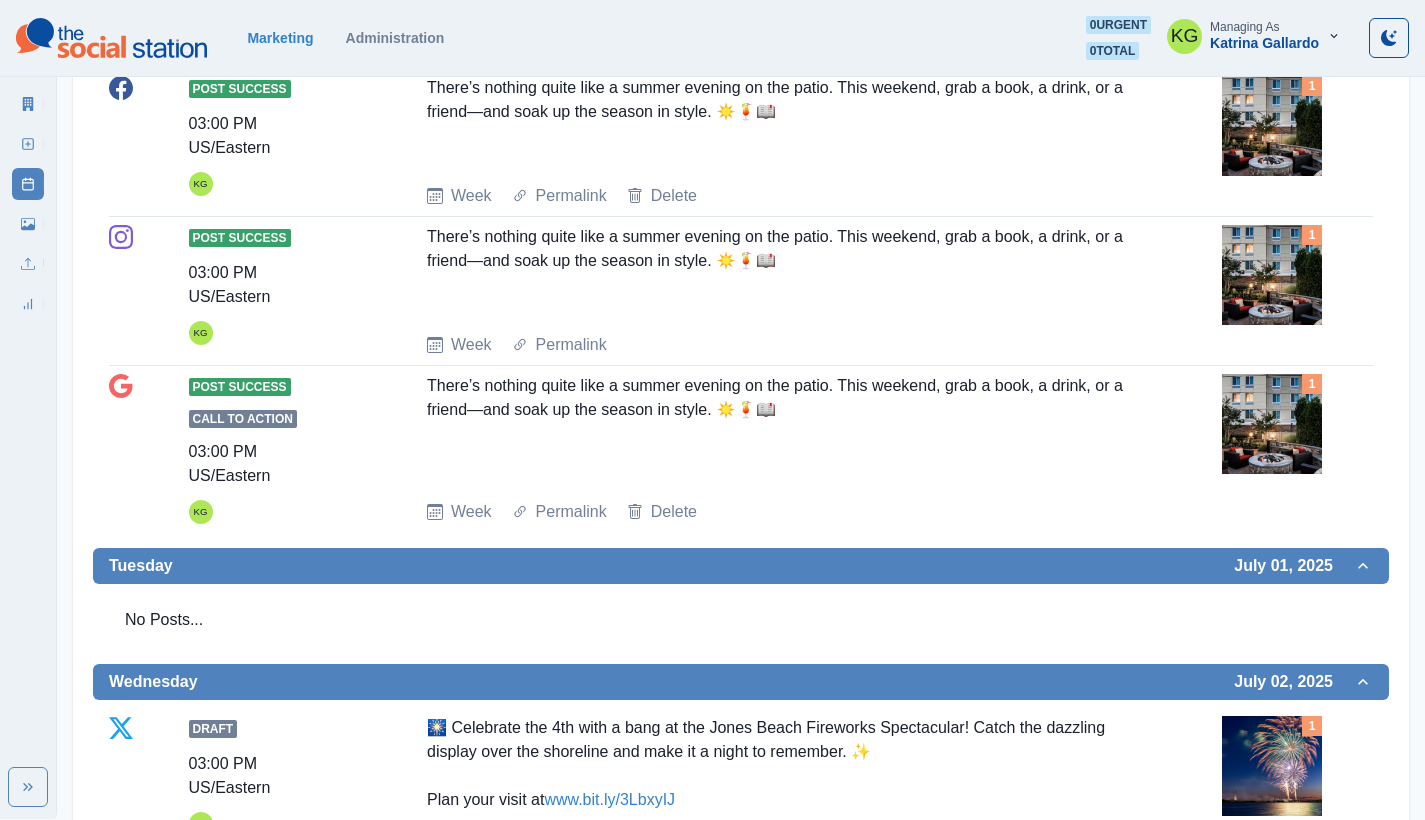scroll, scrollTop: 0, scrollLeft: 0, axis: both 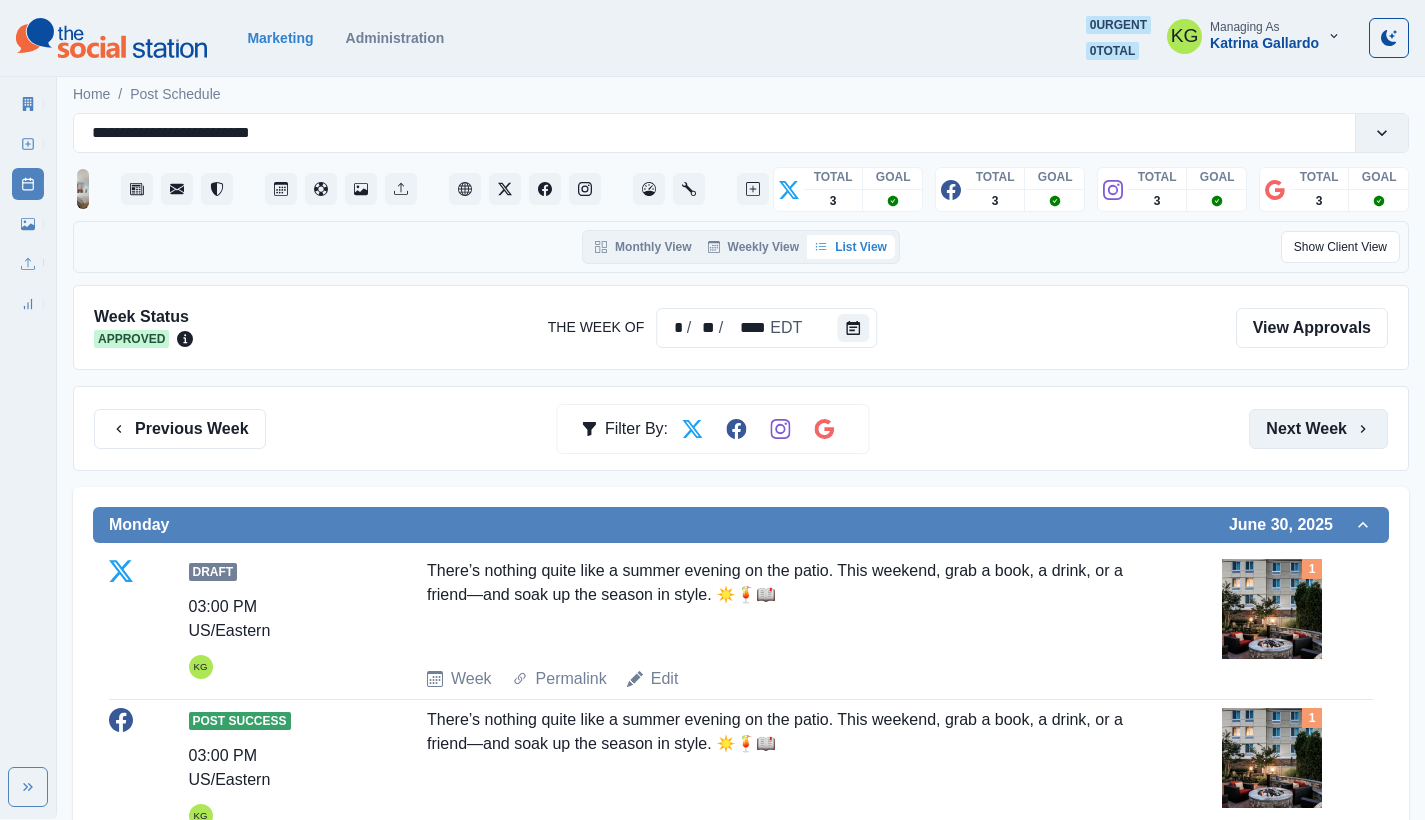 click on "Next Week" at bounding box center [1318, 429] 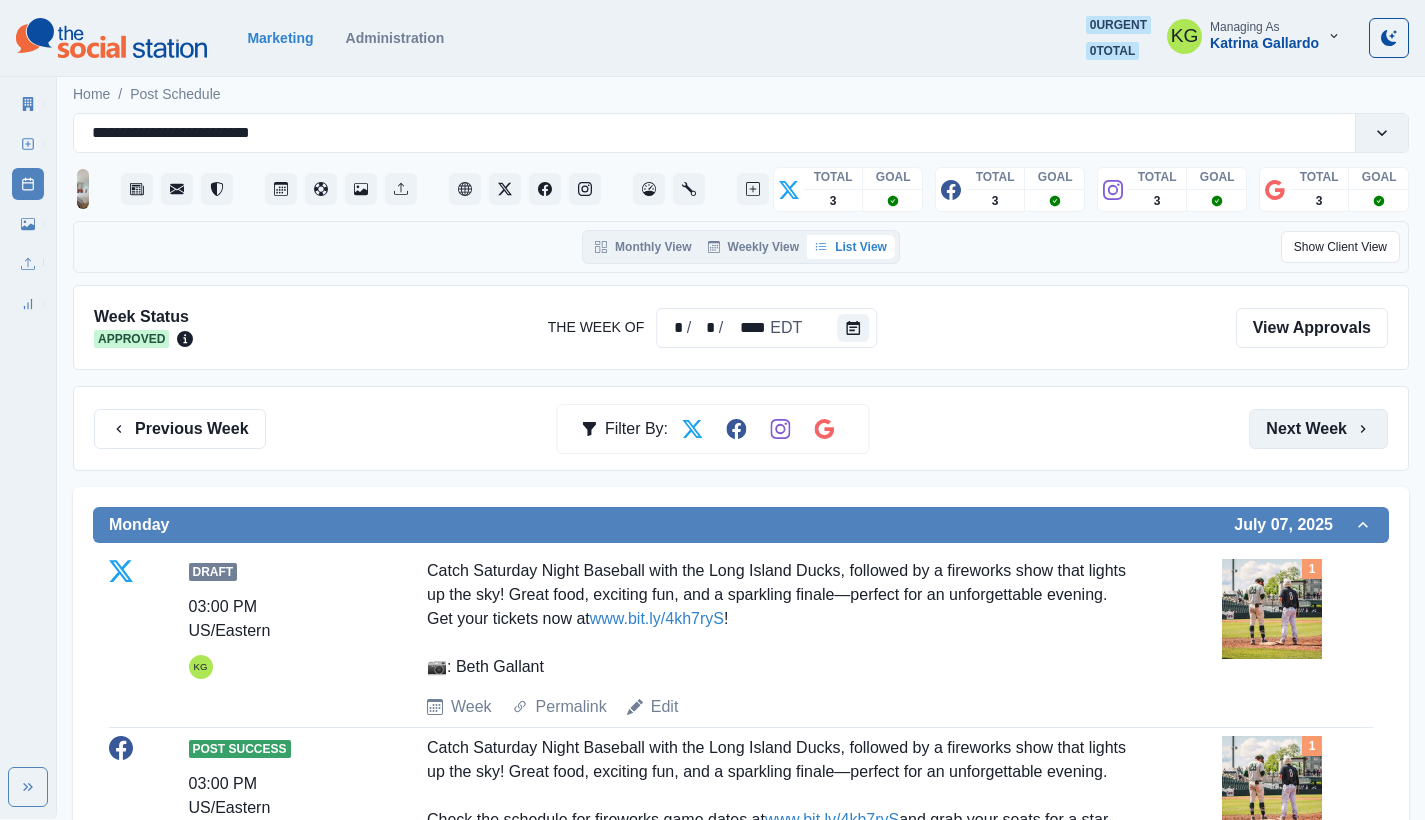 click on "Next Week" at bounding box center [1318, 429] 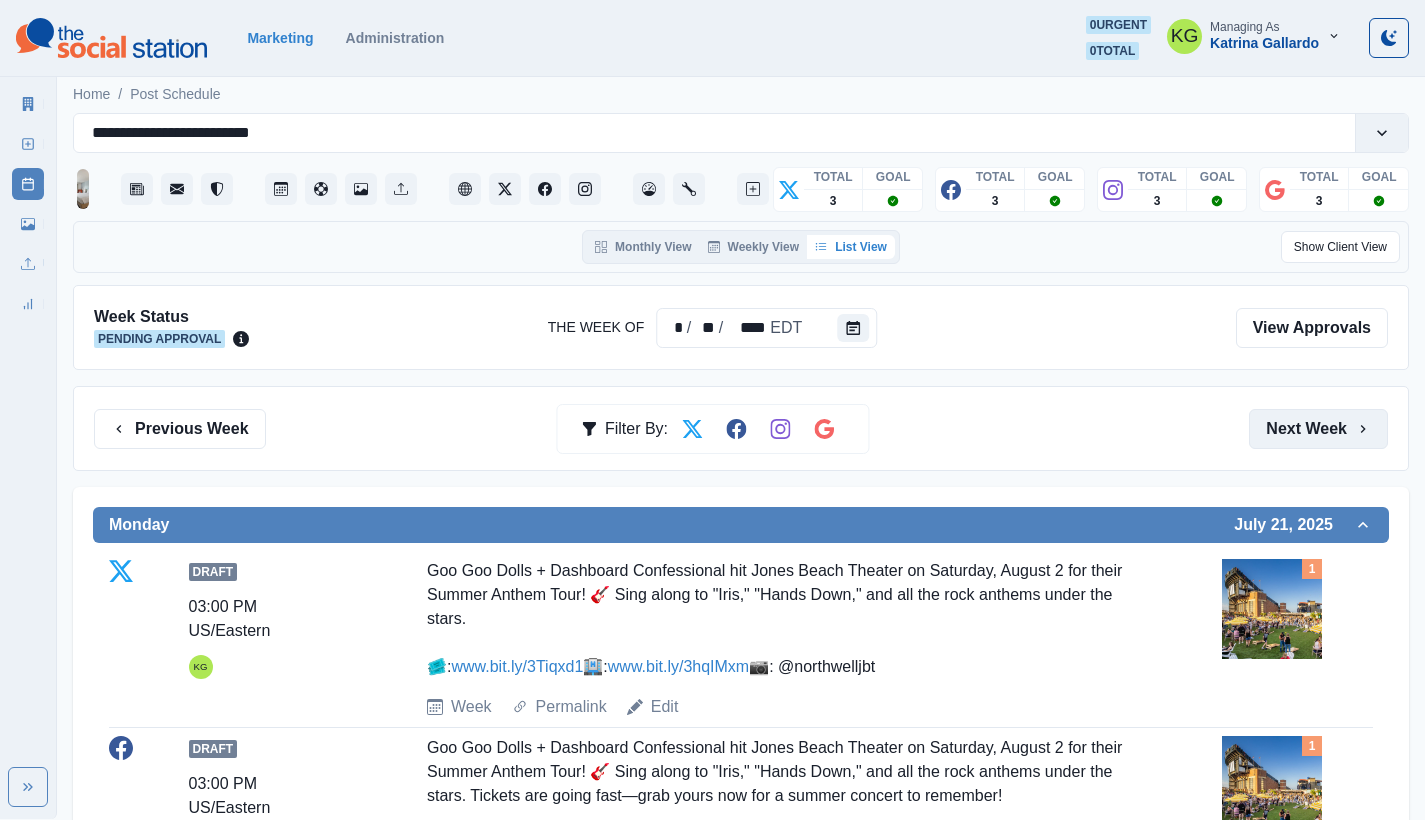 click on "Next Week" at bounding box center [1318, 429] 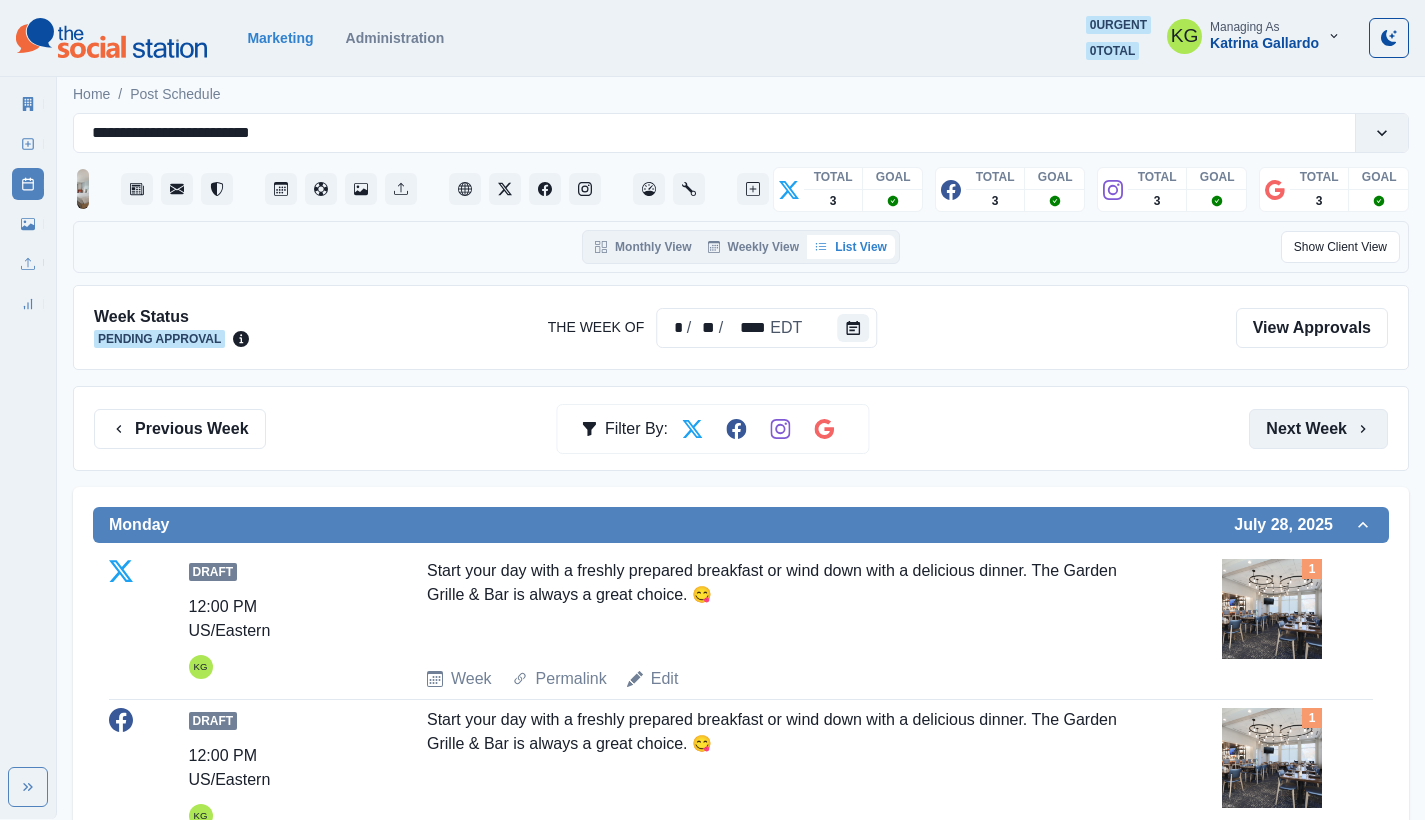 click on "Next Week" at bounding box center (1318, 429) 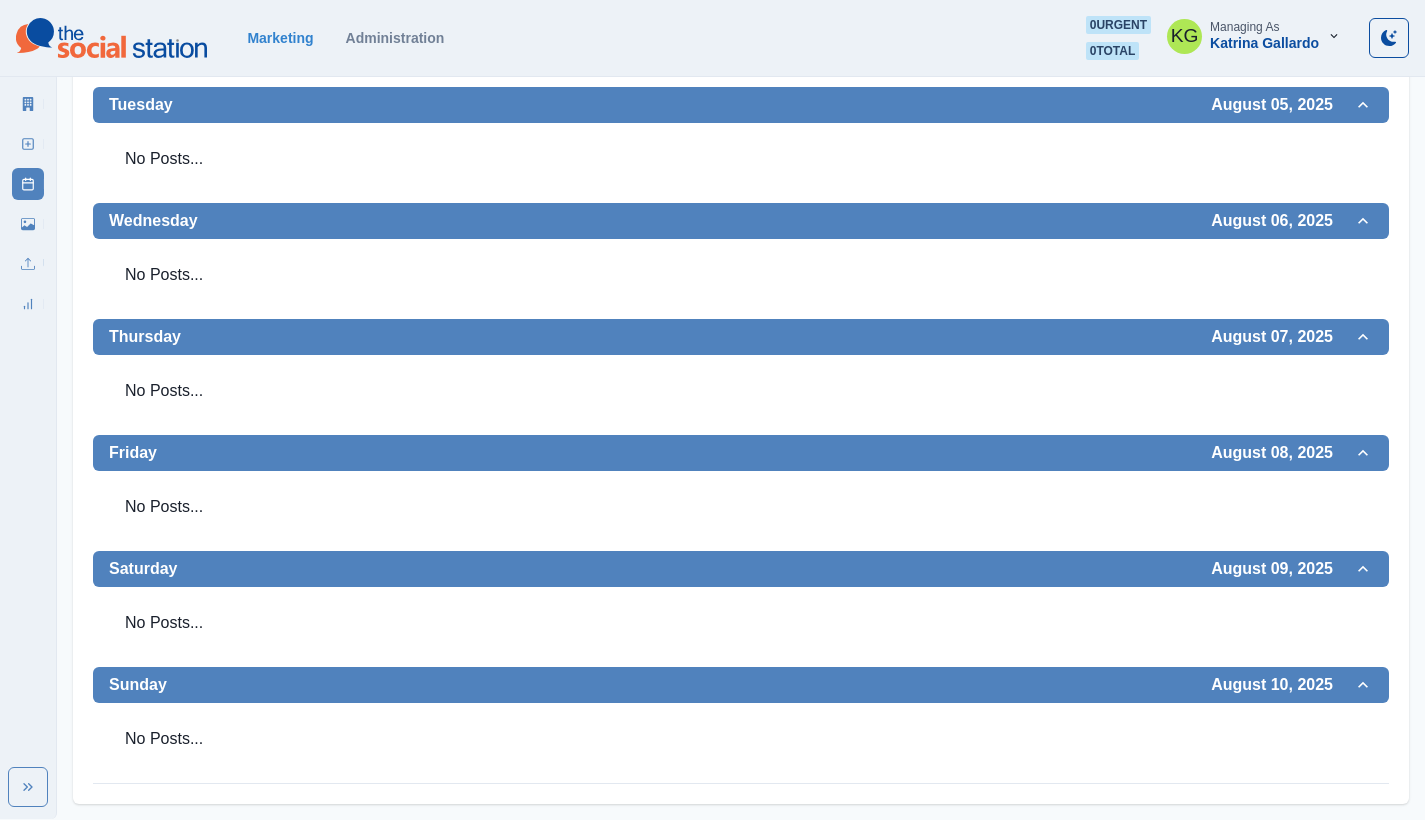 scroll, scrollTop: 0, scrollLeft: 0, axis: both 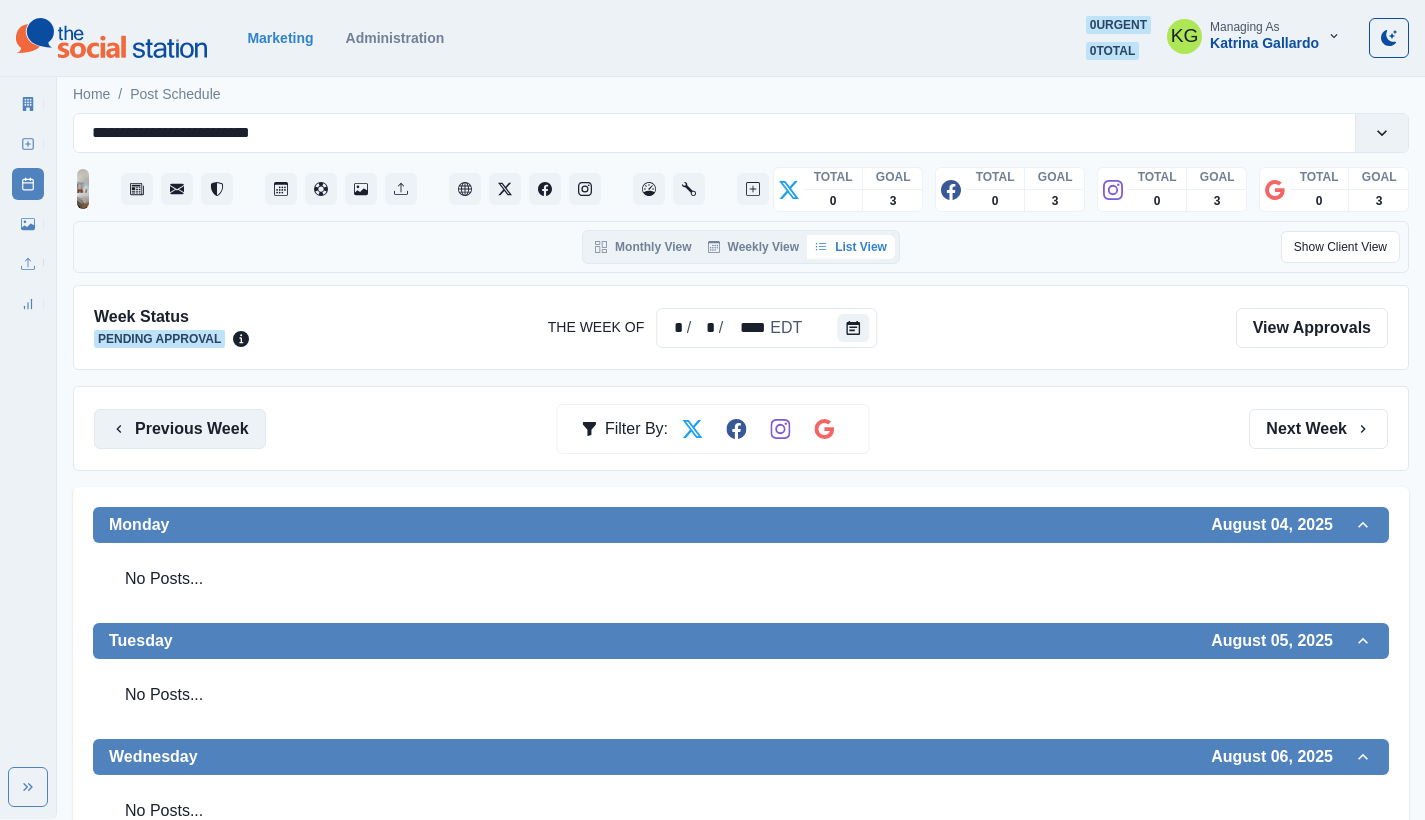 click on "Previous Week" at bounding box center (180, 429) 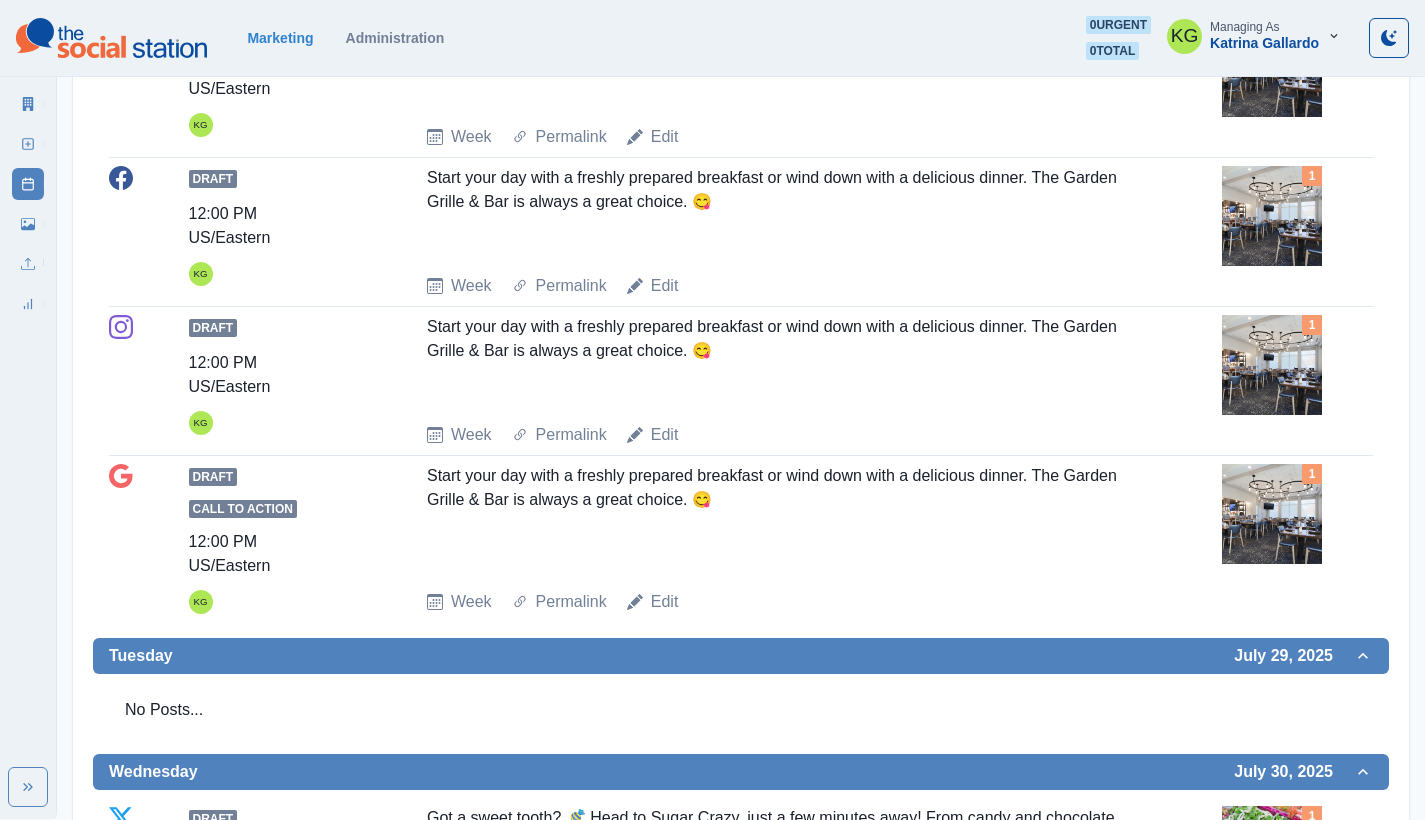 scroll, scrollTop: 111, scrollLeft: 0, axis: vertical 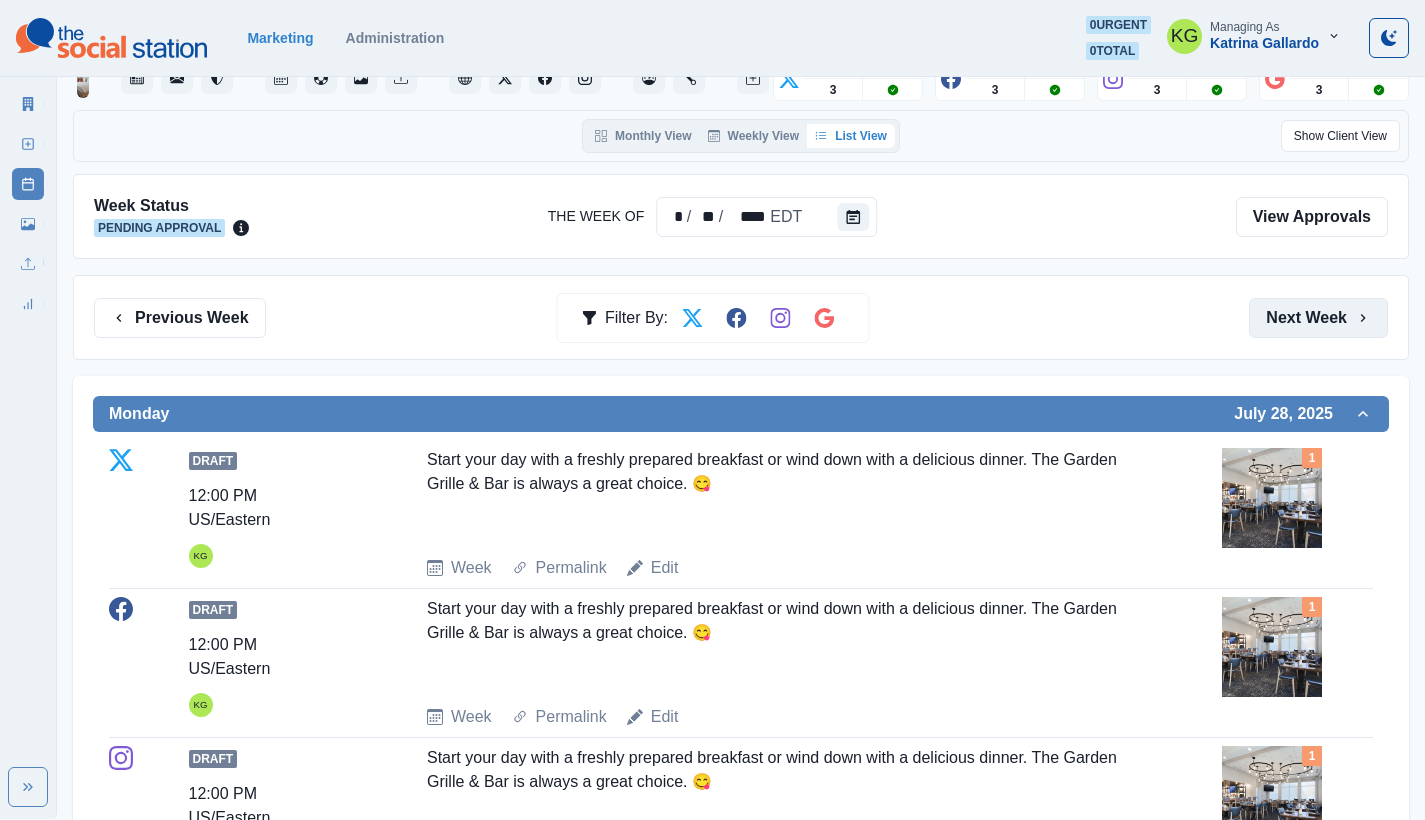 click on "Next Week" at bounding box center (1318, 318) 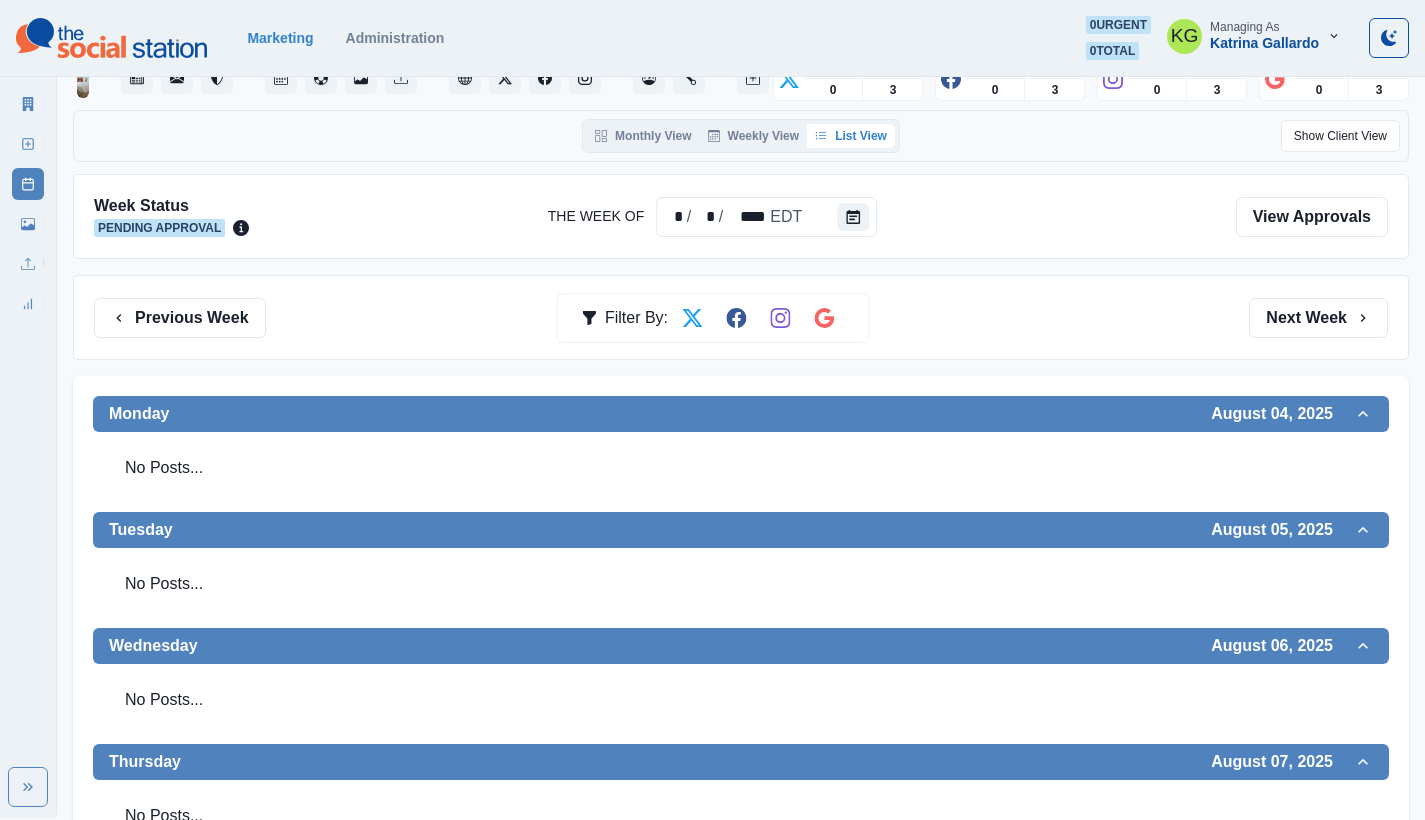 click on "New Post" at bounding box center [28, 144] 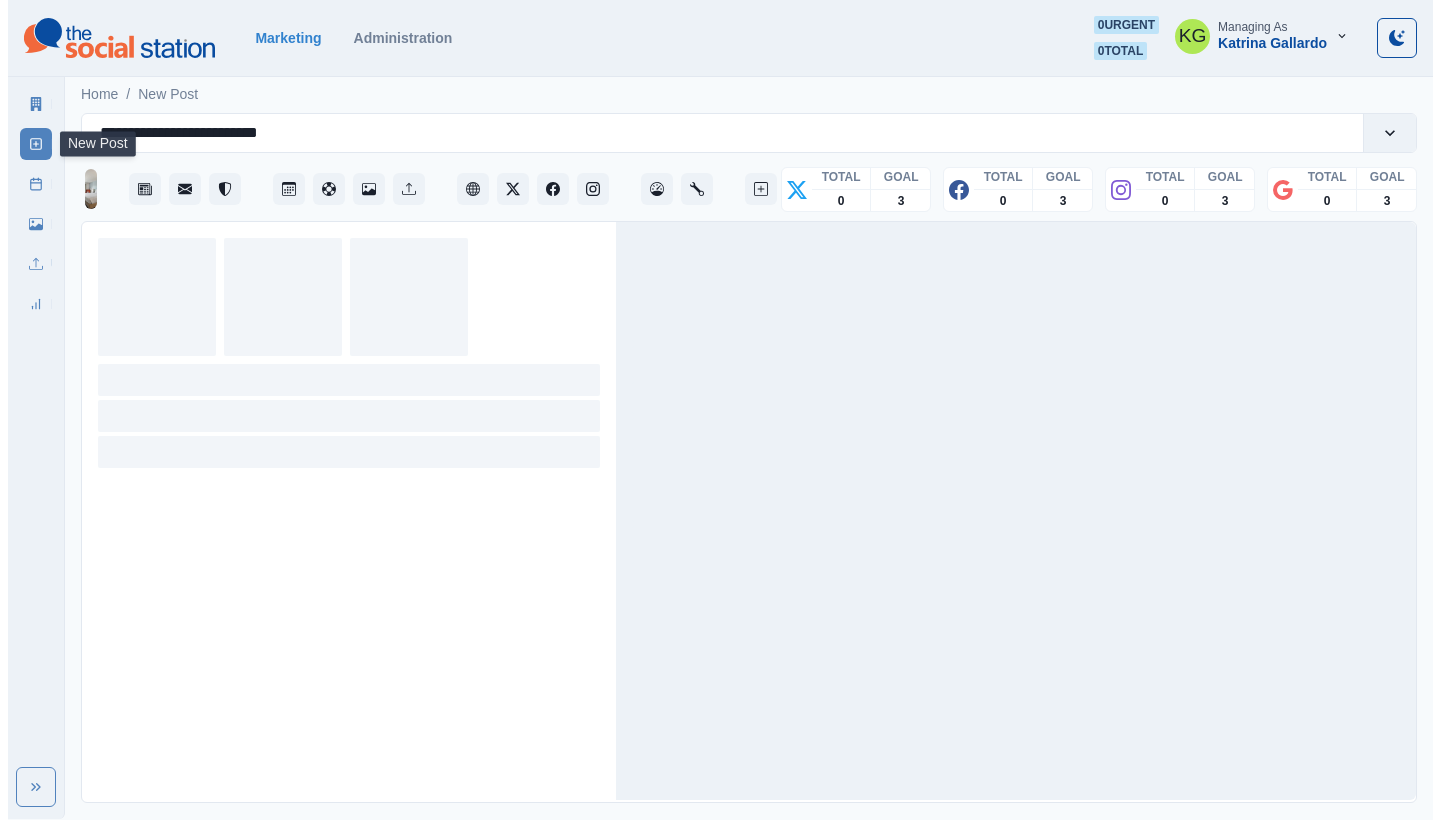 scroll, scrollTop: 0, scrollLeft: 0, axis: both 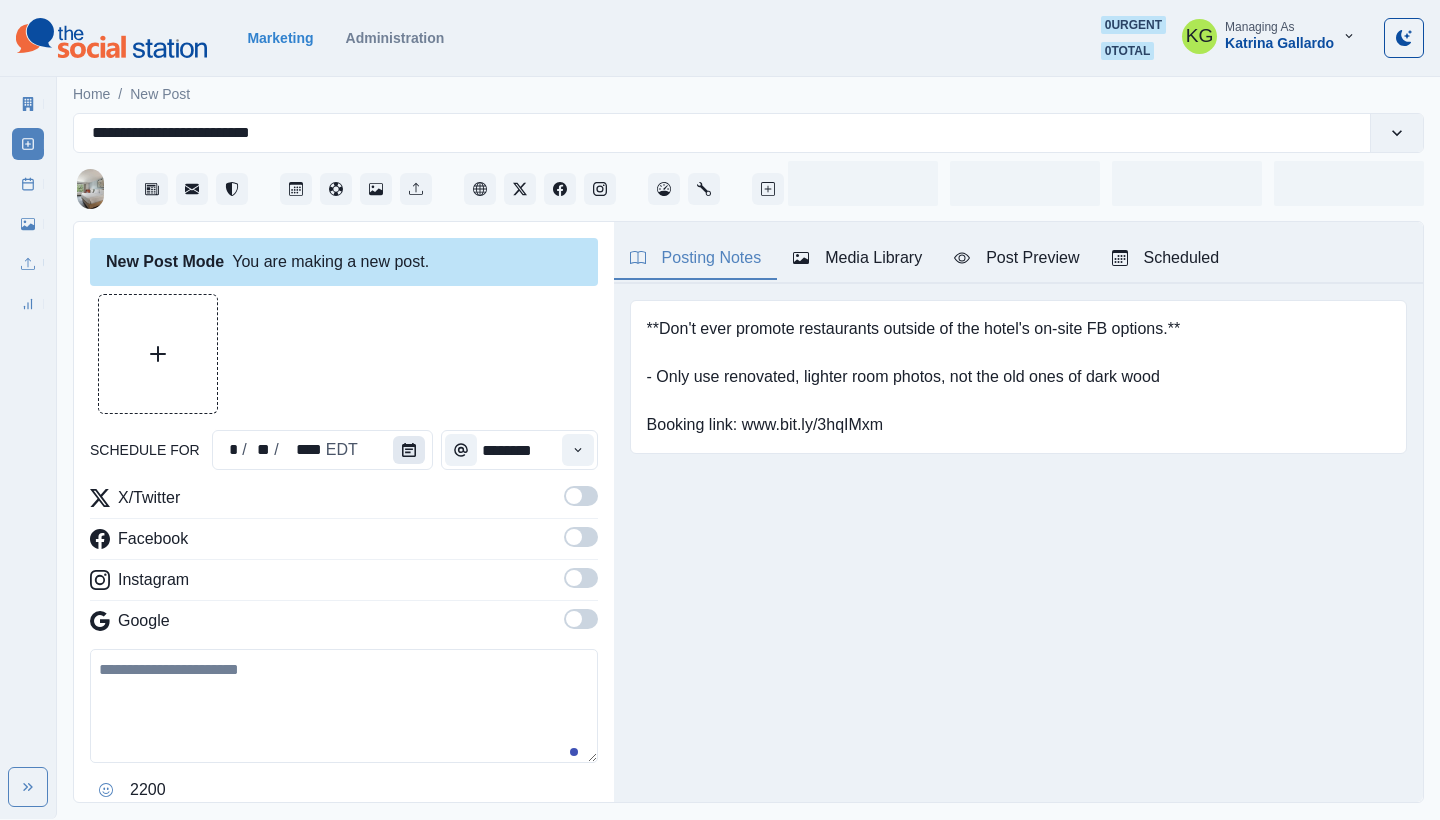 click at bounding box center (409, 450) 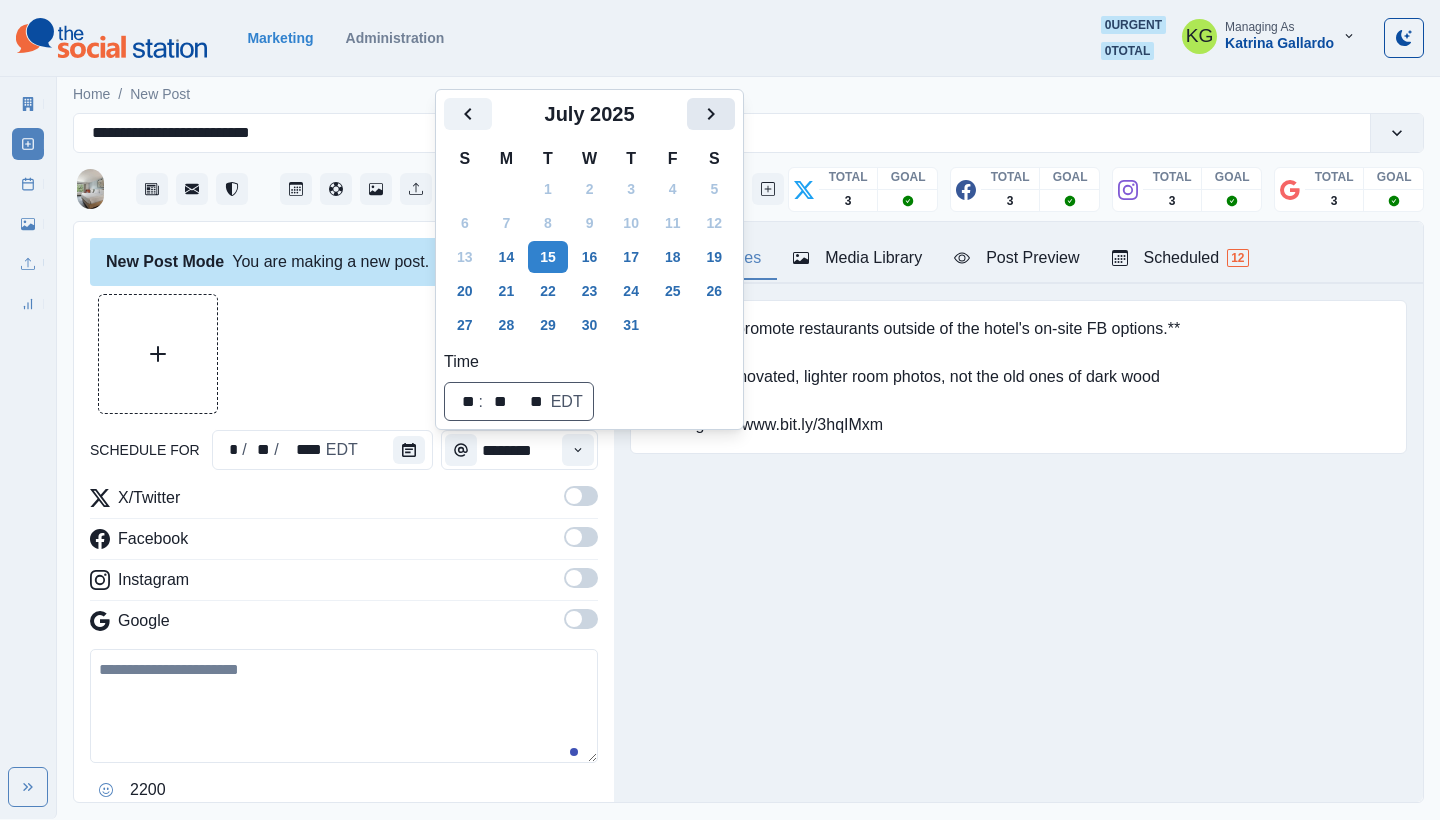 click at bounding box center [711, 114] 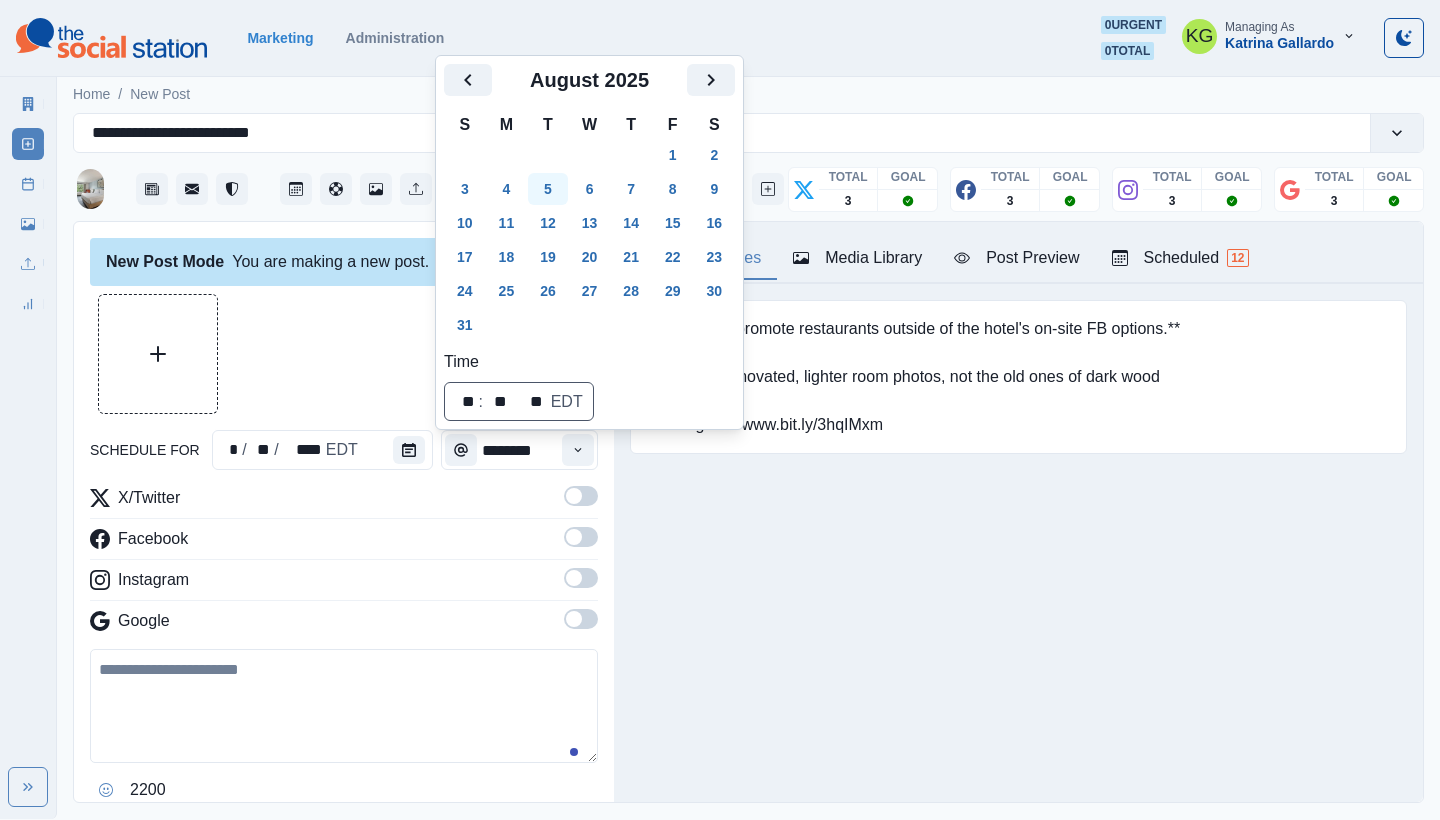 click on "5" at bounding box center (548, 189) 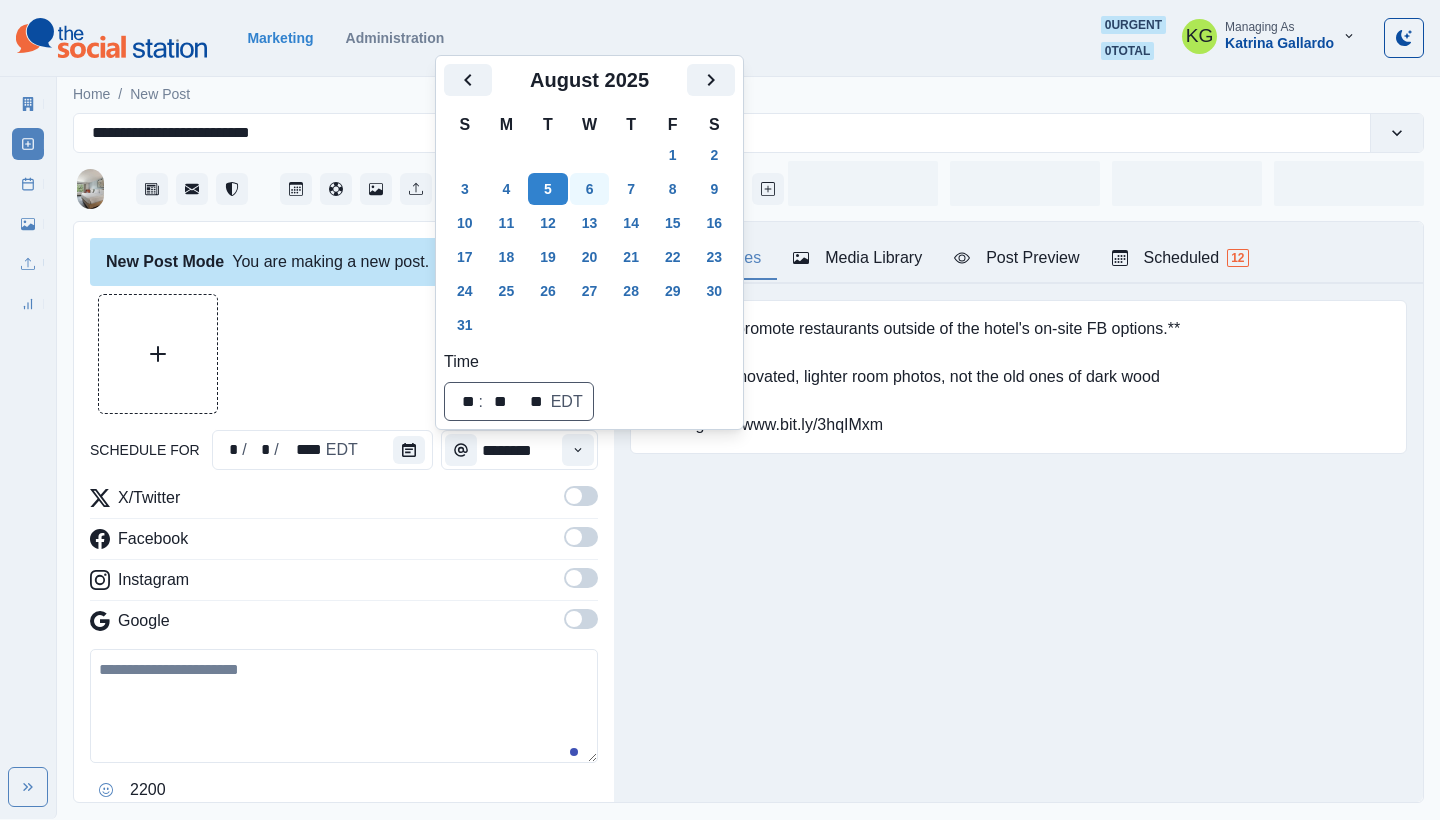 click on "6" at bounding box center (590, 189) 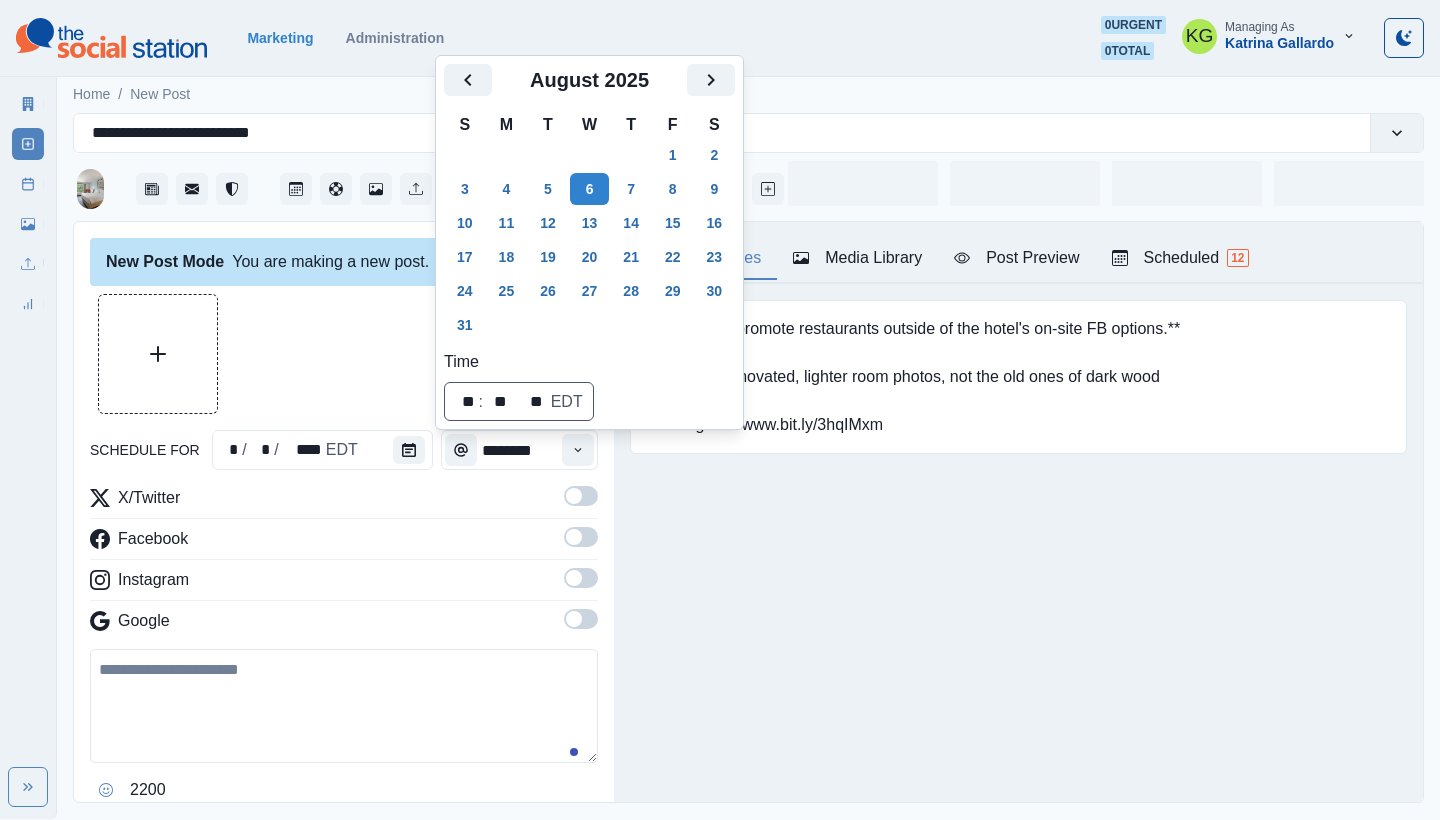 click at bounding box center (344, 354) 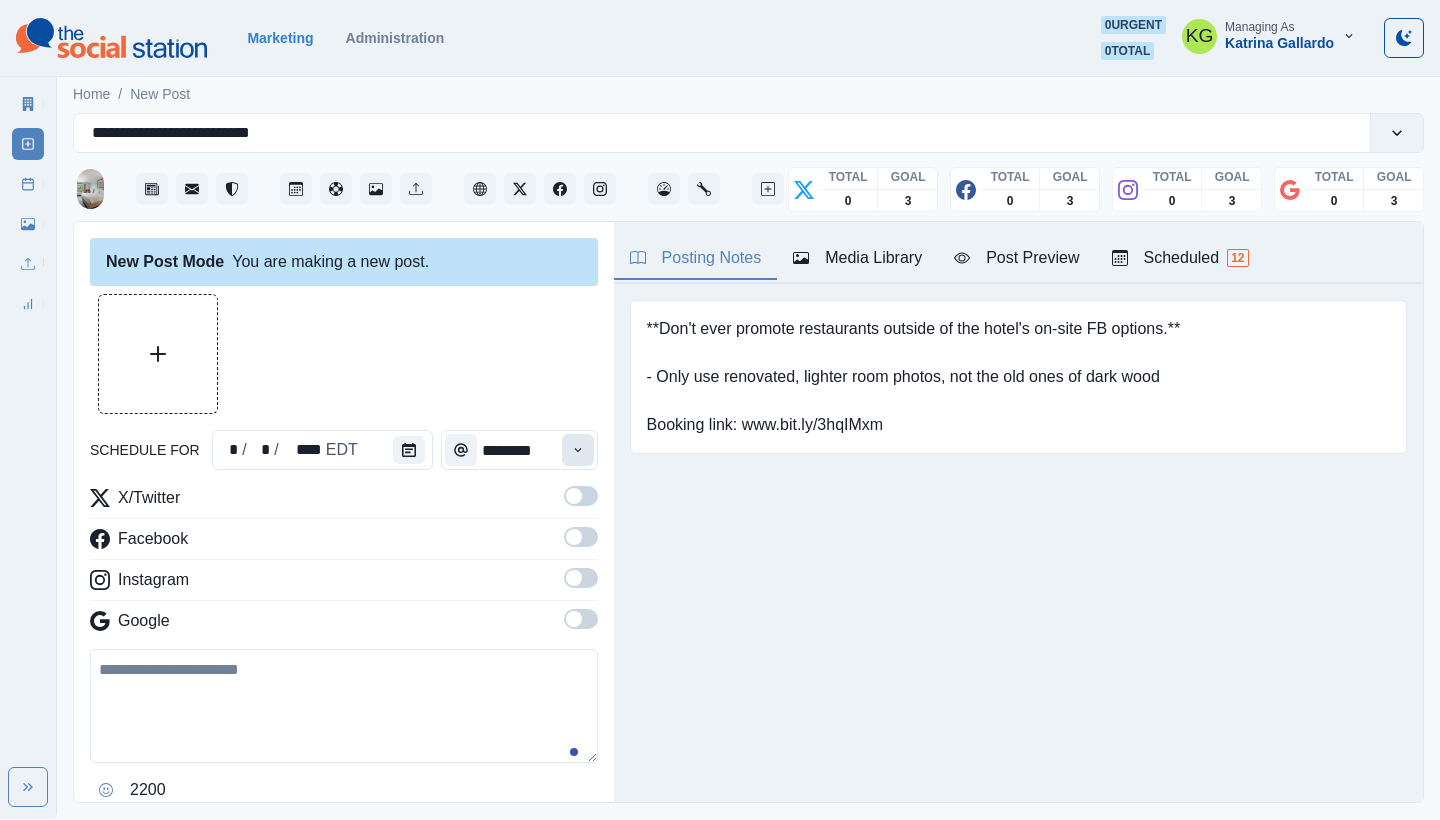 click at bounding box center (578, 450) 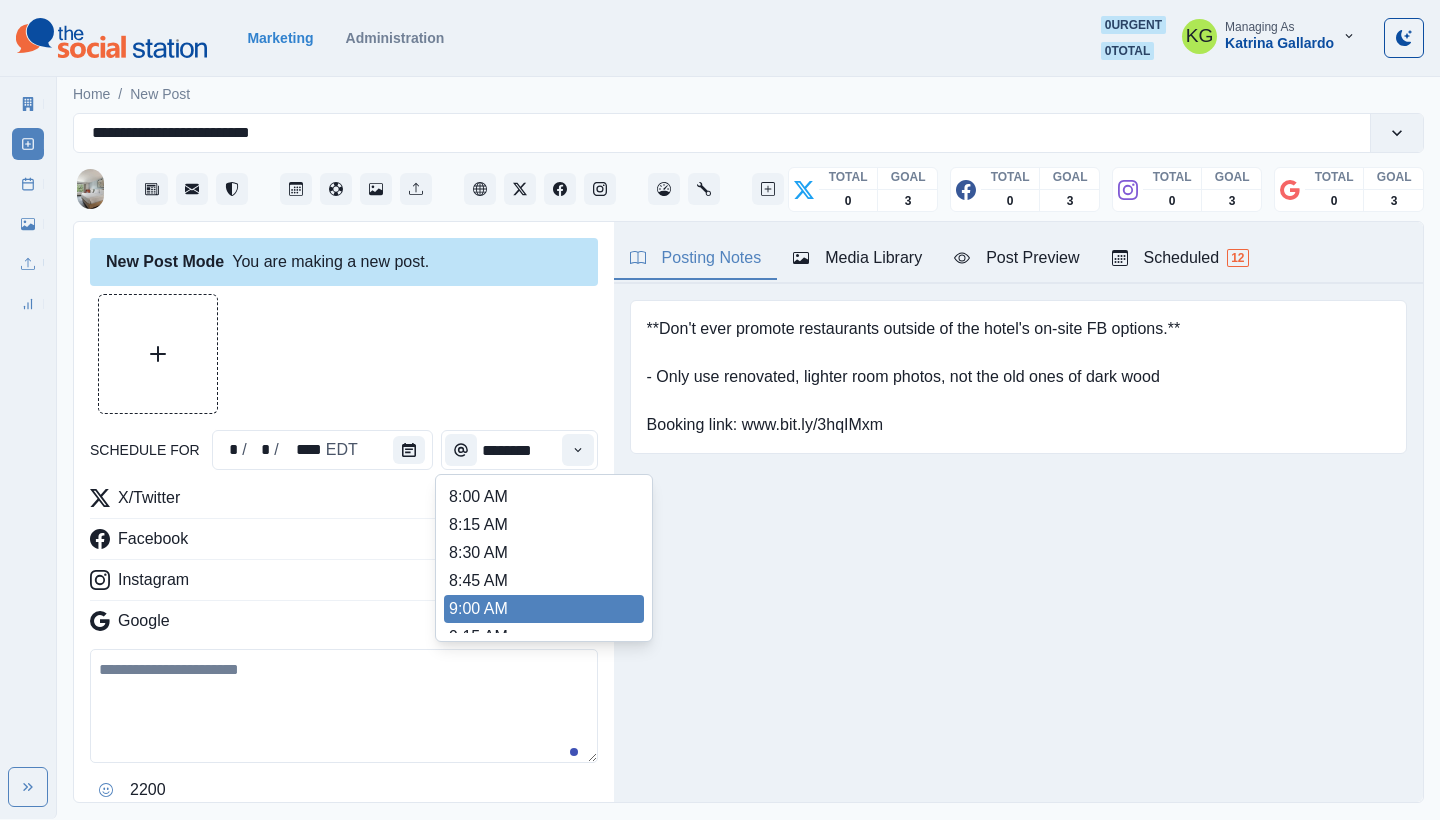 scroll, scrollTop: 418, scrollLeft: 0, axis: vertical 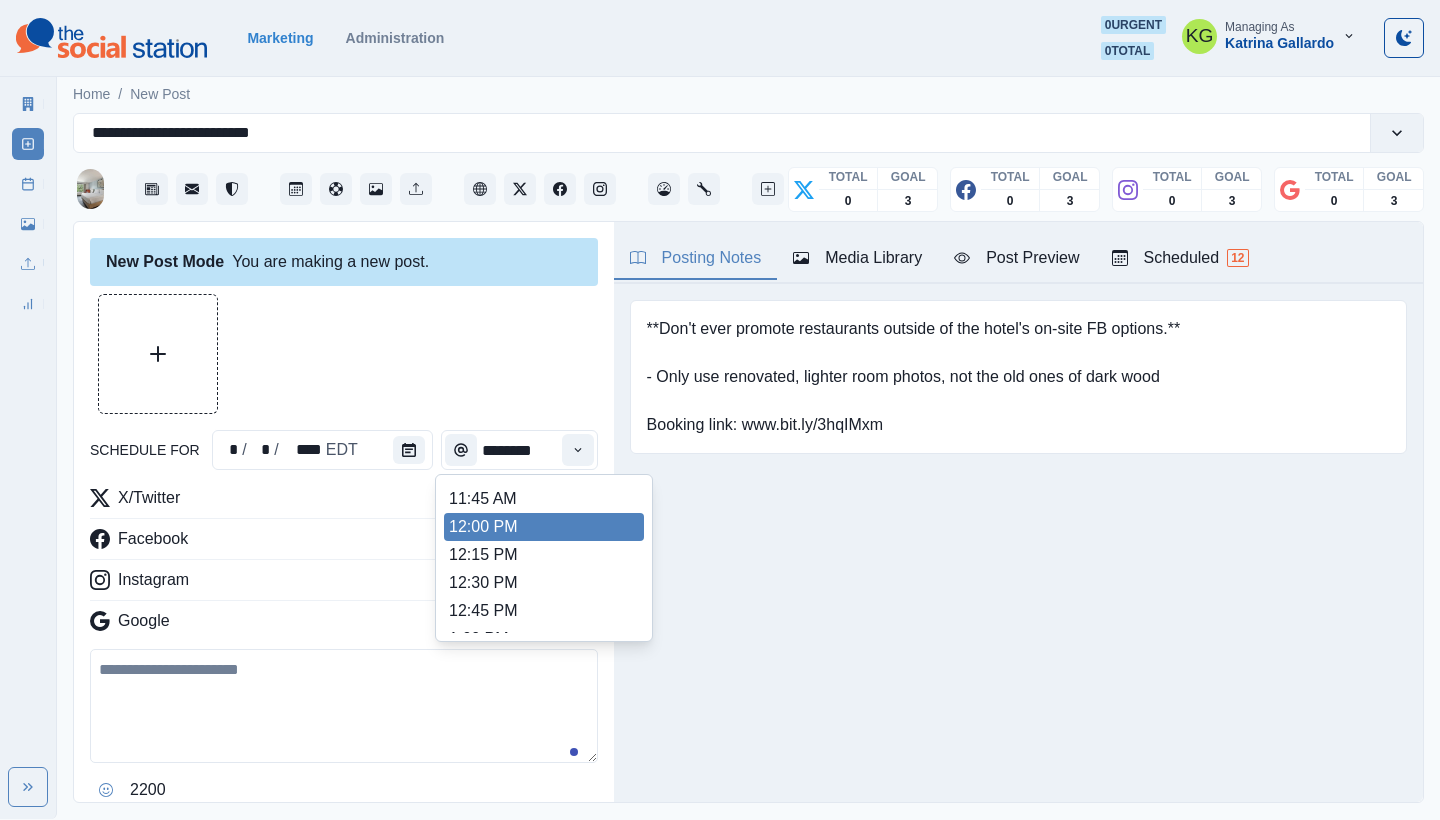 click on "12:00 PM" at bounding box center [544, 527] 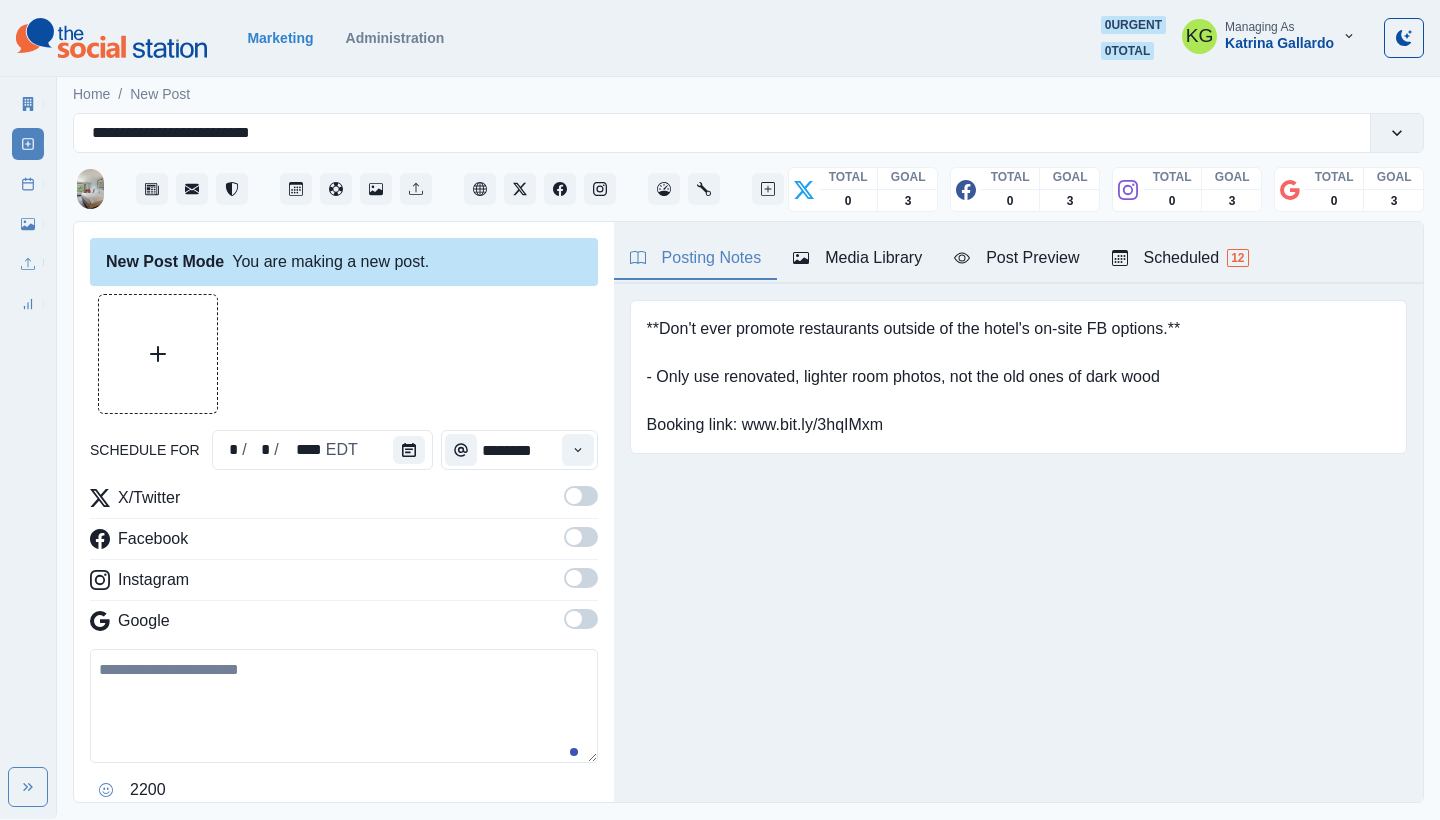 click at bounding box center [581, 619] 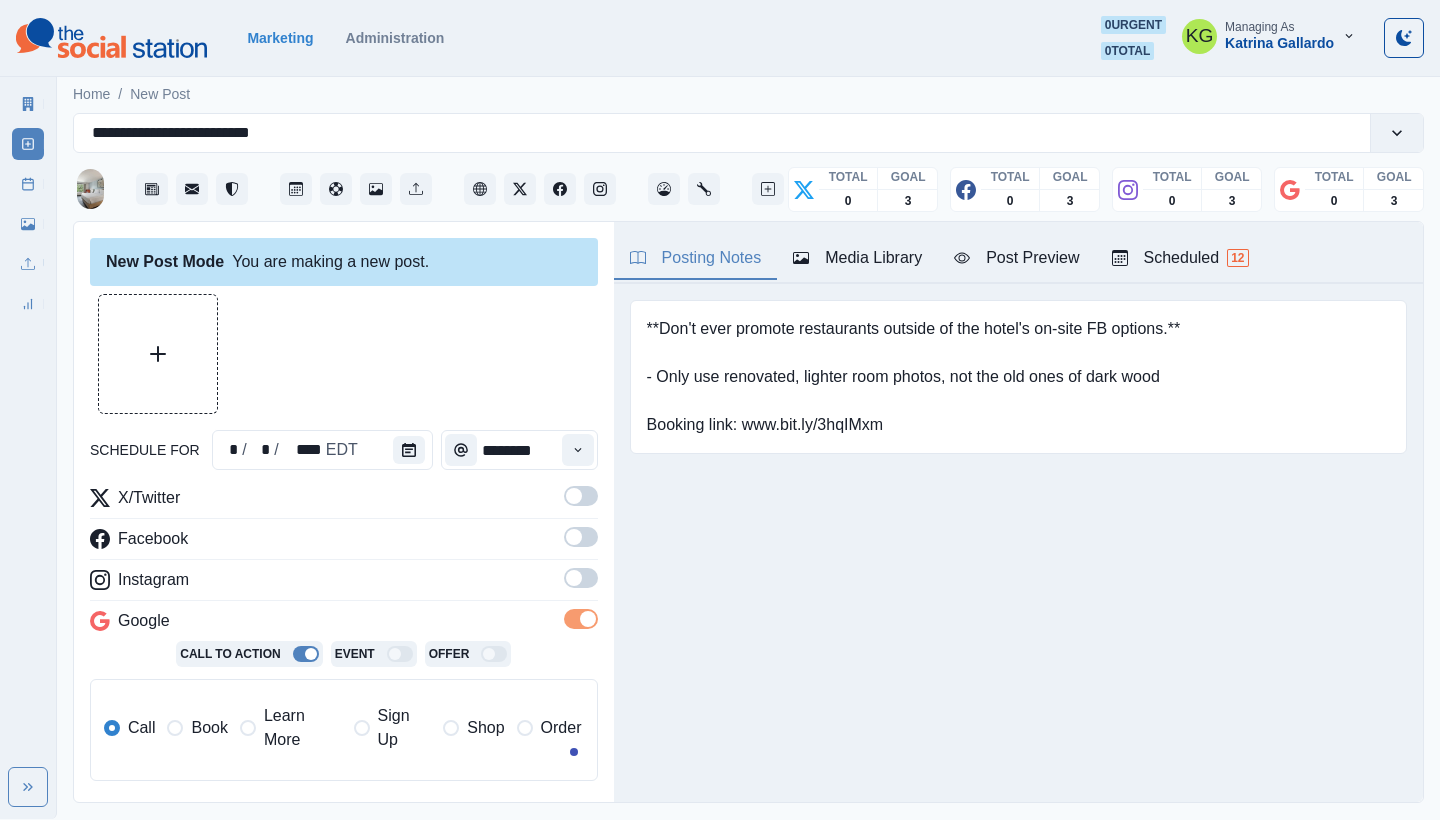 click at bounding box center [574, 578] 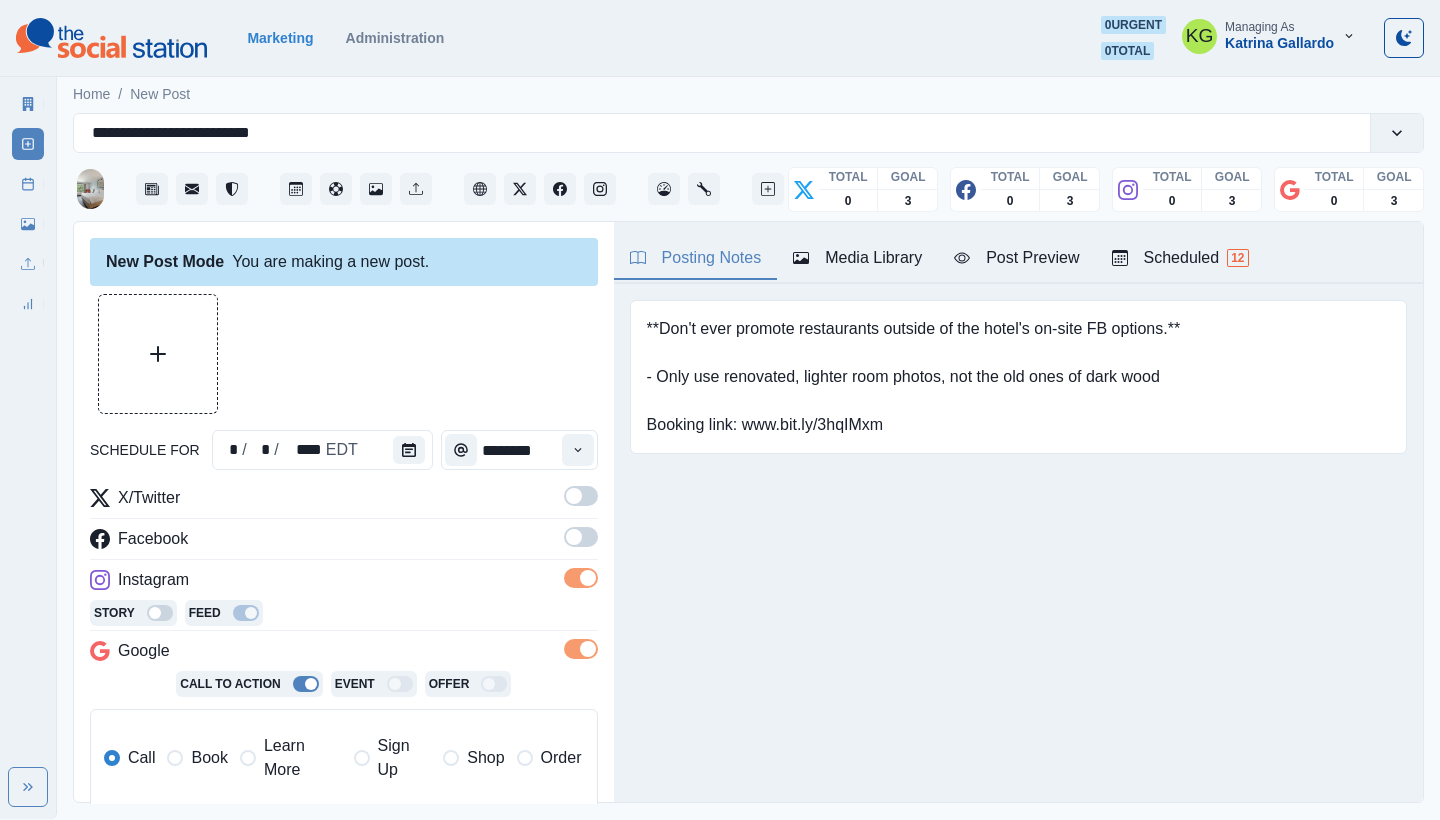 click at bounding box center (574, 537) 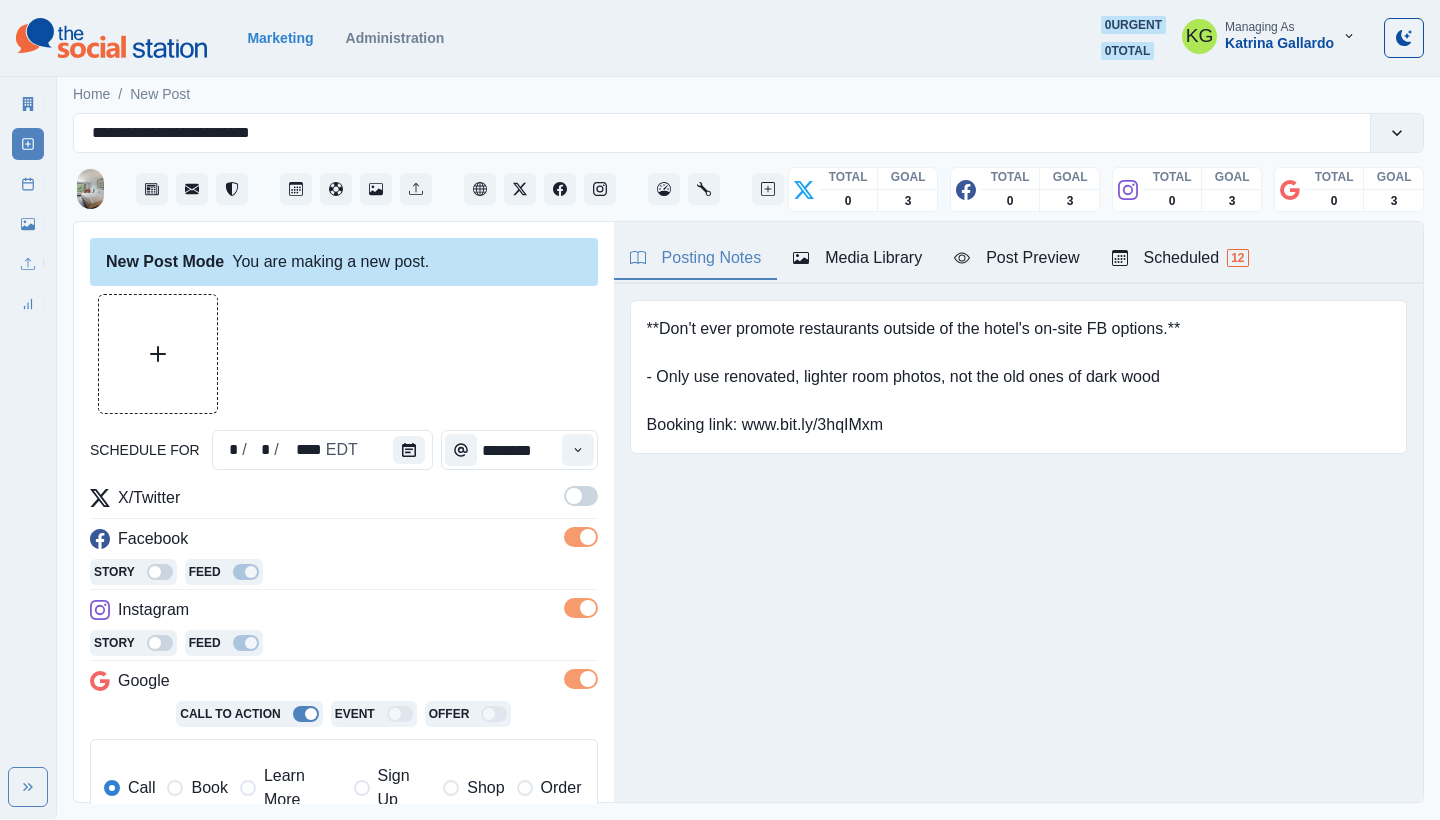 click at bounding box center [574, 496] 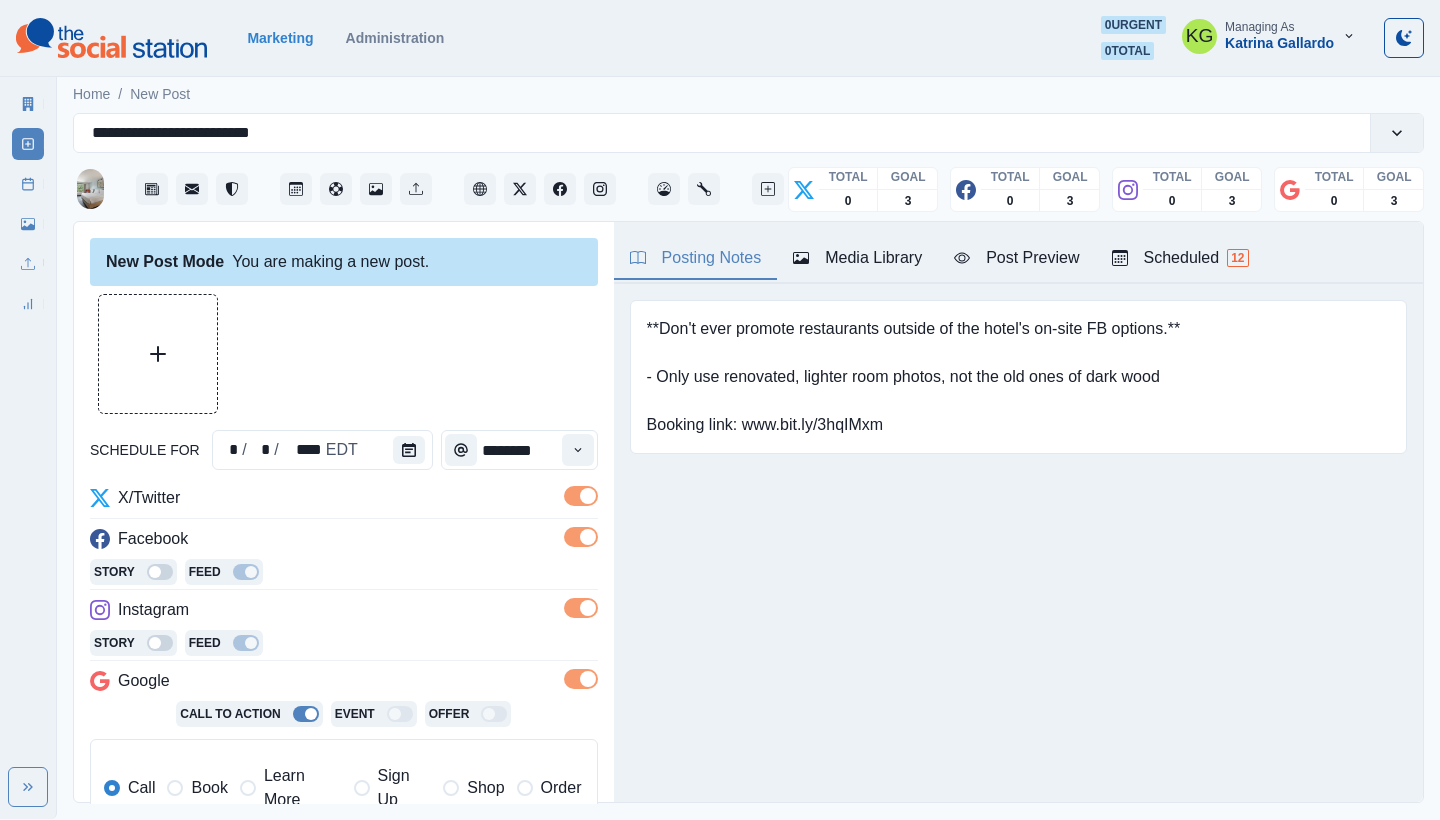 click on "Media Library" at bounding box center [857, 258] 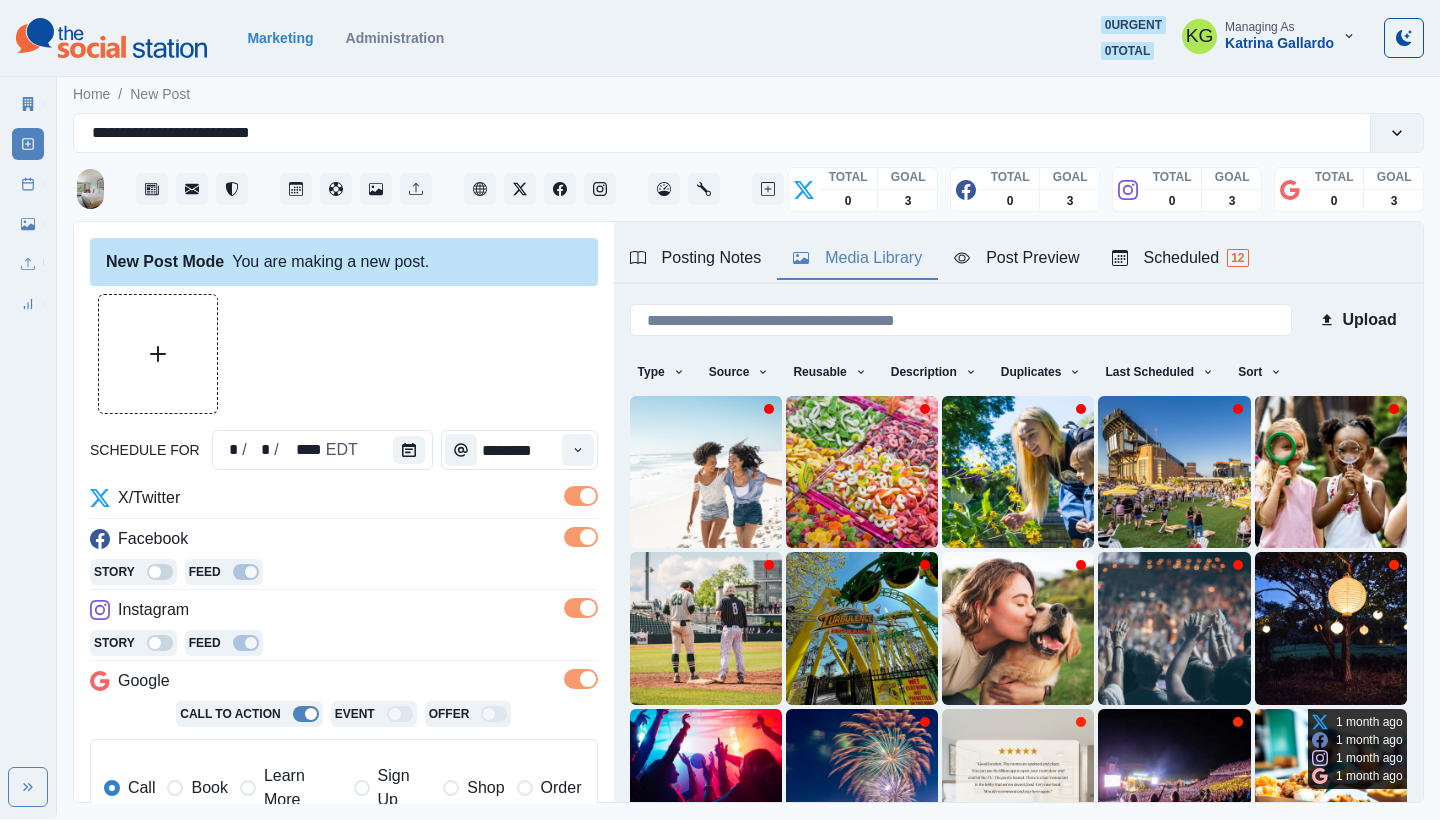 scroll, scrollTop: 171, scrollLeft: 0, axis: vertical 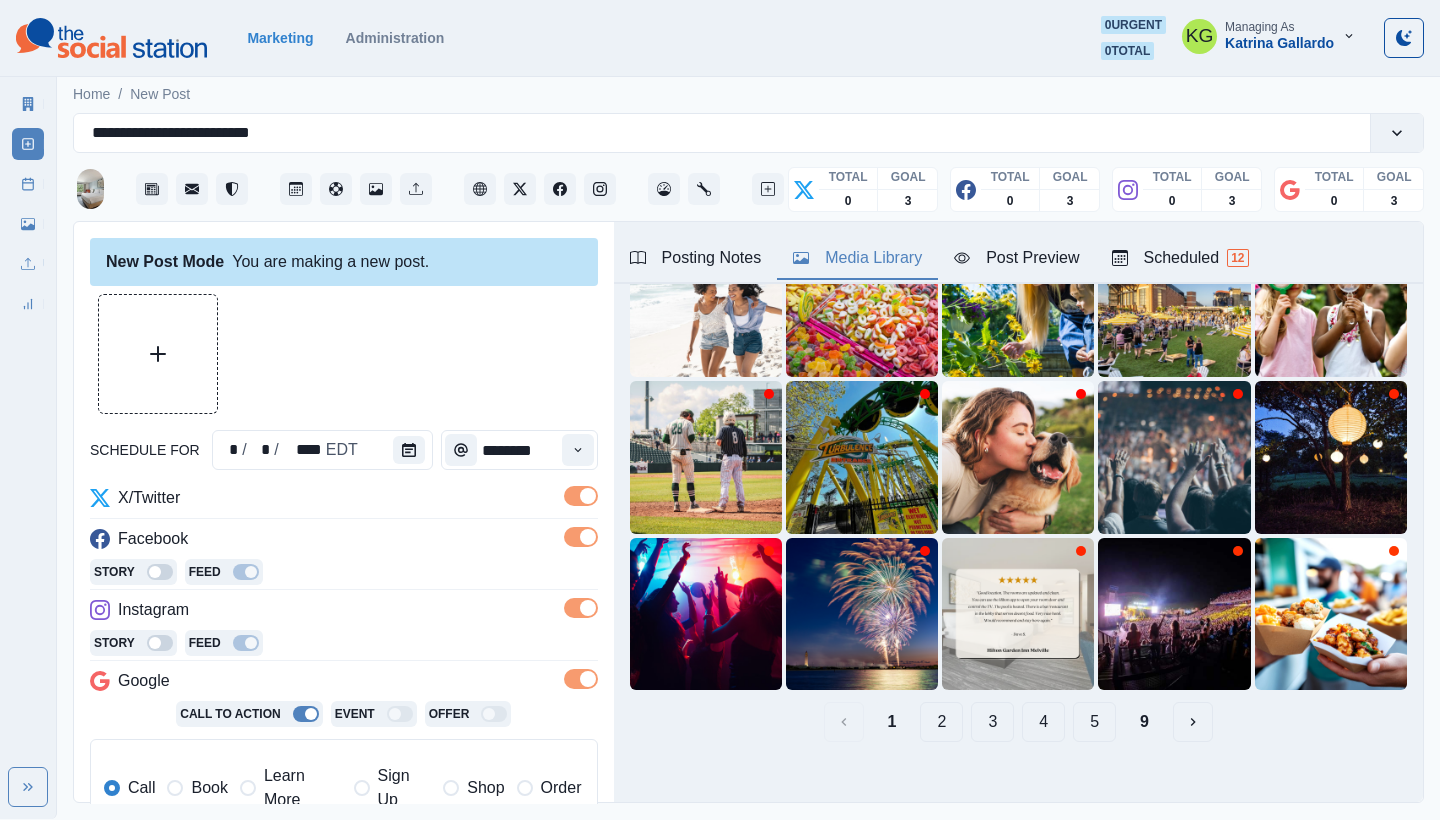 click on "9" at bounding box center (1144, 722) 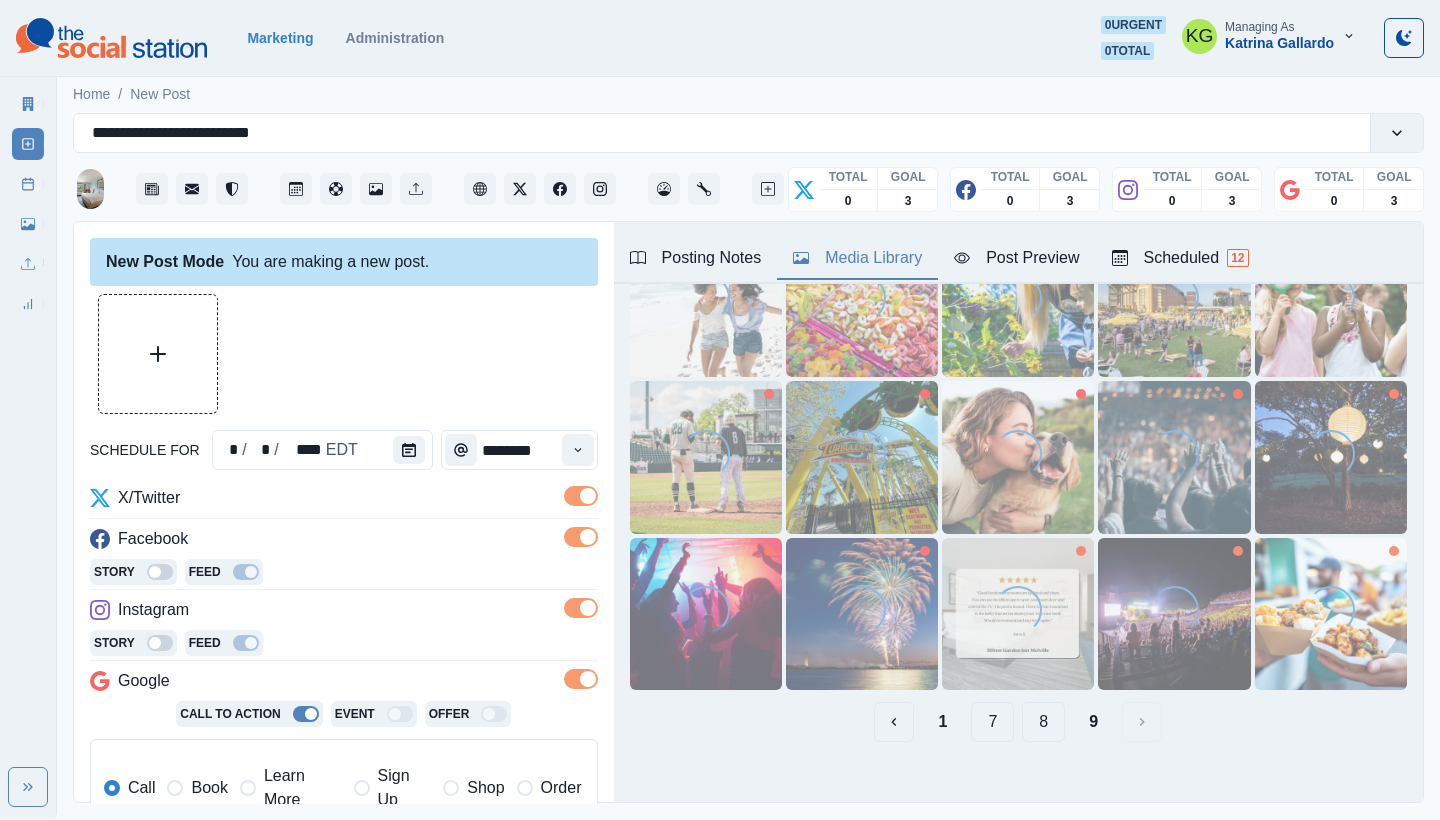 scroll, scrollTop: 0, scrollLeft: 0, axis: both 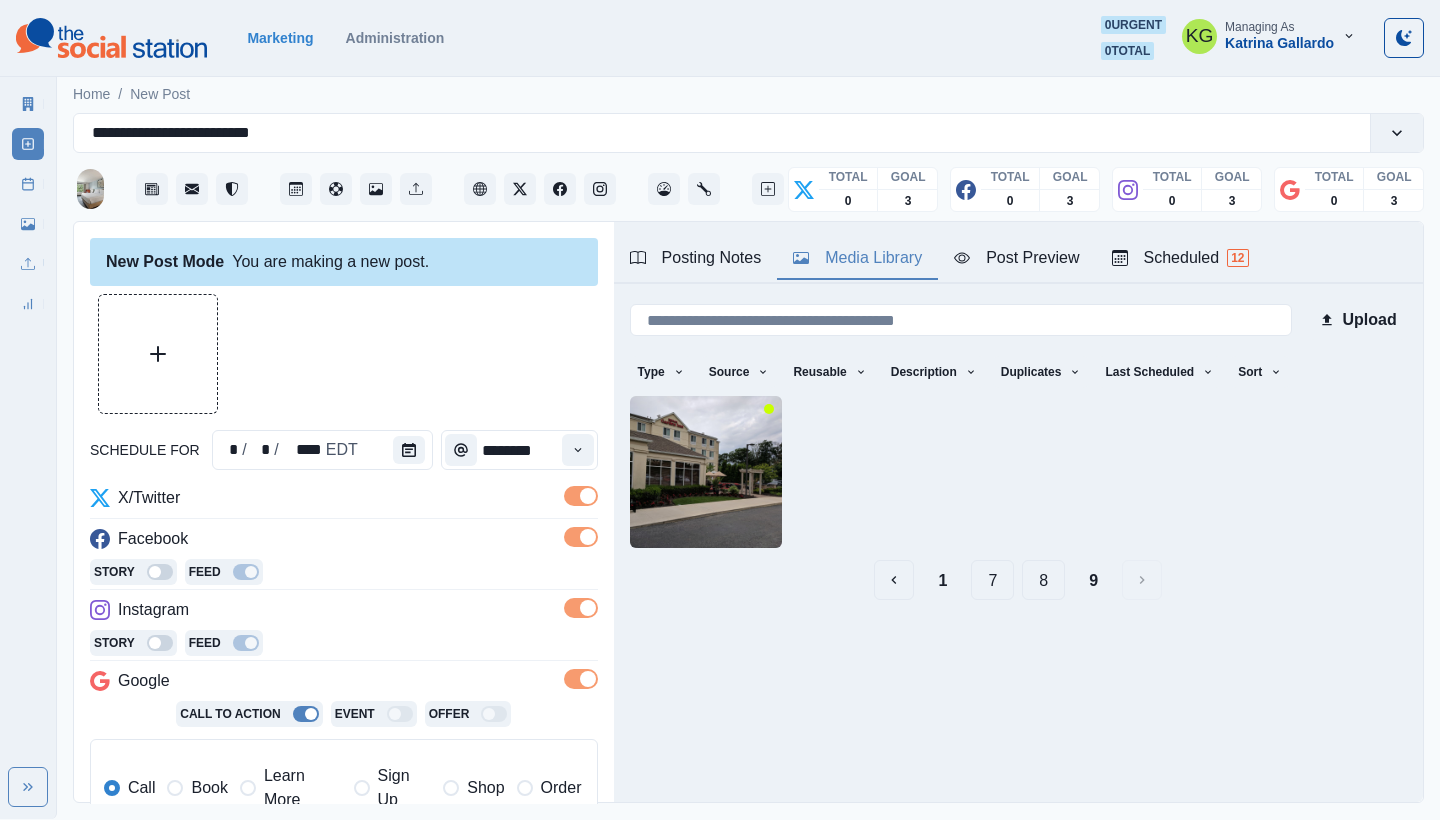 click on "8" at bounding box center (1043, 580) 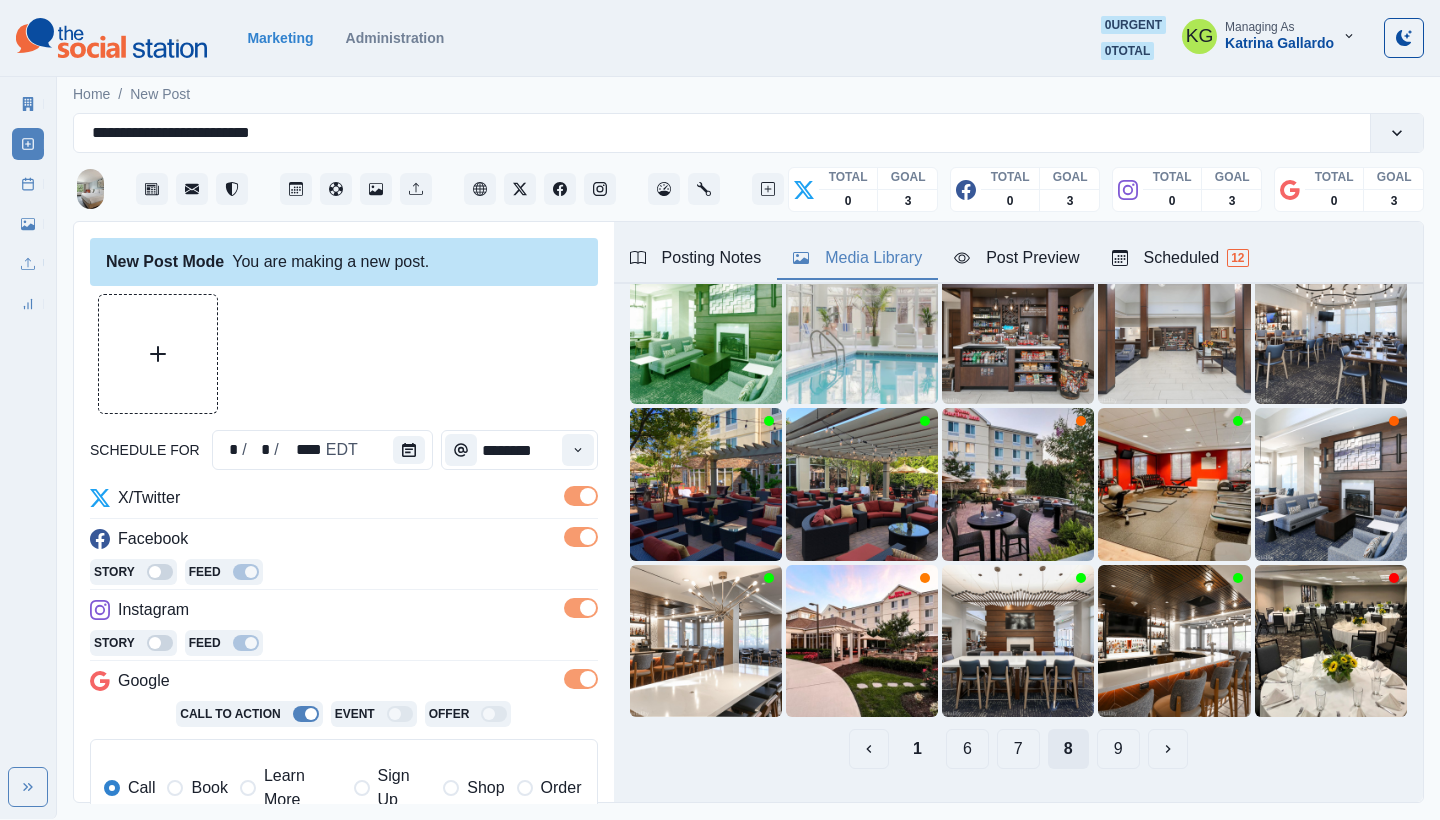 scroll, scrollTop: 171, scrollLeft: 0, axis: vertical 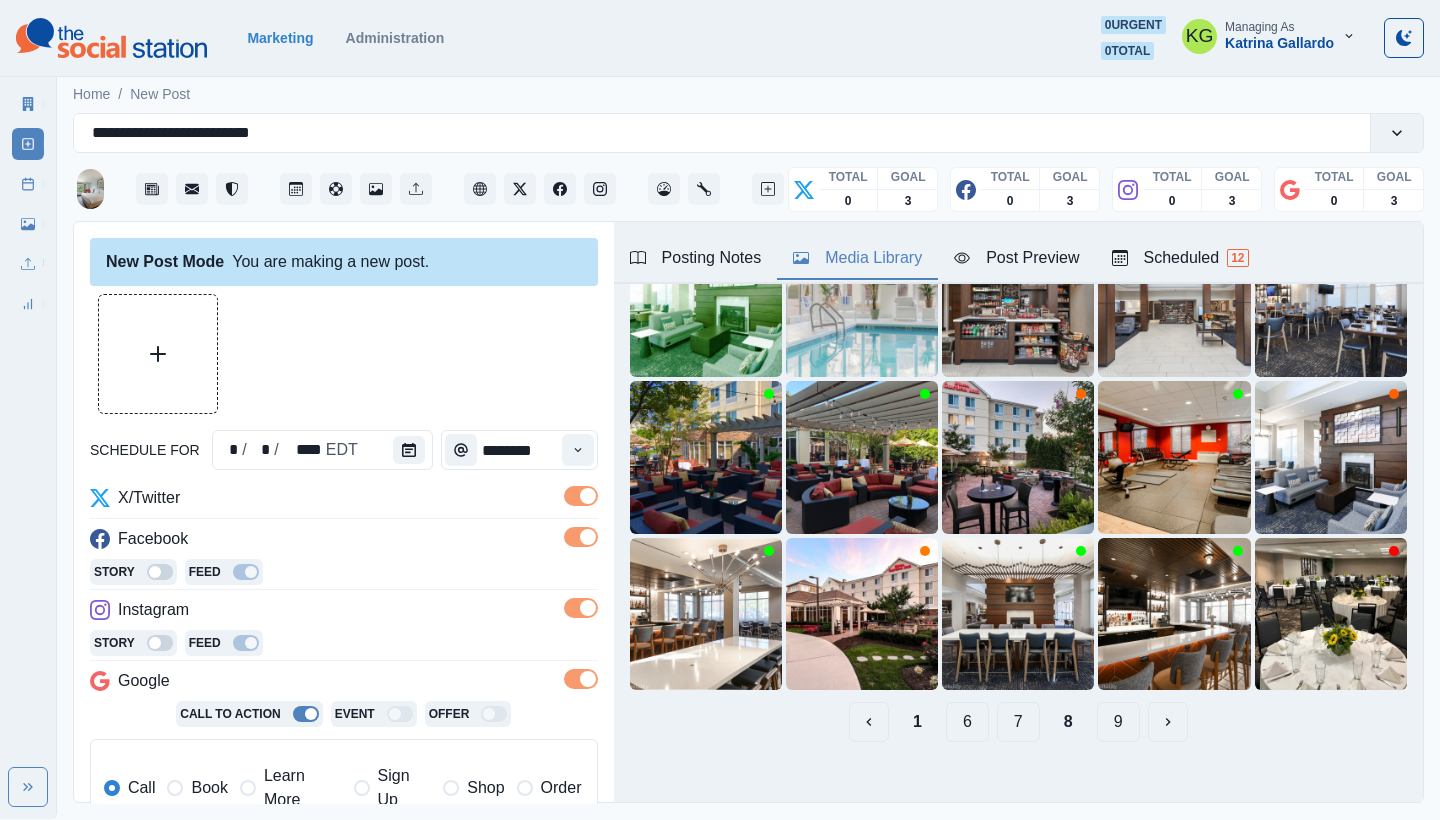 click on "7" at bounding box center [1018, 722] 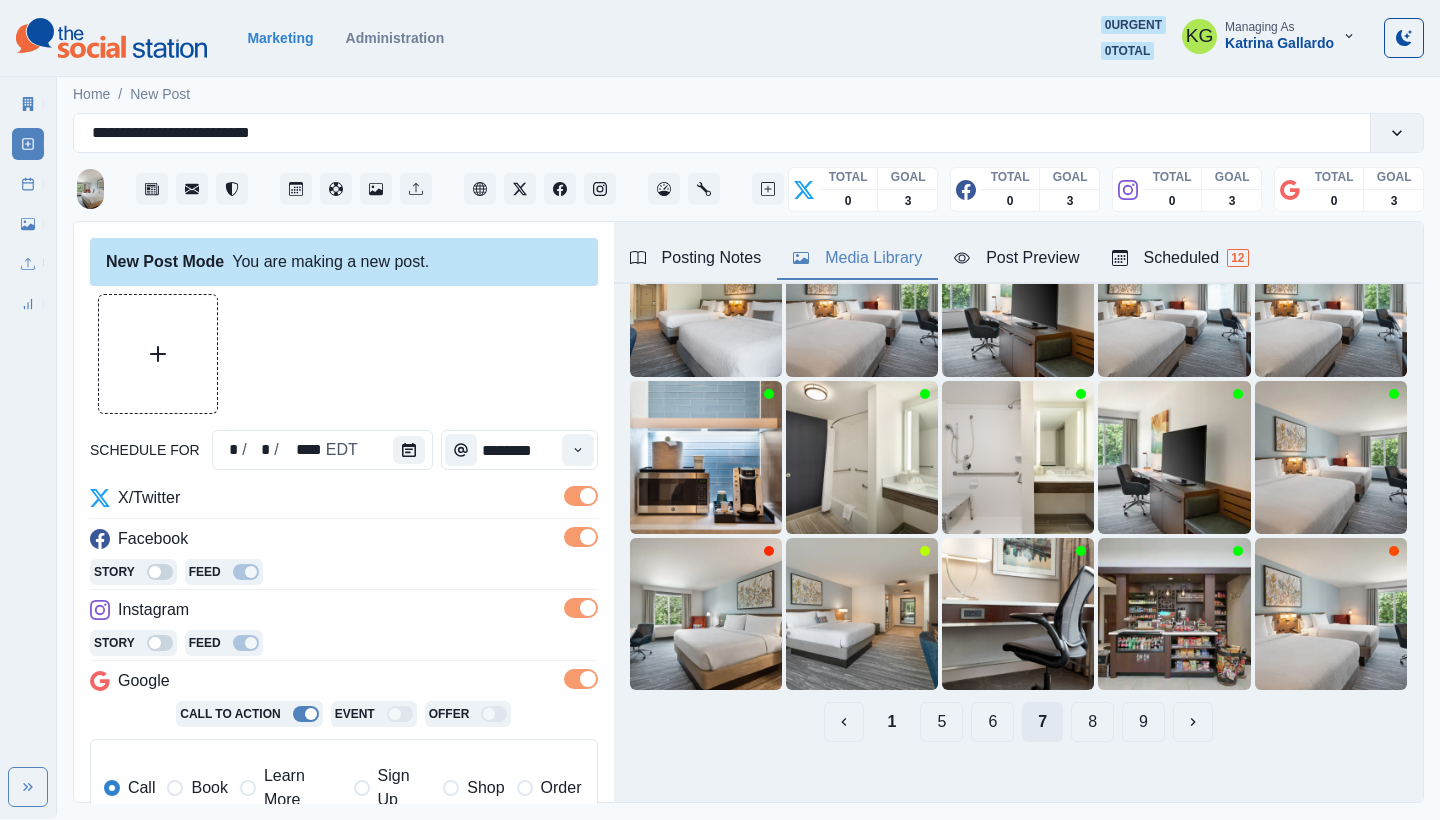 scroll, scrollTop: 32, scrollLeft: 0, axis: vertical 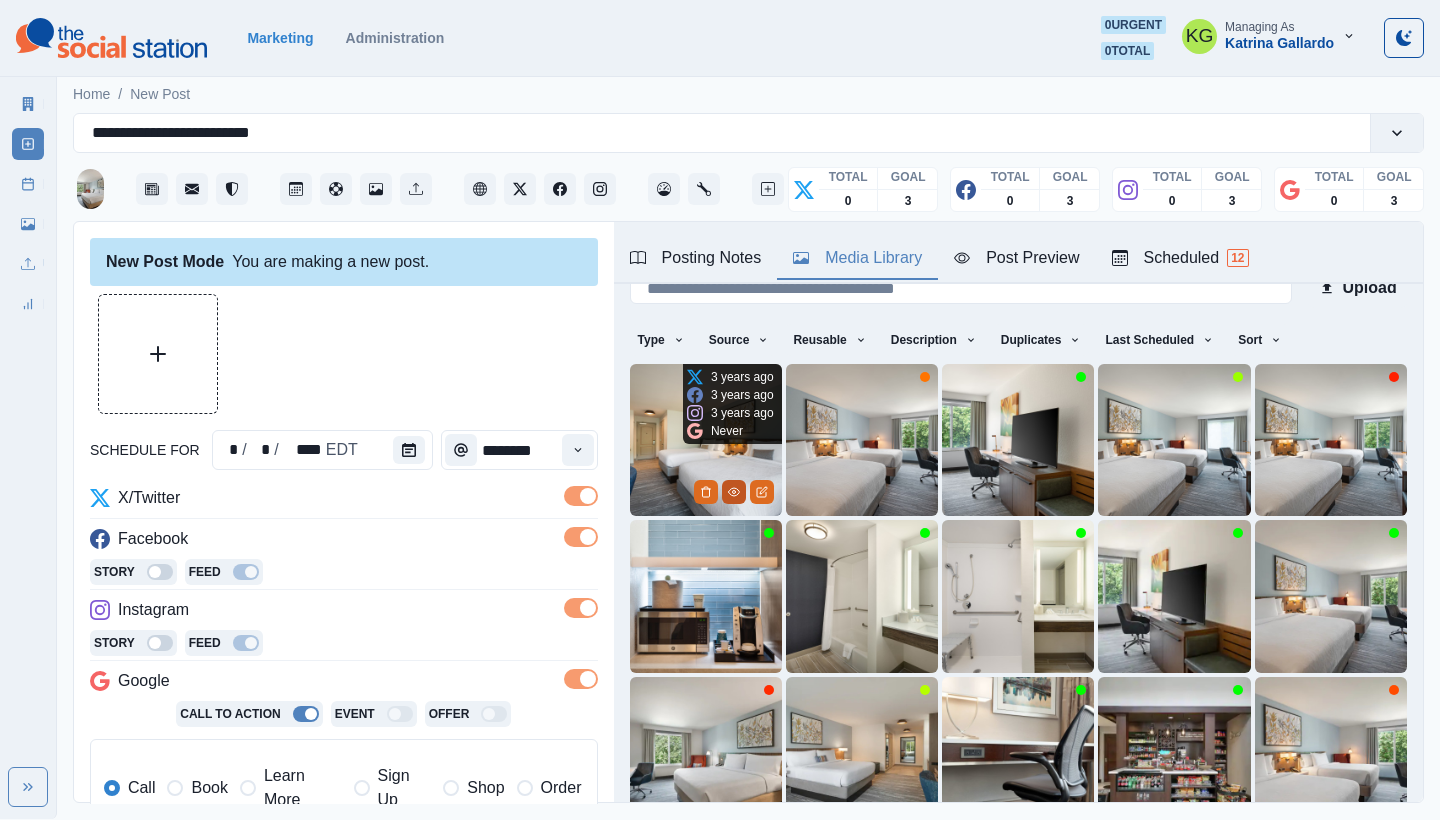 click 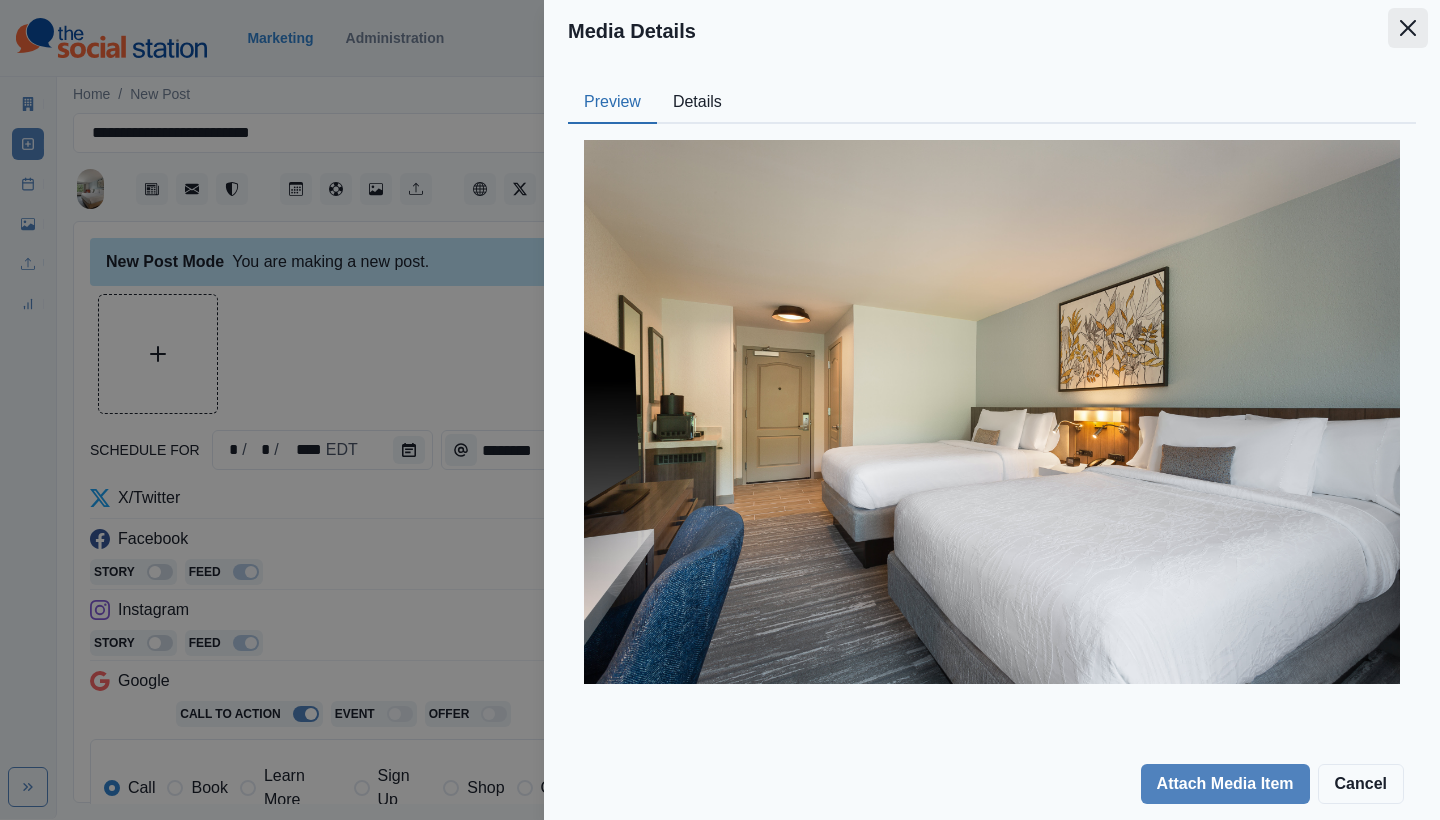 click 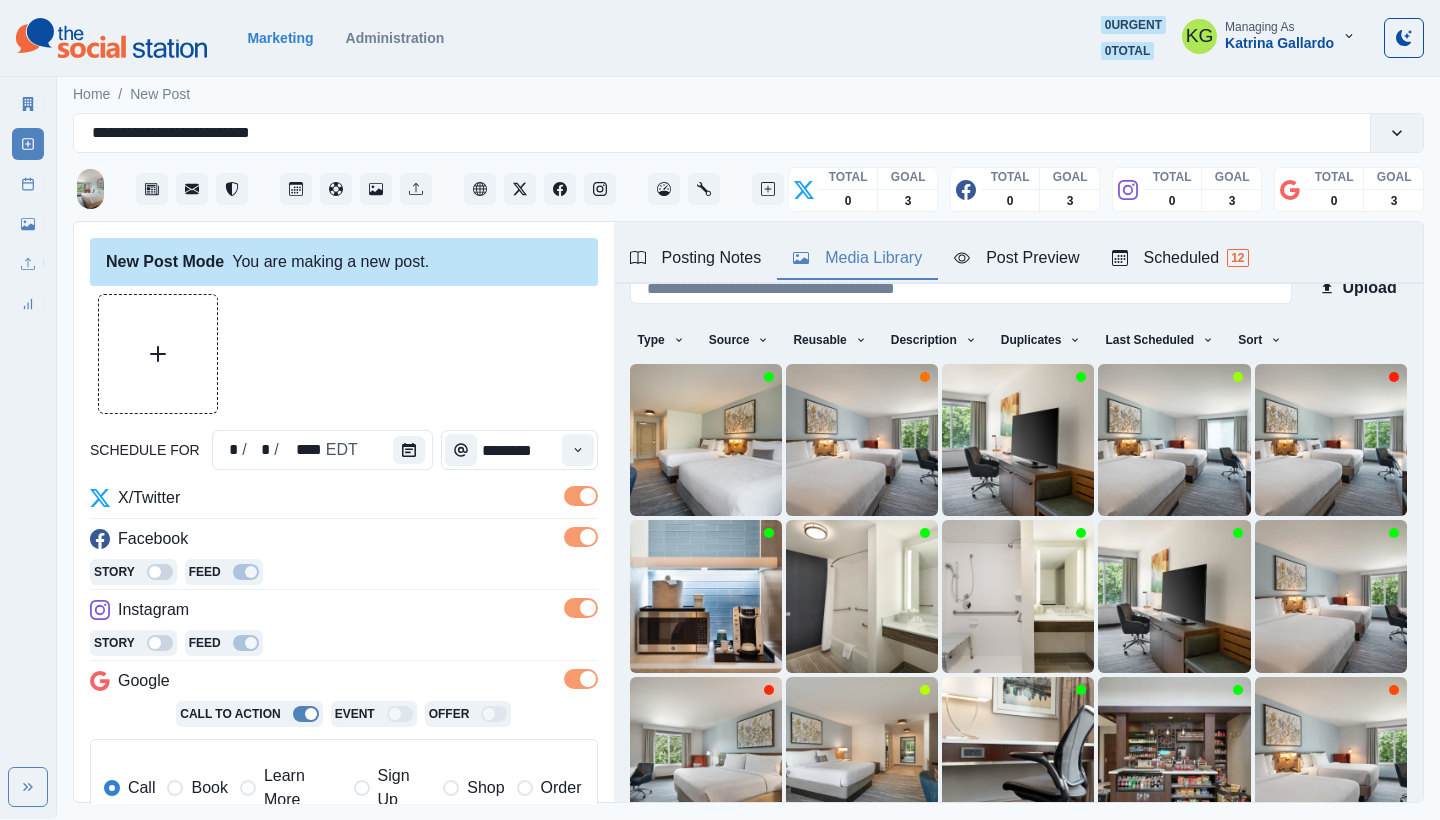 scroll, scrollTop: 62, scrollLeft: 0, axis: vertical 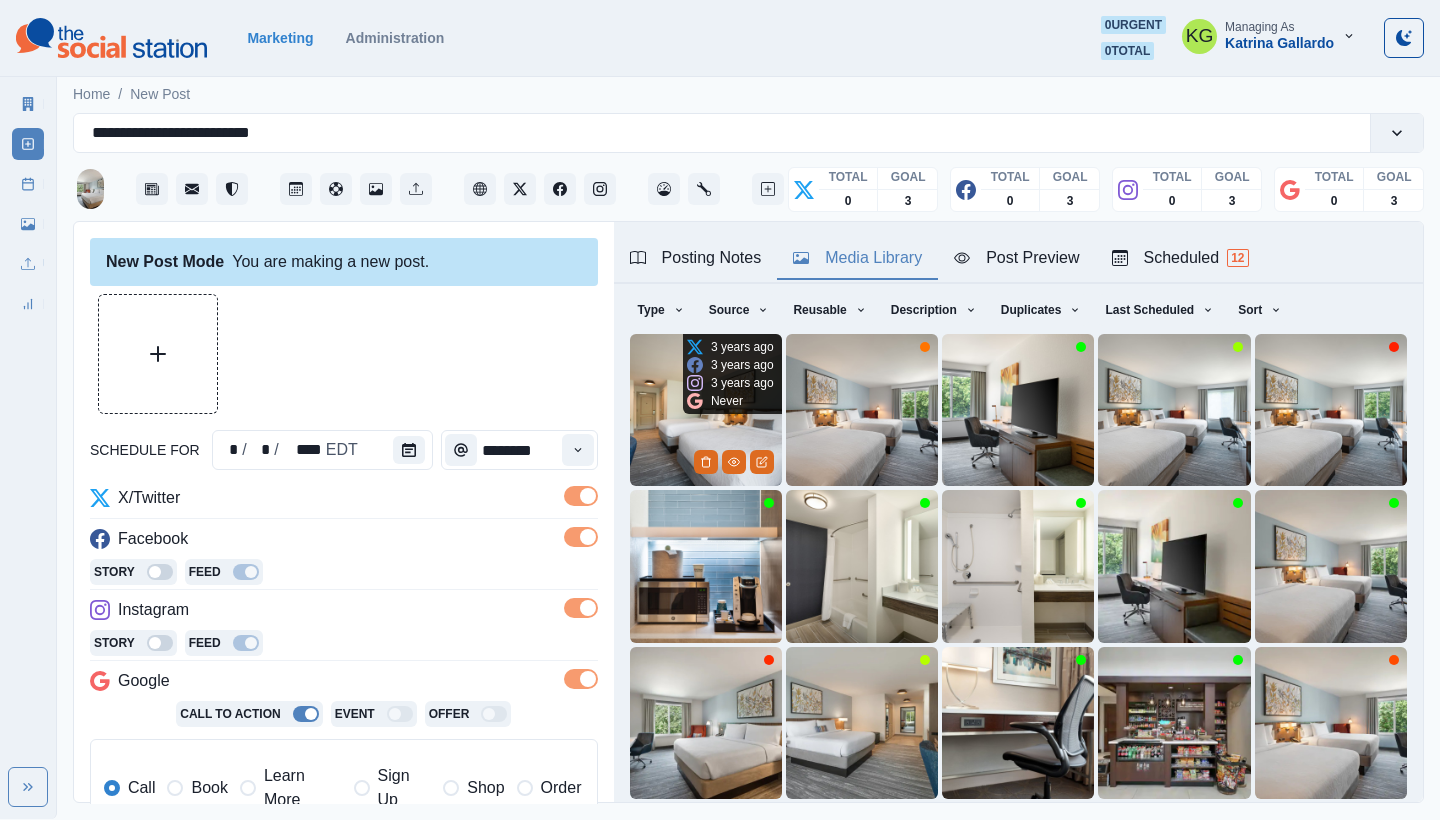 click at bounding box center (706, 410) 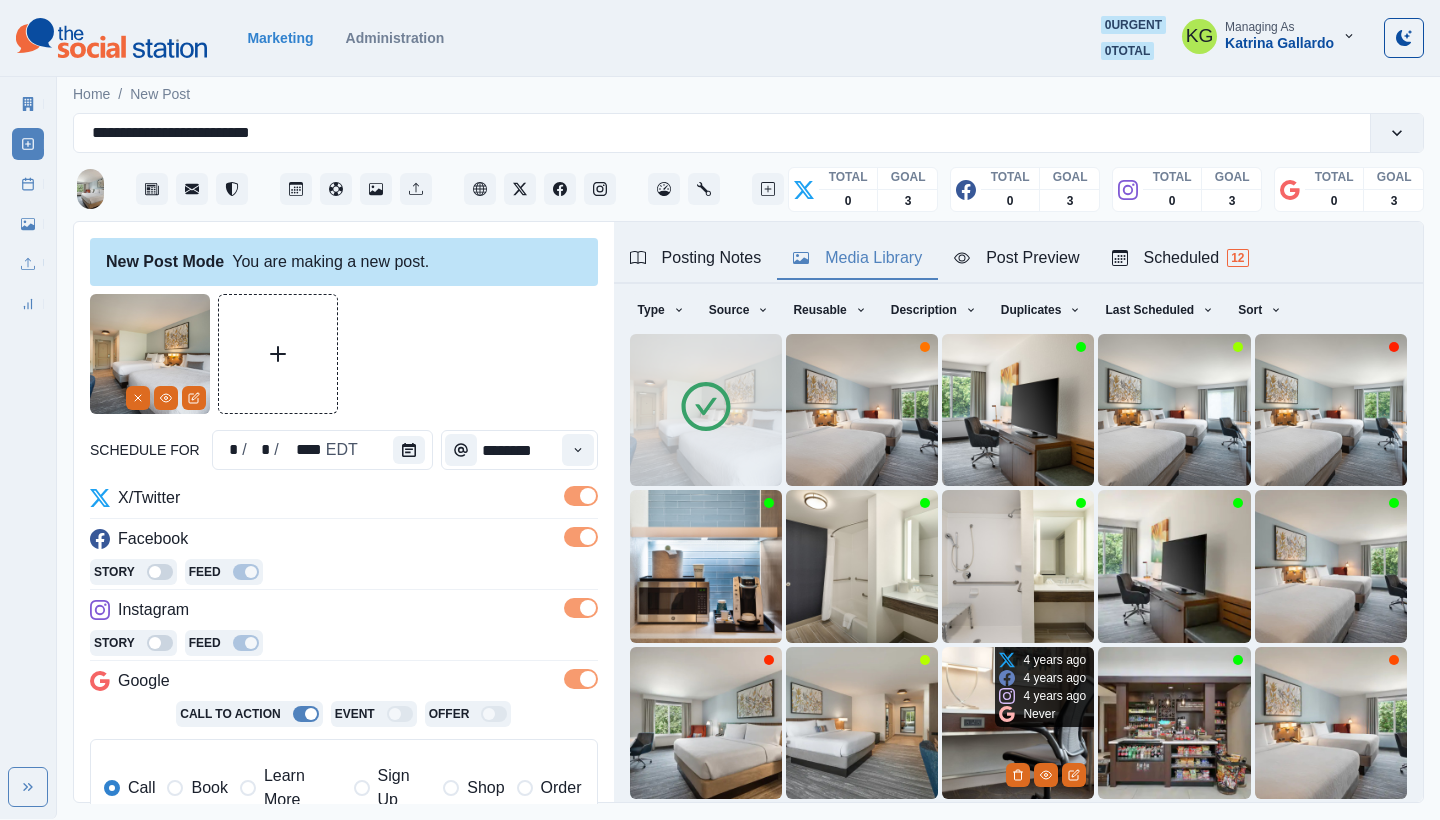 scroll, scrollTop: 171, scrollLeft: 0, axis: vertical 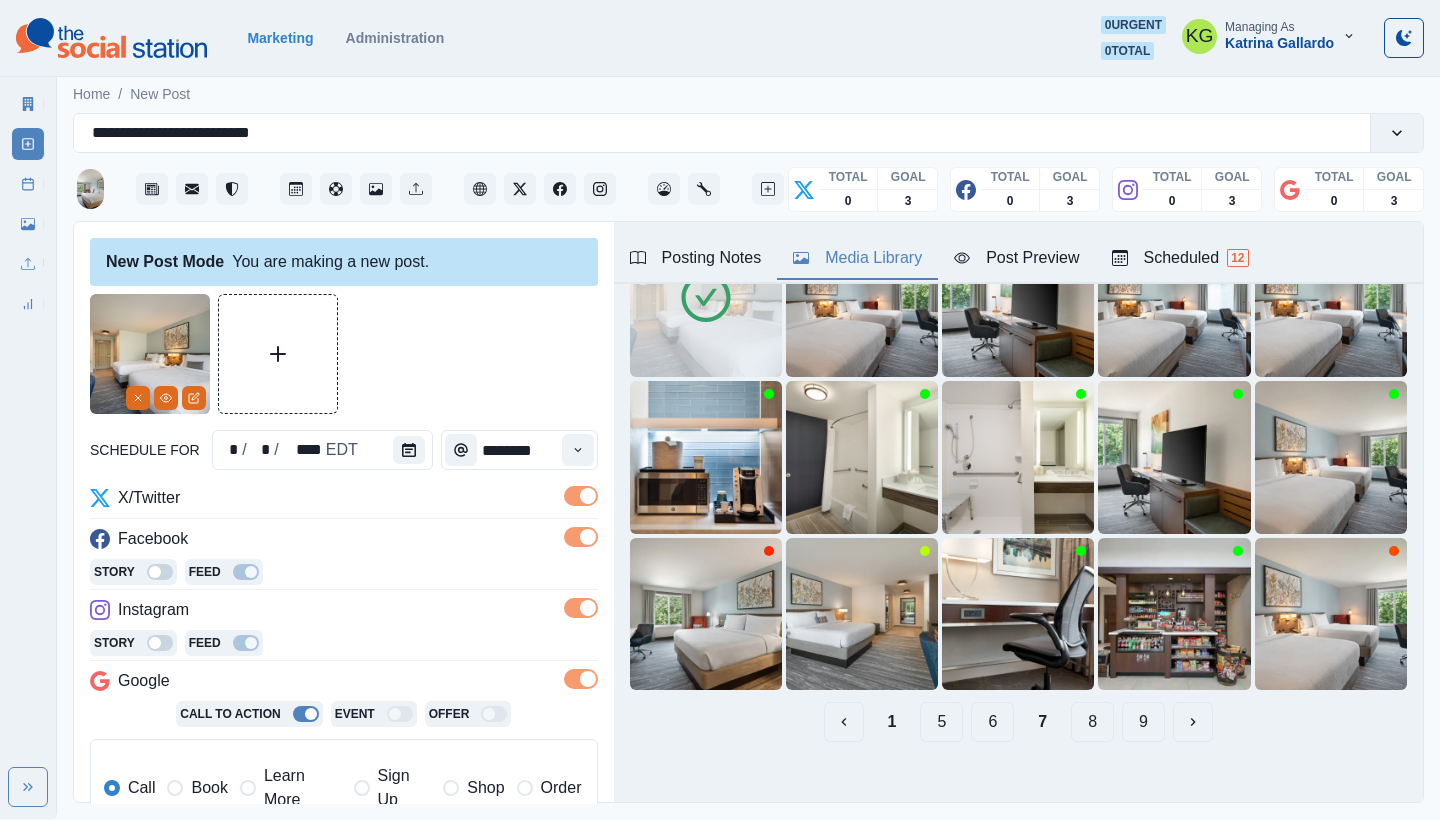 click on "6" at bounding box center [992, 722] 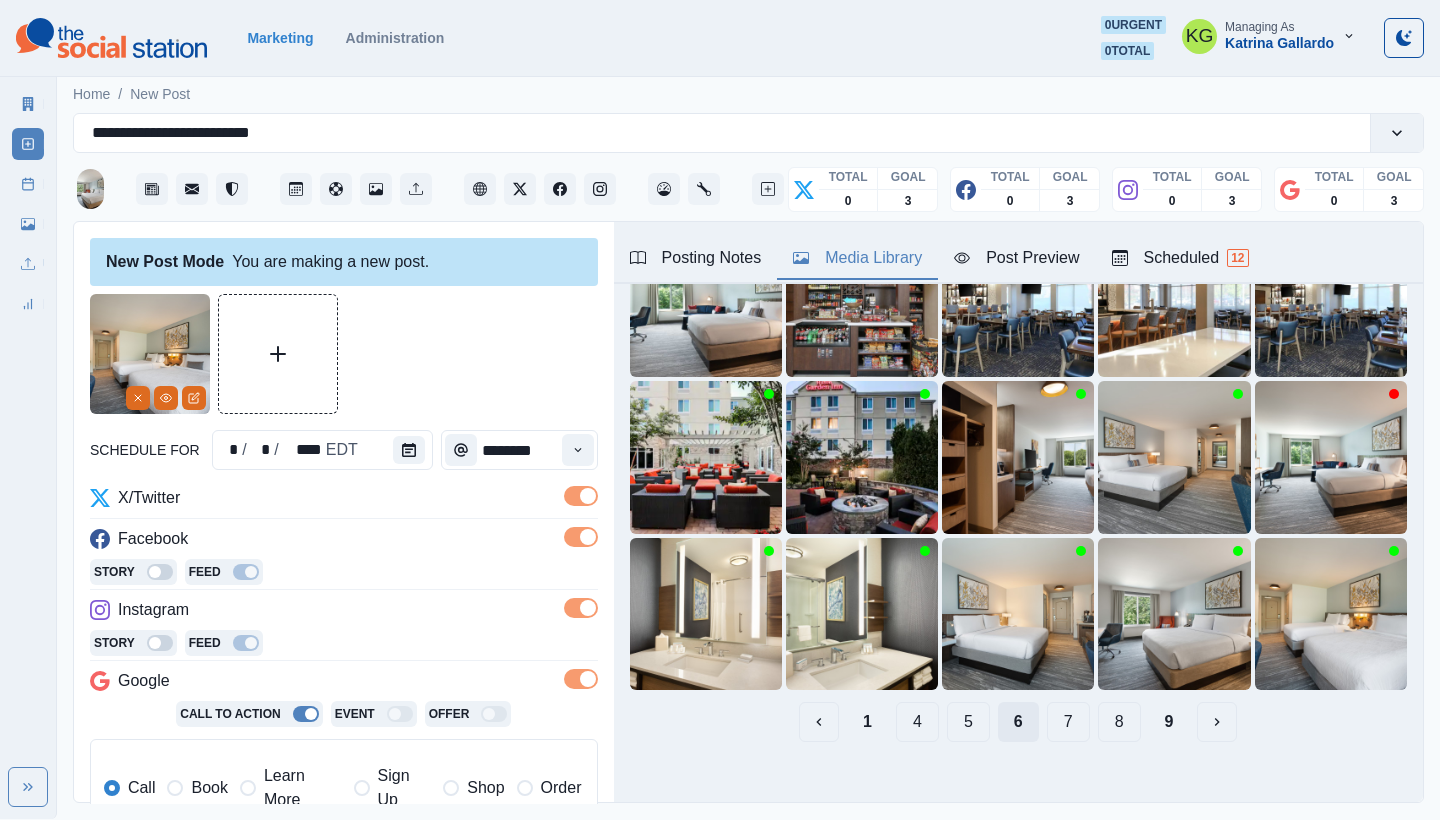 scroll, scrollTop: 125, scrollLeft: 0, axis: vertical 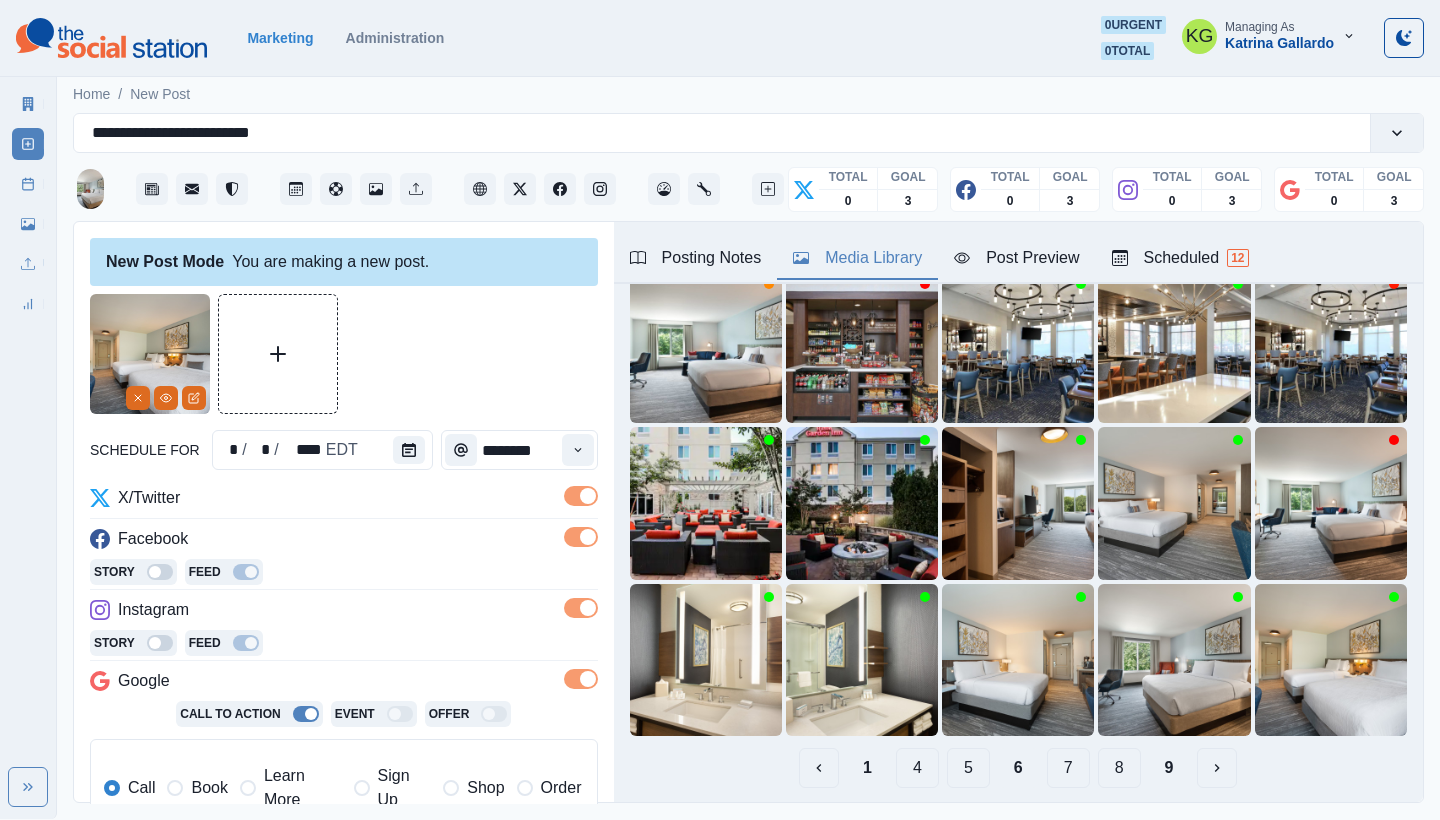 click on "5" at bounding box center (968, 768) 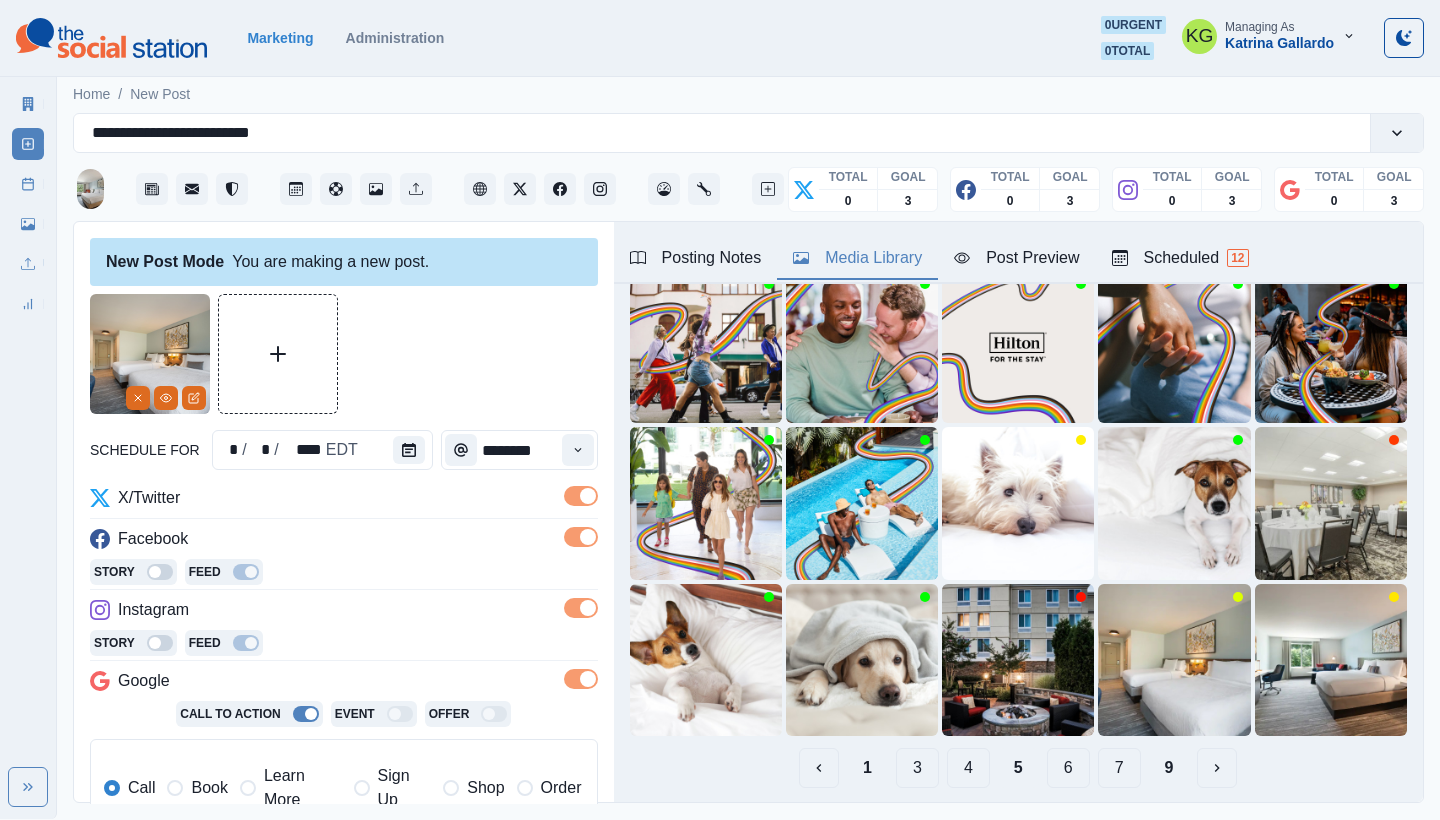click on "4" at bounding box center [968, 768] 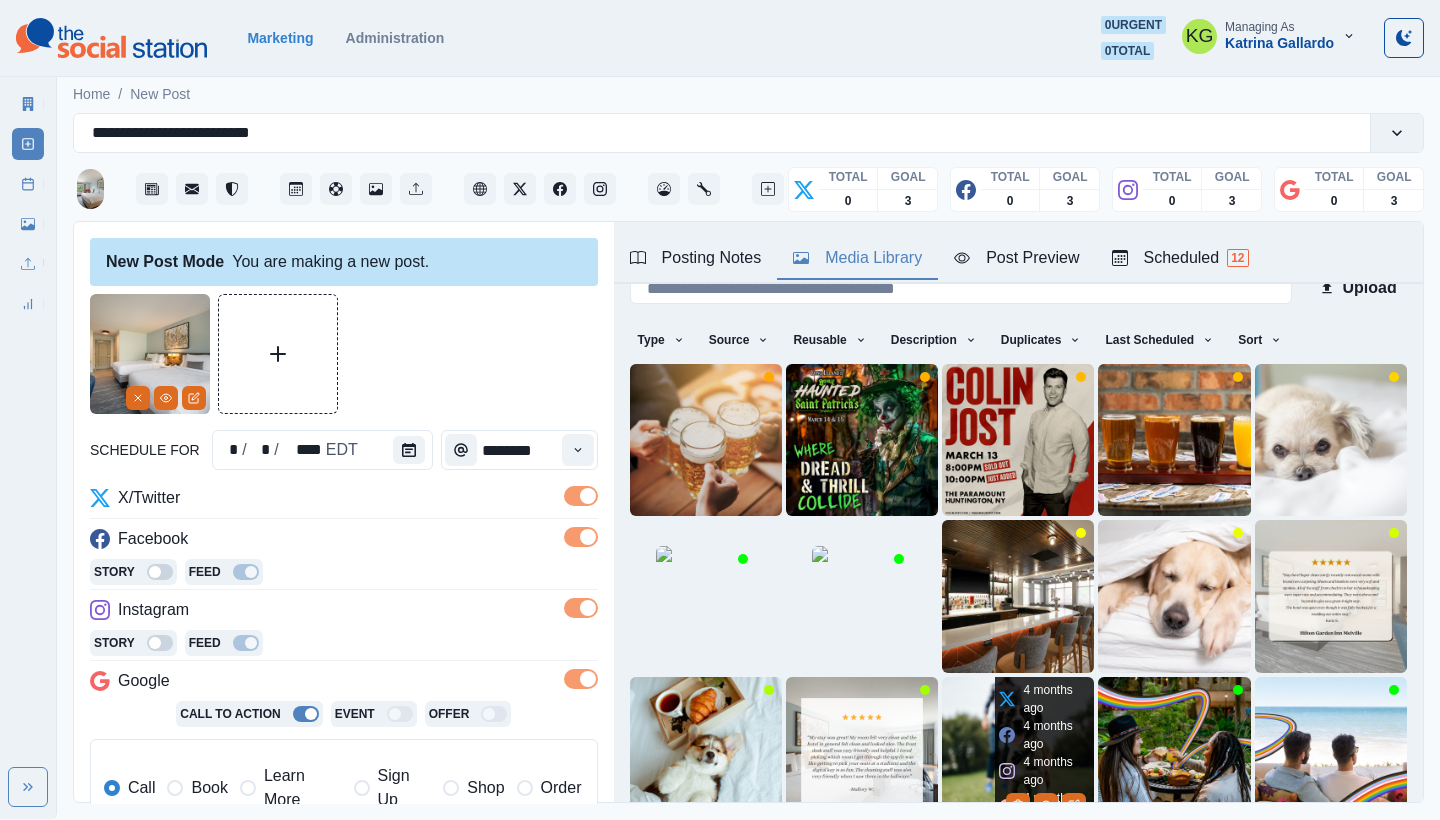 scroll, scrollTop: 171, scrollLeft: 0, axis: vertical 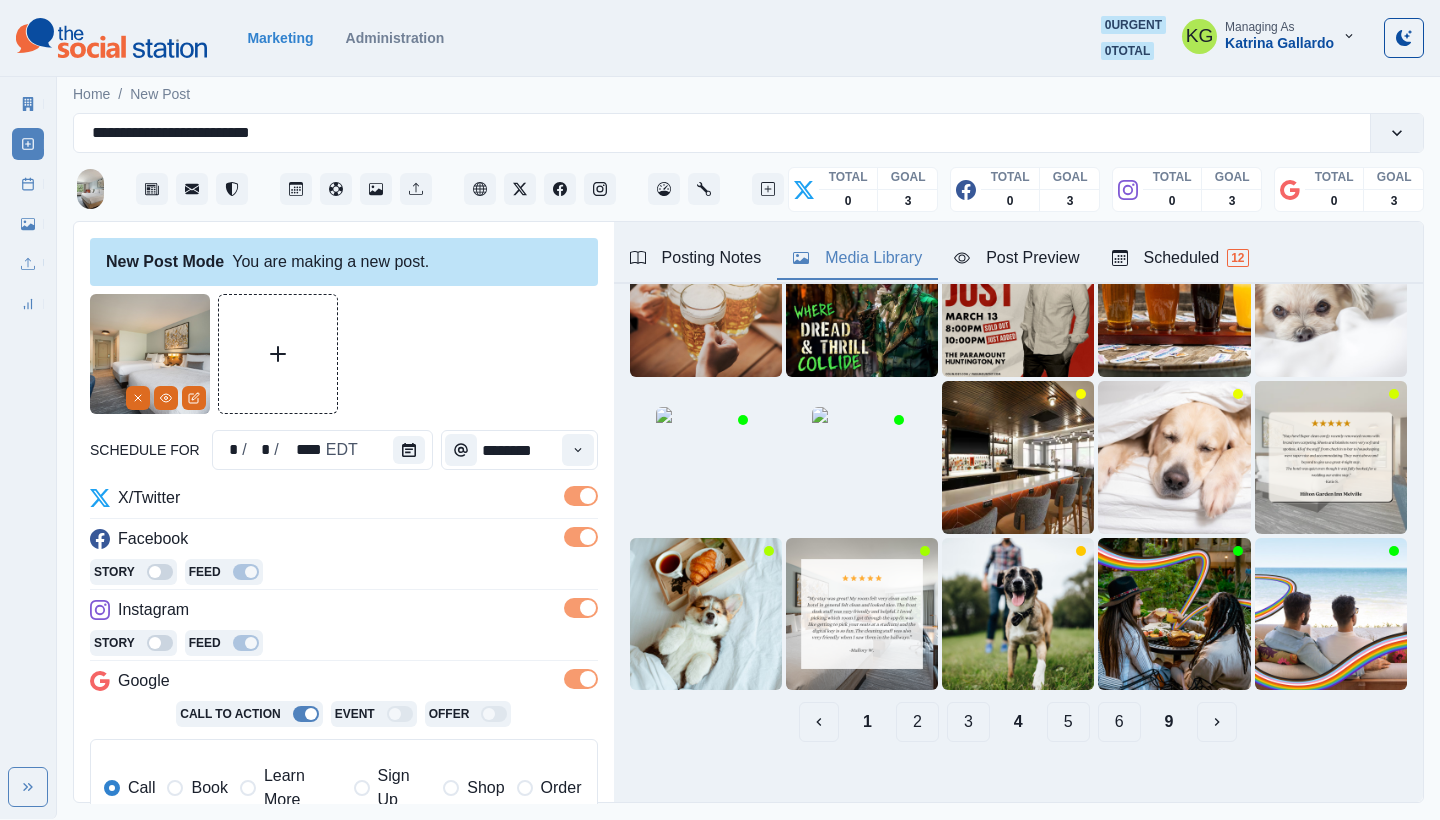 click on "3" at bounding box center (968, 722) 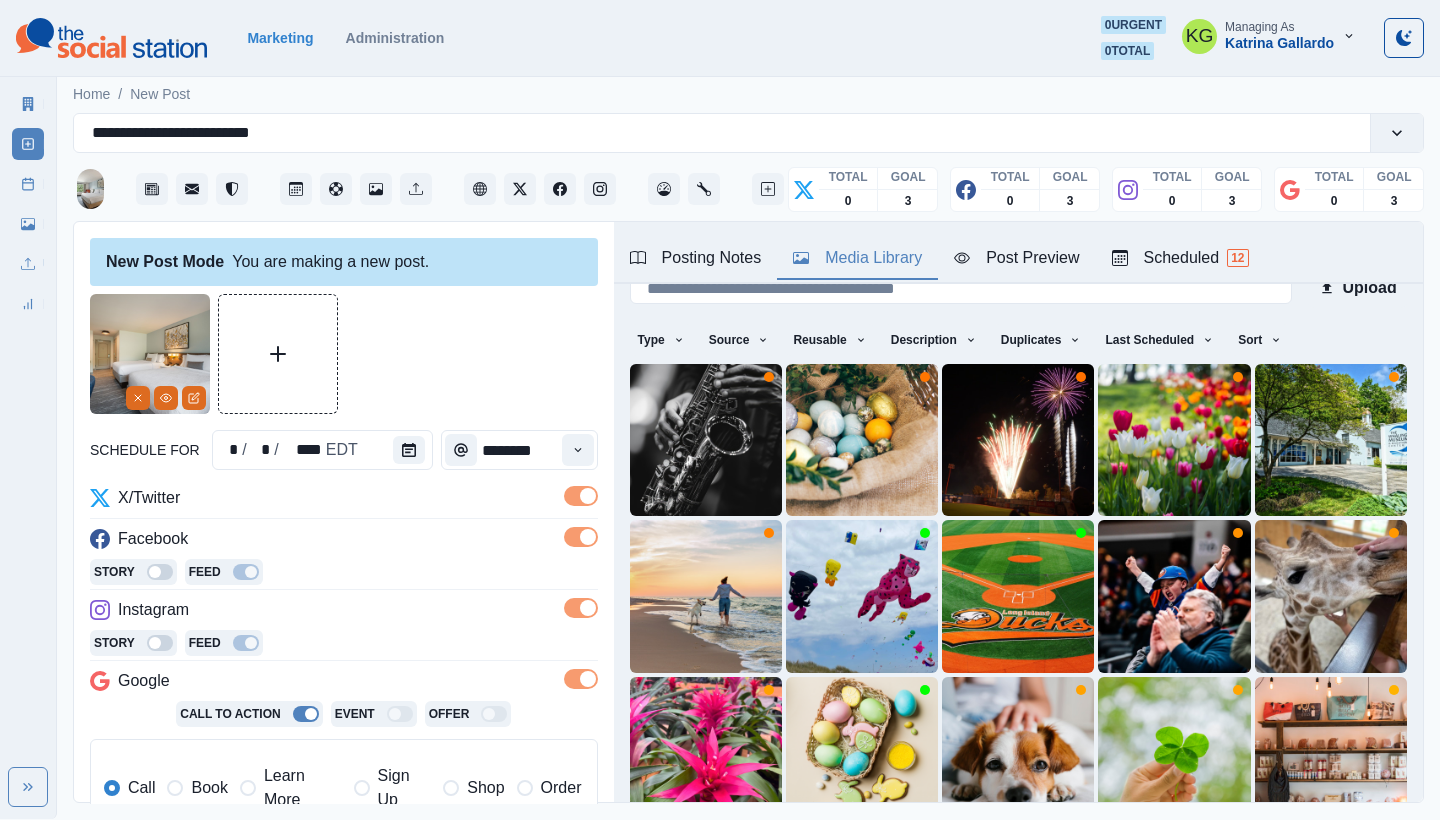scroll, scrollTop: 171, scrollLeft: 0, axis: vertical 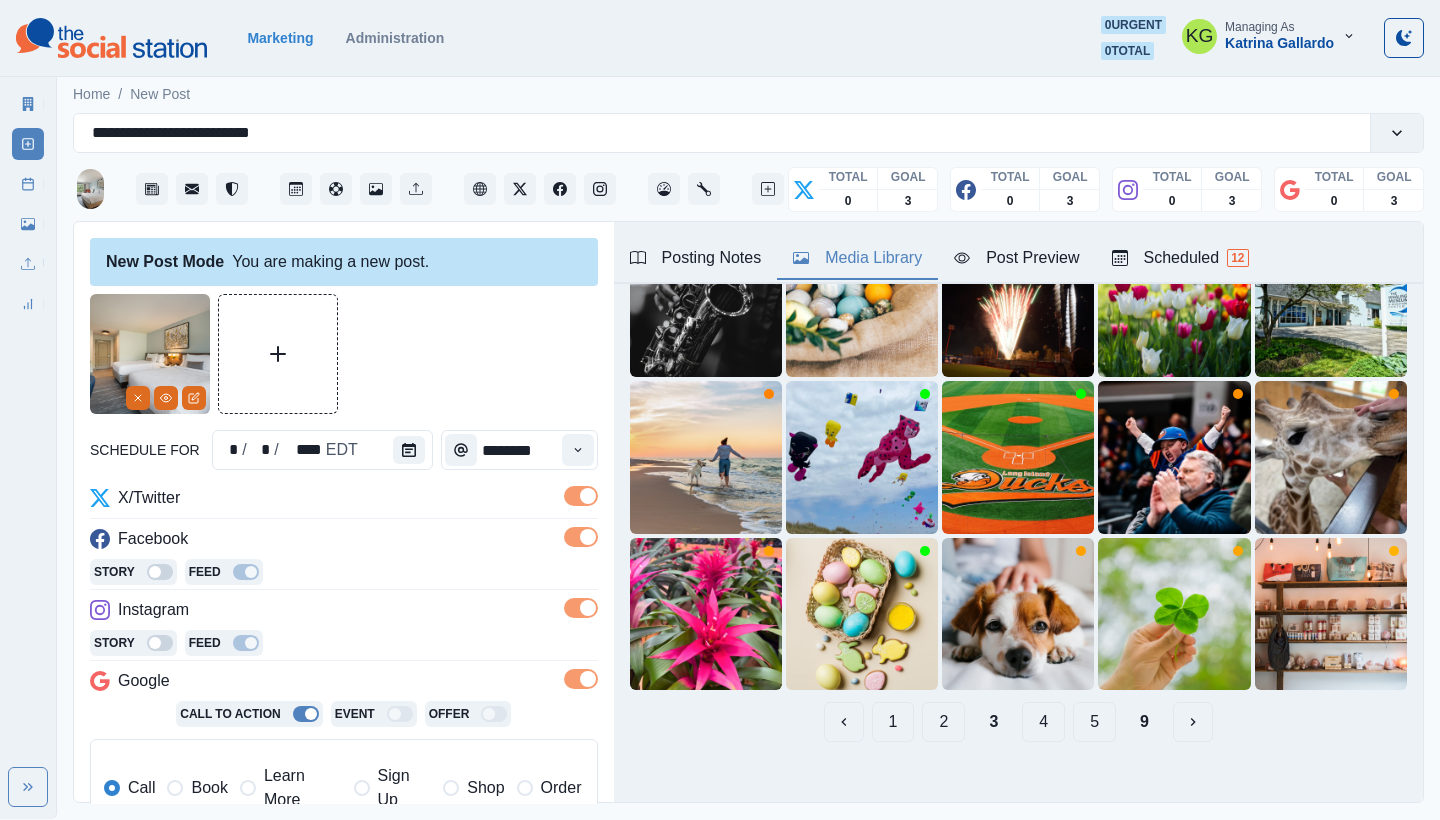 click on "2" at bounding box center (943, 722) 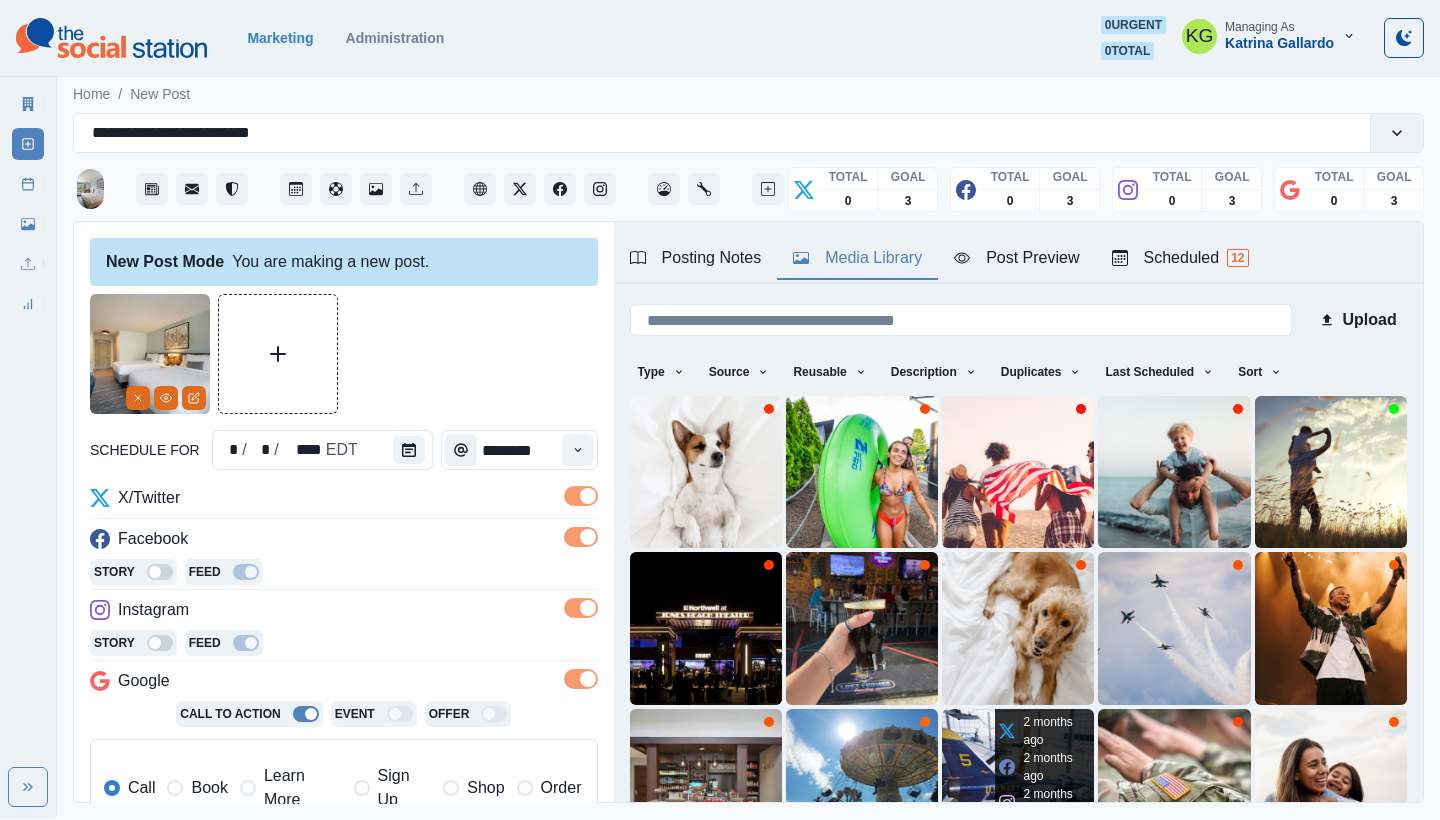 scroll, scrollTop: 171, scrollLeft: 0, axis: vertical 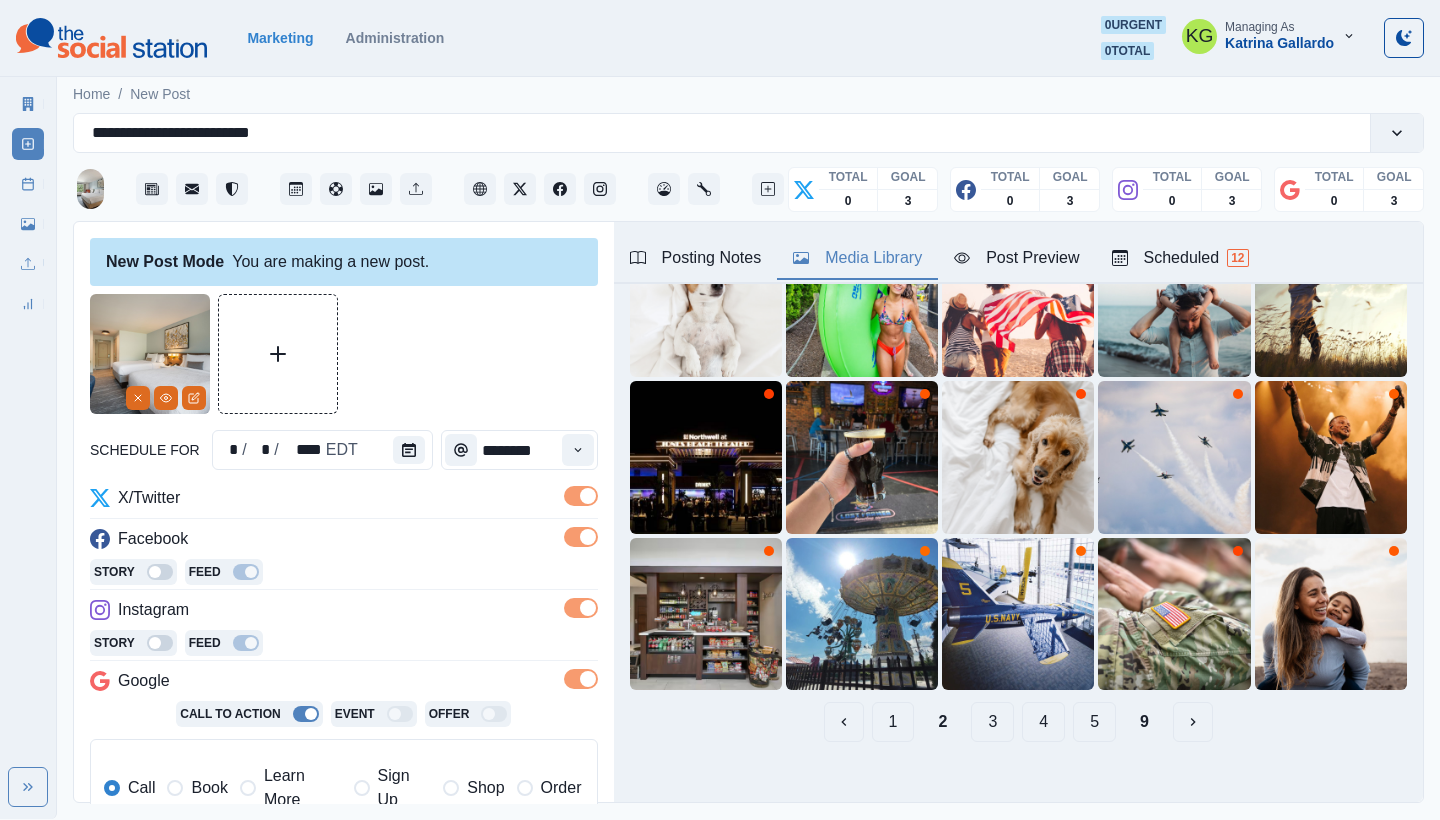 click on "1" at bounding box center (893, 722) 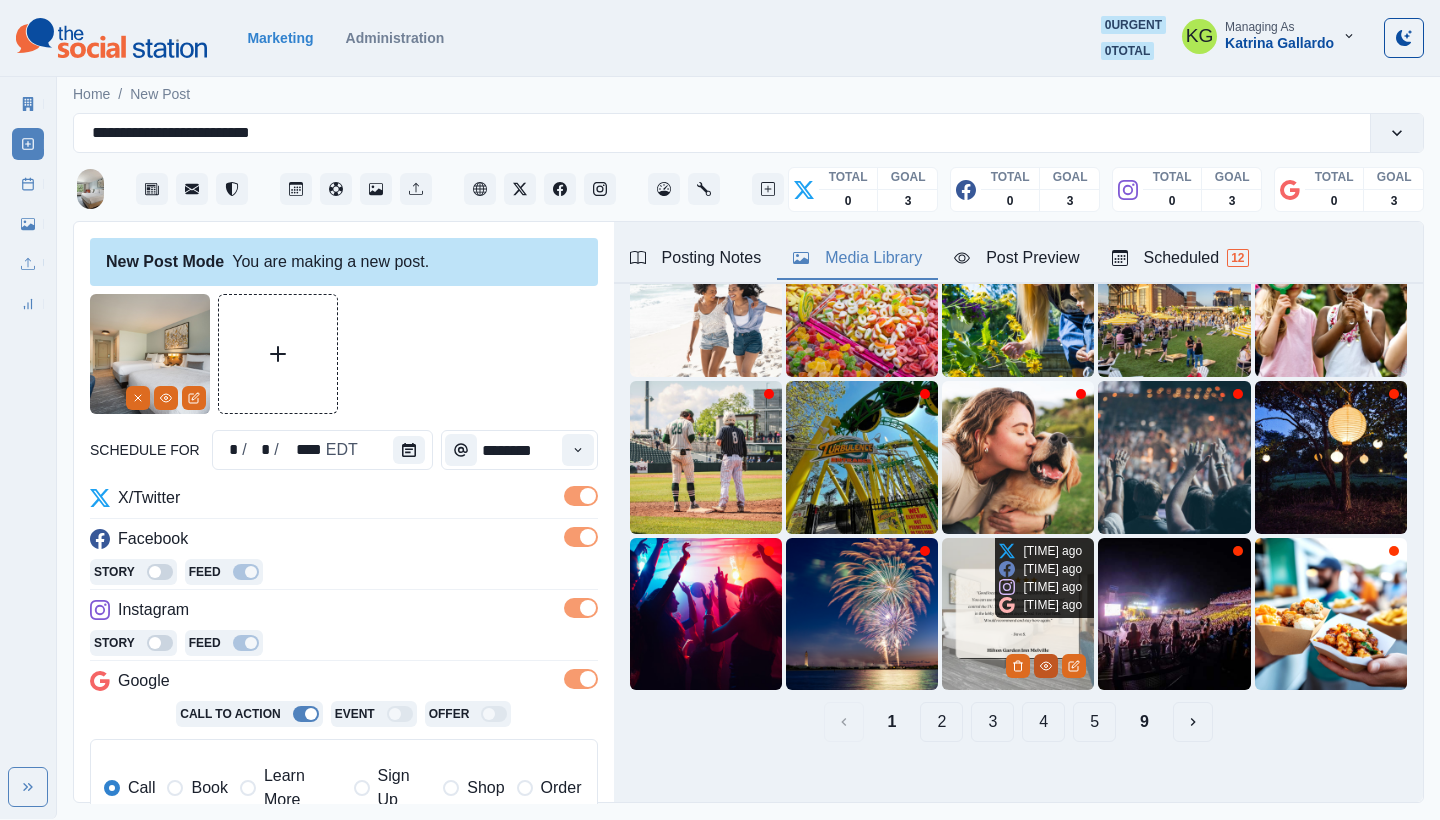 click 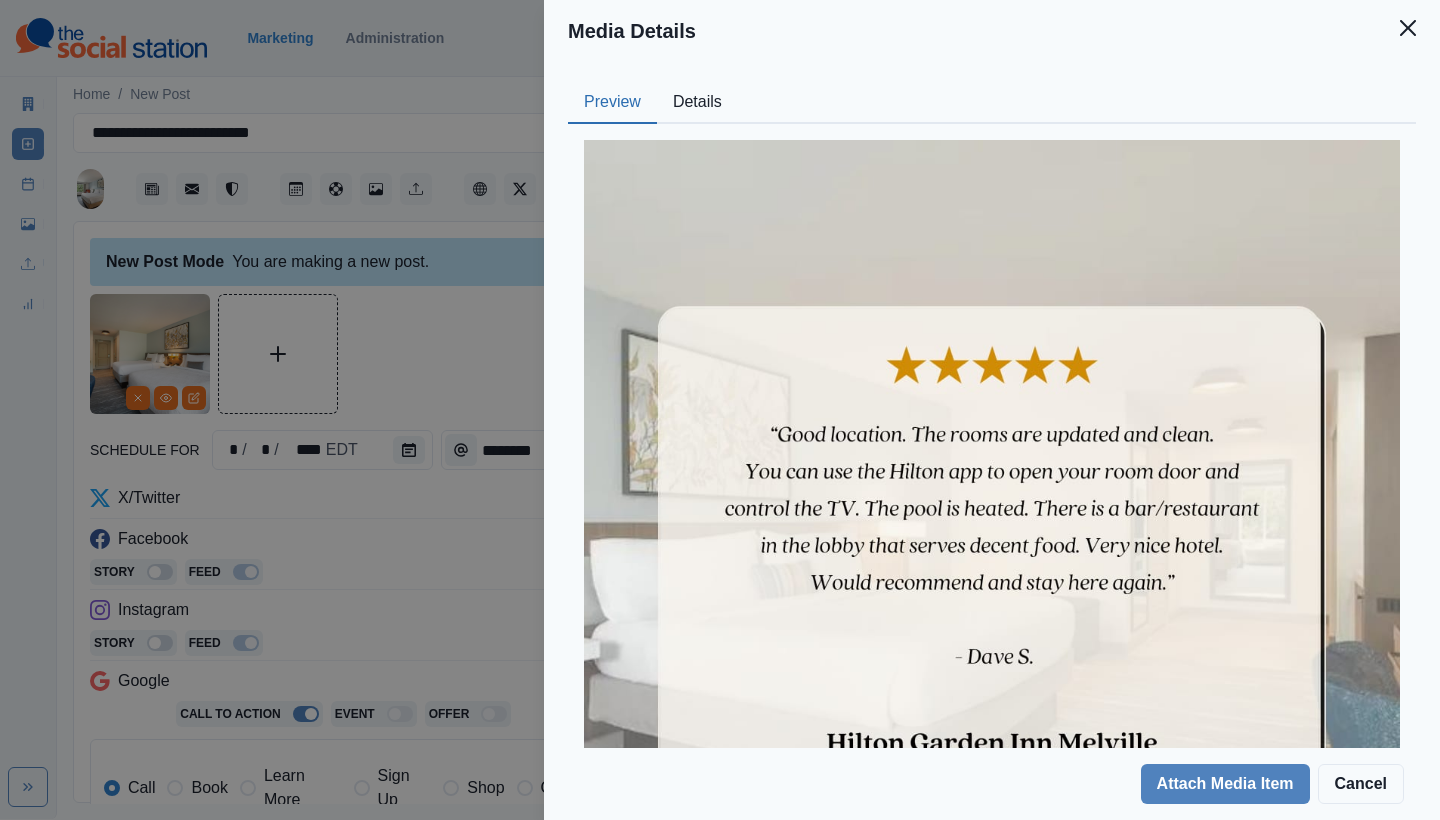 click on "Details" at bounding box center (697, 103) 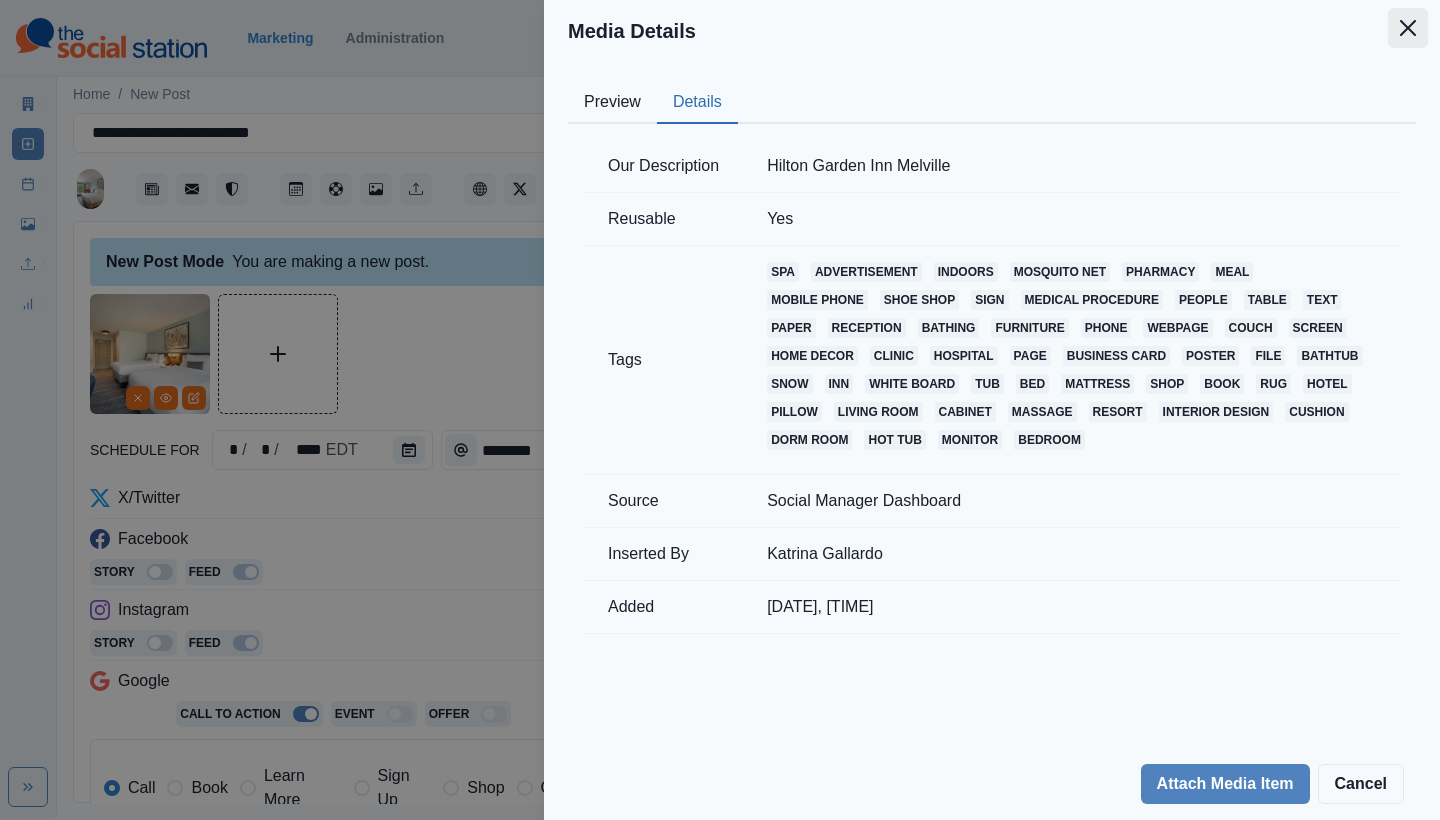 click at bounding box center [1408, 28] 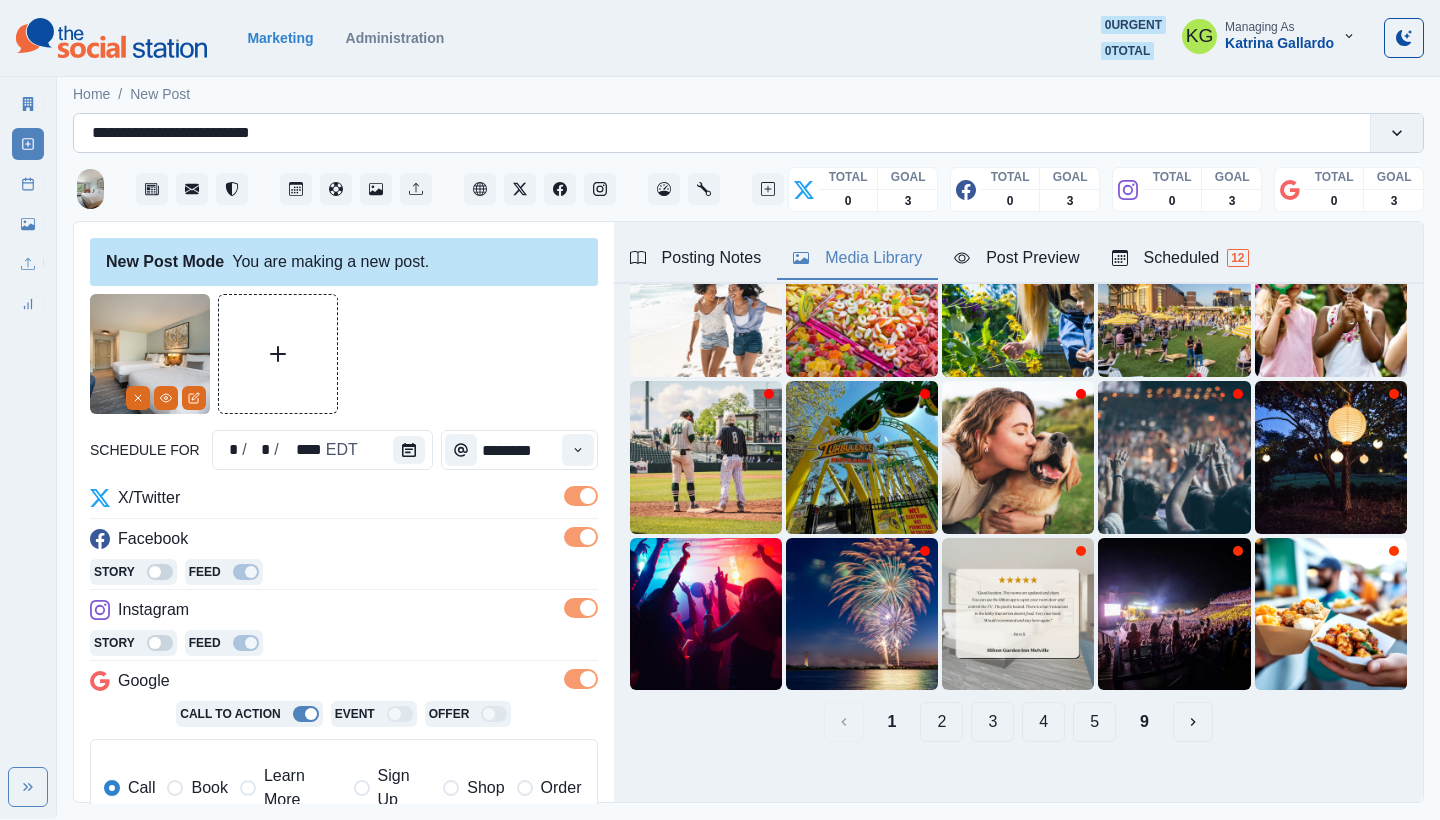 scroll, scrollTop: 62, scrollLeft: 0, axis: vertical 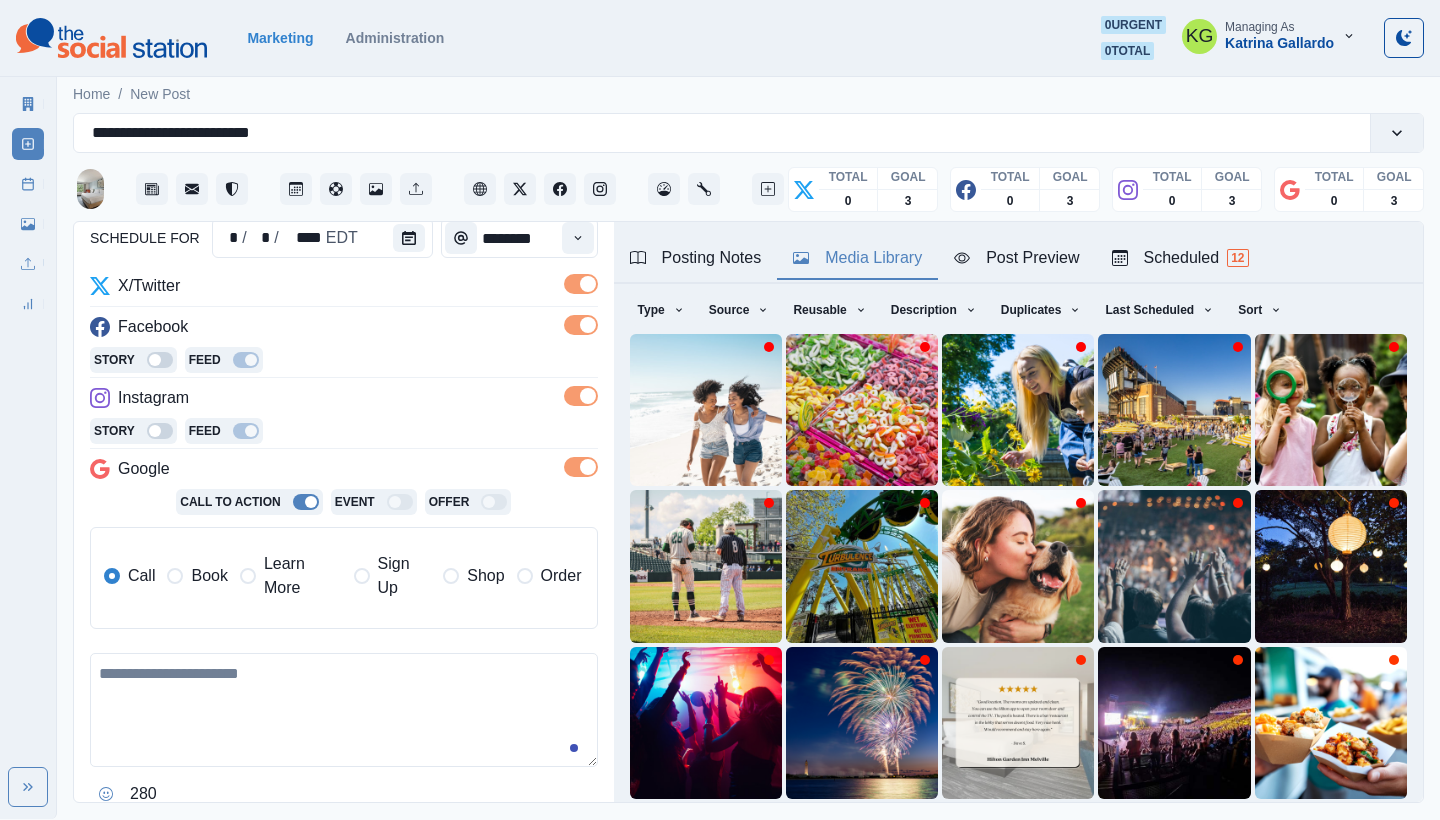 click on "Book" at bounding box center (209, 576) 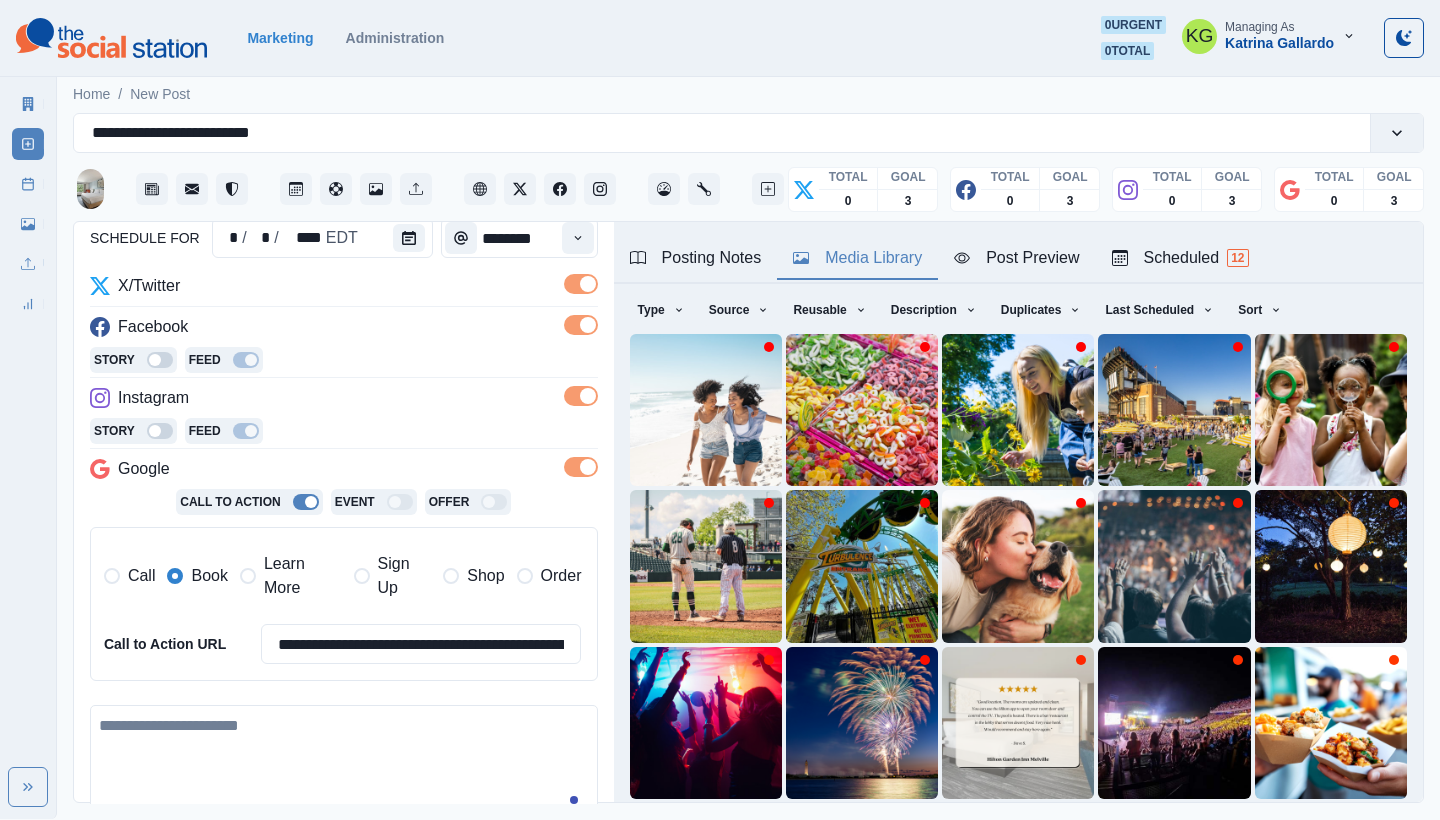 click at bounding box center [344, 762] 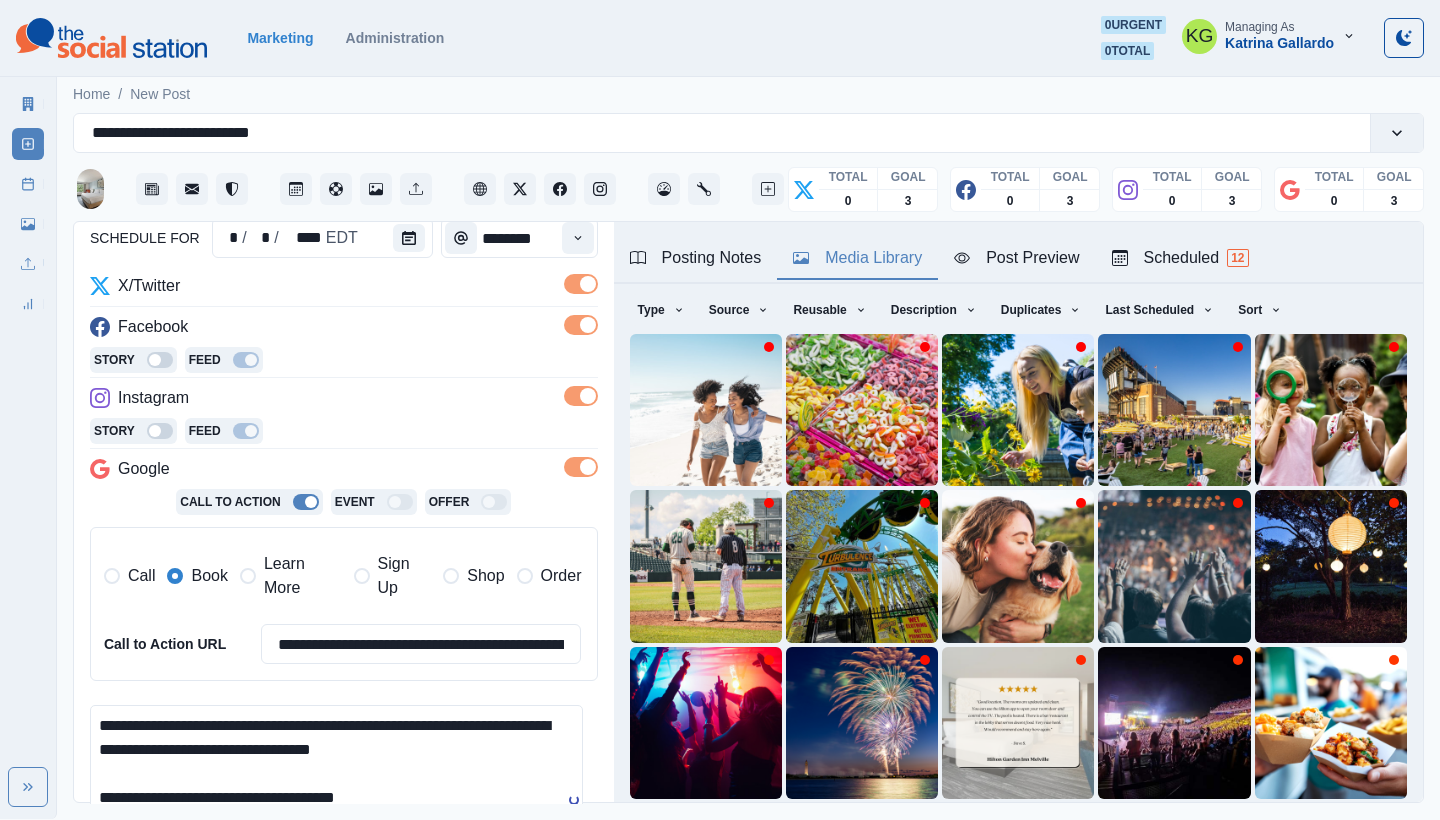 scroll, scrollTop: 454, scrollLeft: 0, axis: vertical 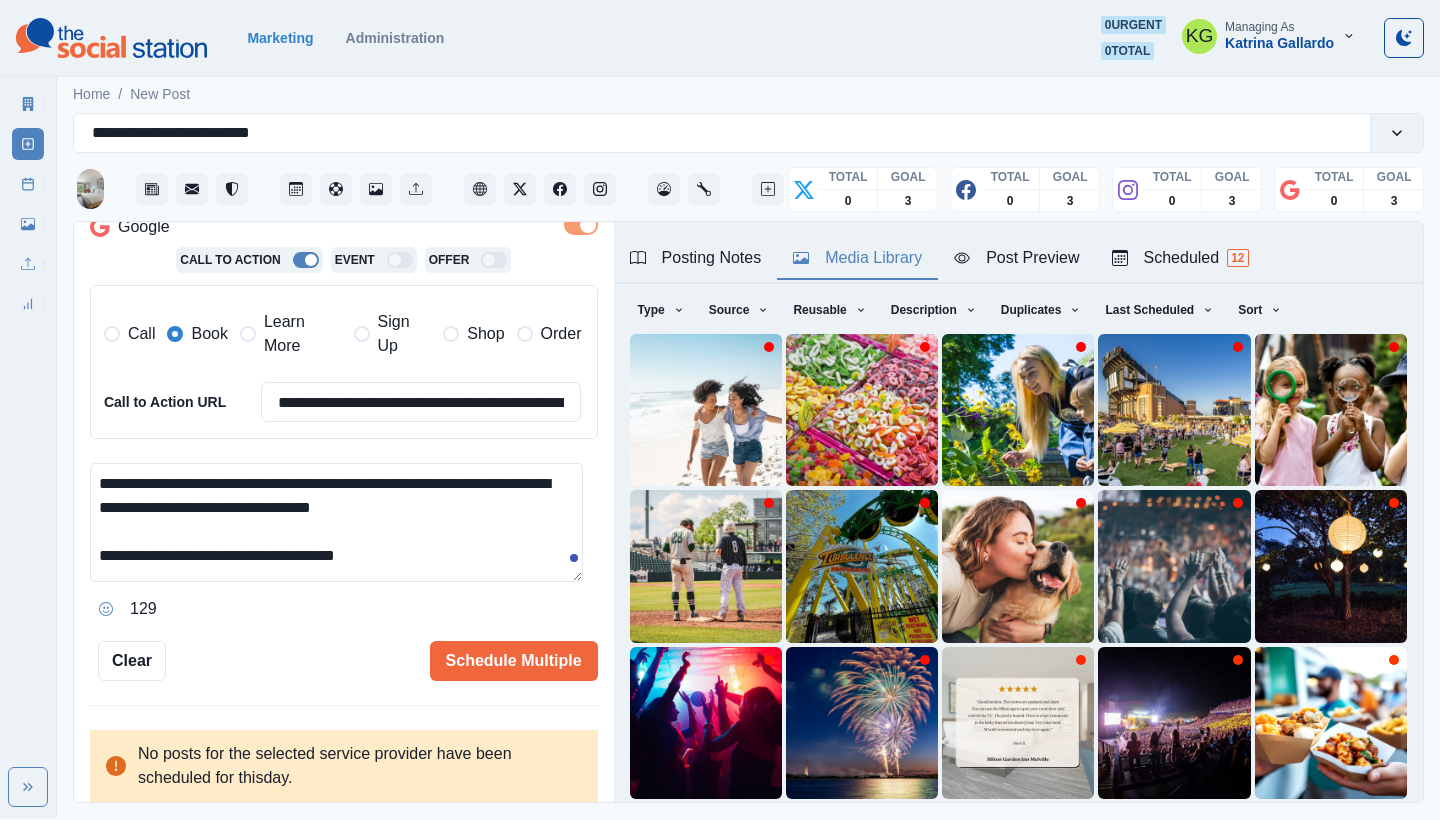 click on "**********" at bounding box center (336, 522) 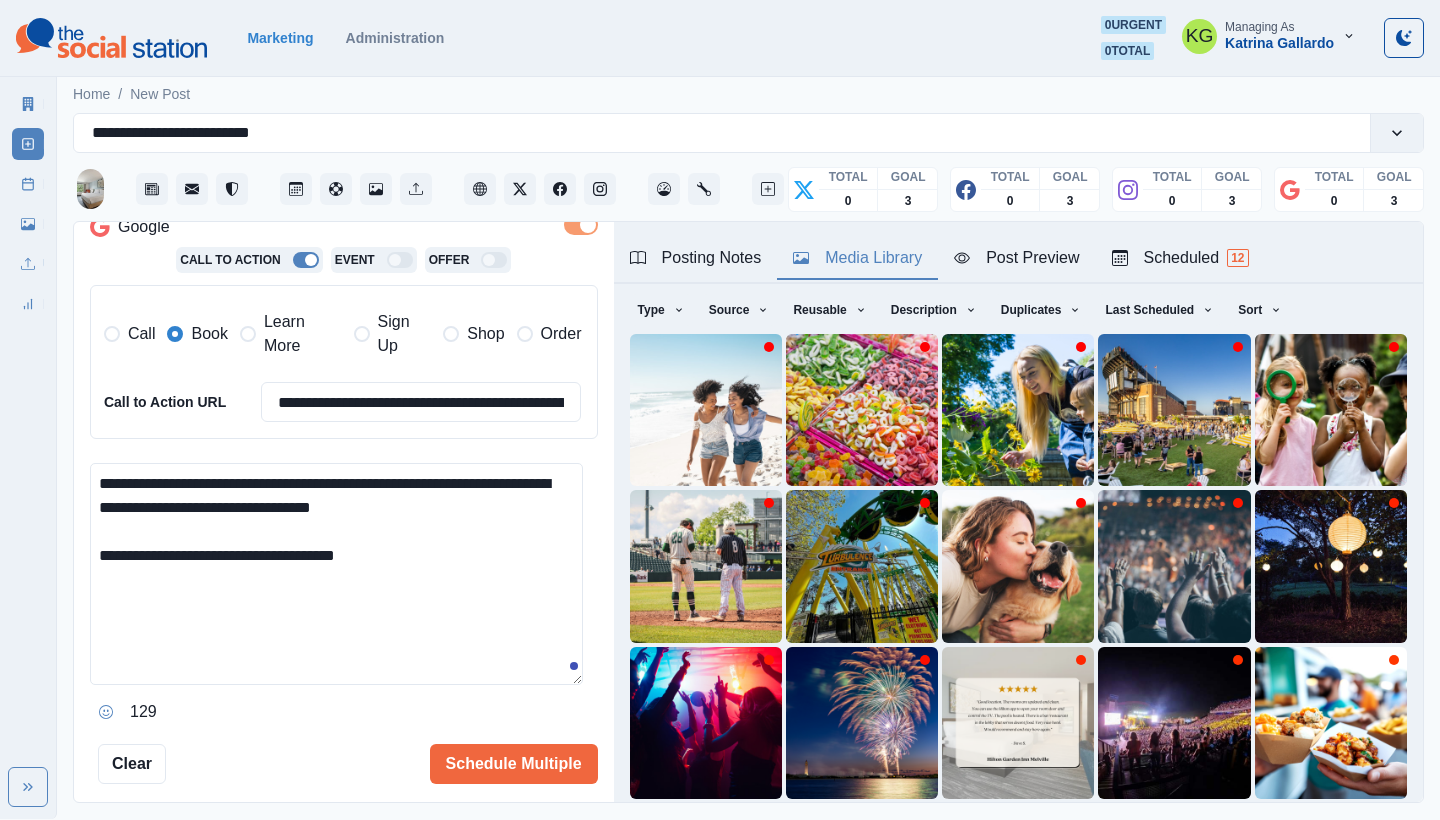 click on "**********" at bounding box center [336, 574] 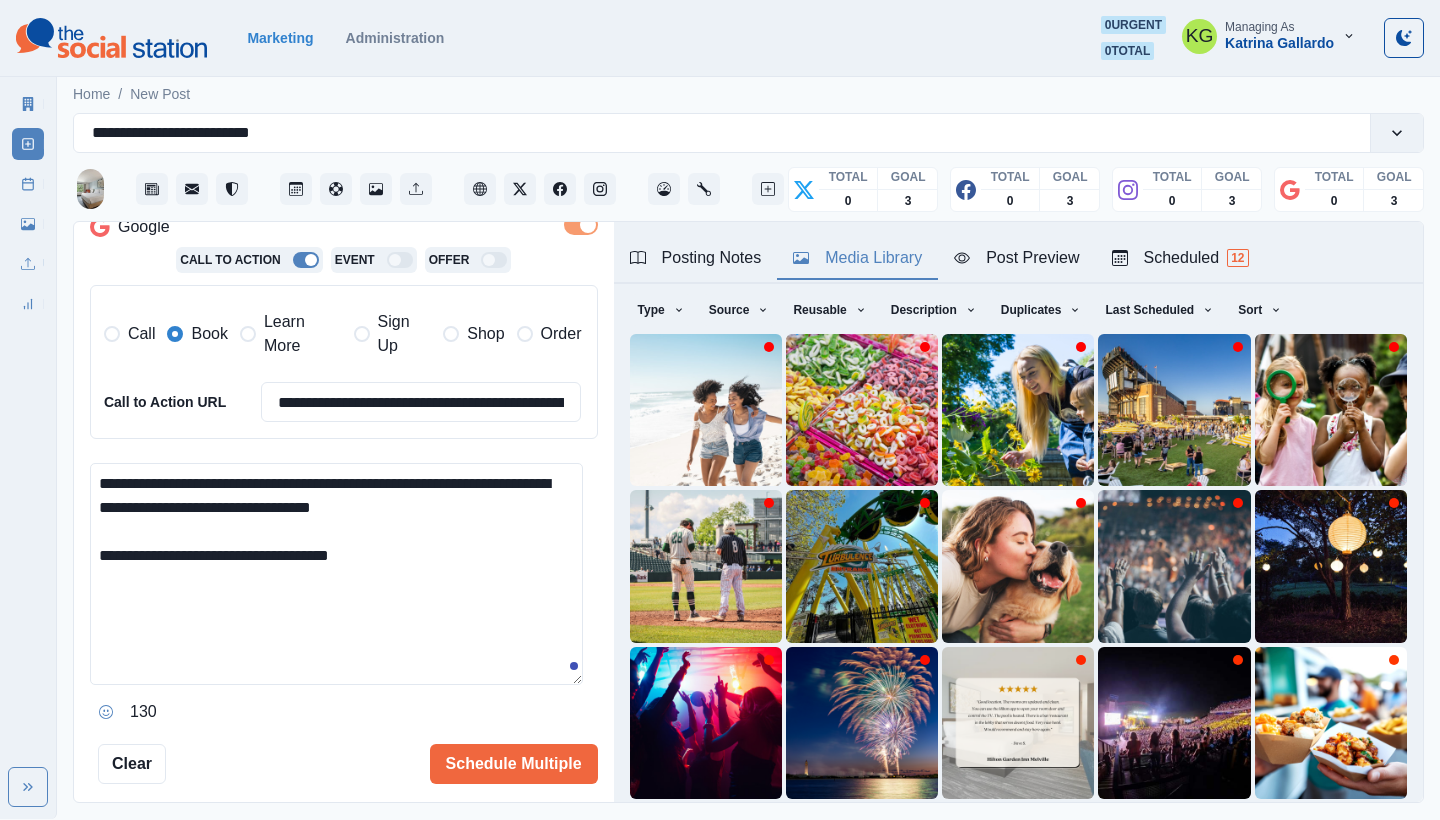 click on "Home / New Post" at bounding box center [748, 88] 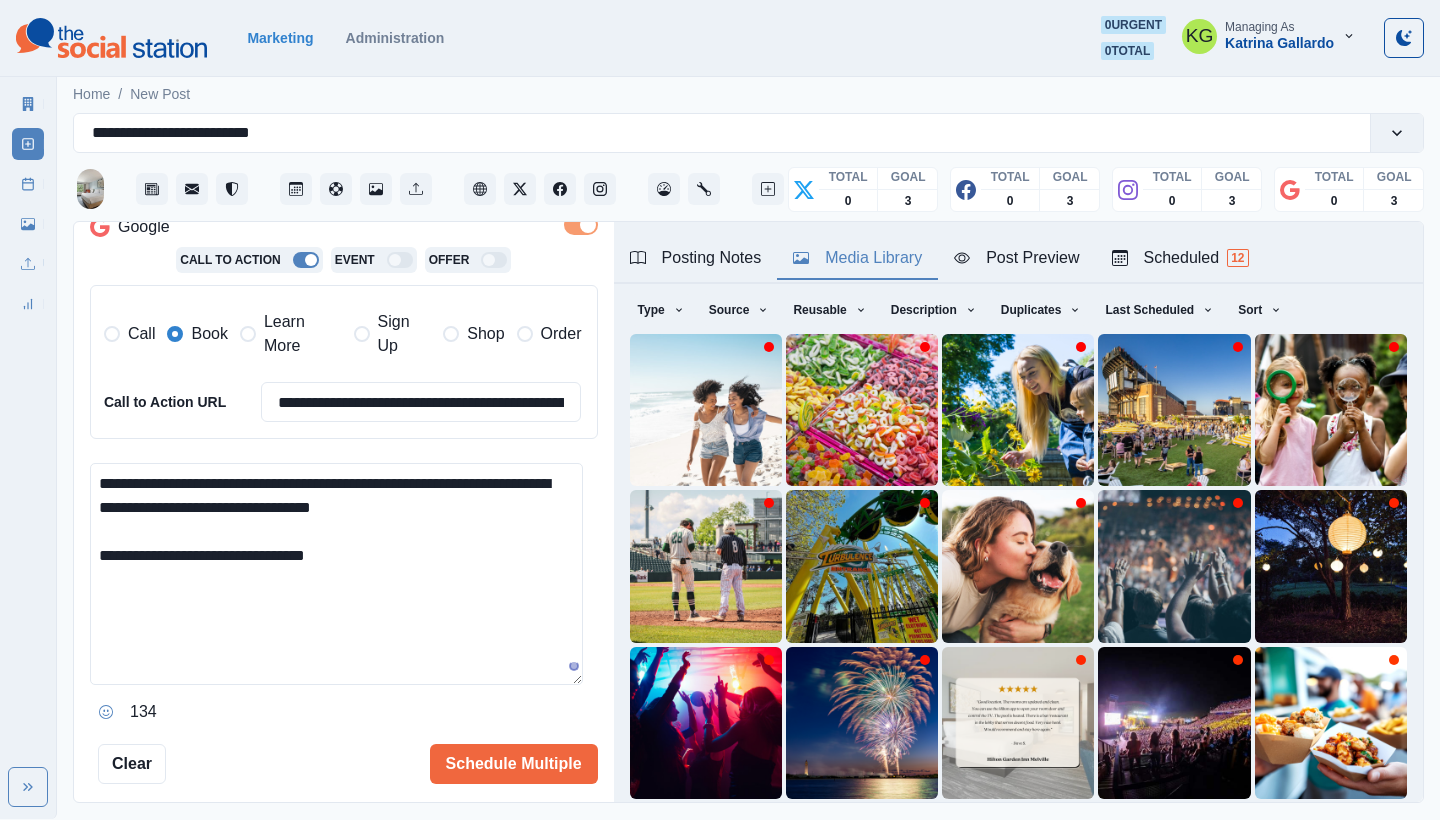click on "**********" at bounding box center (336, 574) 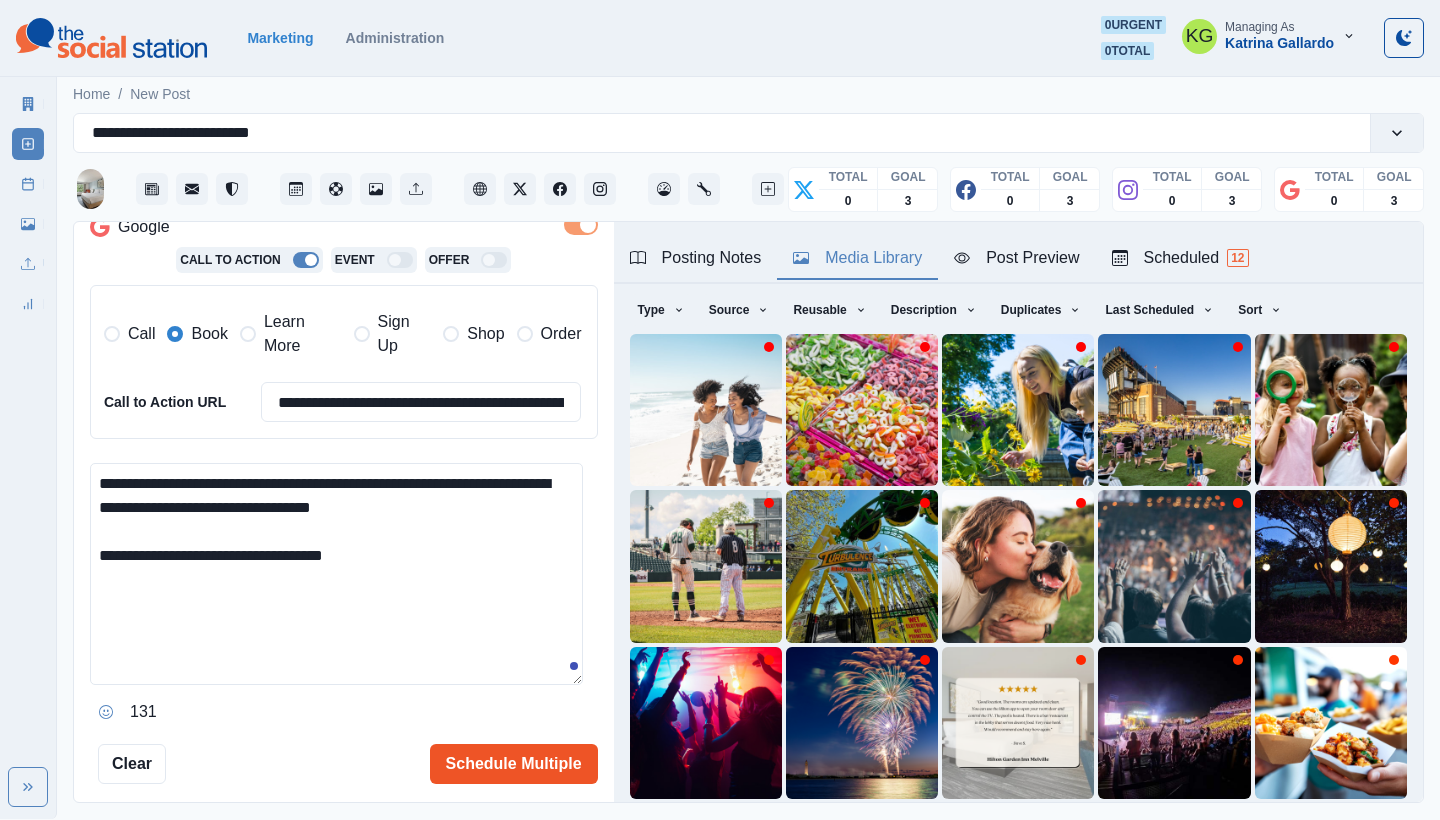 type on "**********" 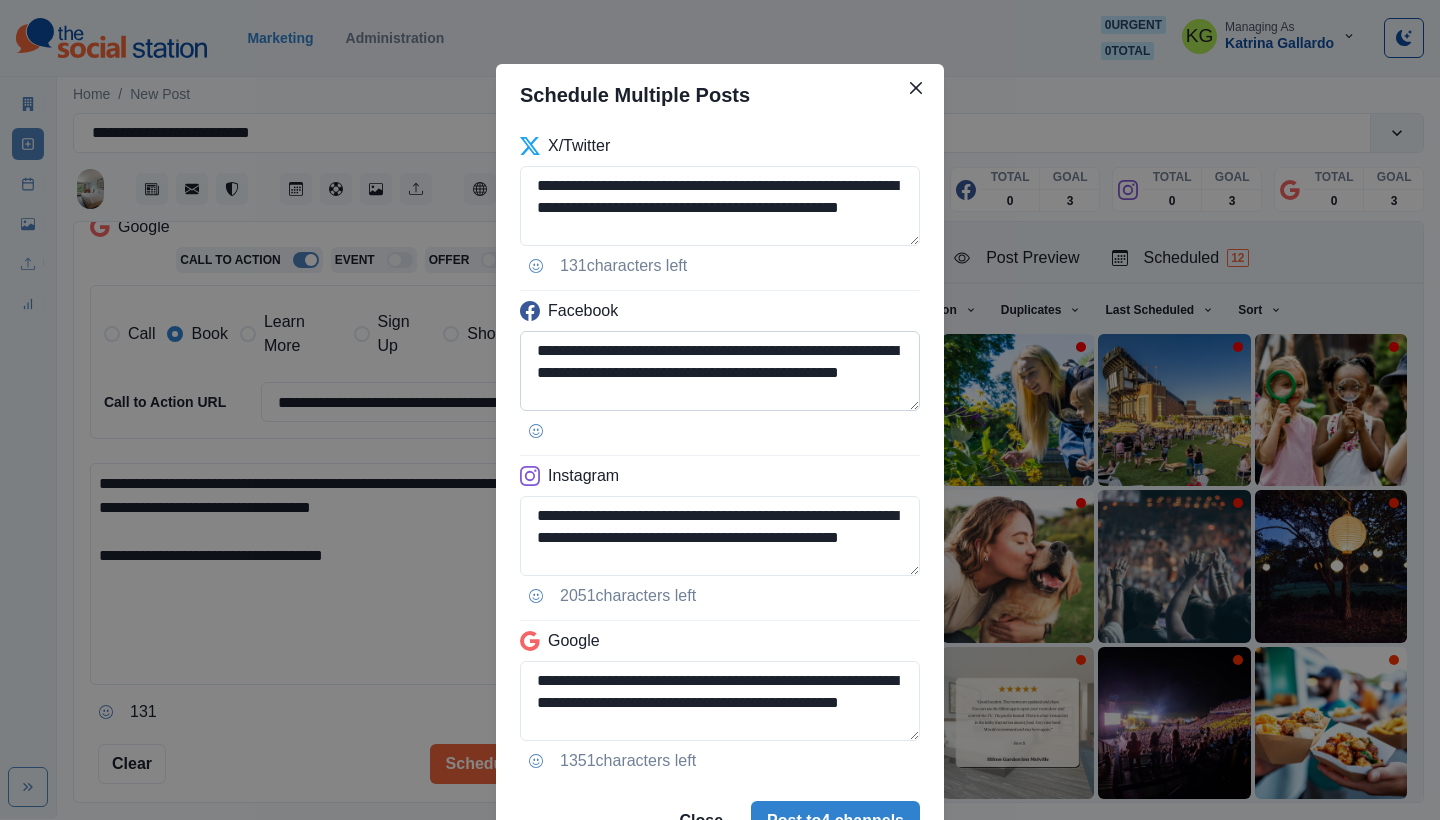 scroll, scrollTop: 48, scrollLeft: 0, axis: vertical 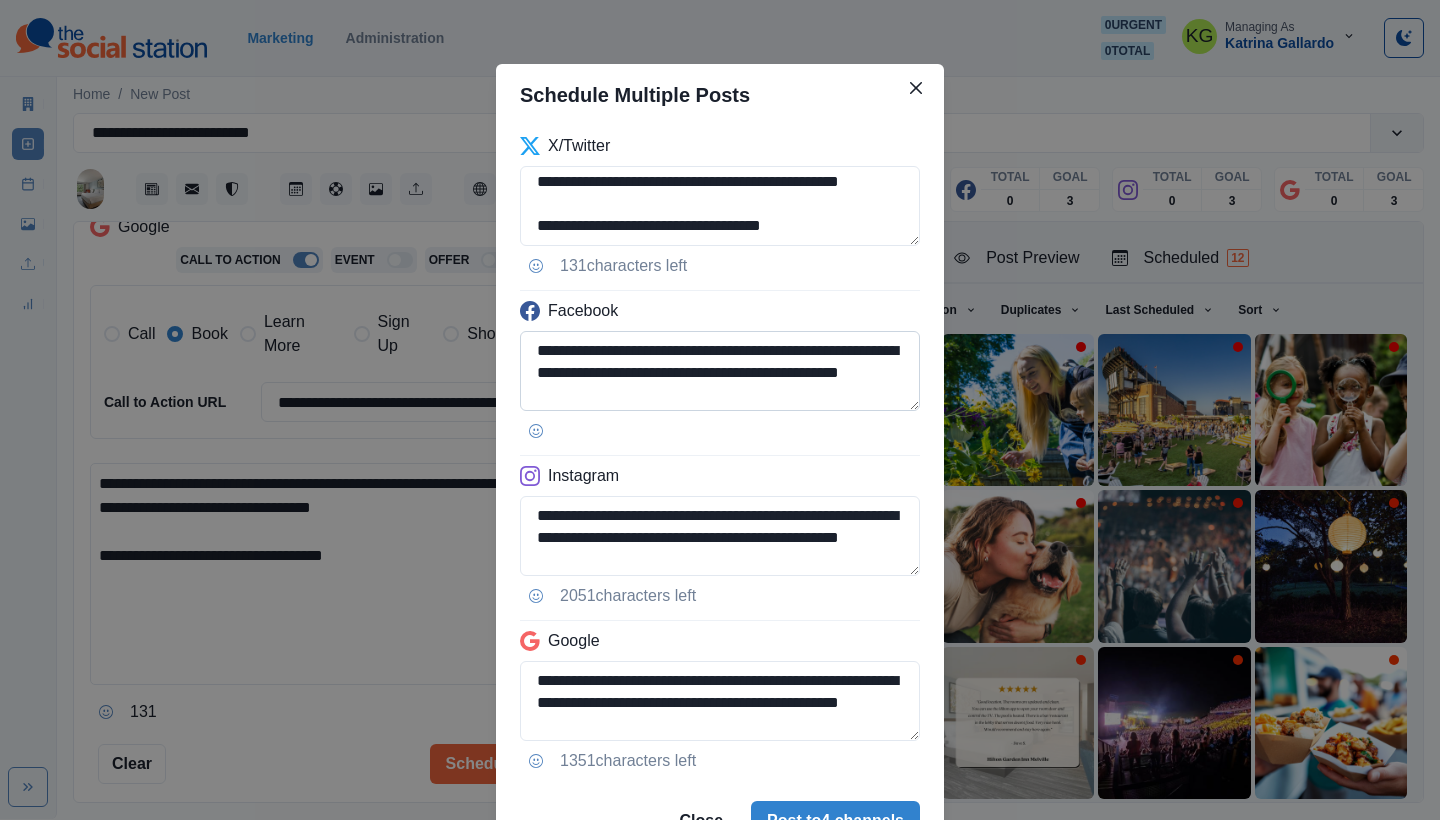 drag, startPoint x: 897, startPoint y: 245, endPoint x: 873, endPoint y: 356, distance: 113.56496 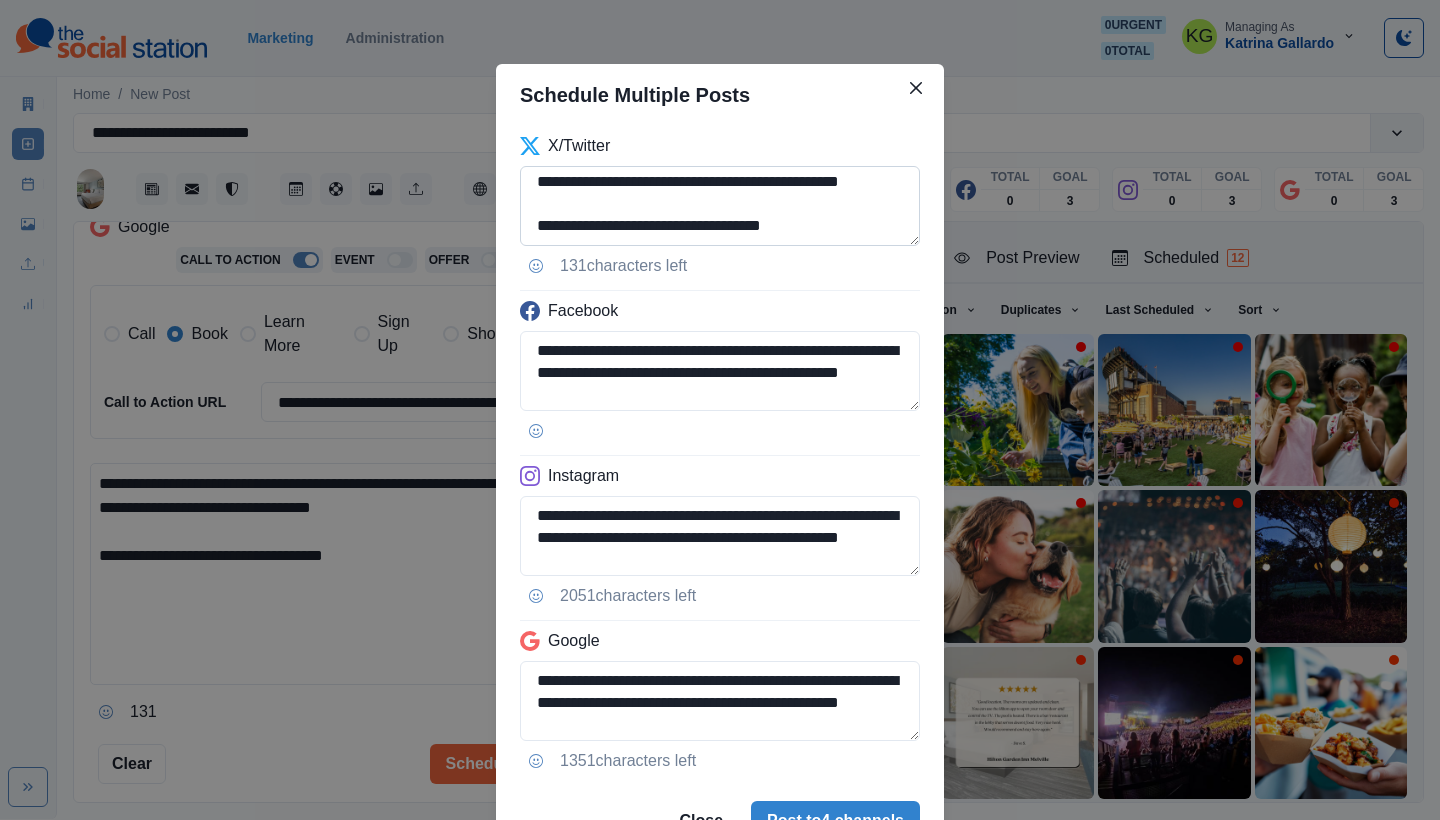 click on "**********" at bounding box center [720, 206] 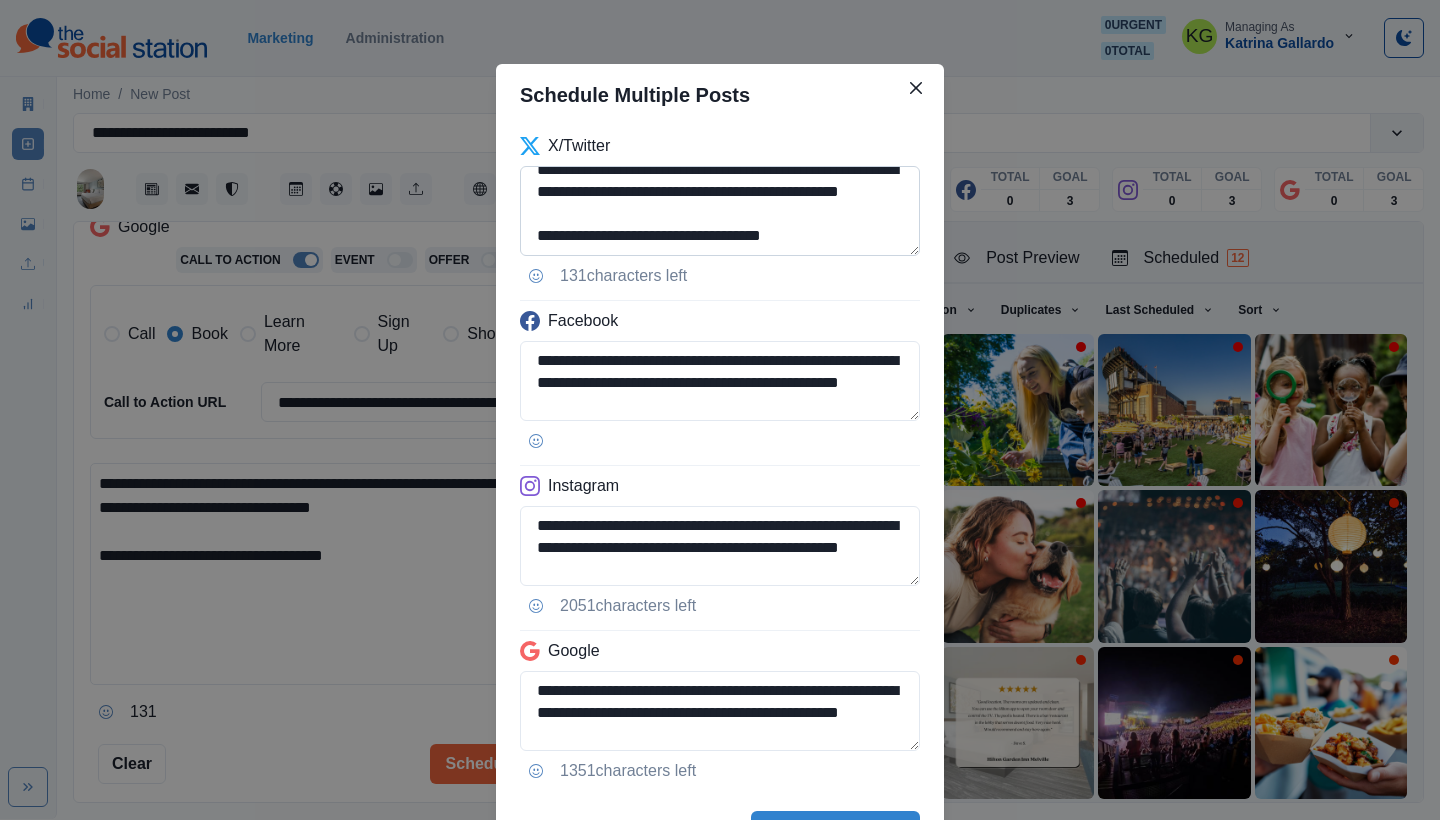 scroll, scrollTop: 0, scrollLeft: 0, axis: both 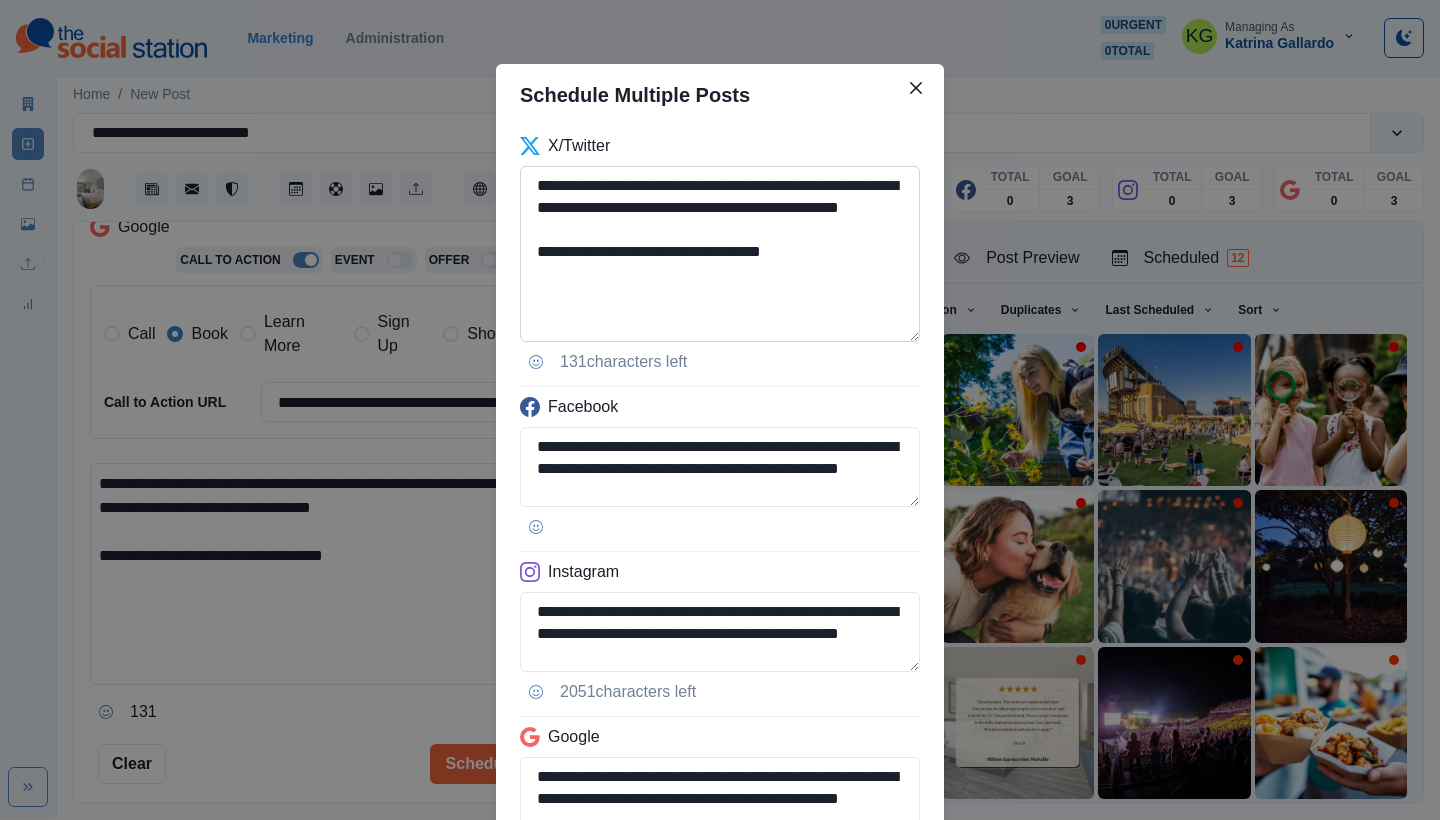 click on "**********" at bounding box center [720, 254] 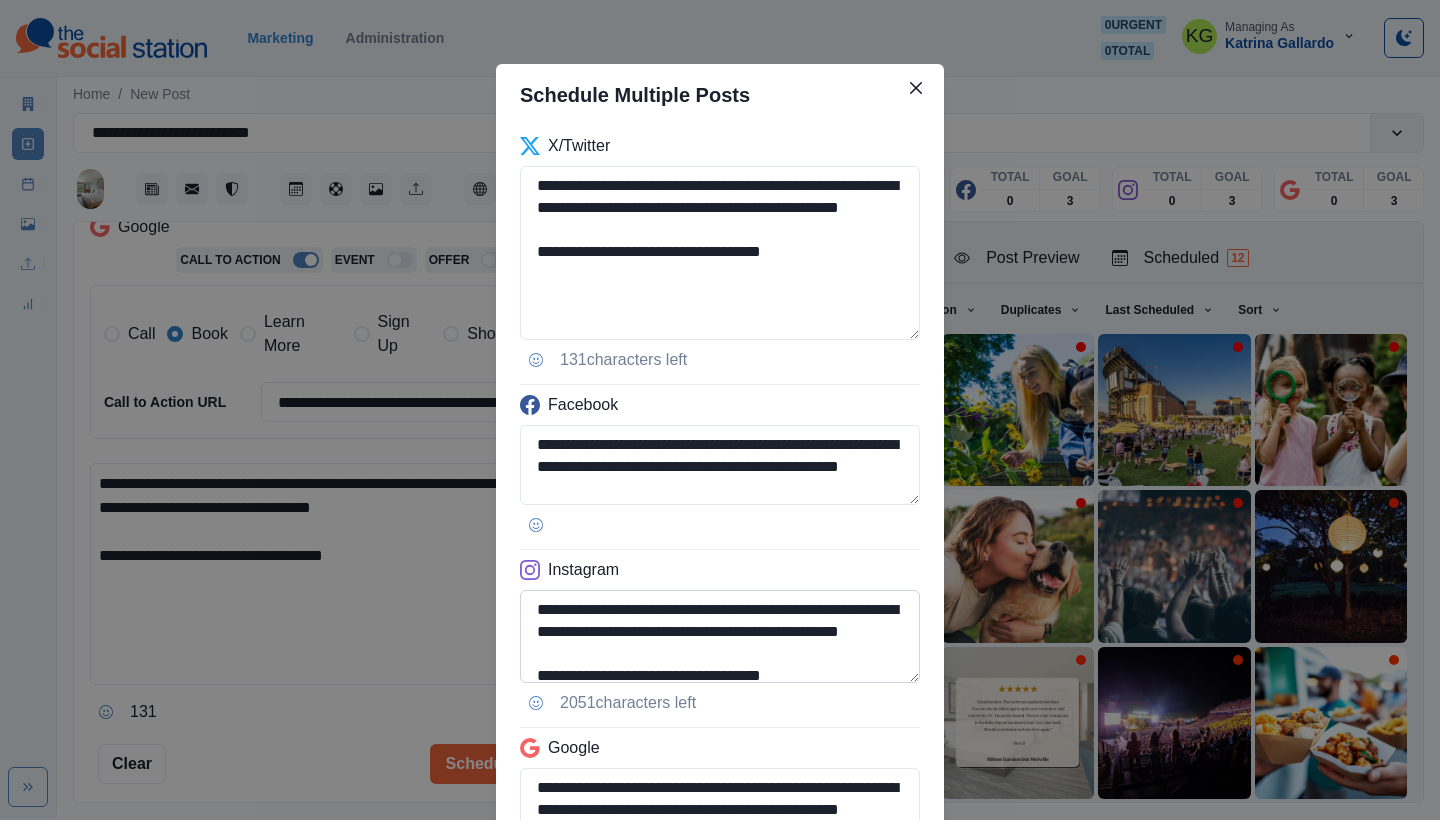 click on "**********" at bounding box center [720, 636] 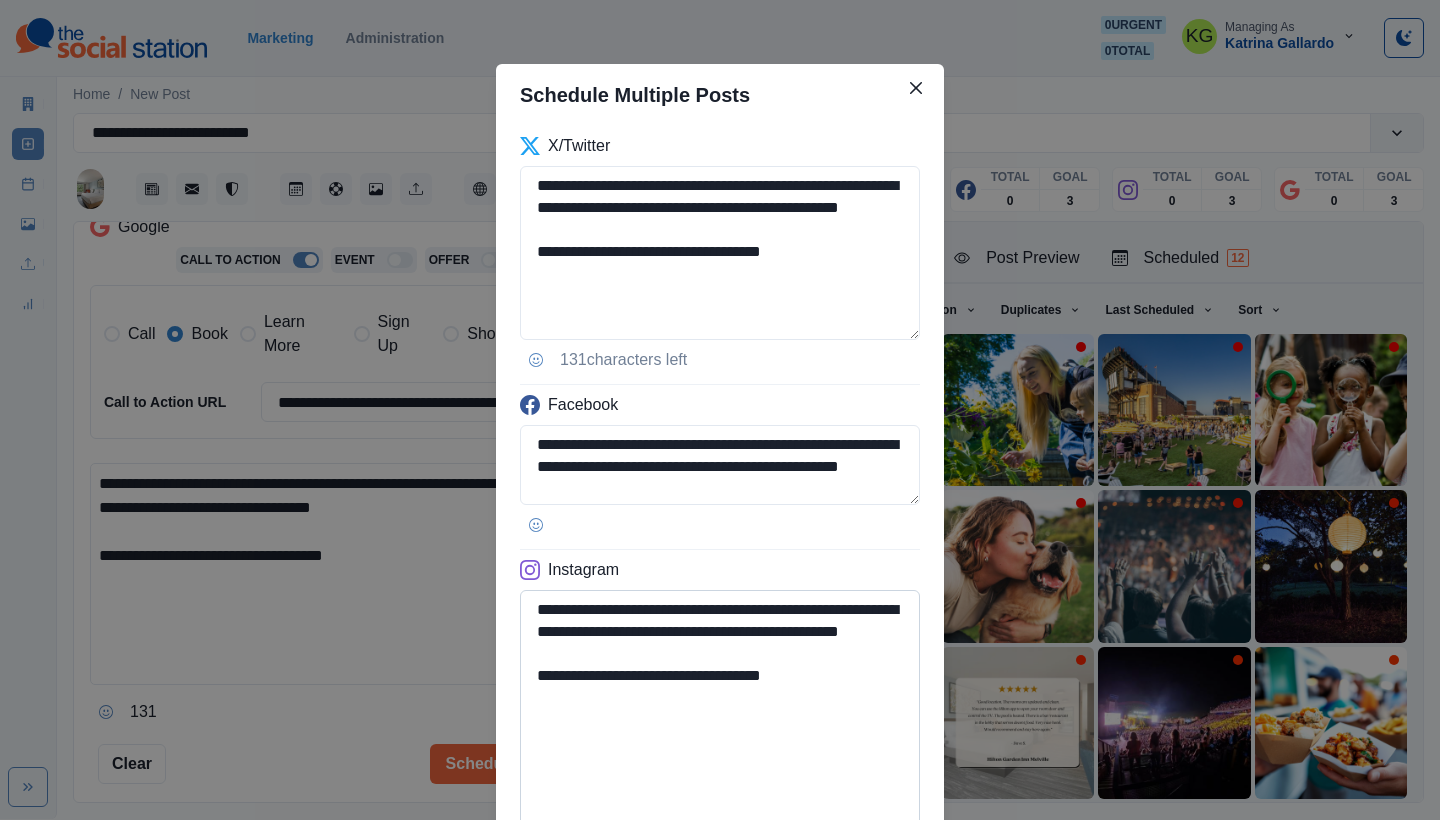 drag, startPoint x: 666, startPoint y: 765, endPoint x: 663, endPoint y: 735, distance: 30.149628 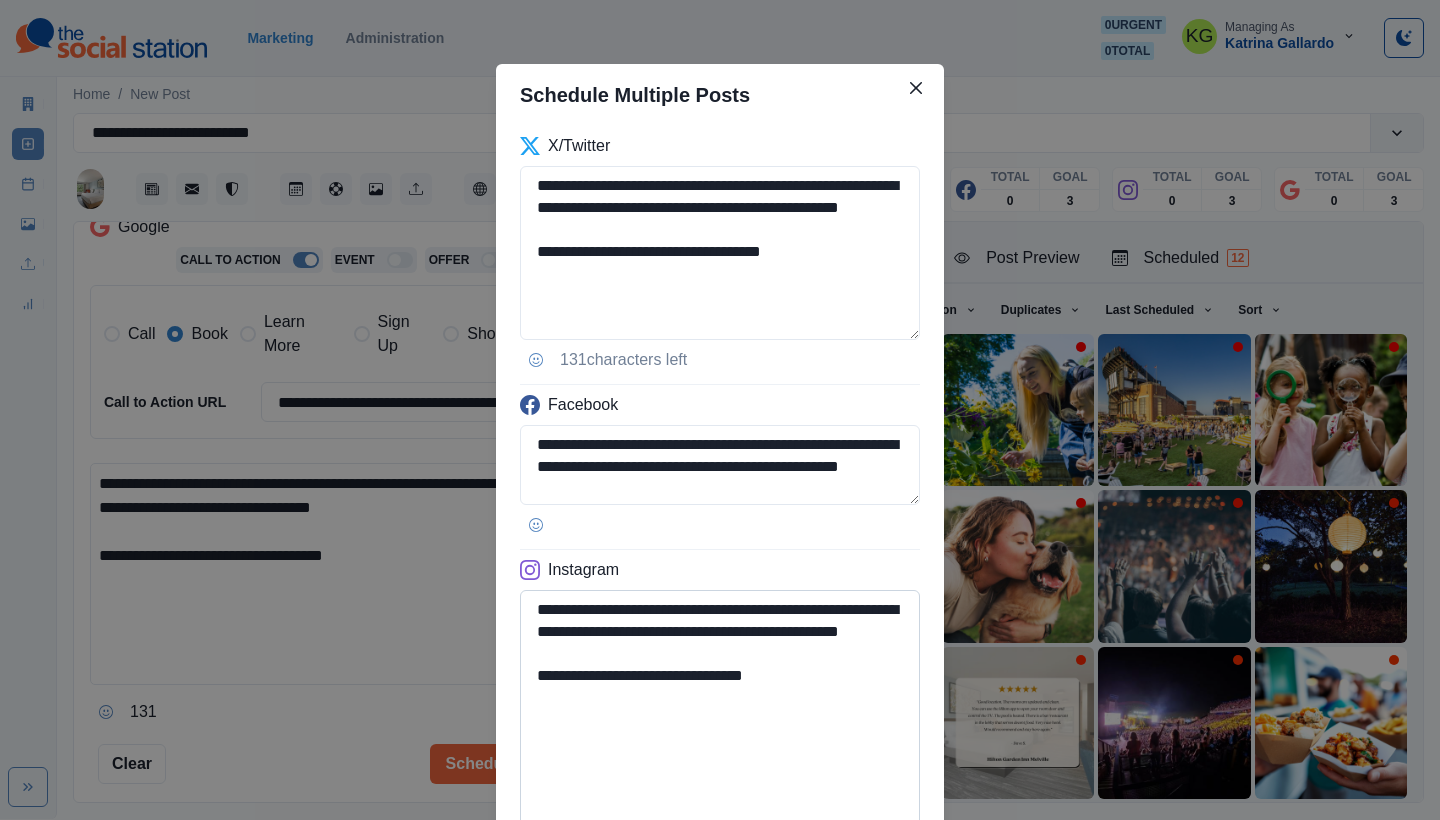 scroll, scrollTop: 354, scrollLeft: 0, axis: vertical 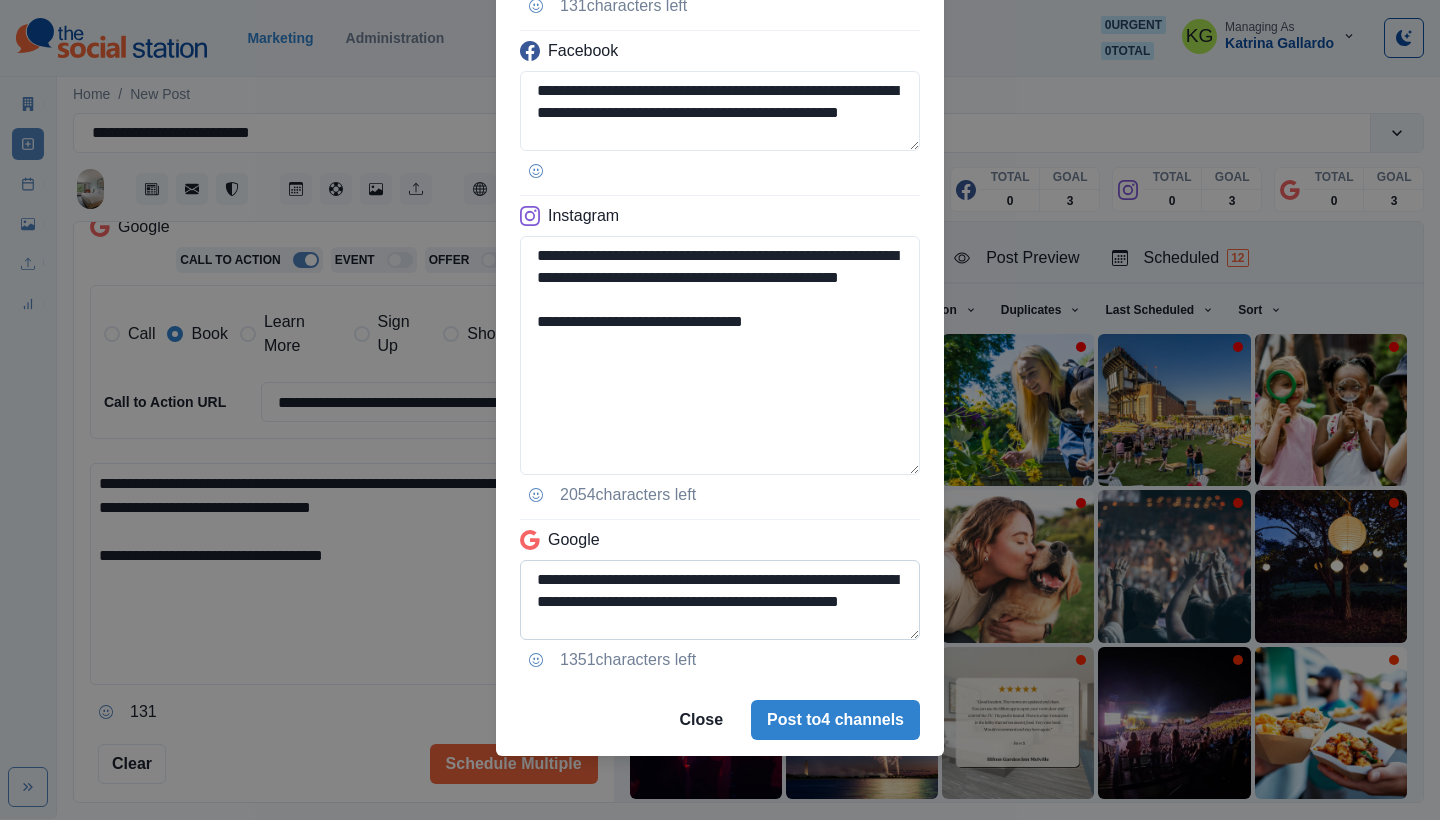 click on "**********" at bounding box center [720, 600] 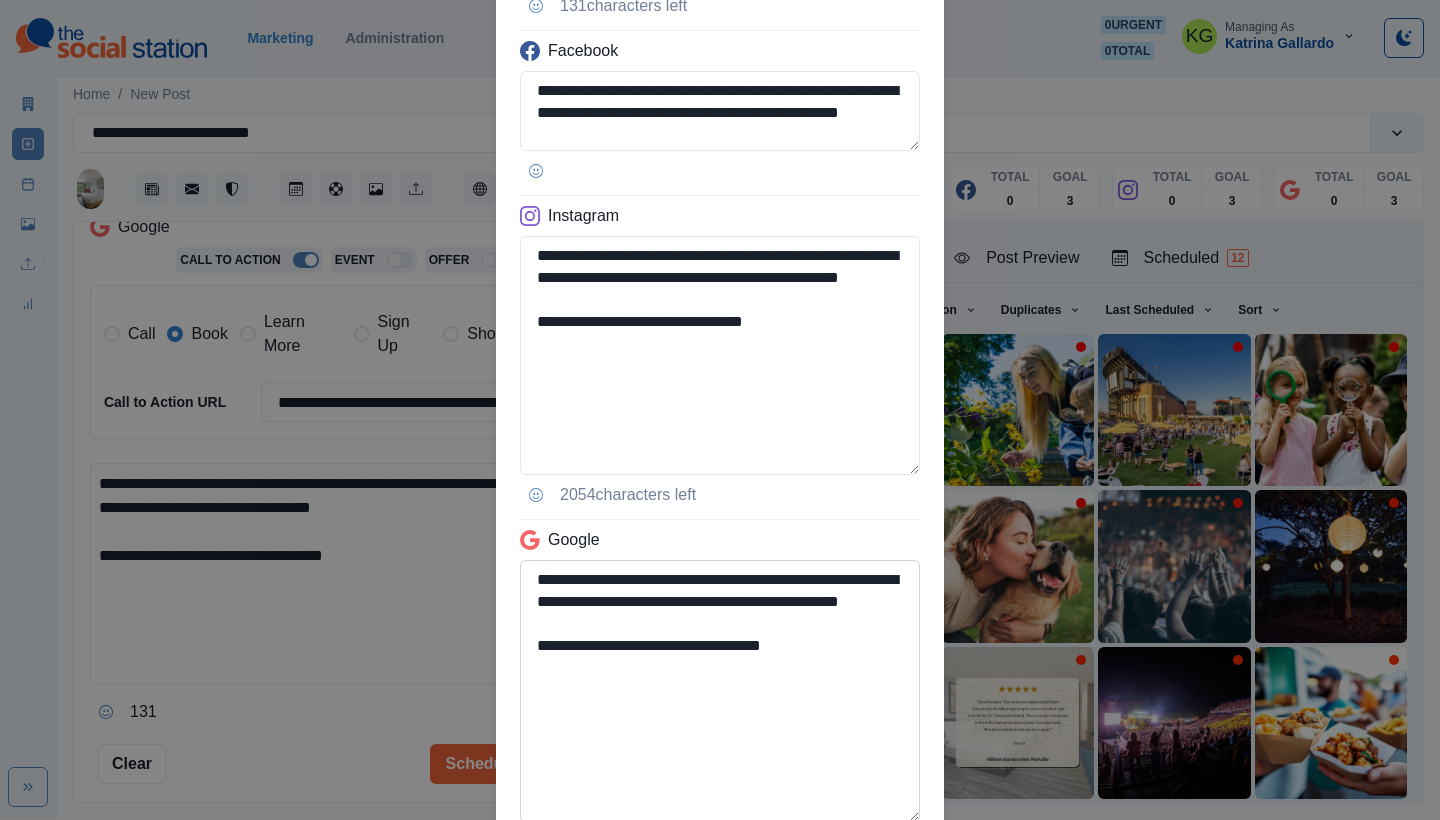 type on "**********" 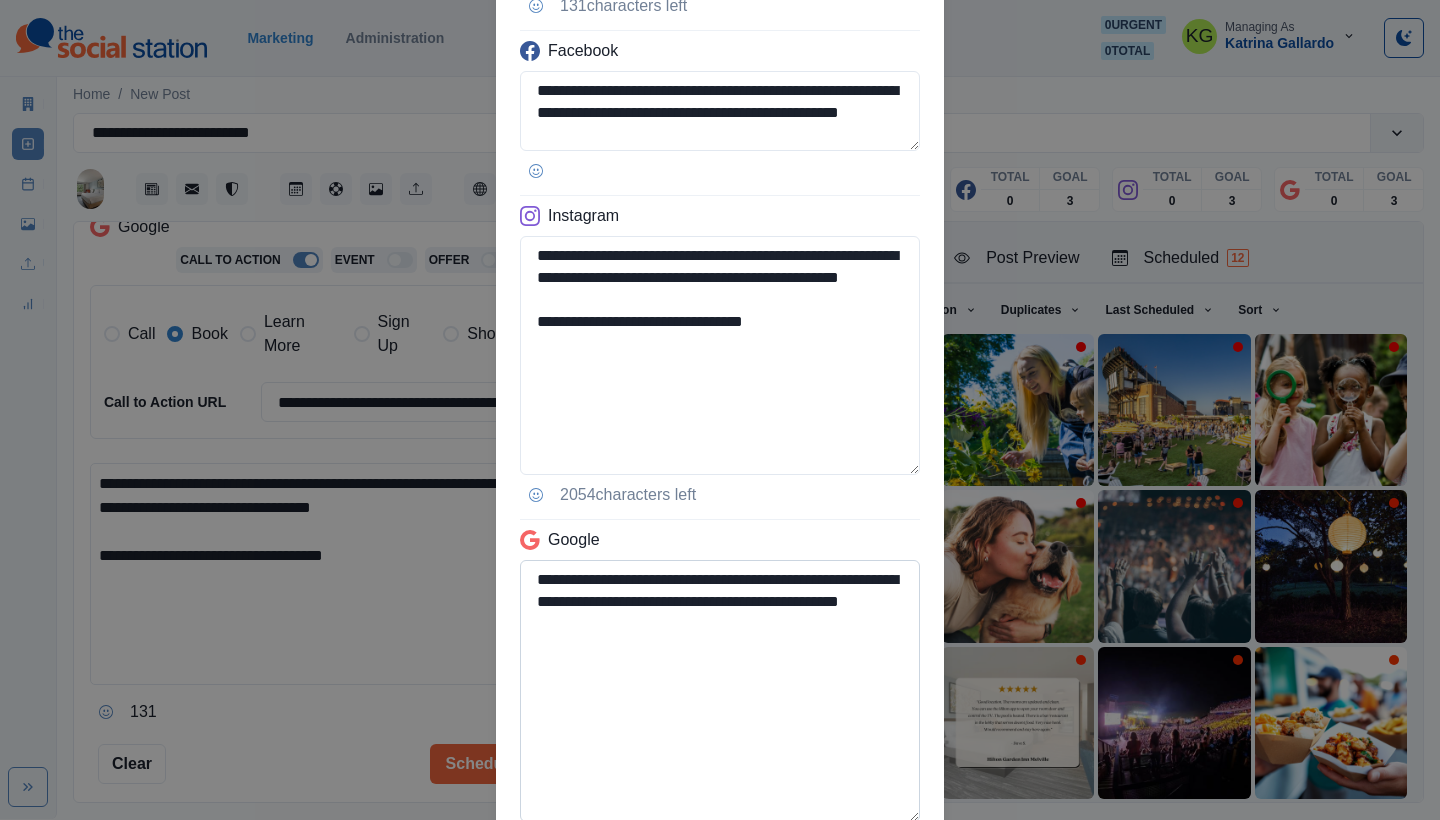 scroll, scrollTop: 536, scrollLeft: 0, axis: vertical 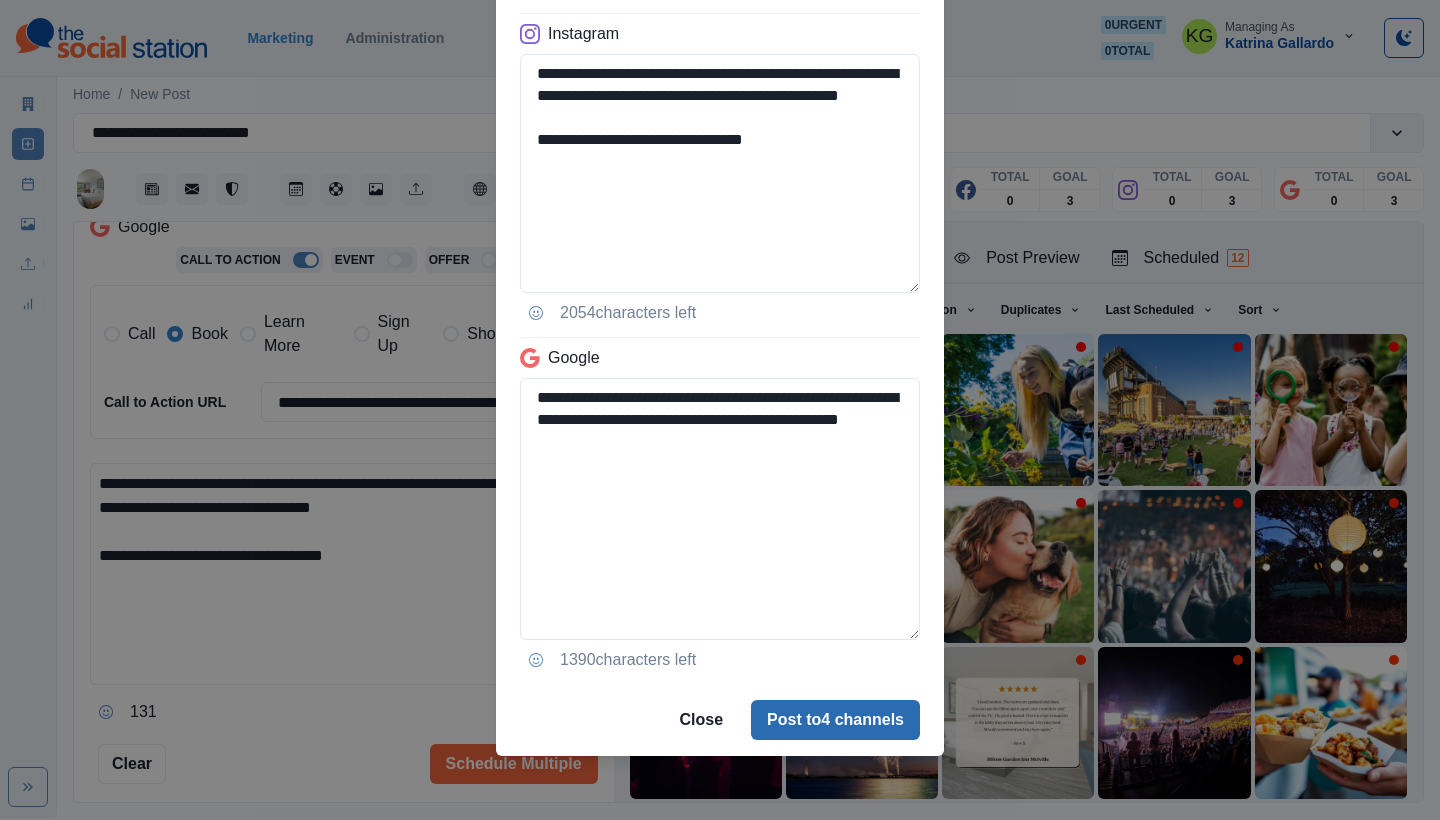 type on "**********" 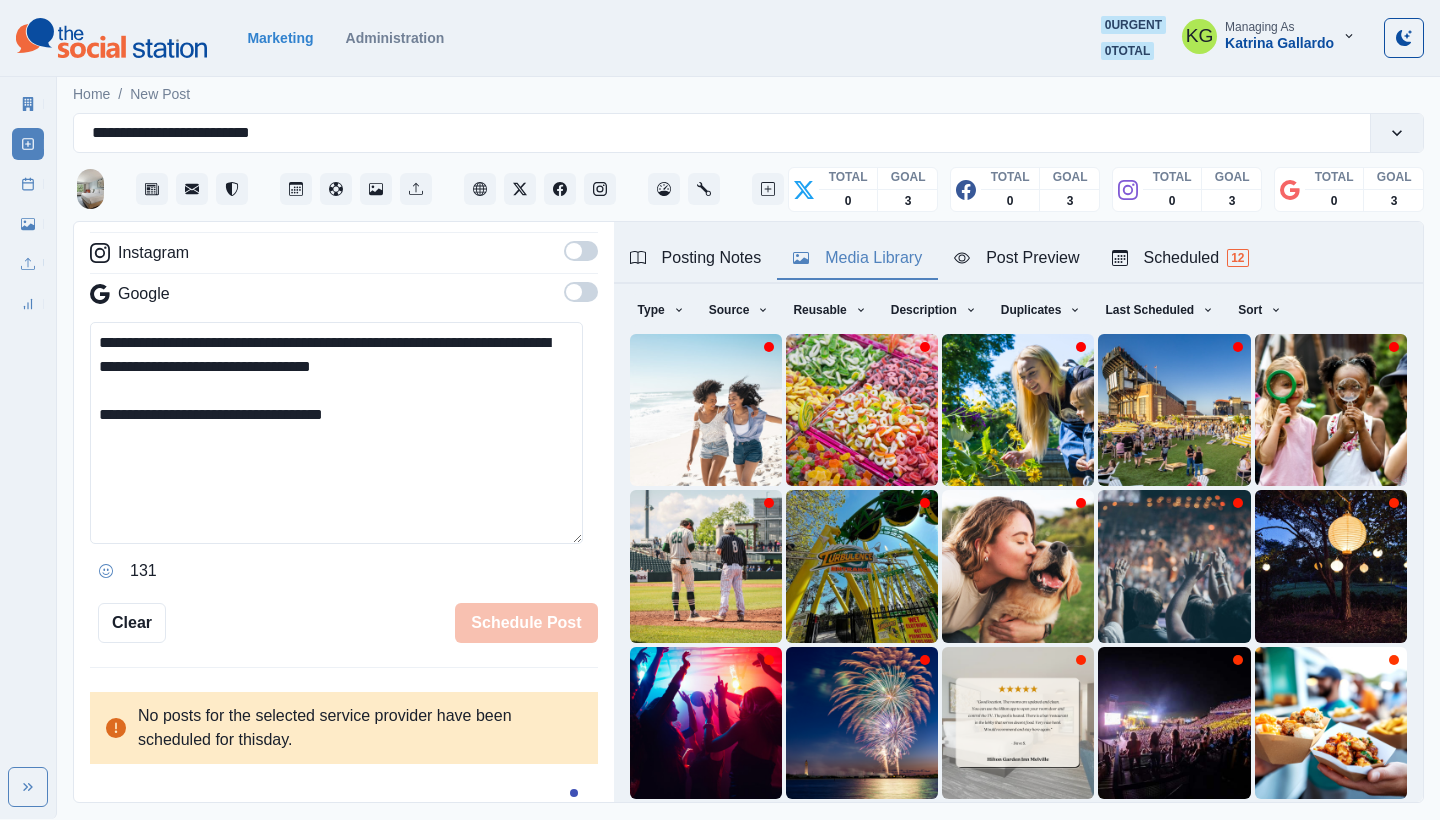 type 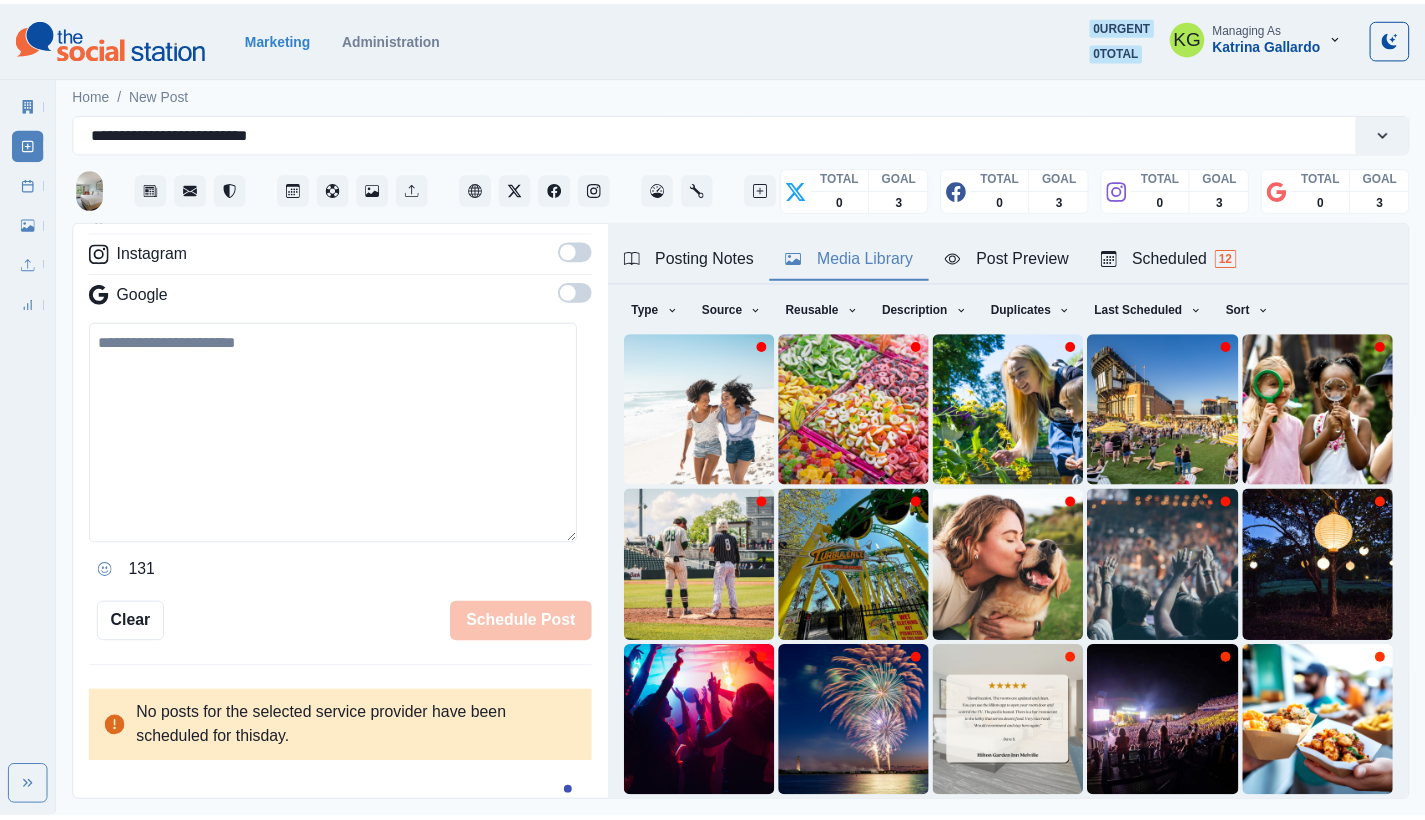 scroll, scrollTop: 302, scrollLeft: 0, axis: vertical 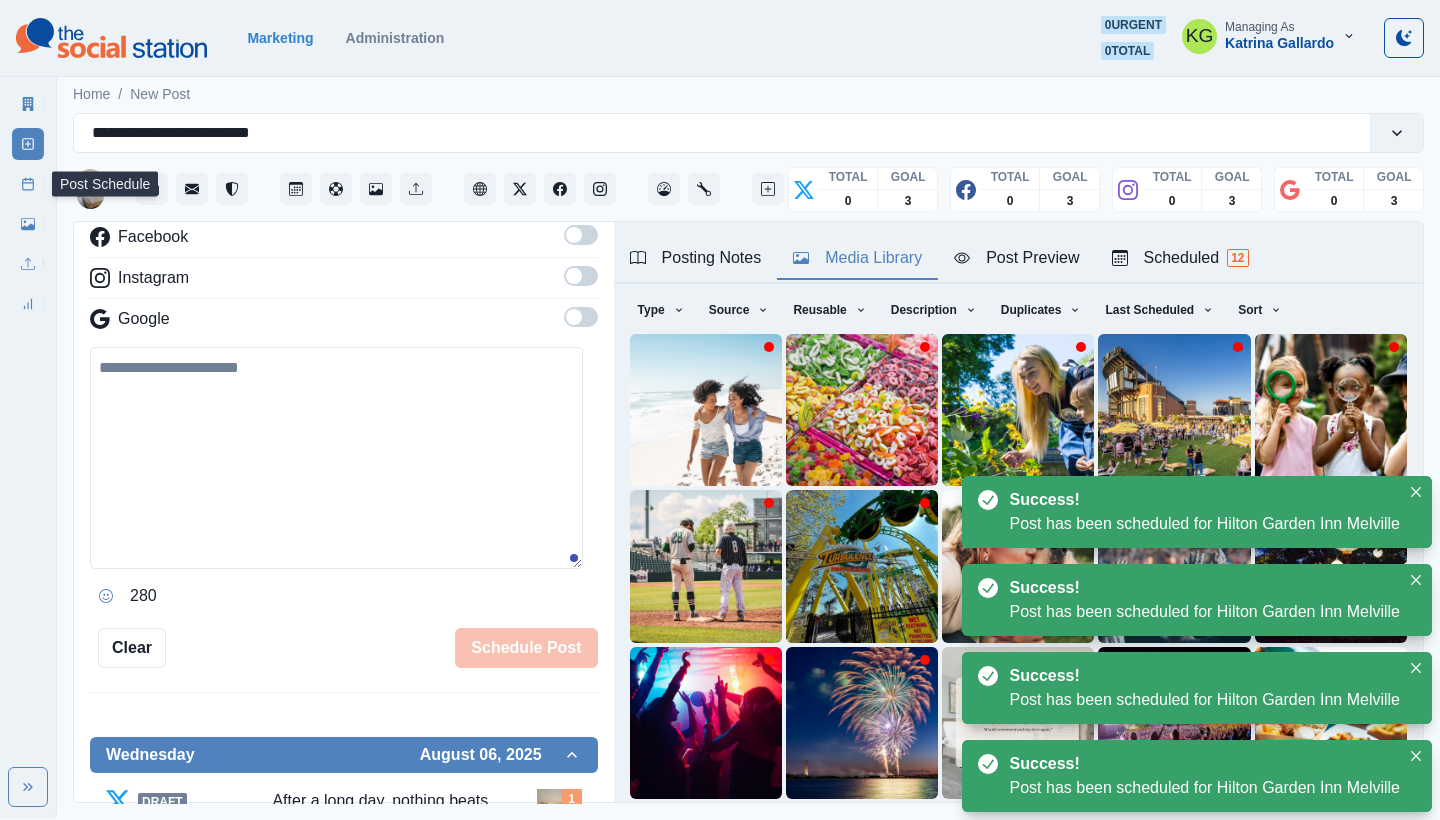 click 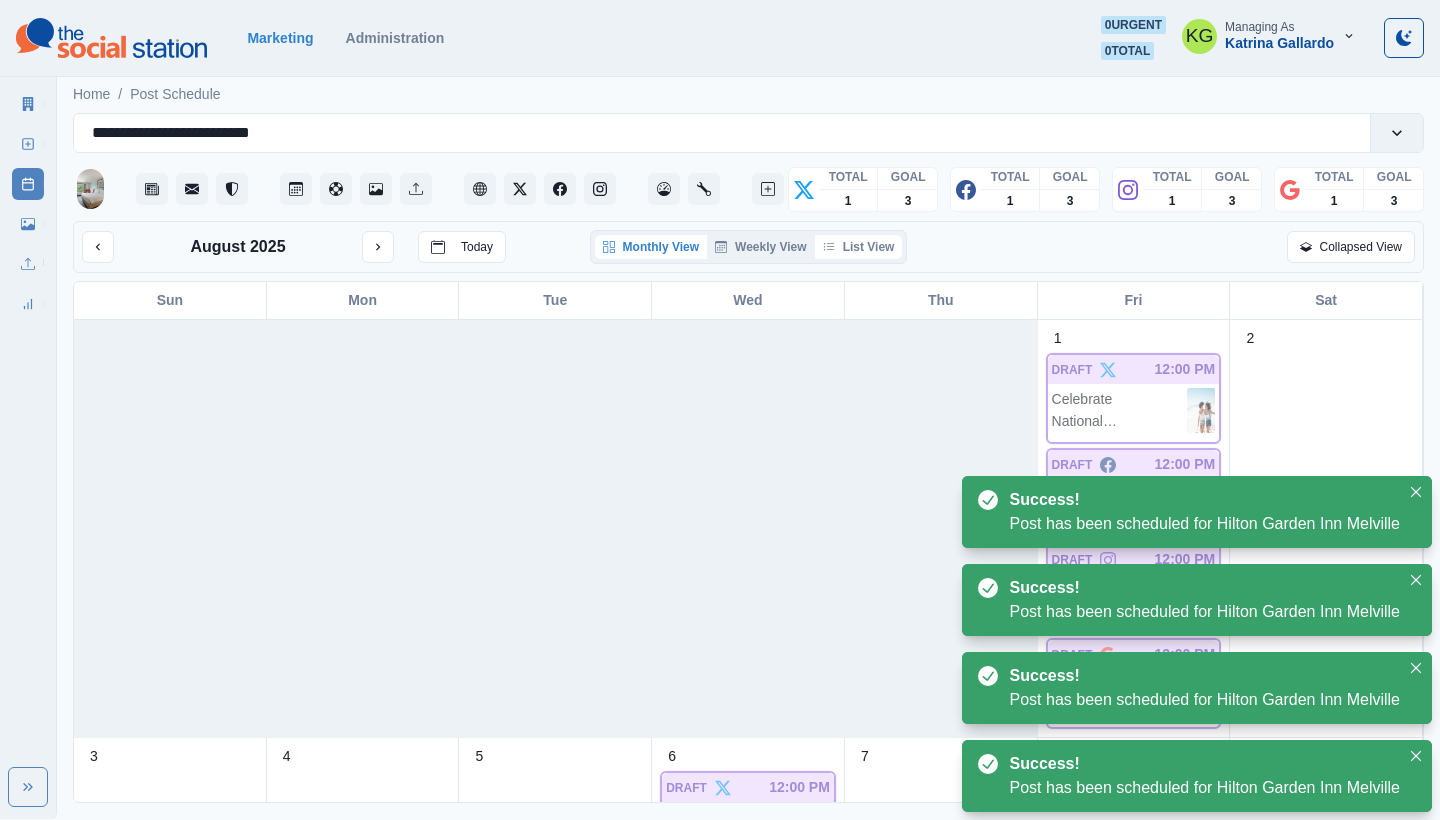 click on "List View" at bounding box center (859, 247) 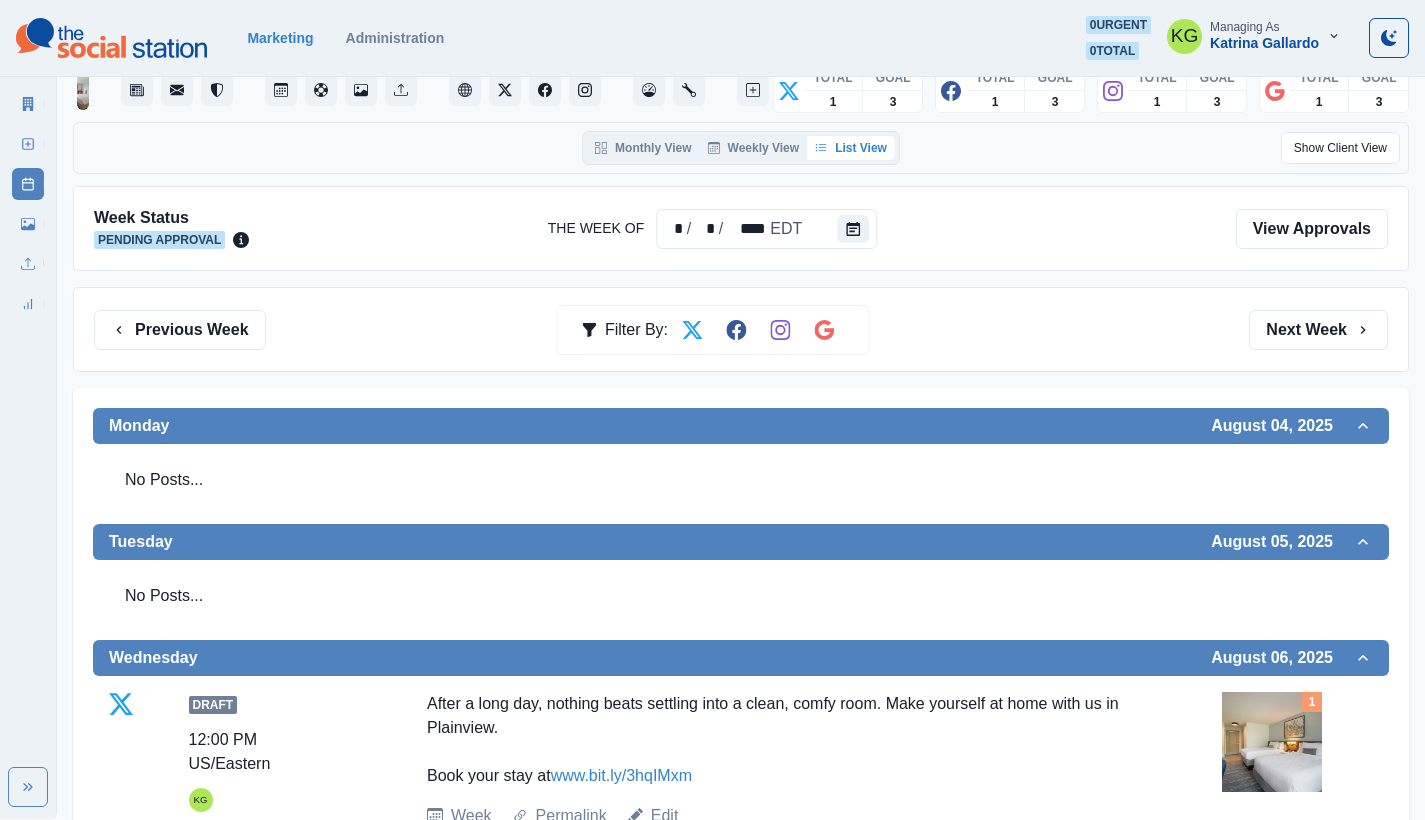 scroll, scrollTop: 0, scrollLeft: 0, axis: both 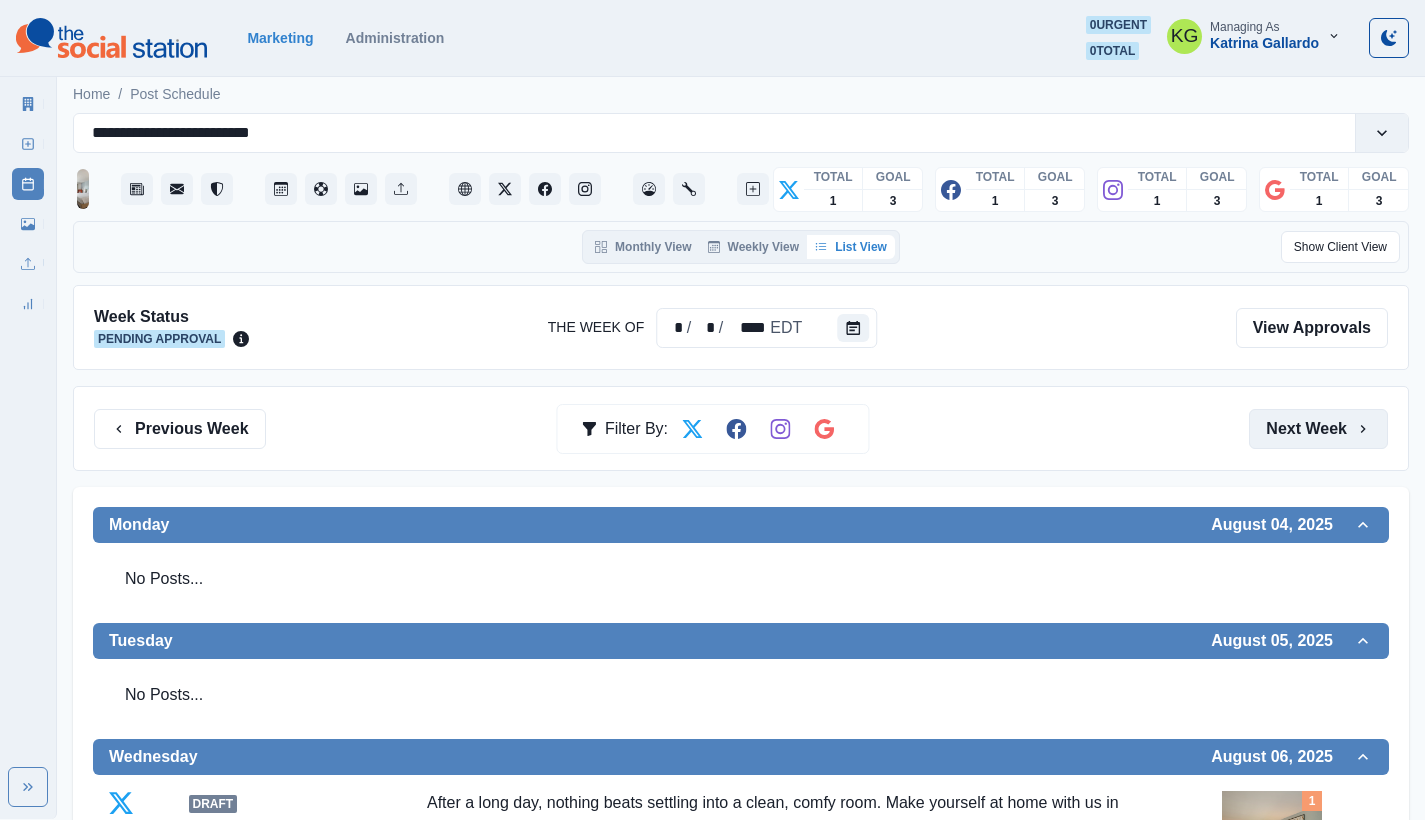 click on "Next Week" at bounding box center (1318, 429) 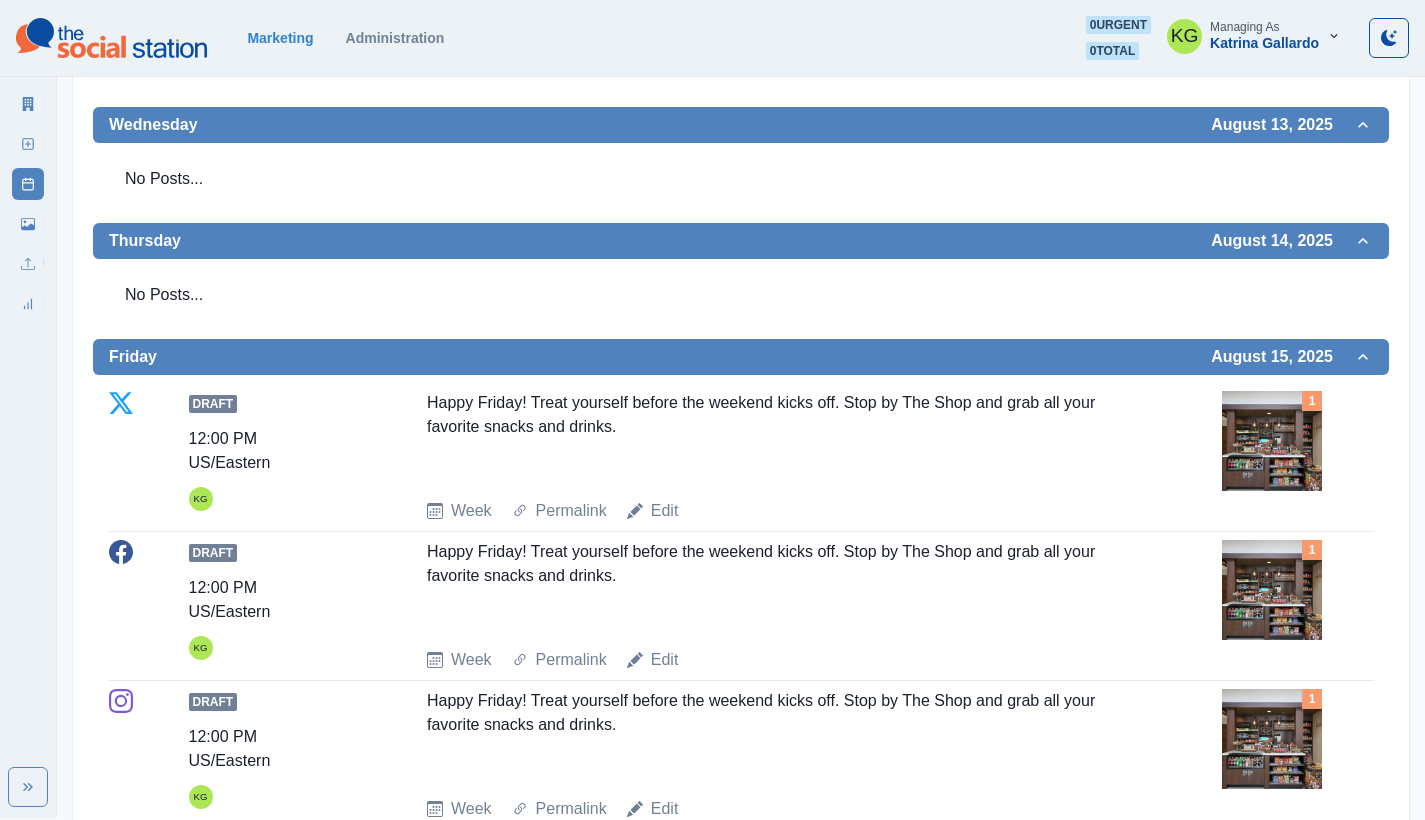 scroll, scrollTop: 0, scrollLeft: 0, axis: both 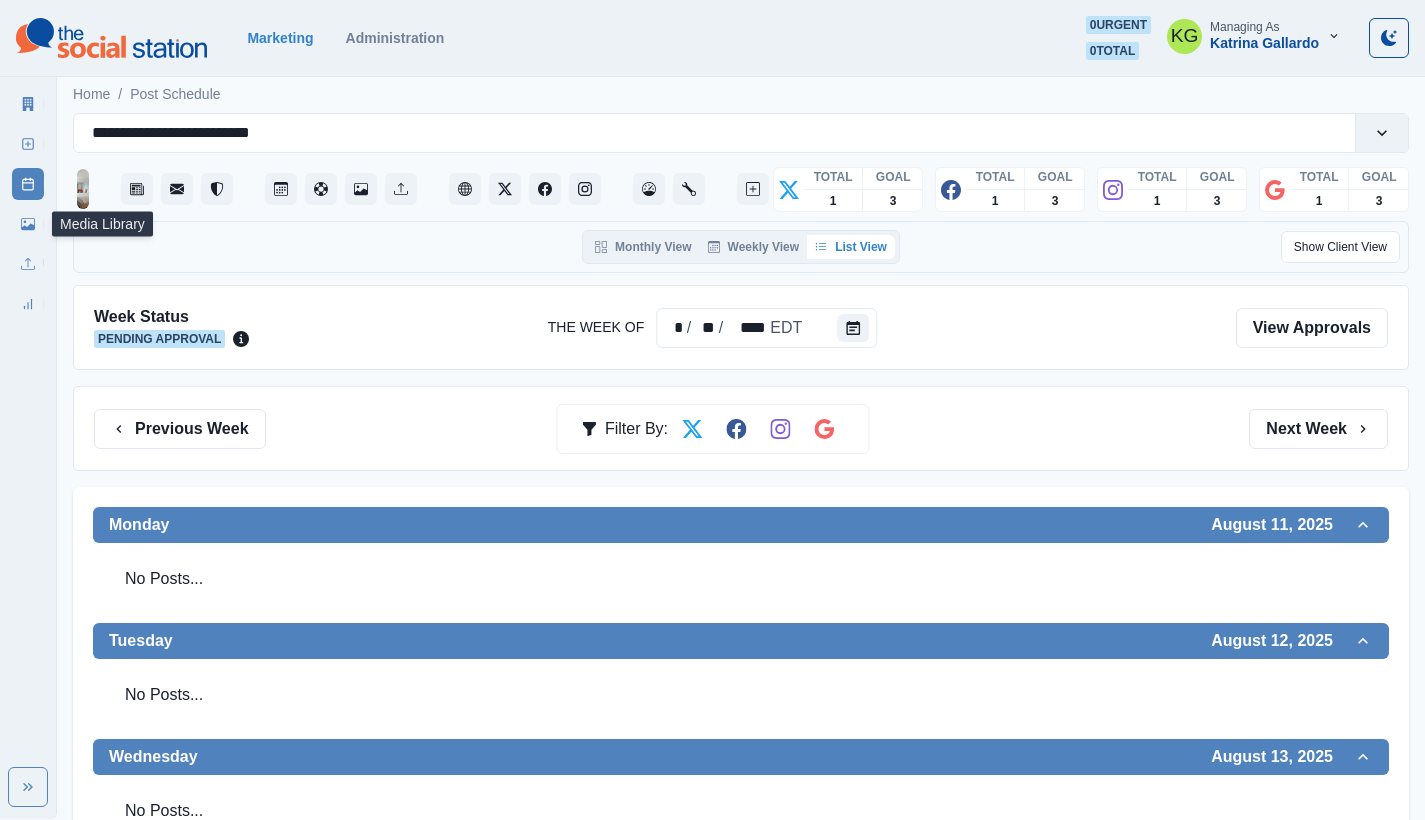 click on "Media Library" at bounding box center [28, 224] 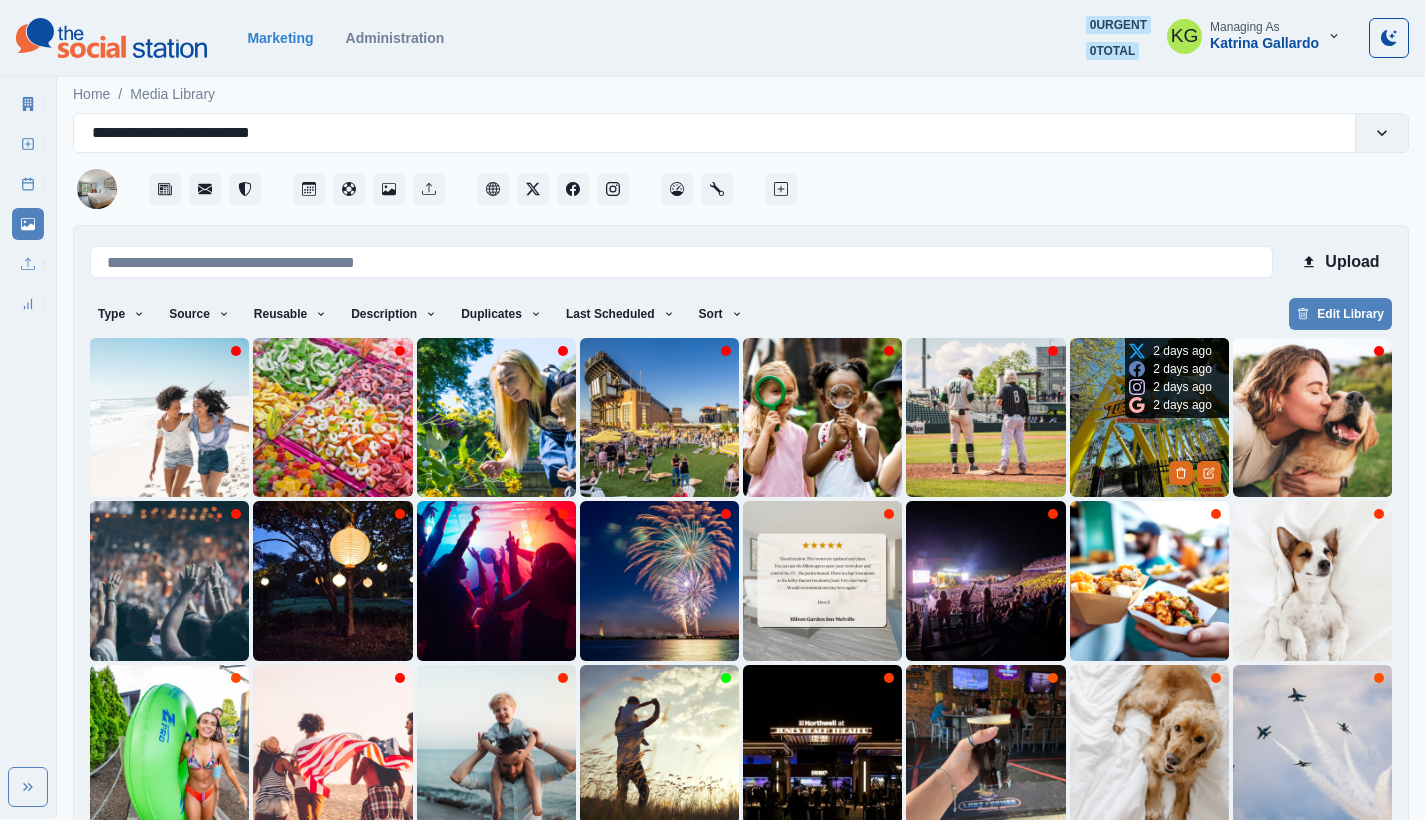 scroll, scrollTop: 89, scrollLeft: 0, axis: vertical 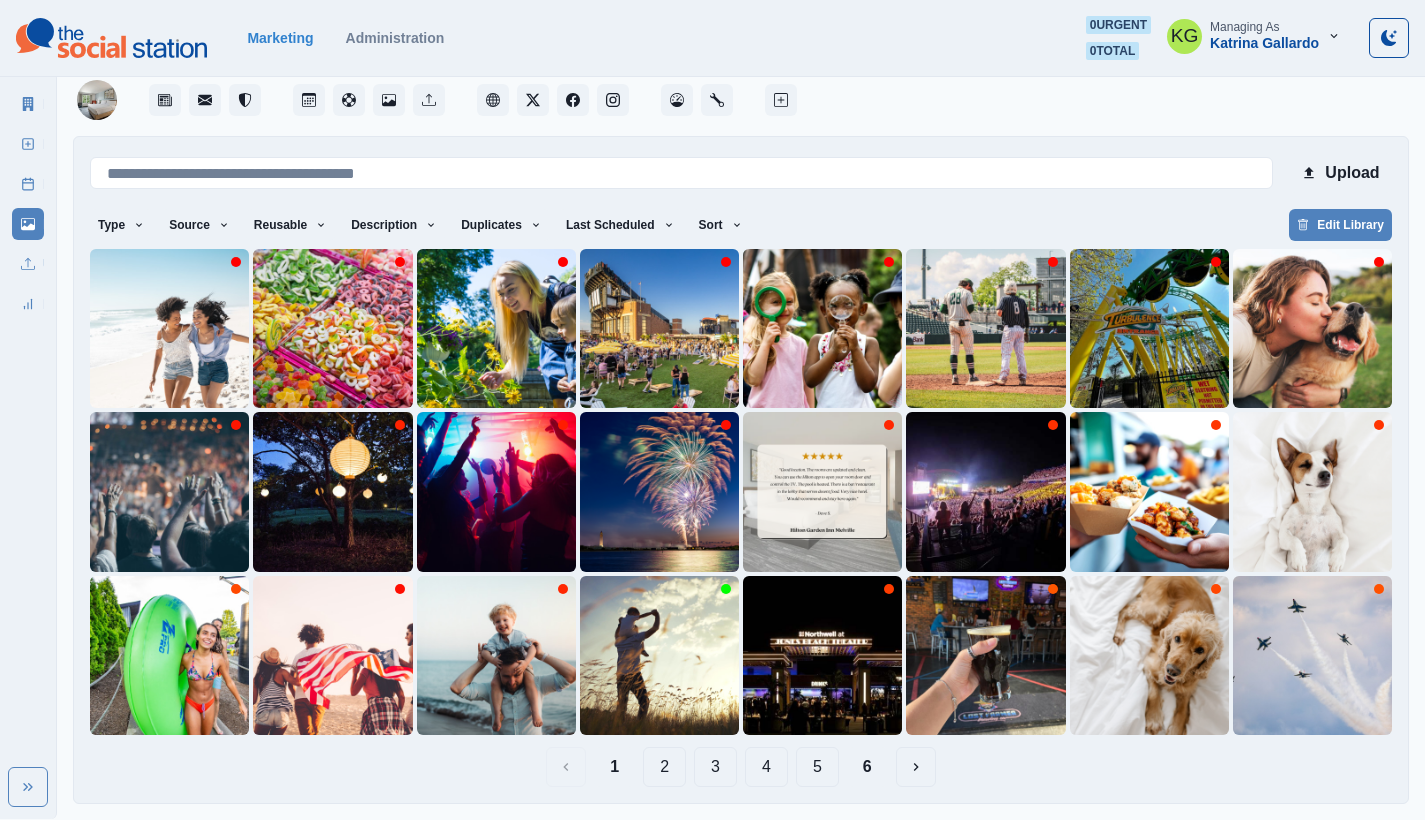 click on "6" at bounding box center (867, 767) 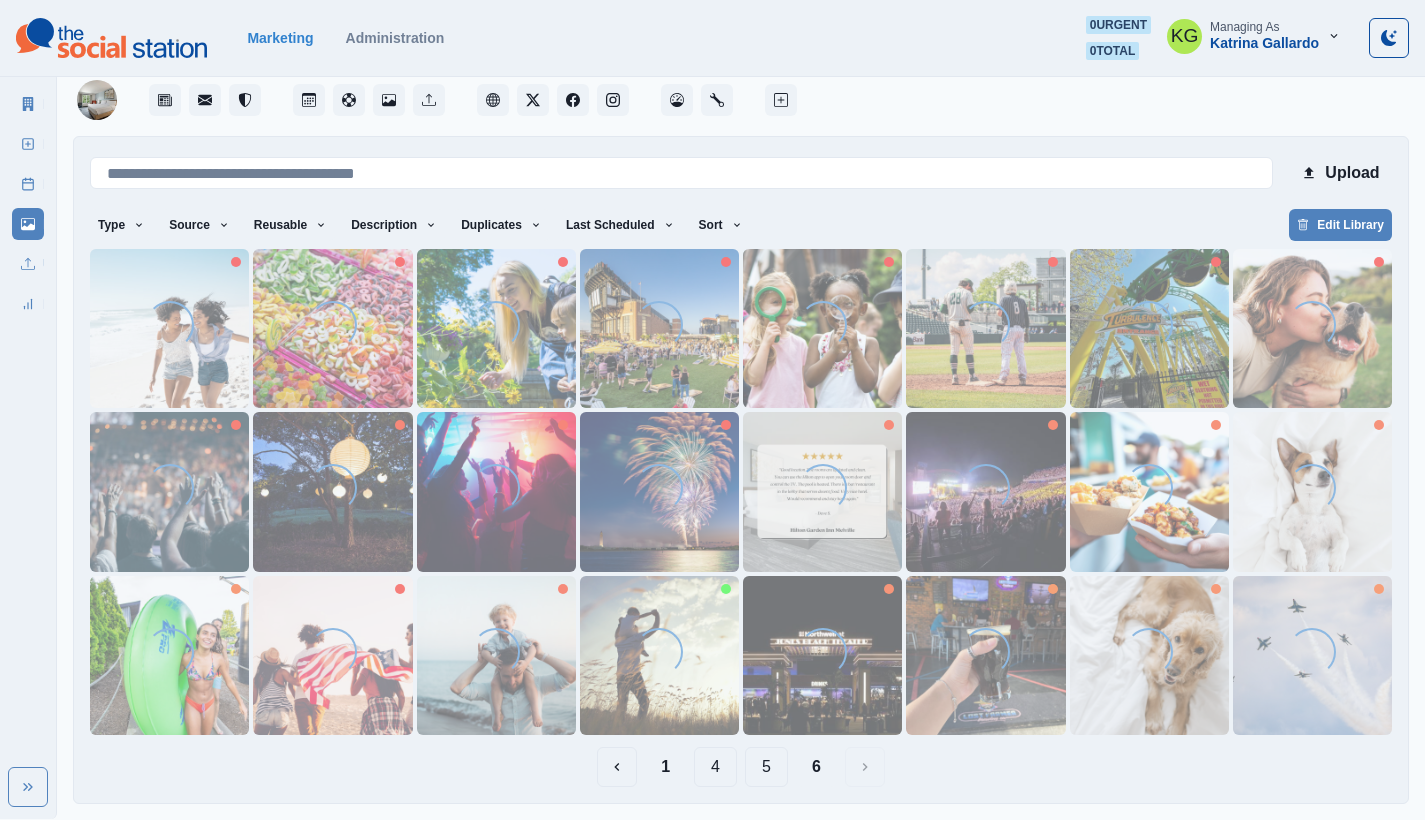 scroll, scrollTop: 0, scrollLeft: 0, axis: both 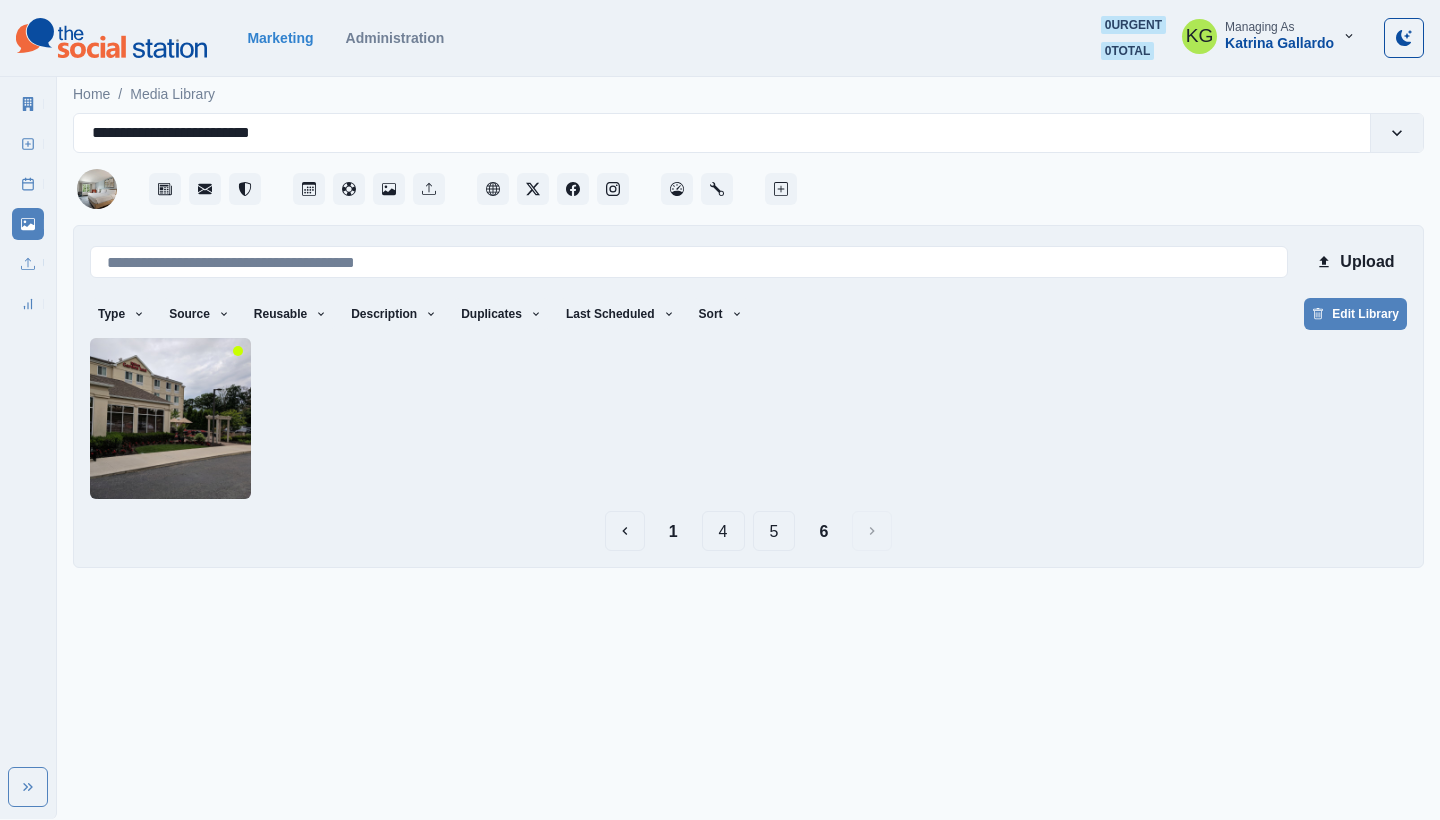 click on "5" at bounding box center [774, 531] 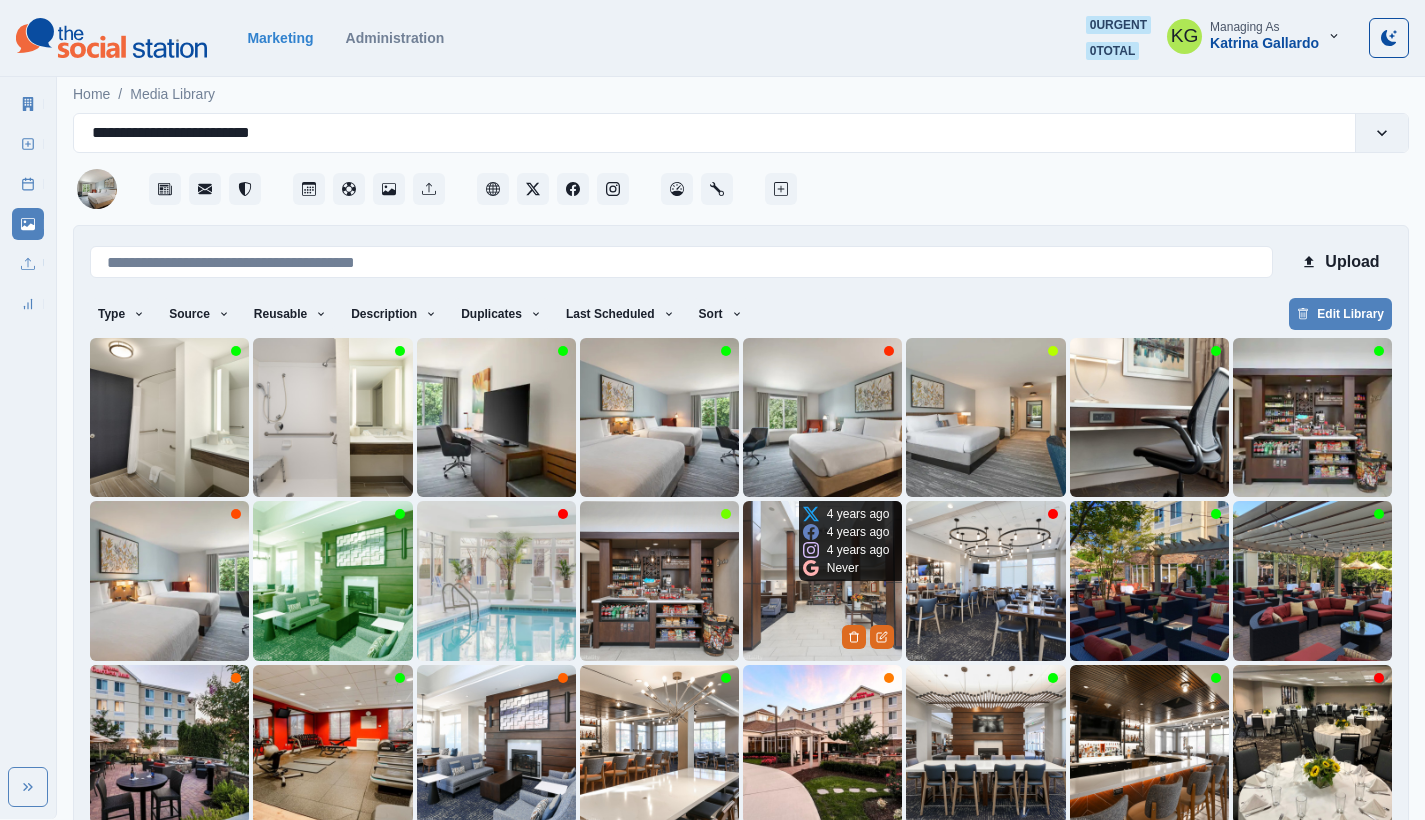 scroll, scrollTop: 89, scrollLeft: 0, axis: vertical 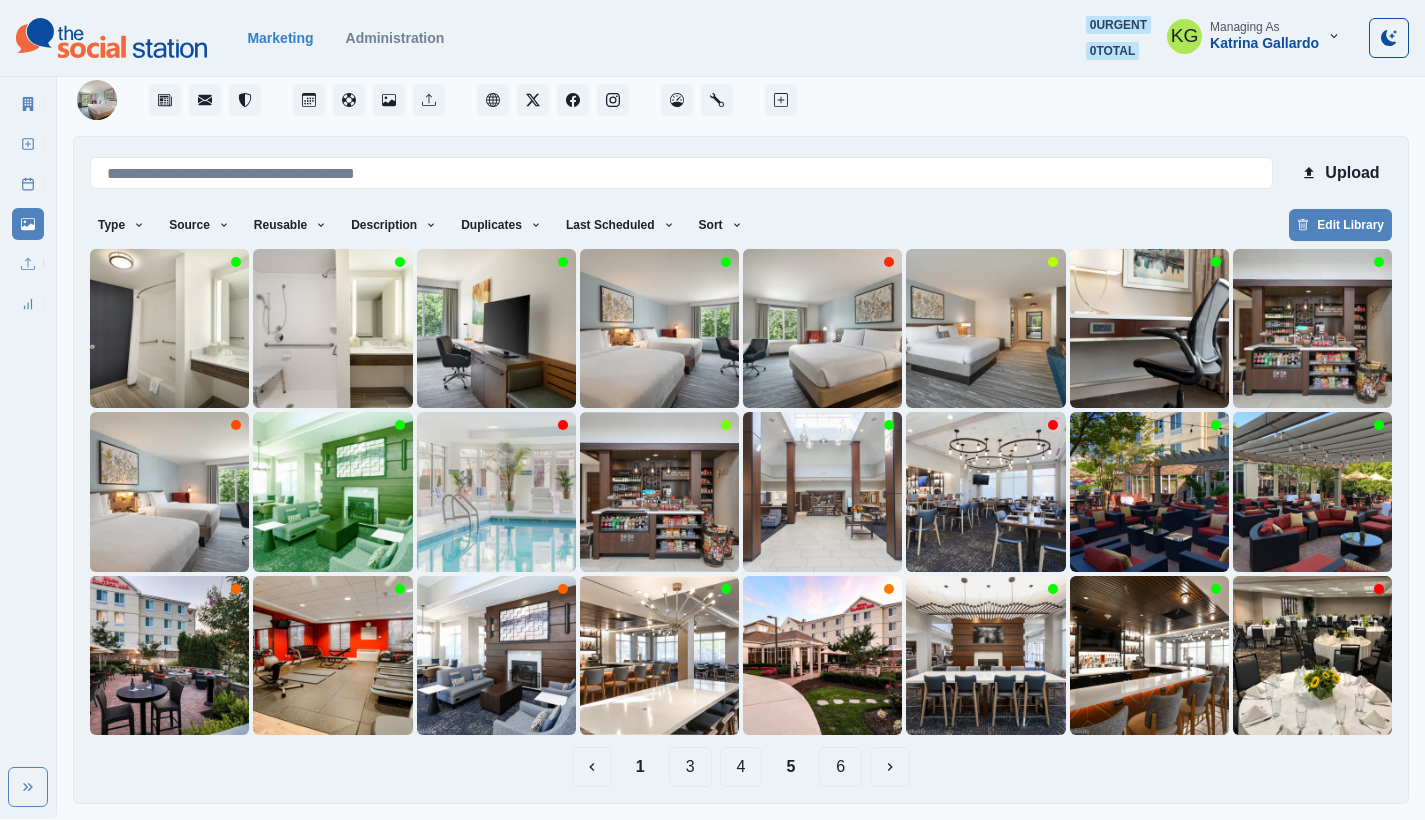 click on "4" at bounding box center (741, 767) 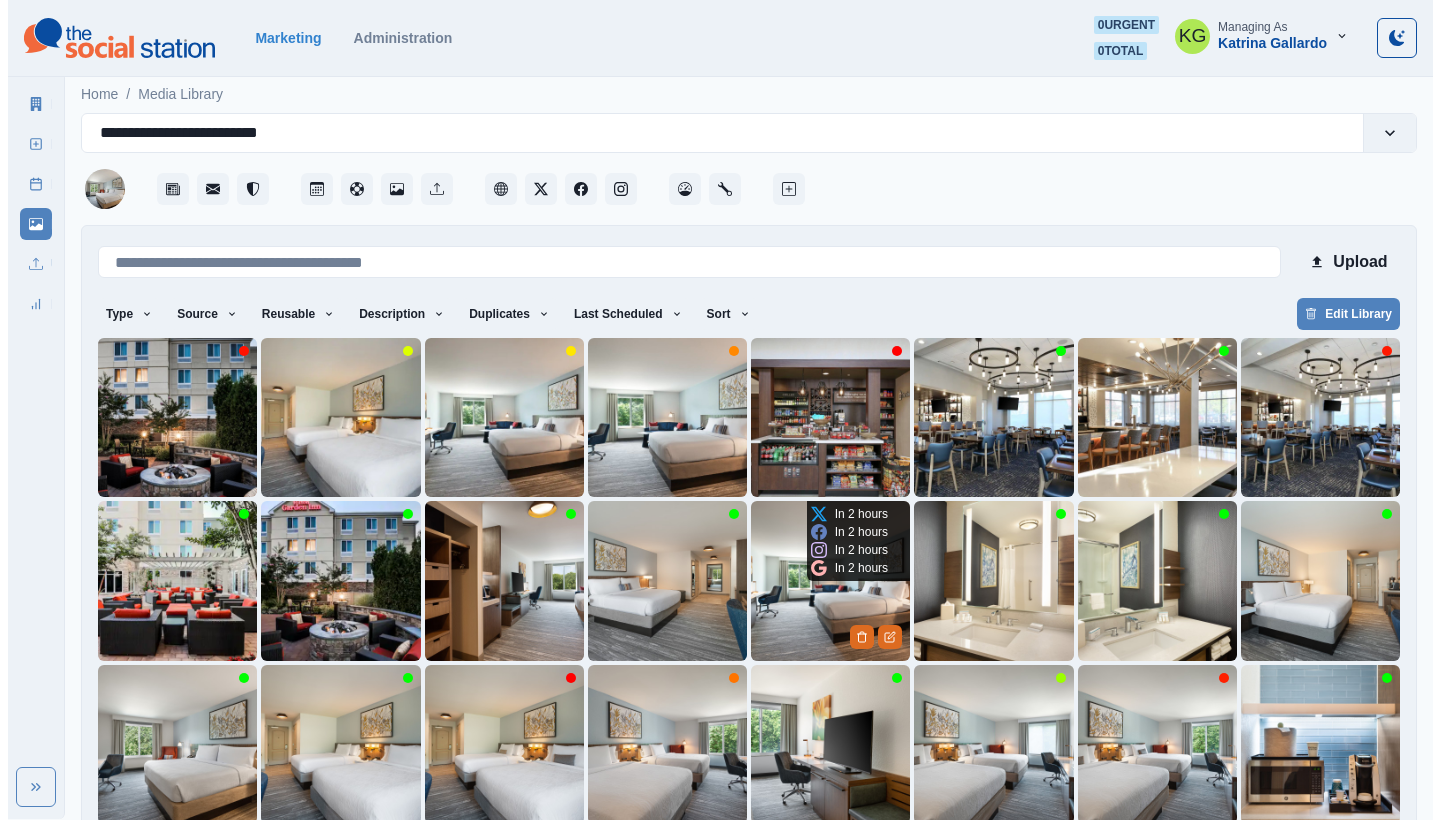 scroll, scrollTop: 89, scrollLeft: 0, axis: vertical 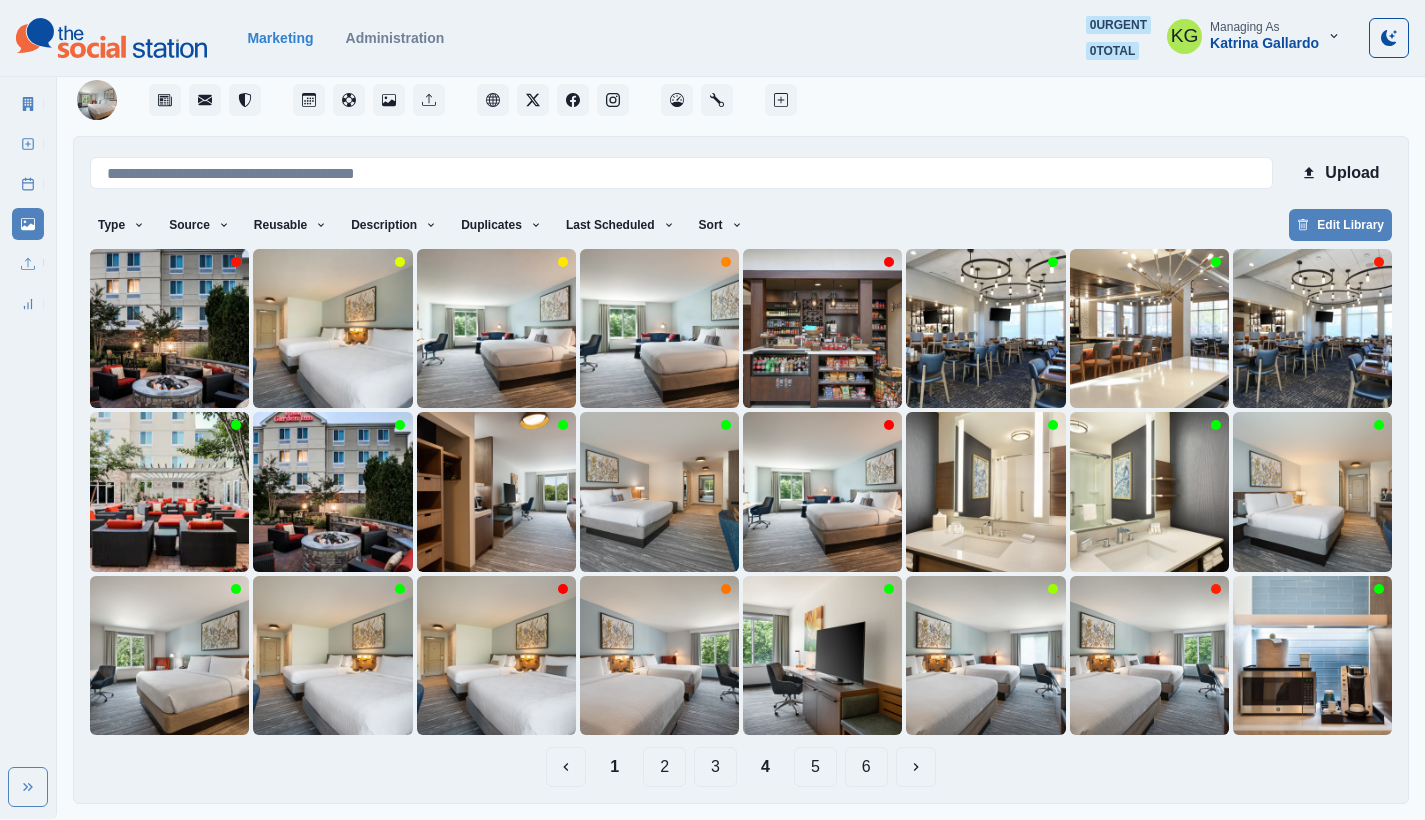 click on "3" at bounding box center [715, 767] 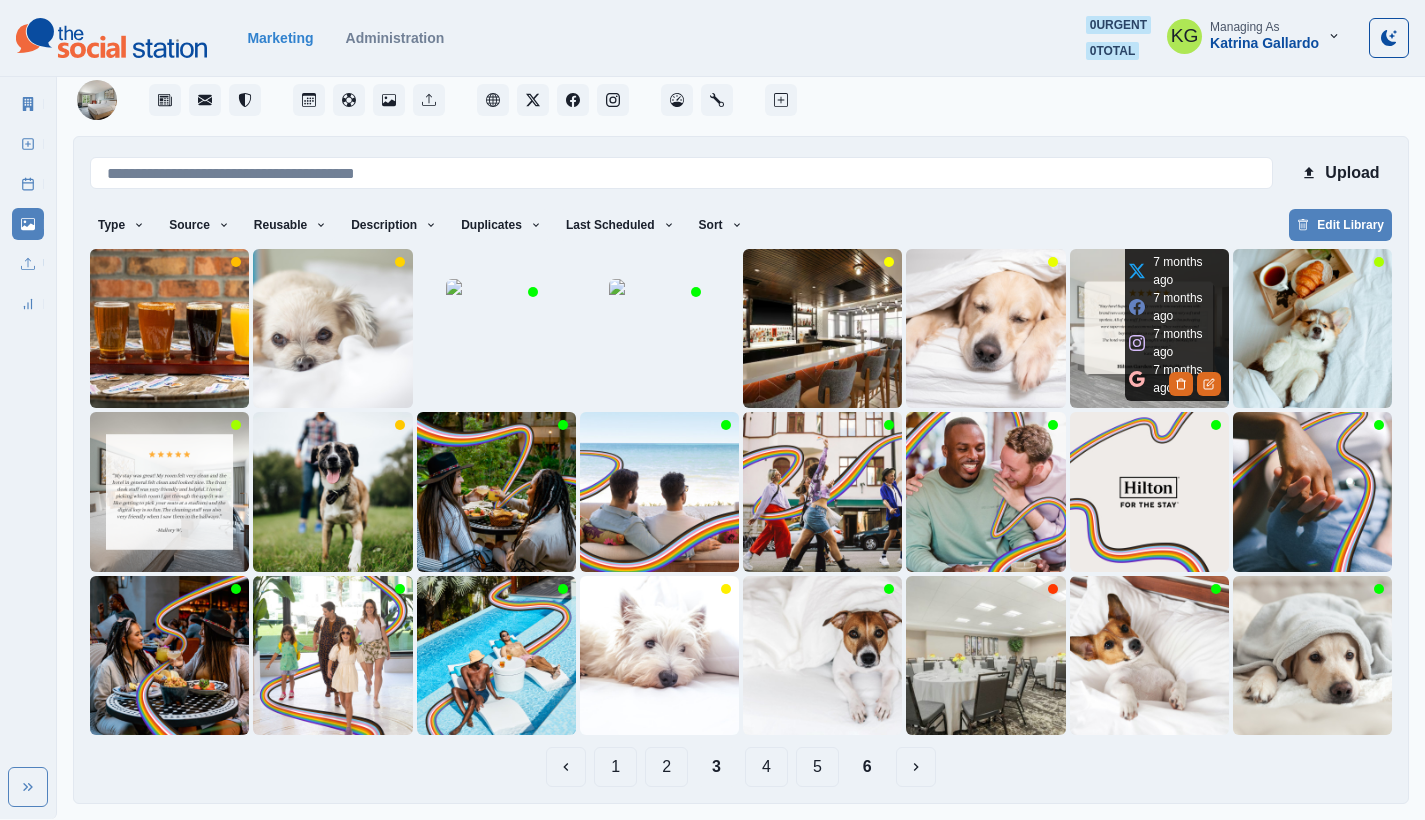 click at bounding box center [1149, 328] 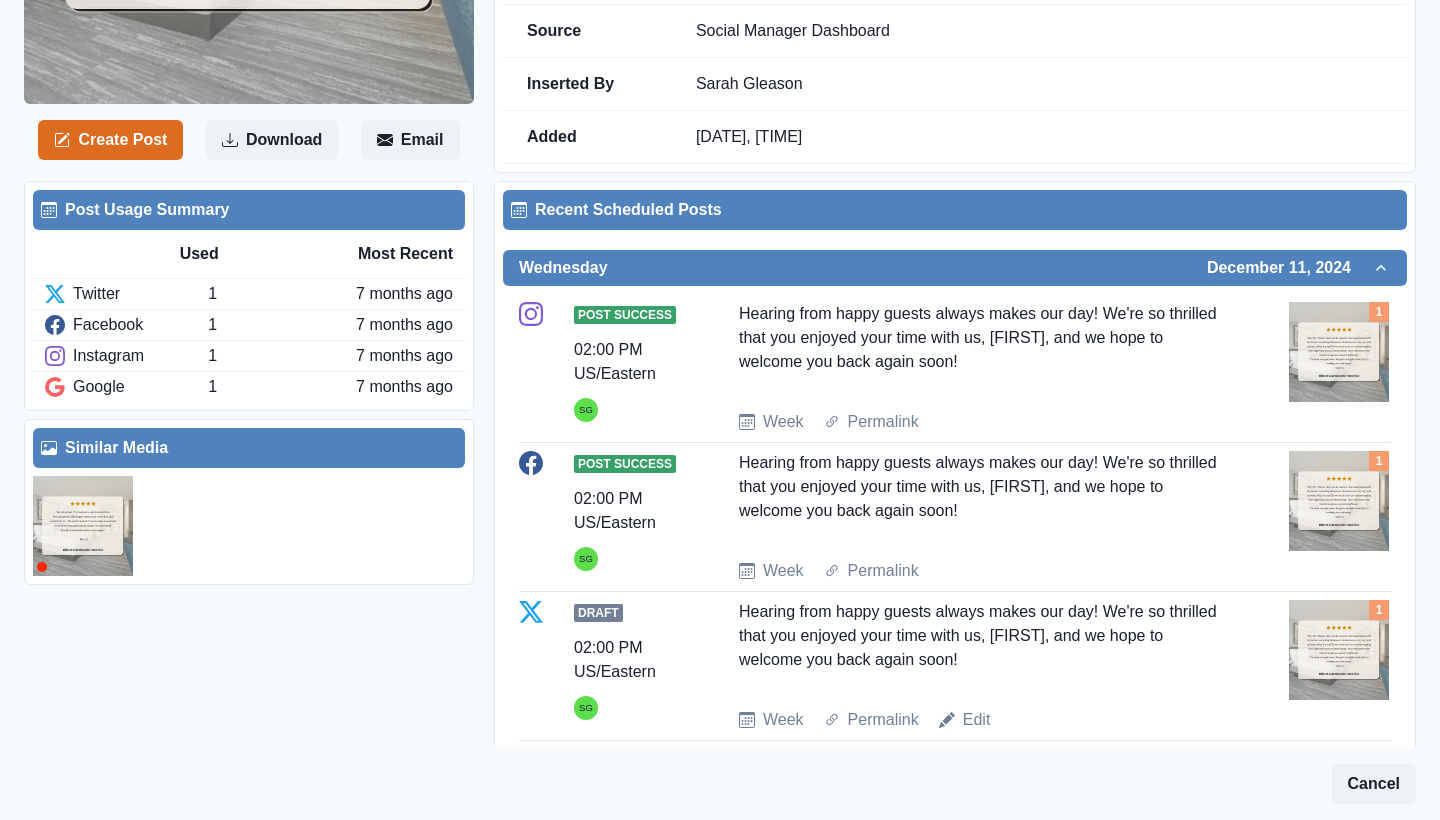 scroll, scrollTop: 425, scrollLeft: 0, axis: vertical 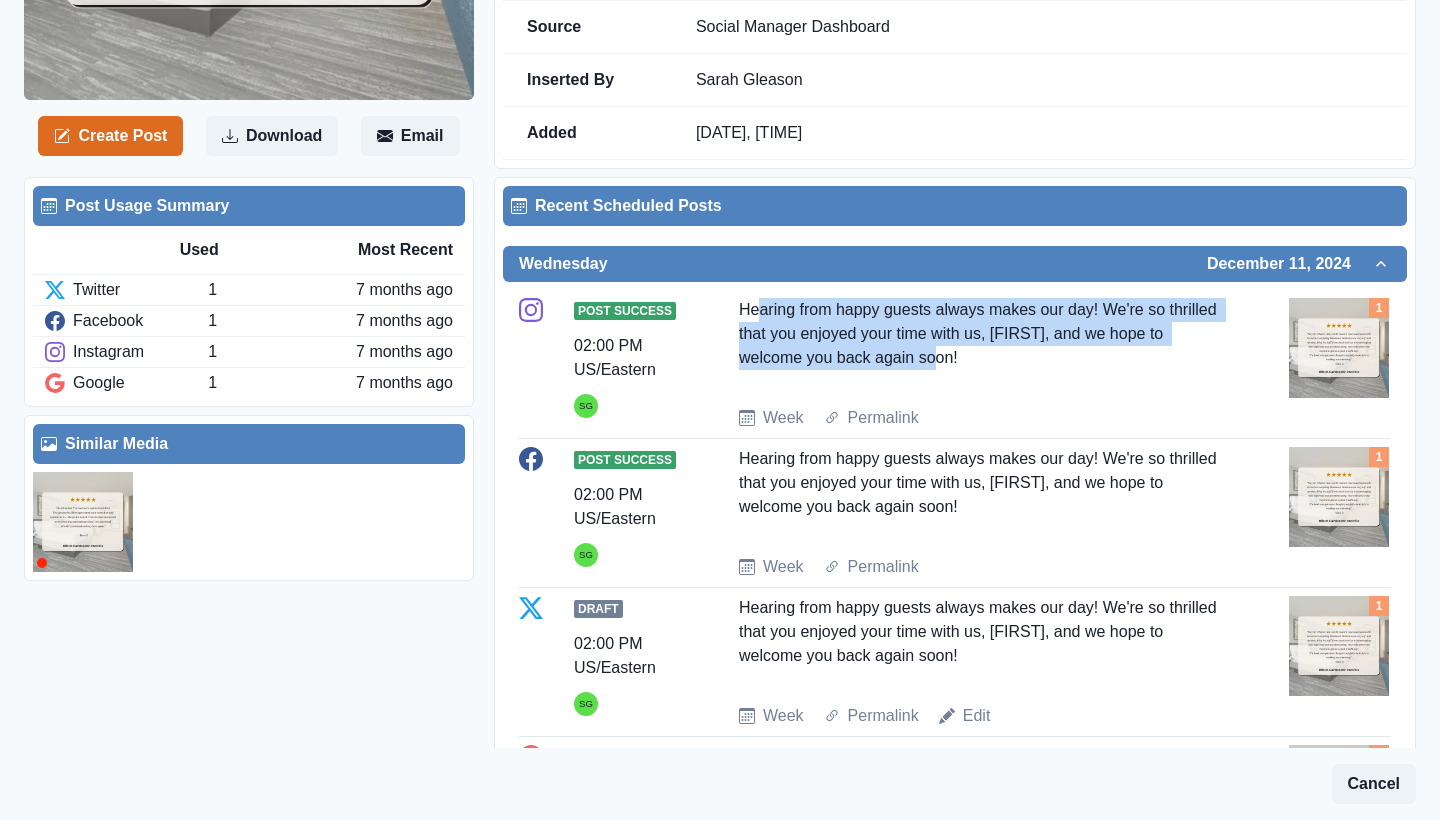 drag, startPoint x: 858, startPoint y: 354, endPoint x: 753, endPoint y: 330, distance: 107.70794 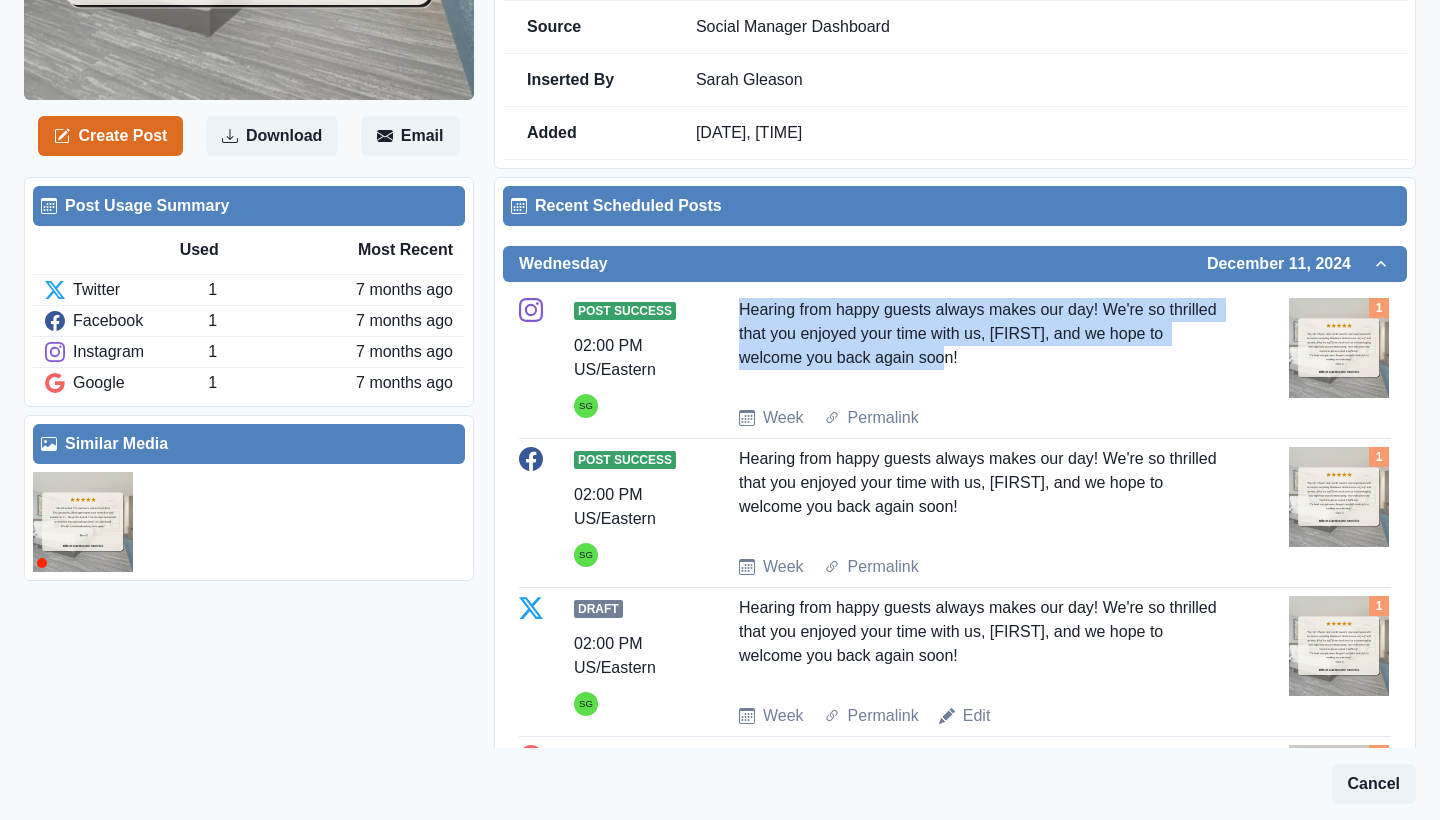 drag, startPoint x: 735, startPoint y: 338, endPoint x: 977, endPoint y: 377, distance: 245.12242 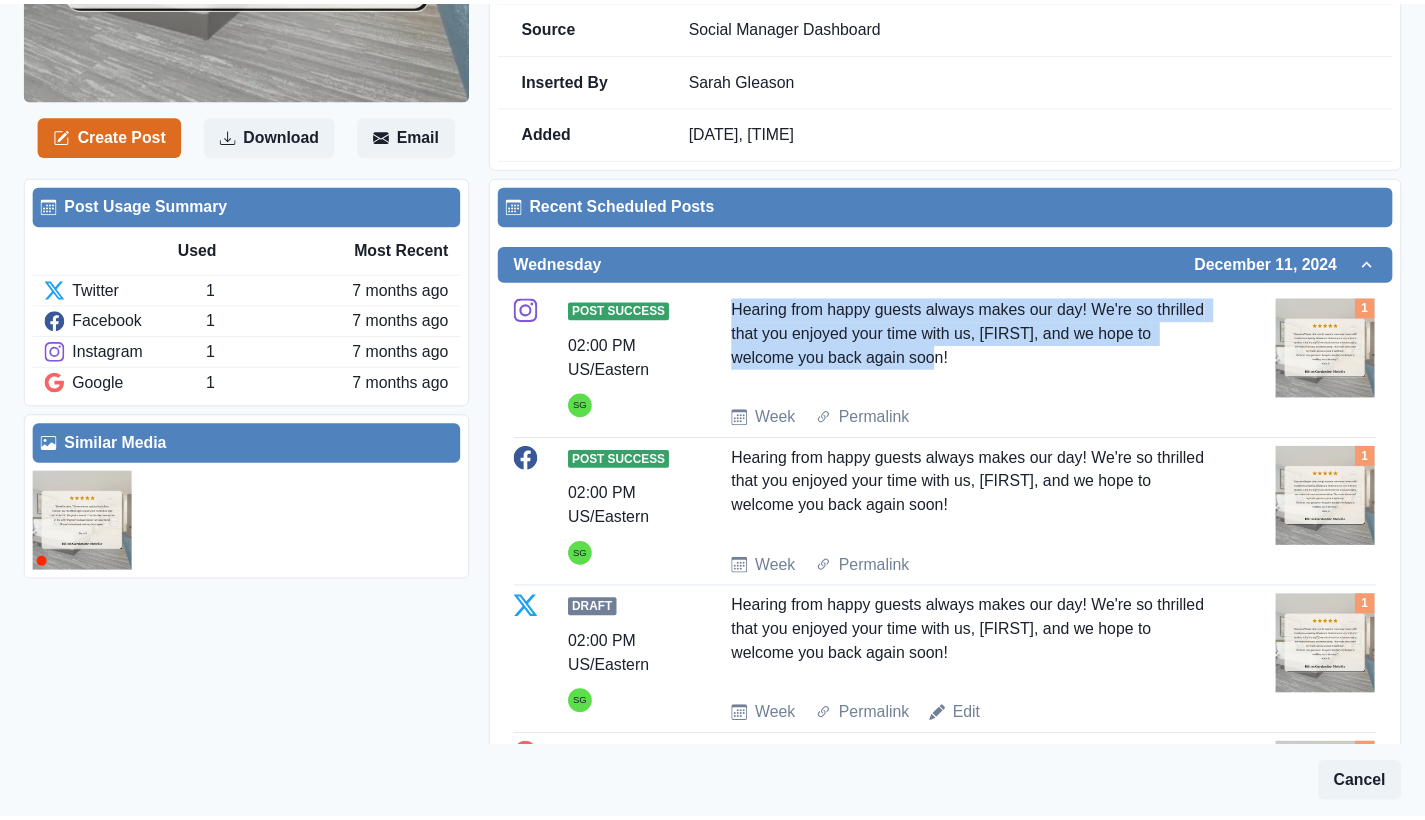 scroll, scrollTop: 0, scrollLeft: 0, axis: both 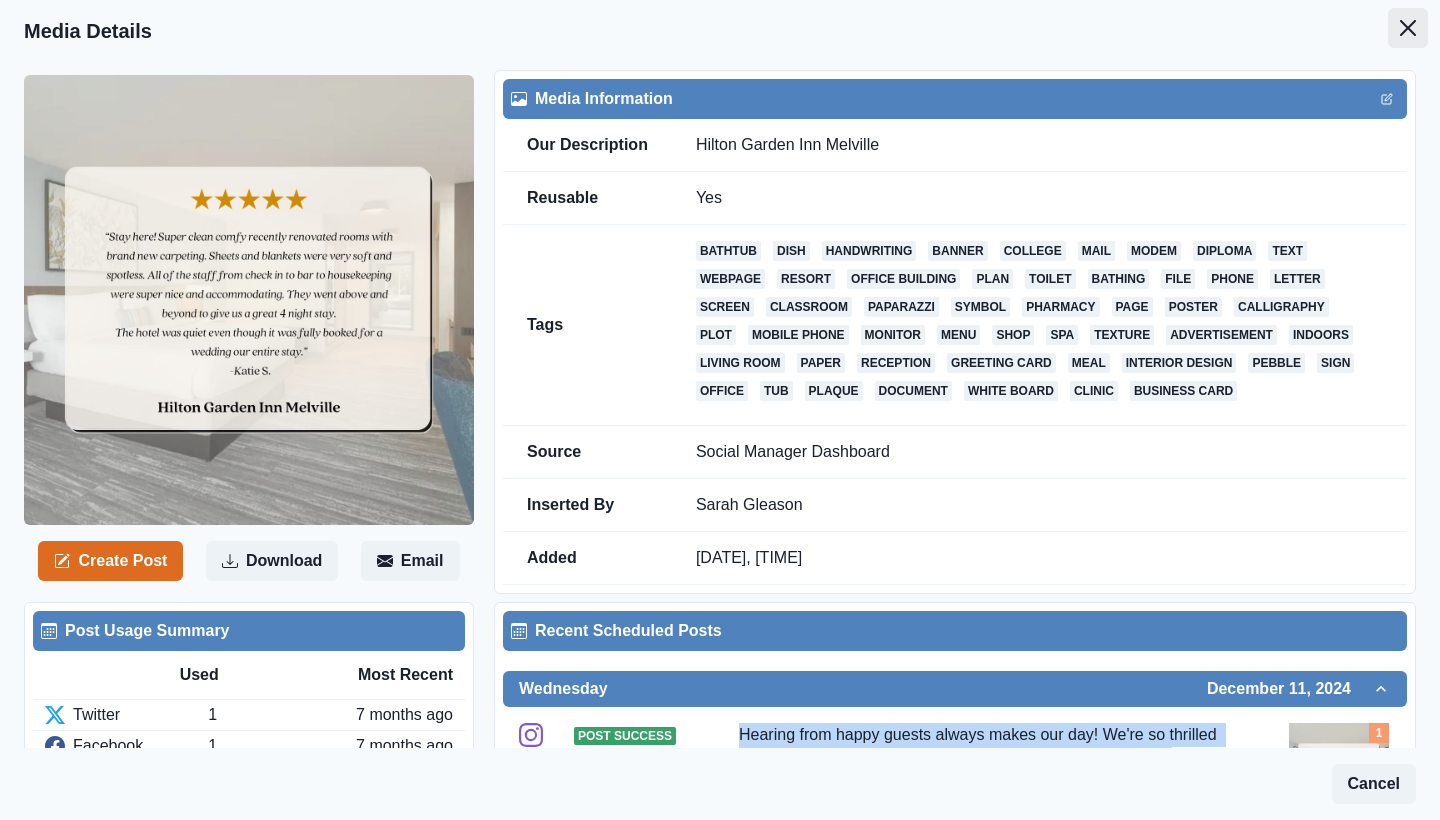 click at bounding box center [1408, 28] 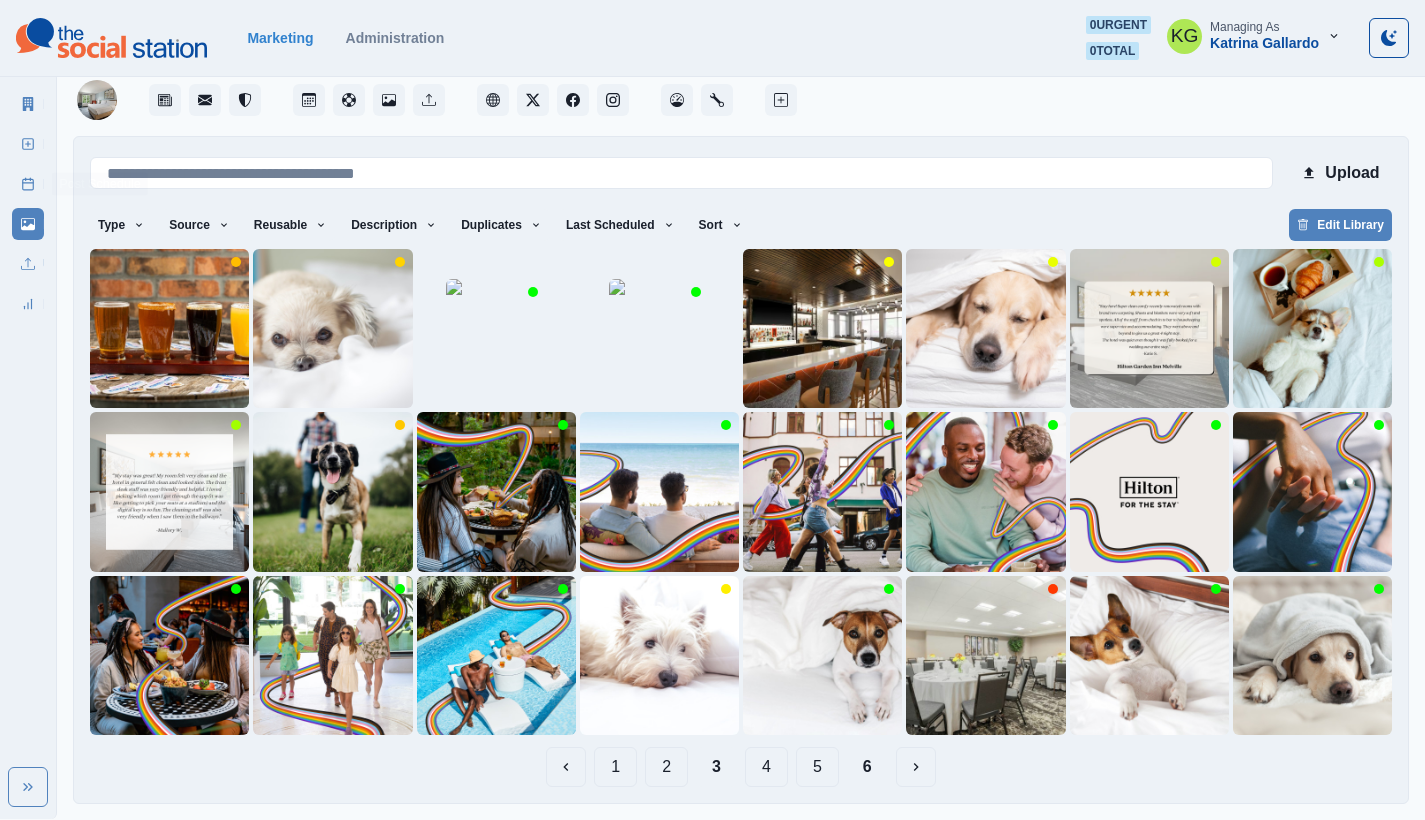 click on "Post Schedule" at bounding box center (28, 184) 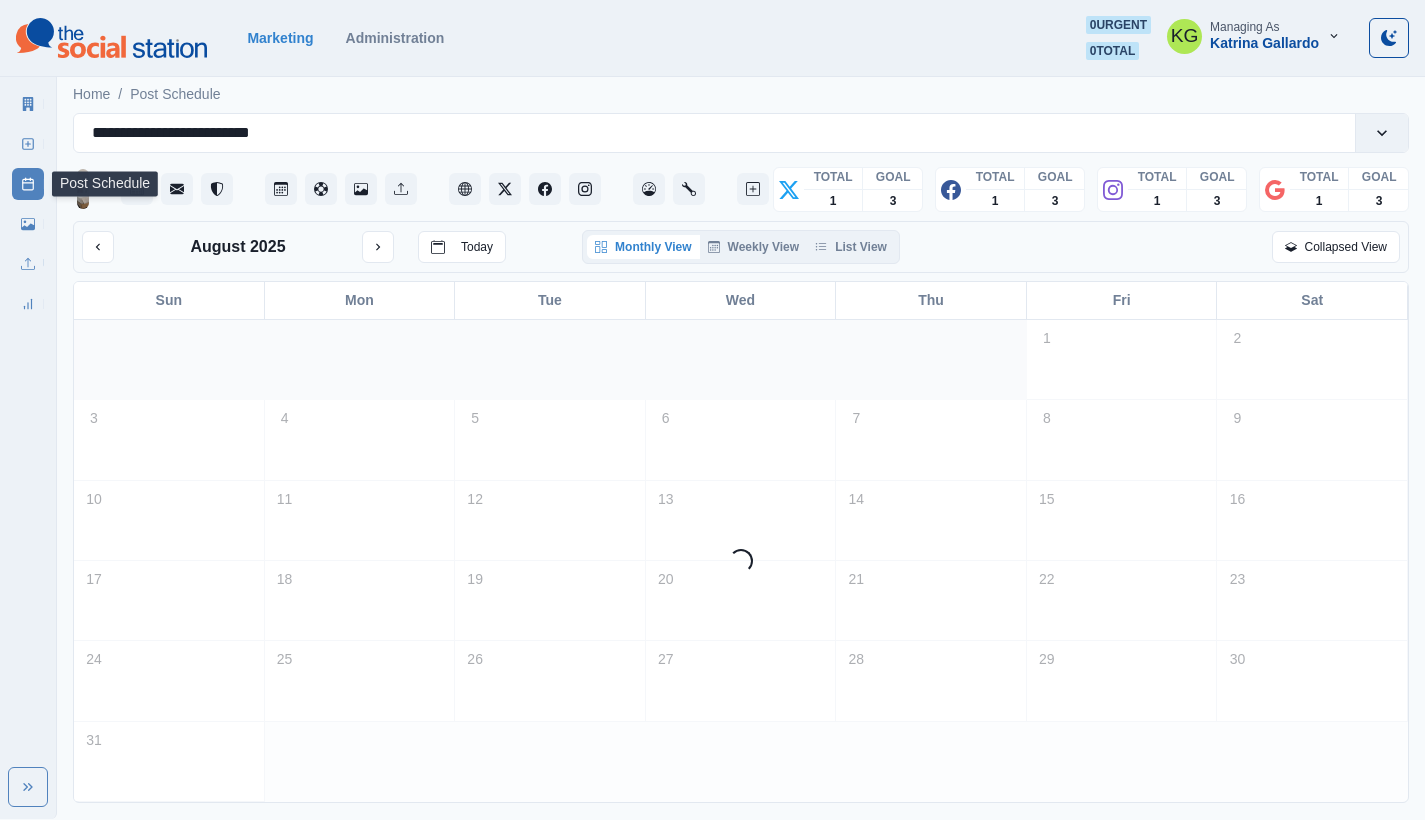 scroll, scrollTop: 0, scrollLeft: 0, axis: both 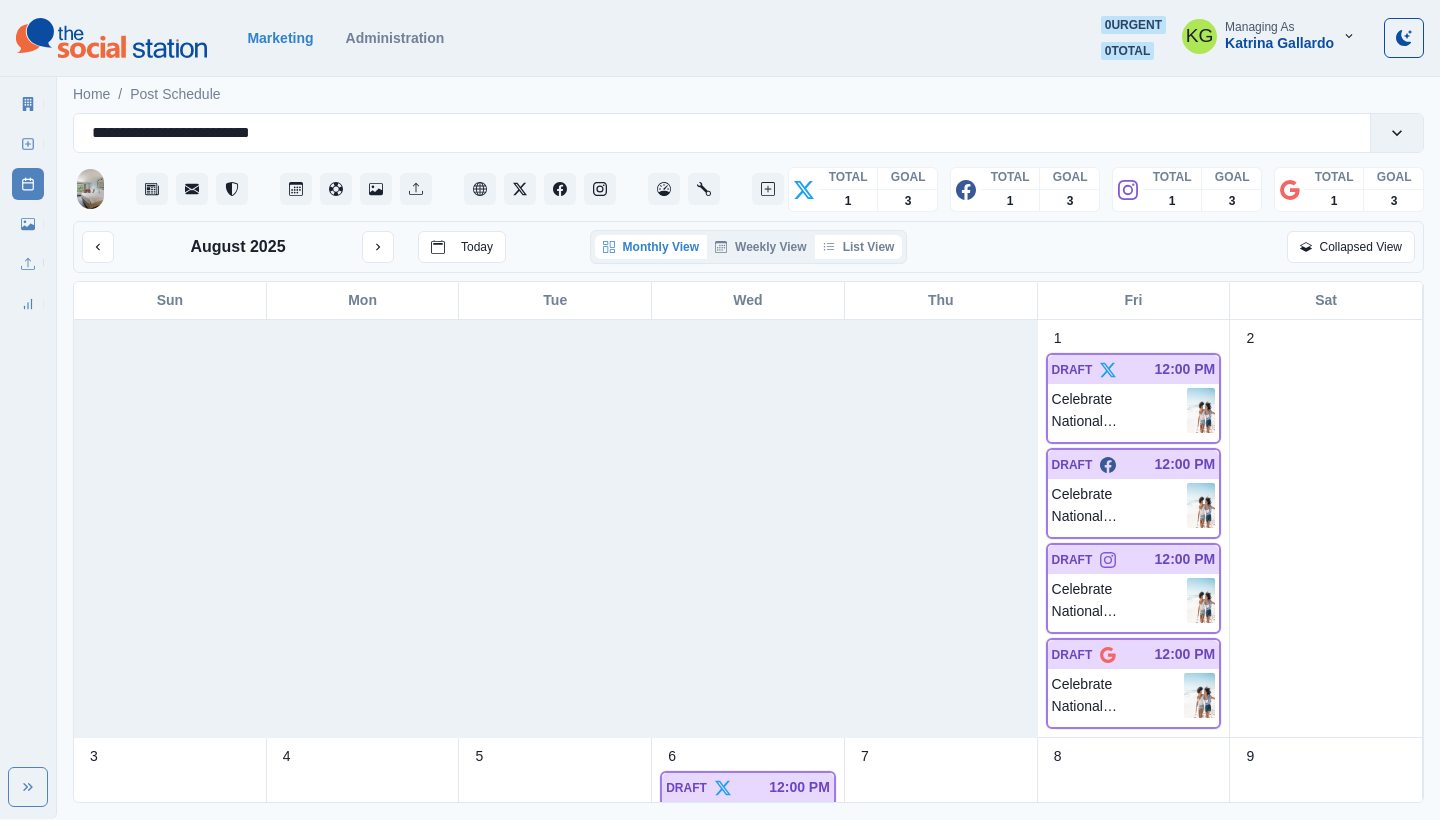 click on "List View" at bounding box center [859, 247] 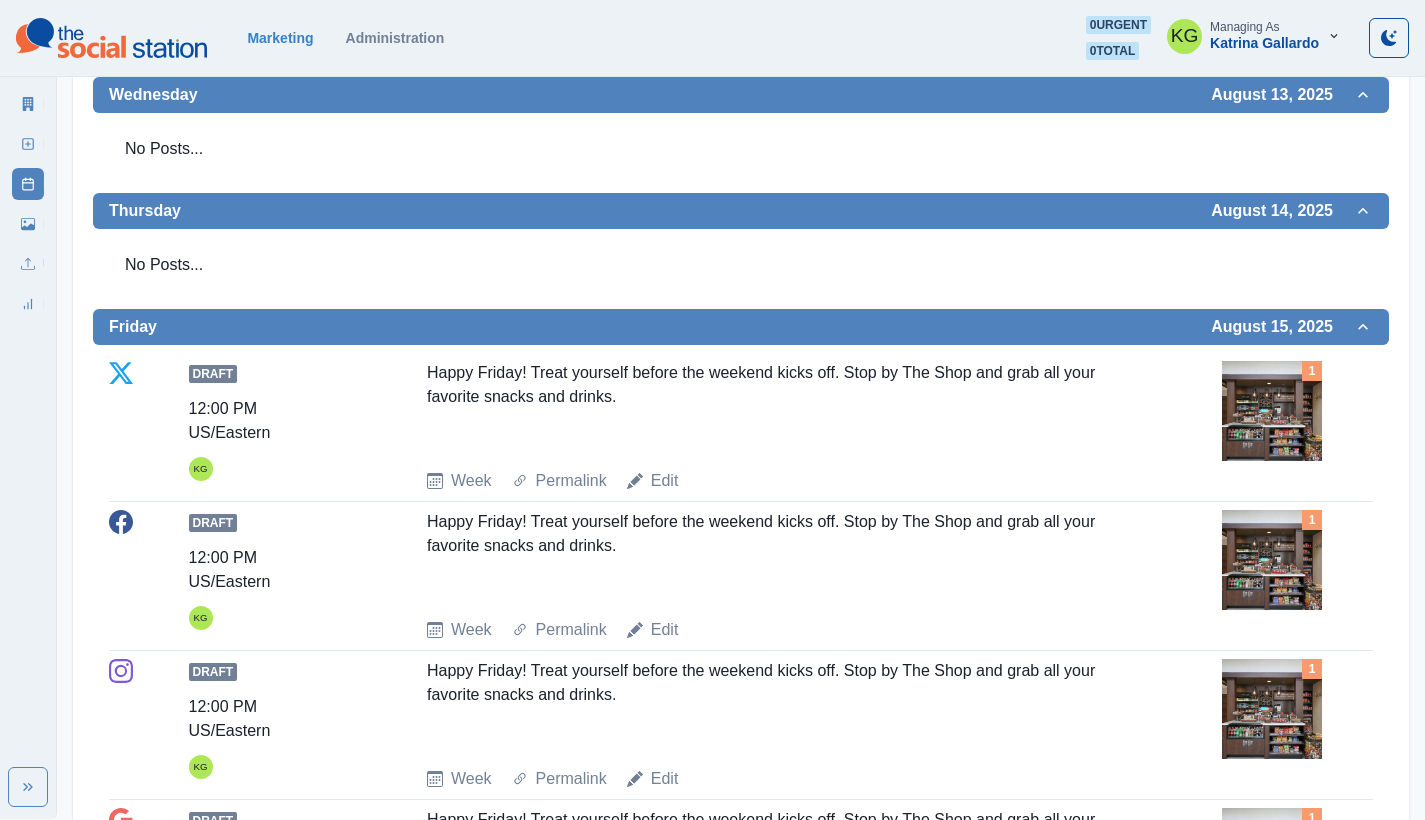 scroll, scrollTop: 621, scrollLeft: 0, axis: vertical 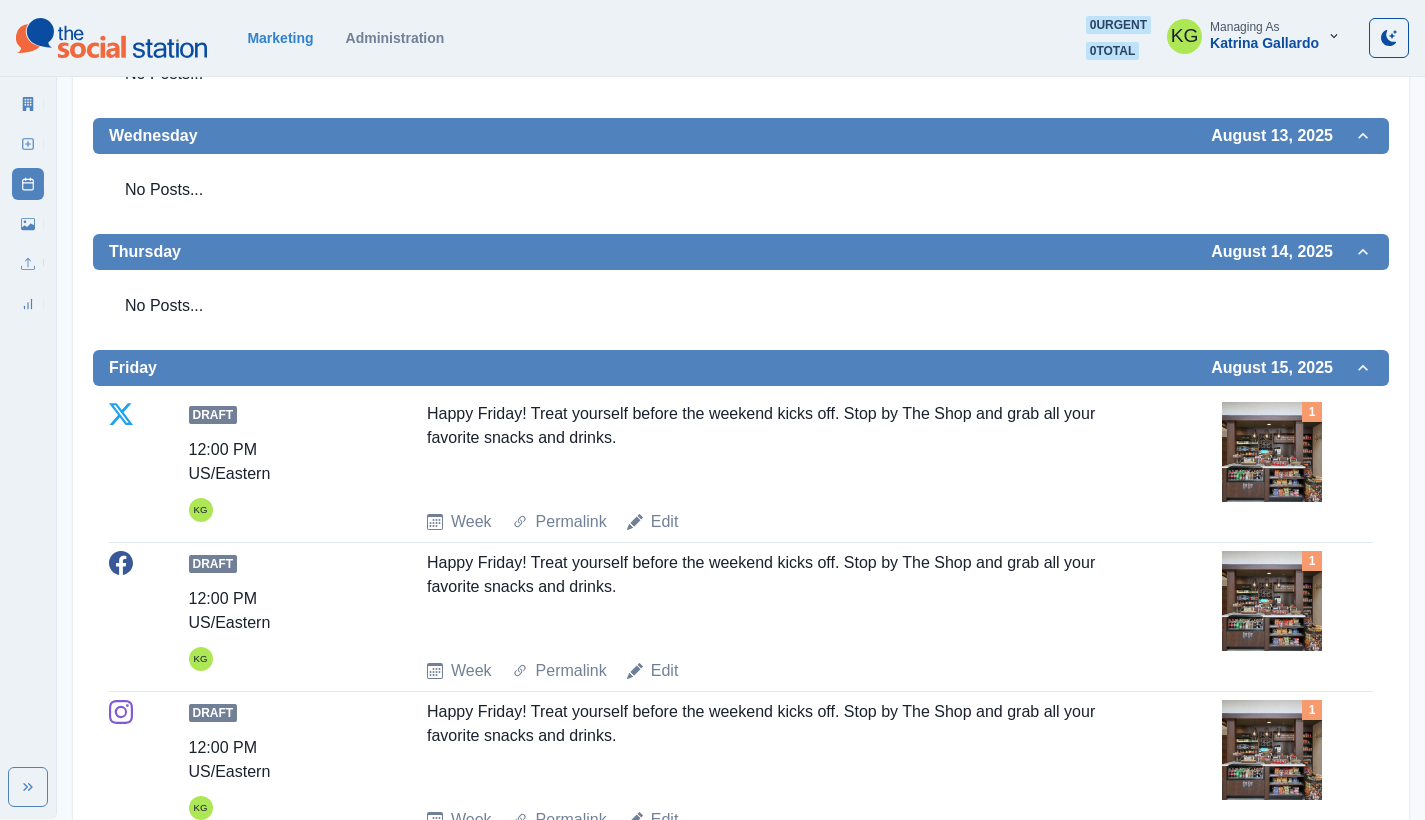 click at bounding box center [1272, 452] 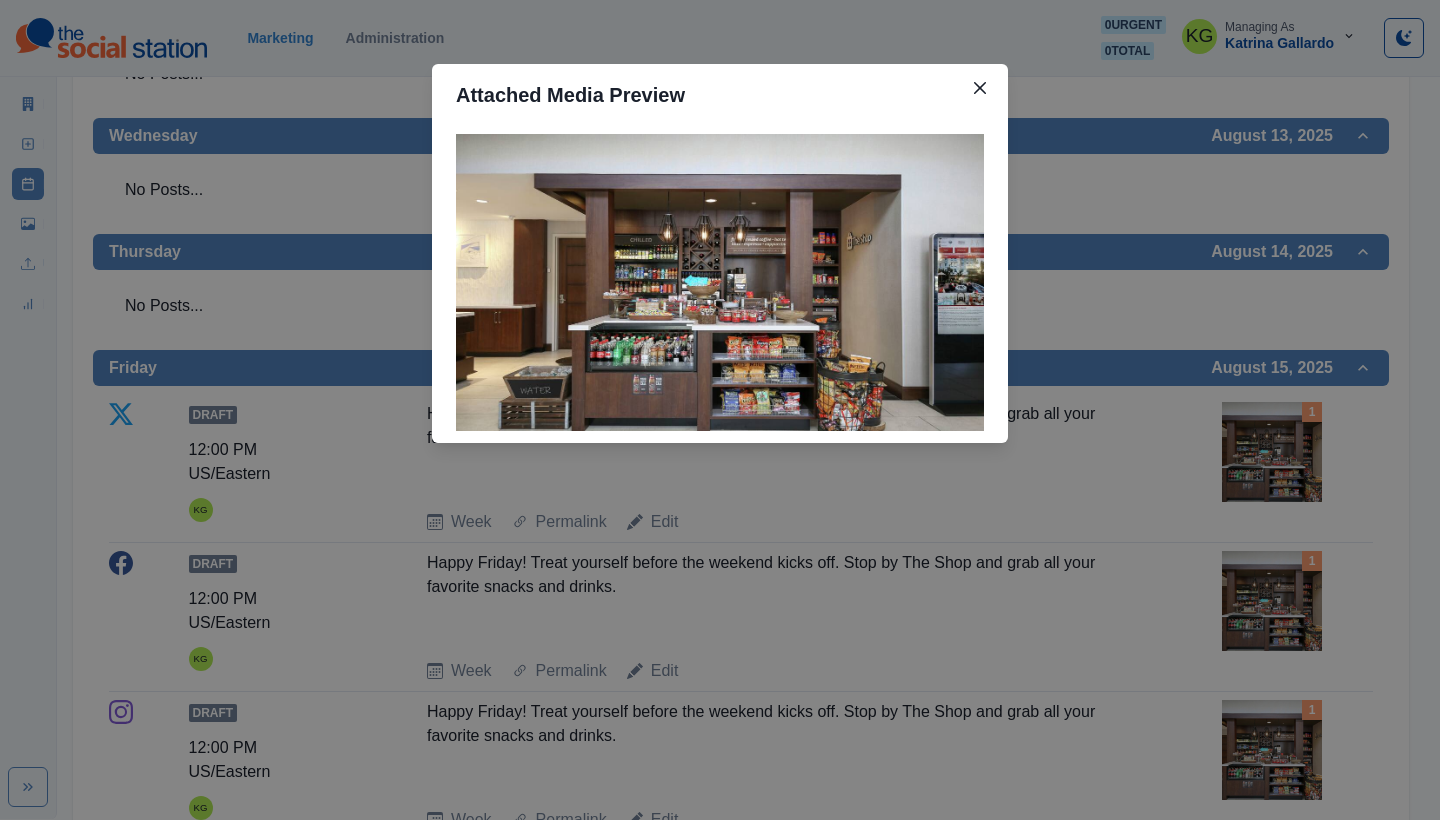 click on "Attached Media Preview" at bounding box center (720, 410) 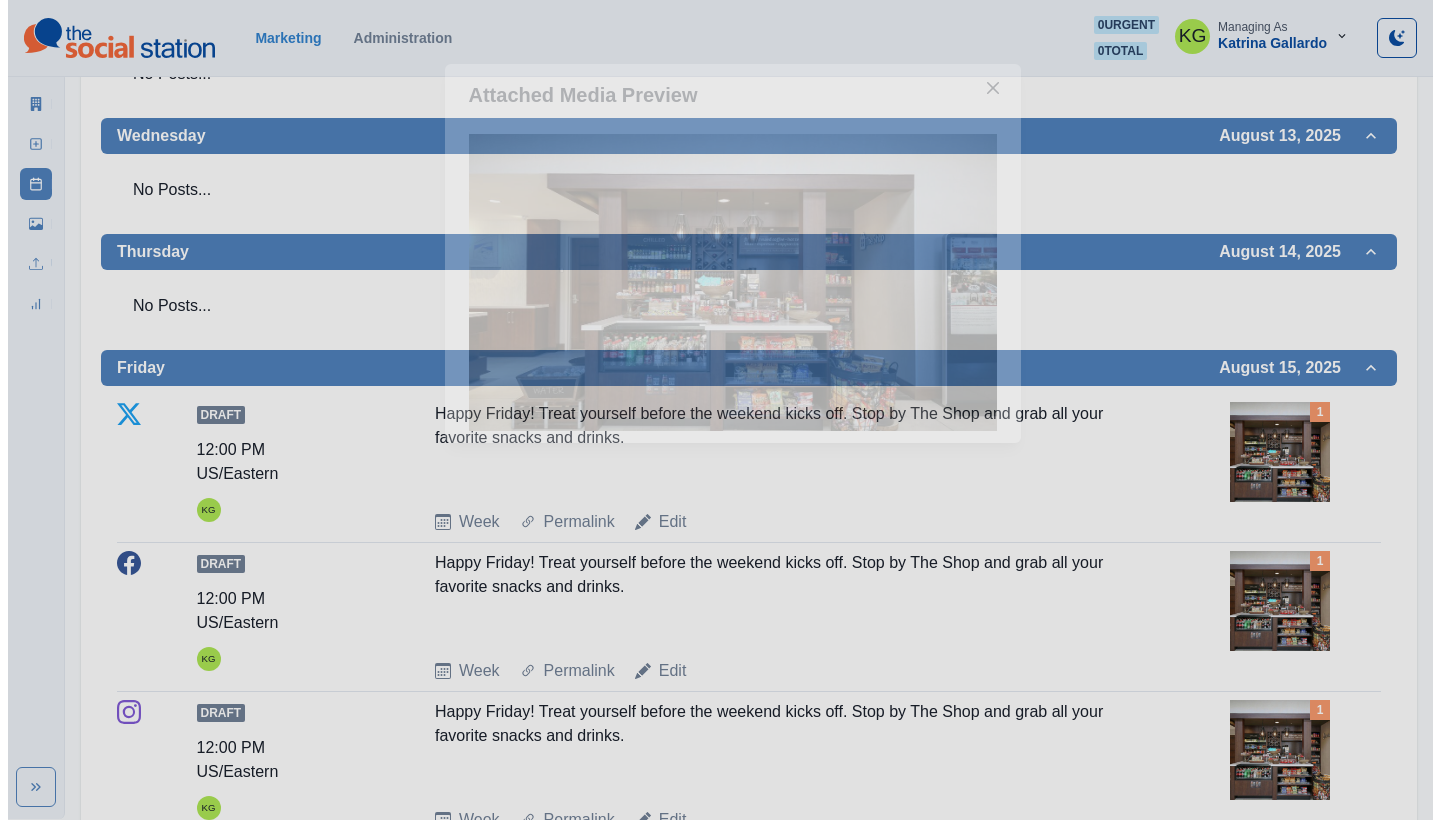 scroll, scrollTop: 0, scrollLeft: 0, axis: both 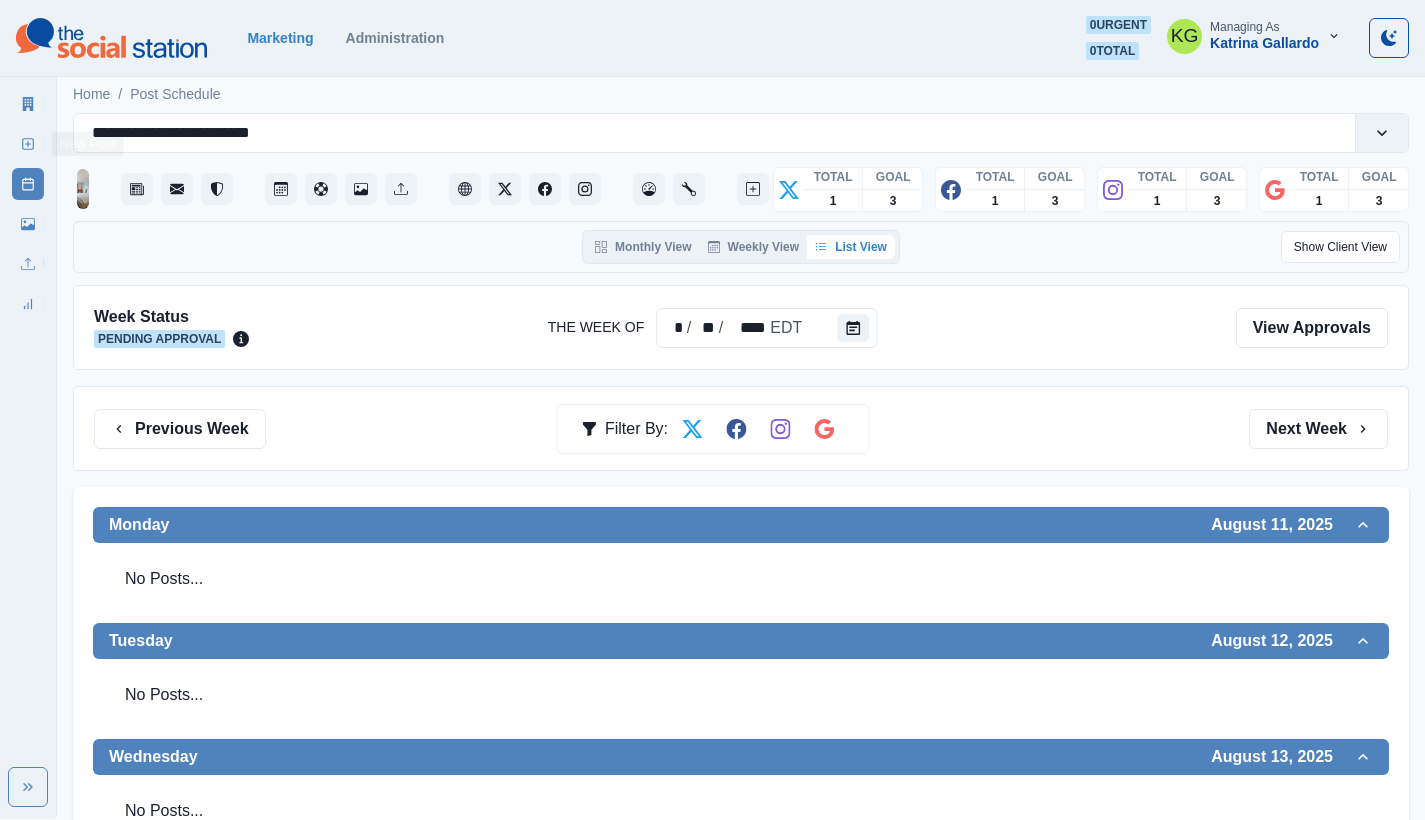 click on "New Post" at bounding box center [28, 144] 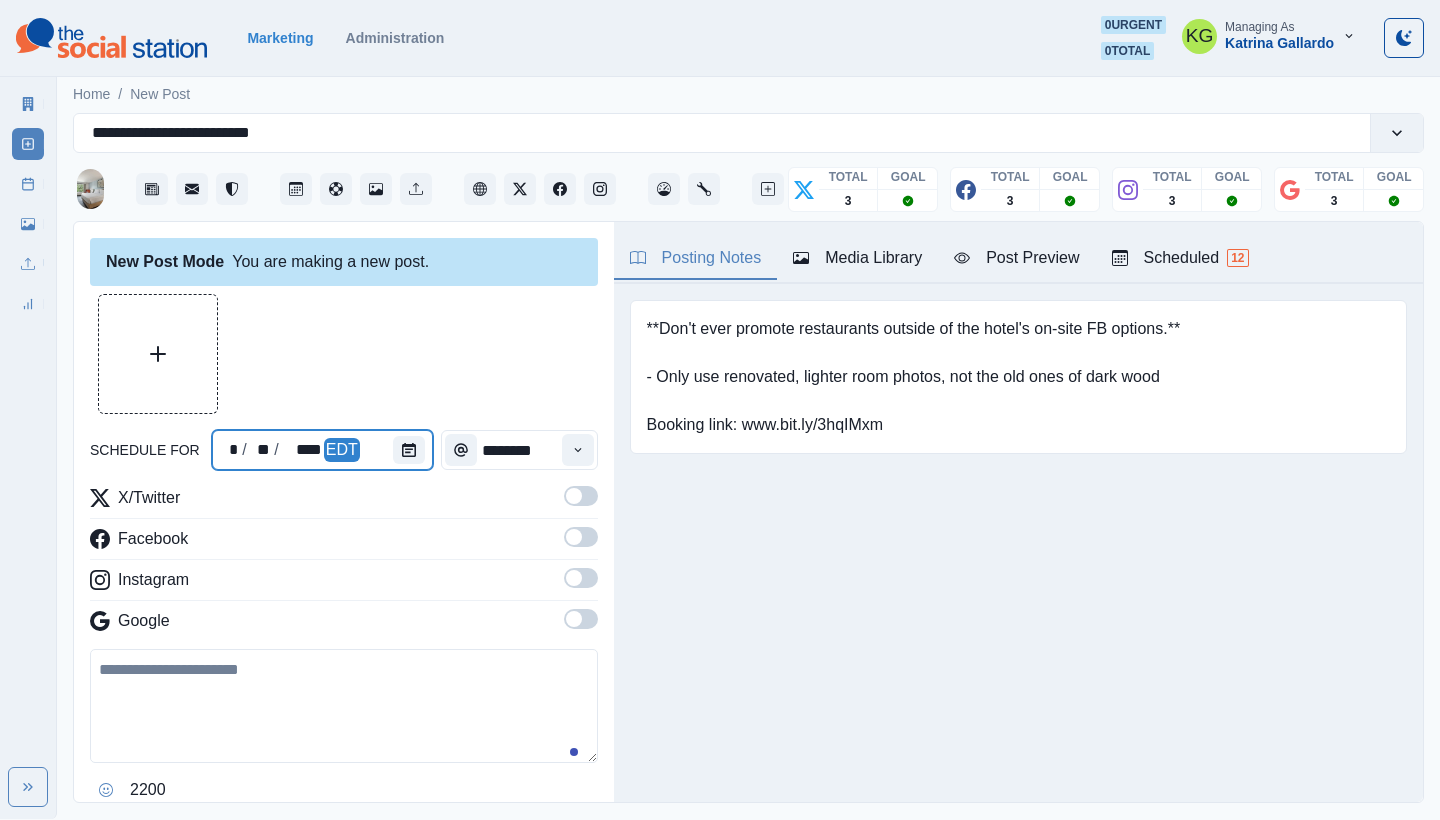 click at bounding box center (413, 450) 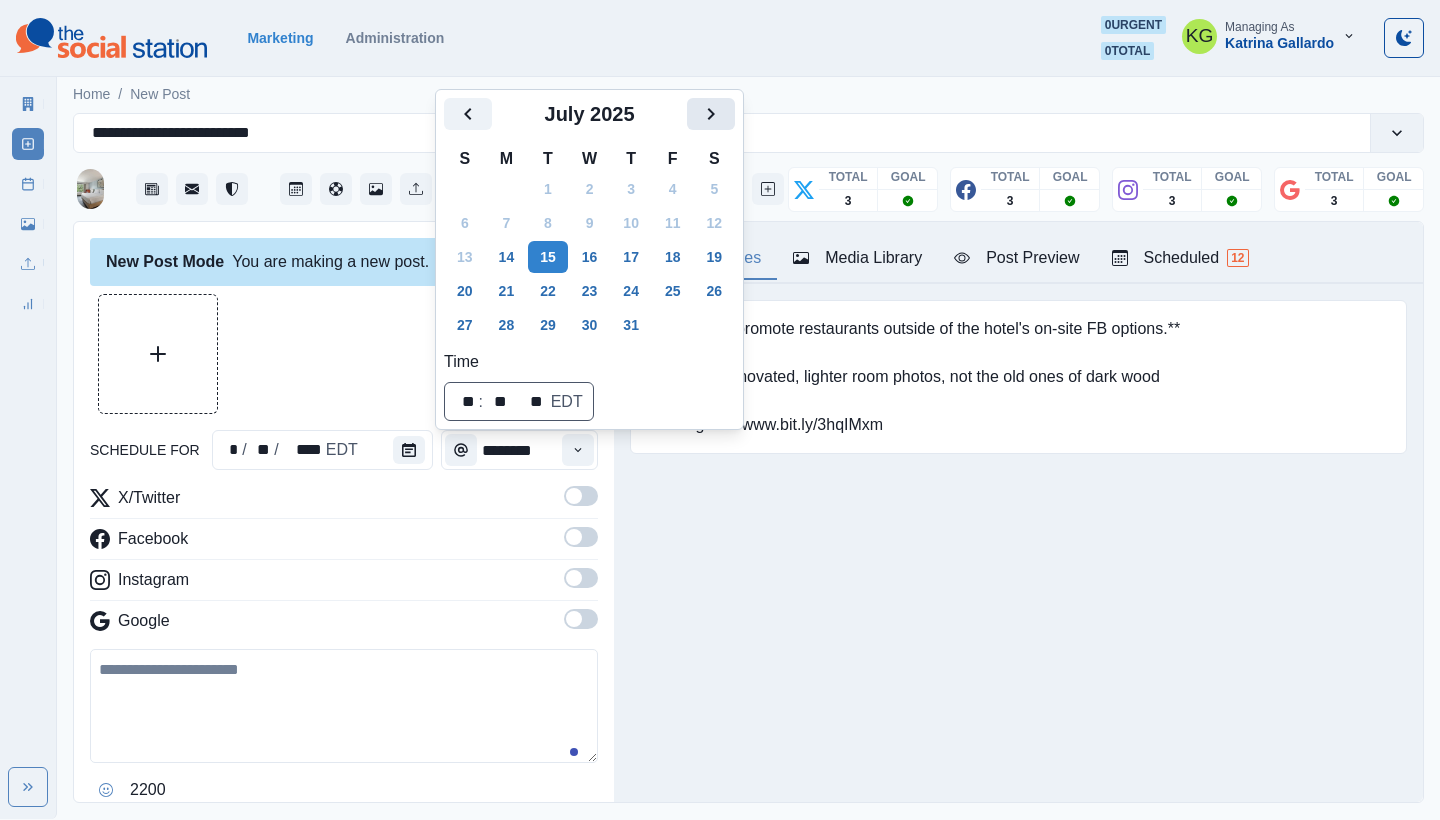 click at bounding box center [711, 114] 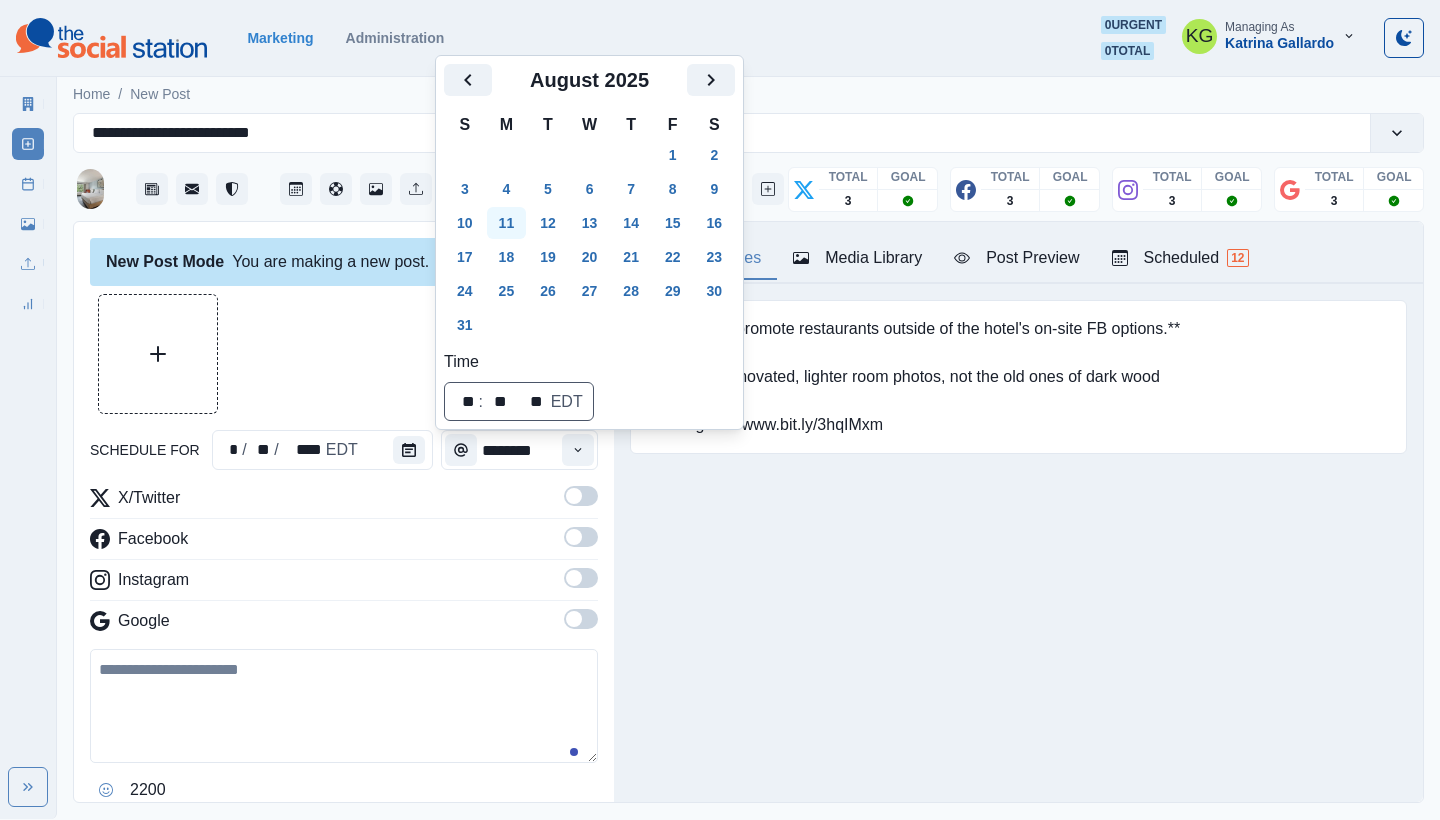 click on "11" at bounding box center (507, 223) 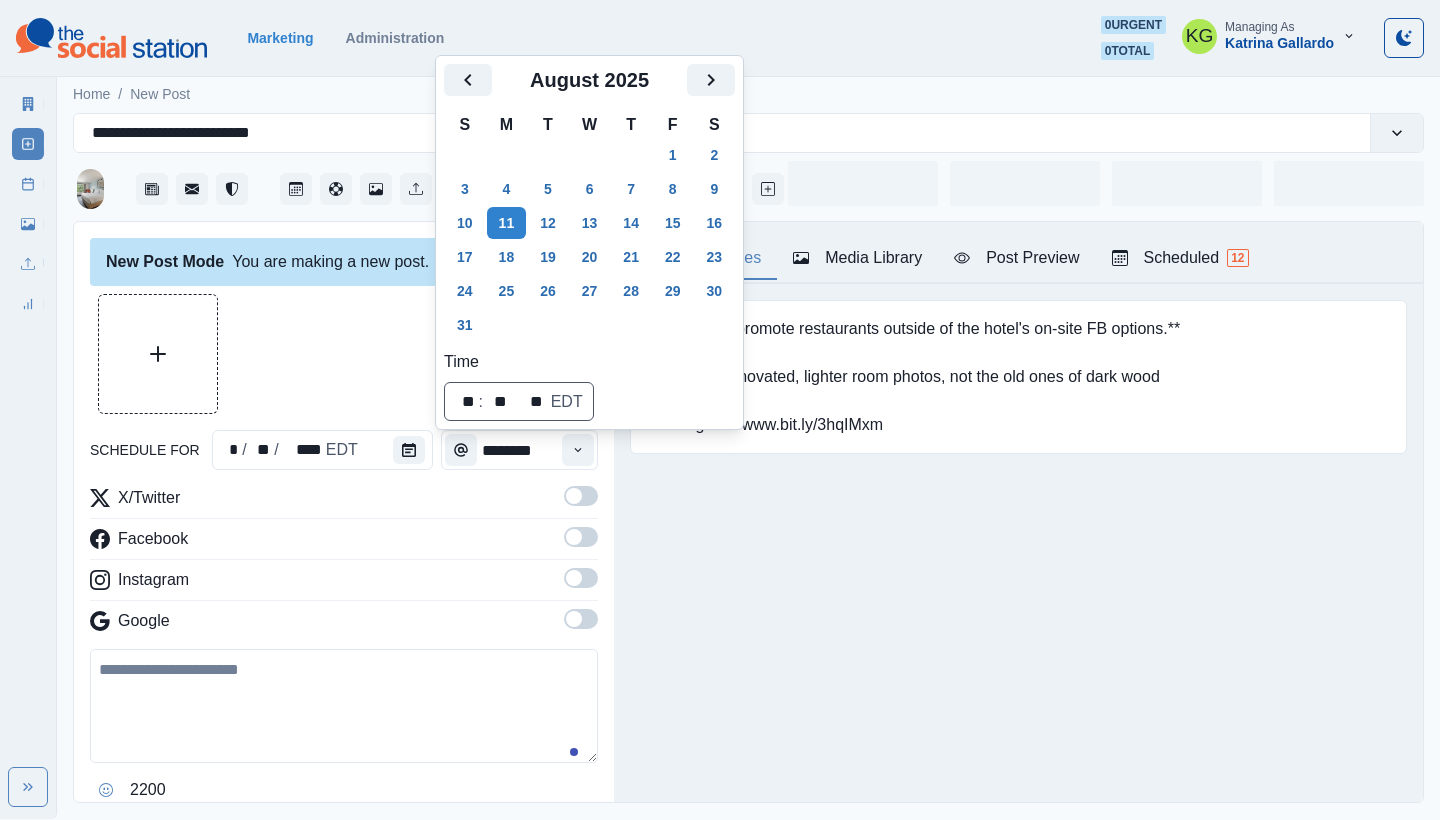 click on "Posting Notes Media Library Post Preview Scheduled 12 **Don't ever promote restaurants outside of the hotel's on-site FB options.**
- Only use renovated, lighter room photos, not the old ones of dark wood
Booking link: www.bit.ly/3hqIMxm Upload Type Any Image Video Source Any Upload Social Manager Found: Instagram Found: Google Customer Photo Found: TripAdvisor Review Found: Yelp Review Reusable Any Yes No Description Any Missing Description Duplicates Any Show Duplicated Media Last Scheduled Any Over A Month Ago Over 3 Months Ago Over 6 Months Ago Never Scheduled Sort Newest Media Oldest Media Most Recently Scheduled Least Recently Scheduled 1 2 3 4 5 9 Please select a service provider to see a post preview. Week Of * / ** / **** GMT+8 Monday July 07, 2025 Draft  03:00 PM US/Eastern KG Catch Saturday Night Baseball with the Long Island Ducks, followed by a fireworks show that lights up the sky! Great food, exciting fun, and a sparkling finale—perfect for an unforgettable evening. Get your tickets now at" at bounding box center (1018, 512) 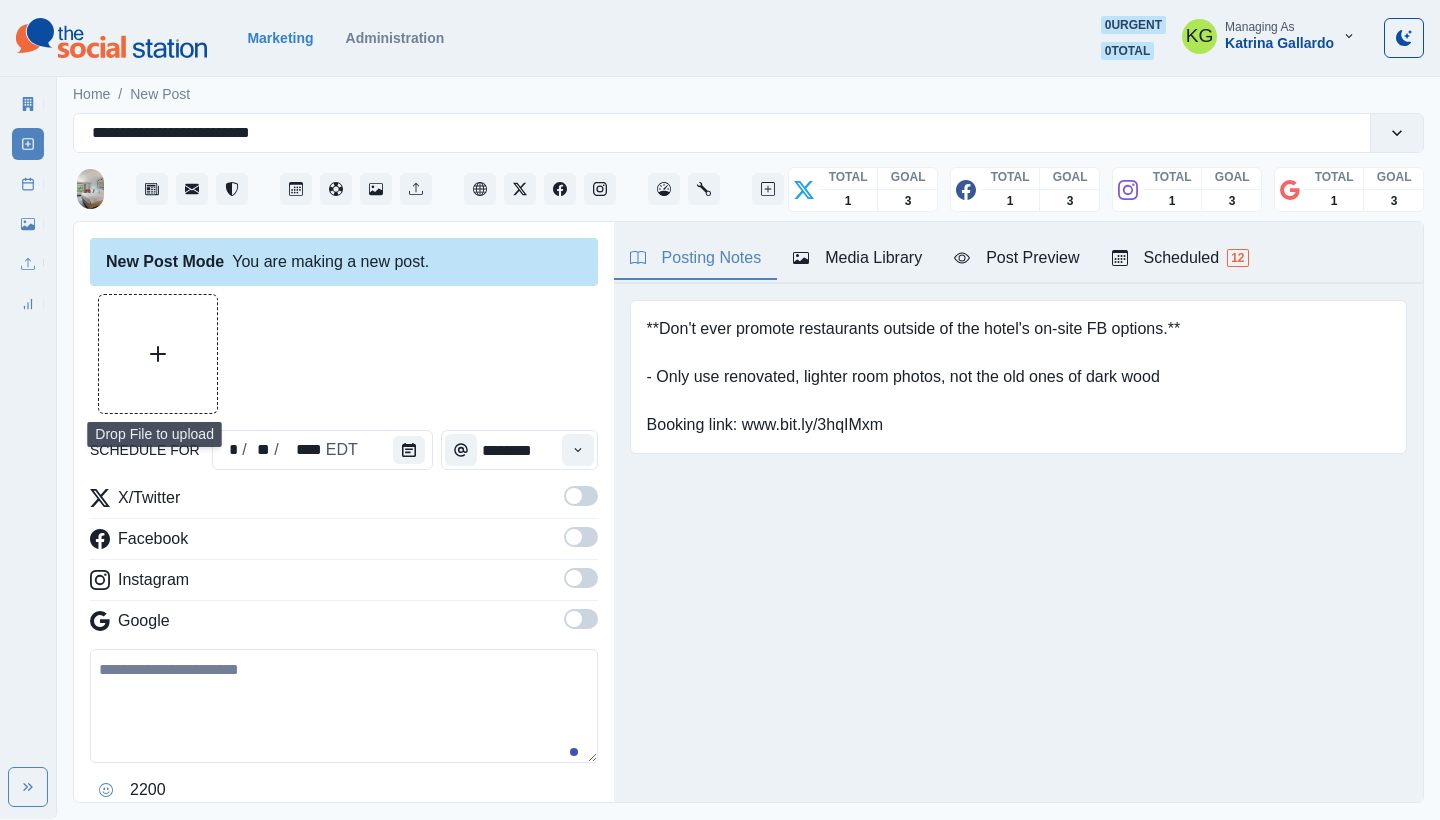 click at bounding box center [158, 354] 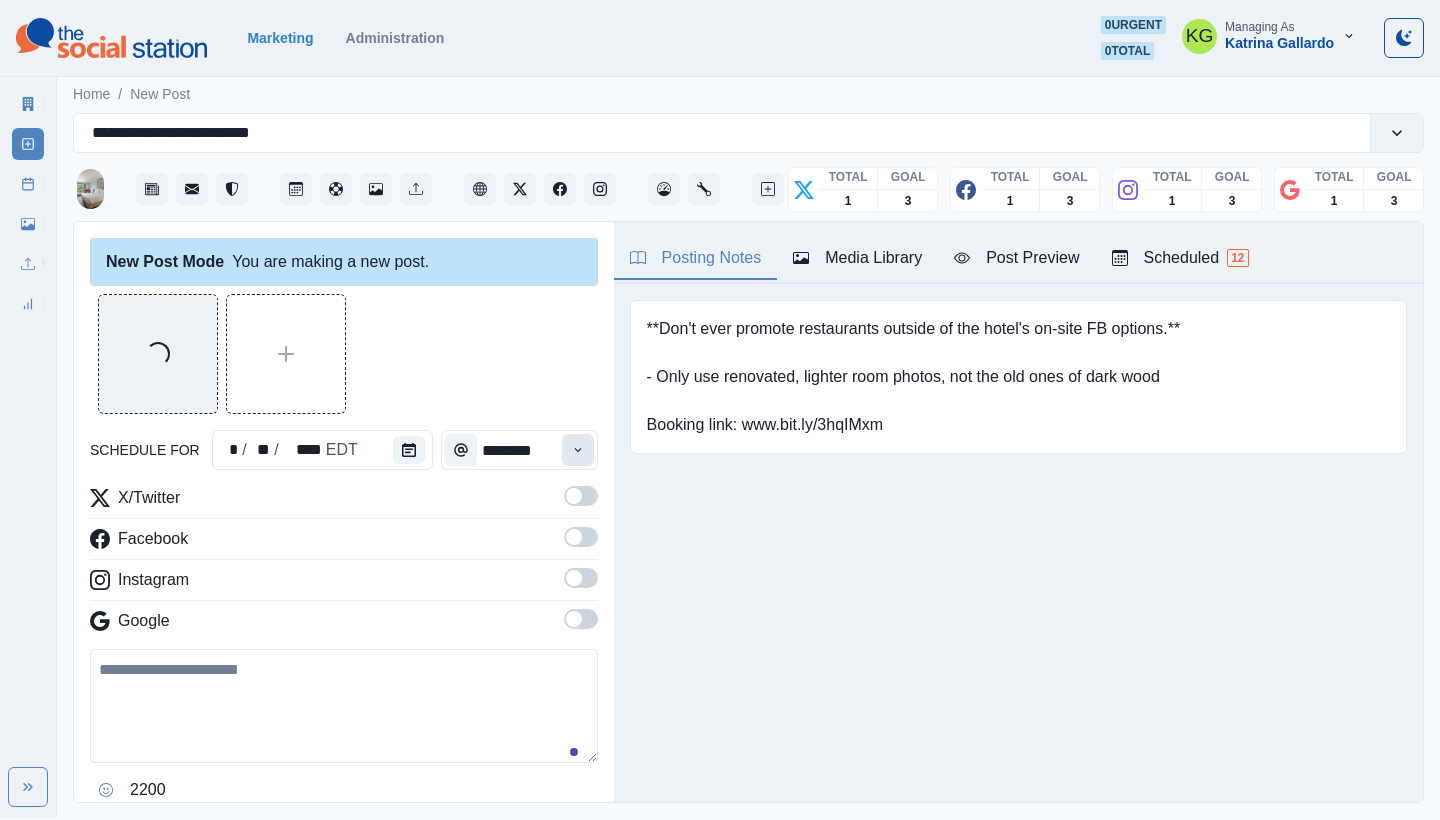 click at bounding box center (578, 450) 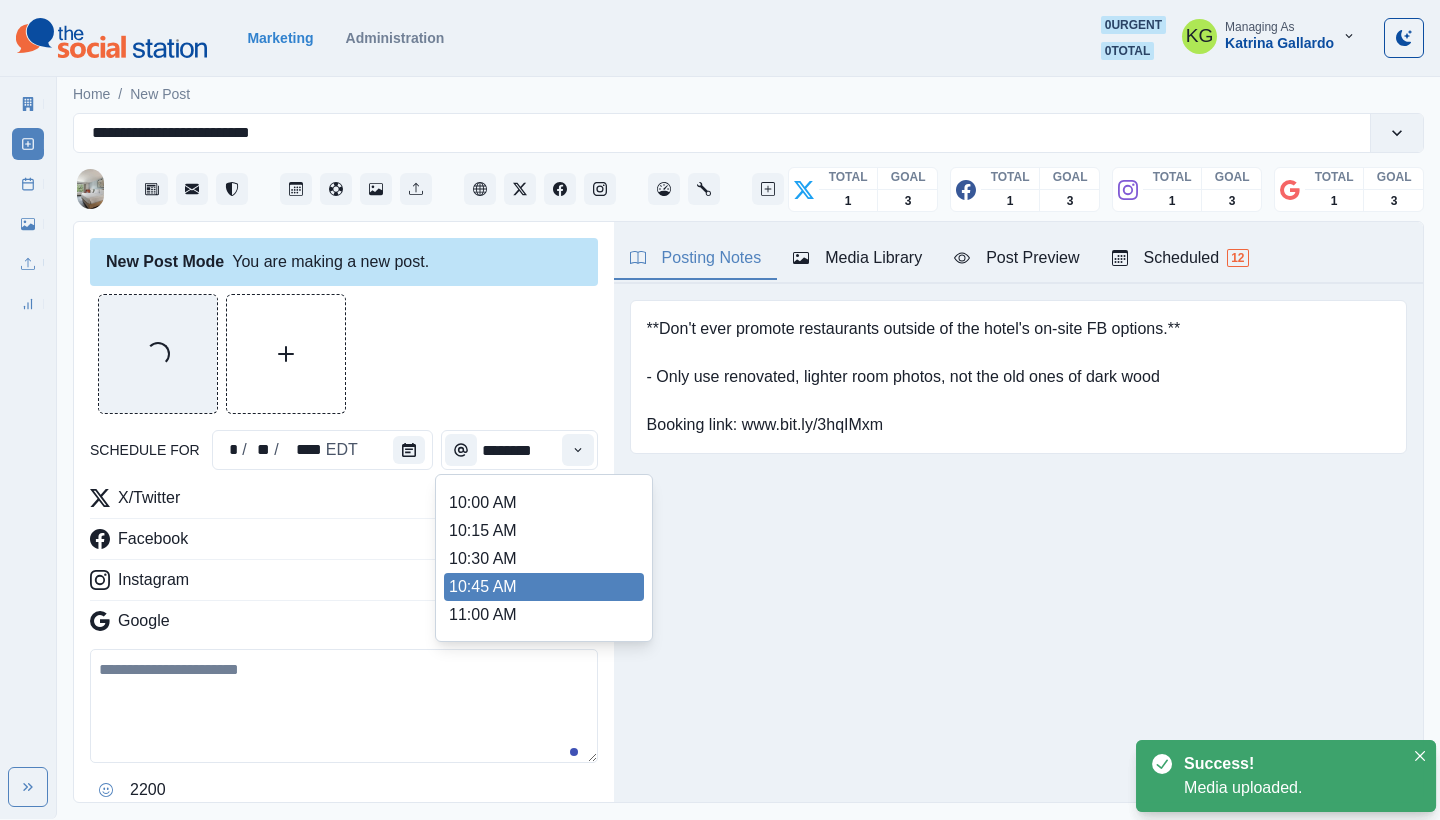 scroll, scrollTop: 251, scrollLeft: 0, axis: vertical 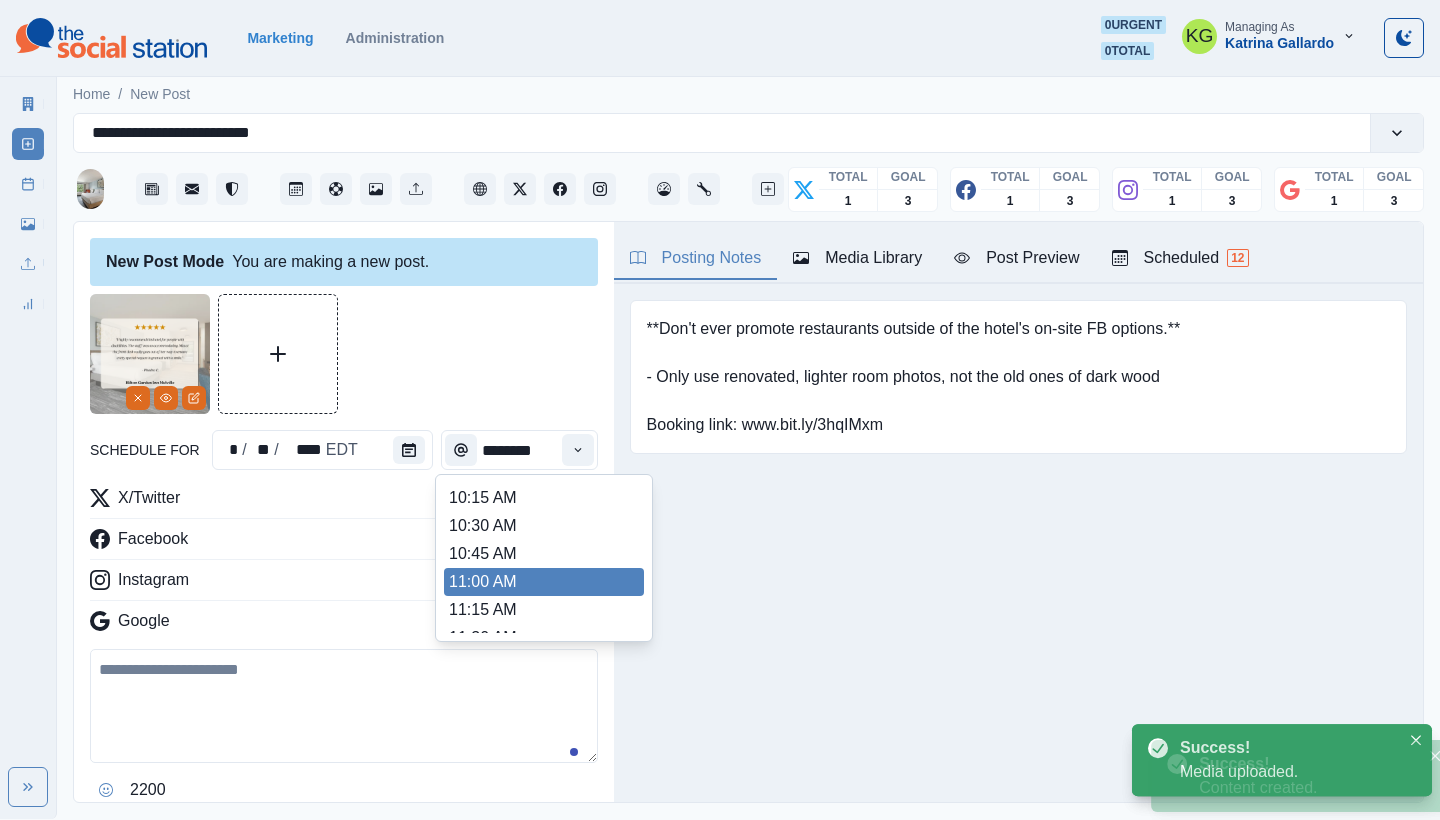 click on "11:00 AM" at bounding box center (544, 582) 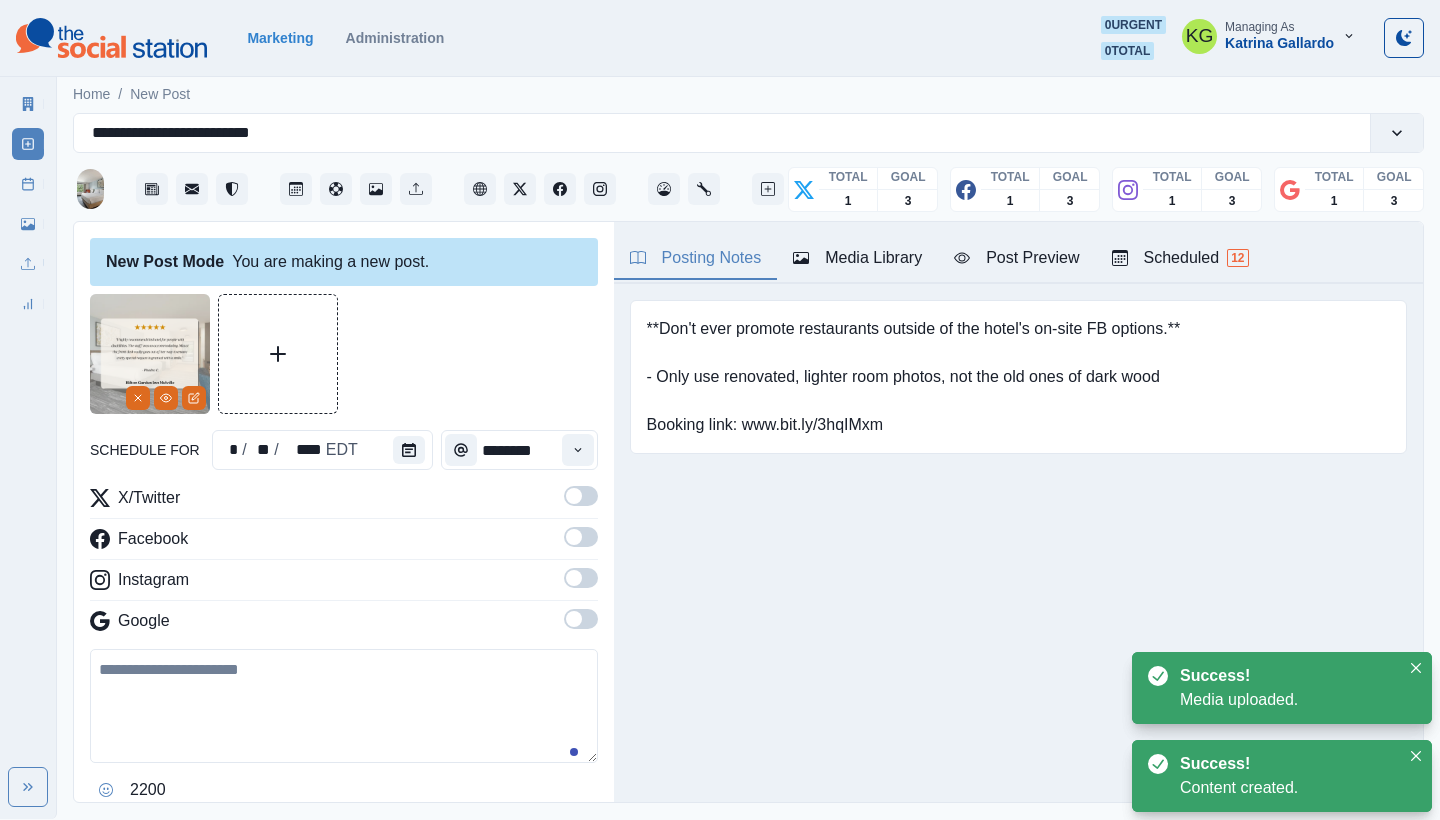 click at bounding box center [581, 619] 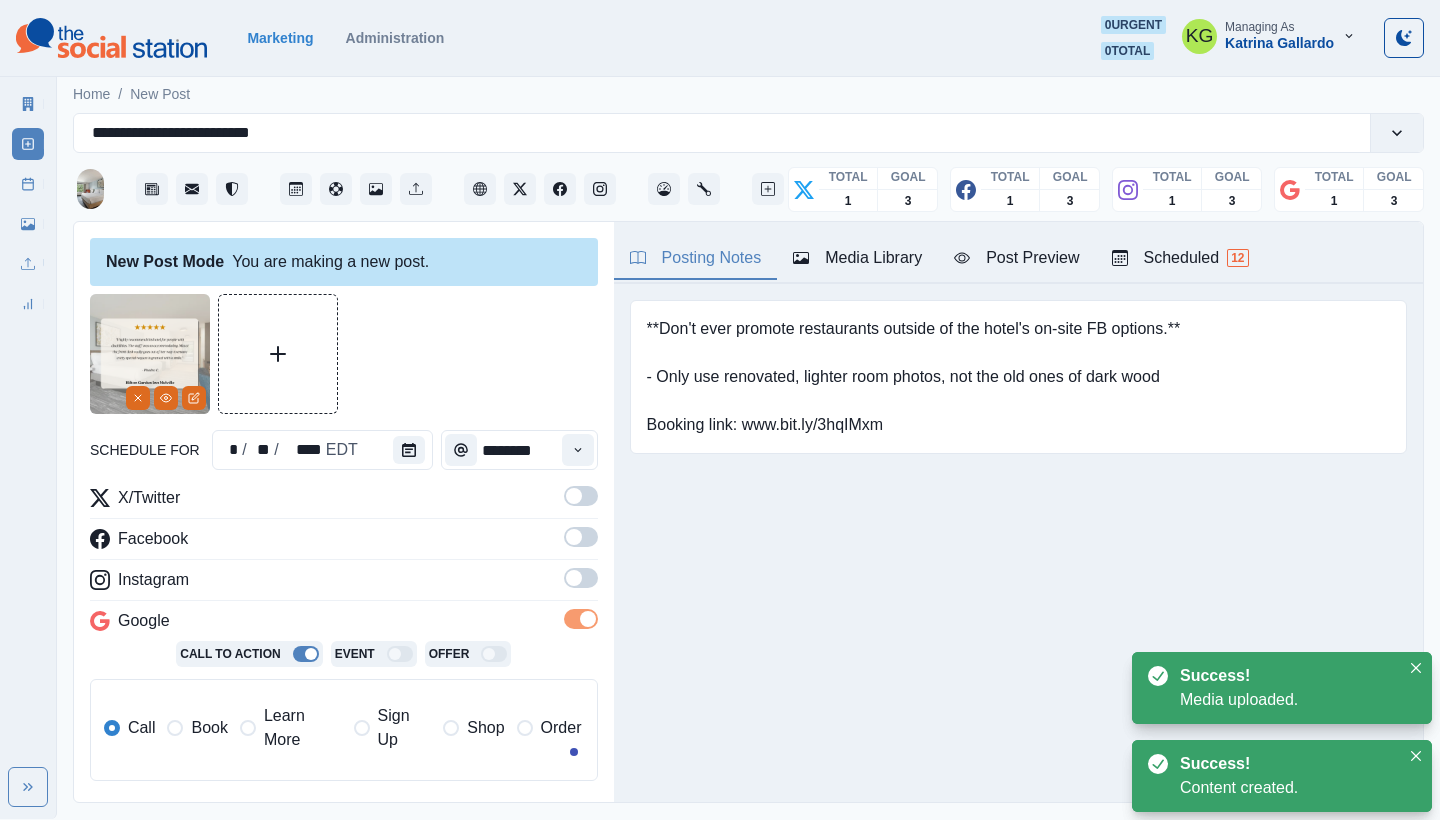 click at bounding box center [581, 578] 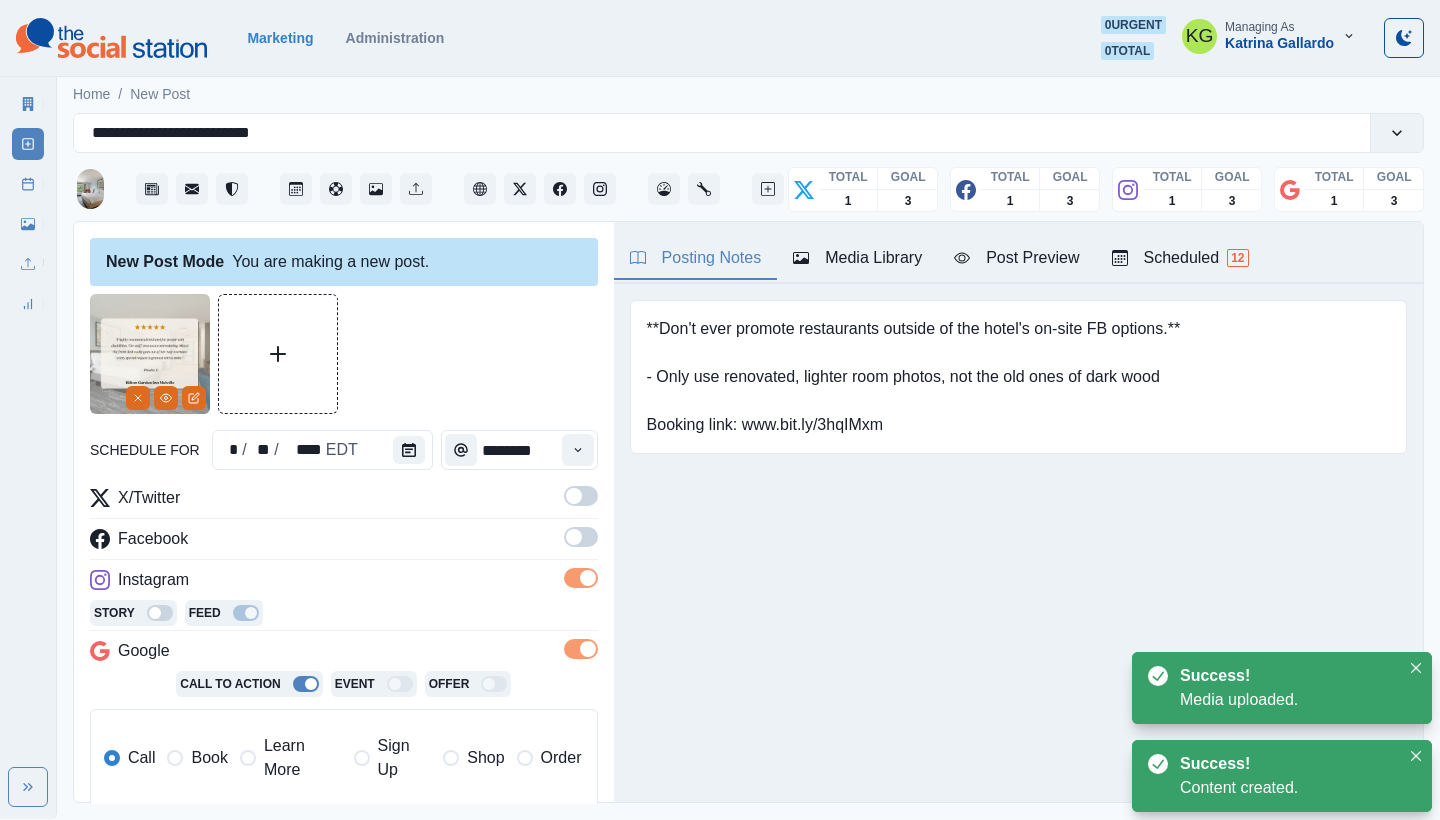 click at bounding box center (581, 537) 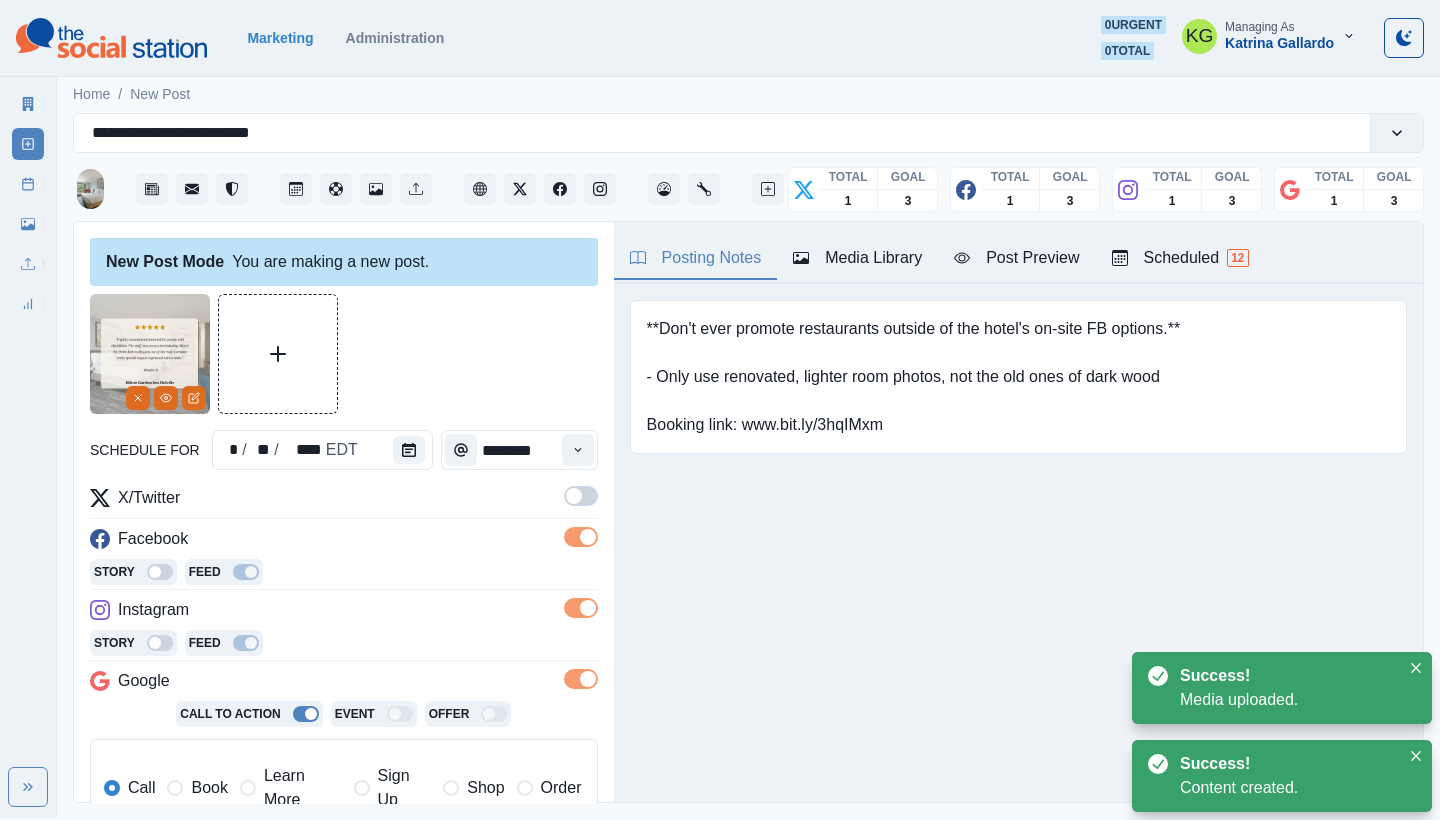 click at bounding box center [581, 496] 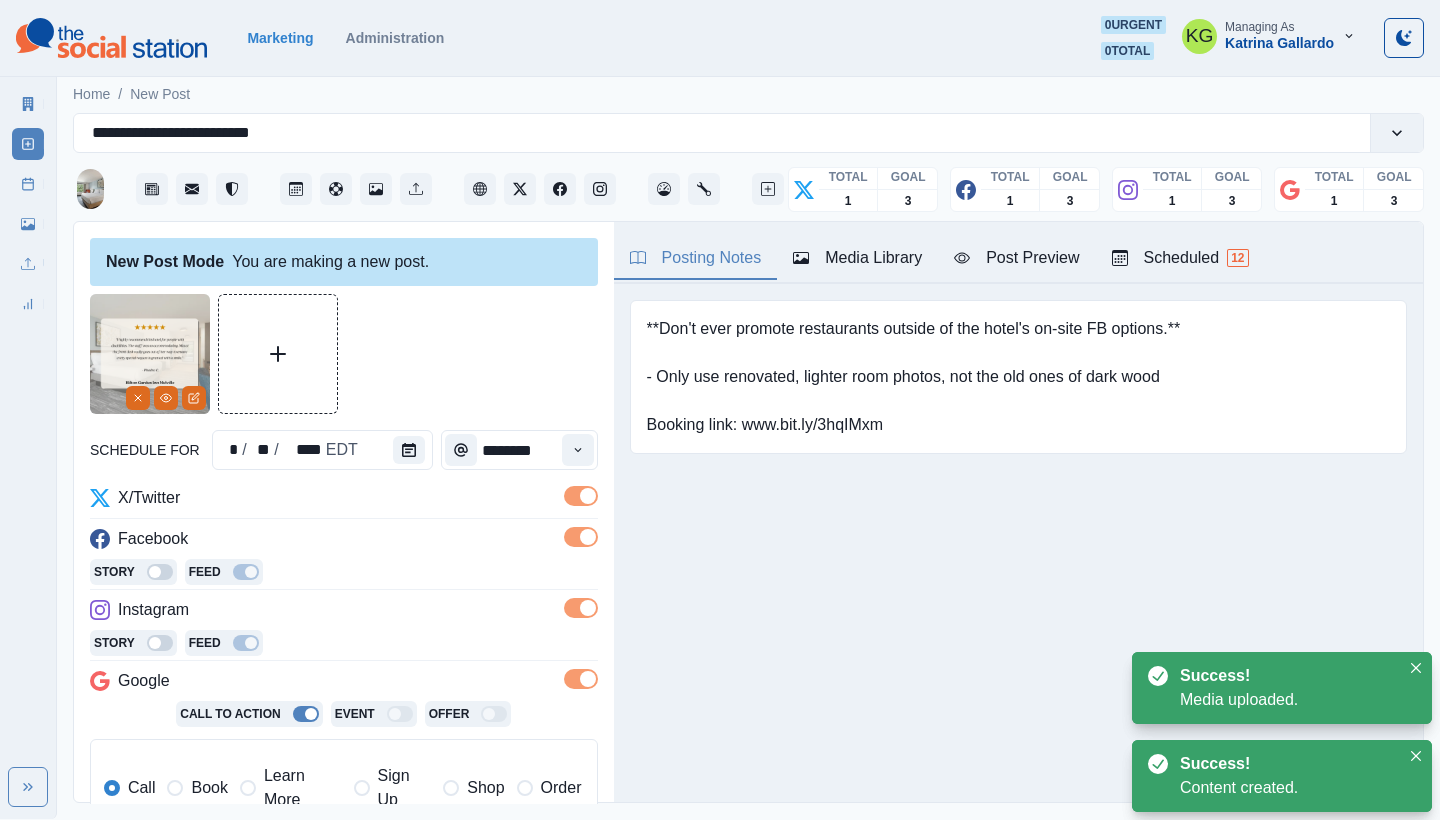 scroll, scrollTop: 402, scrollLeft: 0, axis: vertical 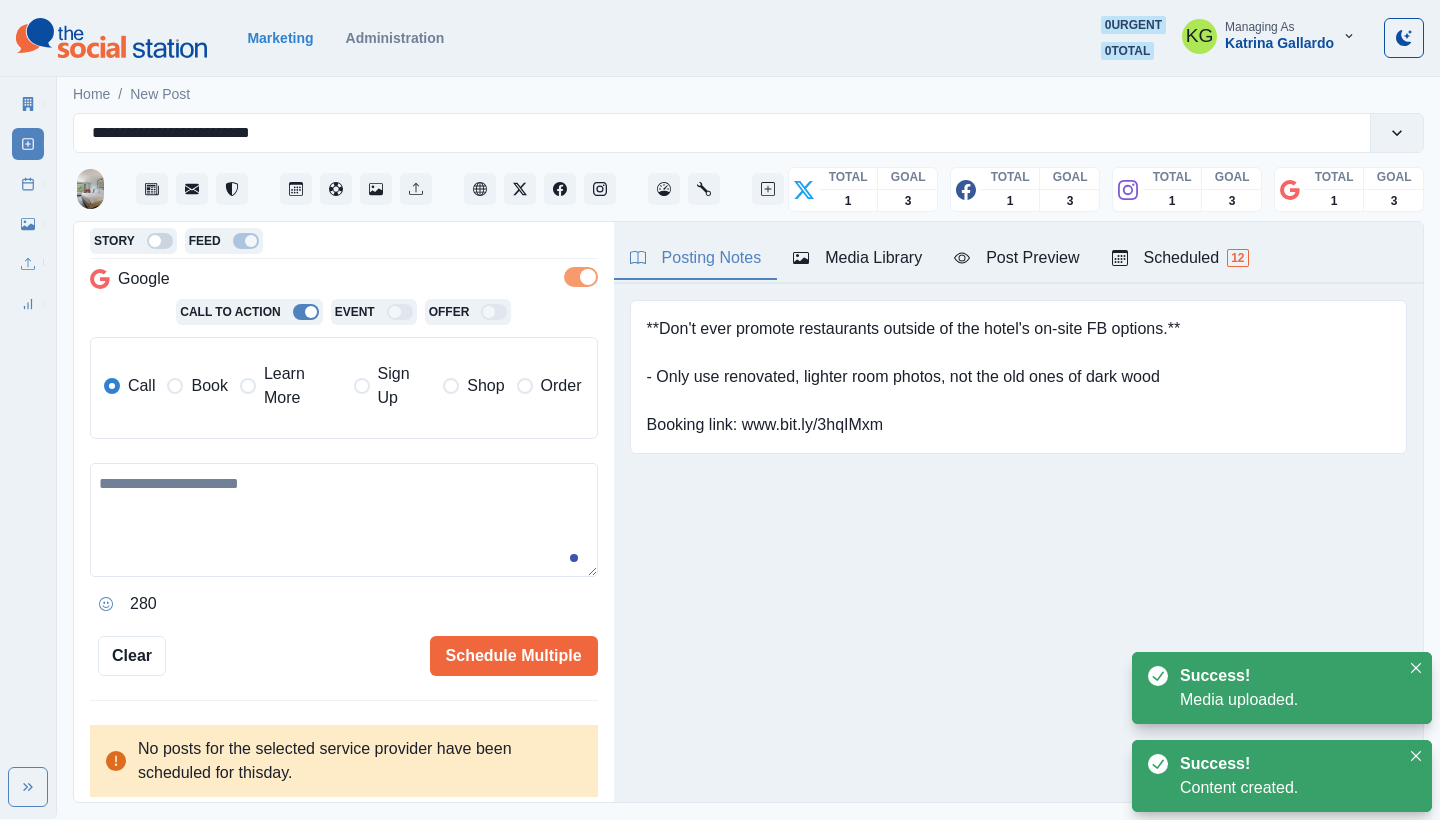 click on "Book" at bounding box center (209, 386) 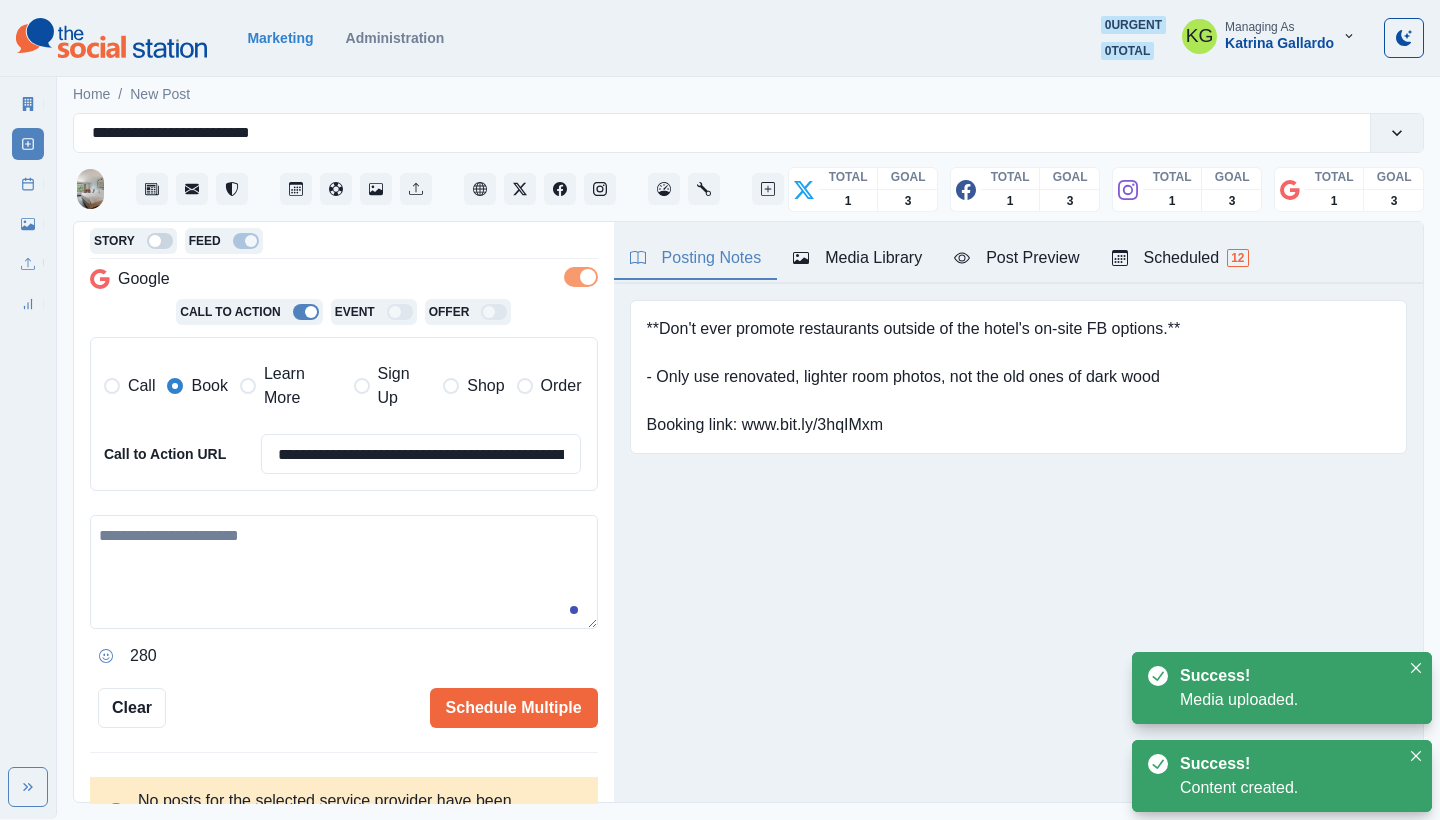 click at bounding box center [344, 572] 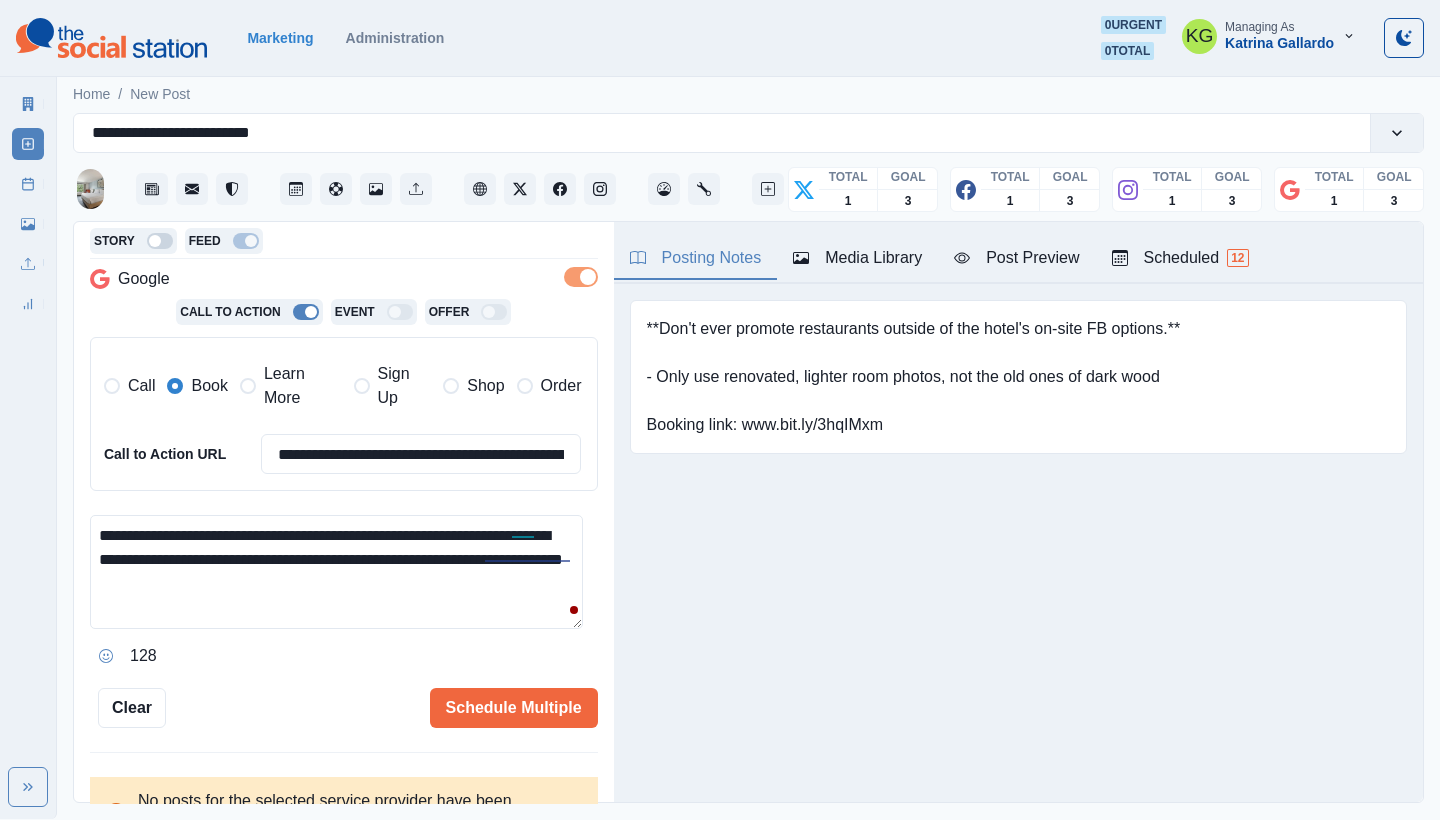 scroll, scrollTop: 0, scrollLeft: 0, axis: both 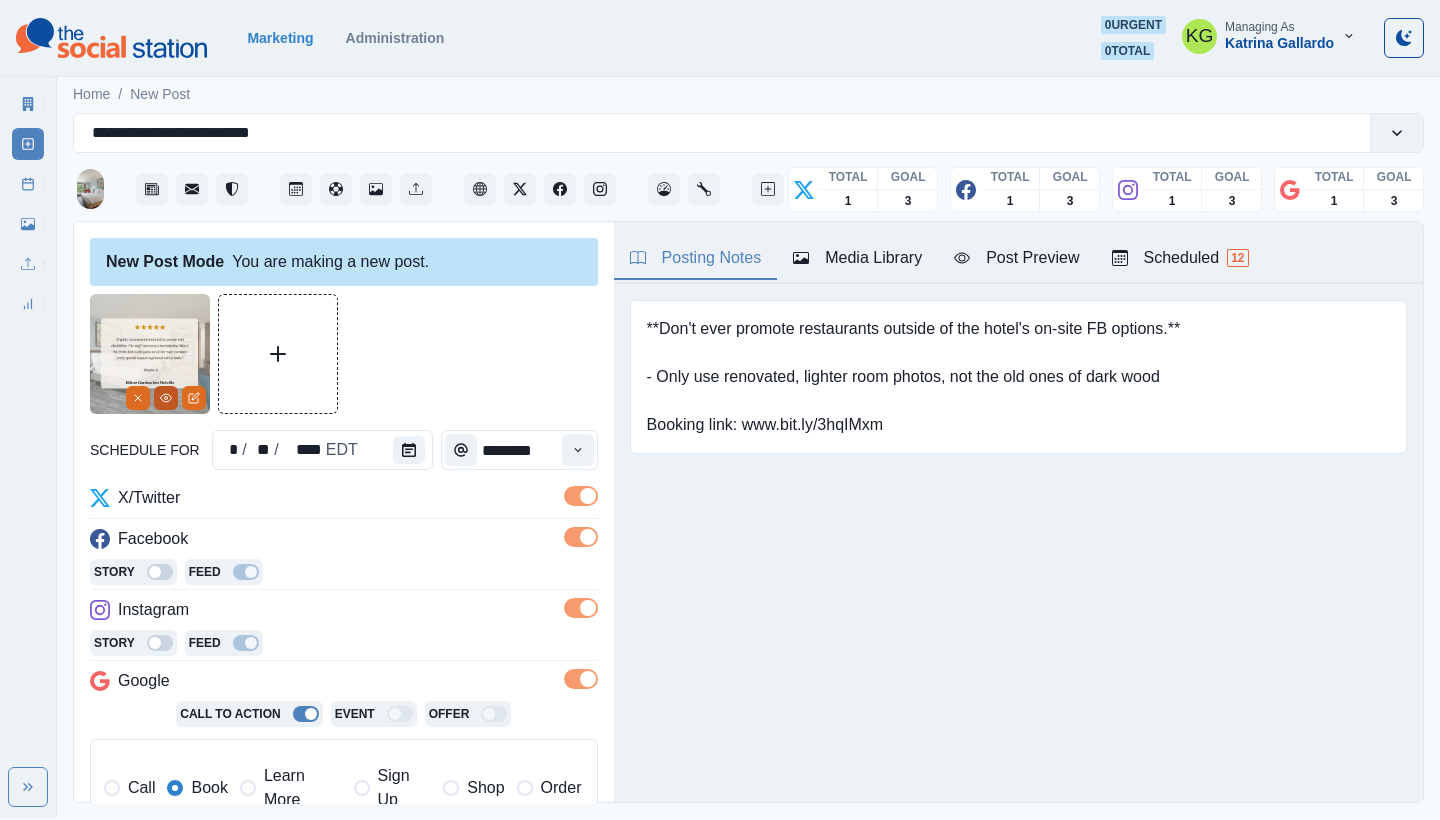 click at bounding box center [166, 398] 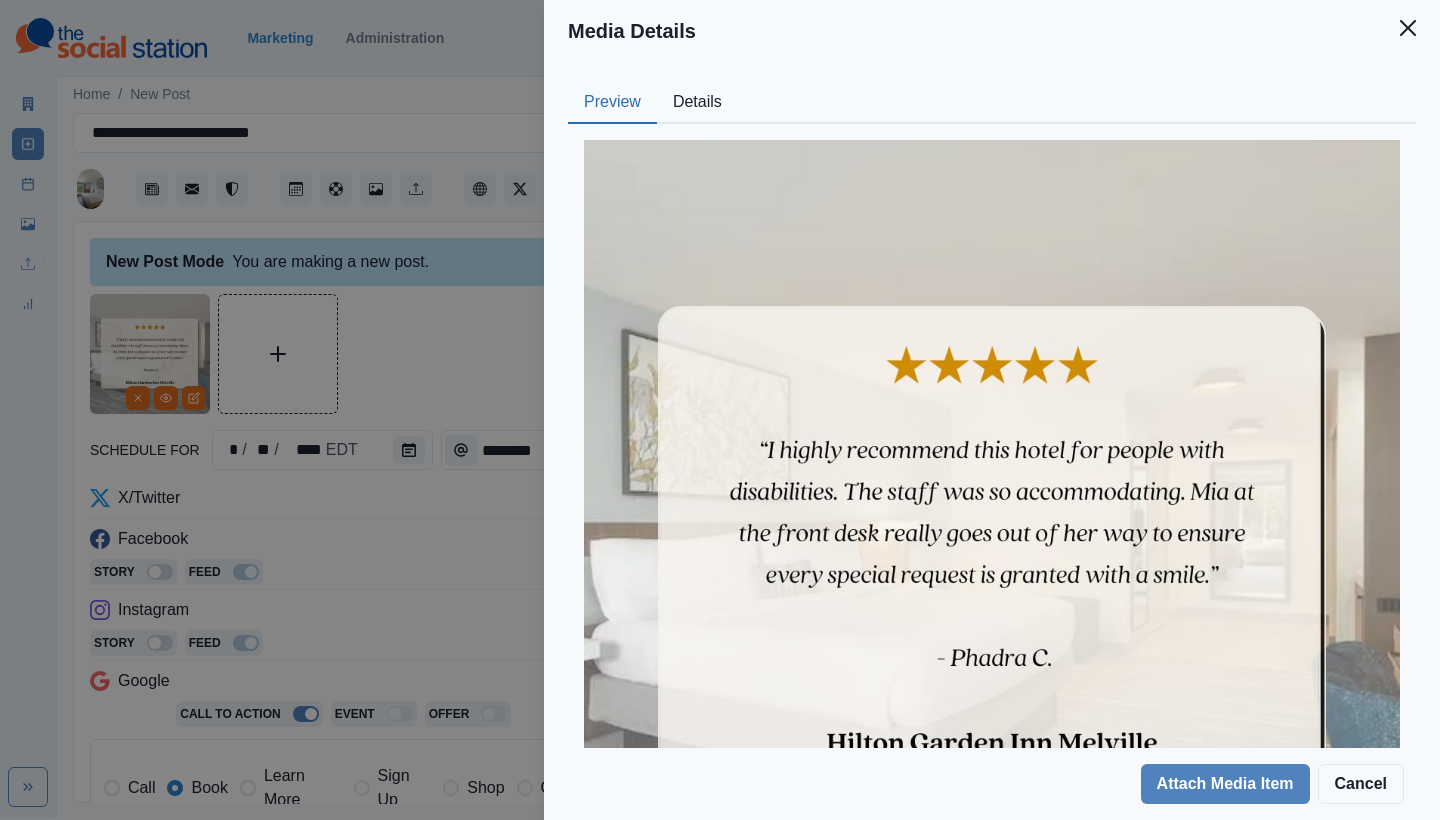 click 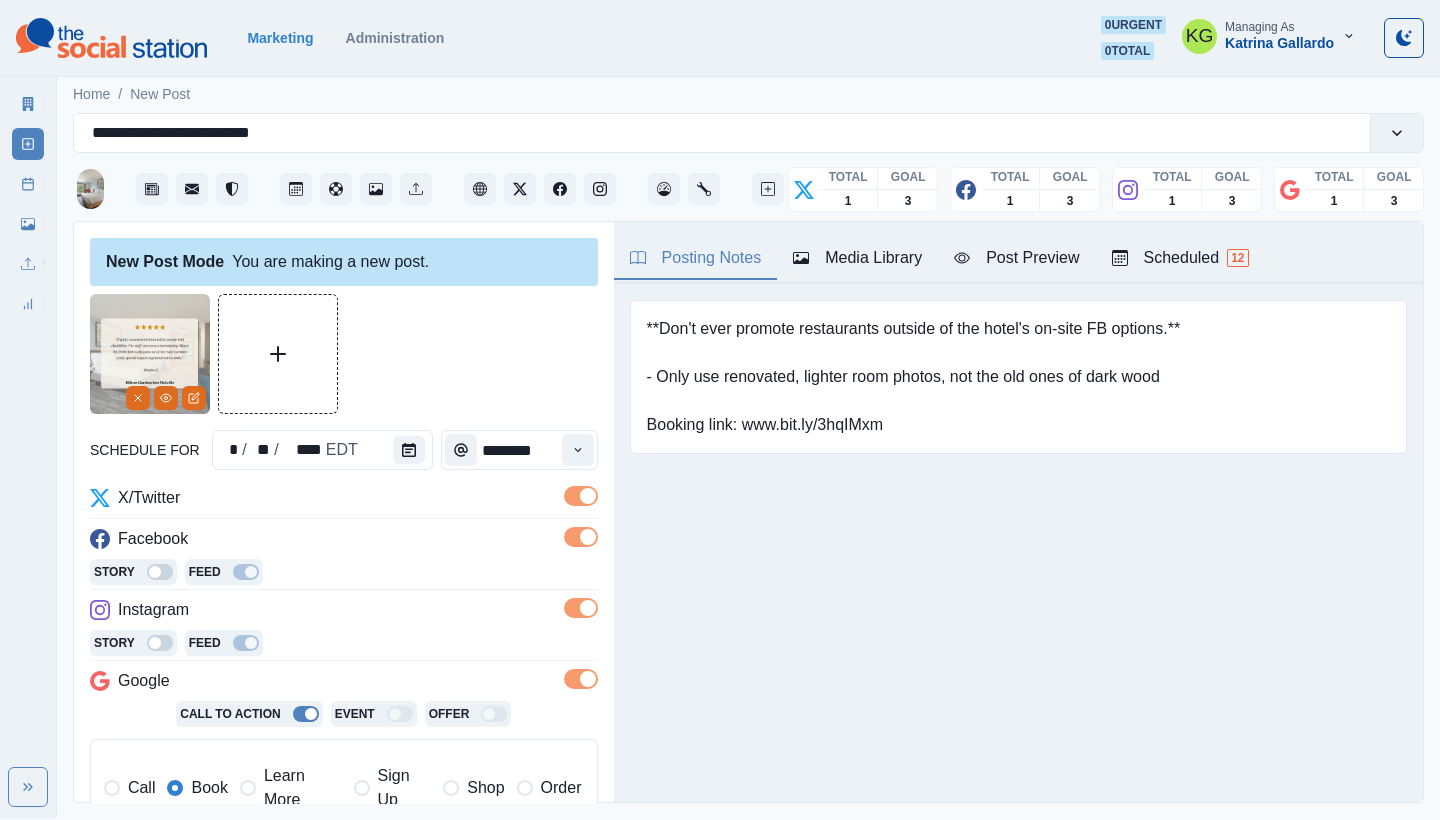 scroll, scrollTop: 428, scrollLeft: 0, axis: vertical 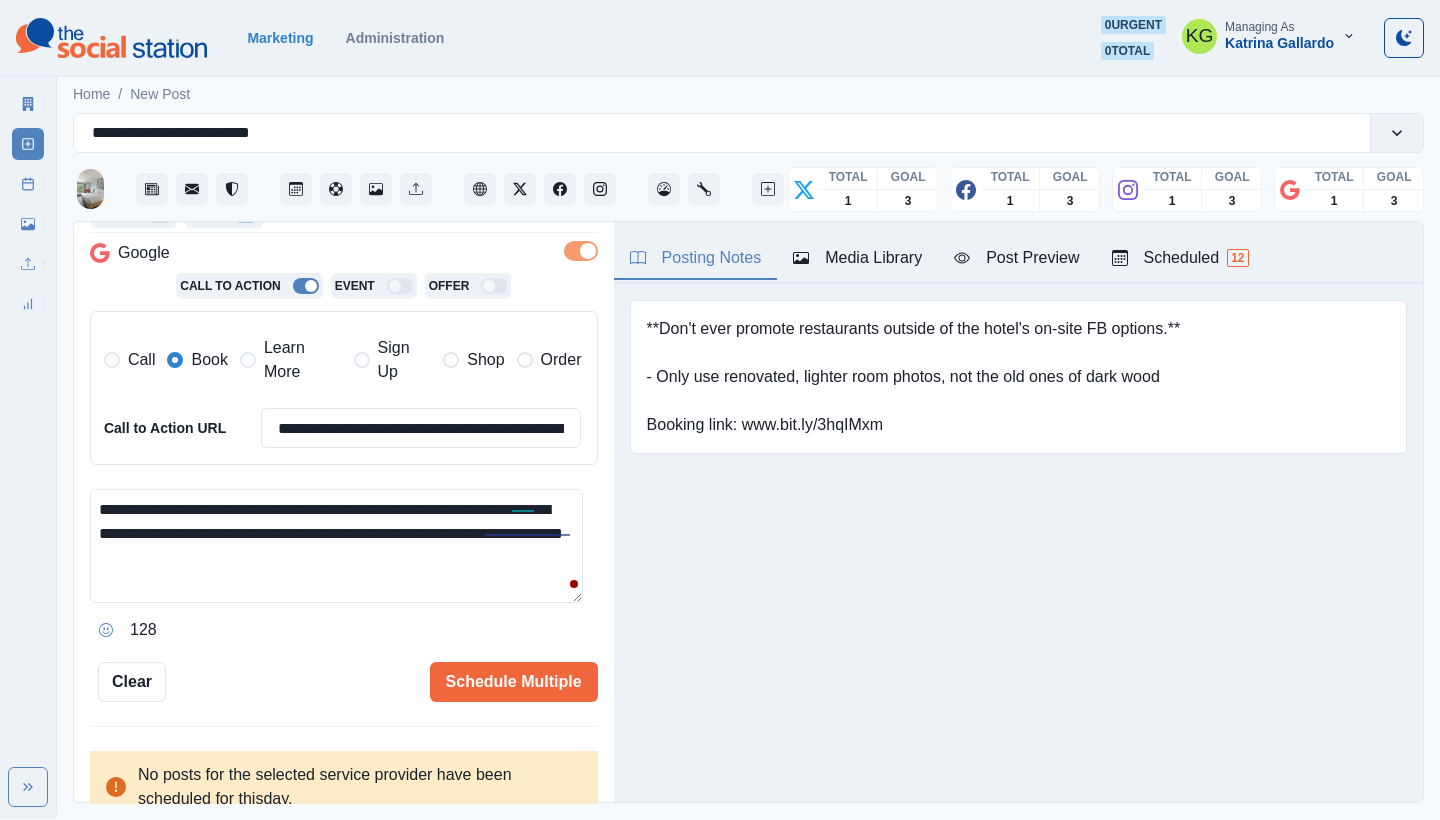 click on "**********" at bounding box center [336, 546] 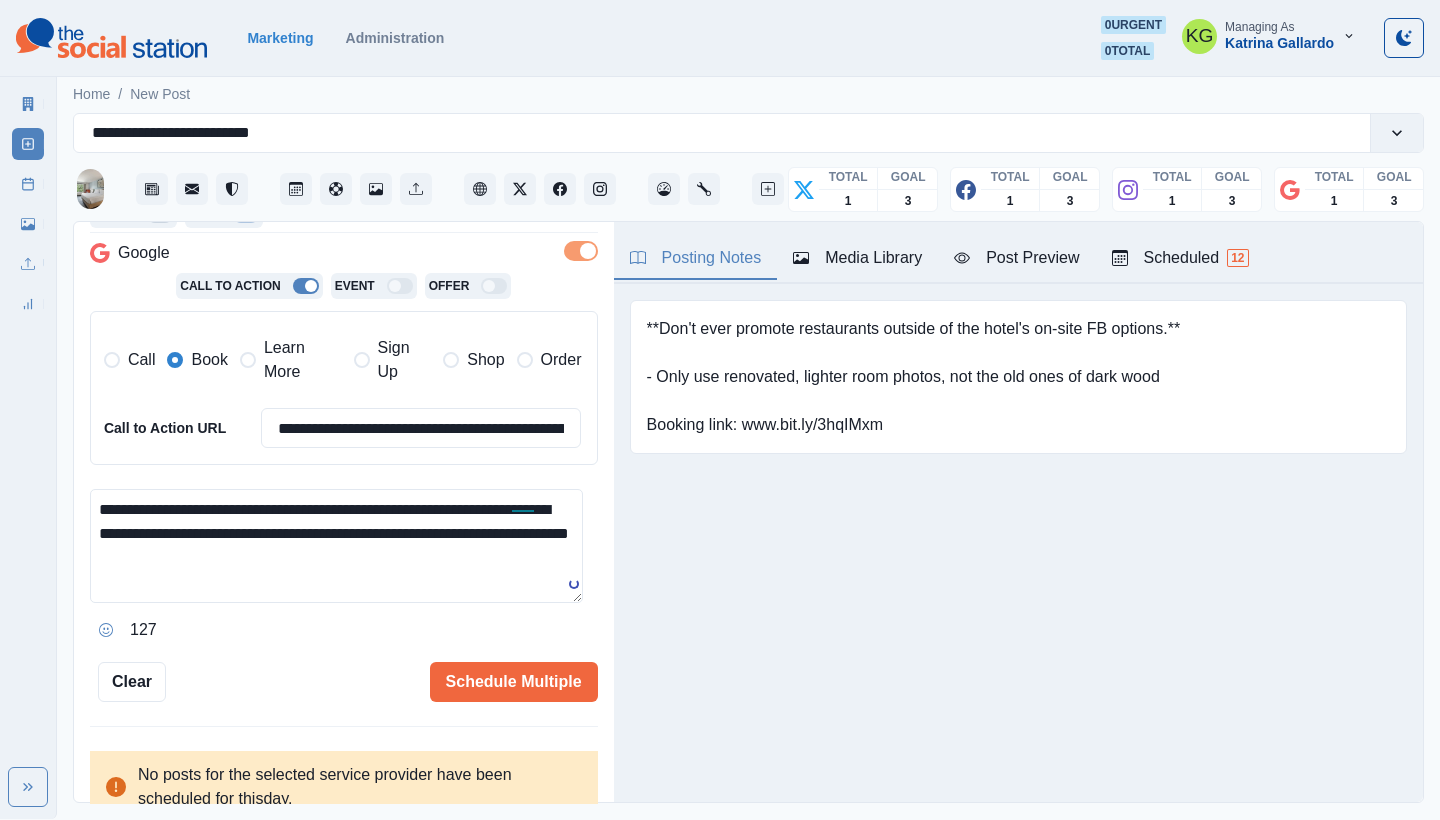 click on "**********" at bounding box center (336, 546) 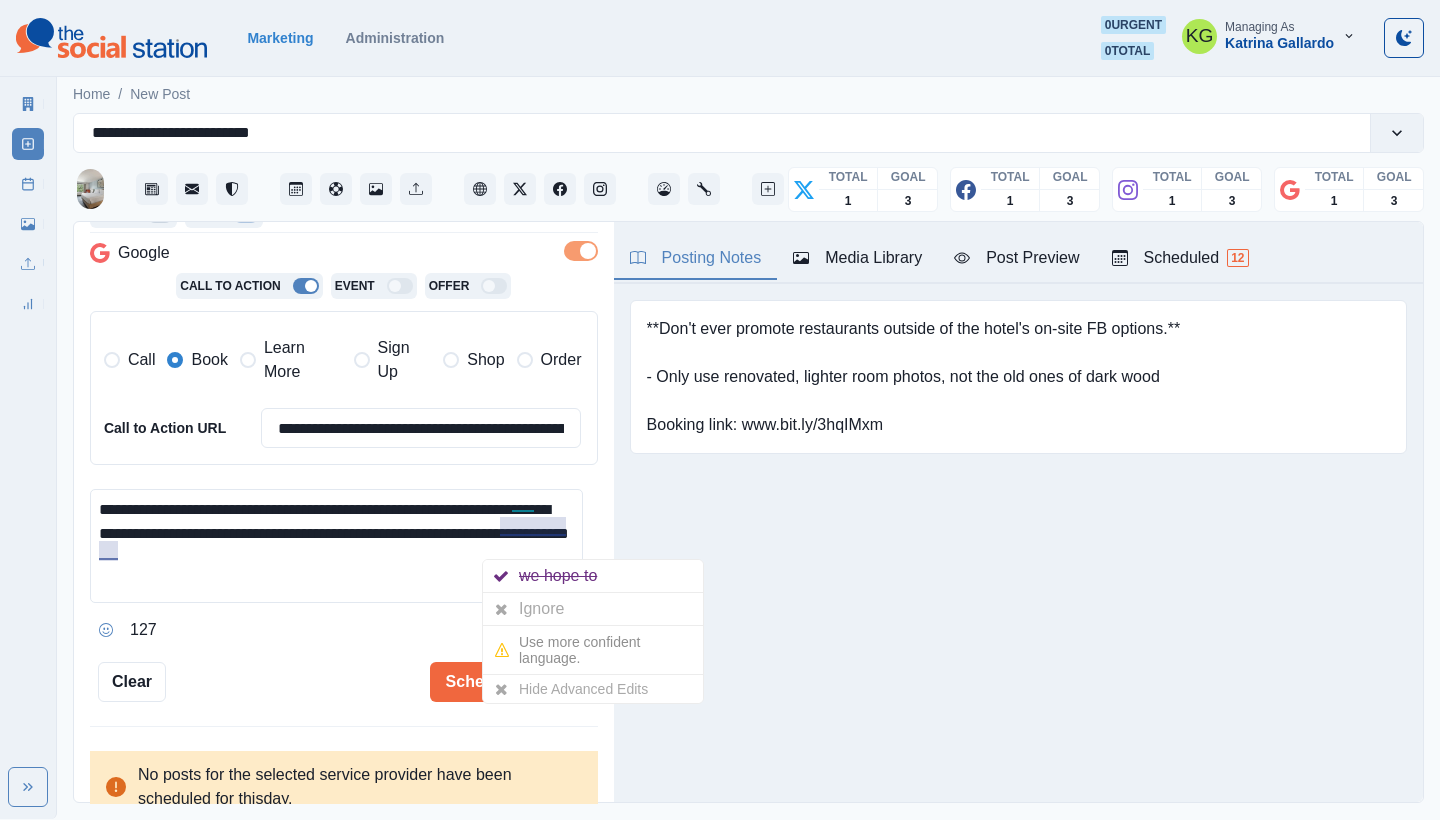 click on "**********" at bounding box center [336, 546] 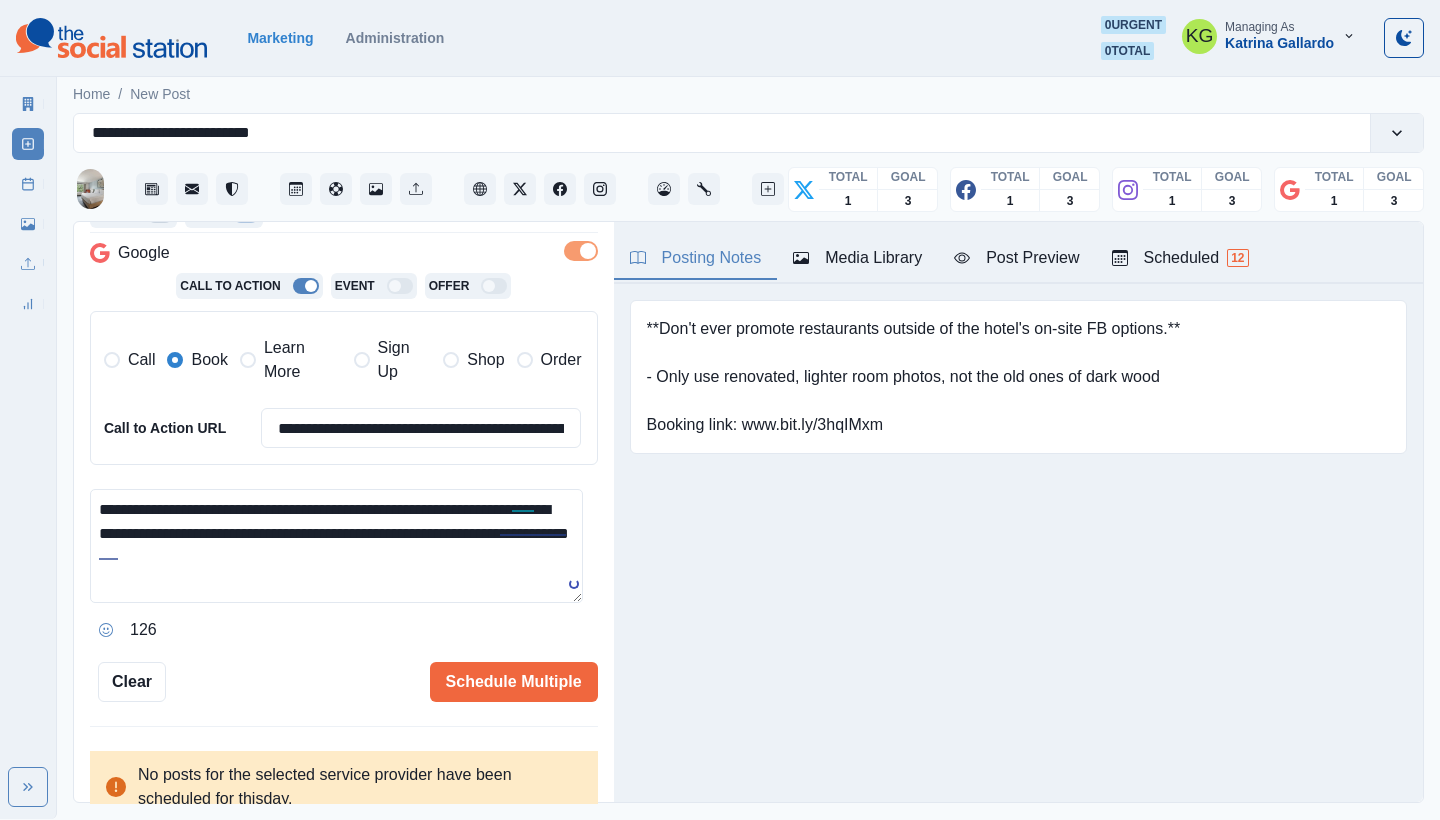 click on "**********" at bounding box center [344, 513] 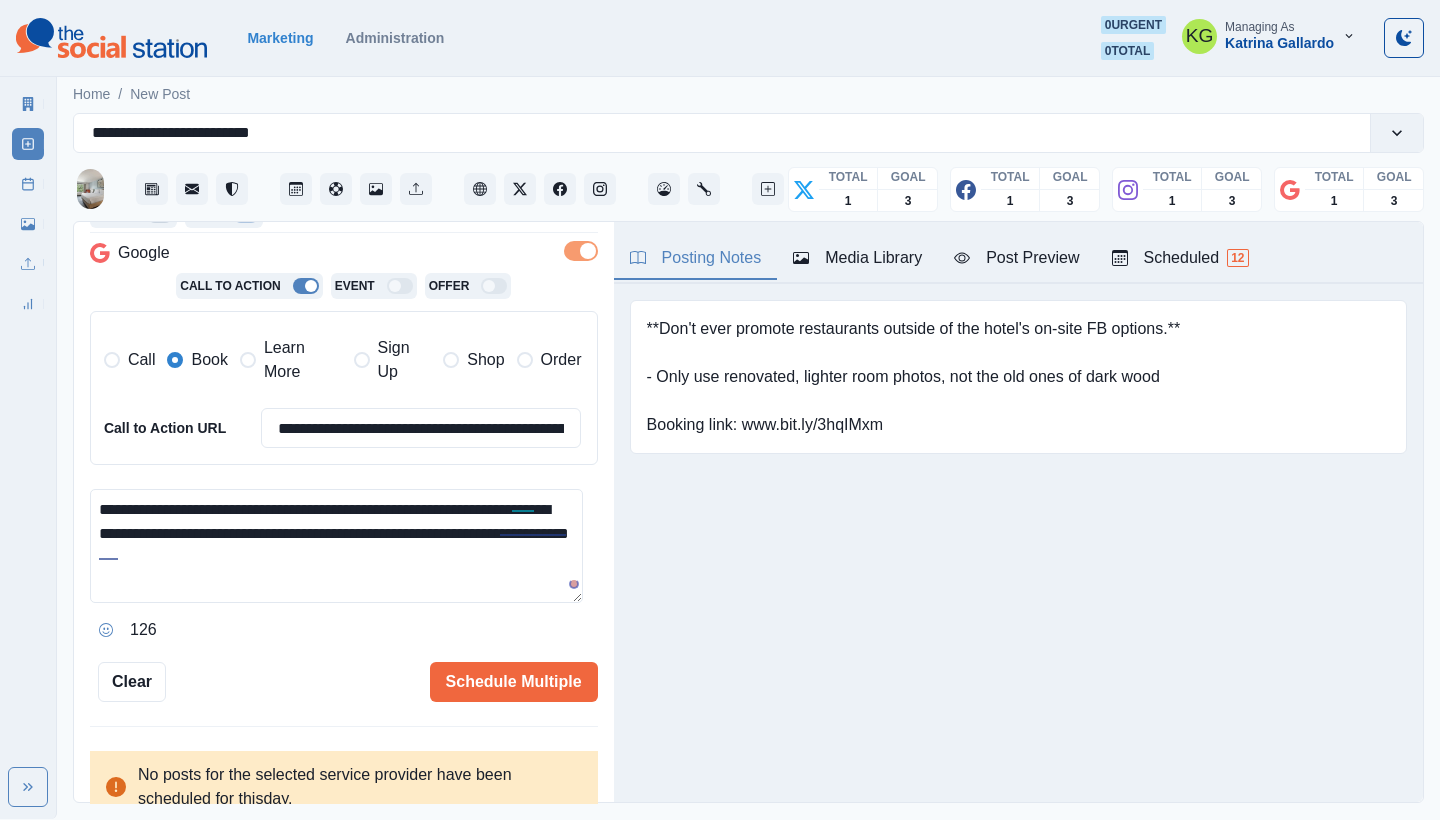 click 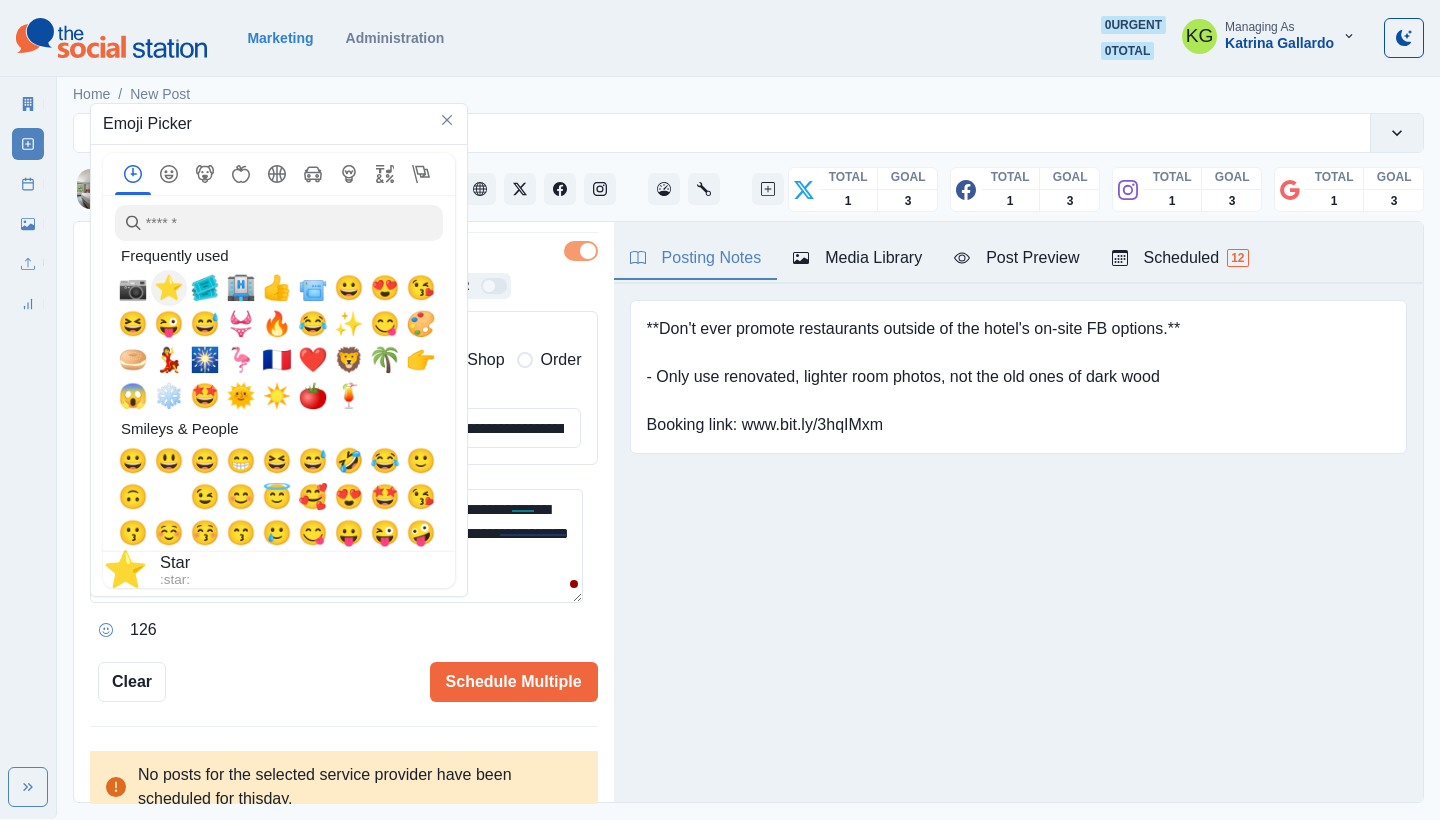 click on "⭐" at bounding box center (169, 288) 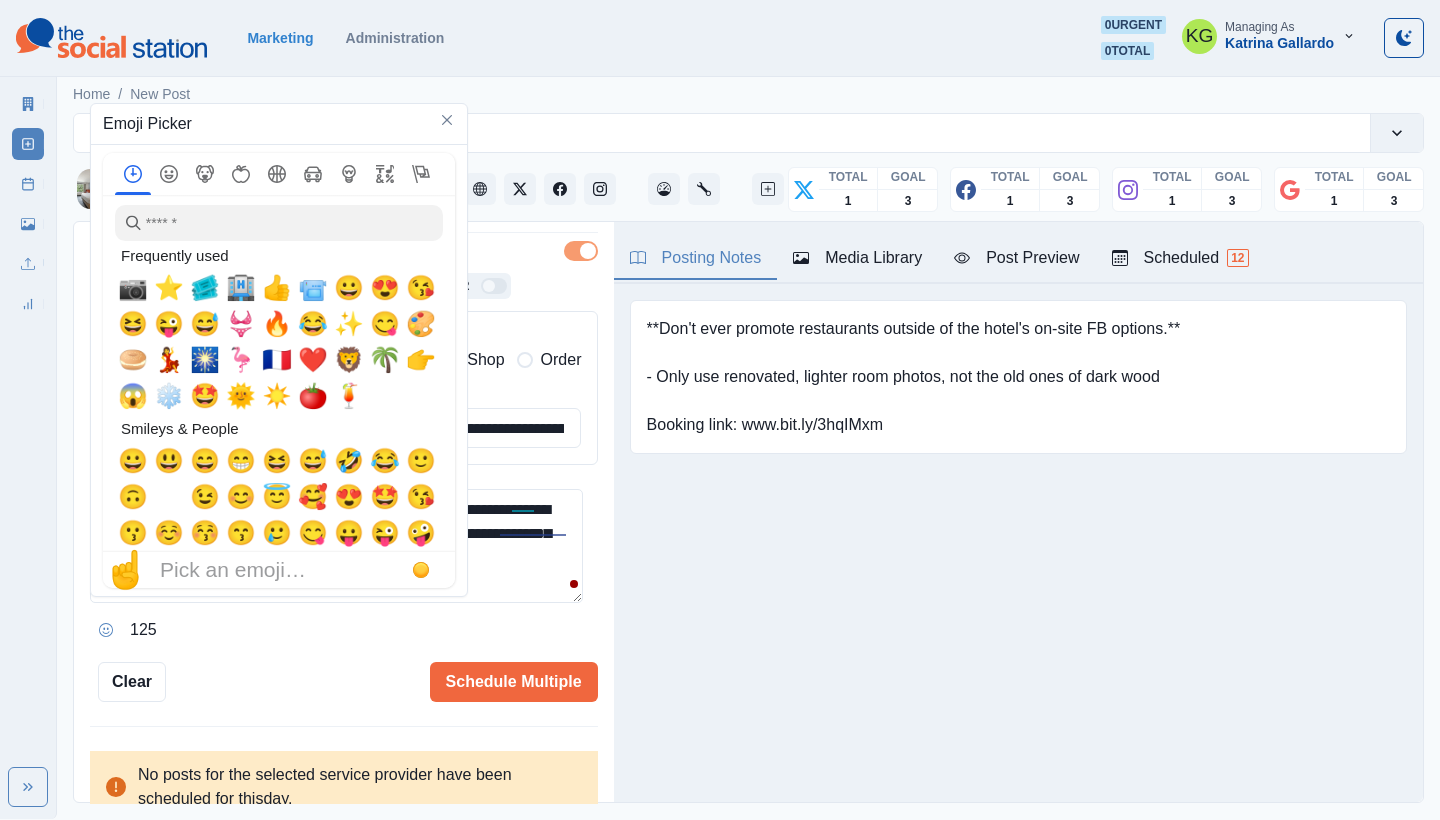 click on "**********" at bounding box center [336, 546] 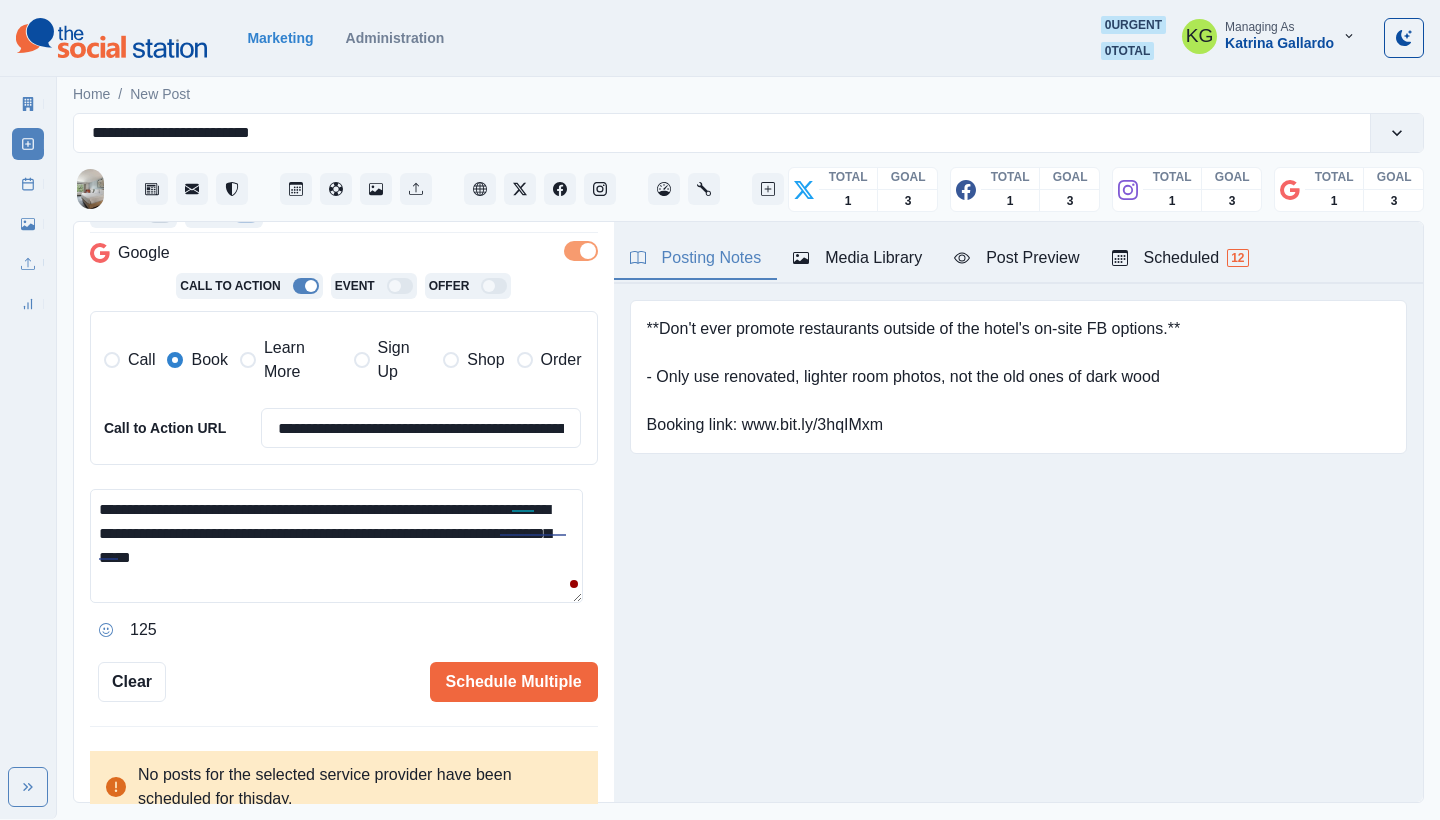 drag, startPoint x: 363, startPoint y: 545, endPoint x: 335, endPoint y: 543, distance: 28.071337 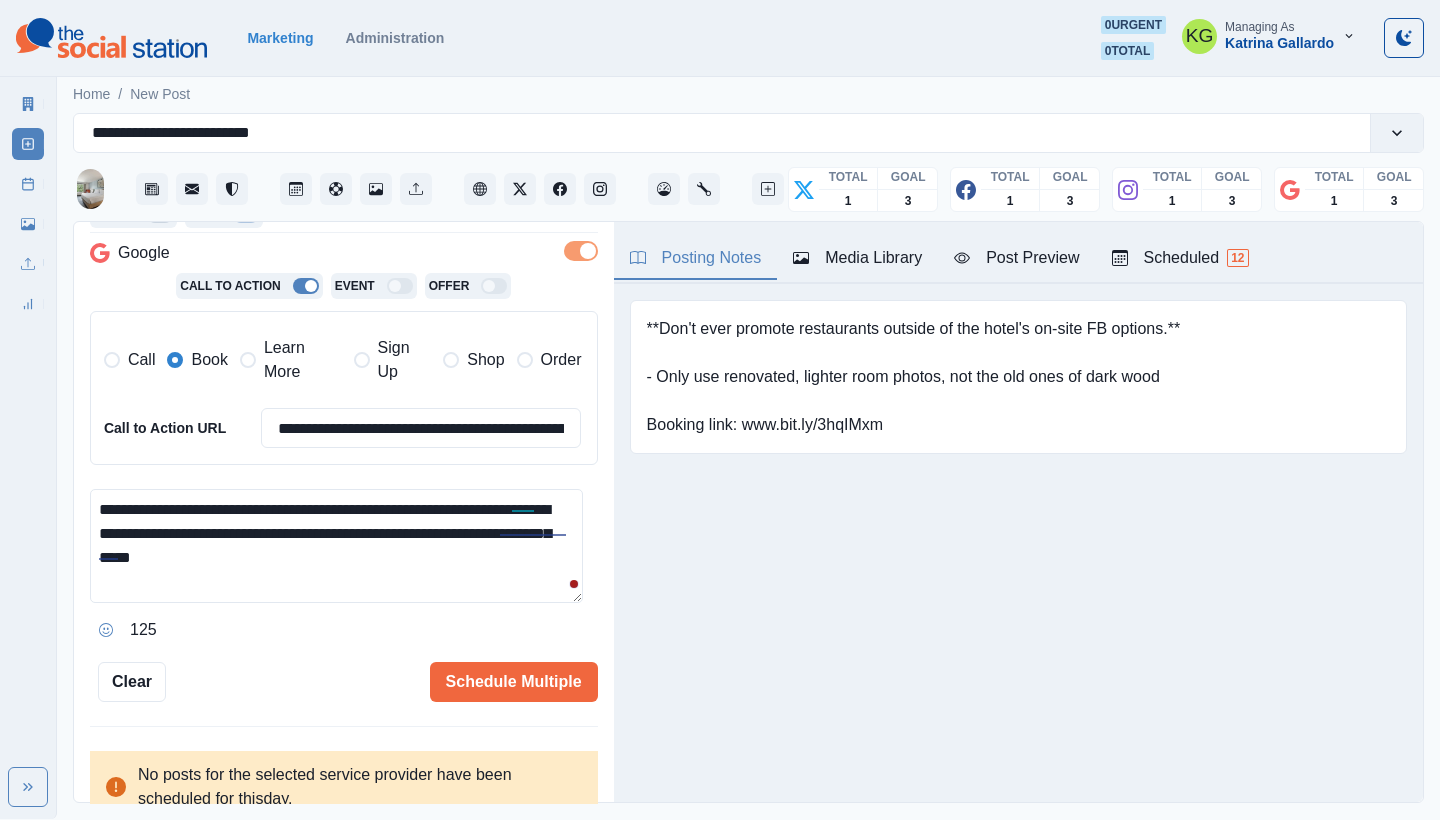 click on "**********" at bounding box center (336, 546) 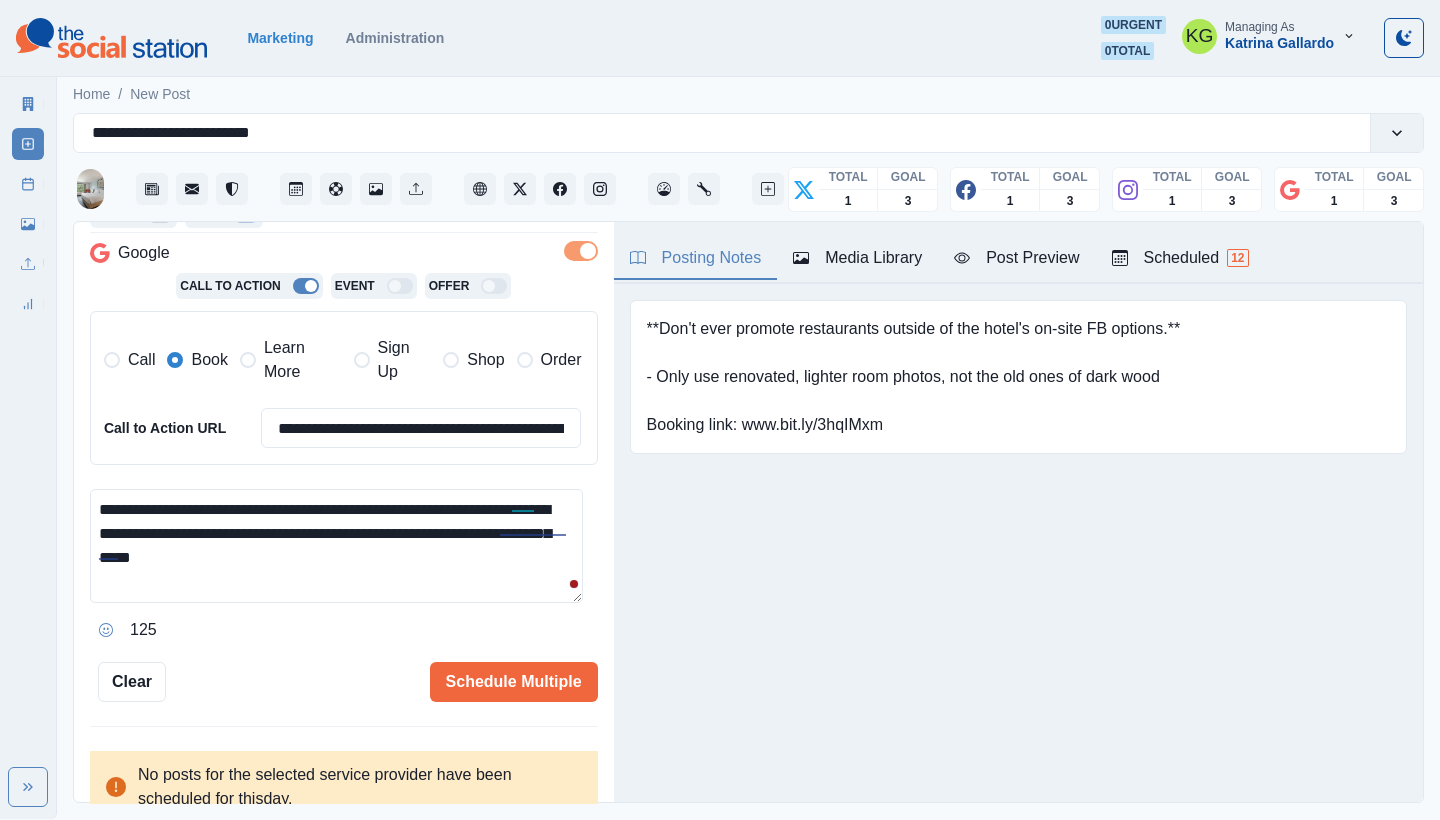 paste on "*" 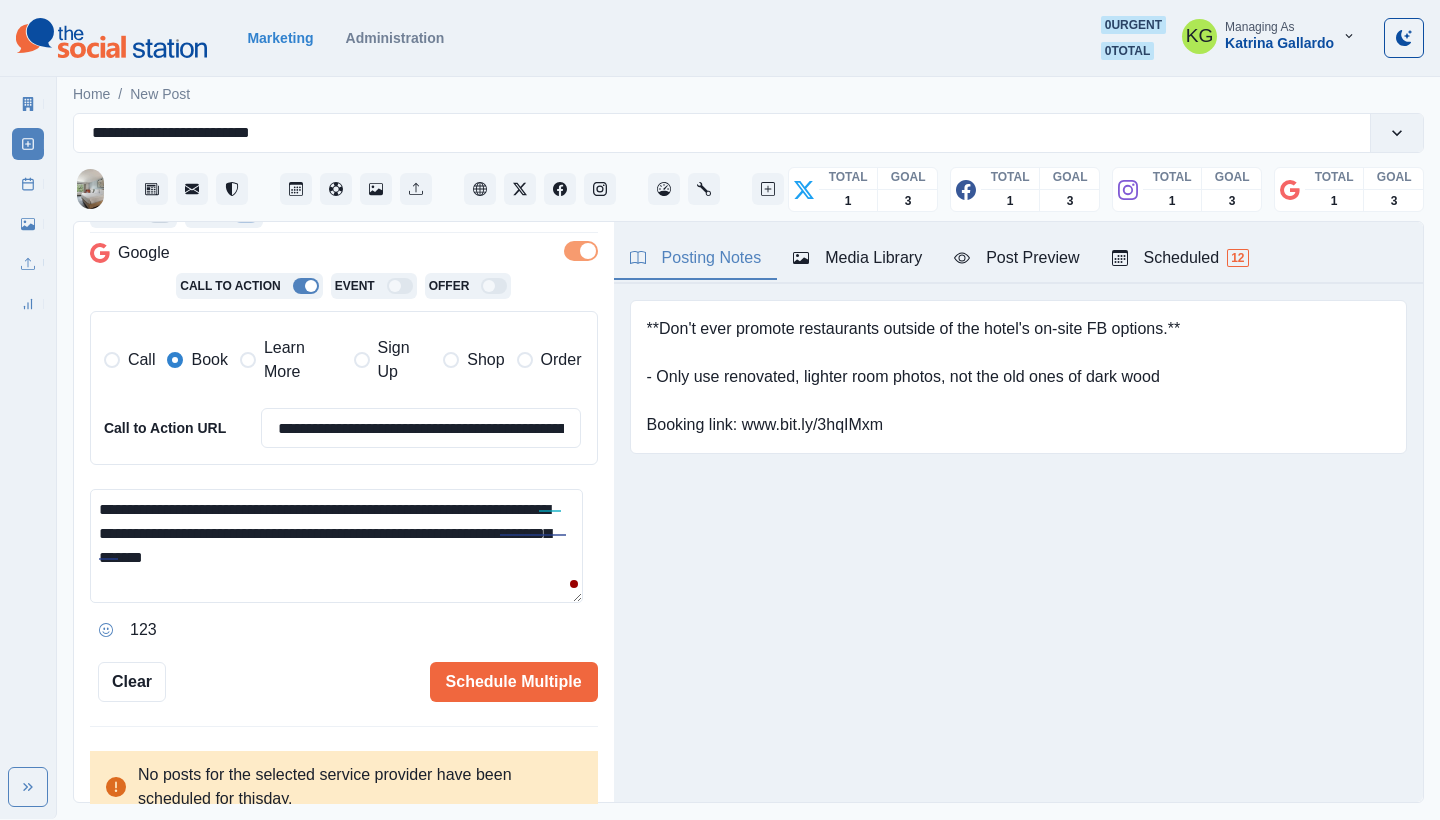 click on "**********" at bounding box center (336, 546) 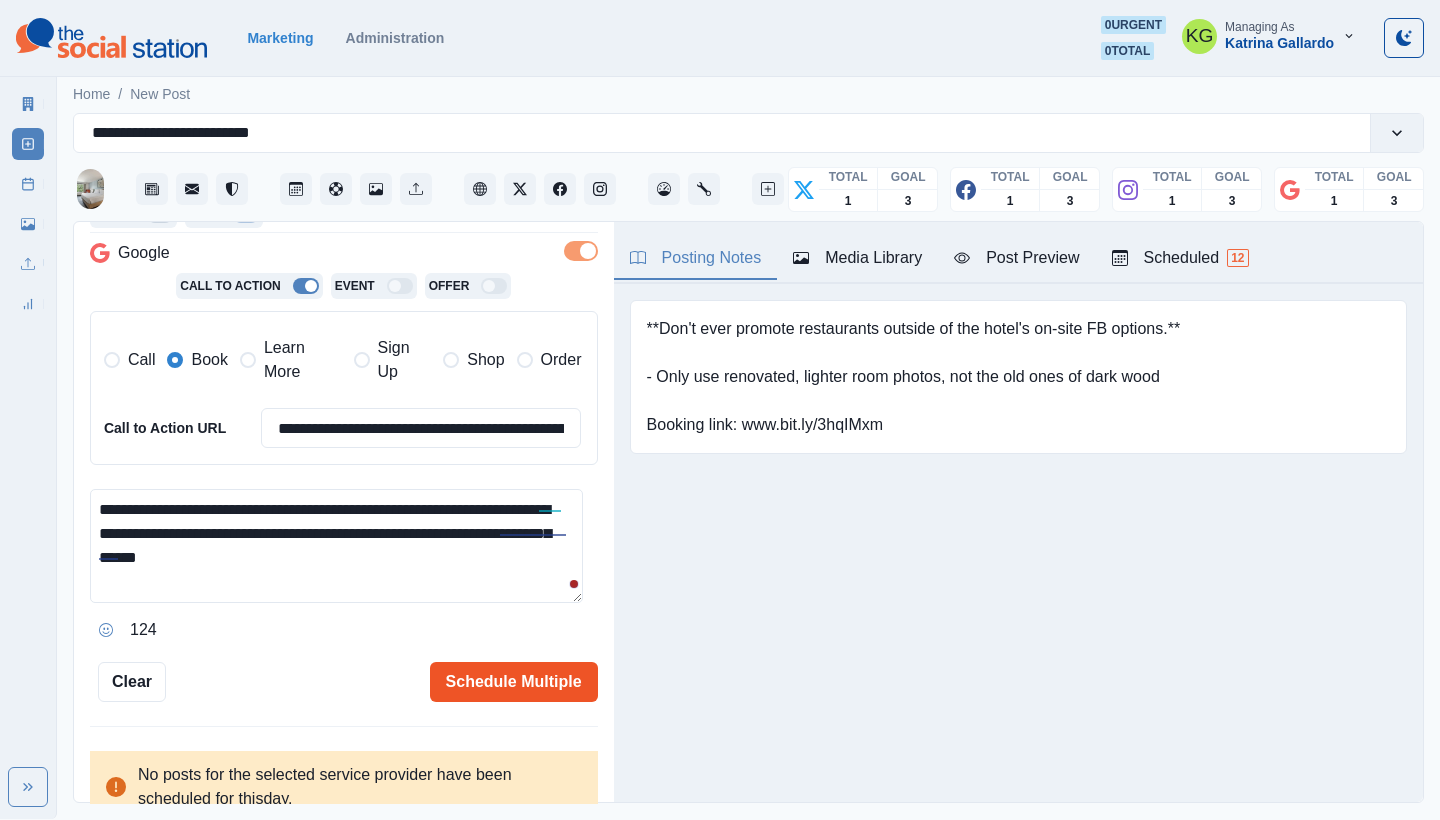 type on "**********" 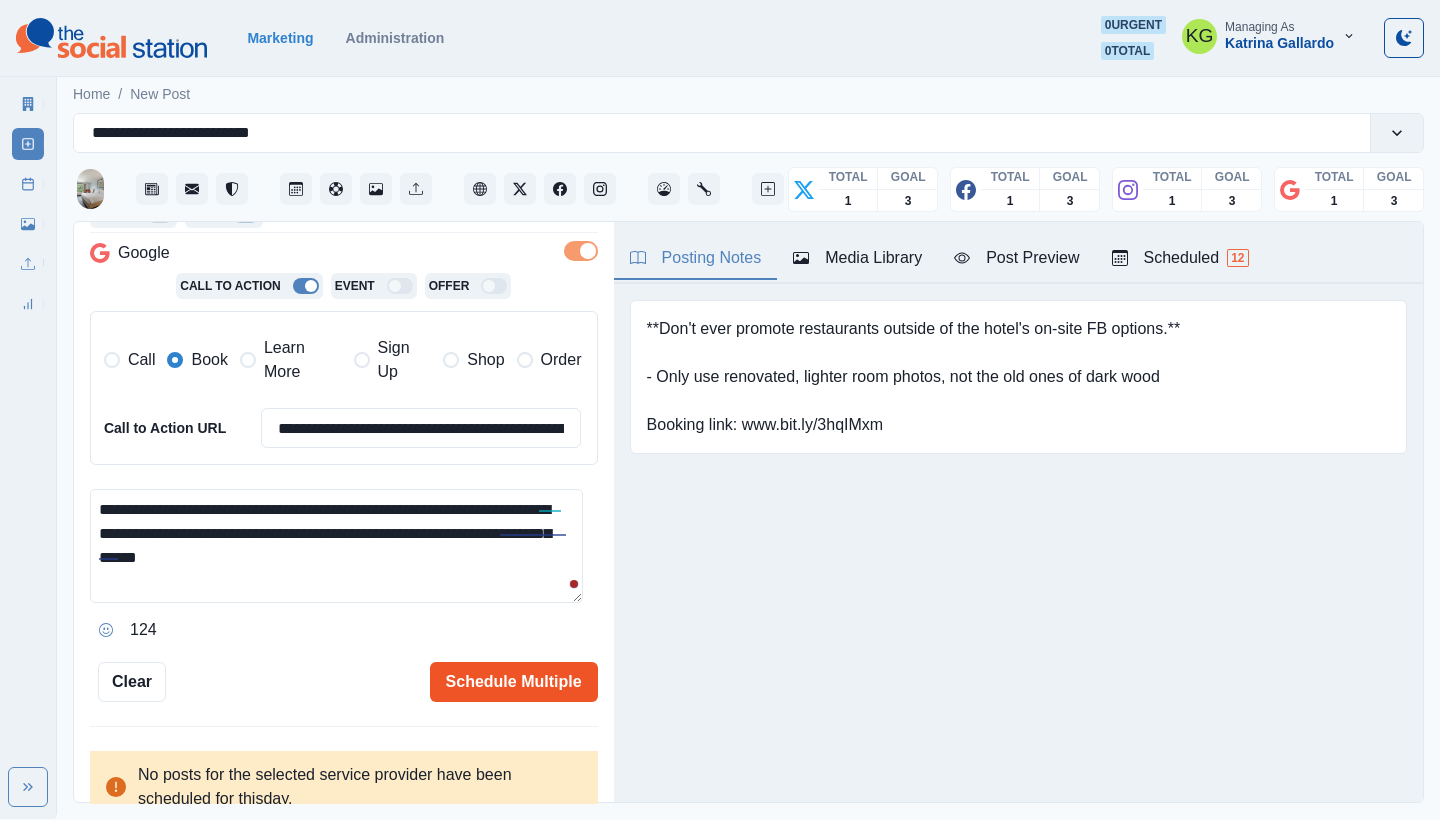 click on "Schedule Multiple" at bounding box center [514, 682] 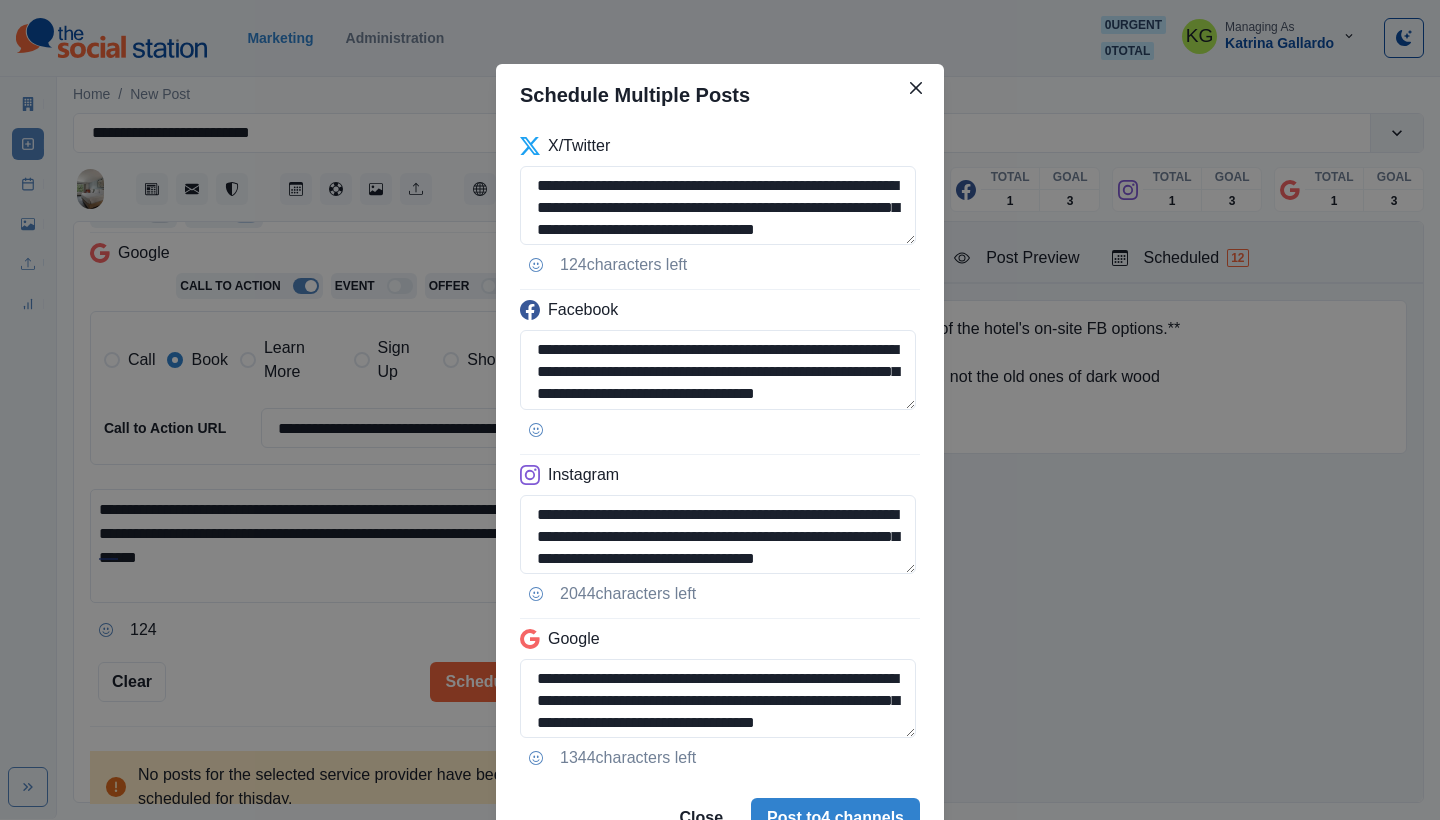 scroll, scrollTop: 101, scrollLeft: 0, axis: vertical 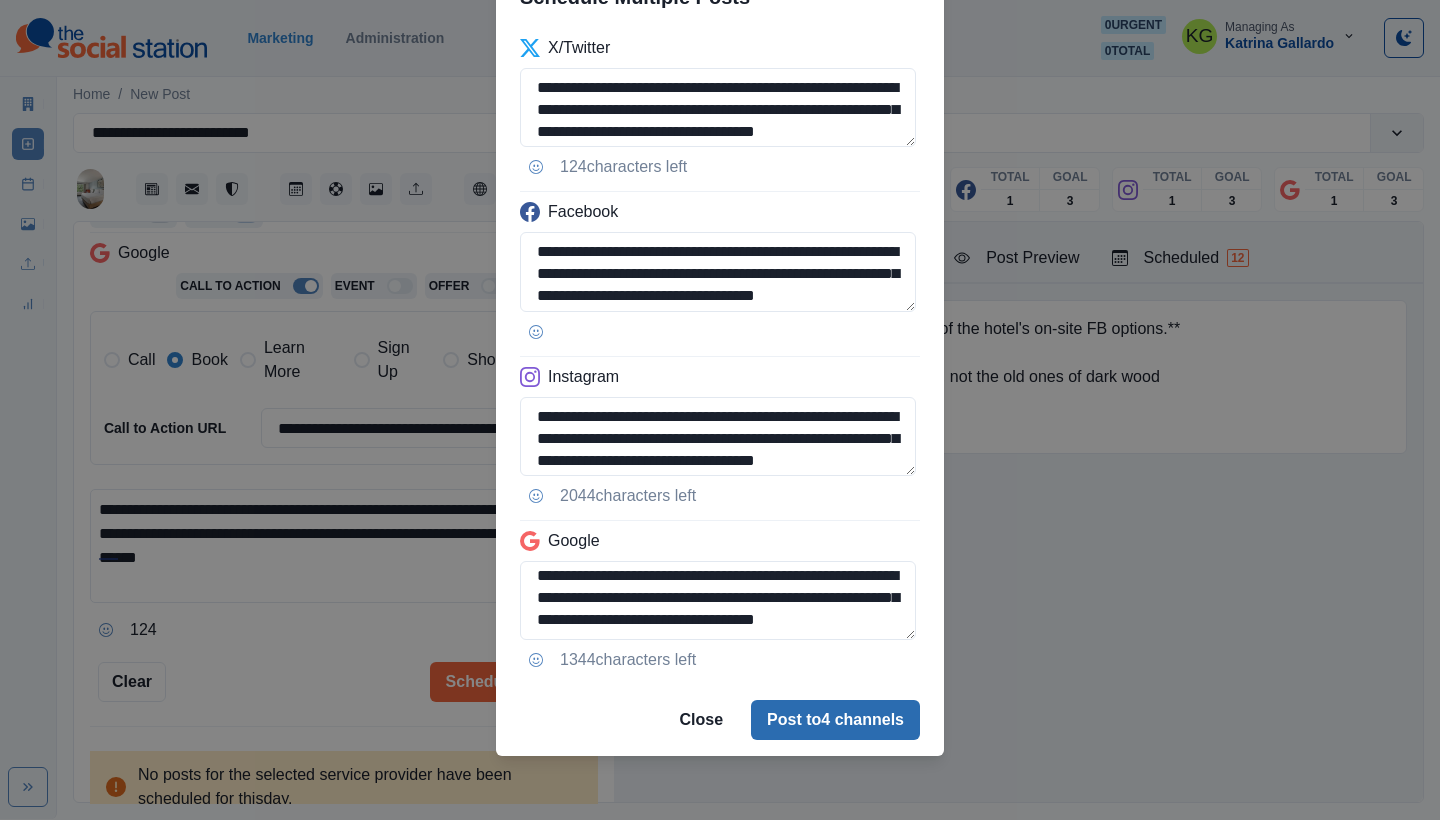 click on "Post to  4   channels" at bounding box center [835, 720] 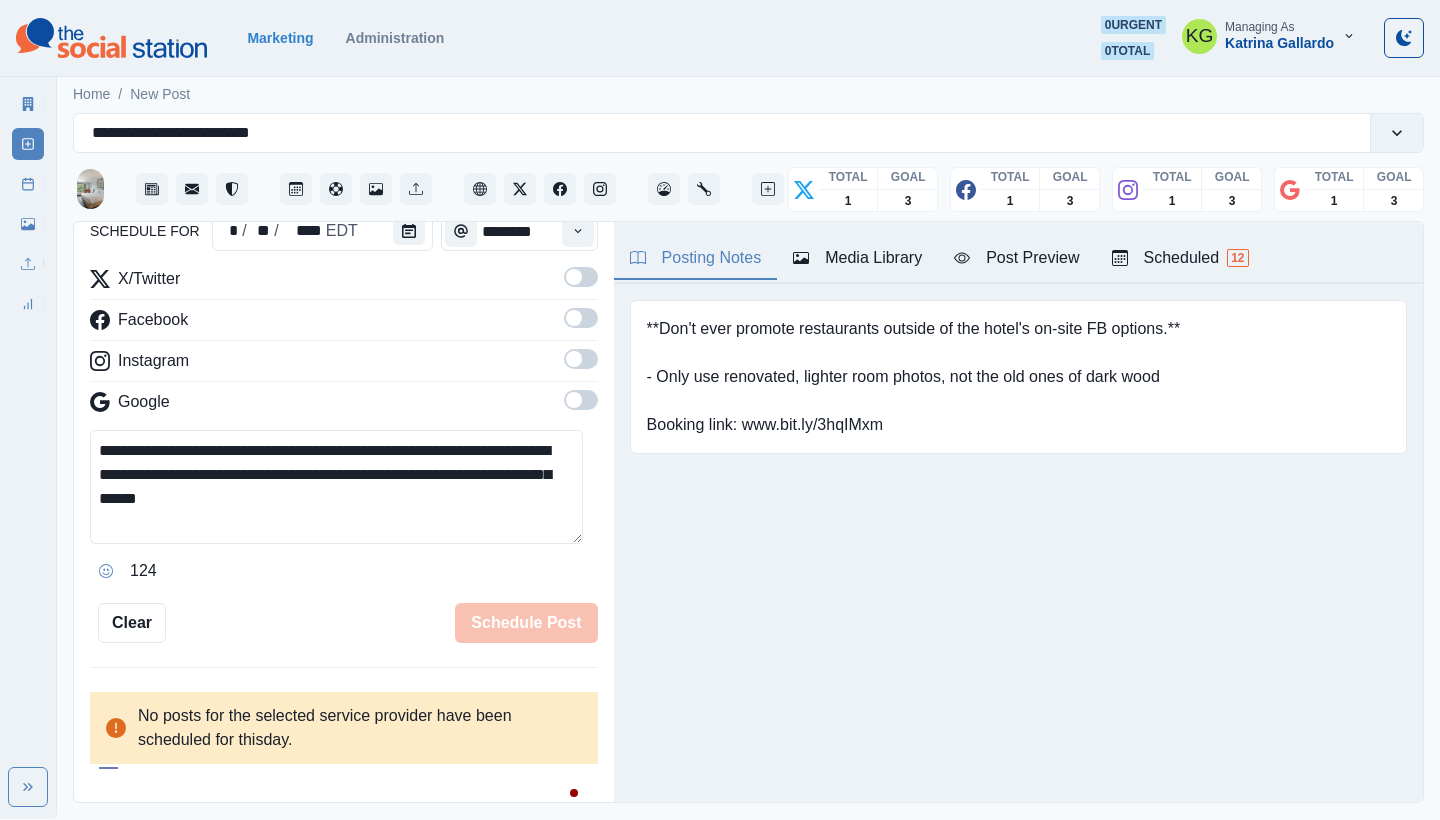 type 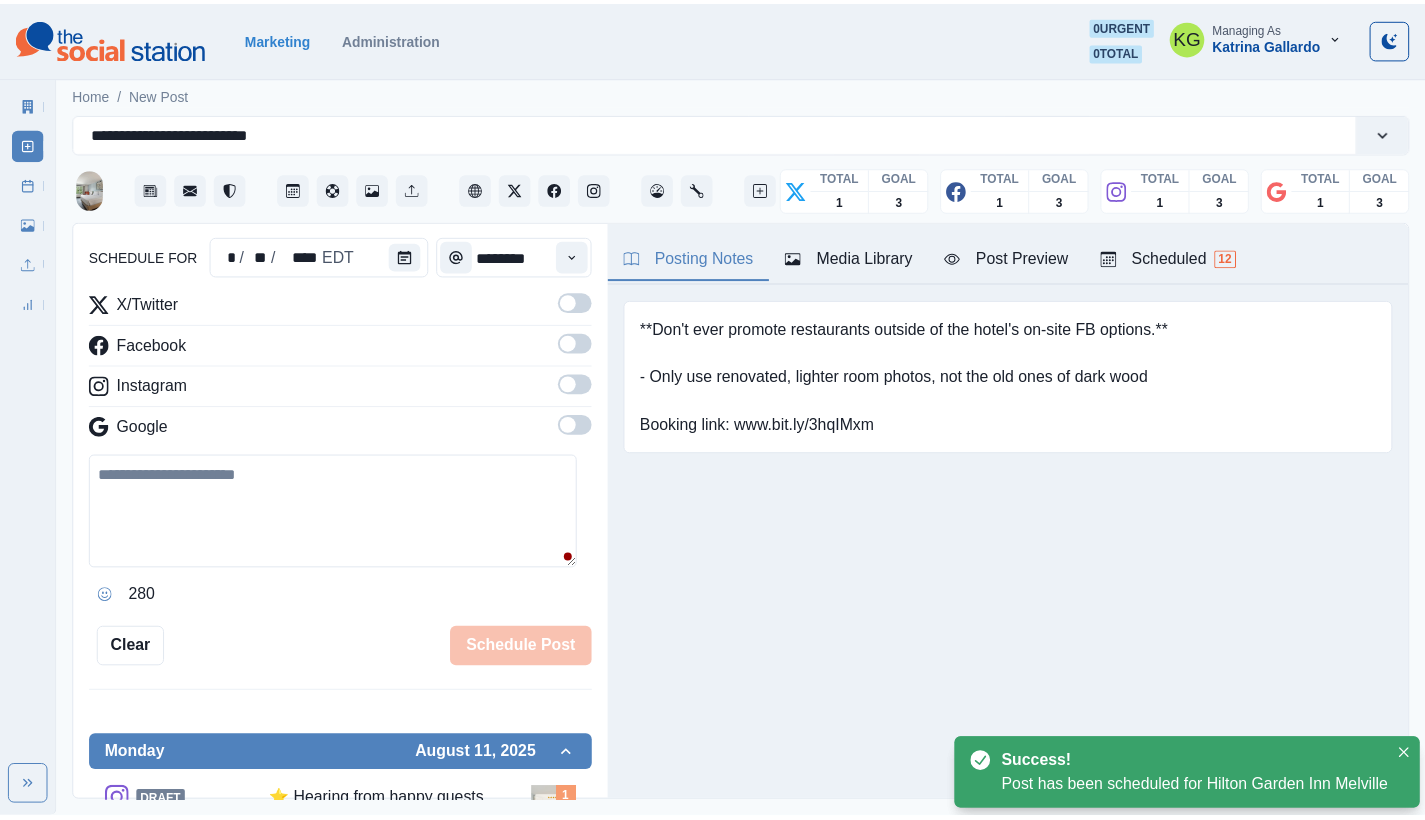 scroll, scrollTop: 122, scrollLeft: 0, axis: vertical 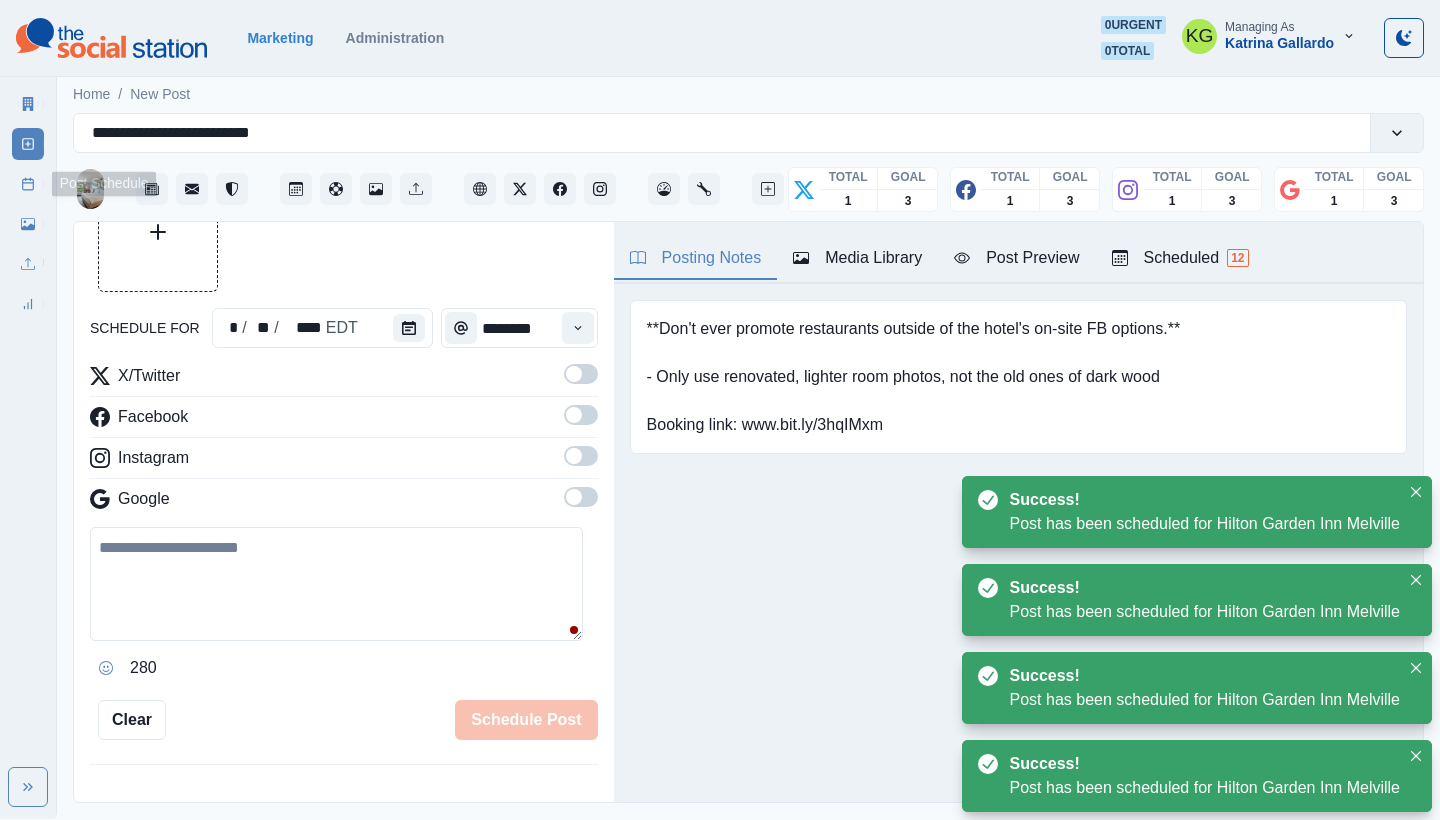 click on "Post Schedule" at bounding box center [28, 184] 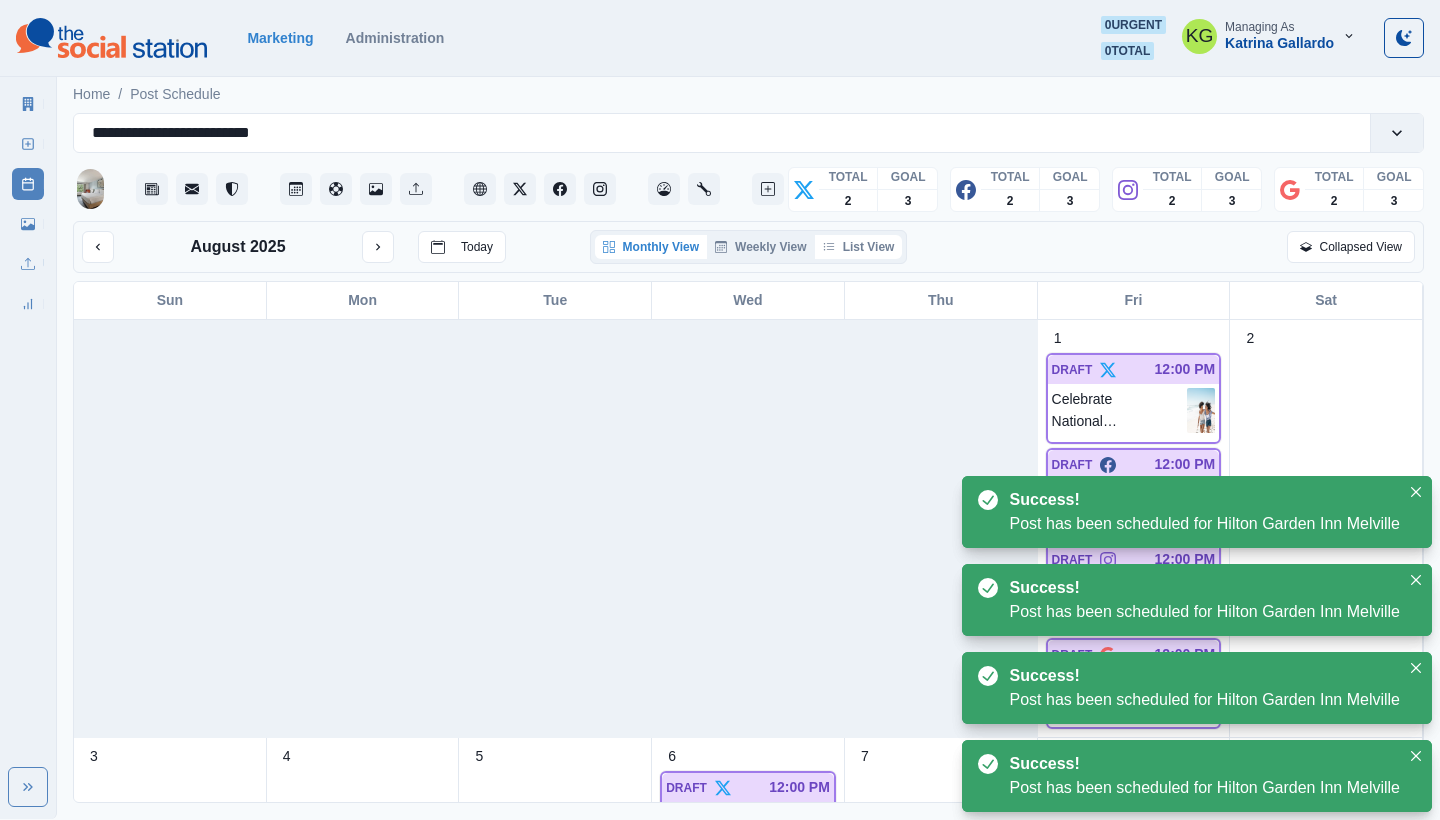 click on "List View" at bounding box center [859, 247] 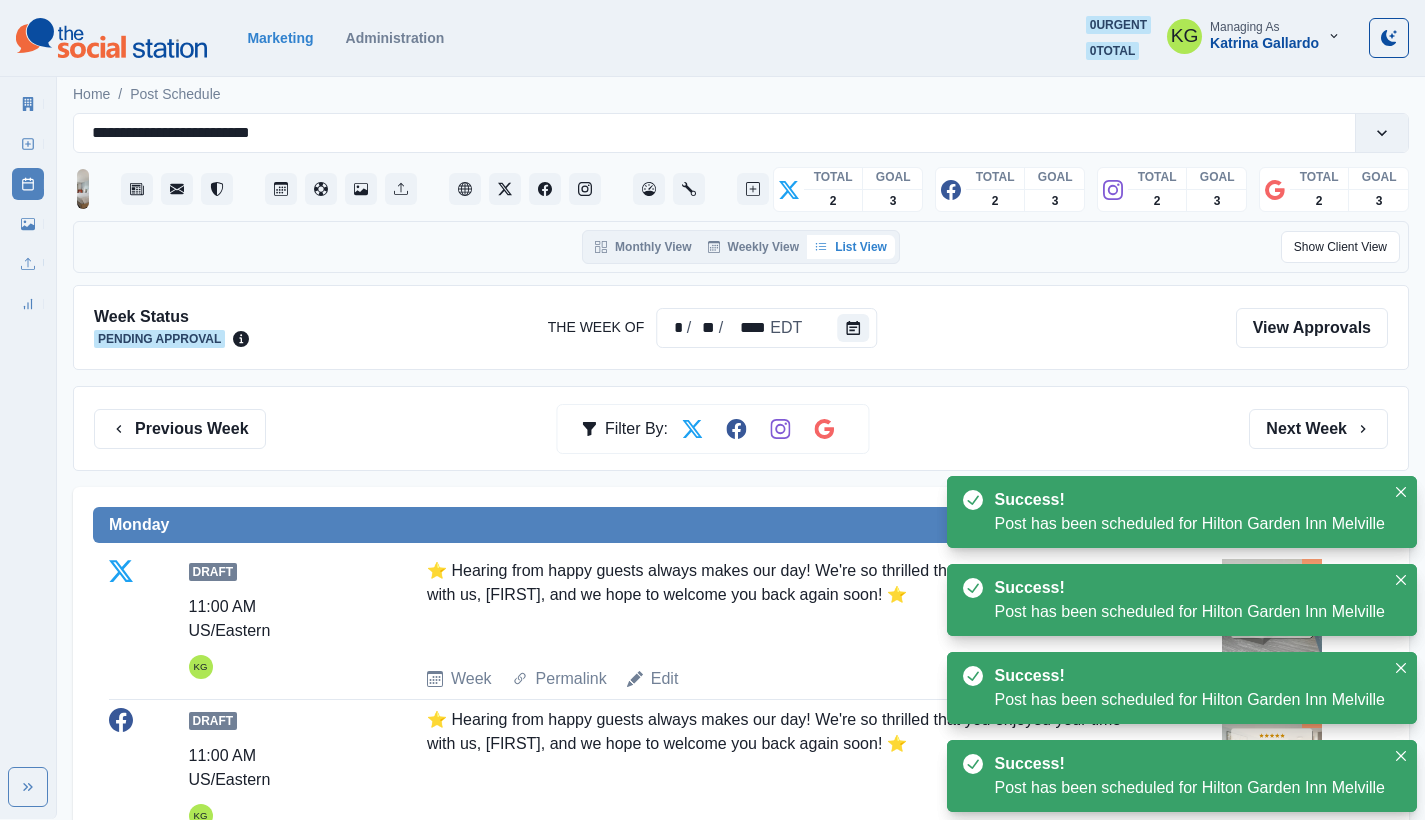 scroll, scrollTop: 401, scrollLeft: 0, axis: vertical 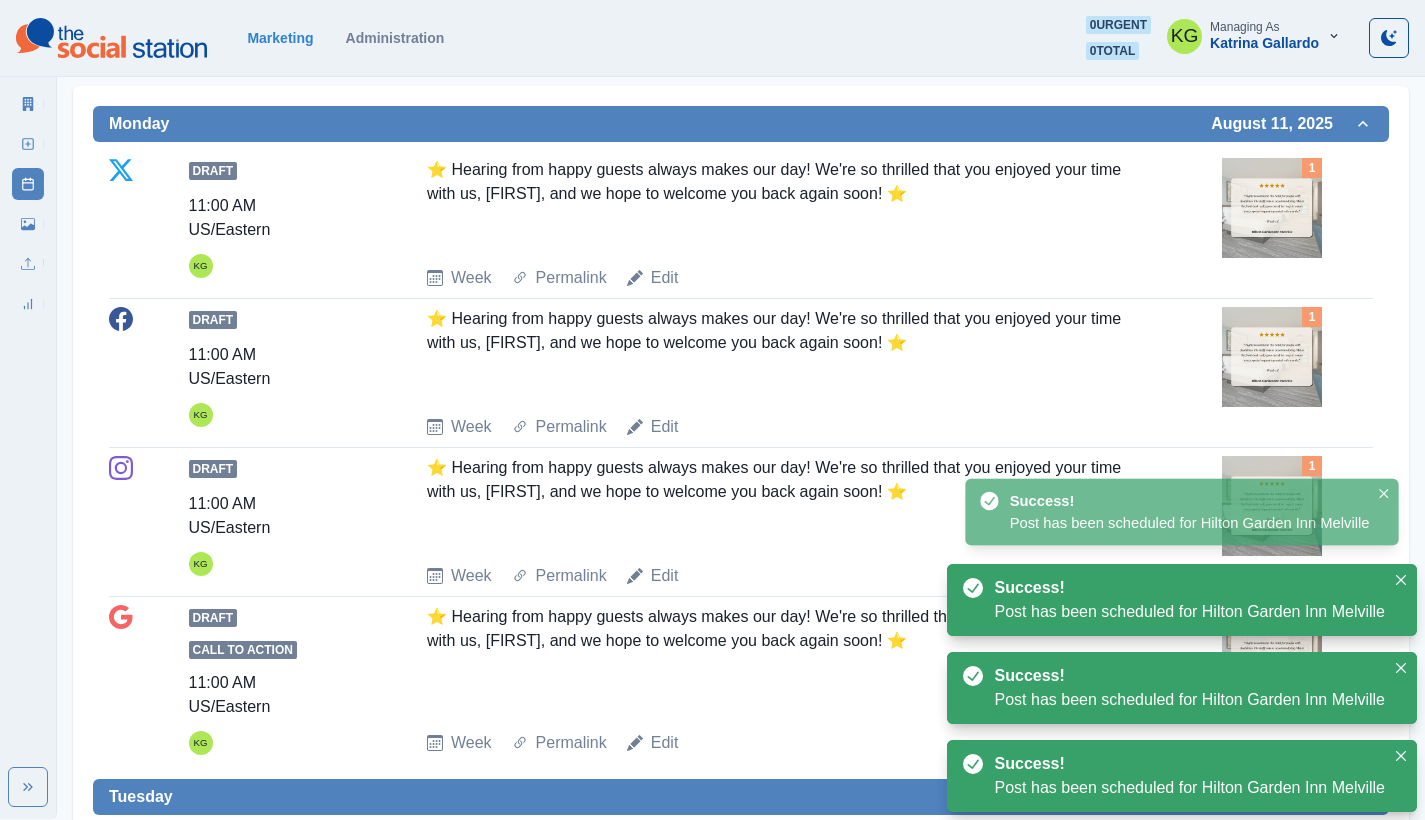click at bounding box center (1272, 208) 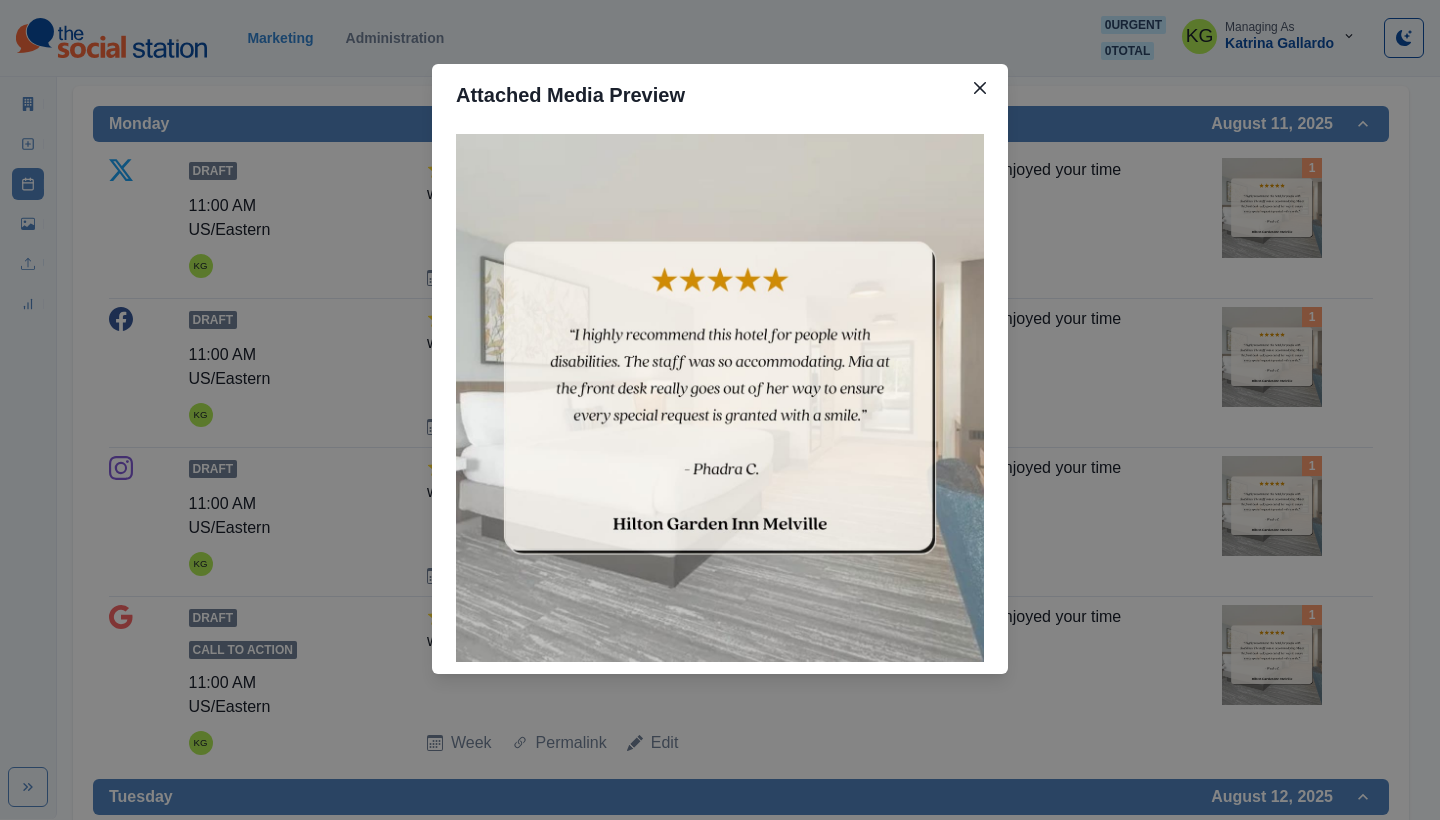 click on "Attached Media Preview" at bounding box center [720, 410] 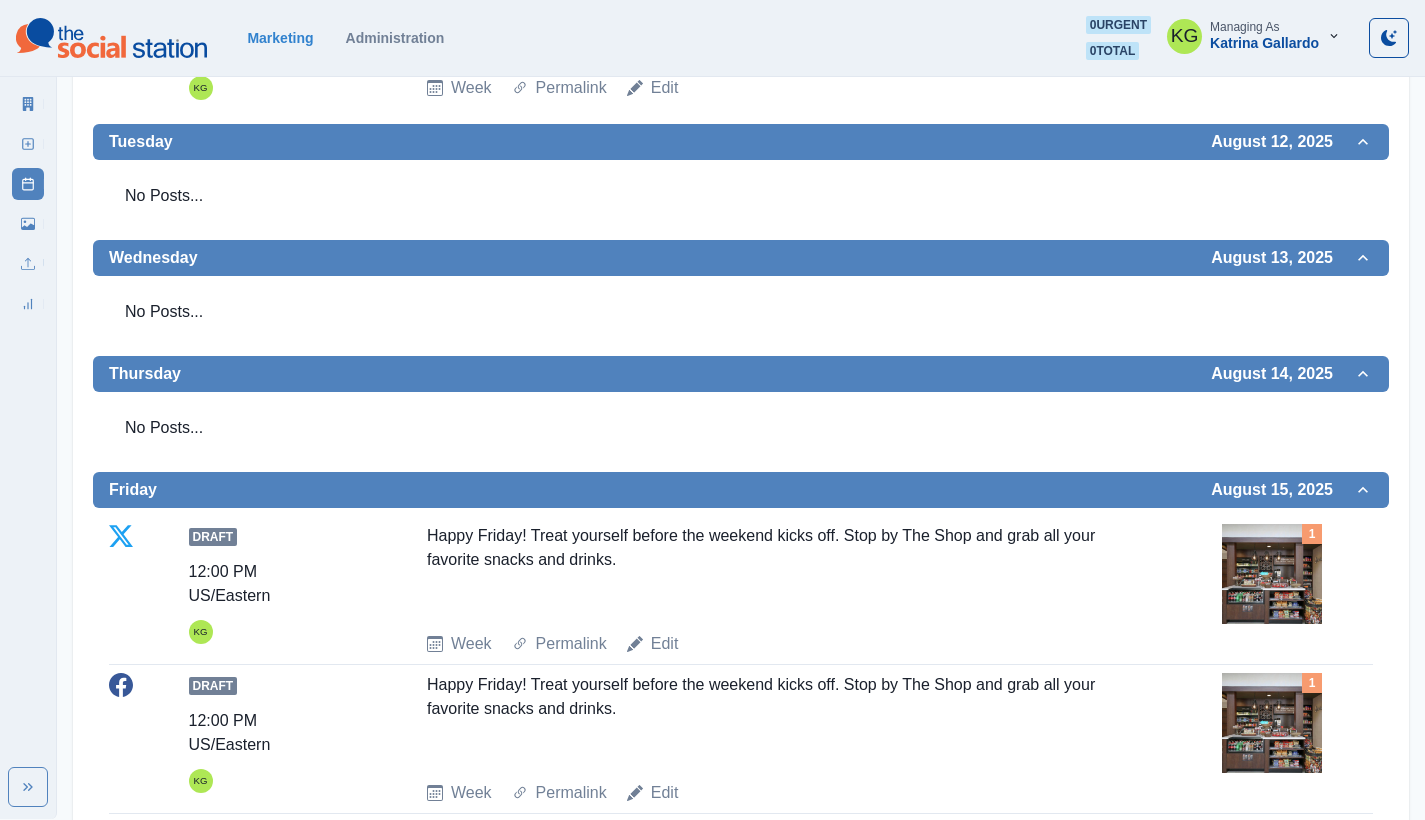 scroll, scrollTop: 366, scrollLeft: 0, axis: vertical 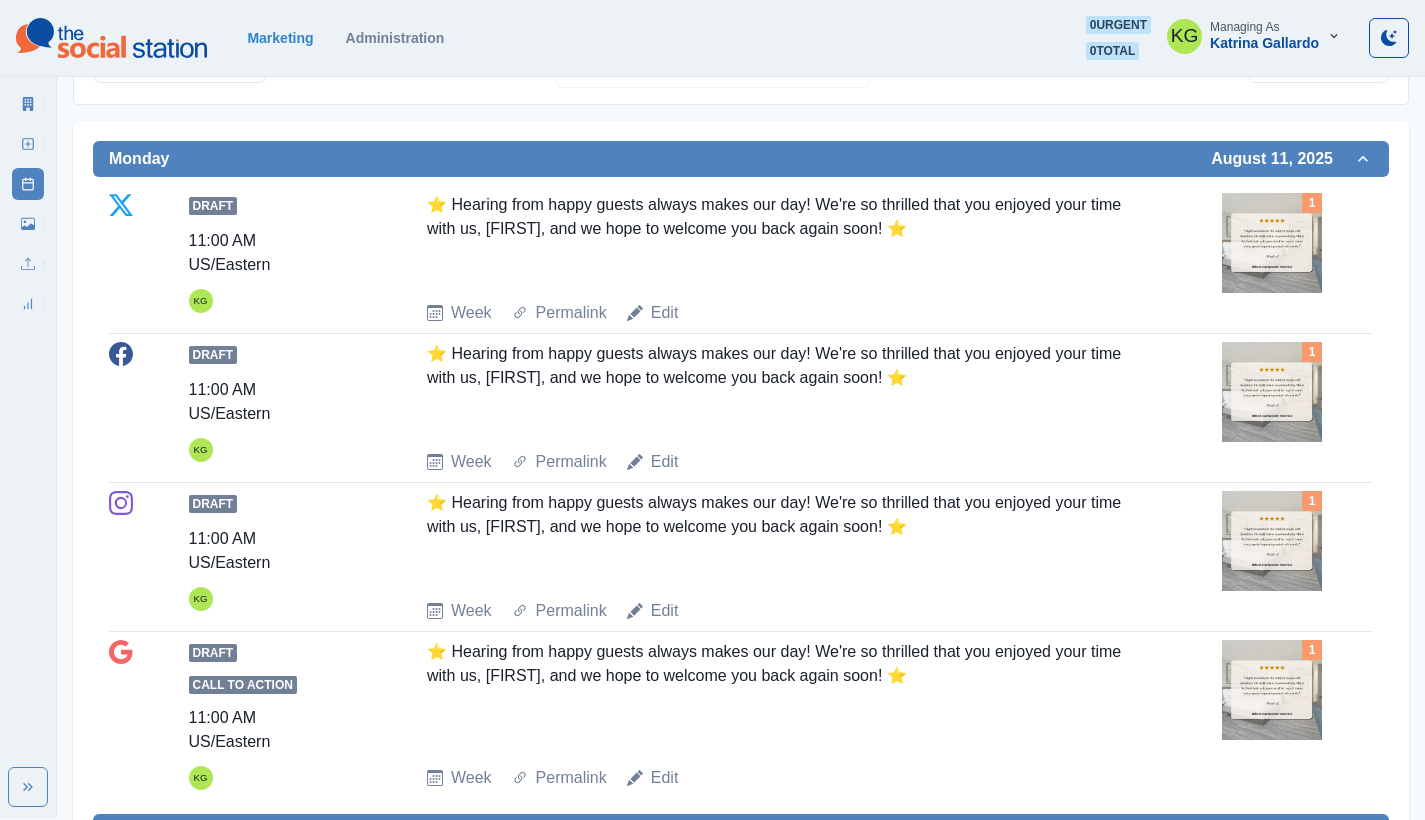click at bounding box center [1272, 243] 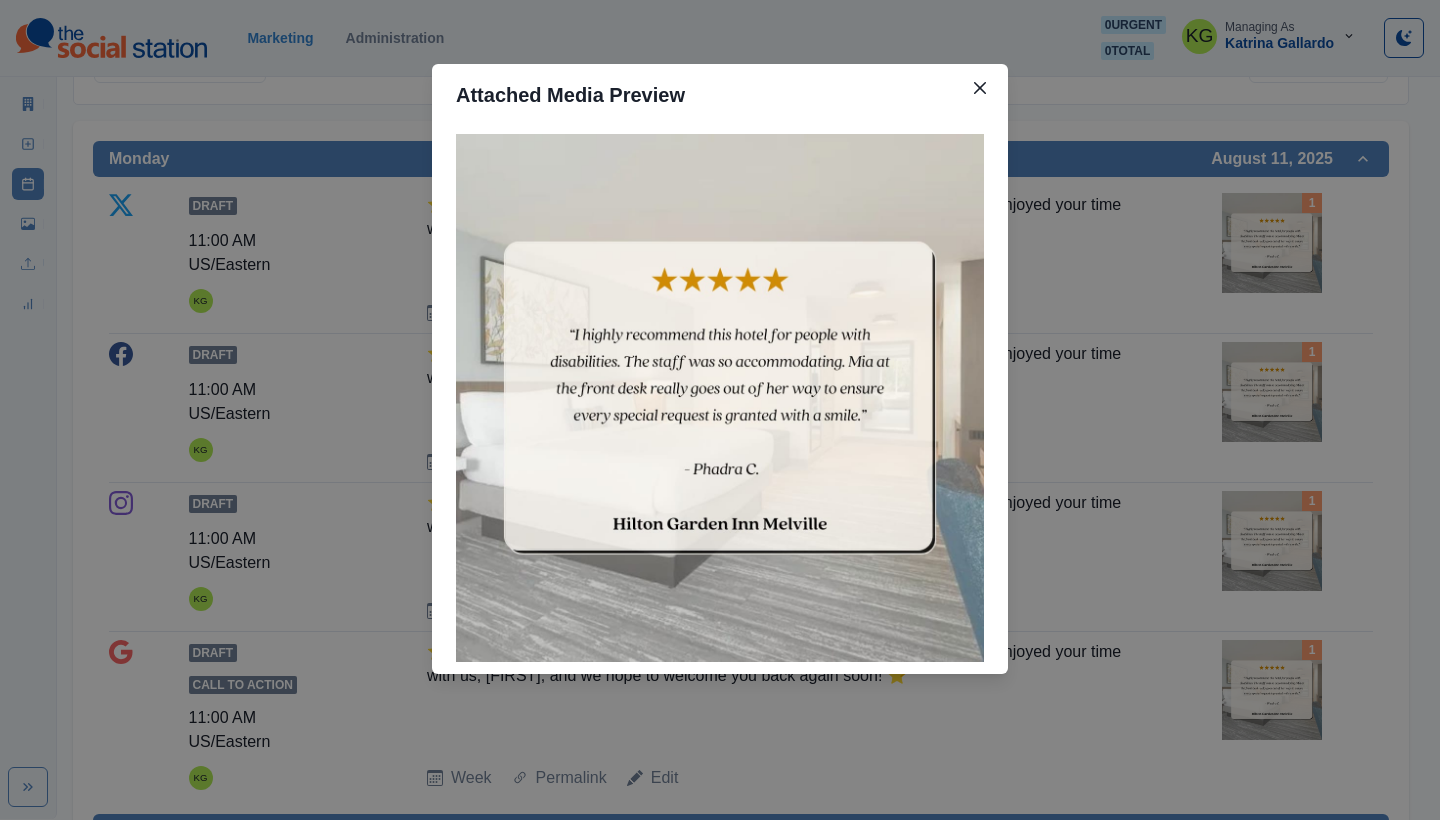 click on "Attached Media Preview" at bounding box center [720, 410] 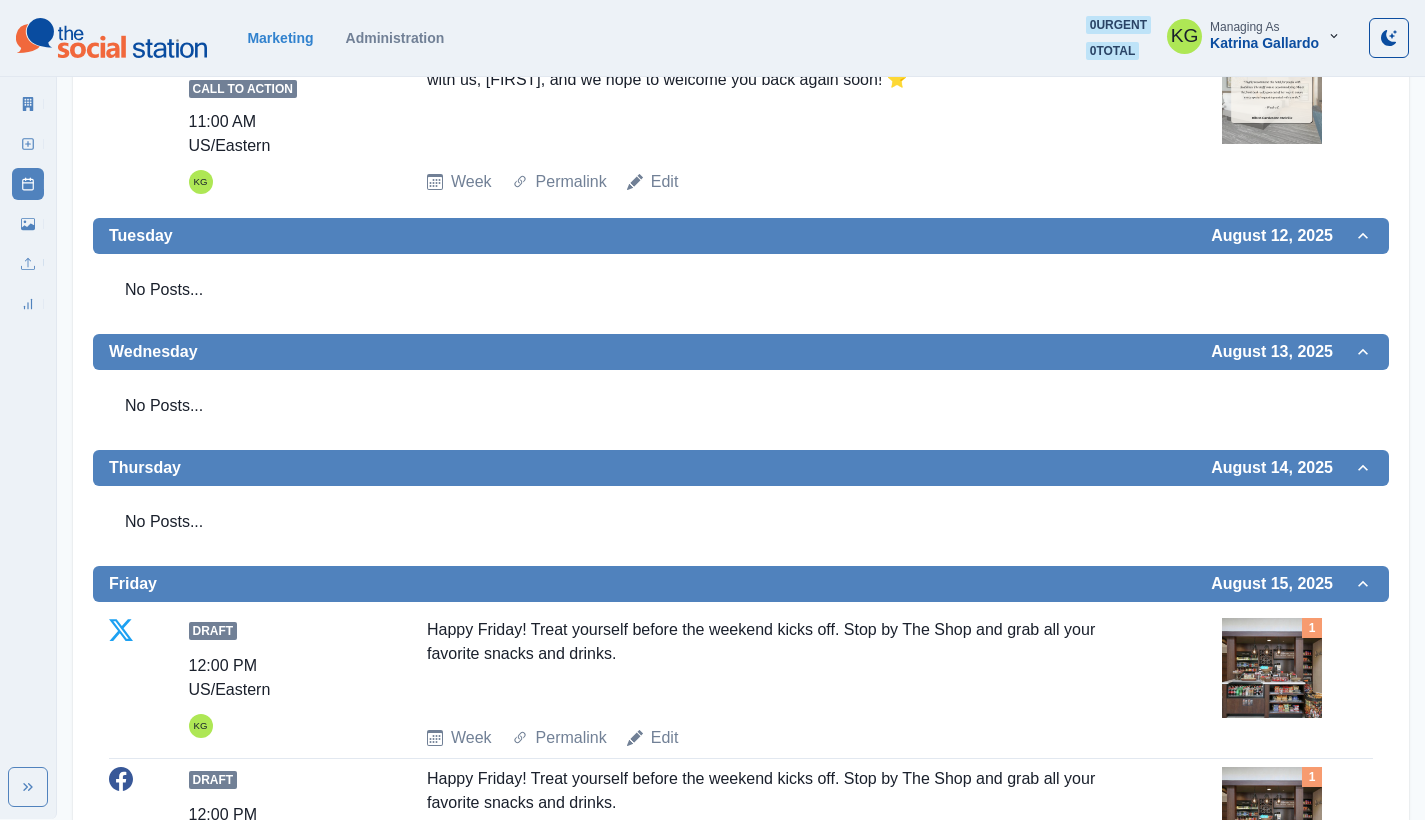 scroll, scrollTop: 18, scrollLeft: 0, axis: vertical 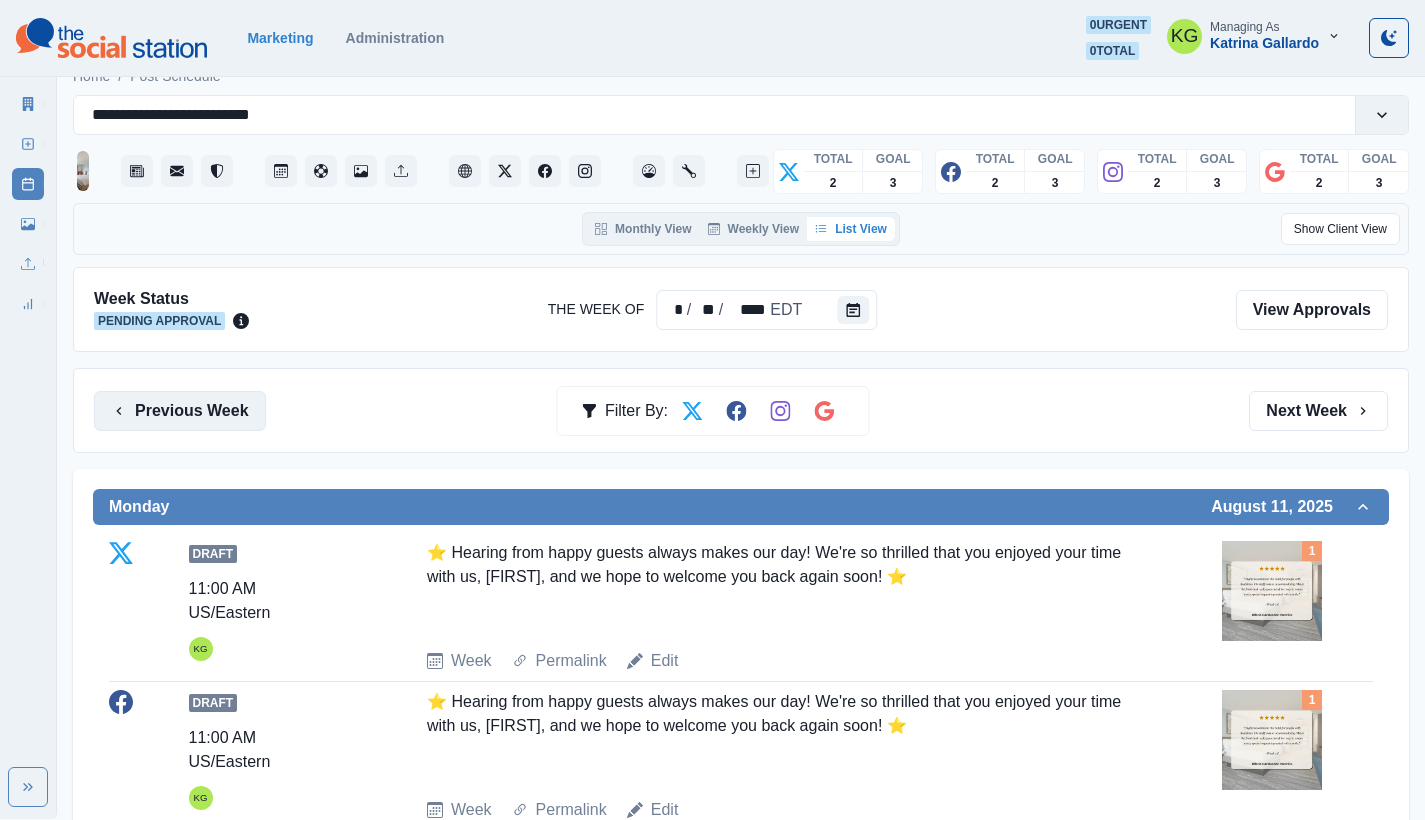click on "Previous Week" at bounding box center [180, 411] 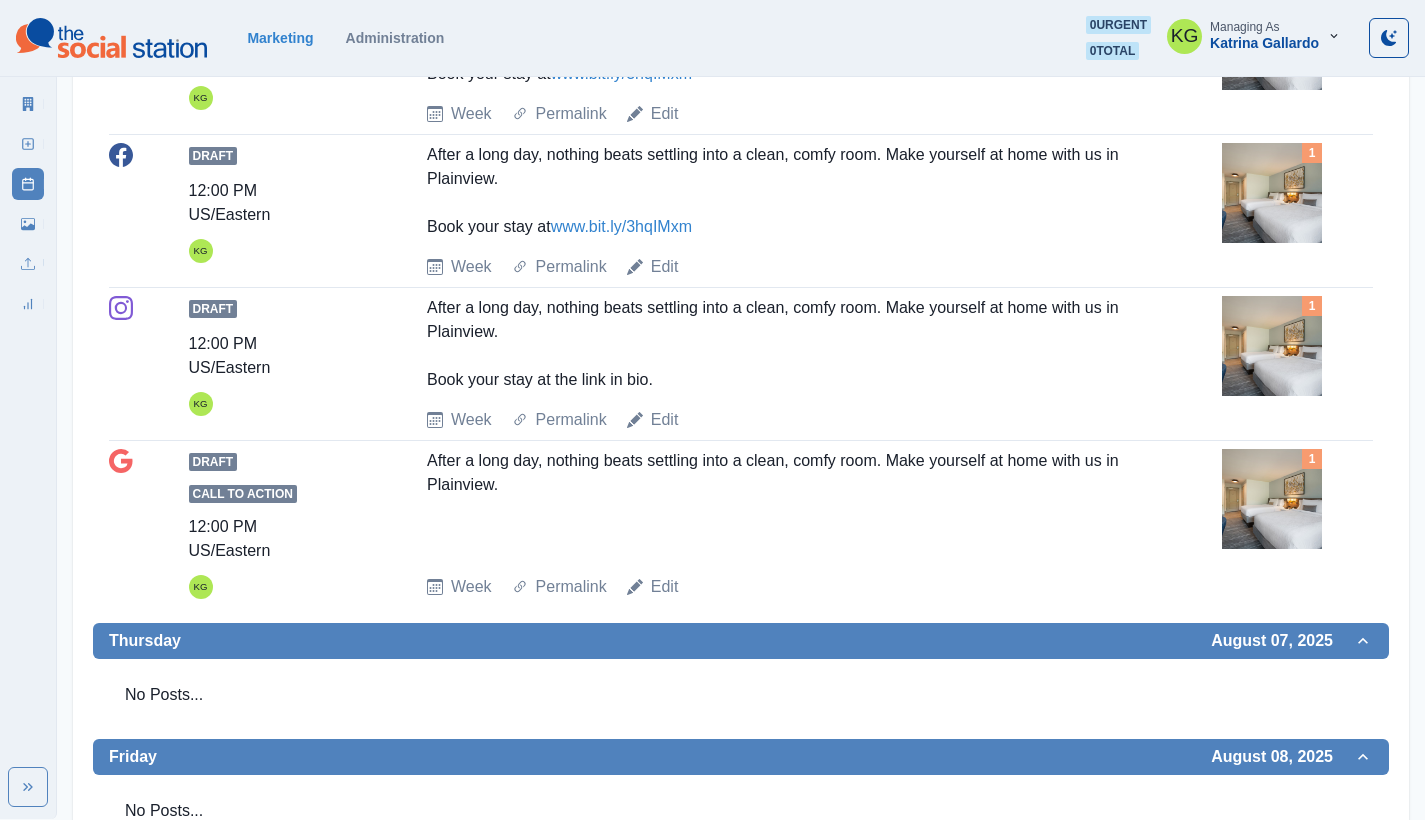 scroll, scrollTop: 0, scrollLeft: 0, axis: both 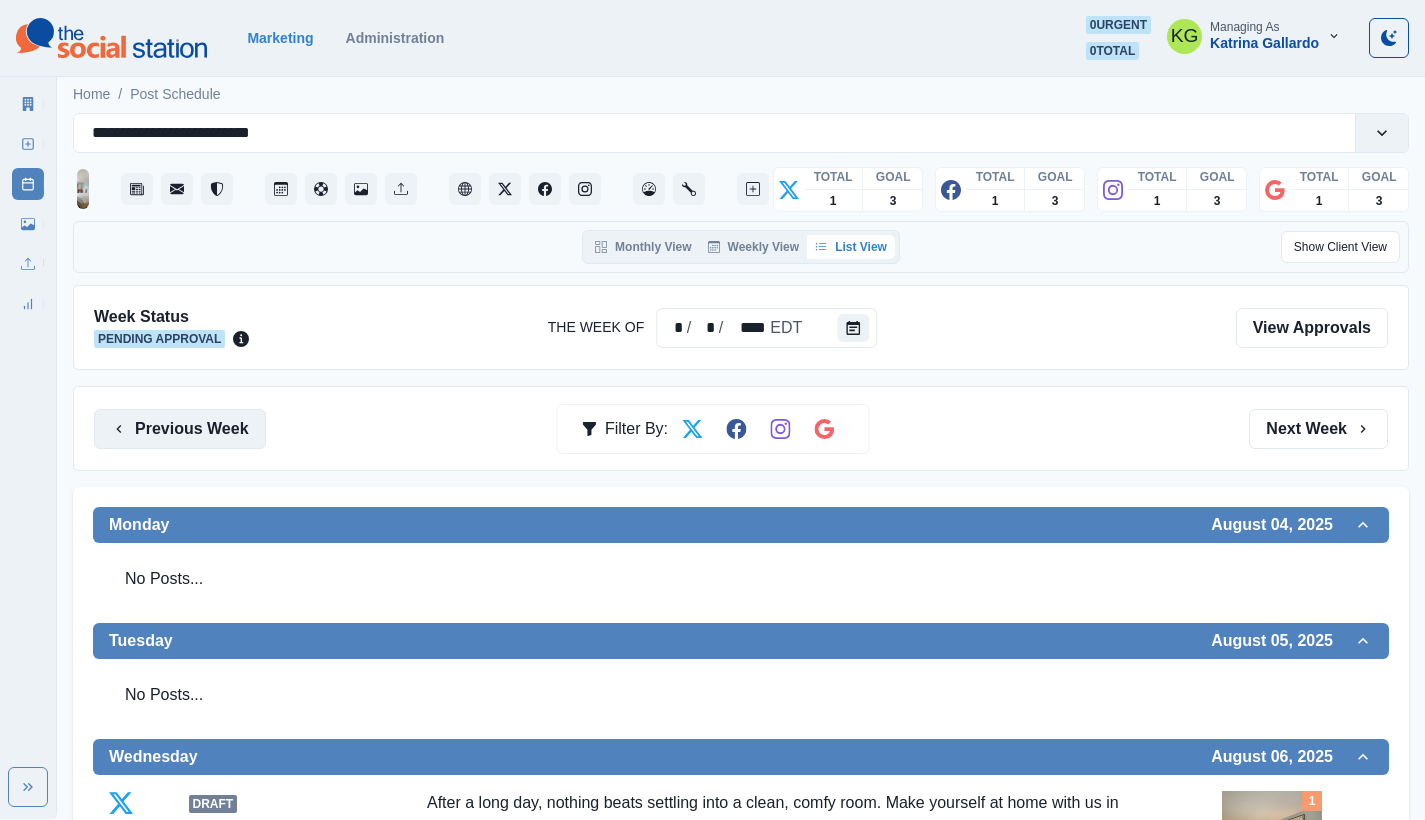 drag, startPoint x: 232, startPoint y: 425, endPoint x: 253, endPoint y: 424, distance: 21.023796 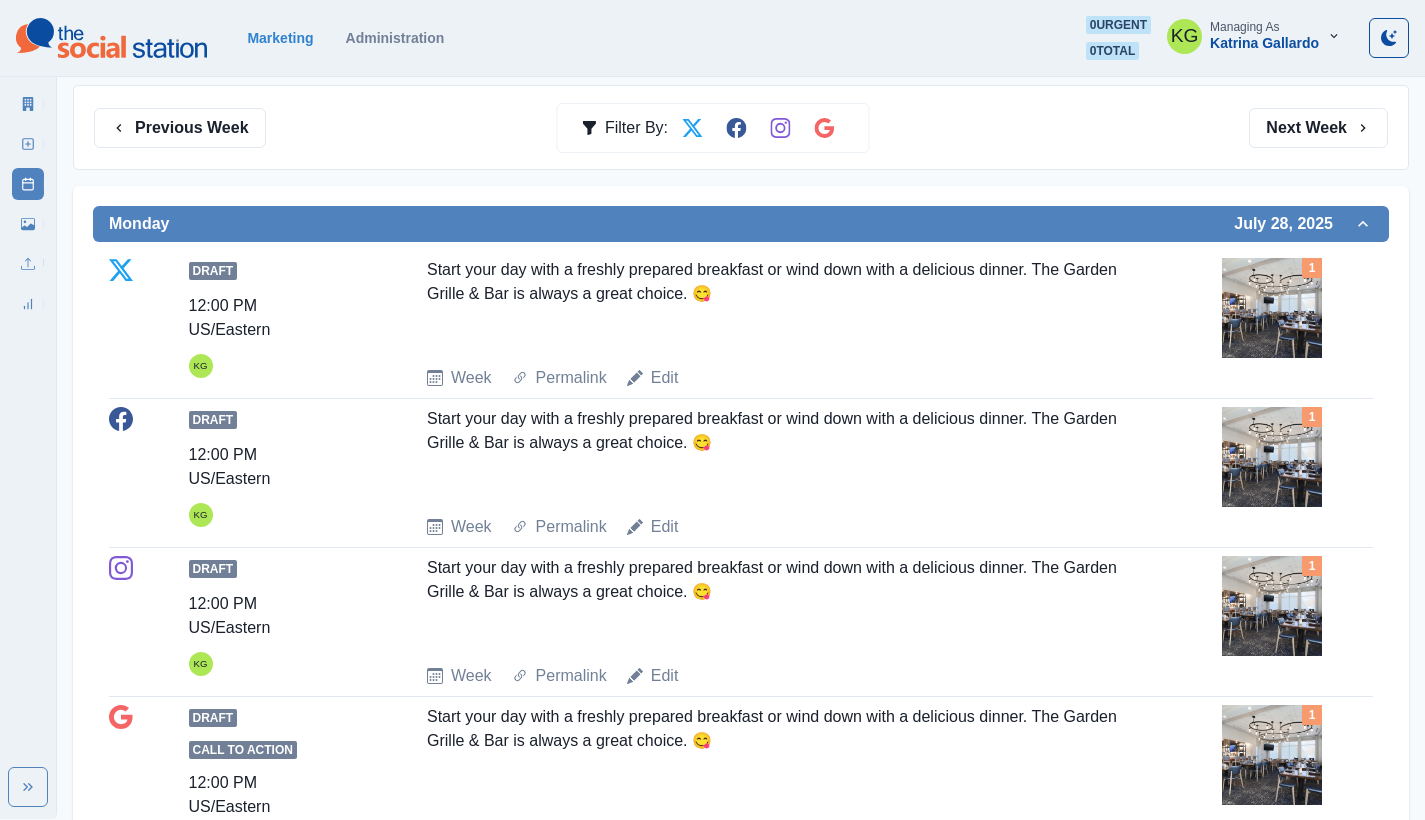 scroll, scrollTop: 0, scrollLeft: 0, axis: both 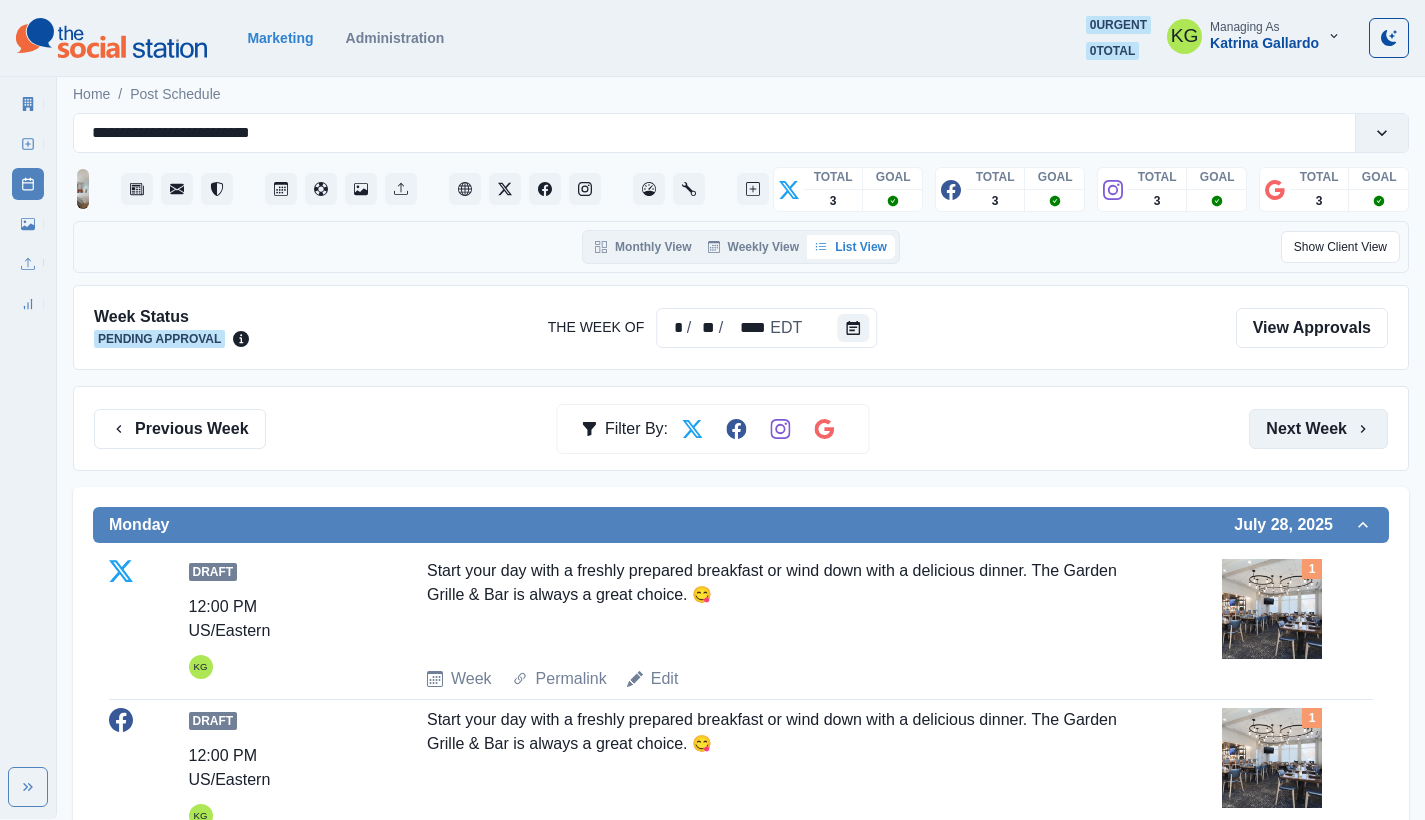 click on "Next Week" at bounding box center (1318, 429) 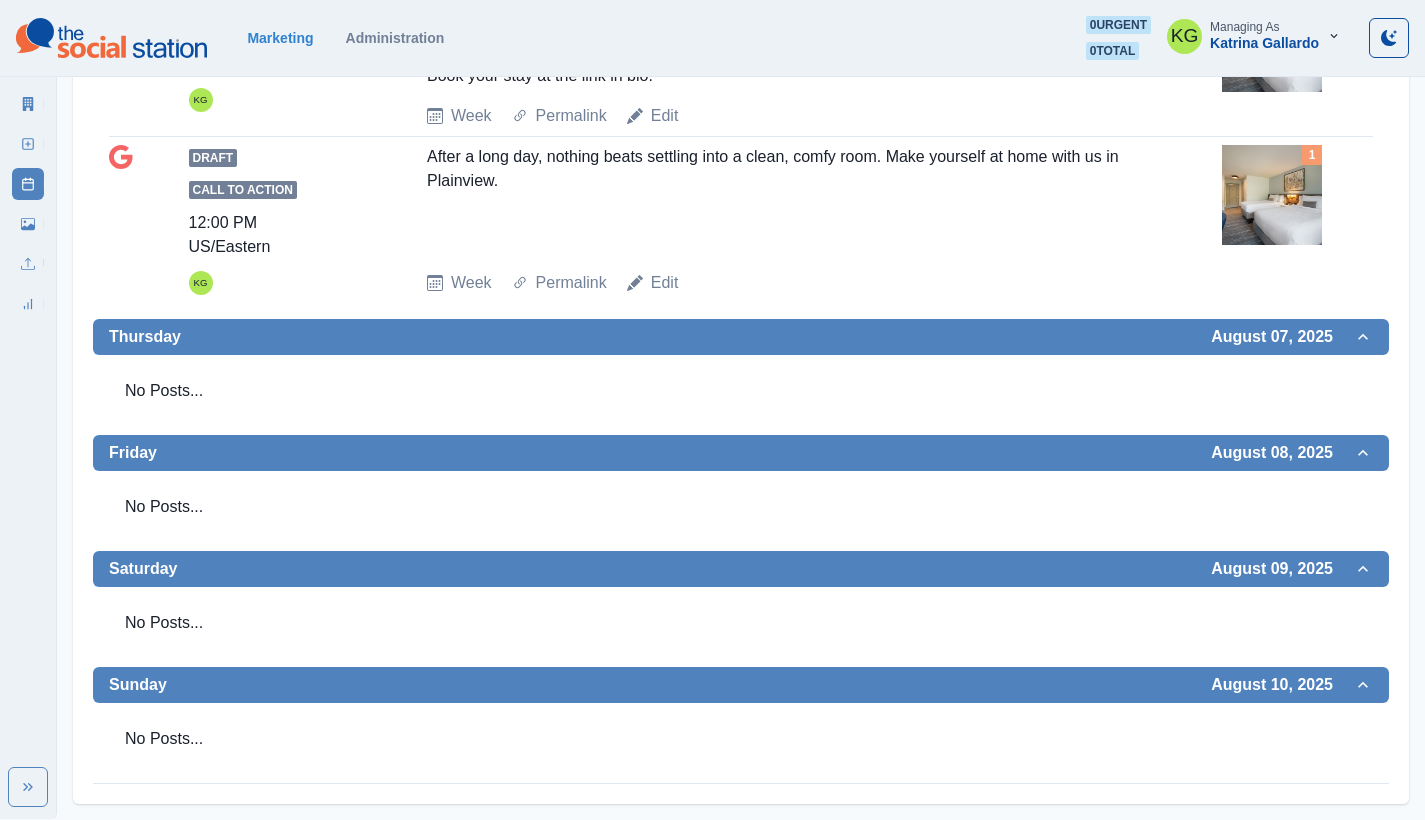 scroll, scrollTop: 0, scrollLeft: 0, axis: both 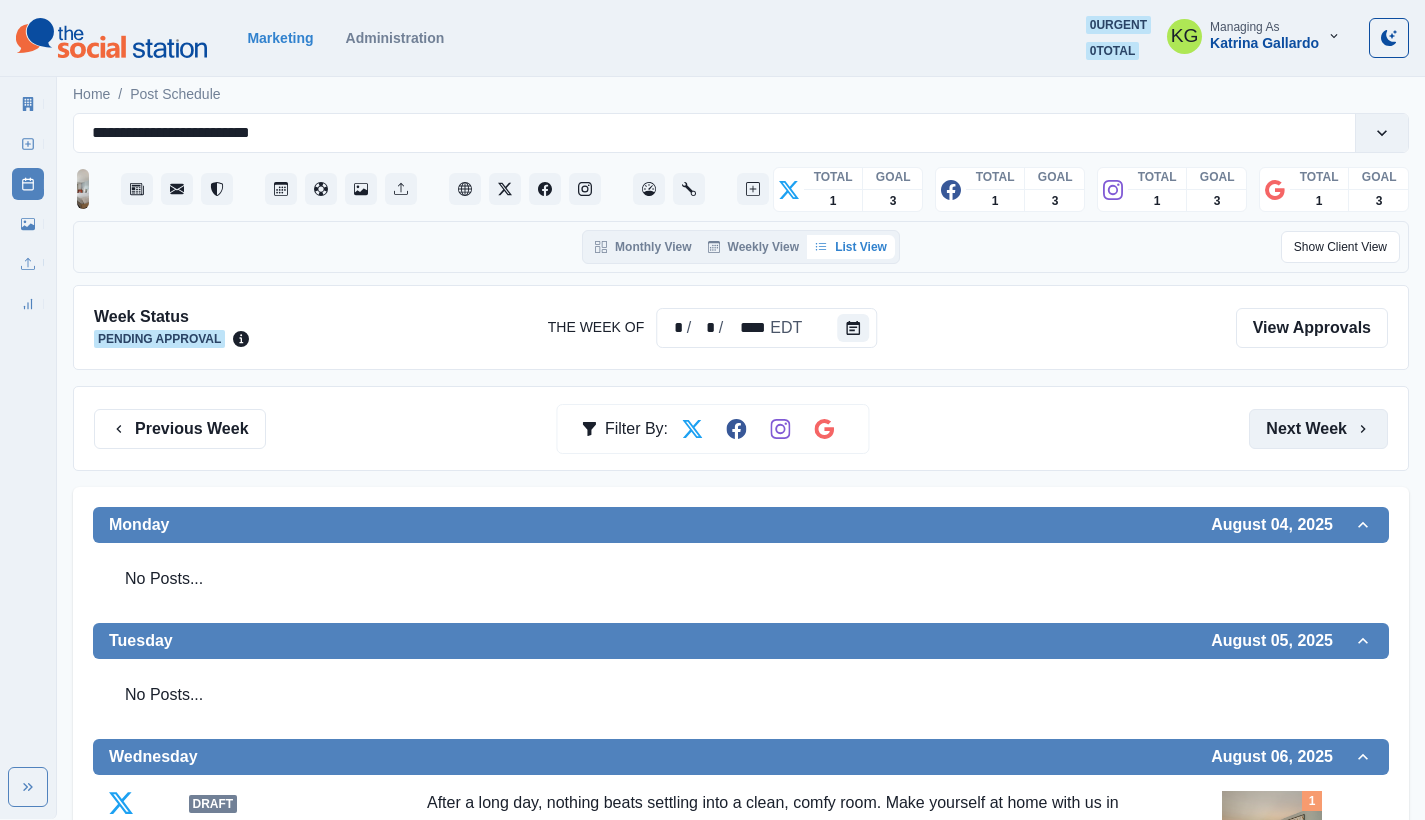 click on "Next Week" at bounding box center [1318, 429] 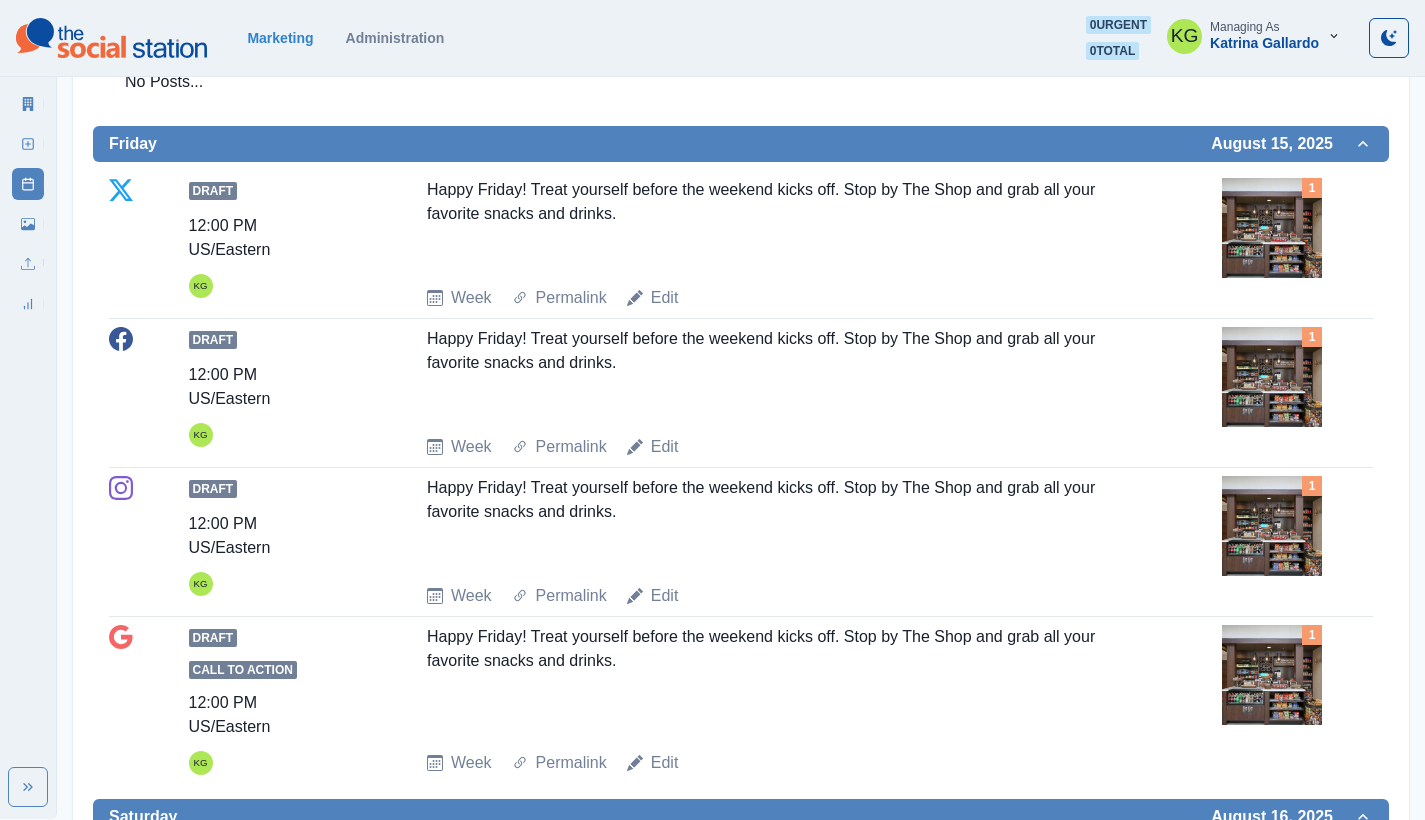 scroll, scrollTop: 0, scrollLeft: 0, axis: both 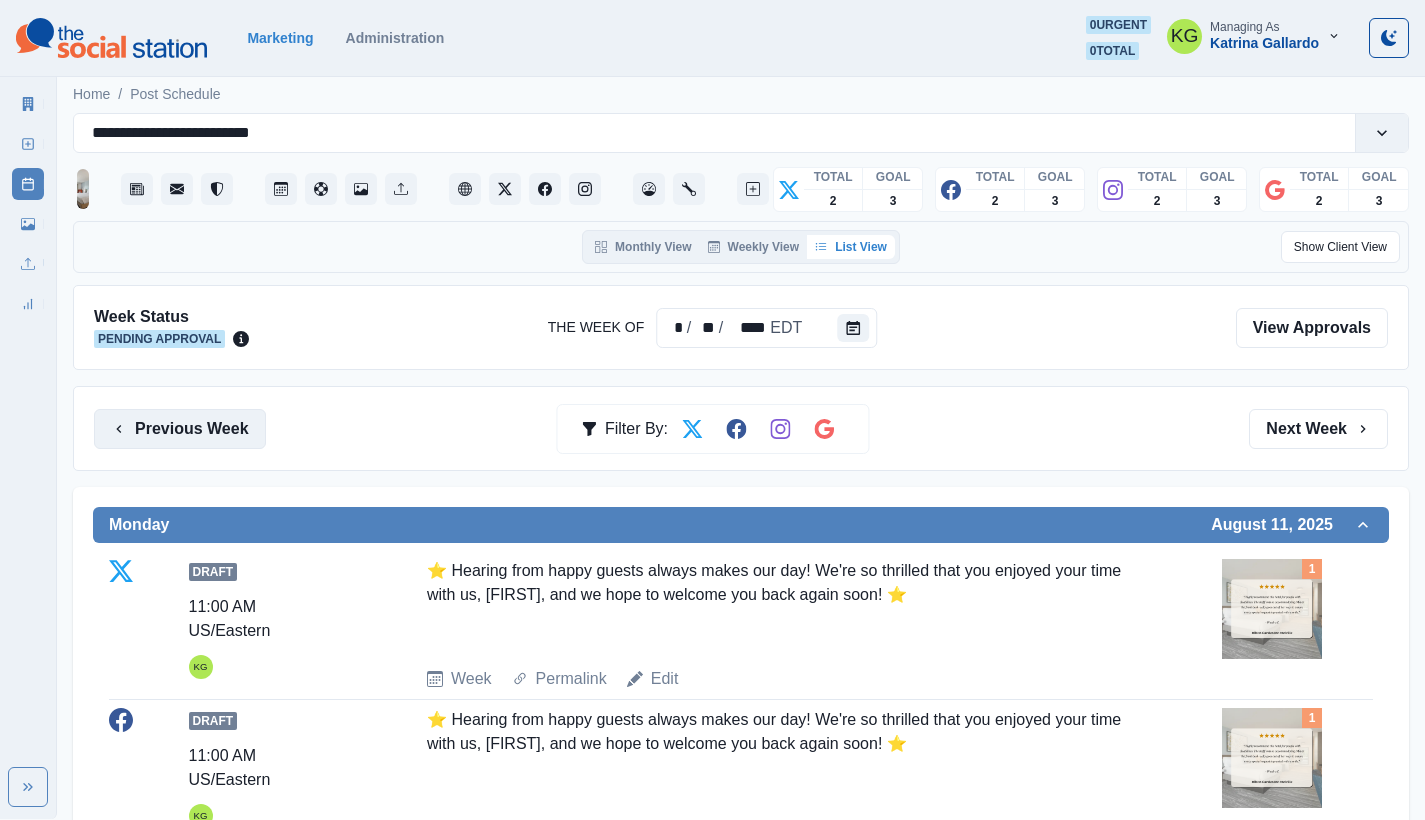 click on "Previous Week" at bounding box center (180, 429) 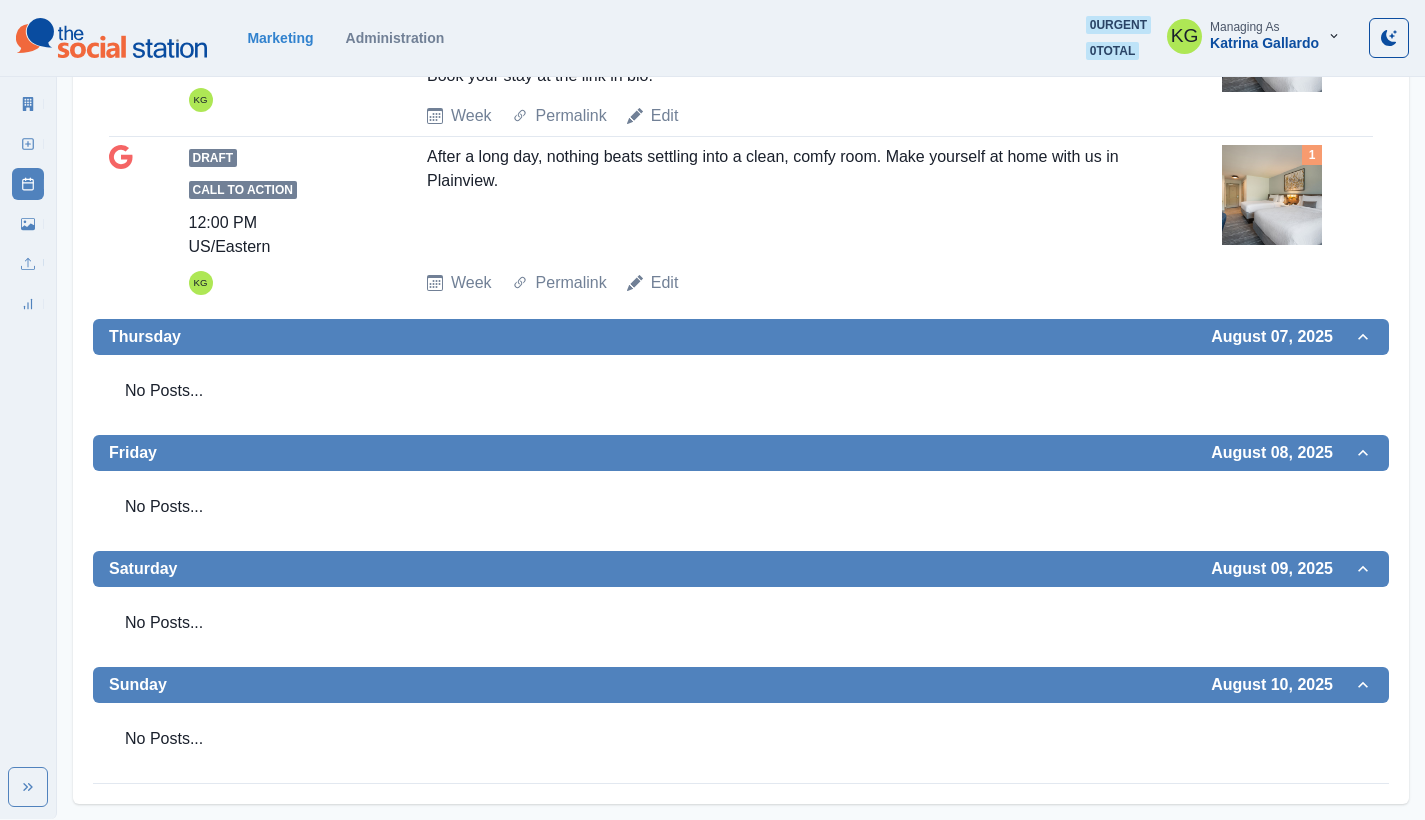 scroll, scrollTop: 0, scrollLeft: 0, axis: both 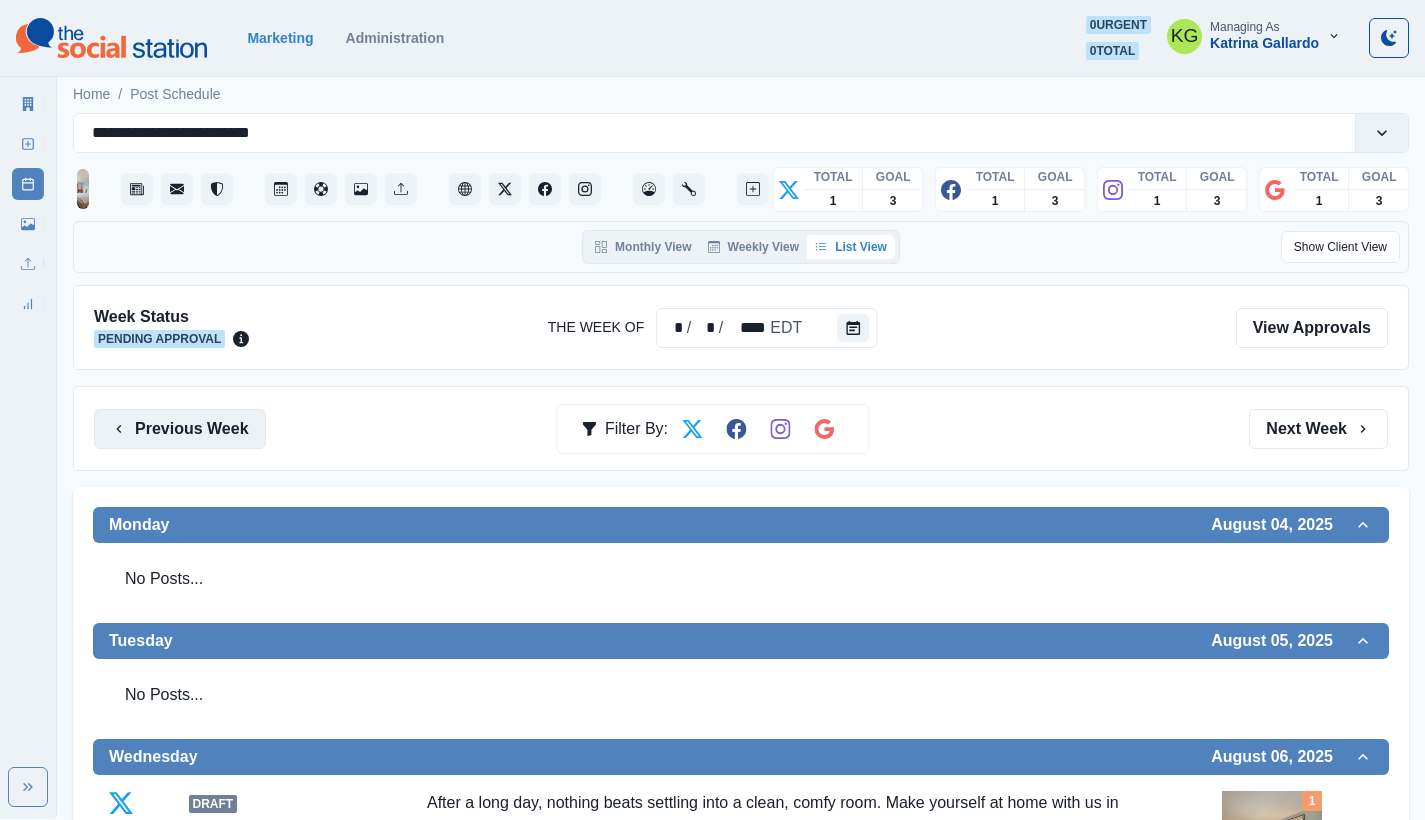 click on "Previous Week" at bounding box center [180, 429] 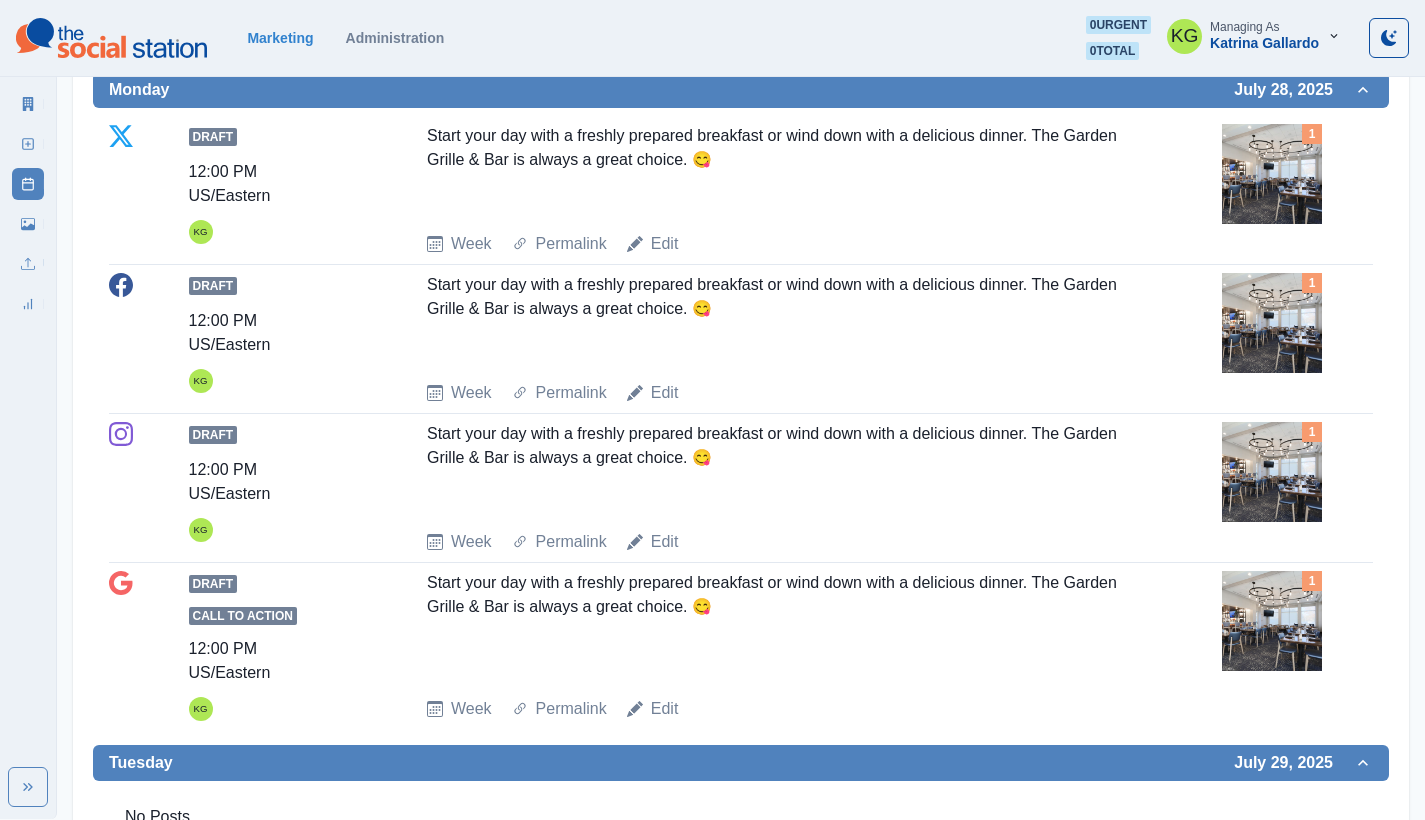 scroll, scrollTop: 0, scrollLeft: 0, axis: both 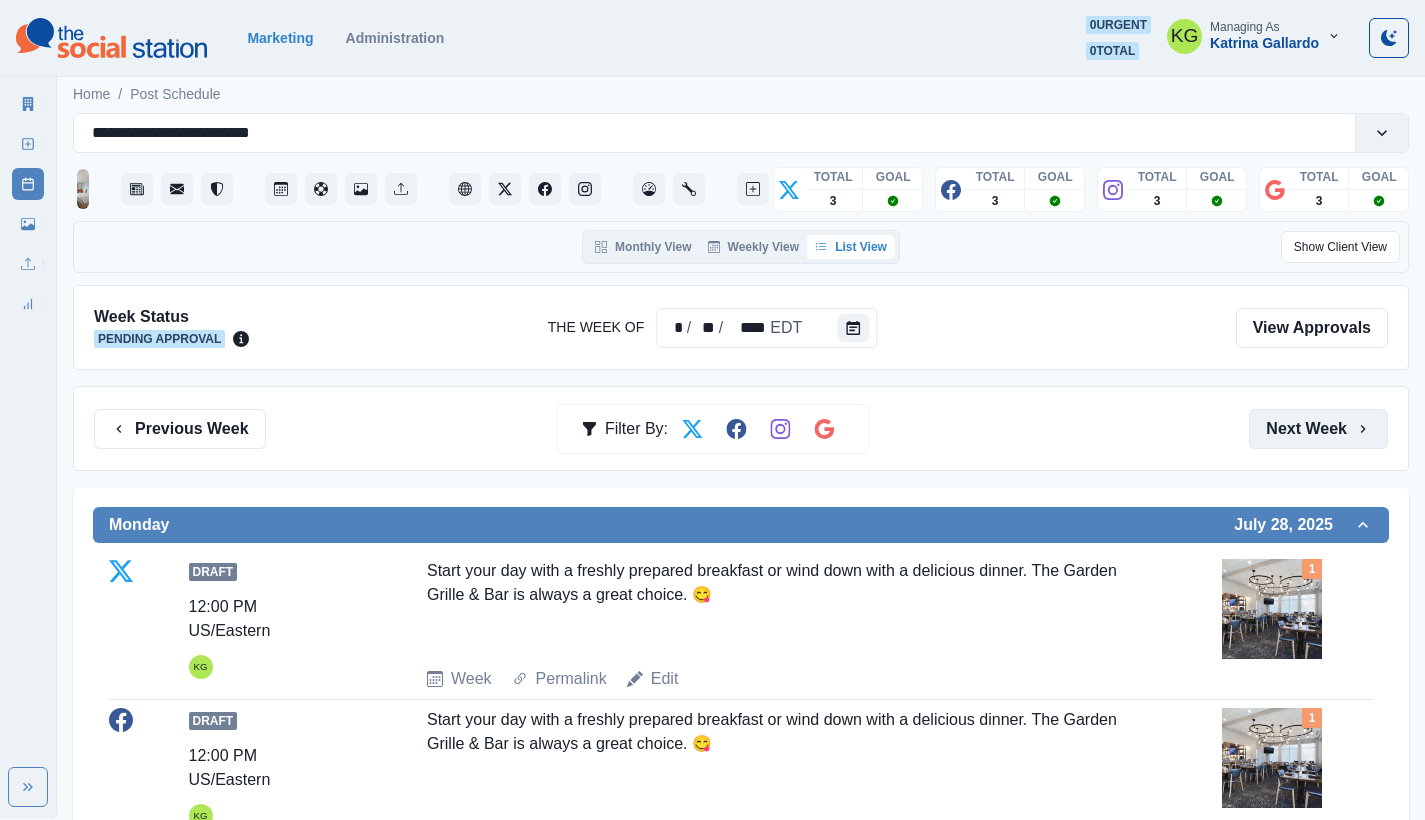 click on "Next Week" at bounding box center [1318, 429] 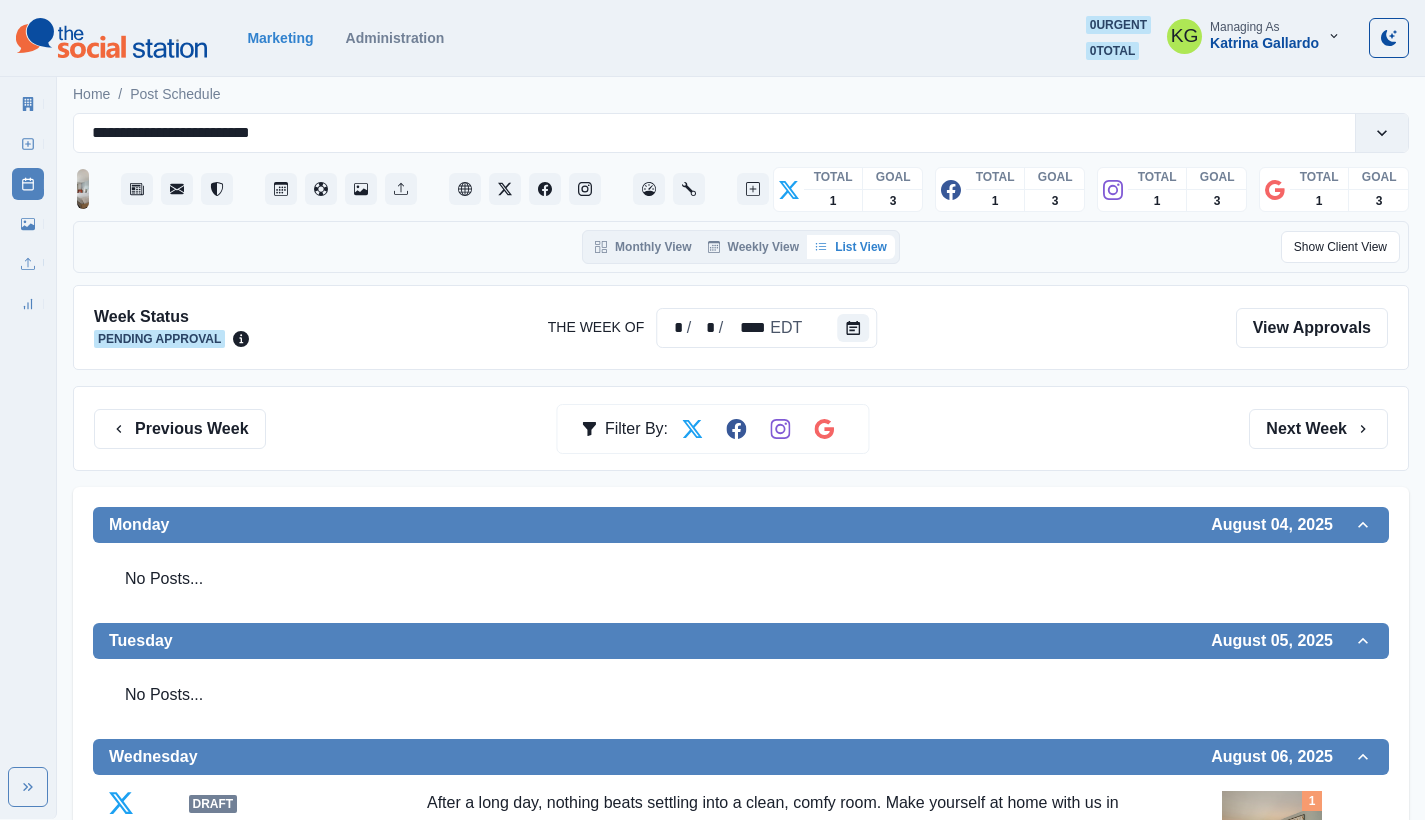 click on "Previous Week Filter By: Next Week" at bounding box center [741, 428] 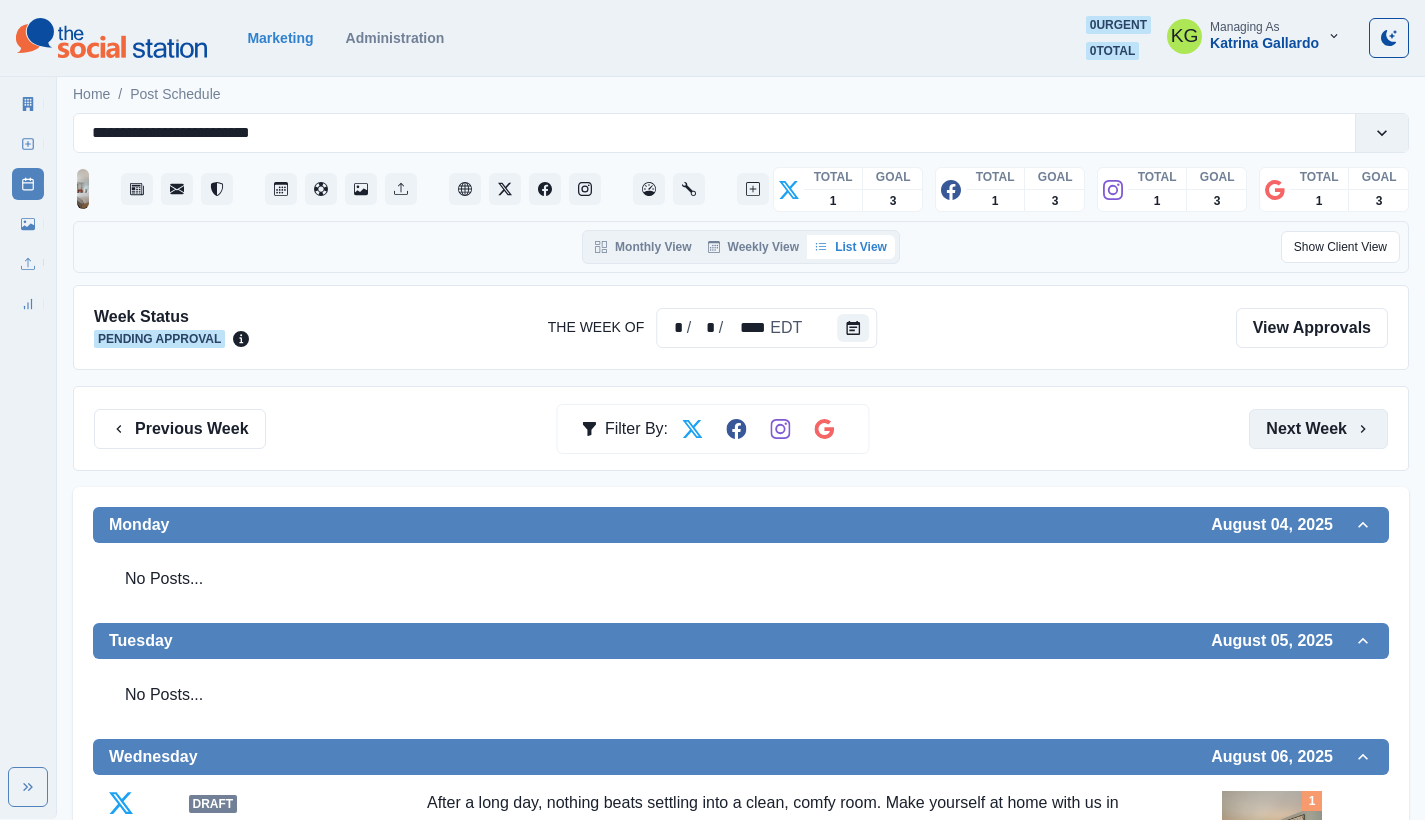 click on "Next Week" at bounding box center (1318, 429) 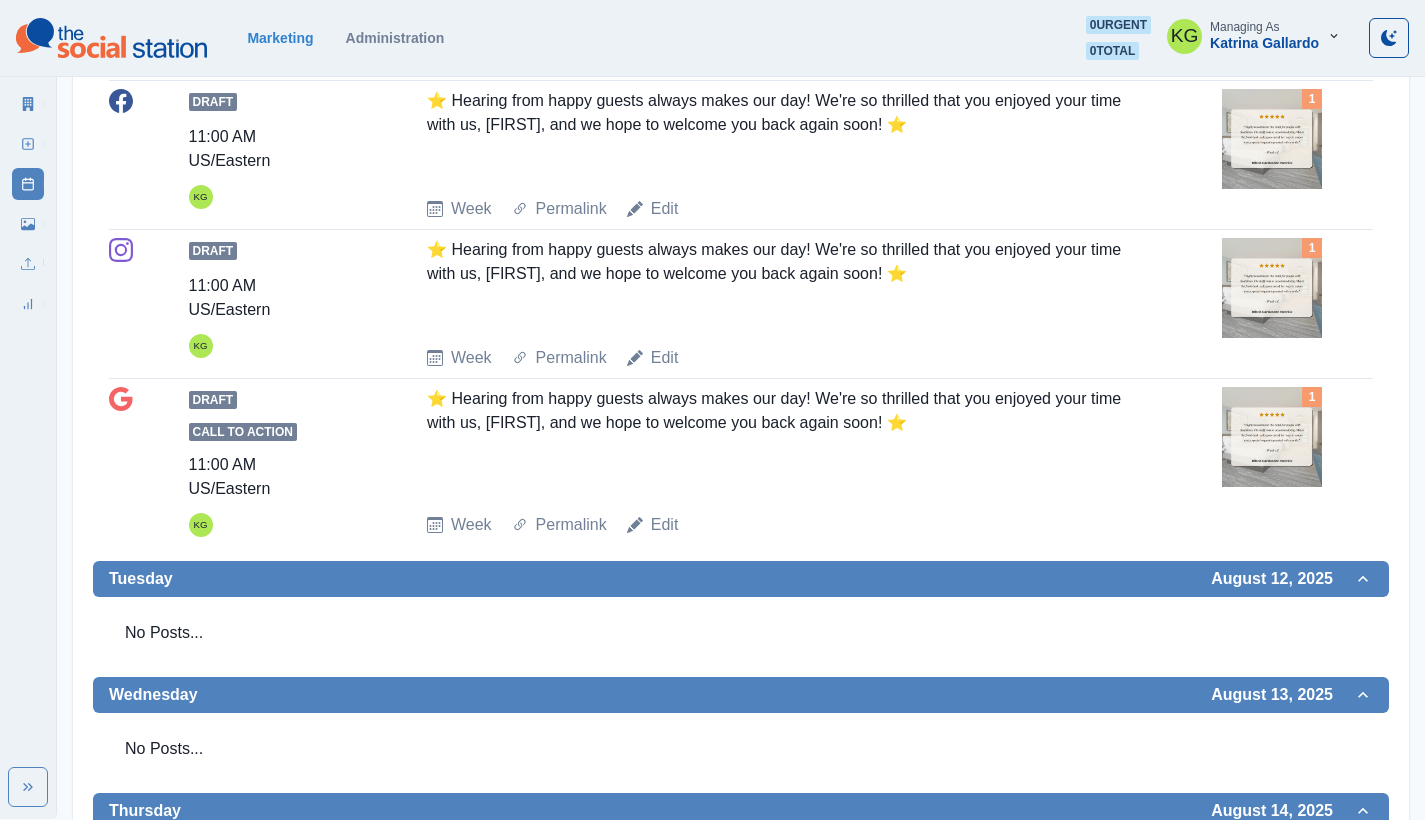 scroll, scrollTop: 0, scrollLeft: 0, axis: both 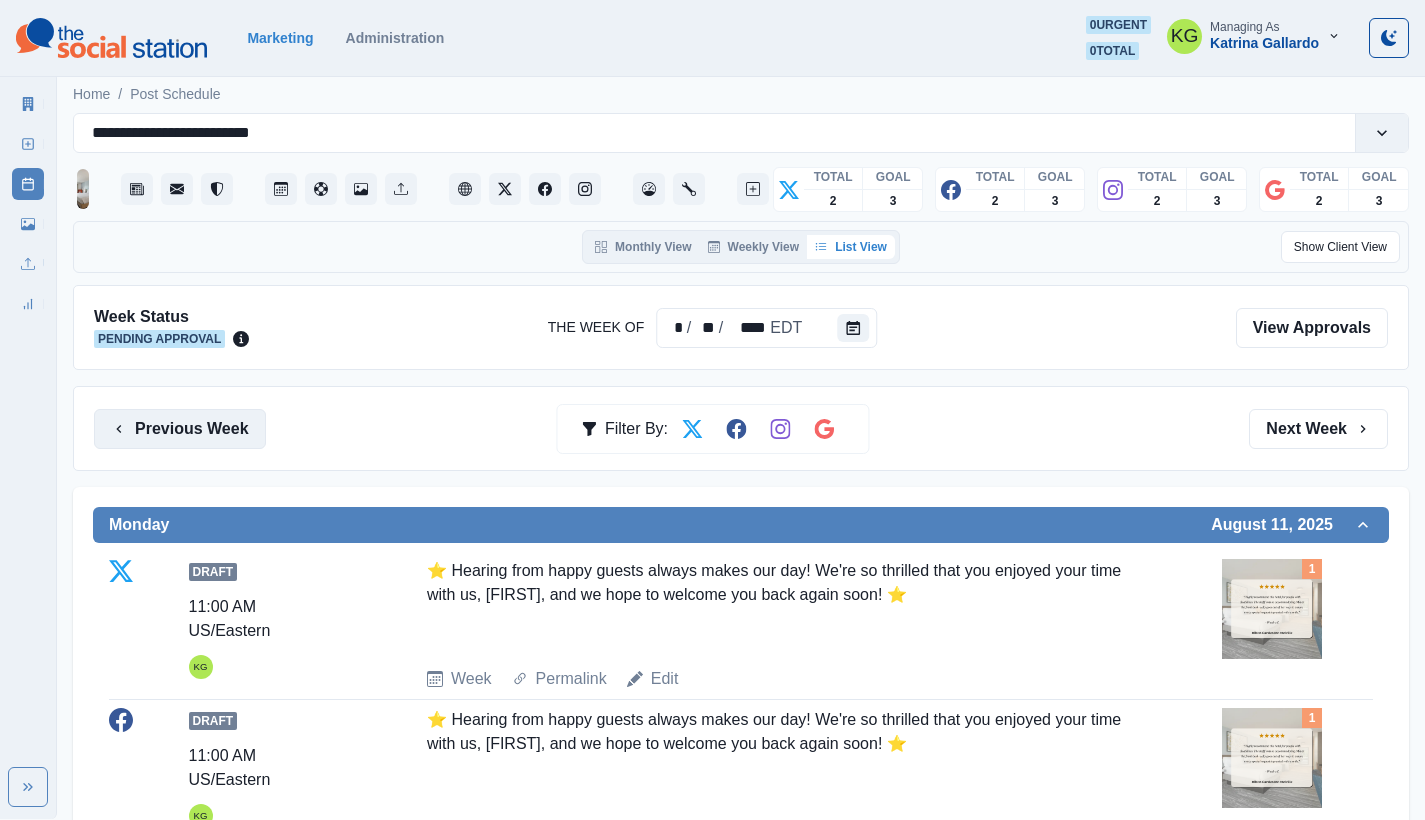 click on "Previous Week" at bounding box center [180, 429] 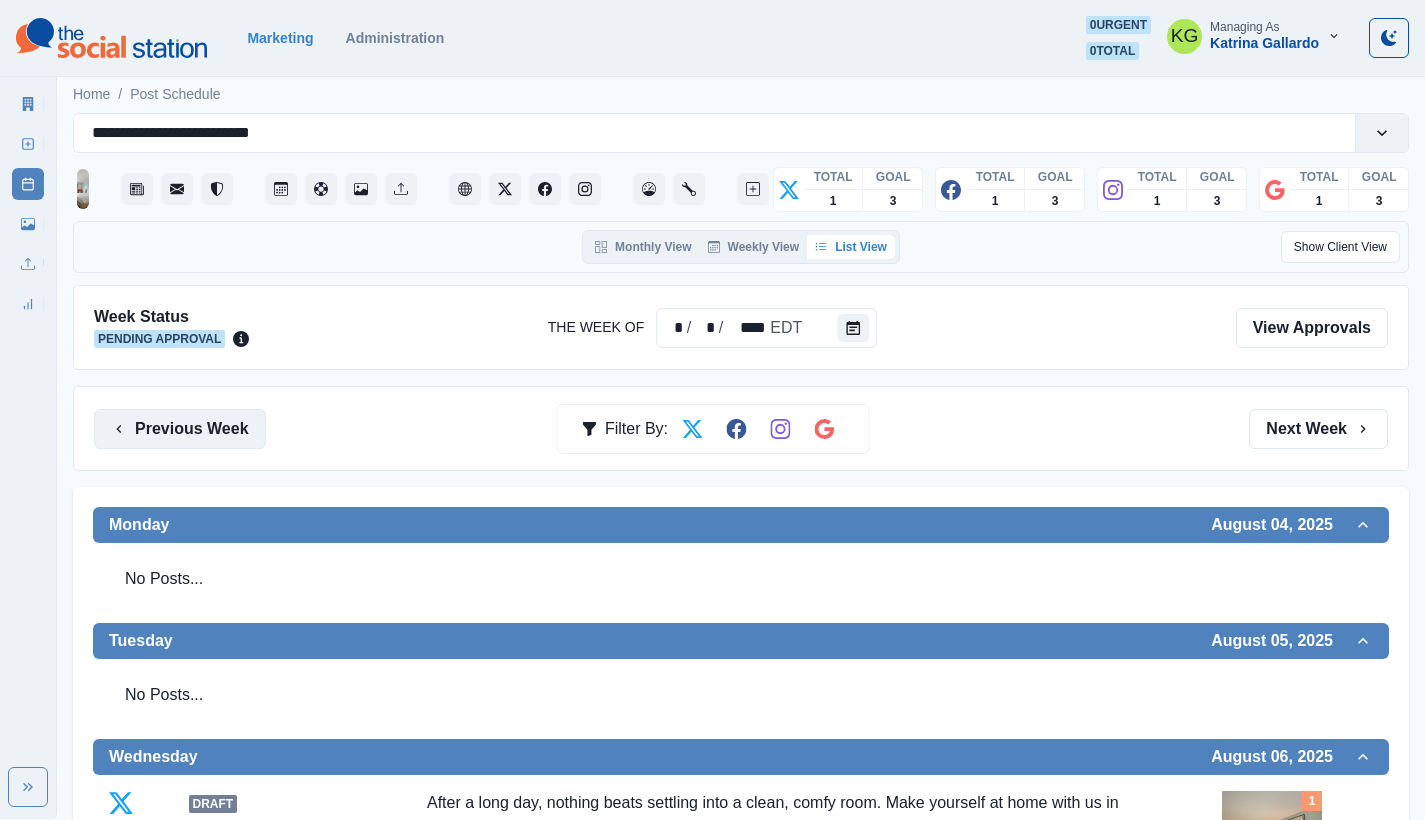 click on "Previous Week" at bounding box center [180, 429] 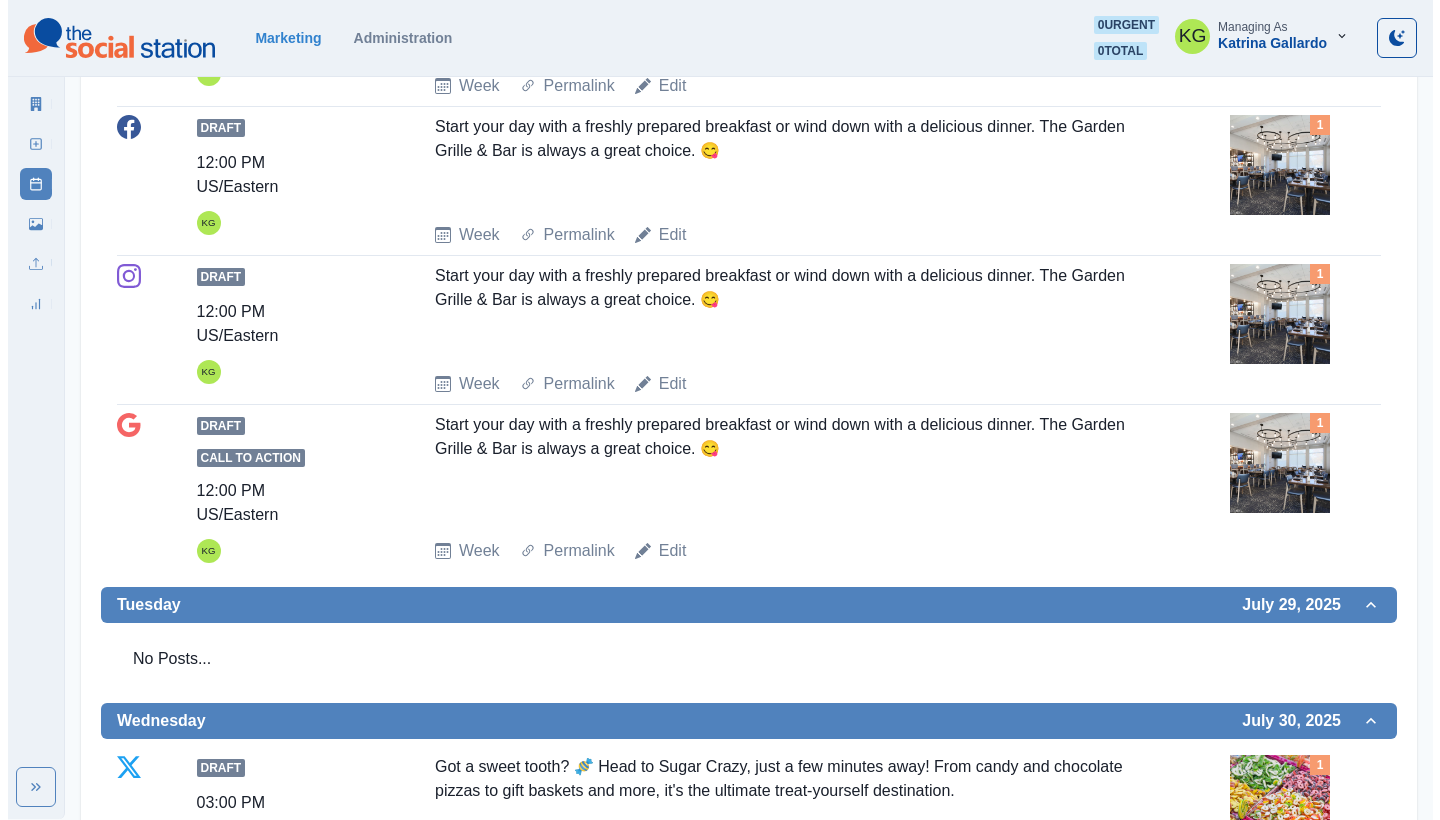 scroll, scrollTop: 0, scrollLeft: 0, axis: both 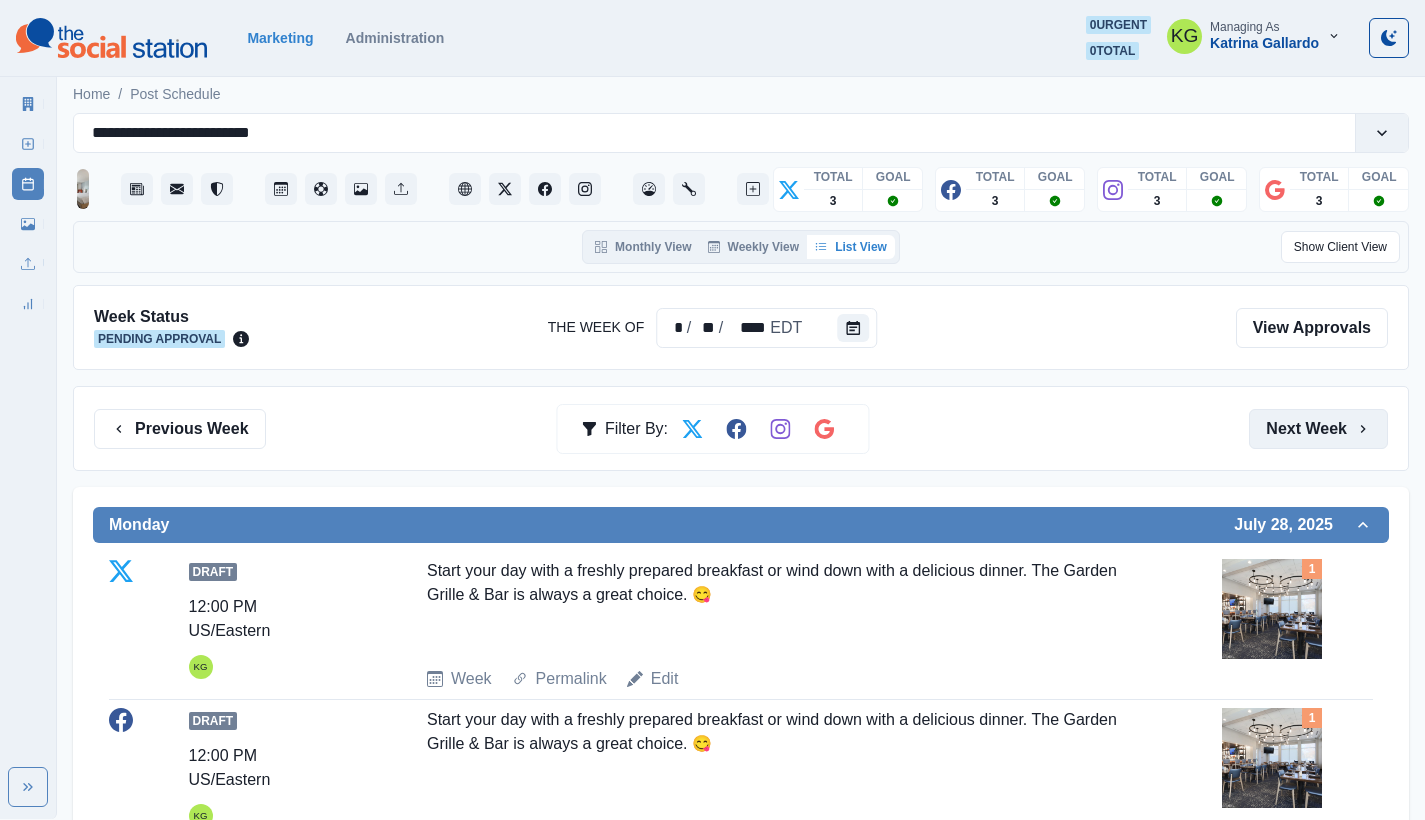 click on "Next Week" at bounding box center [1318, 429] 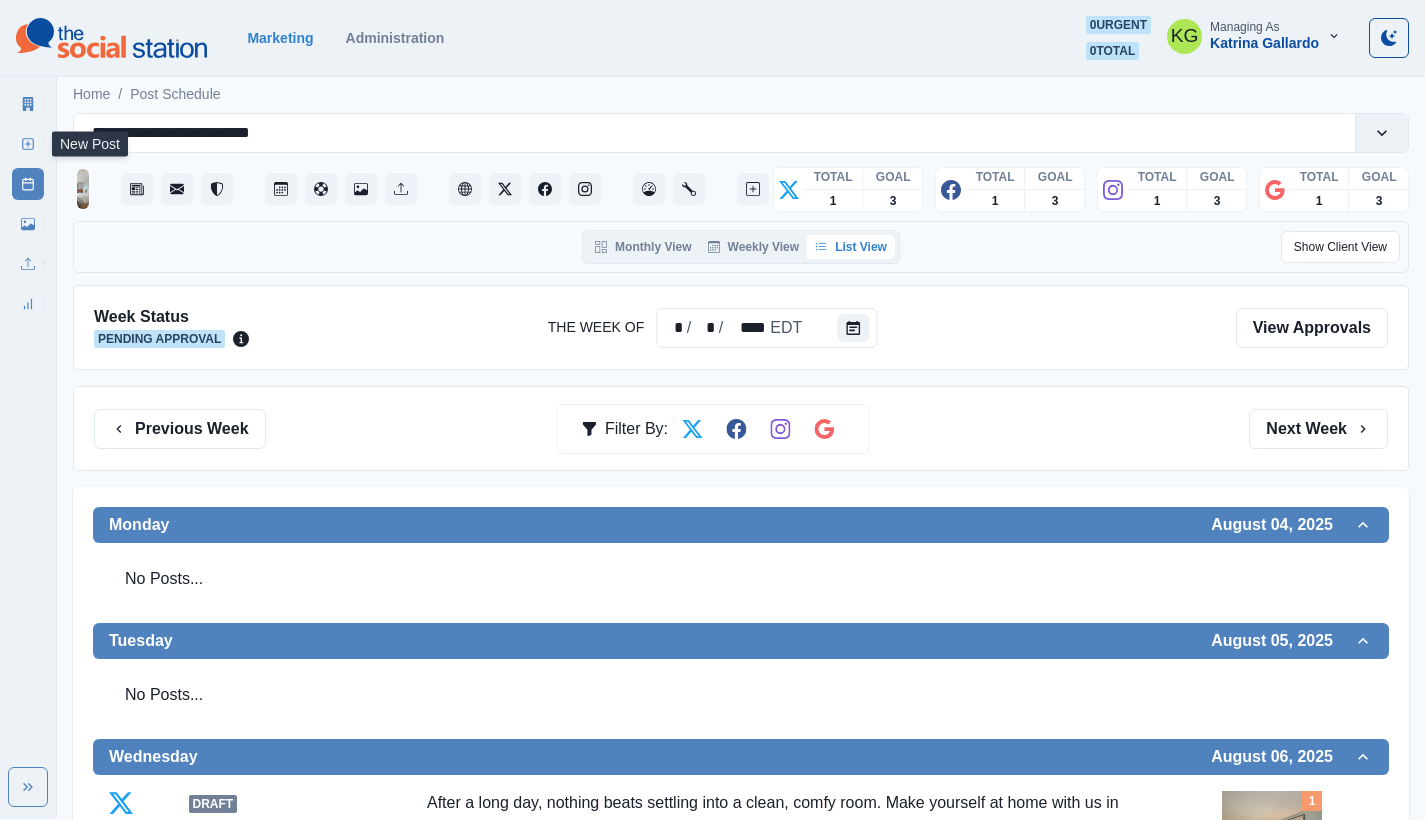 click 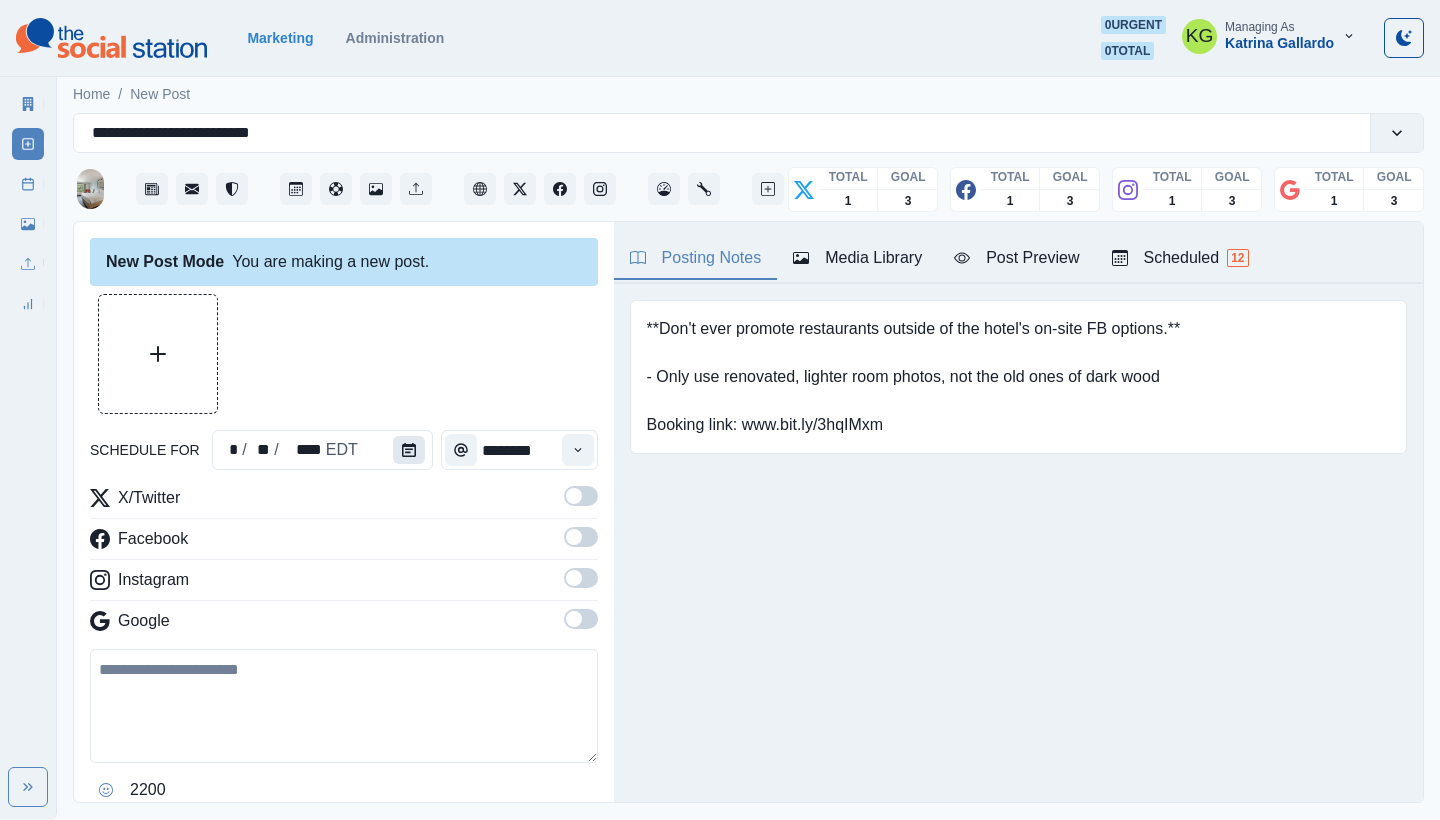 click 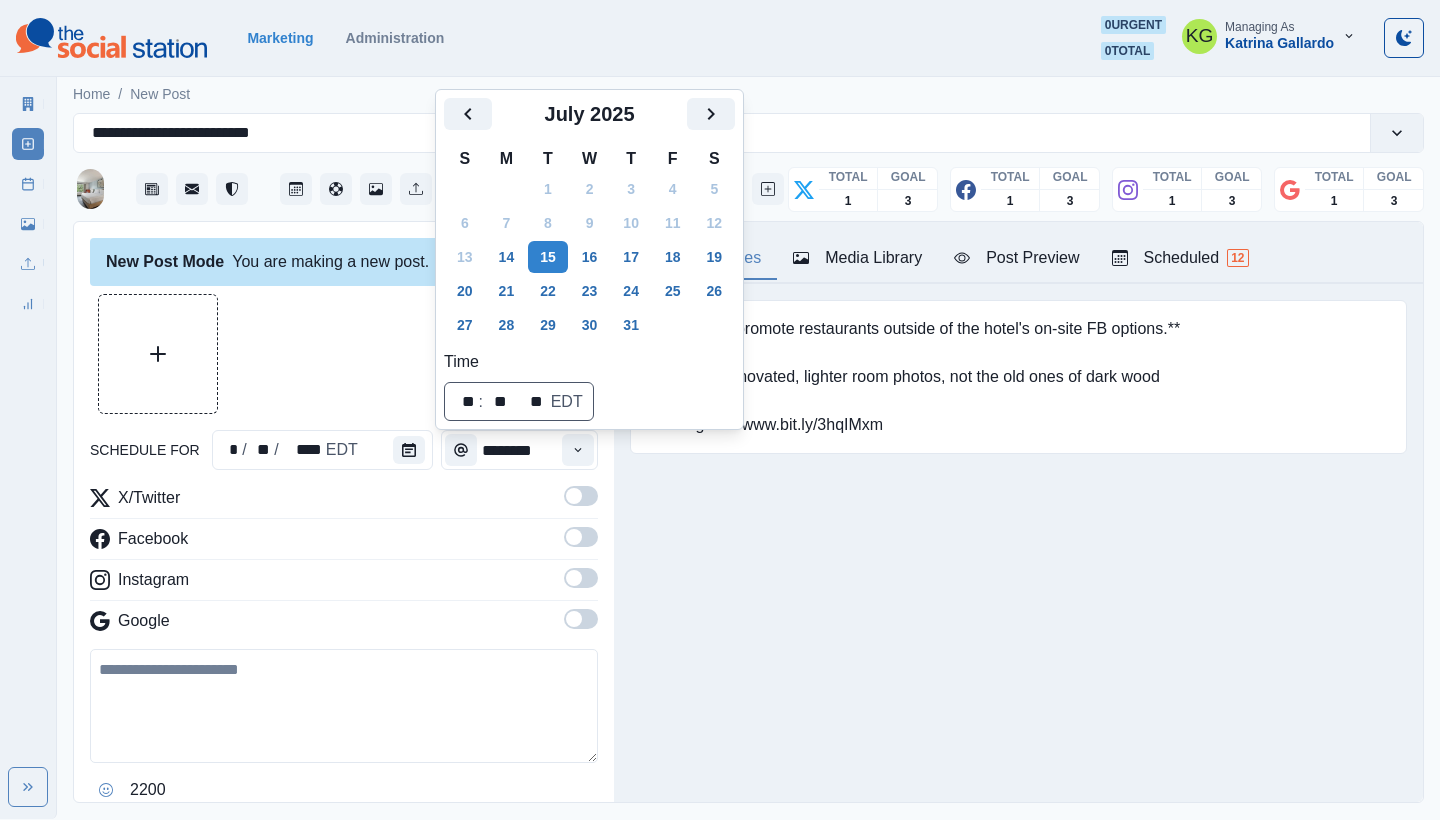 click 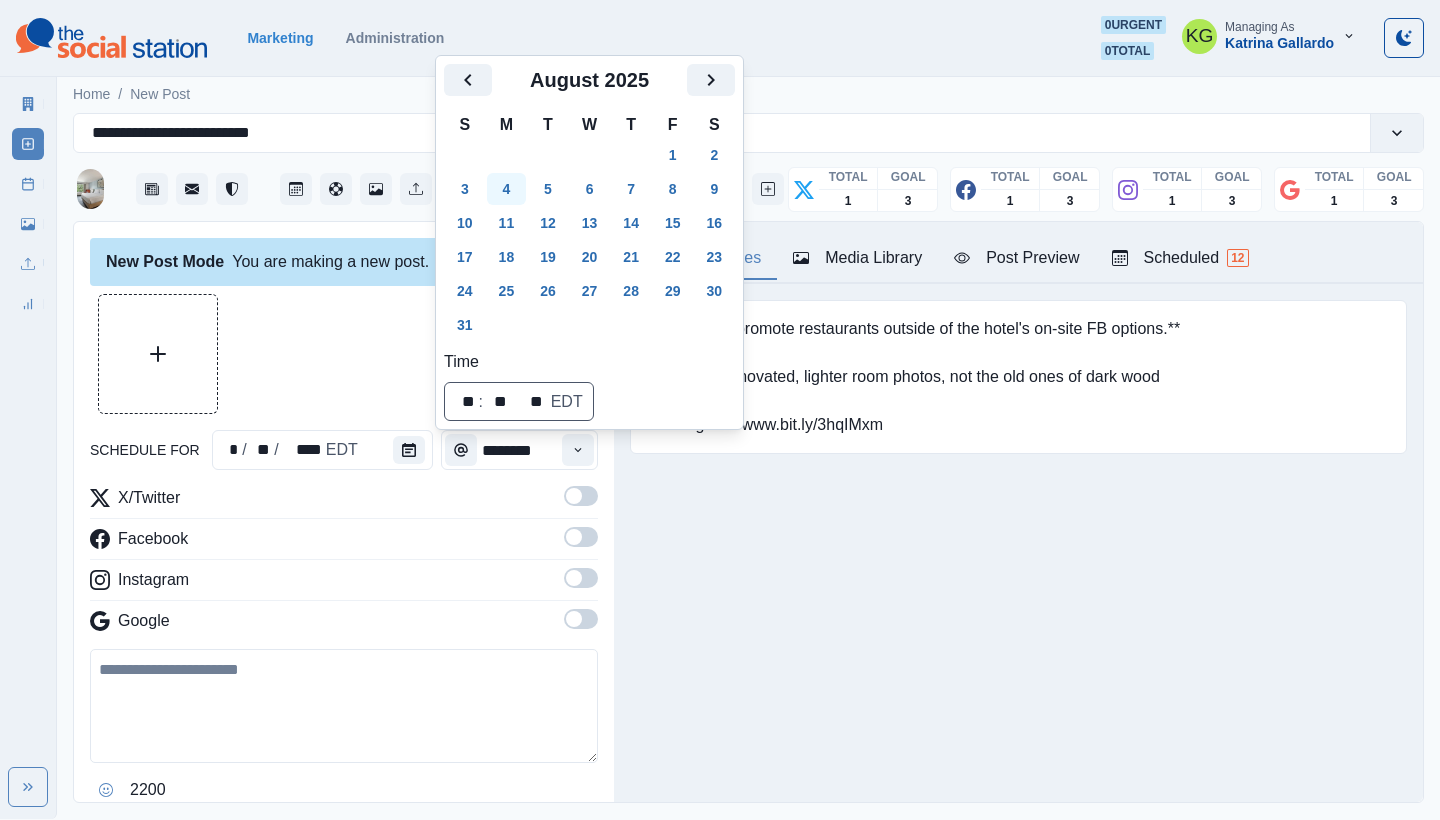 click on "4" at bounding box center (507, 189) 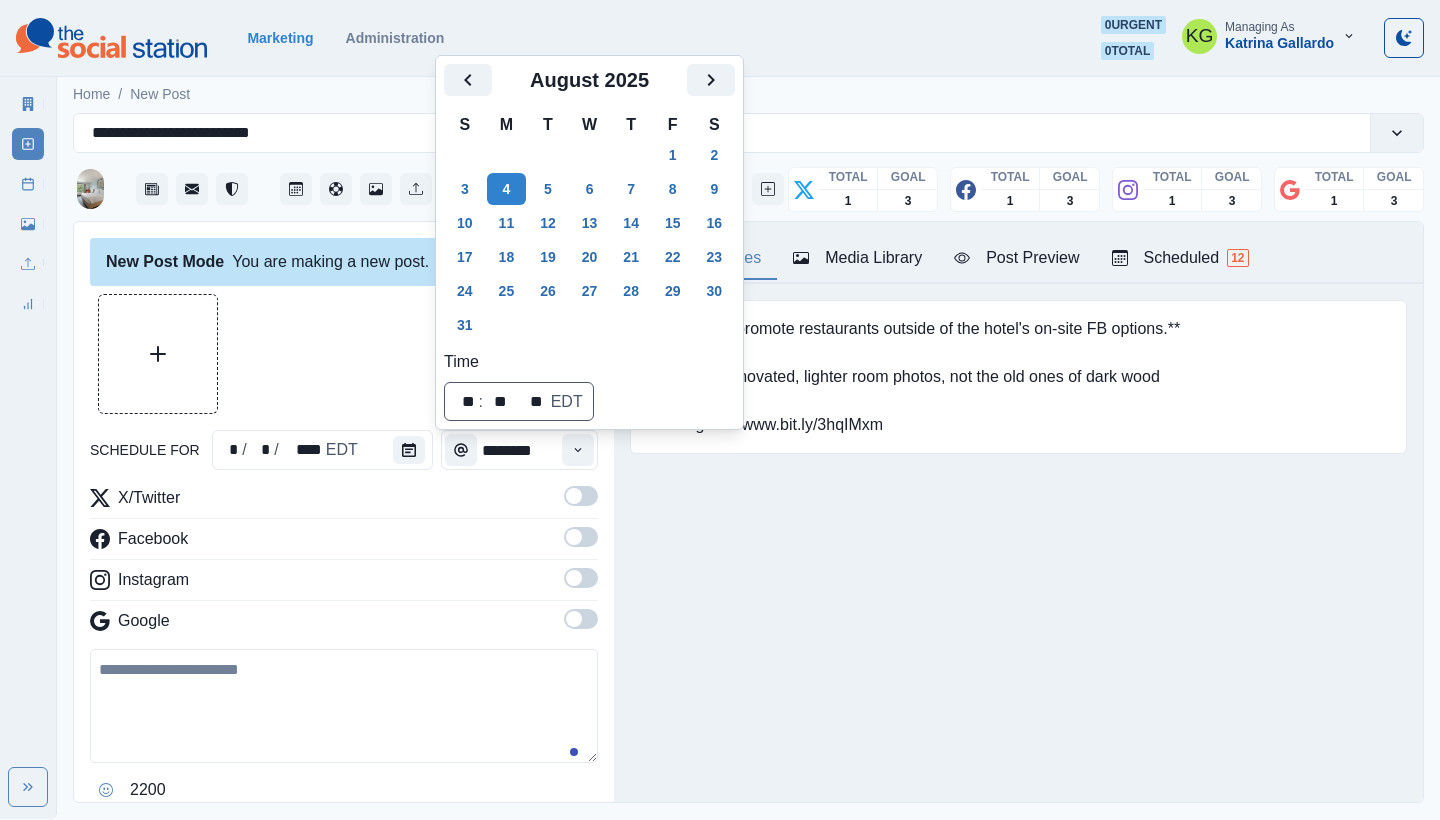 click on "**Don't ever promote restaurants outside of the hotel's on-site FB options.**
- Only use renovated, lighter room photos, not the old ones of dark wood
Booking link: www.bit.ly/3hqIMxm Upload Type Any Image Video Source Any Upload Social Manager Found: Instagram Found: Google Customer Photo Found: TripAdvisor Review Found: Yelp Review Reusable Any Yes No Description Any Missing Description Duplicates Any Show Duplicated Media Last Scheduled Any Over A Month Ago Over 3 Months Ago Over 6 Months Ago Never Scheduled Sort Newest Media Oldest Media Most Recently Scheduled Least Recently Scheduled 1 2 3 4 5 9 Please select a service provider to see a post preview. Week Of * / * / **** GMT+8 Monday July 07, 2025 Draft  03:00 PM US/Eastern [INITIAL] Catch Saturday Night Baseball with the Long Island Ducks, followed by a fireworks show that lights up the sky! Great food, exciting fun, and a sparkling finale—perfect for an unforgettable evening. Get your tickets now at  www.bit.ly/4kh7ryS !
📷: [FIRST] [LAST] Week Edit 1" at bounding box center [1018, 408] 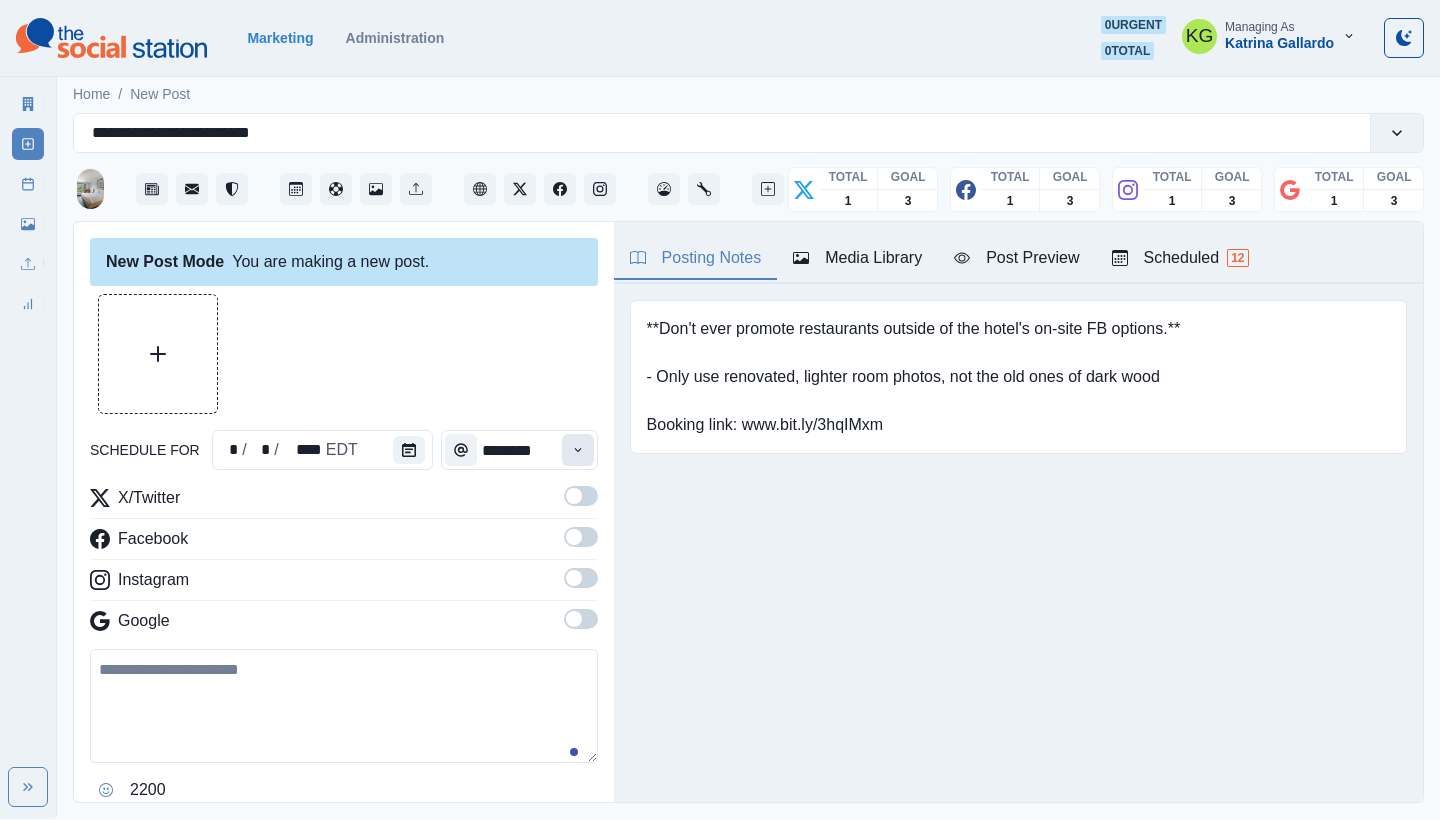 click 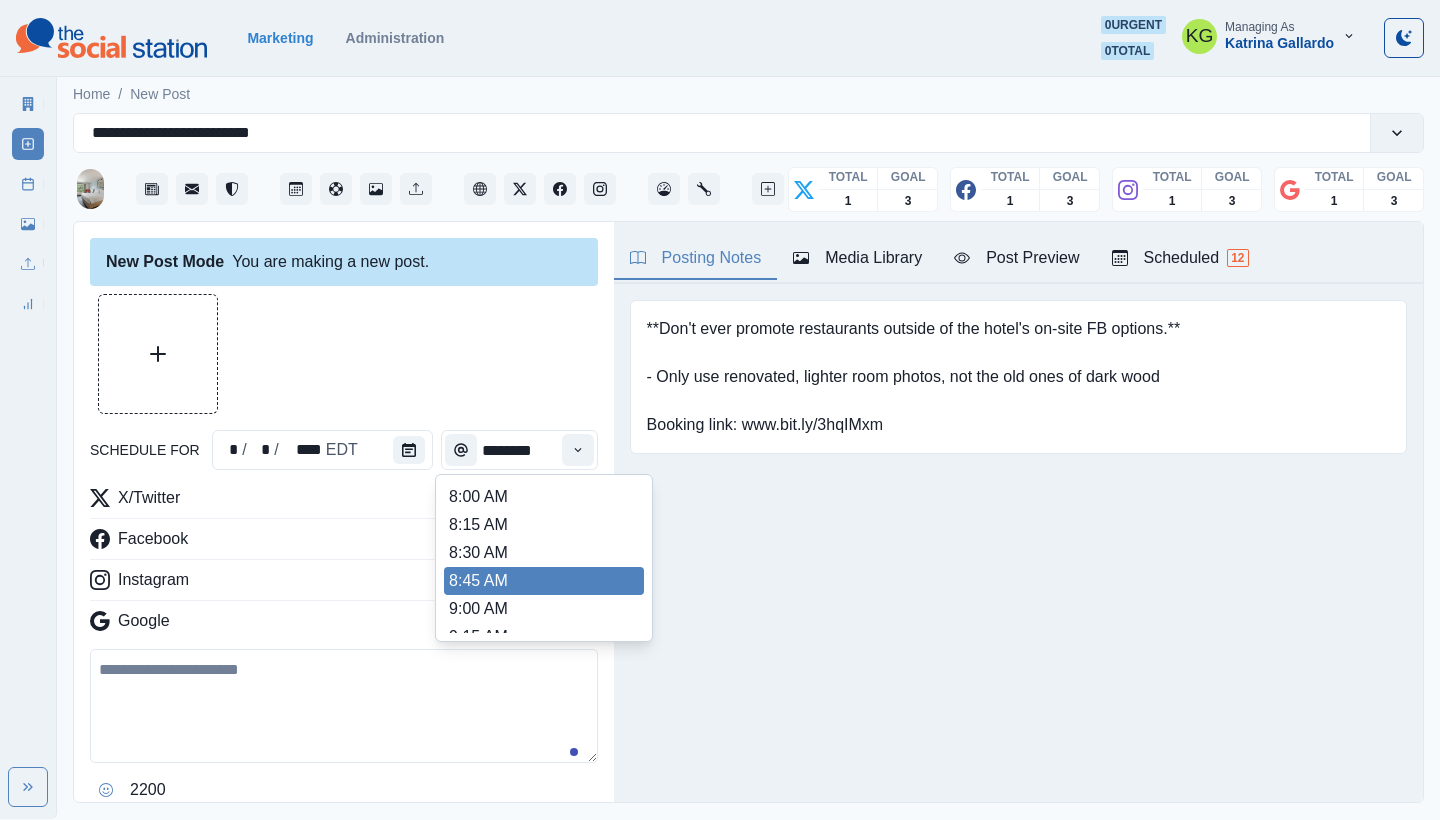 scroll, scrollTop: 447, scrollLeft: 0, axis: vertical 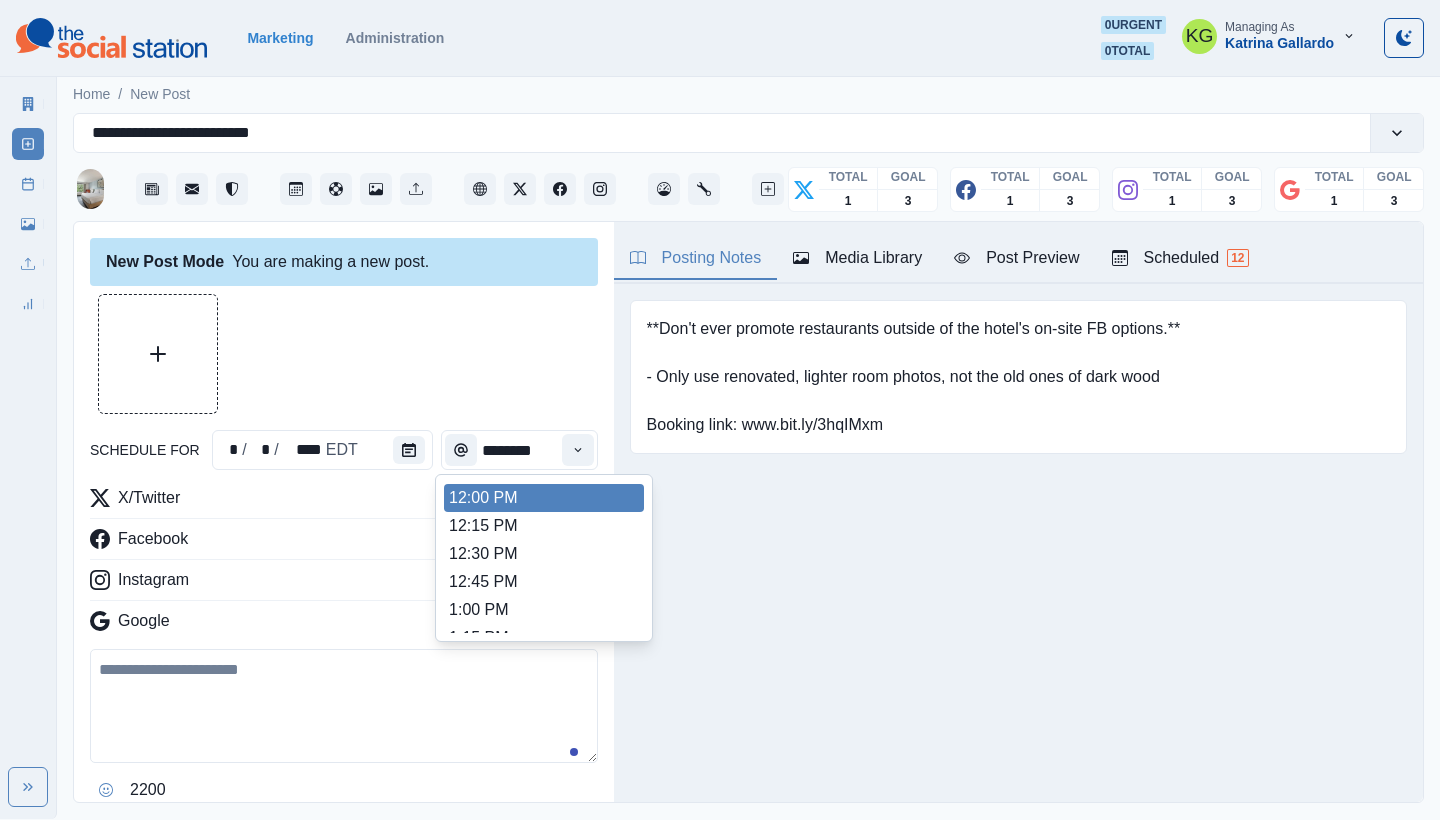 click on "12:00 PM" at bounding box center [544, 498] 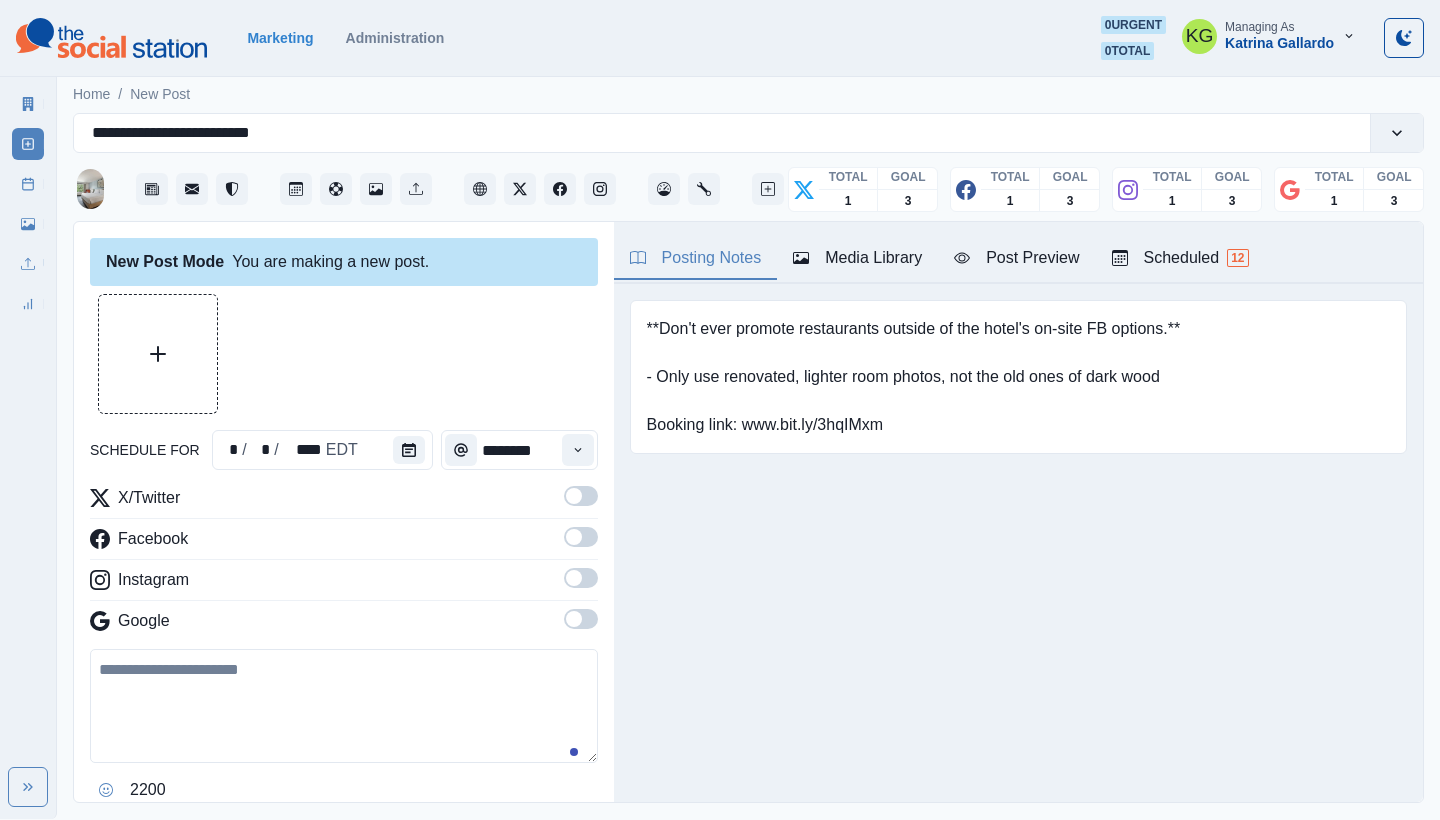 click at bounding box center [574, 619] 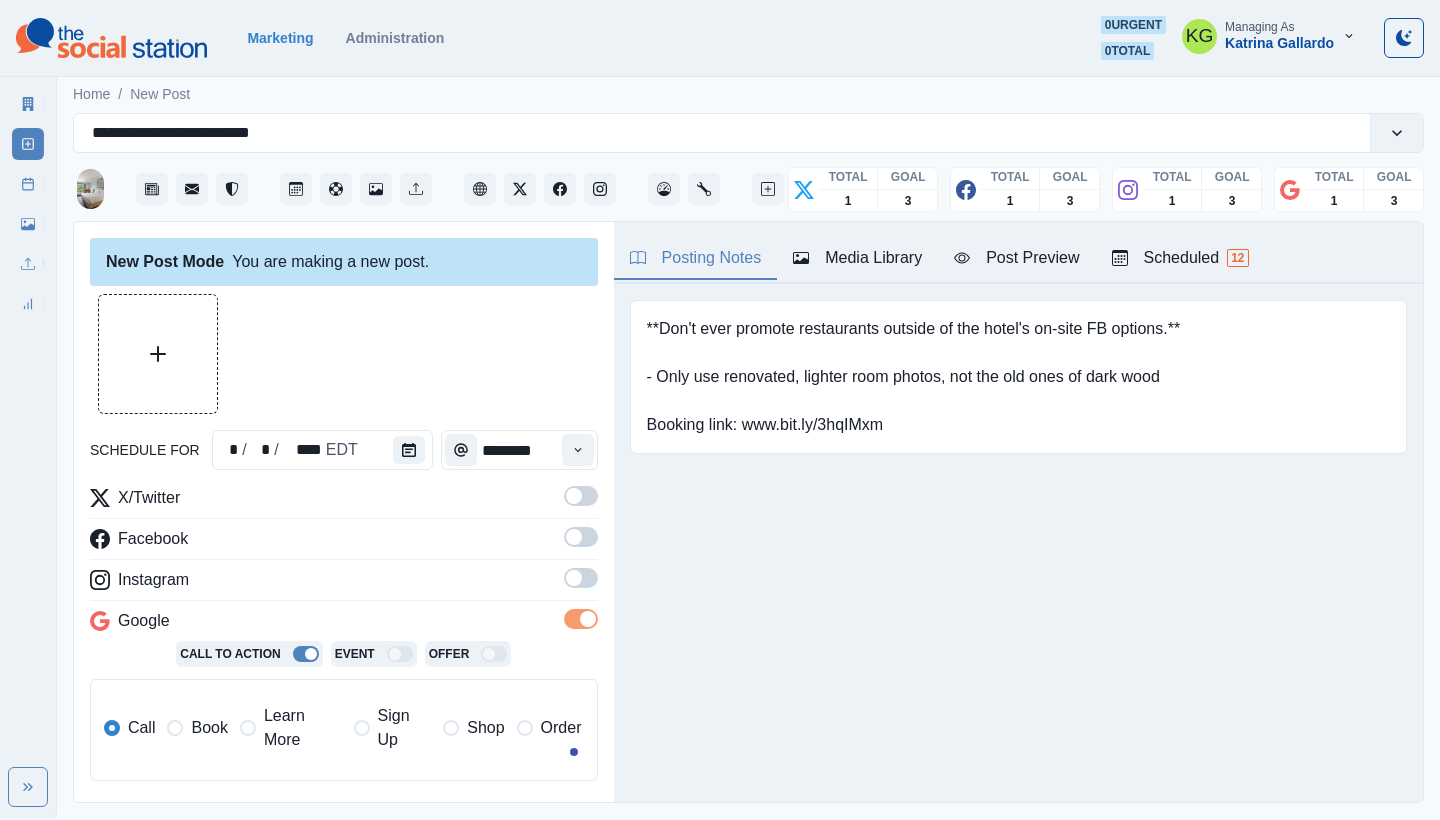 click at bounding box center (581, 578) 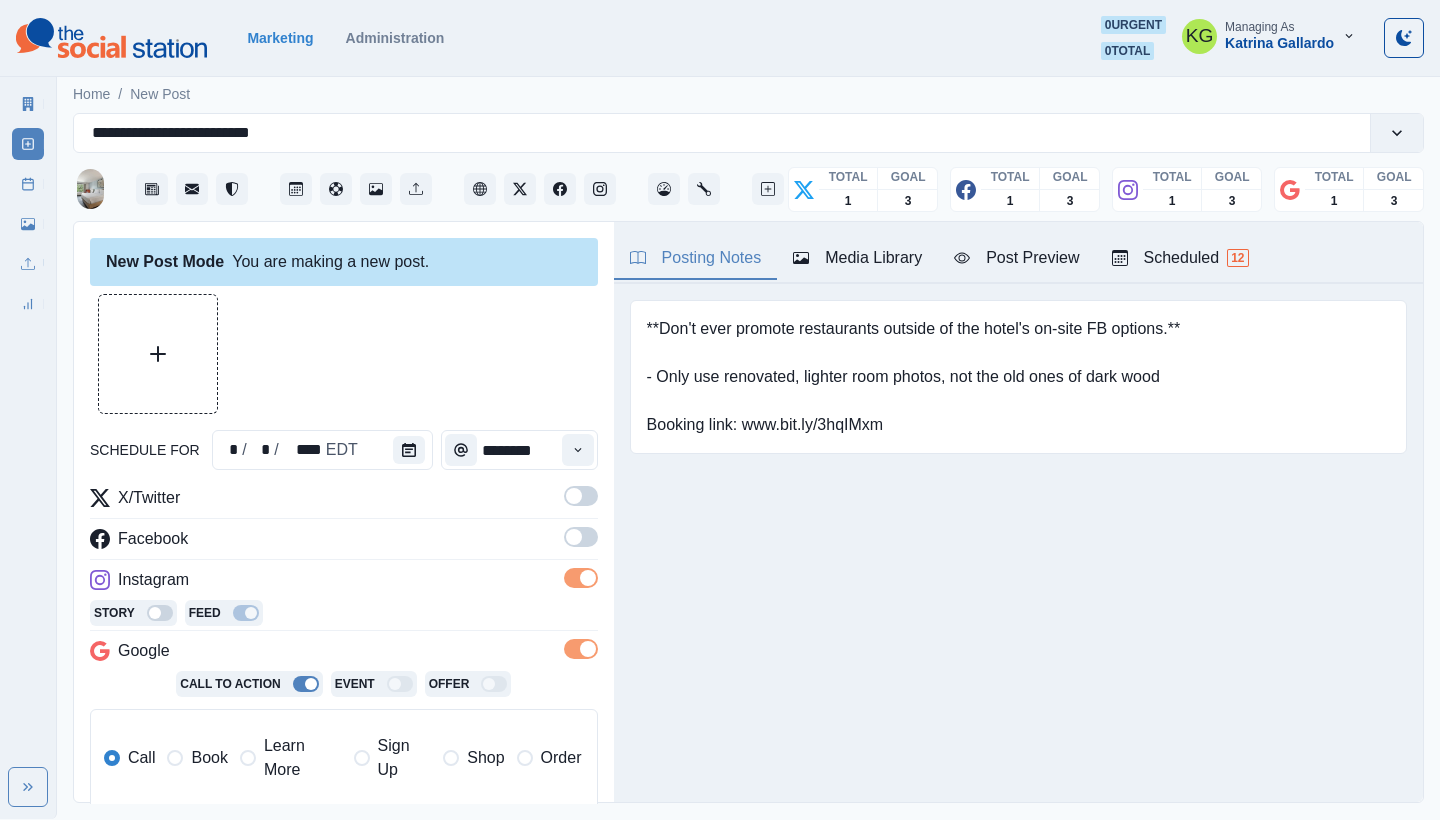 click at bounding box center (581, 537) 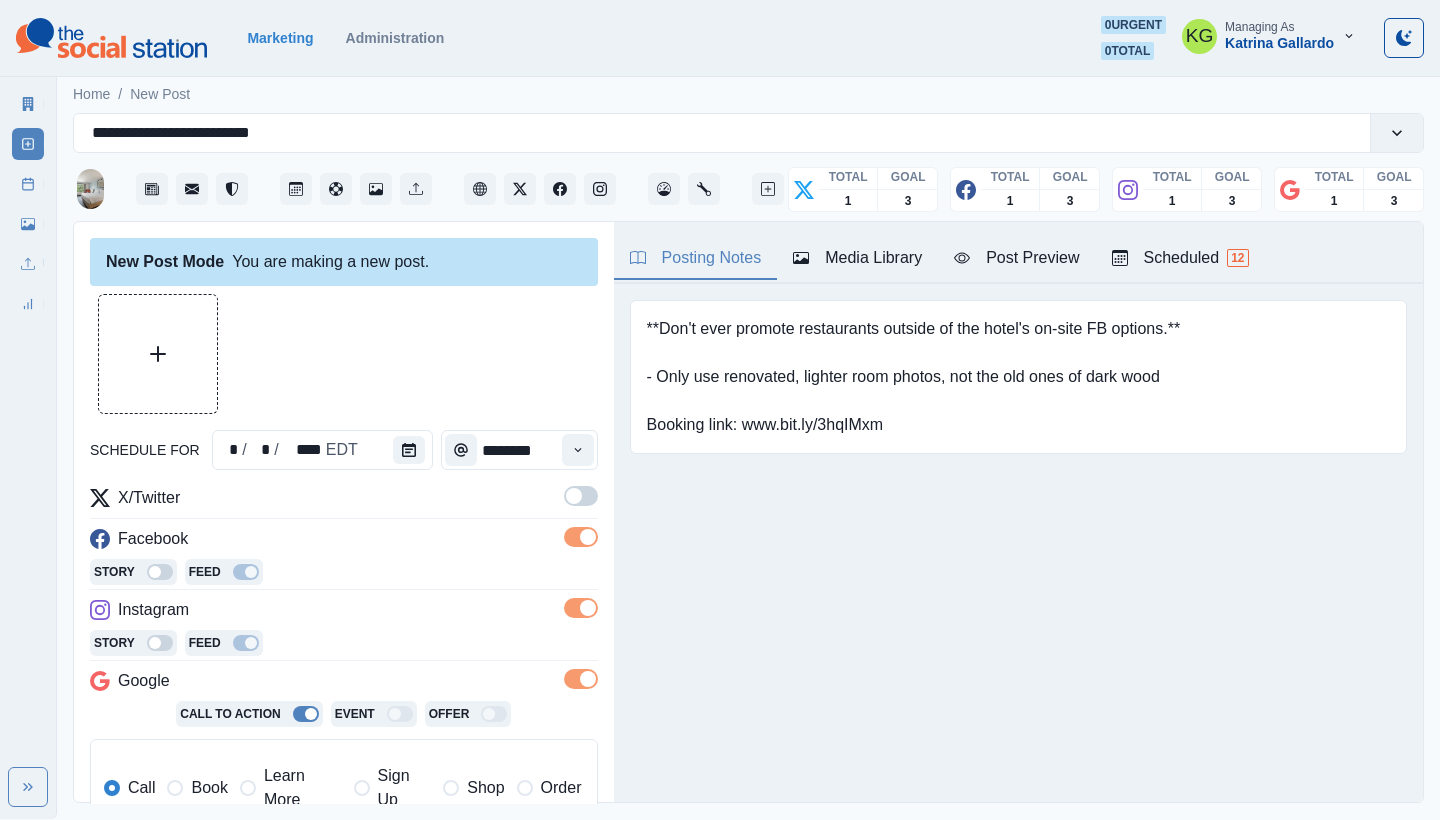 click at bounding box center [581, 496] 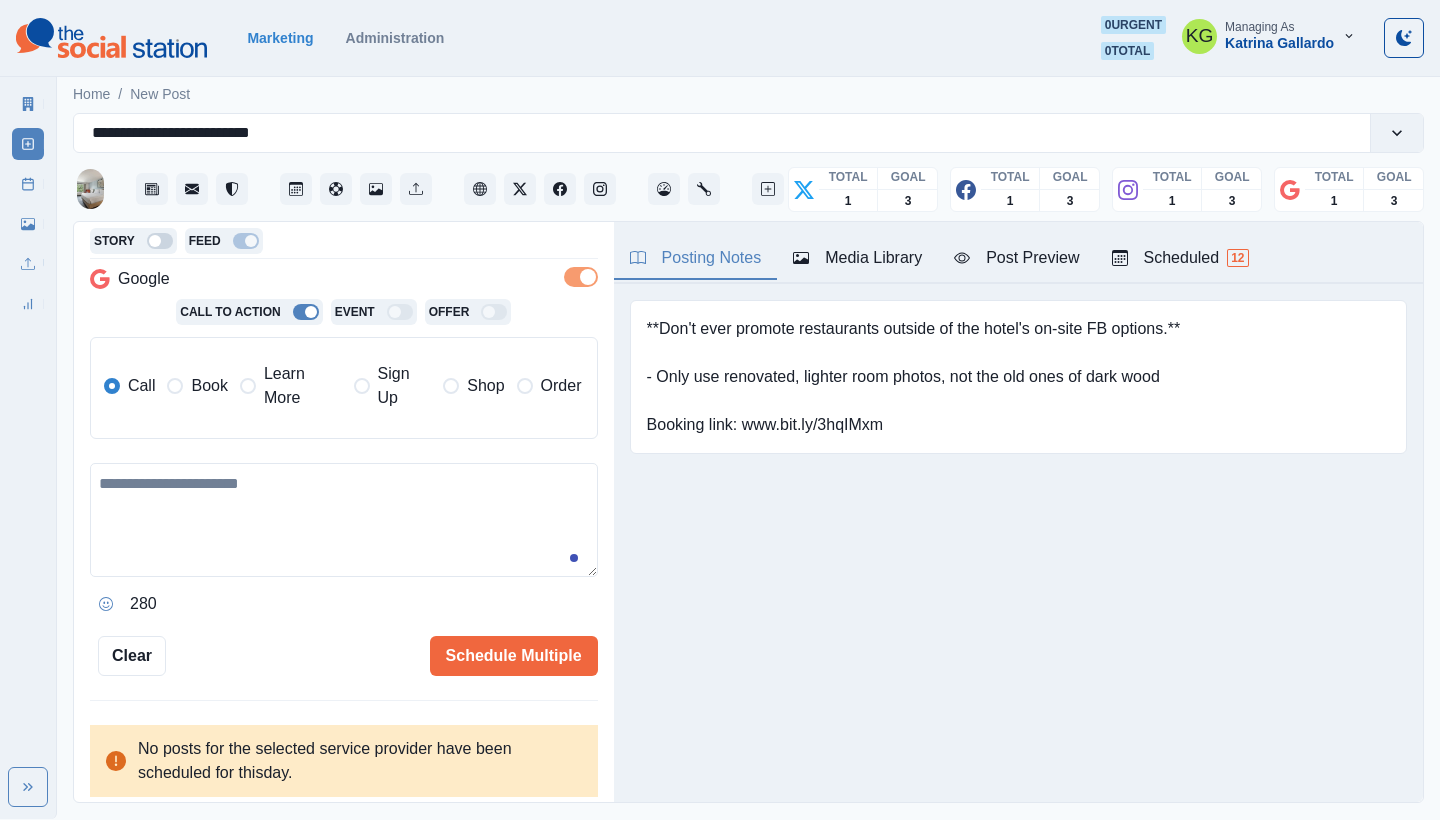 scroll, scrollTop: 402, scrollLeft: 0, axis: vertical 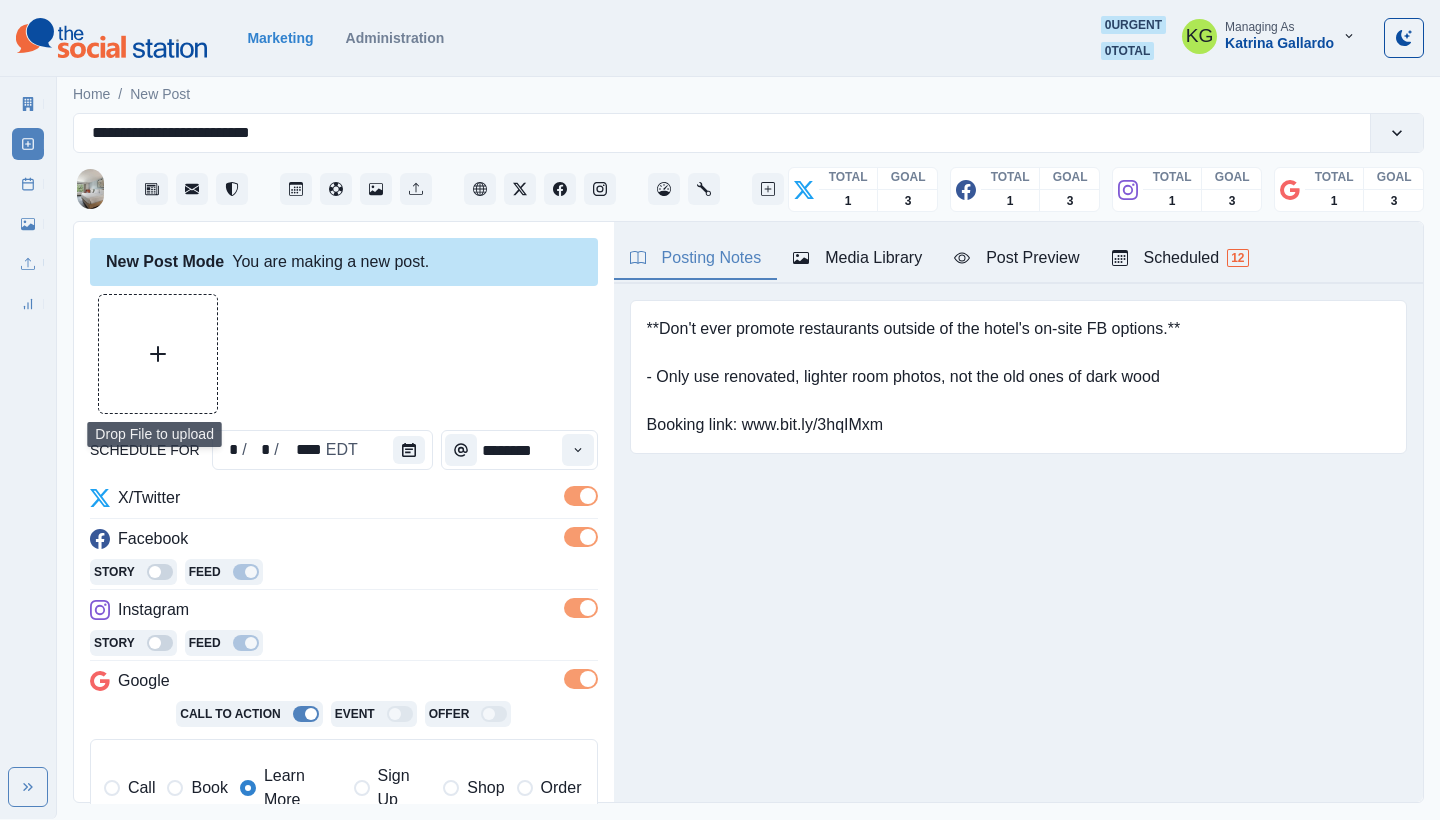 click at bounding box center [158, 354] 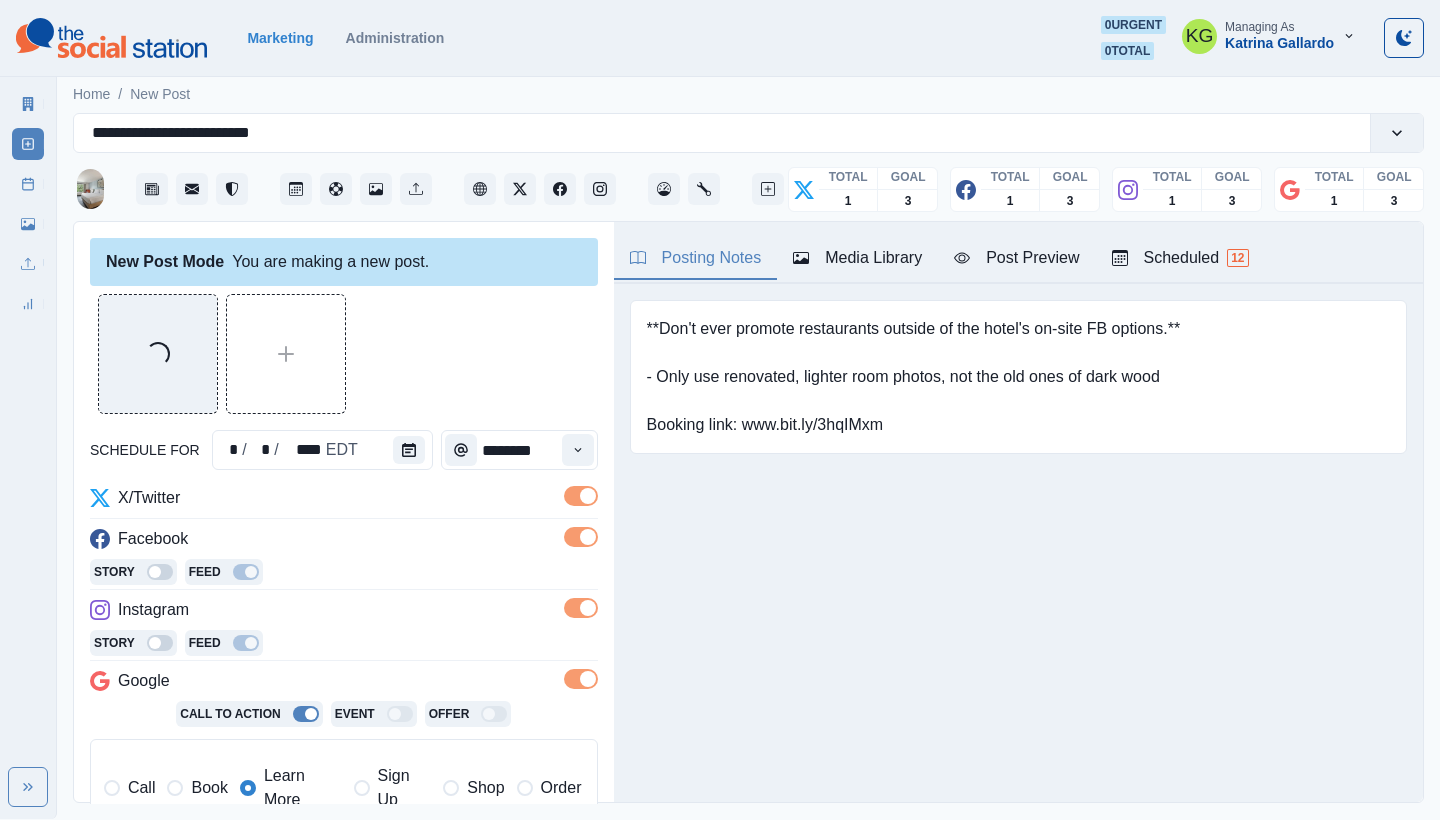 scroll, scrollTop: 432, scrollLeft: 0, axis: vertical 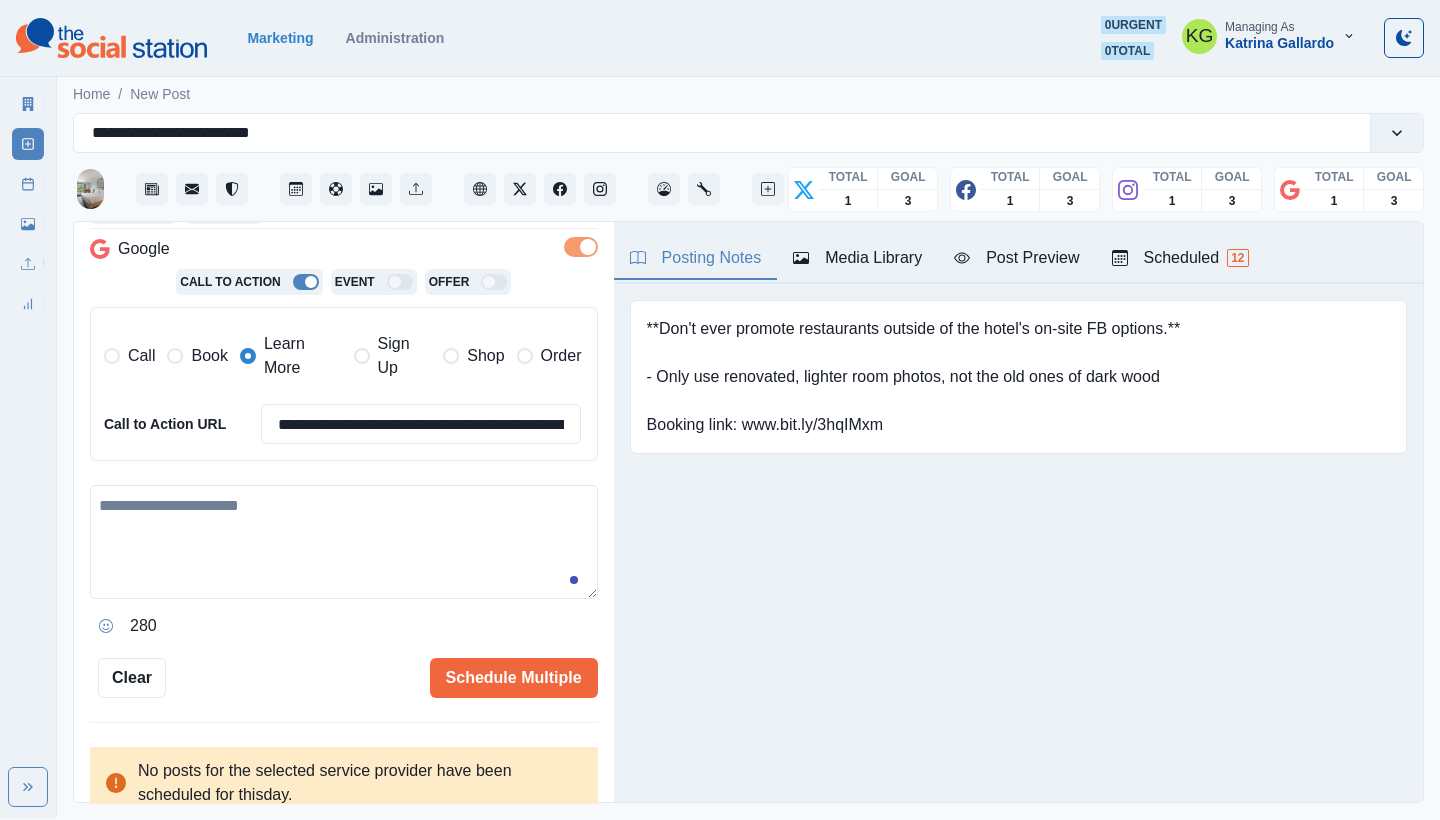 click at bounding box center [344, 542] 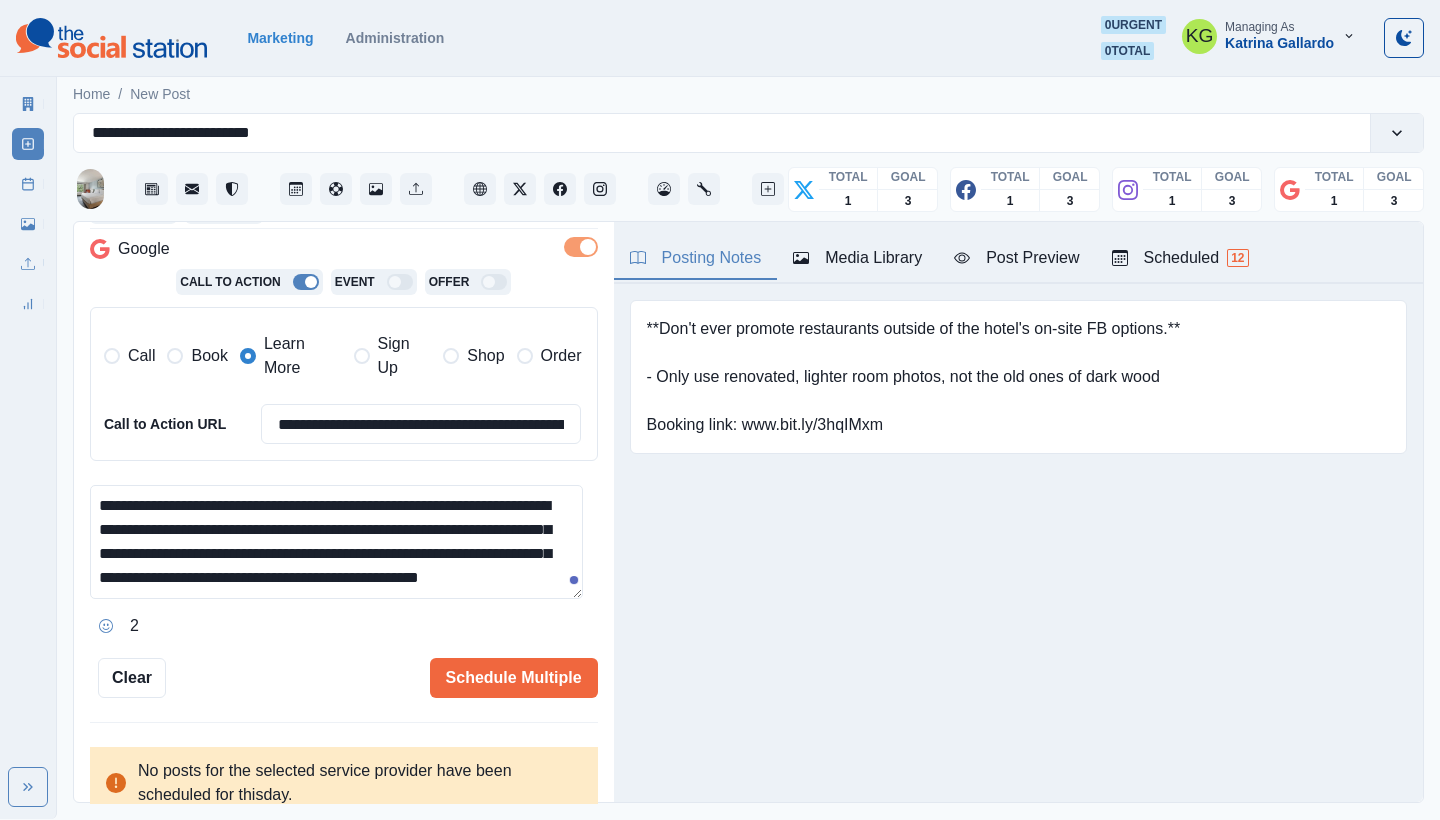 scroll, scrollTop: 13, scrollLeft: 0, axis: vertical 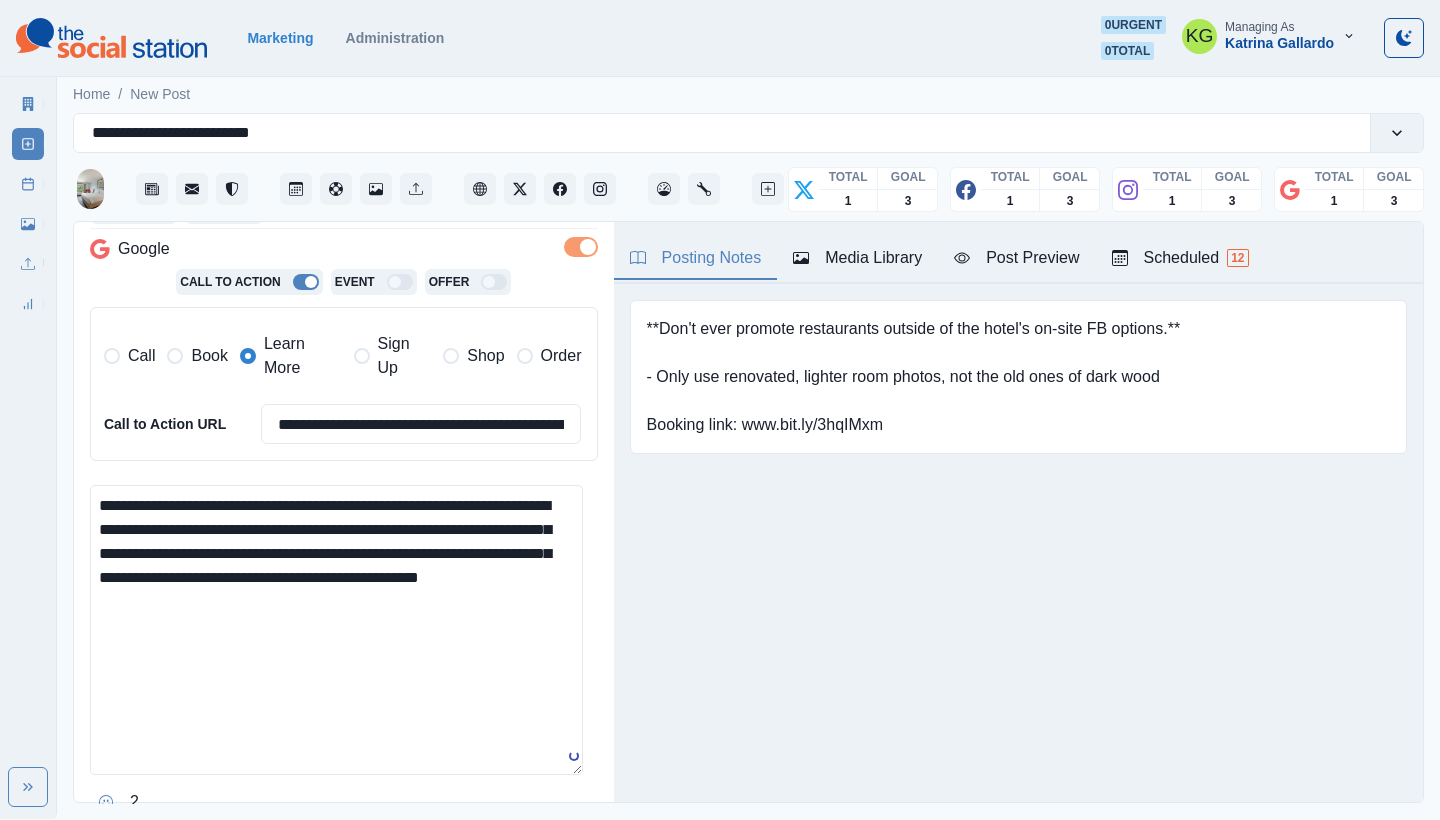 click on "**********" at bounding box center [336, 630] 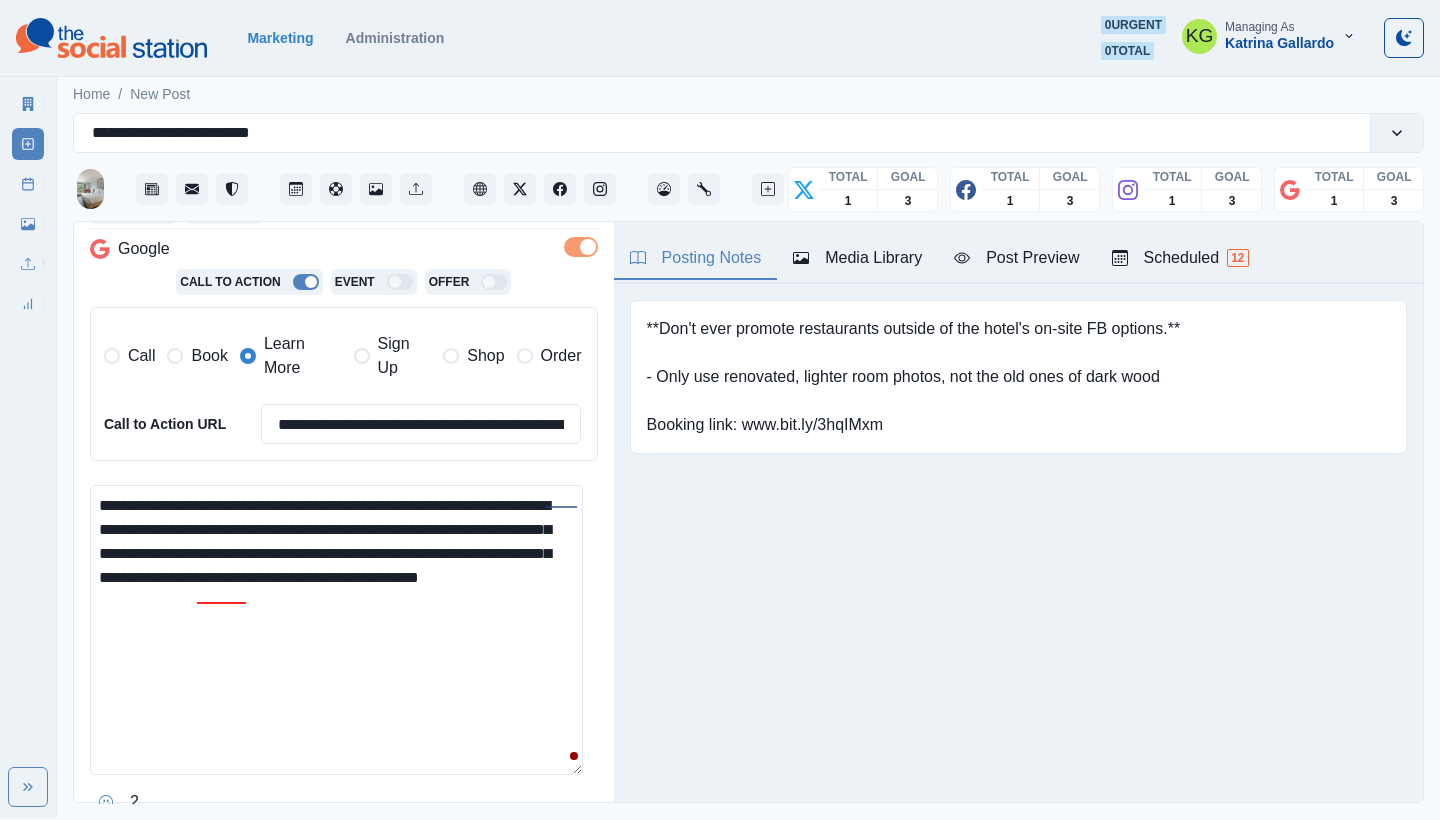 click on "**********" at bounding box center [336, 630] 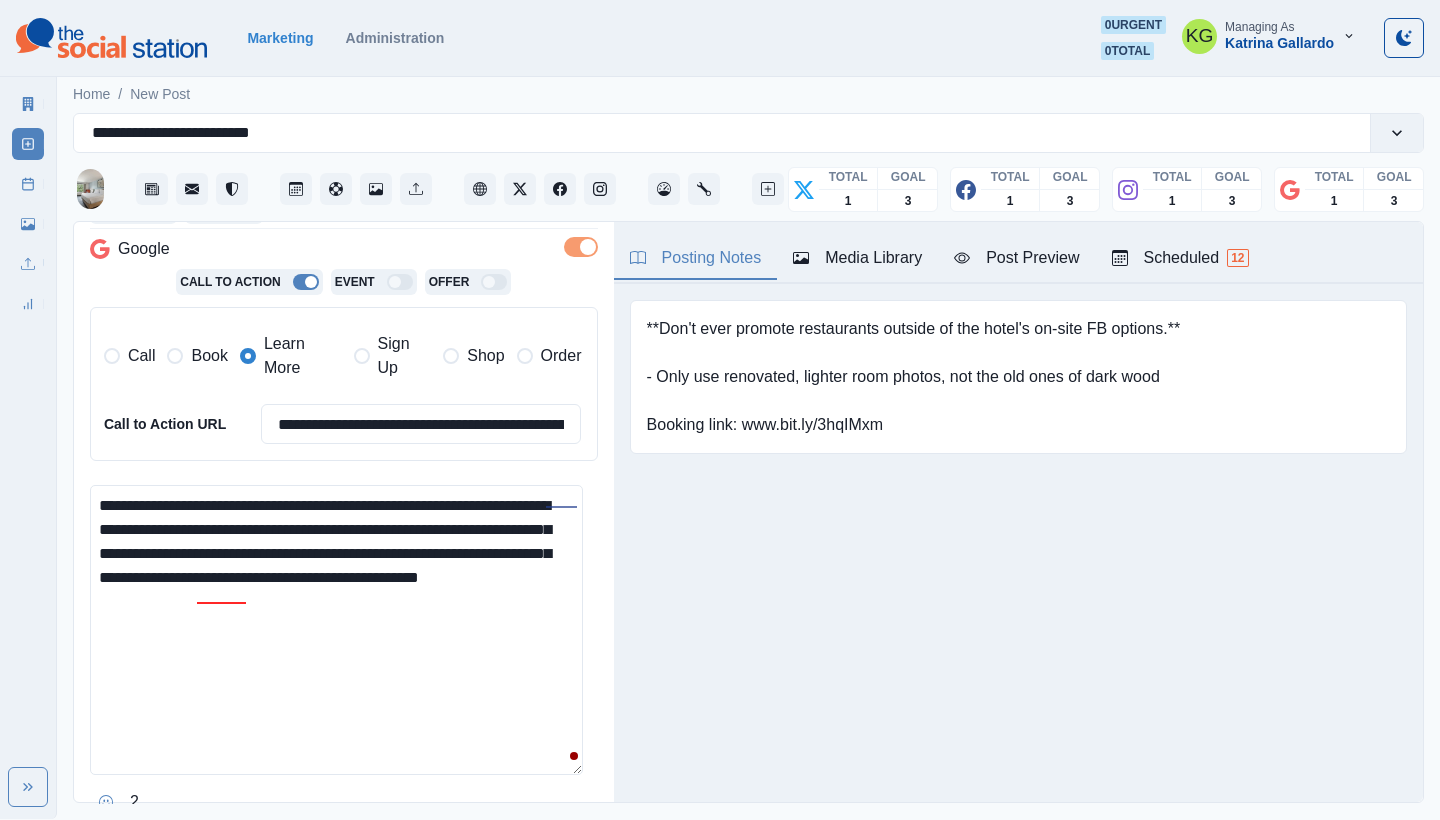click on "**********" at bounding box center [336, 630] 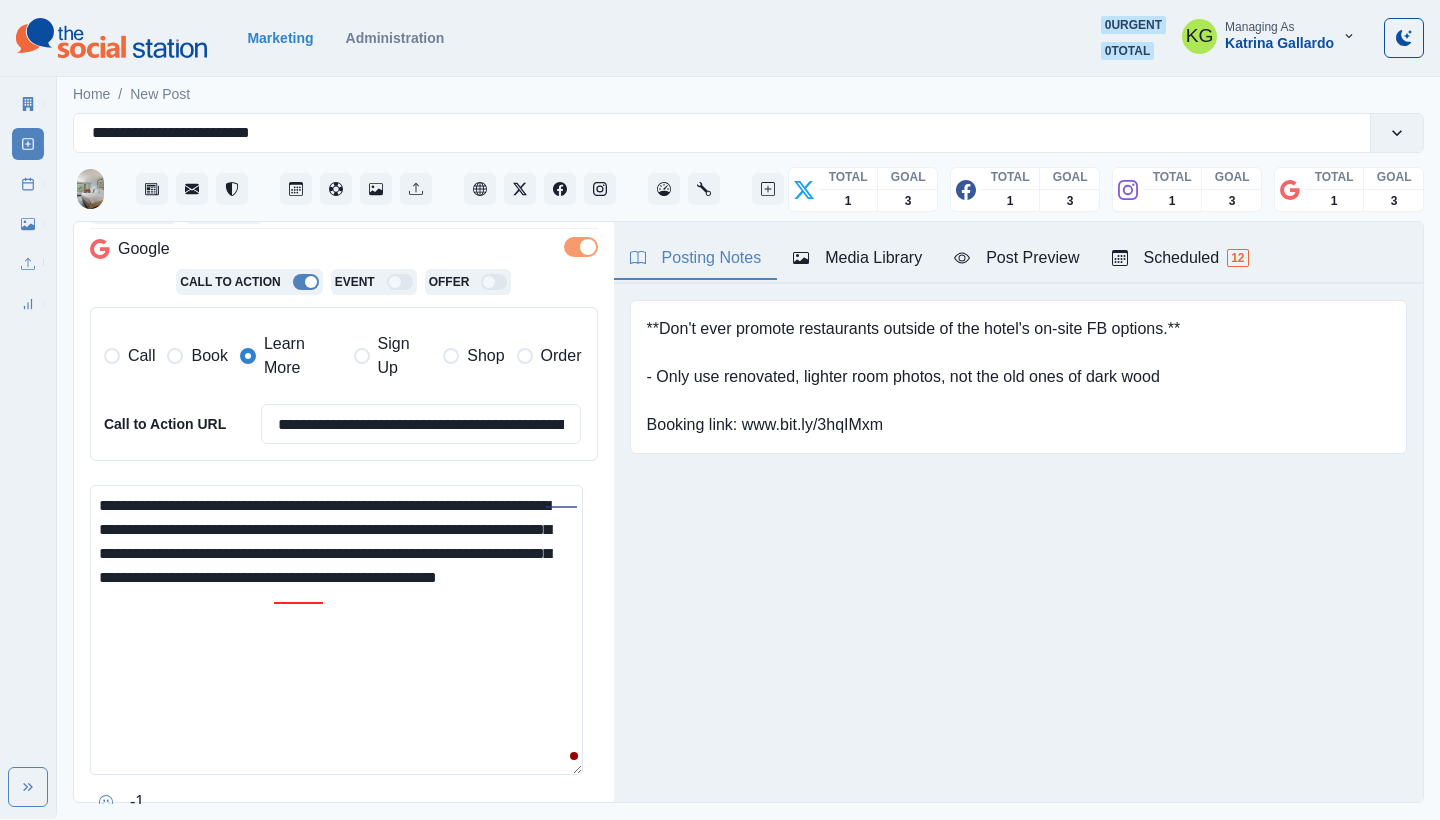 click on "**********" at bounding box center (336, 630) 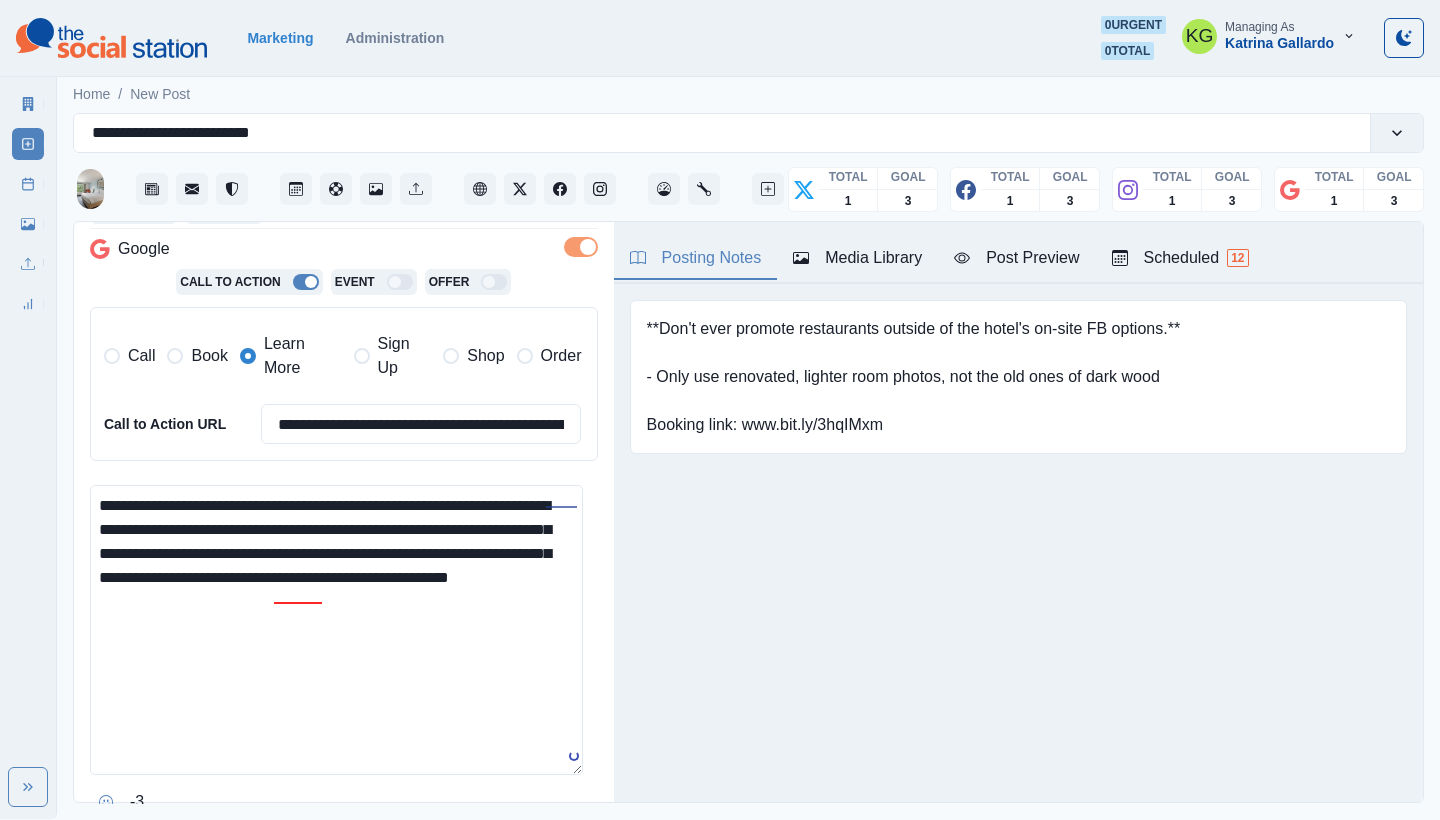 click on "**********" at bounding box center (336, 630) 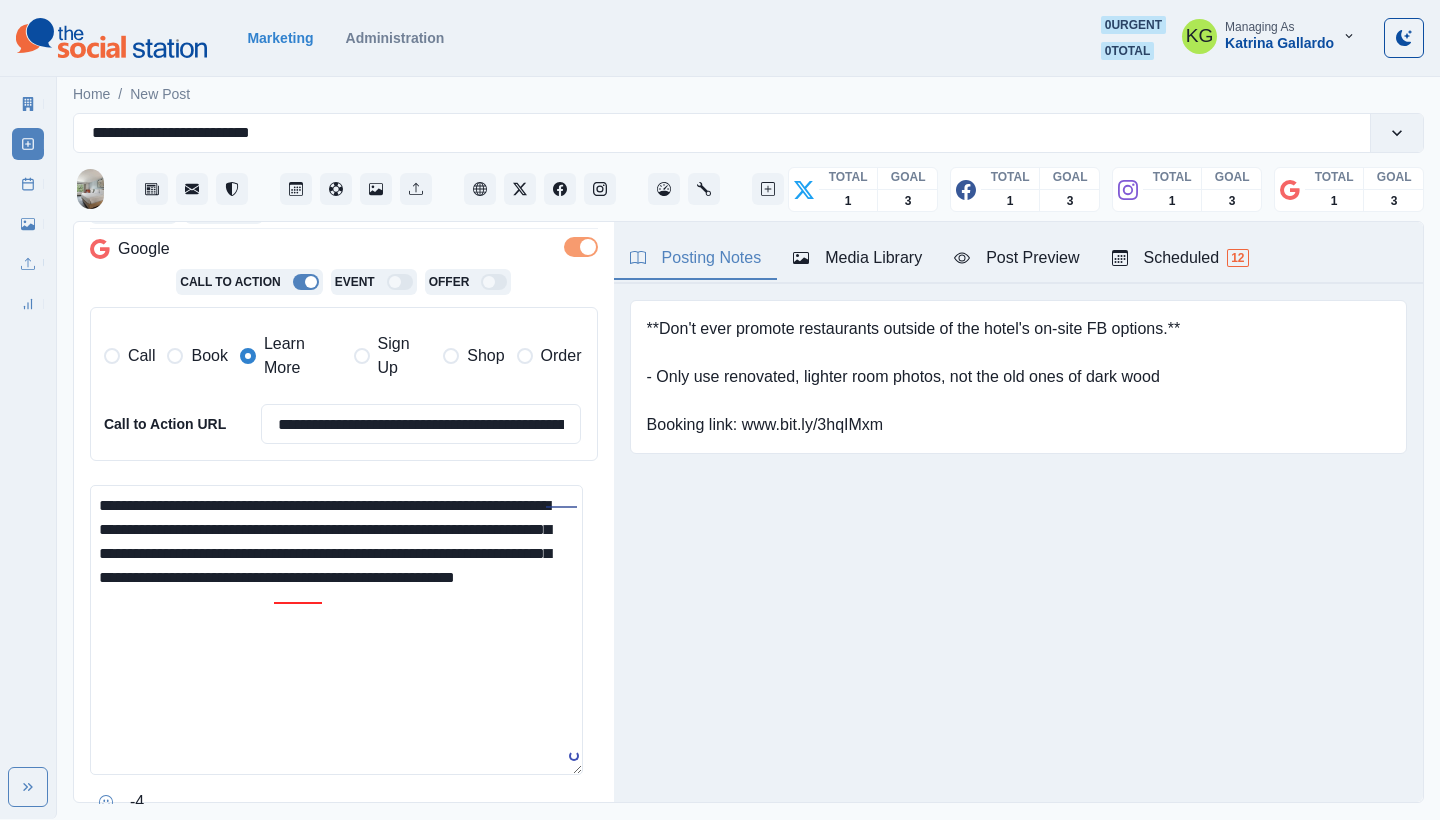 paste on "**********" 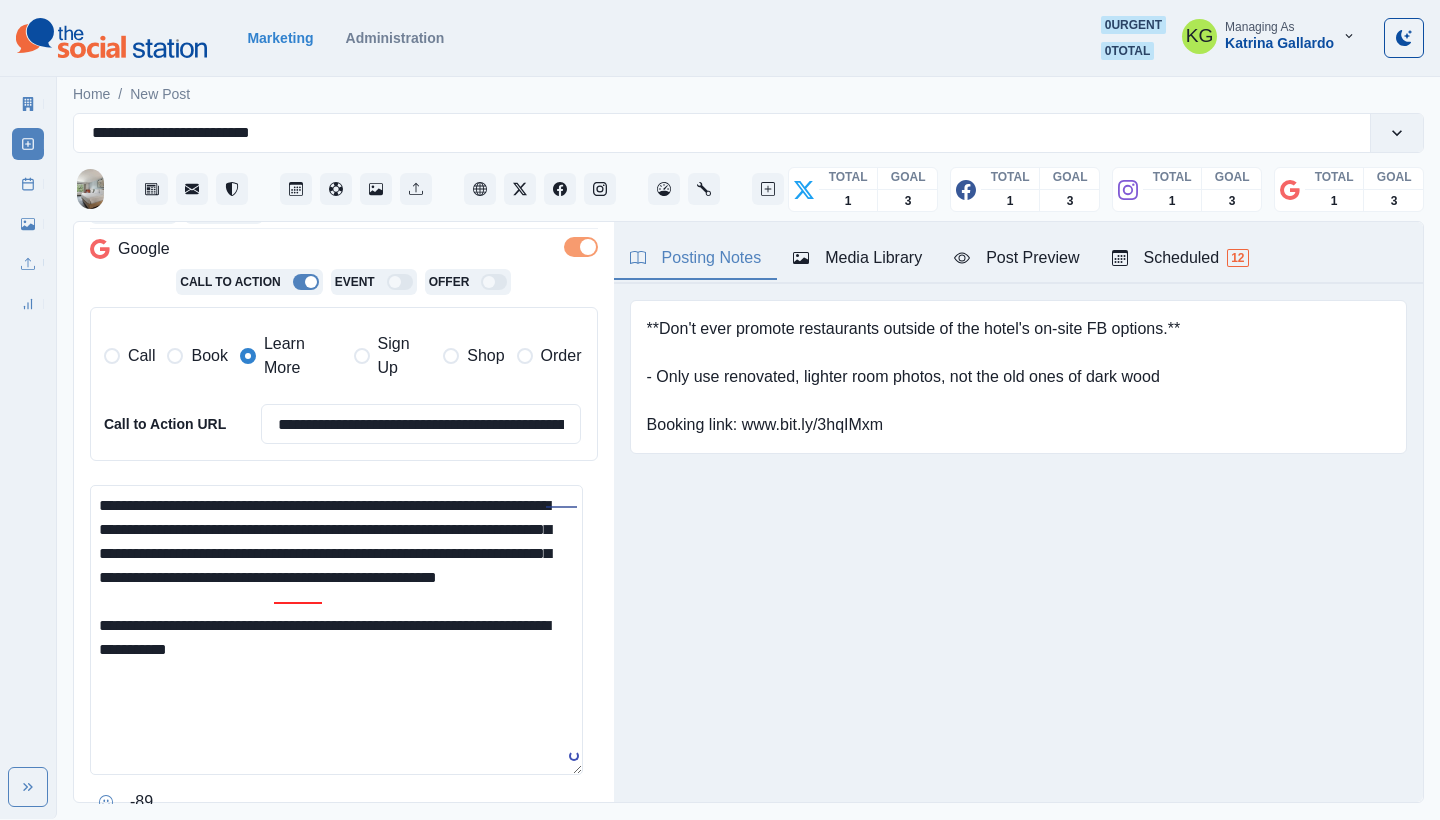 click on "**********" at bounding box center [336, 630] 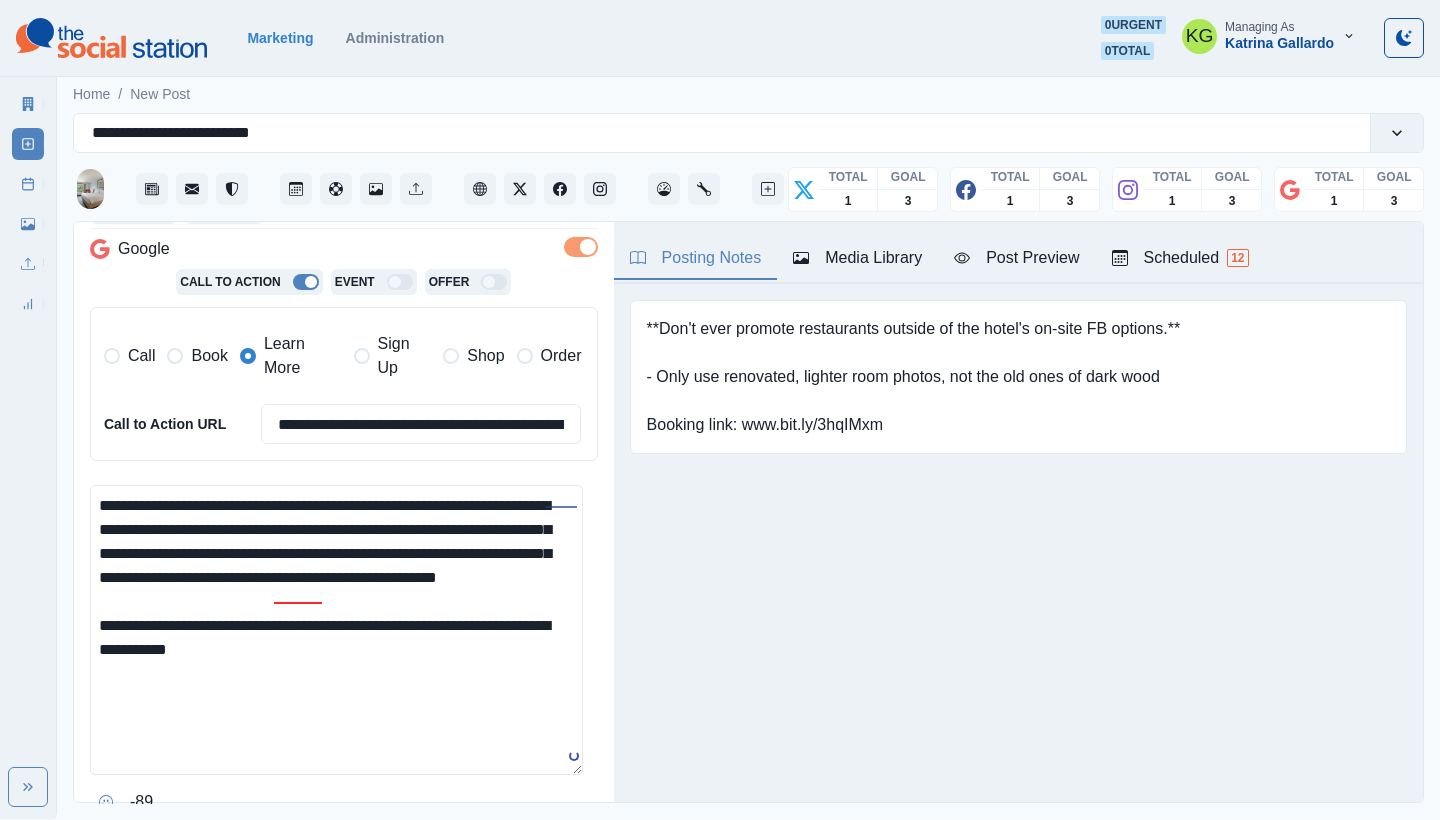 click on "**********" at bounding box center (336, 630) 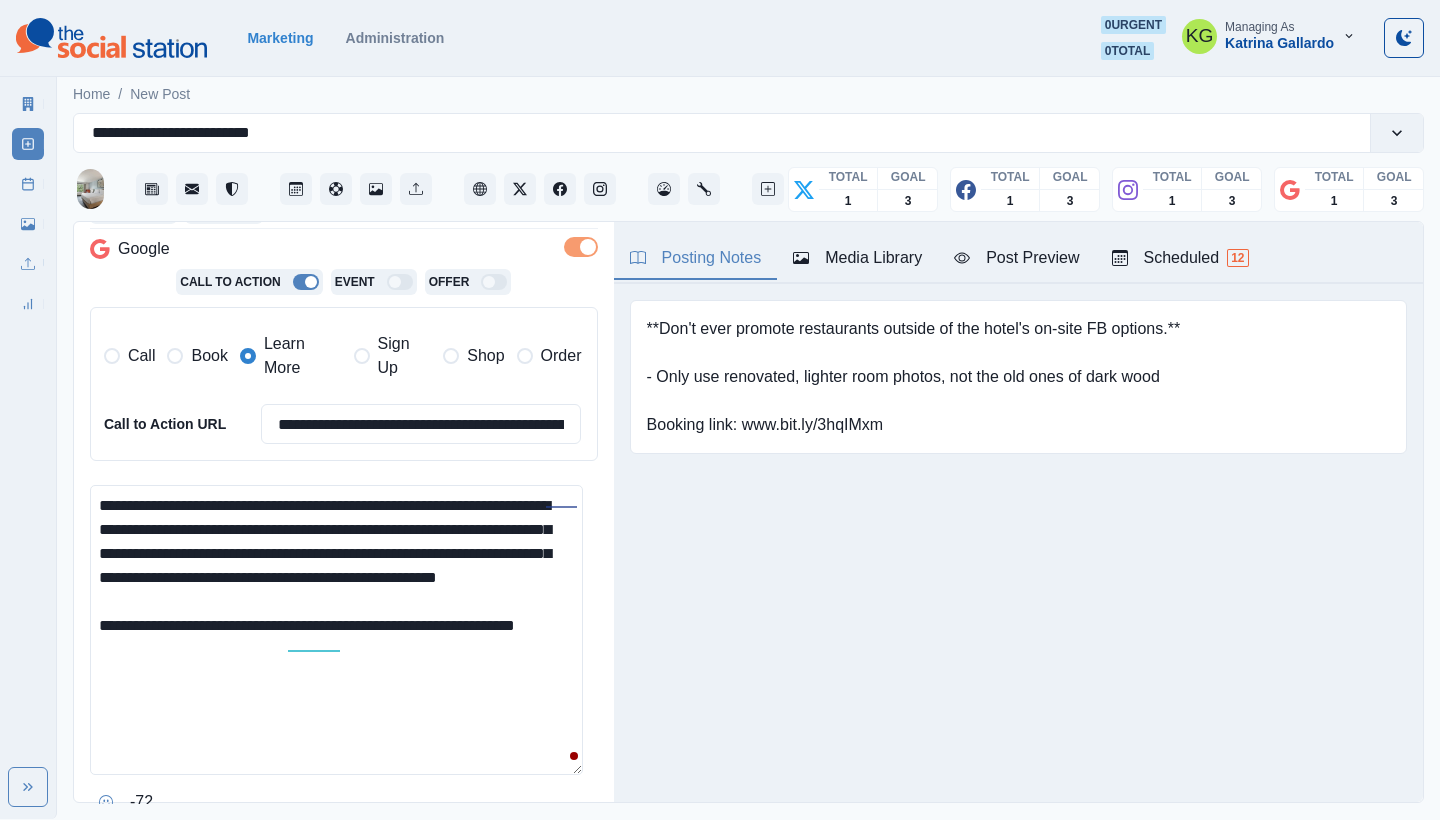 paste on "**********" 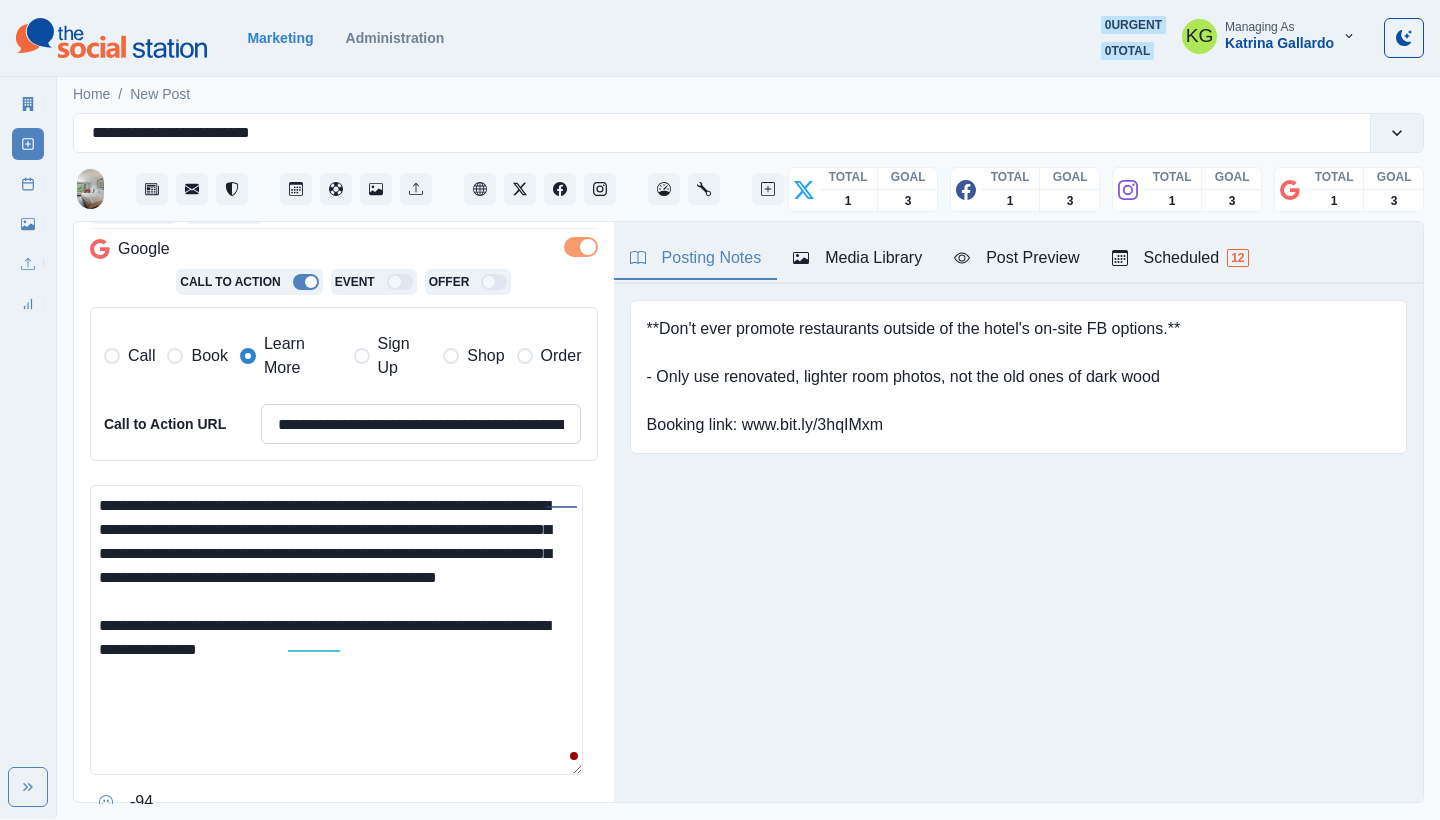 type on "**********" 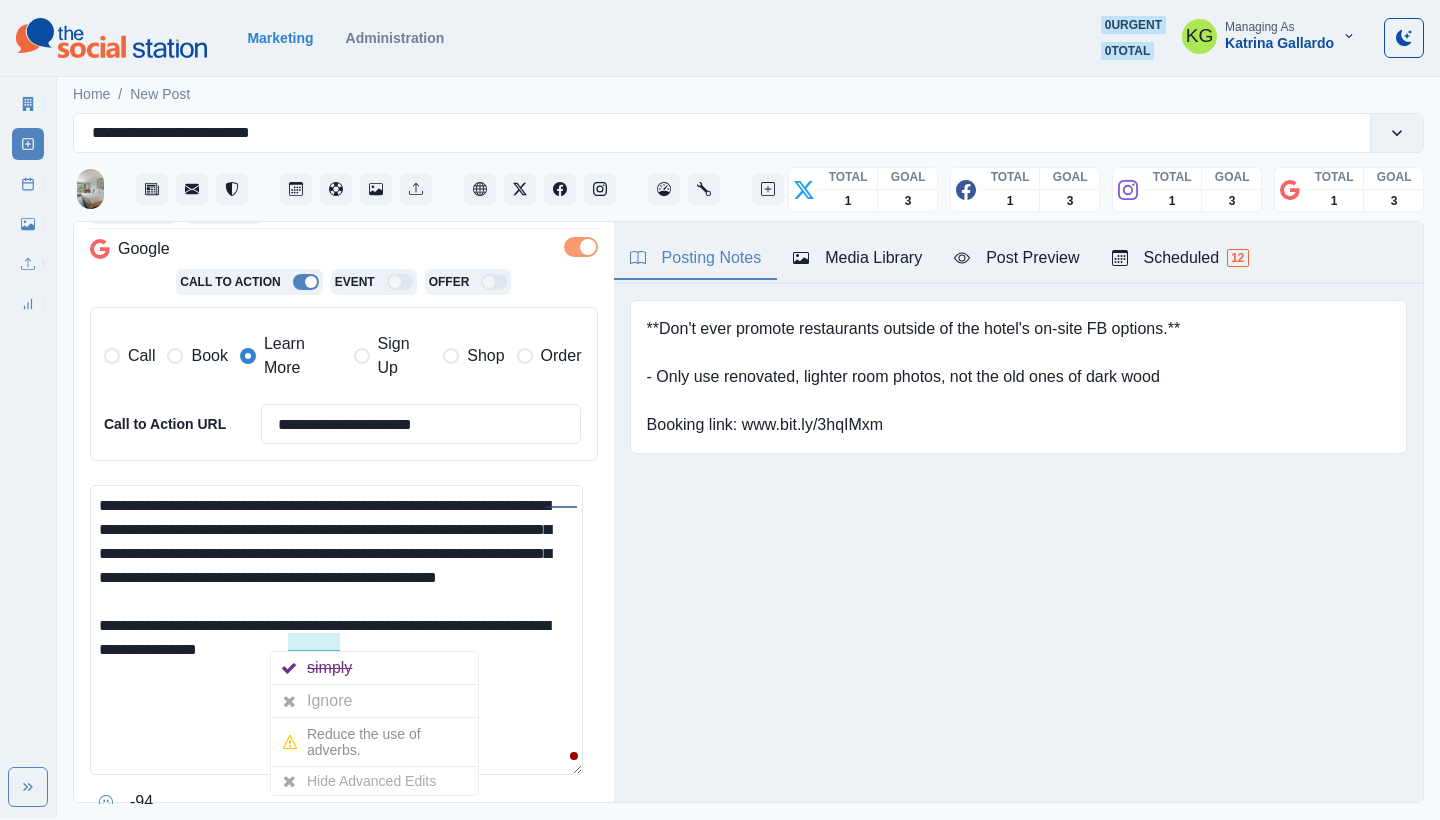 type on "**********" 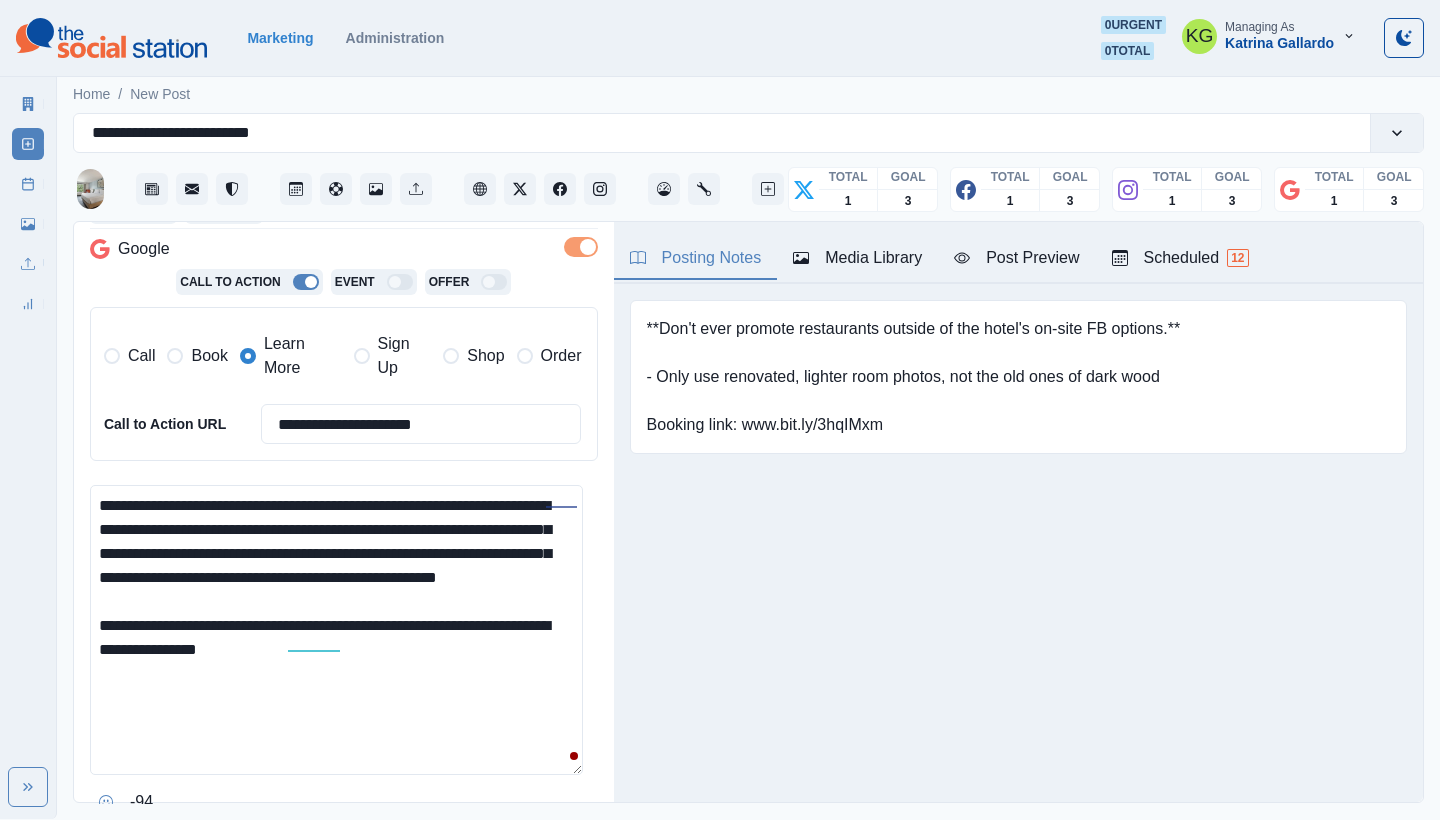 drag, startPoint x: 274, startPoint y: 662, endPoint x: 260, endPoint y: 661, distance: 14.035668 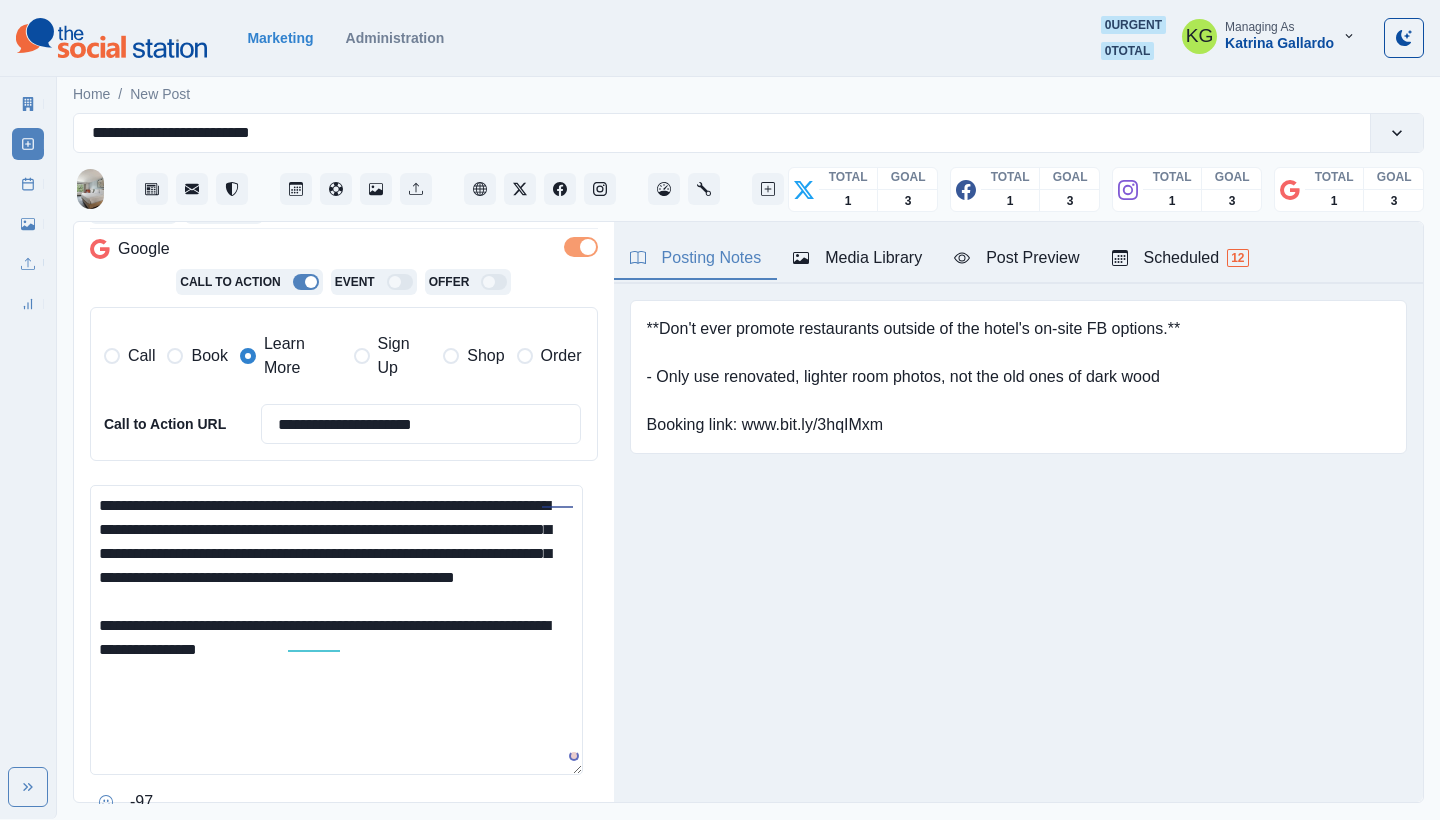 click on "**********" at bounding box center (336, 630) 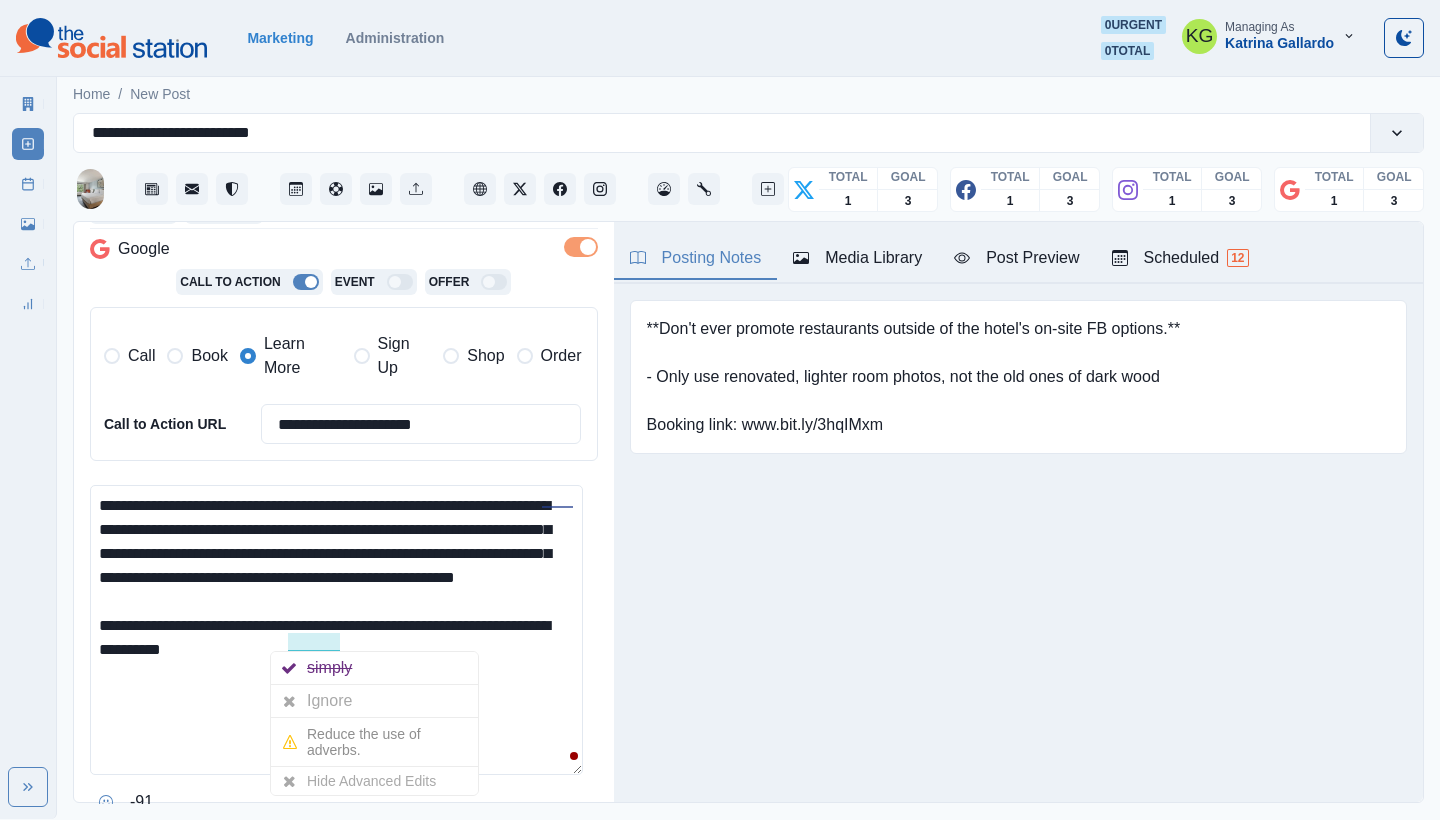 click on "**********" at bounding box center [336, 630] 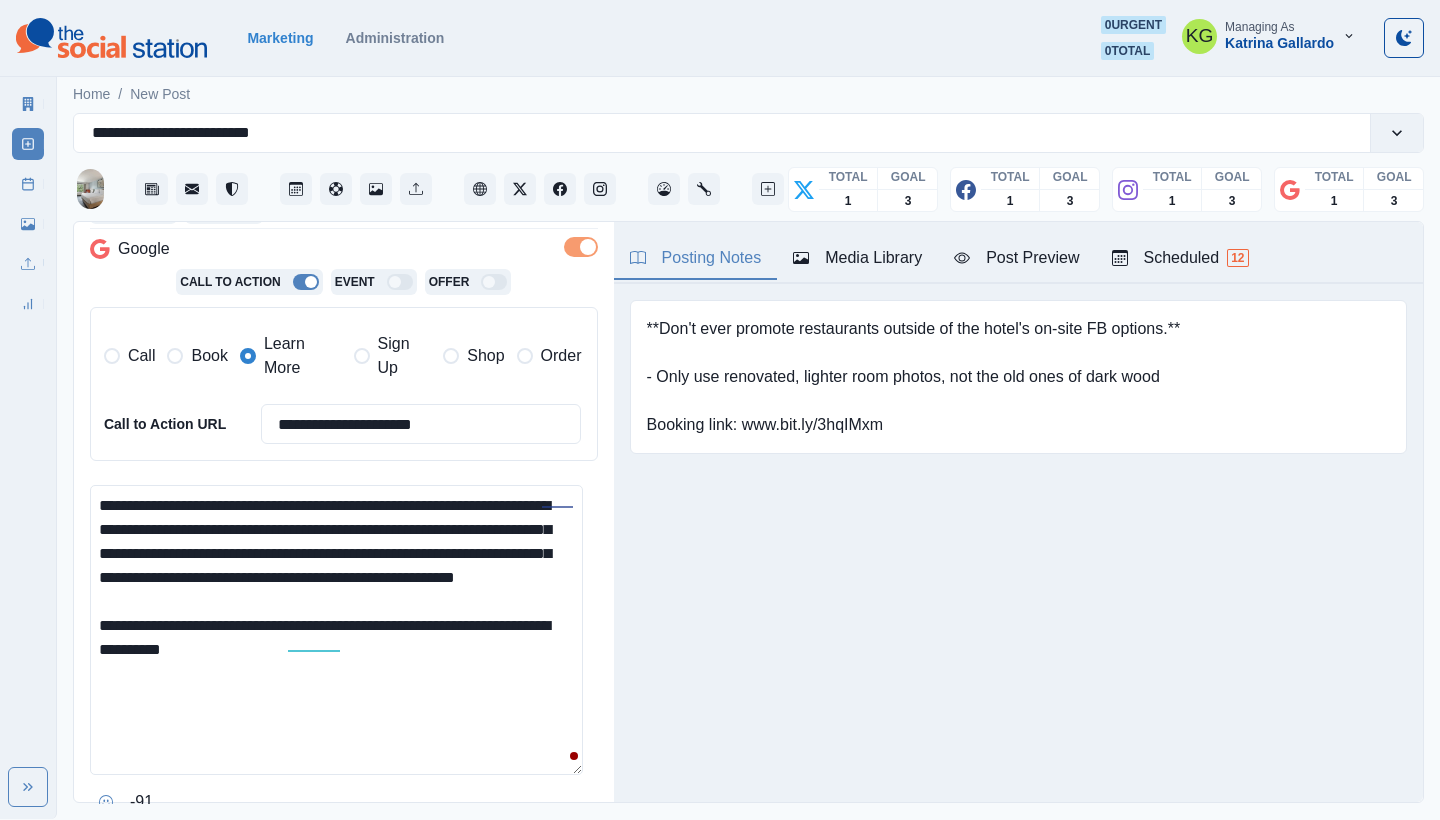 drag, startPoint x: 150, startPoint y: 667, endPoint x: 55, endPoint y: 668, distance: 95.005264 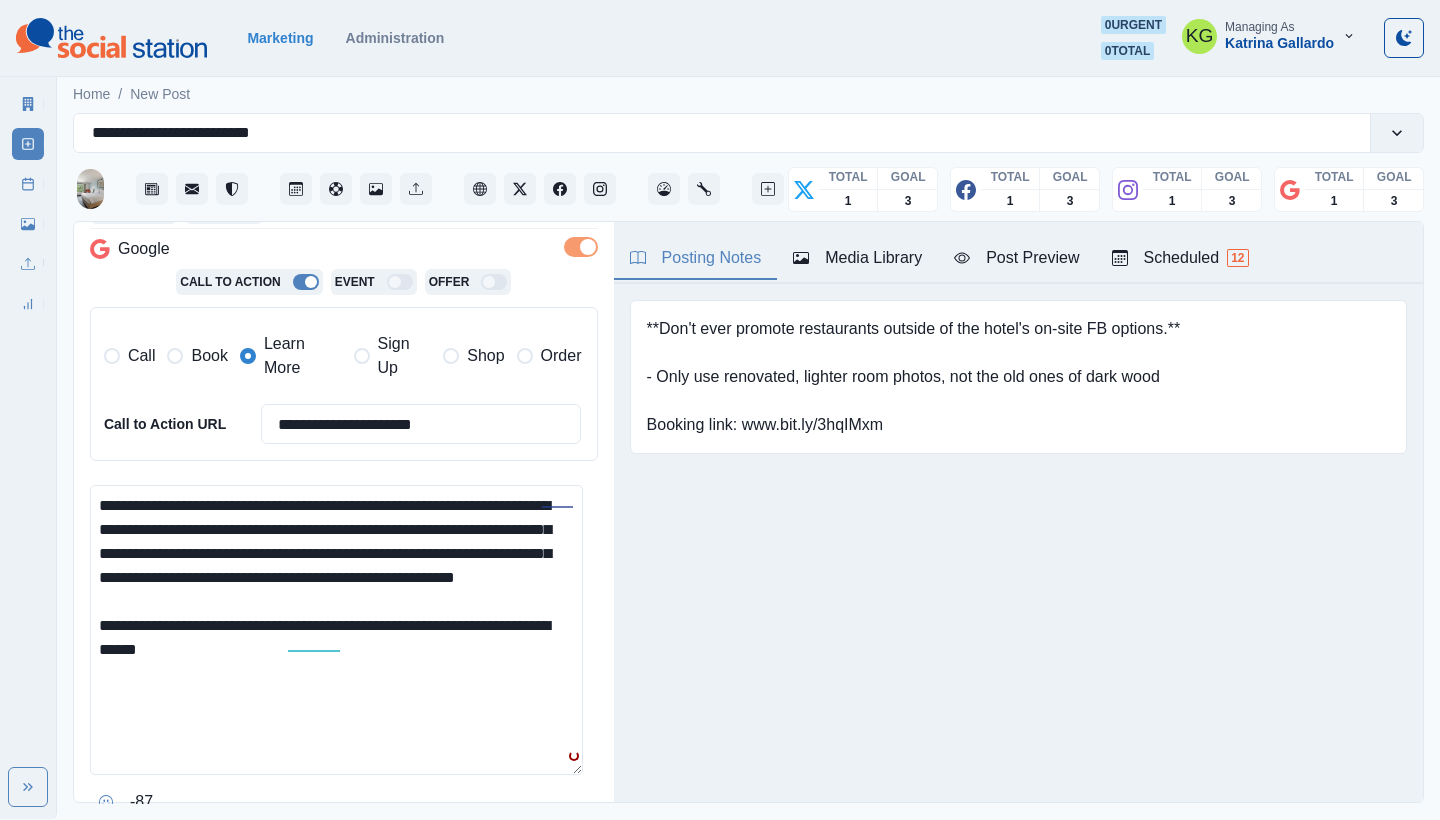 scroll, scrollTop: 630, scrollLeft: 0, axis: vertical 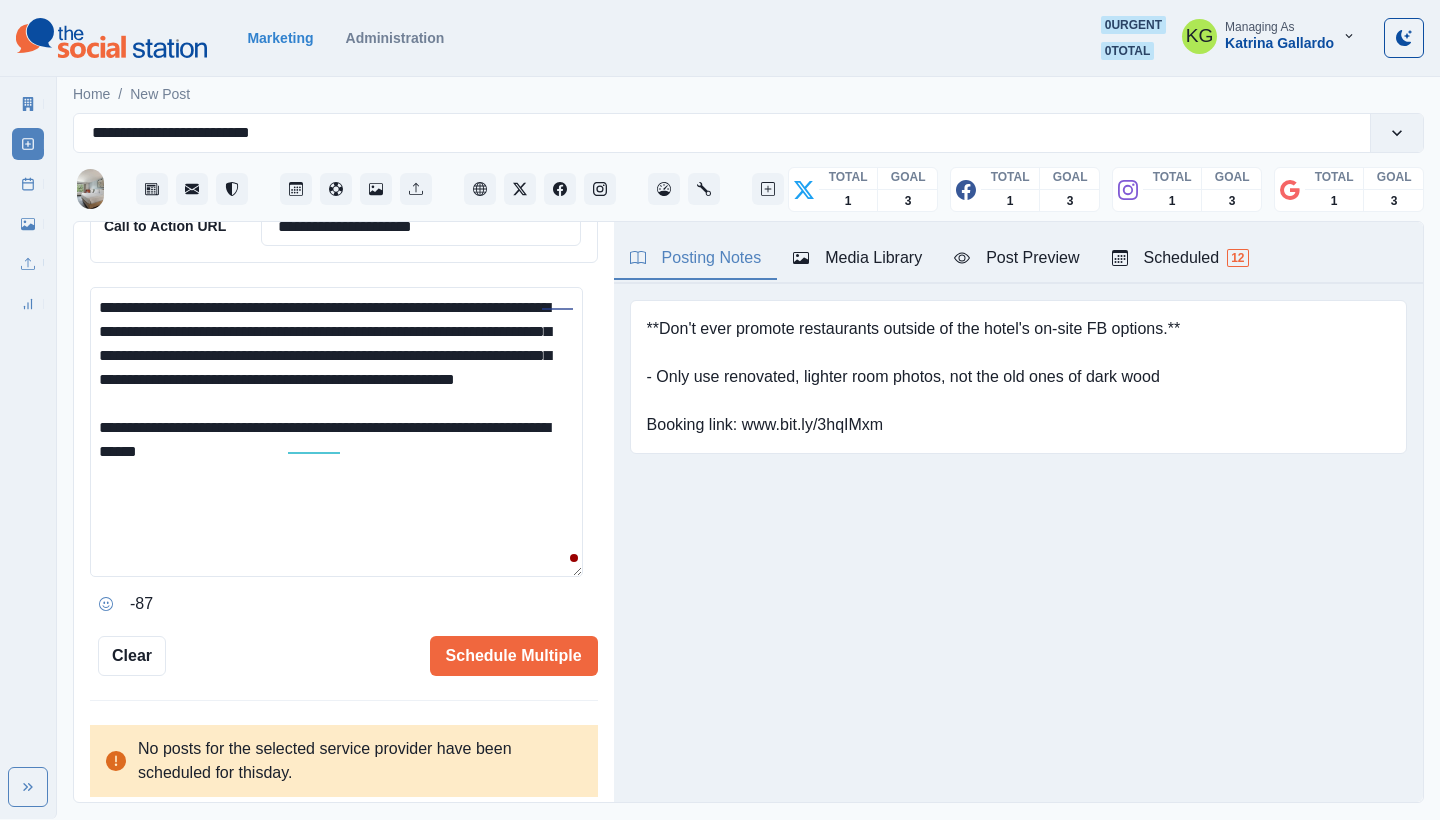 type on "**********" 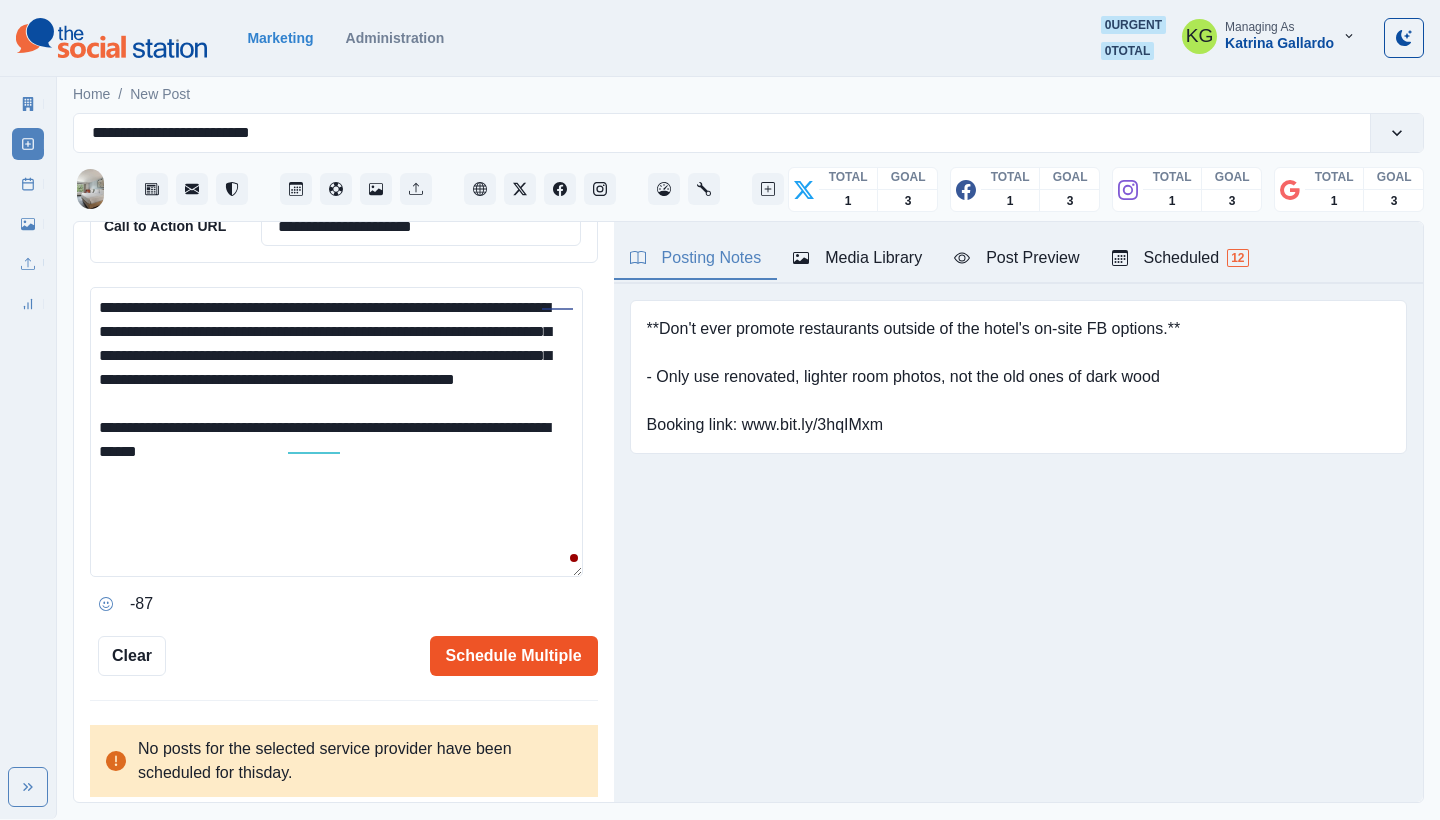 click on "Schedule Multiple" at bounding box center (514, 656) 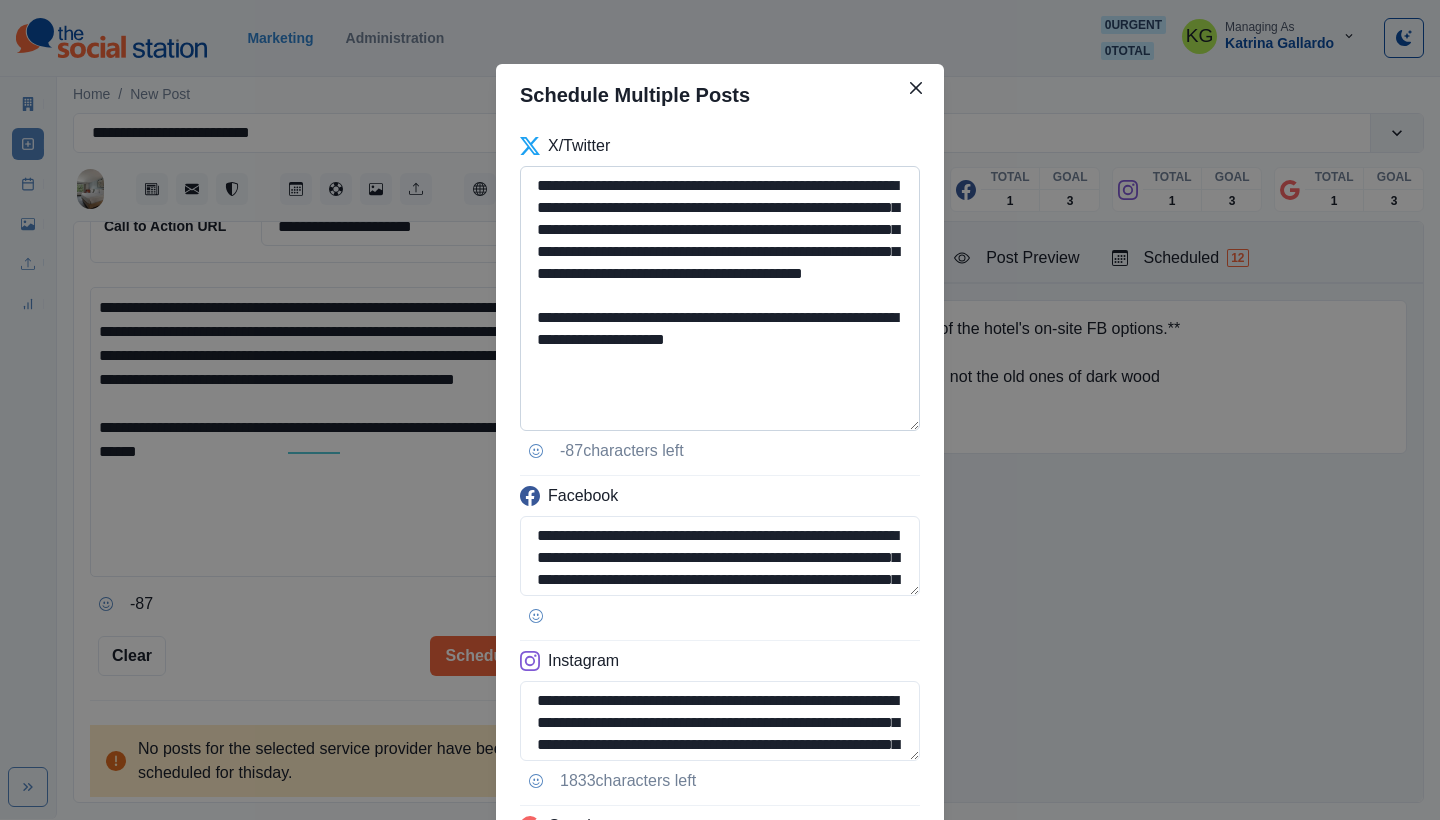 click on "**********" at bounding box center (720, 298) 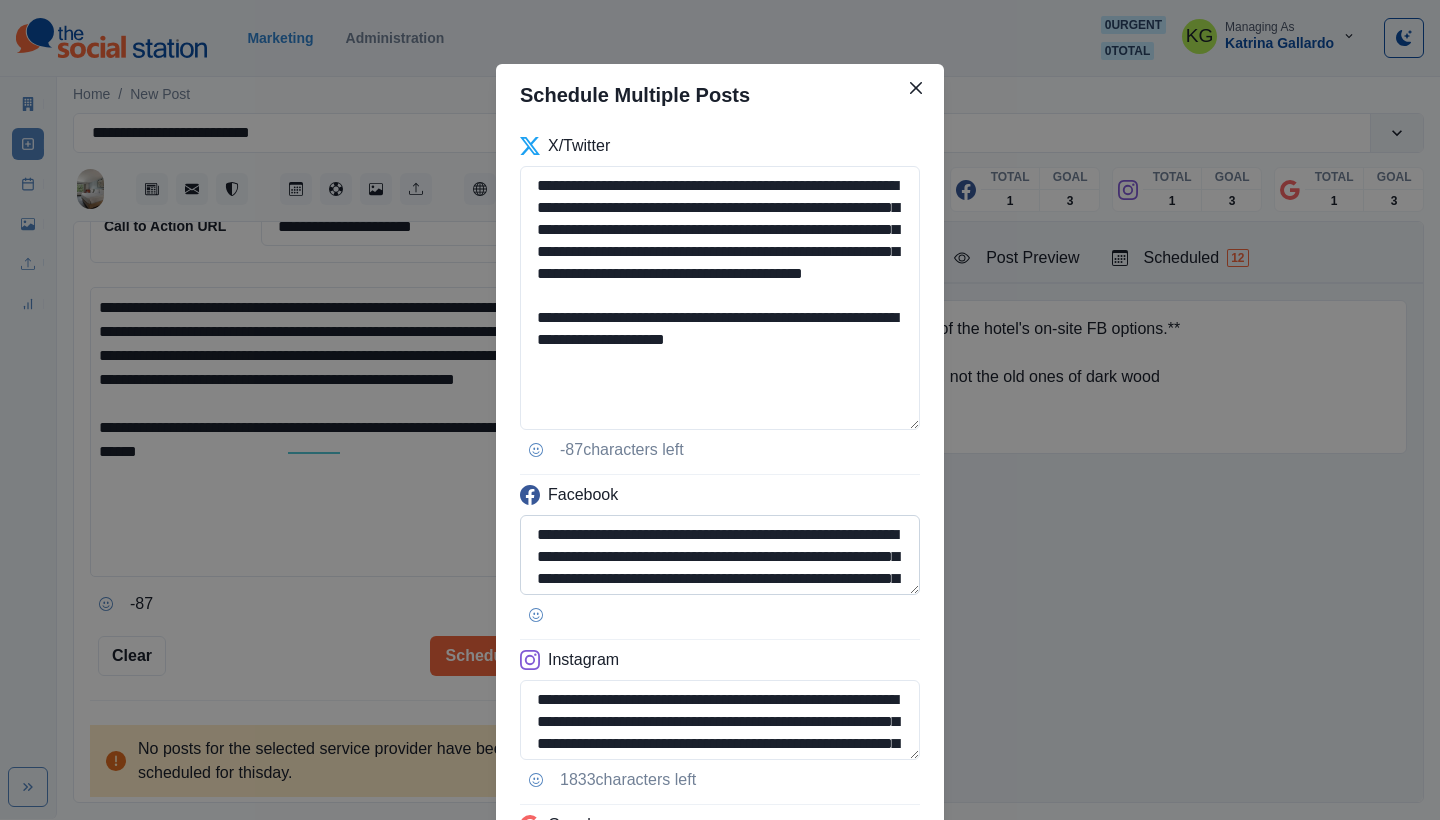 scroll, scrollTop: 175, scrollLeft: 0, axis: vertical 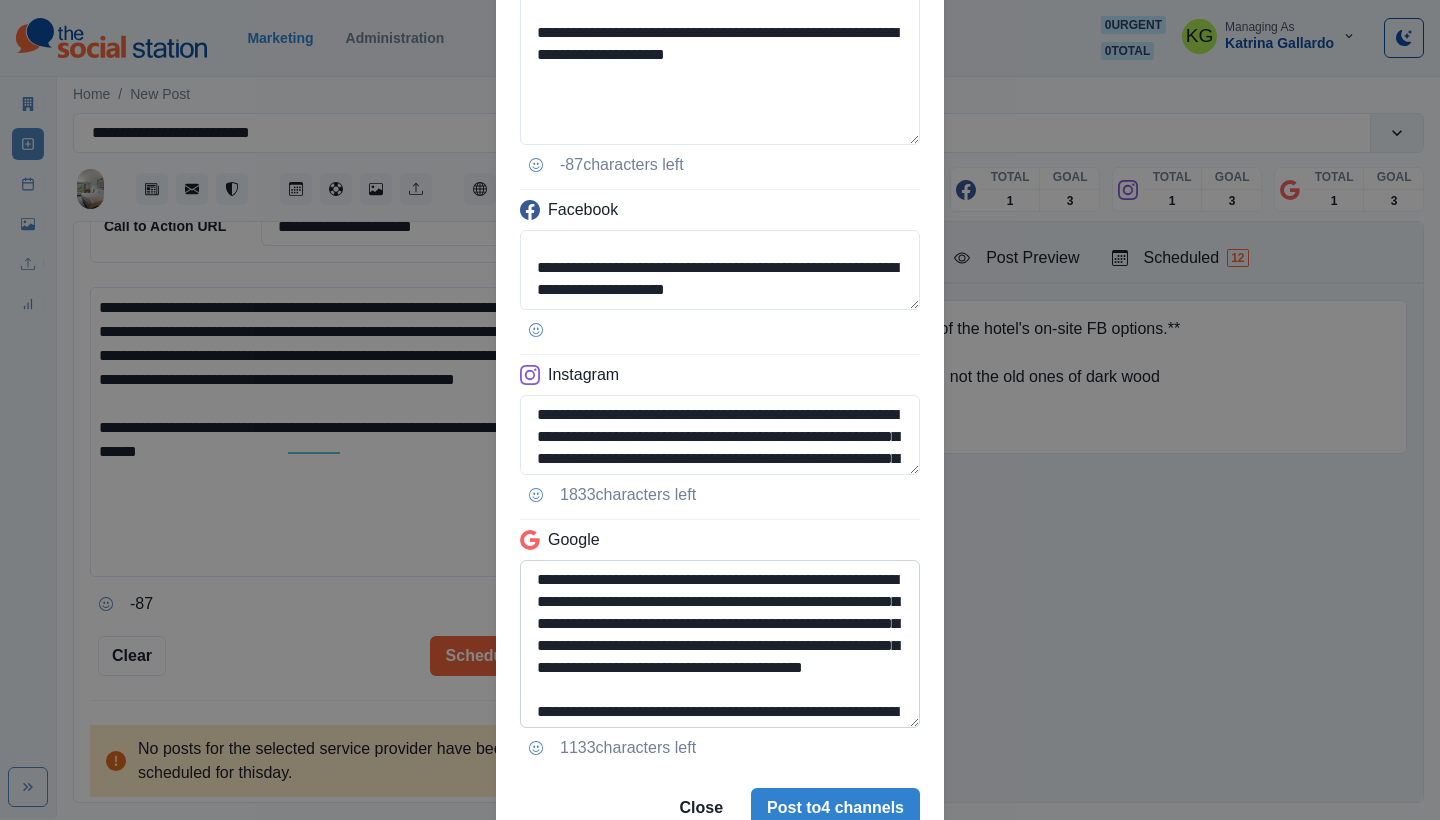 click on "**********" at bounding box center (720, 644) 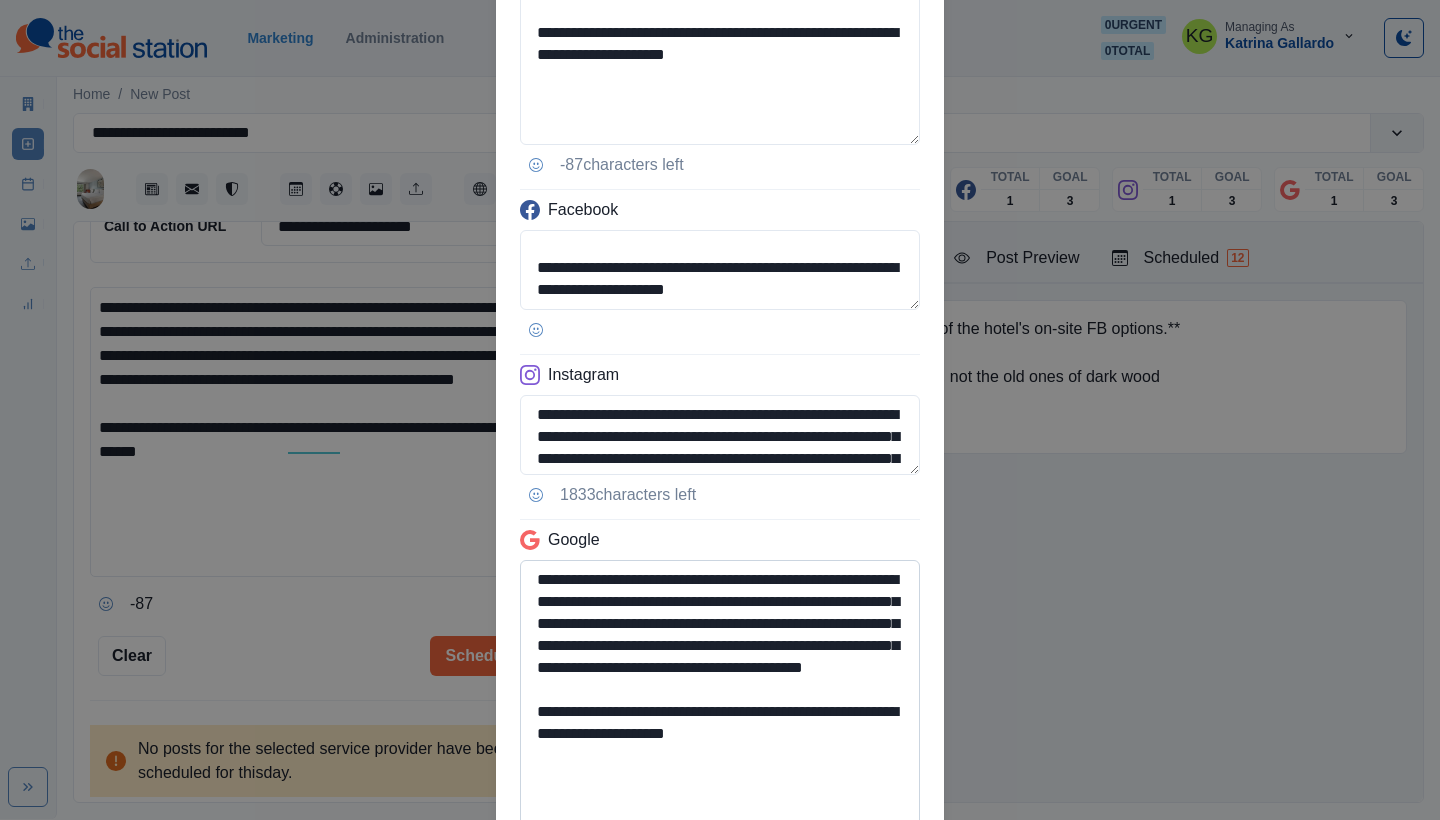 drag, startPoint x: 787, startPoint y: 786, endPoint x: 824, endPoint y: 753, distance: 49.57822 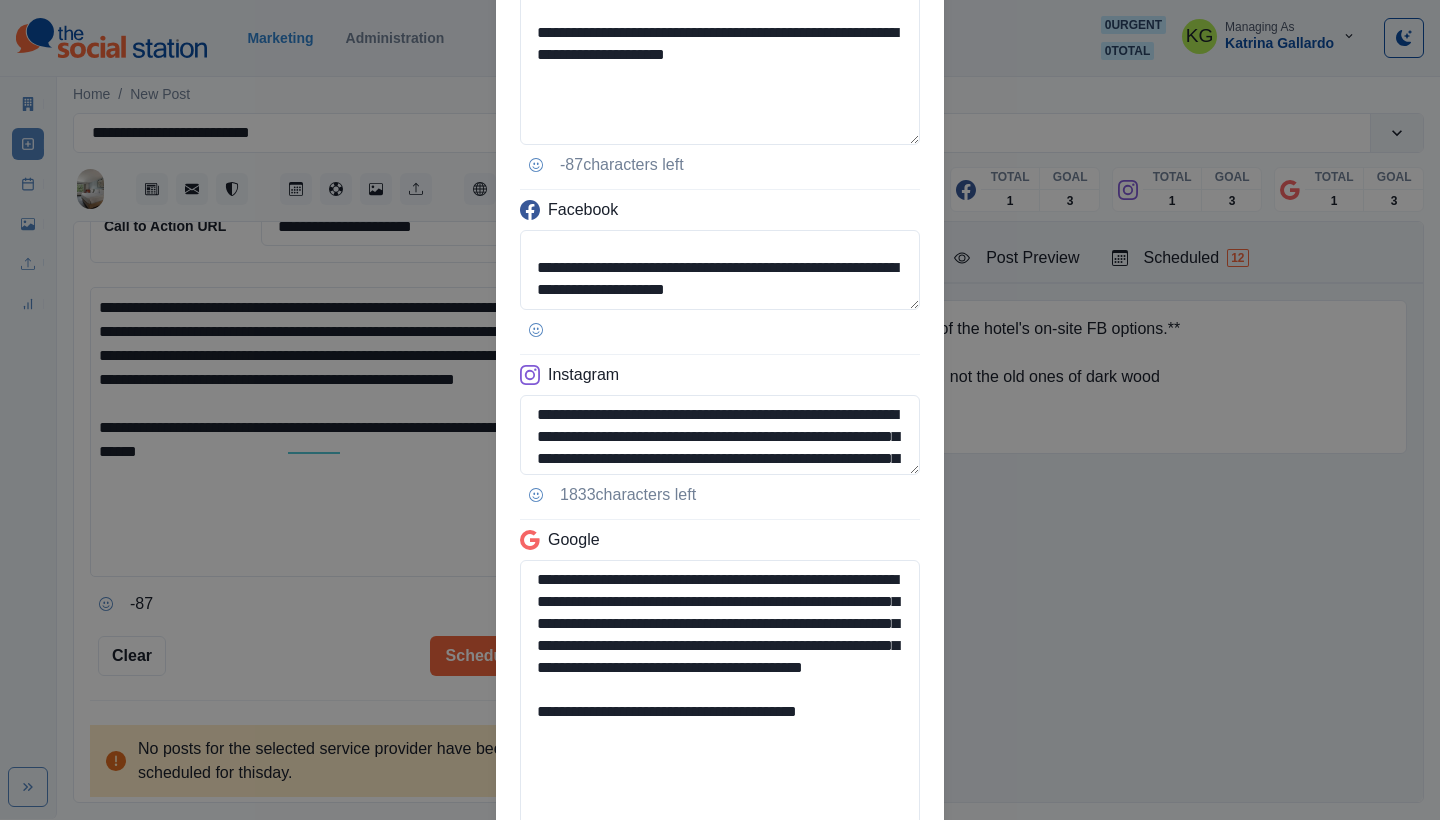 scroll, scrollTop: 474, scrollLeft: 0, axis: vertical 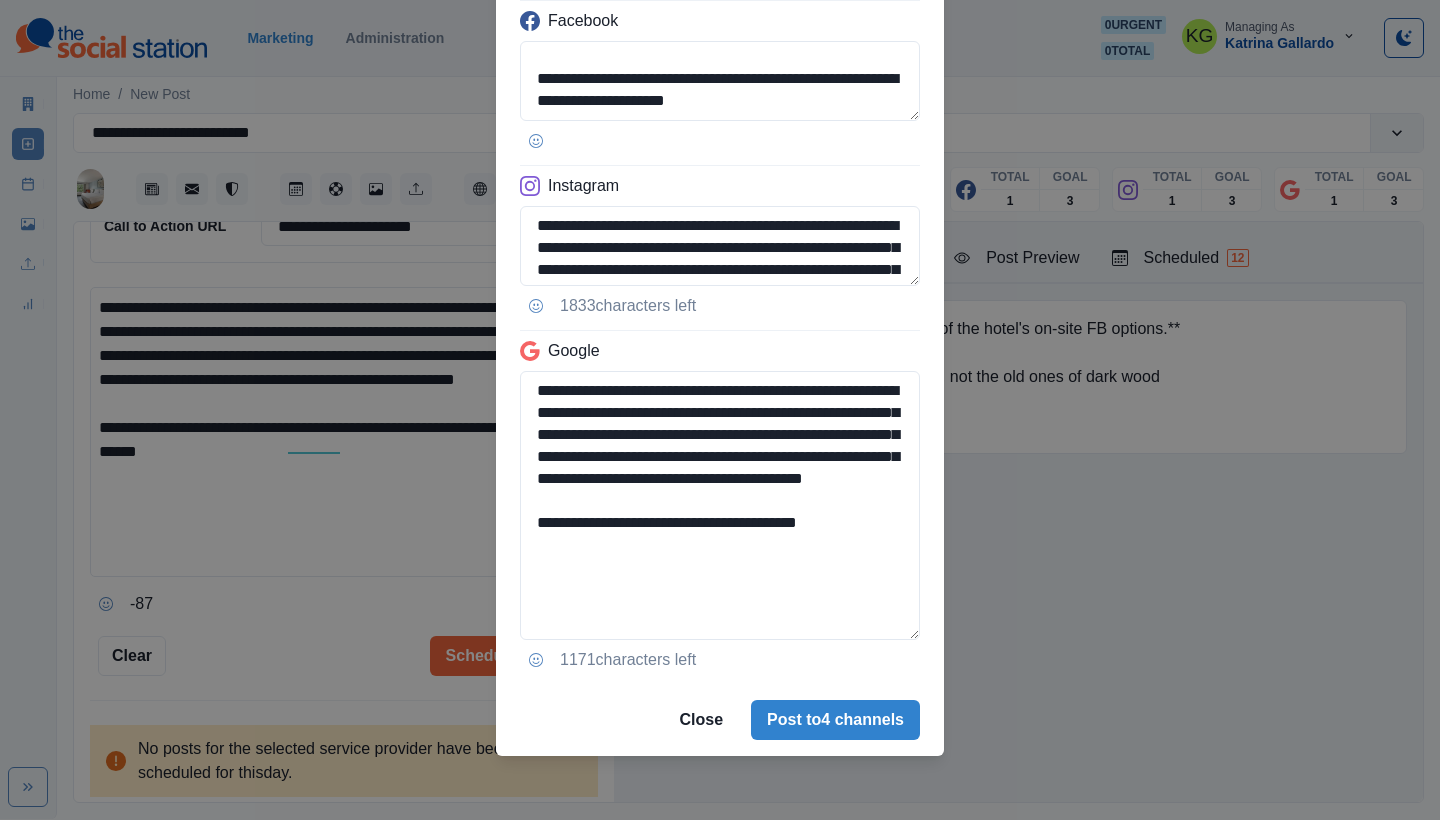 type on "**********" 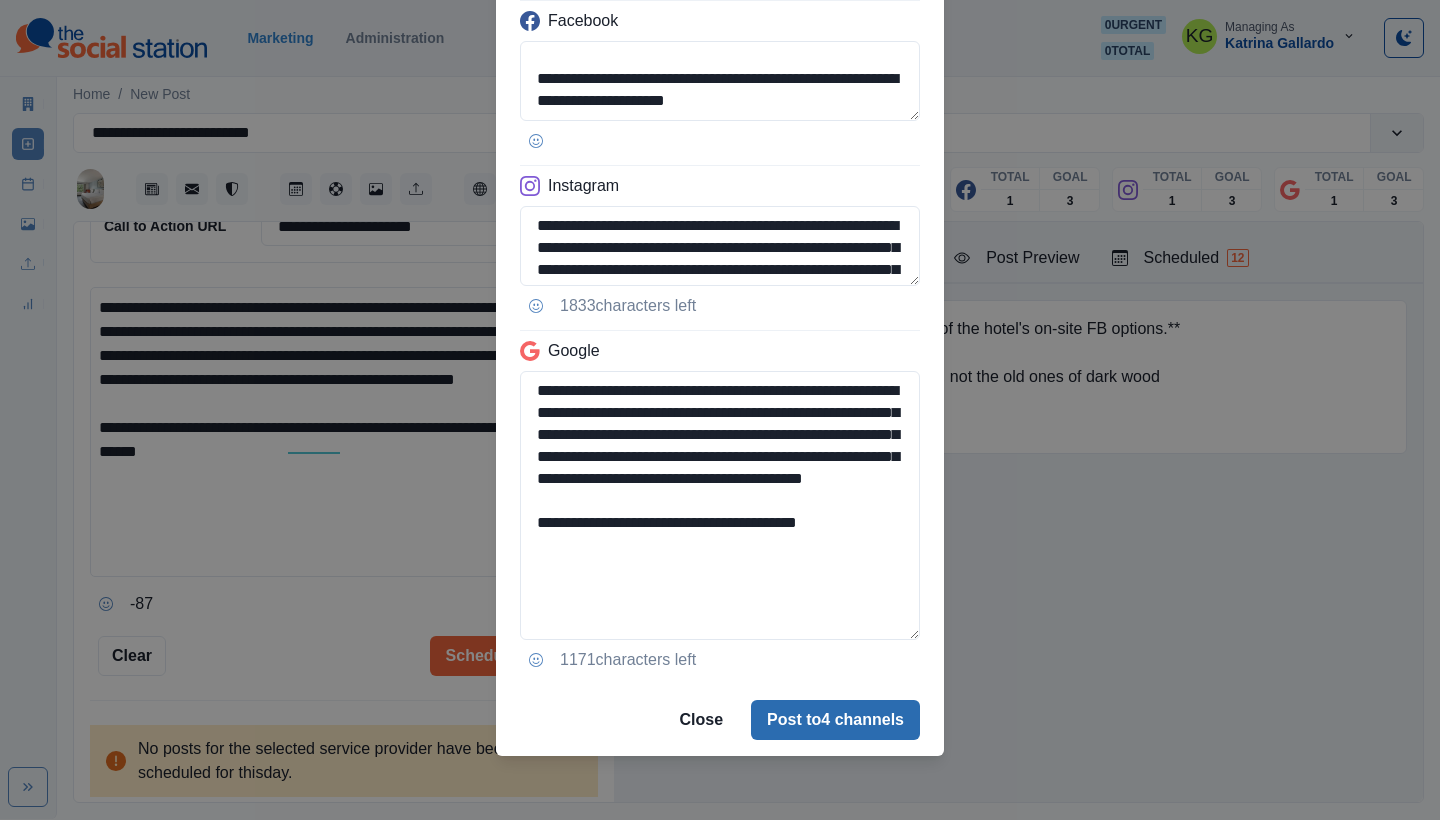 click on "Post to  4   channels" at bounding box center (835, 720) 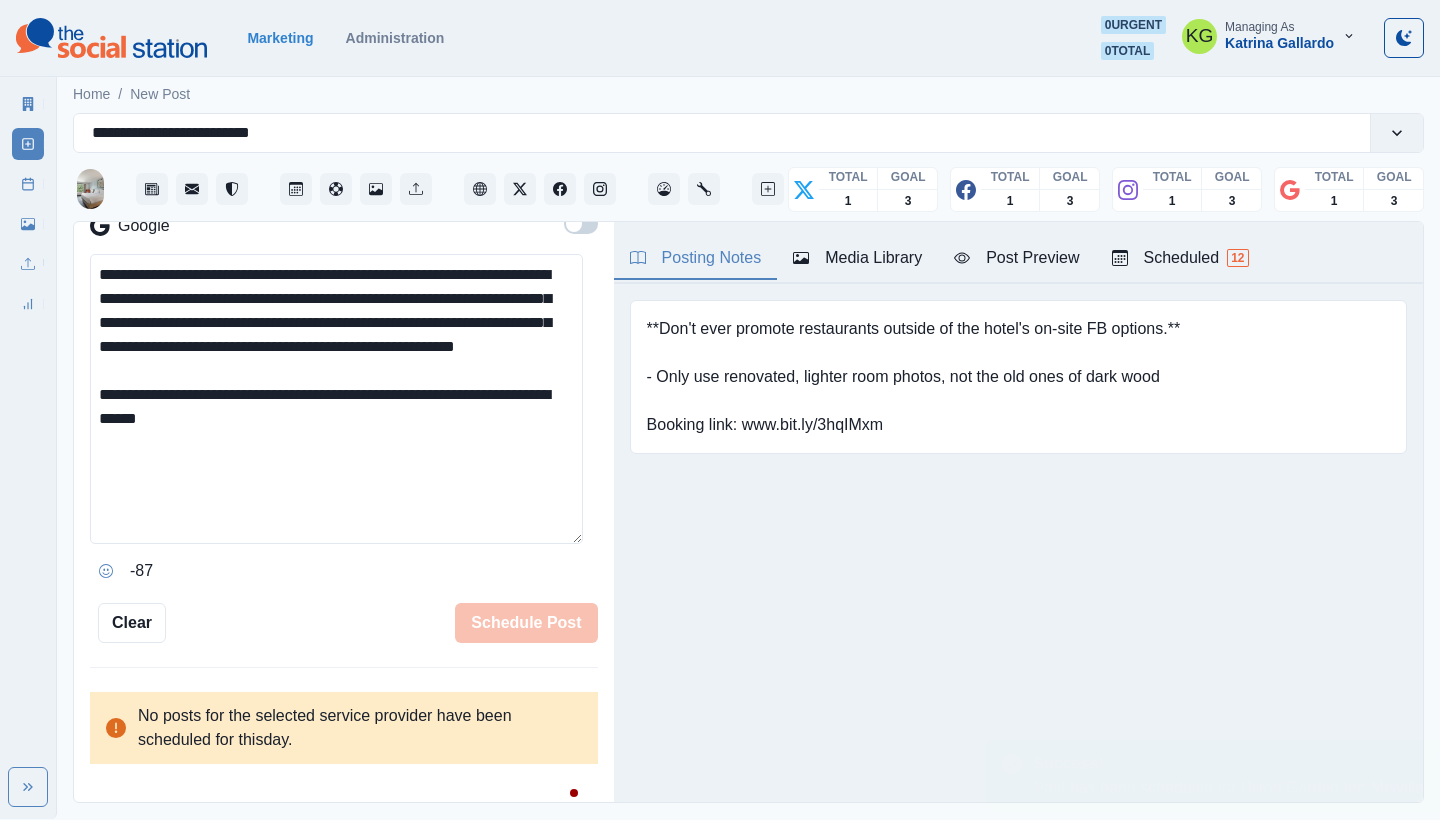 type 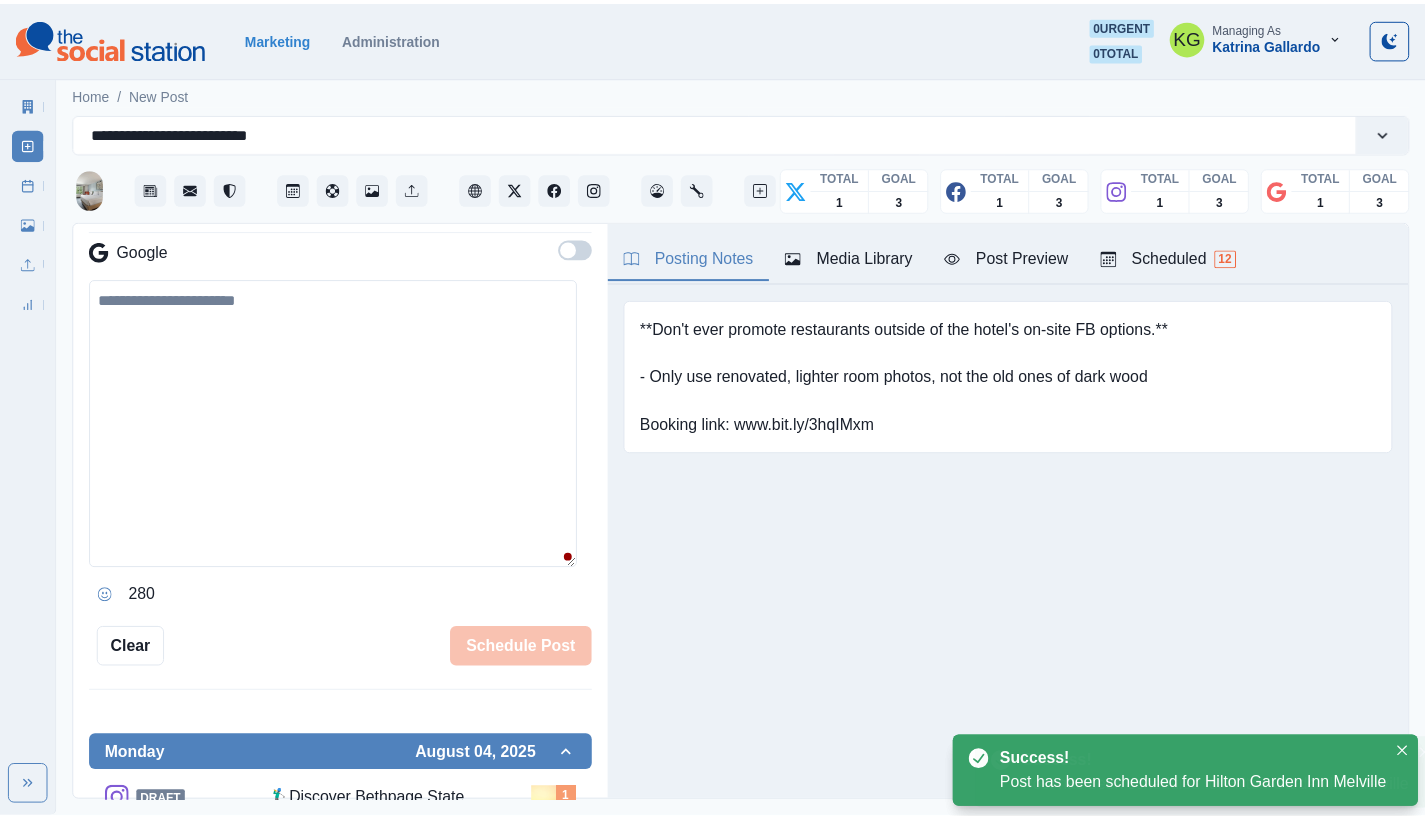 scroll, scrollTop: 298, scrollLeft: 0, axis: vertical 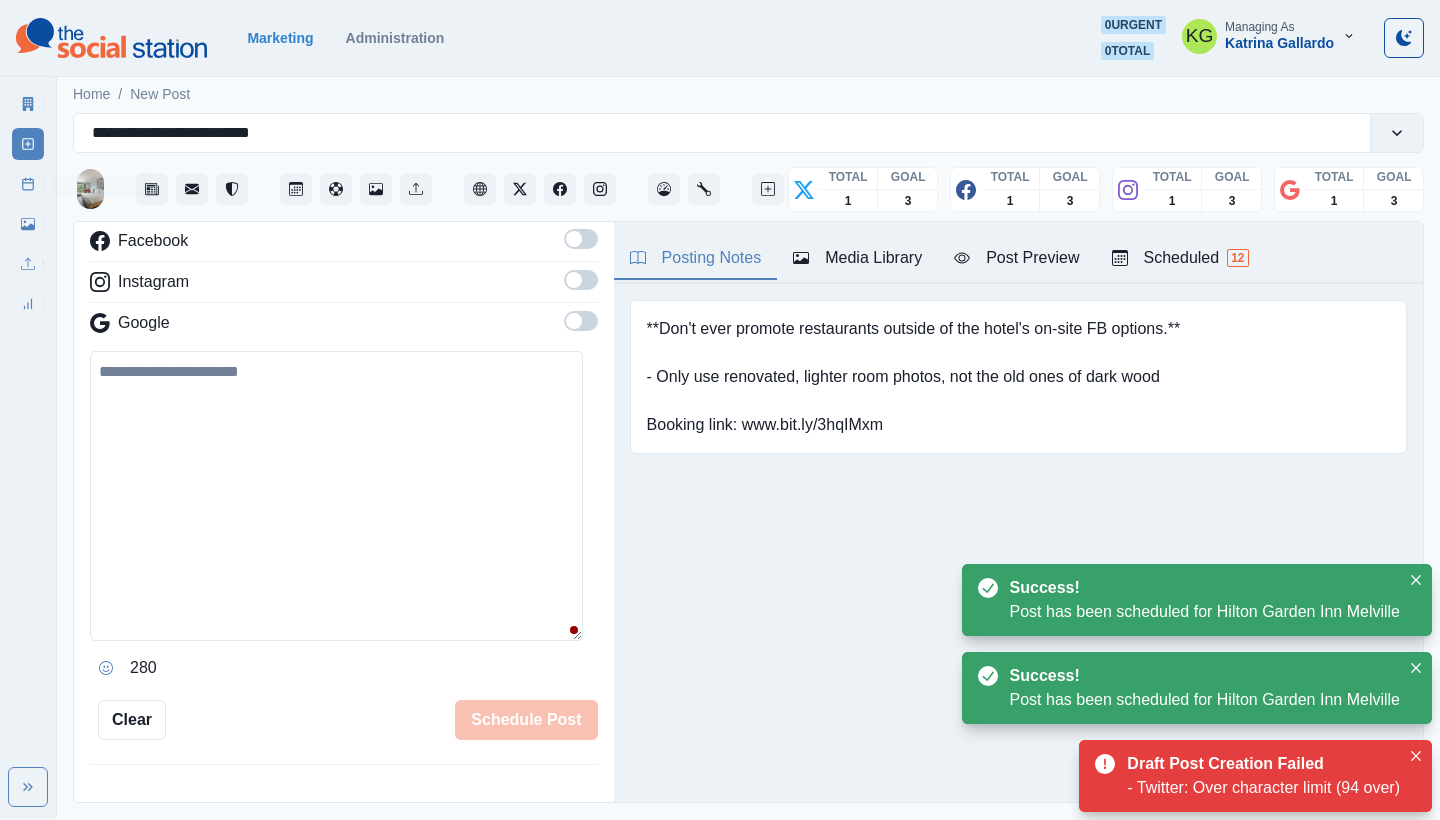 click on "Post Schedule" at bounding box center [28, 184] 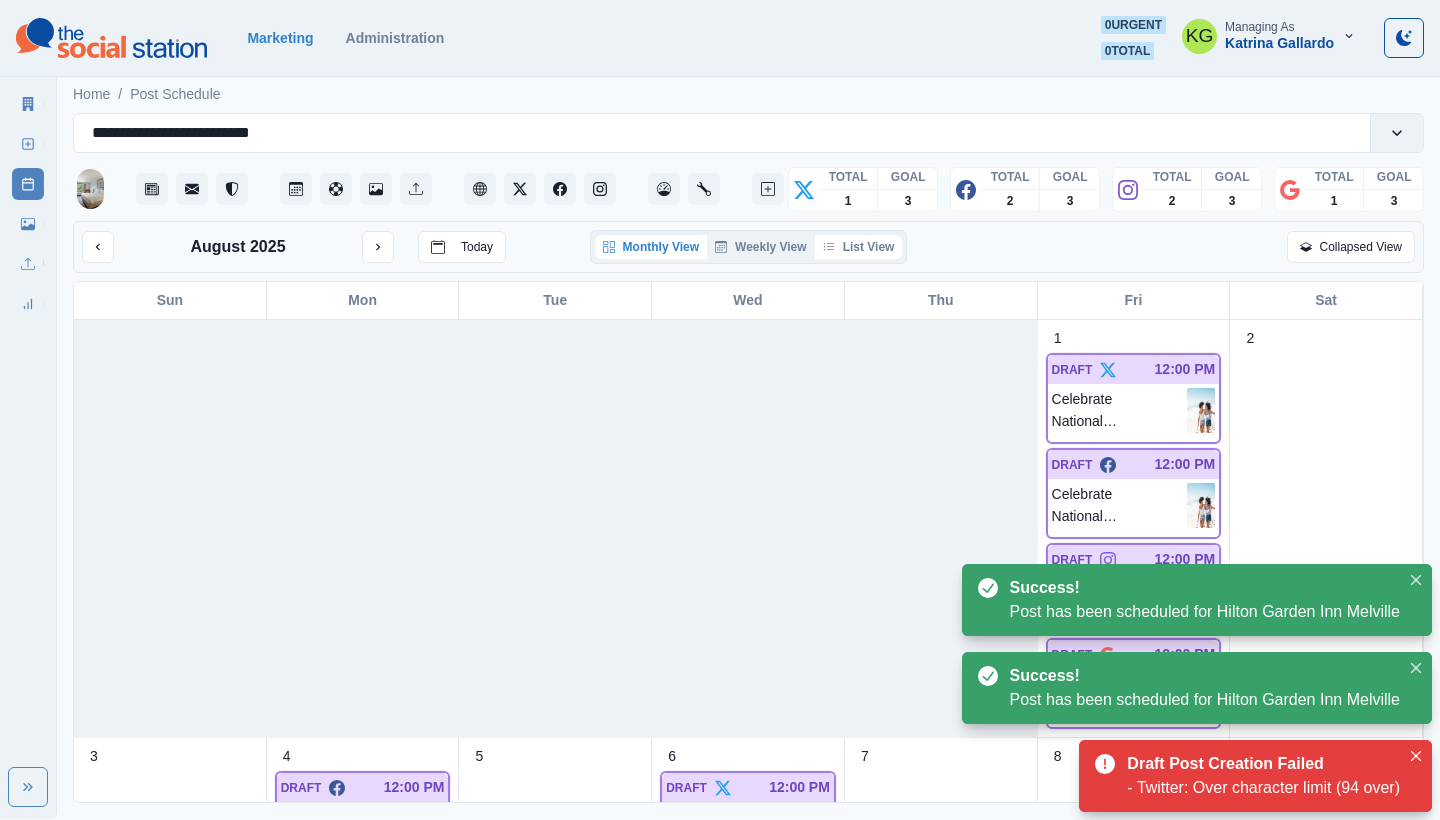click on "List View" at bounding box center (859, 247) 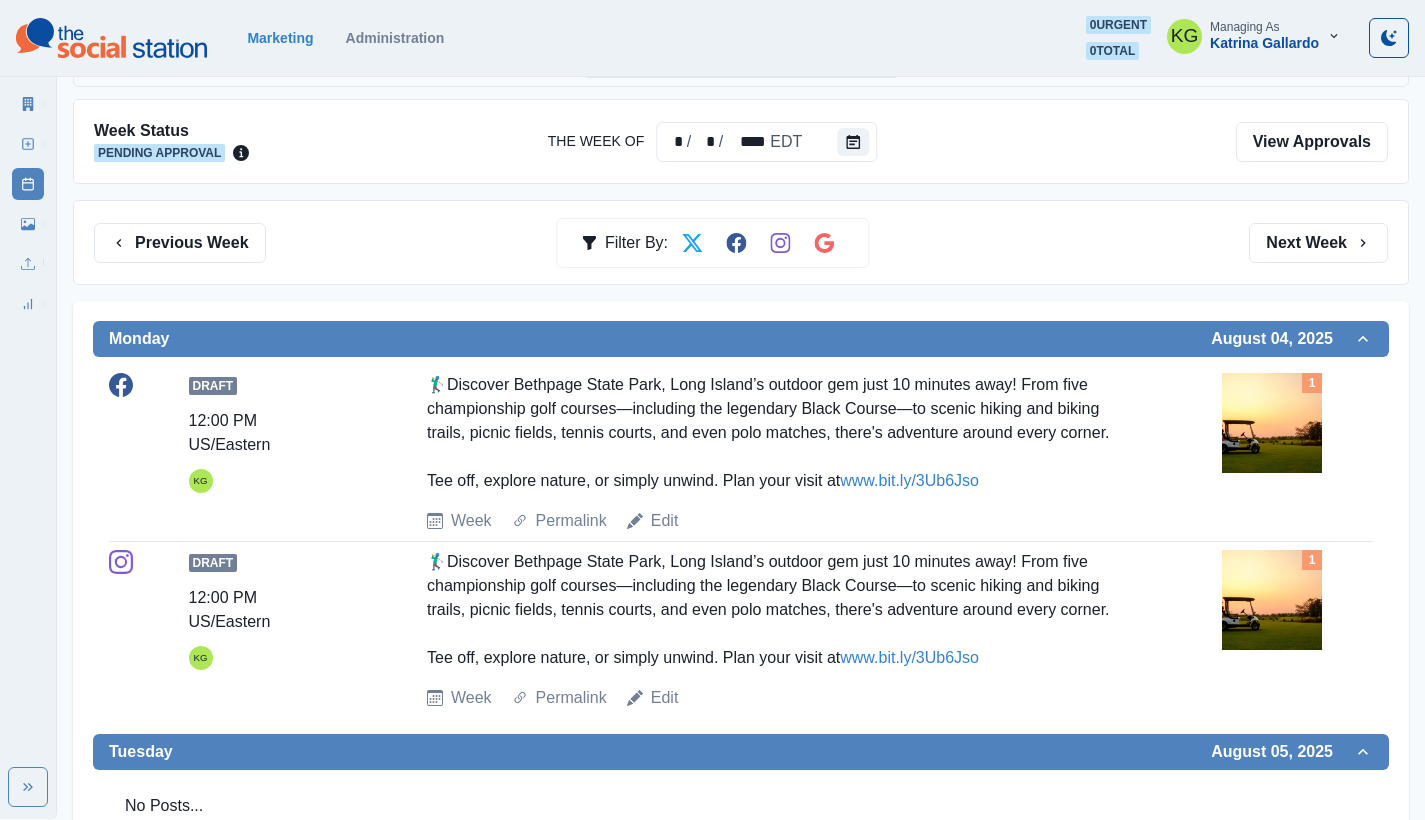scroll, scrollTop: 349, scrollLeft: 0, axis: vertical 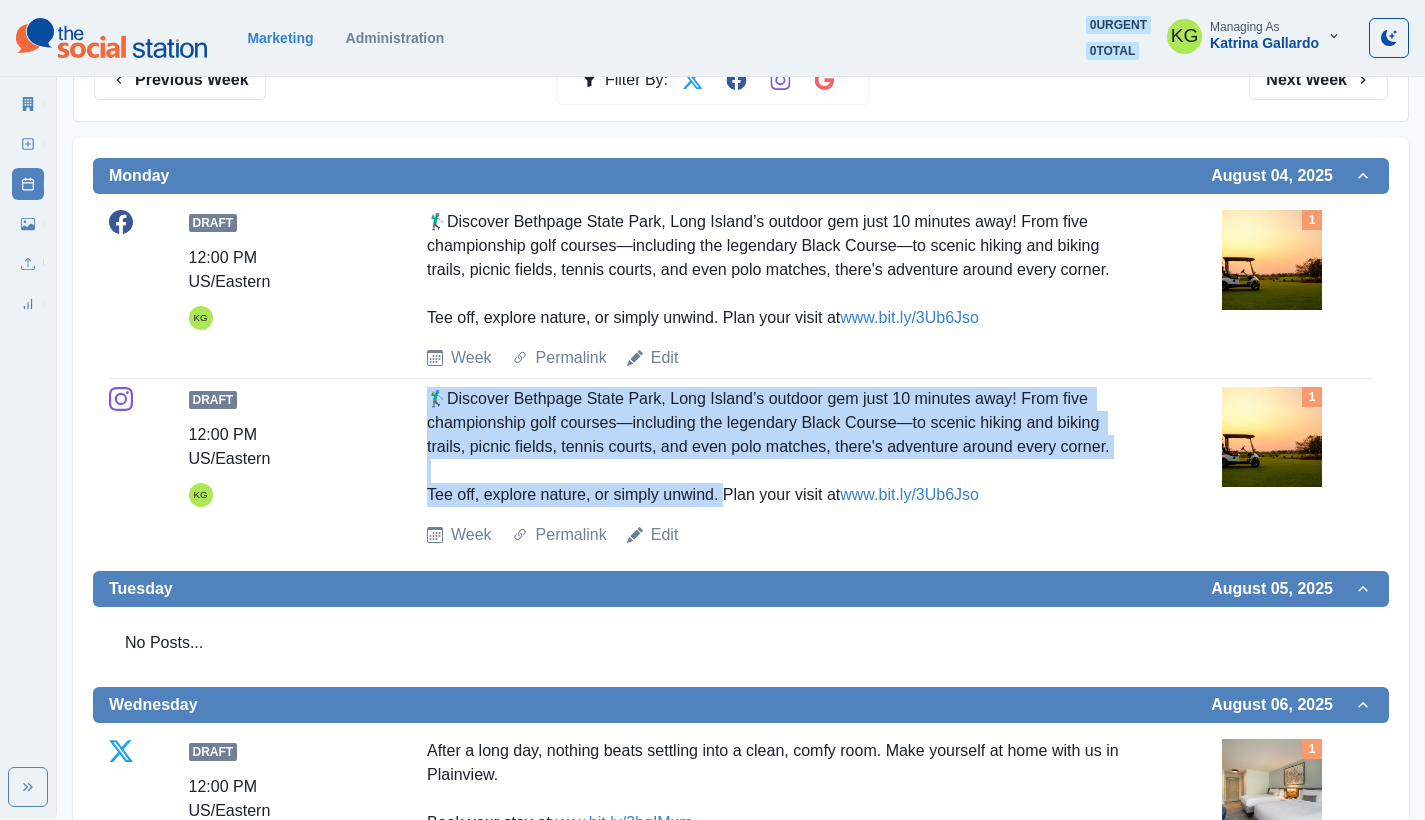 drag, startPoint x: 389, startPoint y: 397, endPoint x: 728, endPoint y: 490, distance: 351.52524 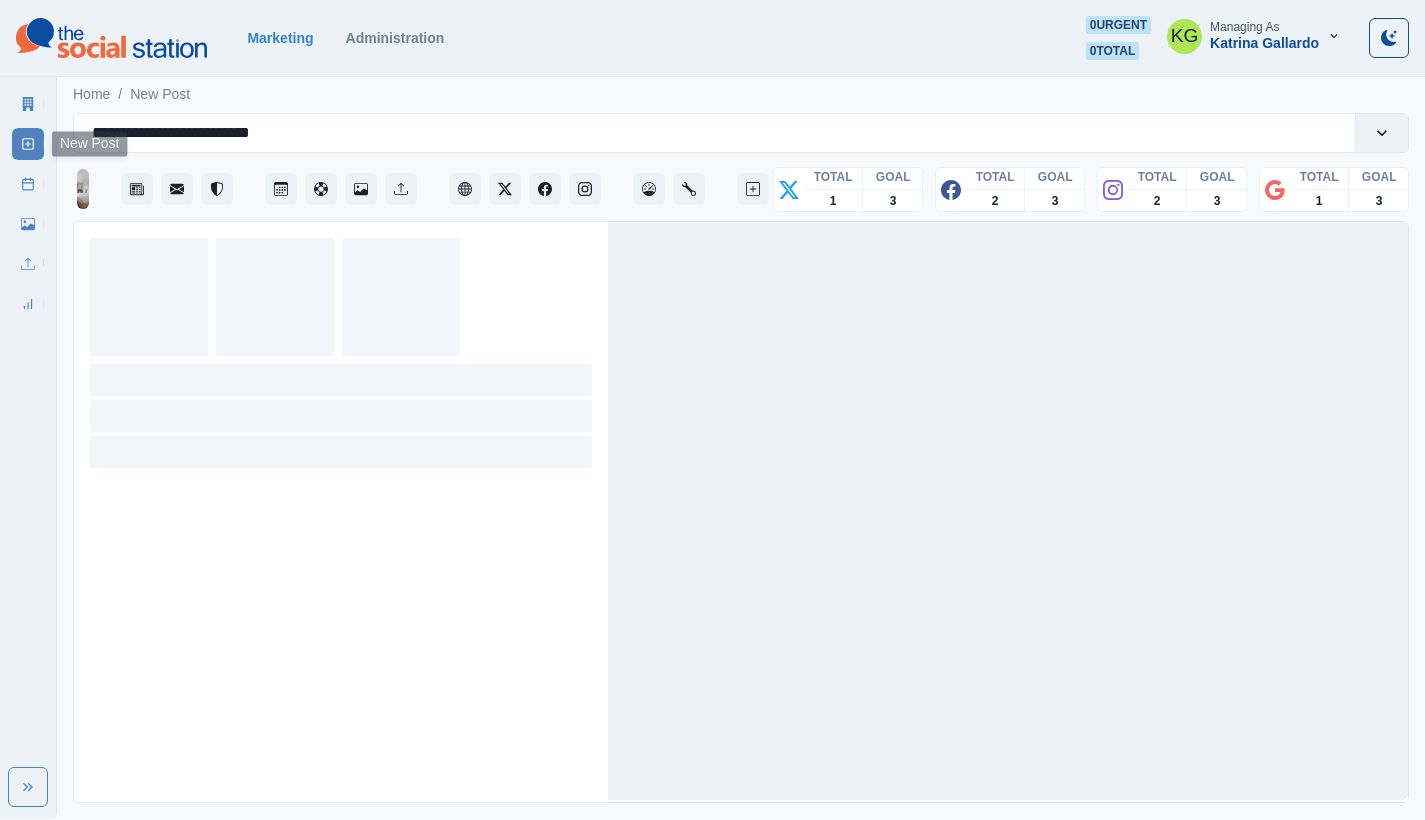 scroll, scrollTop: 0, scrollLeft: 0, axis: both 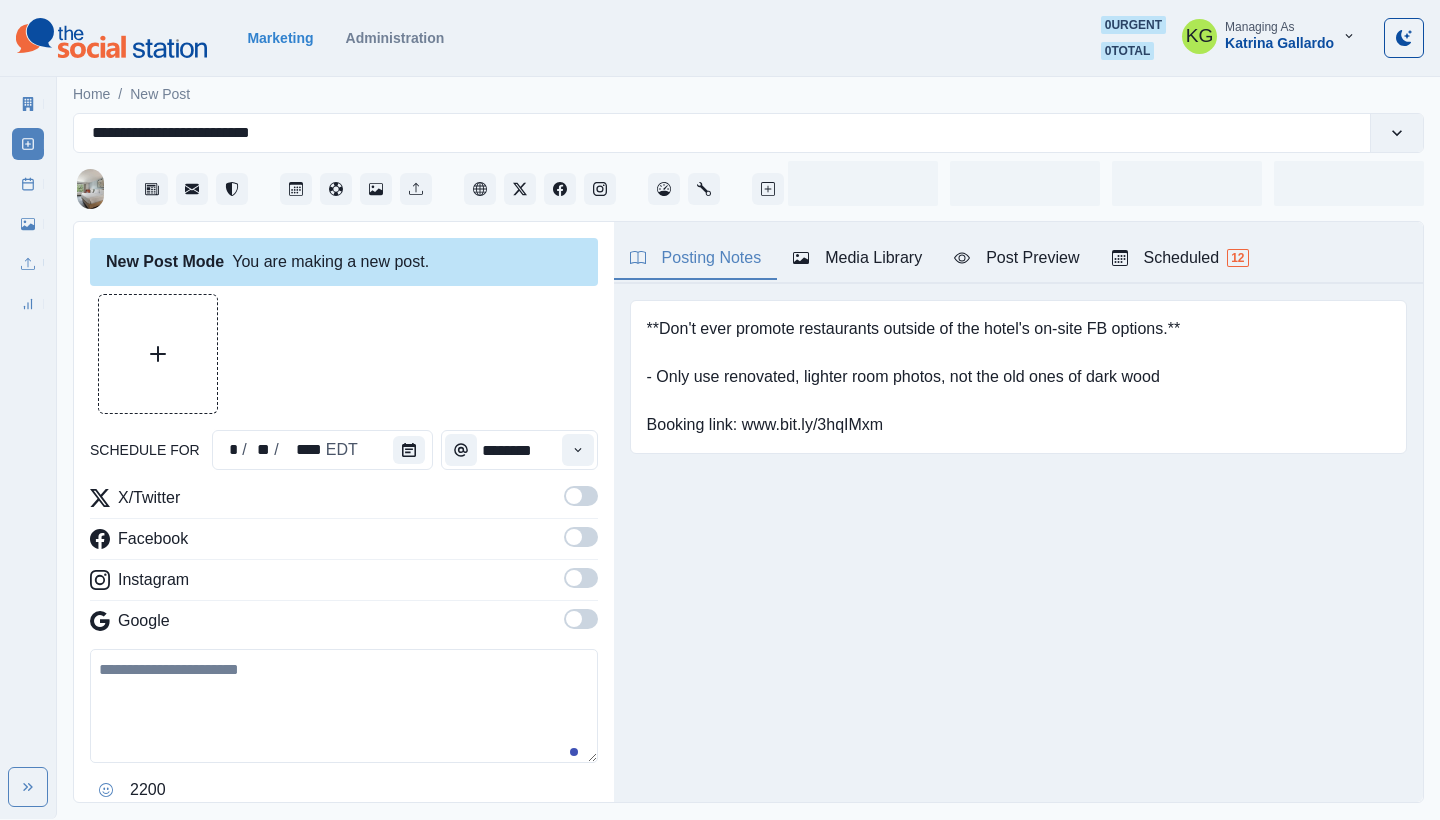 click on "schedule for  * / ** / **** EDT ********" at bounding box center (344, 450) 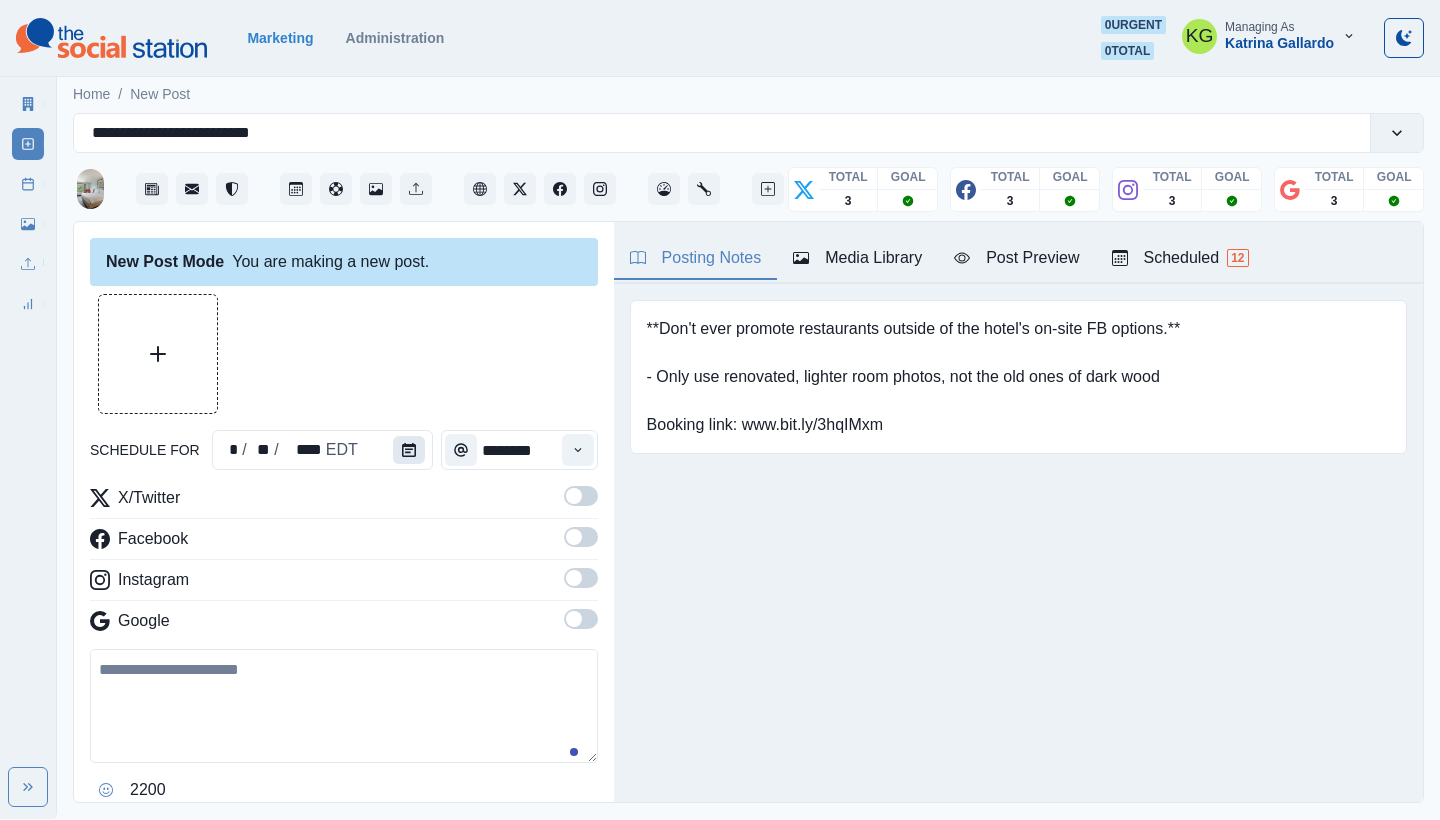 click at bounding box center [409, 450] 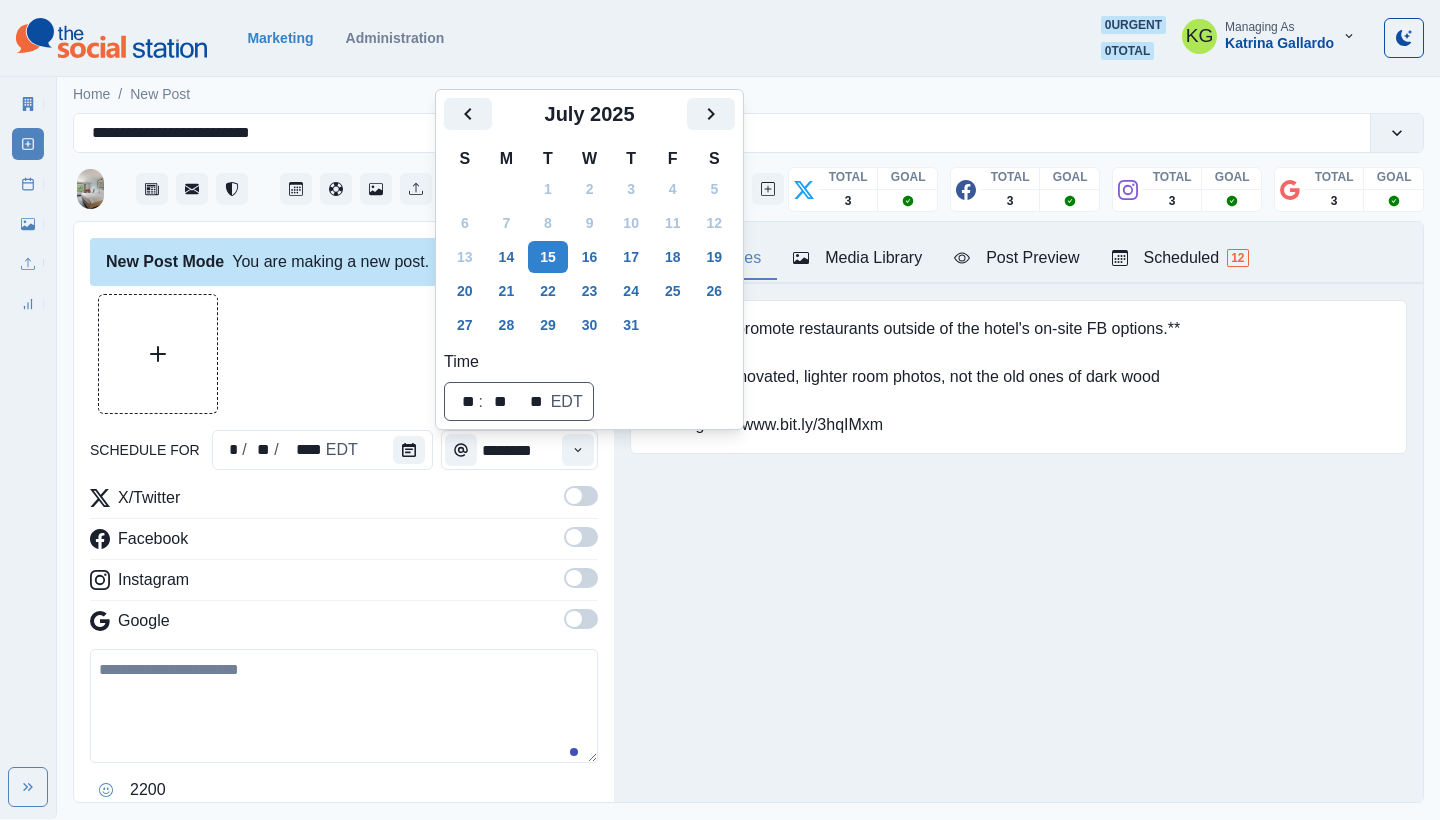 click 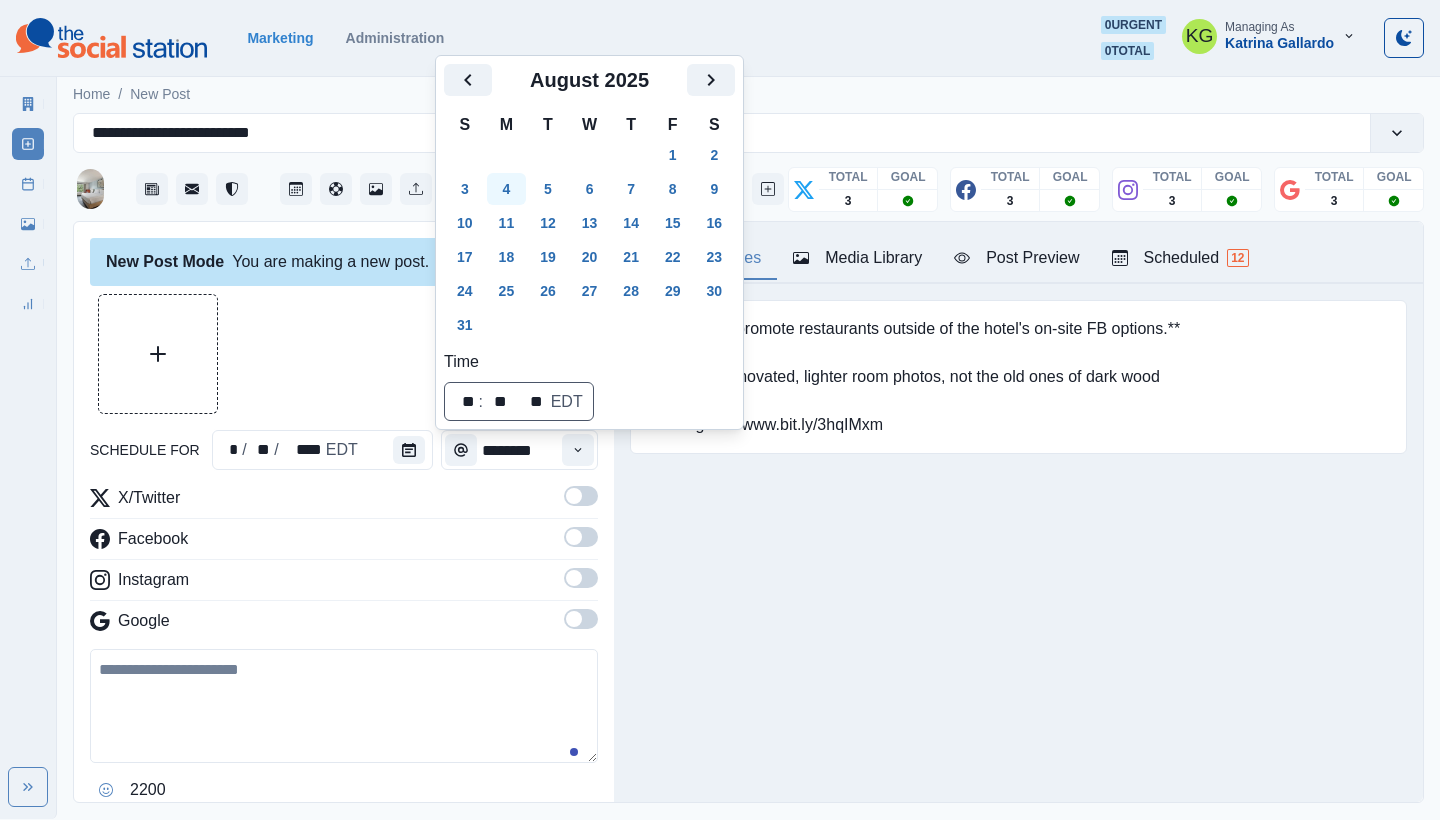 click on "4" at bounding box center [507, 189] 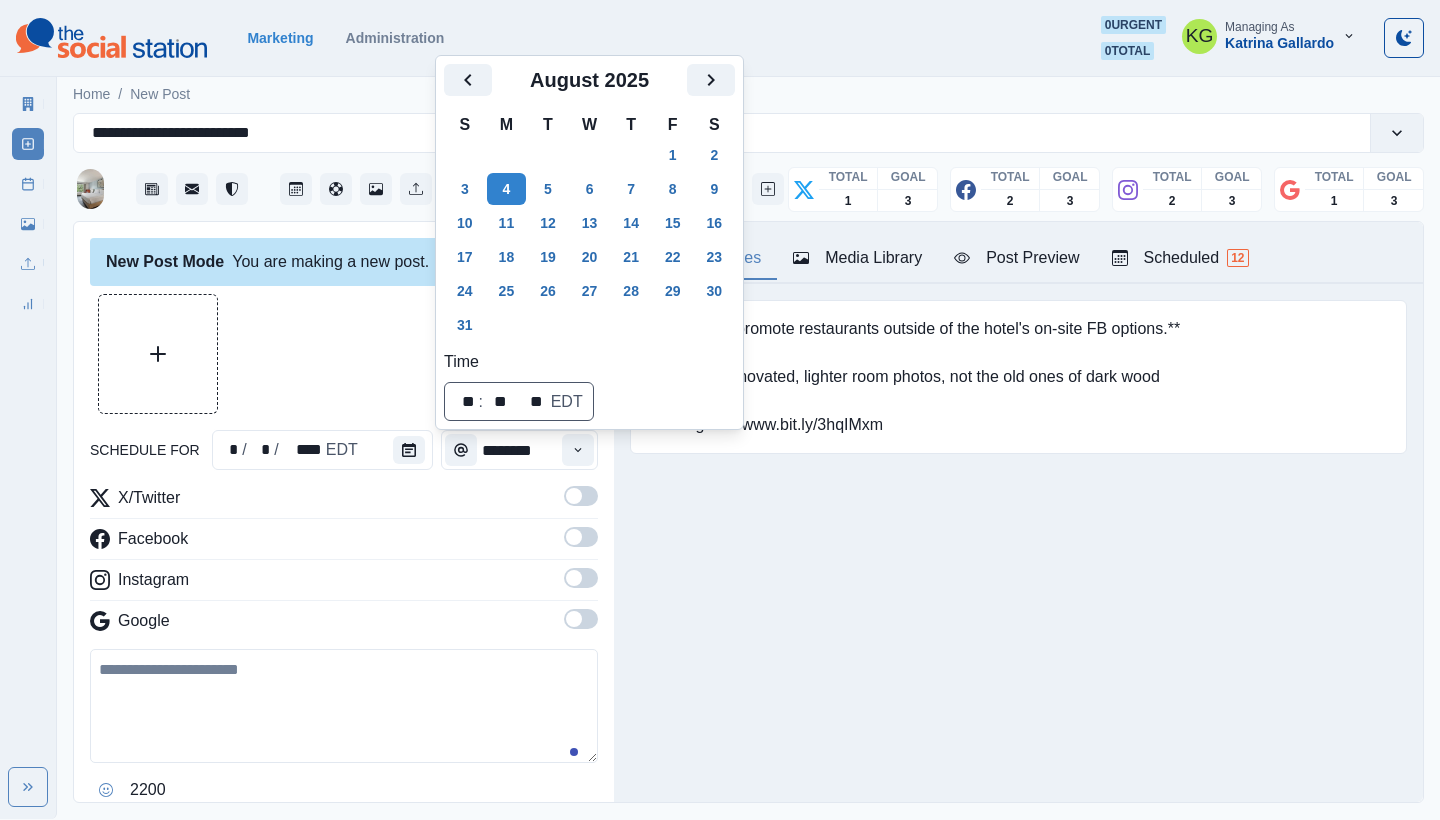 click on "**Don't ever promote restaurants outside of the hotel's on-site FB options.**
- Only use renovated, lighter room photos, not the old ones of dark wood
Booking link: www.bit.ly/3hqIMxm Upload Type Any Image Video Source Any Upload Social Manager Found: Instagram Found: Google Customer Photo Found: TripAdvisor Review Found: Yelp Review Reusable Any Yes No Description Any Missing Description Duplicates Any Show Duplicated Media Last Scheduled Any Over A Month Ago Over 3 Months Ago Over 6 Months Ago Never Scheduled Sort Newest Media Oldest Media Most Recently Scheduled Least Recently Scheduled 1 2 3 4 5 9 Please select a service provider to see a post preview. Week Of * / * / **** GMT+8 Monday July 07, 2025 Draft  03:00 PM US/Eastern [INITIAL] Catch Saturday Night Baseball with the Long Island Ducks, followed by a fireworks show that lights up the sky! Great food, exciting fun, and a sparkling finale—perfect for an unforgettable evening. Get your tickets now at  www.bit.ly/4kh7ryS !
📷: [FIRST] [LAST] Week Edit 1" at bounding box center (1018, 408) 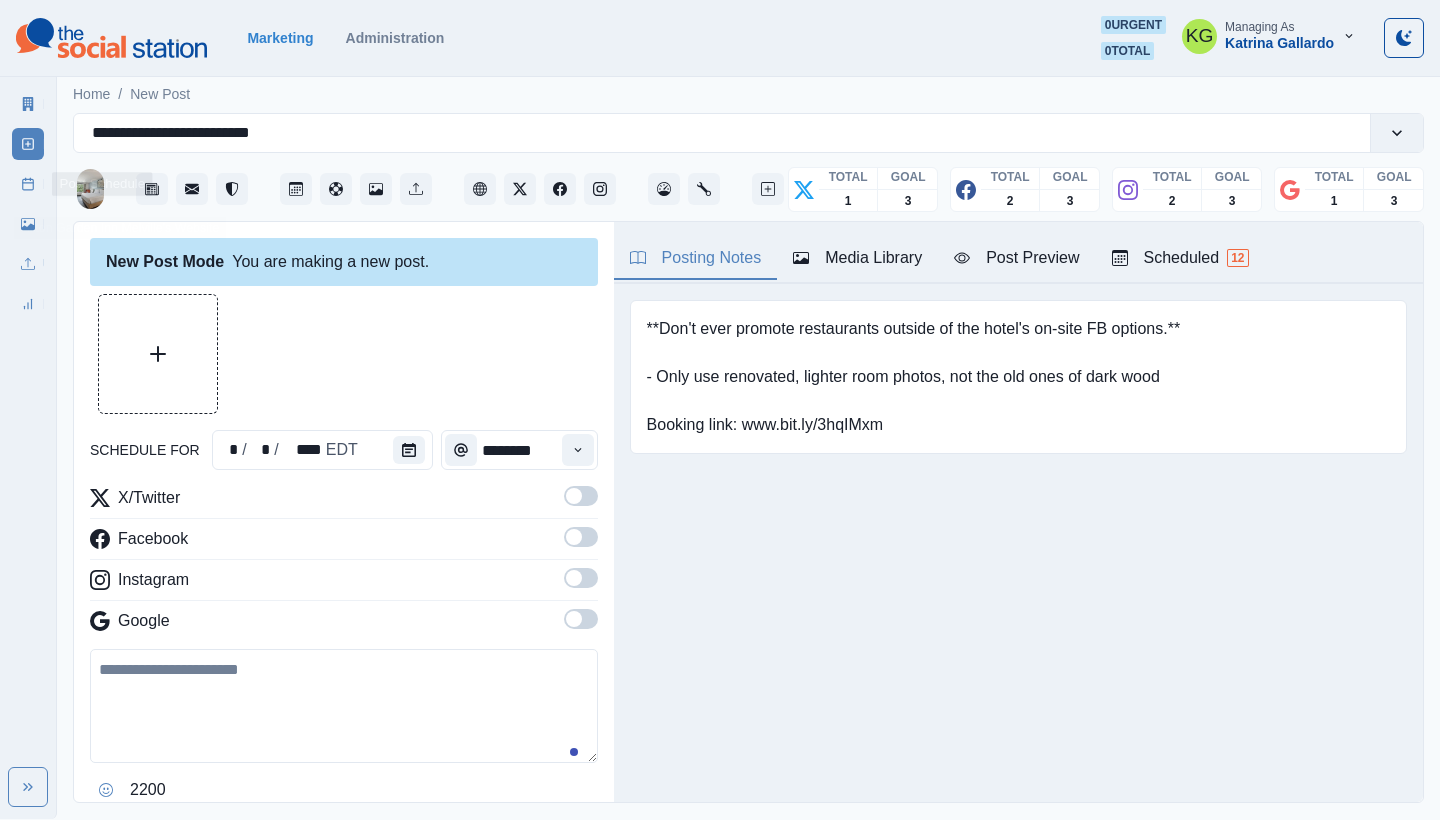 click on "Post Schedule" at bounding box center (28, 184) 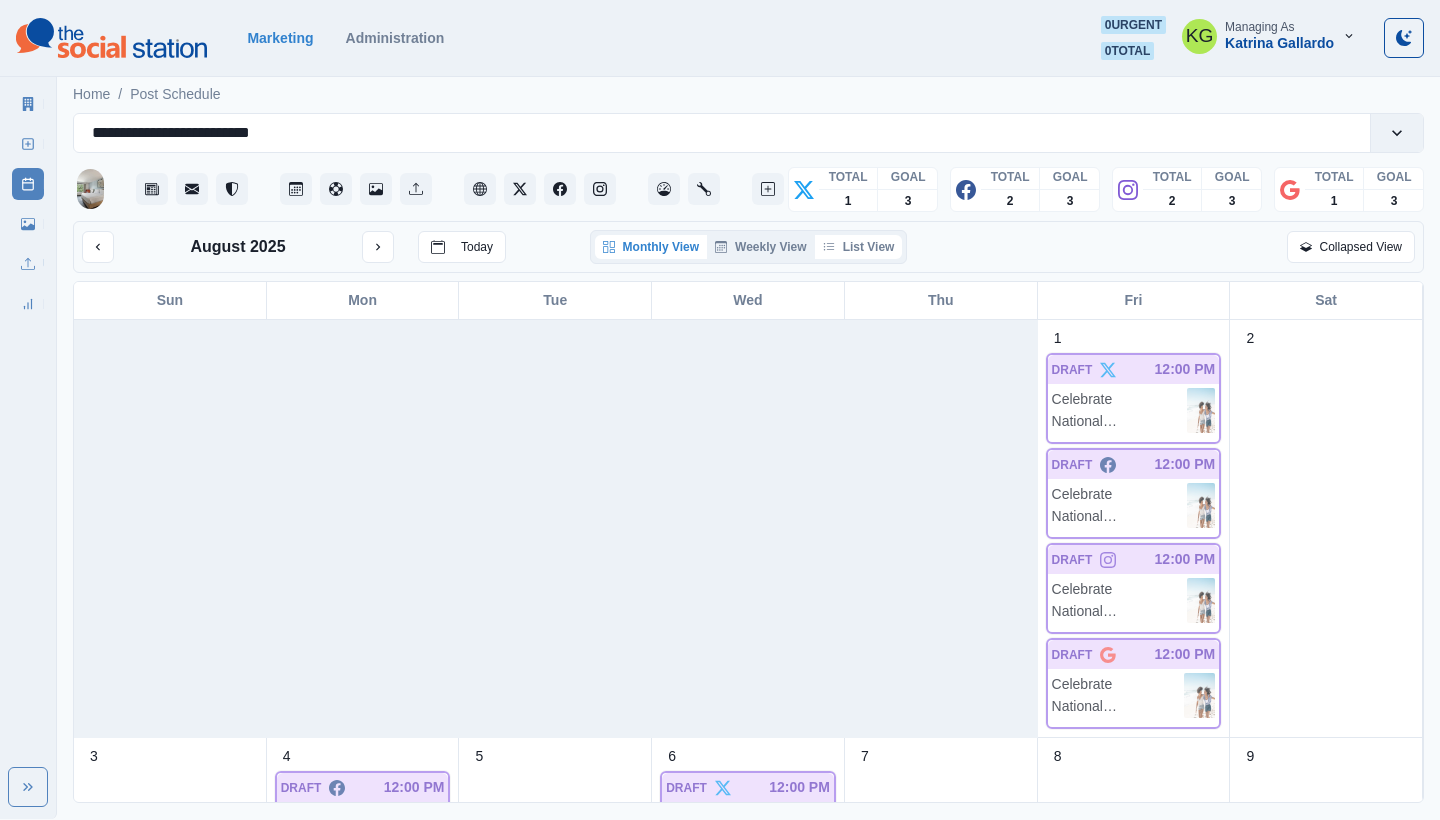 click on "List View" at bounding box center [859, 247] 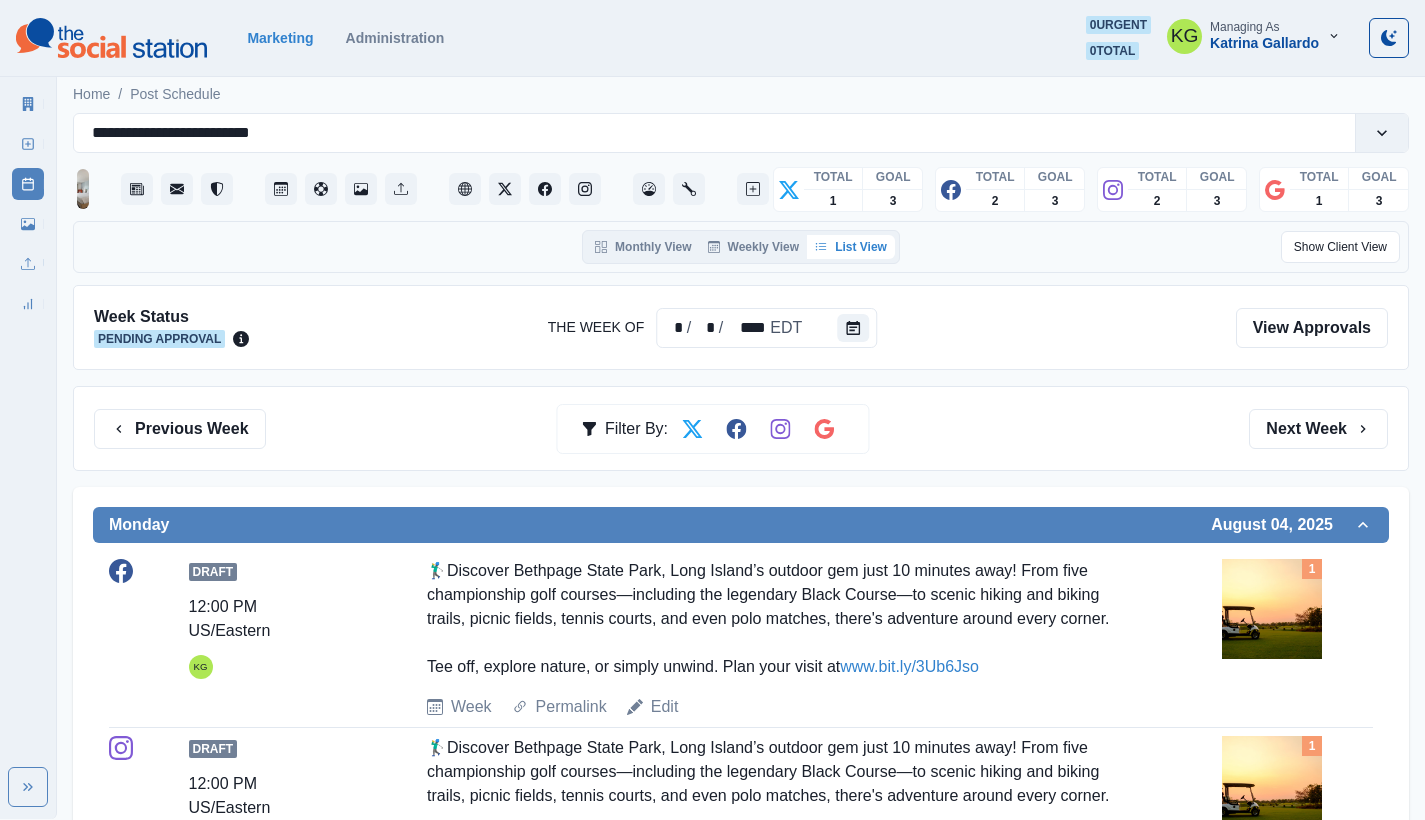 scroll, scrollTop: 411, scrollLeft: 0, axis: vertical 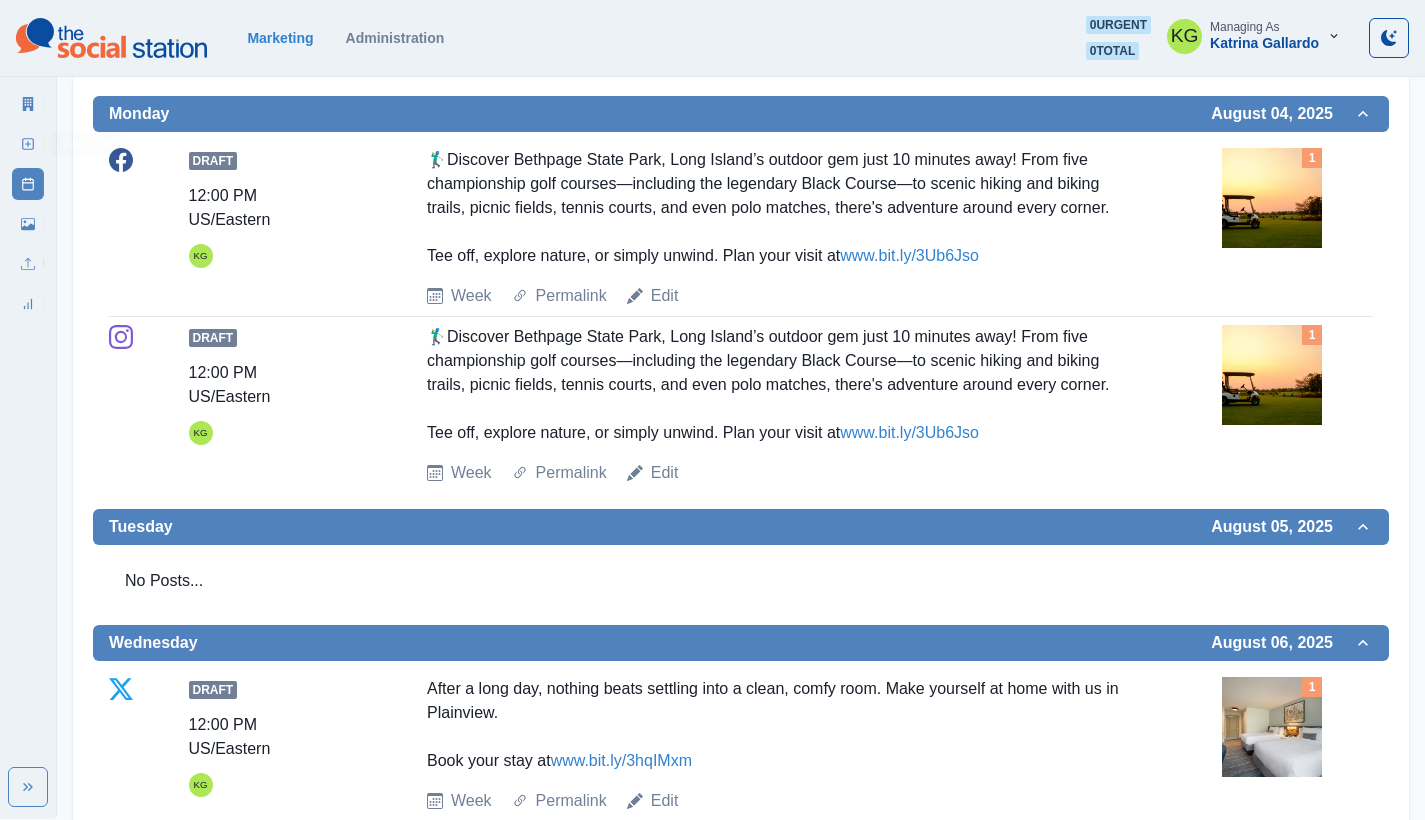 click on "New Post" at bounding box center (28, 144) 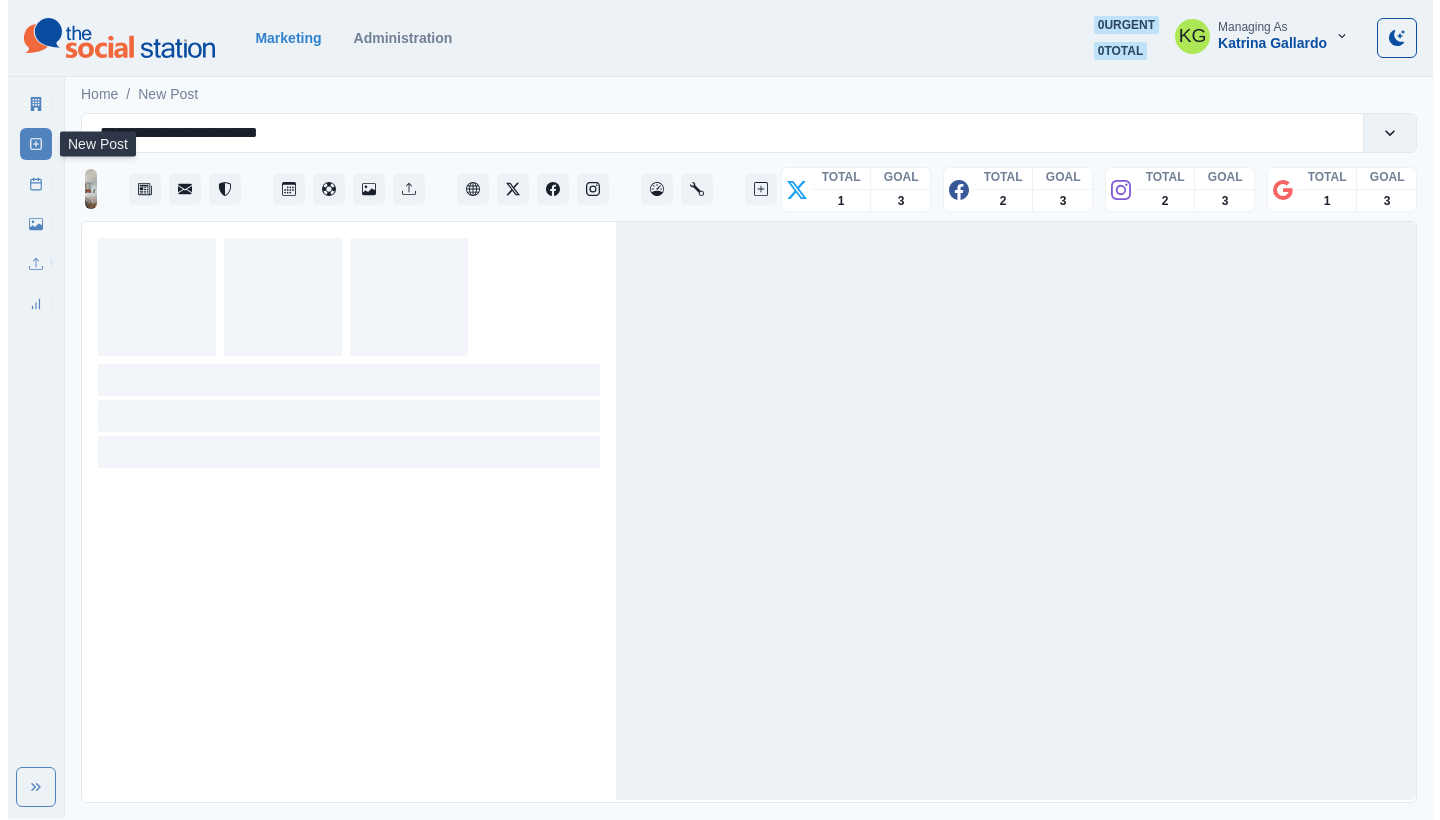 scroll, scrollTop: 0, scrollLeft: 0, axis: both 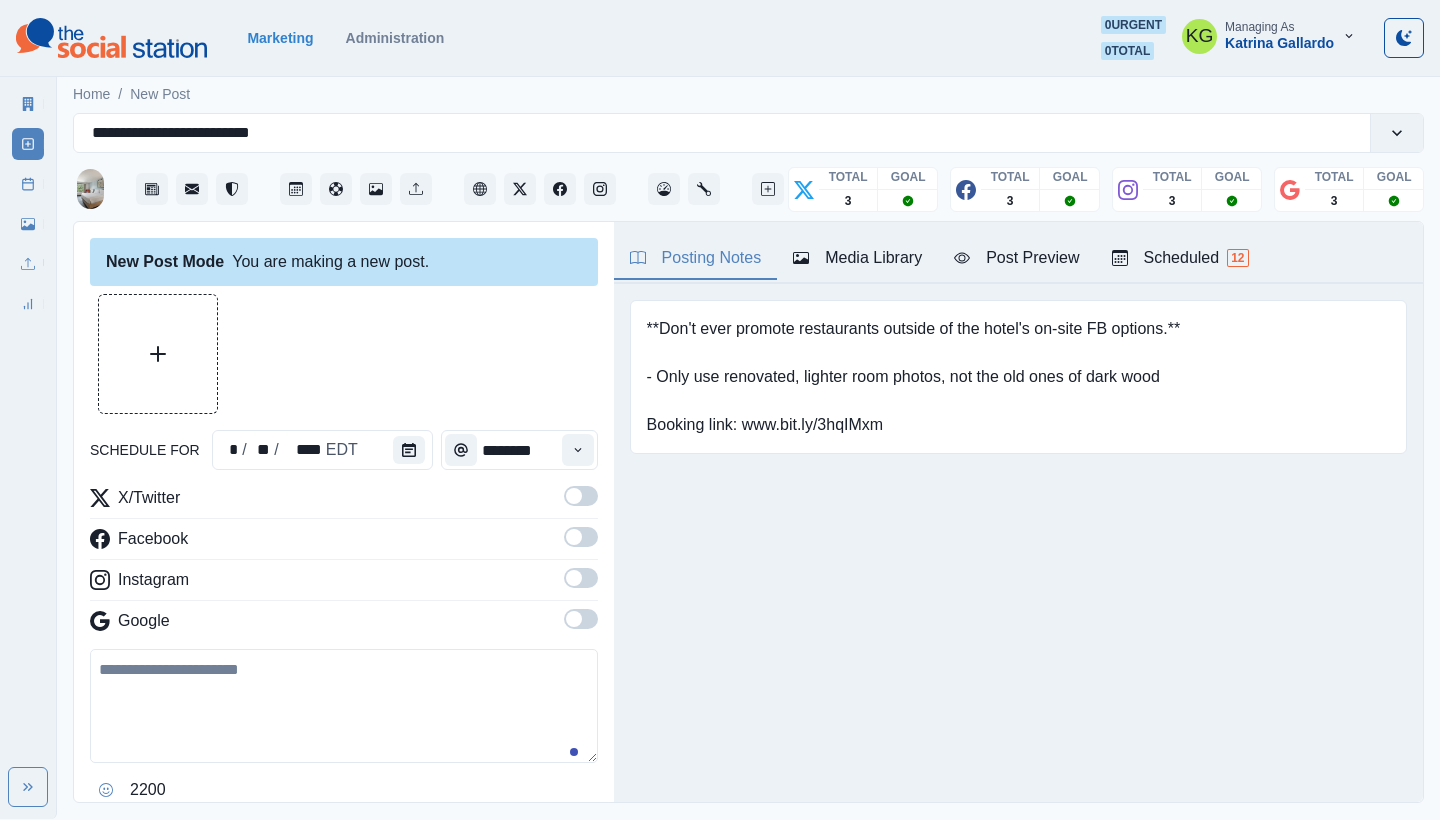 click on "Media Library" at bounding box center (857, 259) 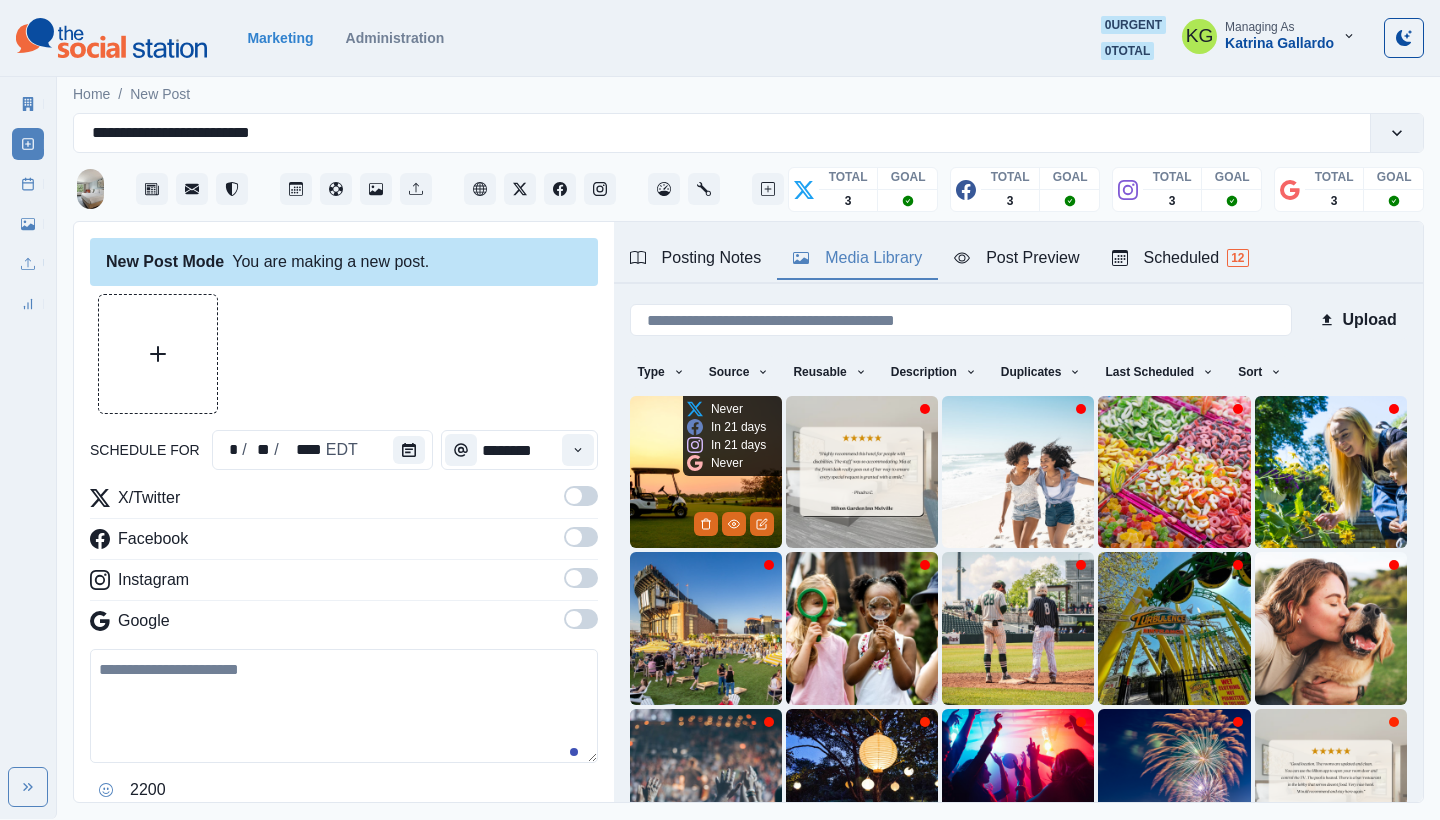 click on "Never In 21 days In 21 days Never" at bounding box center (726, 436) 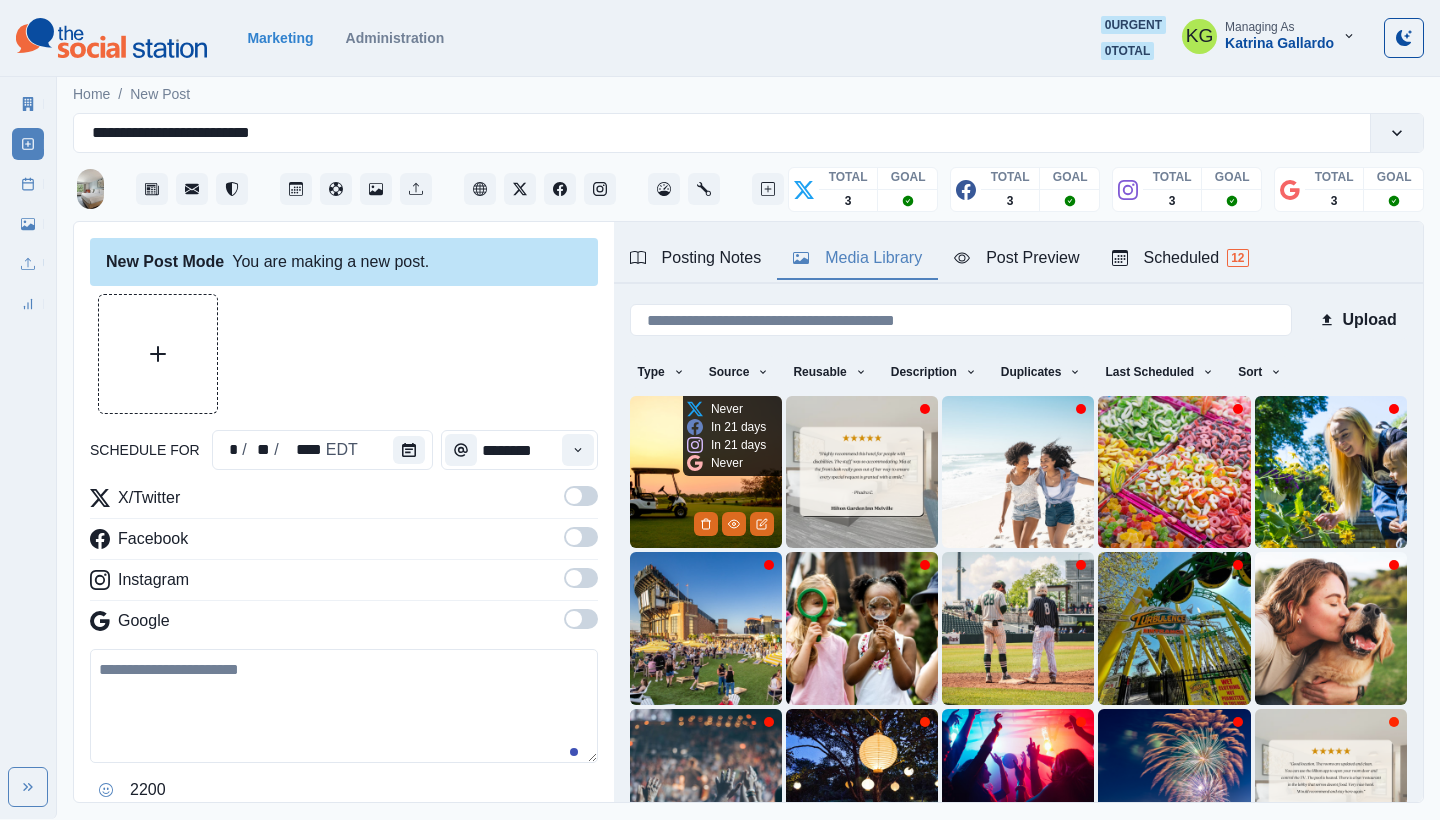 click at bounding box center [706, 472] 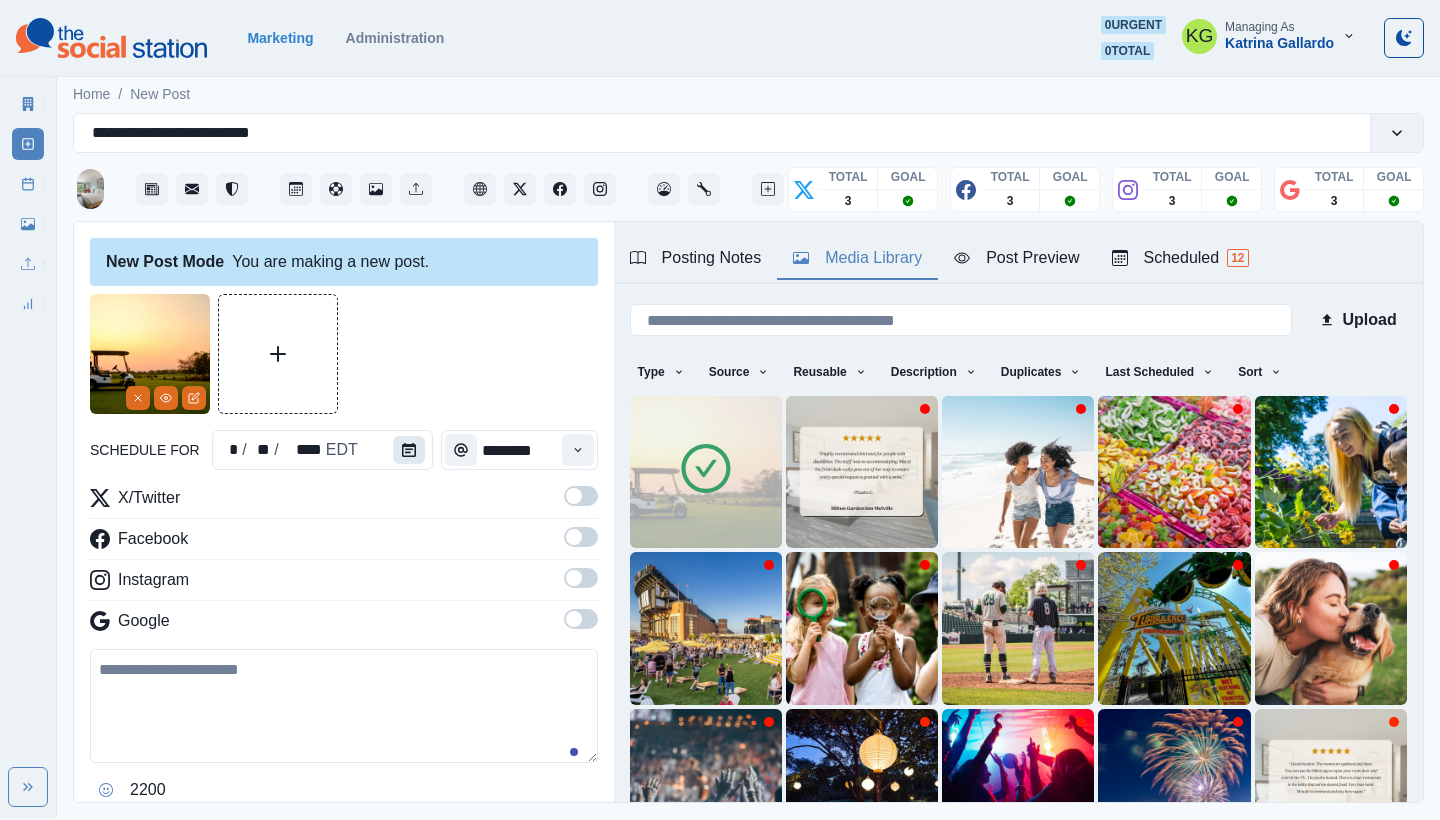 click 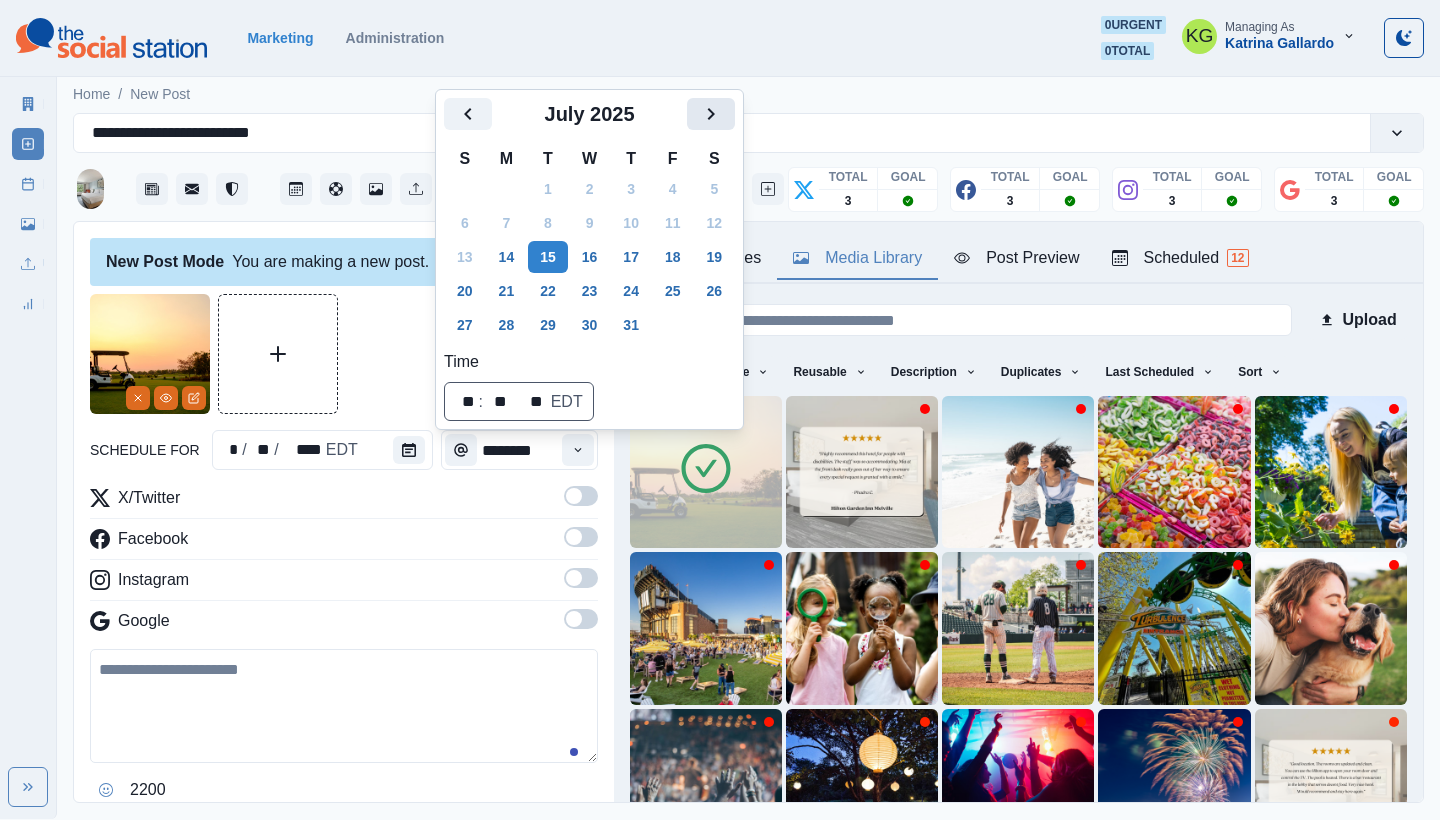 click 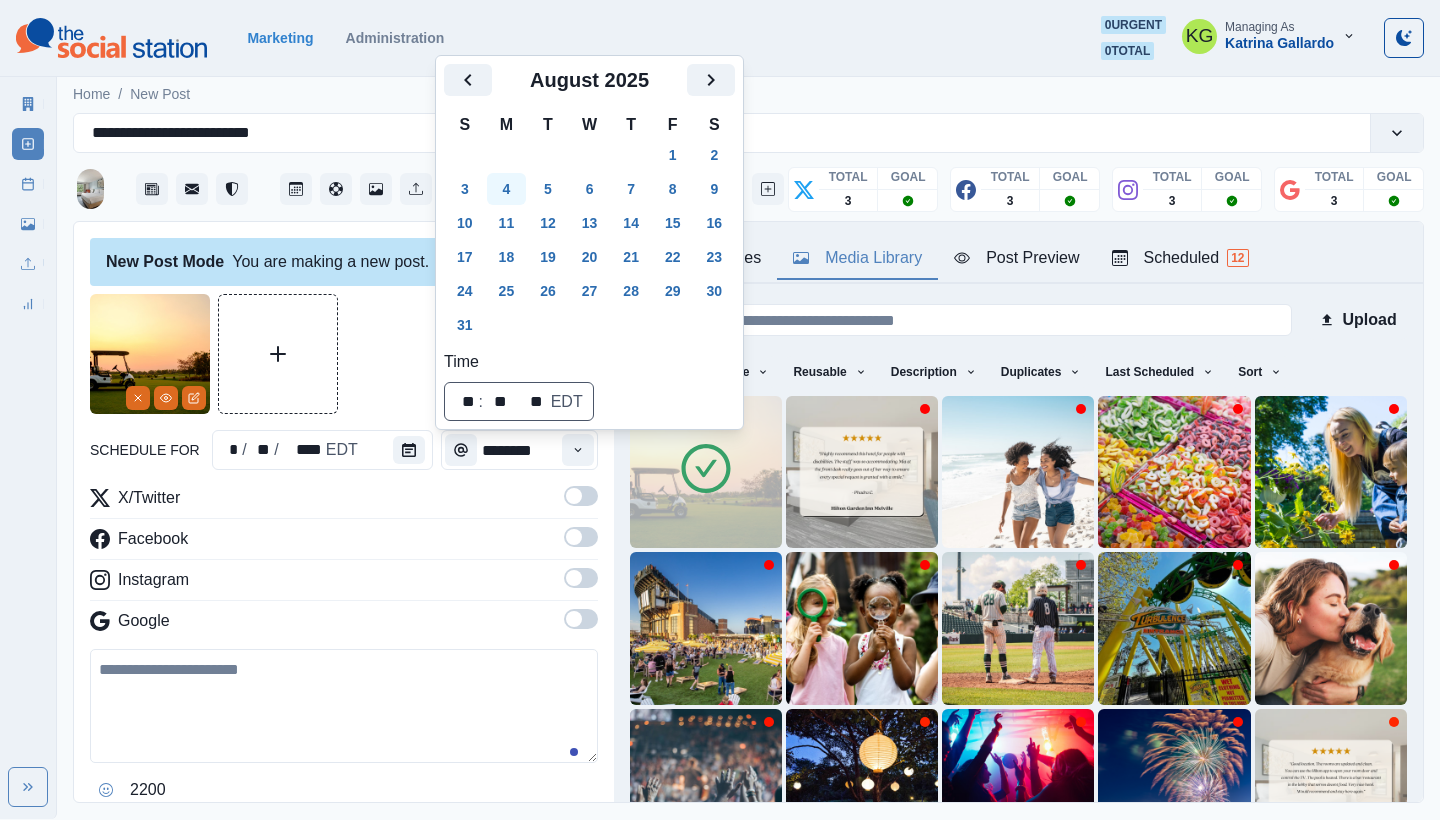 click on "4" at bounding box center (507, 189) 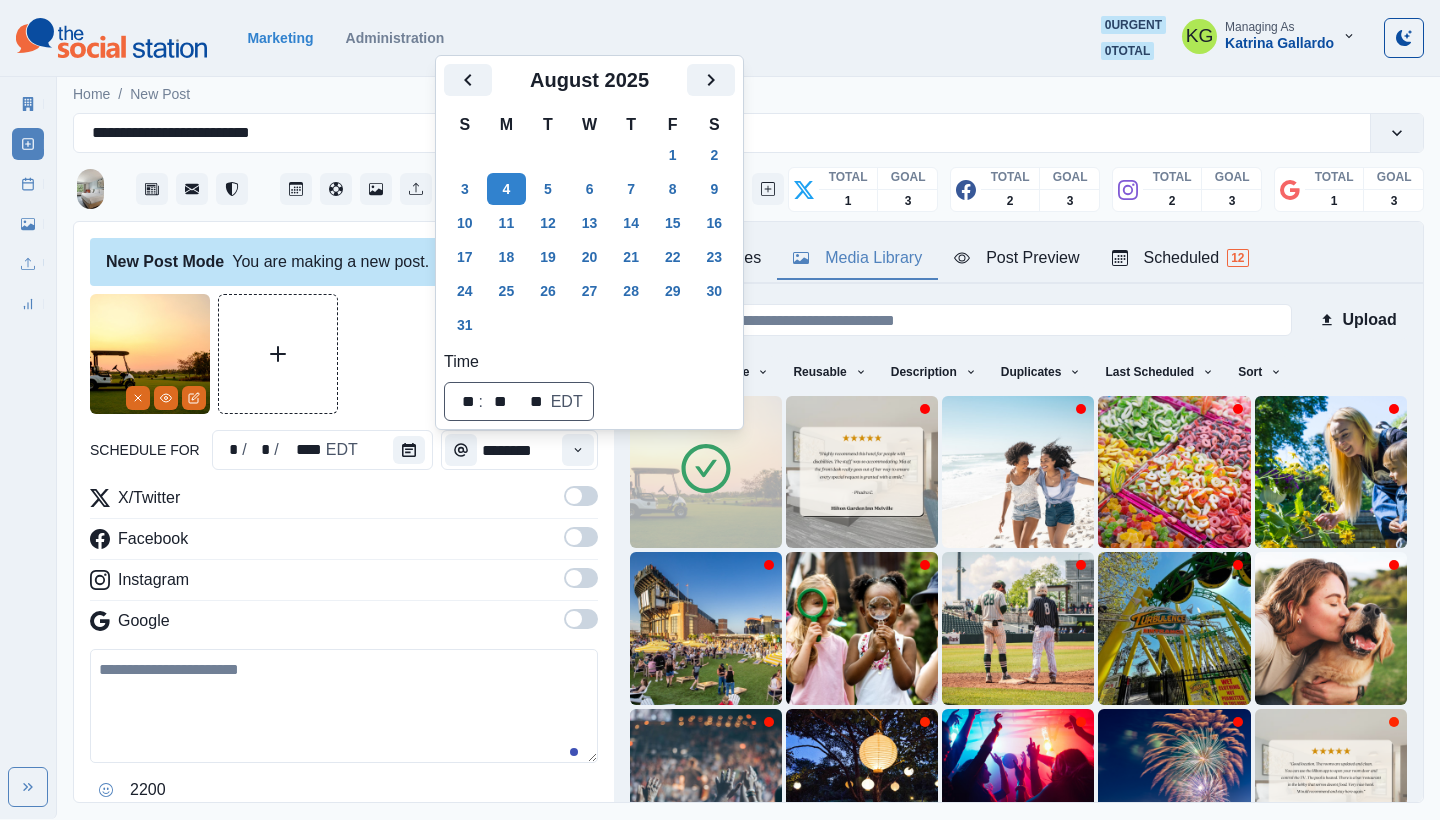 click at bounding box center [344, 354] 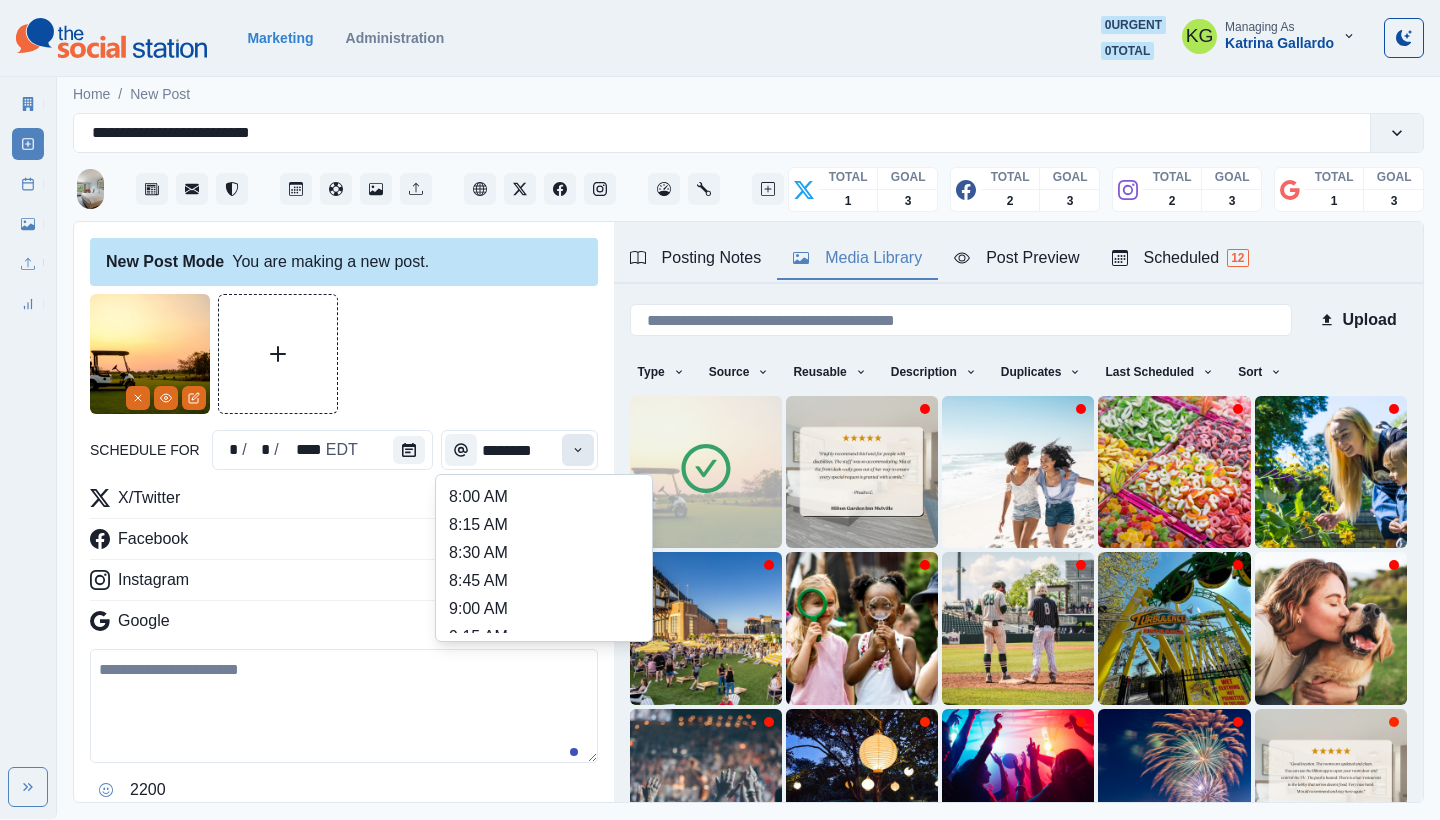 click at bounding box center [578, 450] 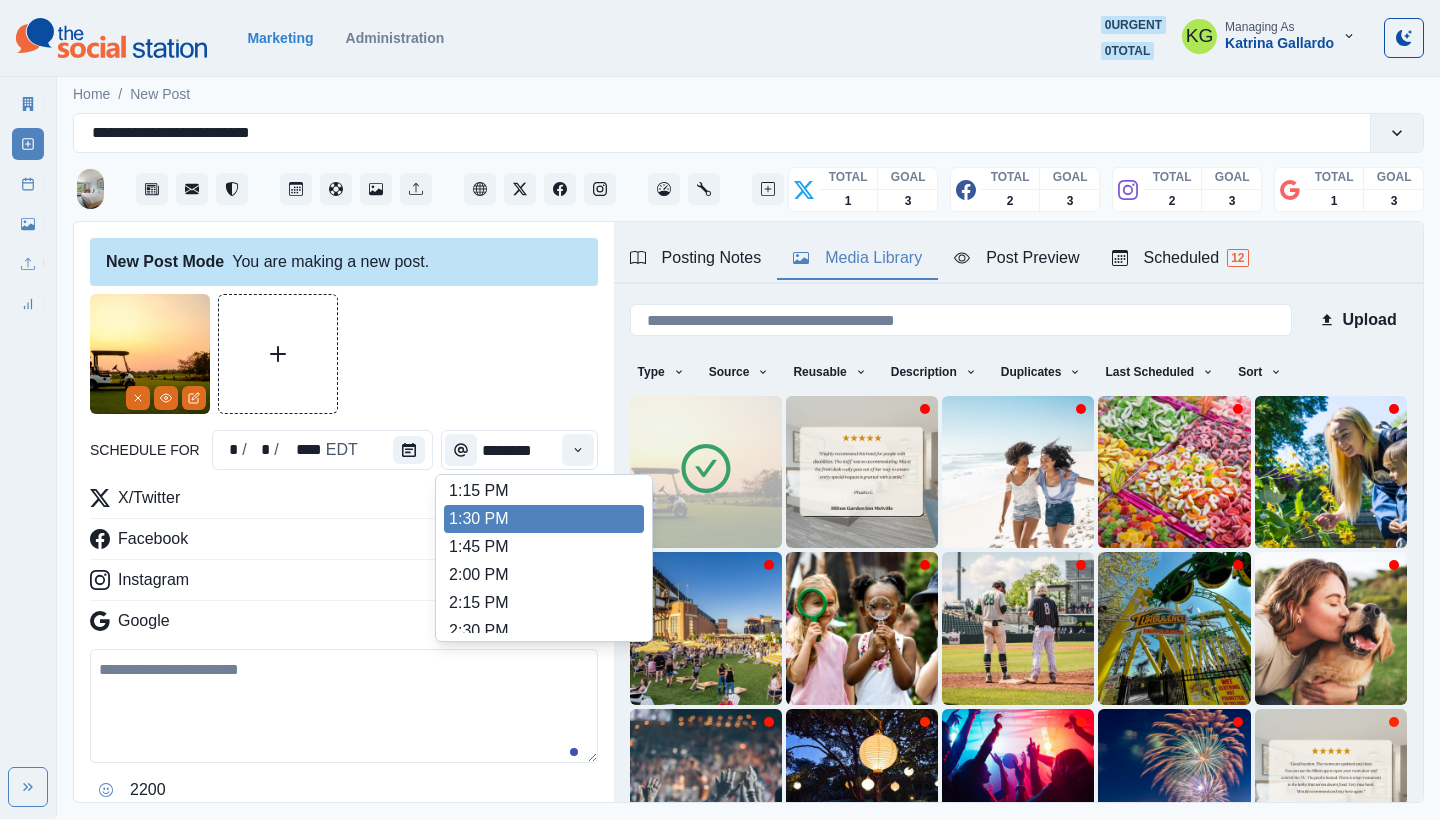 scroll, scrollTop: 422, scrollLeft: 0, axis: vertical 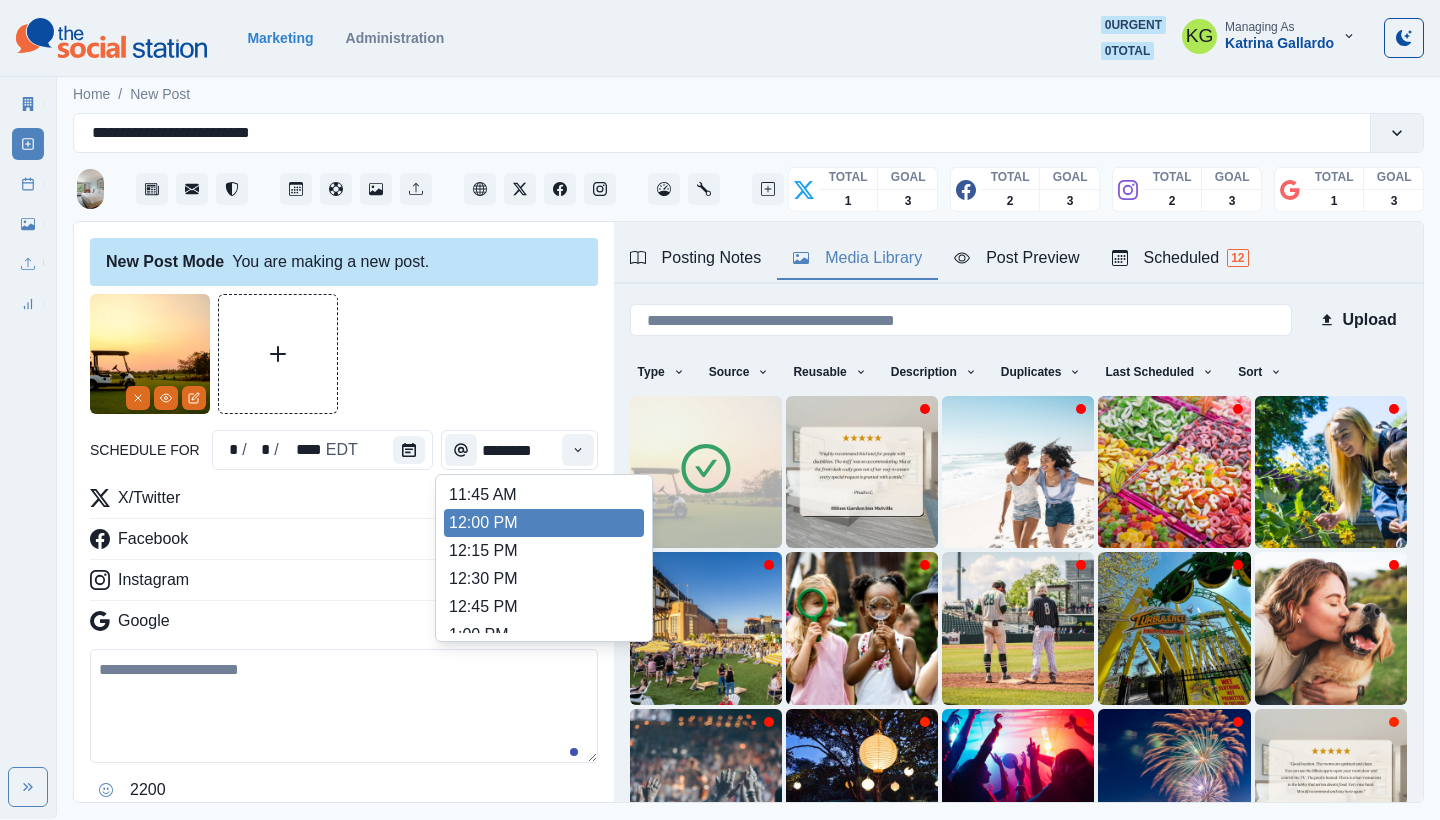 click on "12:00 PM" at bounding box center [544, 523] 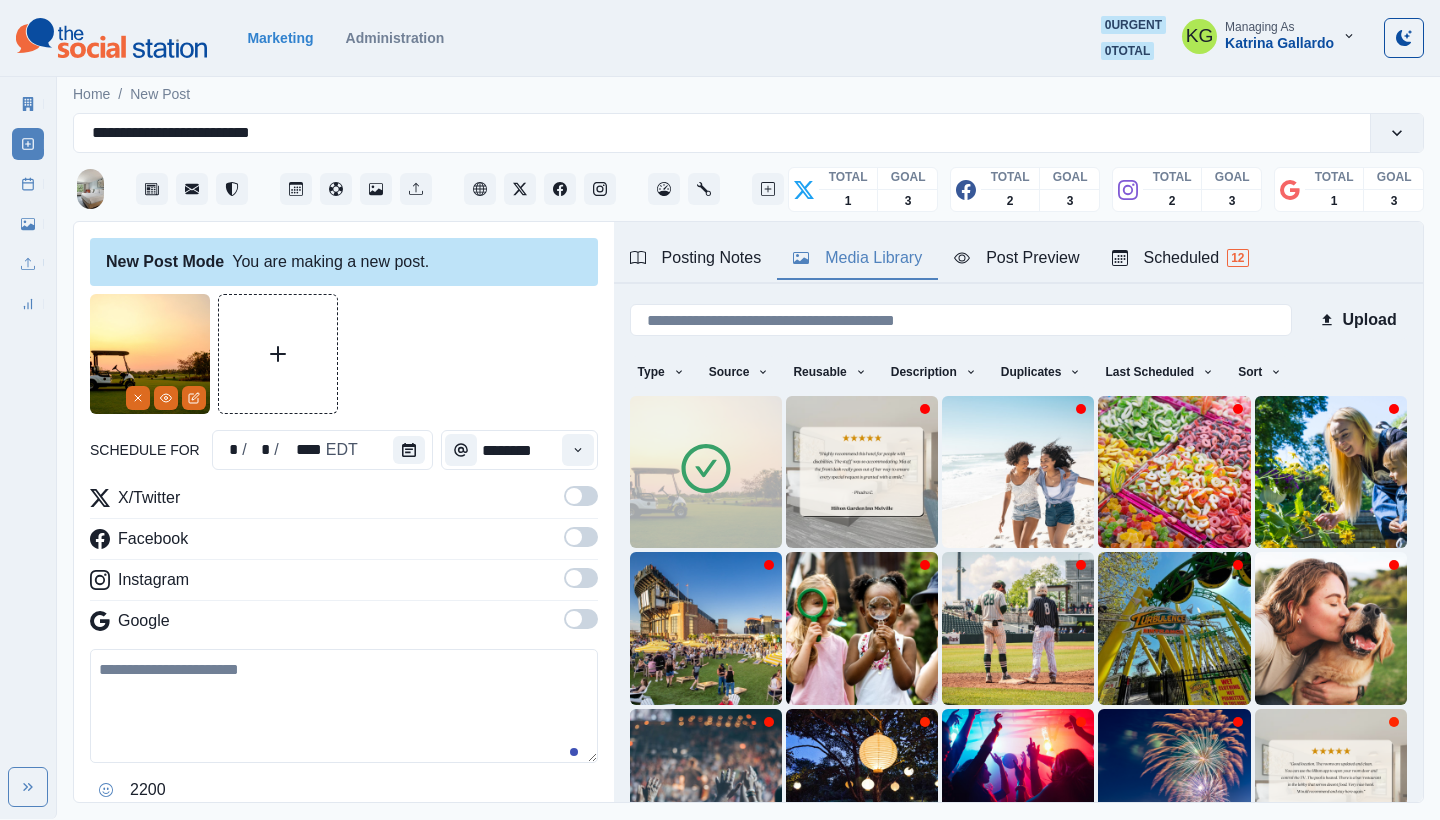 click at bounding box center [574, 619] 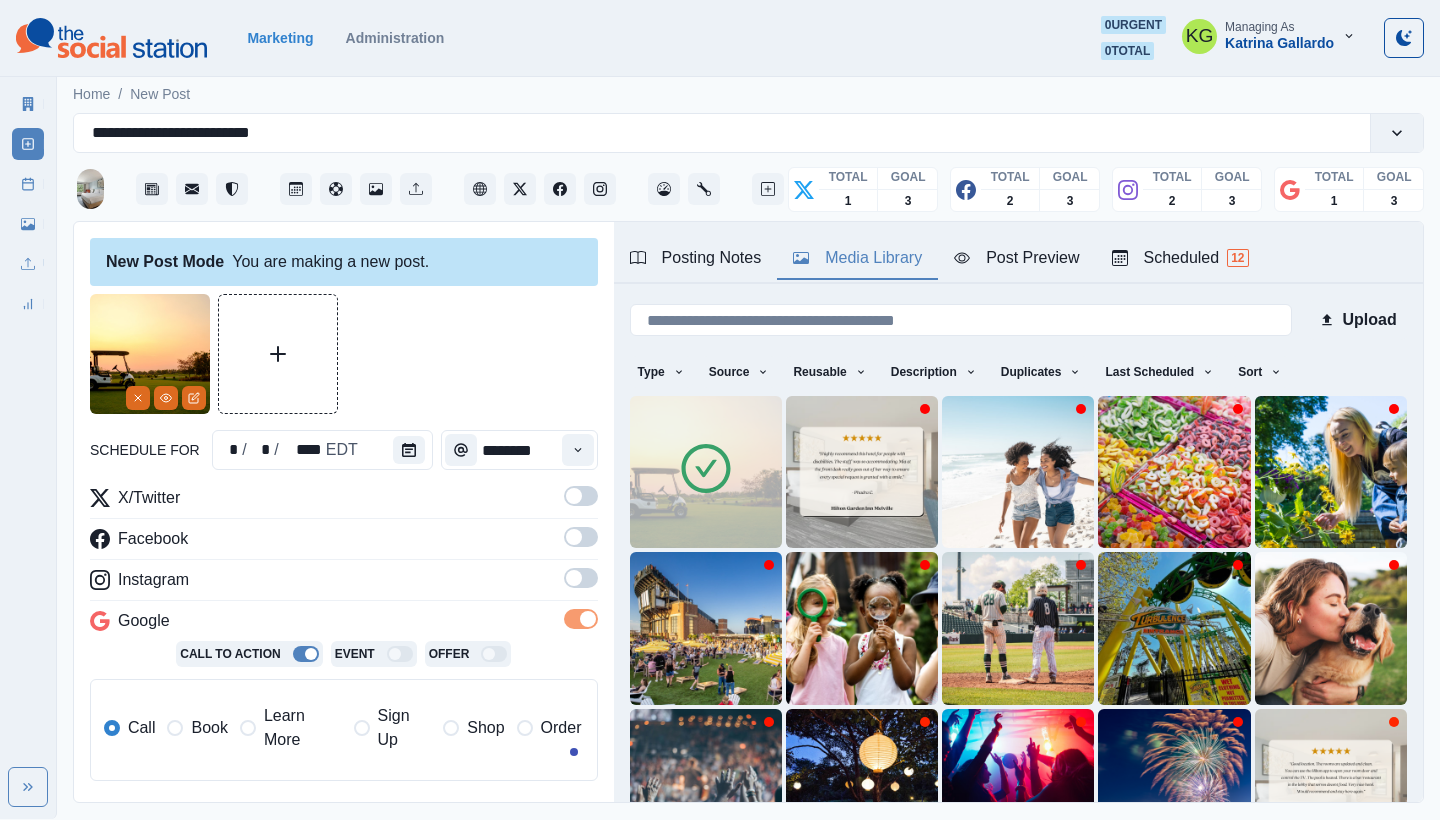 scroll, scrollTop: 209, scrollLeft: 0, axis: vertical 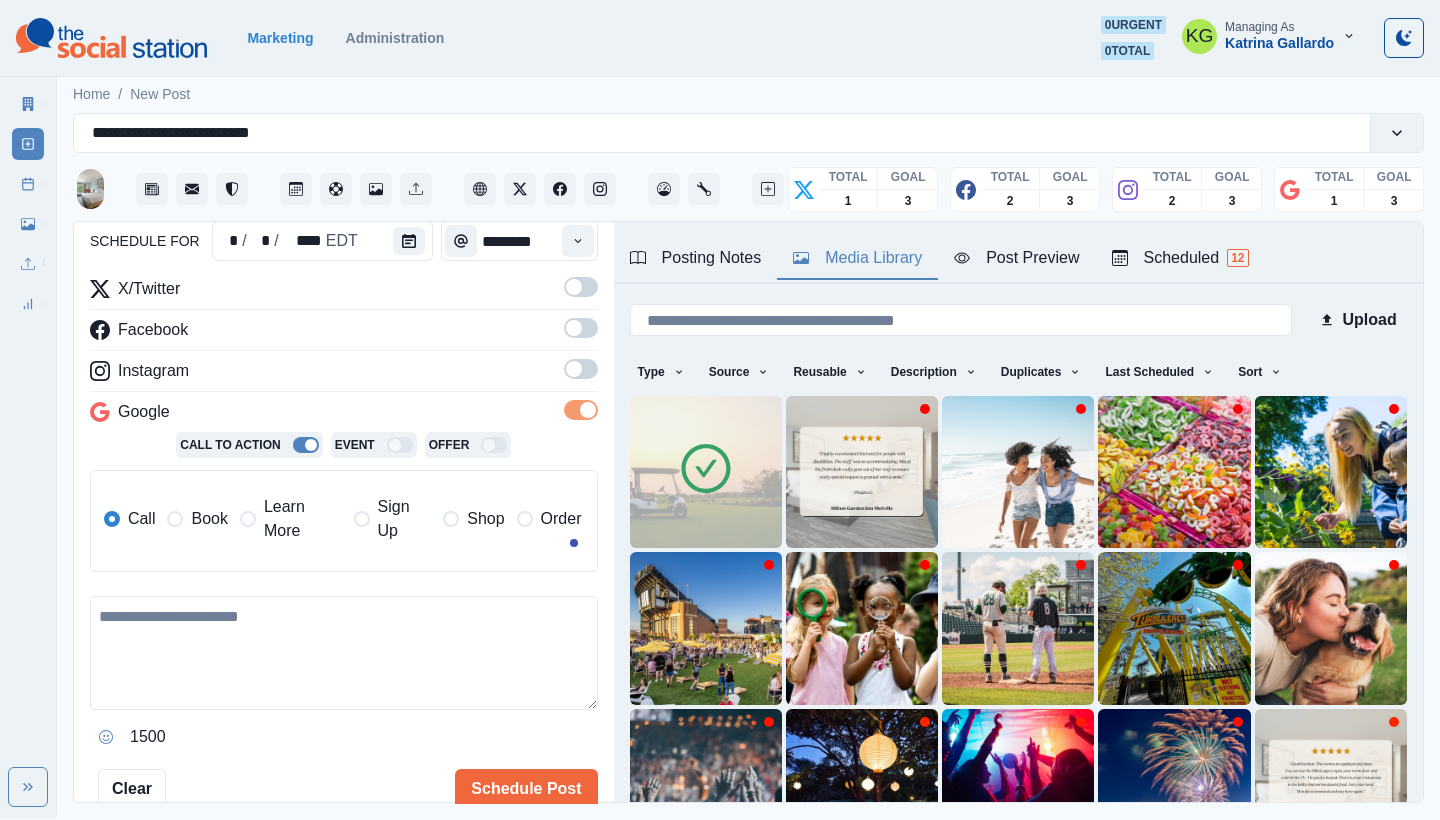 click at bounding box center (344, 653) 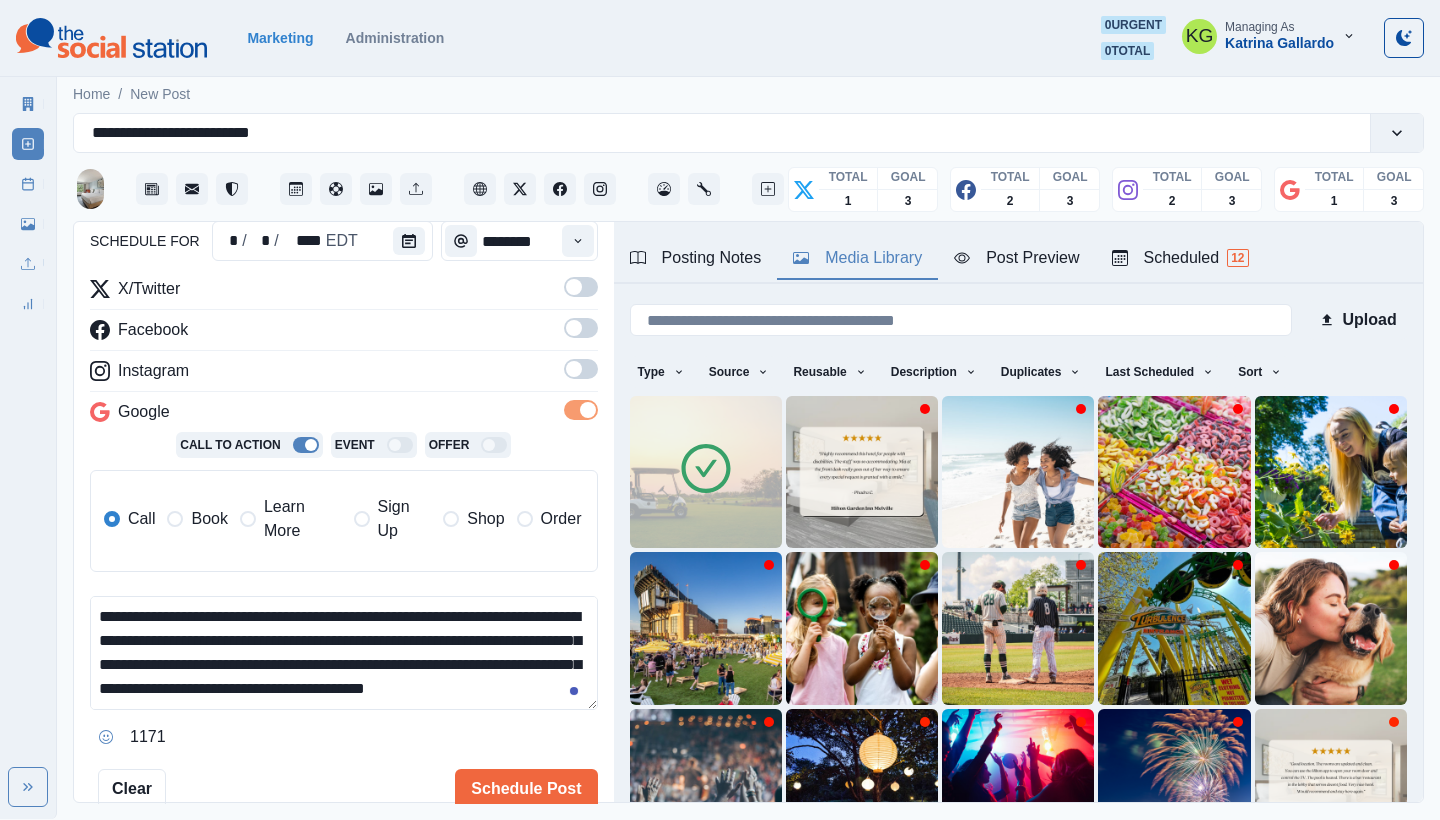 scroll, scrollTop: 72, scrollLeft: 0, axis: vertical 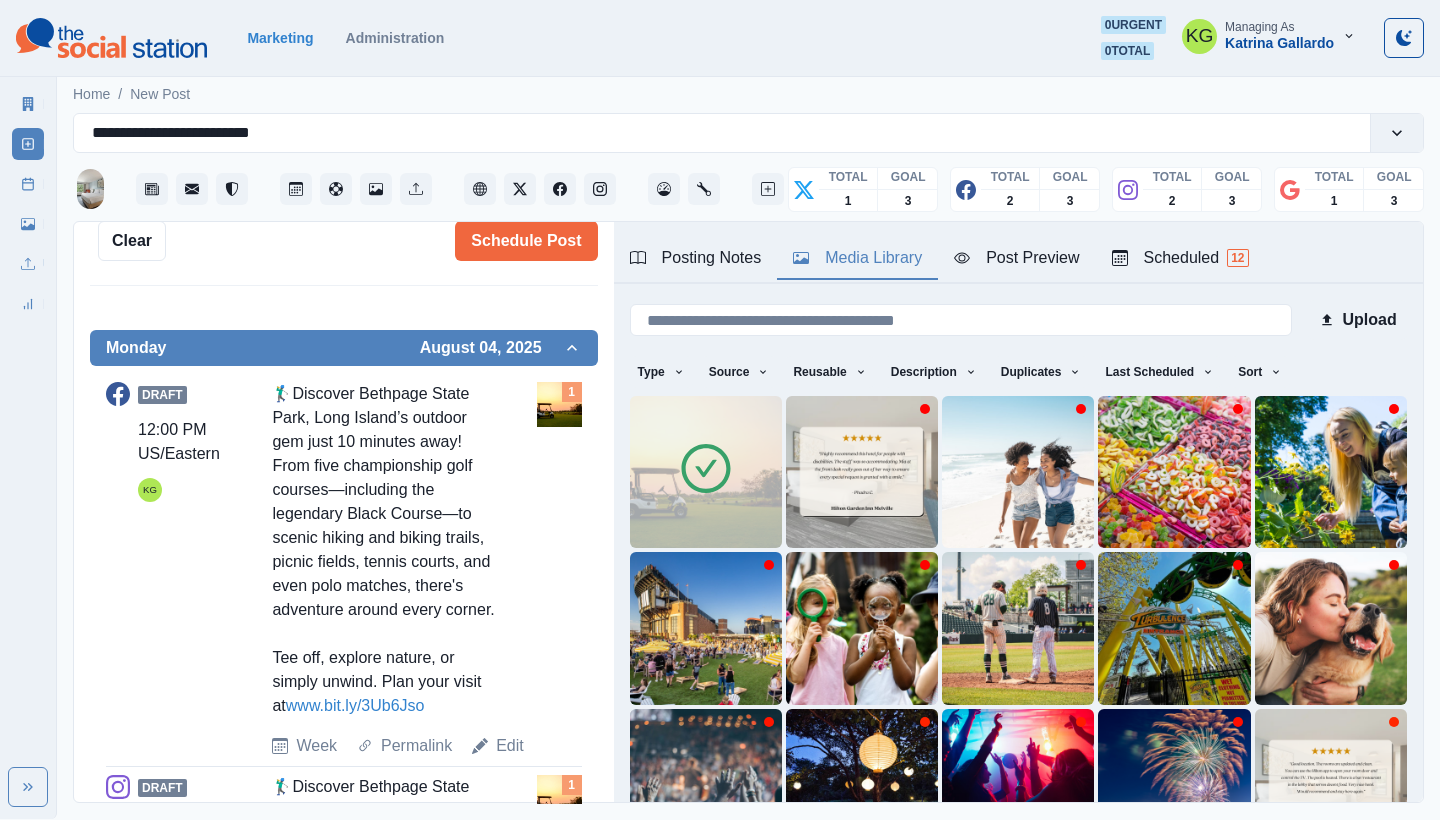 type on "**********" 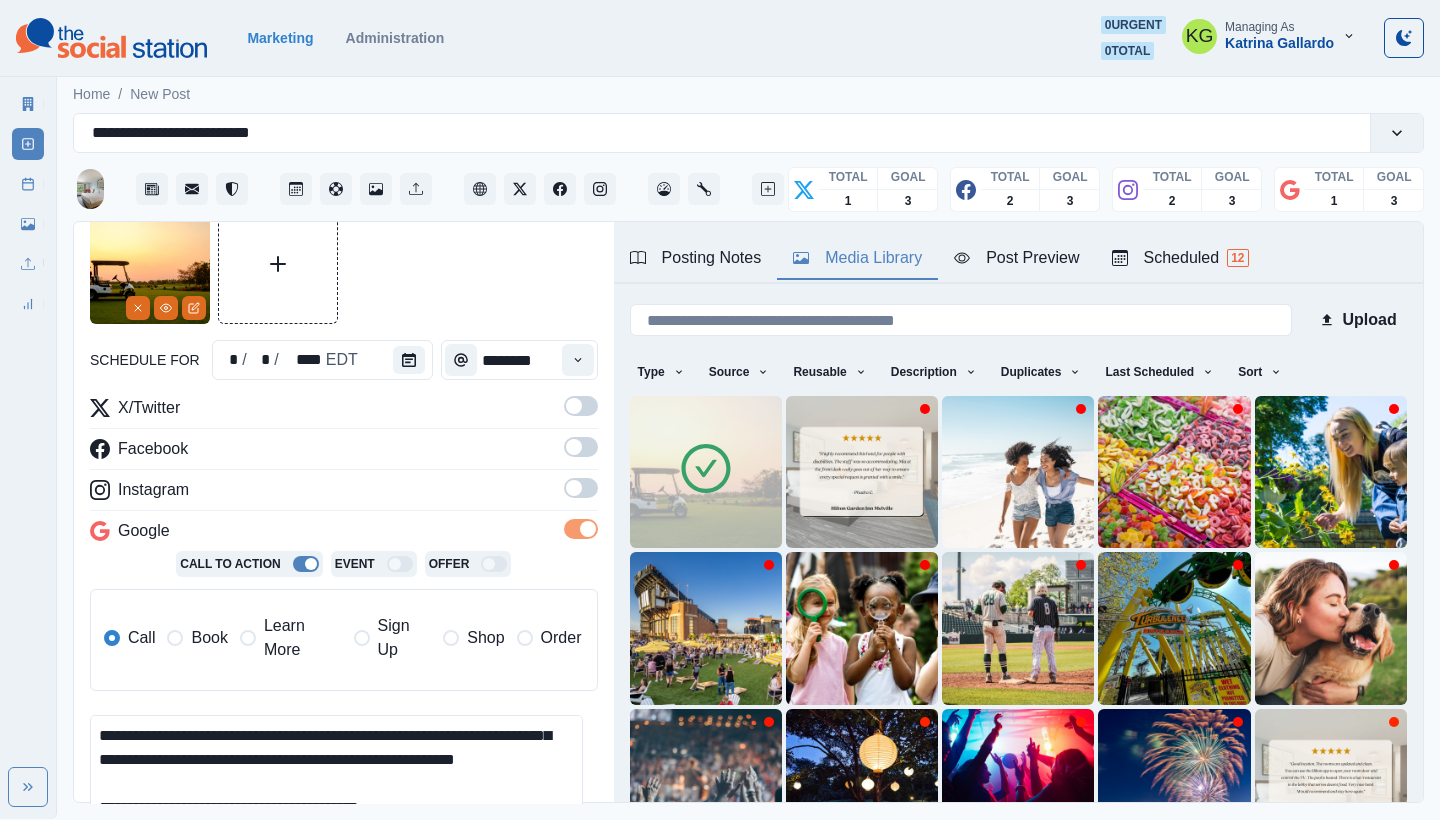 click on "Learn More" at bounding box center (291, 638) 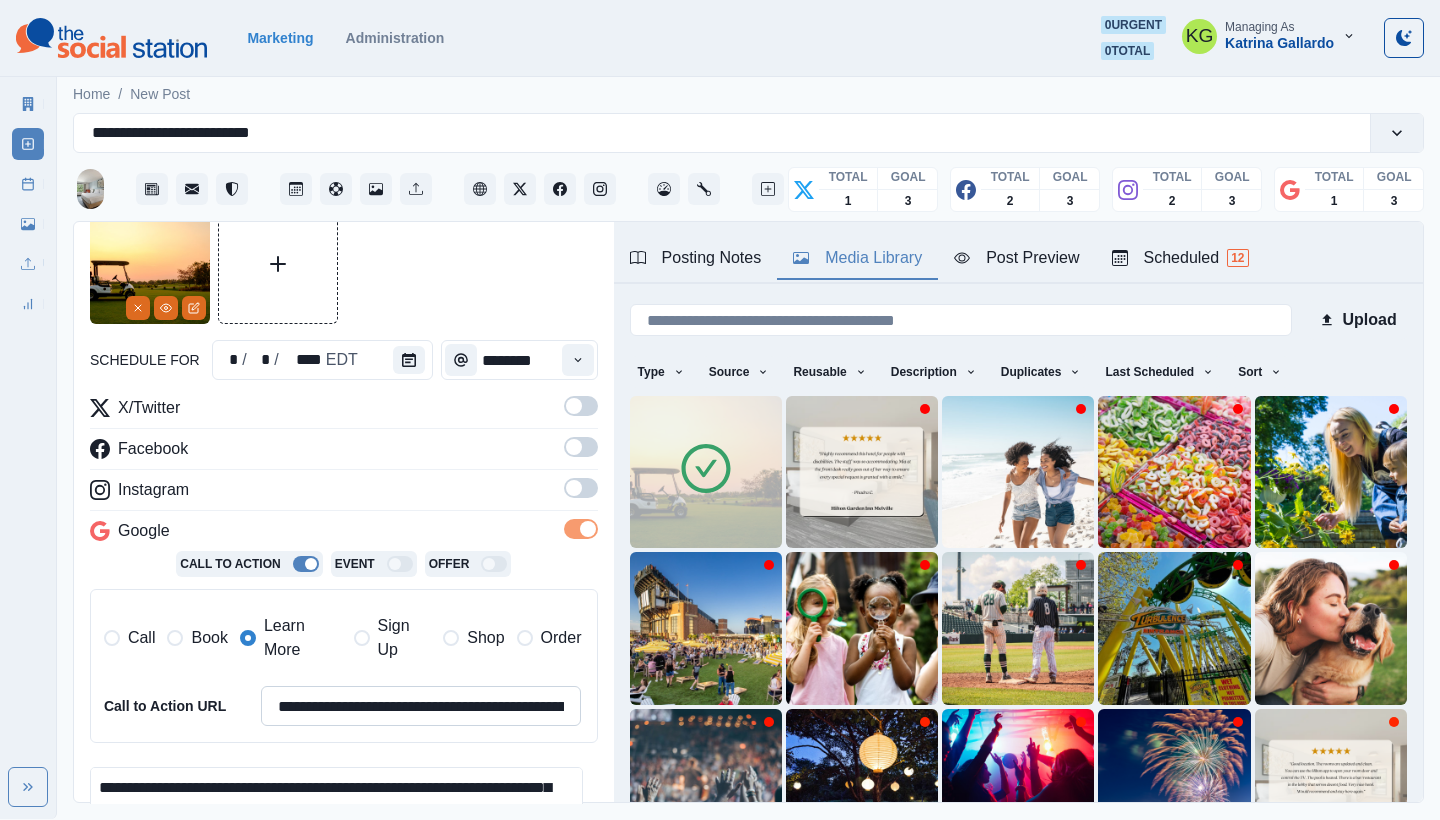 click on "**********" at bounding box center [421, 706] 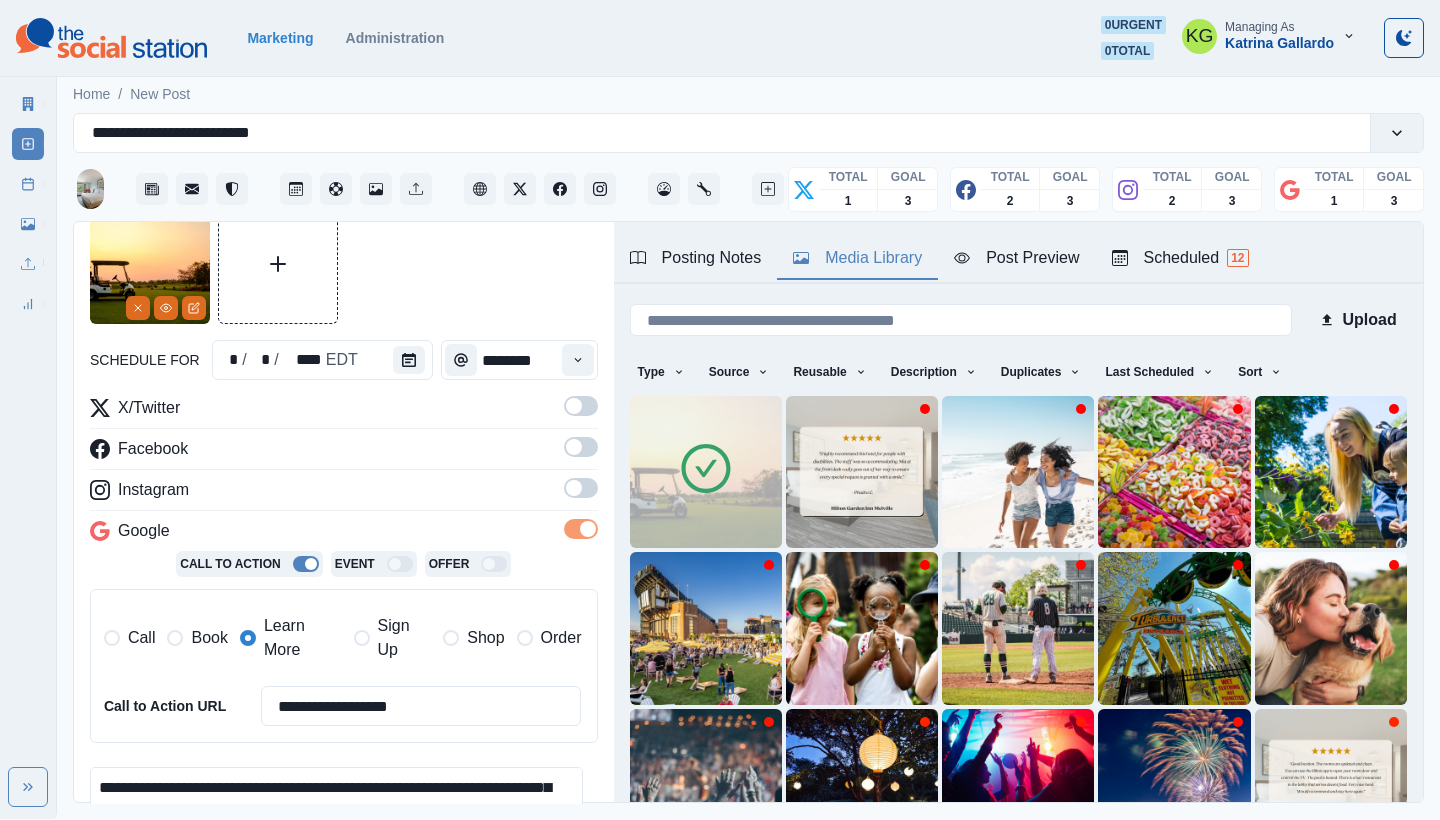 scroll, scrollTop: 479, scrollLeft: 0, axis: vertical 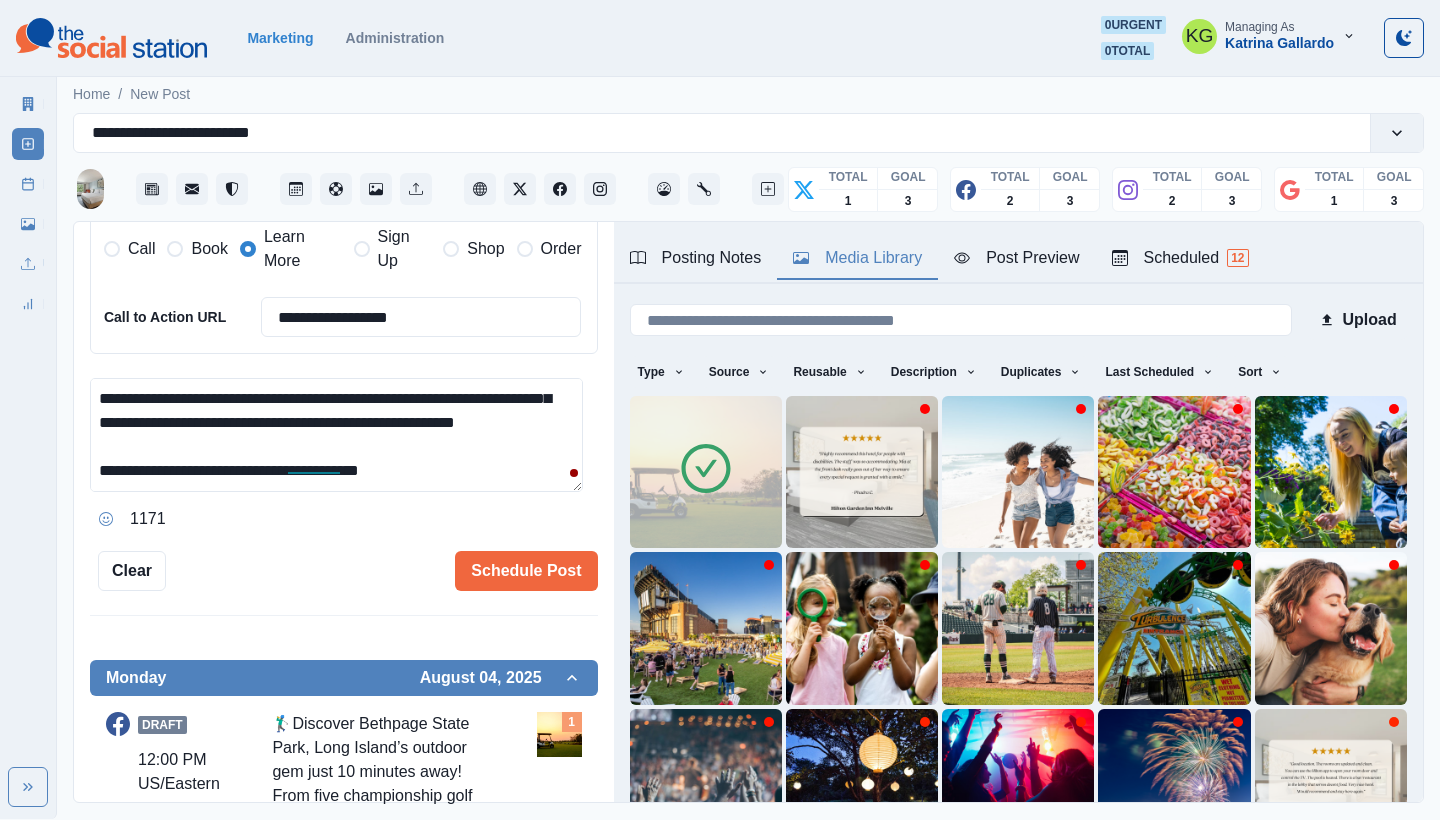 type on "**********" 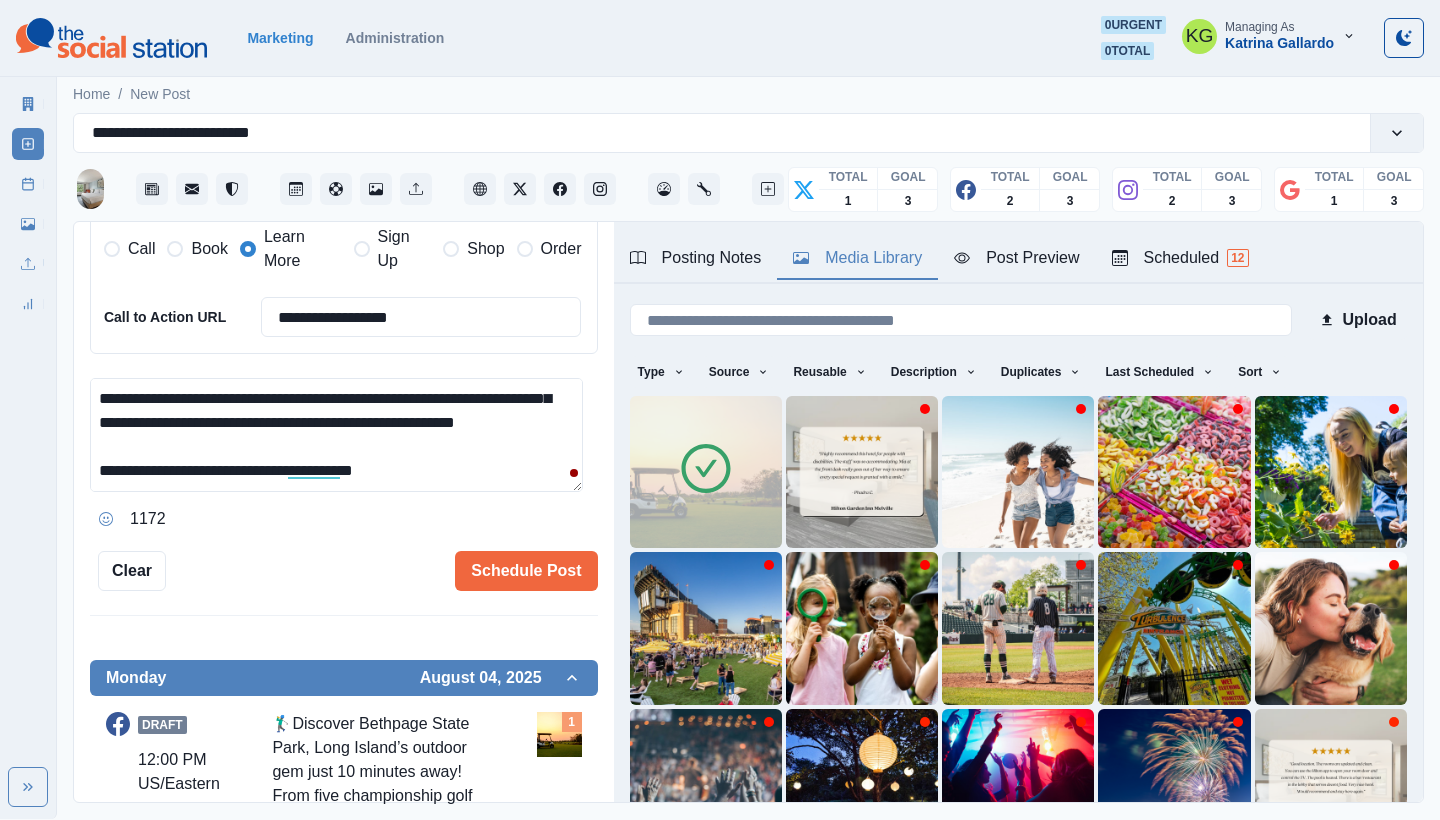 scroll, scrollTop: 0, scrollLeft: 0, axis: both 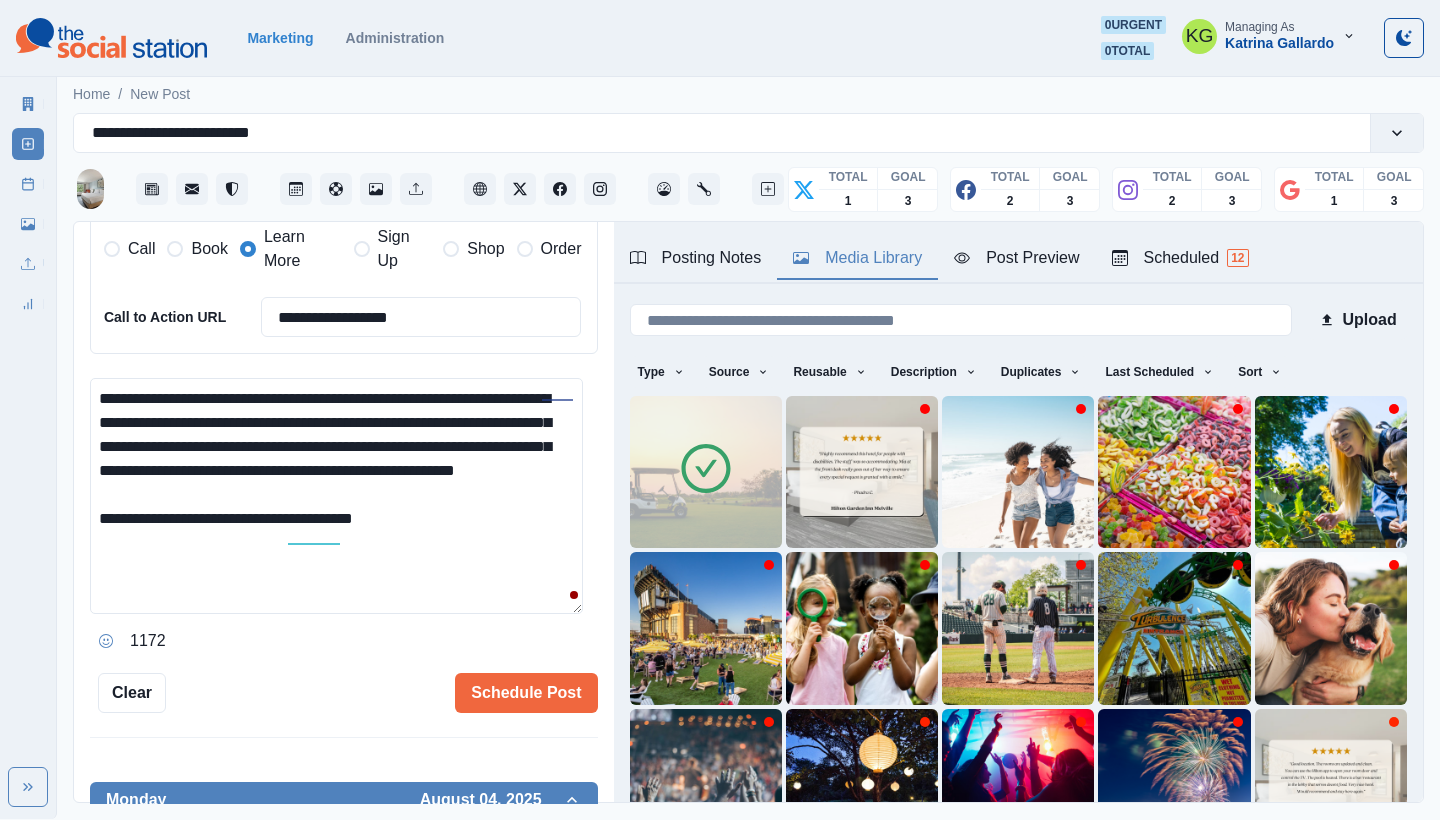 click on "**********" at bounding box center [336, 496] 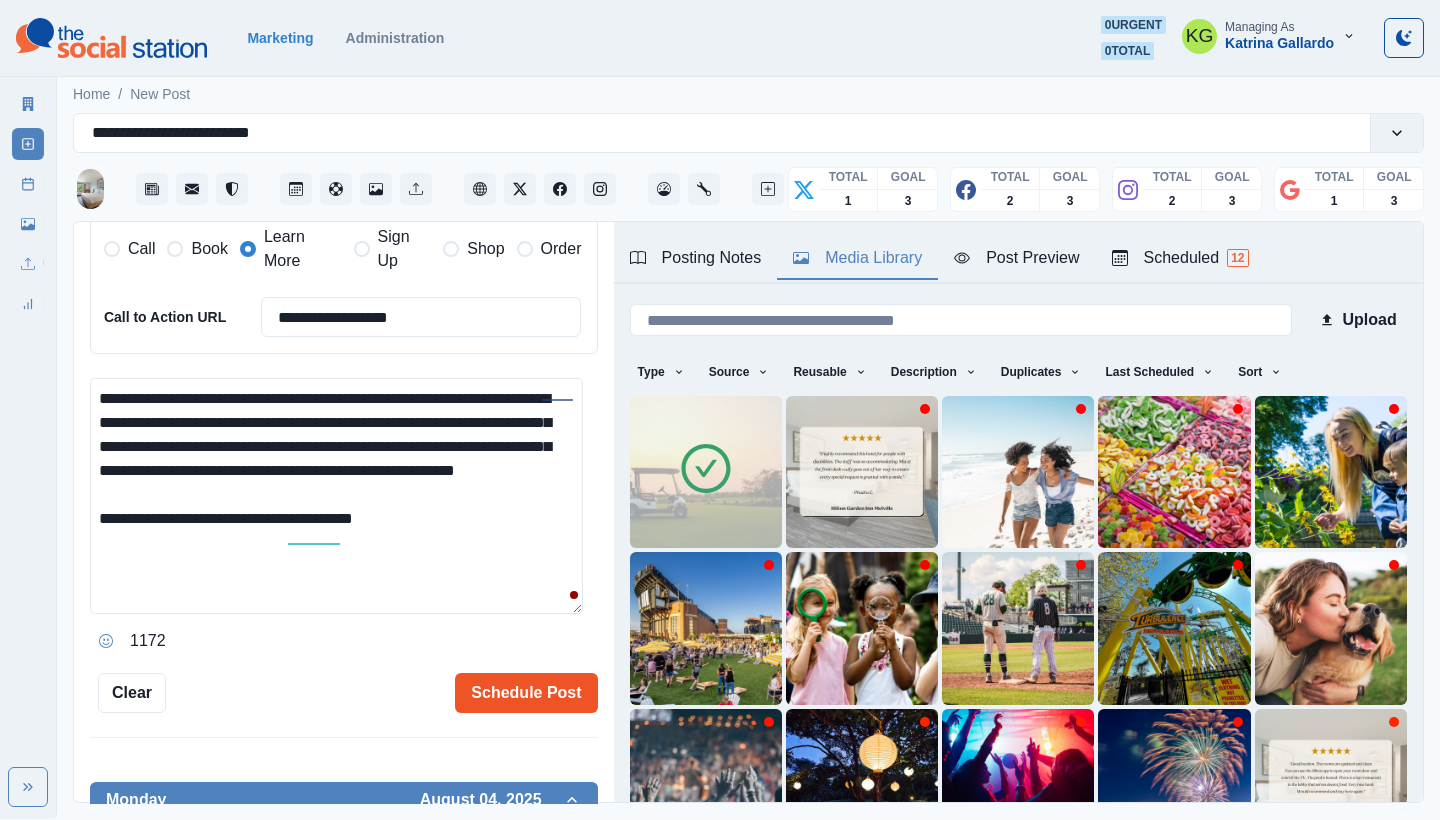 type on "**********" 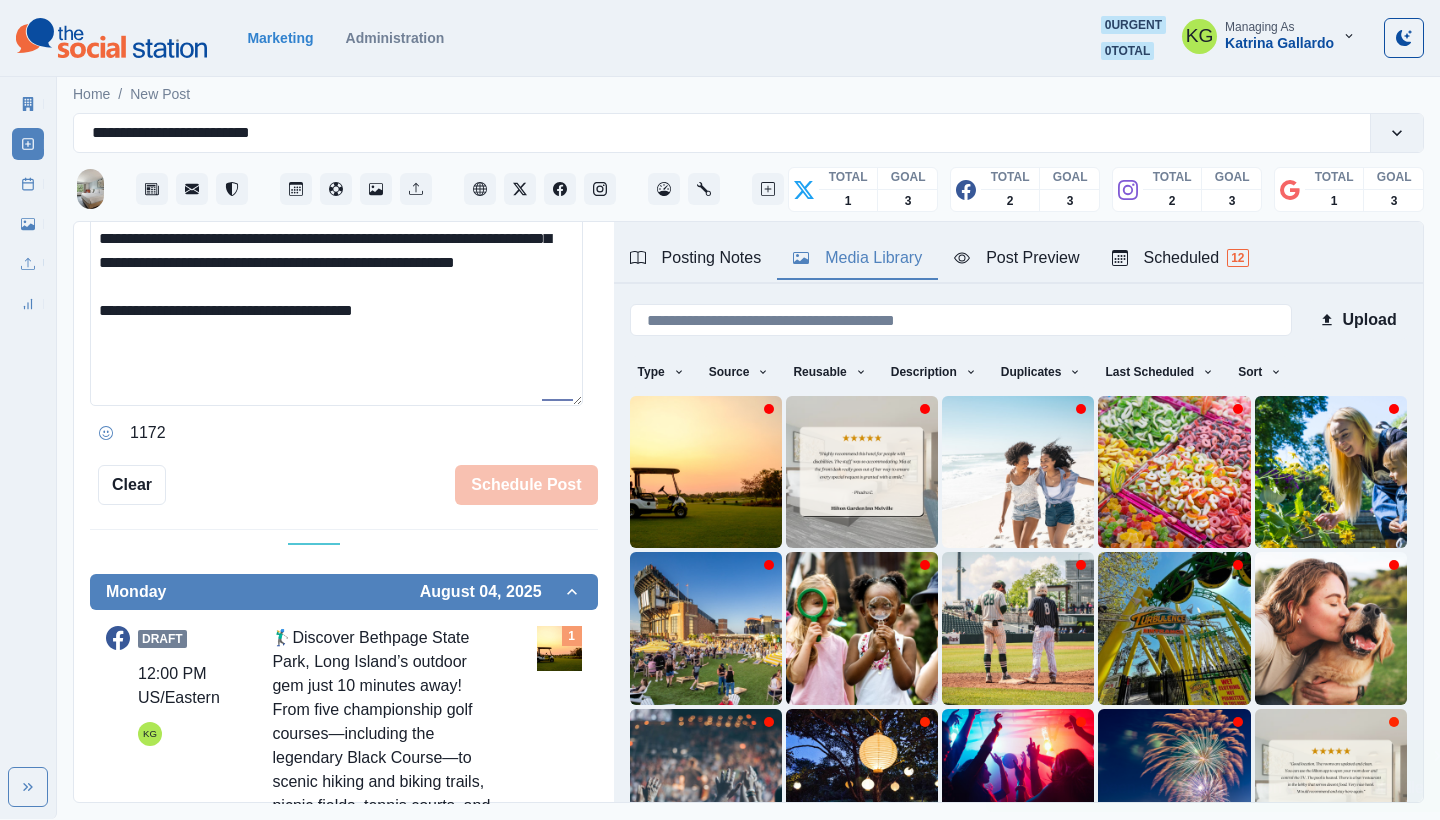 type 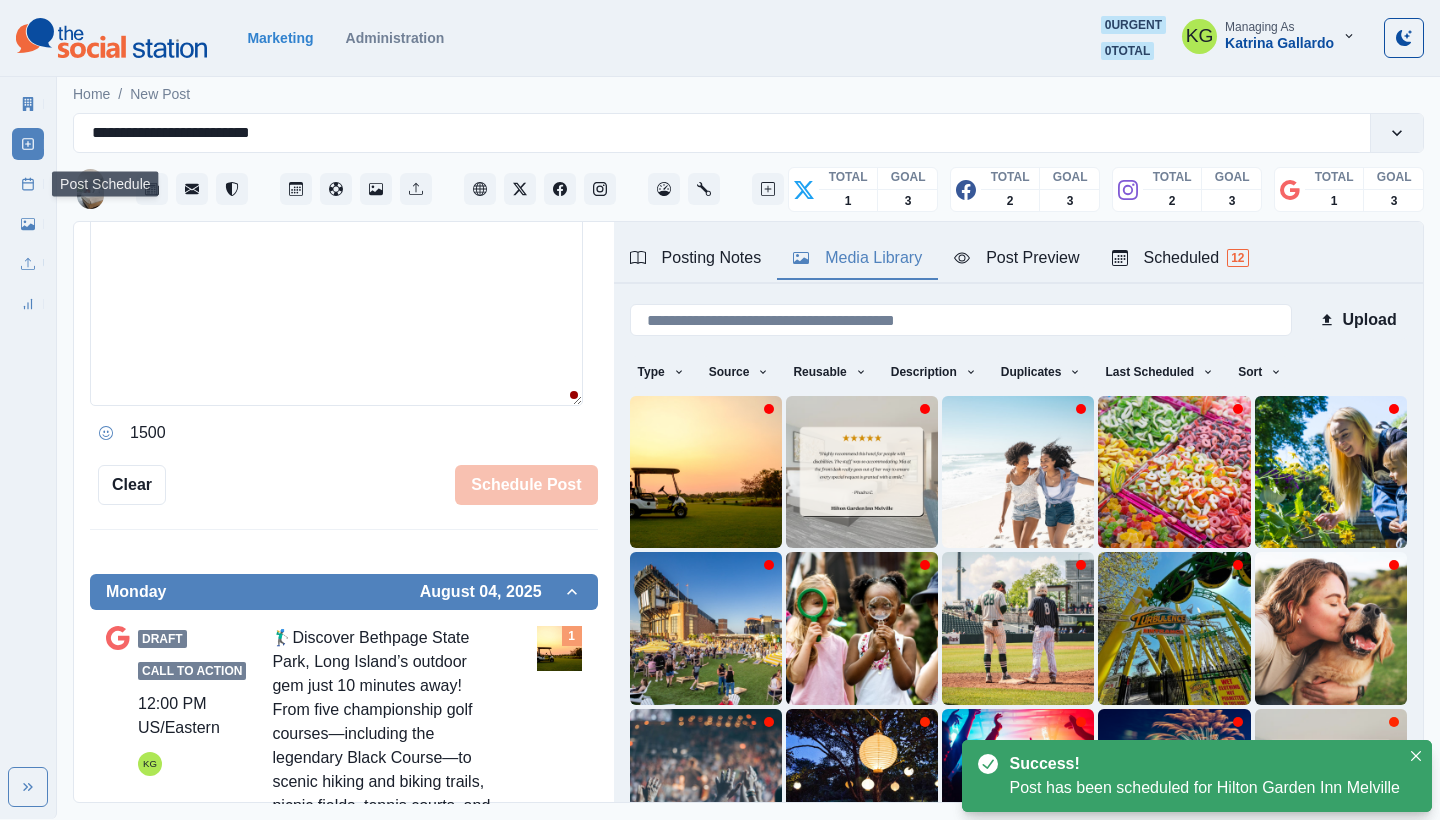 click on "Post Schedule" at bounding box center (28, 184) 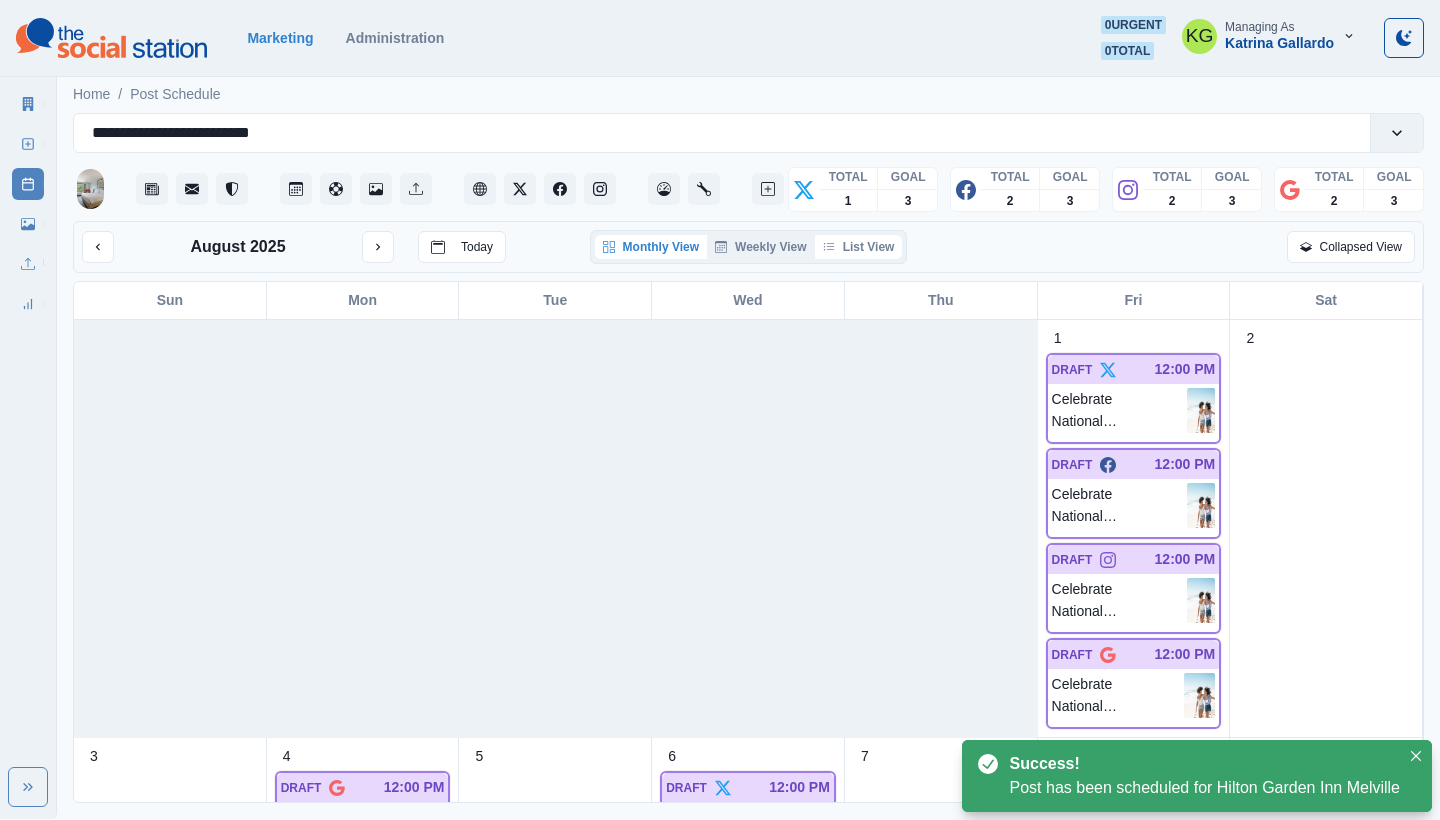 click on "List View" at bounding box center (859, 247) 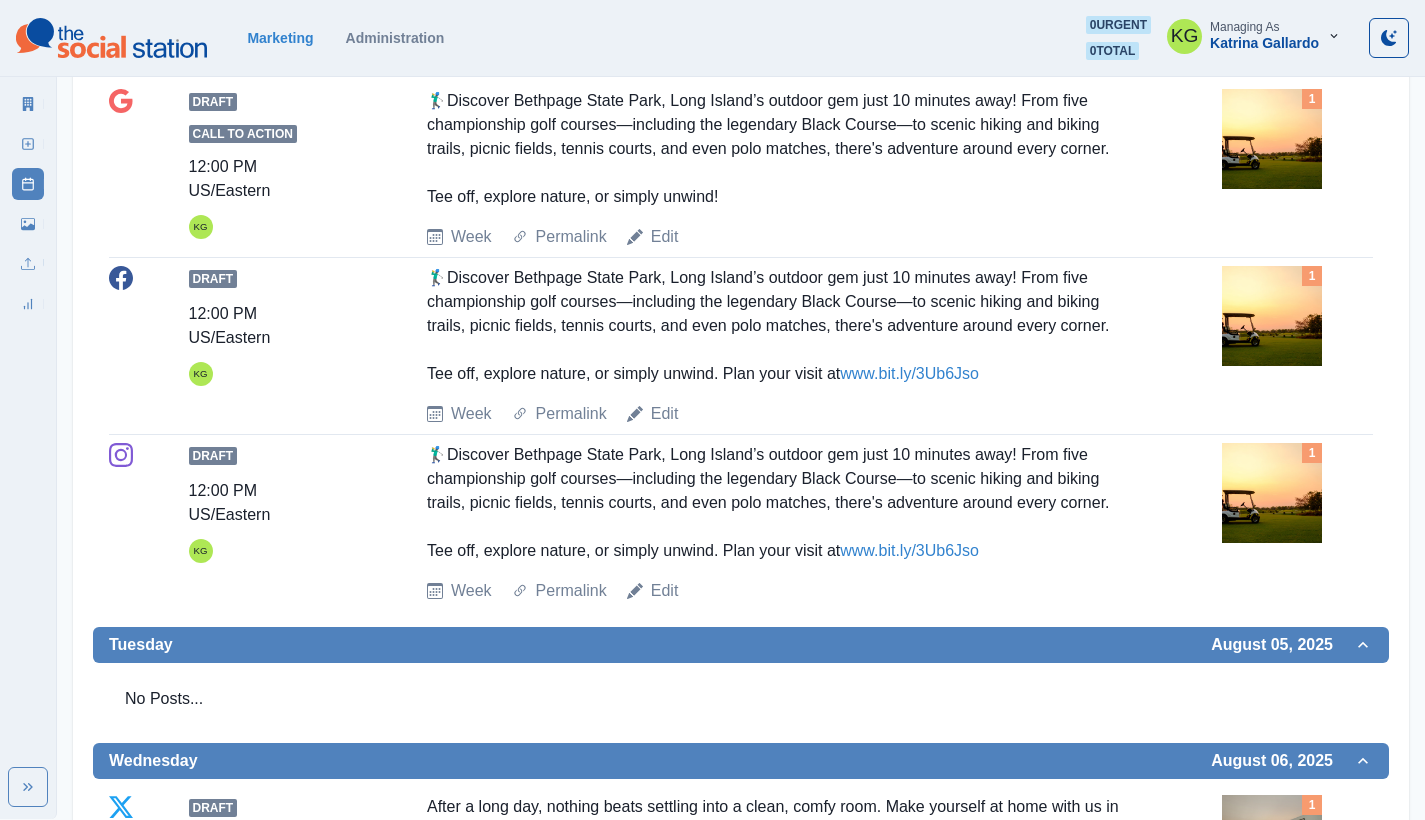 scroll, scrollTop: 338, scrollLeft: 0, axis: vertical 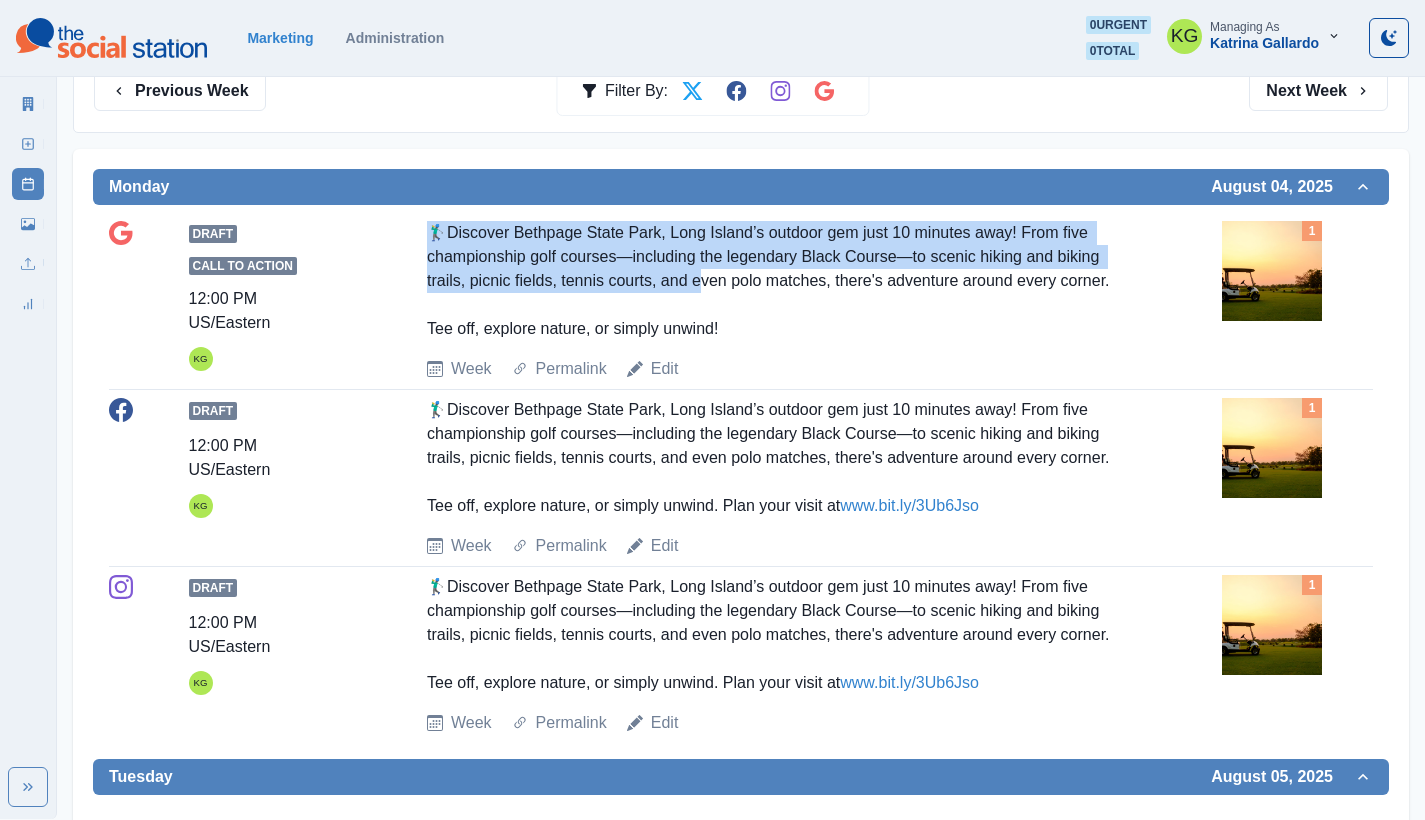 drag, startPoint x: 513, startPoint y: 238, endPoint x: 708, endPoint y: 283, distance: 200.12495 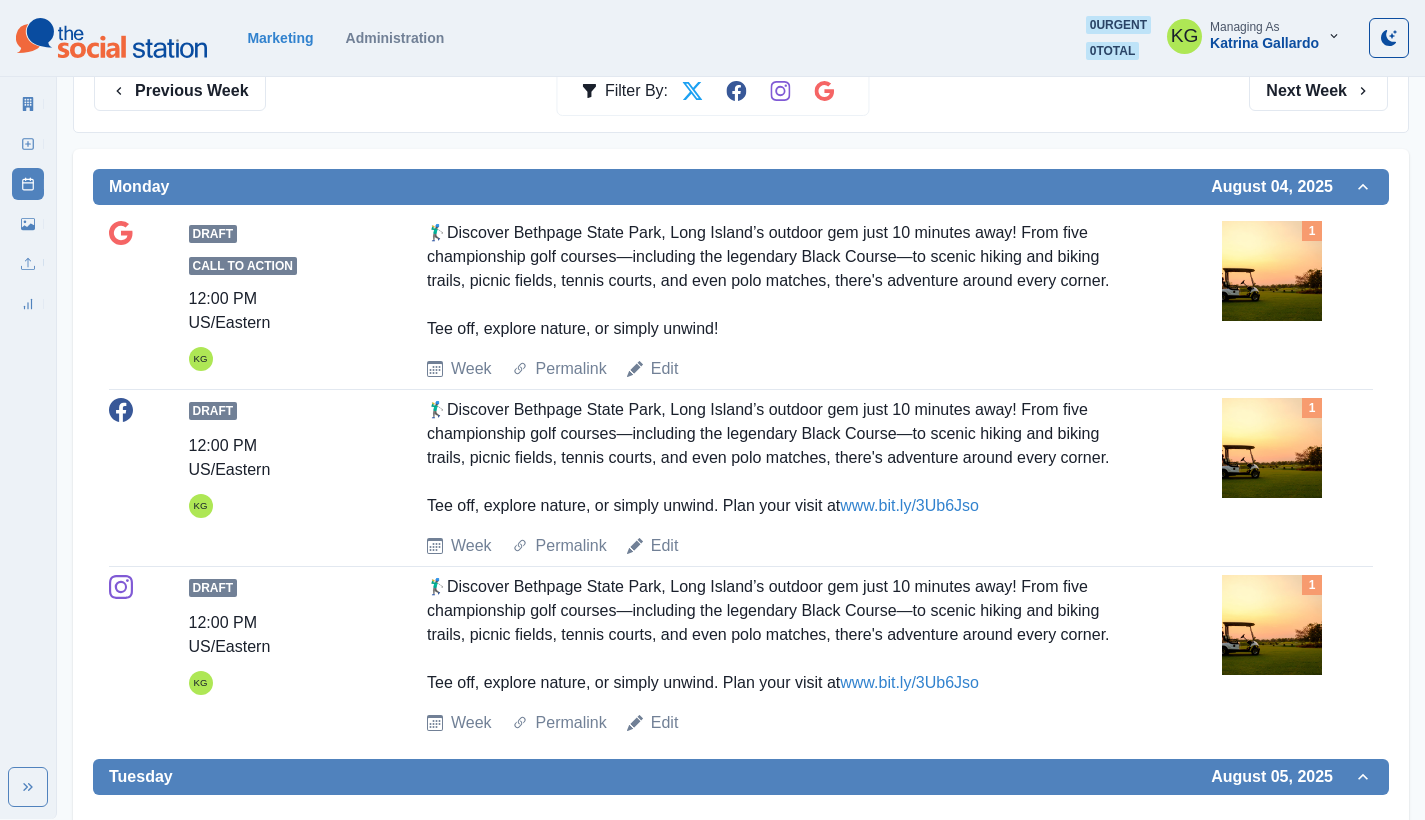 click on "Draft  12:00 PM US/Eastern KG 🏌️‍♂️Discover Bethpage State Park, Long Island’s outdoor gem just 10 minutes away! From five championship golf courses—including the legendary Black Course—to scenic hiking and biking trails, picnic fields, tennis courts, and even polo matches, there's adventure around every corner.
Tee off, explore nature, or simply unwind. Plan your visit at  www.bit.ly/3Ub6Jso Week Permalink Edit 1" at bounding box center [741, 478] 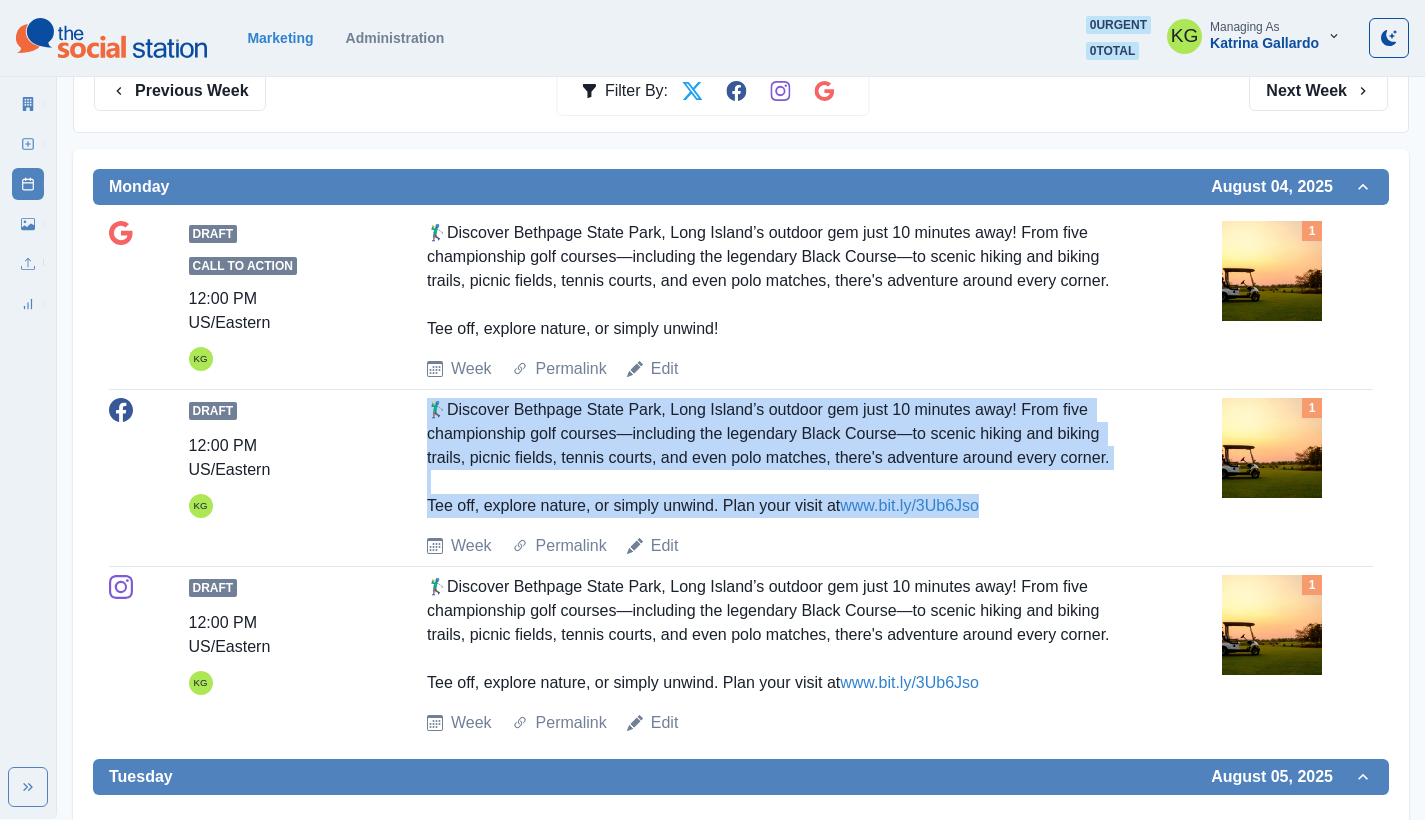 drag, startPoint x: 399, startPoint y: 411, endPoint x: 1045, endPoint y: 494, distance: 651.31024 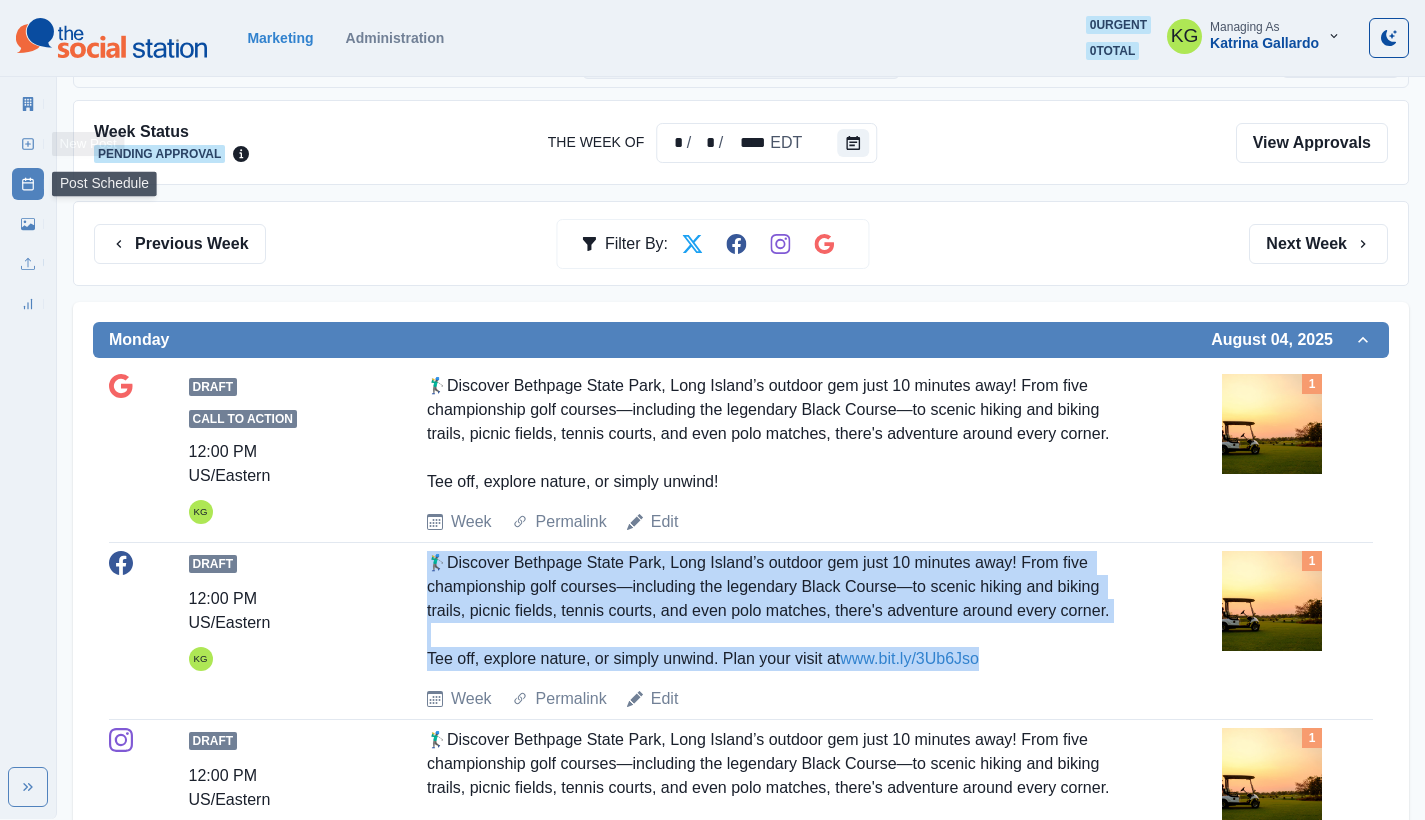 click 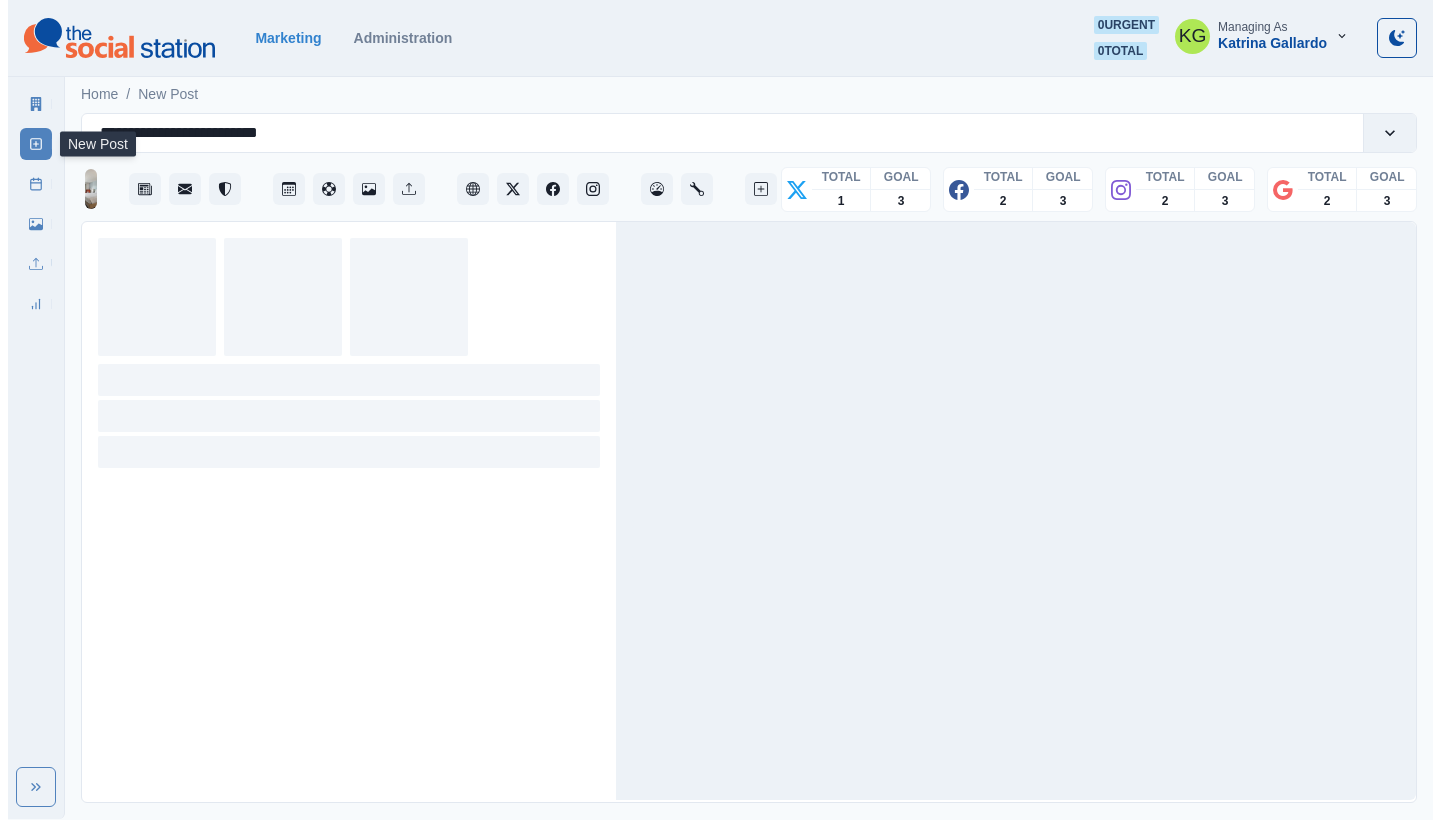 scroll, scrollTop: 0, scrollLeft: 0, axis: both 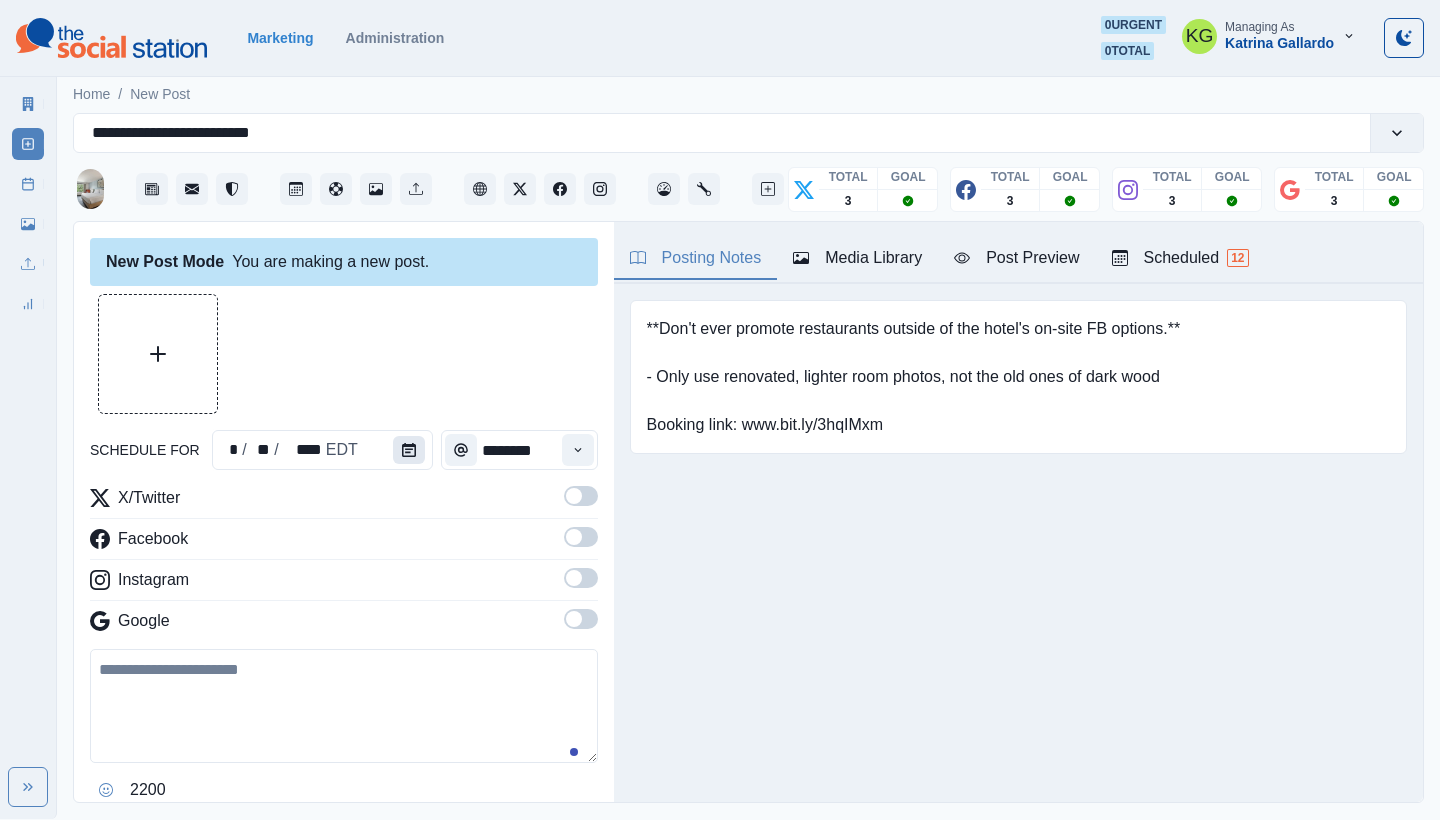 click 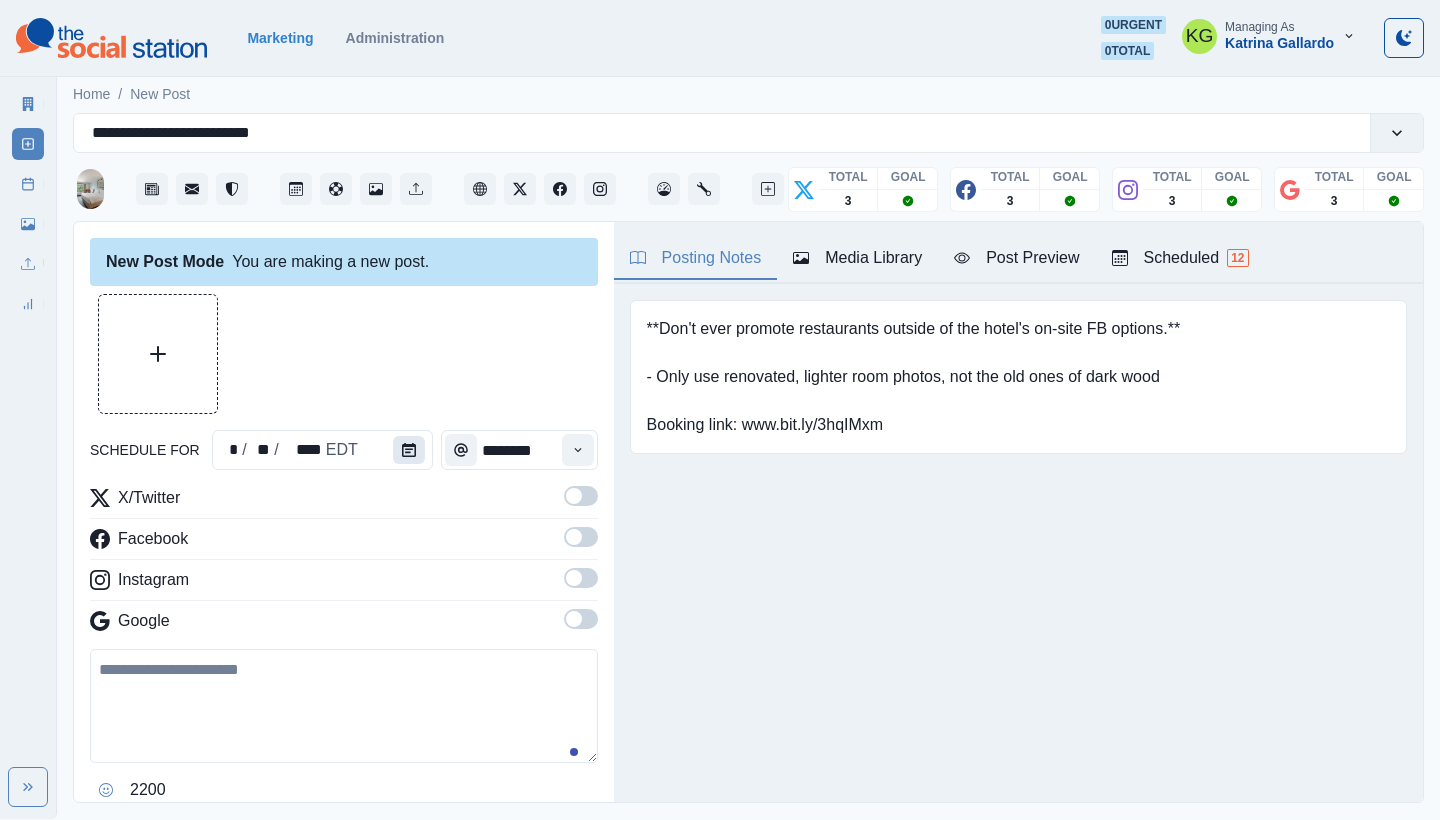 click 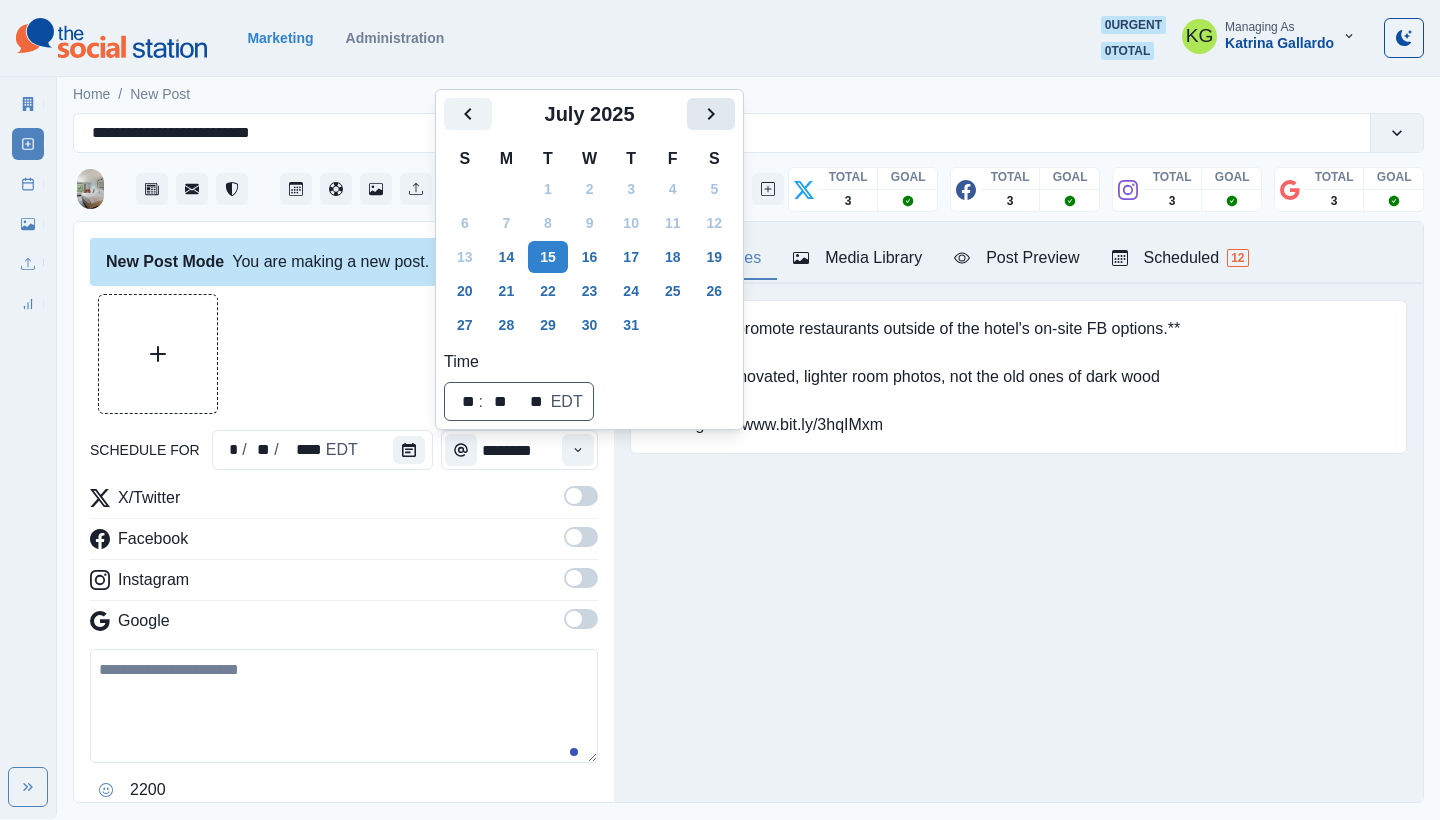 click 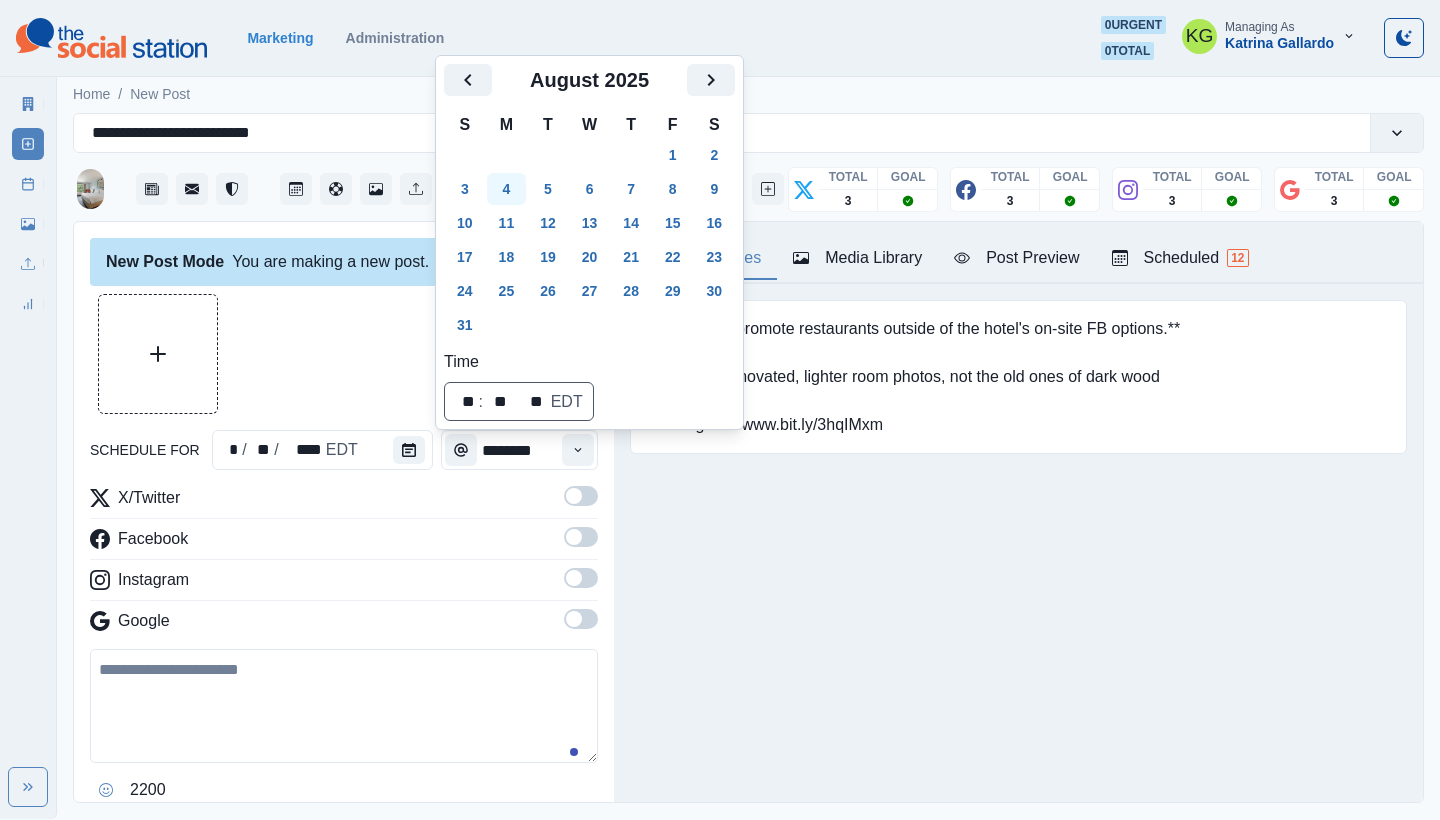click on "4" at bounding box center (507, 189) 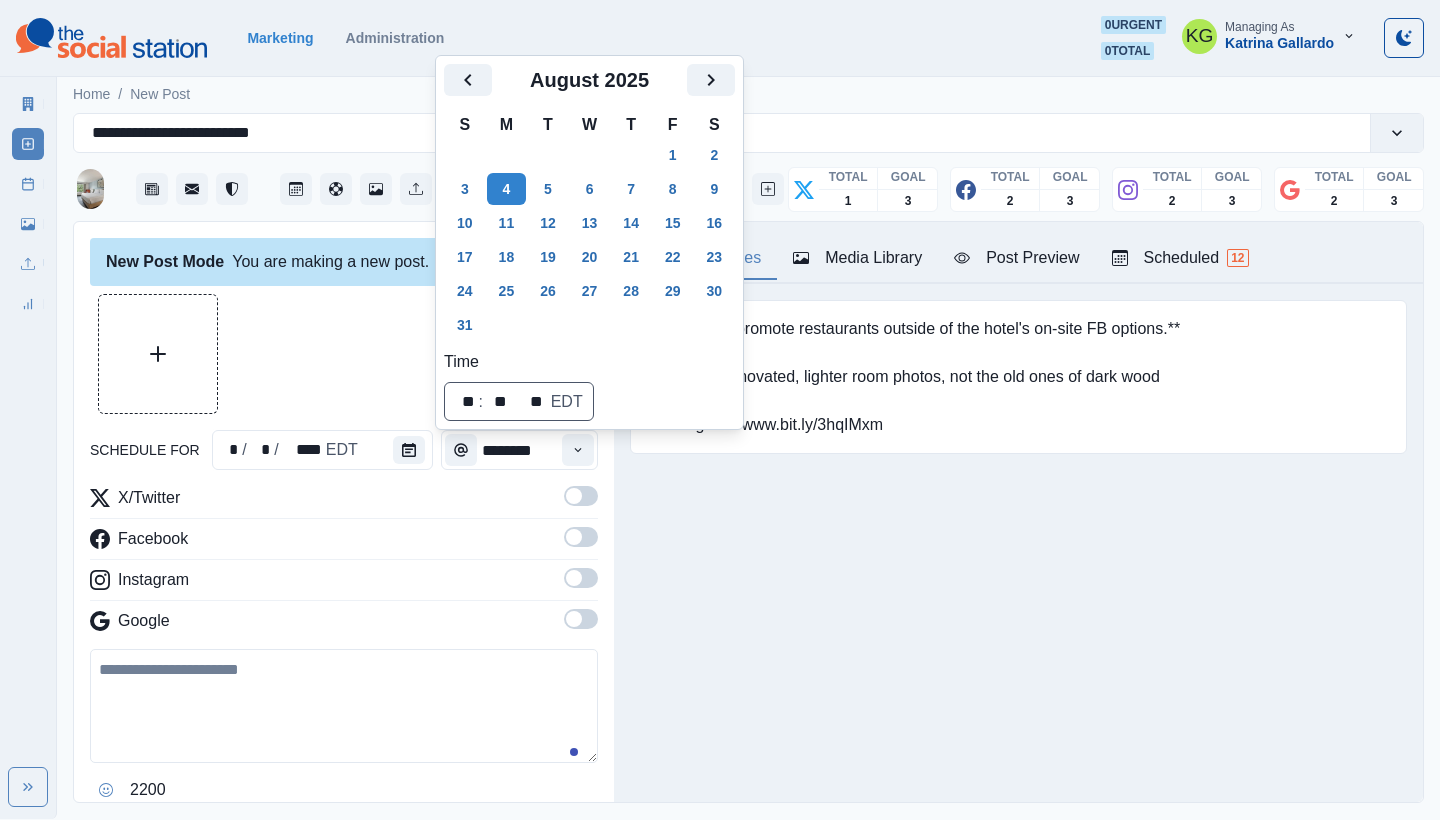 click on "New Post Mode You are making a new post. schedule for  * / * / **** EDT ******** X/Twitter Facebook Instagram Google
2200 Clear Schedule Post" at bounding box center [344, 513] 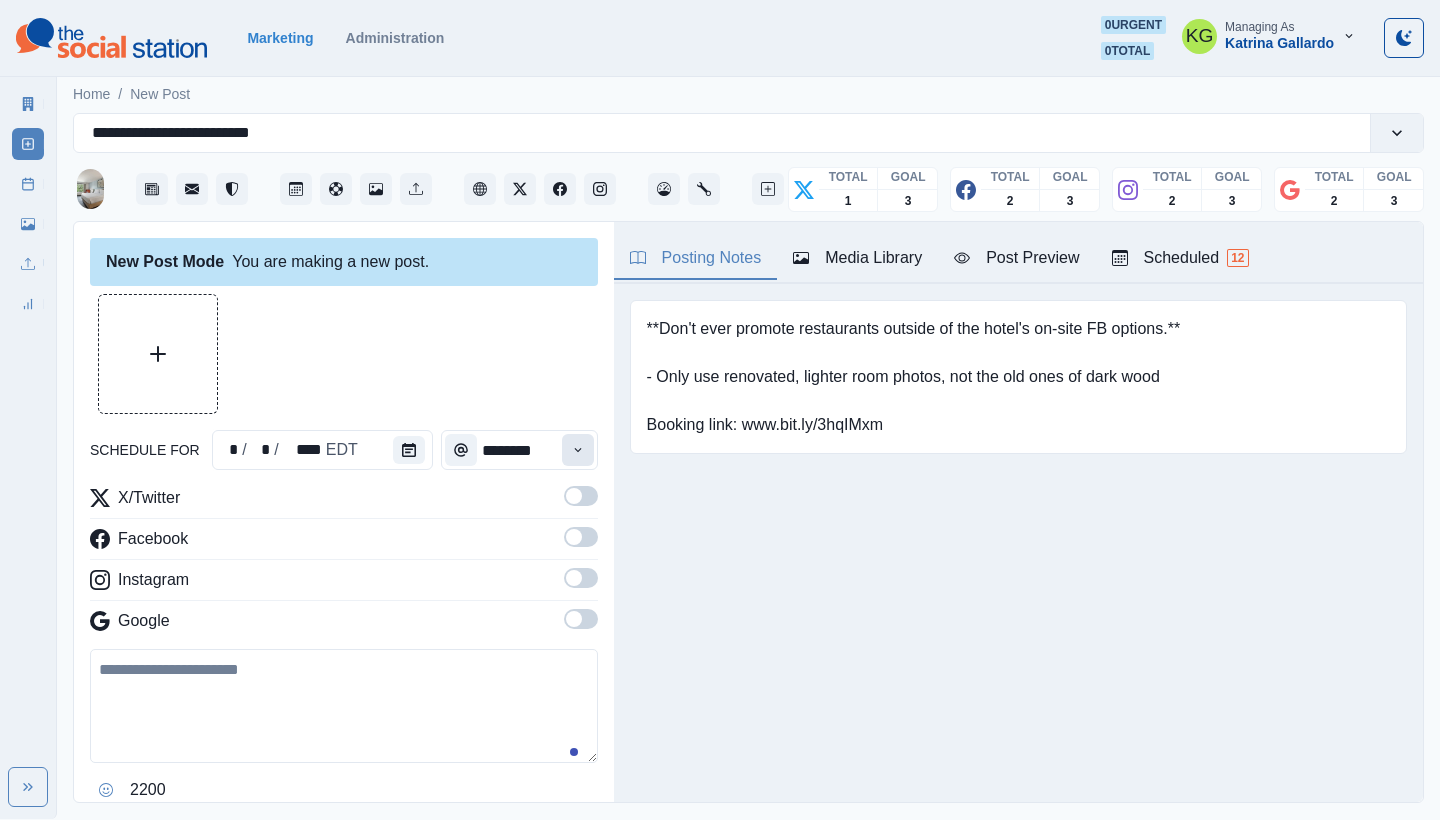click 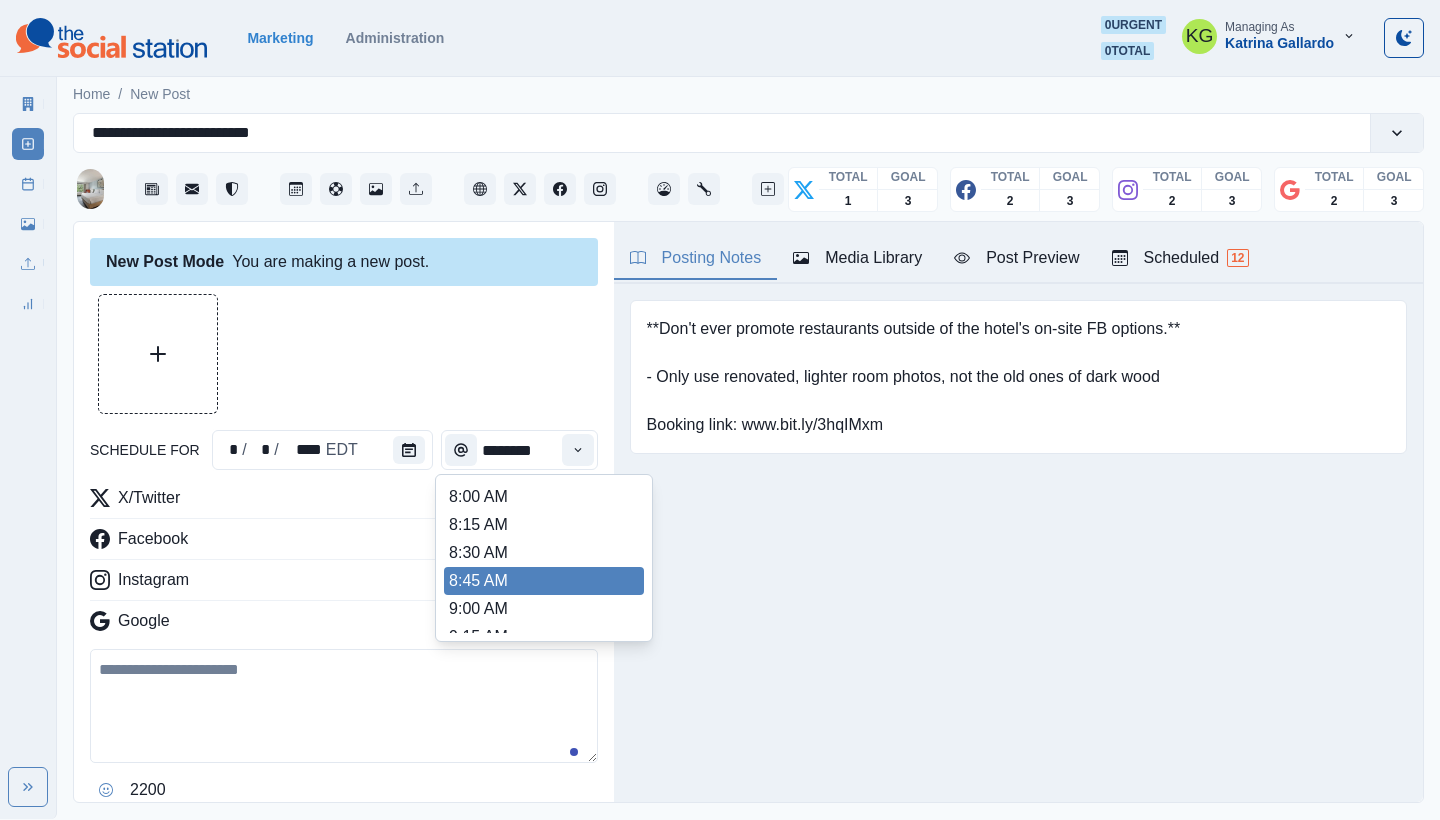 scroll, scrollTop: 402, scrollLeft: 0, axis: vertical 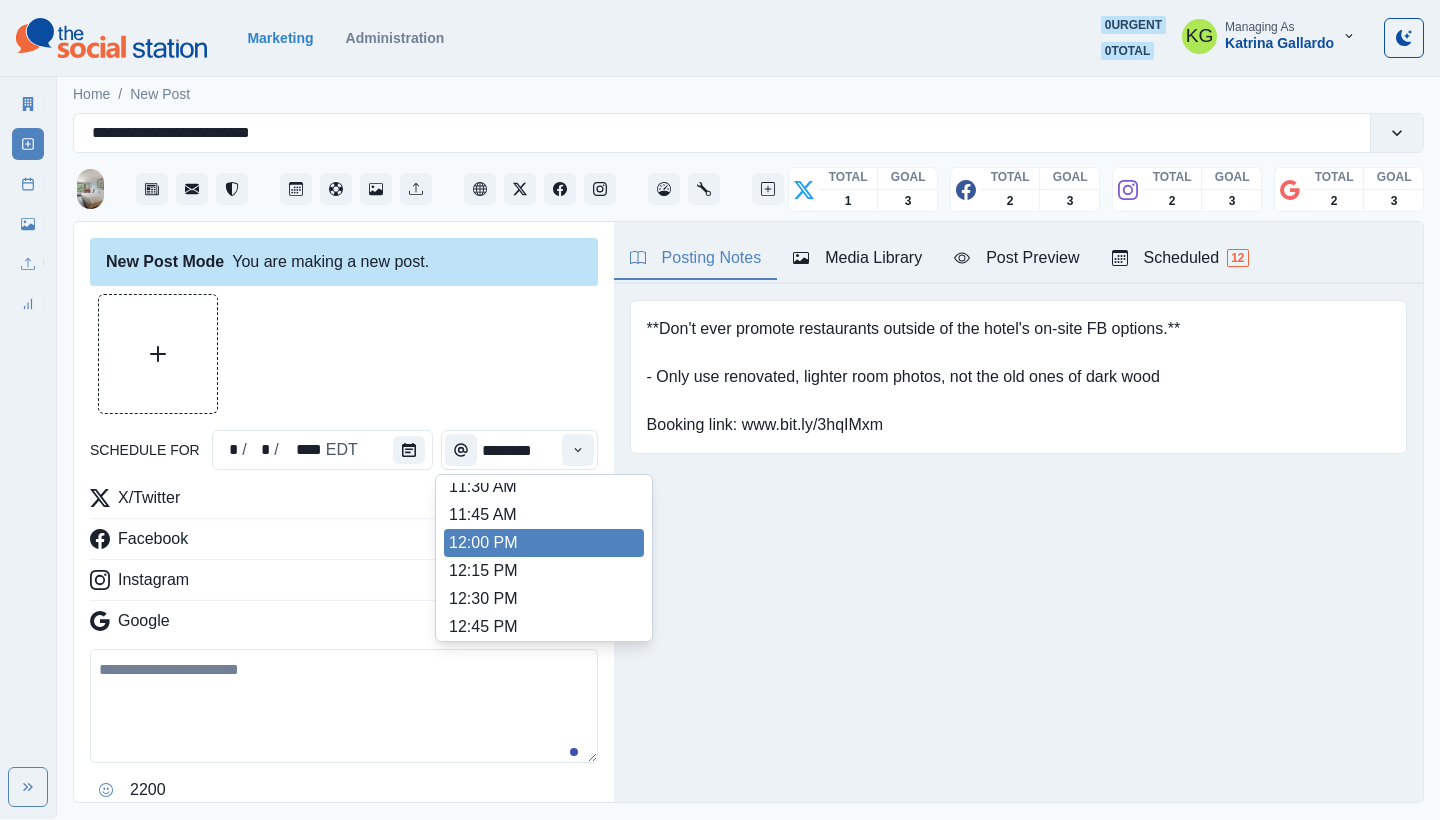 click on "12:00 PM" at bounding box center (544, 543) 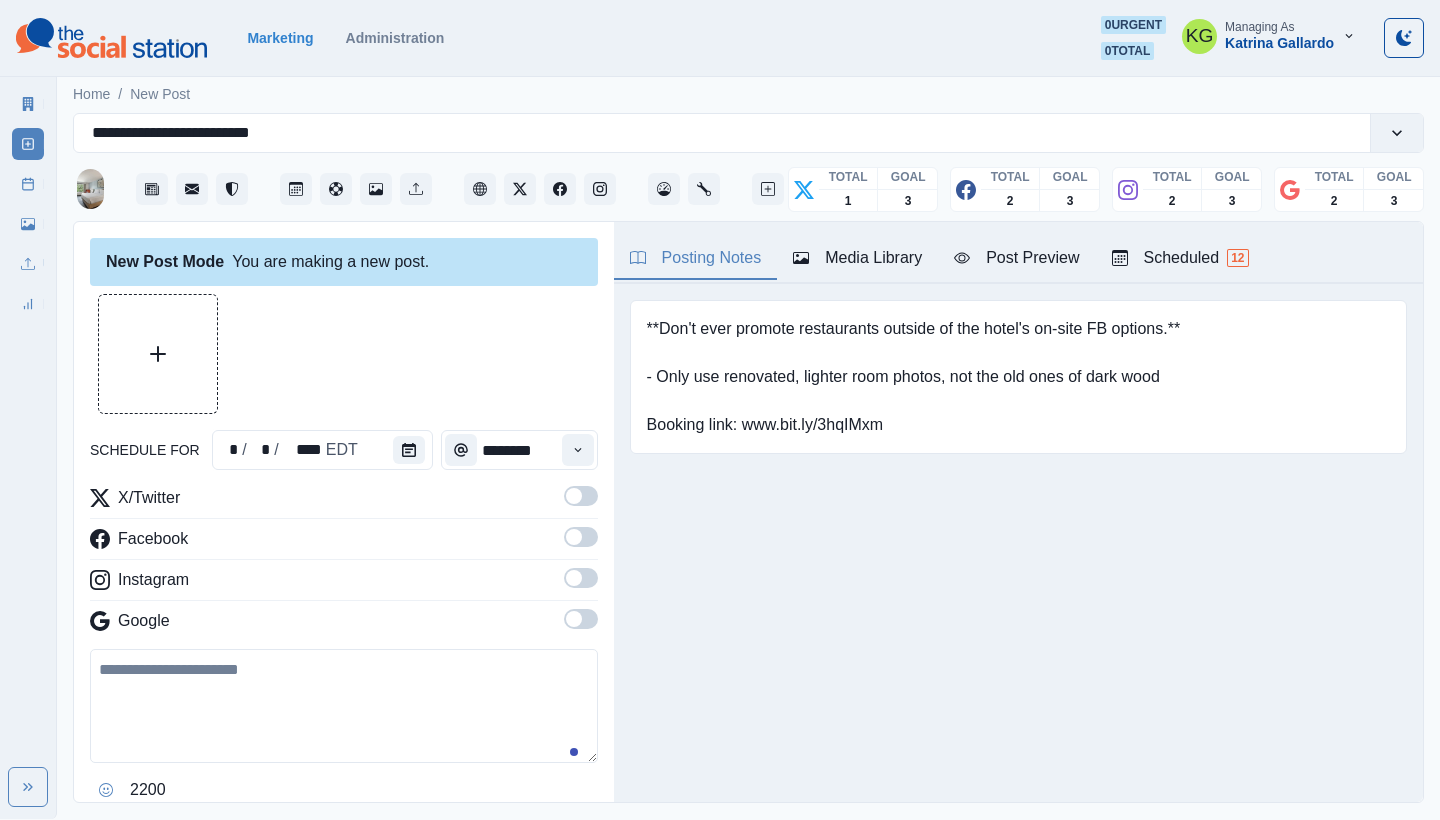 type on "********" 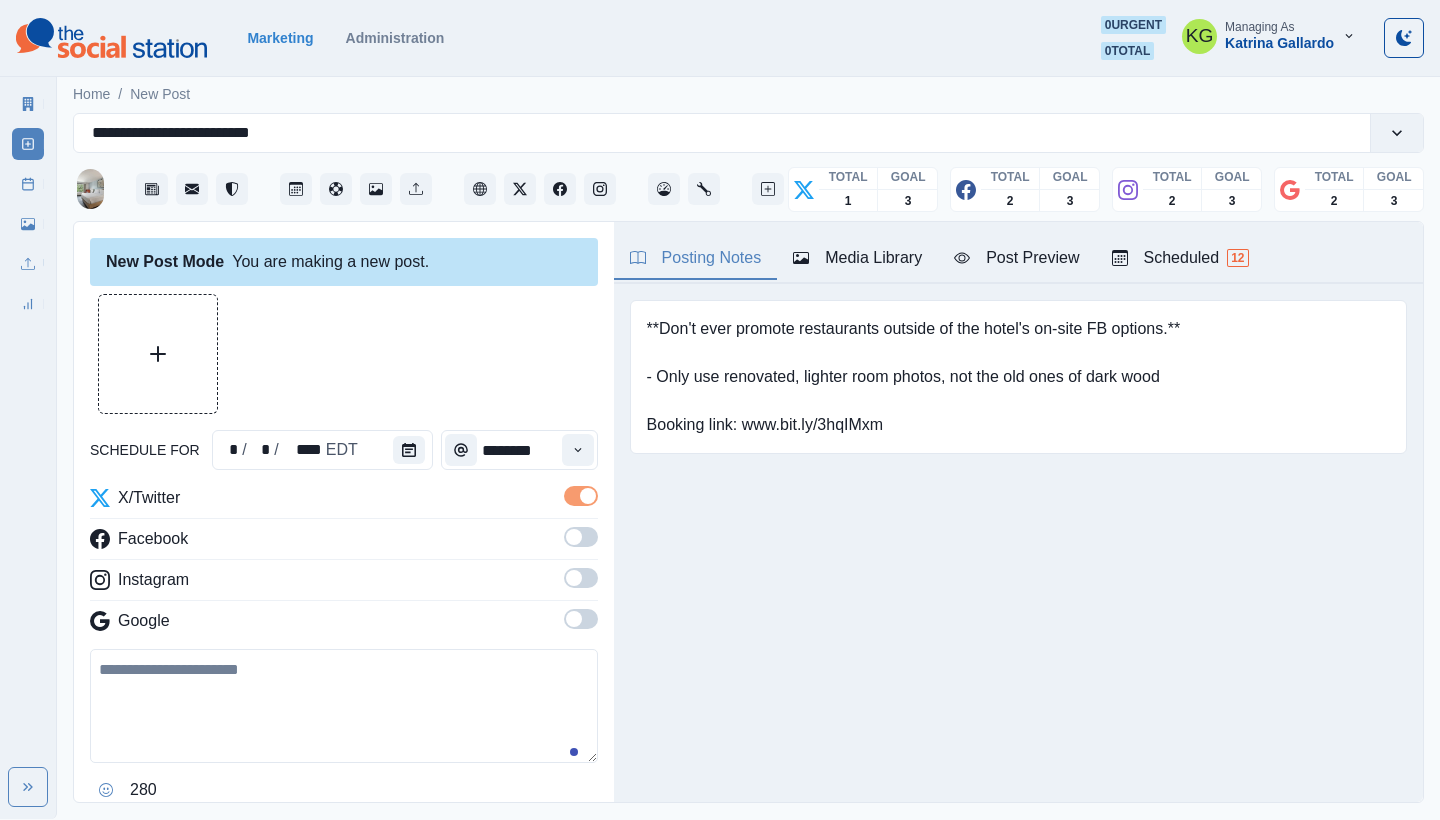 click on "Media Library" at bounding box center [857, 259] 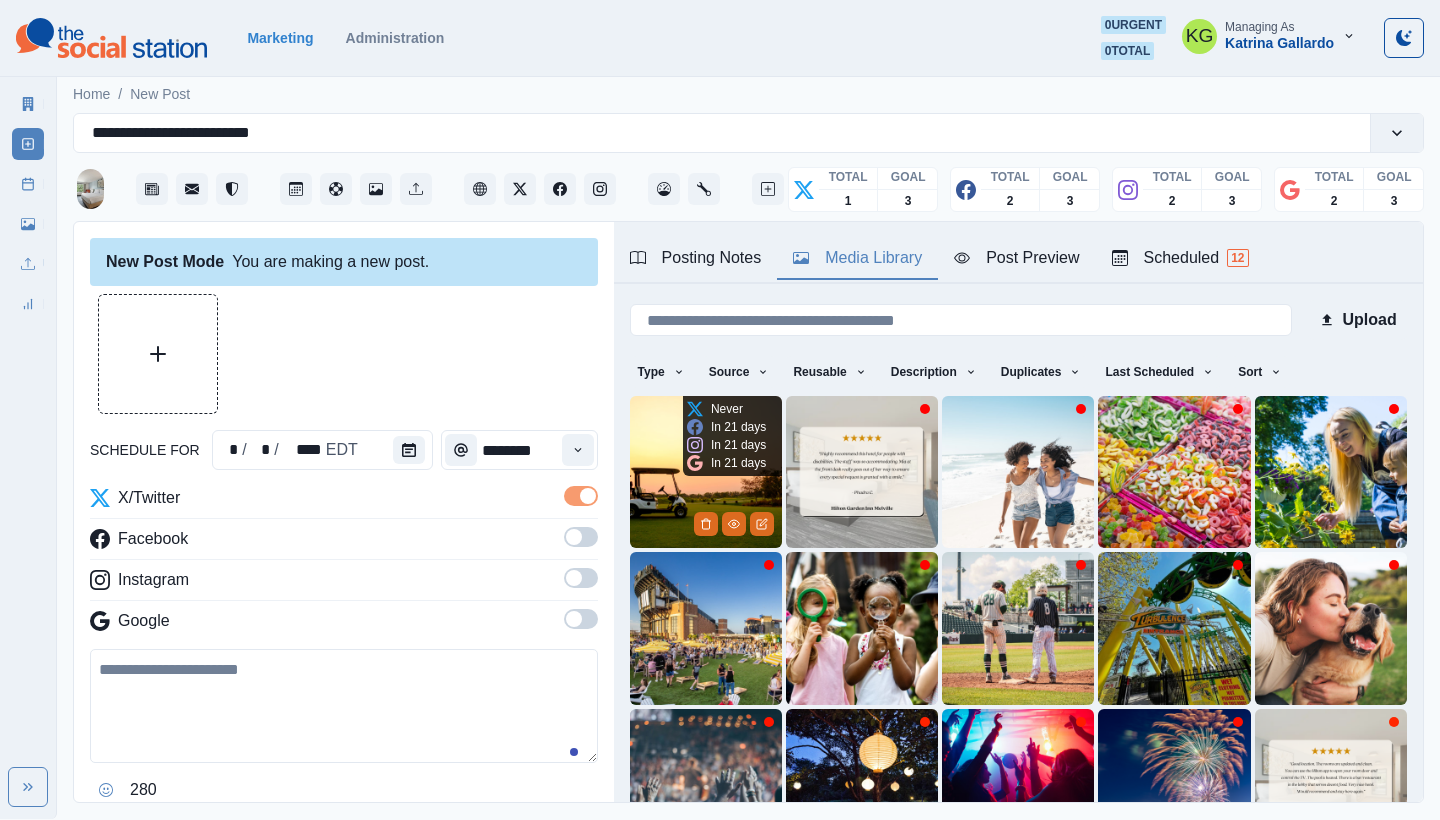 click at bounding box center (706, 472) 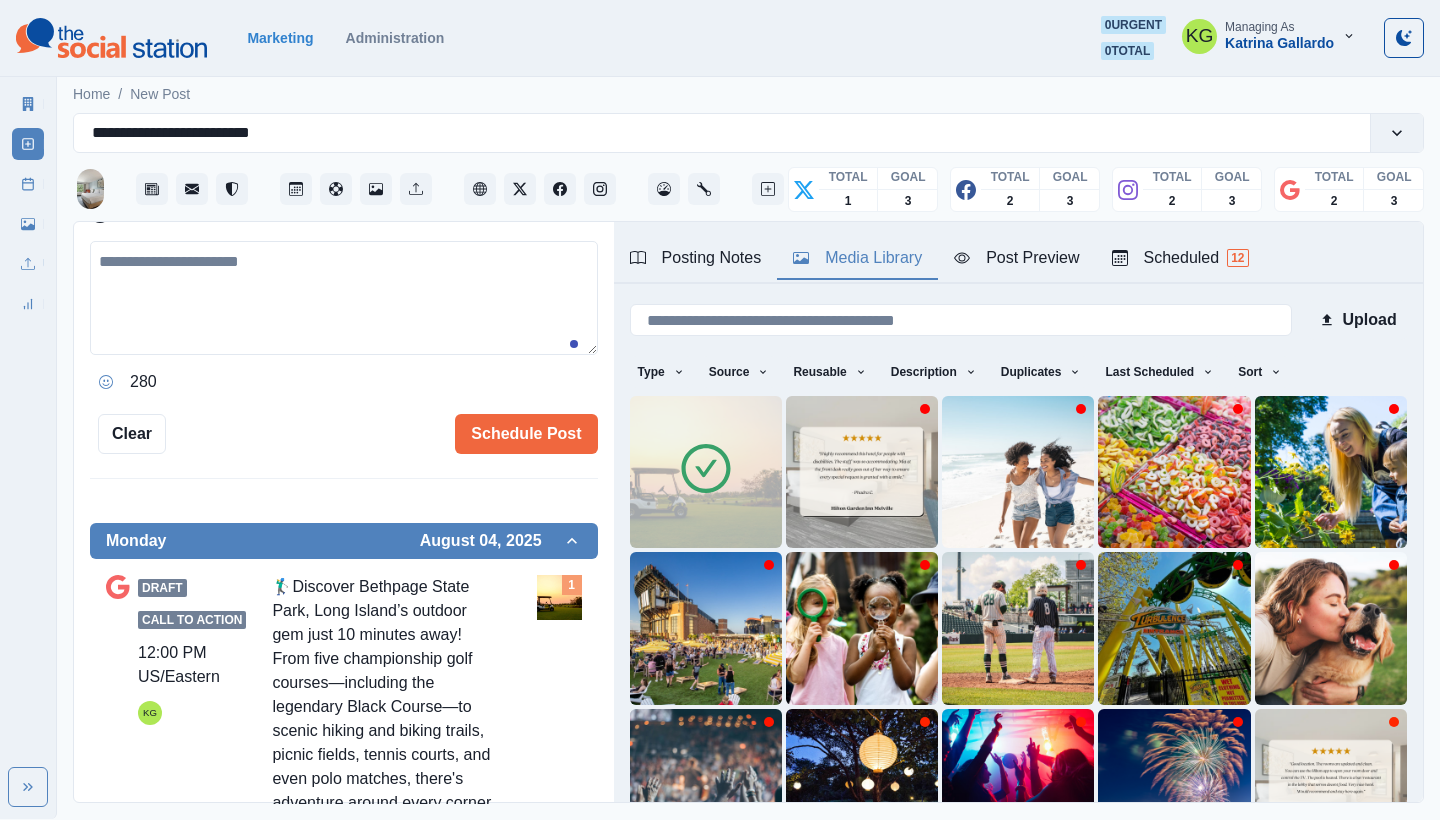 scroll, scrollTop: 373, scrollLeft: 0, axis: vertical 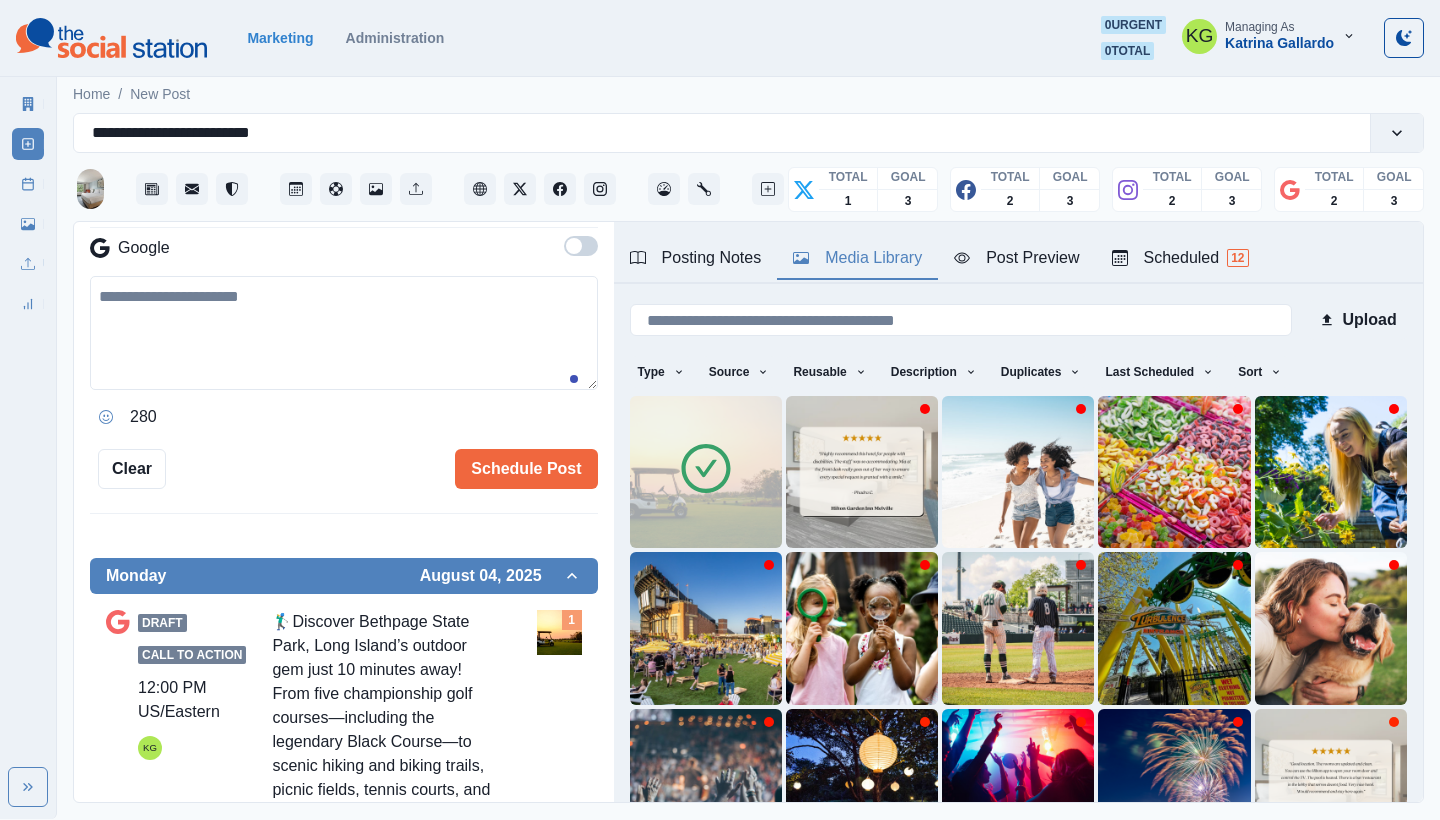 click at bounding box center [344, 333] 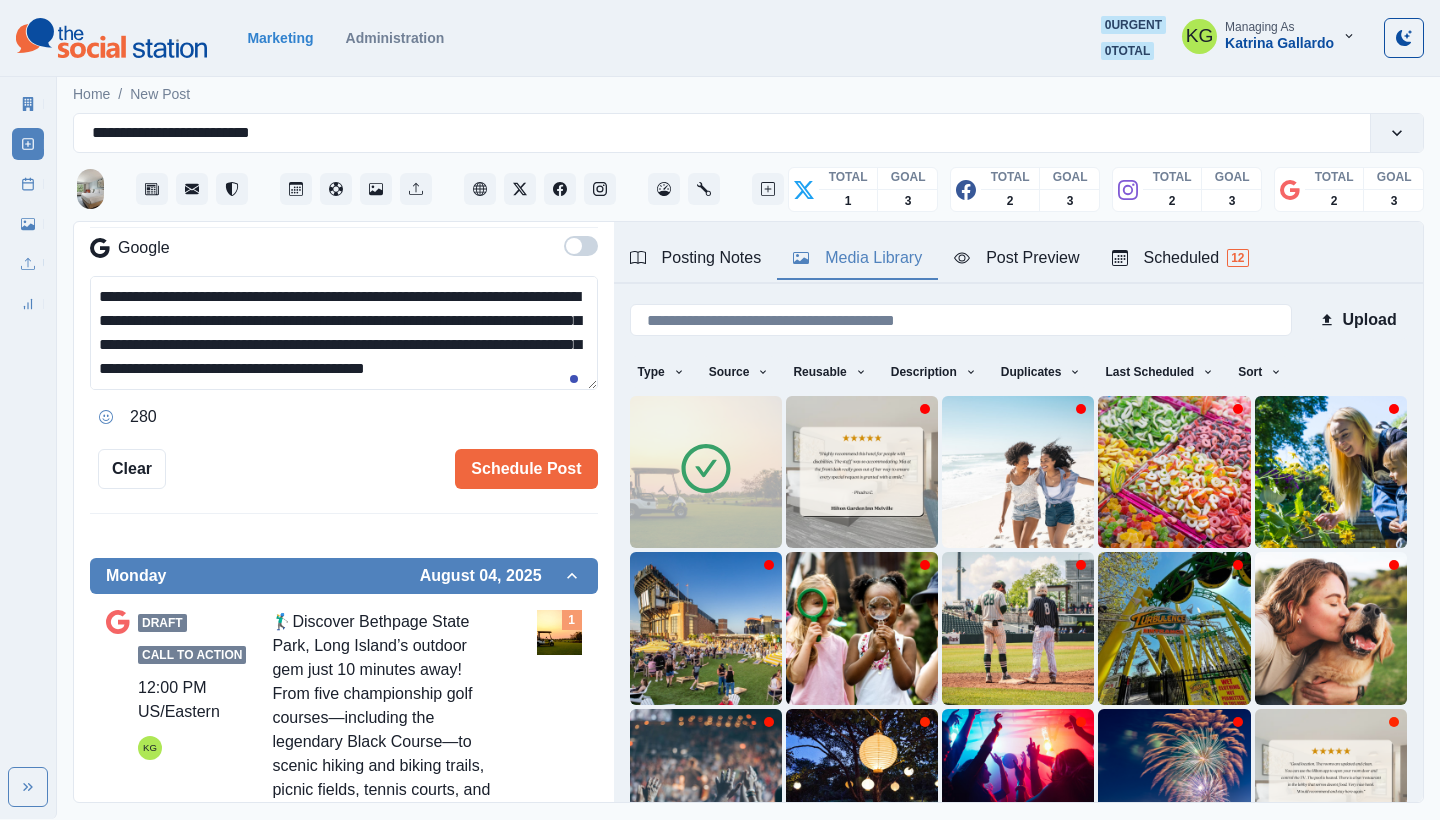 scroll, scrollTop: 96, scrollLeft: 0, axis: vertical 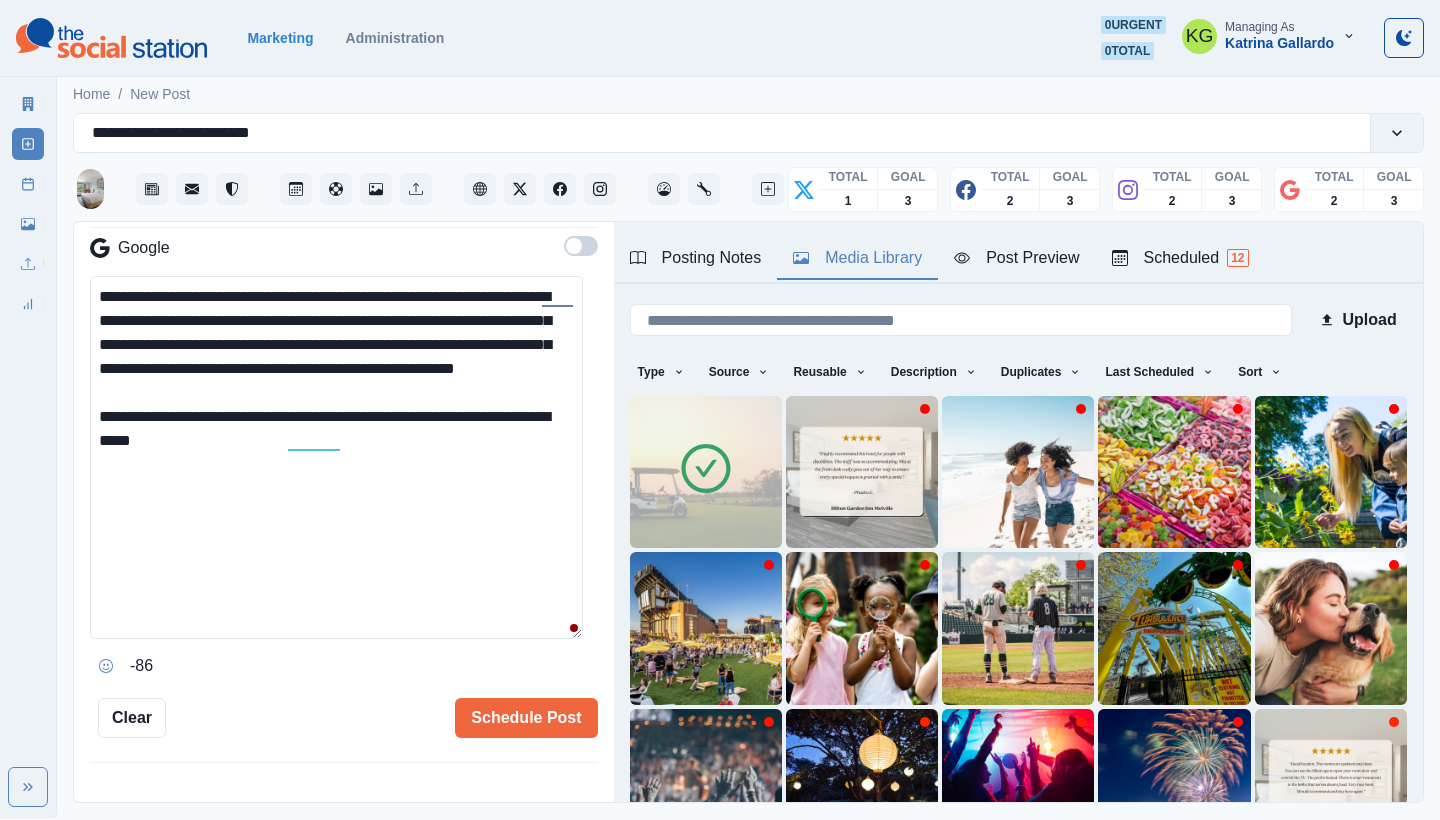 click on "**********" at bounding box center (336, 457) 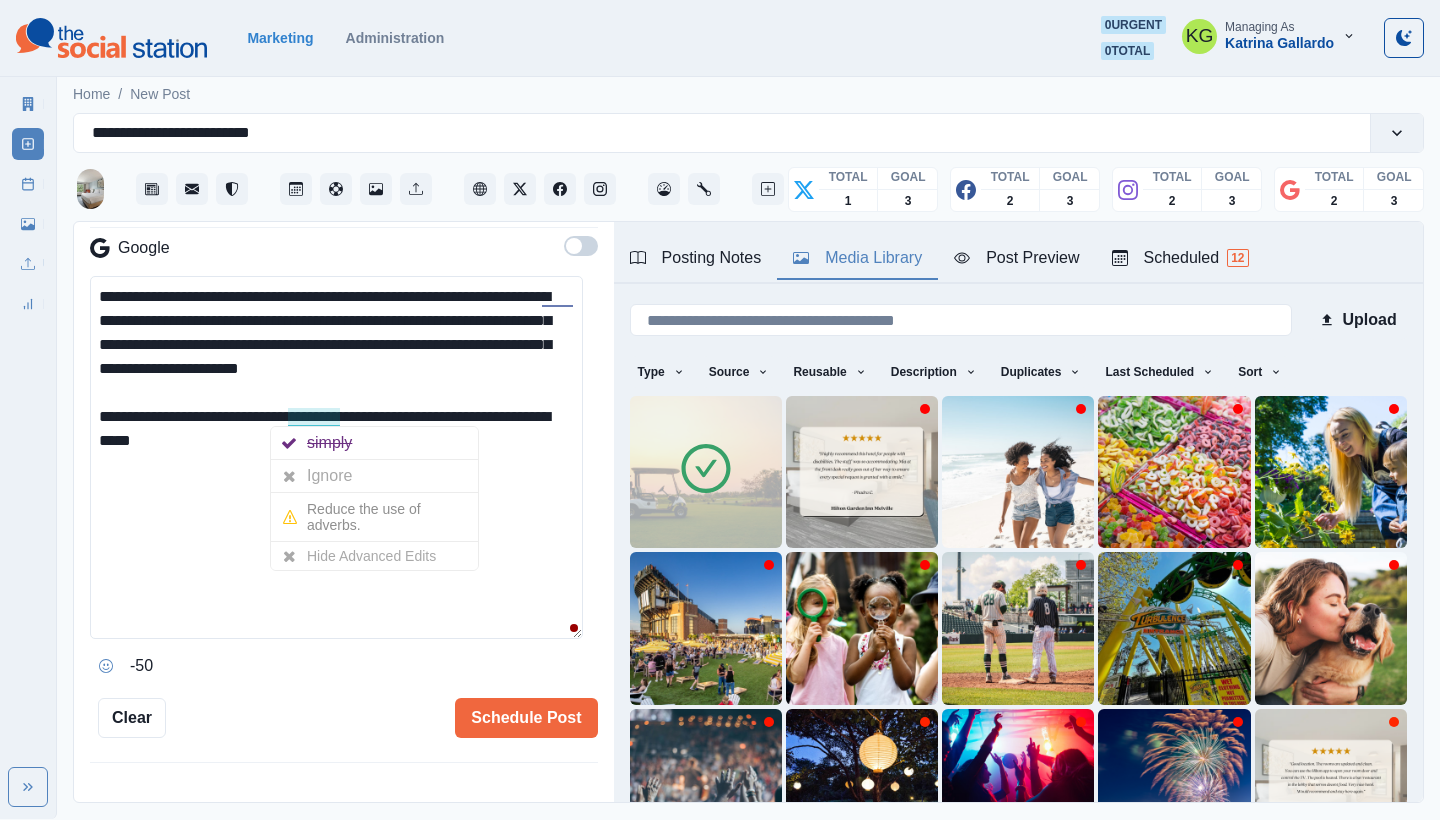 click on "**********" at bounding box center (336, 457) 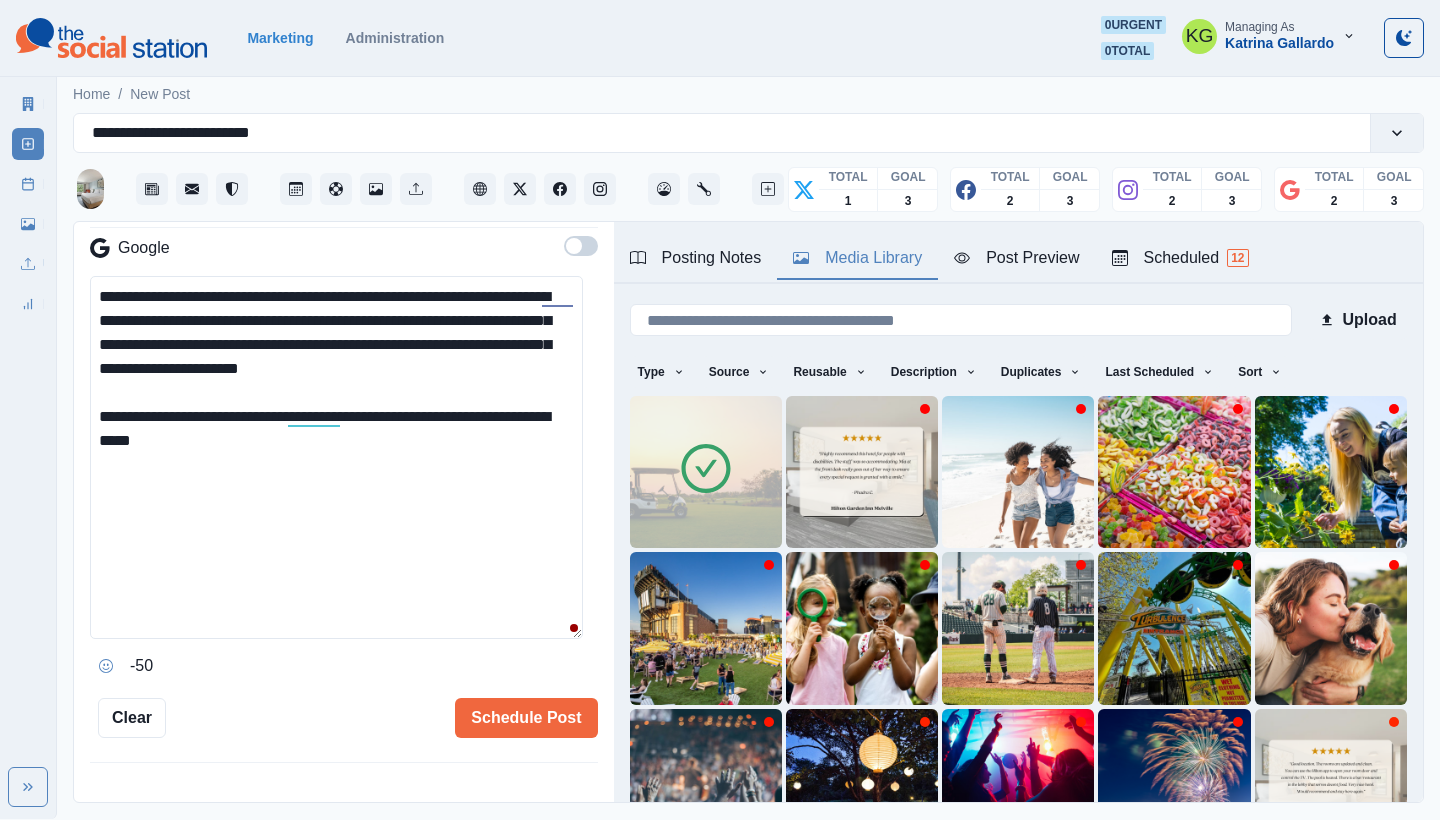 drag, startPoint x: 465, startPoint y: 376, endPoint x: 122, endPoint y: 297, distance: 351.9801 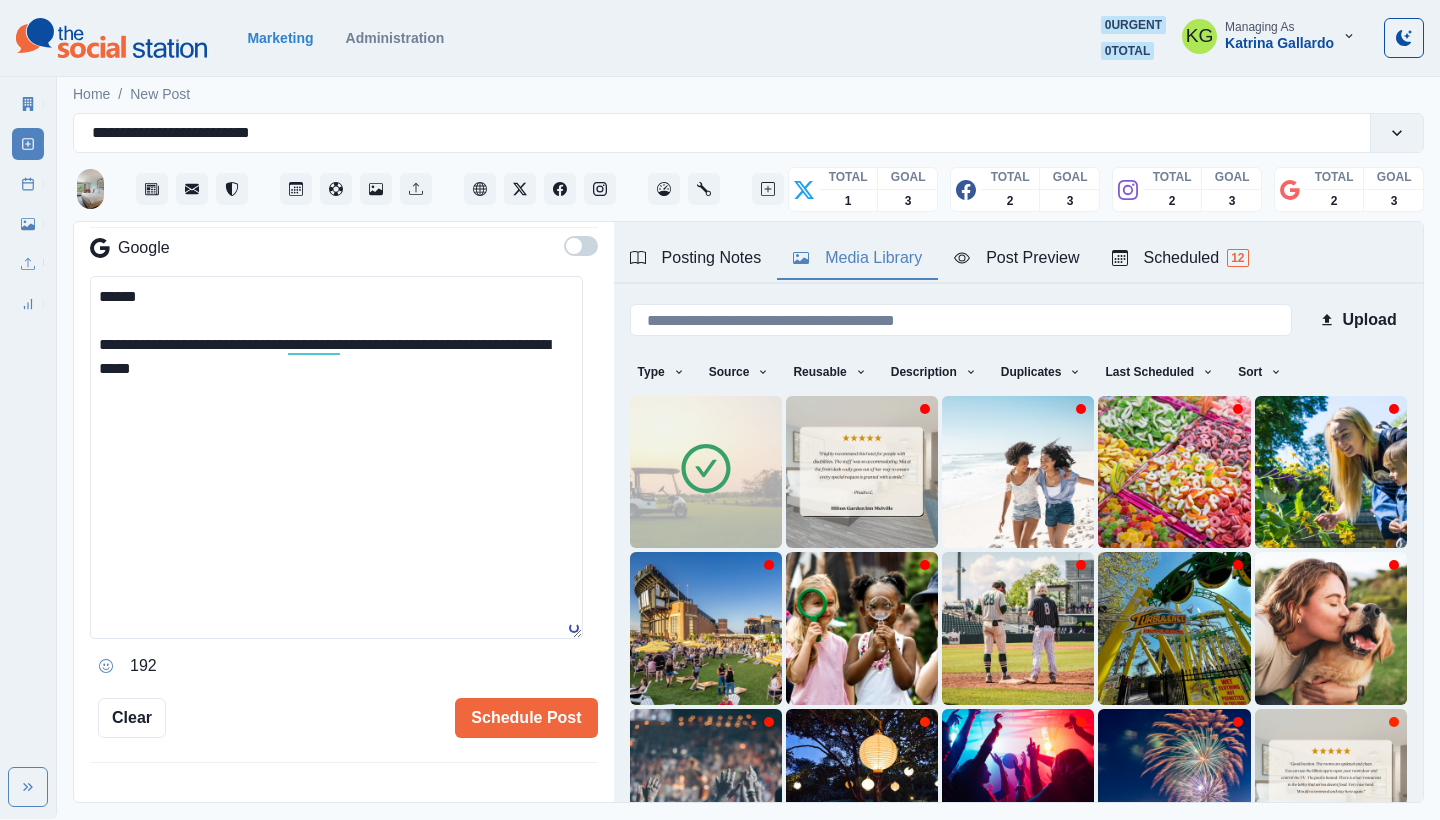 paste on "**********" 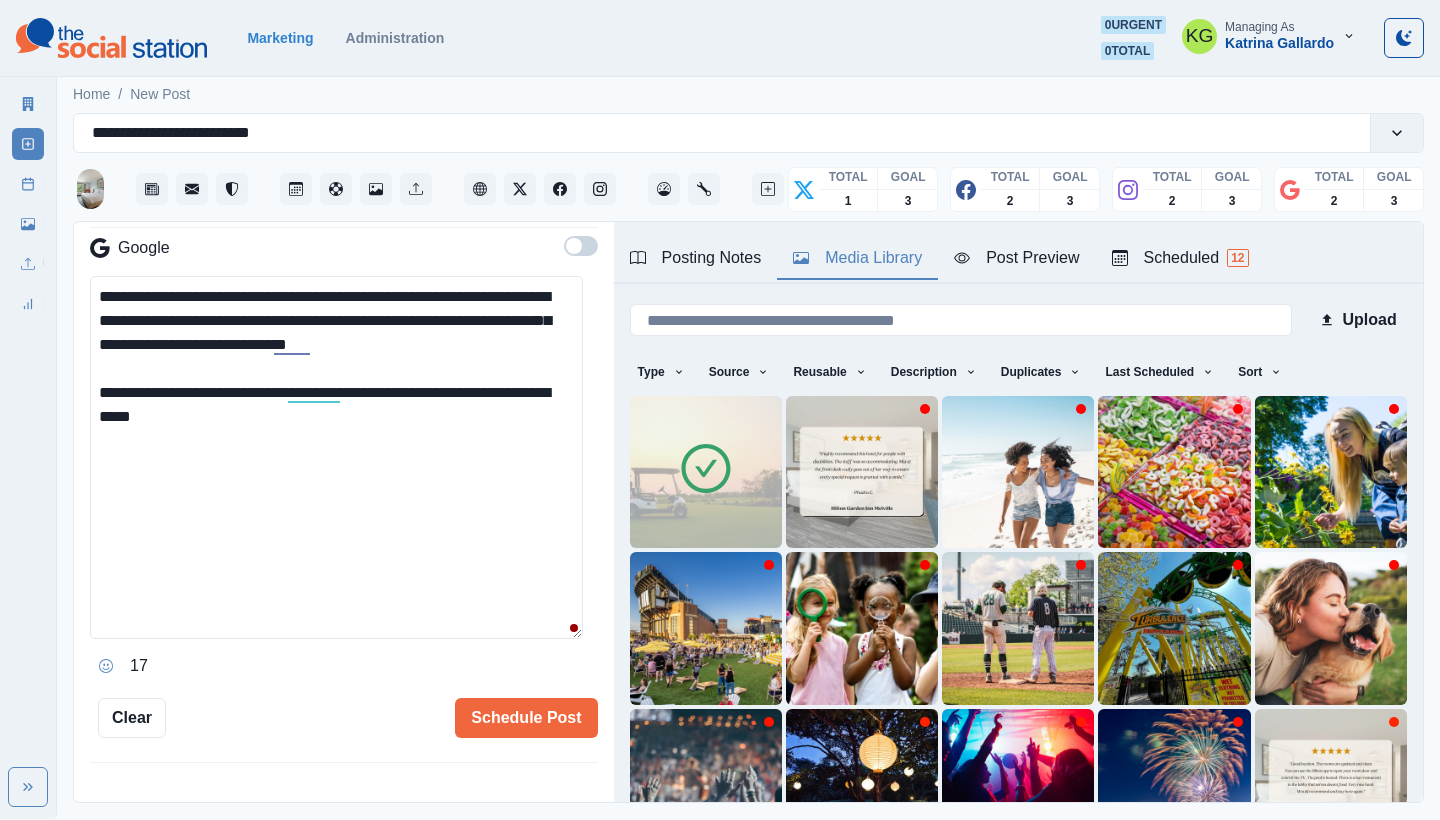 drag, startPoint x: 145, startPoint y: 286, endPoint x: 146, endPoint y: 314, distance: 28.01785 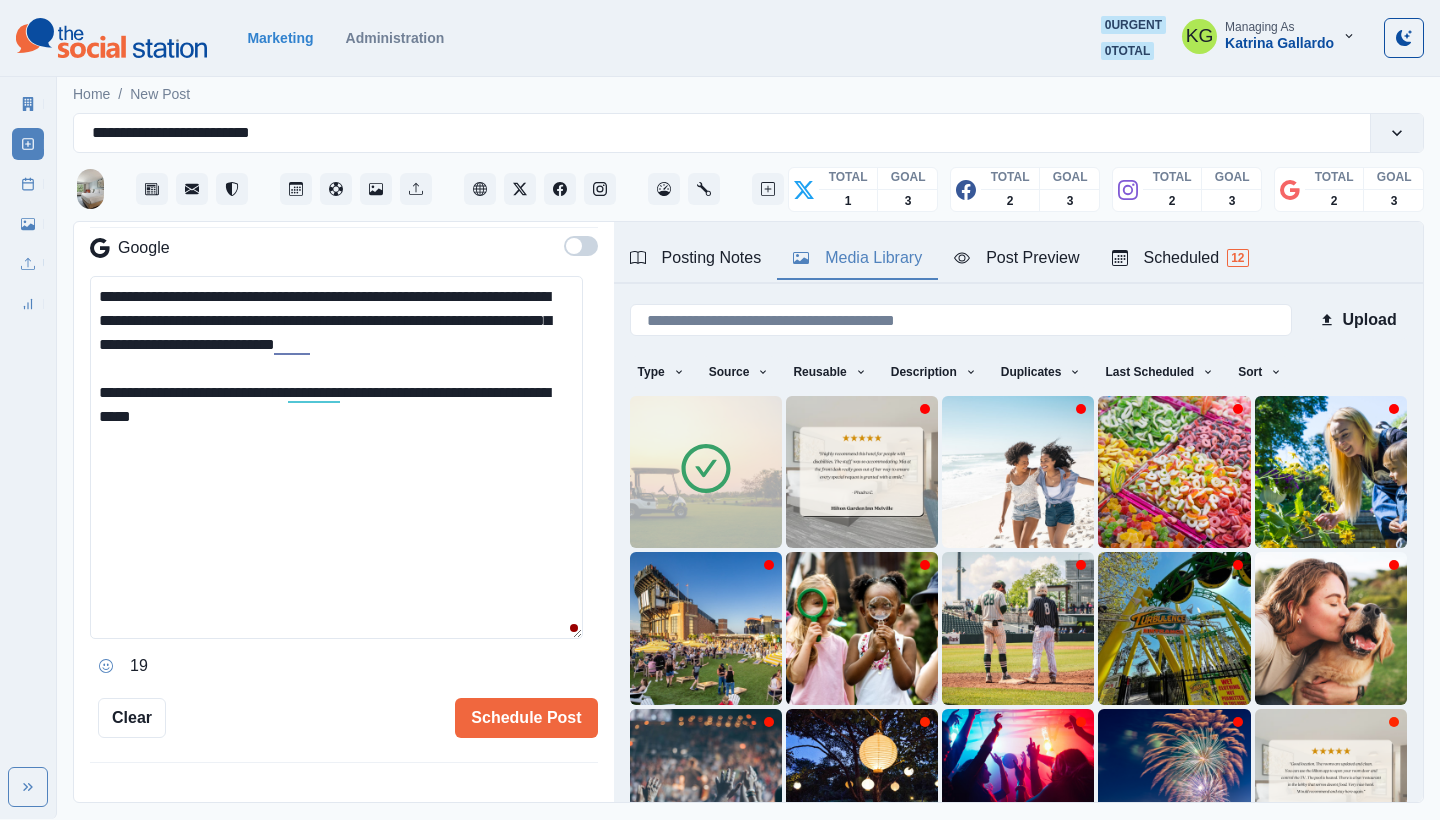 click on "**********" at bounding box center (336, 457) 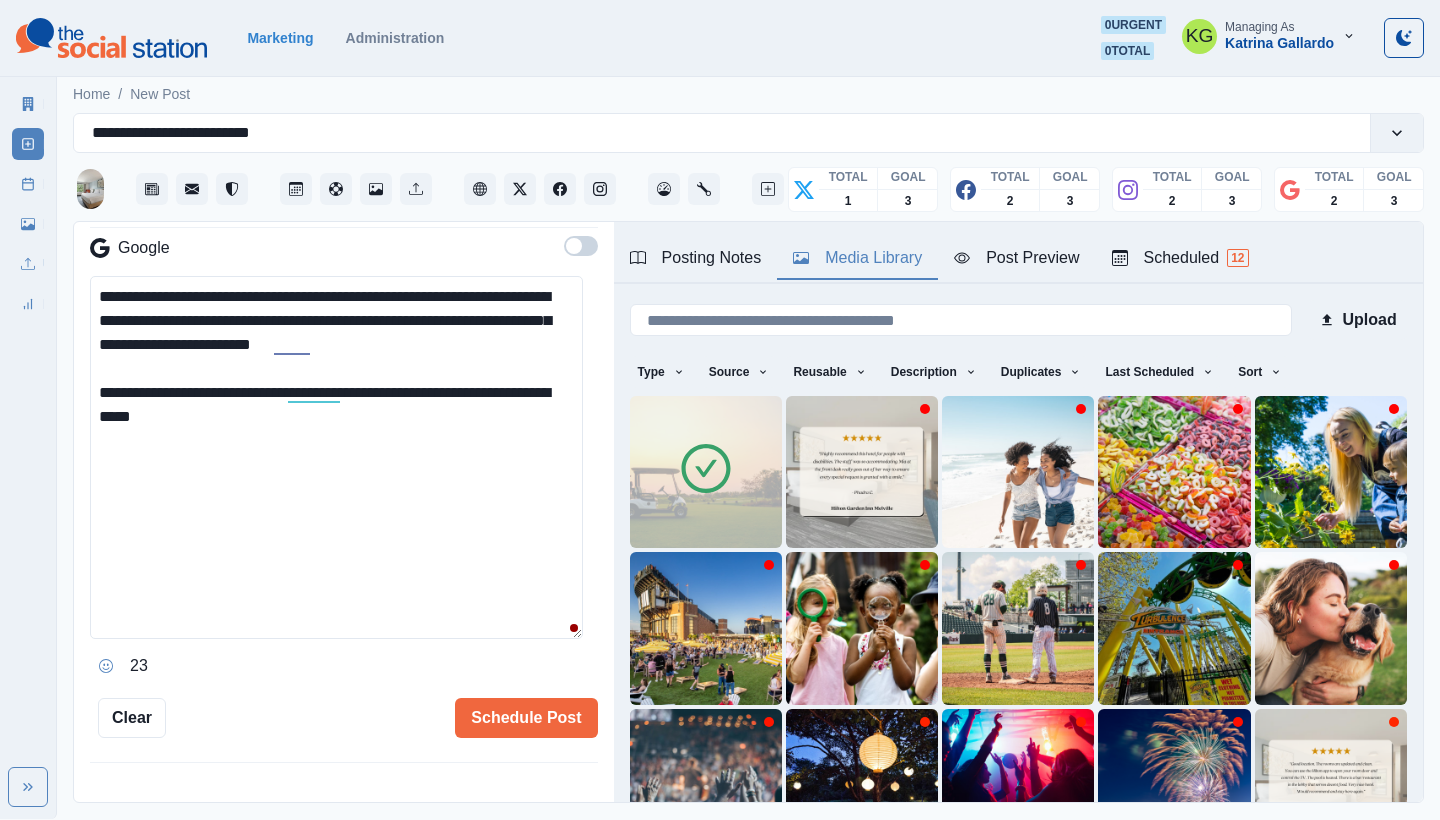 click on "**********" at bounding box center (336, 457) 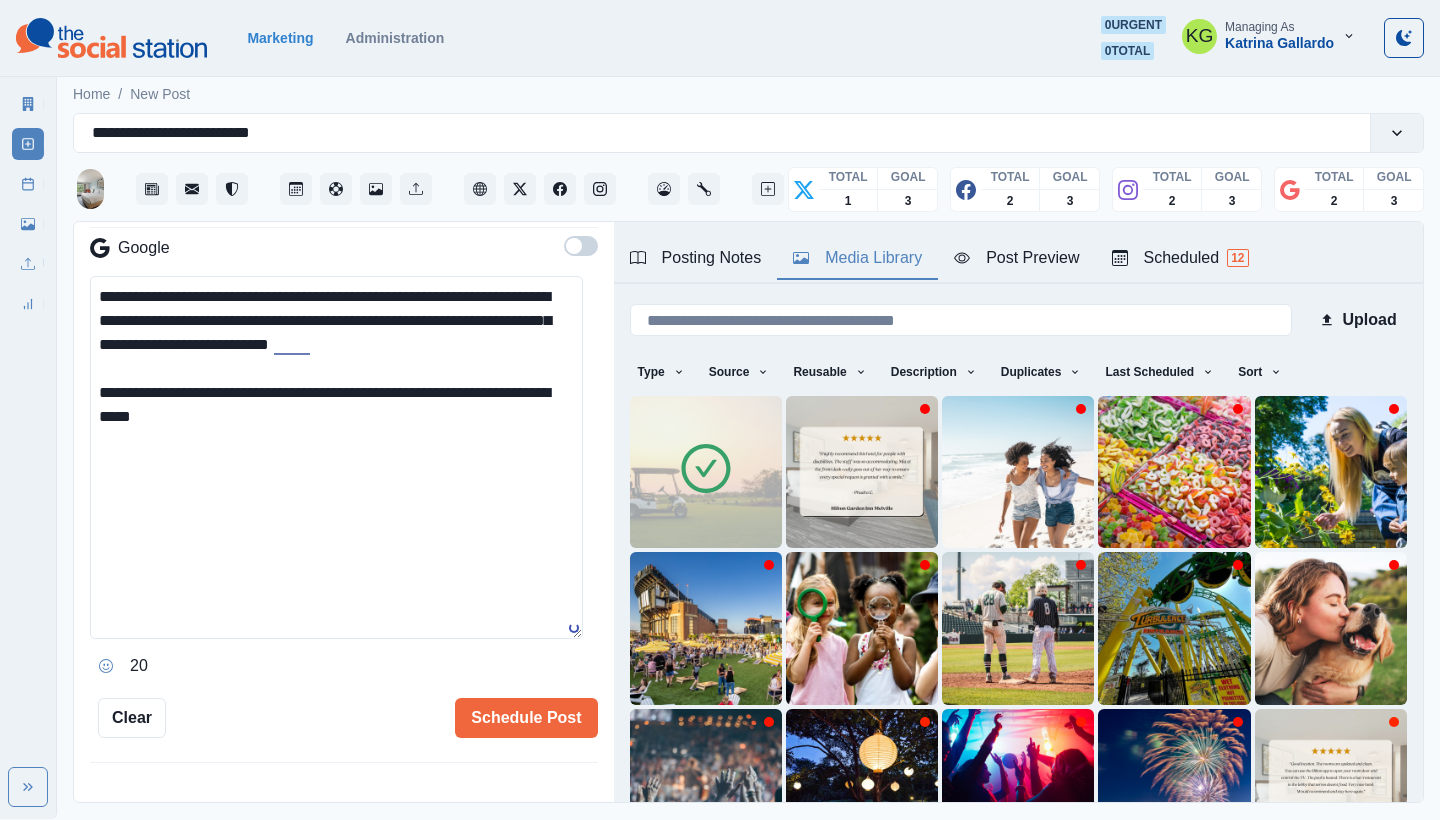 click on "**********" at bounding box center (336, 457) 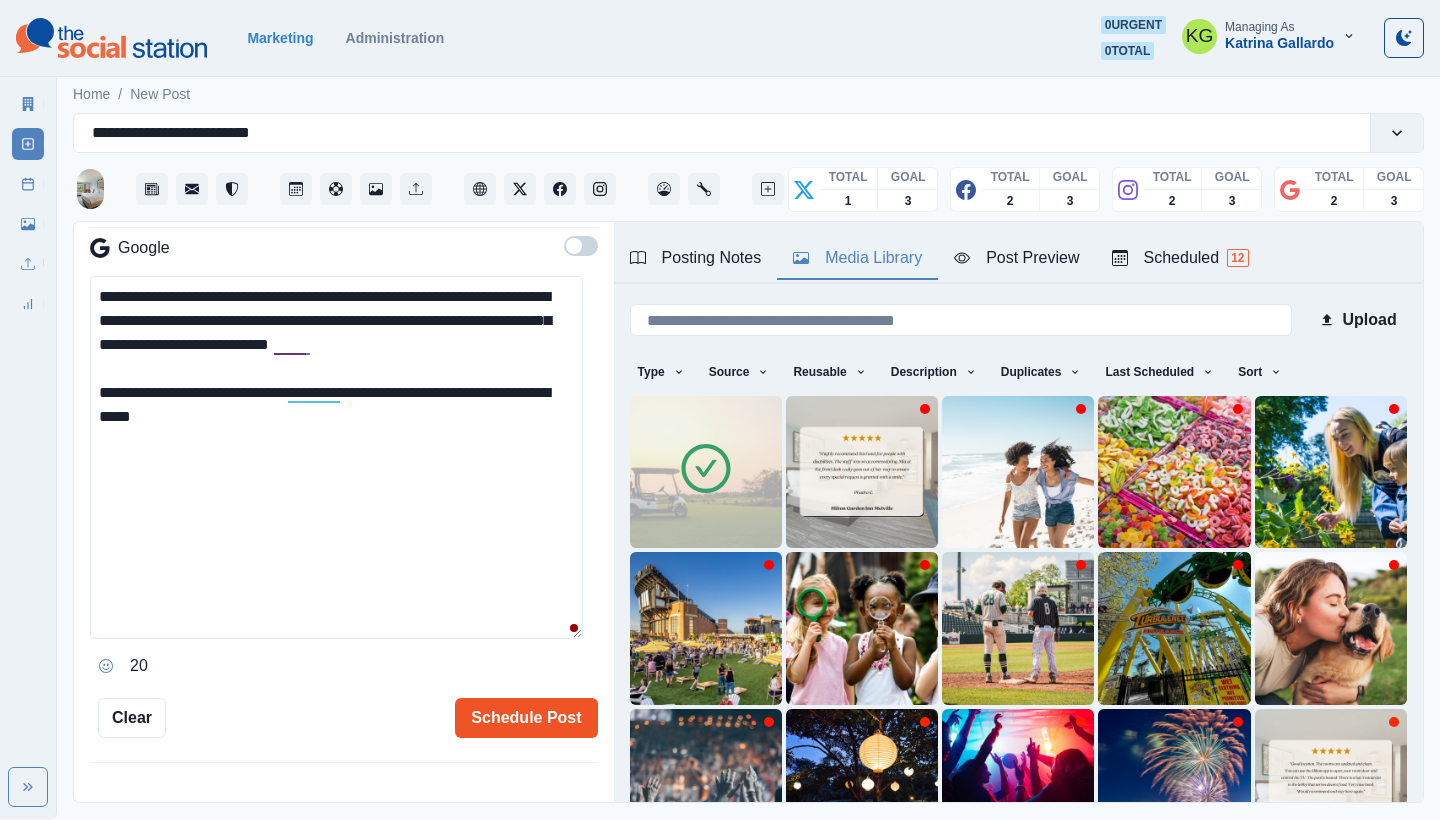 type on "**********" 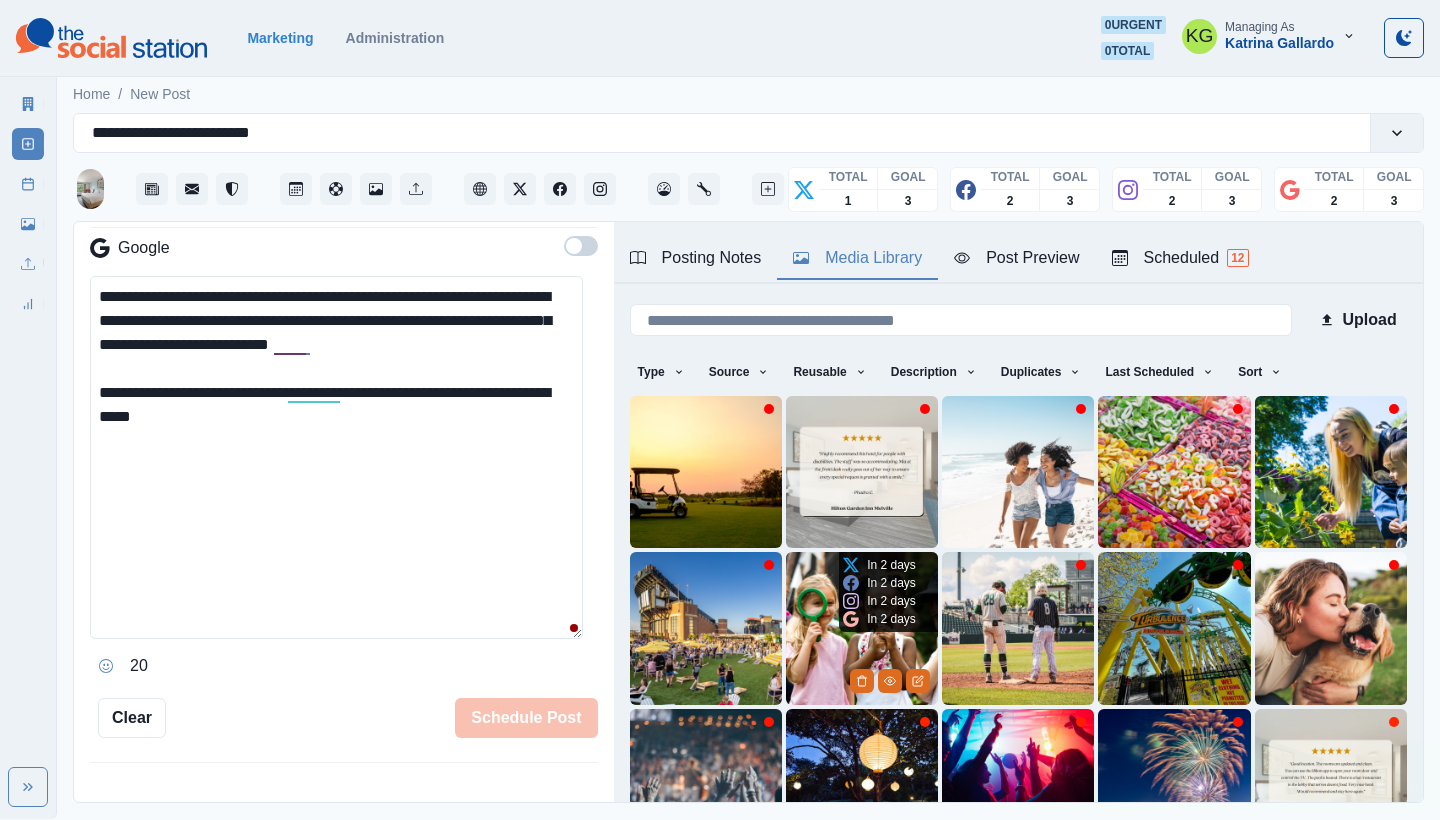 type 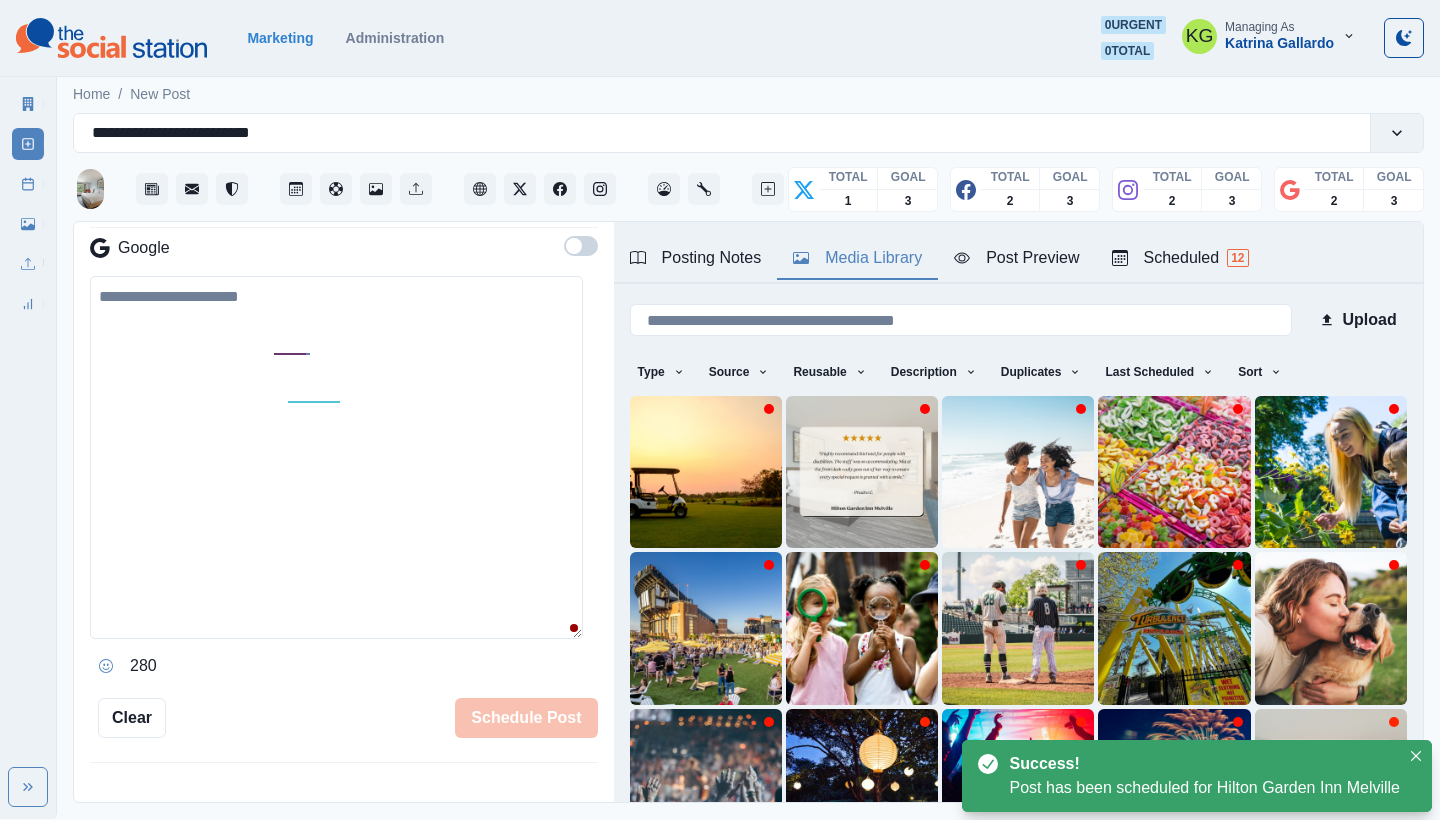 click on "Post Schedule" at bounding box center (28, 184) 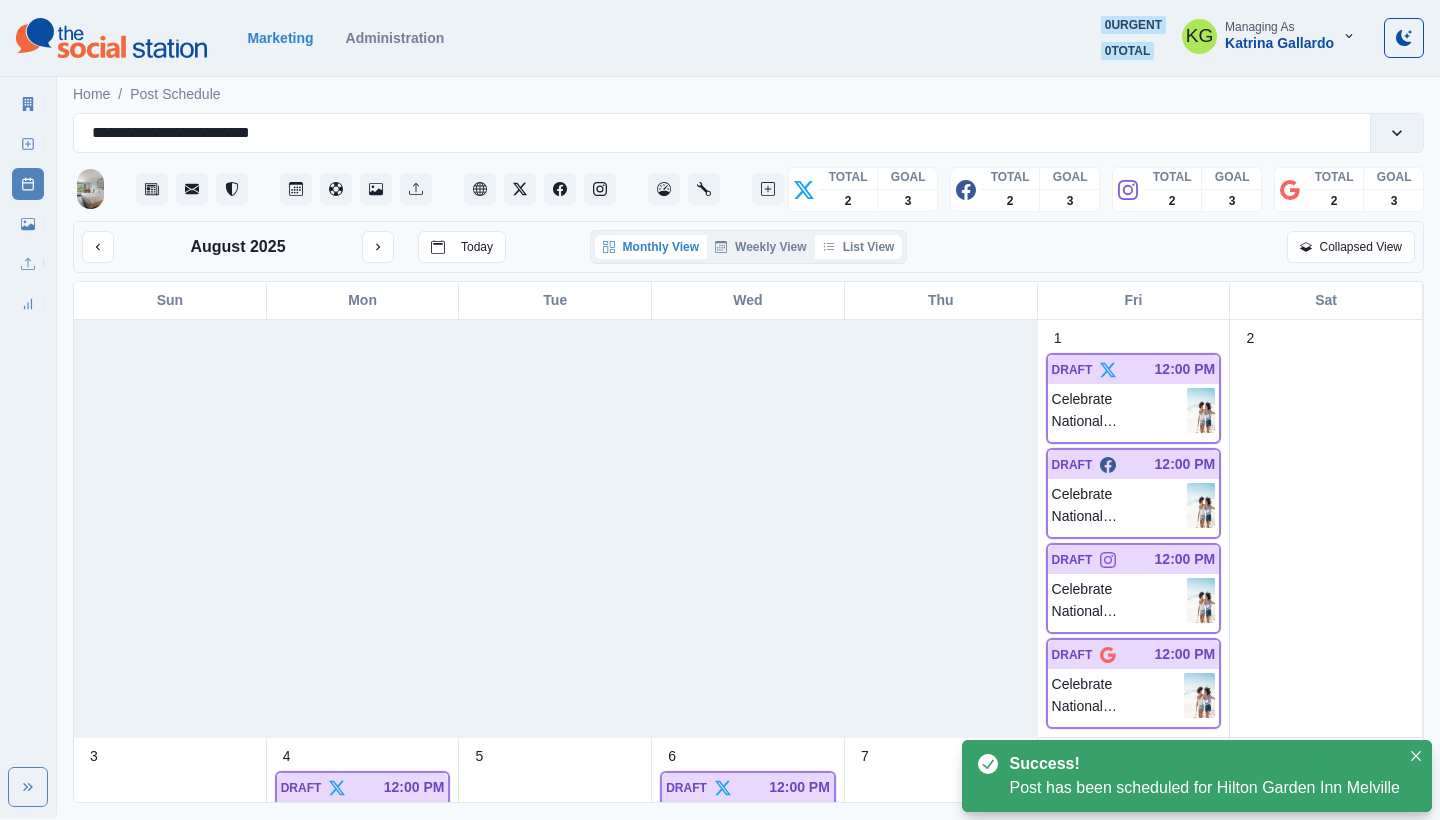 click on "List View" at bounding box center [859, 247] 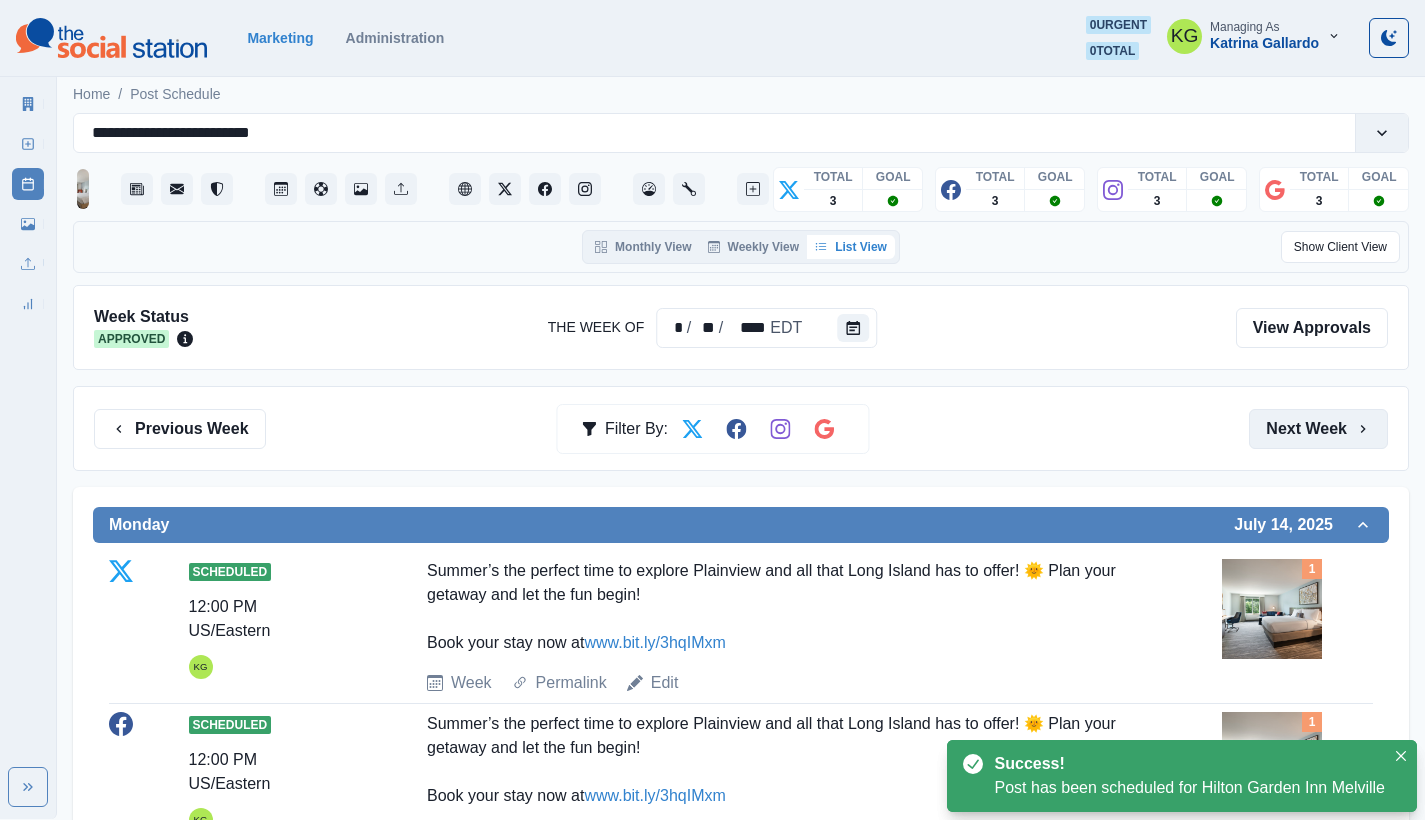 click on "Next Week" at bounding box center [1318, 429] 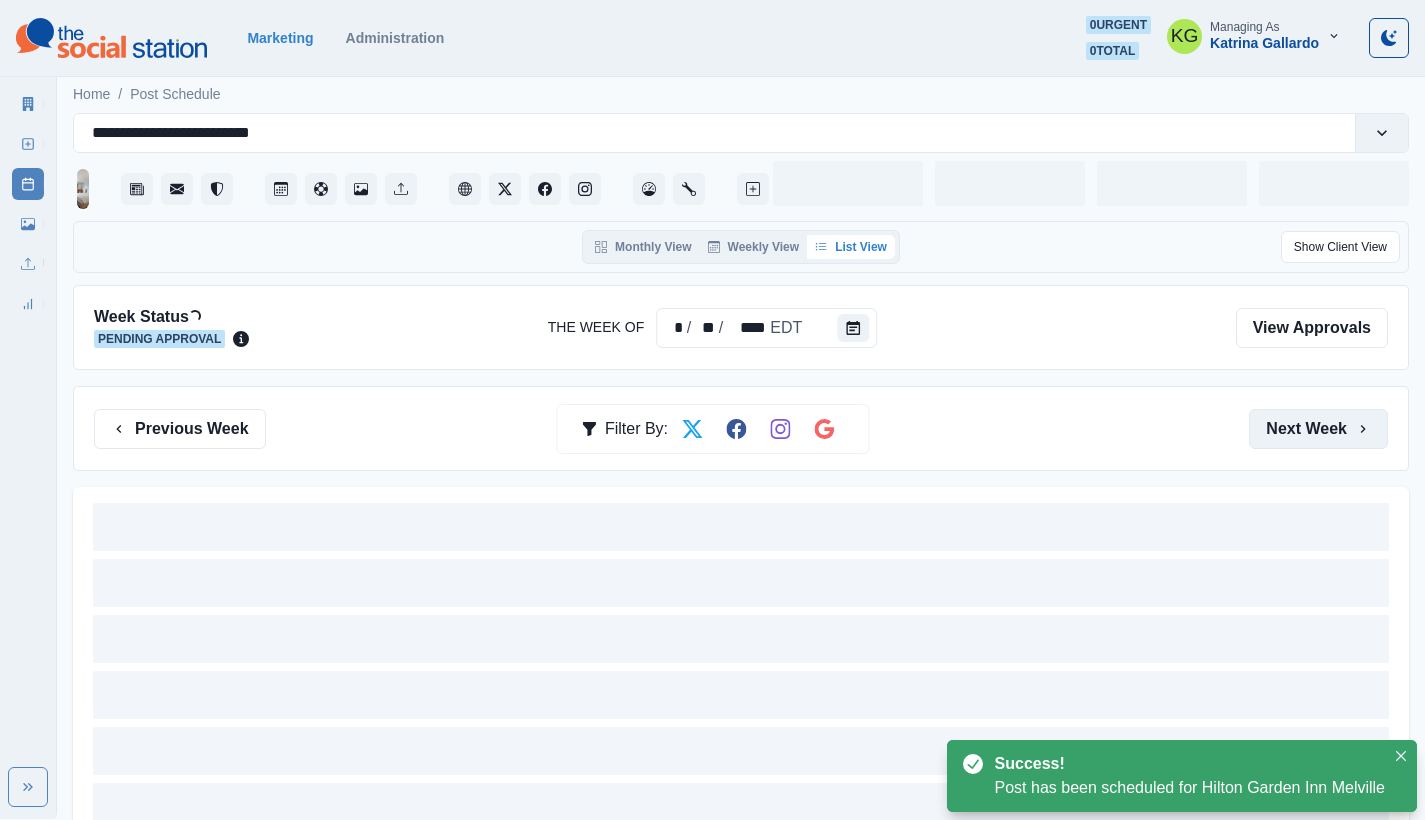click on "Next Week" at bounding box center (1318, 429) 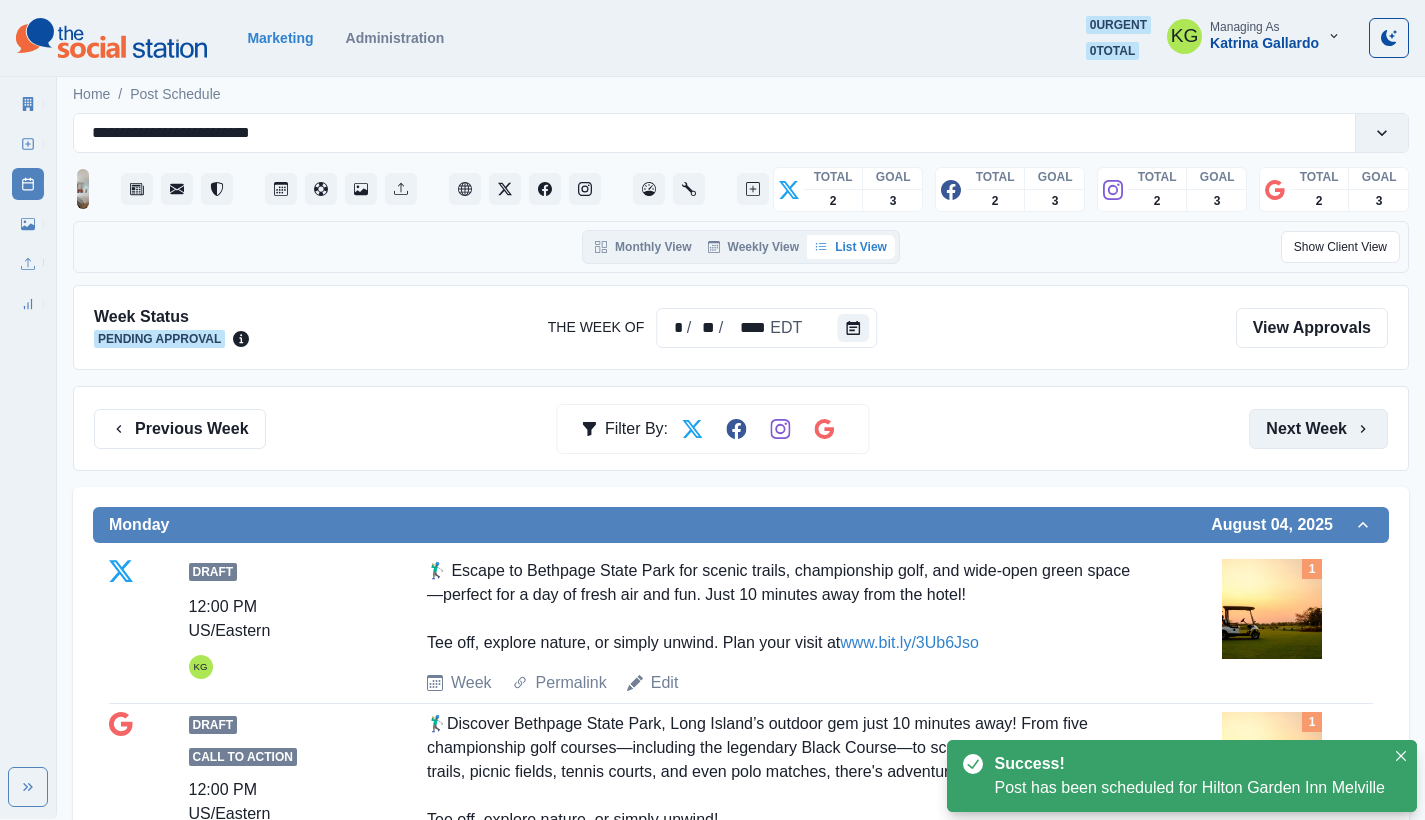 click on "Next Week" at bounding box center [1318, 429] 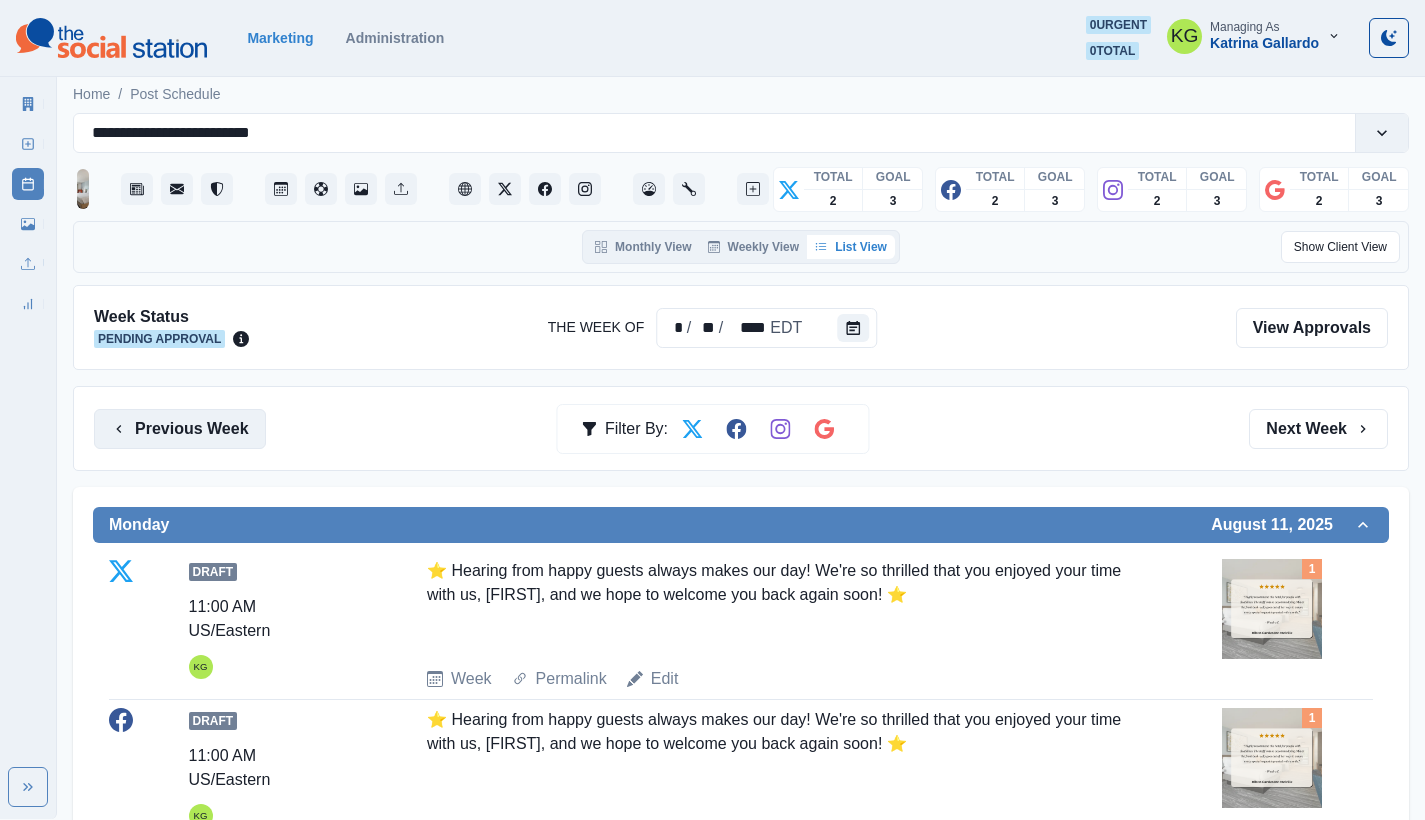 click on "Previous Week" at bounding box center [180, 429] 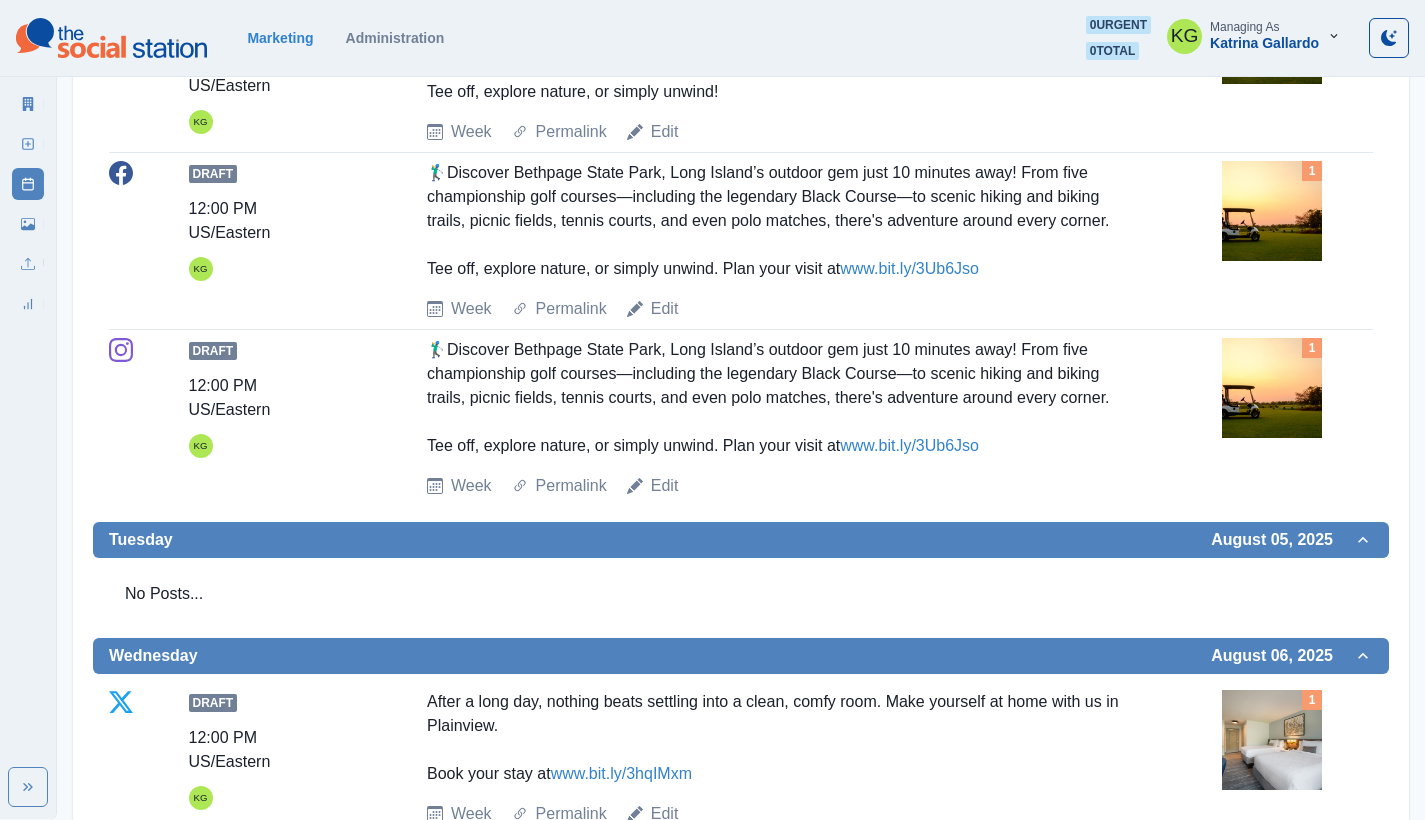scroll, scrollTop: 25, scrollLeft: 0, axis: vertical 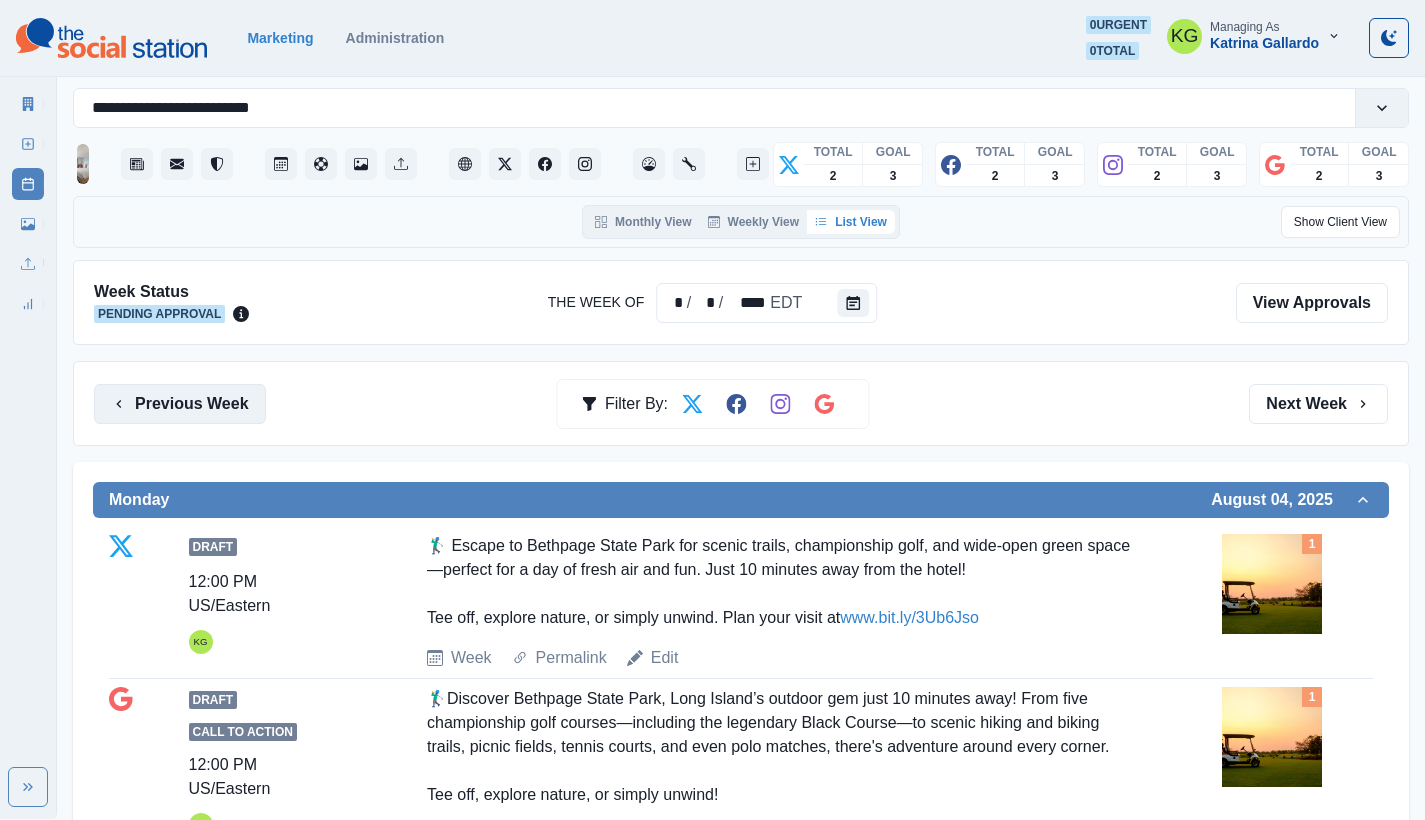 click on "Previous Week" at bounding box center [180, 404] 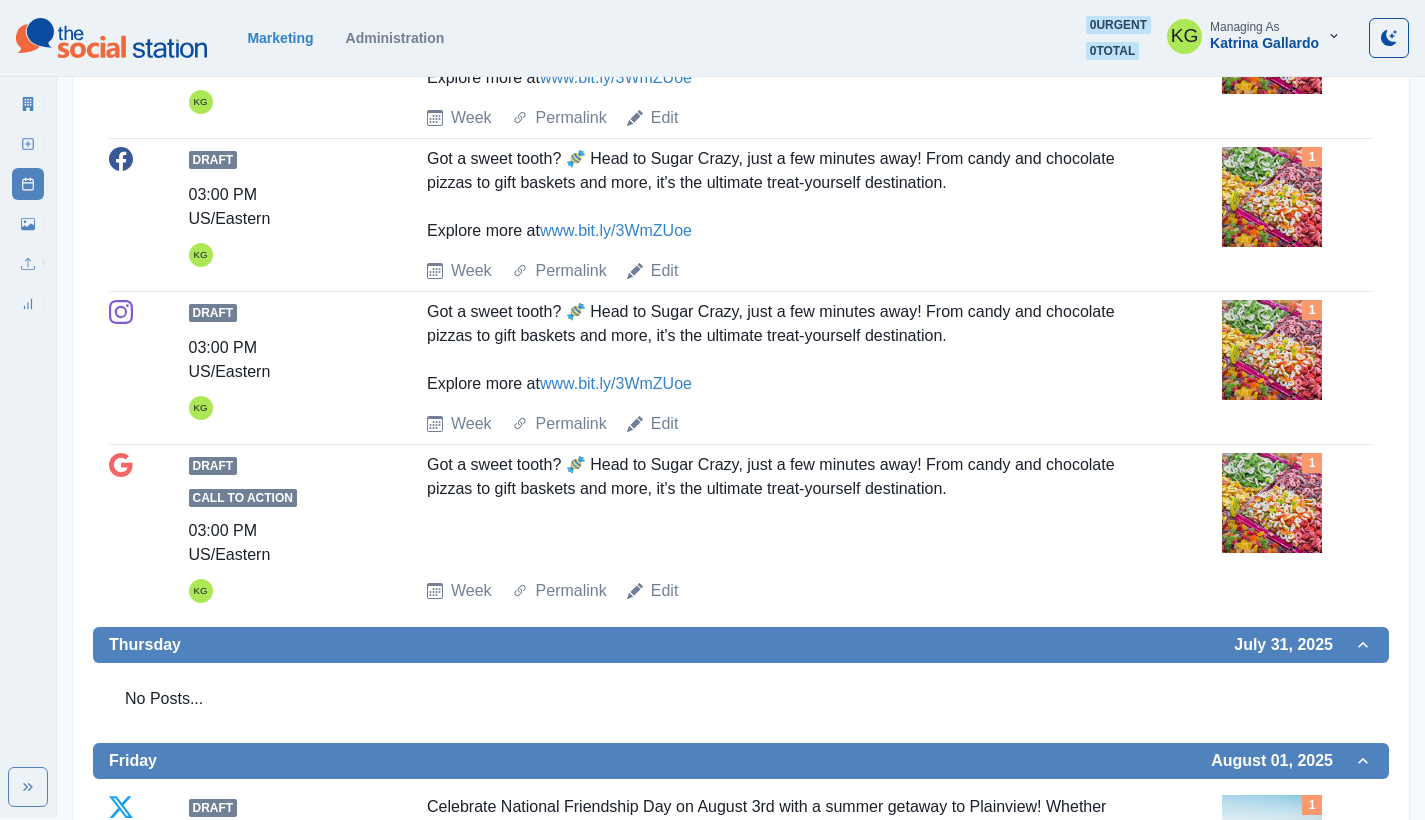scroll, scrollTop: 0, scrollLeft: 0, axis: both 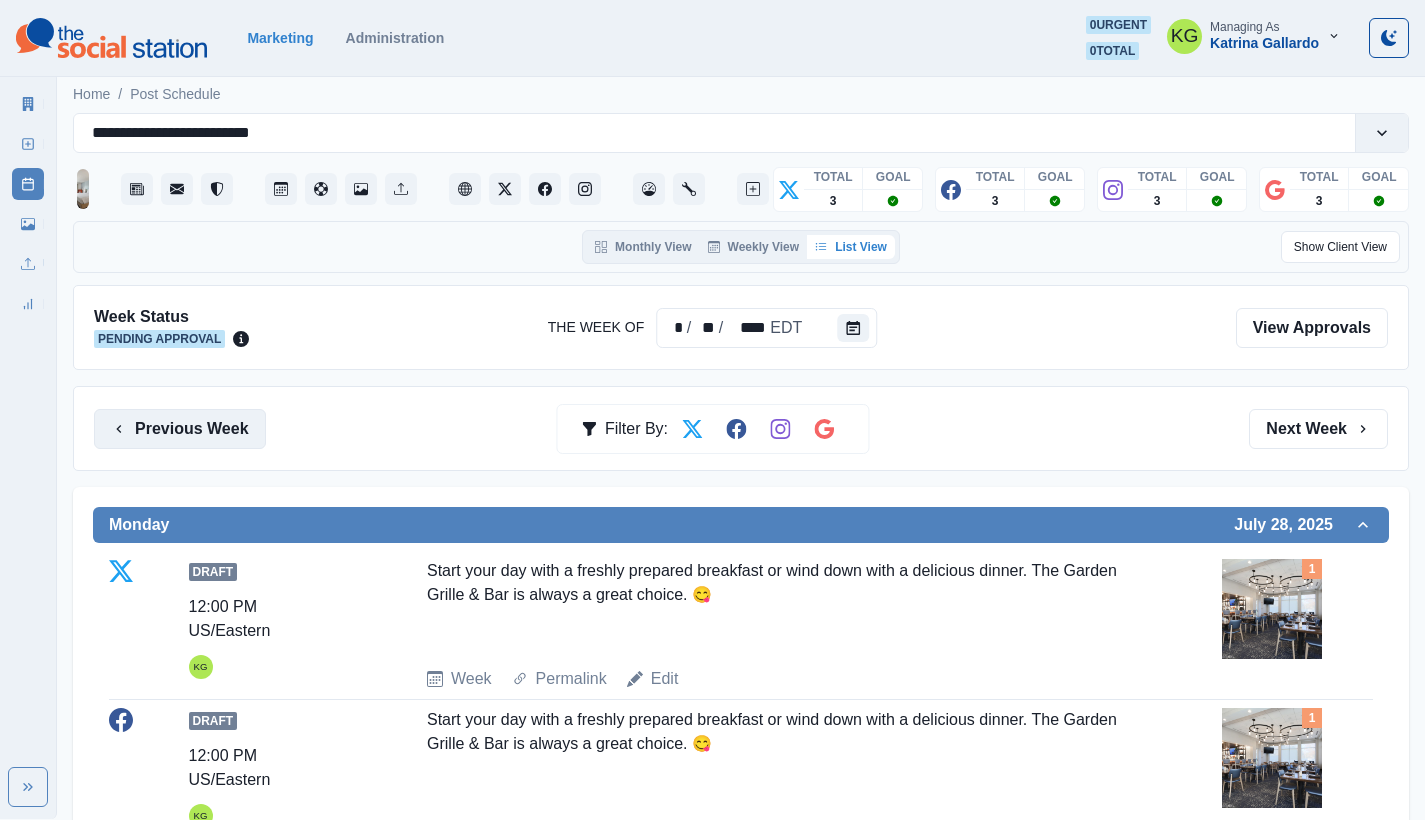 click on "Previous Week" at bounding box center [180, 429] 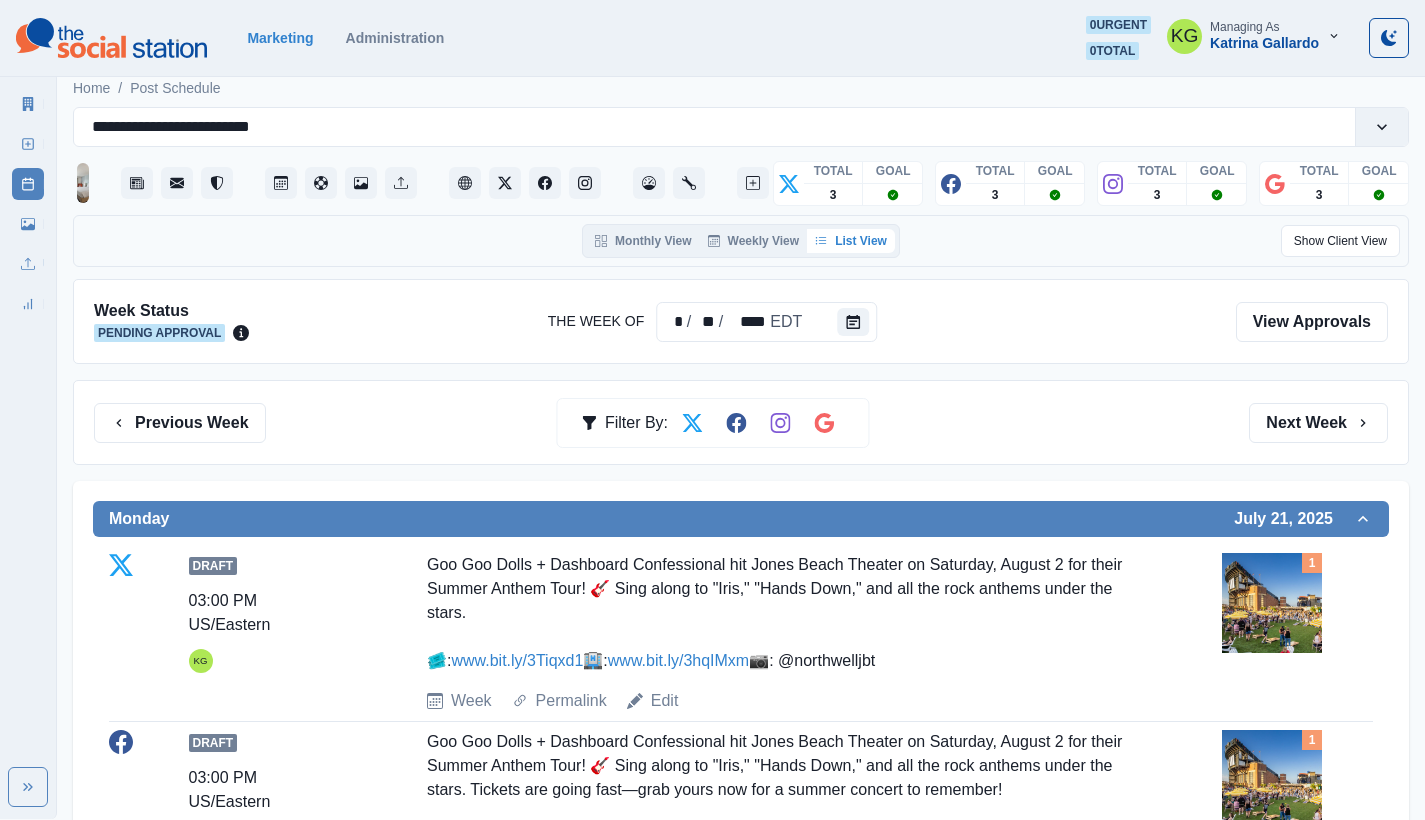 scroll, scrollTop: 0, scrollLeft: 0, axis: both 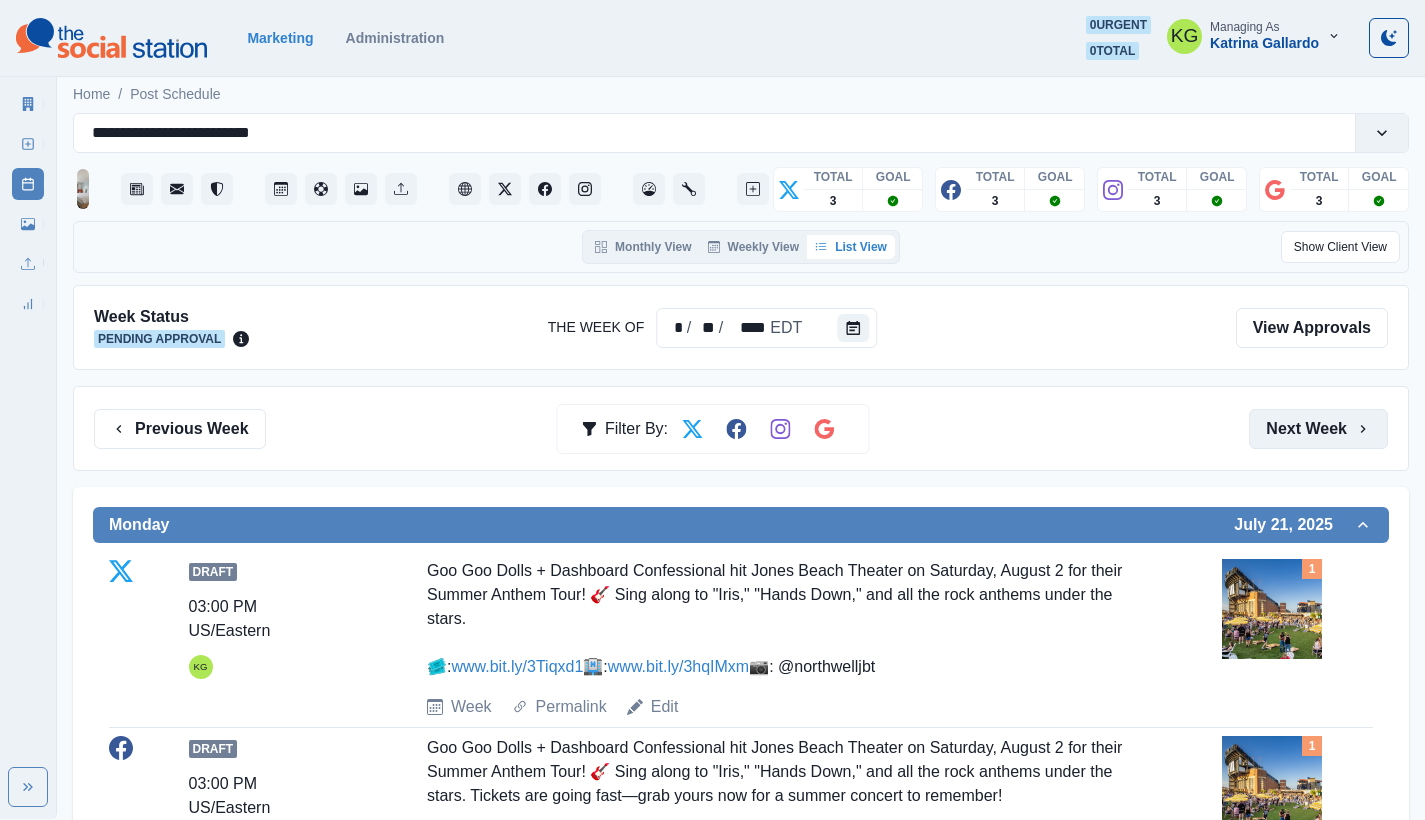 click on "Next Week" at bounding box center [1318, 429] 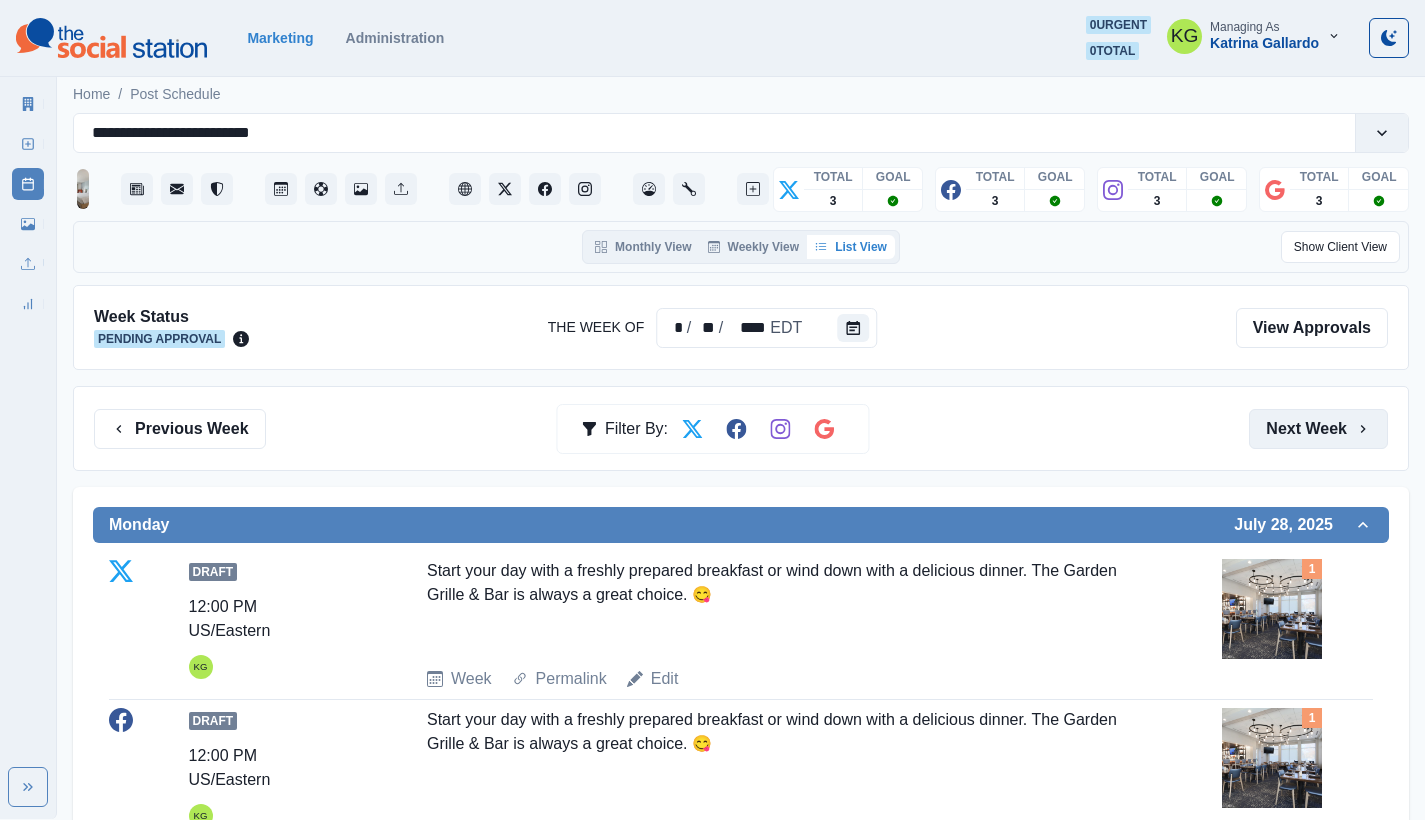 click on "Next Week" at bounding box center [1318, 429] 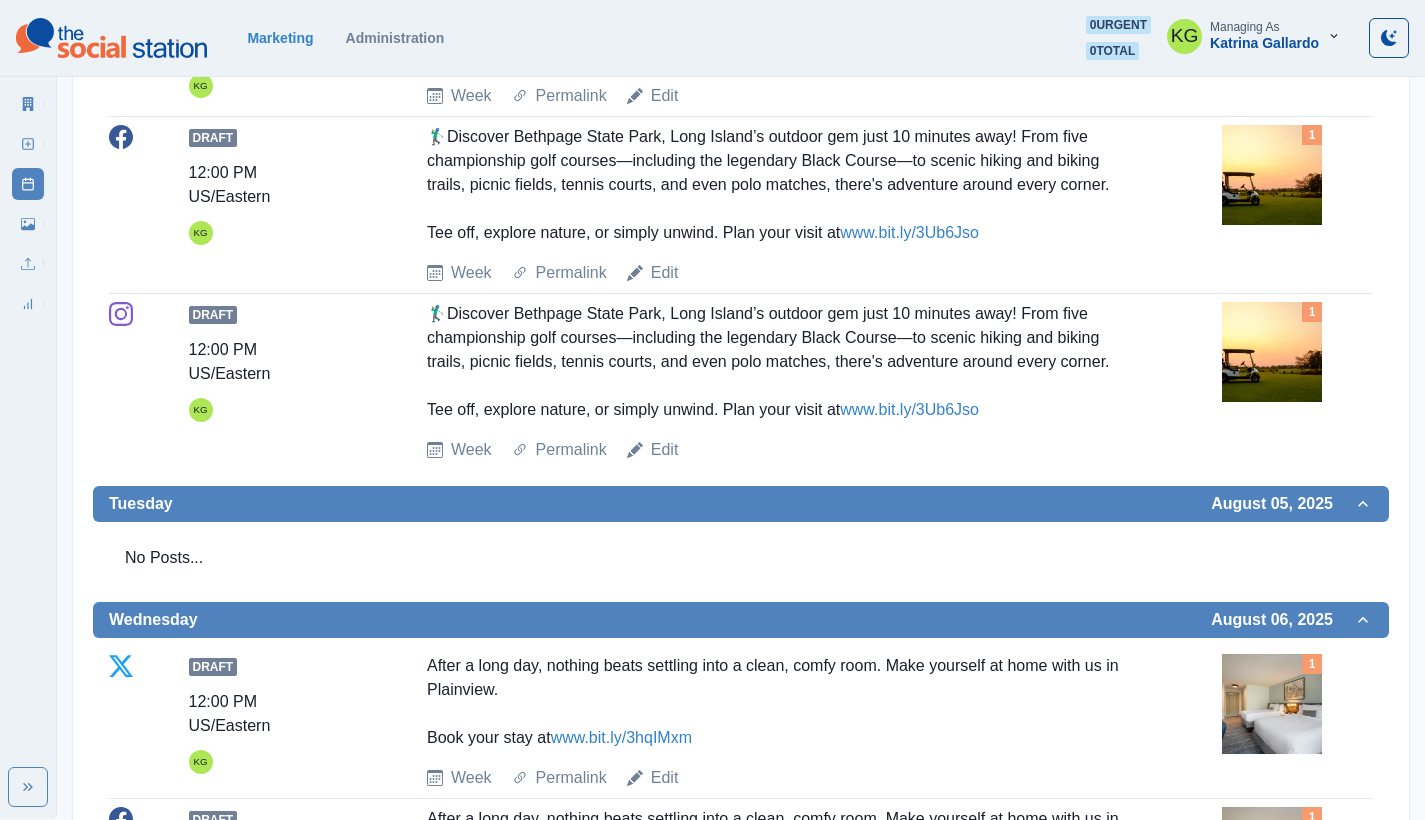 scroll, scrollTop: 0, scrollLeft: 0, axis: both 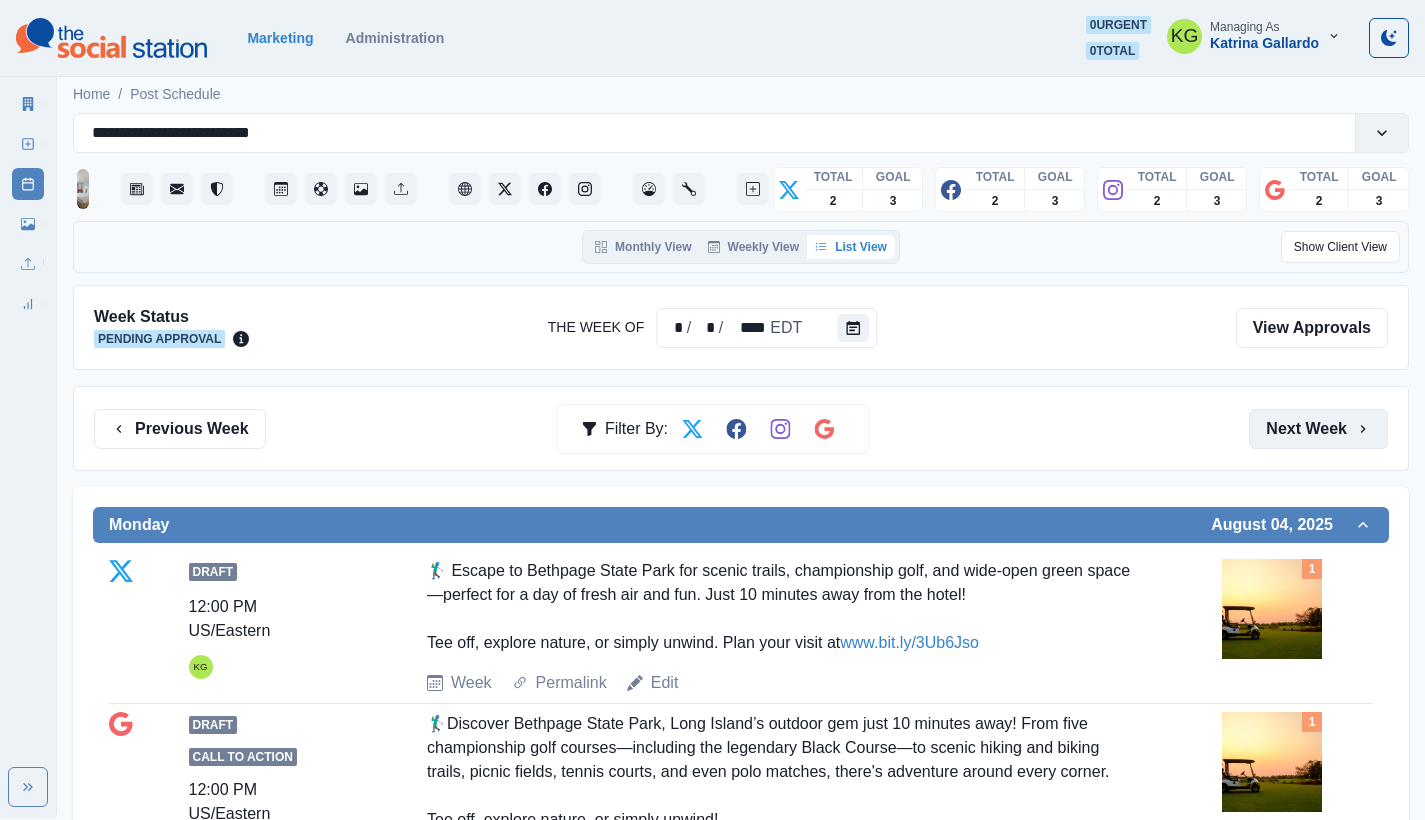 click on "Next Week" at bounding box center (1318, 429) 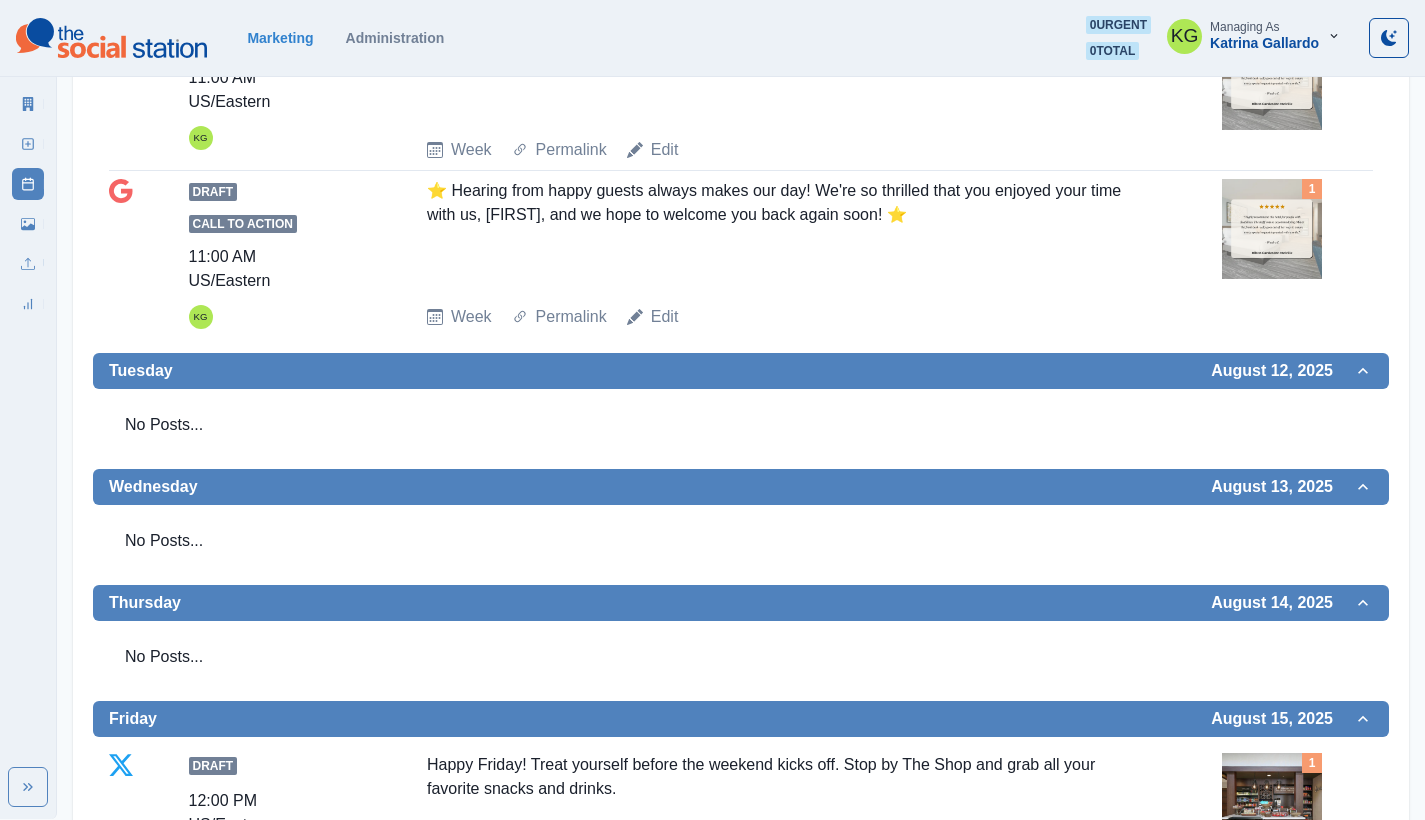 scroll, scrollTop: 0, scrollLeft: 0, axis: both 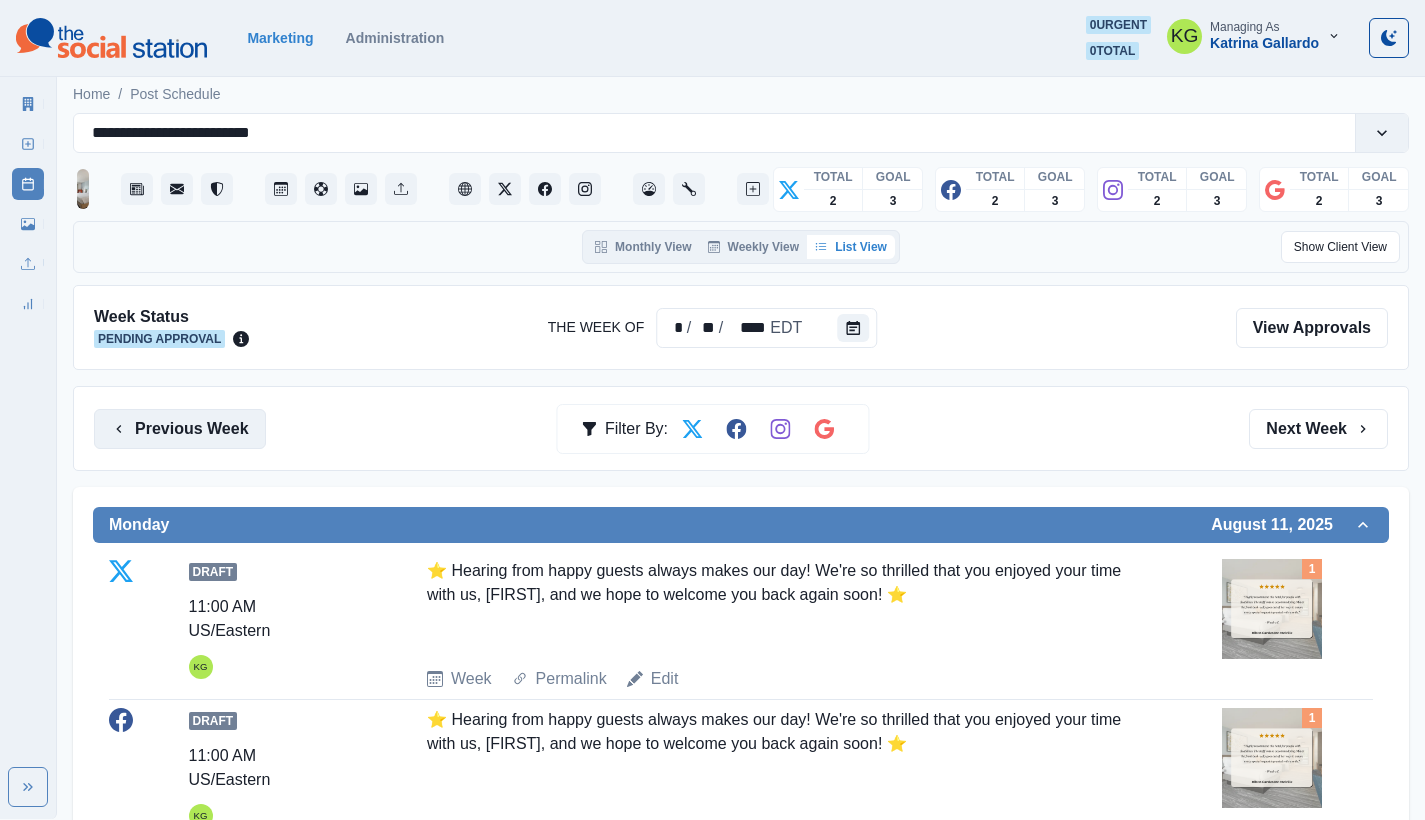 click on "Previous Week" at bounding box center [180, 429] 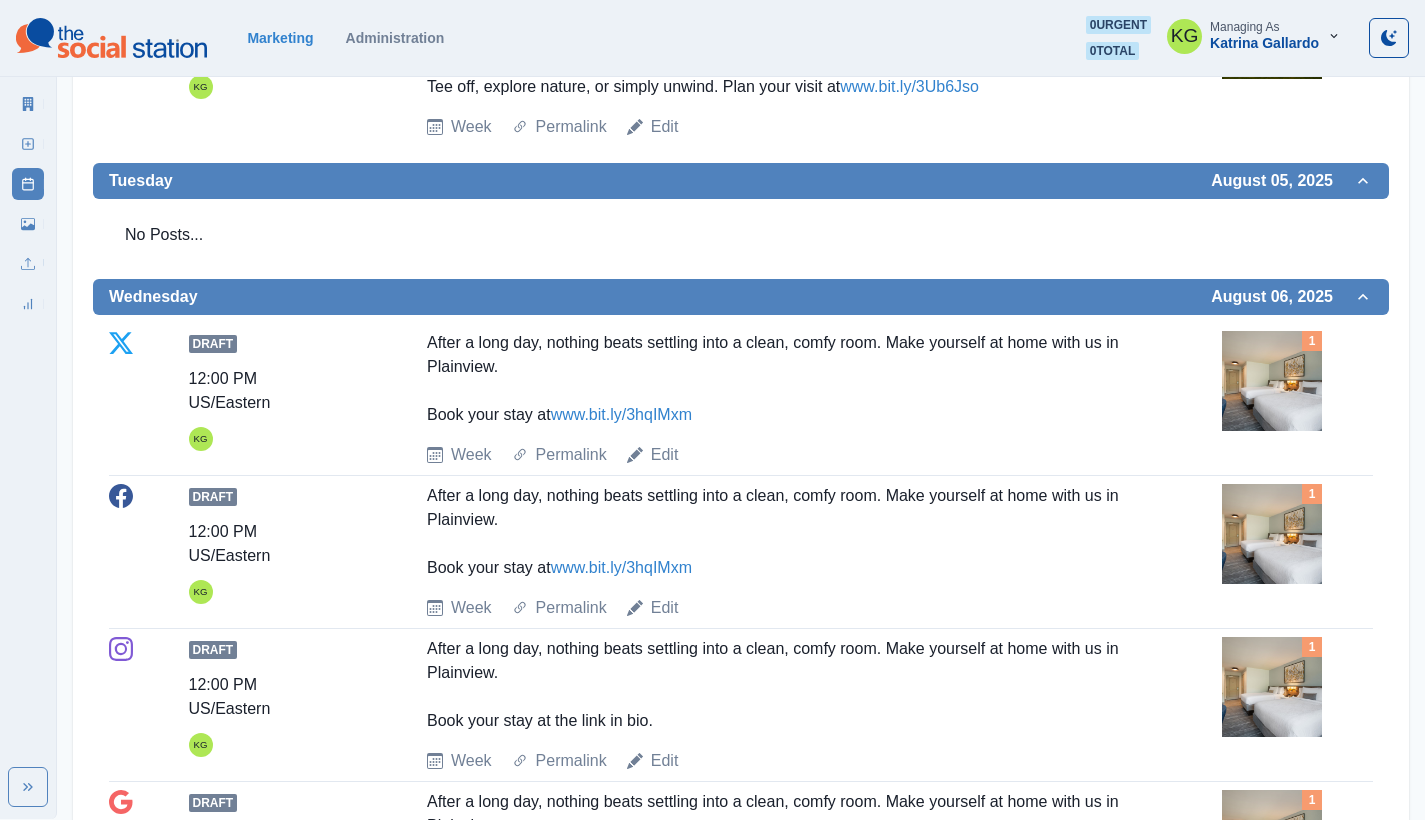 scroll, scrollTop: 76, scrollLeft: 0, axis: vertical 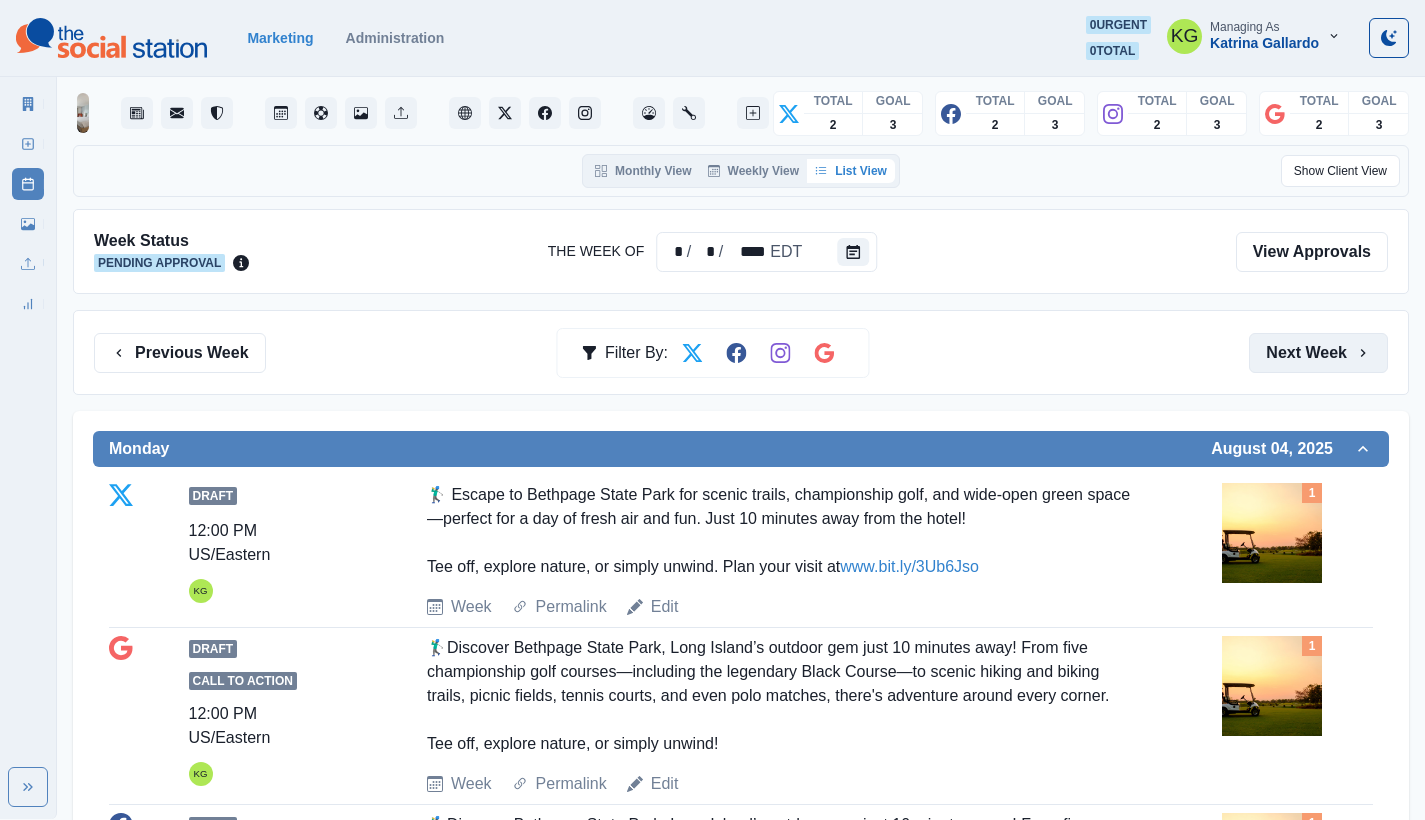 click on "Next Week" at bounding box center [1318, 353] 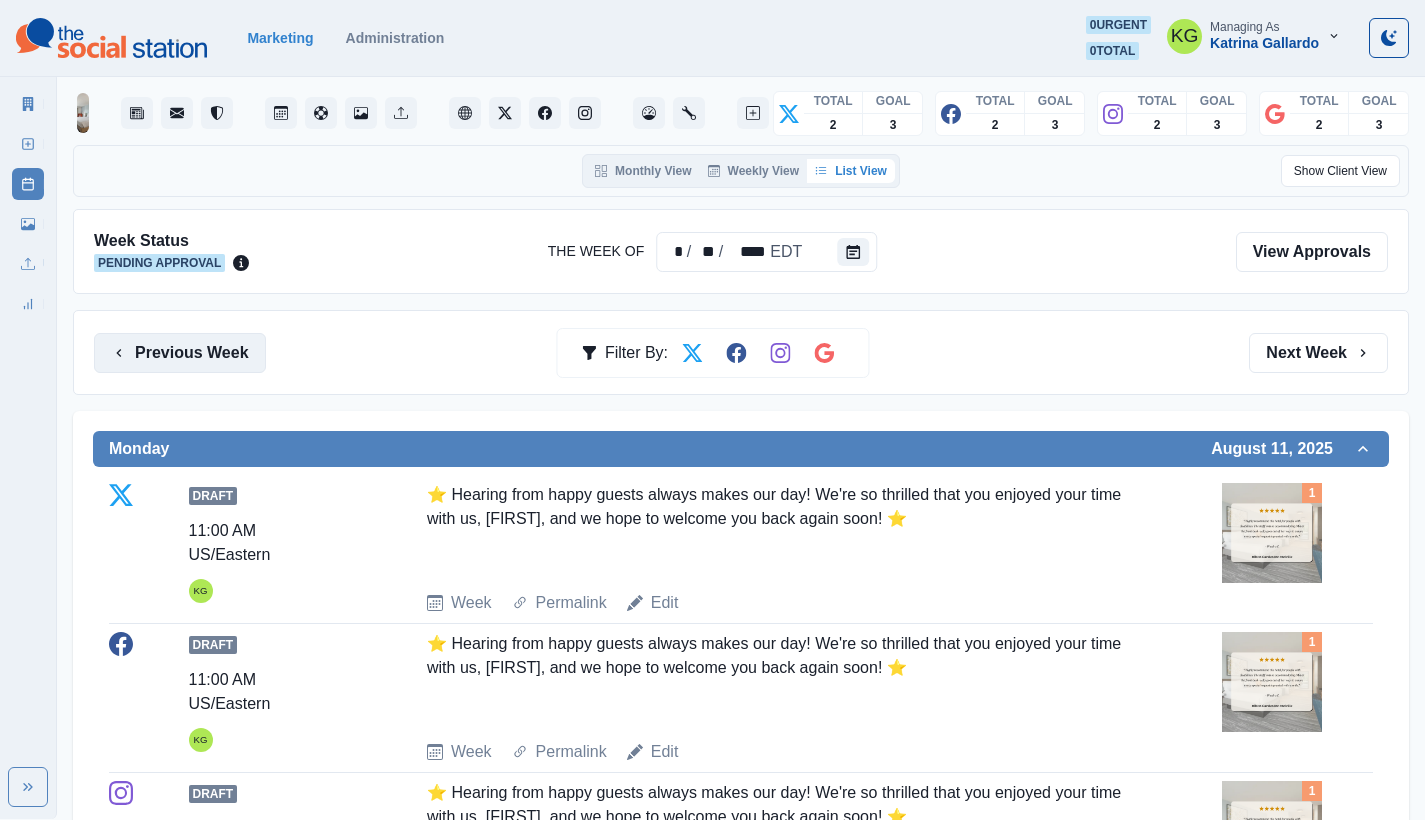 click on "Previous Week" at bounding box center [180, 353] 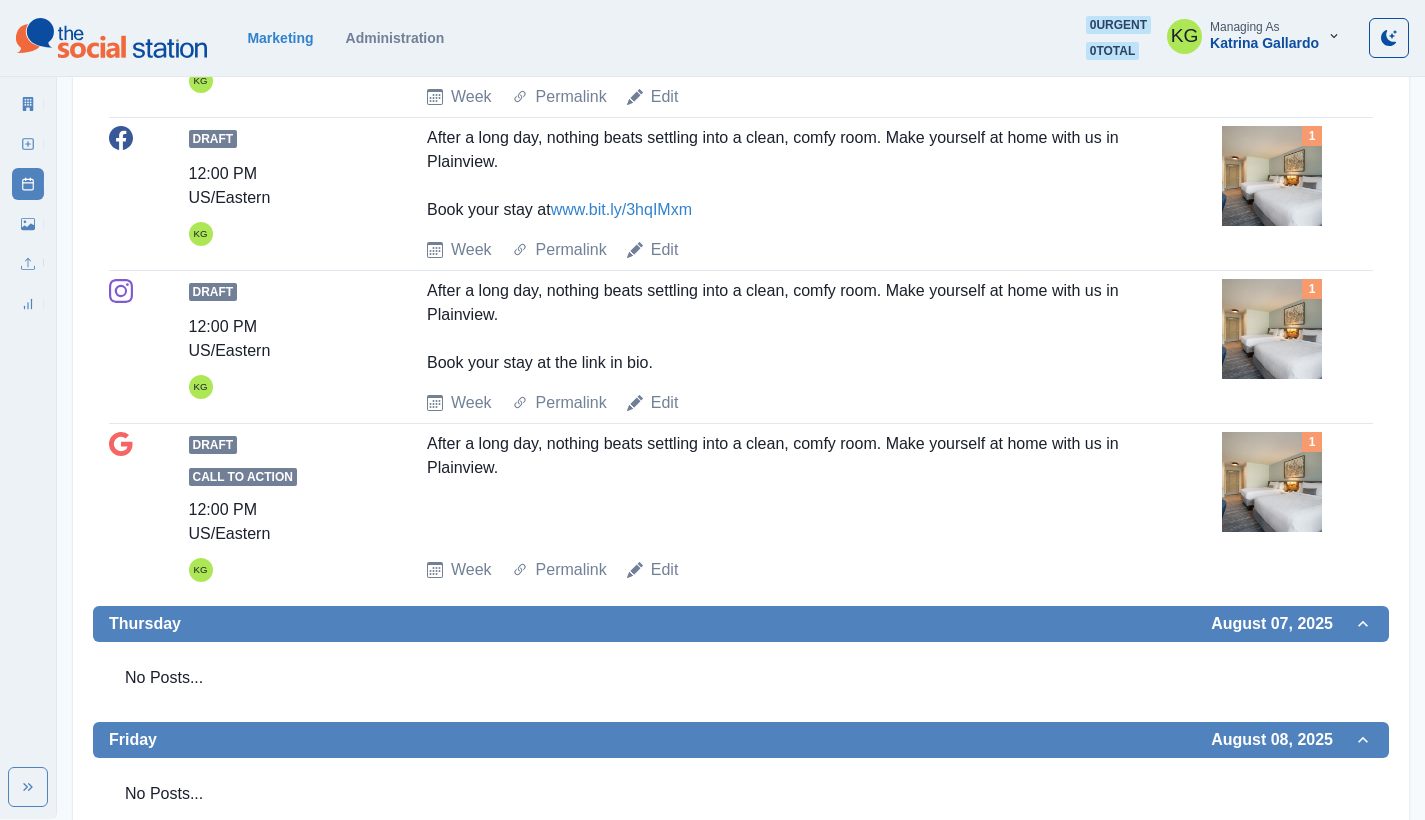 scroll, scrollTop: 1633, scrollLeft: 0, axis: vertical 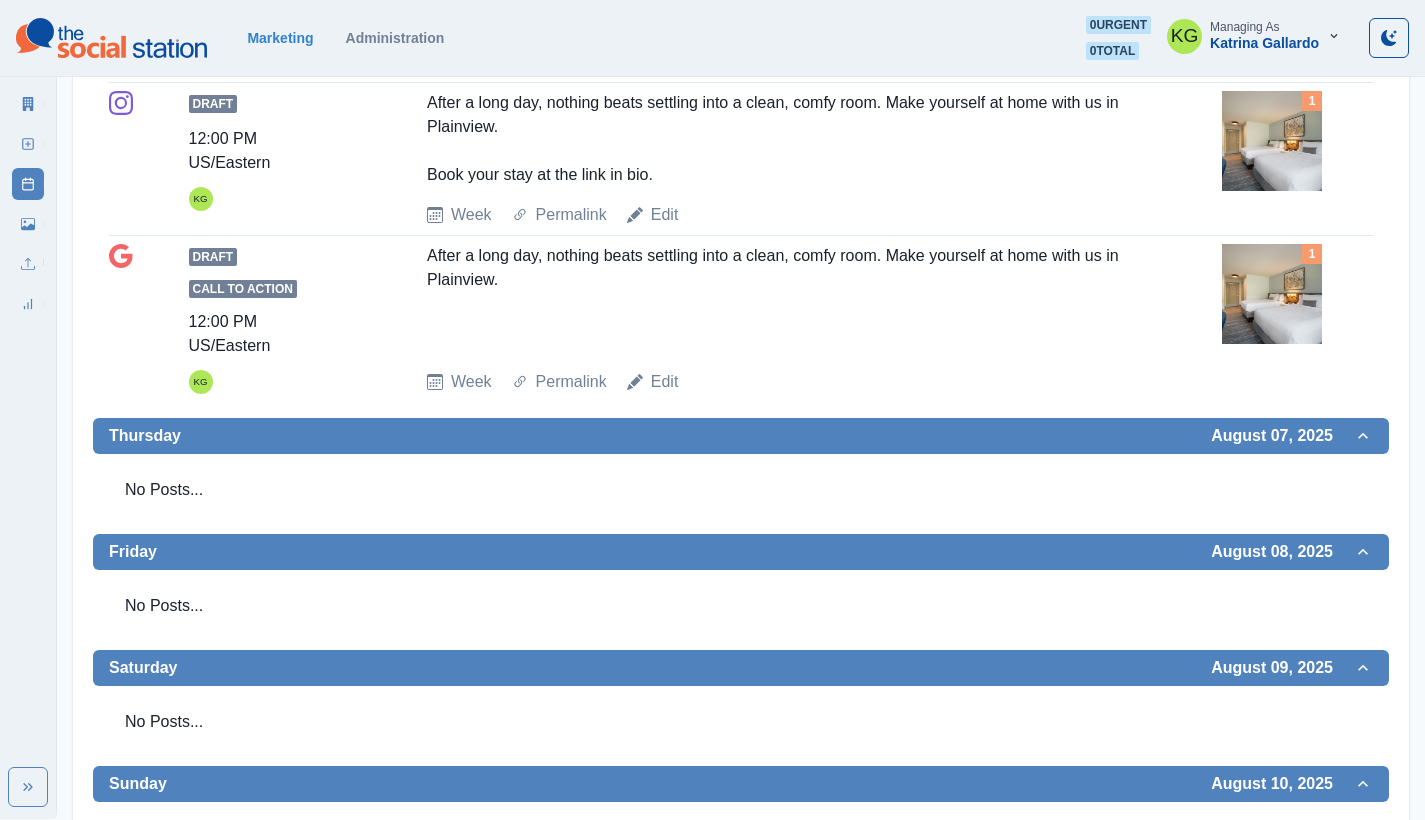 click 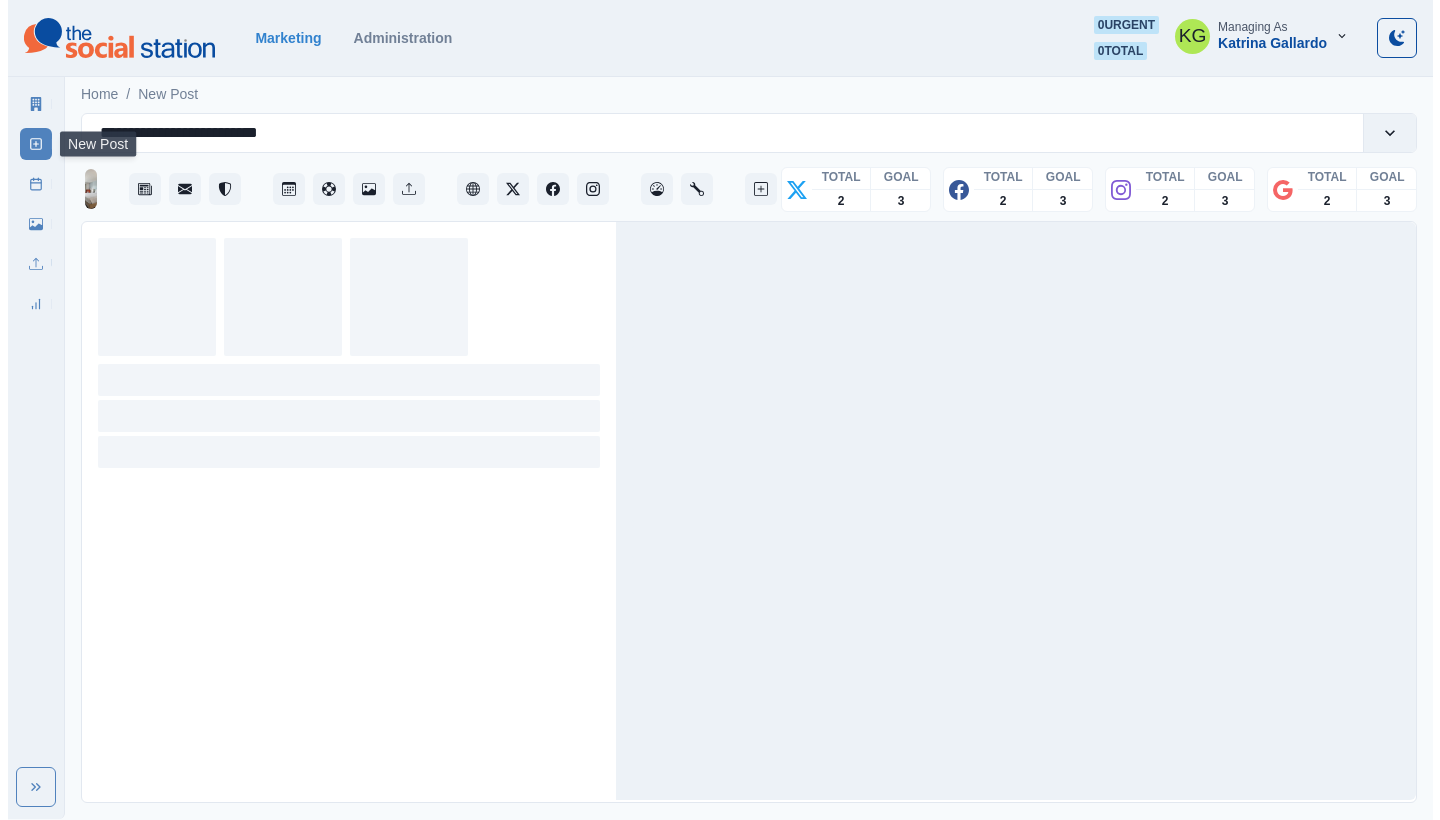 scroll, scrollTop: 0, scrollLeft: 0, axis: both 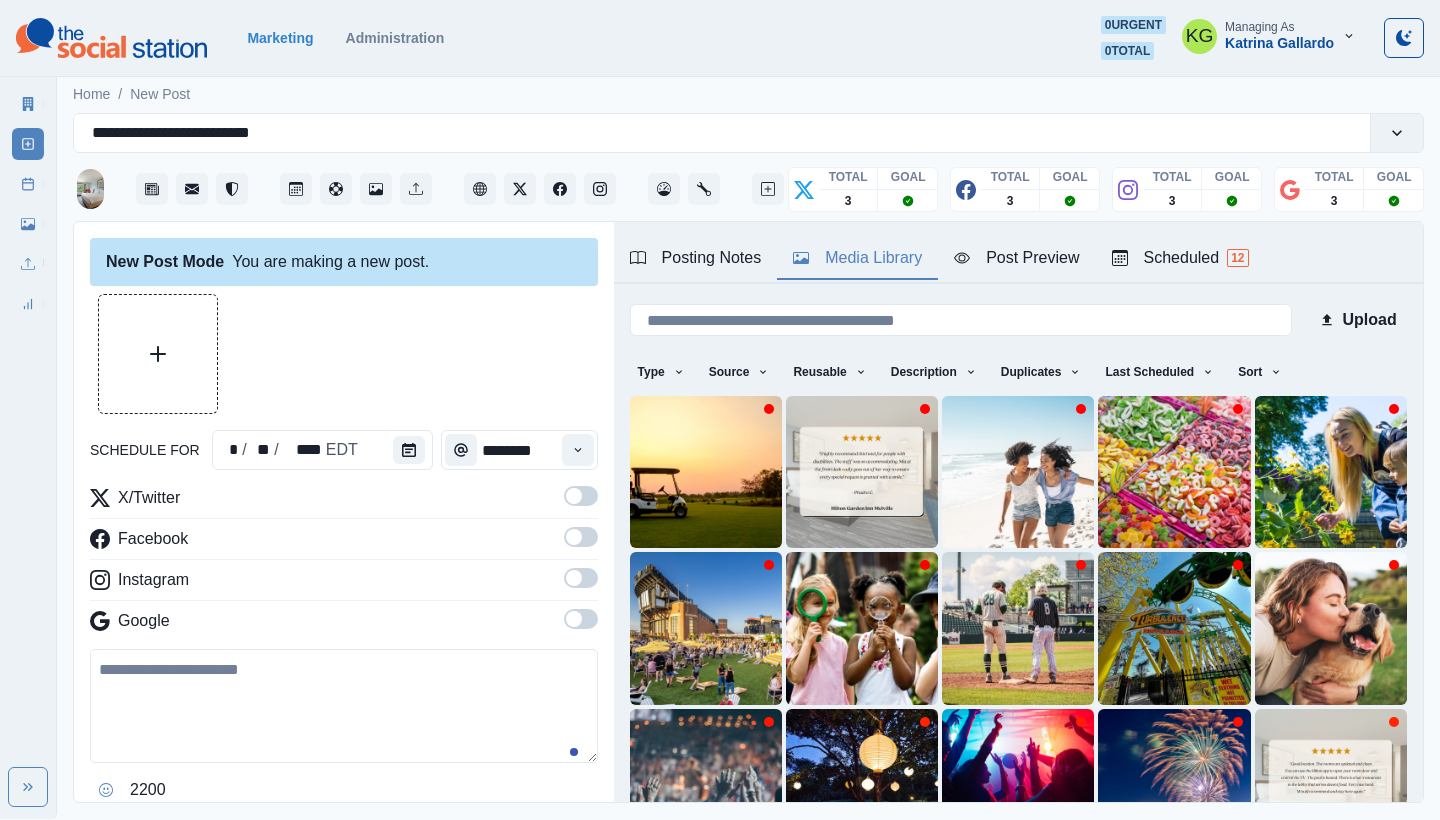 click on "Media Library" at bounding box center [857, 258] 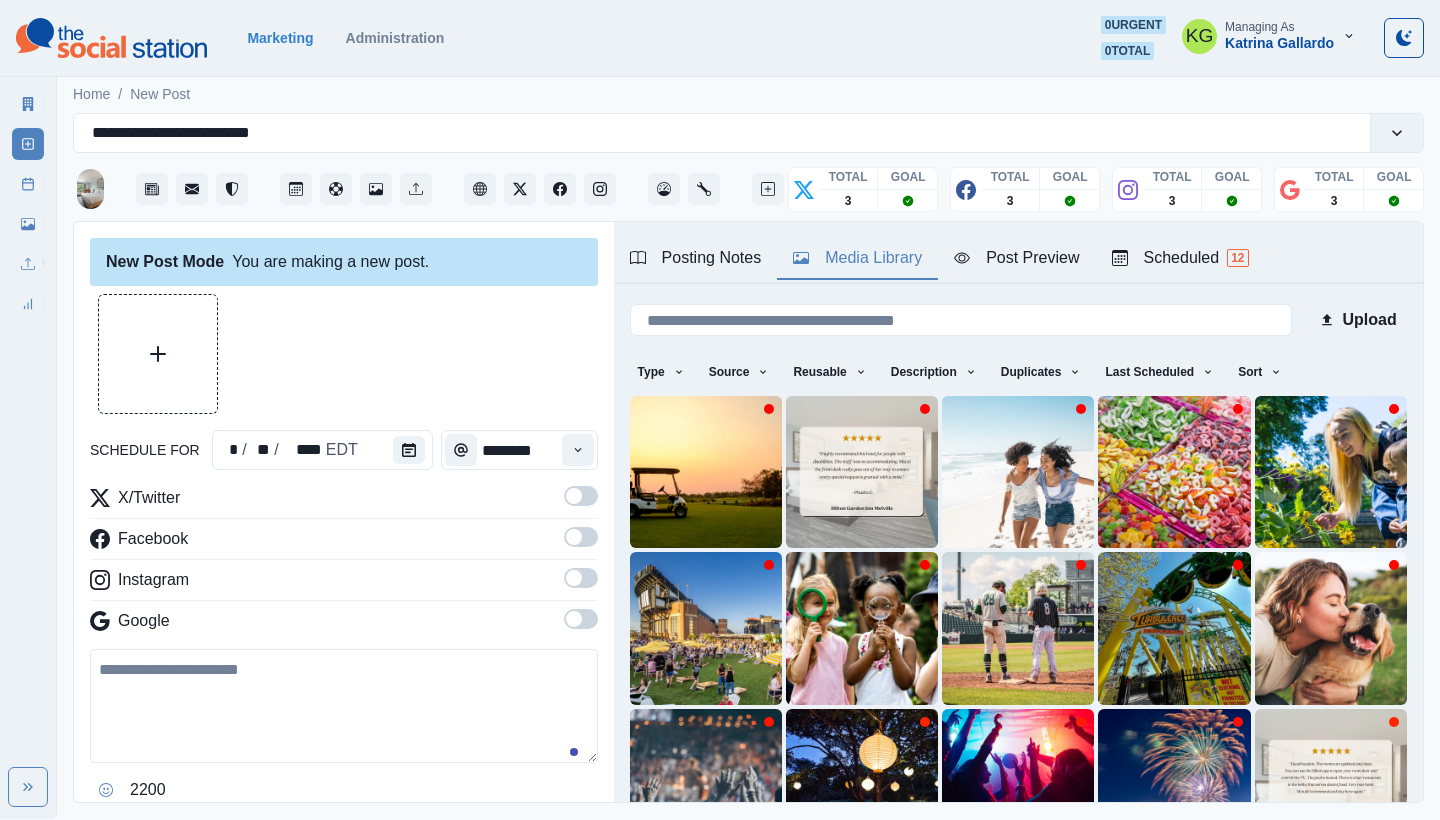 scroll, scrollTop: 171, scrollLeft: 0, axis: vertical 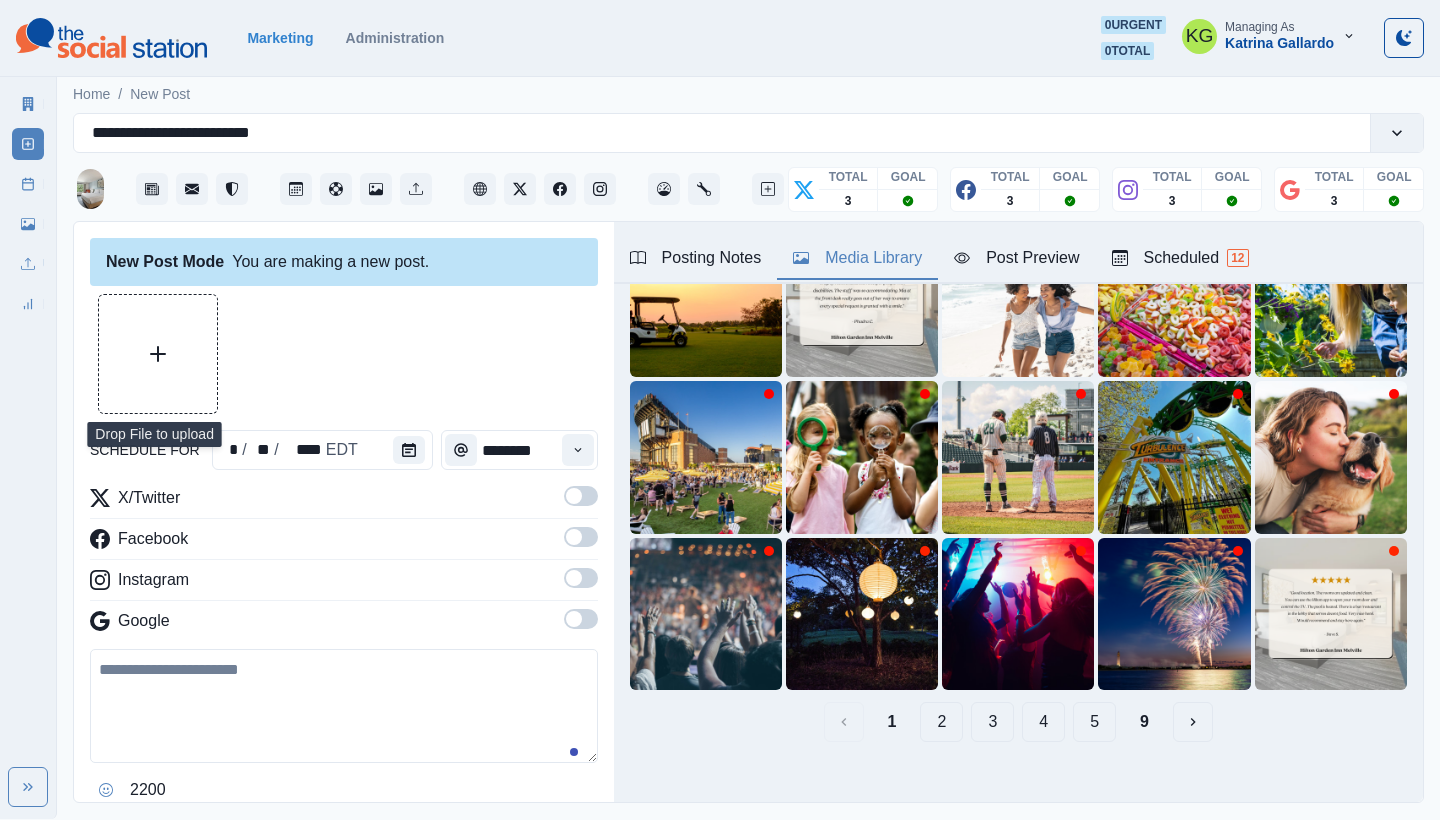 click at bounding box center (158, 354) 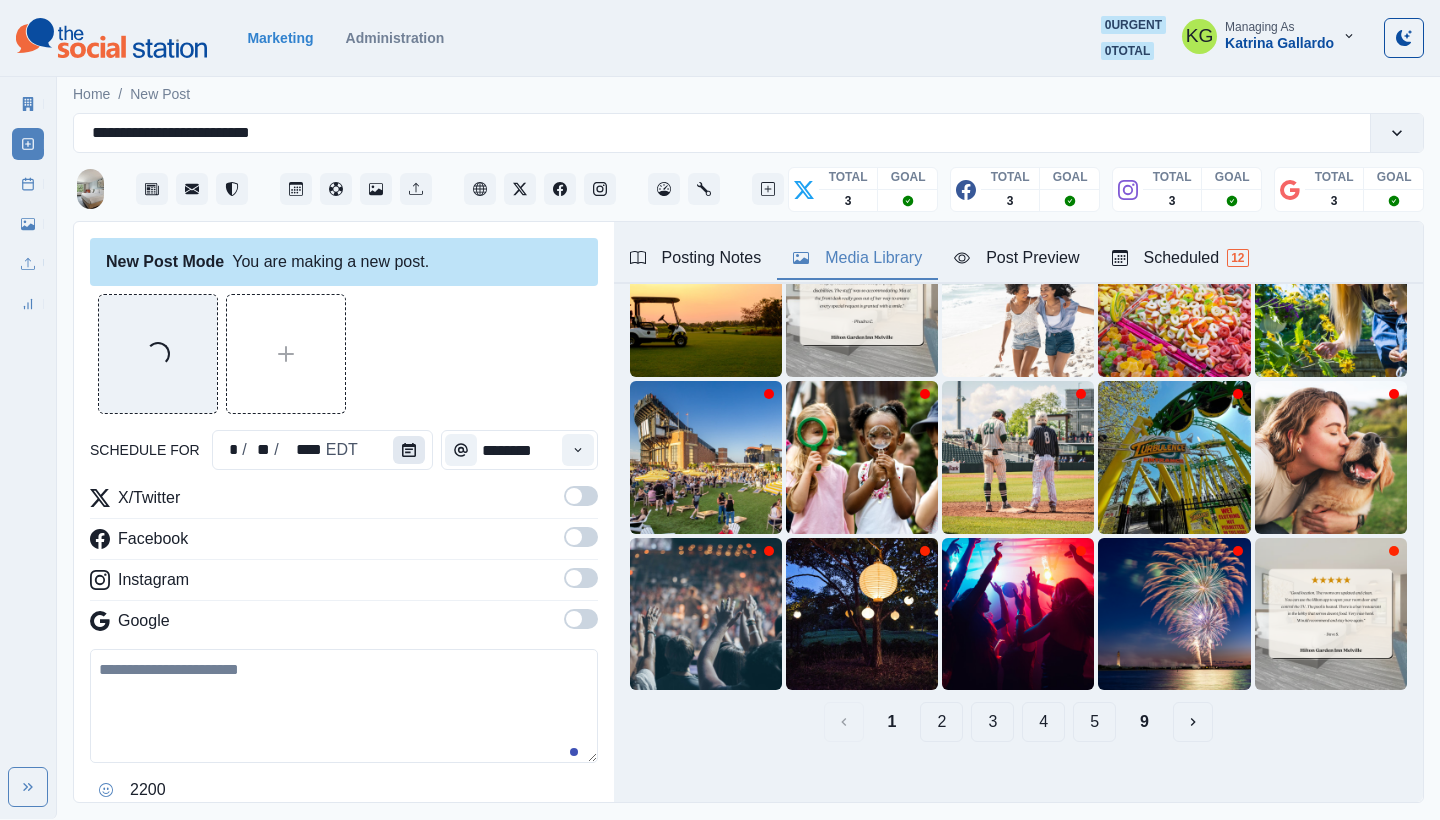 click 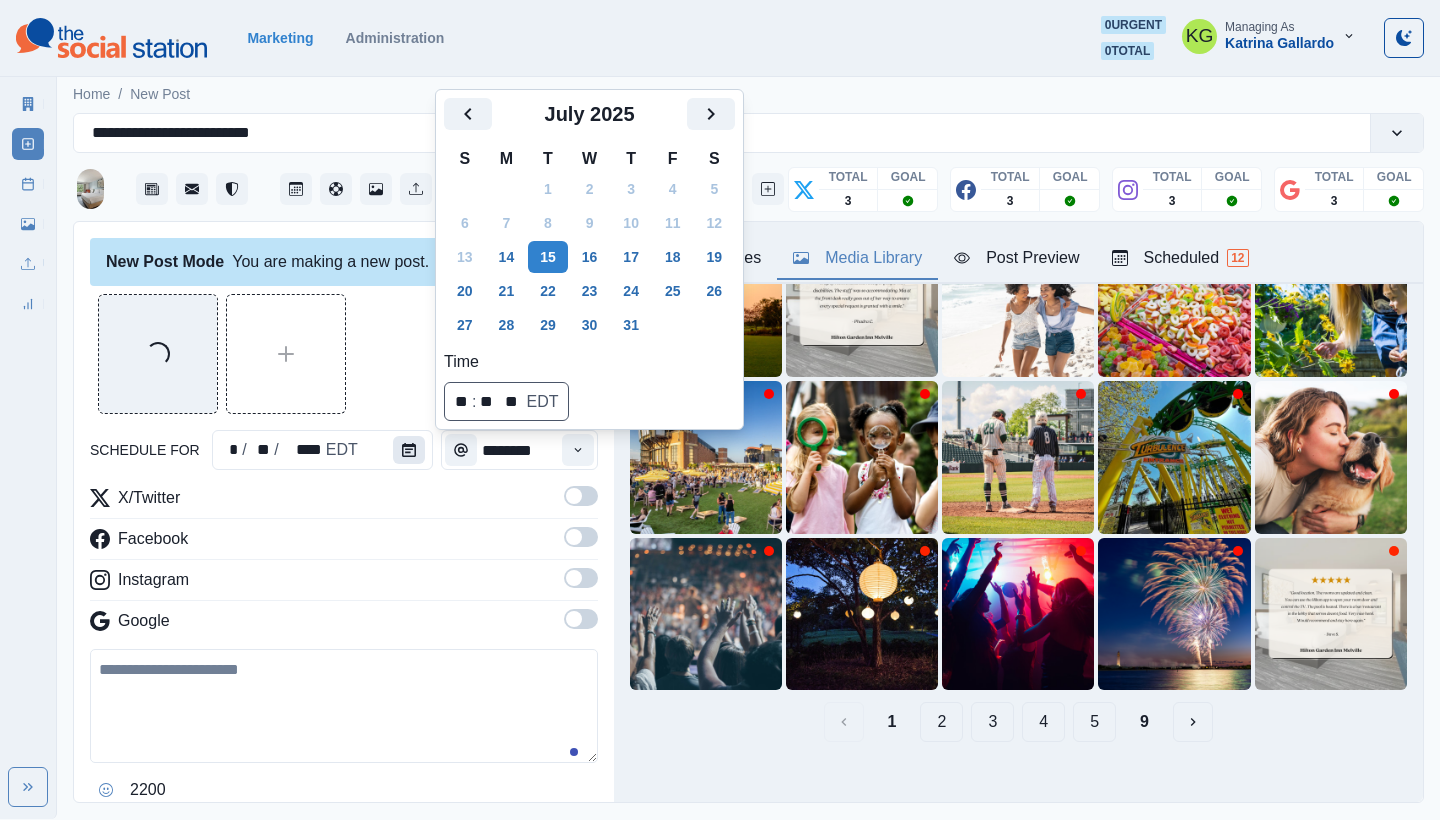 scroll, scrollTop: 165, scrollLeft: 0, axis: vertical 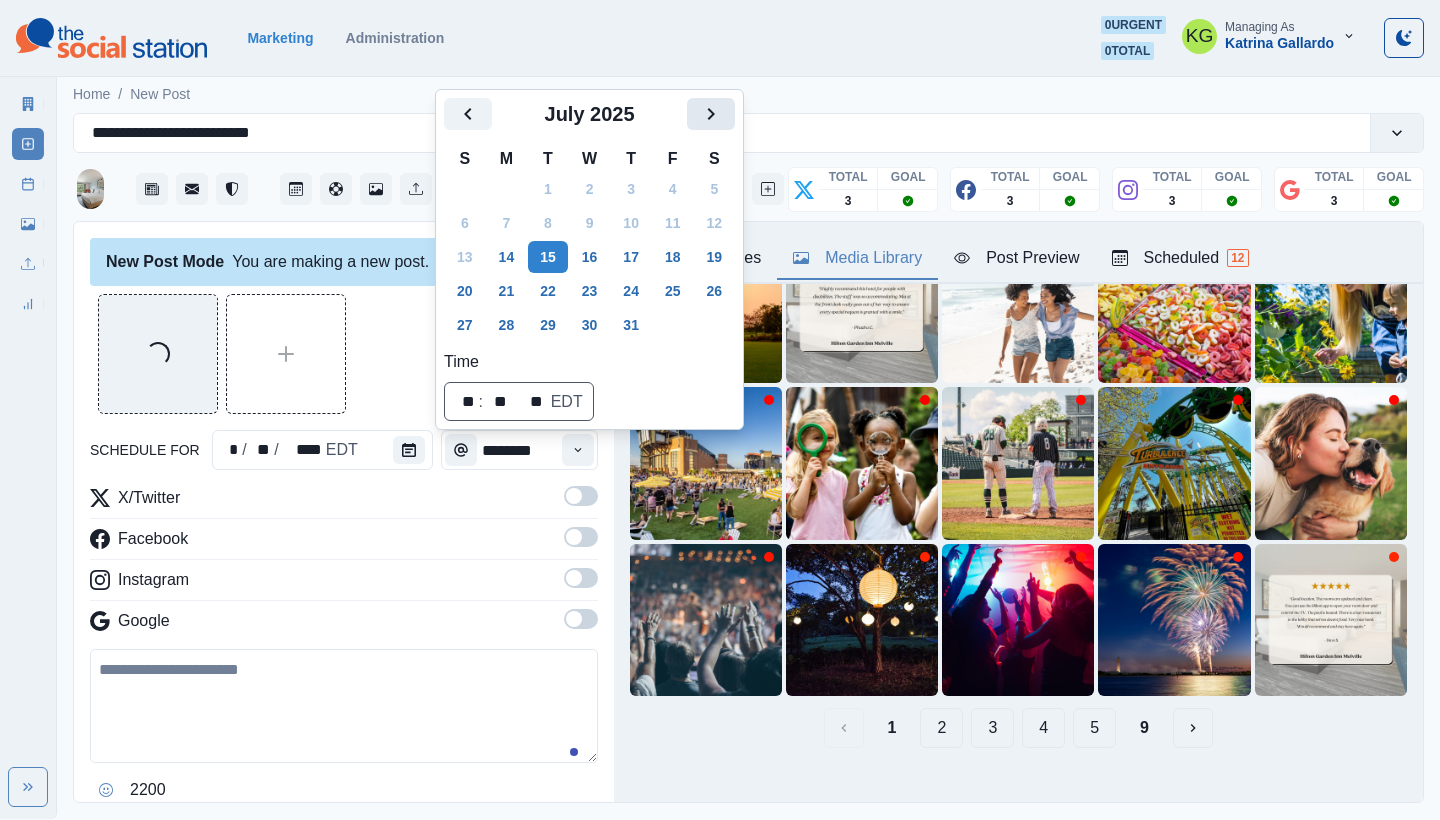 click 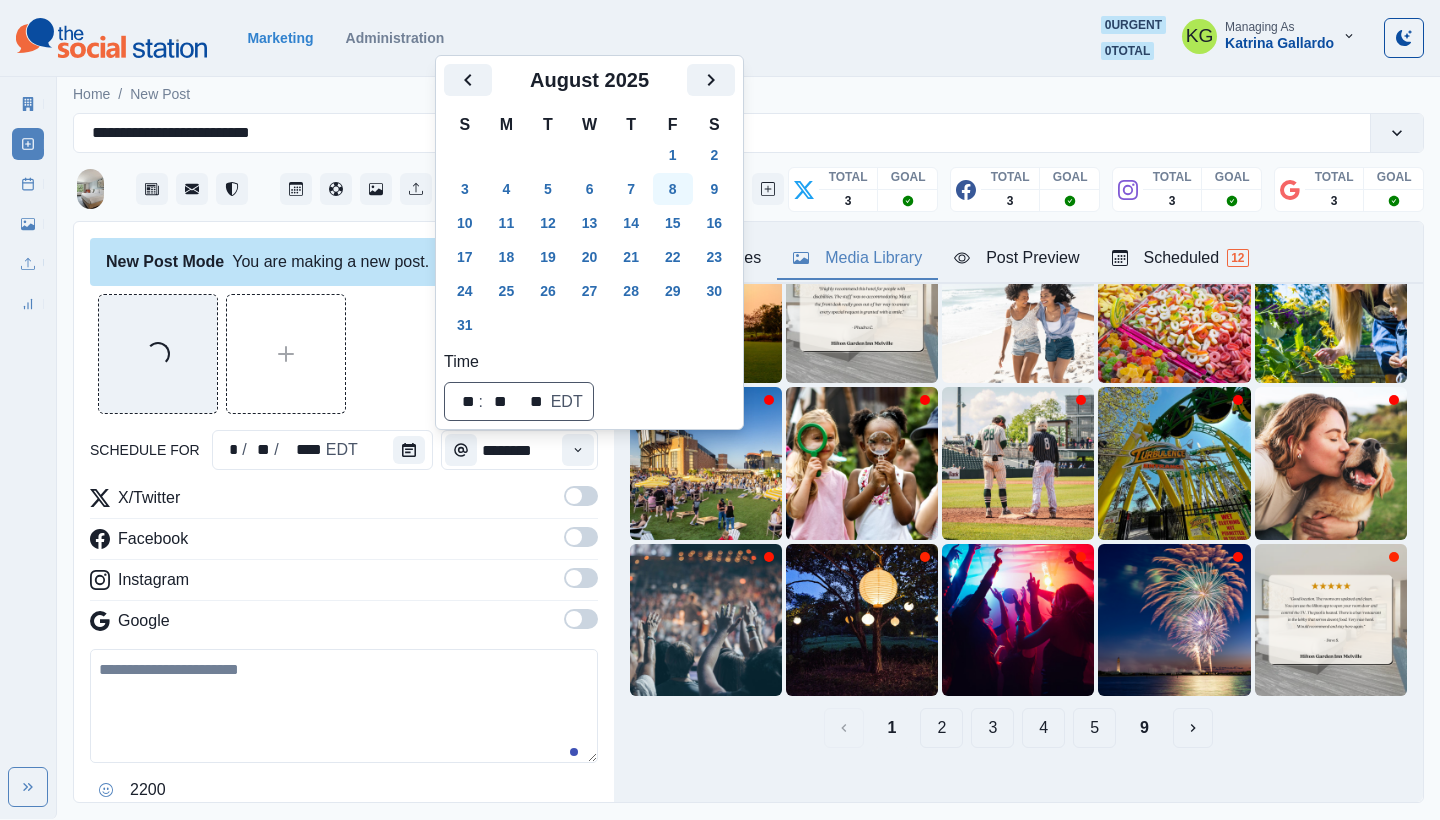 click on "8" at bounding box center (673, 189) 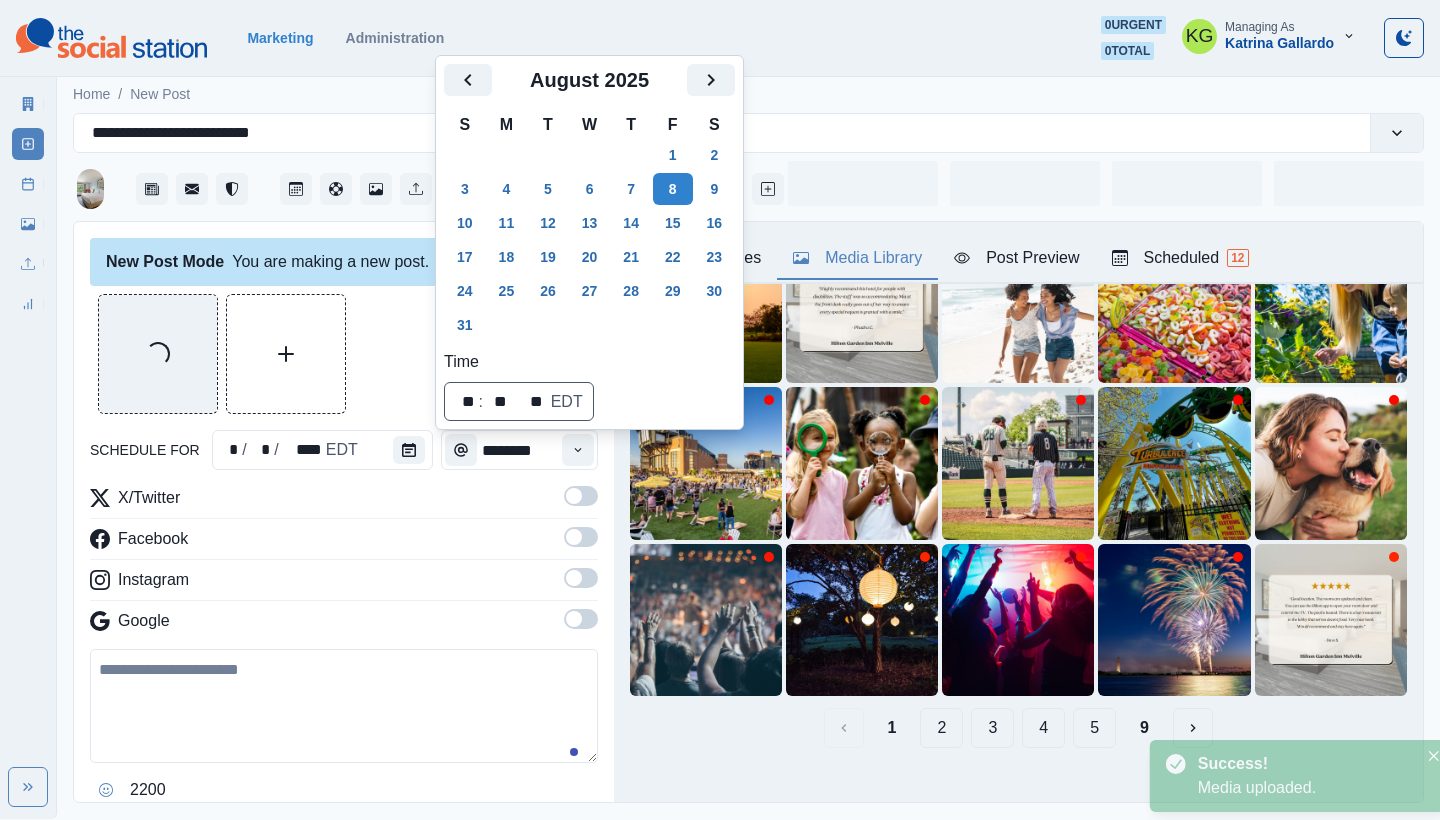 click on "Loading..." at bounding box center (344, 354) 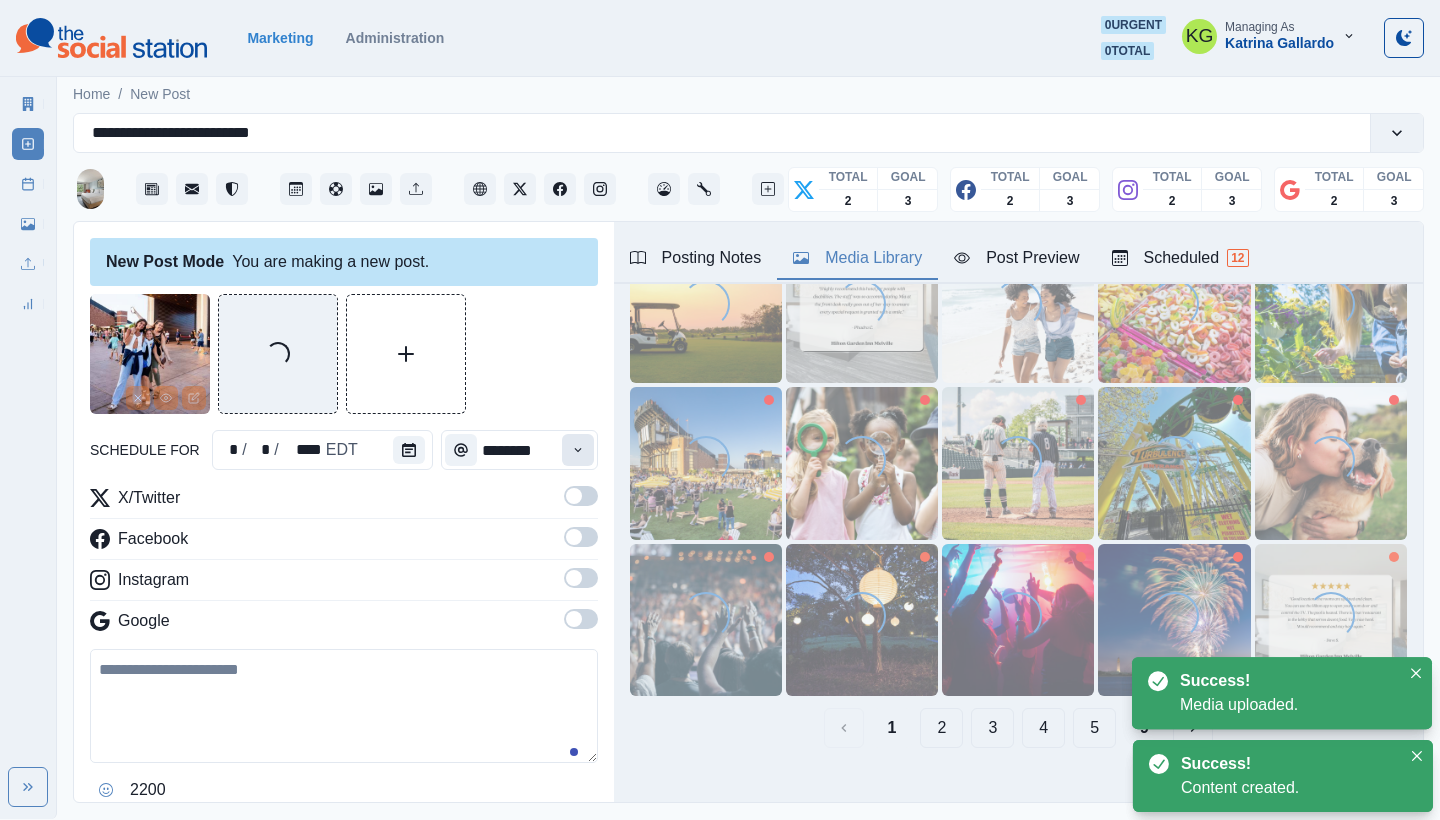 click 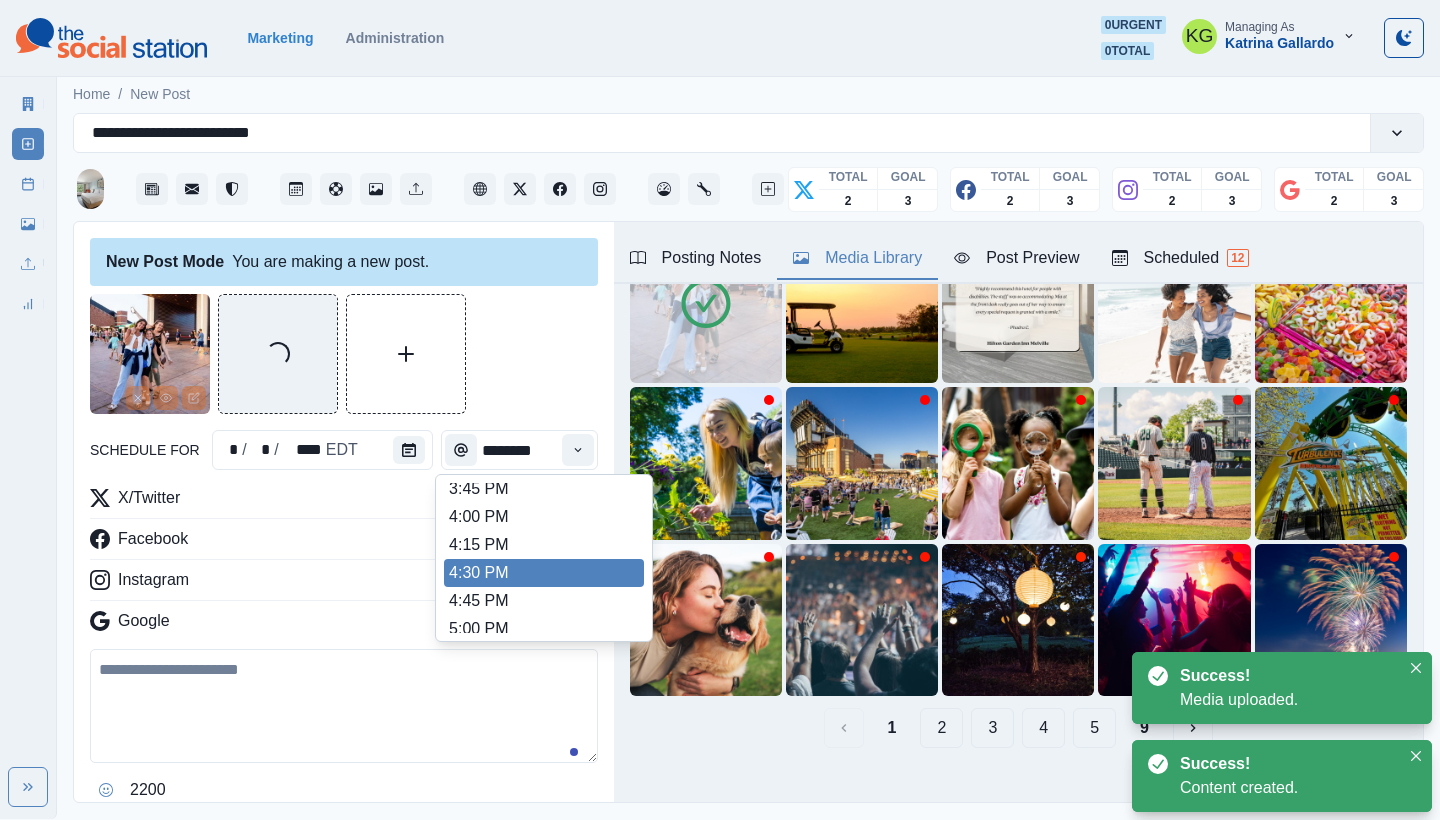 scroll, scrollTop: 670, scrollLeft: 0, axis: vertical 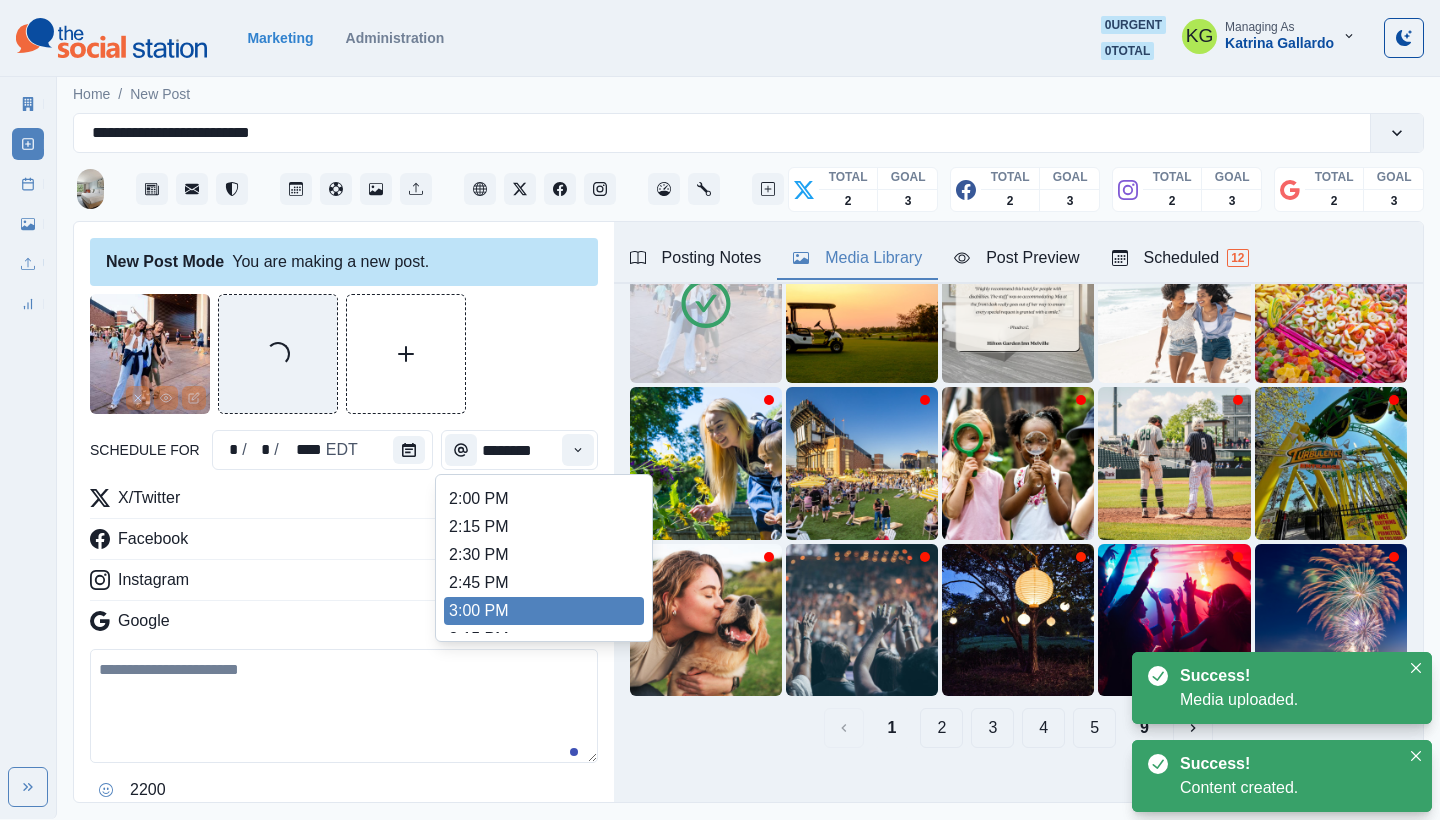 click on "3:00 PM" at bounding box center [544, 611] 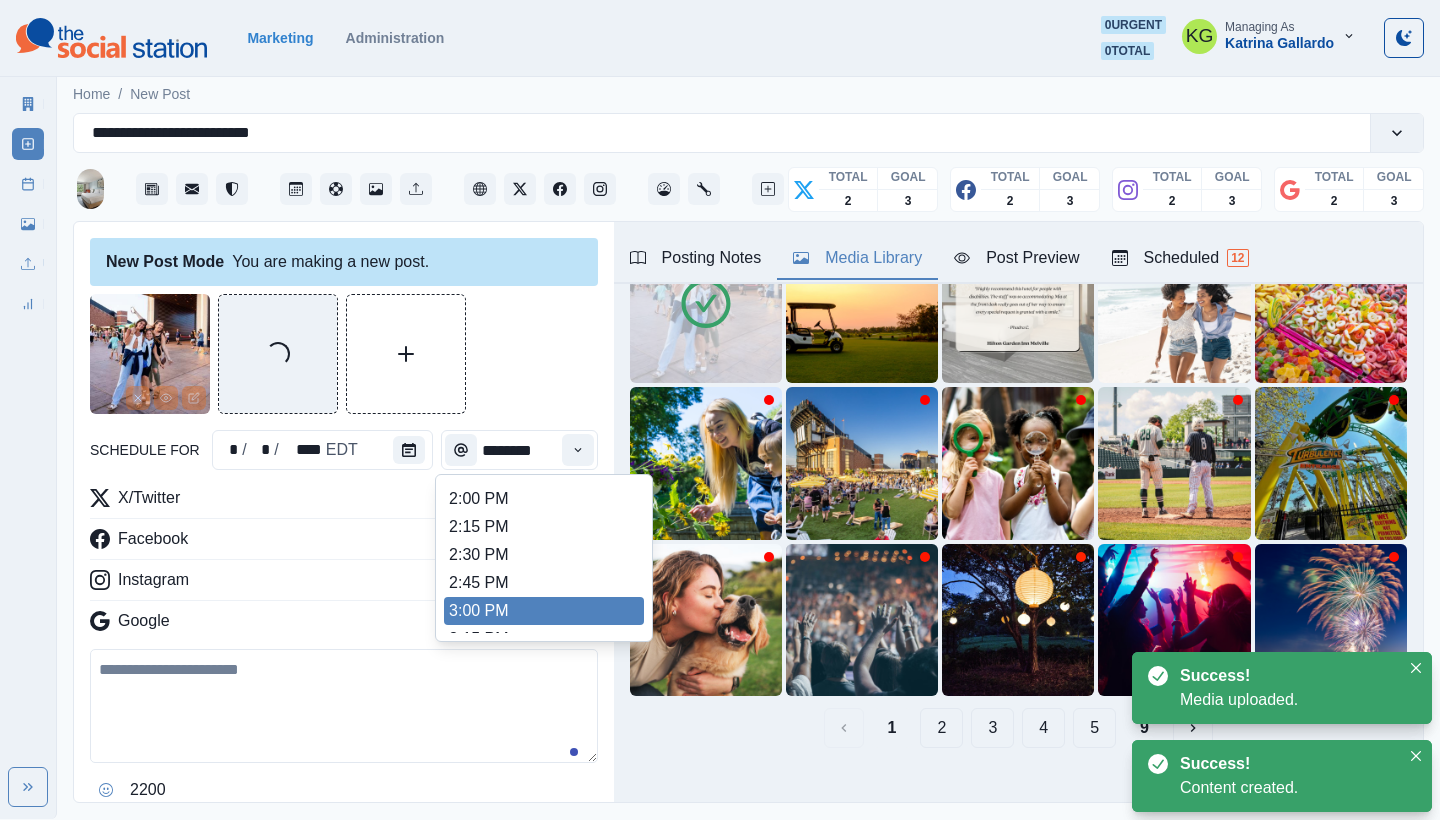 type on "*******" 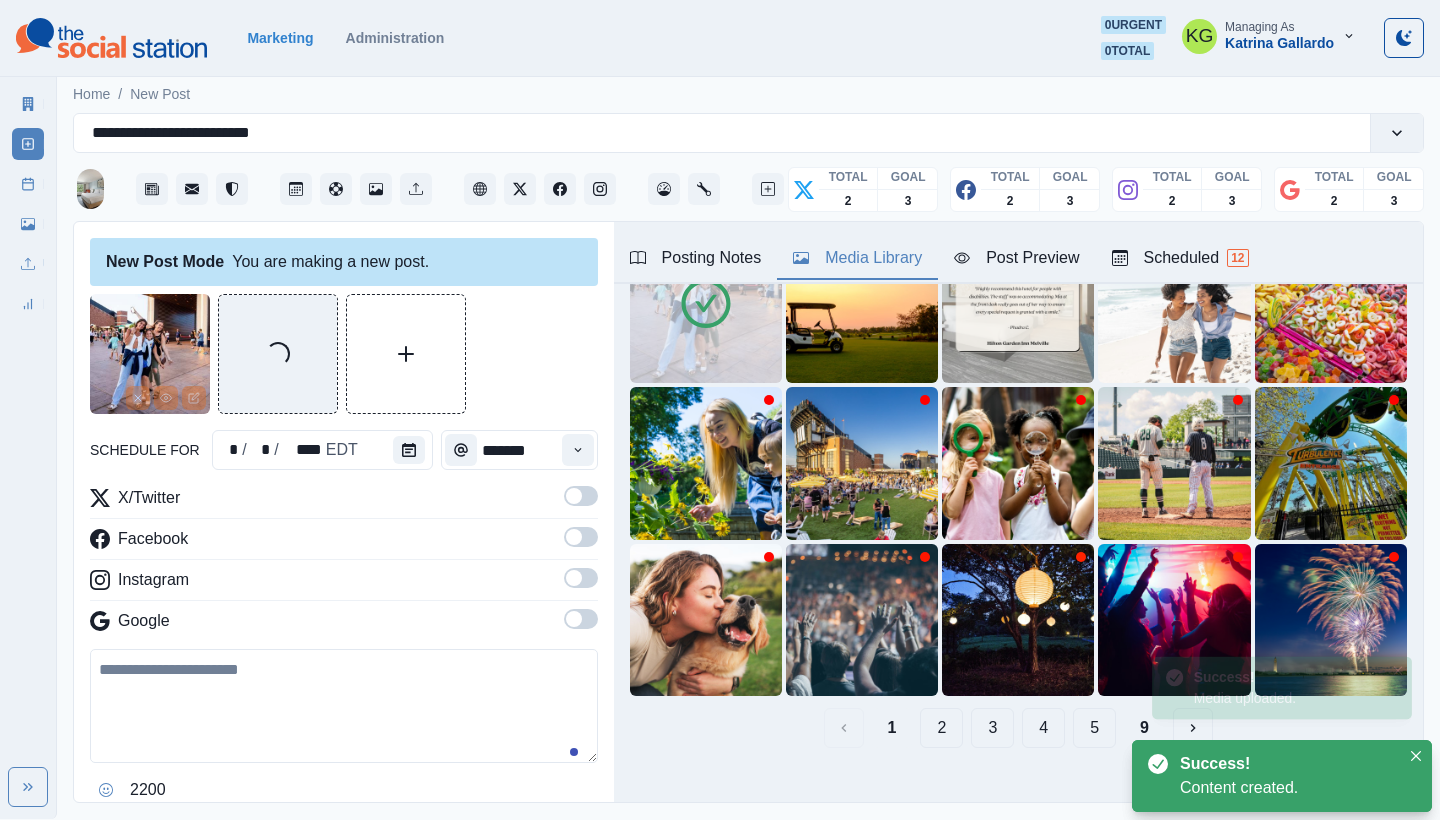 click at bounding box center (574, 619) 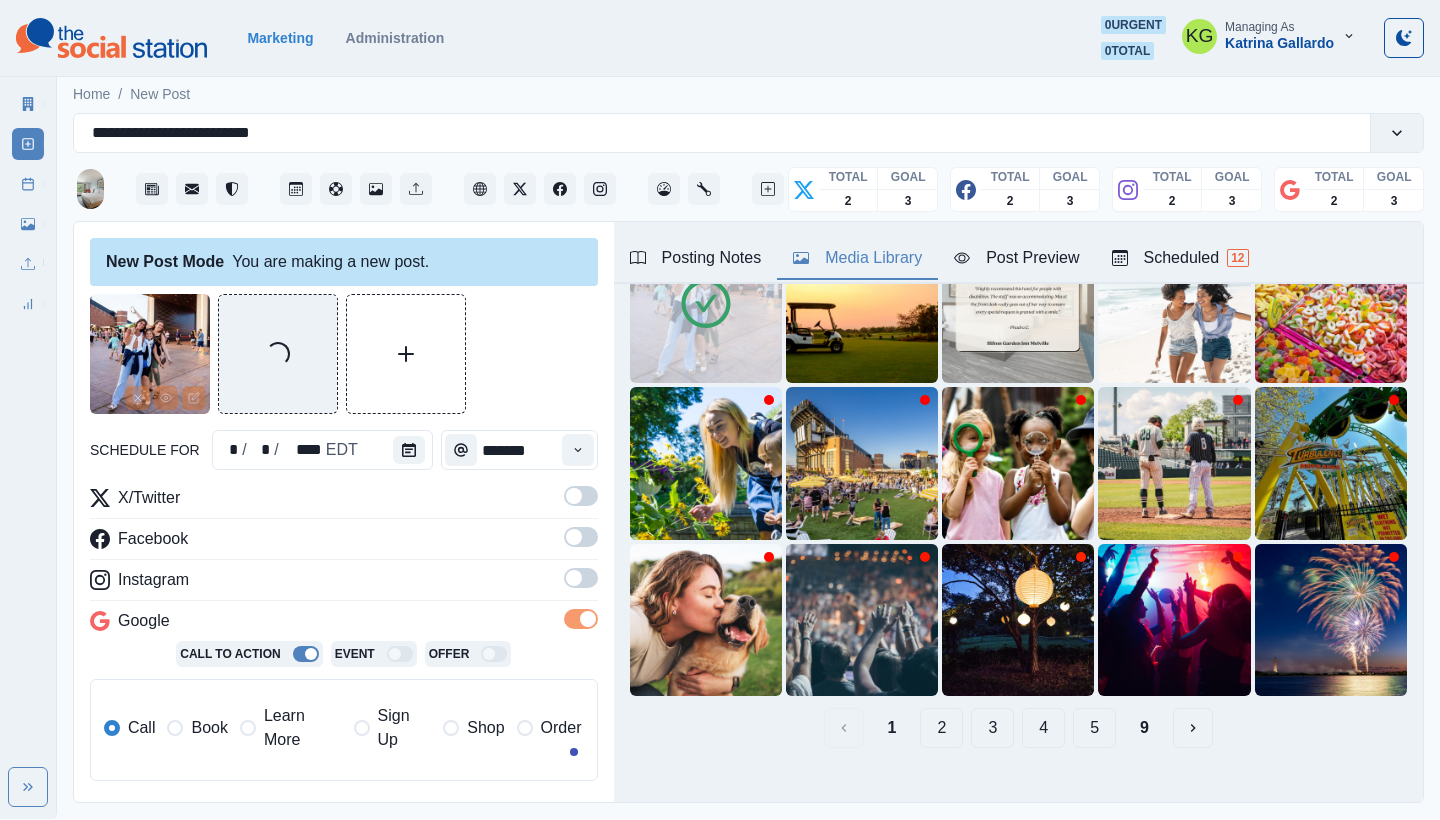 click at bounding box center [581, 578] 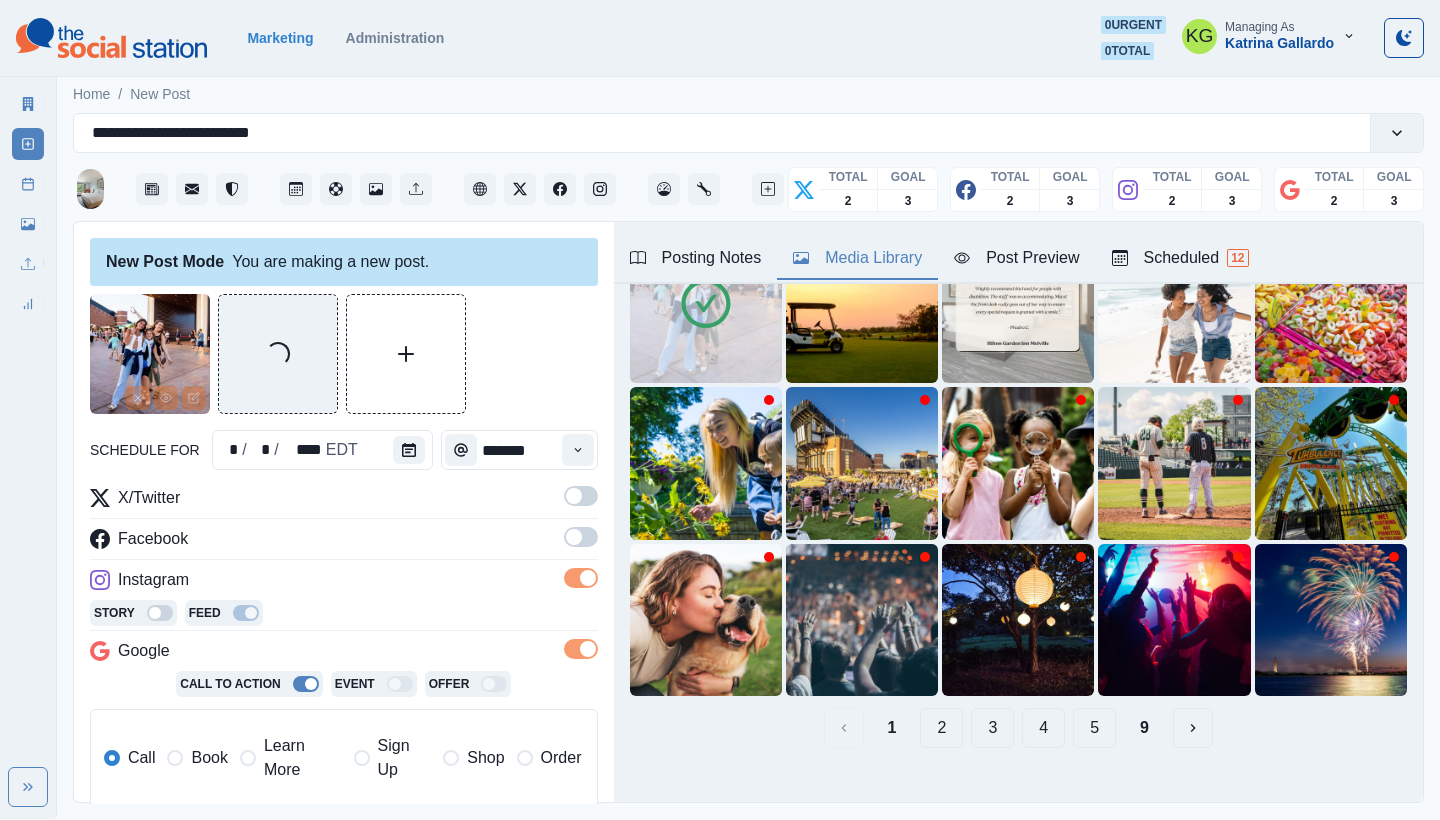 click at bounding box center (574, 537) 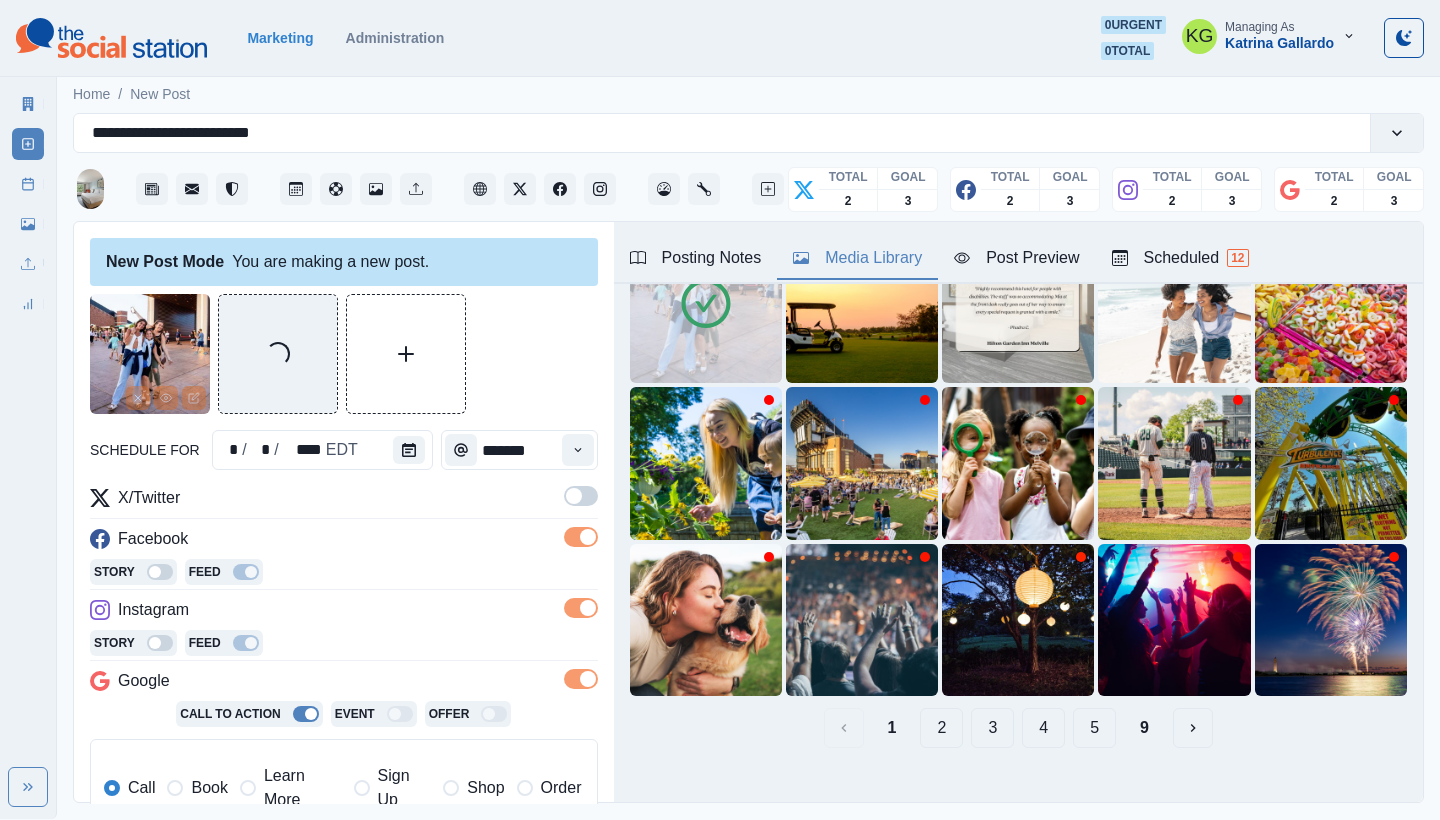 click at bounding box center (581, 502) 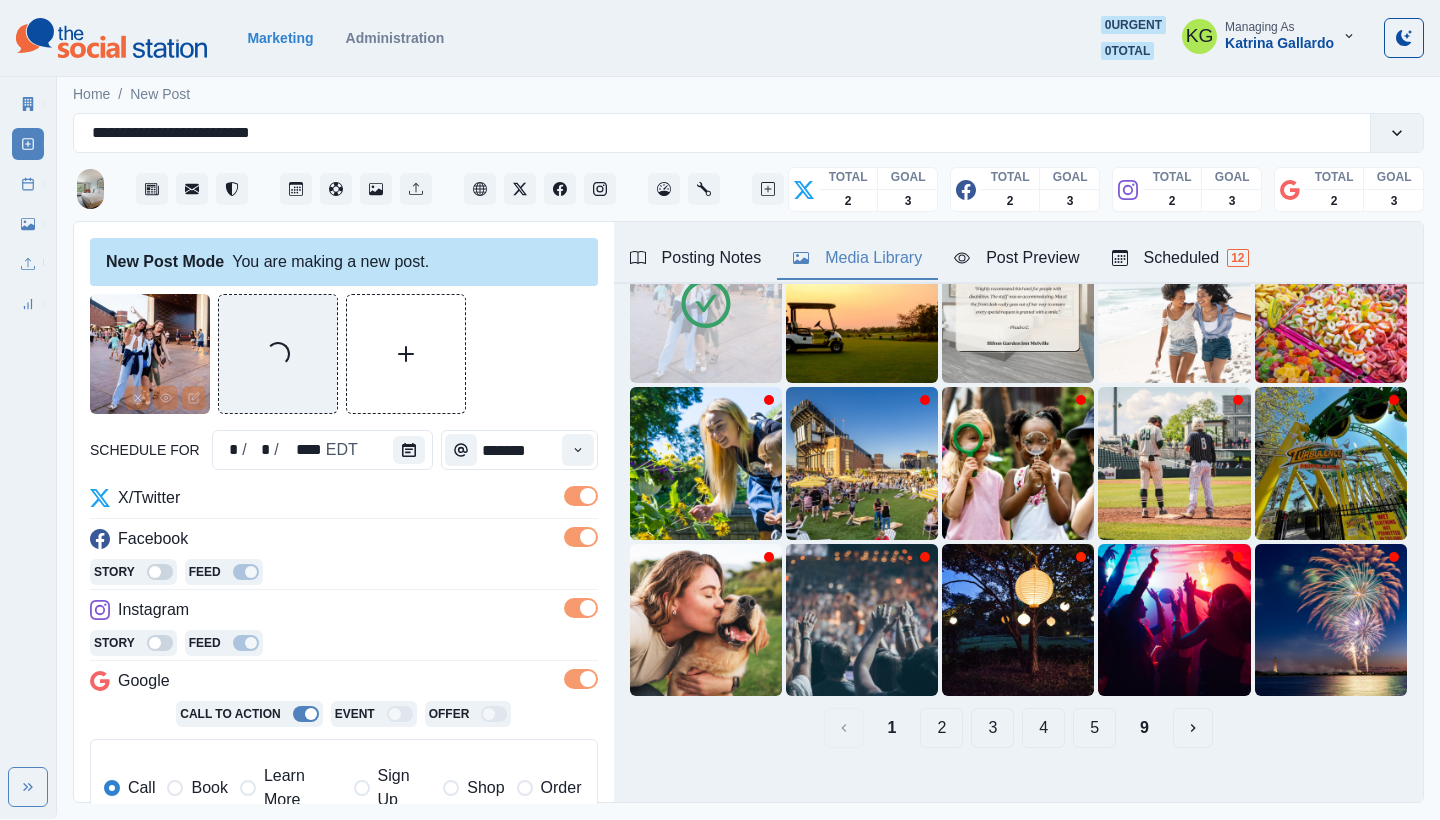 scroll, scrollTop: 384, scrollLeft: 0, axis: vertical 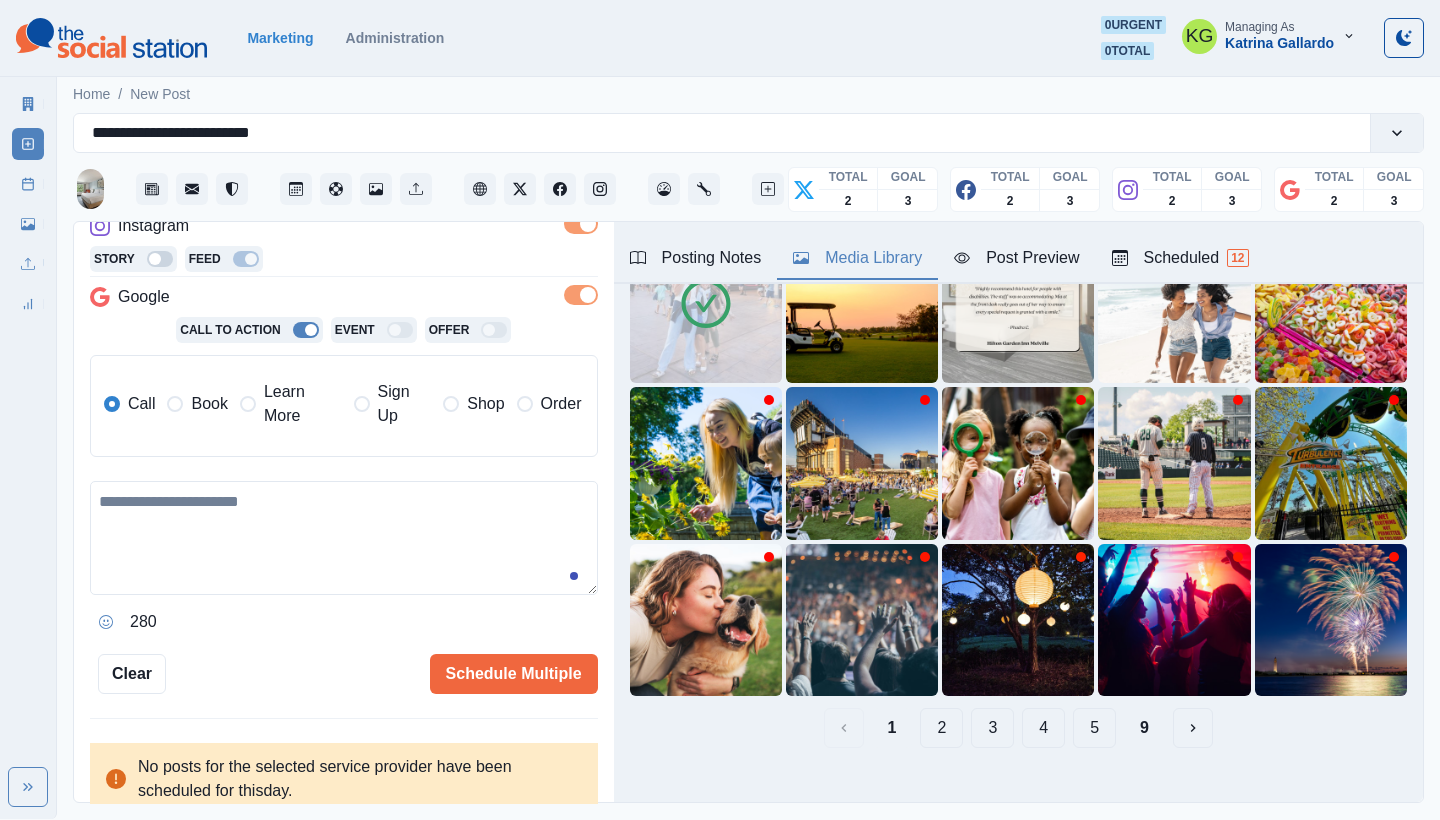 click at bounding box center [248, 404] 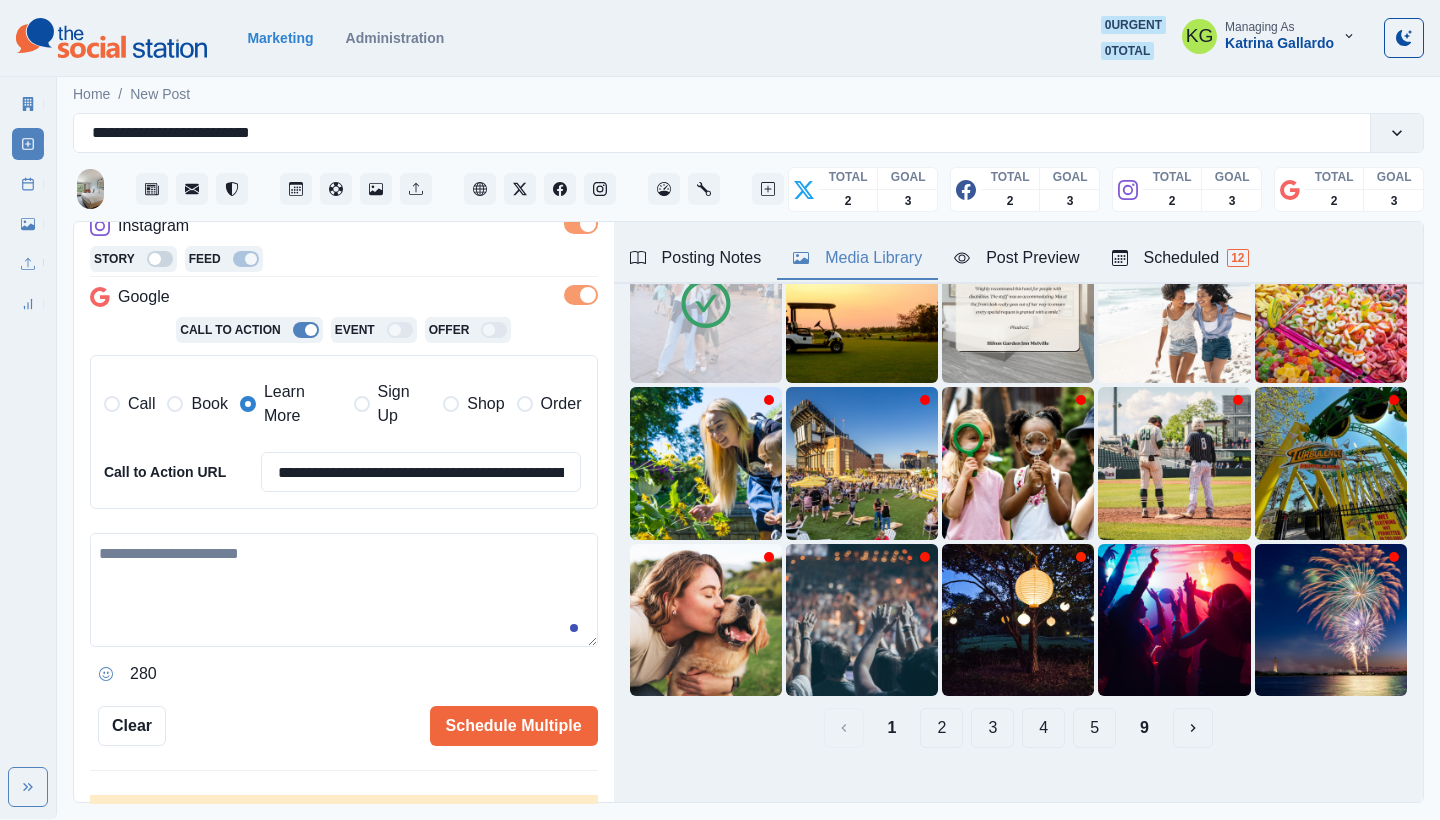 click at bounding box center (344, 590) 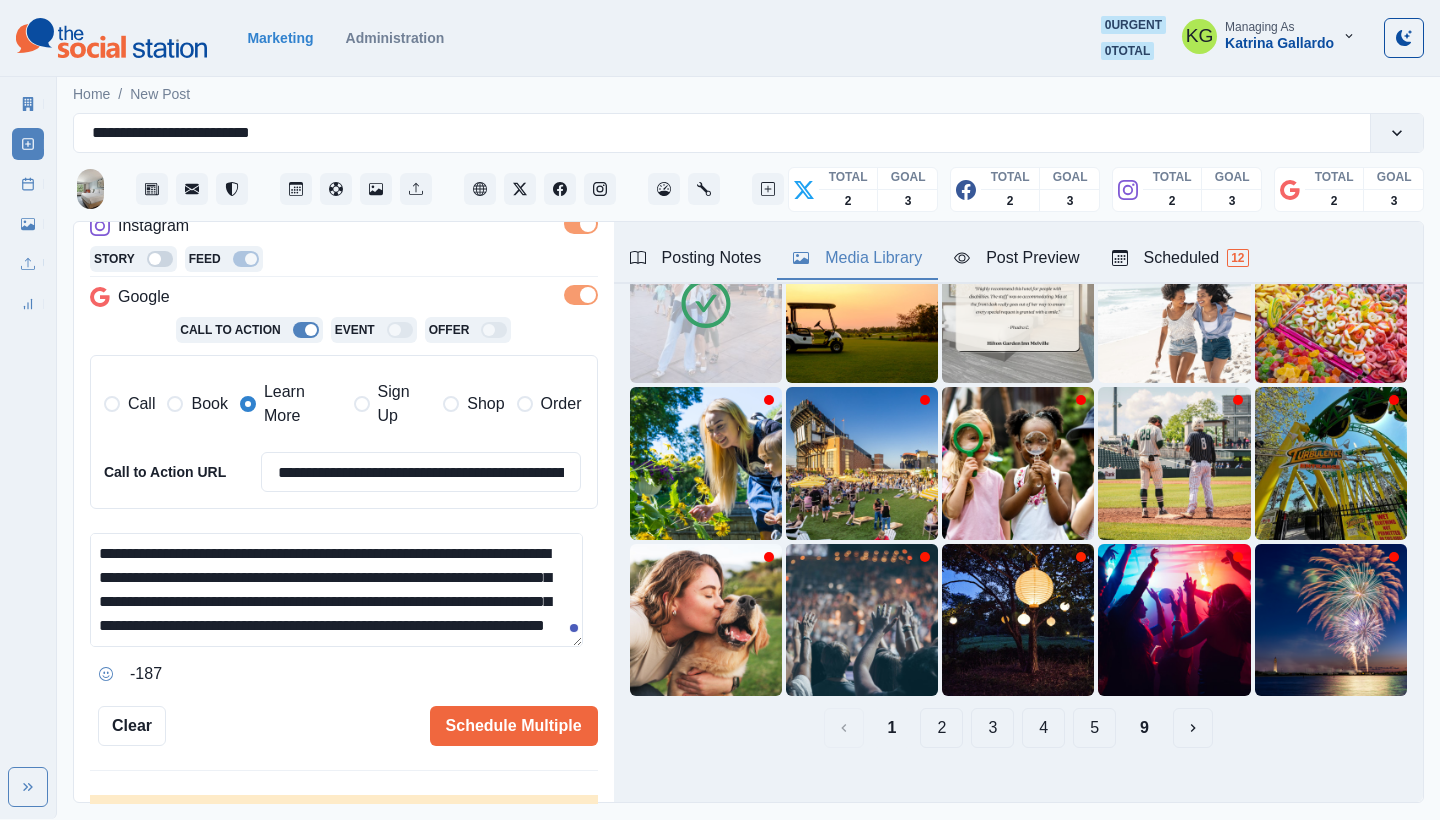 scroll, scrollTop: 120, scrollLeft: 0, axis: vertical 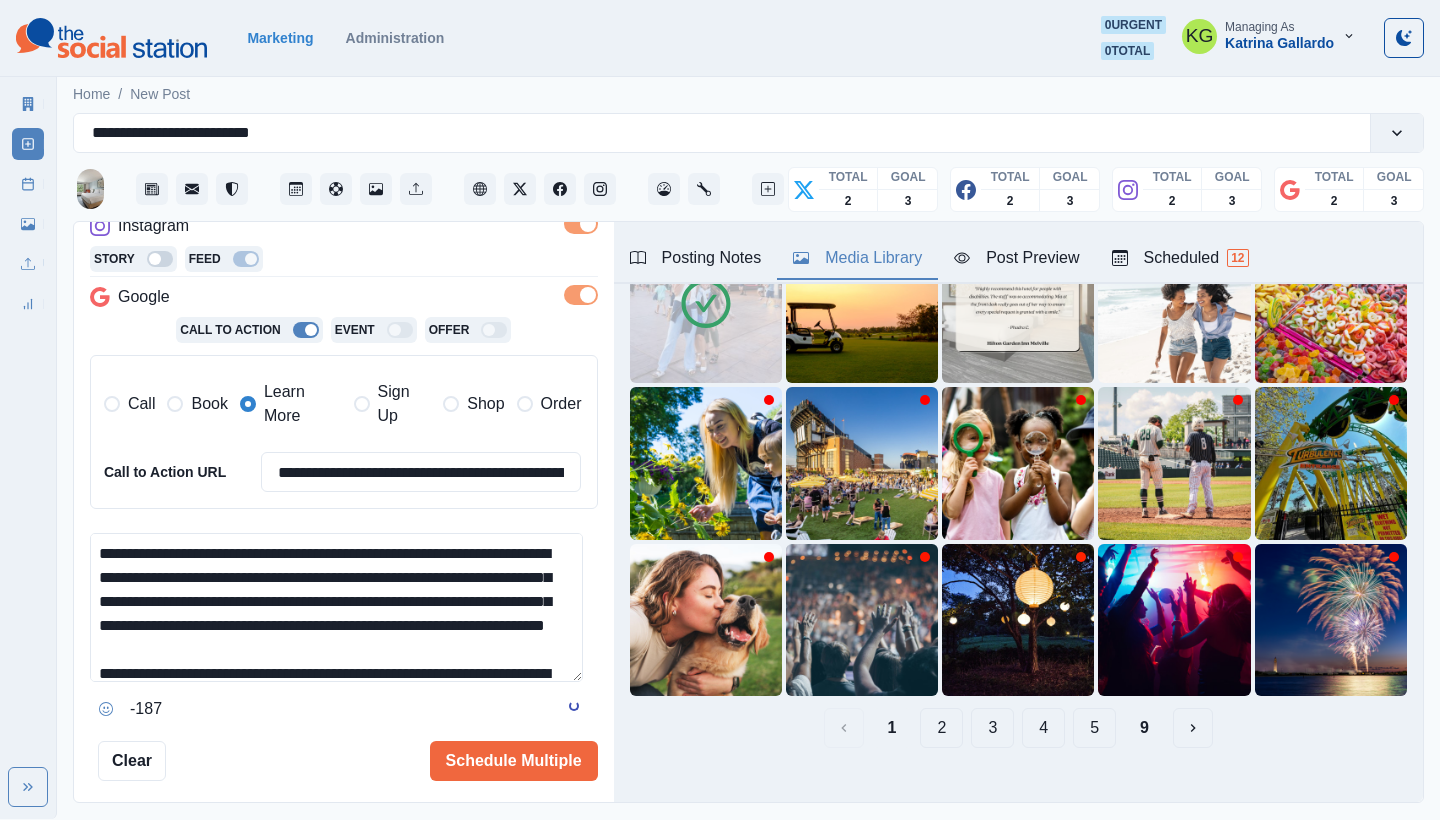 click on "**********" at bounding box center [720, 409] 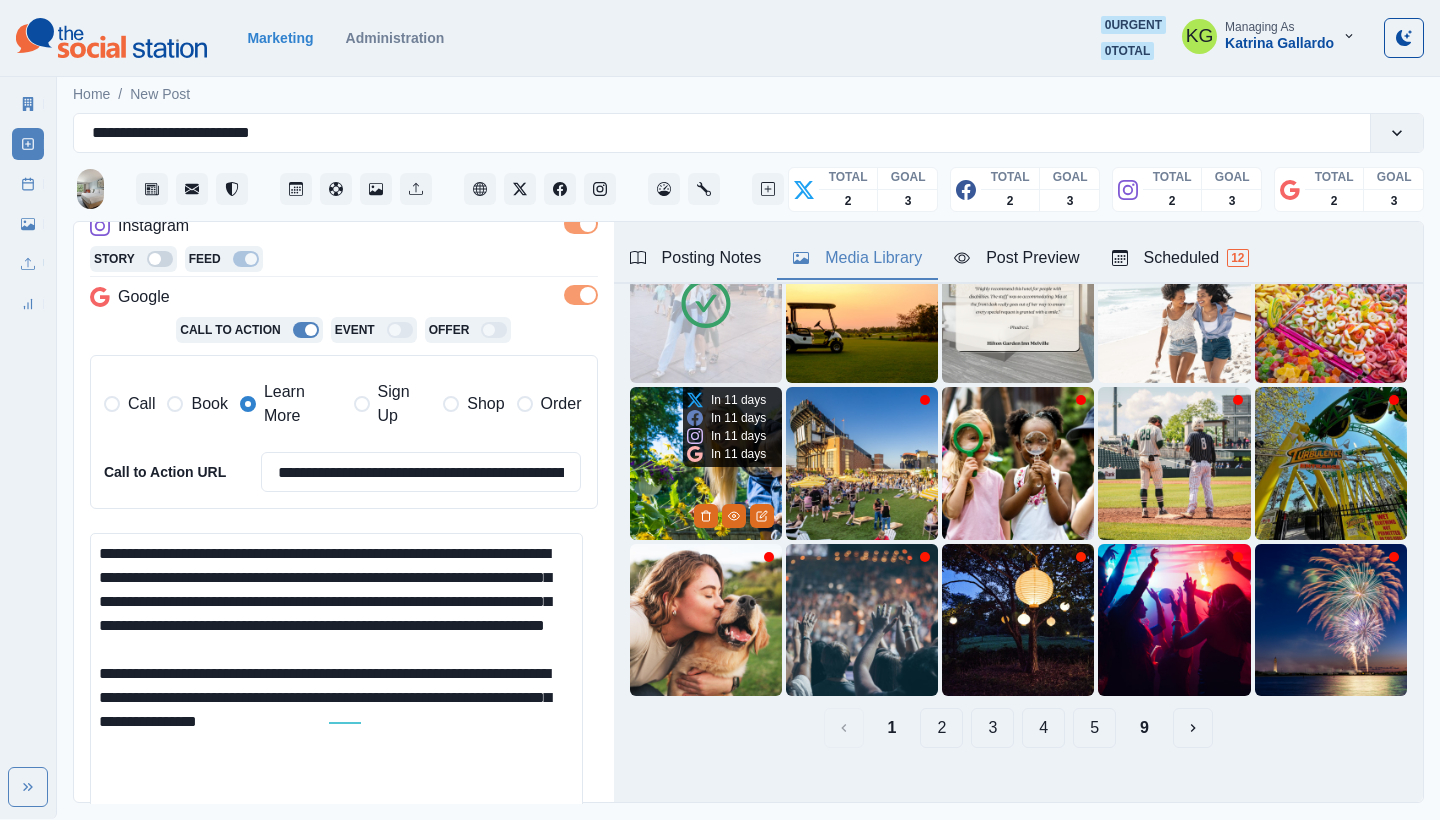 scroll, scrollTop: 171, scrollLeft: 0, axis: vertical 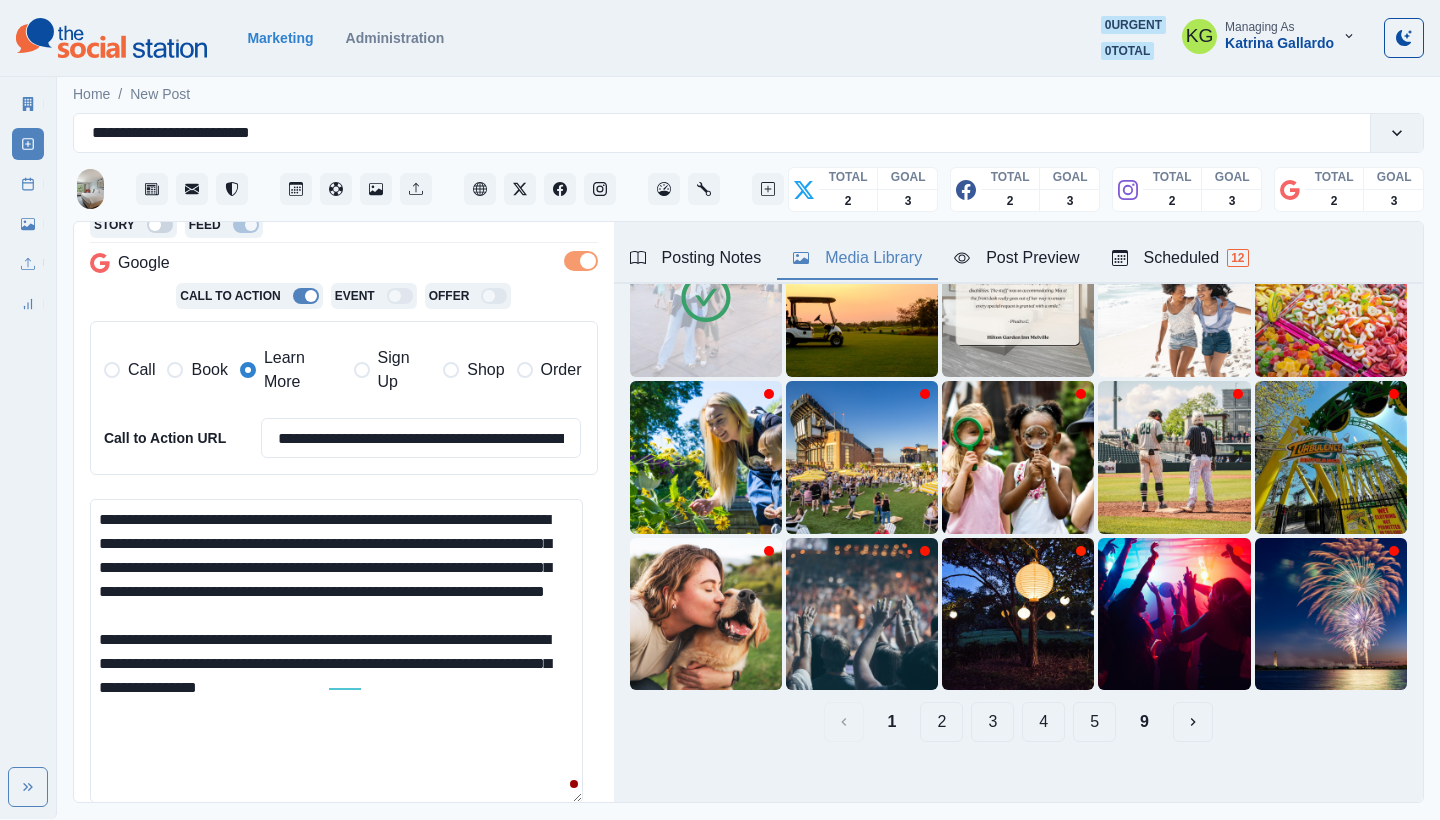 click on "**********" at bounding box center [336, 651] 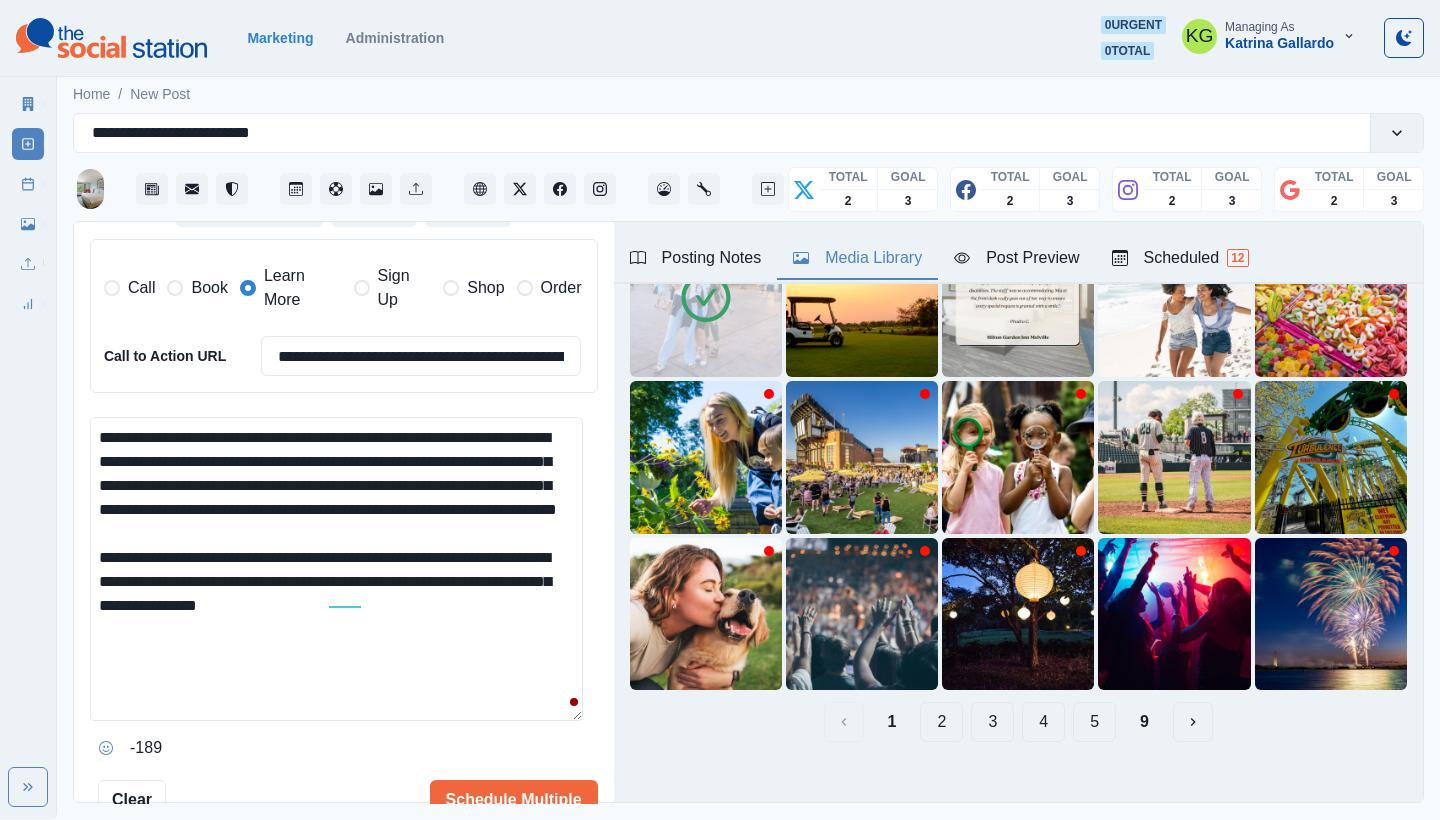 scroll, scrollTop: 644, scrollLeft: 0, axis: vertical 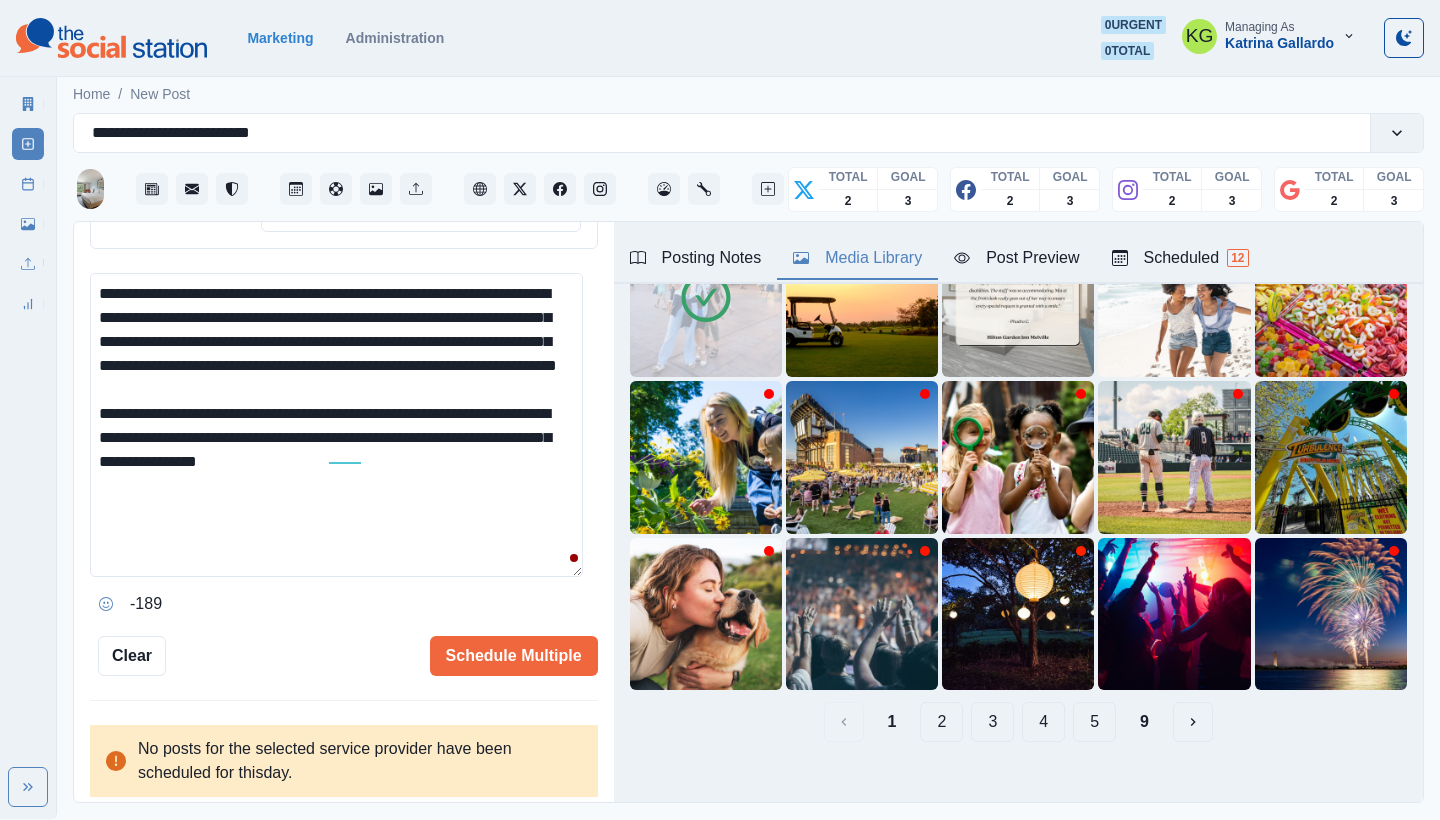 click on "**********" at bounding box center [336, 425] 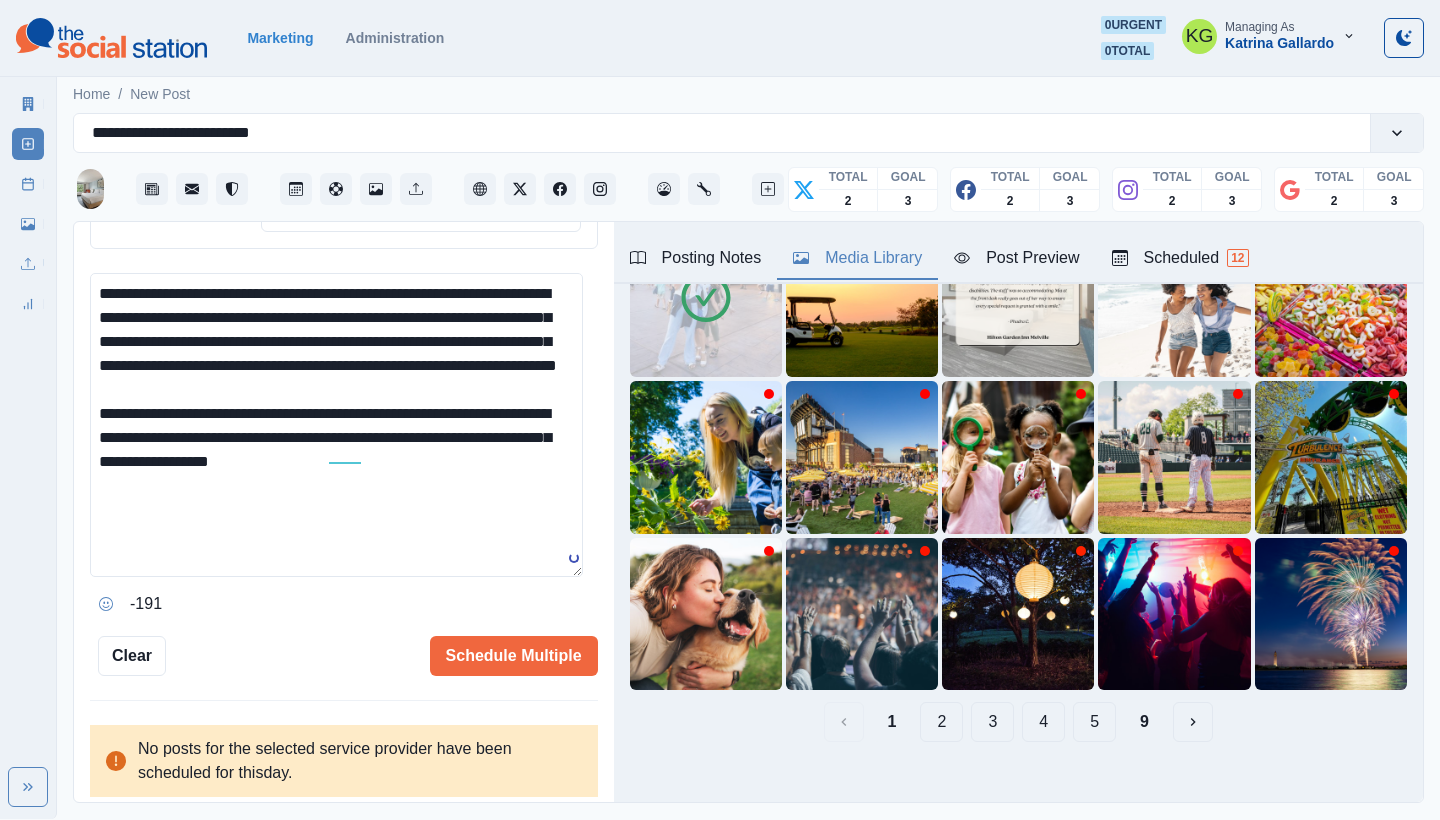 click 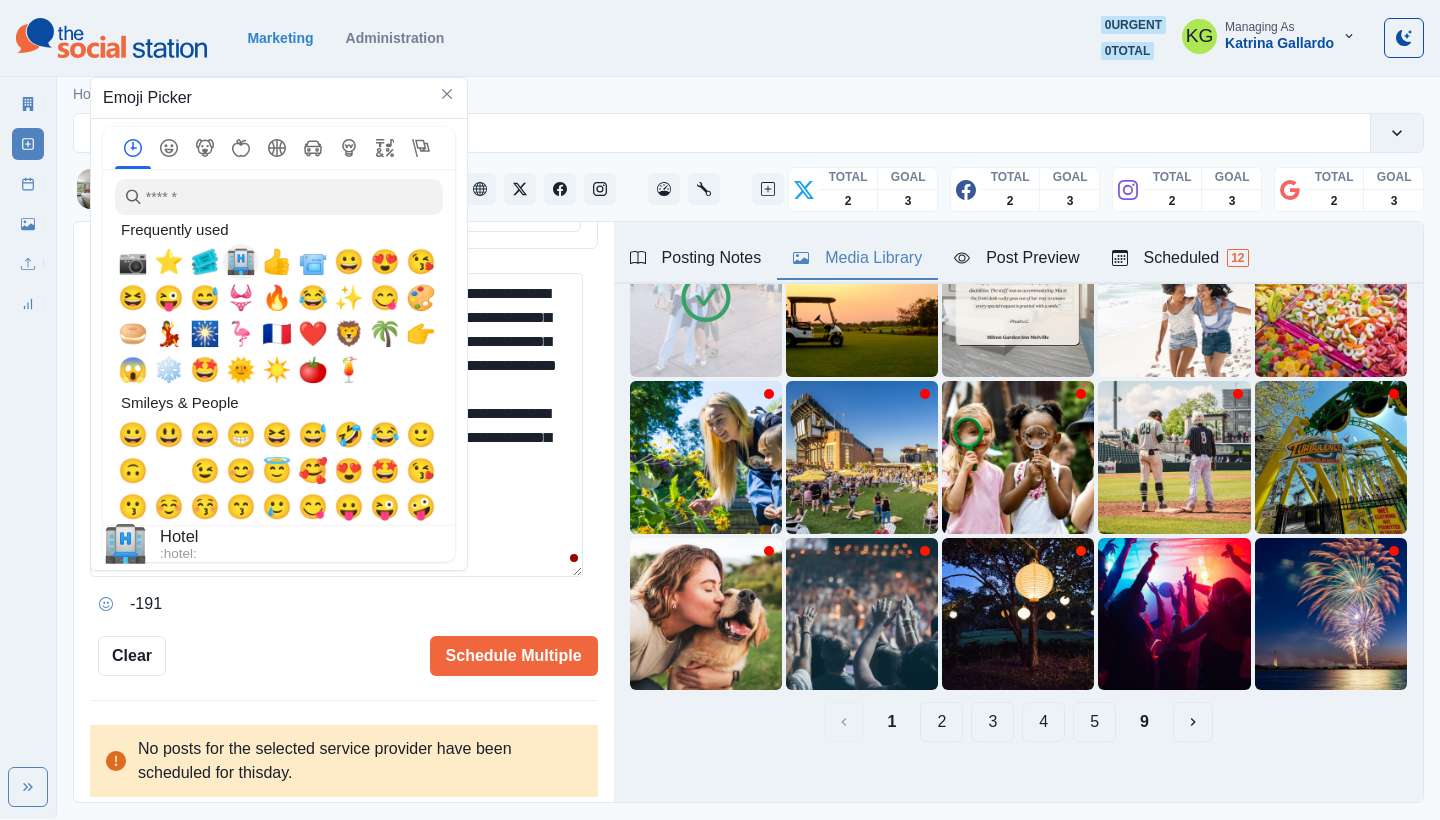 click on "🎟️" at bounding box center (205, 262) 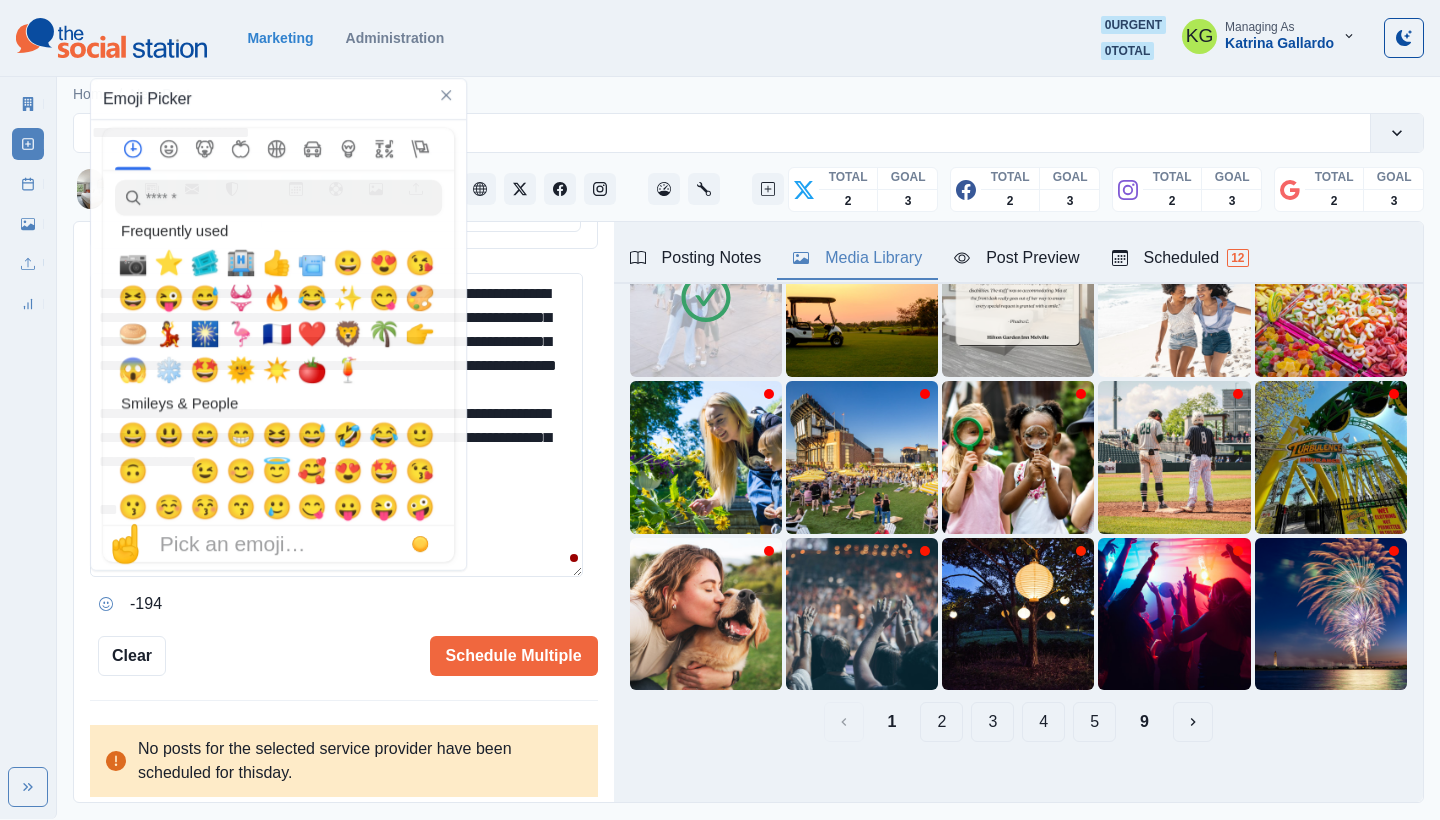 click on "**********" at bounding box center (336, 425) 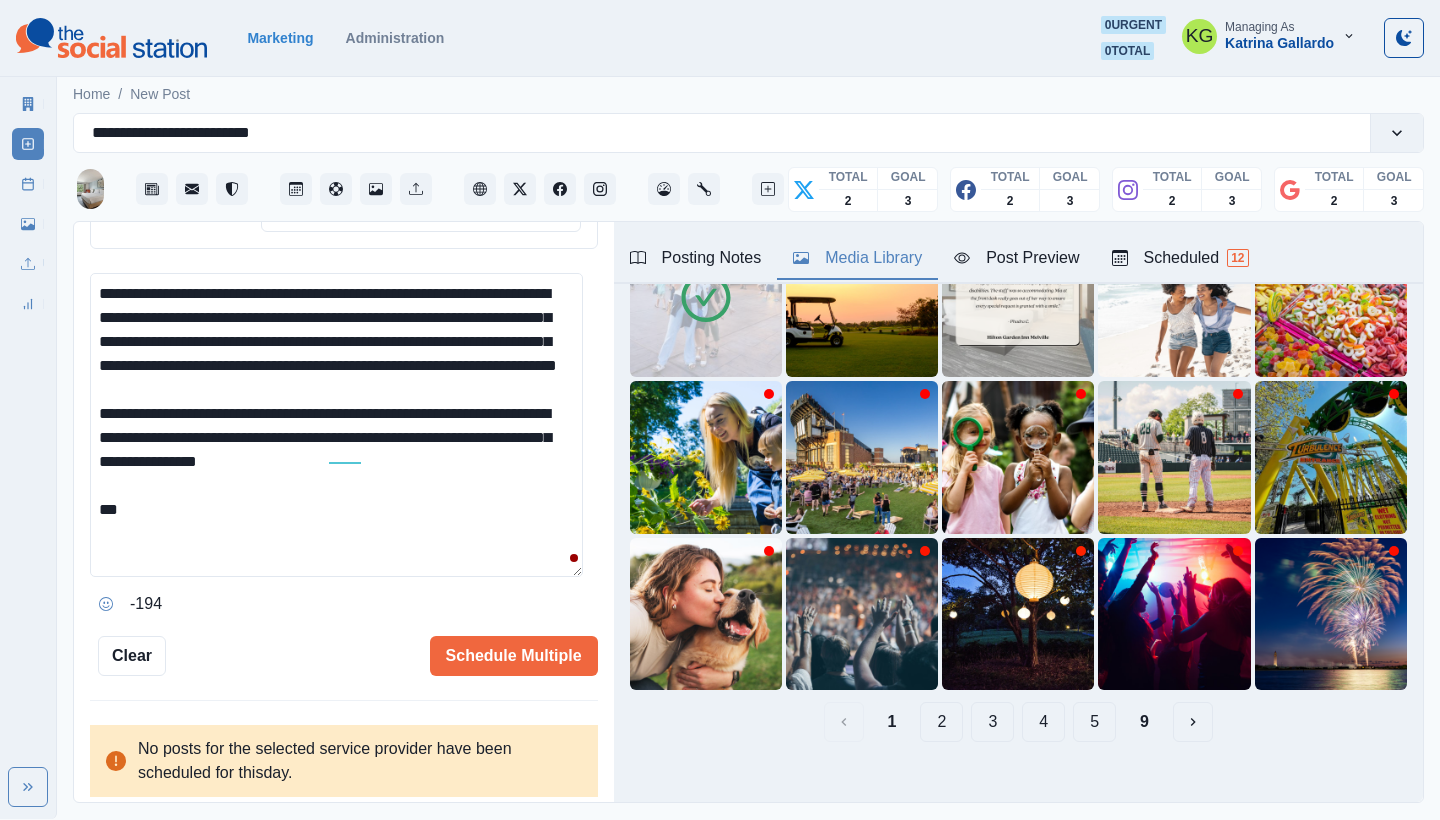 click on "**********" at bounding box center (336, 425) 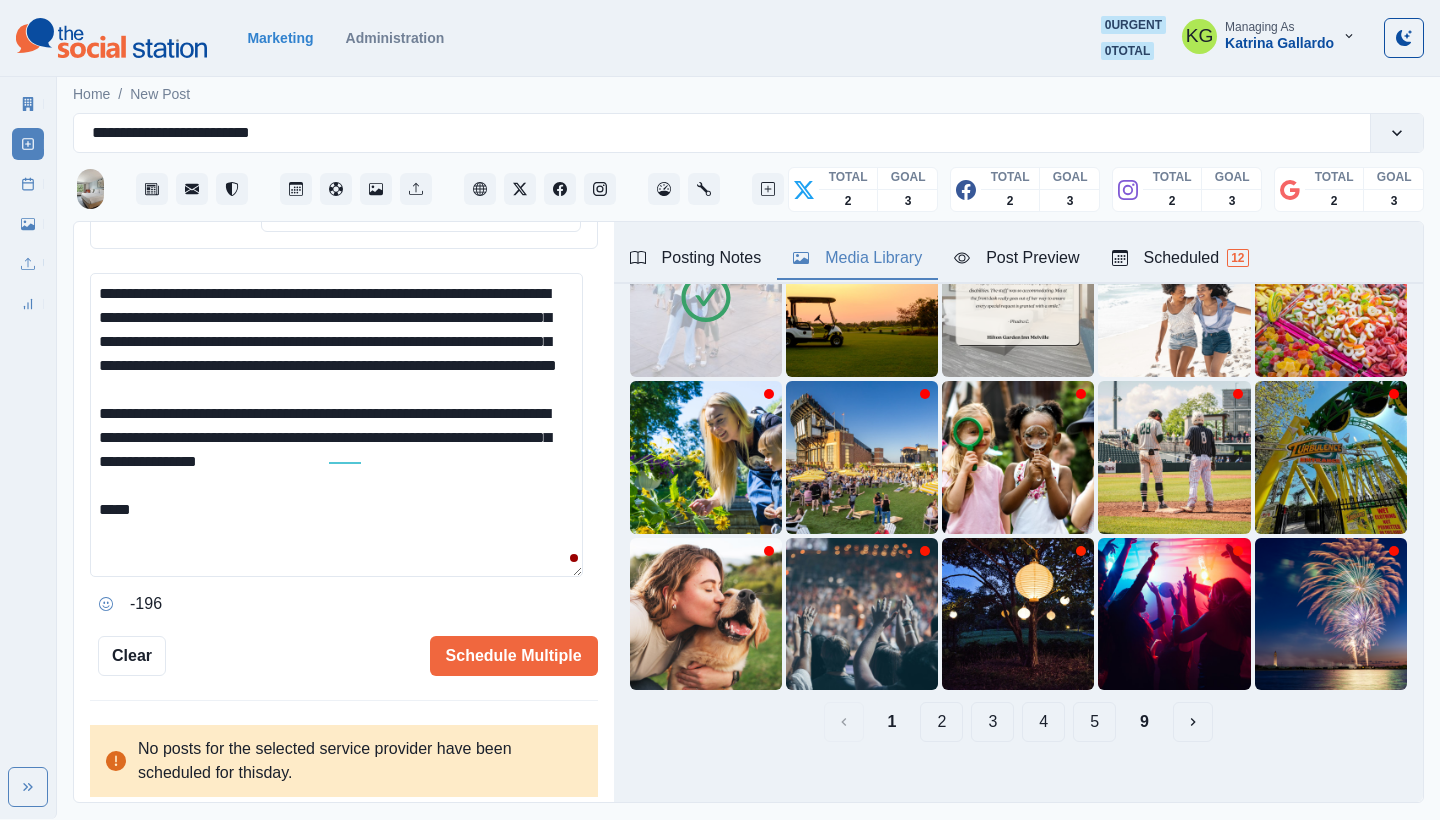 click 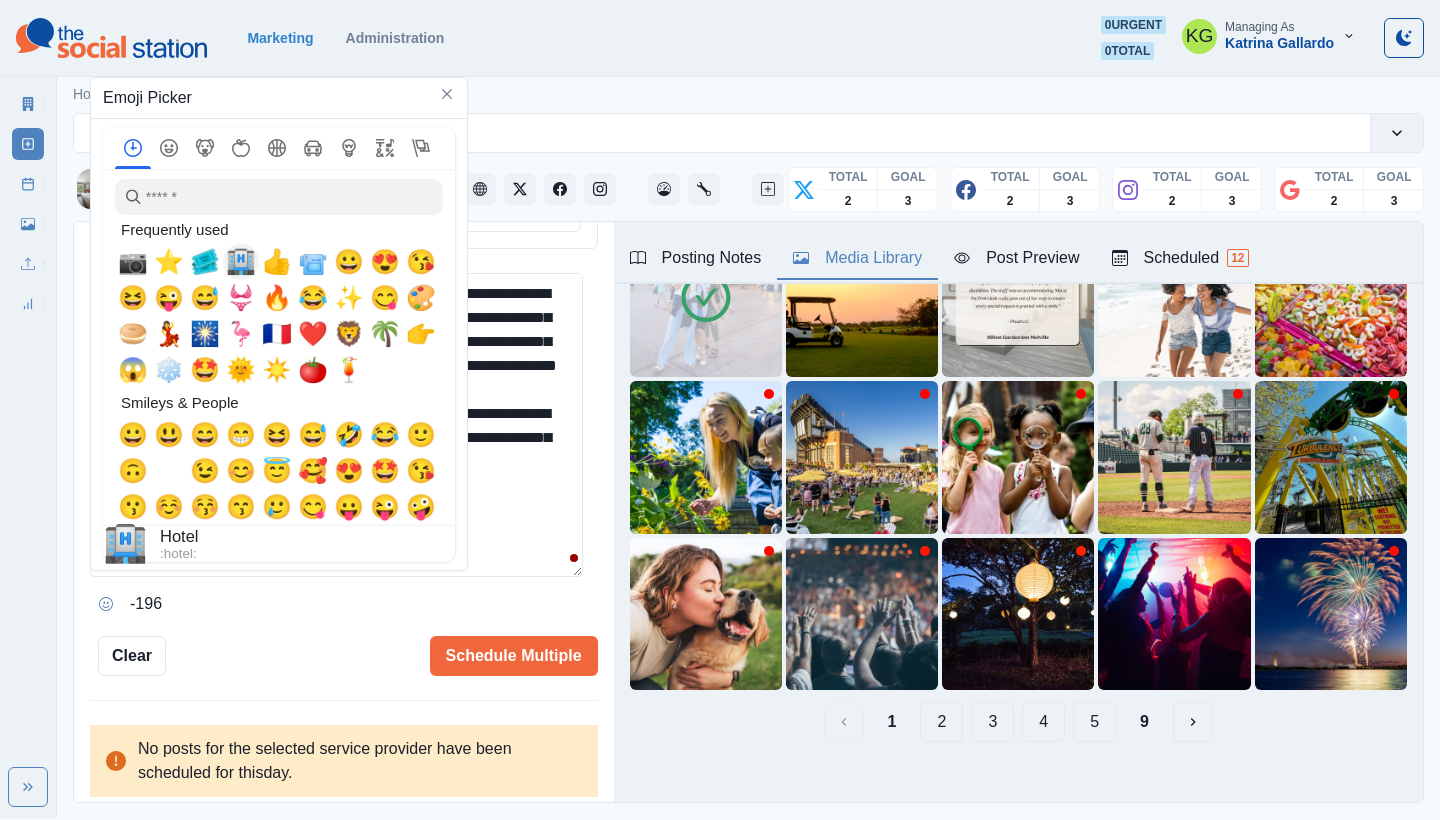 click on "🏨" at bounding box center [241, 262] 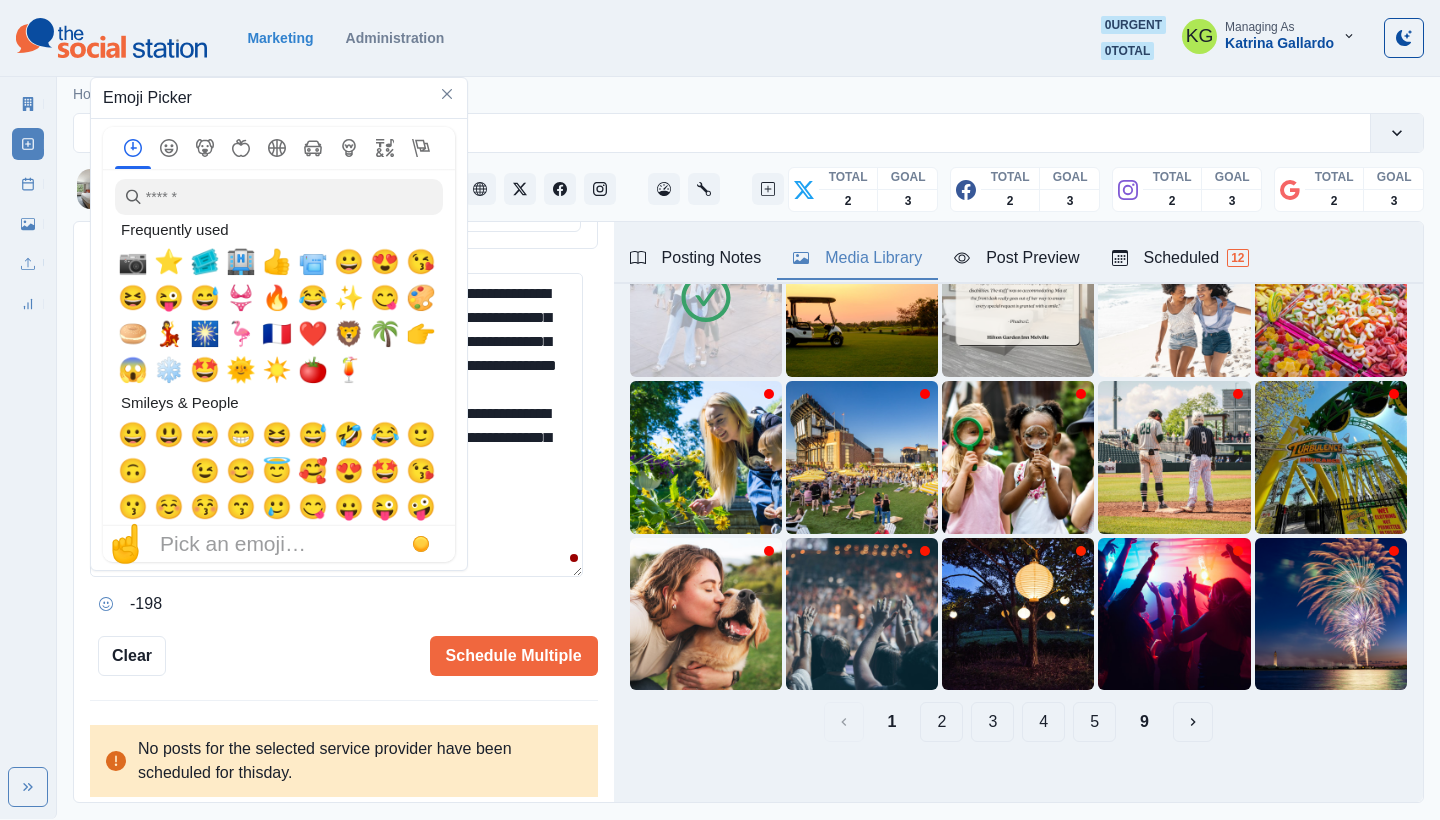 click on "**********" at bounding box center [336, 425] 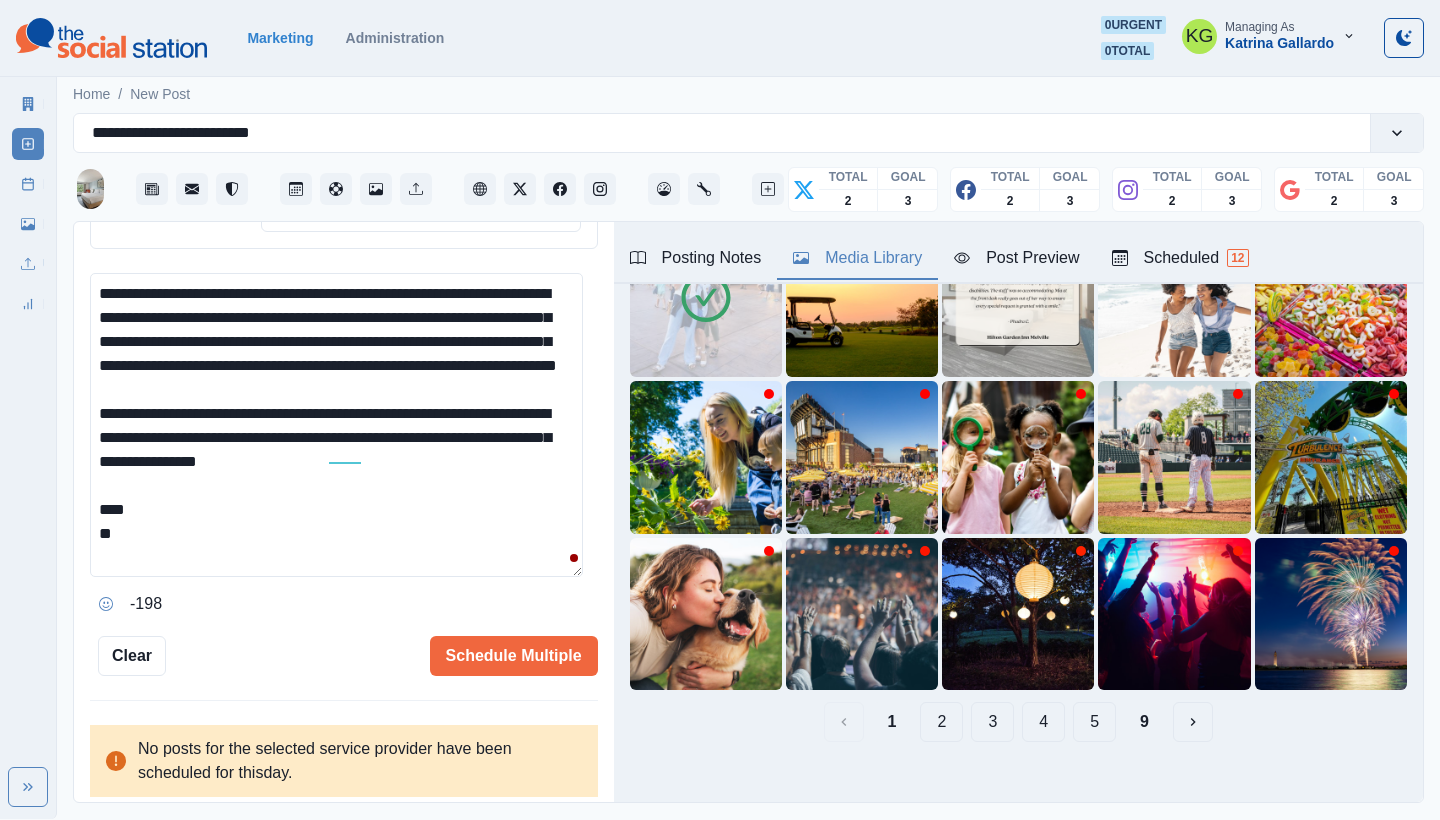 click on "-198" at bounding box center (344, 604) 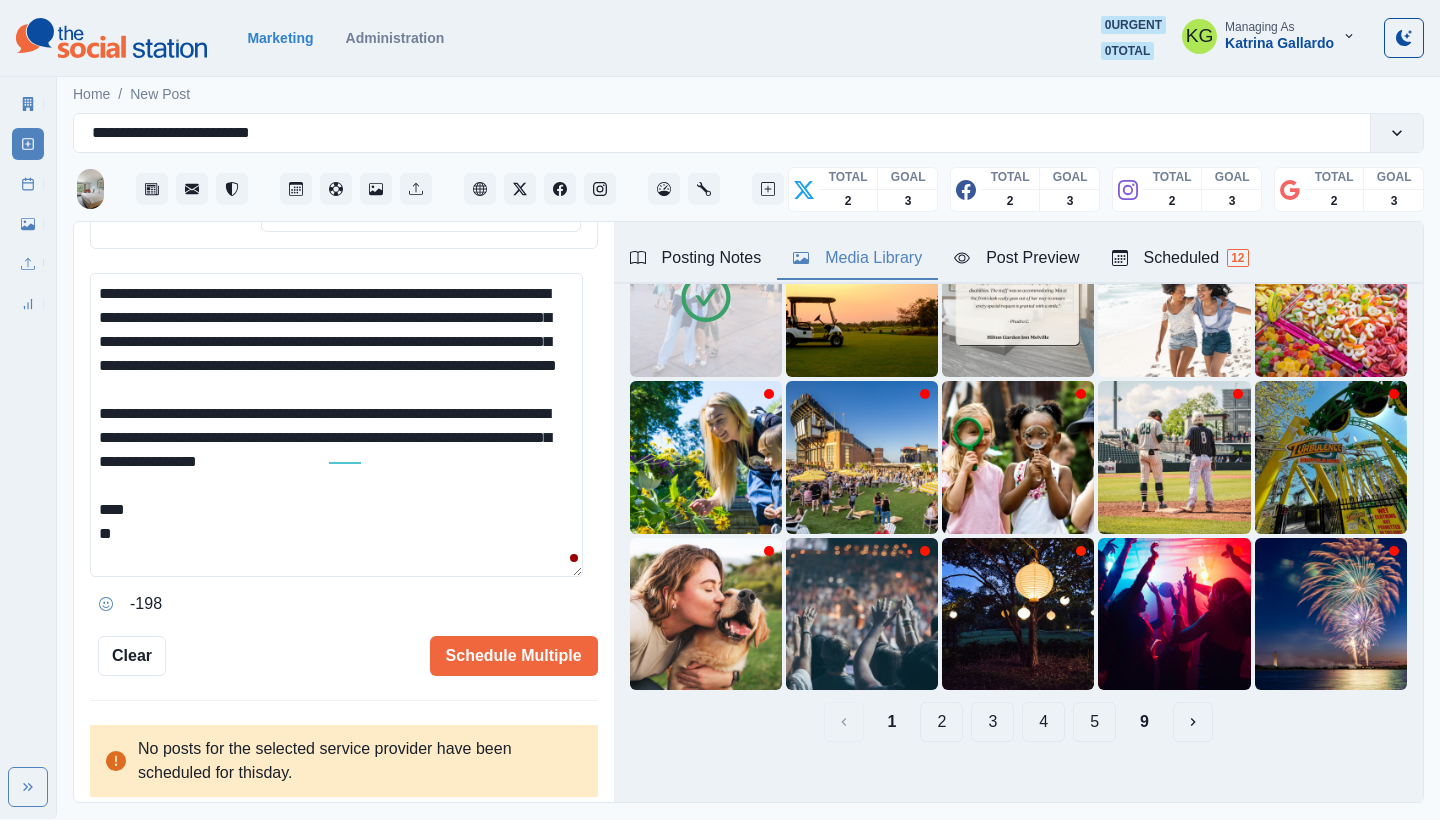 click on "**********" at bounding box center (336, 425) 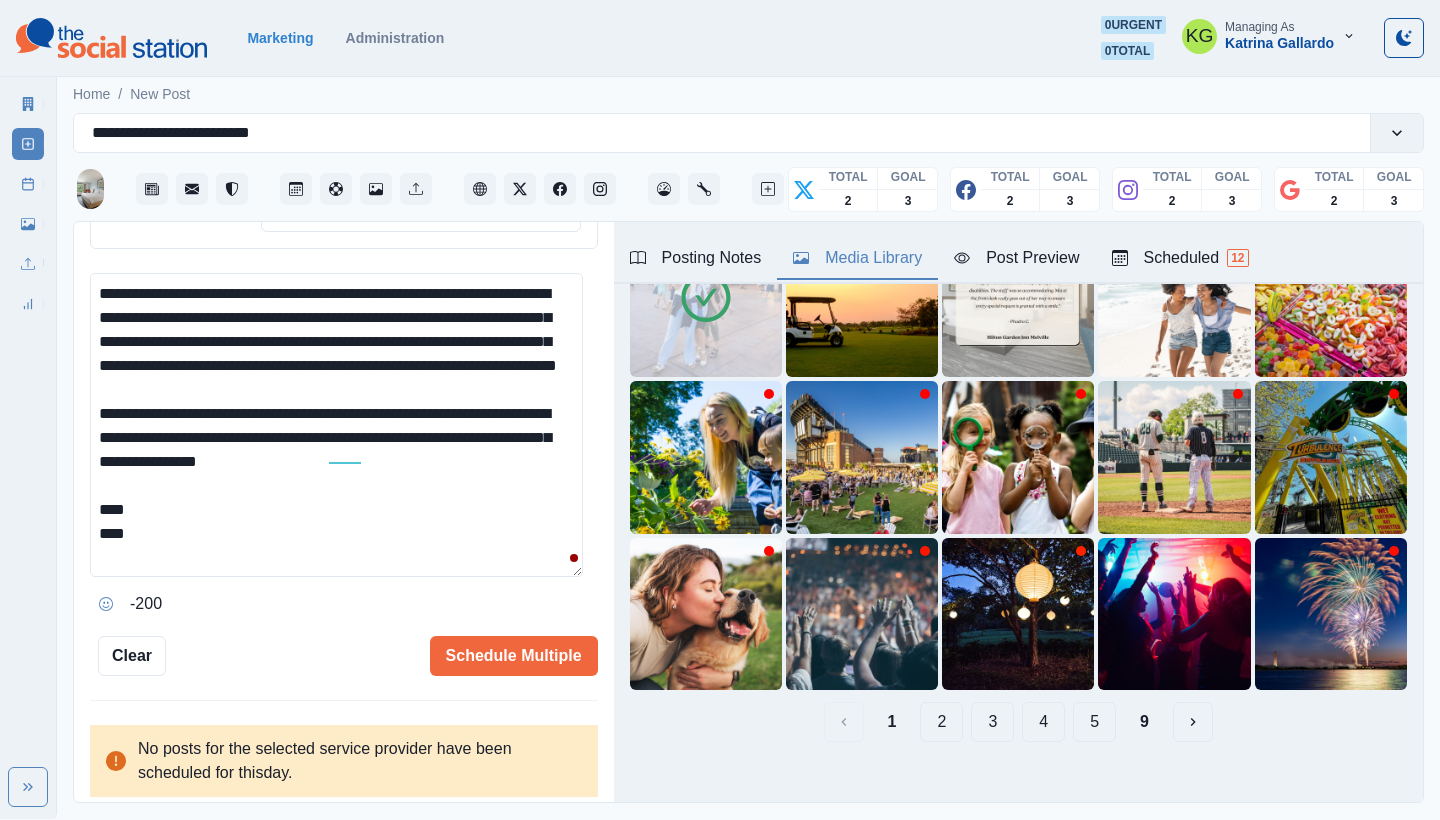 click on "Media Library" at bounding box center [857, 258] 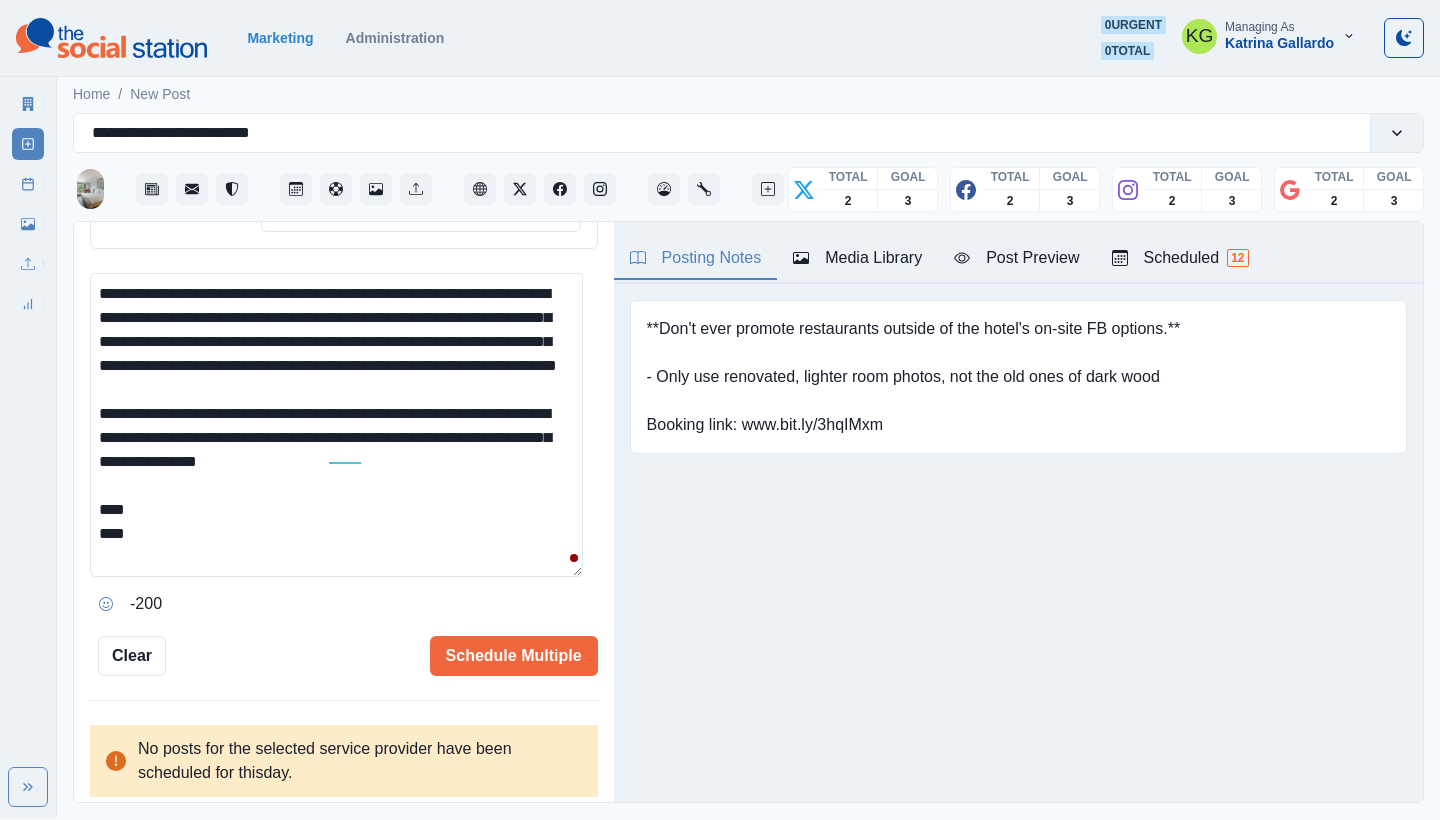 scroll, scrollTop: 0, scrollLeft: 0, axis: both 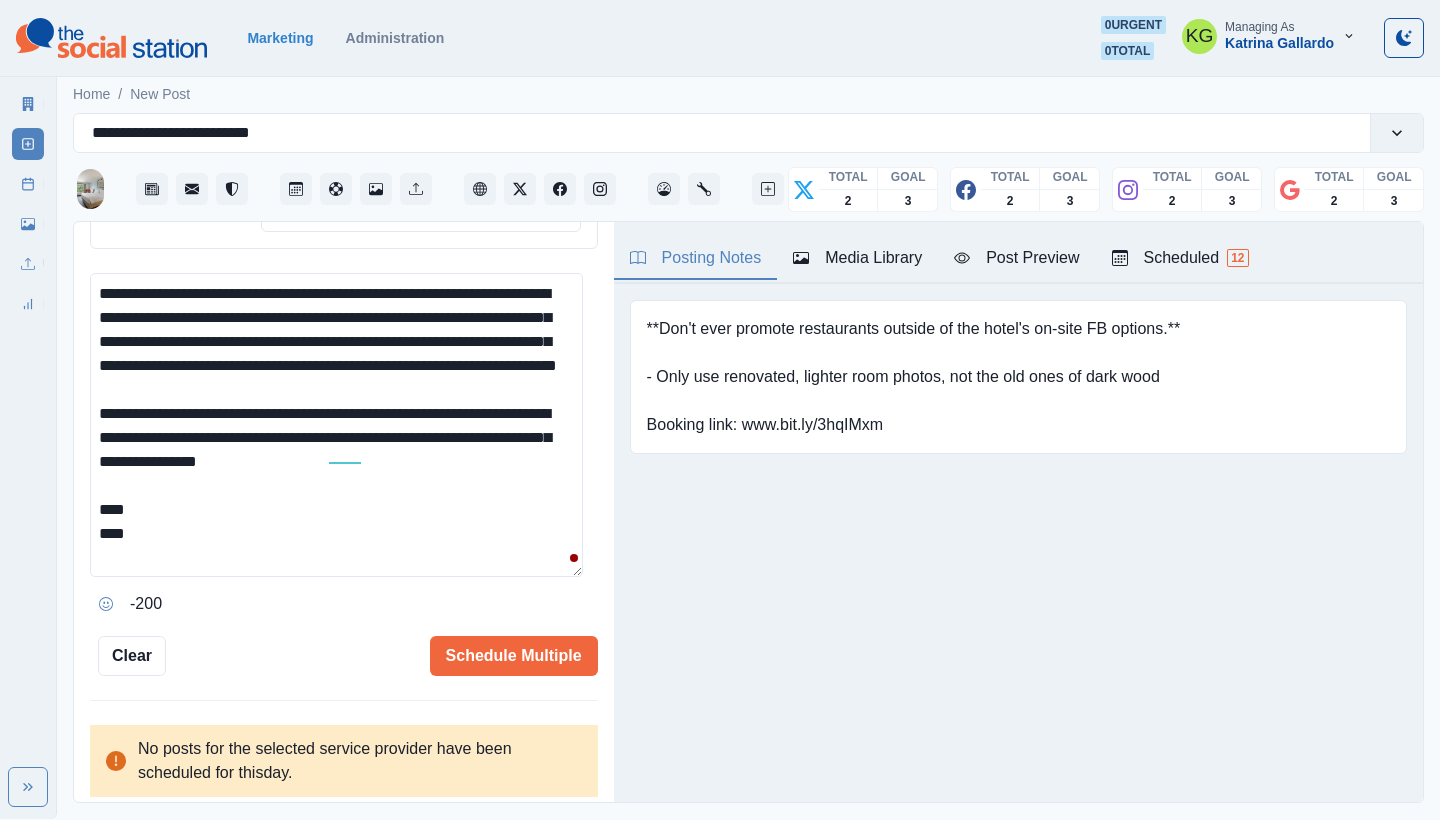 click on "Posting Notes" at bounding box center (696, 258) 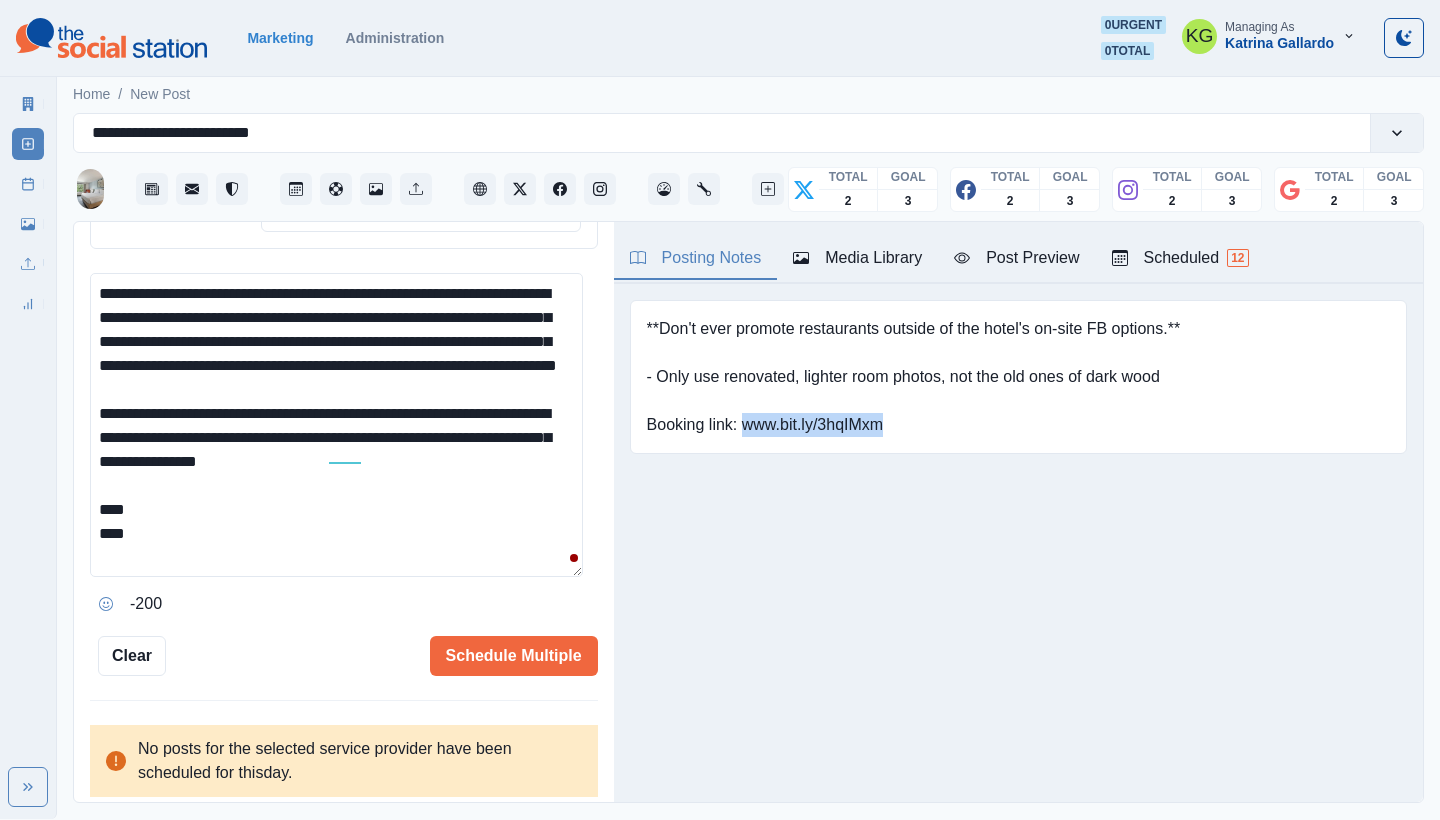 drag, startPoint x: 741, startPoint y: 423, endPoint x: 962, endPoint y: 423, distance: 221 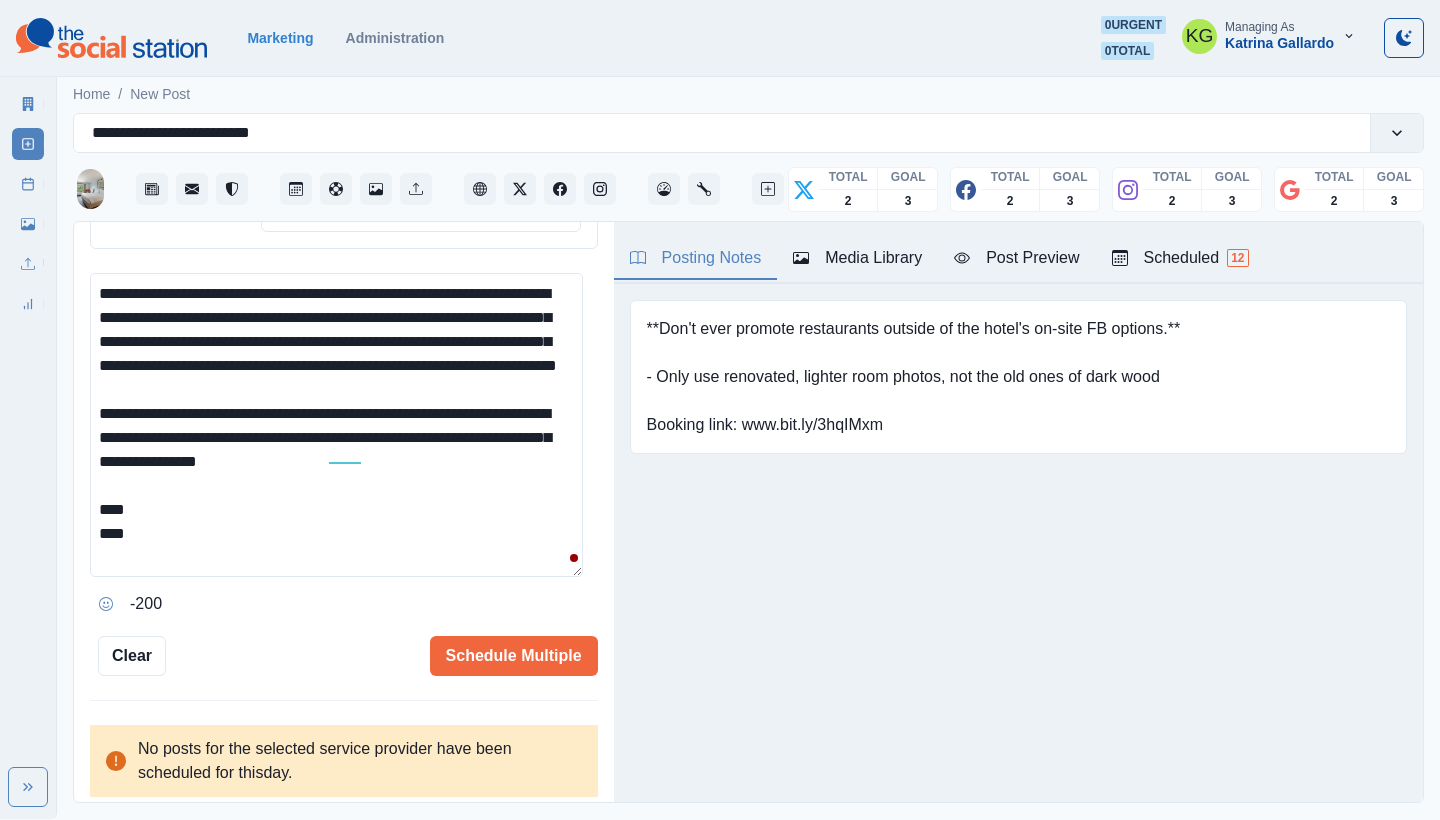 click on "**********" at bounding box center [336, 425] 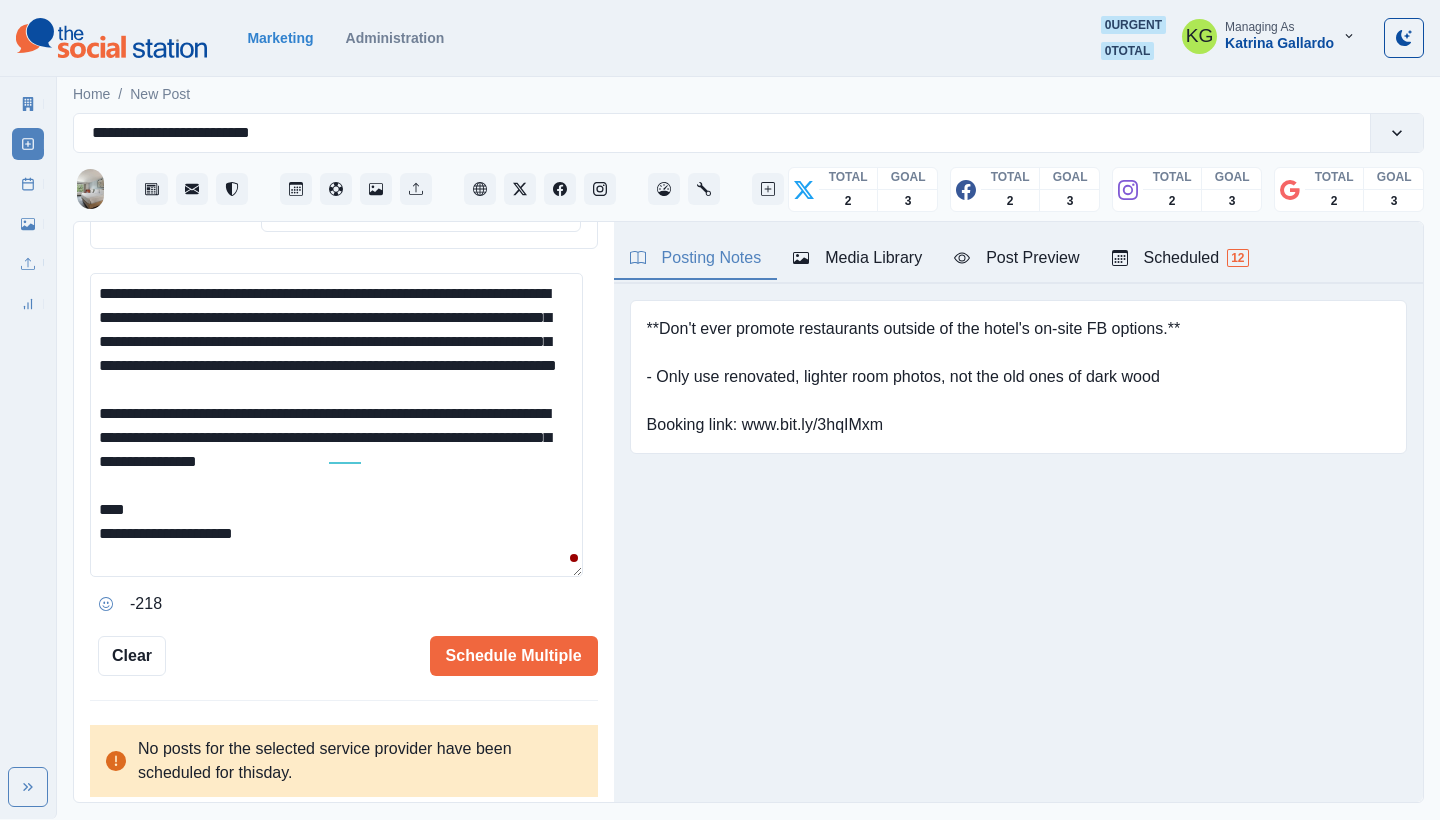 click on "**********" at bounding box center [336, 425] 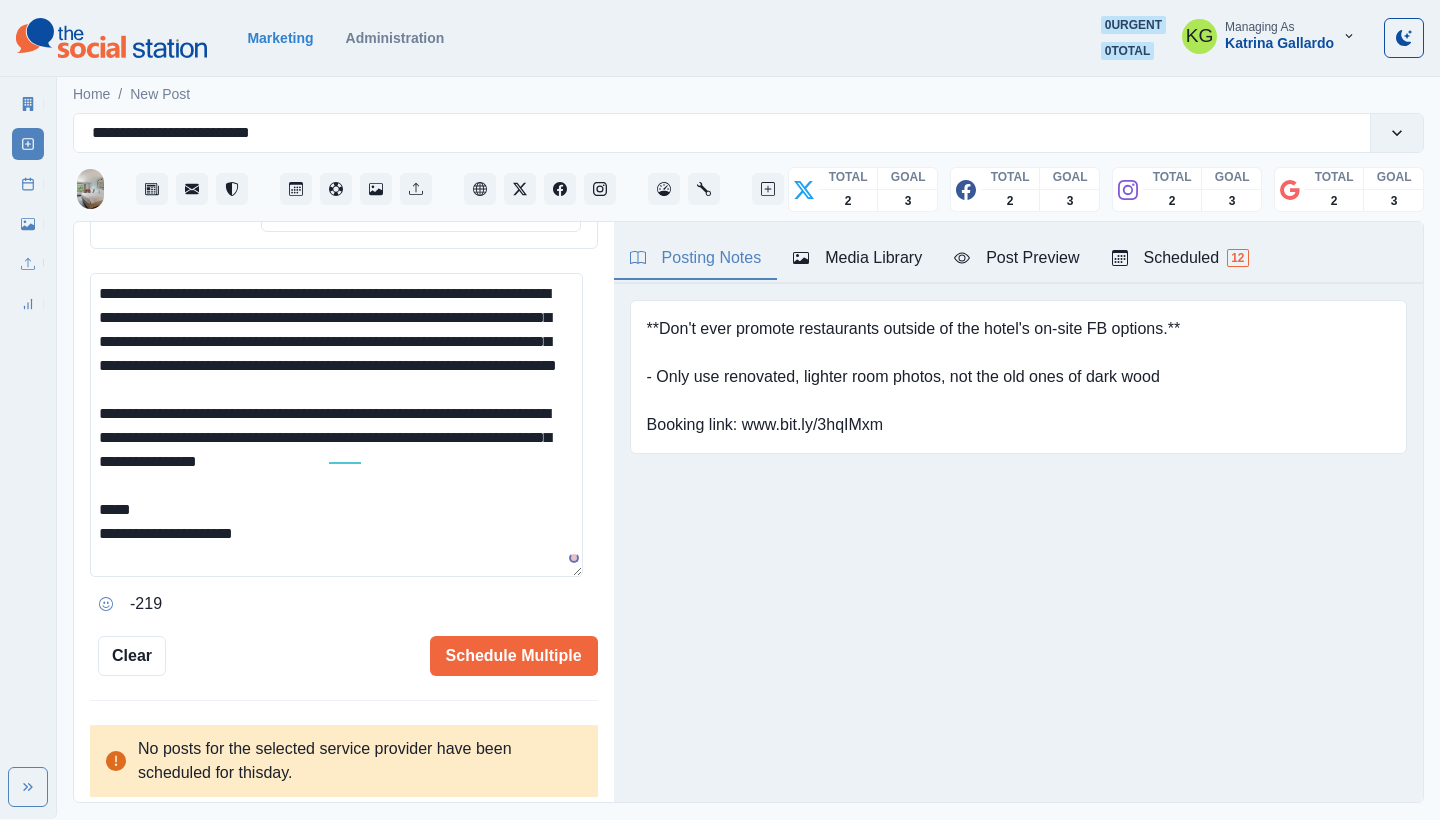 paste on "**********" 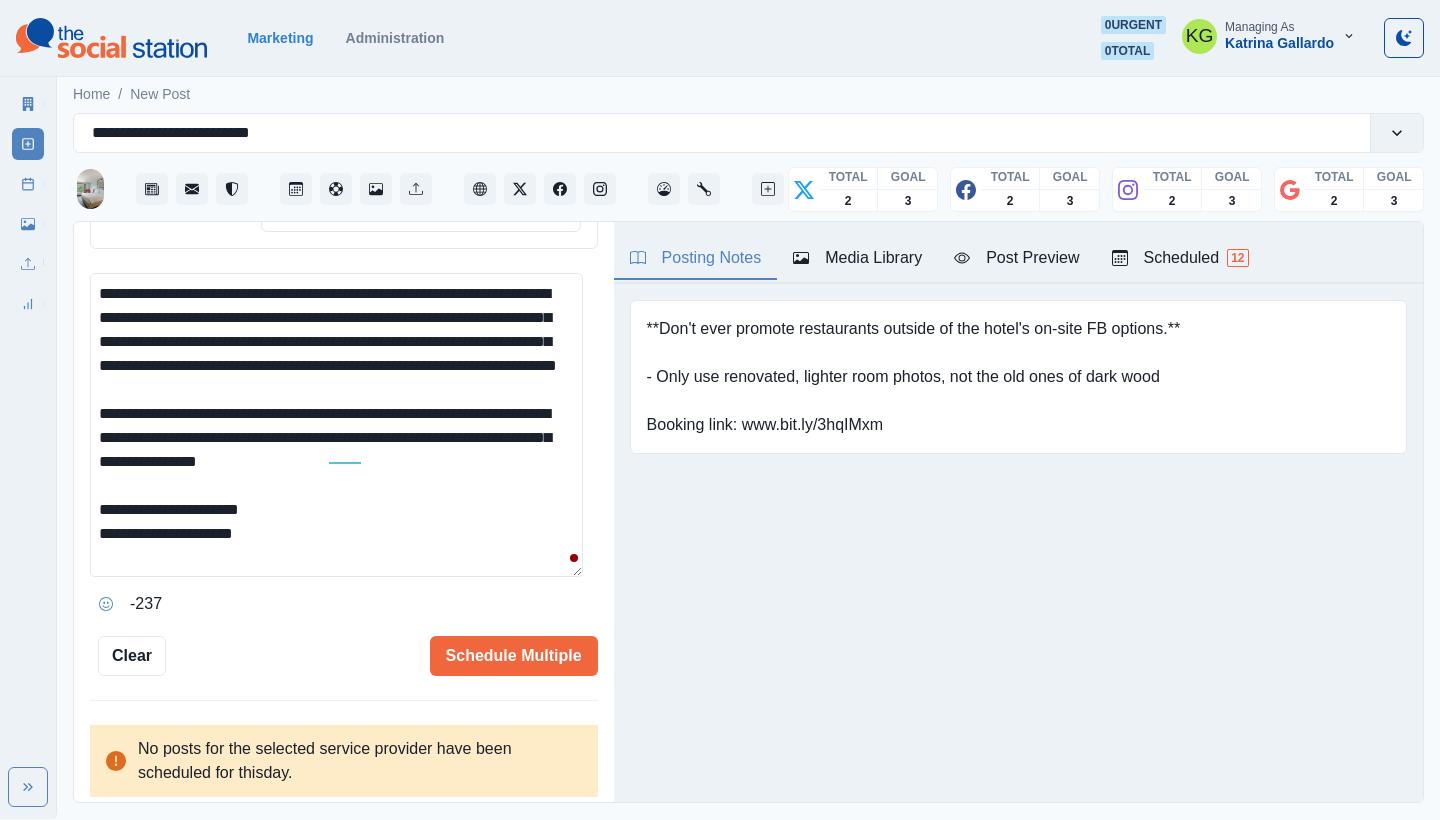 click on "**********" at bounding box center (336, 425) 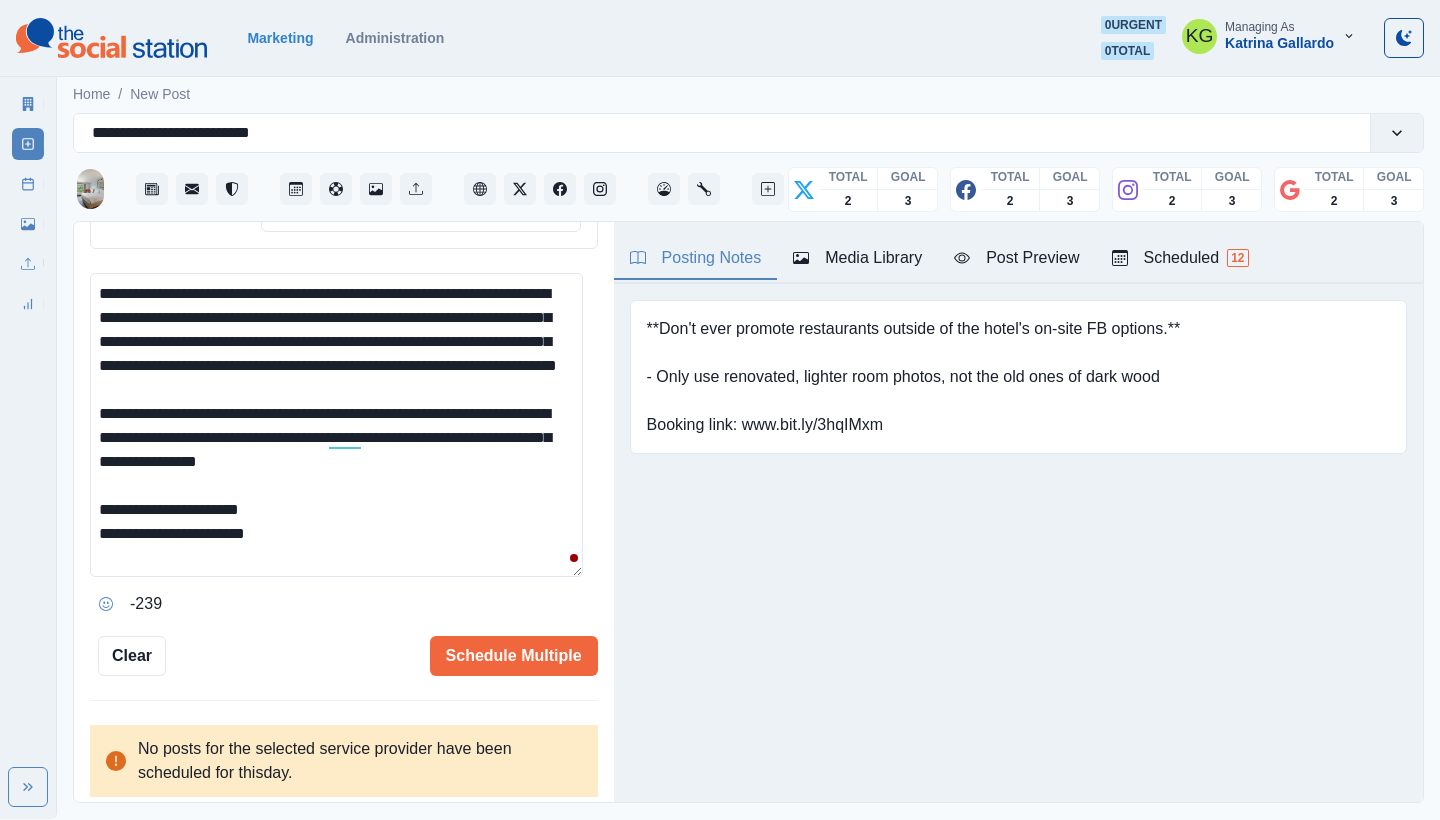 scroll, scrollTop: 39, scrollLeft: 0, axis: vertical 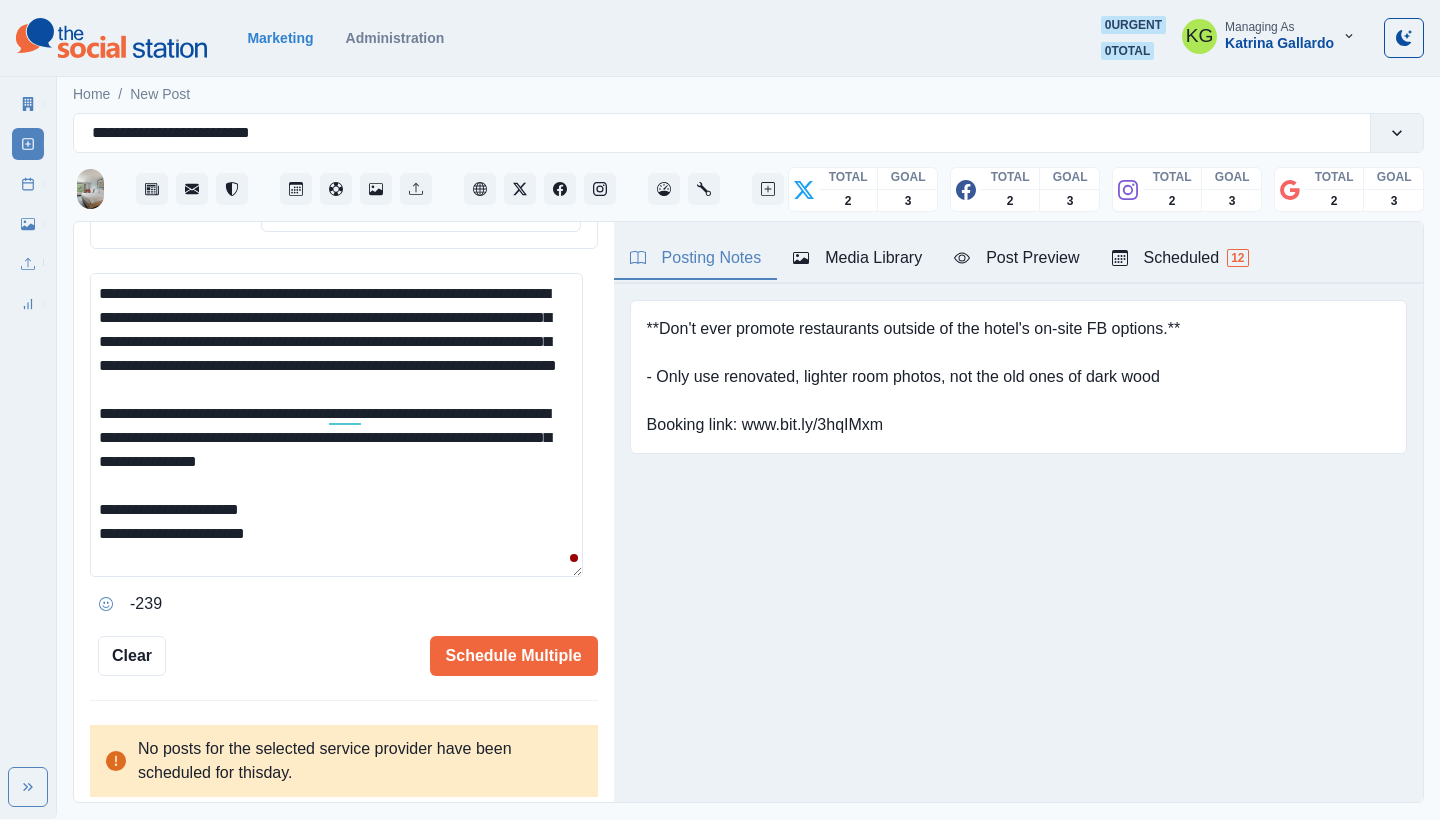 paste on "**********" 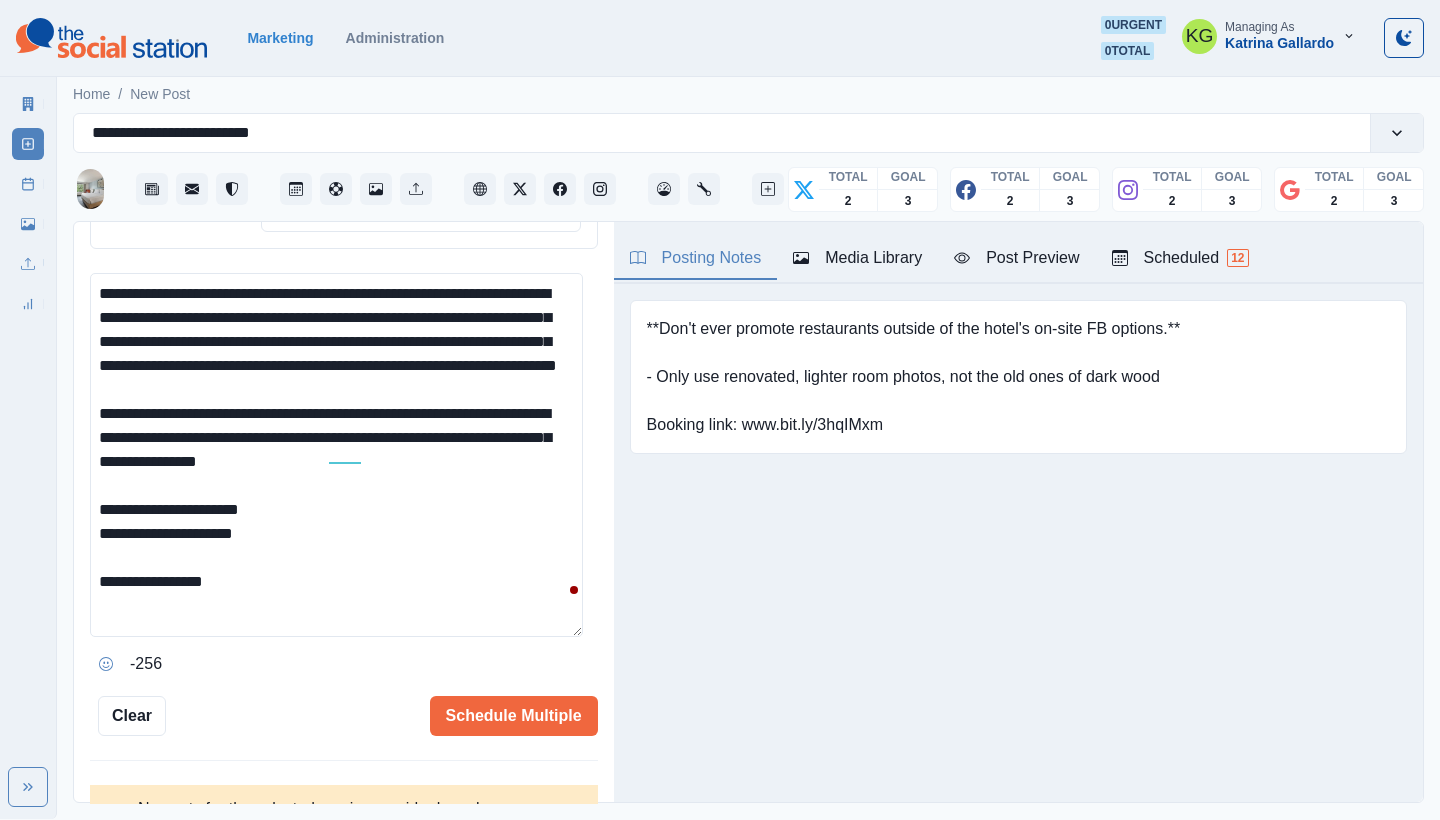 scroll, scrollTop: 0, scrollLeft: 0, axis: both 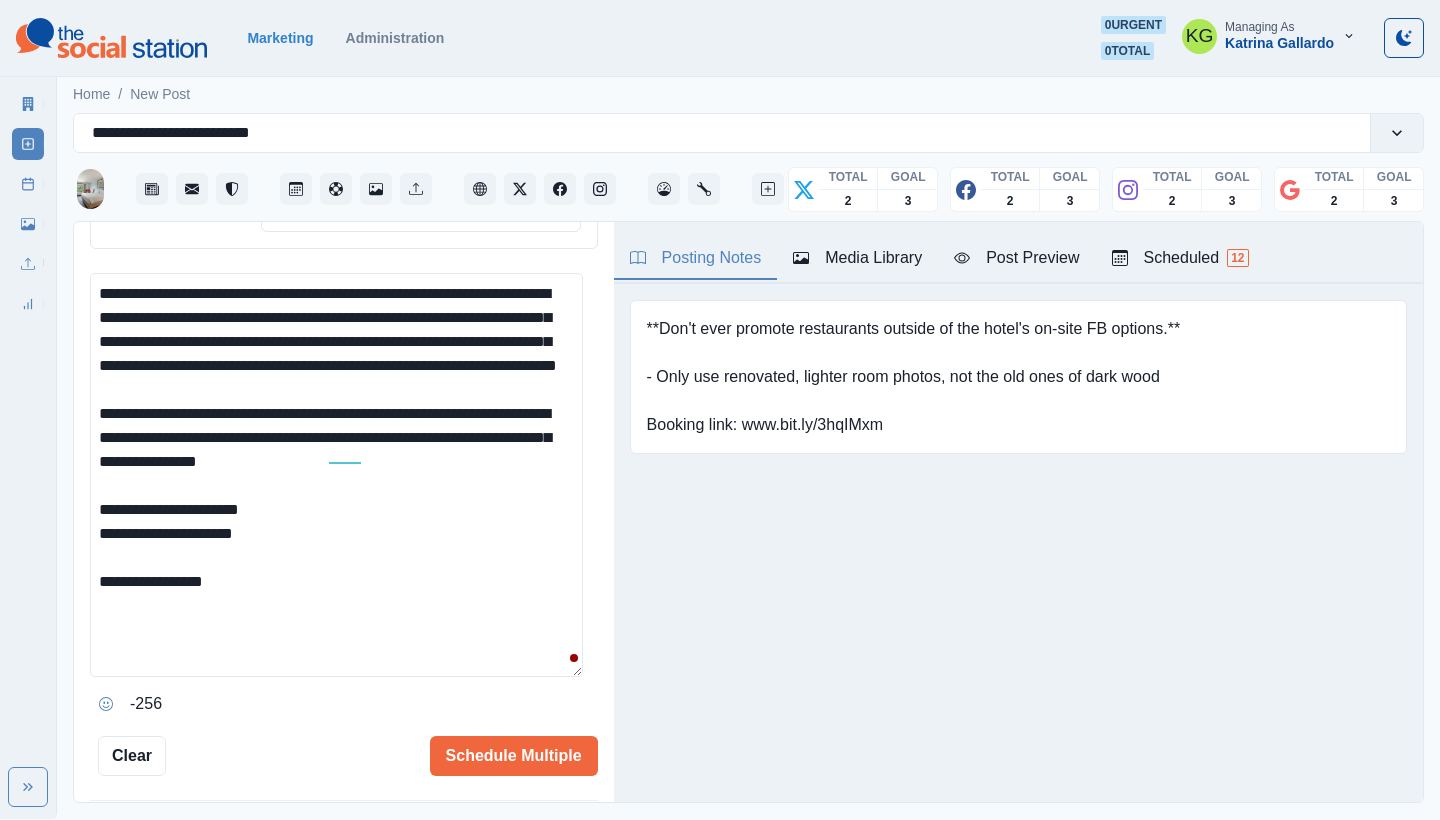 click on "**********" at bounding box center (336, 475) 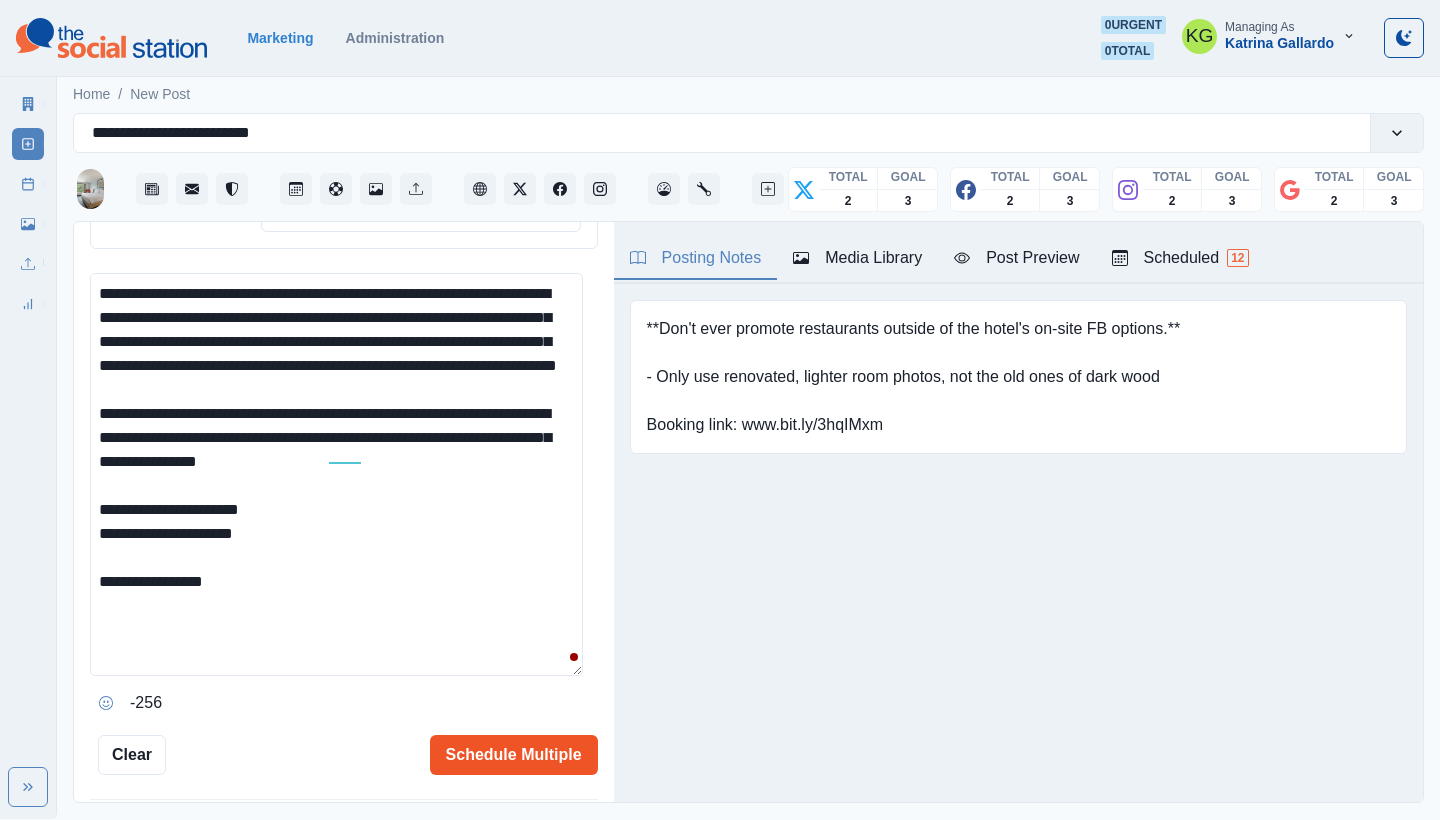 type on "**********" 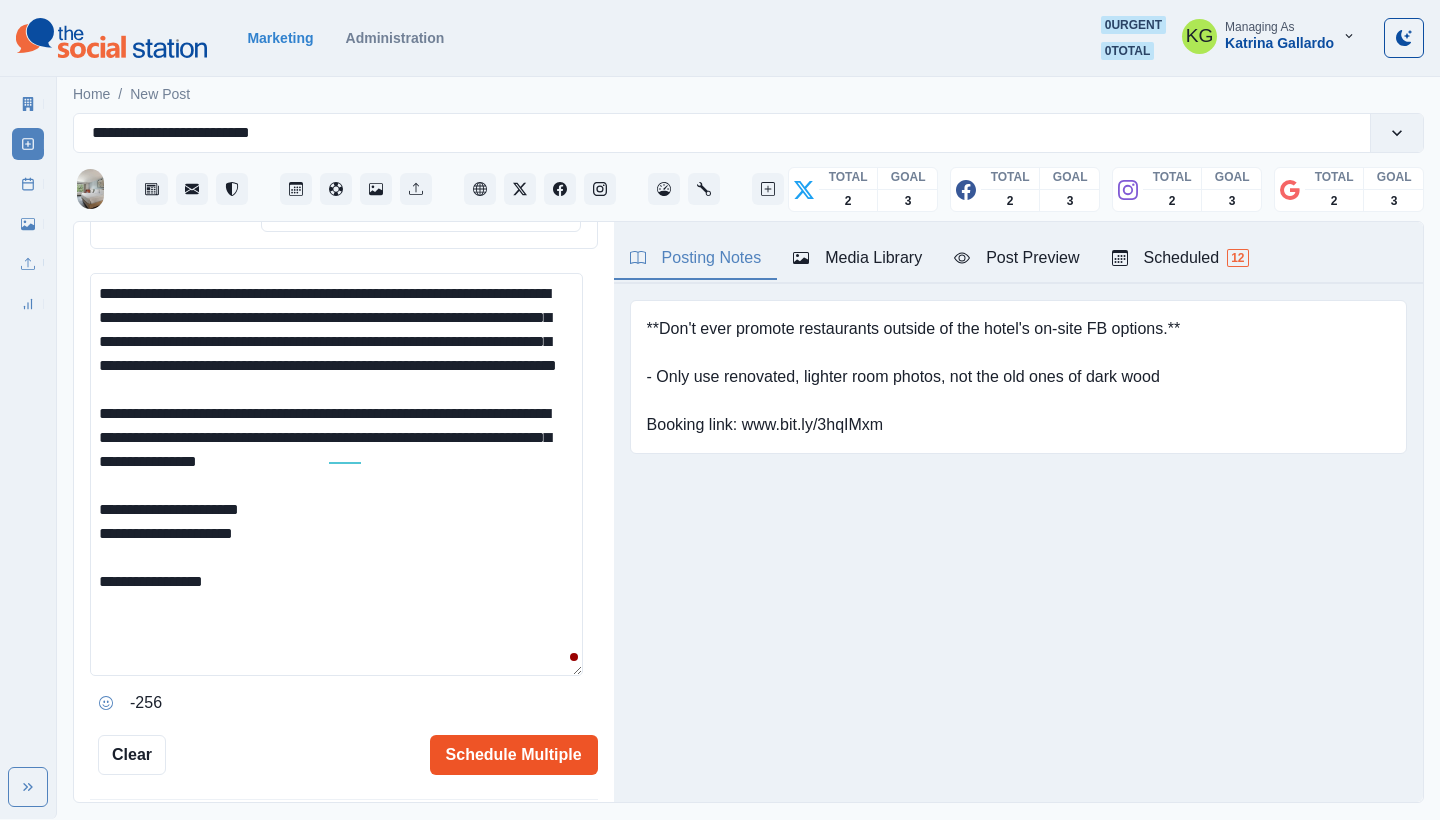click on "Schedule Multiple" at bounding box center (514, 755) 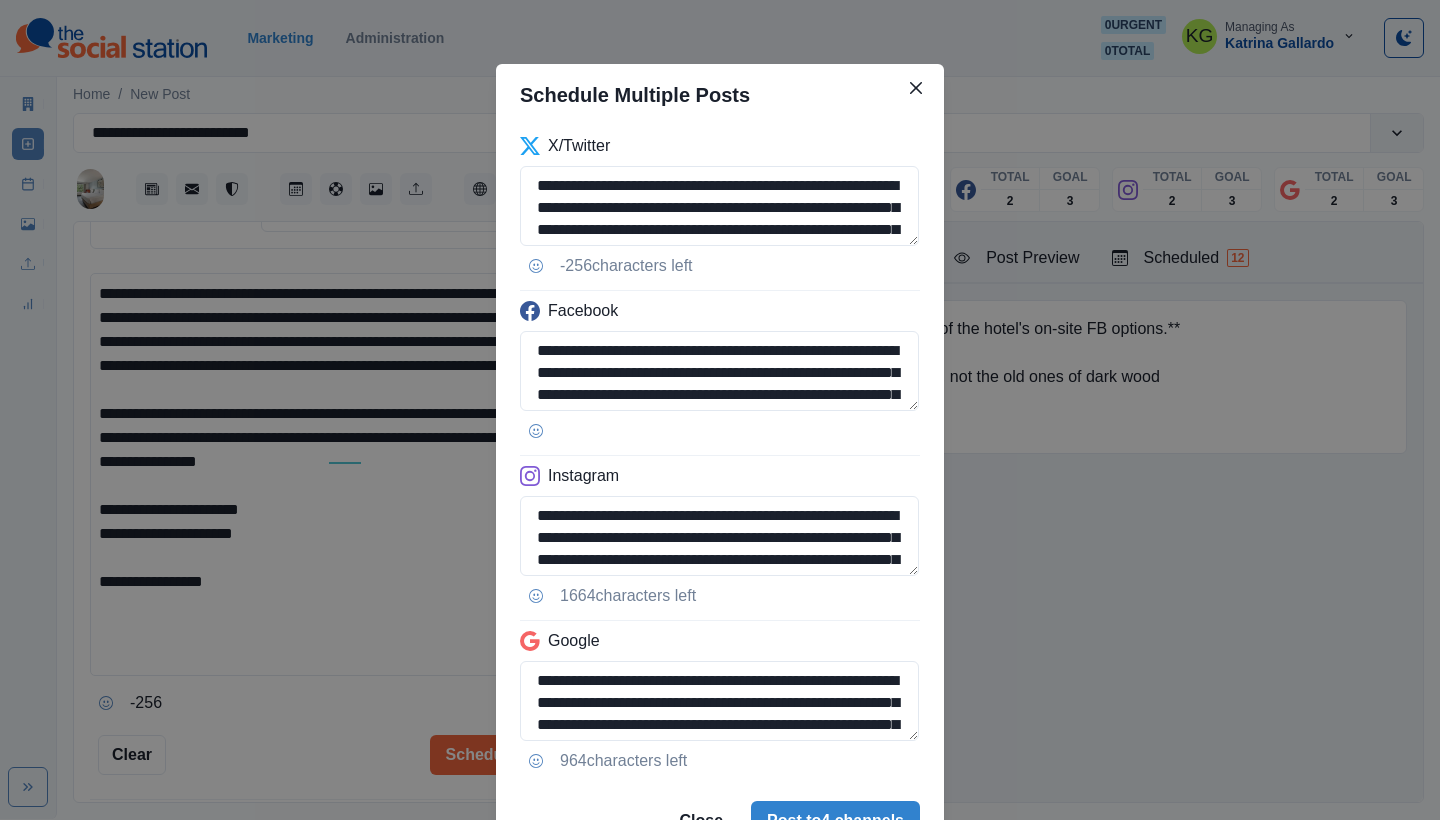 scroll, scrollTop: 101, scrollLeft: 0, axis: vertical 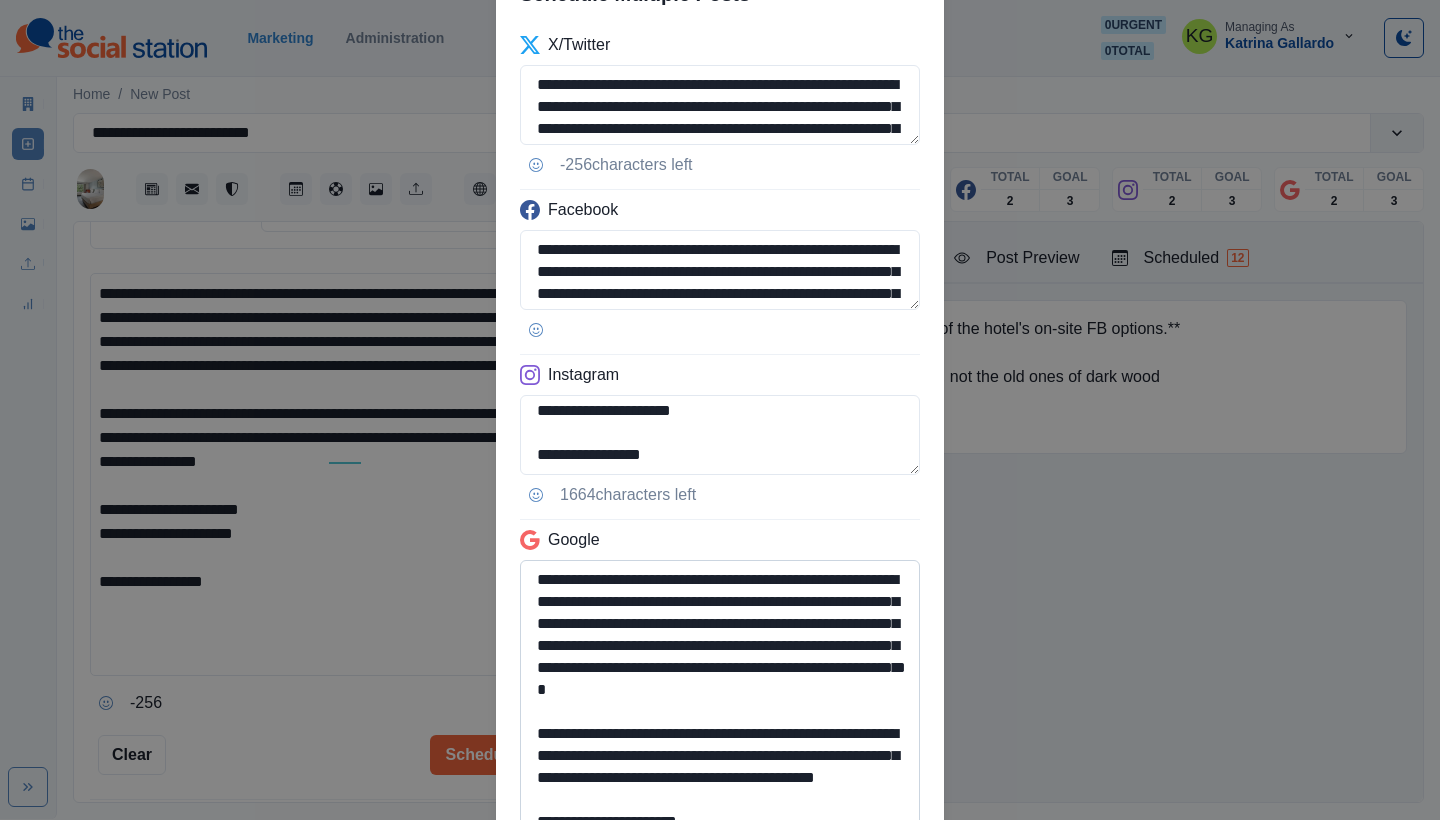 click on "**********" at bounding box center [720, 694] 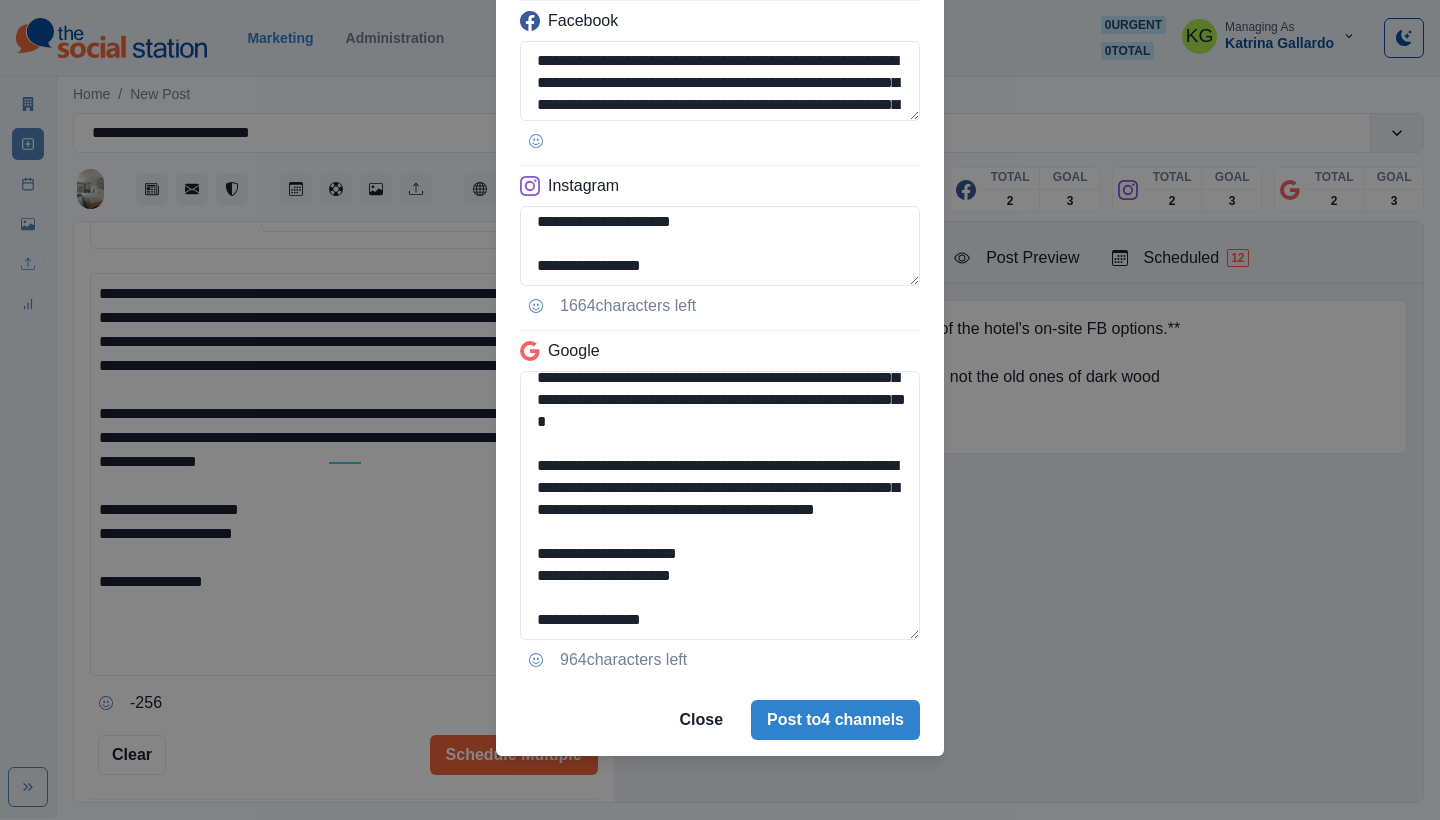 drag, startPoint x: 724, startPoint y: 588, endPoint x: 501, endPoint y: 525, distance: 231.72829 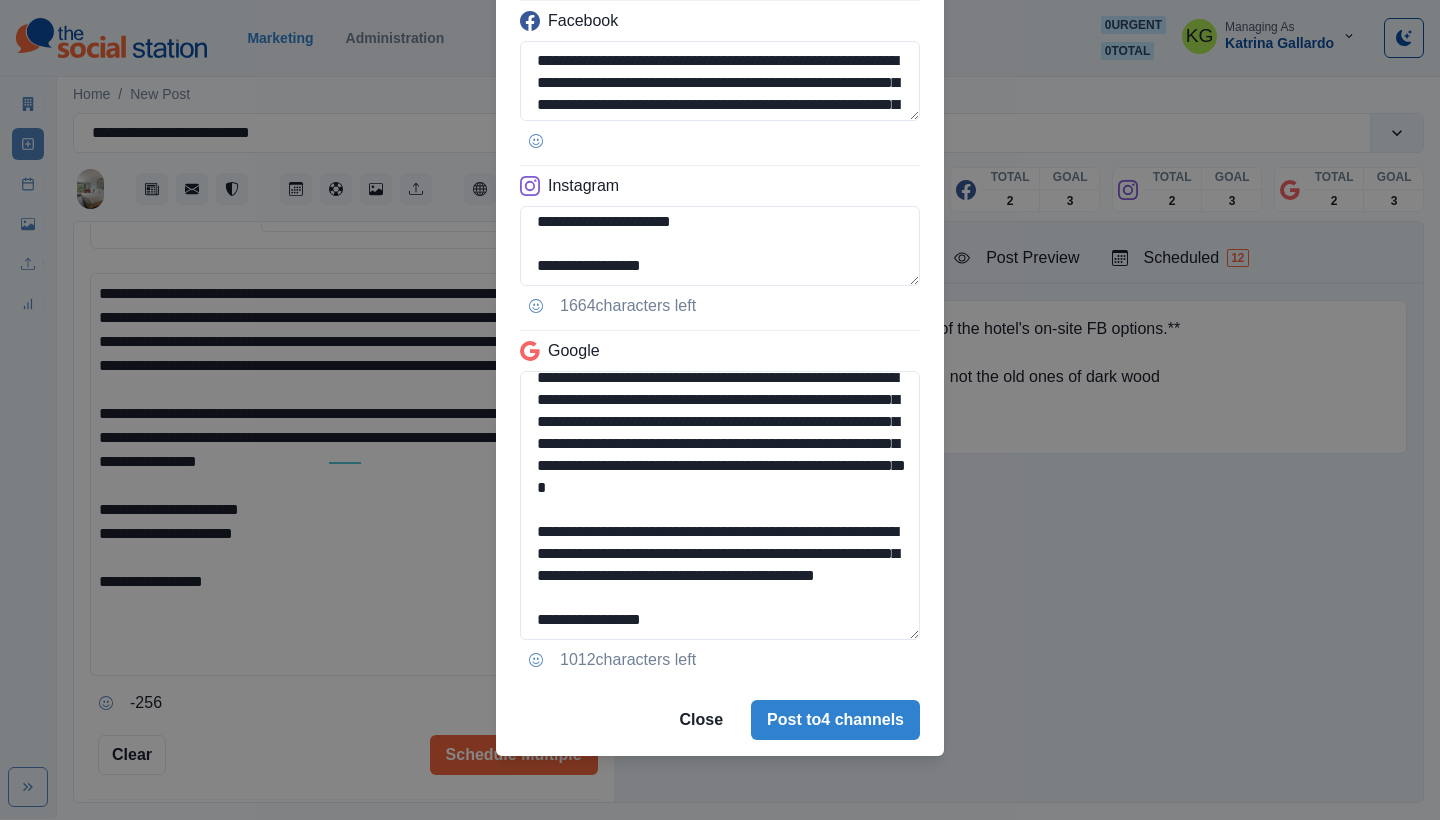 scroll, scrollTop: 57, scrollLeft: 0, axis: vertical 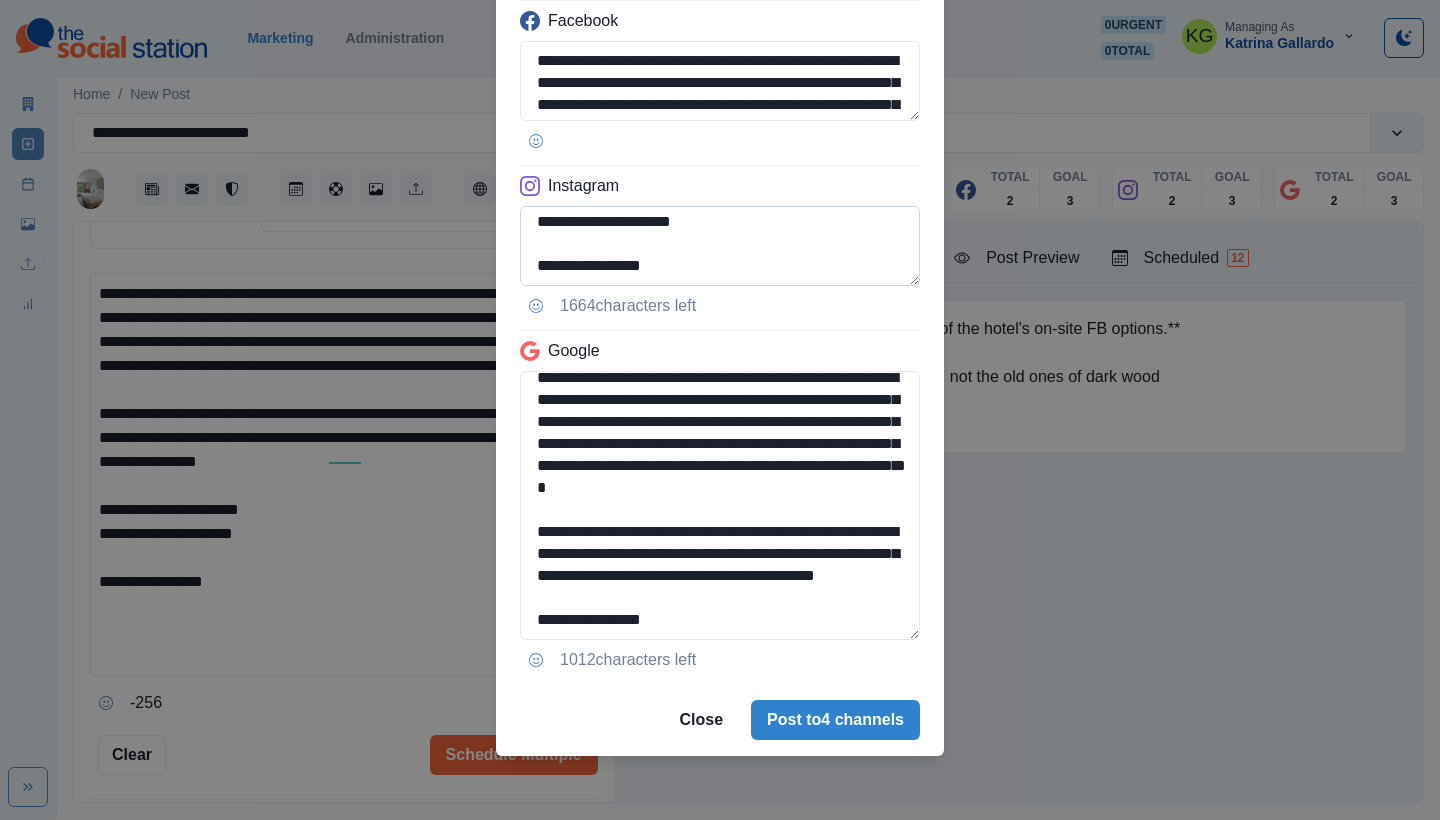 type on "**********" 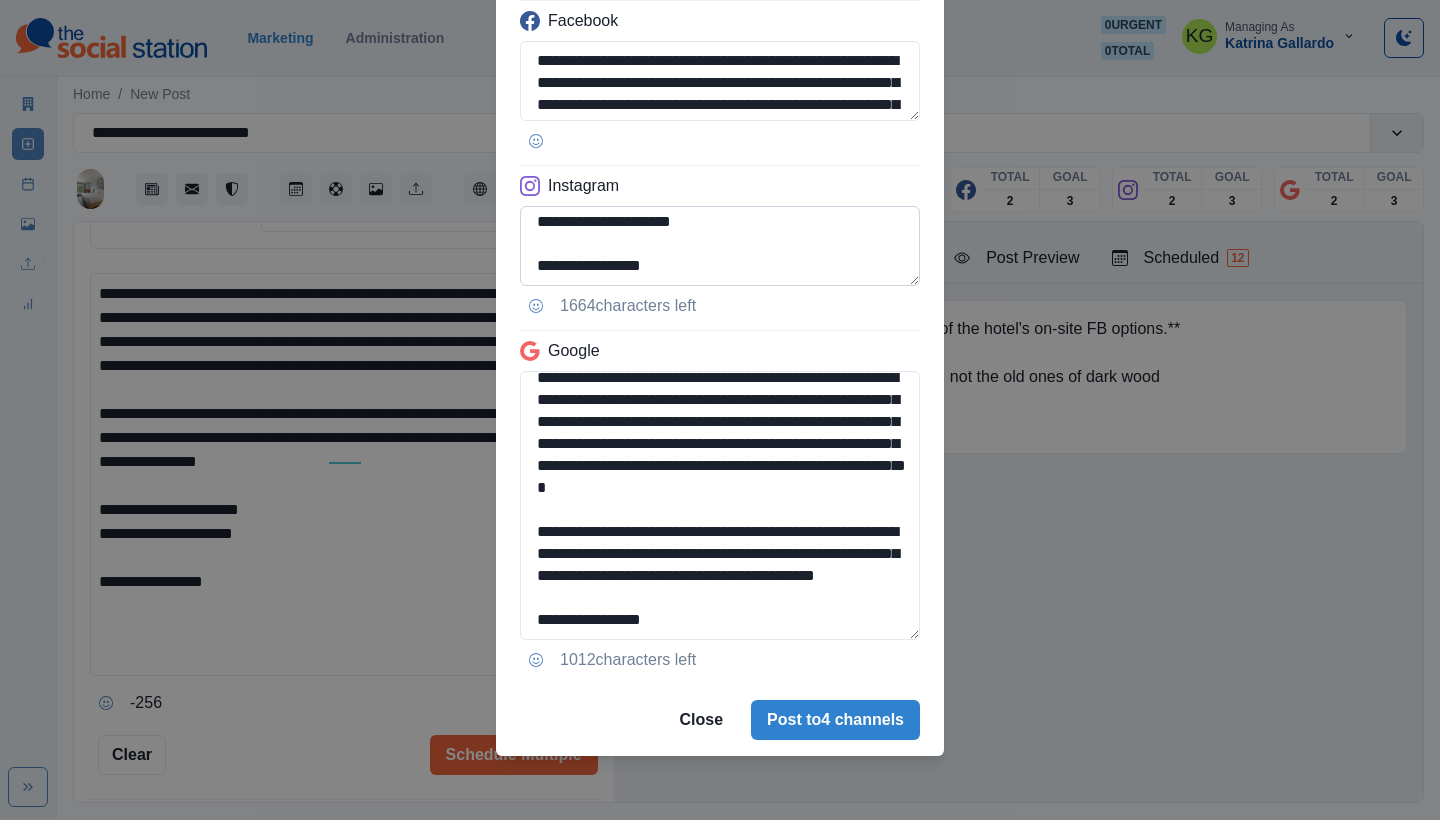 click on "**********" at bounding box center [720, 246] 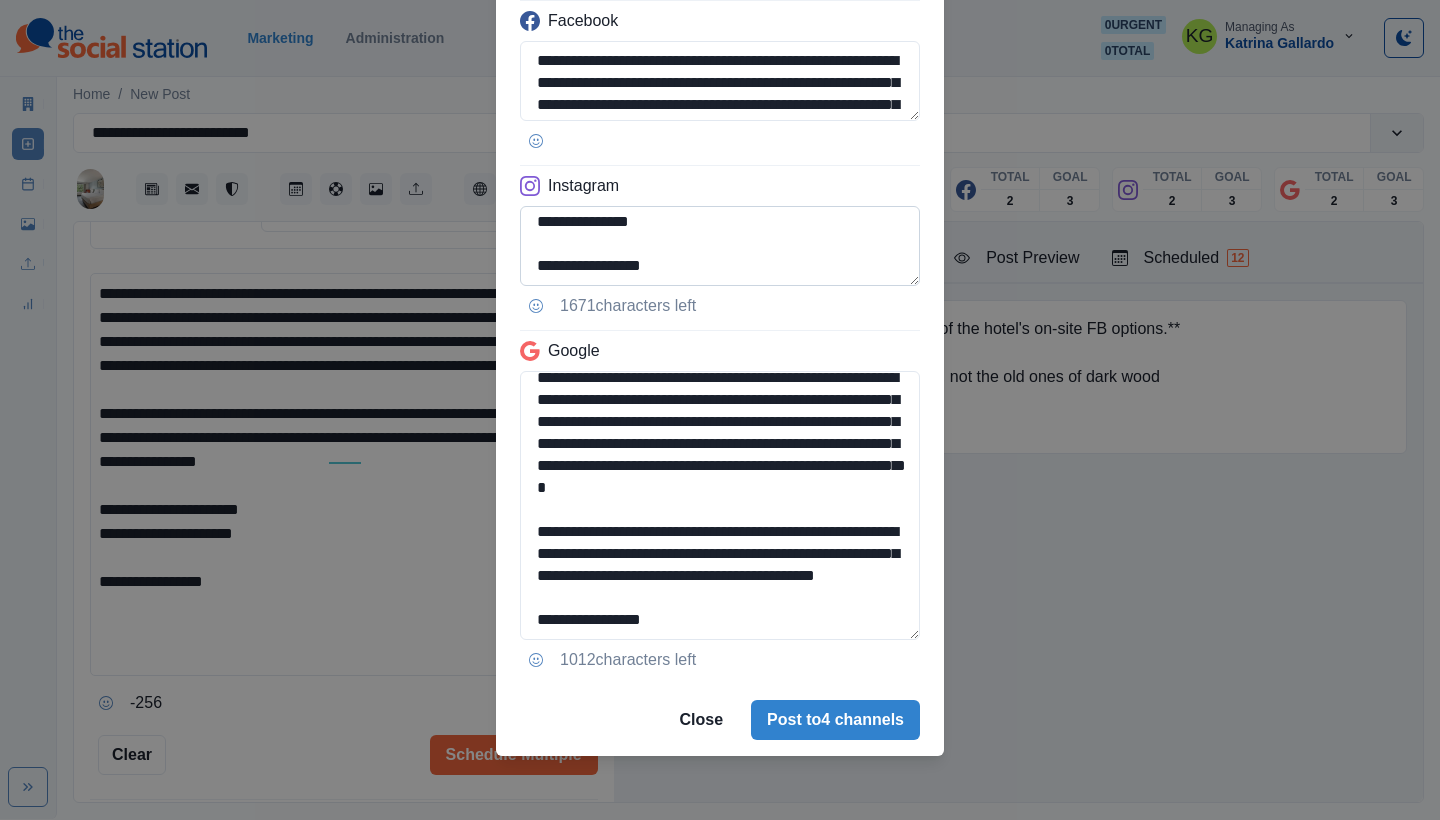 click on "**********" at bounding box center (720, 246) 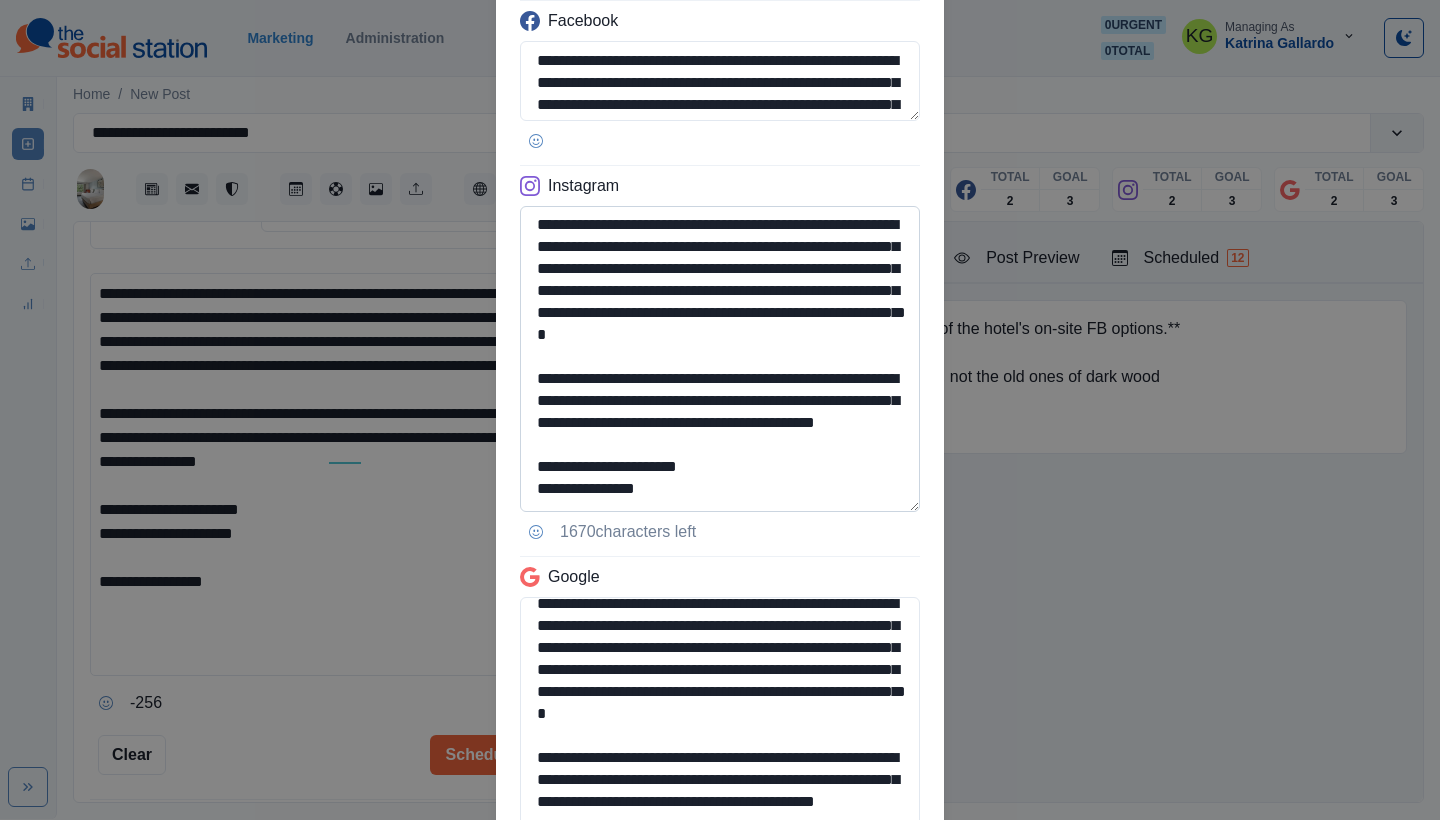 scroll, scrollTop: 0, scrollLeft: 0, axis: both 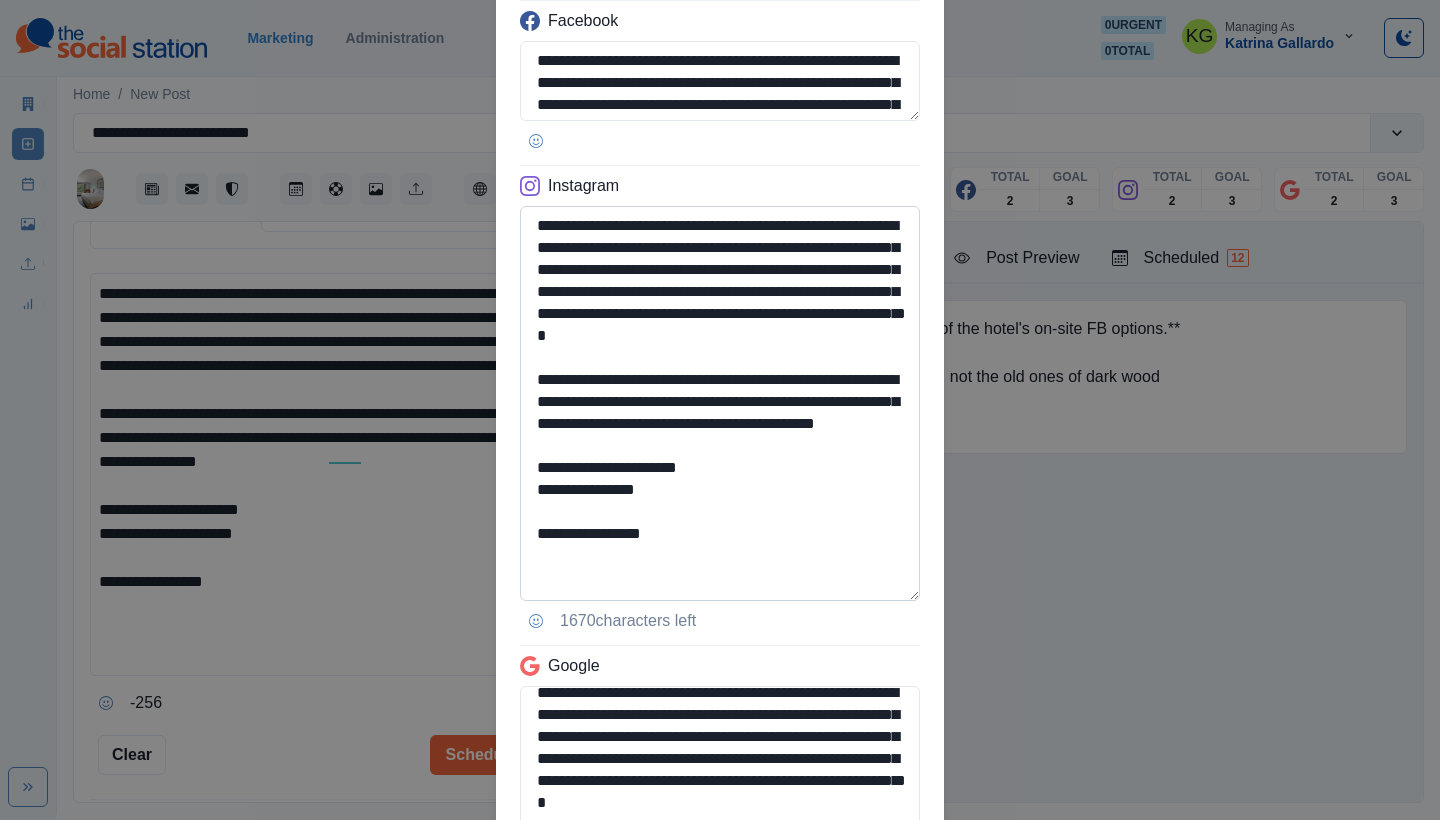click on "**********" at bounding box center [720, 403] 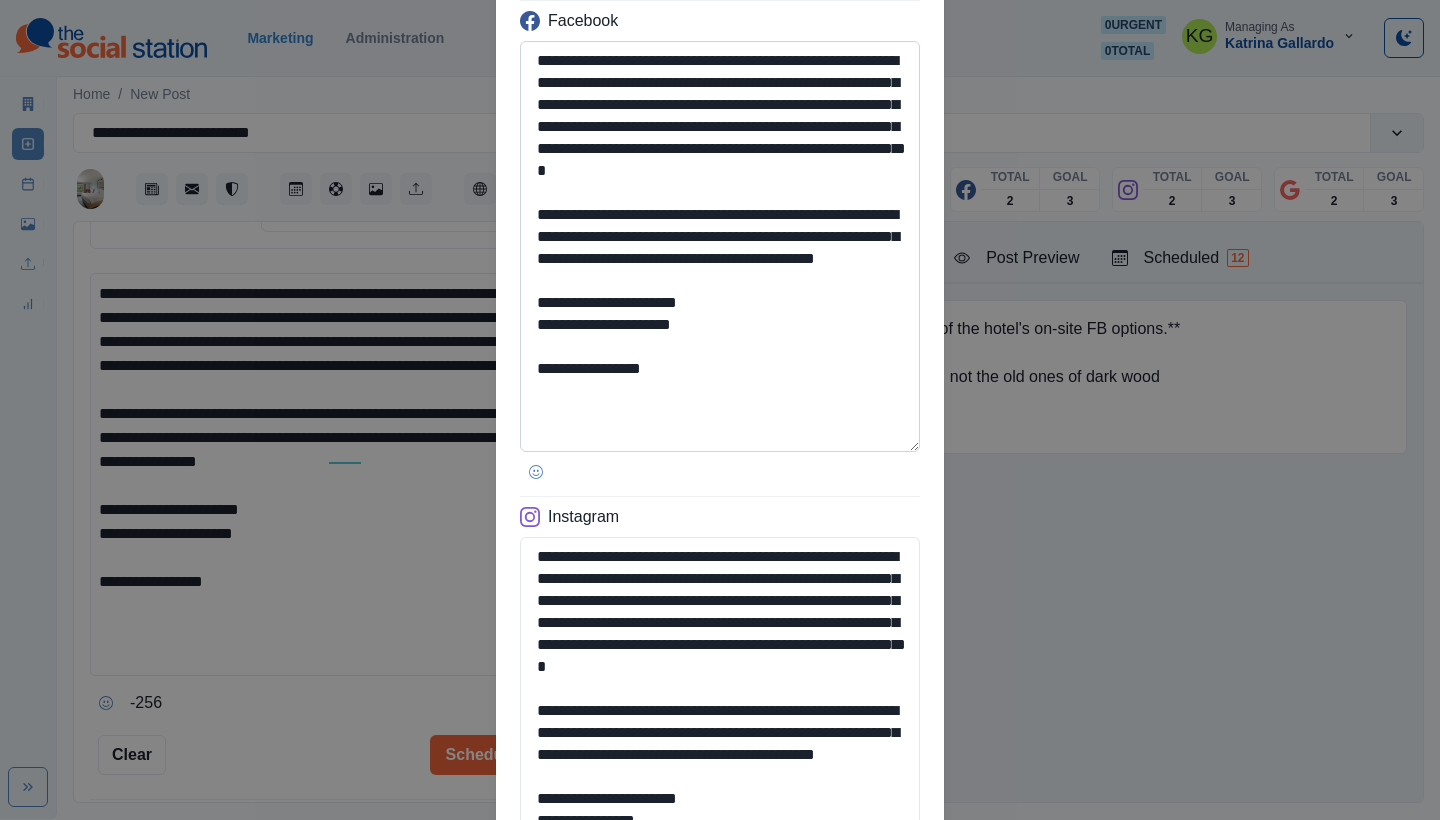 click on "**********" at bounding box center [720, 246] 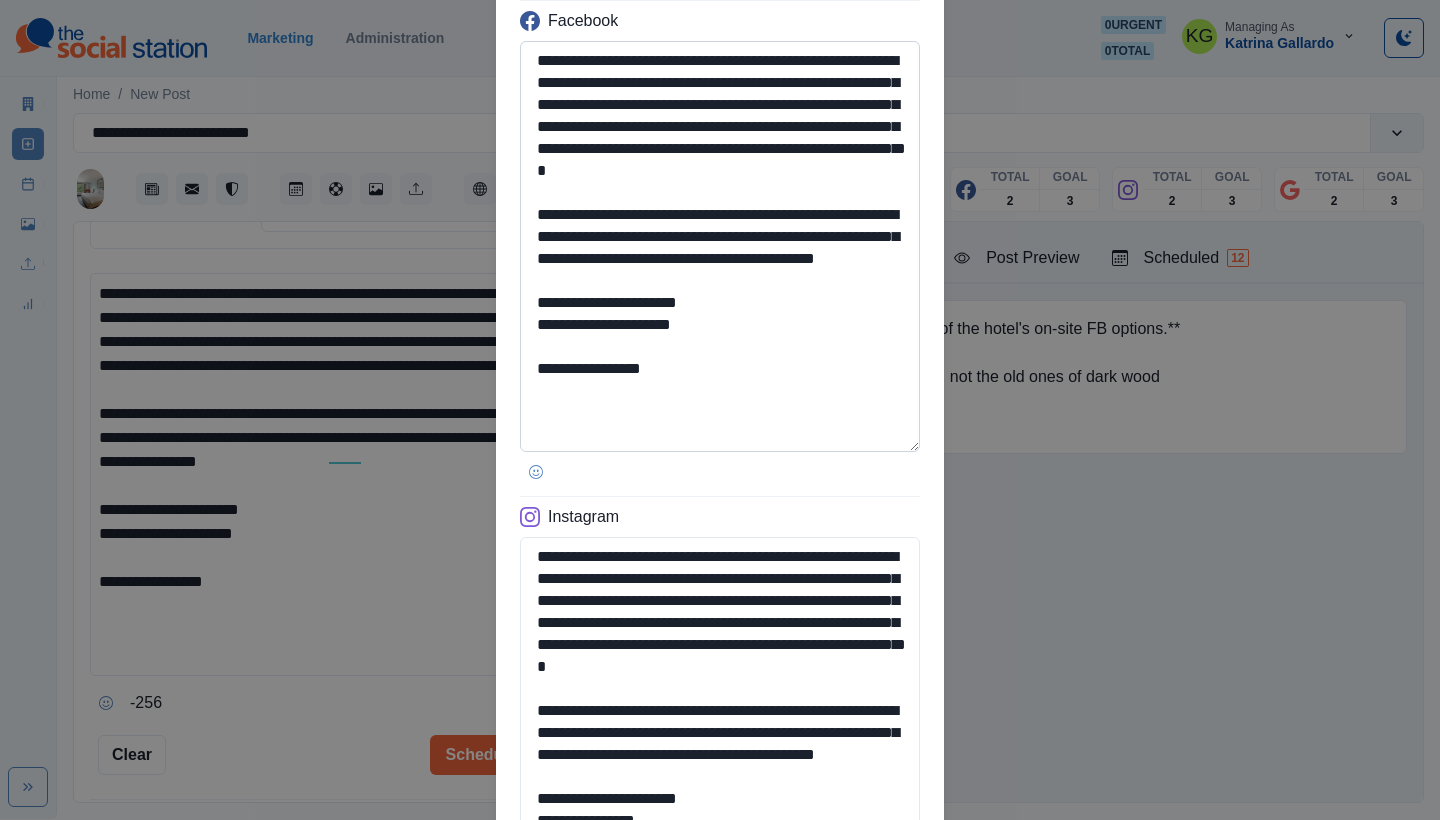 drag, startPoint x: 540, startPoint y: 410, endPoint x: 718, endPoint y: 434, distance: 179.61069 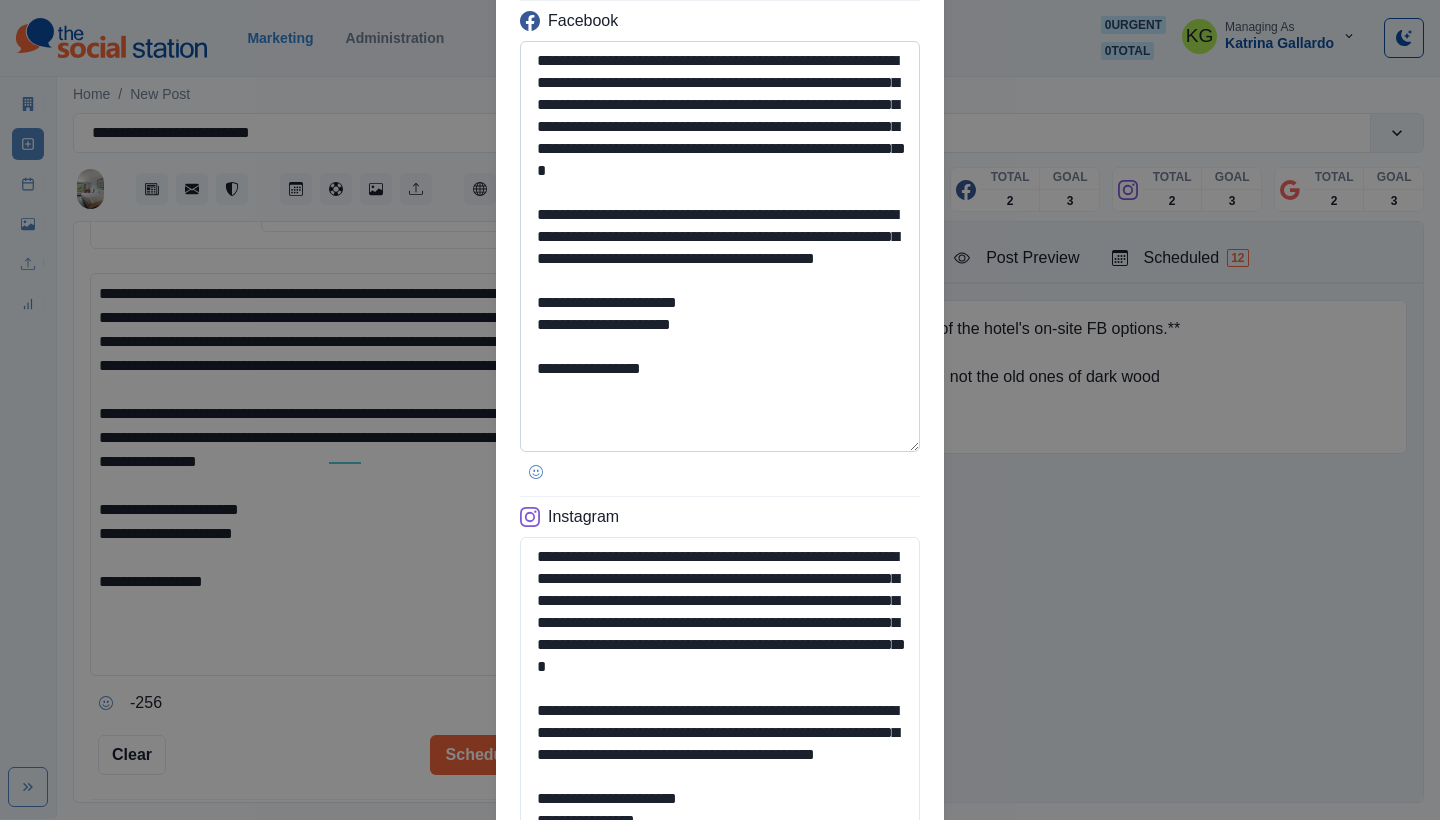 click on "**********" at bounding box center [720, 246] 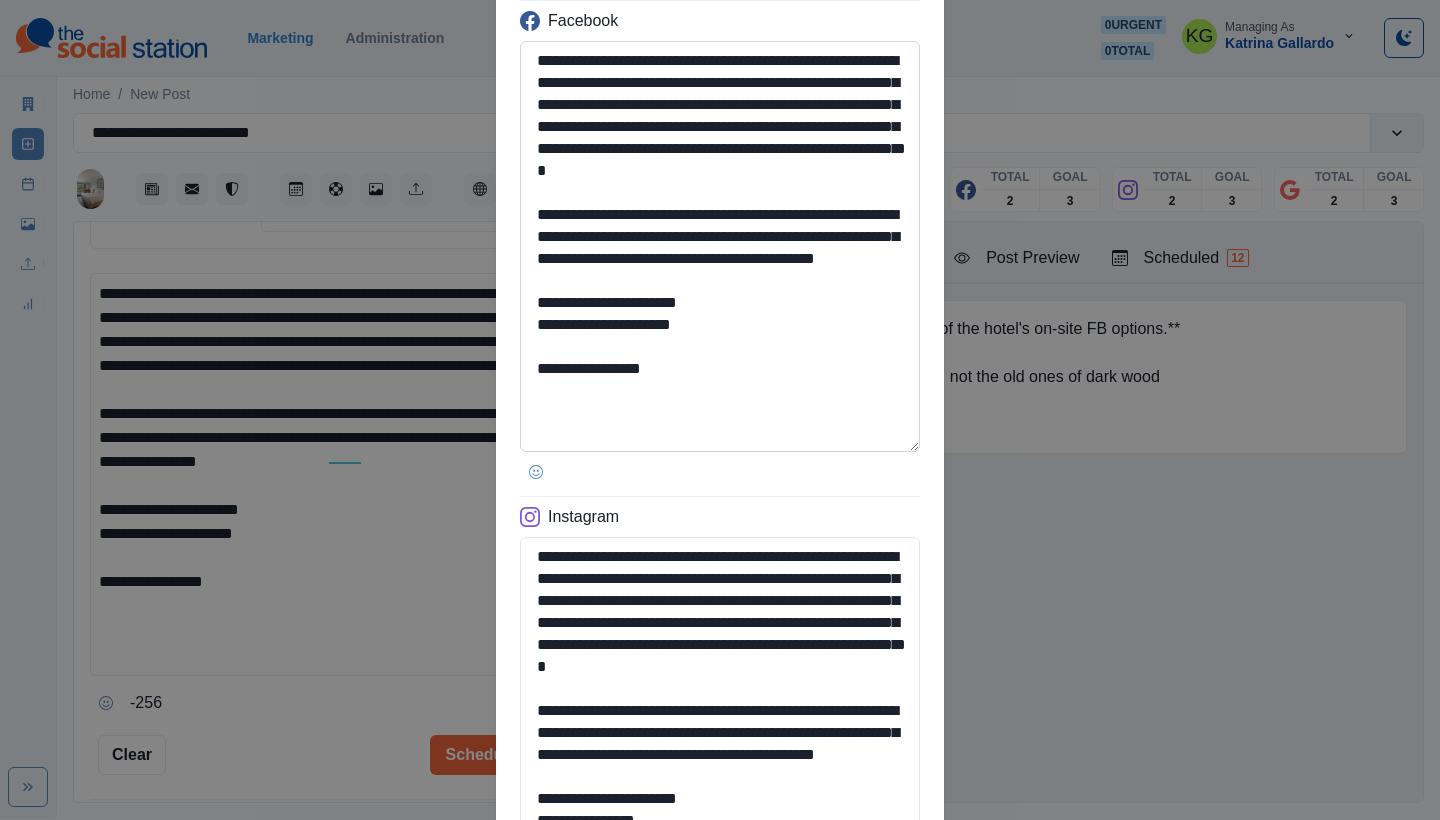 paste on "**********" 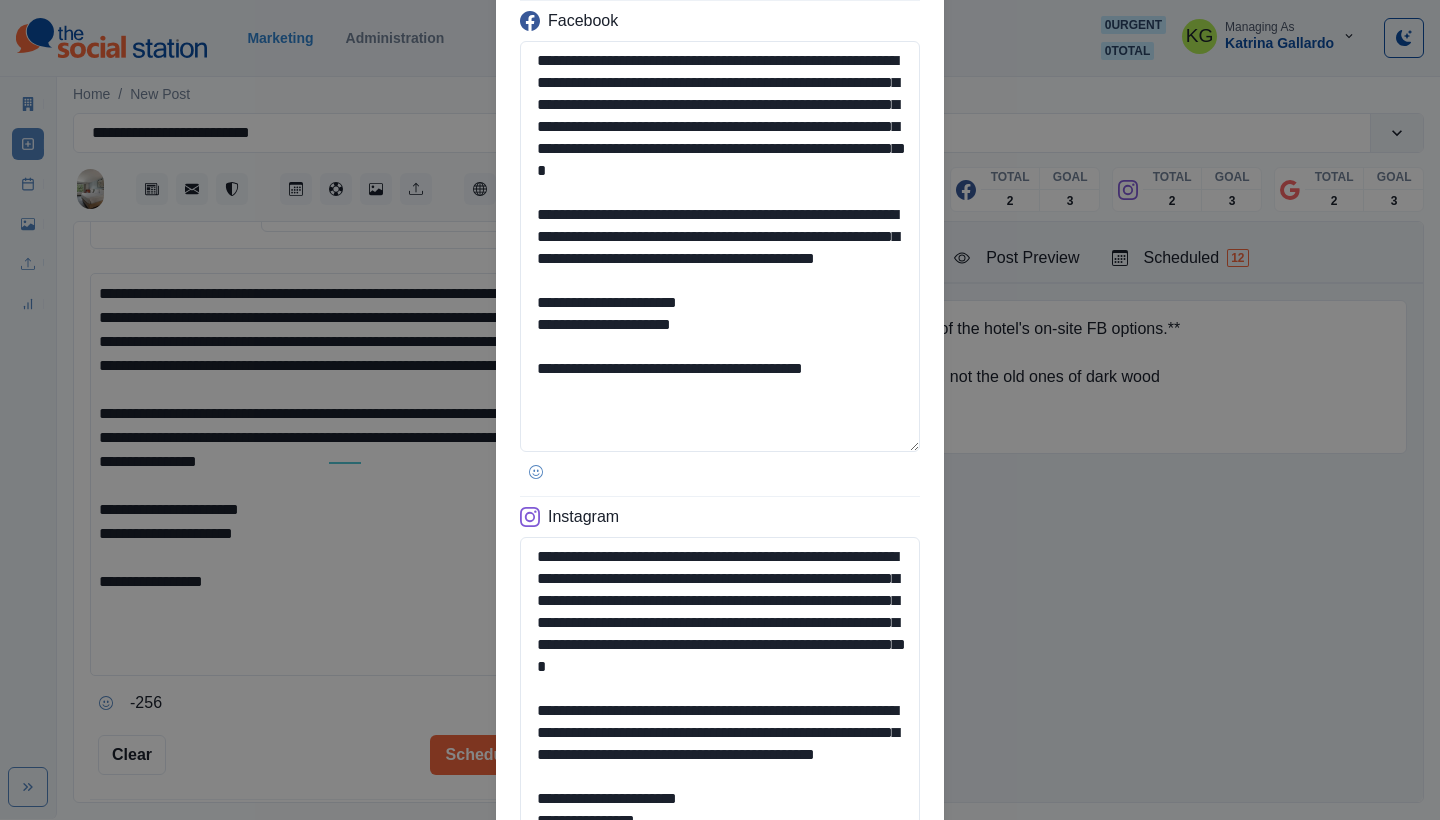 drag, startPoint x: 744, startPoint y: 428, endPoint x: 504, endPoint y: 410, distance: 240.67406 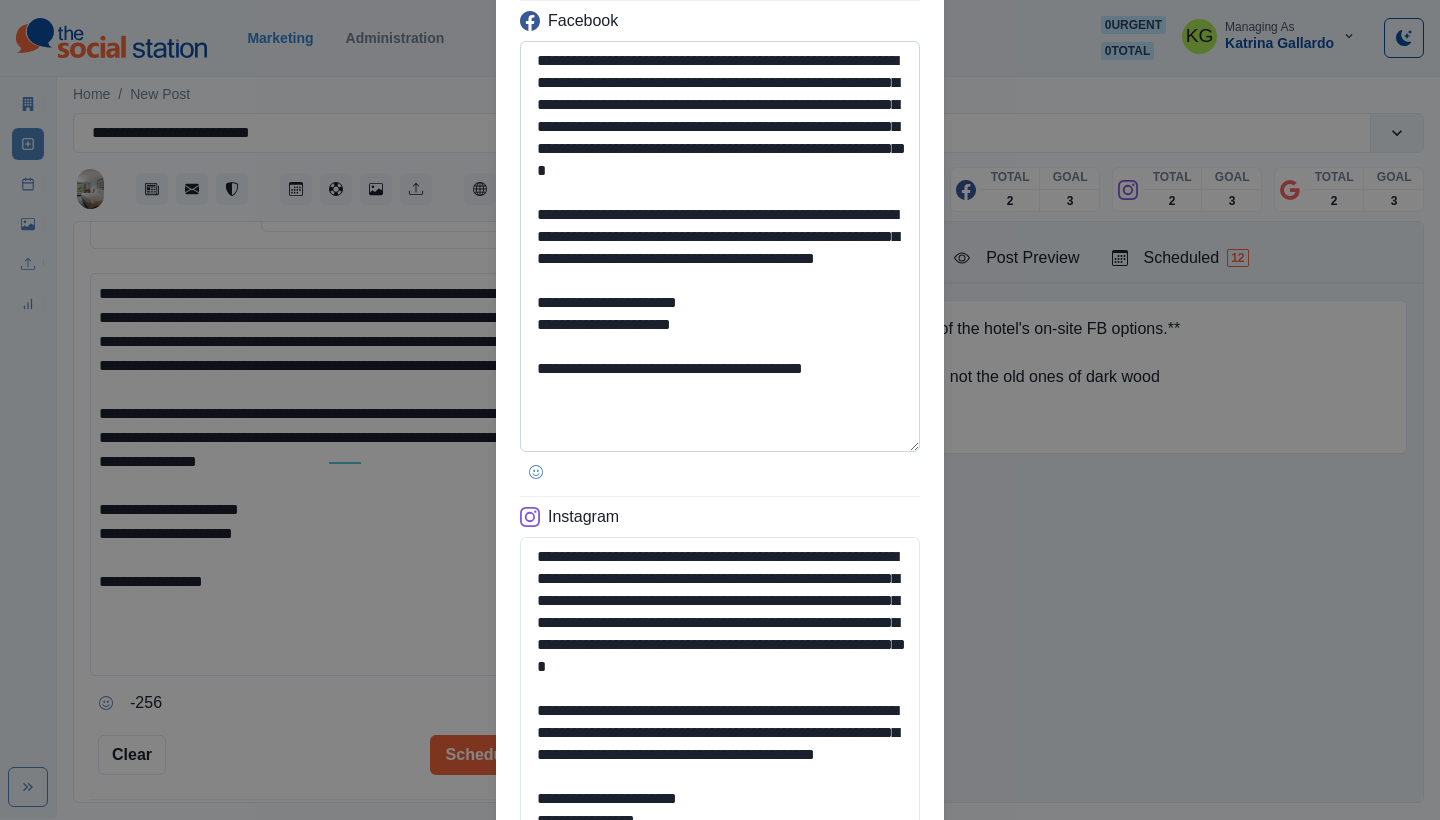 paste 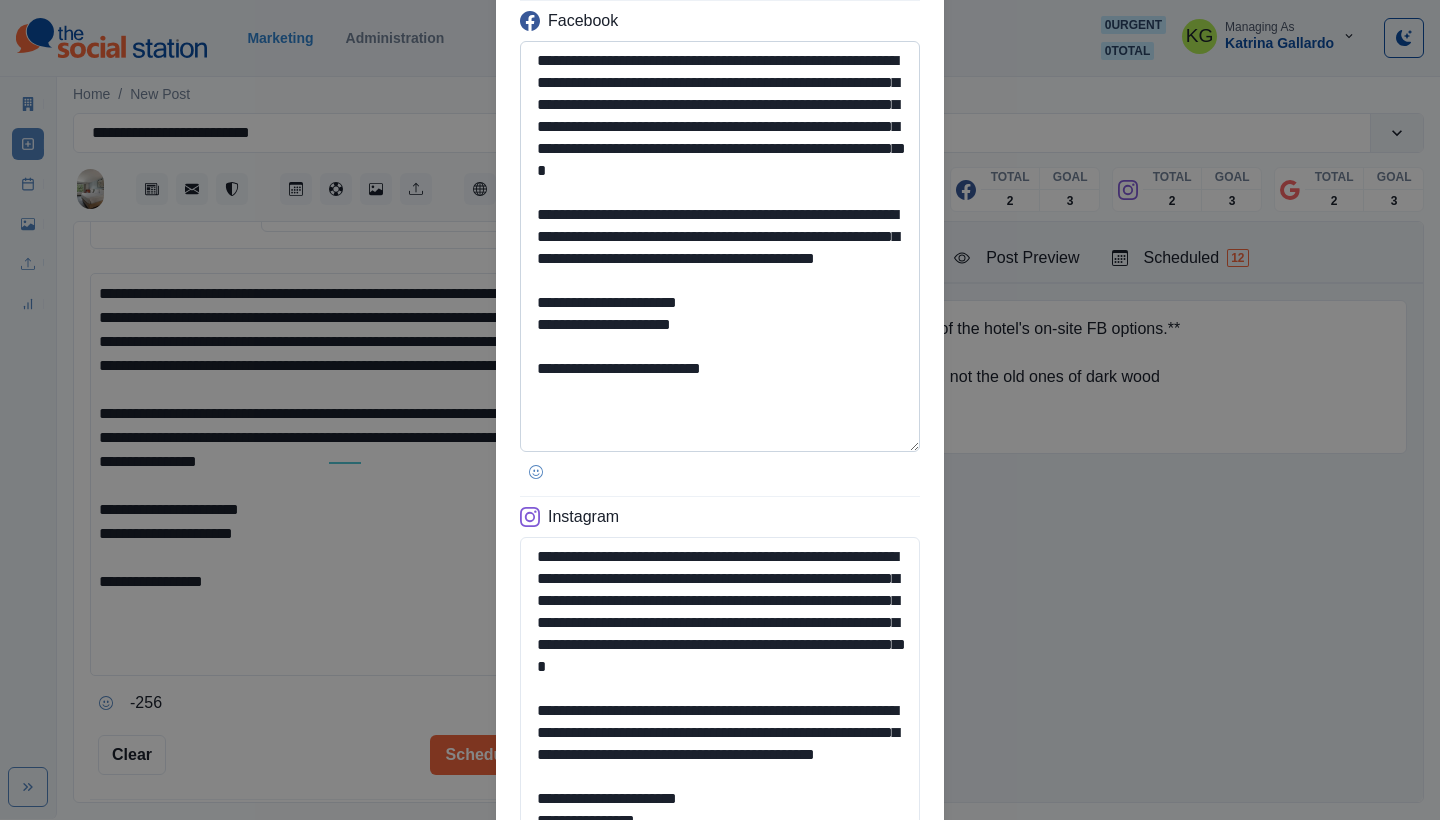 scroll, scrollTop: 0, scrollLeft: 0, axis: both 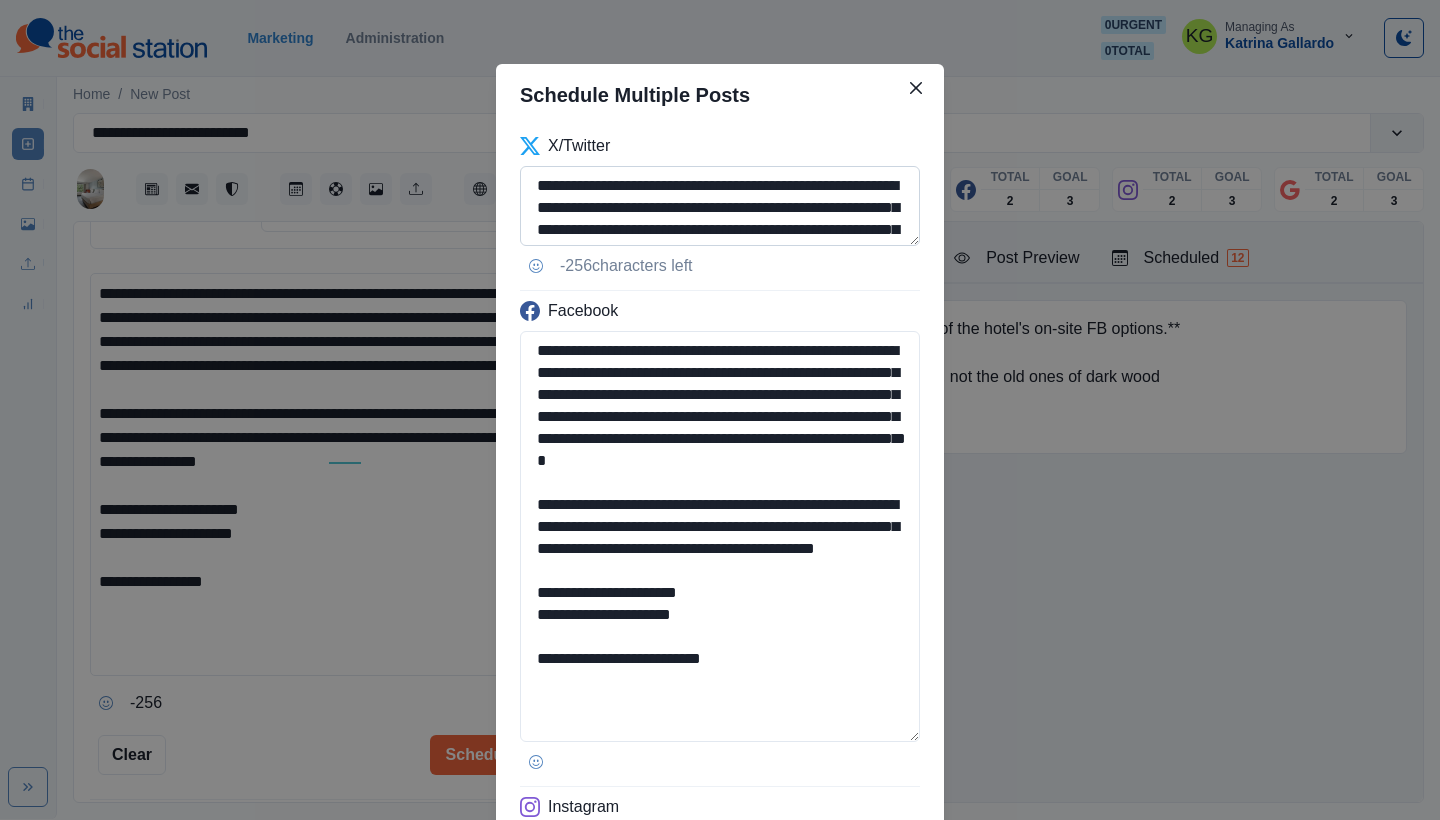 type on "**********" 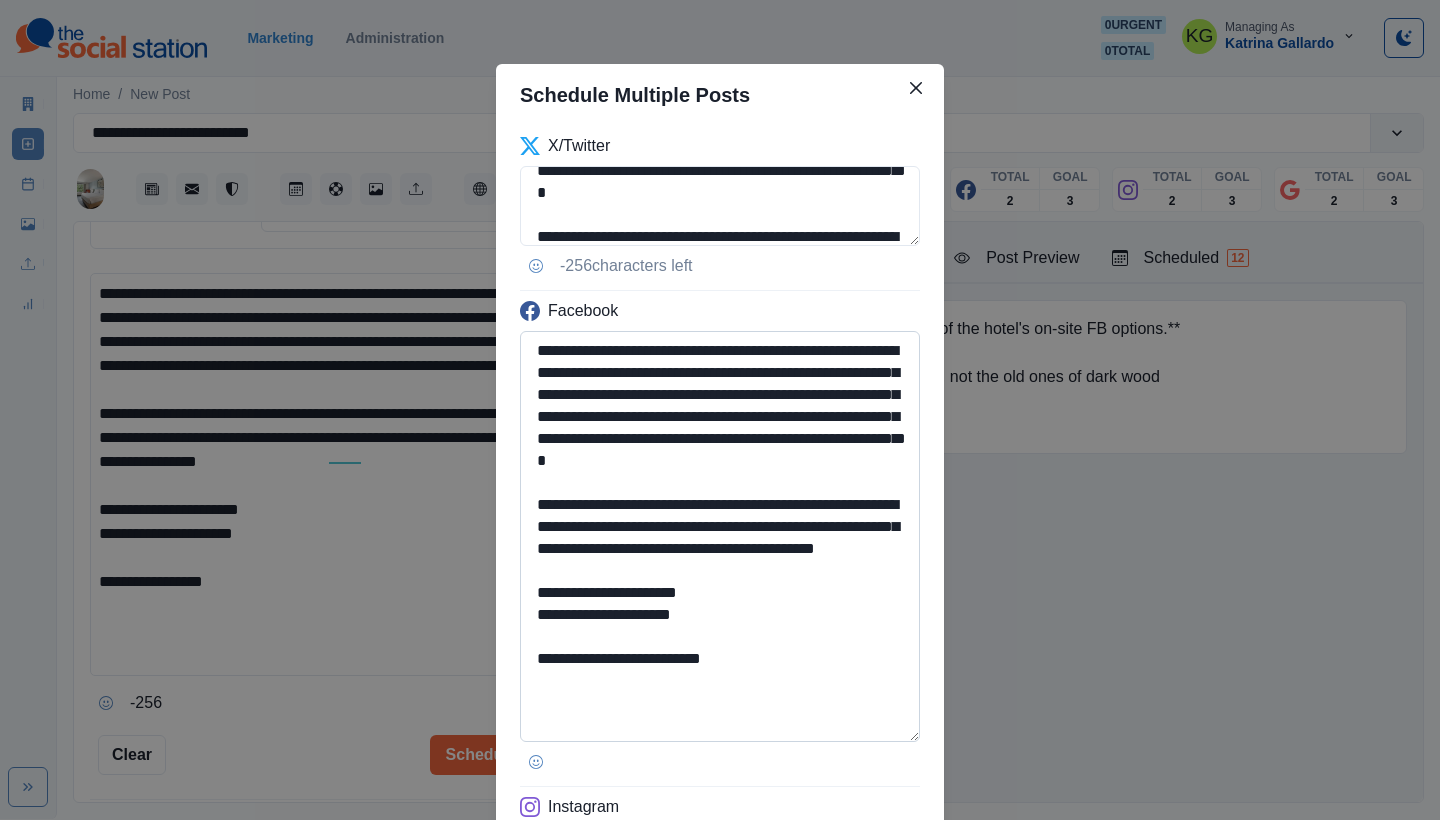 scroll, scrollTop: 312, scrollLeft: 0, axis: vertical 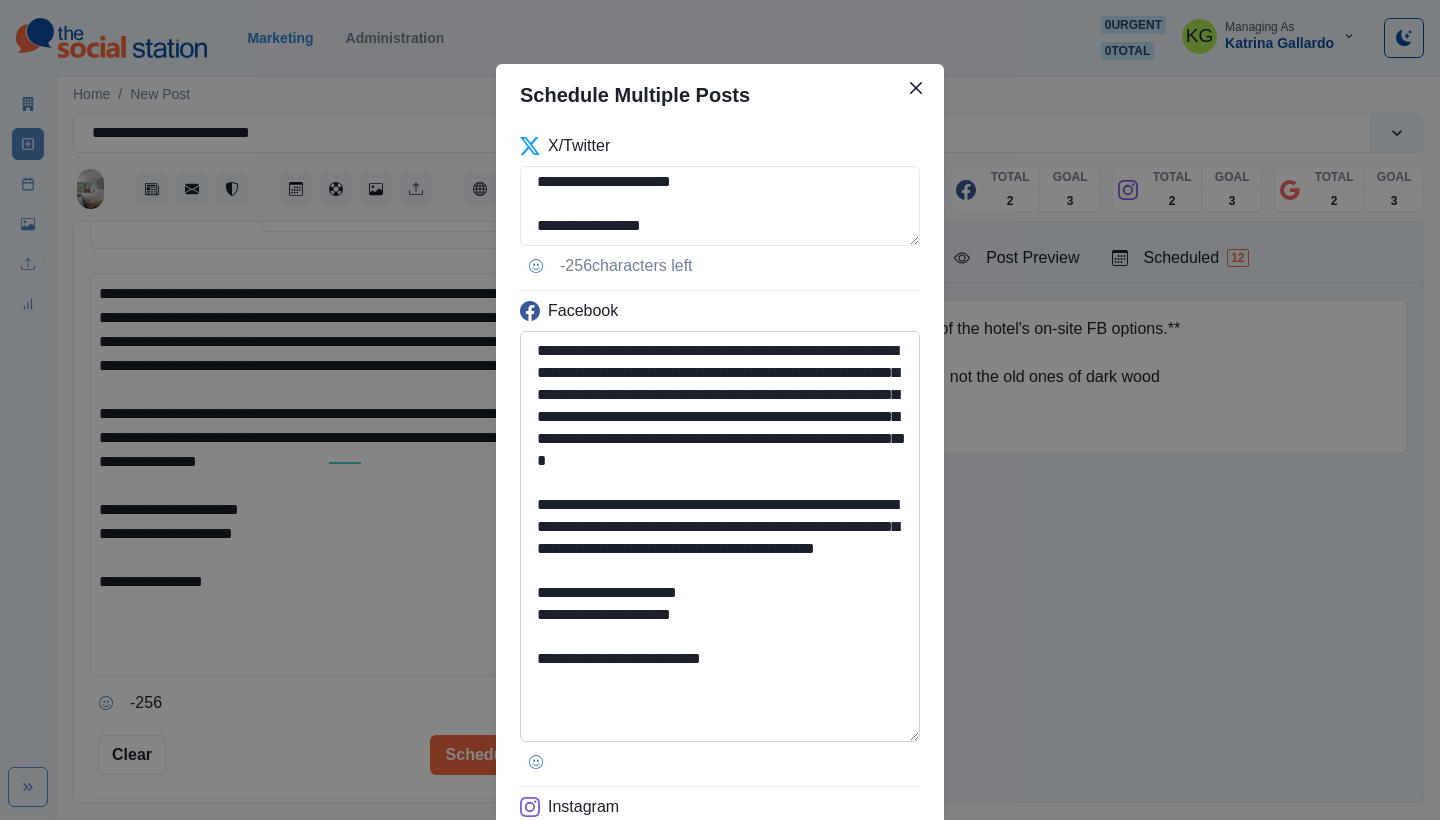 drag, startPoint x: 904, startPoint y: 245, endPoint x: 859, endPoint y: 672, distance: 429.36465 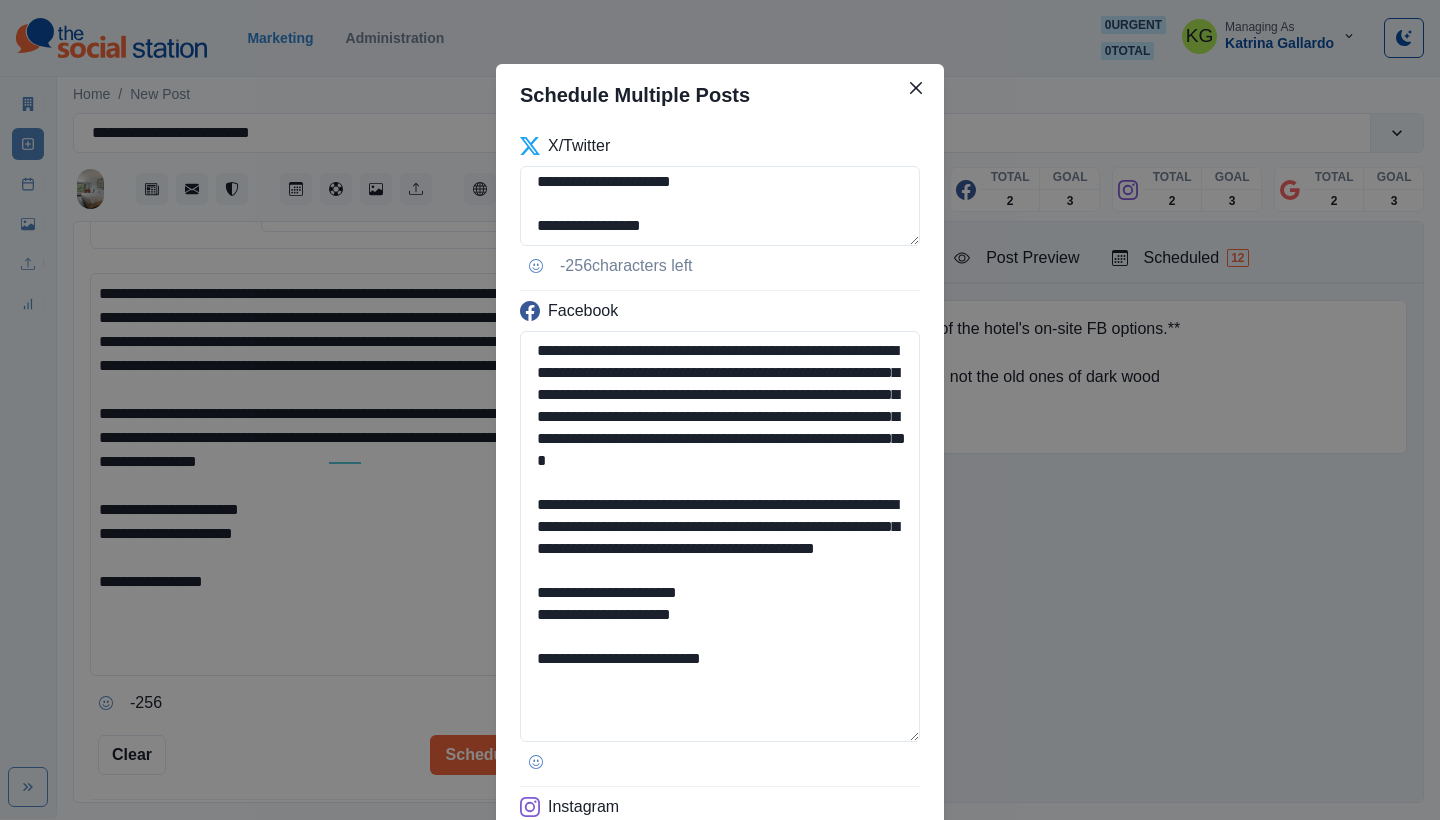 click on "-256  characters left" at bounding box center [720, 266] 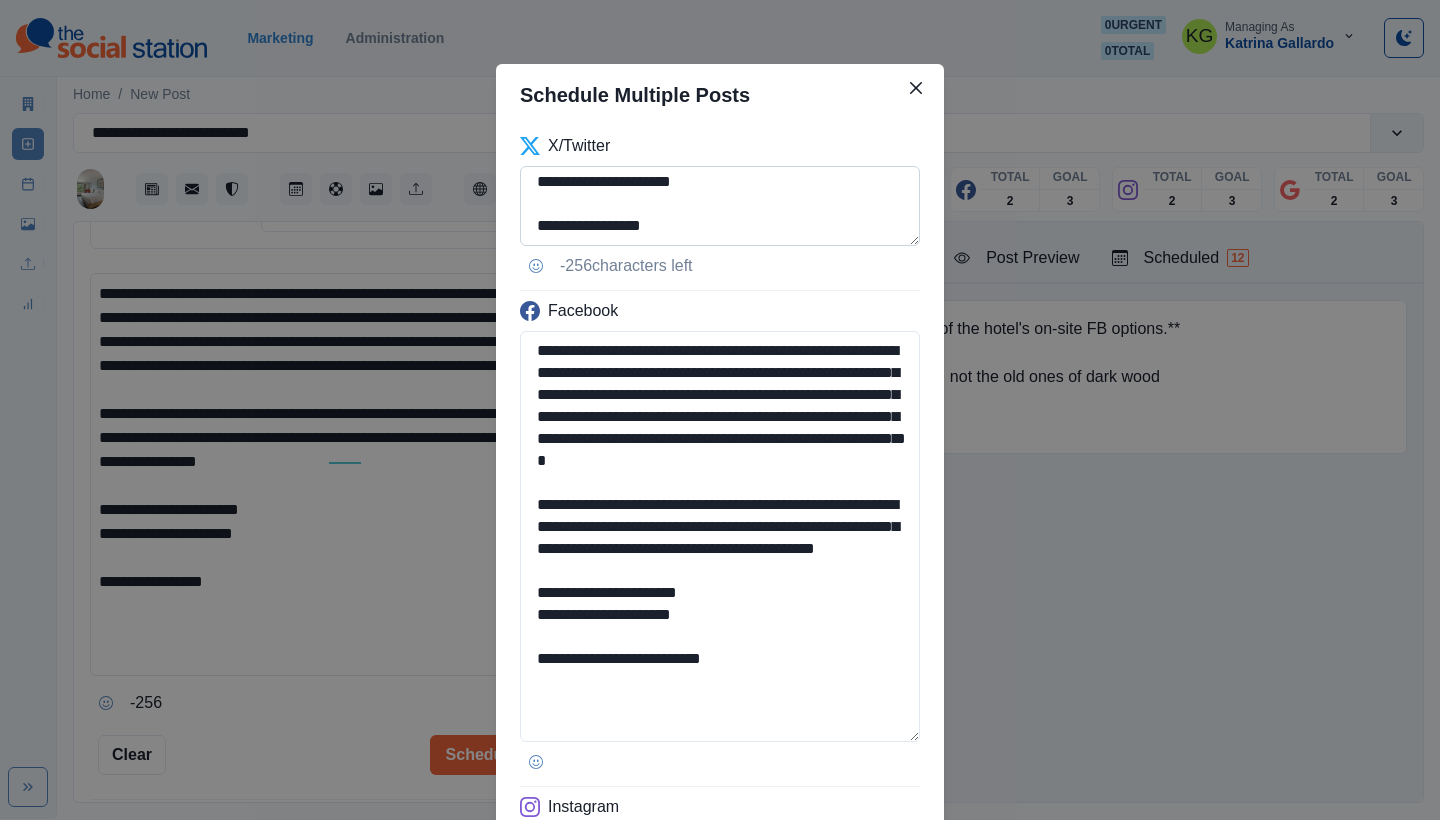 scroll, scrollTop: 0, scrollLeft: 0, axis: both 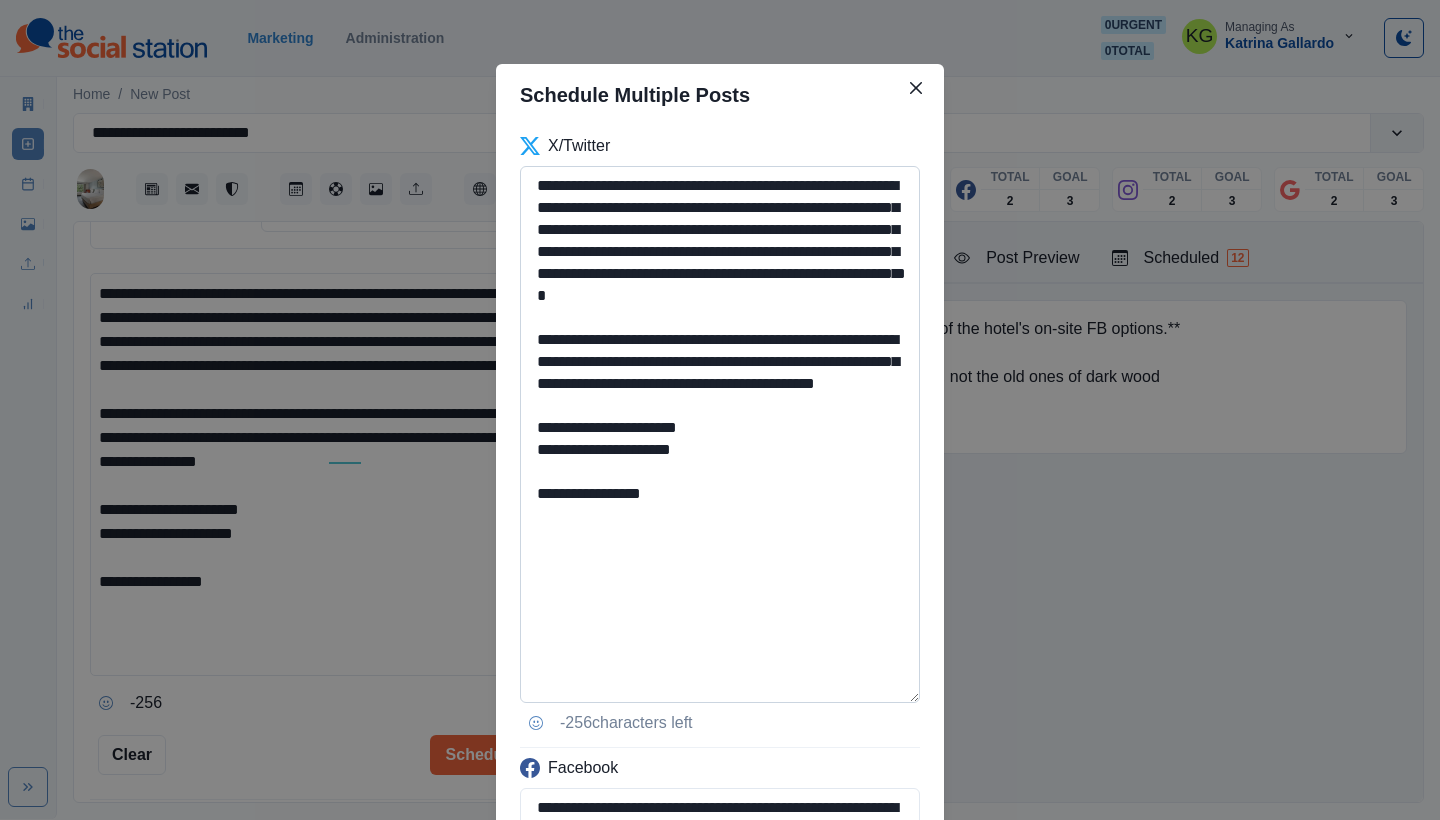 click on "**********" at bounding box center [720, 434] 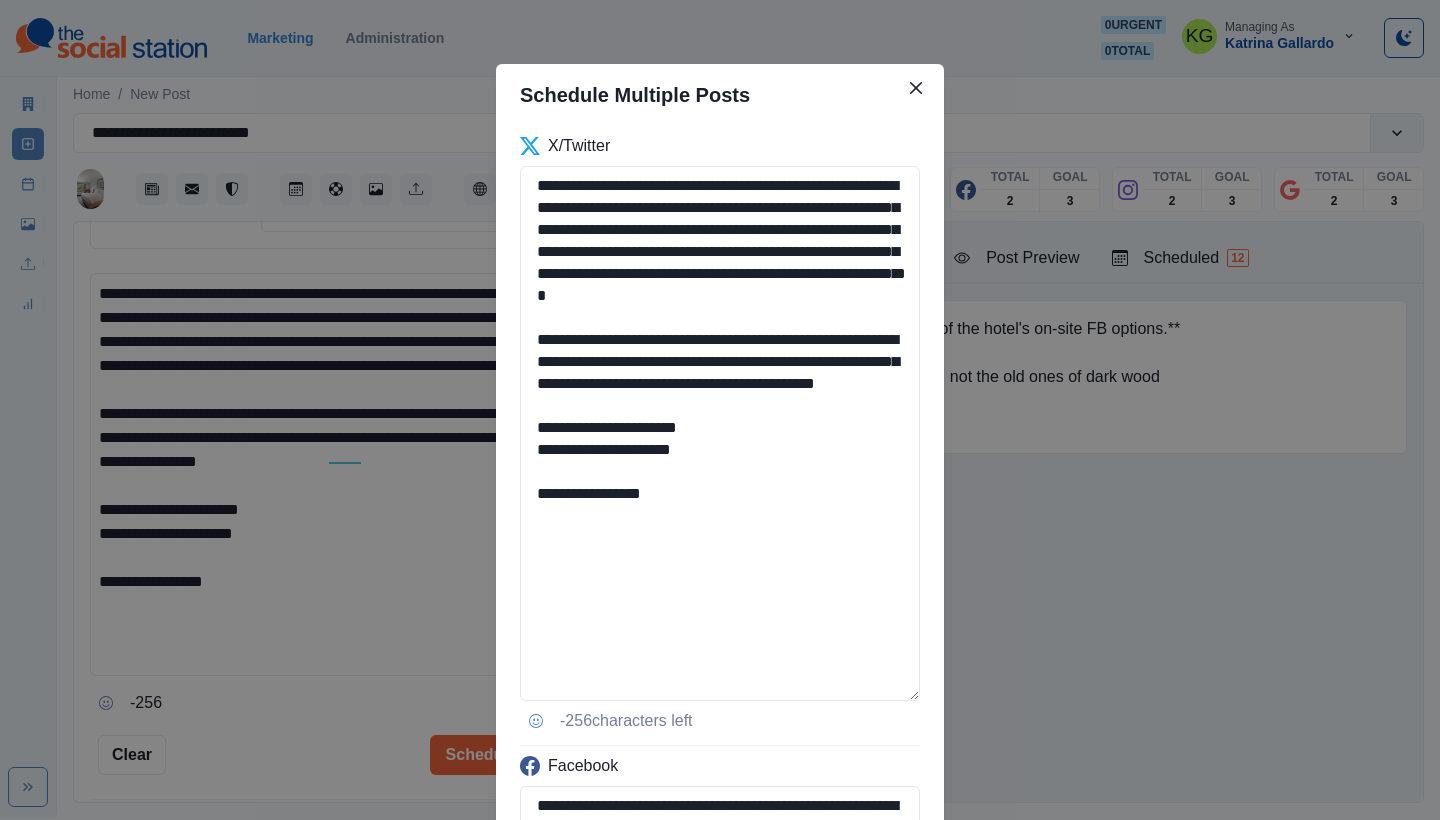 drag, startPoint x: 670, startPoint y: 430, endPoint x: 526, endPoint y: 147, distance: 317.52954 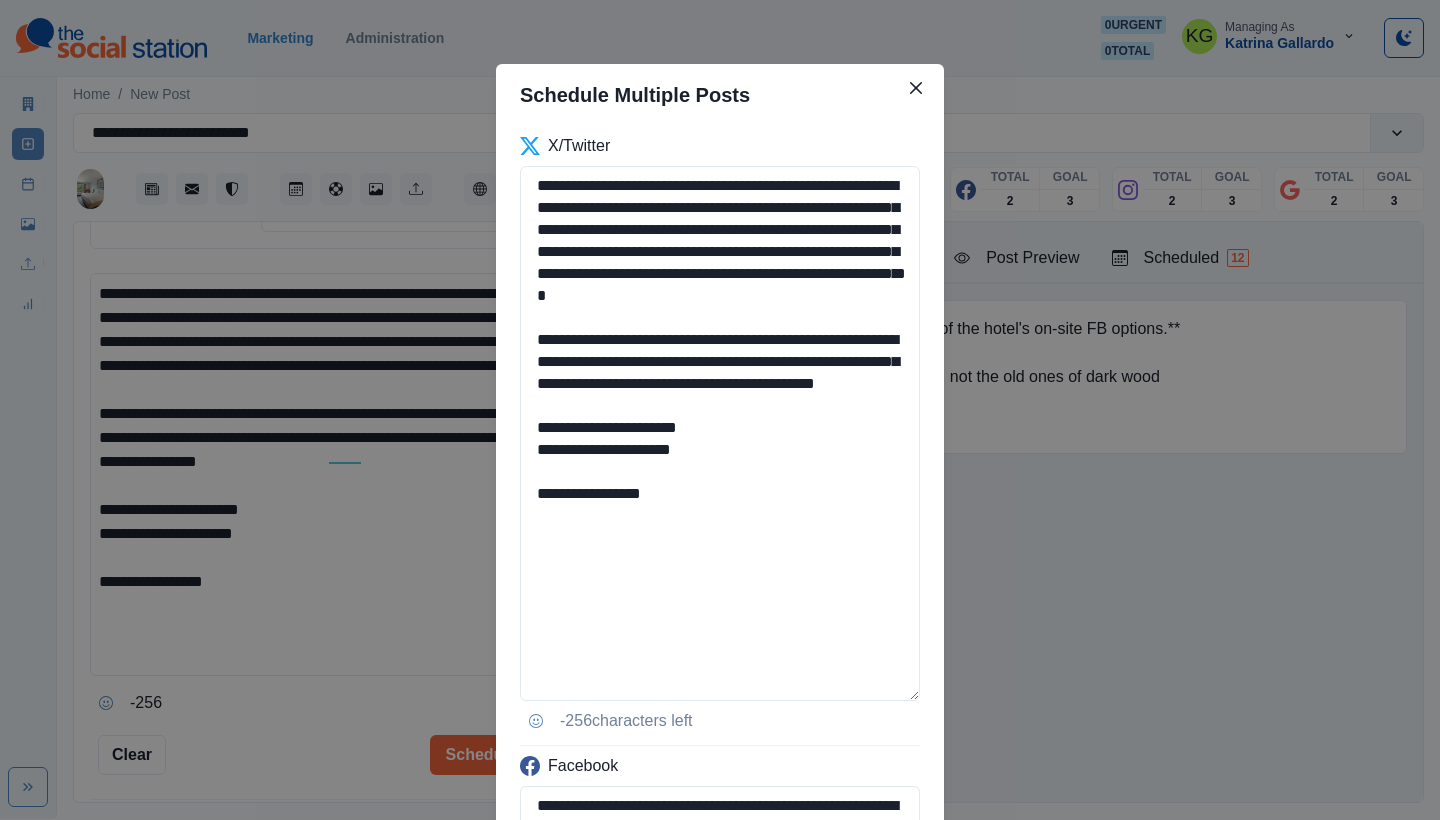 click on "**********" at bounding box center [720, 1100] 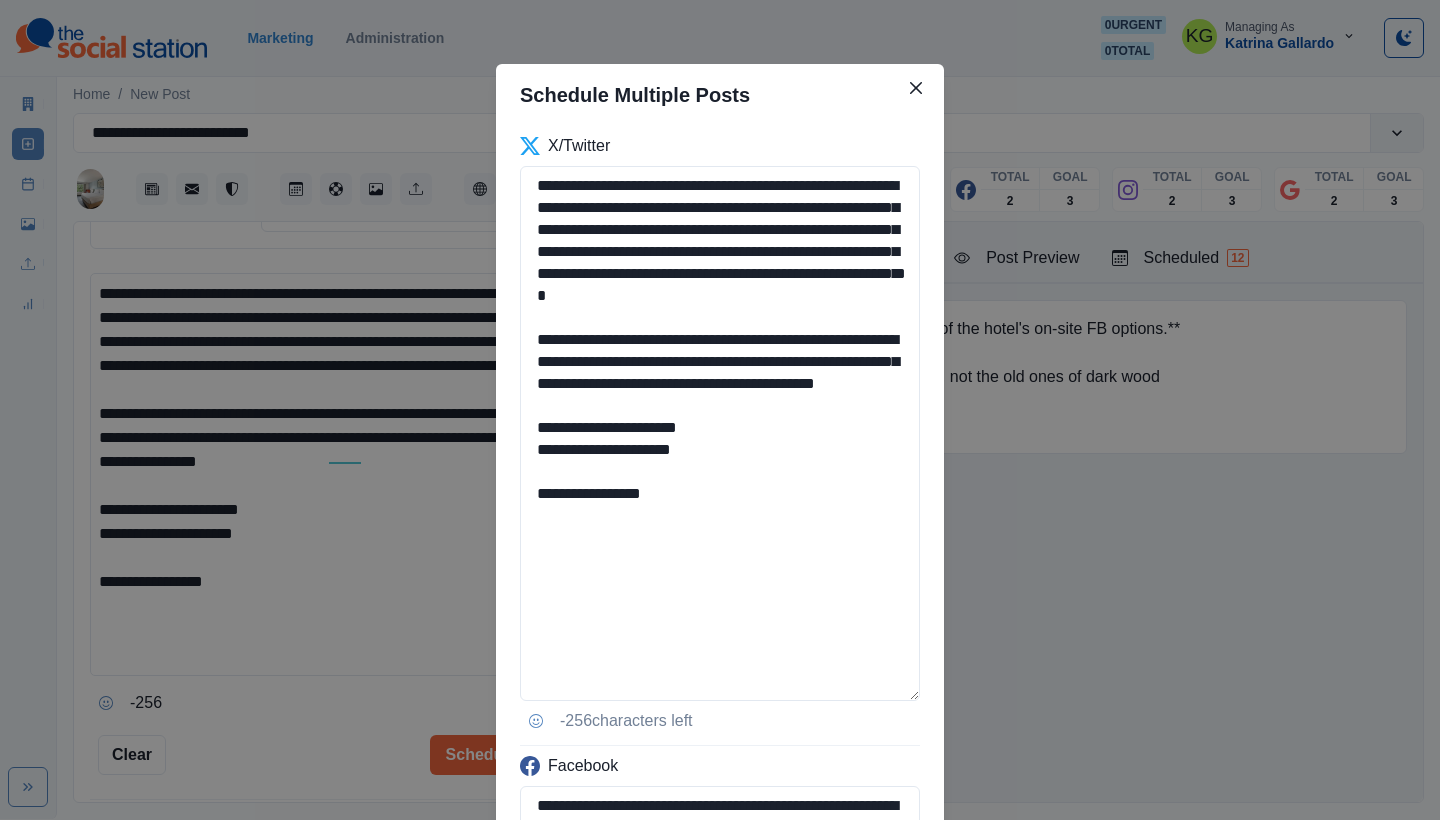 paste 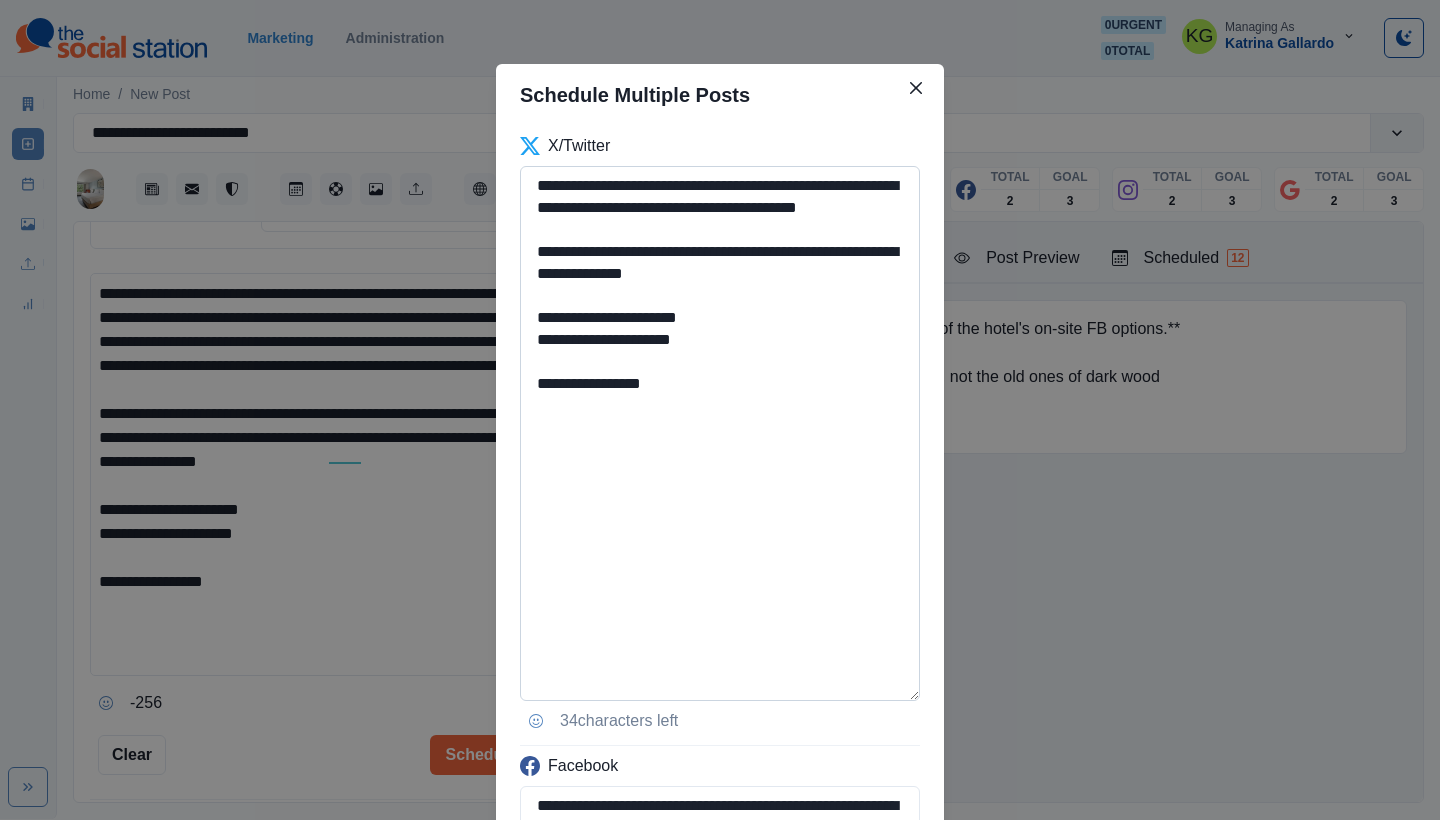 click on "**********" at bounding box center [720, 433] 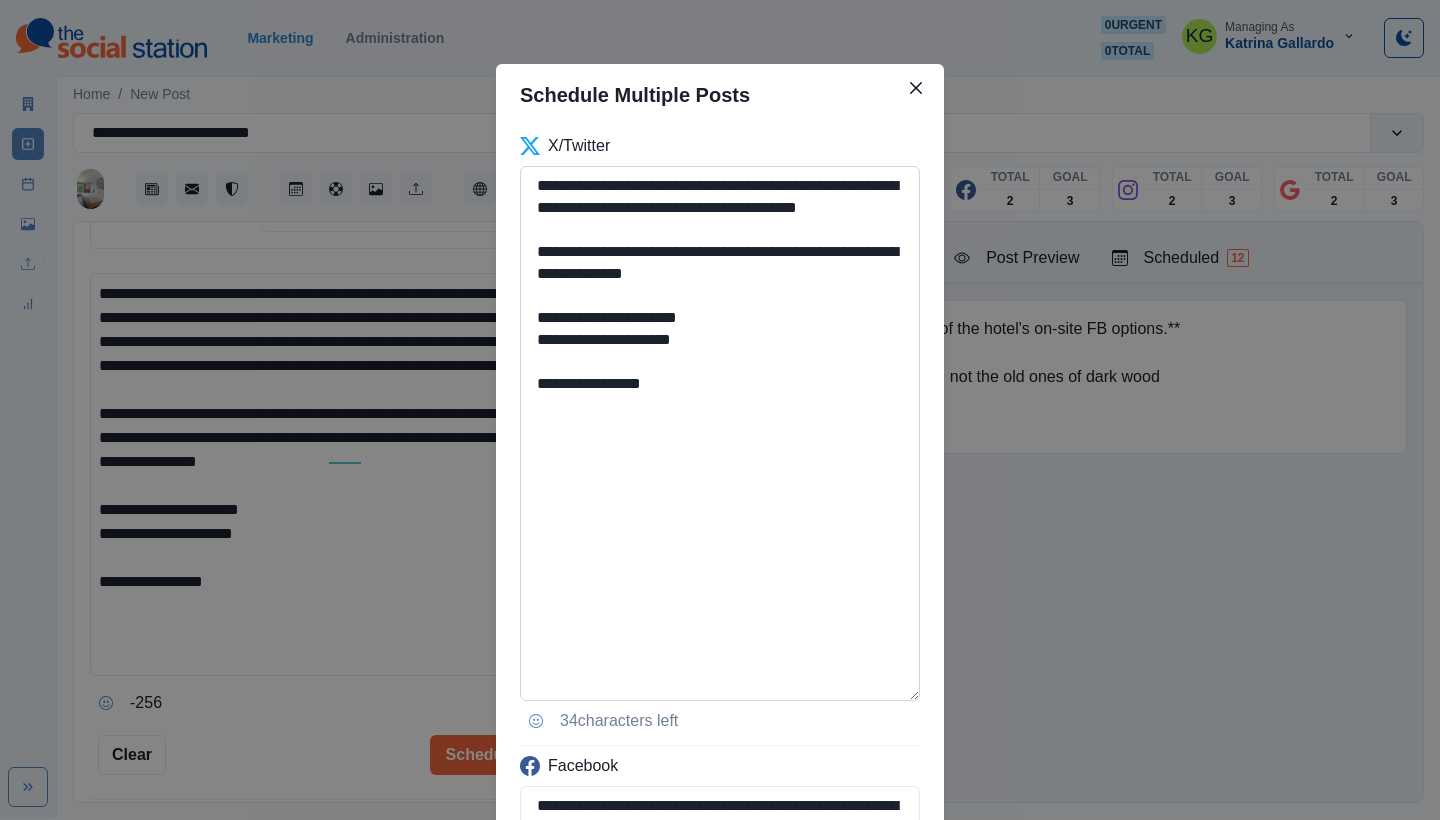 click on "**********" at bounding box center (720, 433) 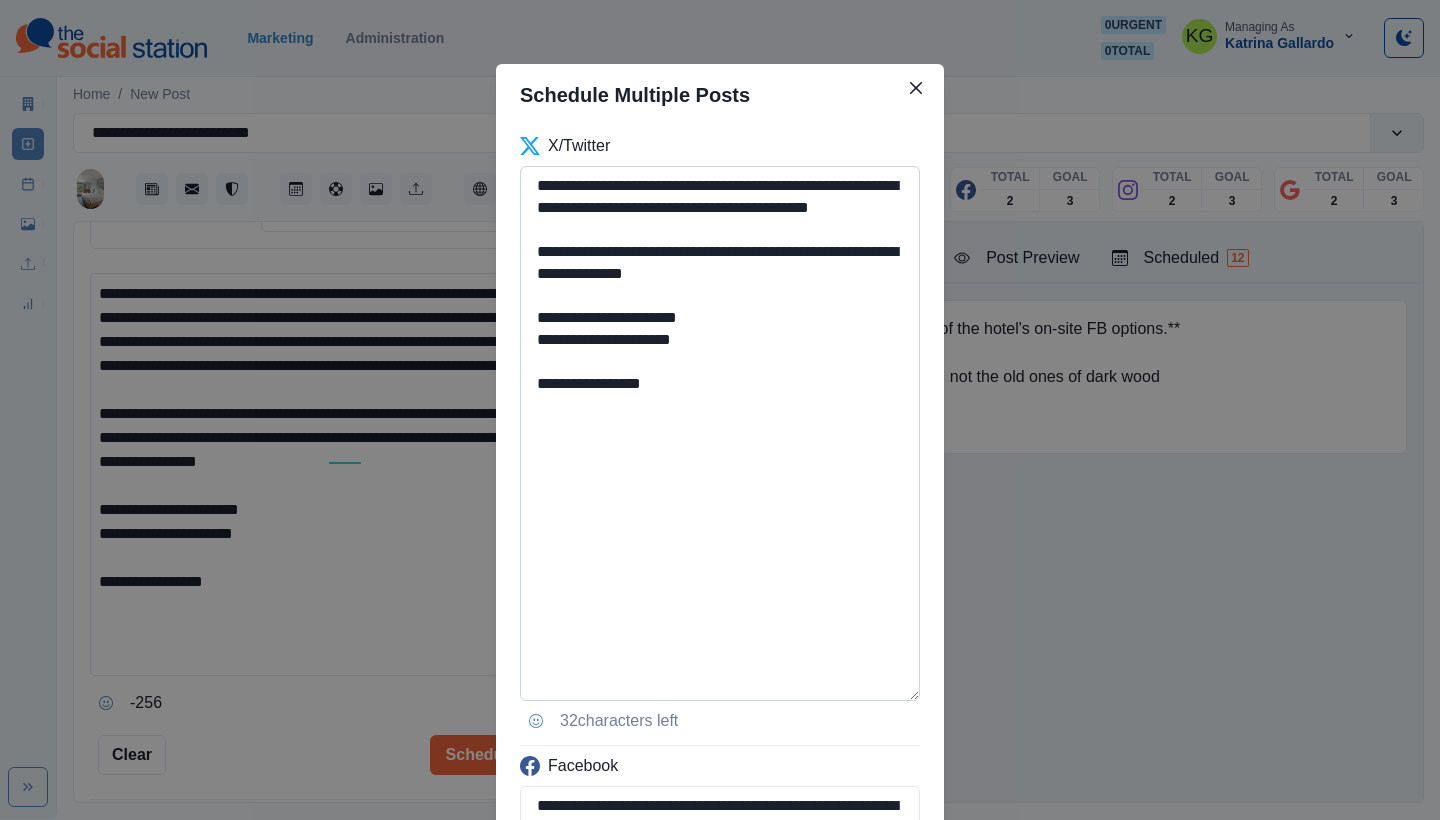 click on "**********" at bounding box center [720, 433] 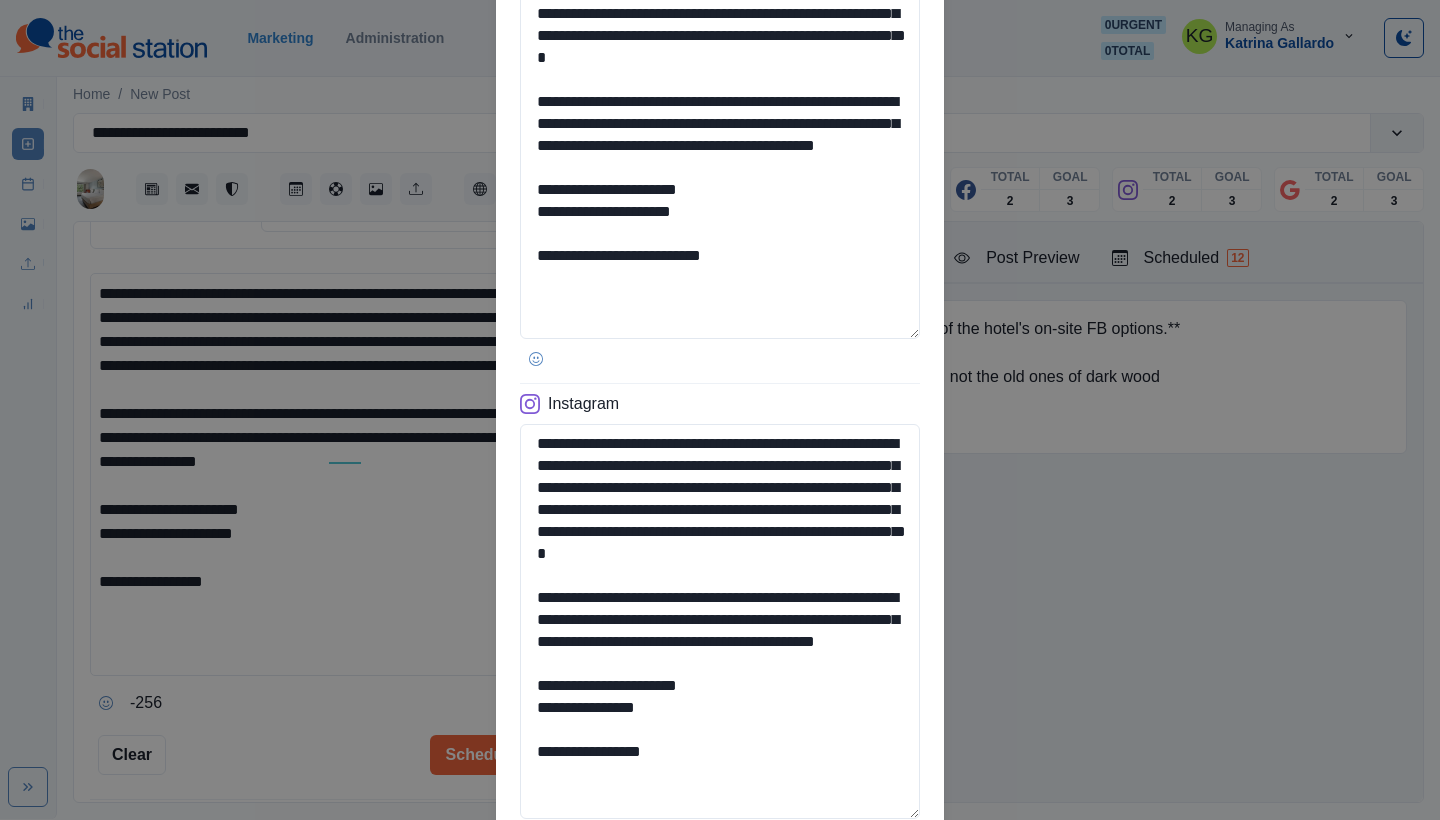 scroll, scrollTop: 1391, scrollLeft: 0, axis: vertical 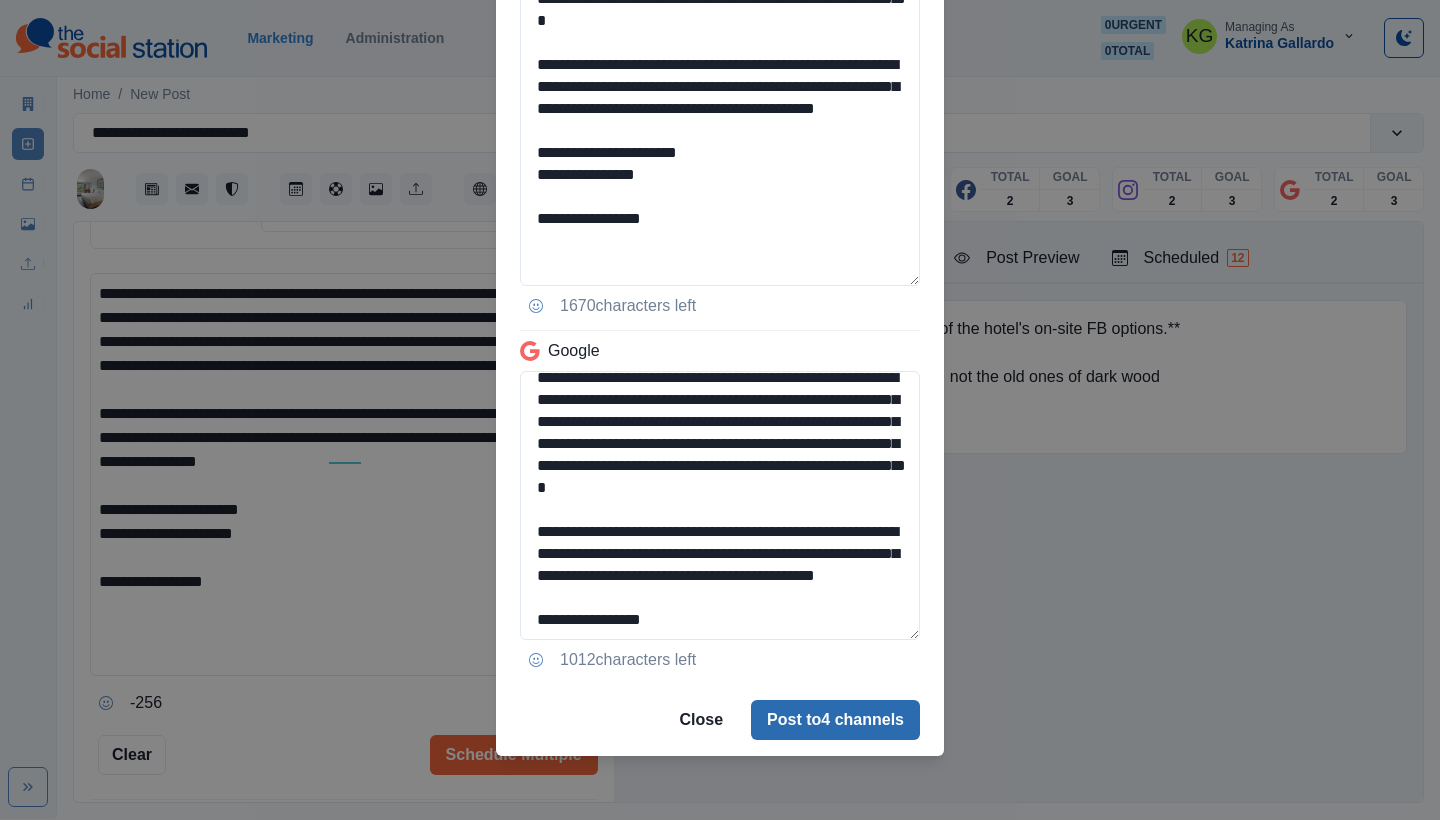 type on "**********" 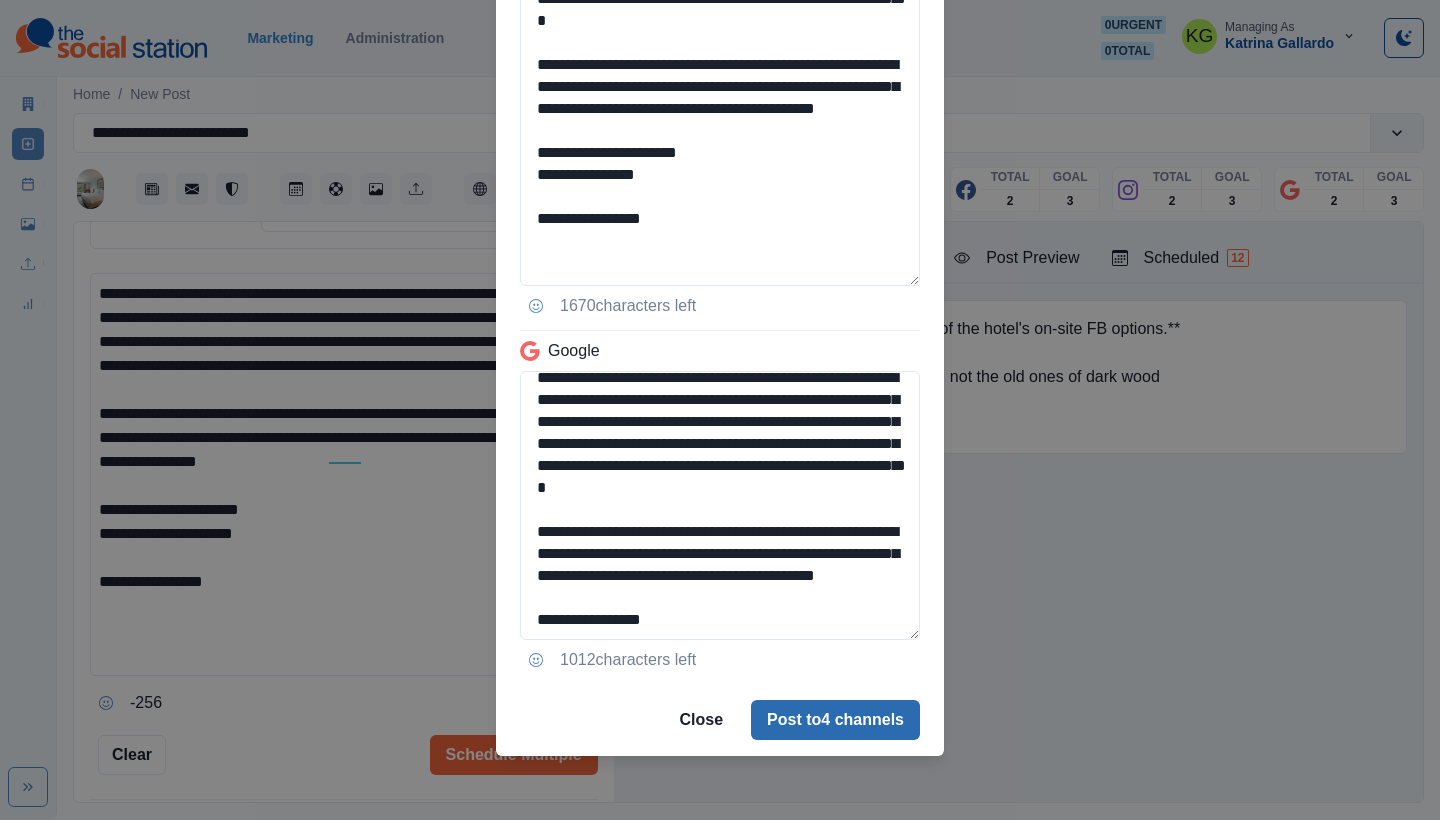 click on "Post to  4   channels" at bounding box center (835, 720) 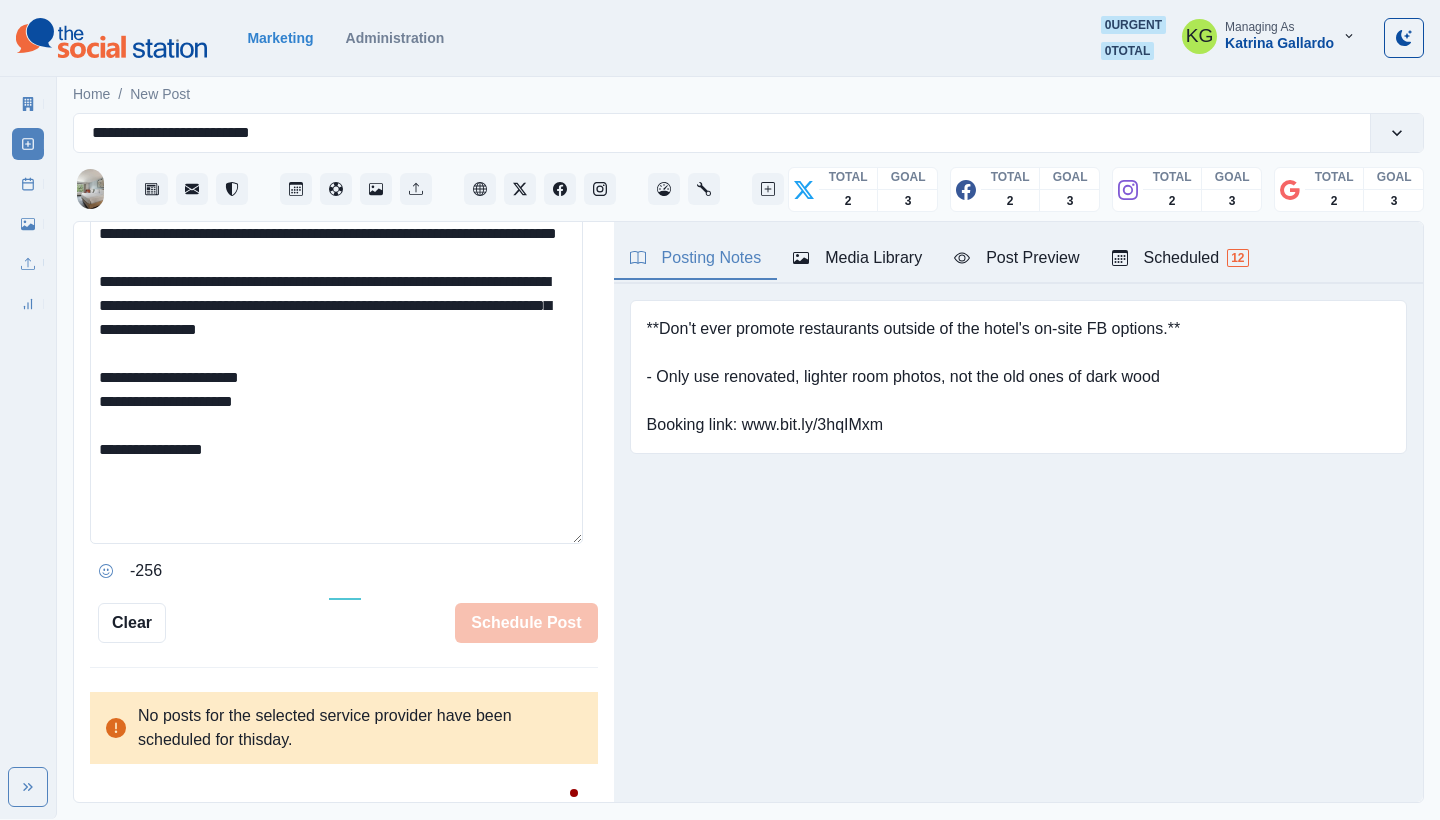 type 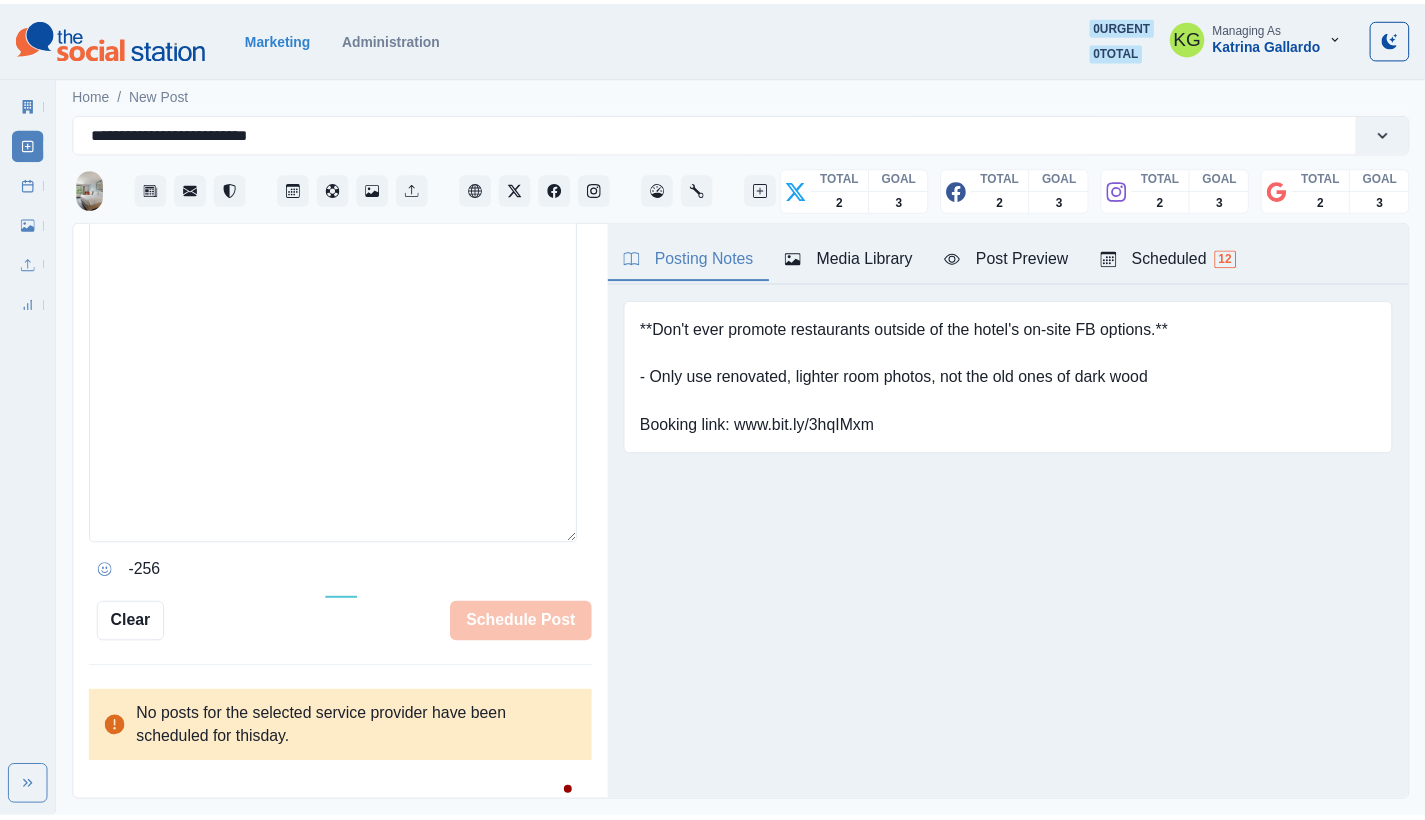 scroll, scrollTop: 483, scrollLeft: 0, axis: vertical 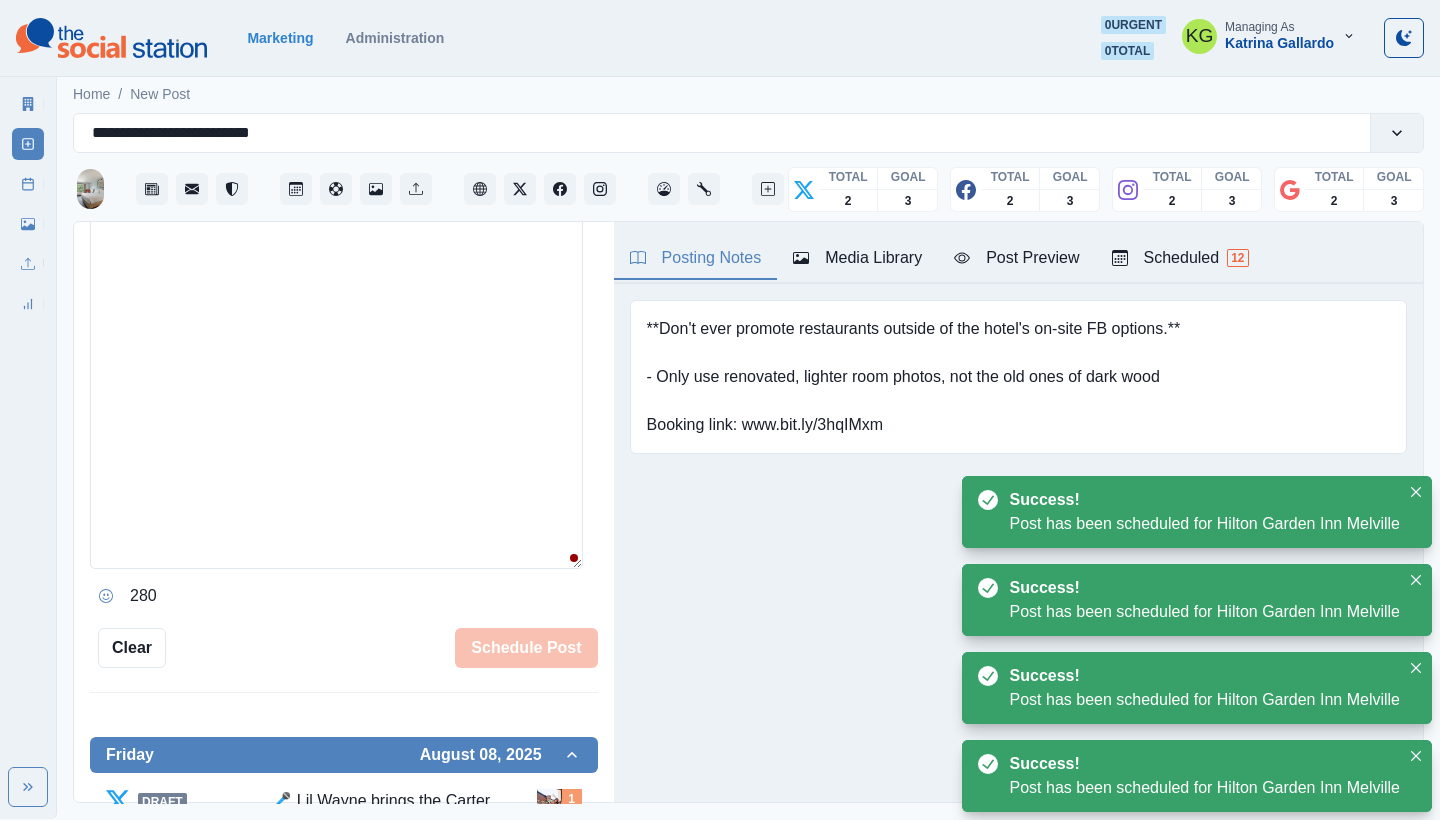 click on "Marketing Summary New Post Post Schedule Media Library Uploads Review Summary" at bounding box center [28, 200] 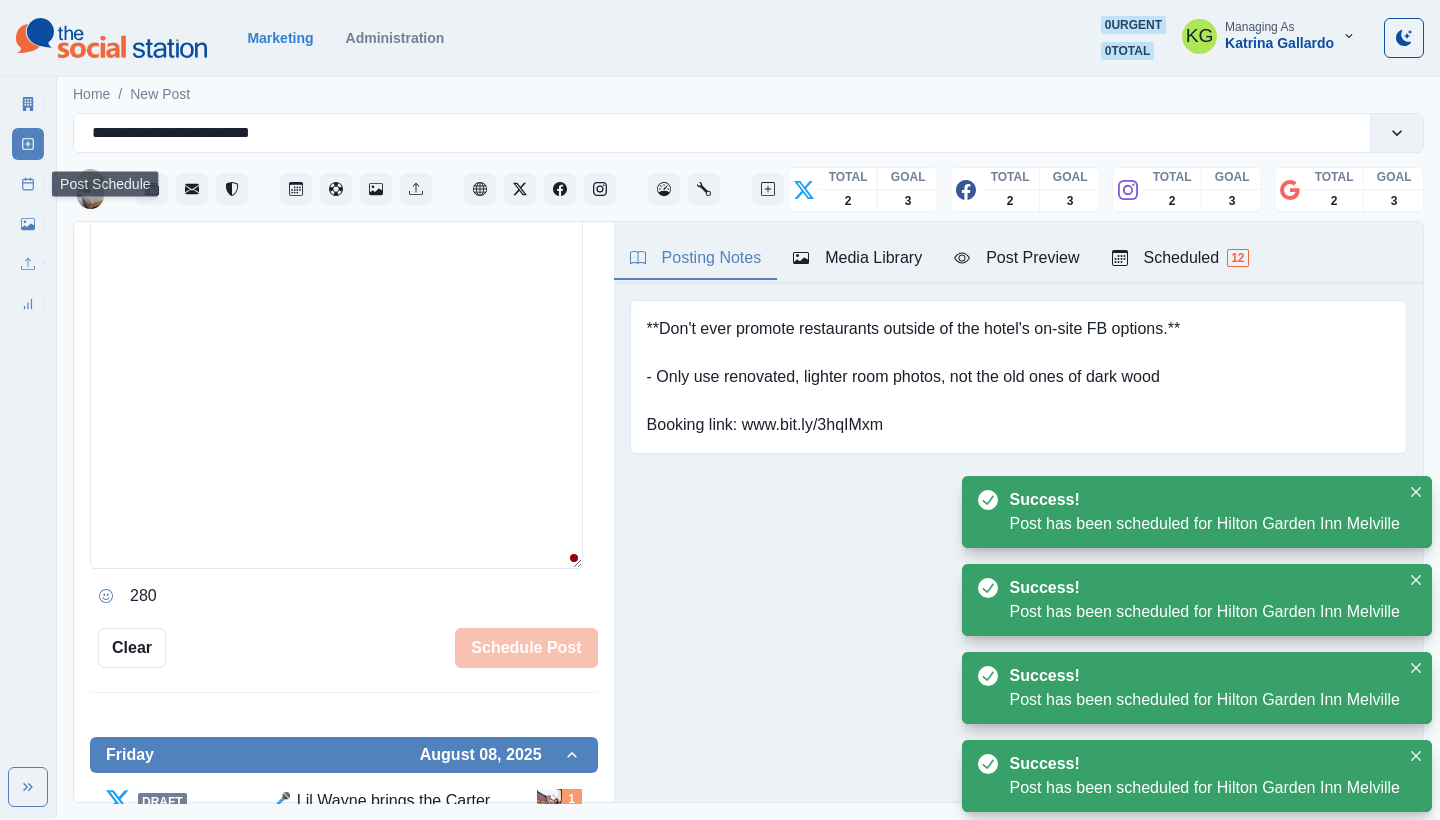 click 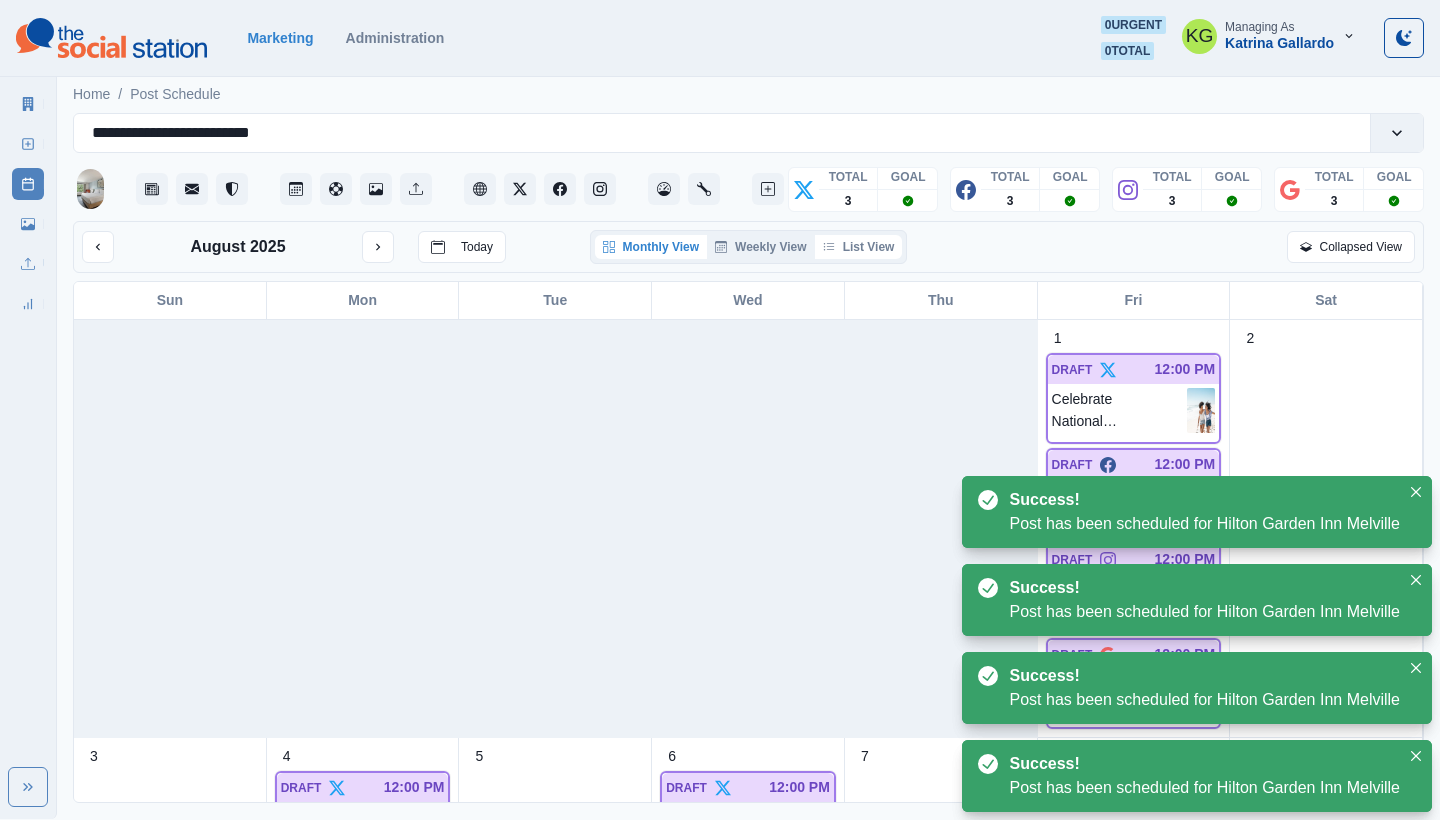 click on "List View" at bounding box center (859, 247) 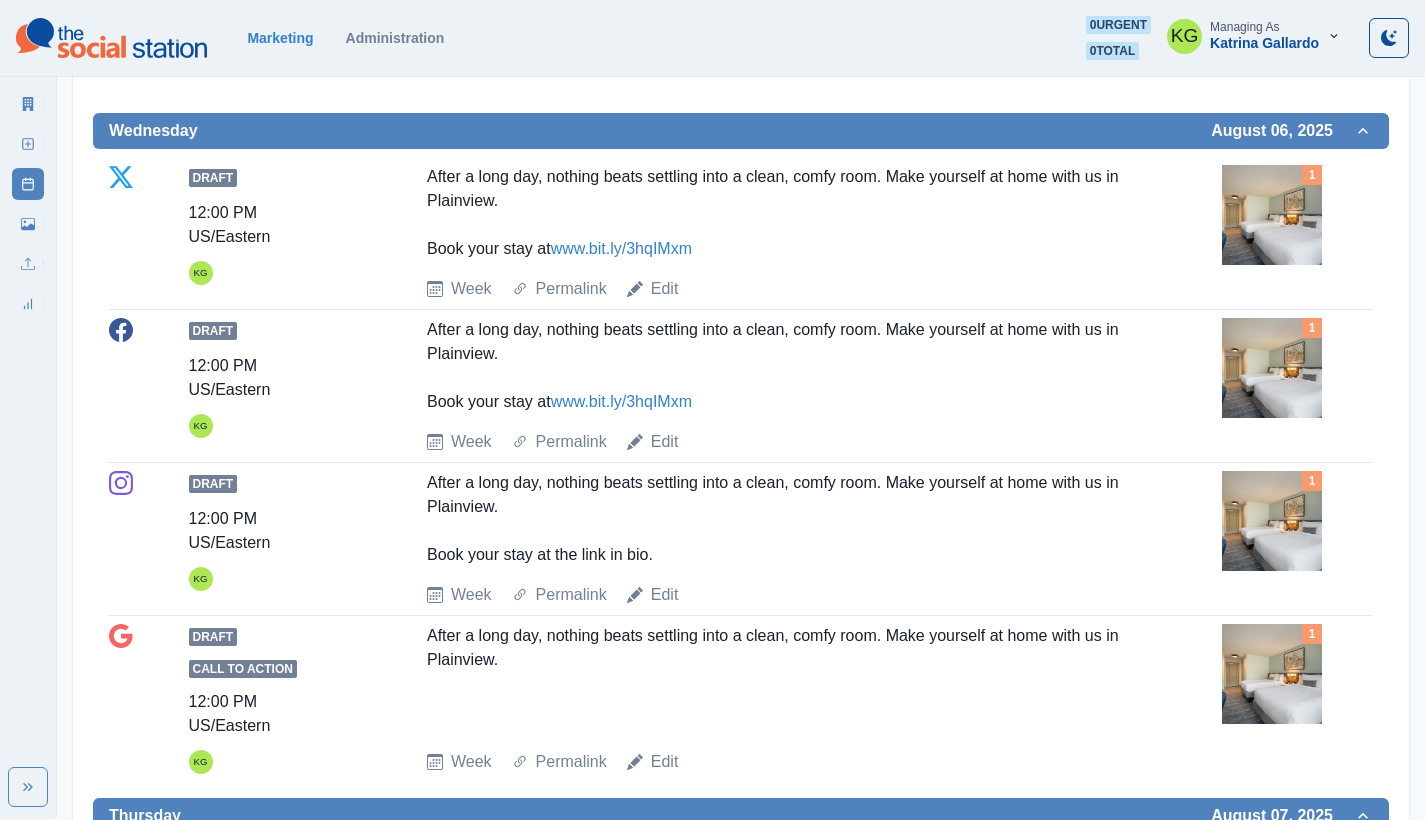 scroll, scrollTop: 0, scrollLeft: 0, axis: both 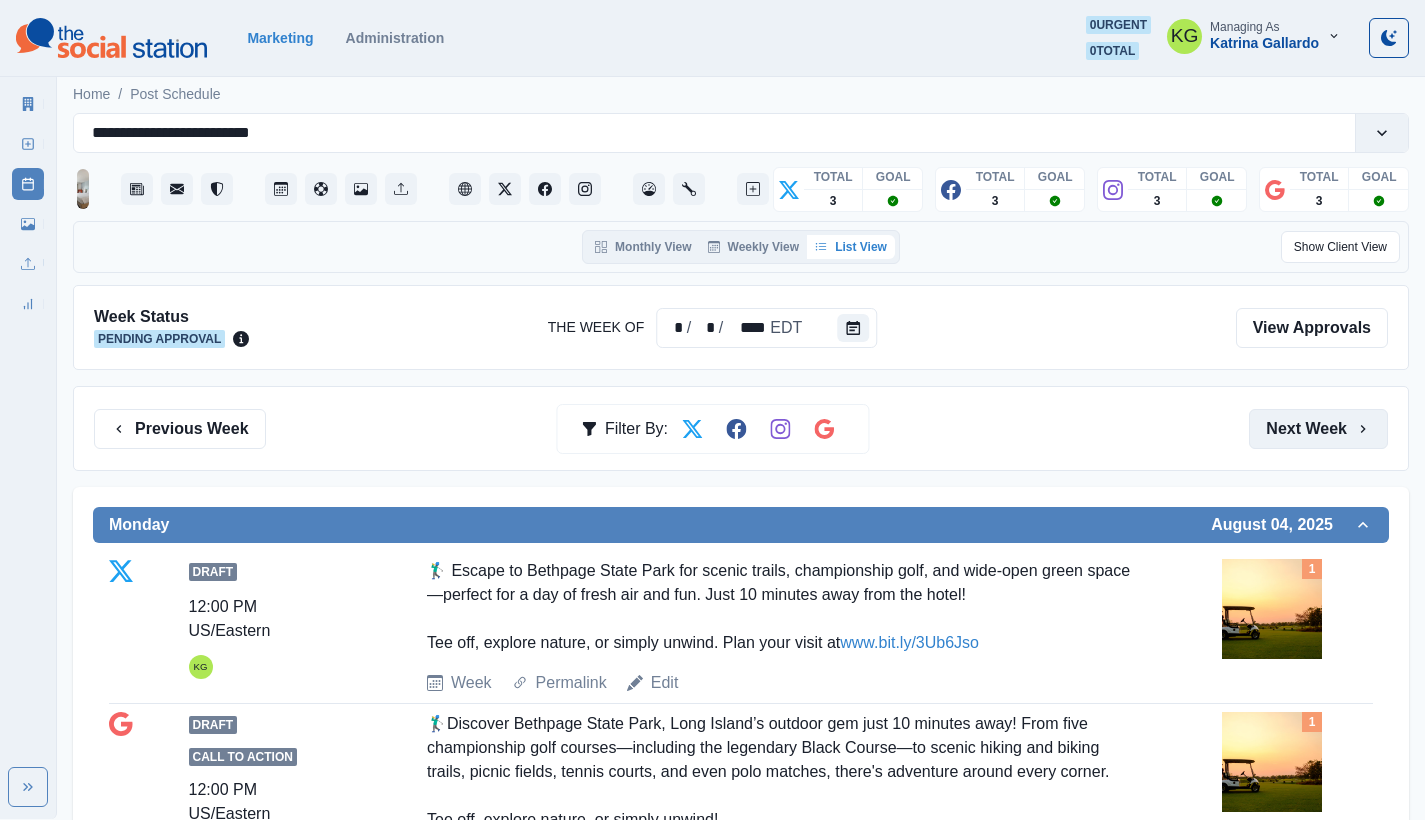 click on "Next Week" at bounding box center (1318, 429) 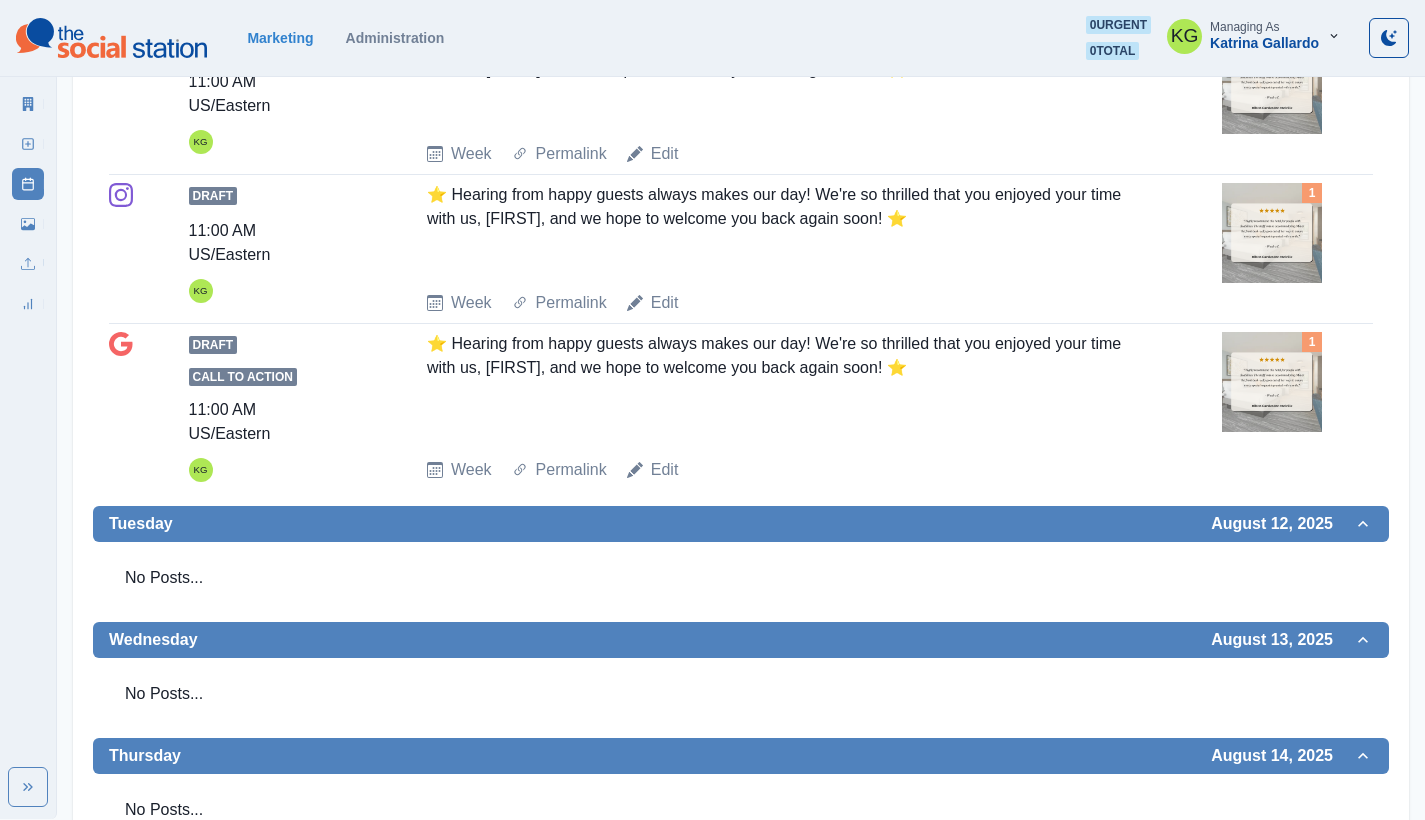 scroll, scrollTop: 0, scrollLeft: 0, axis: both 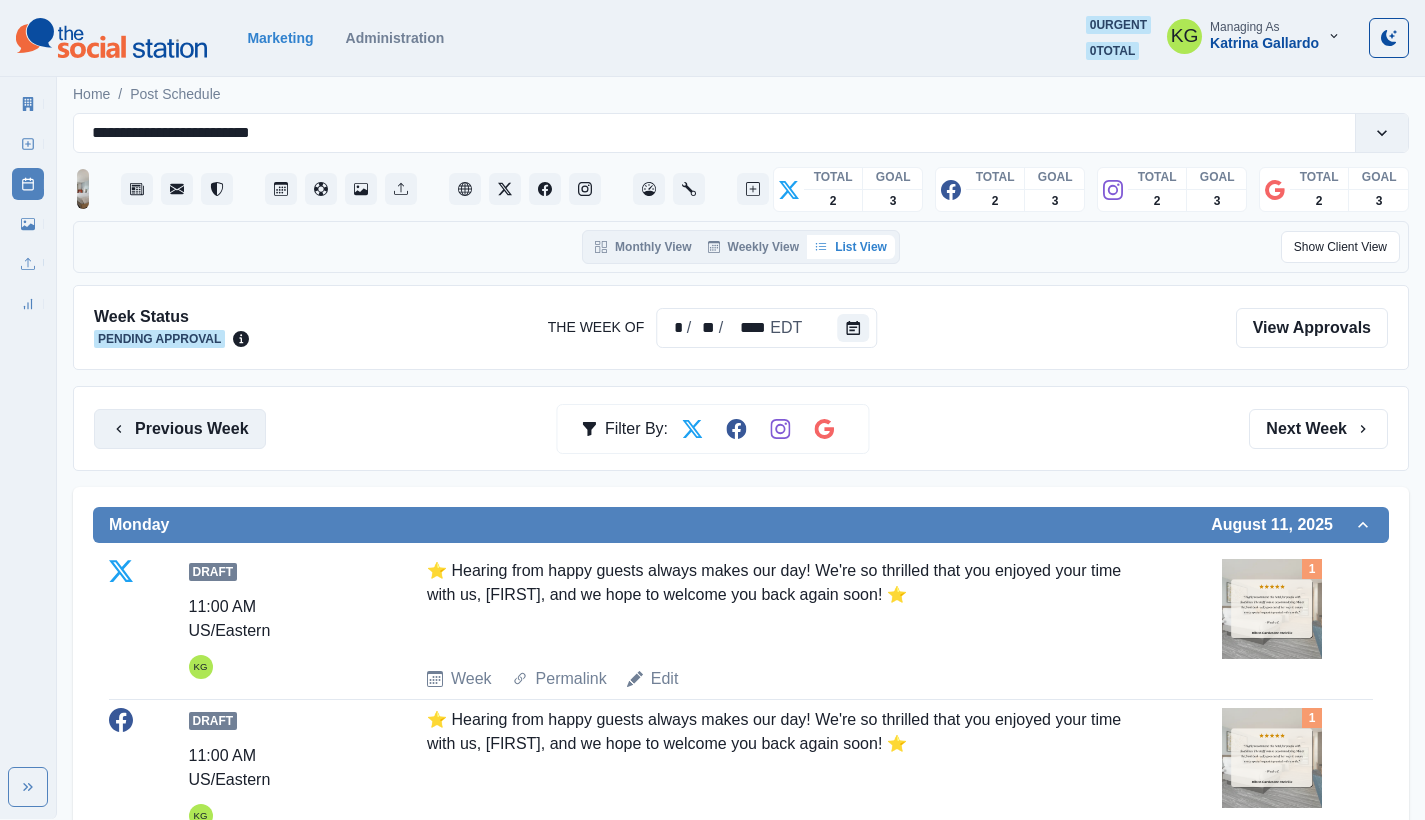 click on "Previous Week" at bounding box center [180, 429] 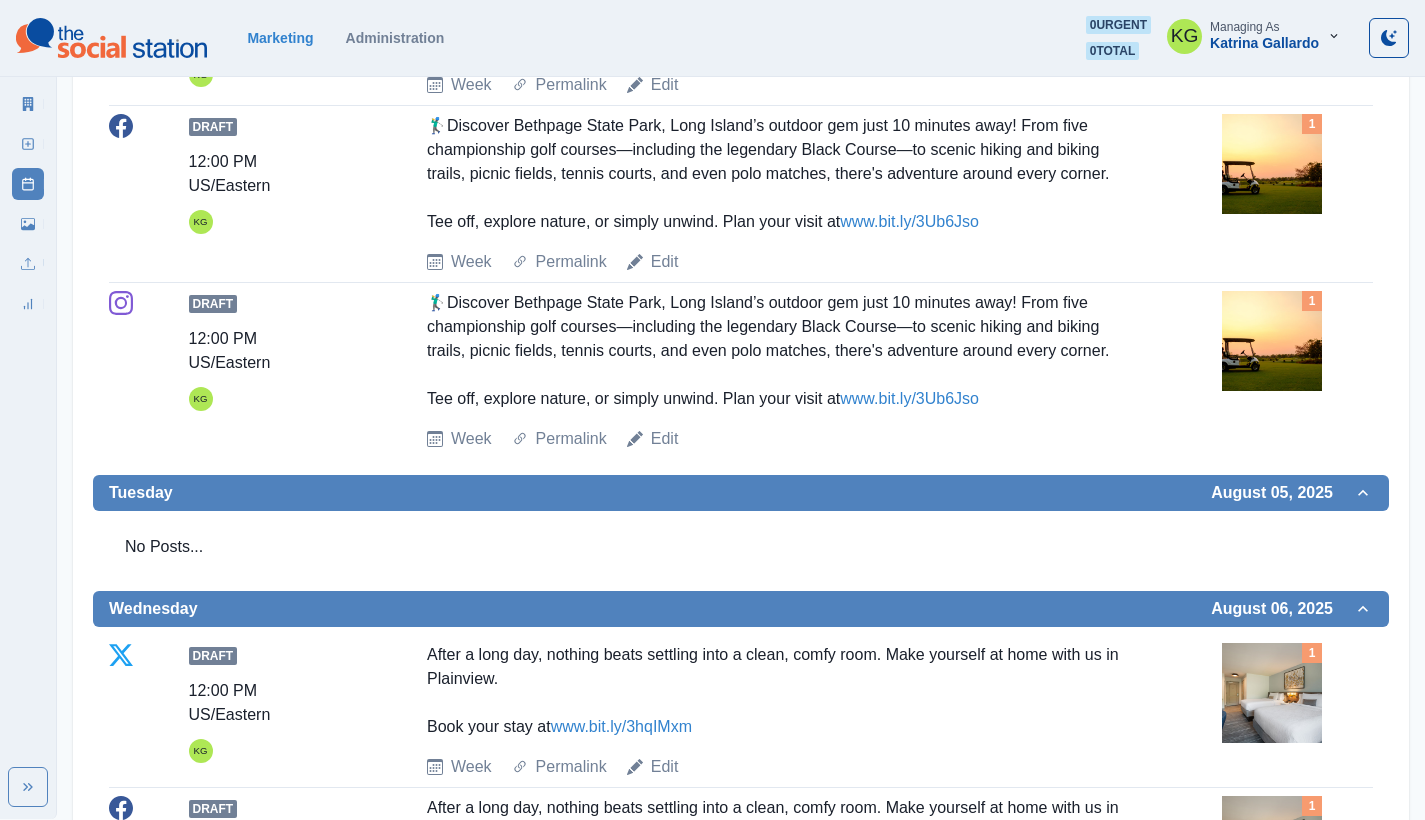 scroll, scrollTop: 0, scrollLeft: 0, axis: both 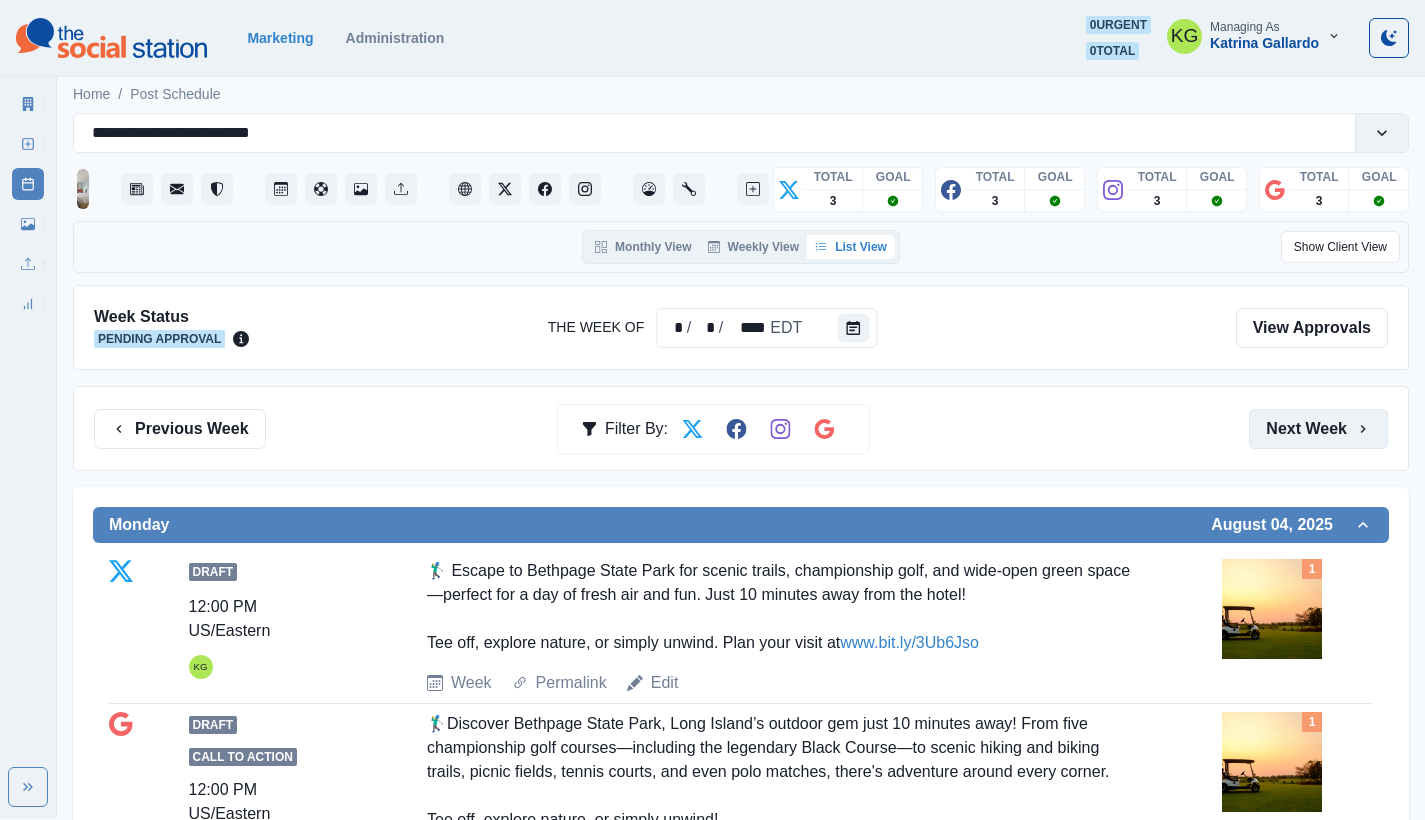 click on "Next Week" at bounding box center (1318, 429) 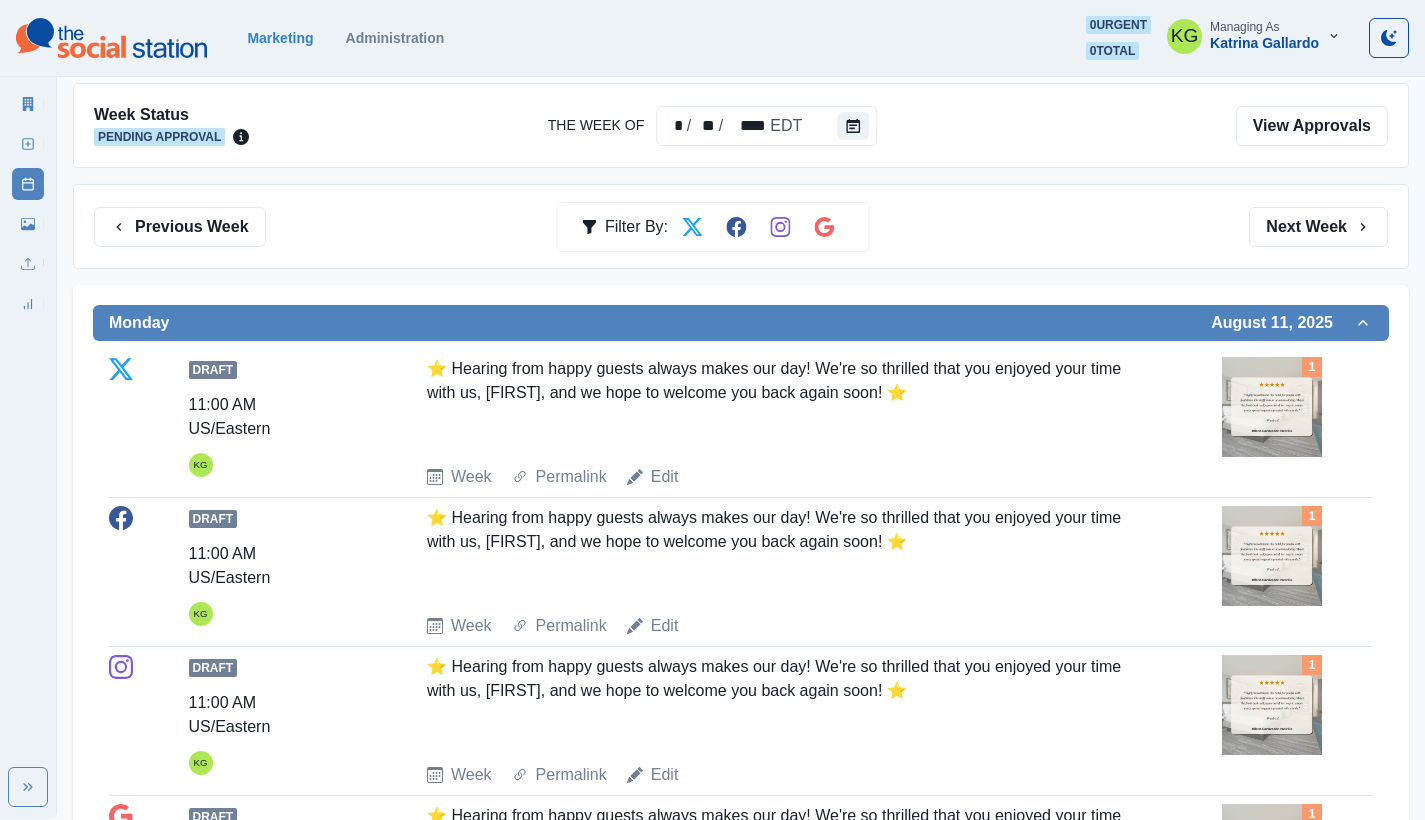 scroll, scrollTop: 1120, scrollLeft: 0, axis: vertical 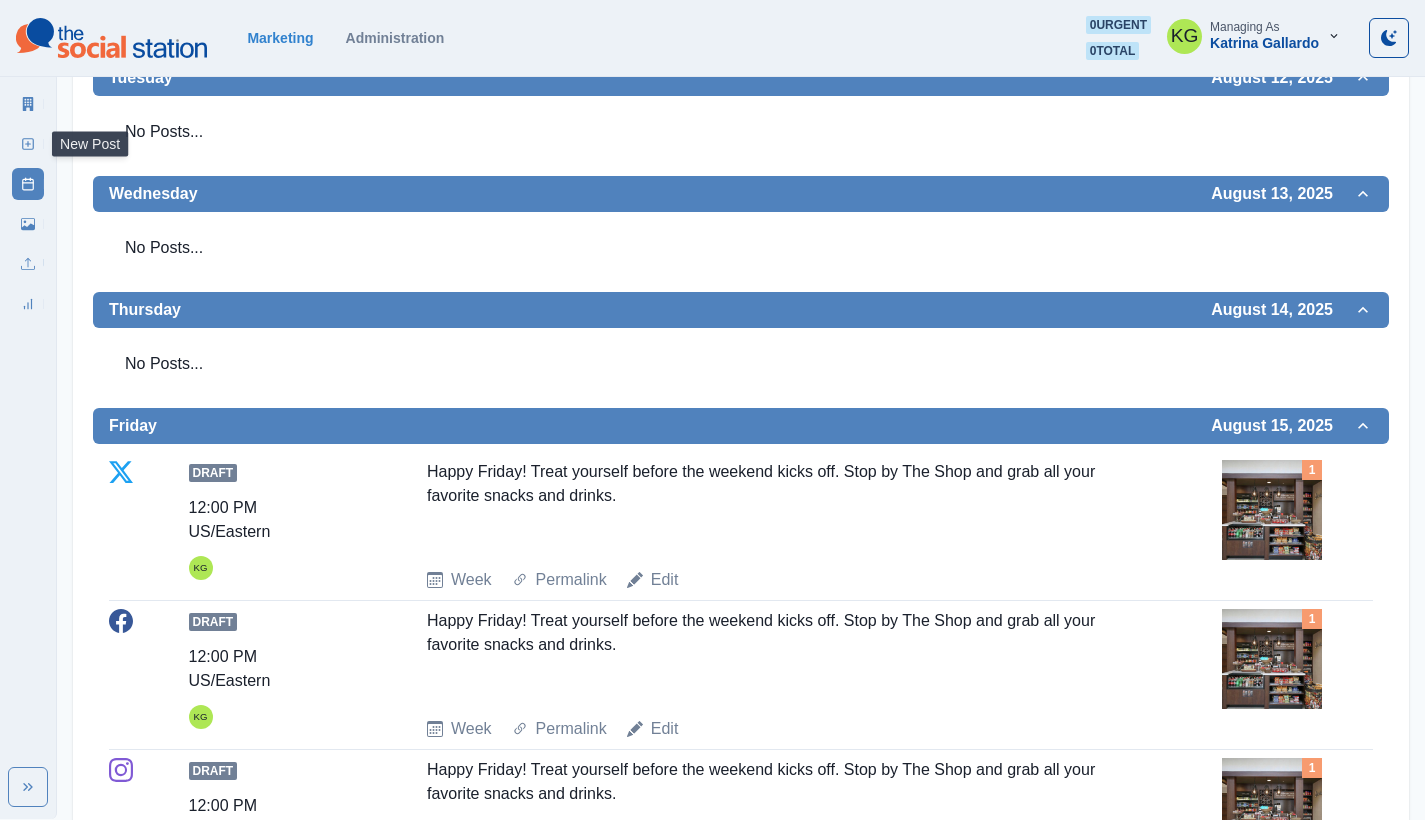 click on "New Post" at bounding box center (28, 144) 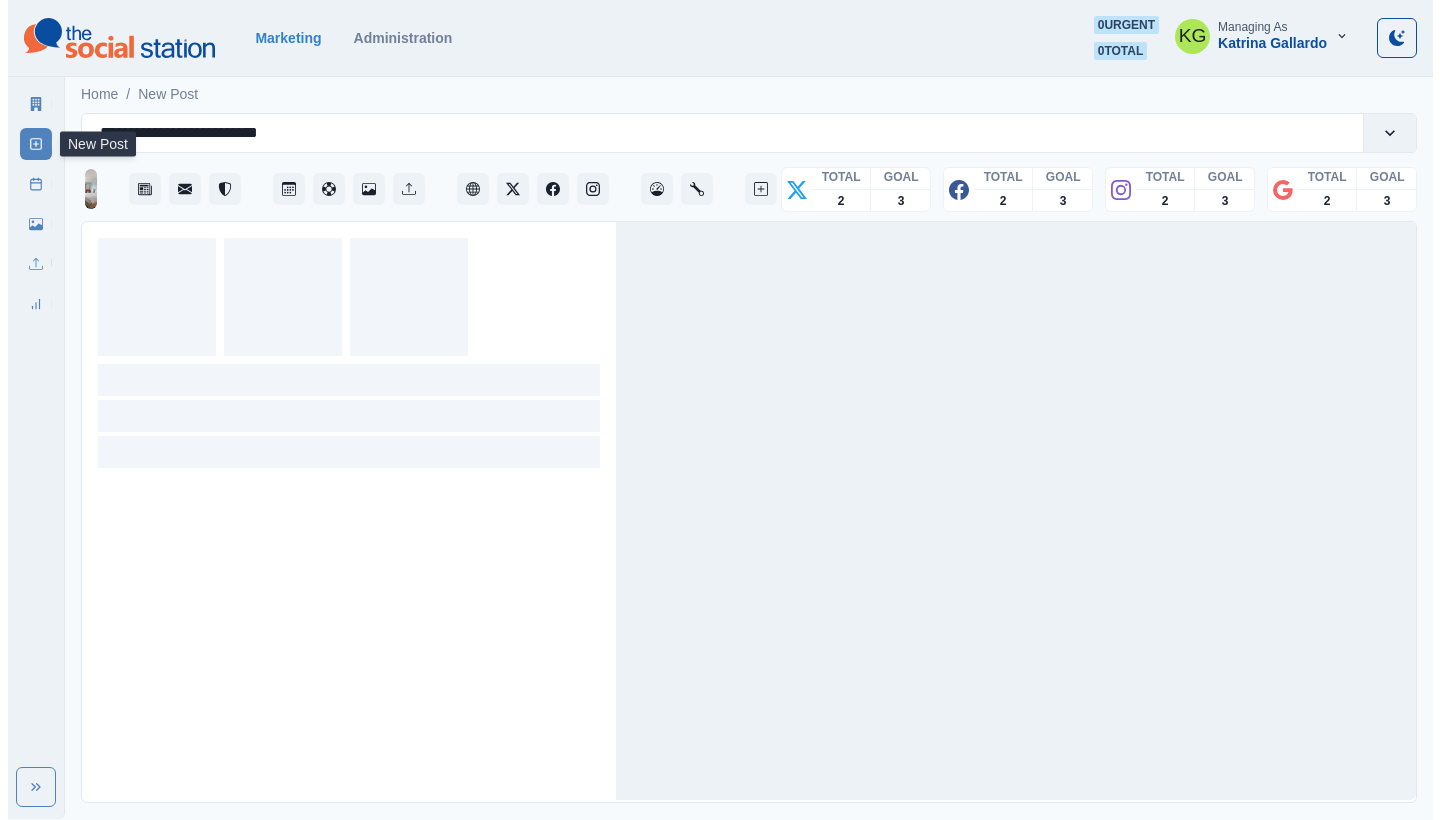 scroll, scrollTop: 0, scrollLeft: 0, axis: both 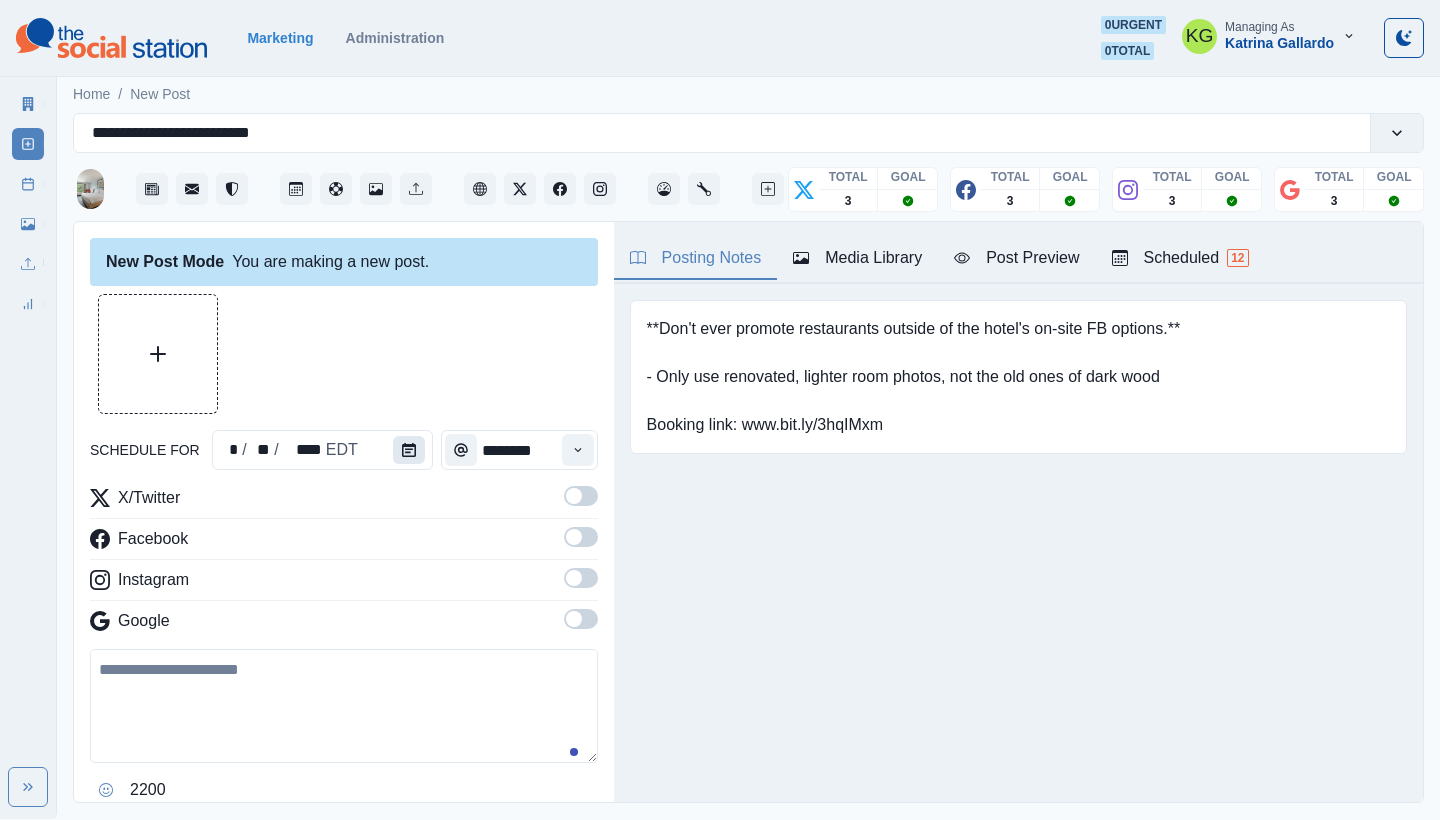 click 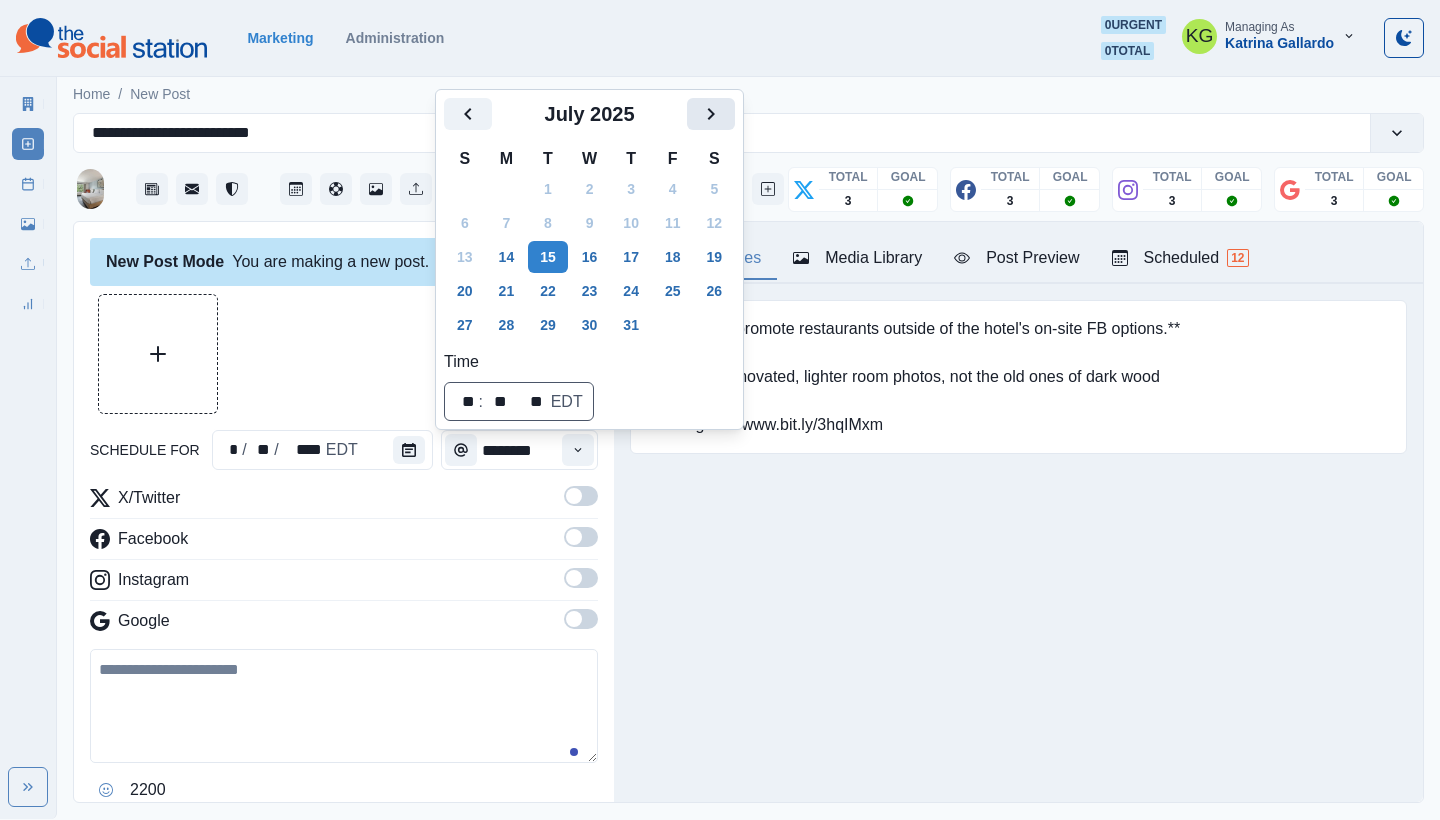 click 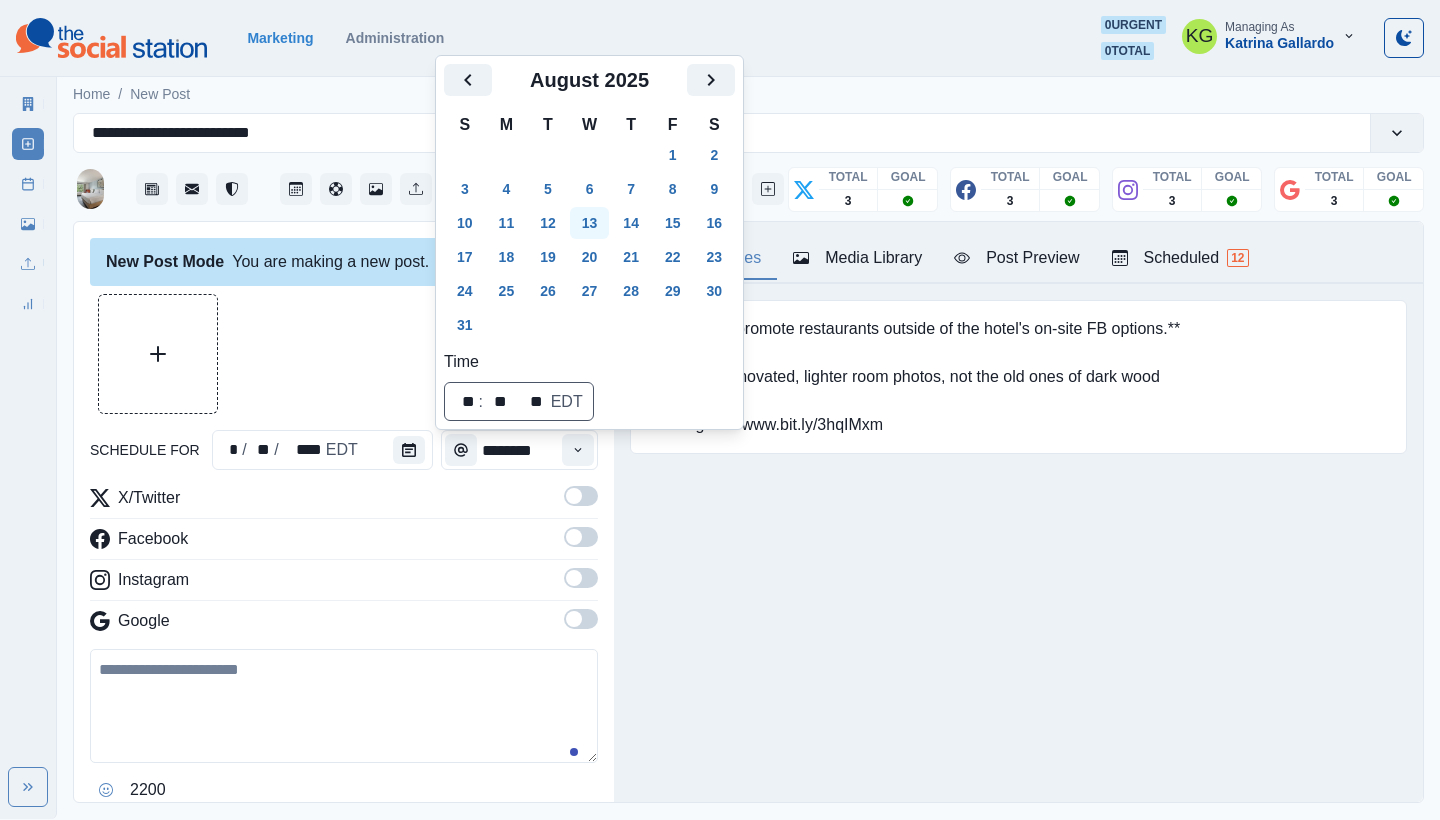 click on "13" at bounding box center [590, 223] 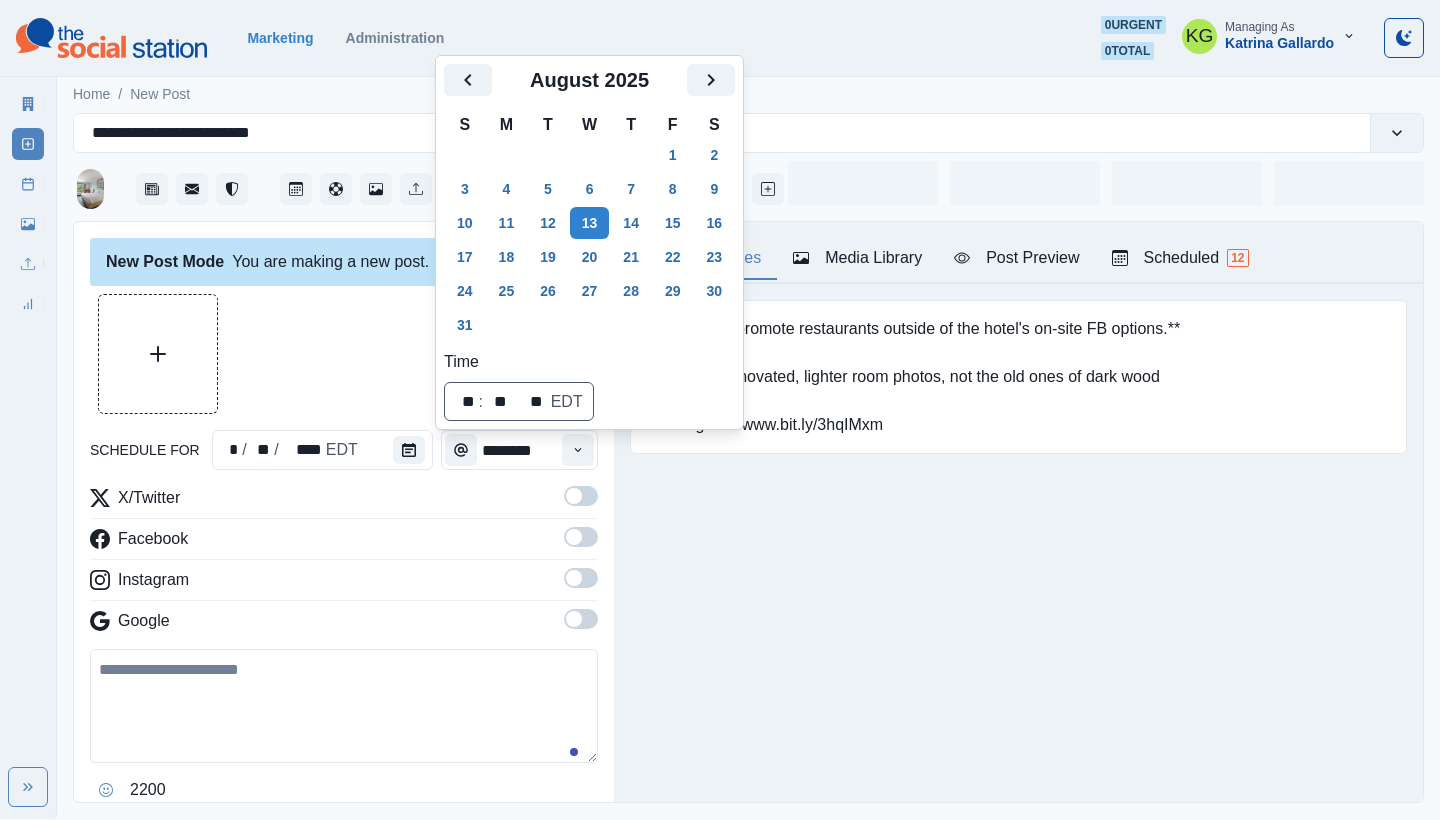 click on "Posting Notes Media Library Post Preview Scheduled 12 **Don't ever promote restaurants outside of the hotel's on-site FB options.**
- Only use renovated, lighter room photos, not the old ones of dark wood
Booking link: www.bit.ly/3hqIMxm Upload Type Any Image Video Source Any Upload Social Manager Found: Instagram Found: Google Customer Photo Found: TripAdvisor Review Found: Yelp Review Reusable Any Yes No Description Any Missing Description Duplicates Any Show Duplicated Media Last Scheduled Any Over A Month Ago Over 3 Months Ago Over 6 Months Ago Never Scheduled Sort Newest Media Oldest Media Most Recently Scheduled Least Recently Scheduled 1 2 3 4 5 9 Please select a service provider to see a post preview. Week Of * / ** / **** GMT+8 Monday July 07, 2025 Draft  03:00 PM US/Eastern KG Catch Saturday Night Baseball with the Long Island Ducks, followed by a fireworks show that lights up the sky! Great food, exciting fun, and a sparkling finale—perfect for an unforgettable evening. Get your tickets now at" at bounding box center (1018, 512) 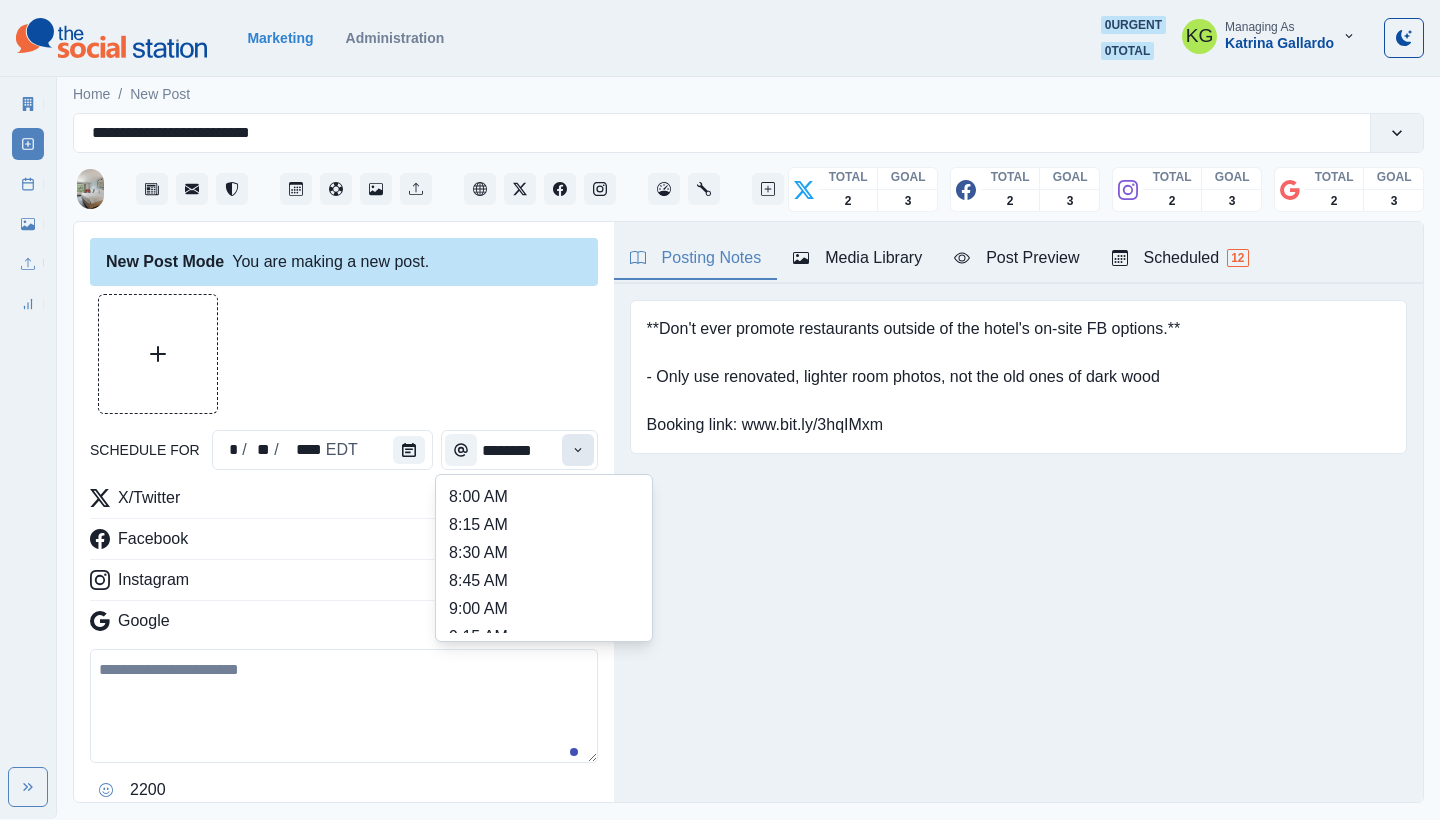 click at bounding box center (578, 450) 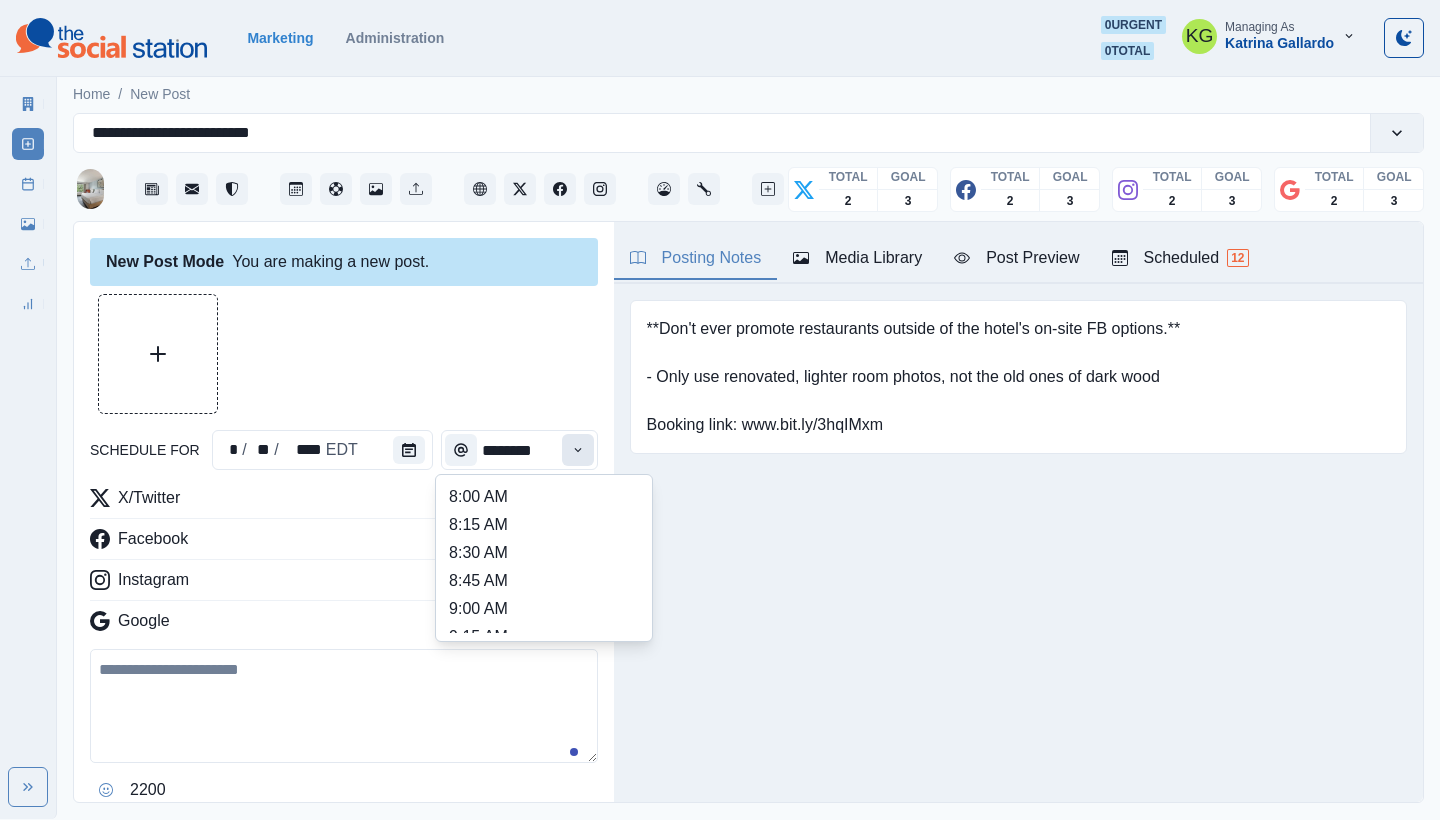 click 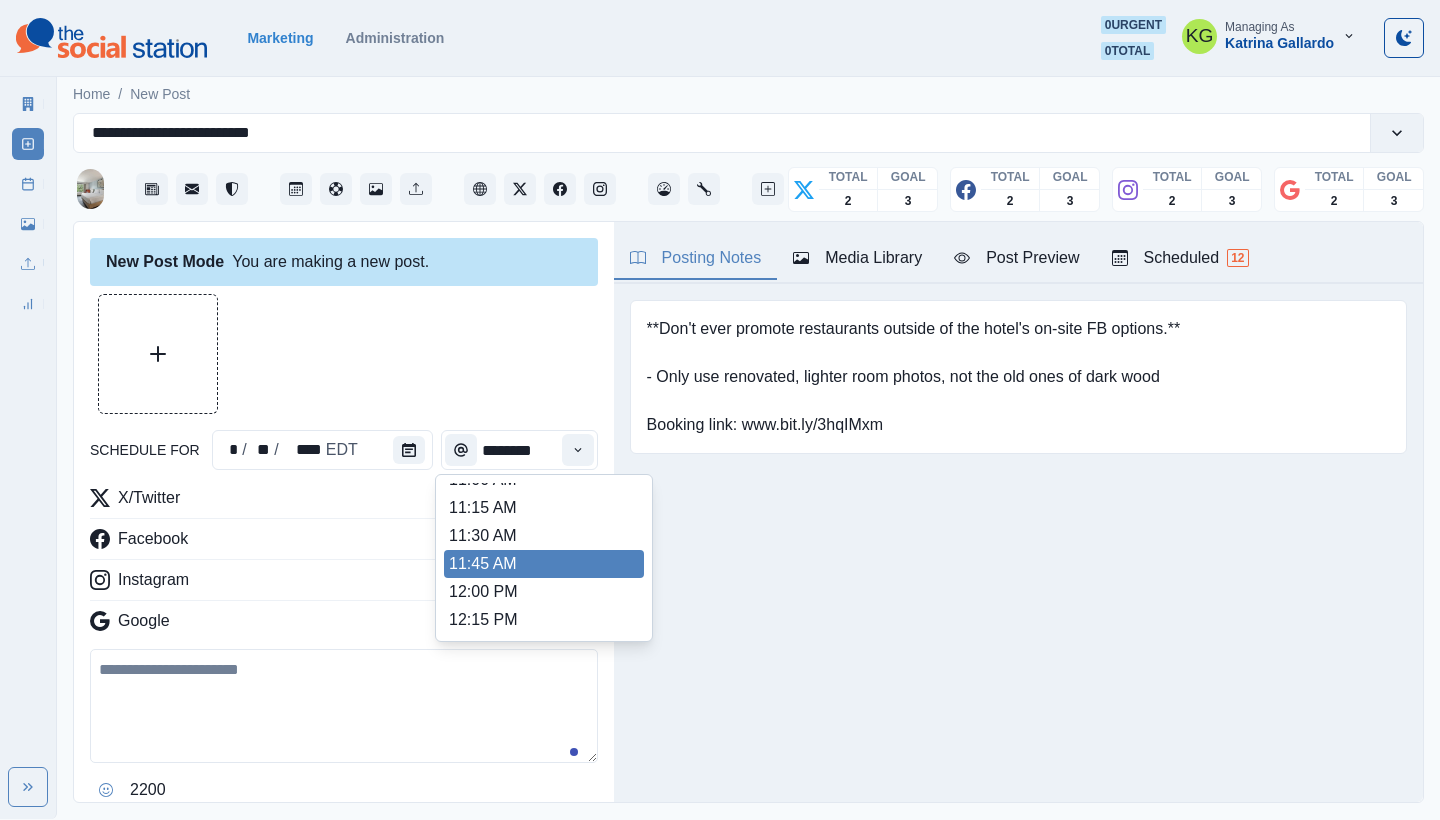 scroll, scrollTop: 753, scrollLeft: 0, axis: vertical 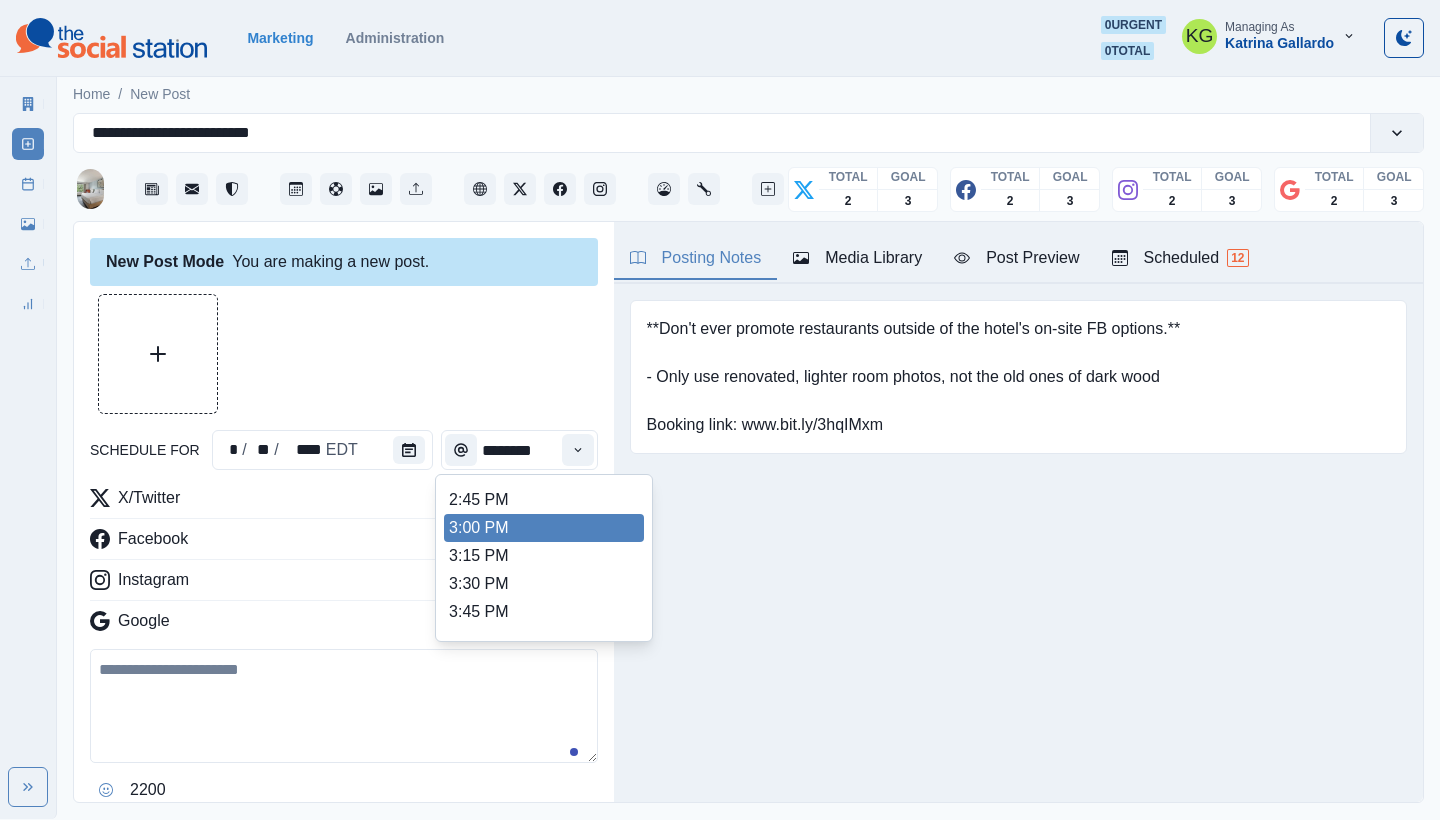 click on "3:00 PM" at bounding box center [544, 528] 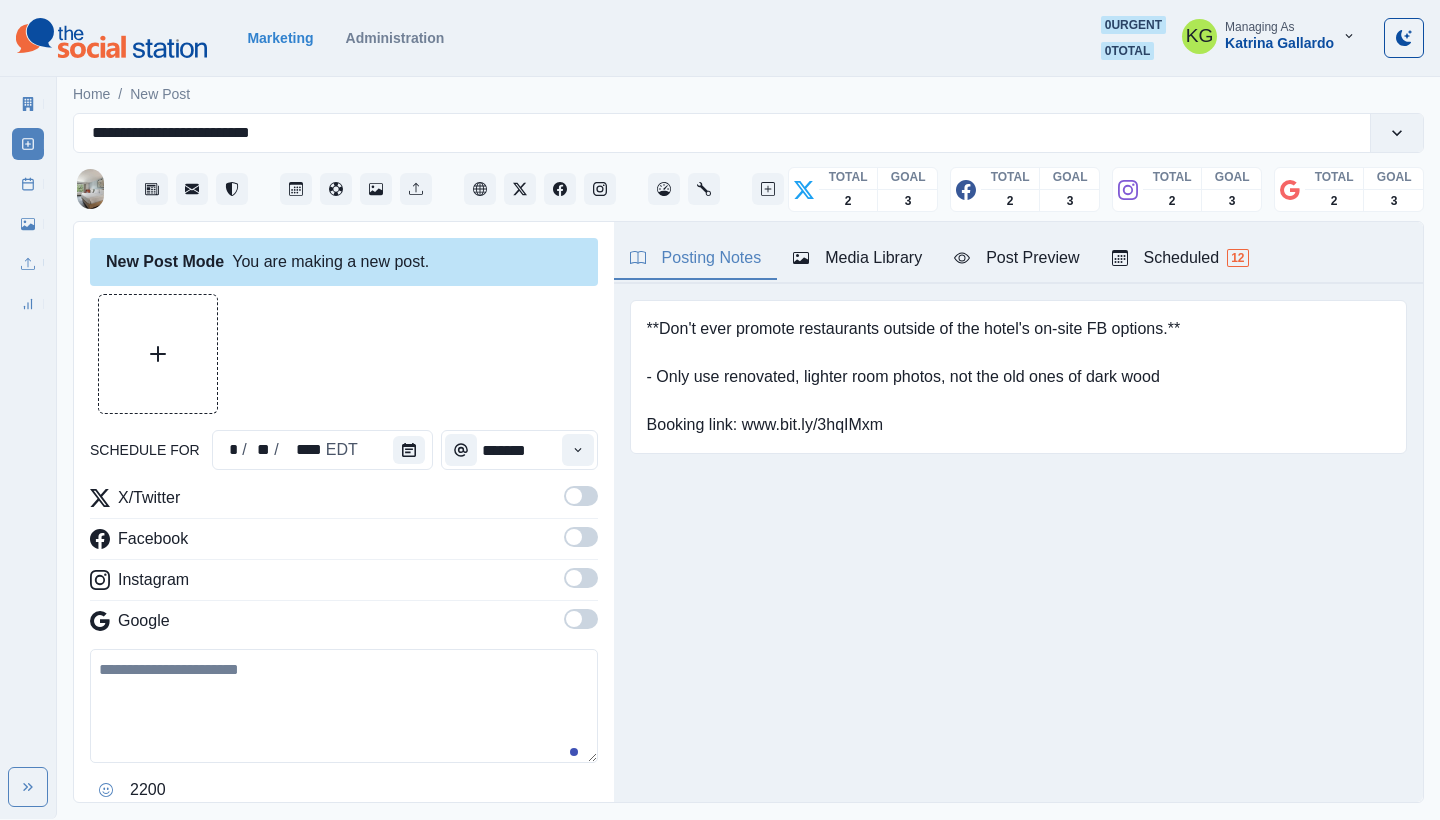 click at bounding box center (574, 619) 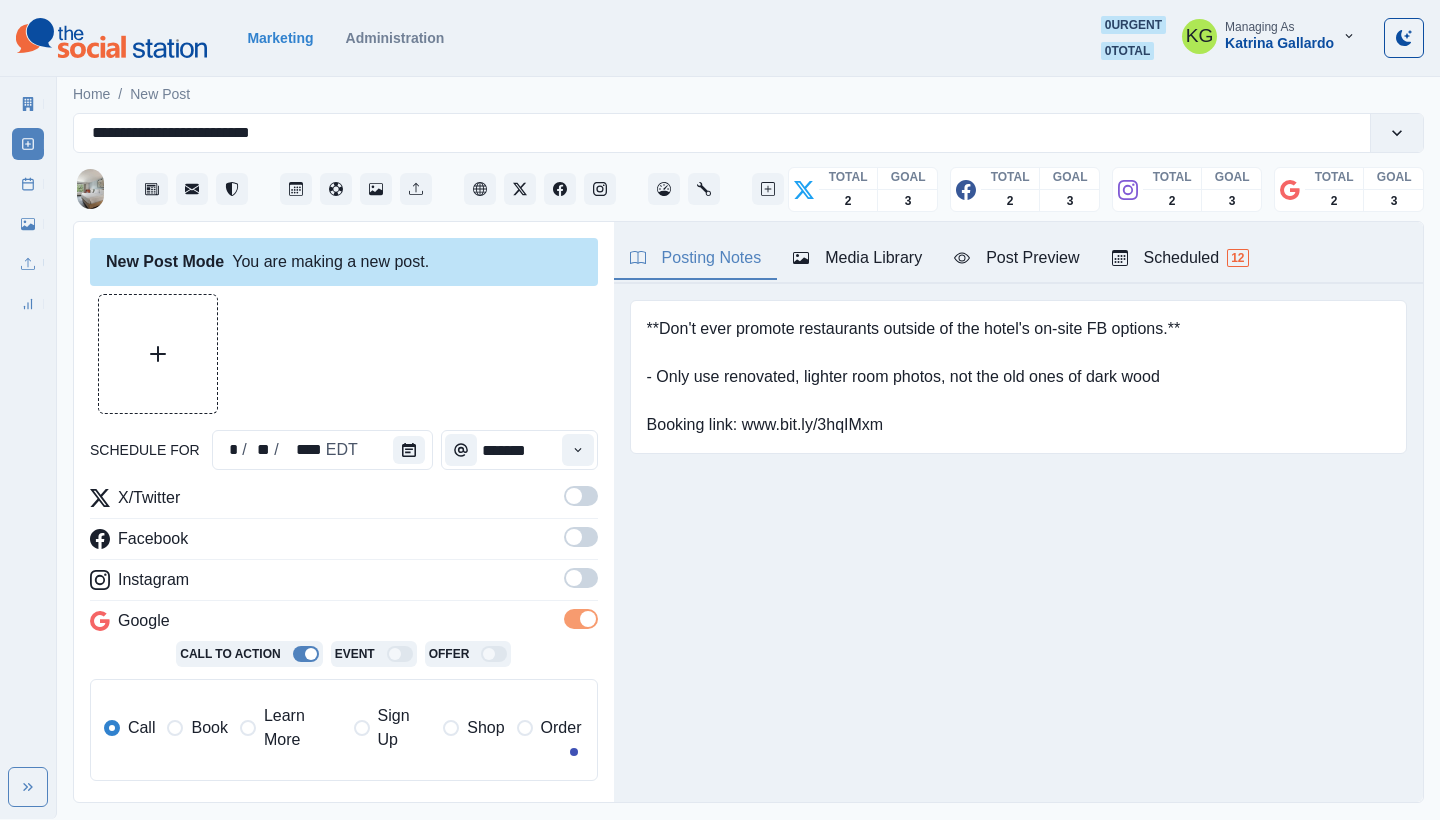 click on "X/Twitter Facebook Instagram Google Call To Action Event Offer Call Book Learn More Sign Up Shop Order" at bounding box center [344, 641] 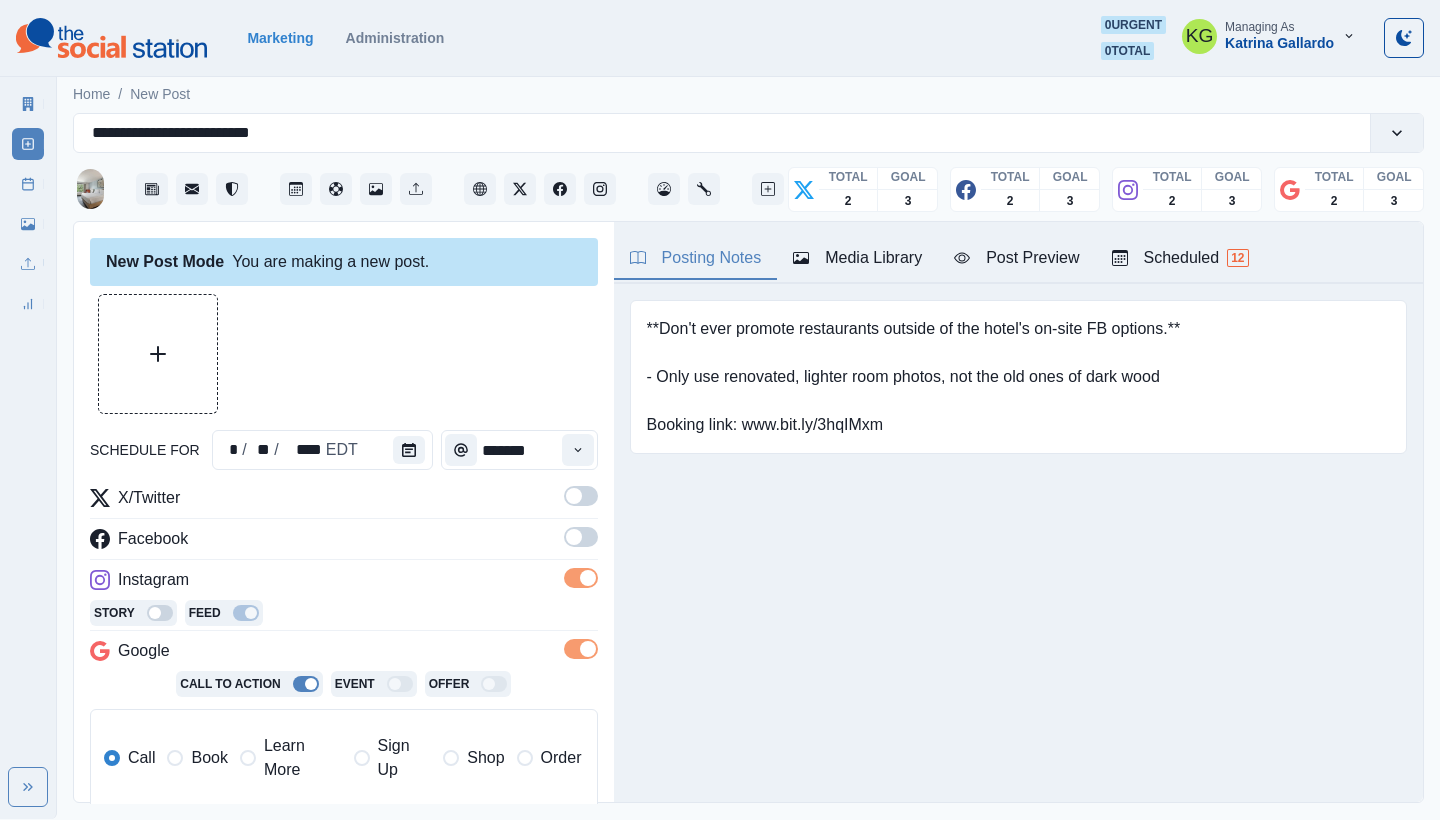 click at bounding box center (581, 537) 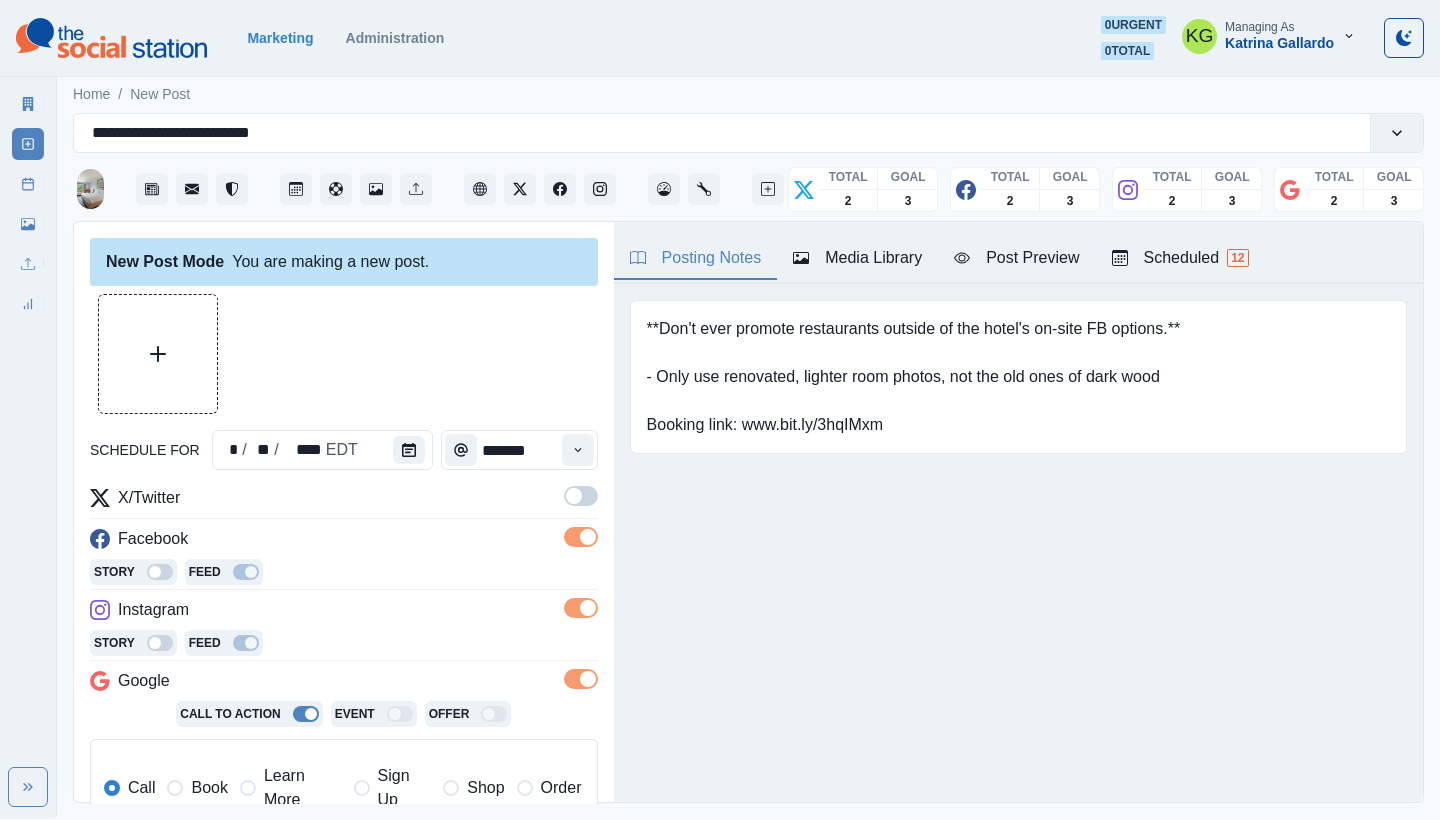 click at bounding box center (581, 502) 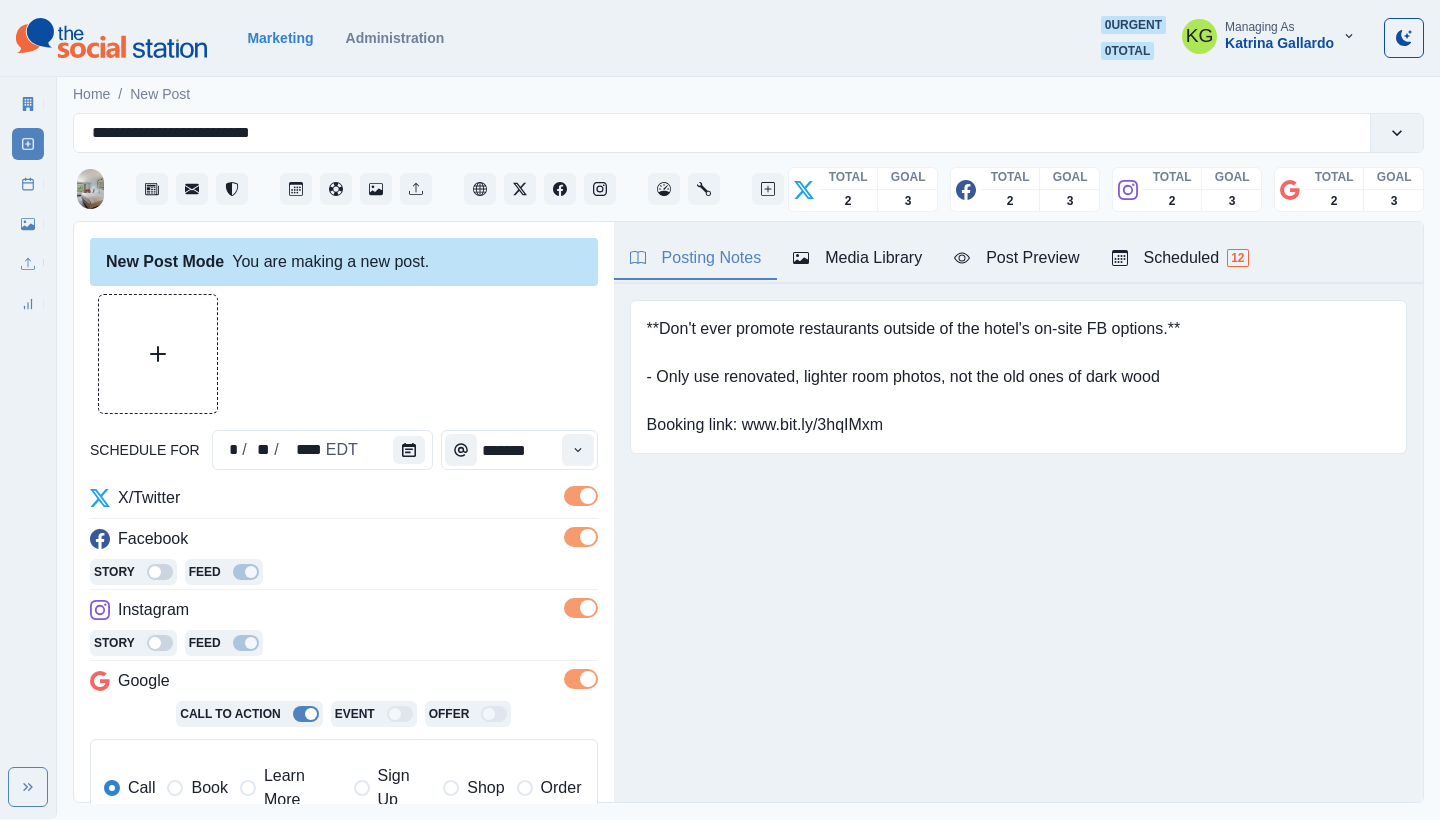 scroll, scrollTop: 47, scrollLeft: 0, axis: vertical 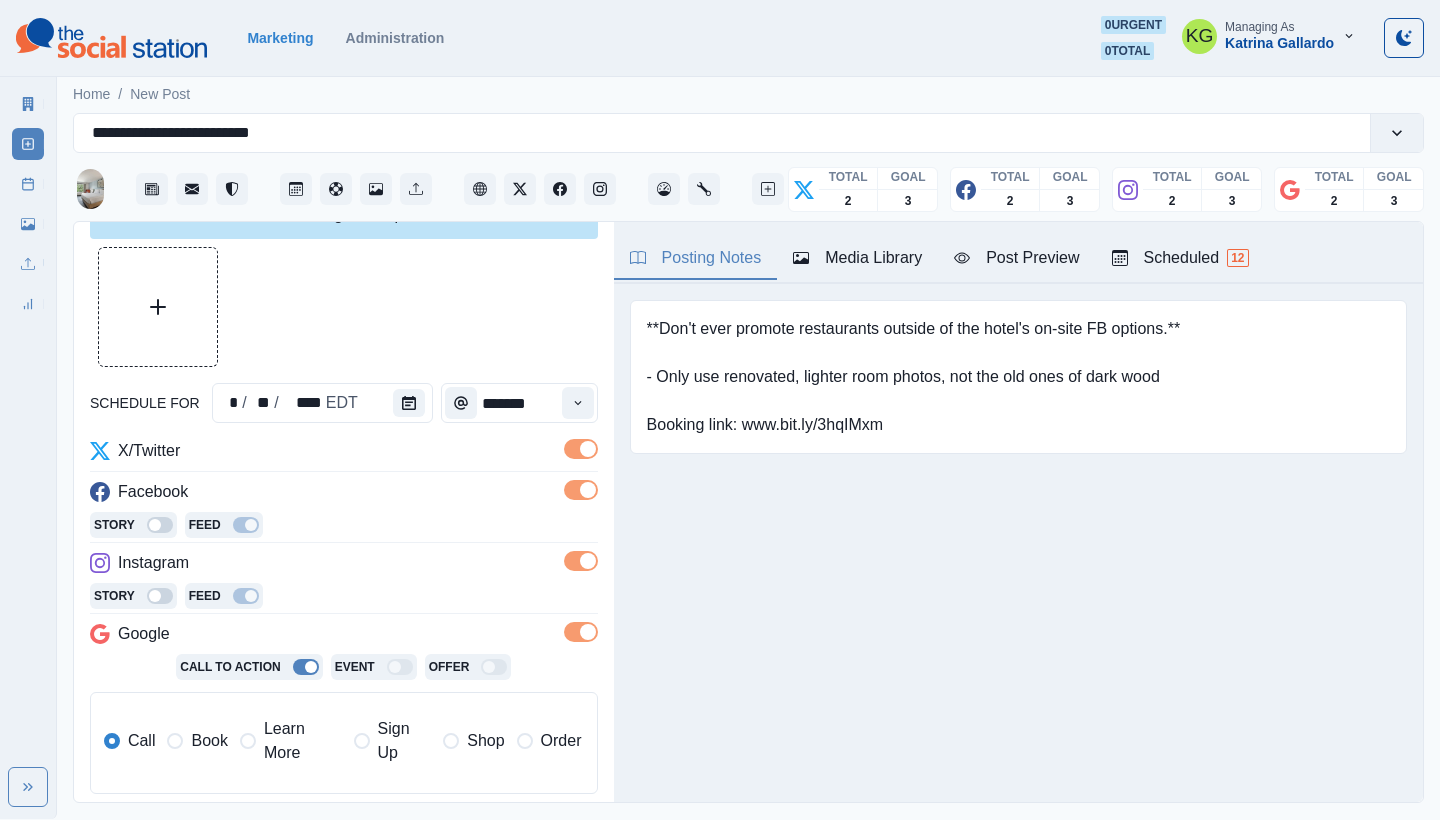 click on "Book" at bounding box center (209, 741) 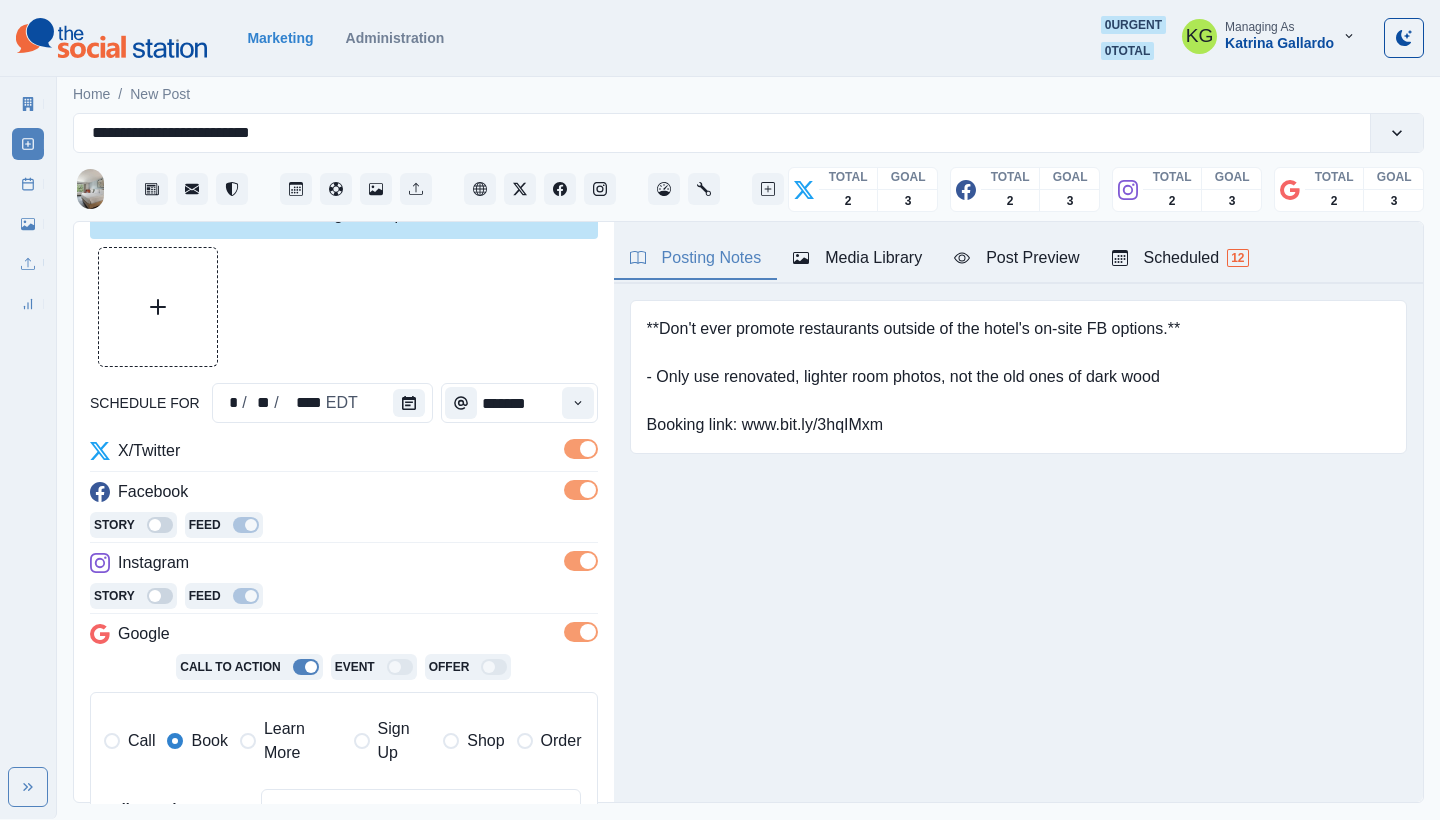 click at bounding box center (344, 307) 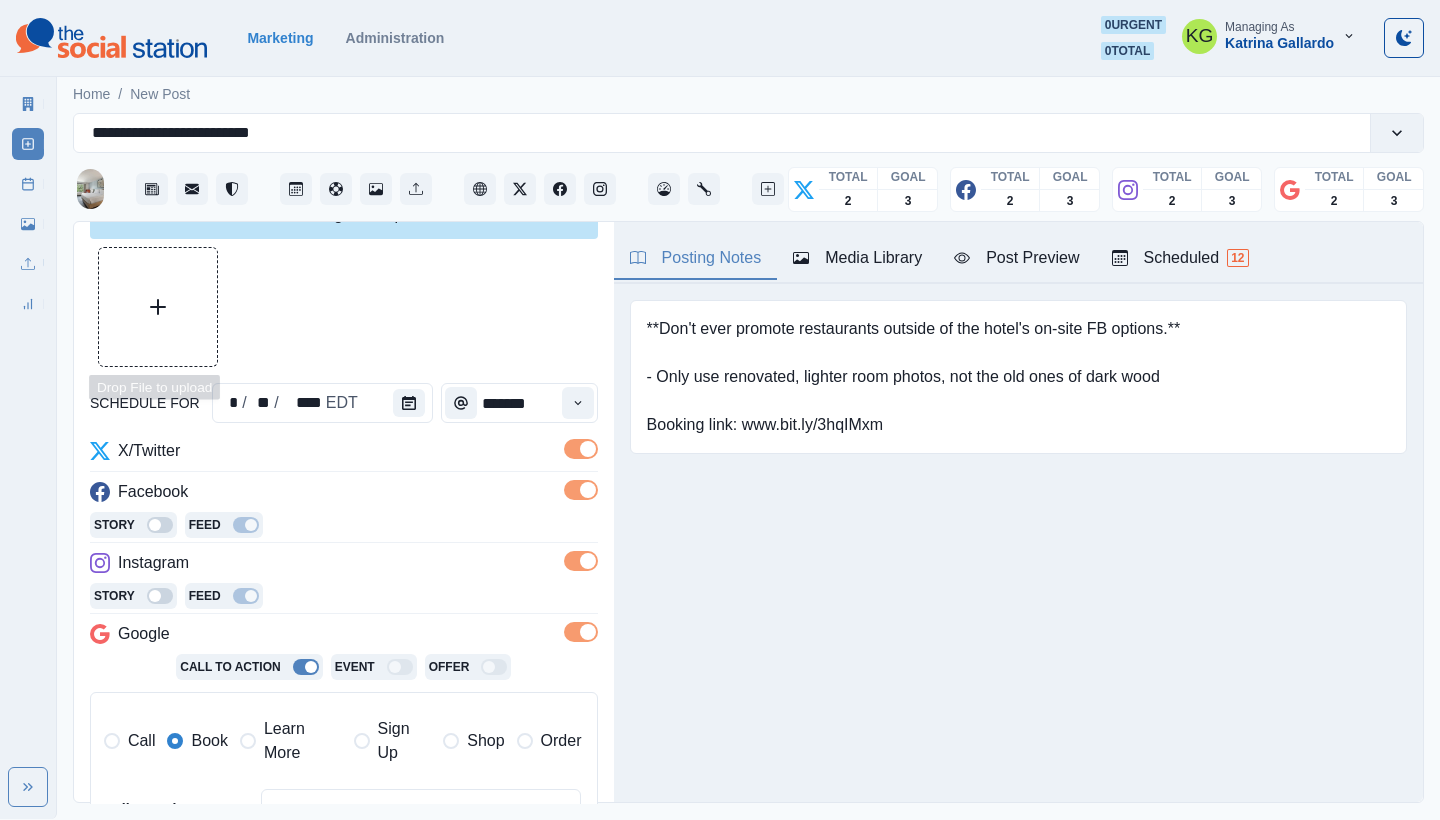 click at bounding box center [158, 307] 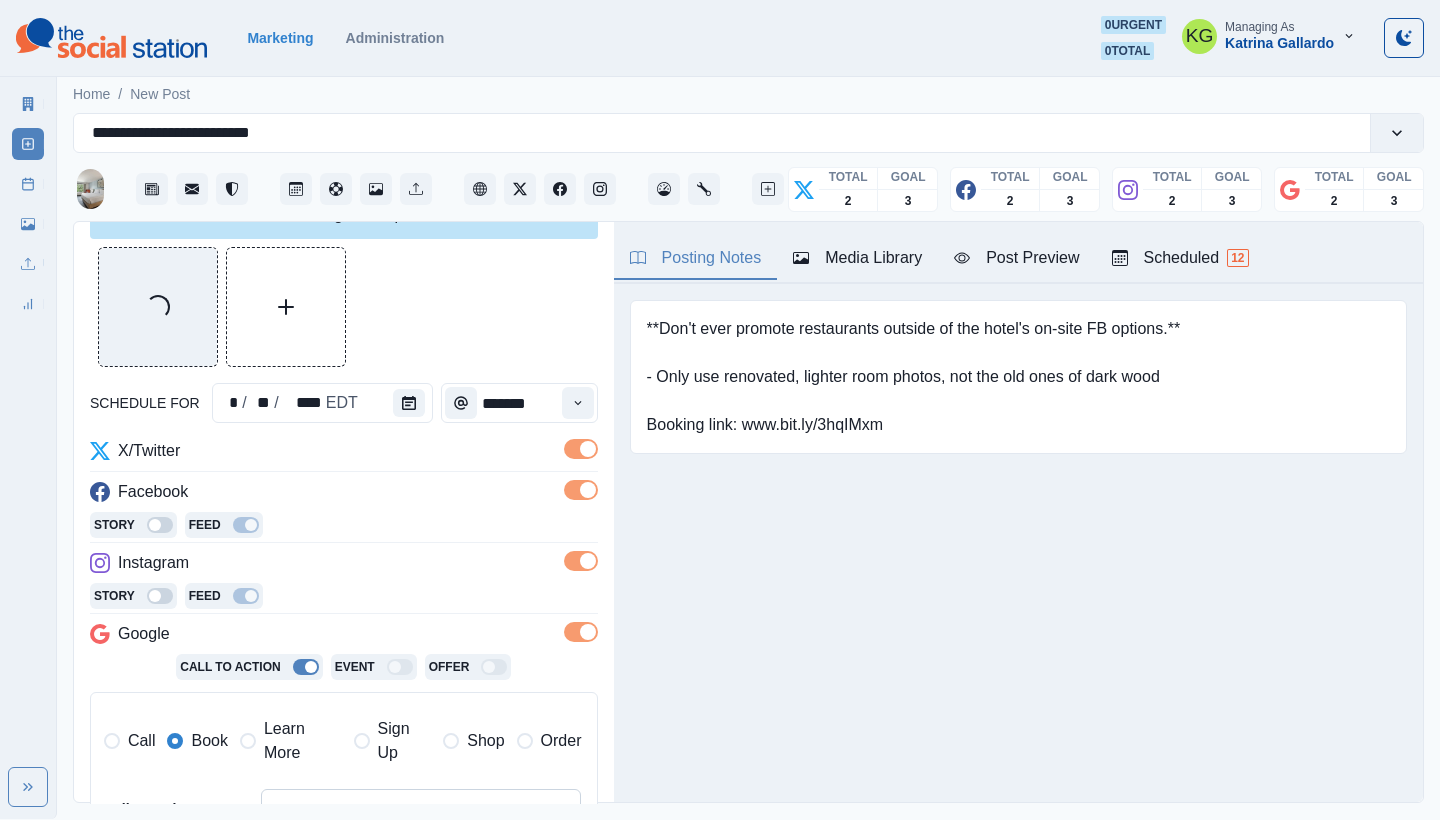 scroll, scrollTop: 454, scrollLeft: 0, axis: vertical 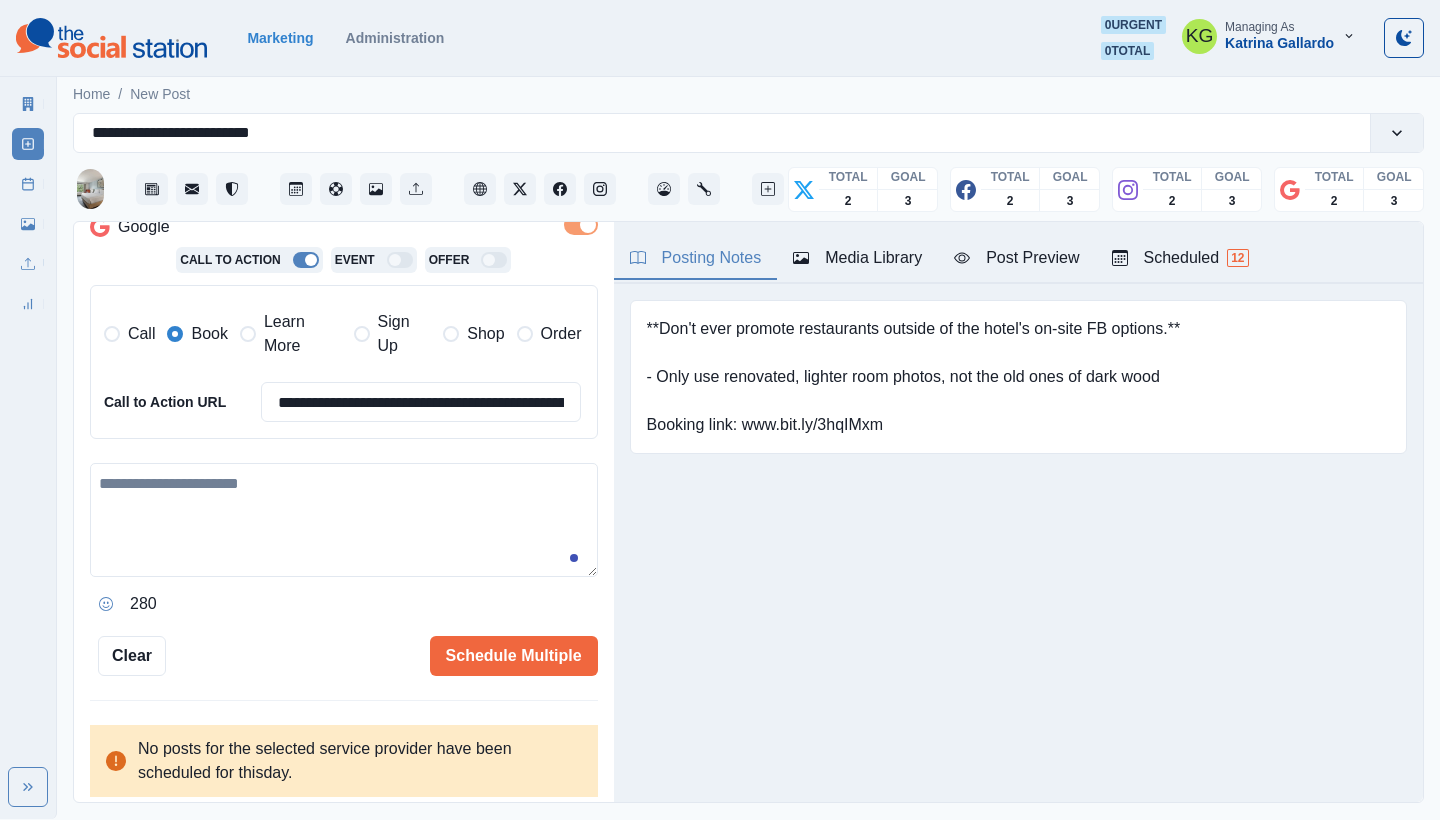 click at bounding box center [344, 520] 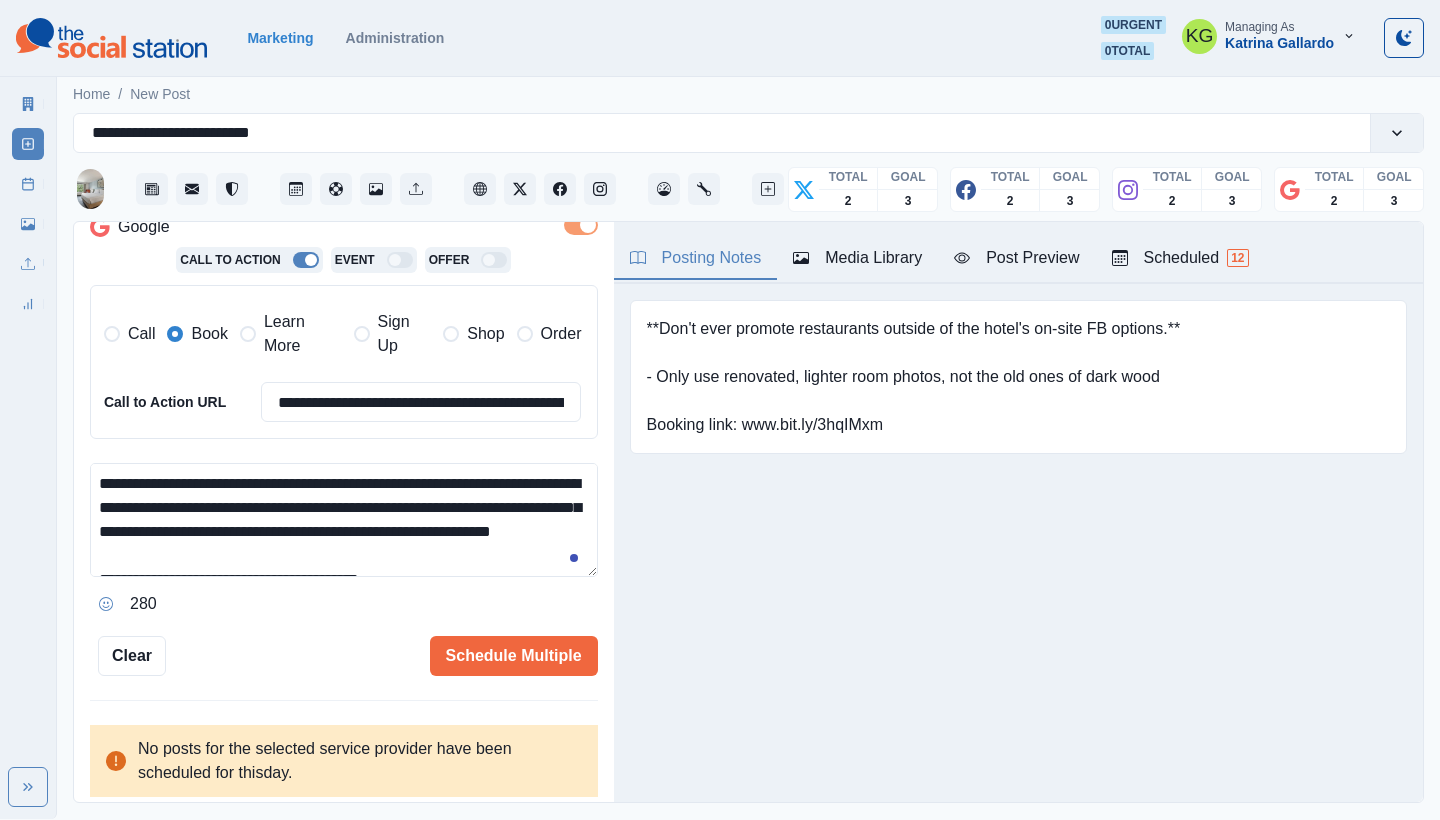 scroll, scrollTop: 48, scrollLeft: 0, axis: vertical 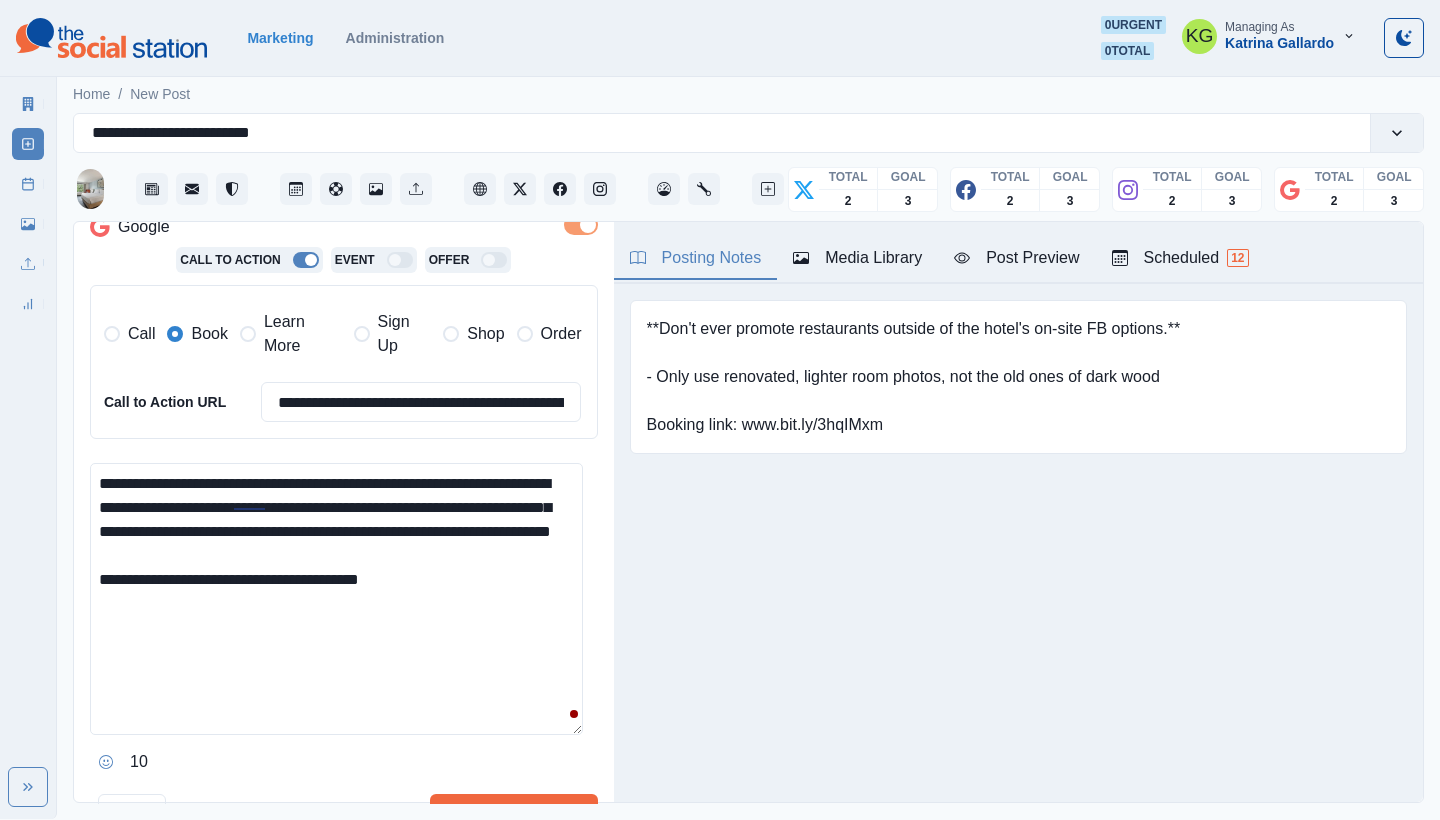 click on "**********" at bounding box center [336, 599] 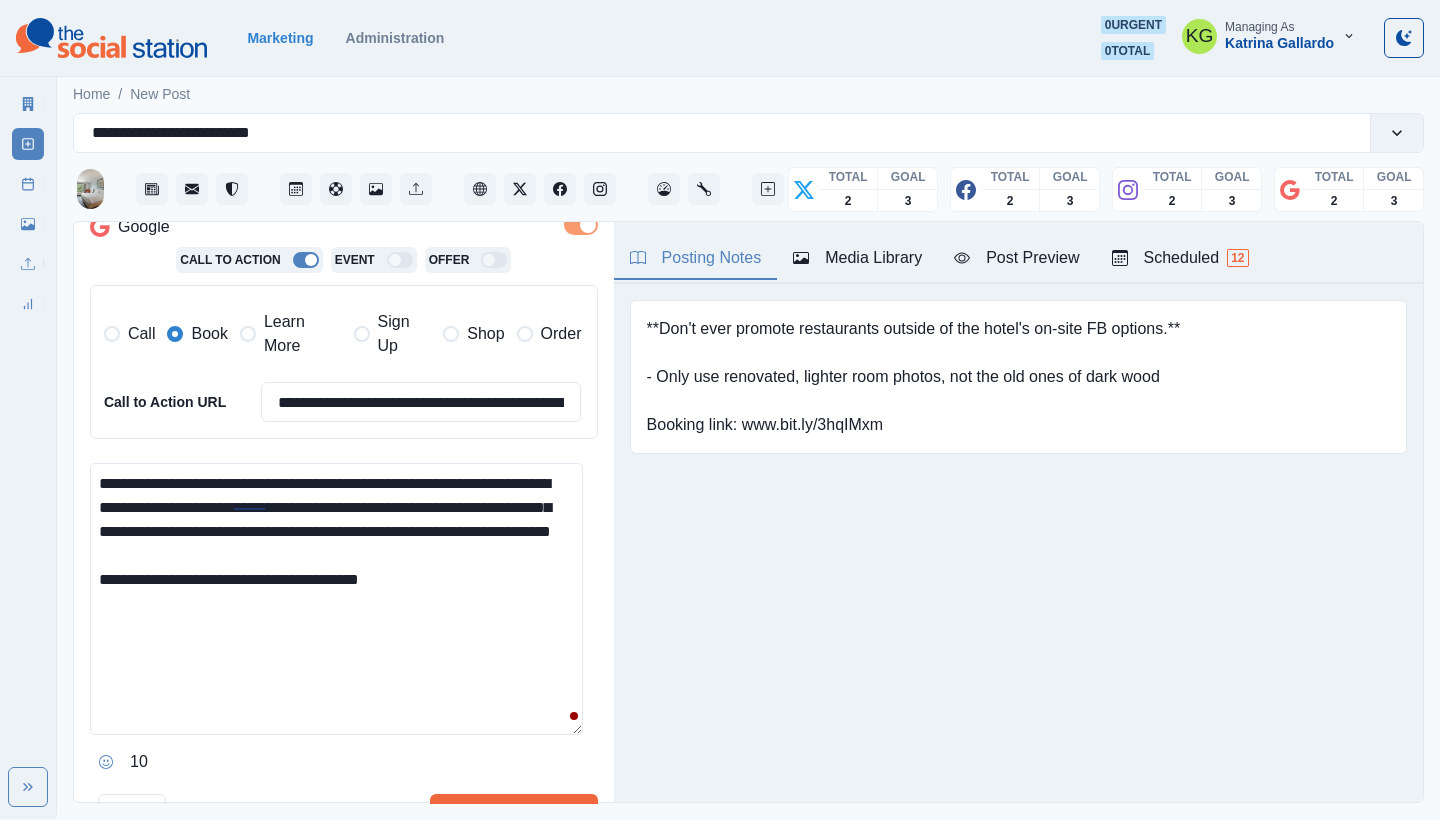drag, startPoint x: 257, startPoint y: 597, endPoint x: 388, endPoint y: 595, distance: 131.01526 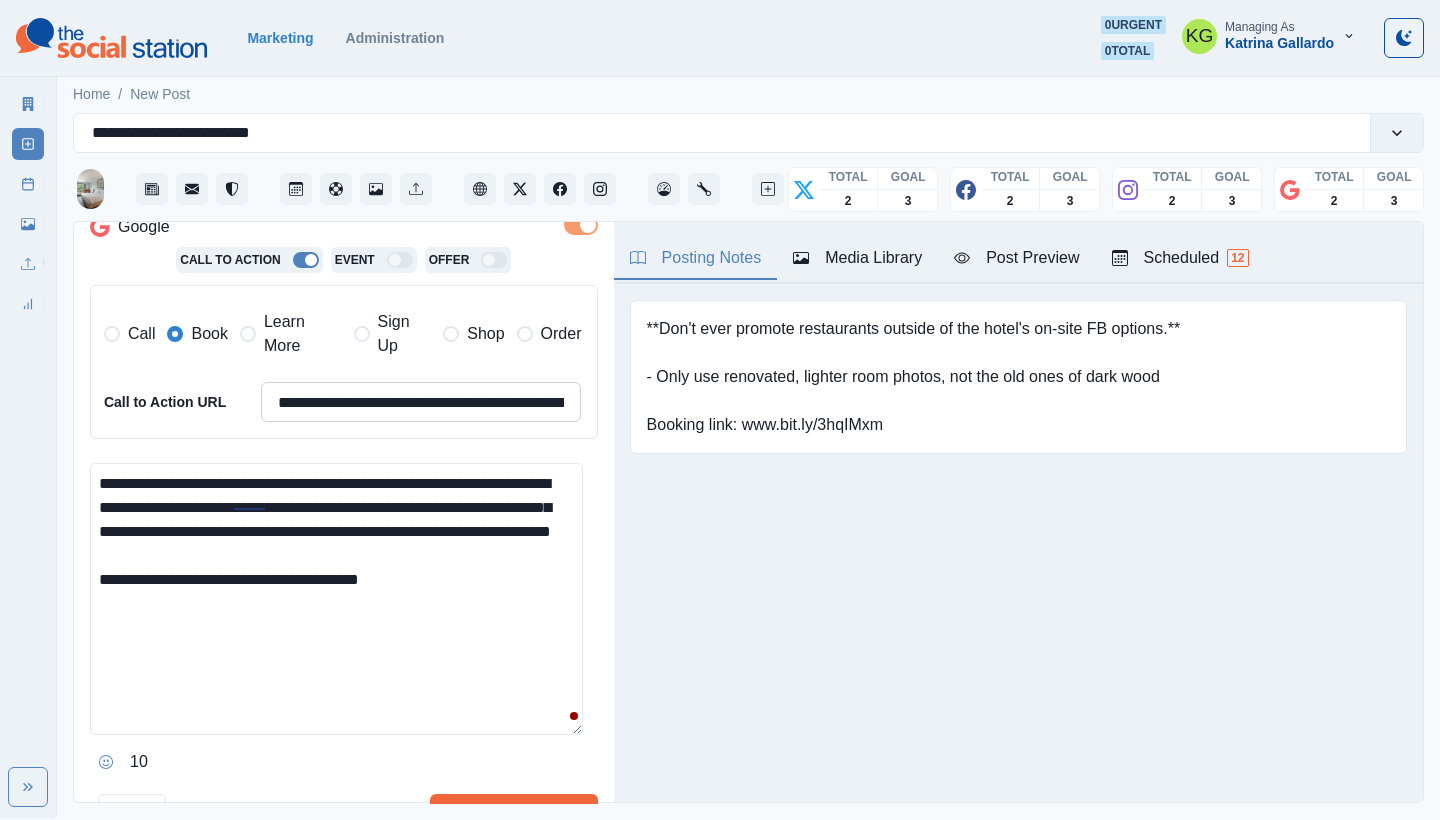 click on "**********" at bounding box center (421, 402) 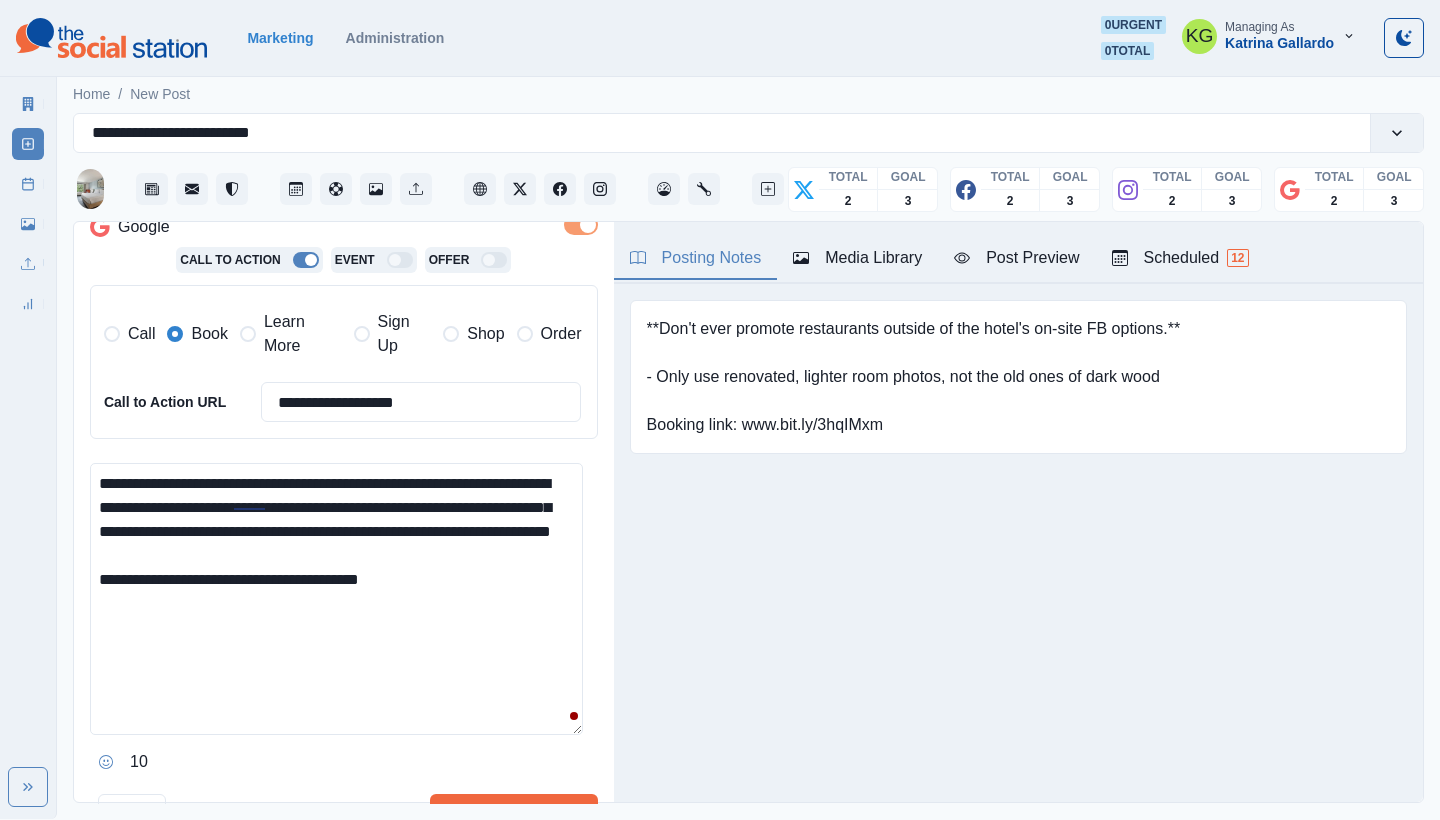 type on "**********" 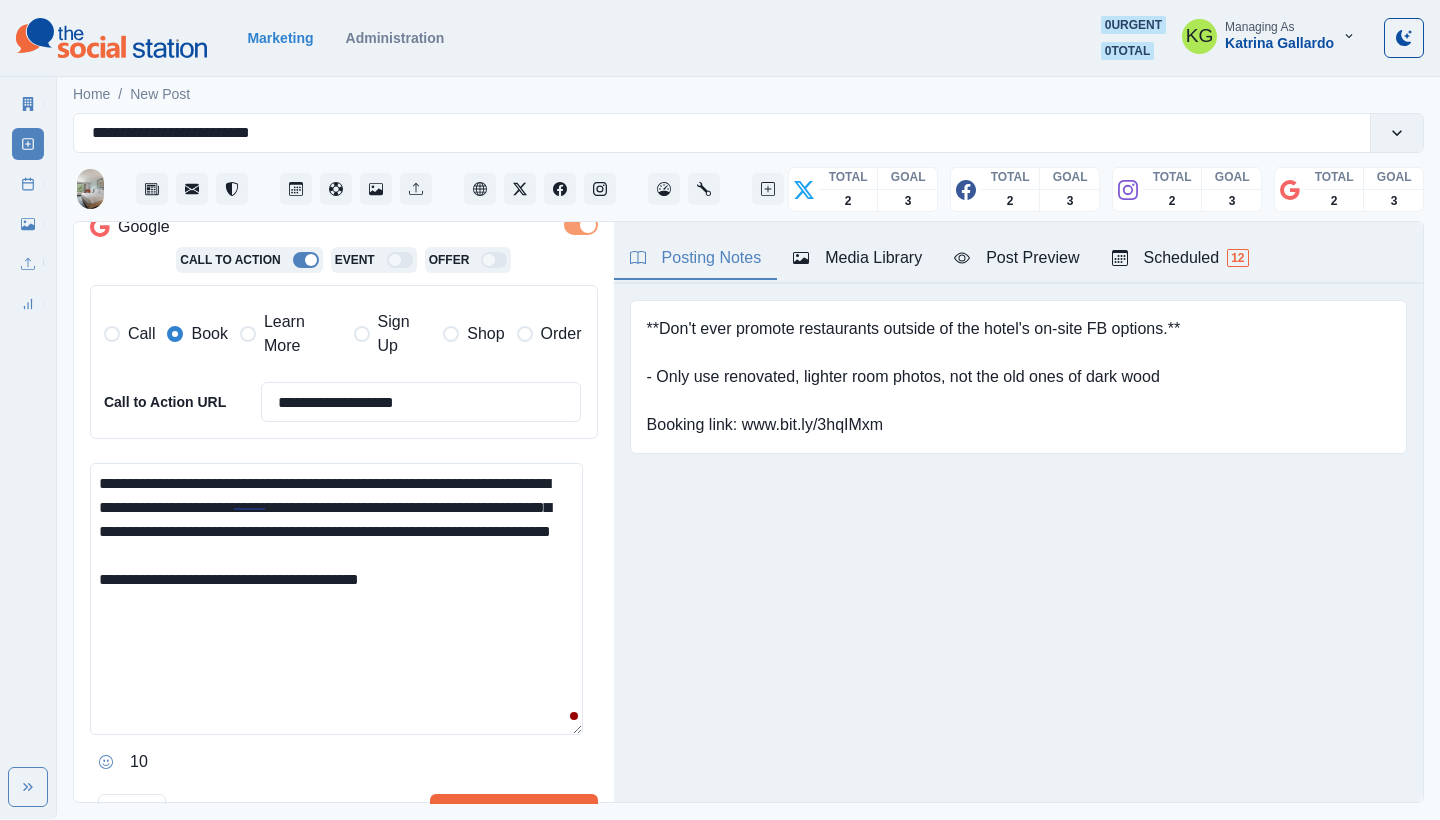 drag, startPoint x: 407, startPoint y: 588, endPoint x: 417, endPoint y: 590, distance: 10.198039 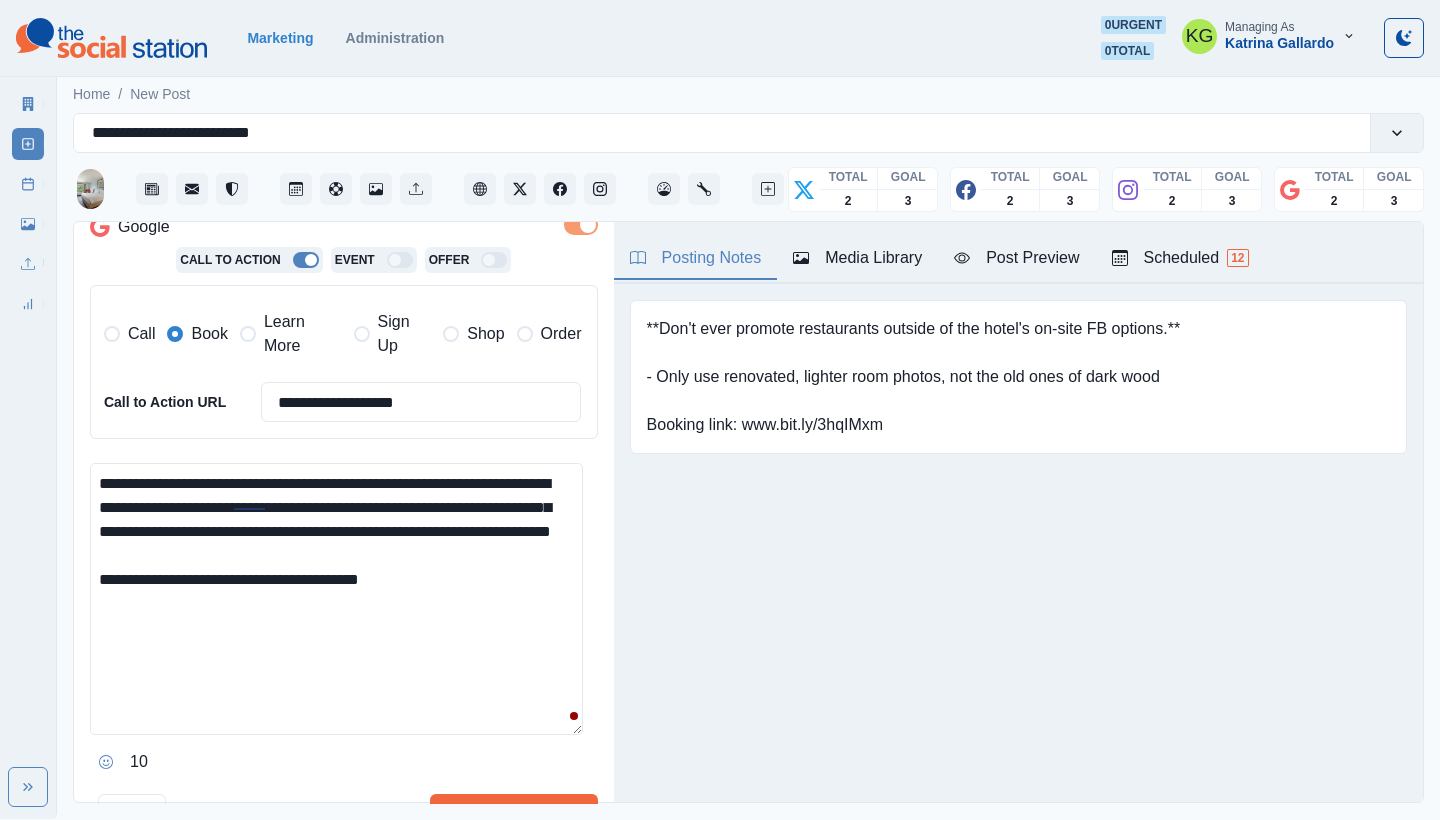 click on "**********" at bounding box center (336, 599) 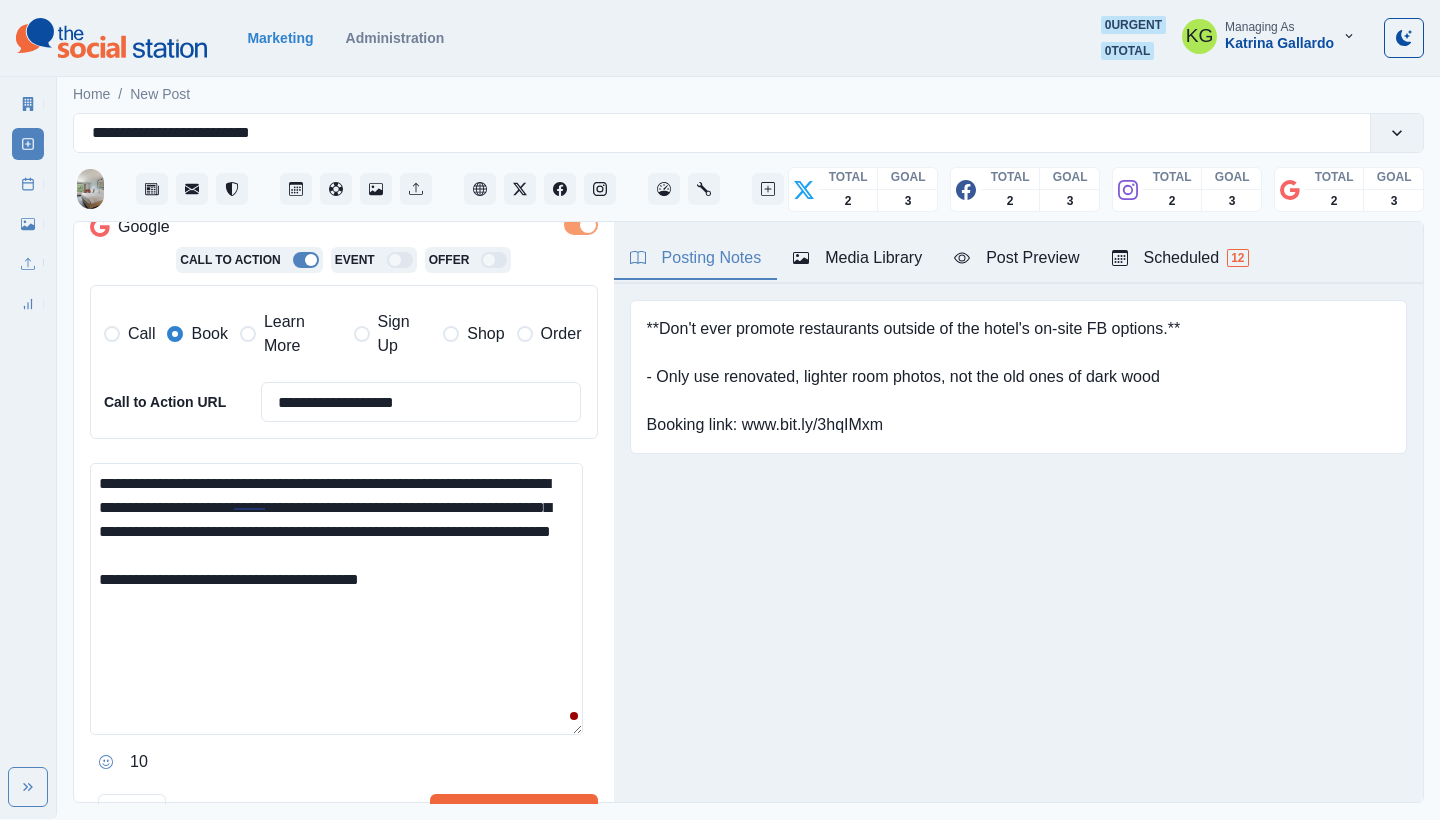drag, startPoint x: 411, startPoint y: 594, endPoint x: 397, endPoint y: 592, distance: 14.142136 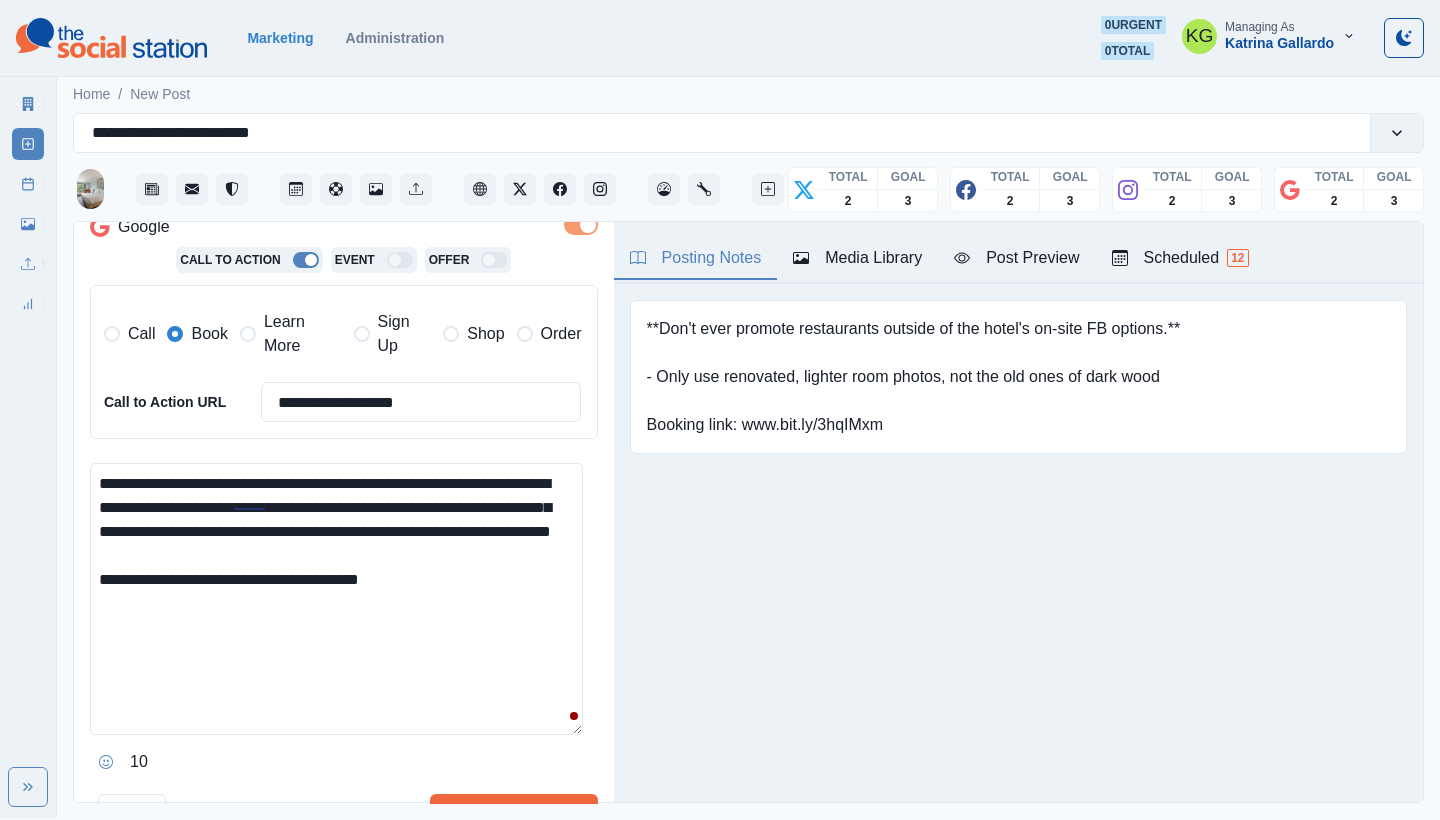 click on "**********" at bounding box center [336, 599] 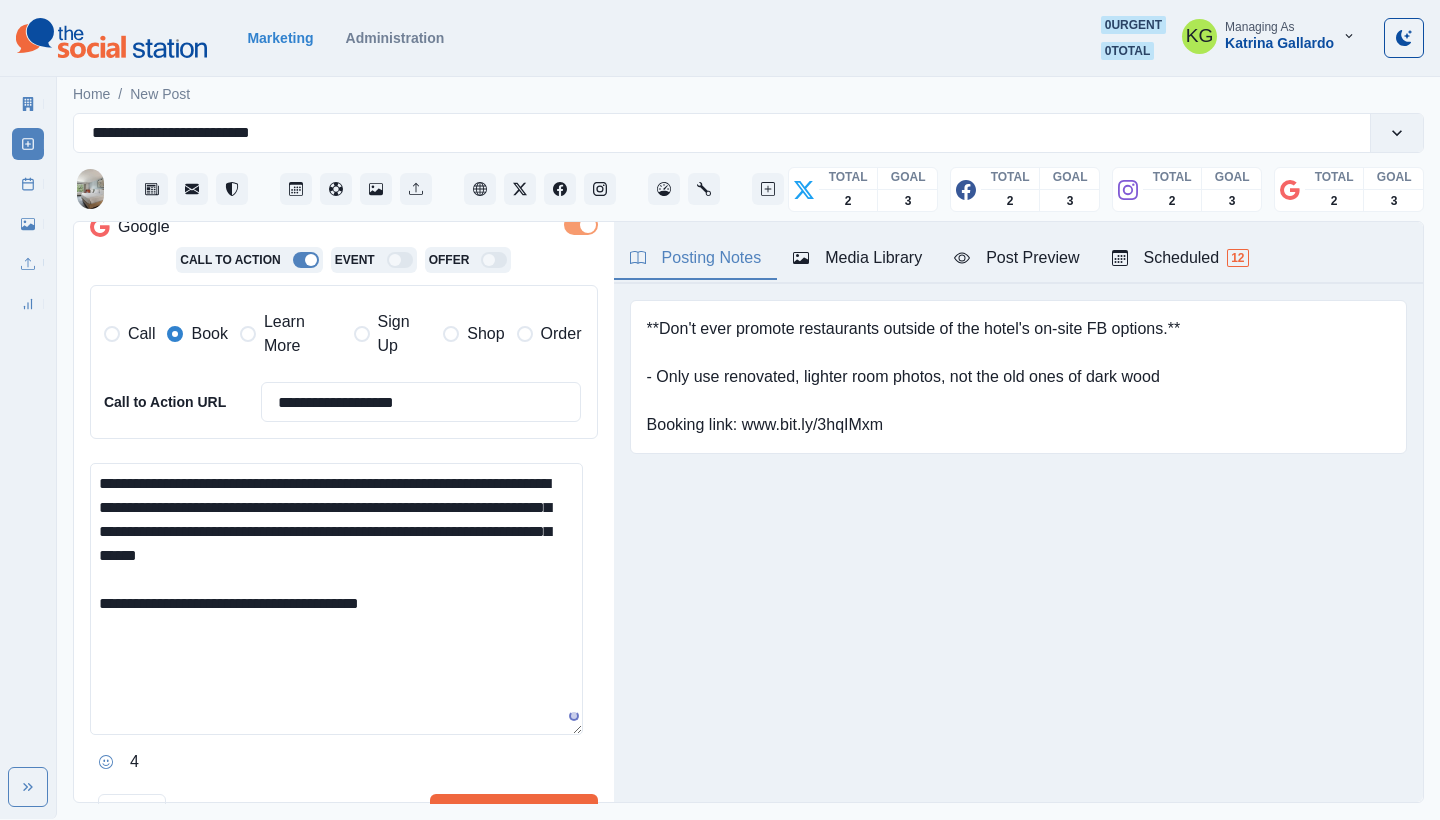click on "**********" at bounding box center (336, 599) 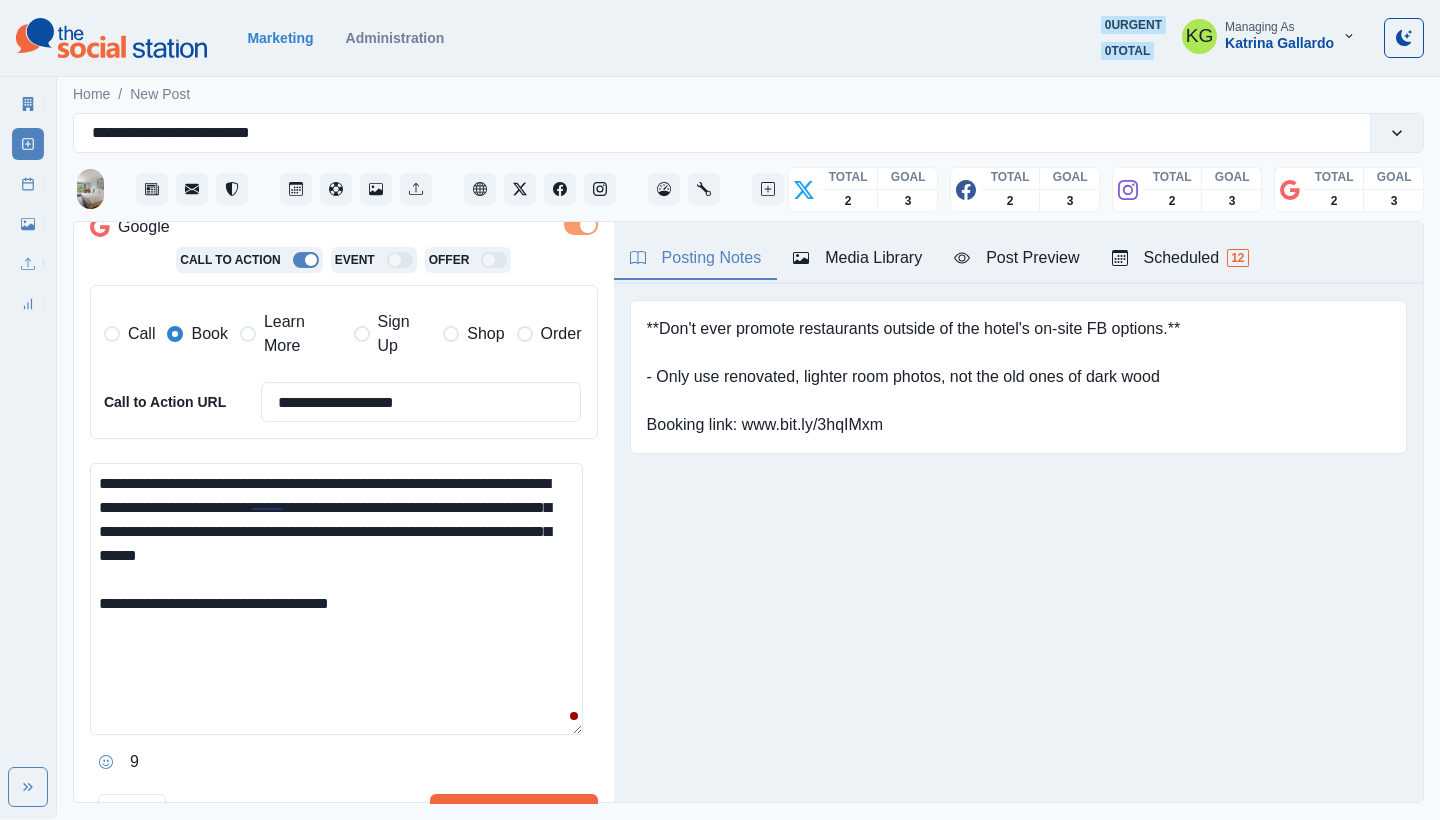 click on "**********" at bounding box center [336, 599] 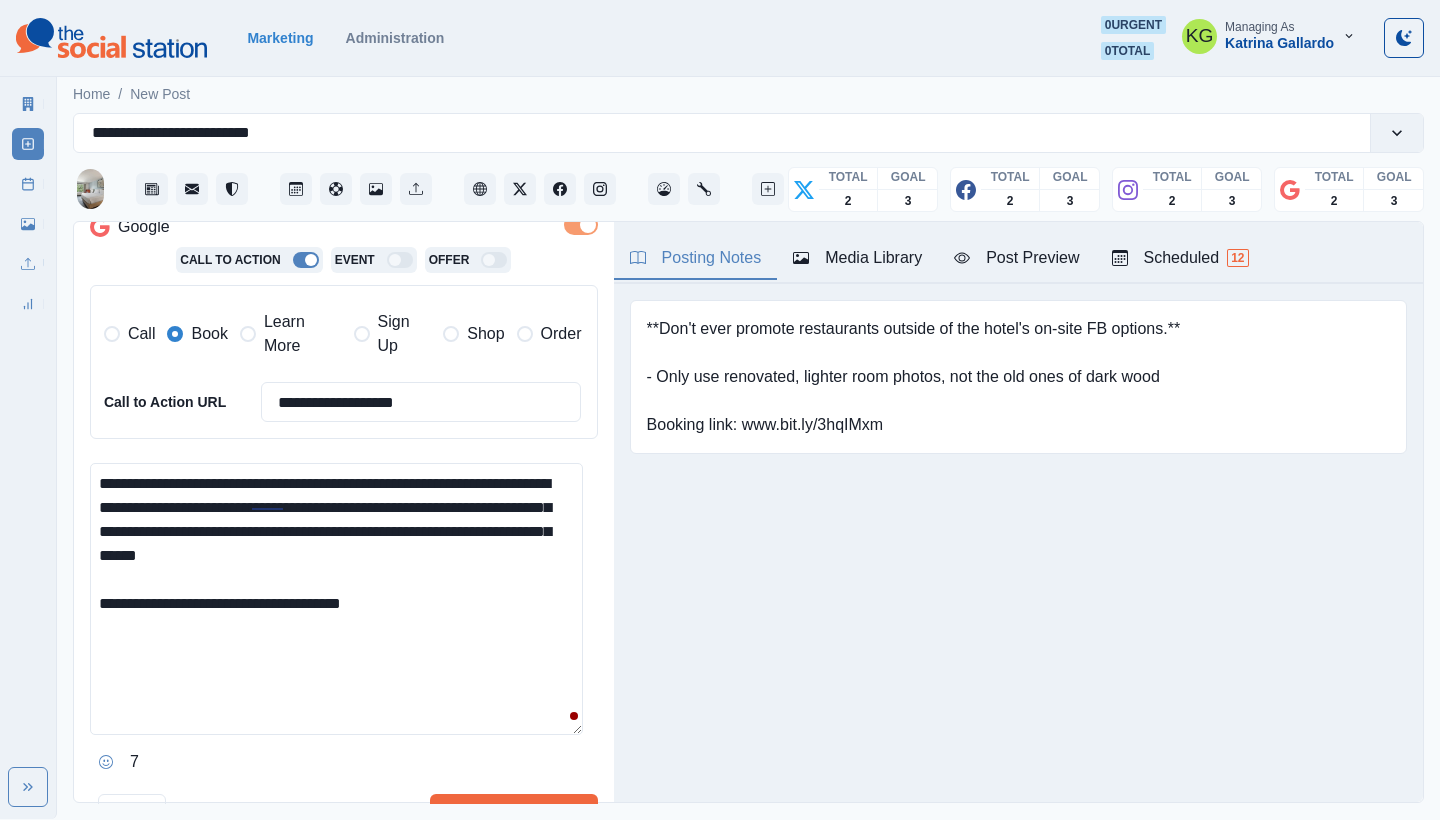 scroll, scrollTop: 612, scrollLeft: 0, axis: vertical 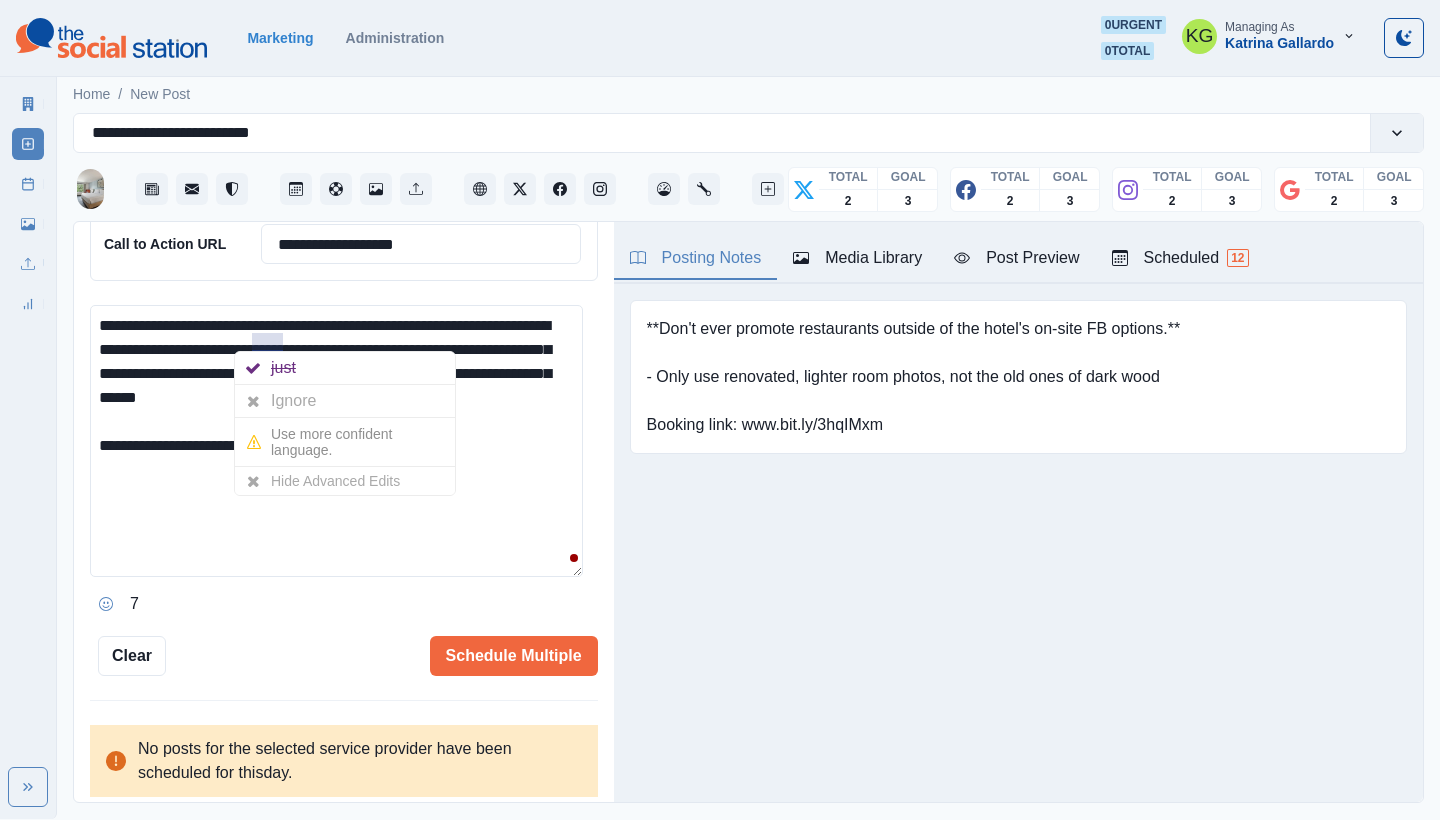 click on "**********" at bounding box center [336, 441] 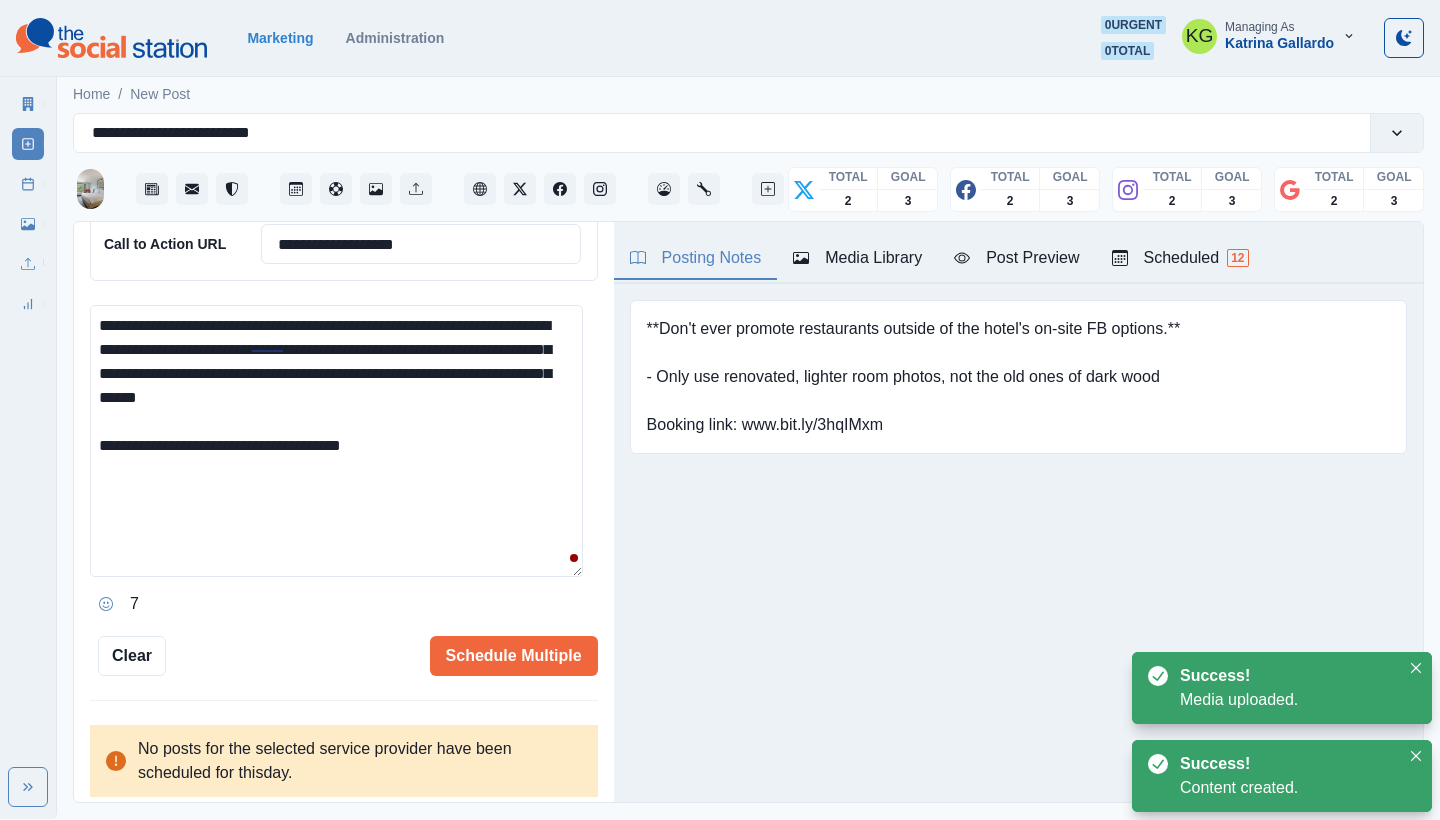 click on "**********" at bounding box center [336, 441] 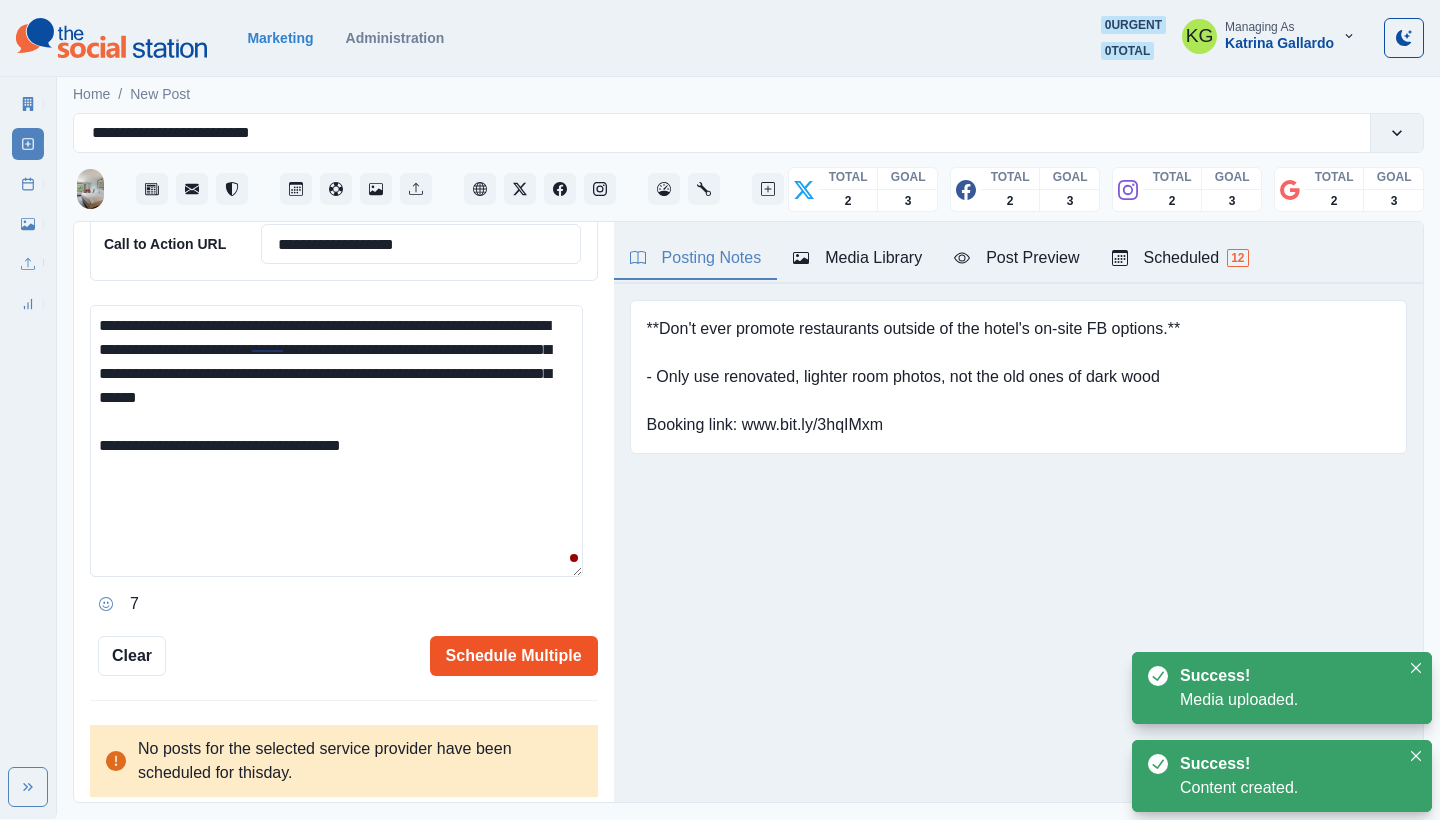 type on "**********" 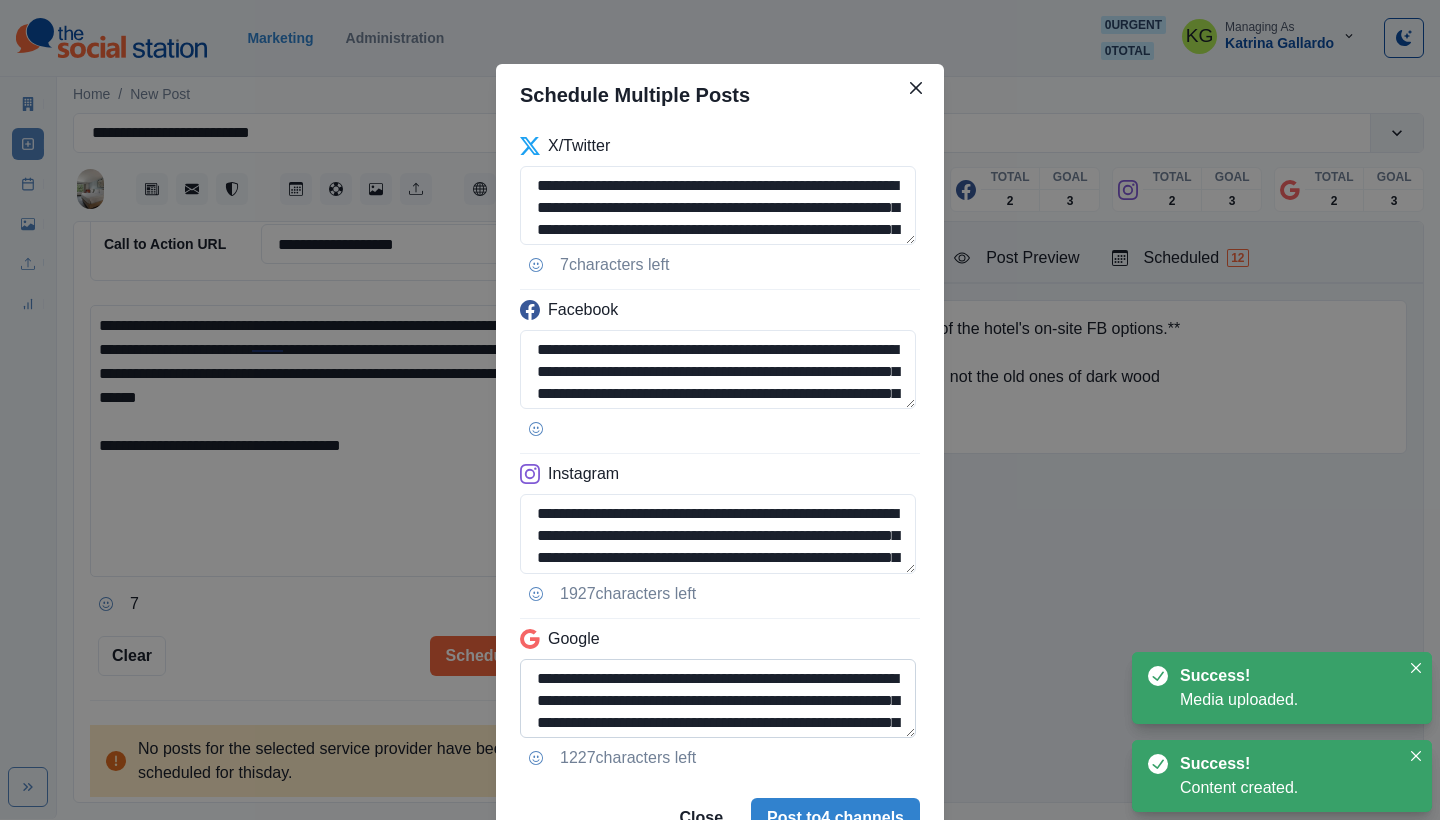 scroll, scrollTop: 92, scrollLeft: 0, axis: vertical 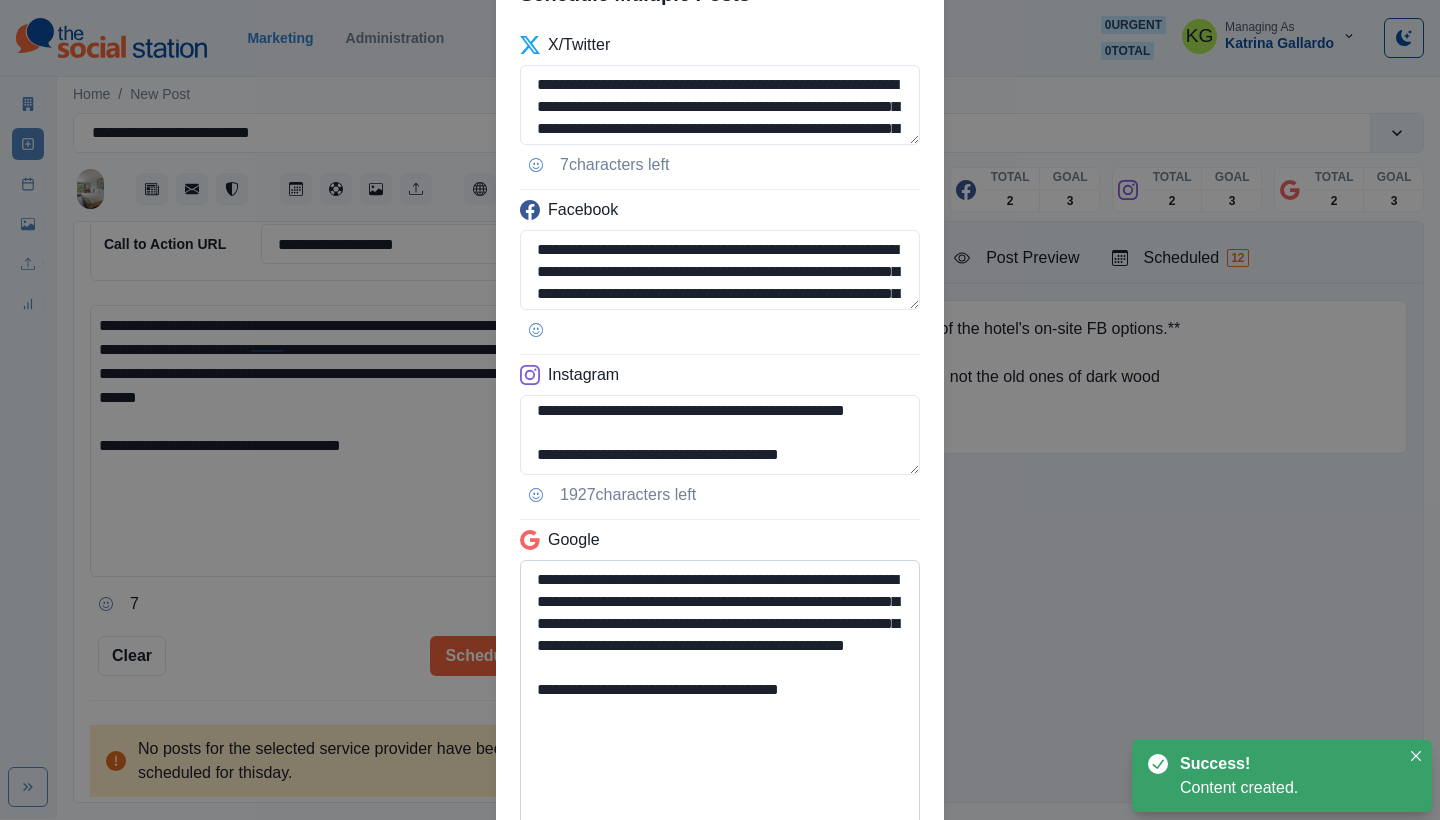 click on "**********" at bounding box center [720, 694] 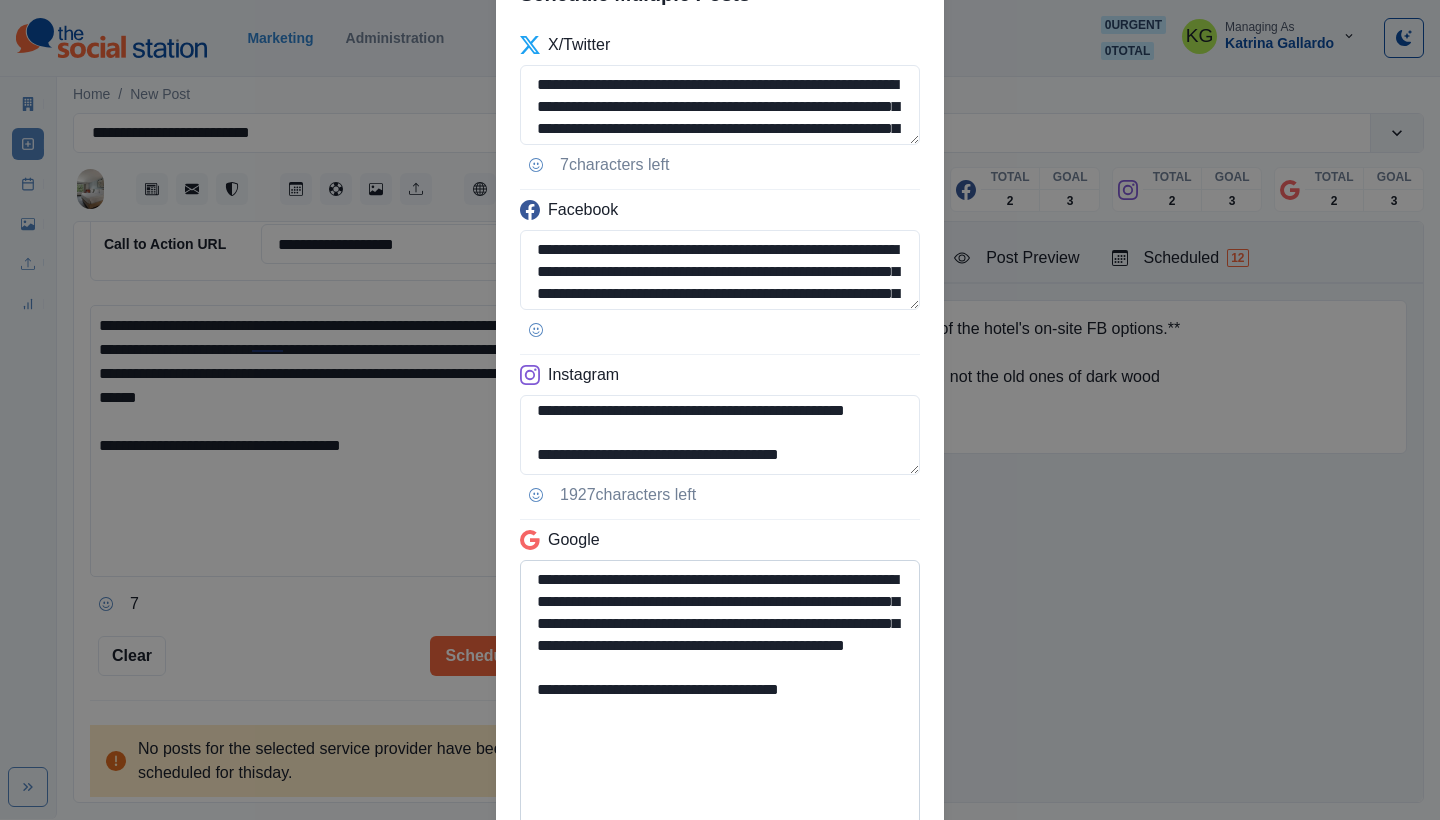 click on "**********" at bounding box center [720, 694] 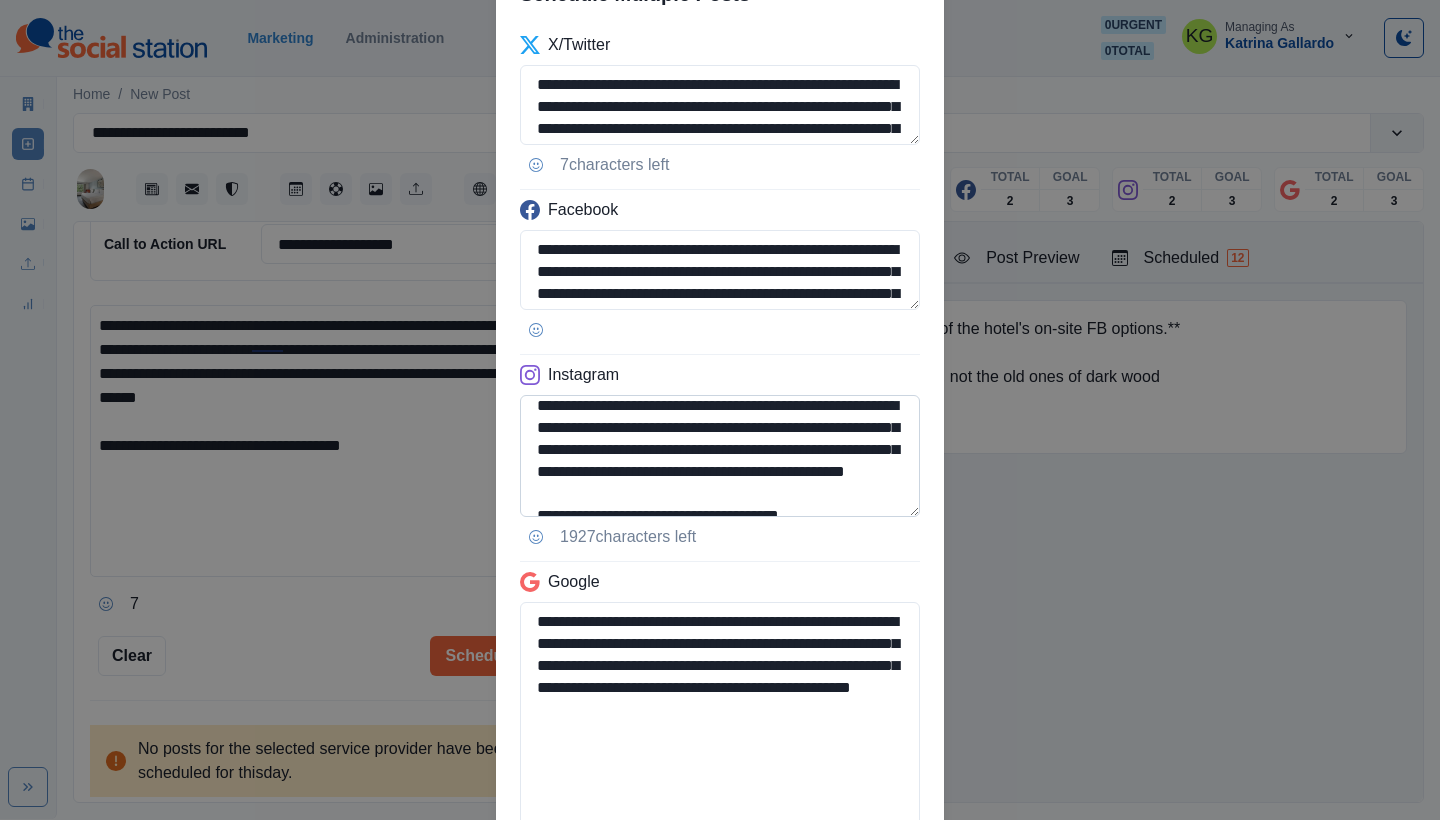scroll, scrollTop: 0, scrollLeft: 0, axis: both 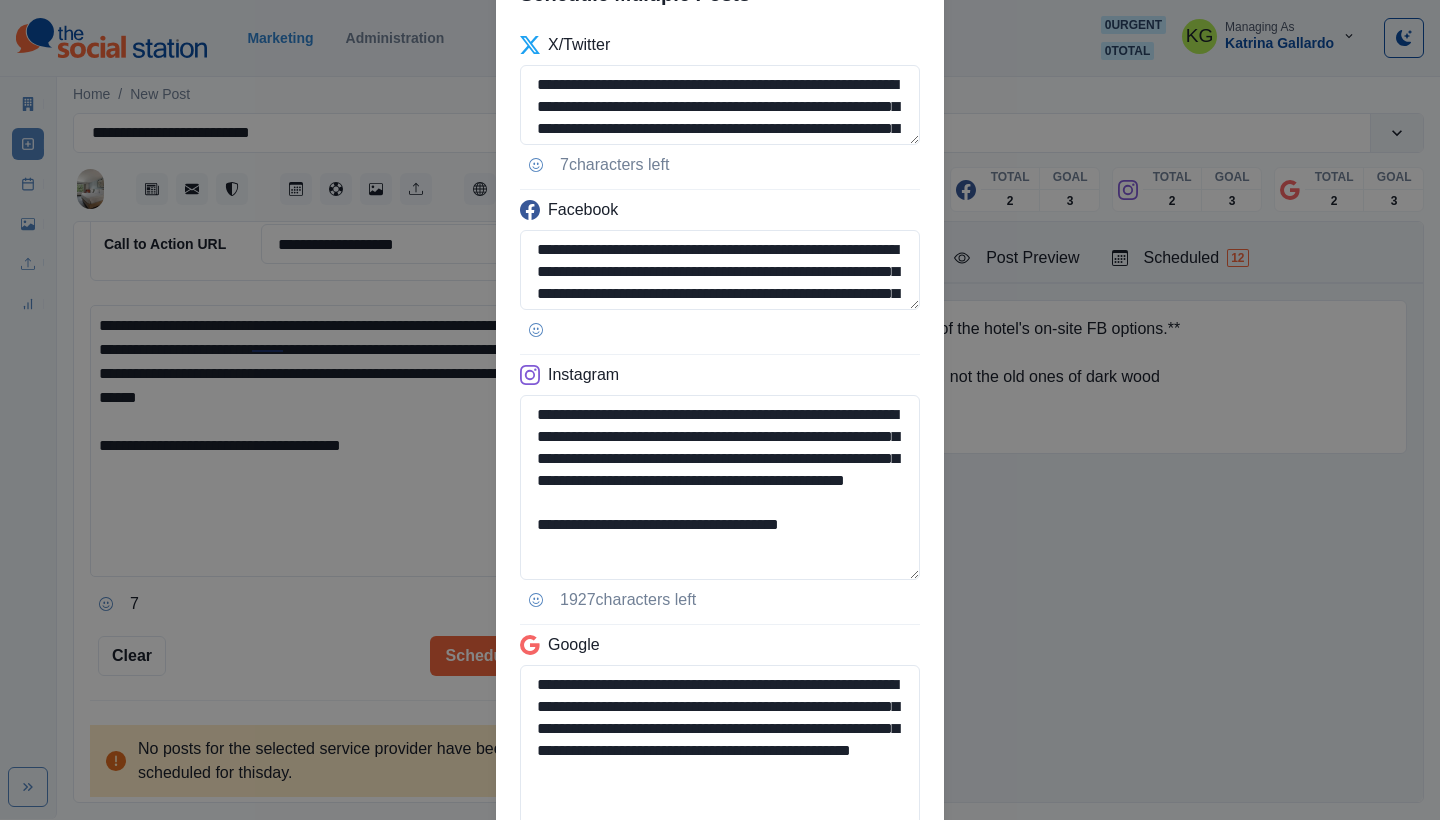click on "**********" at bounding box center (720, 501) 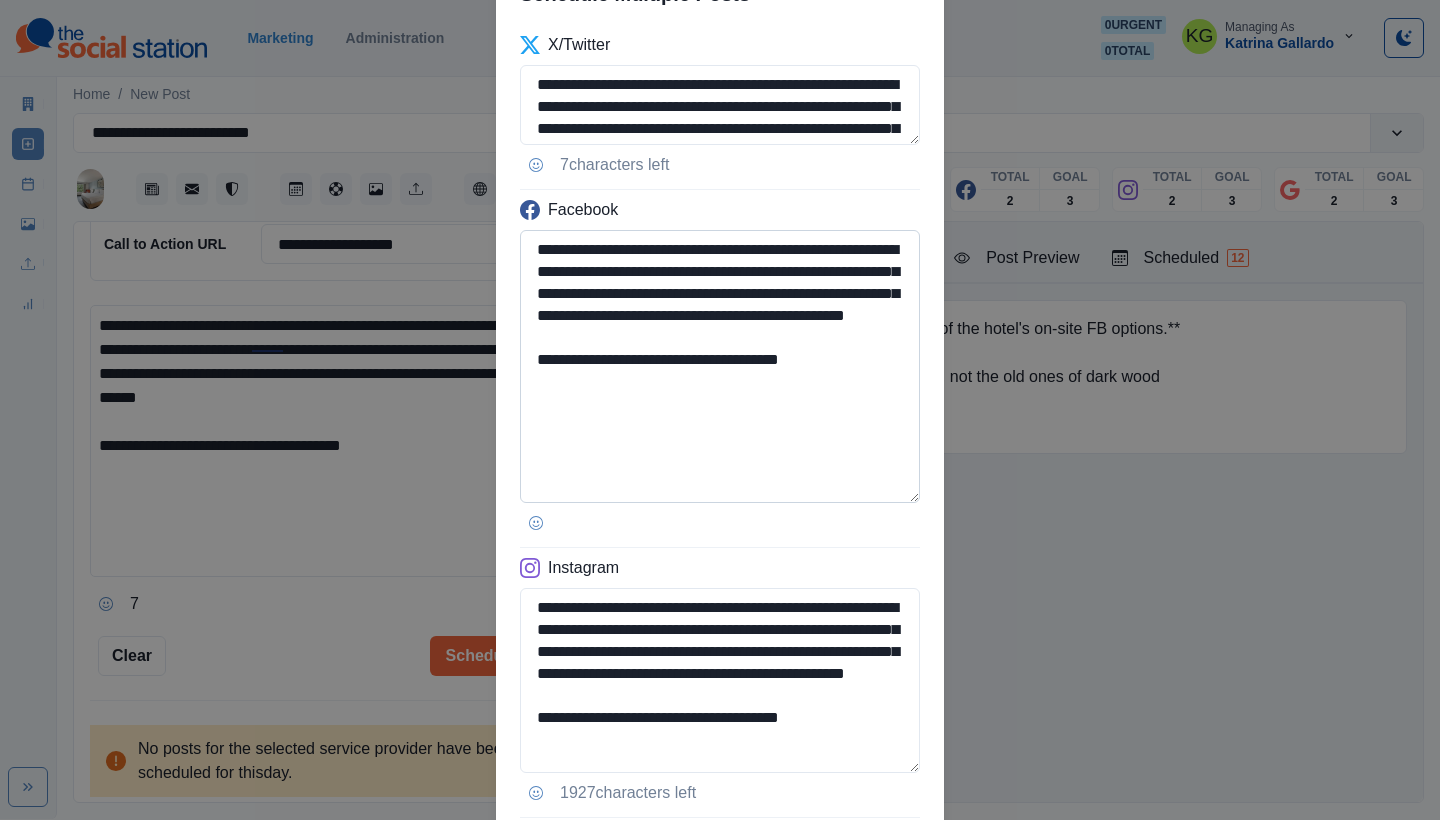 click on "**********" at bounding box center [720, 366] 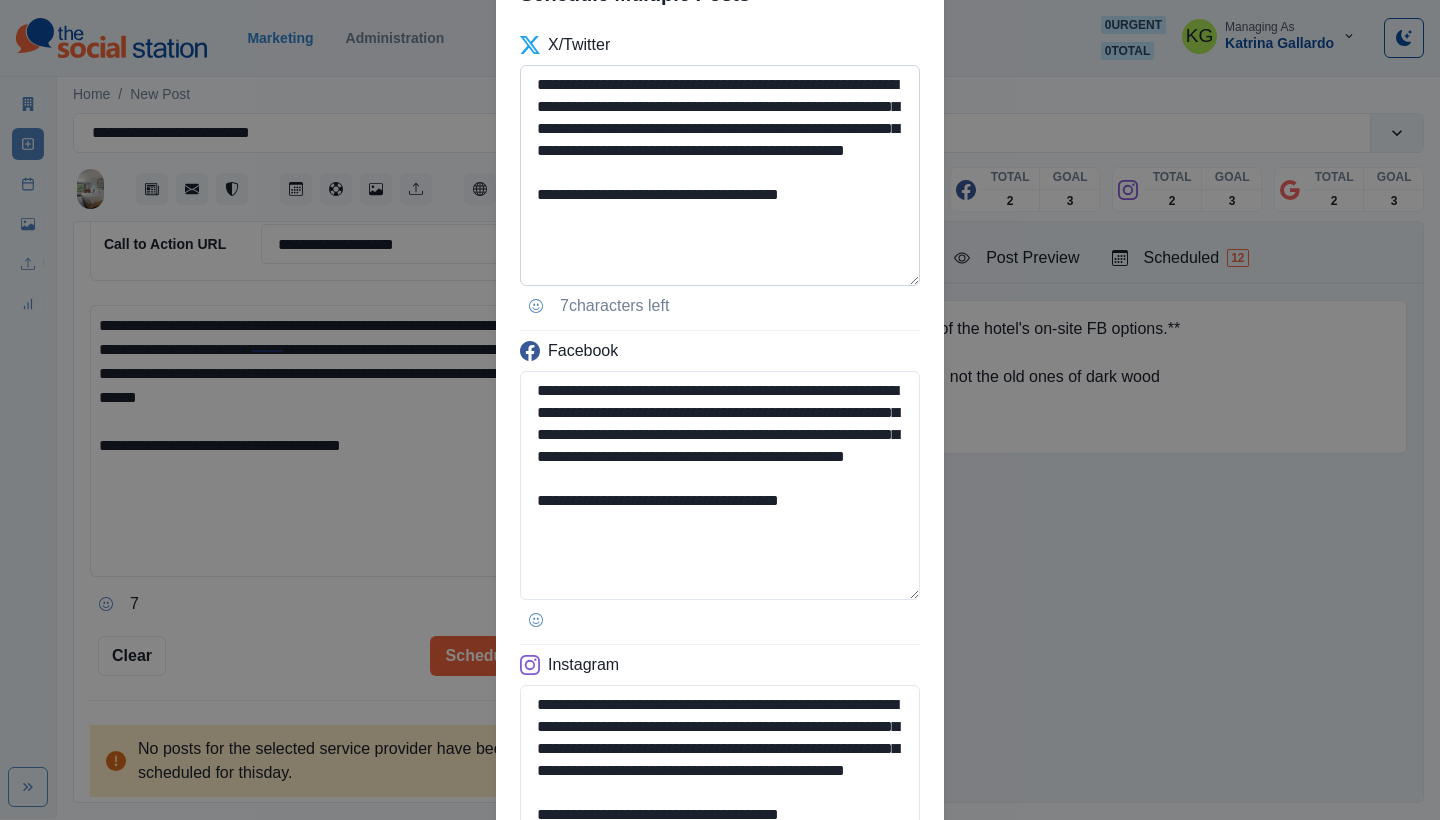 click on "**********" at bounding box center (720, 175) 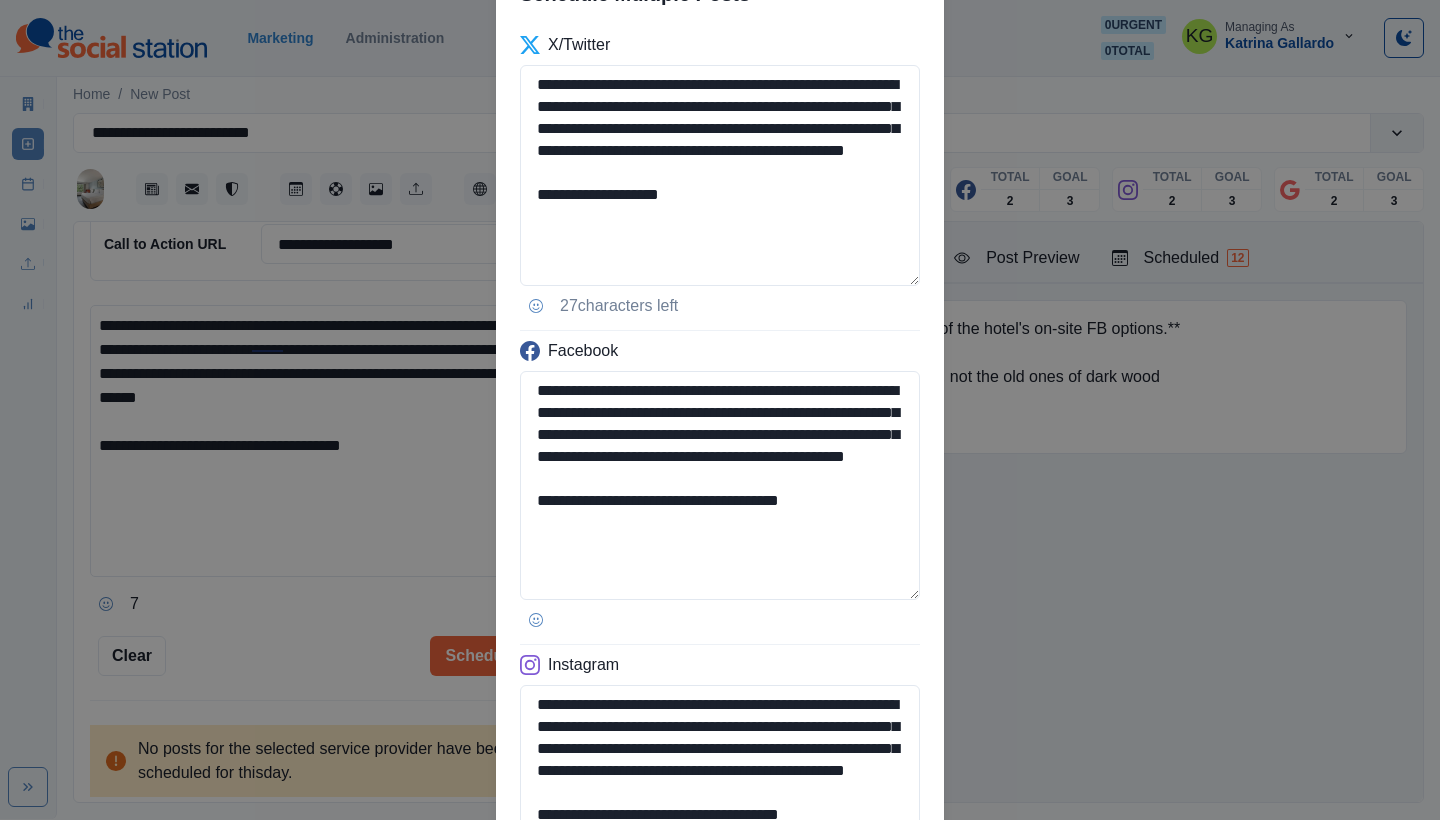 click 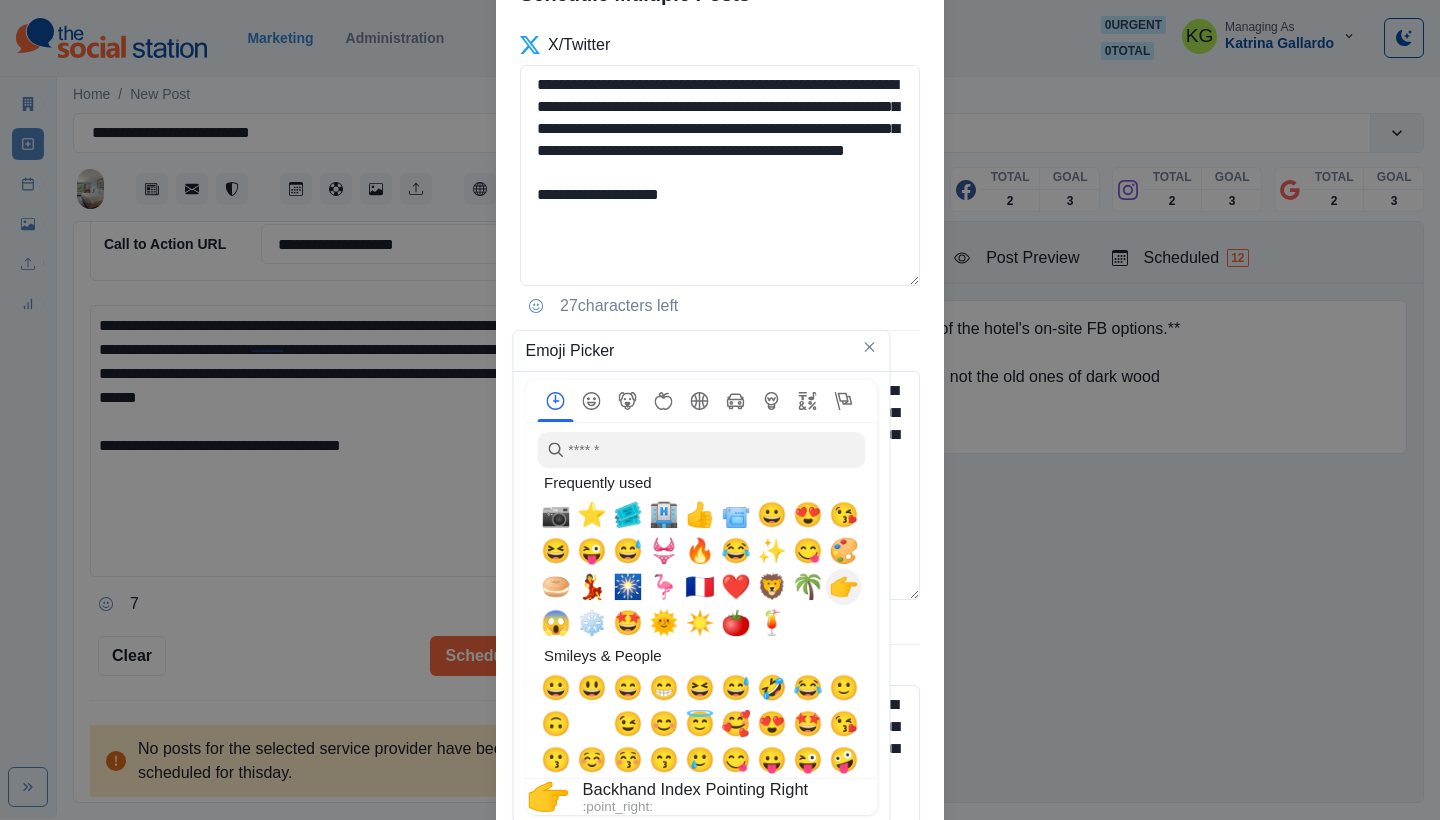 click on "👉" at bounding box center (844, 587) 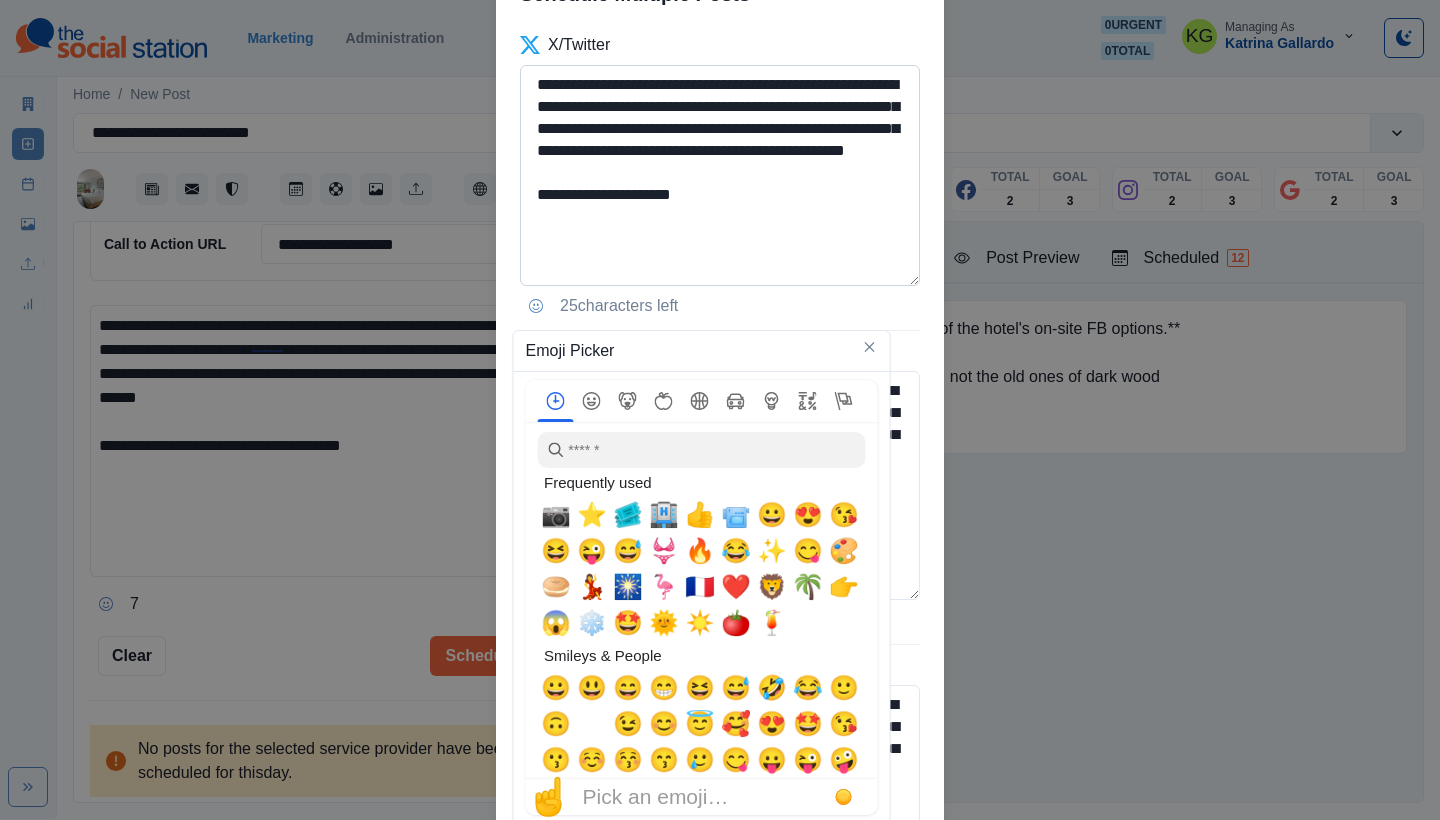 click on "**********" at bounding box center (720, 175) 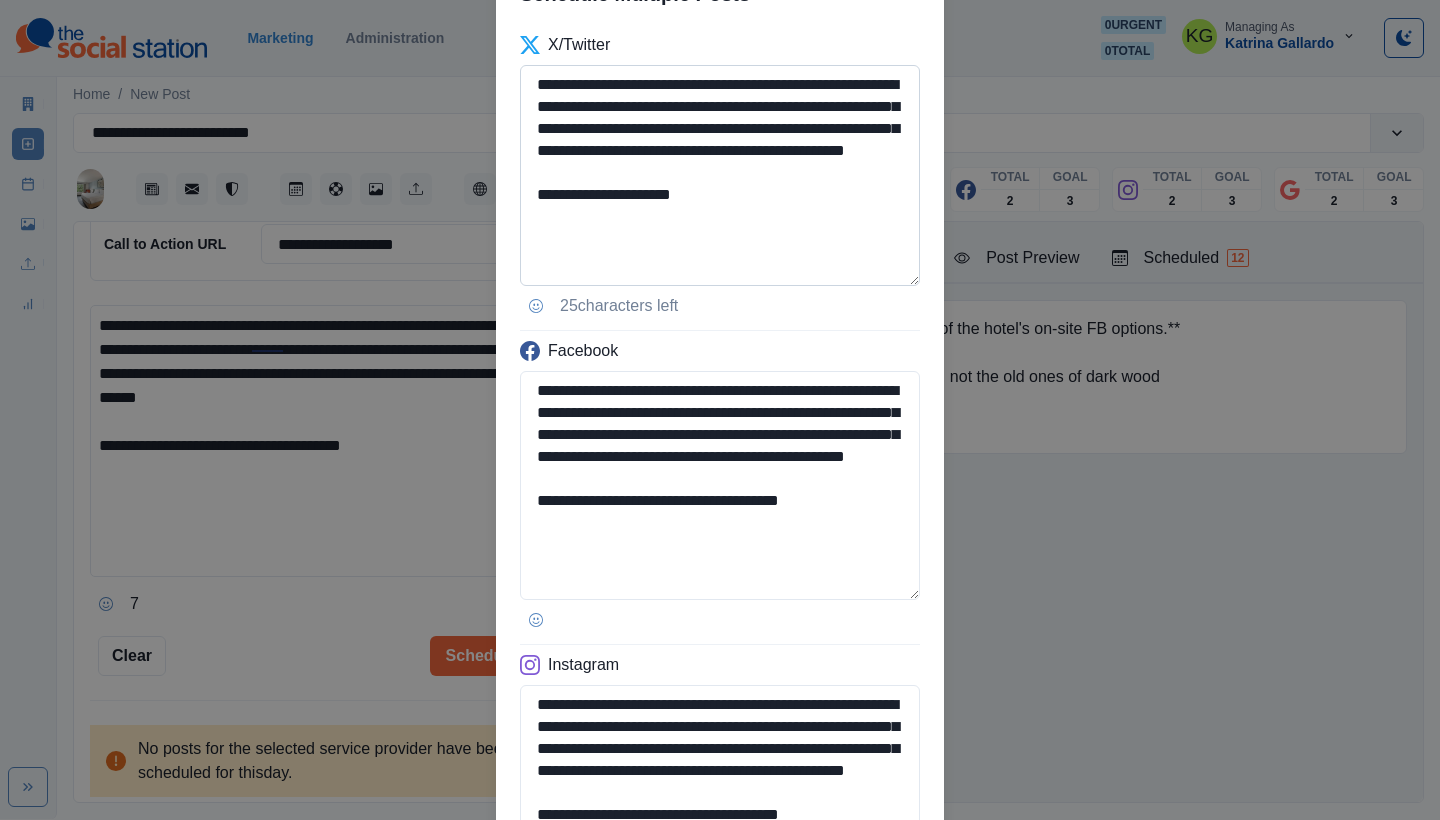 click on "**********" at bounding box center [720, 175] 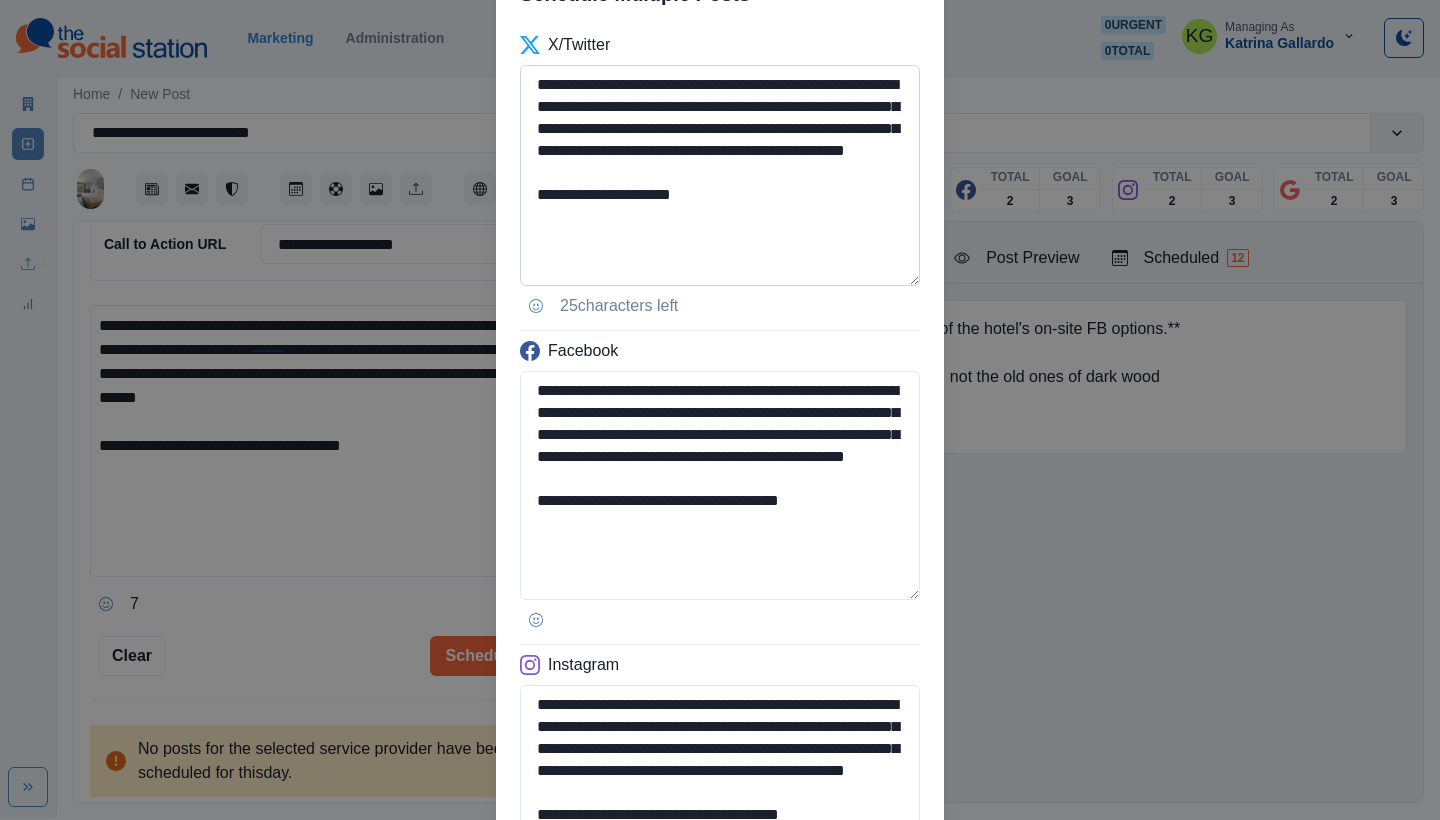 paste on "**" 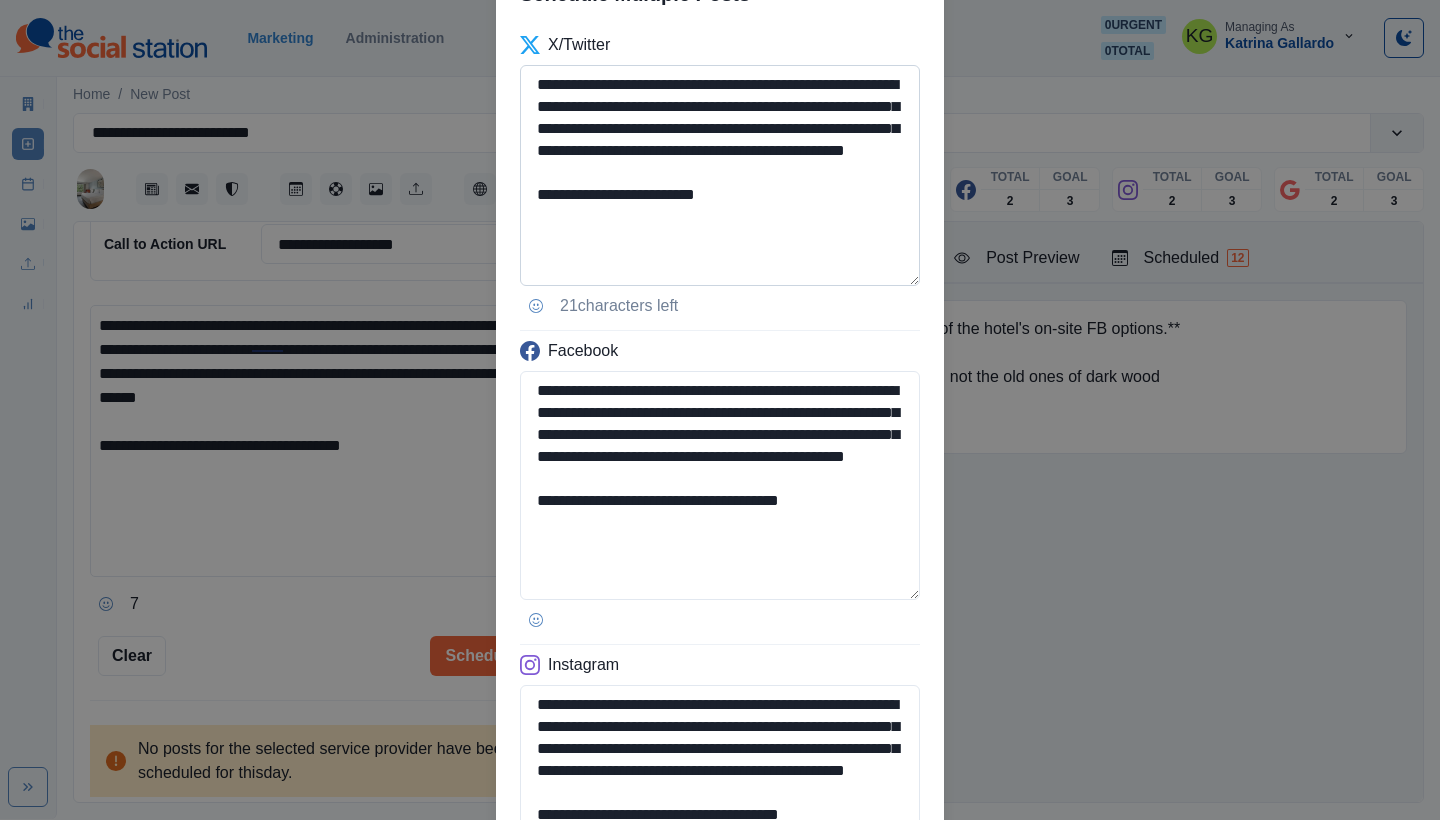 click on "**********" at bounding box center (720, 175) 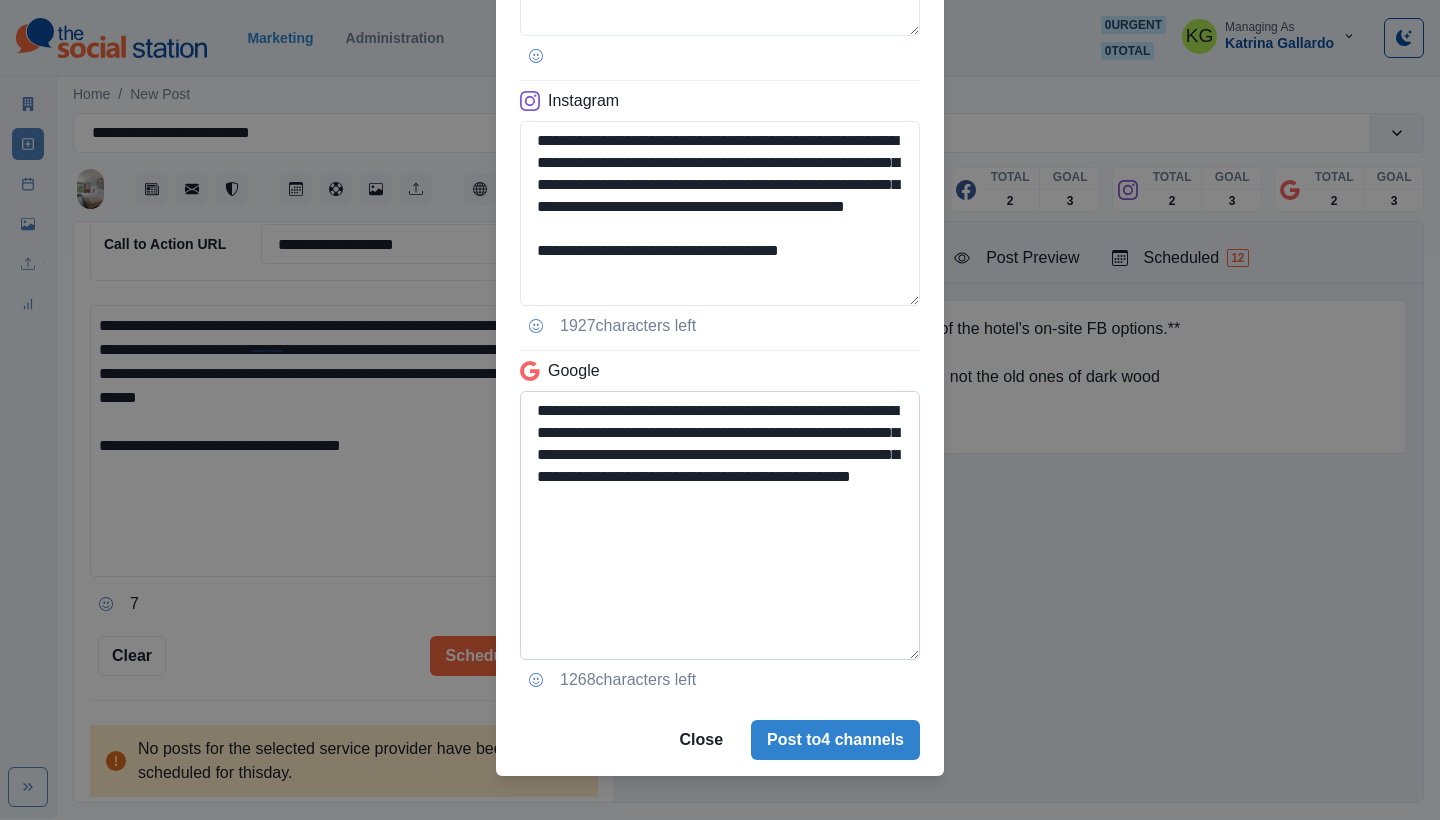 scroll, scrollTop: 685, scrollLeft: 0, axis: vertical 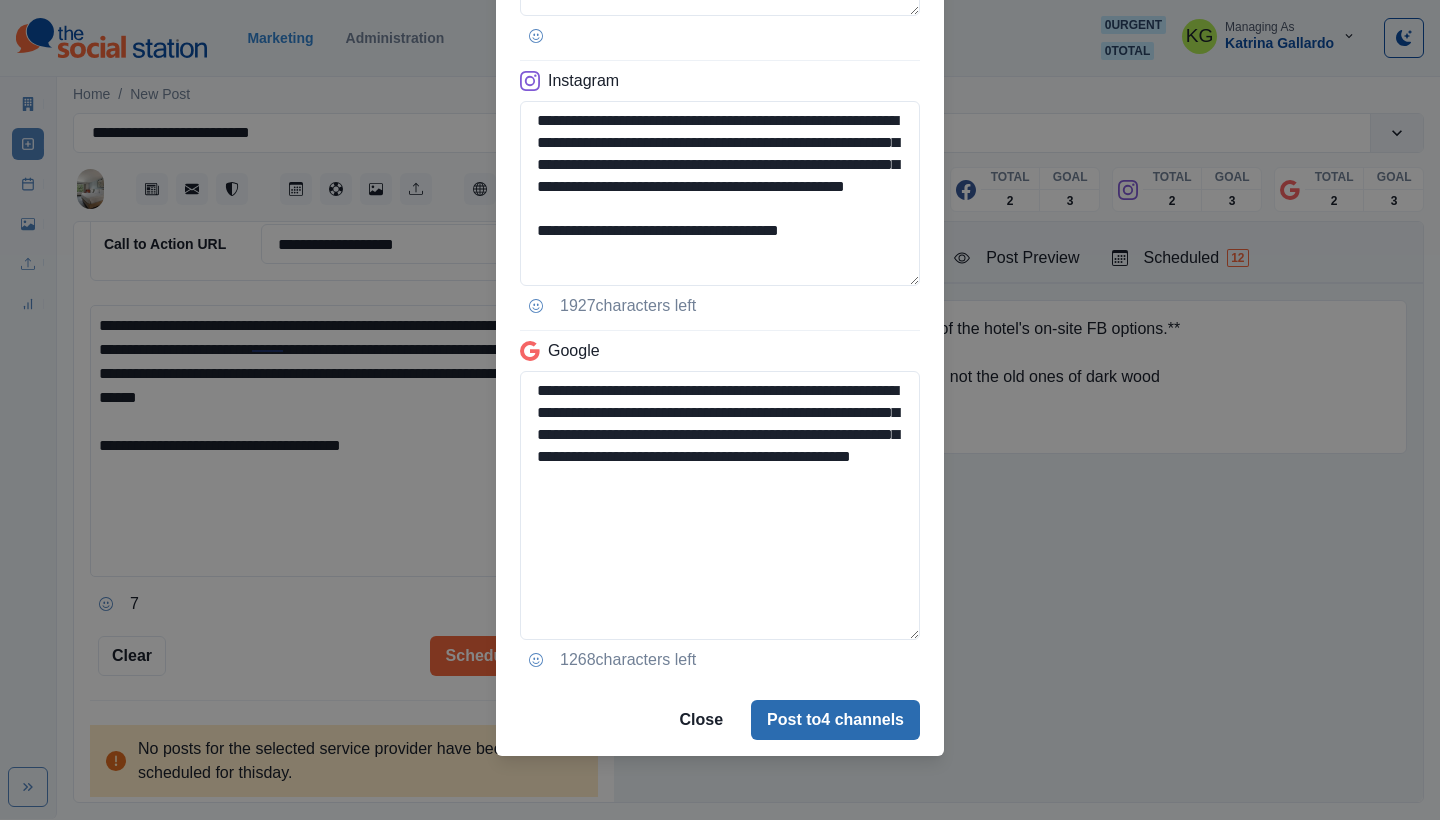 type on "**********" 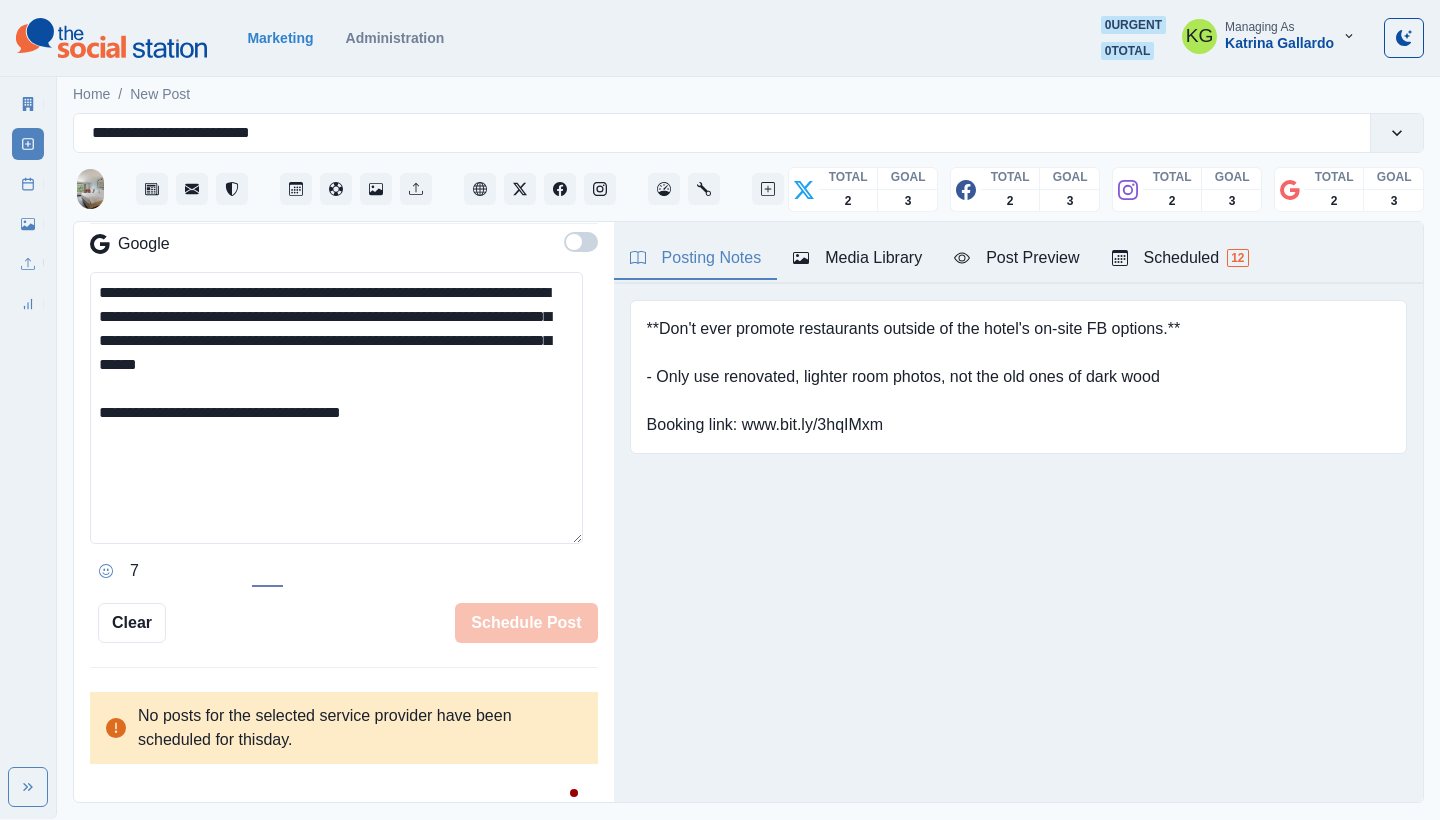 type 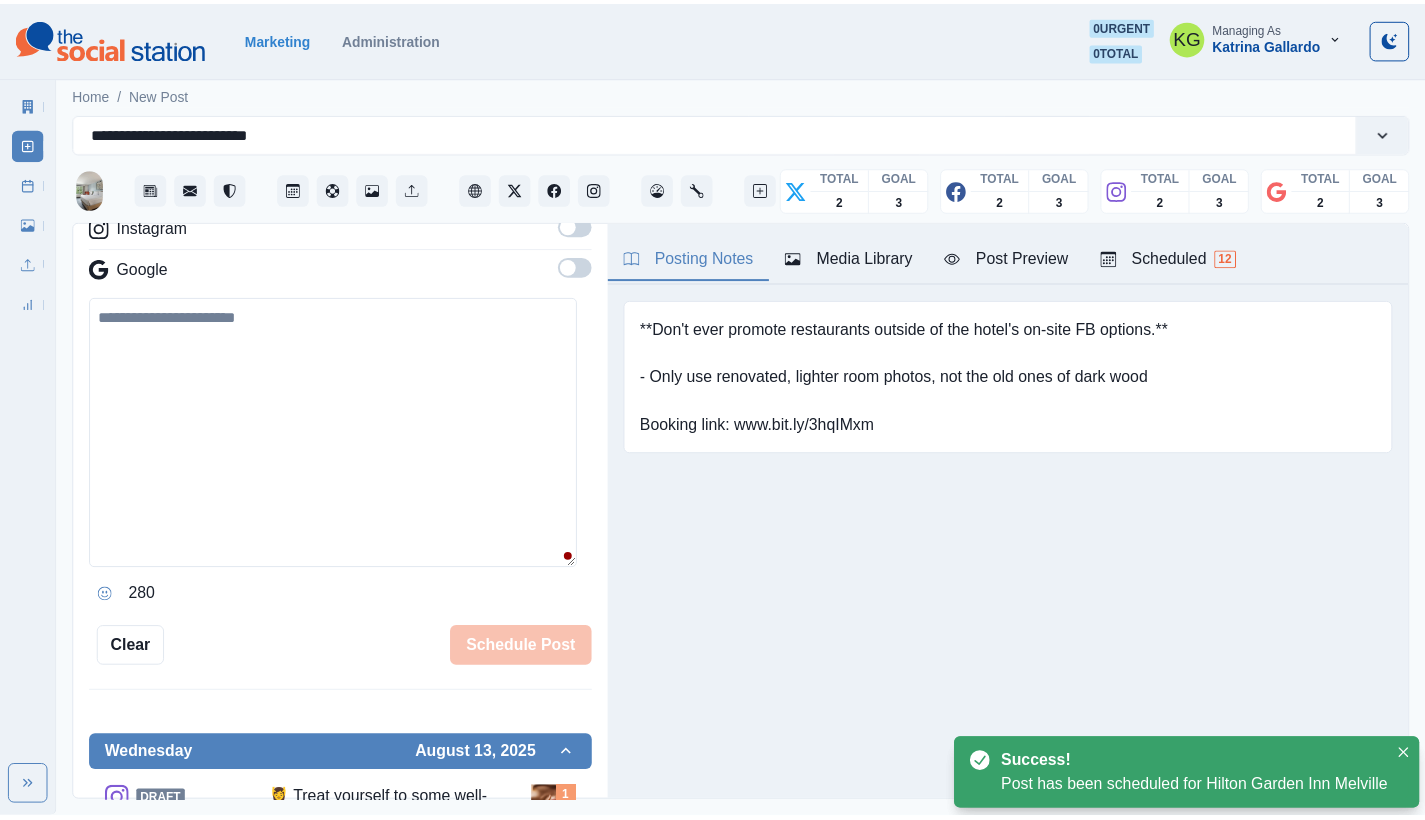 scroll, scrollTop: 280, scrollLeft: 0, axis: vertical 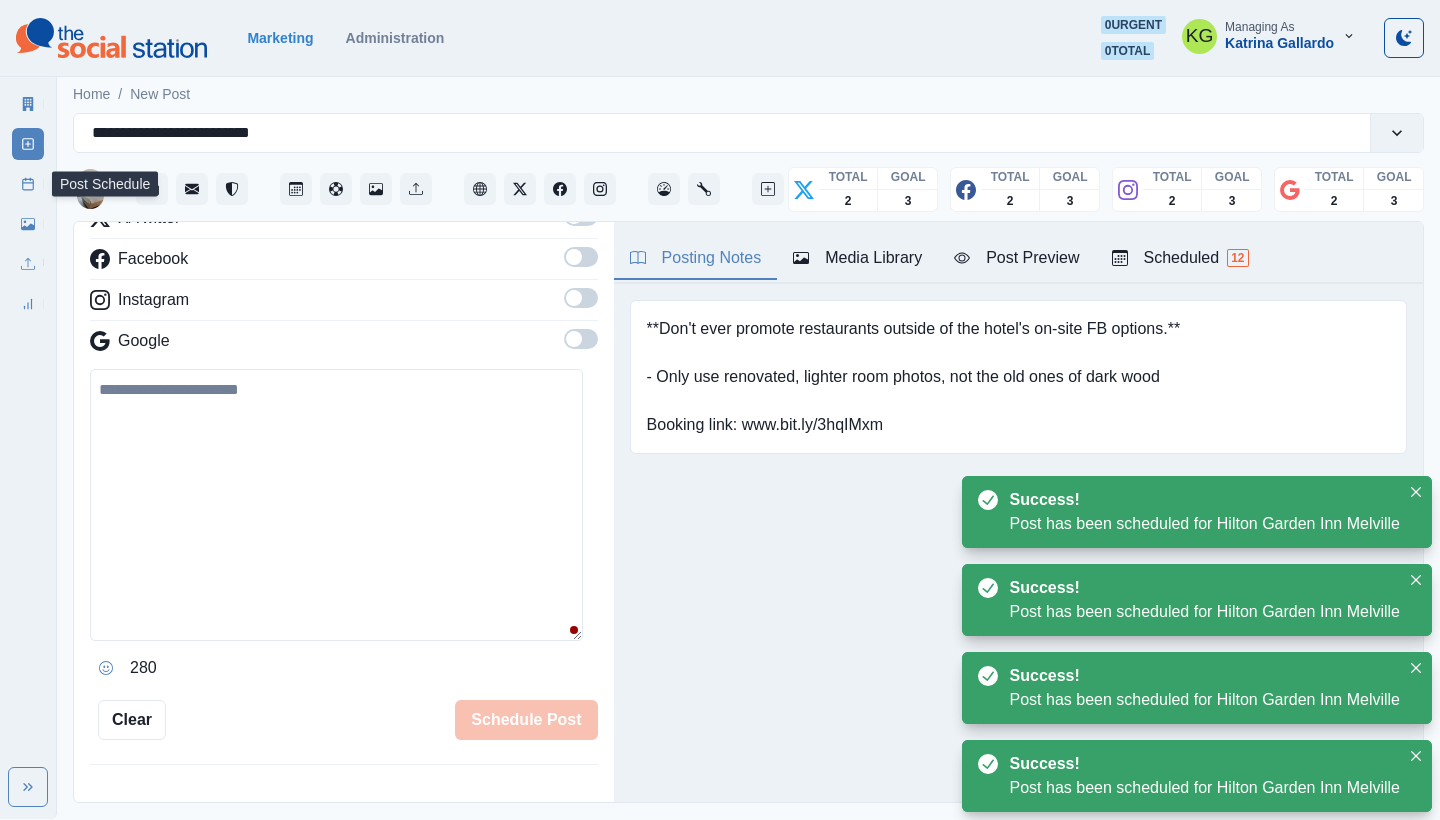 click 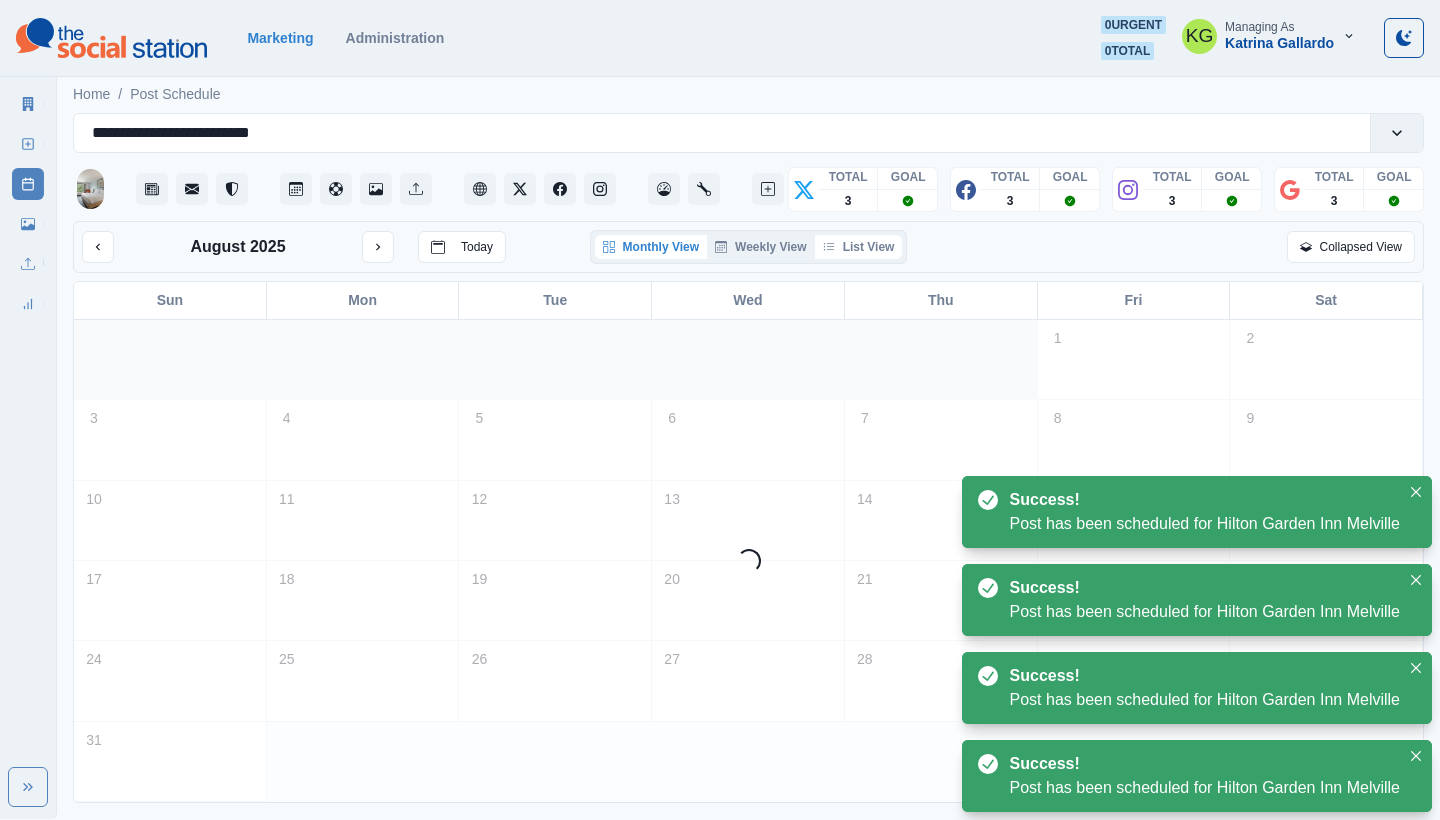 click on "List View" at bounding box center [859, 247] 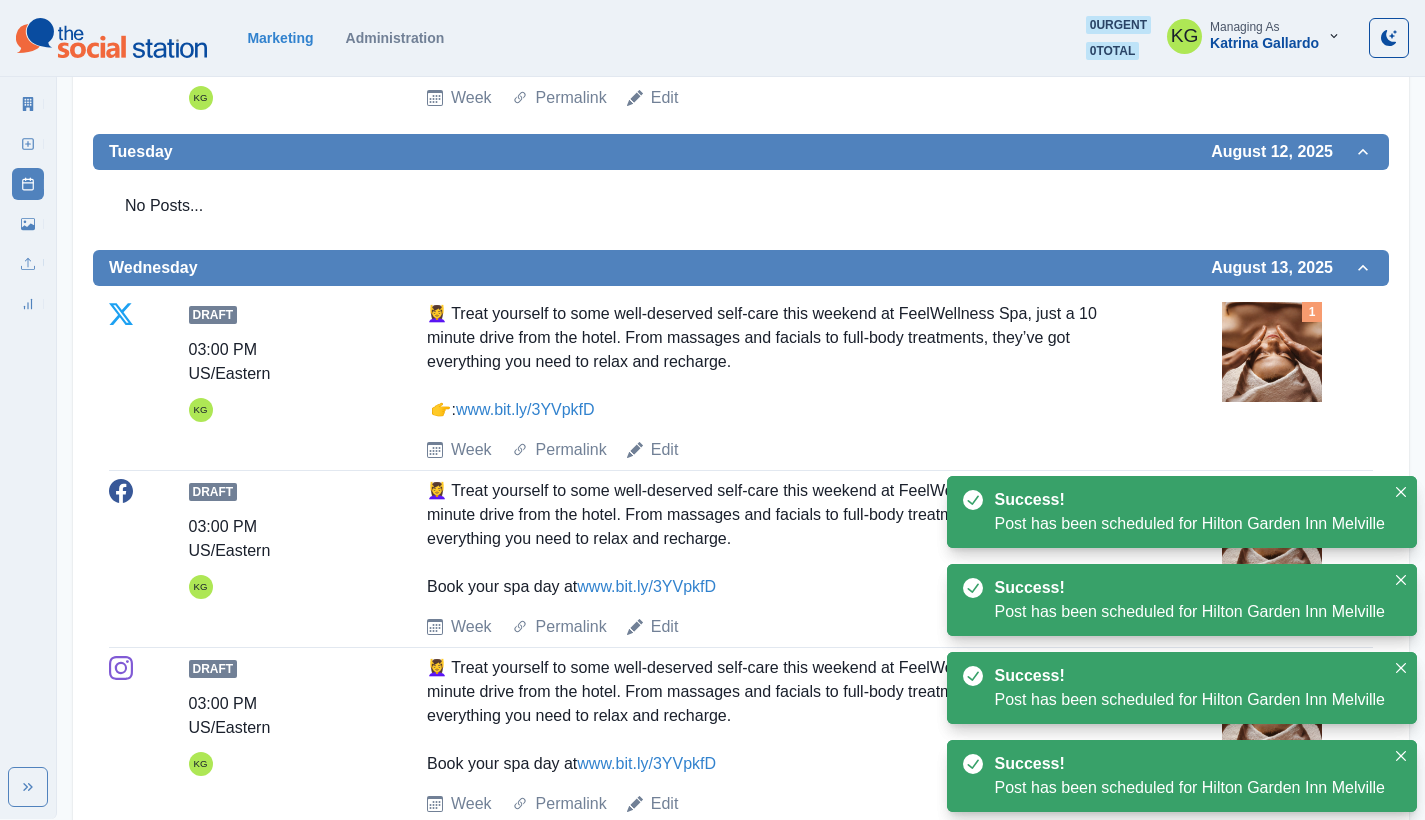 scroll, scrollTop: 1234, scrollLeft: 0, axis: vertical 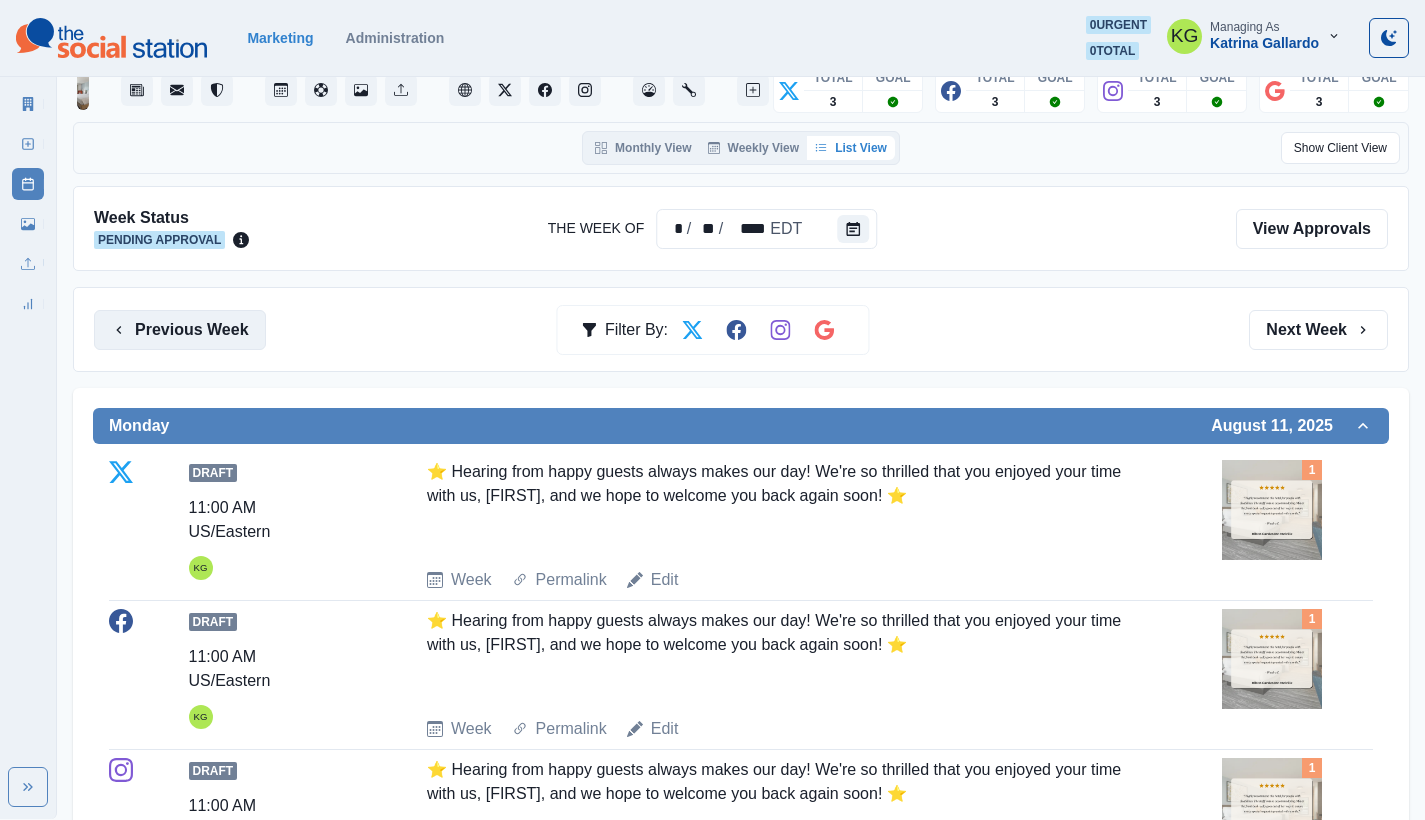 click on "Previous Week" at bounding box center [180, 330] 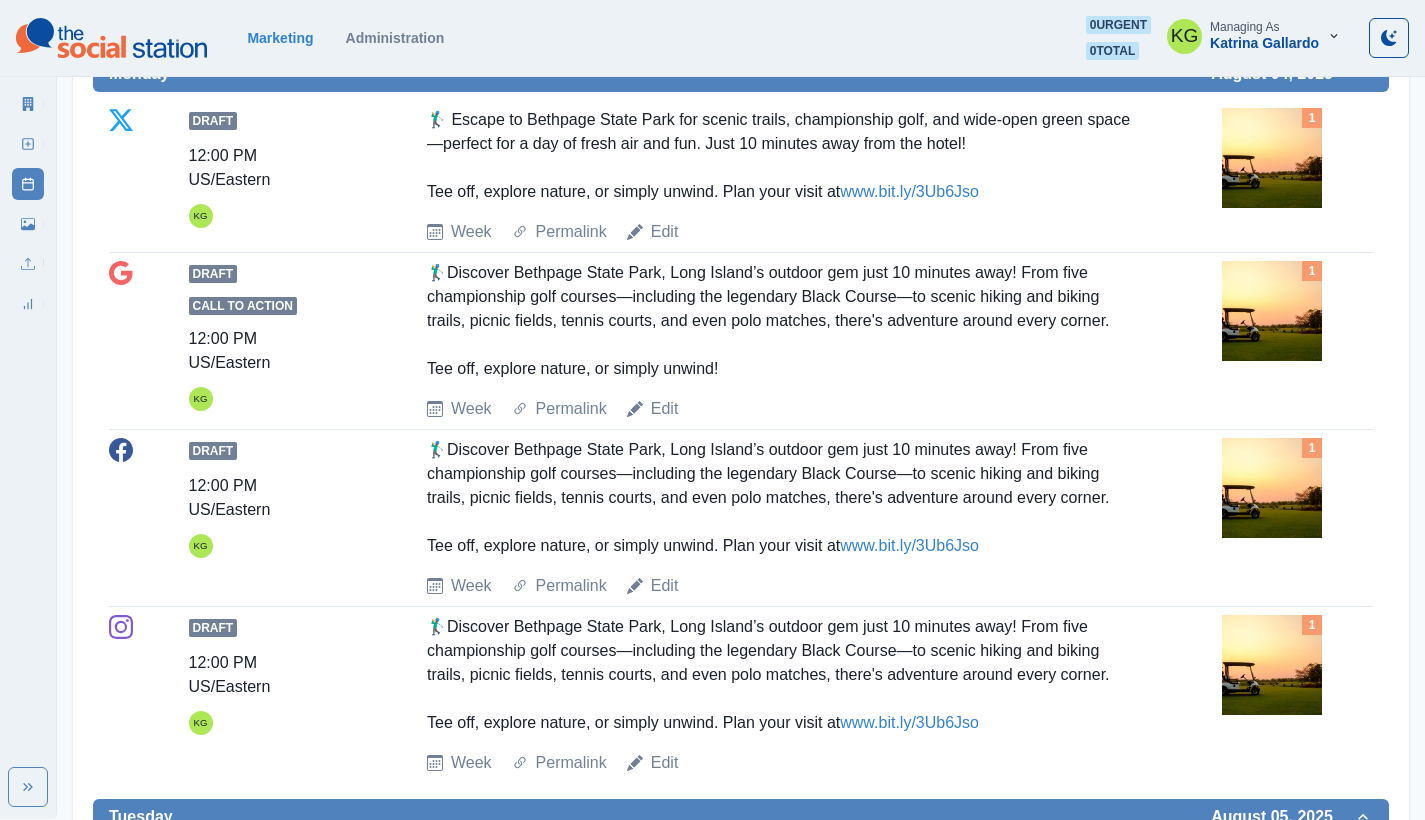 scroll, scrollTop: 0, scrollLeft: 0, axis: both 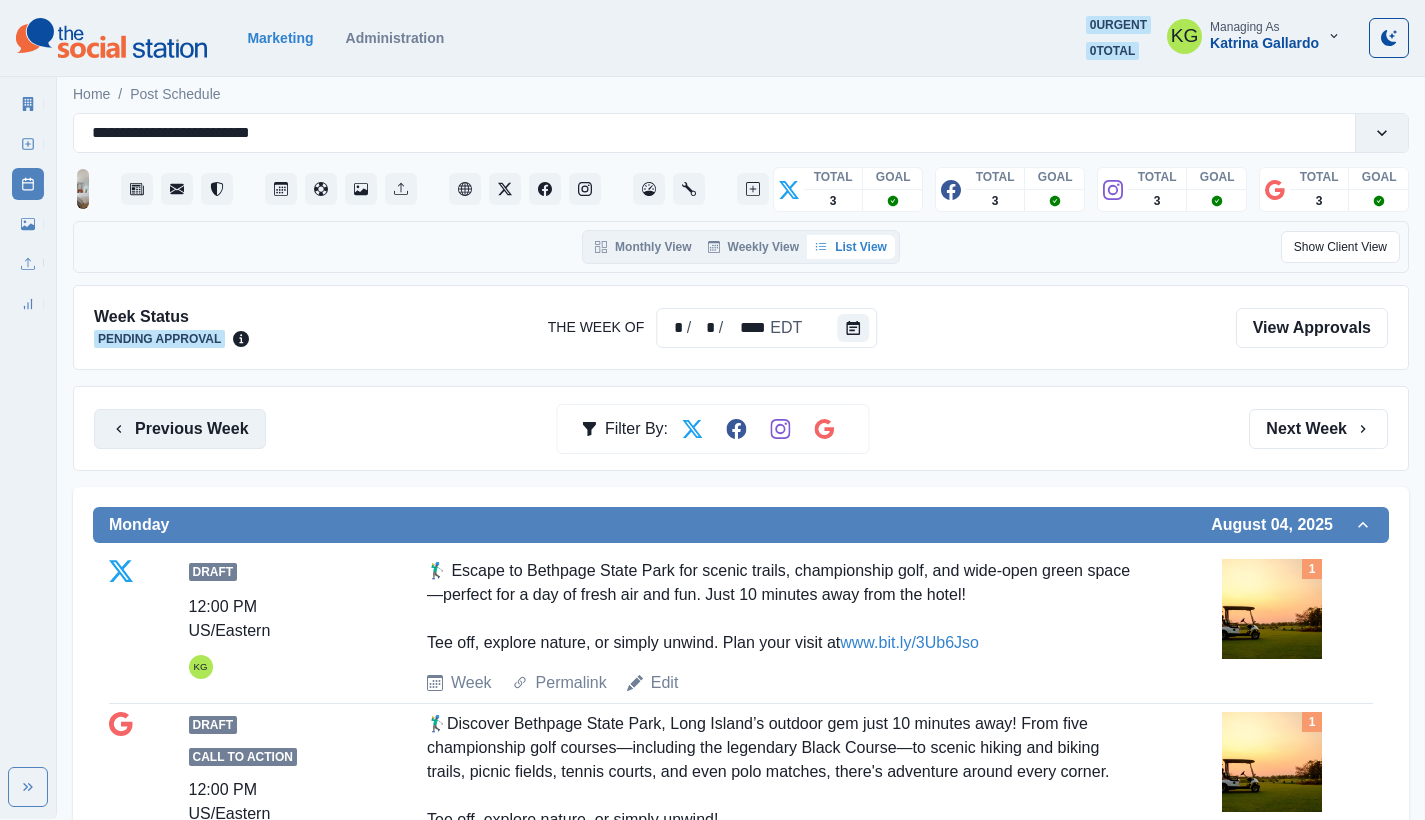 click on "Previous Week" at bounding box center [180, 429] 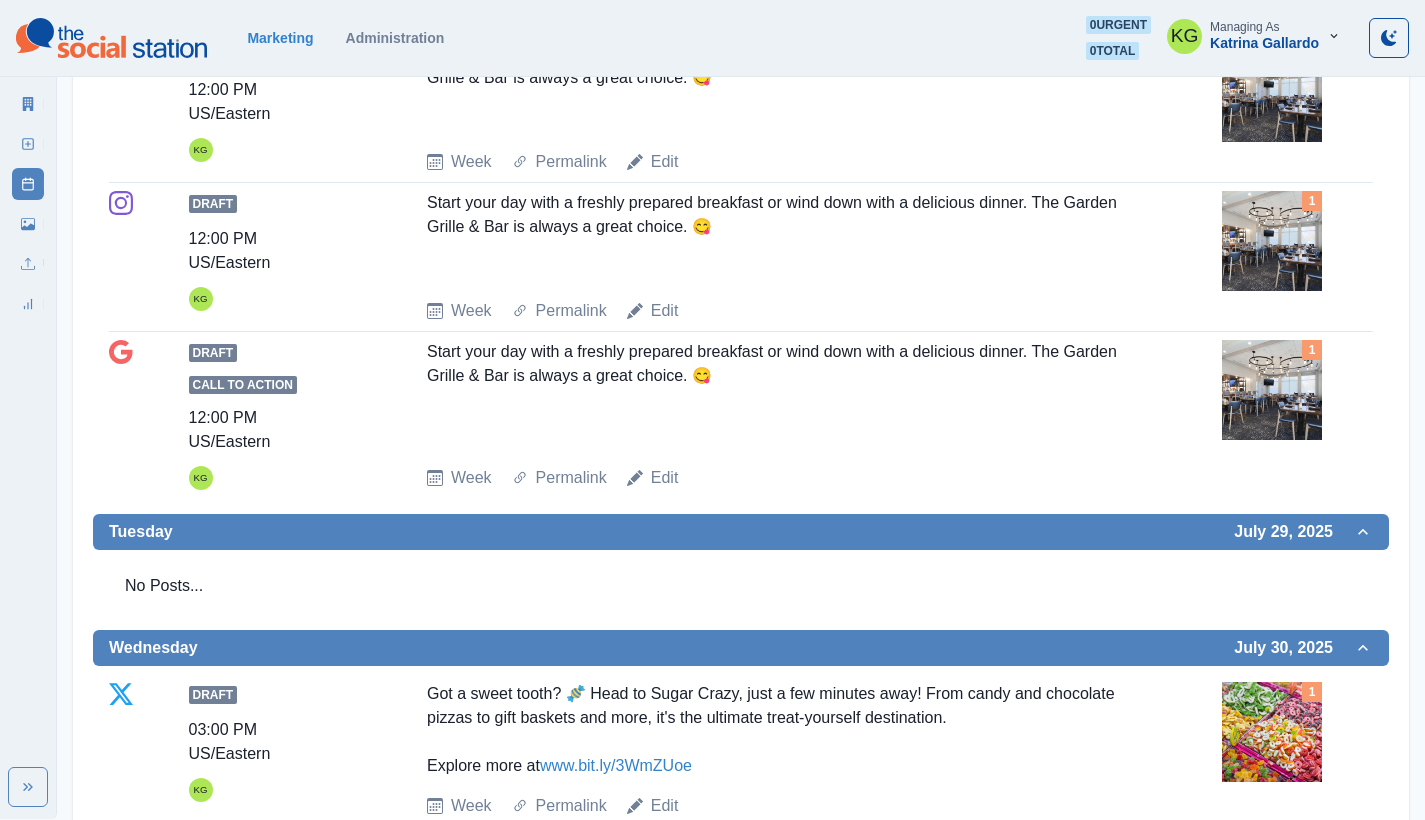 scroll, scrollTop: 0, scrollLeft: 0, axis: both 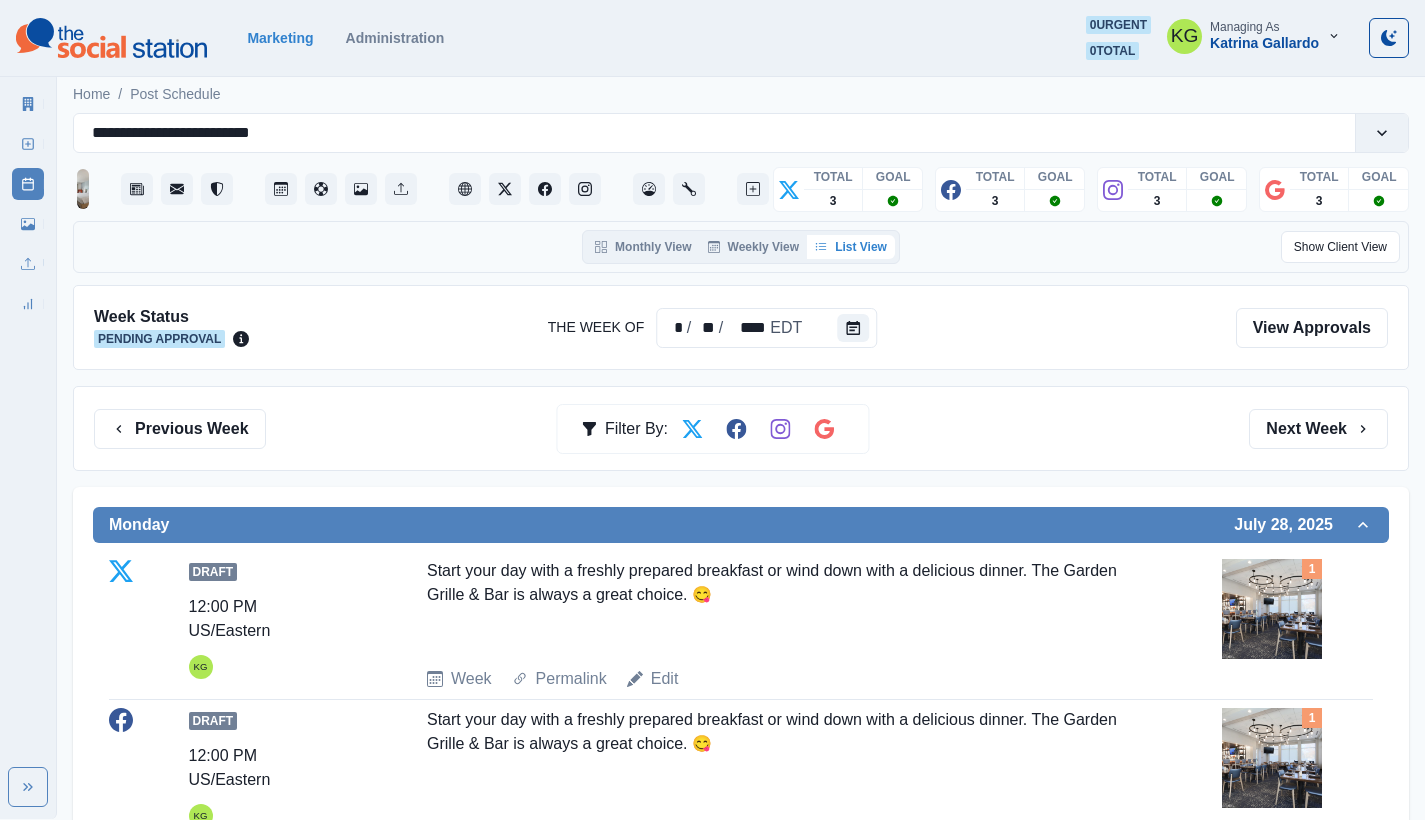 click on "Marketing Administration 0  urgent 0  total KG Managing As Katrina Gallardo" at bounding box center [712, 38] 